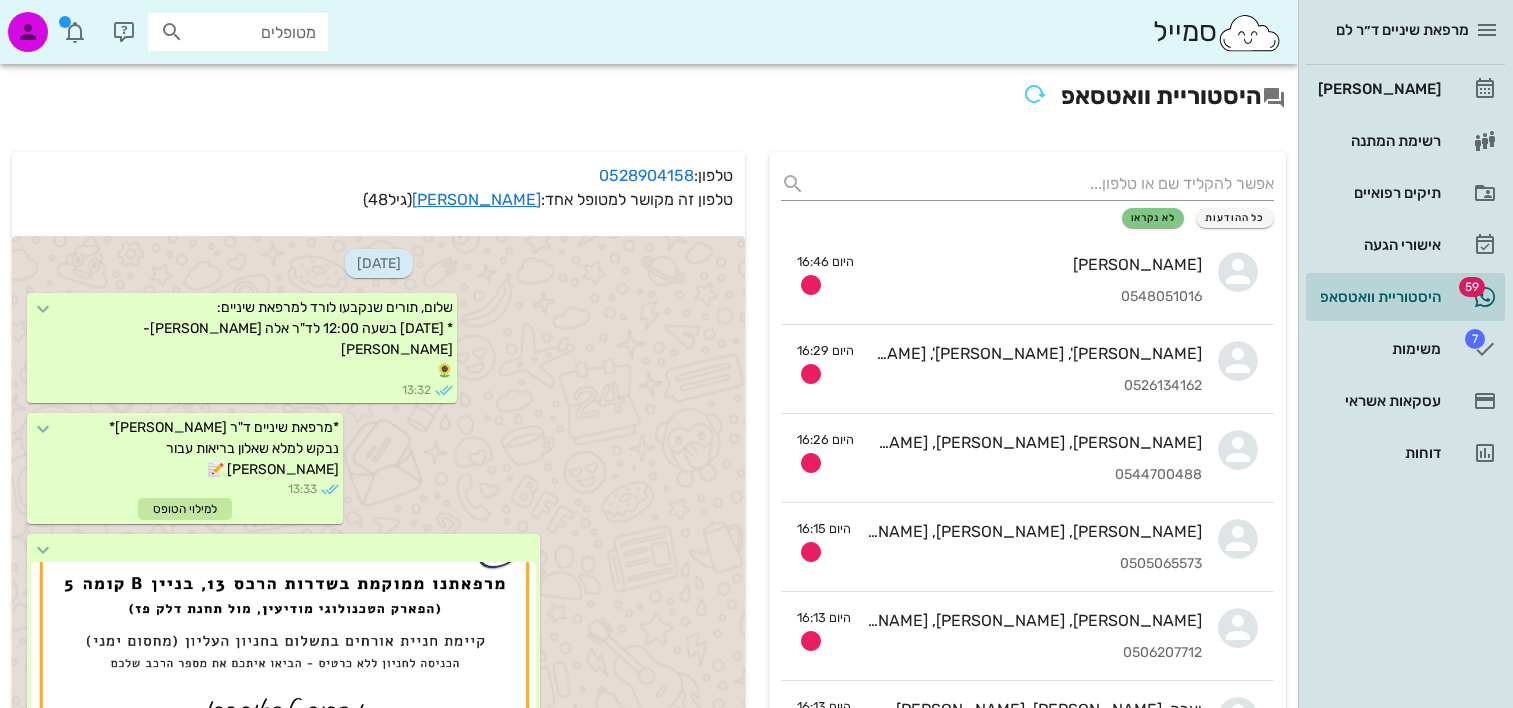 scroll, scrollTop: 3659, scrollLeft: 0, axis: vertical 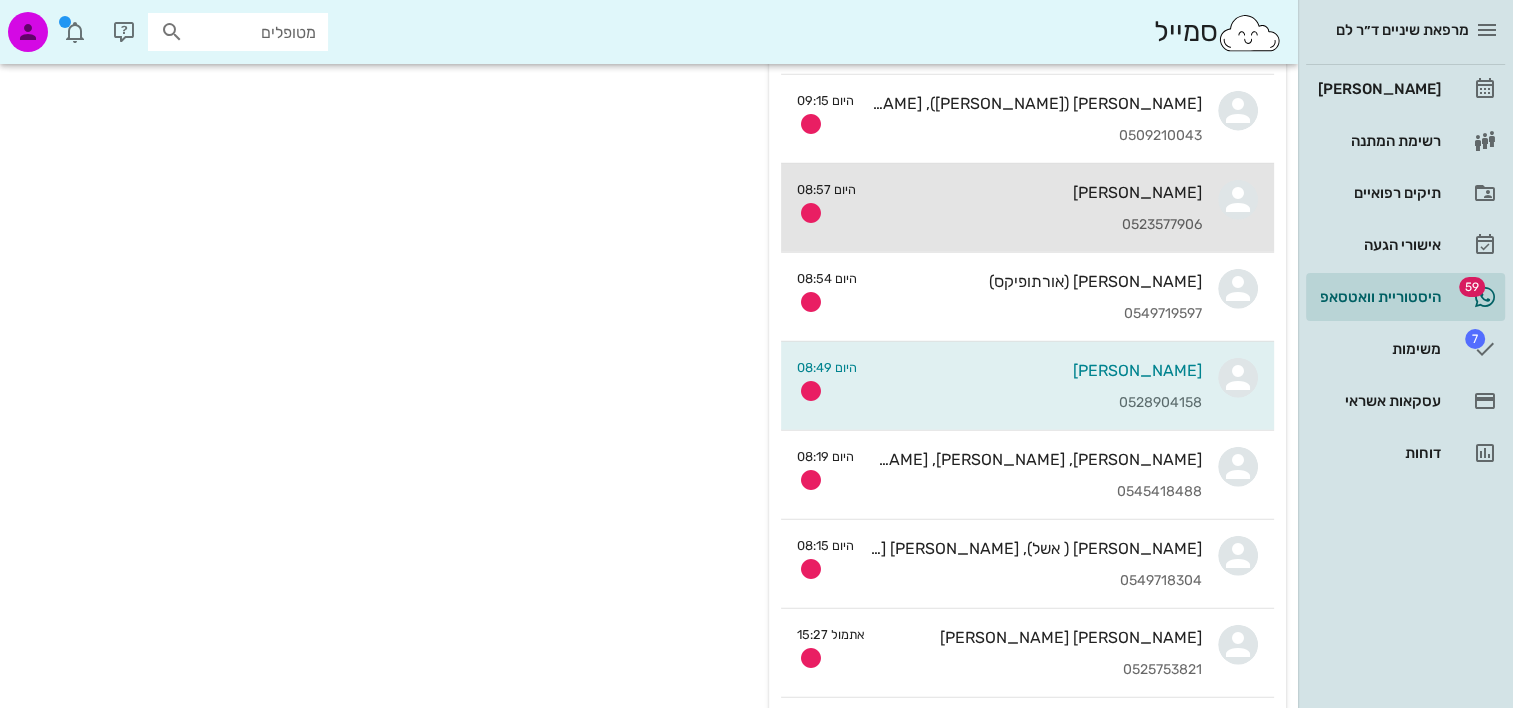 click on "אסף אשין 0523577906" at bounding box center [1037, 208] 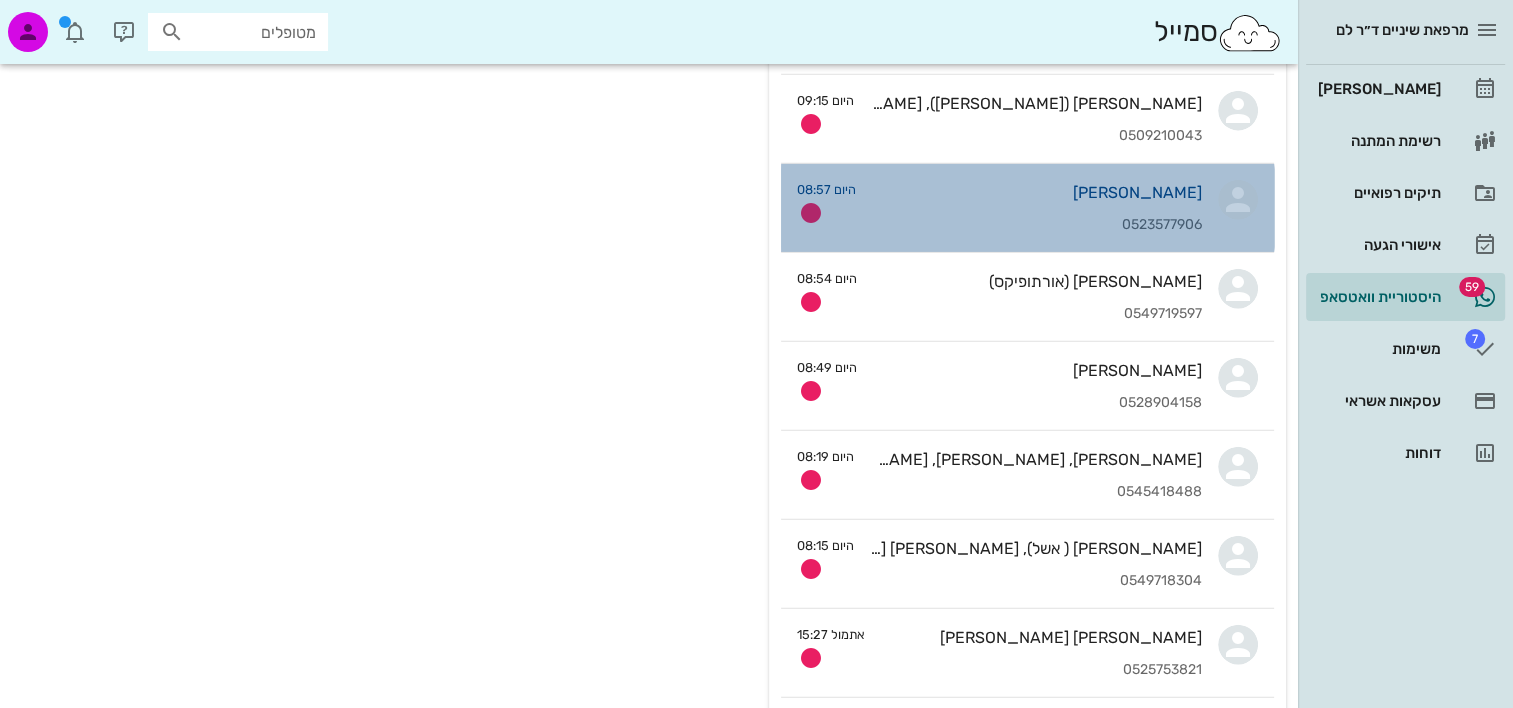 scroll, scrollTop: 0, scrollLeft: 0, axis: both 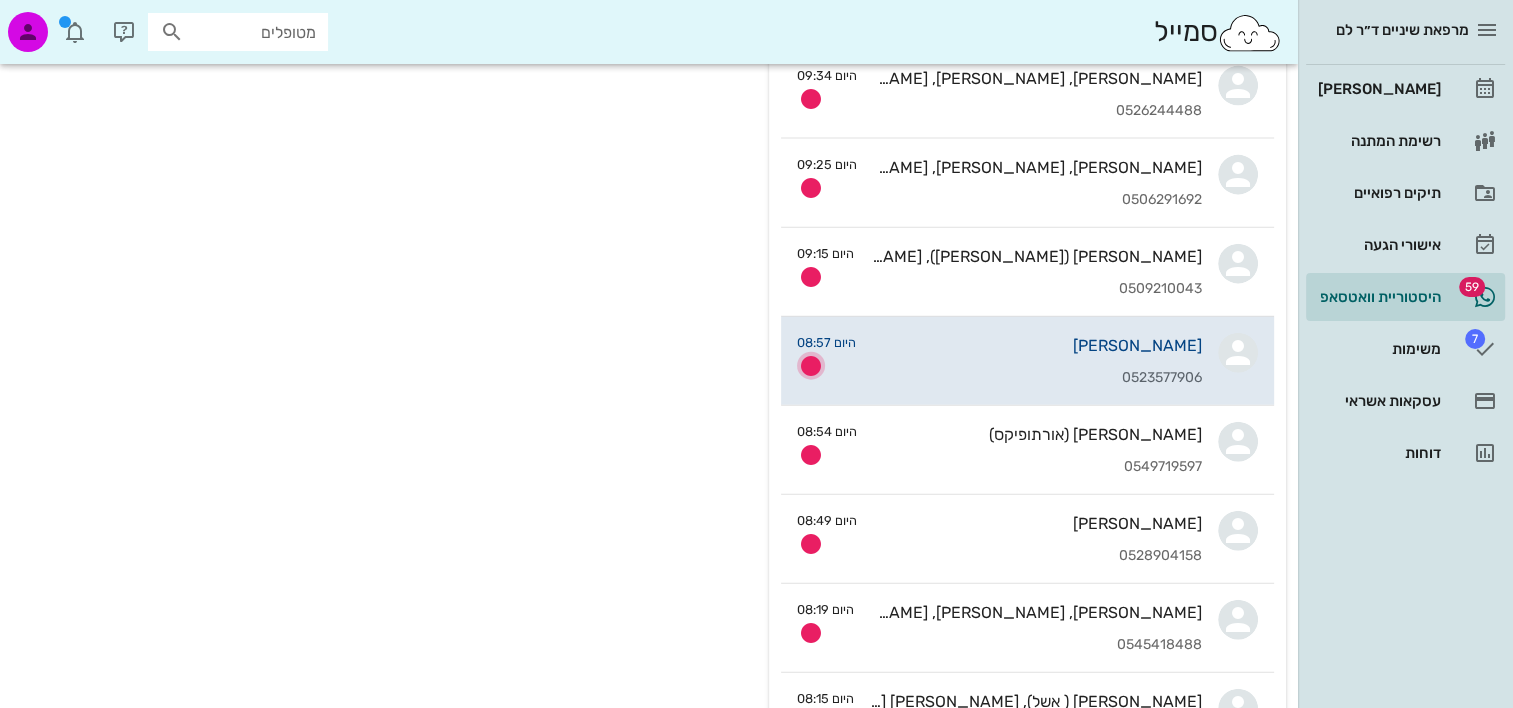 click at bounding box center [811, 366] 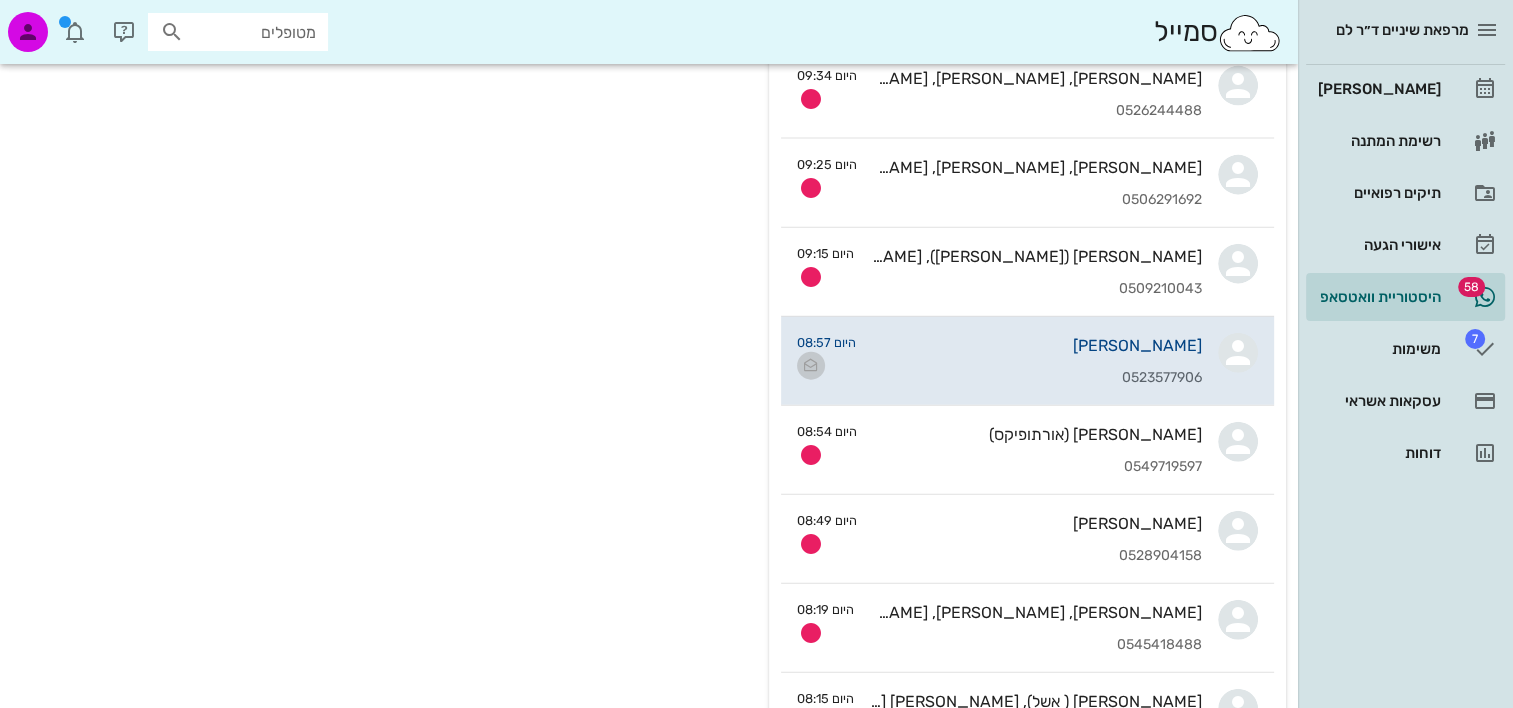click at bounding box center (811, 366) 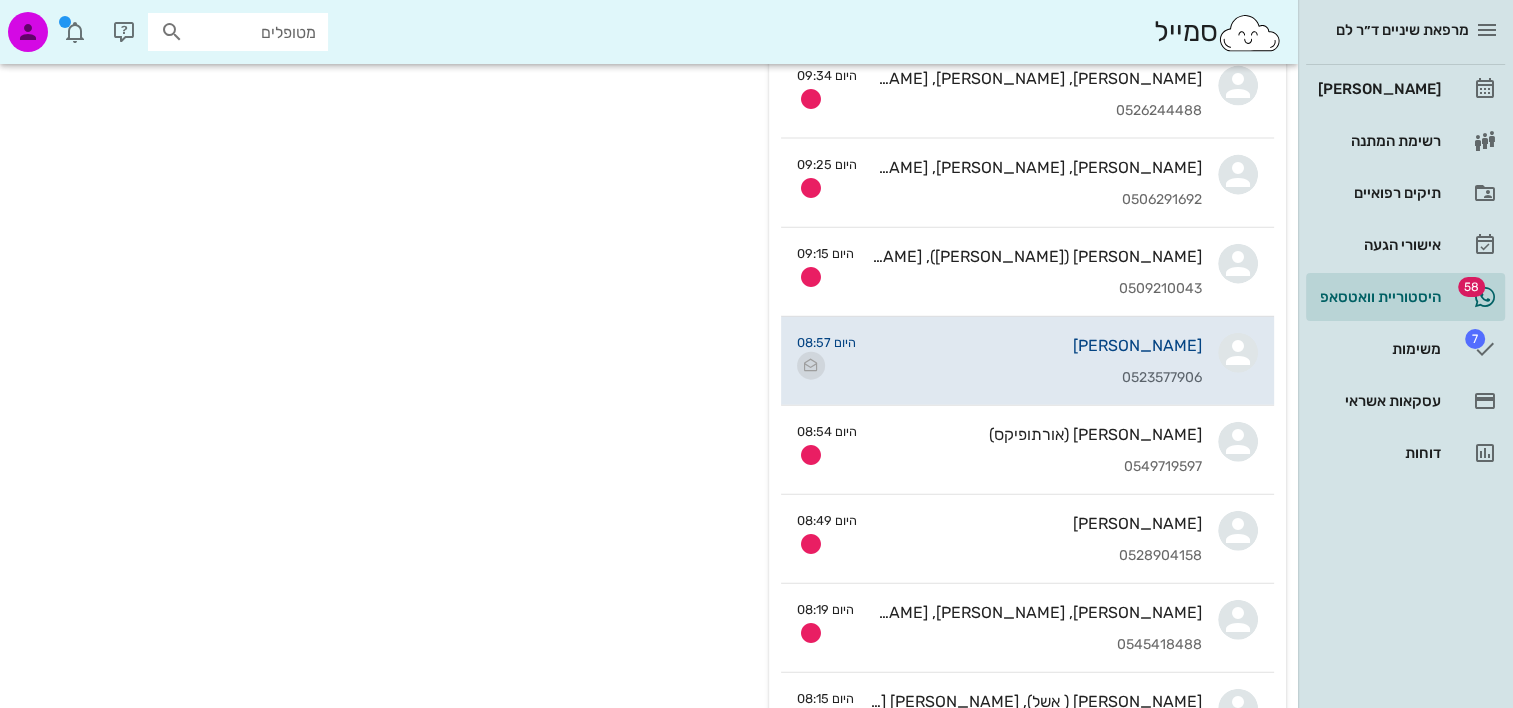 click at bounding box center (811, 366) 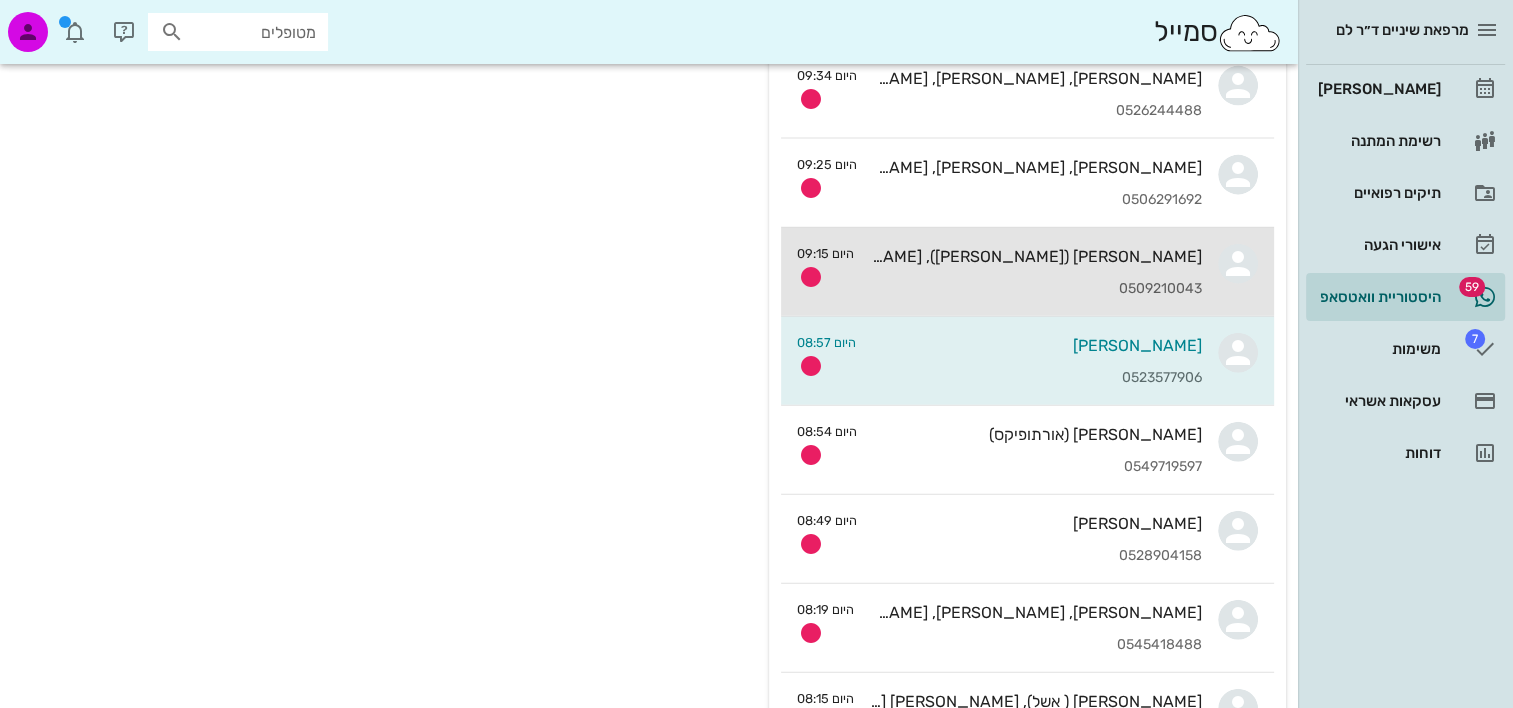 click on "0509210043" at bounding box center [1036, 289] 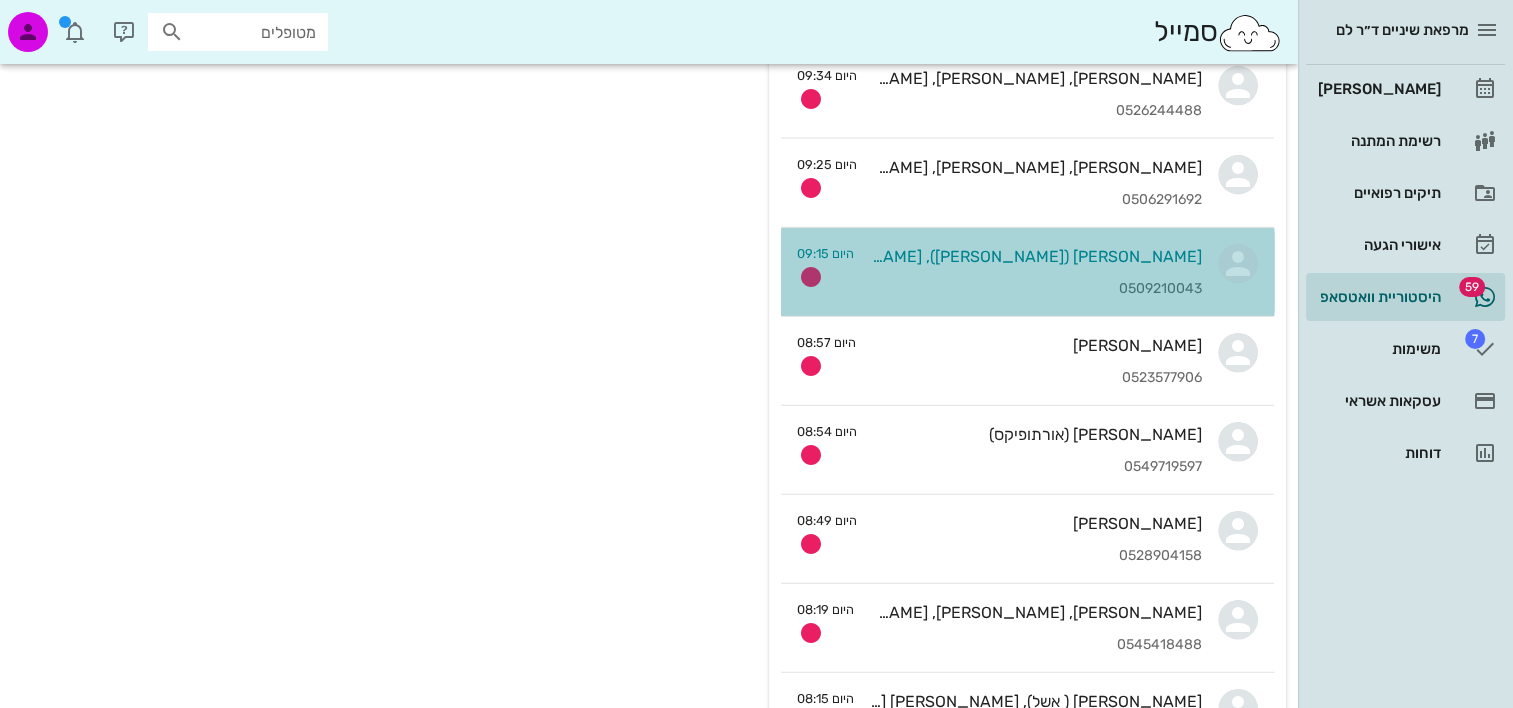 scroll, scrollTop: 0, scrollLeft: 0, axis: both 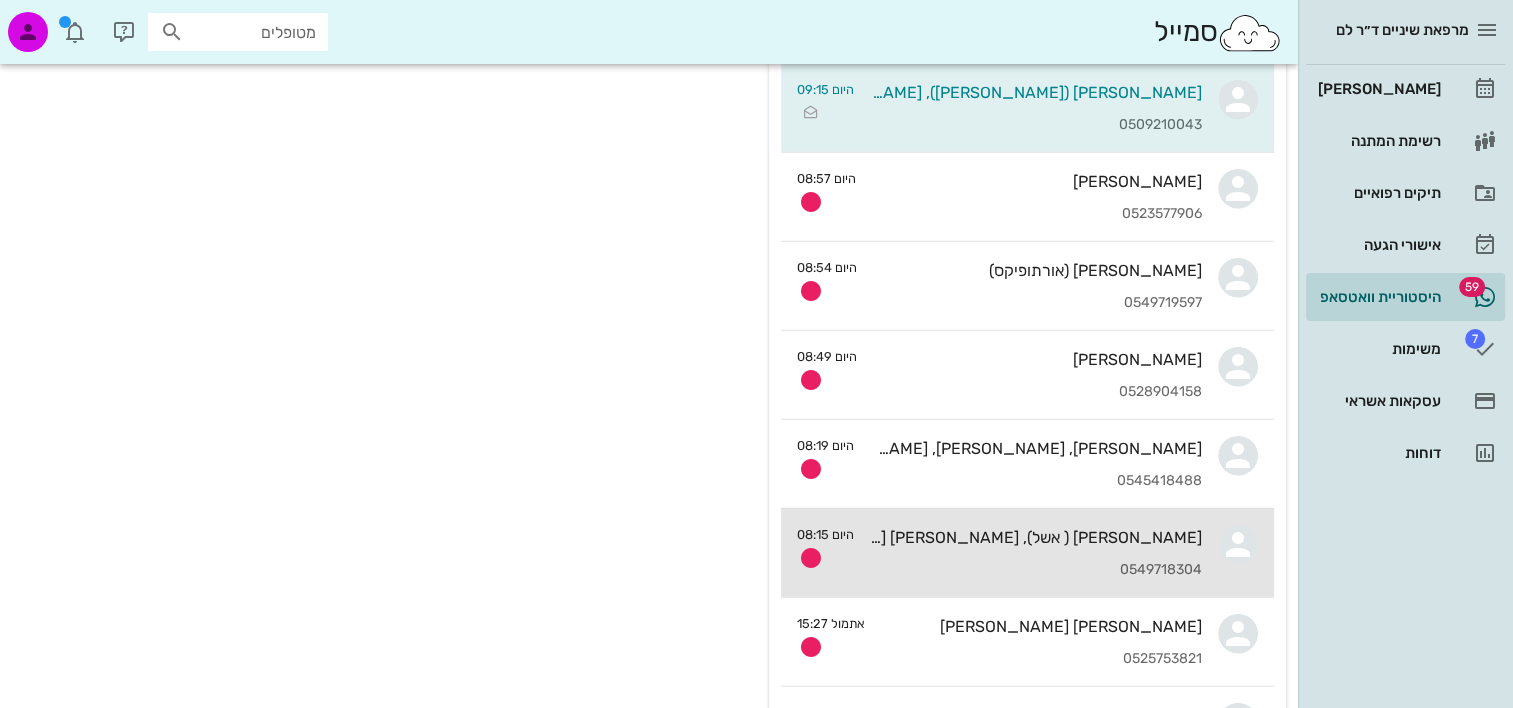 click on "0549718304" at bounding box center [1036, 570] 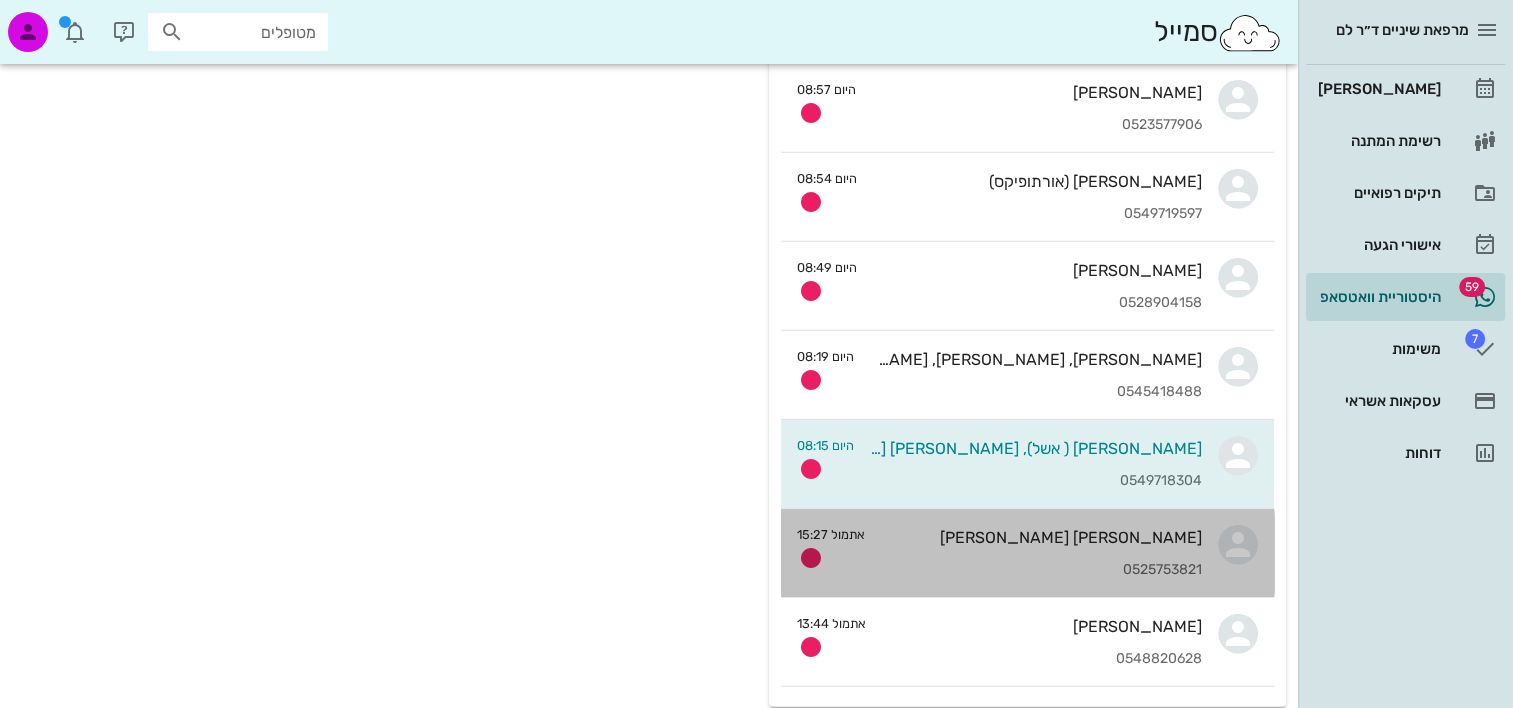 scroll, scrollTop: 0, scrollLeft: 0, axis: both 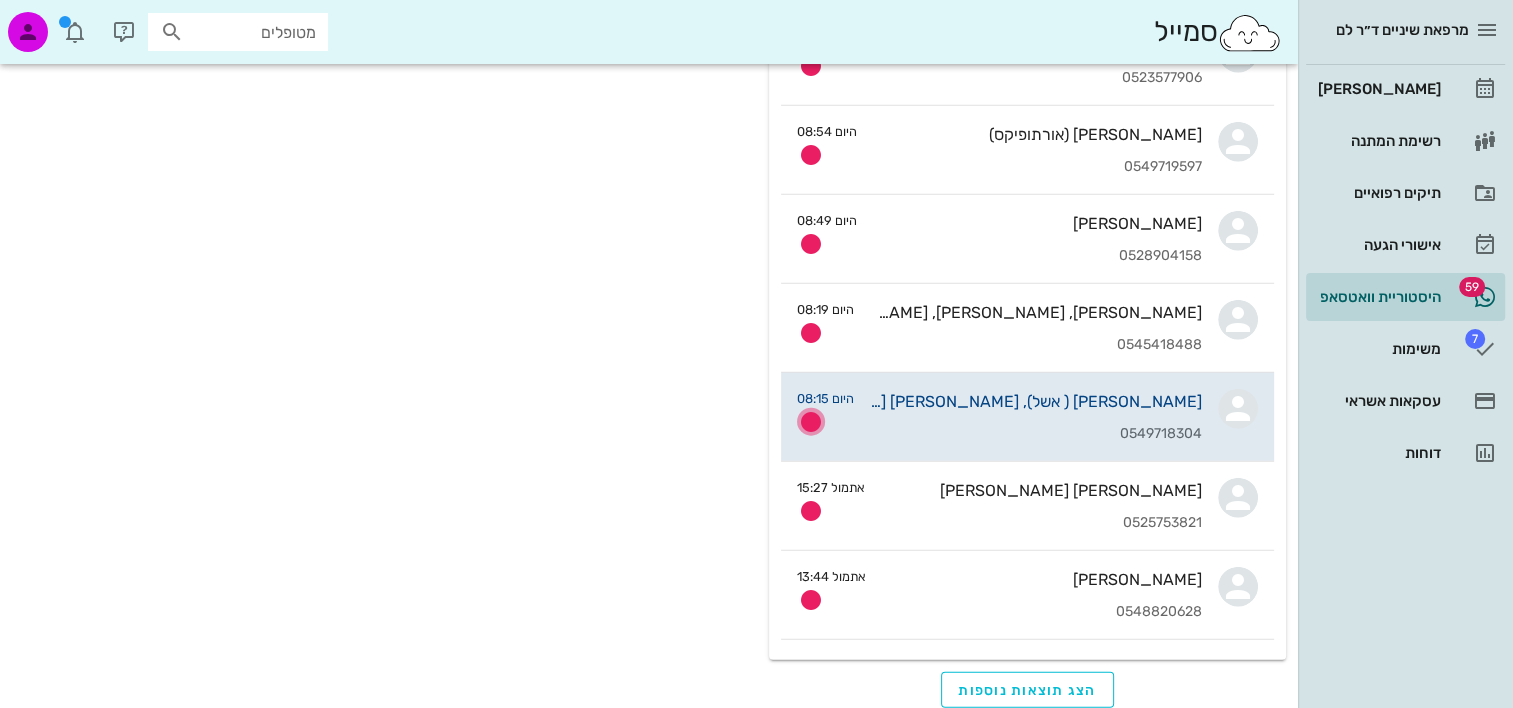 click at bounding box center (811, 422) 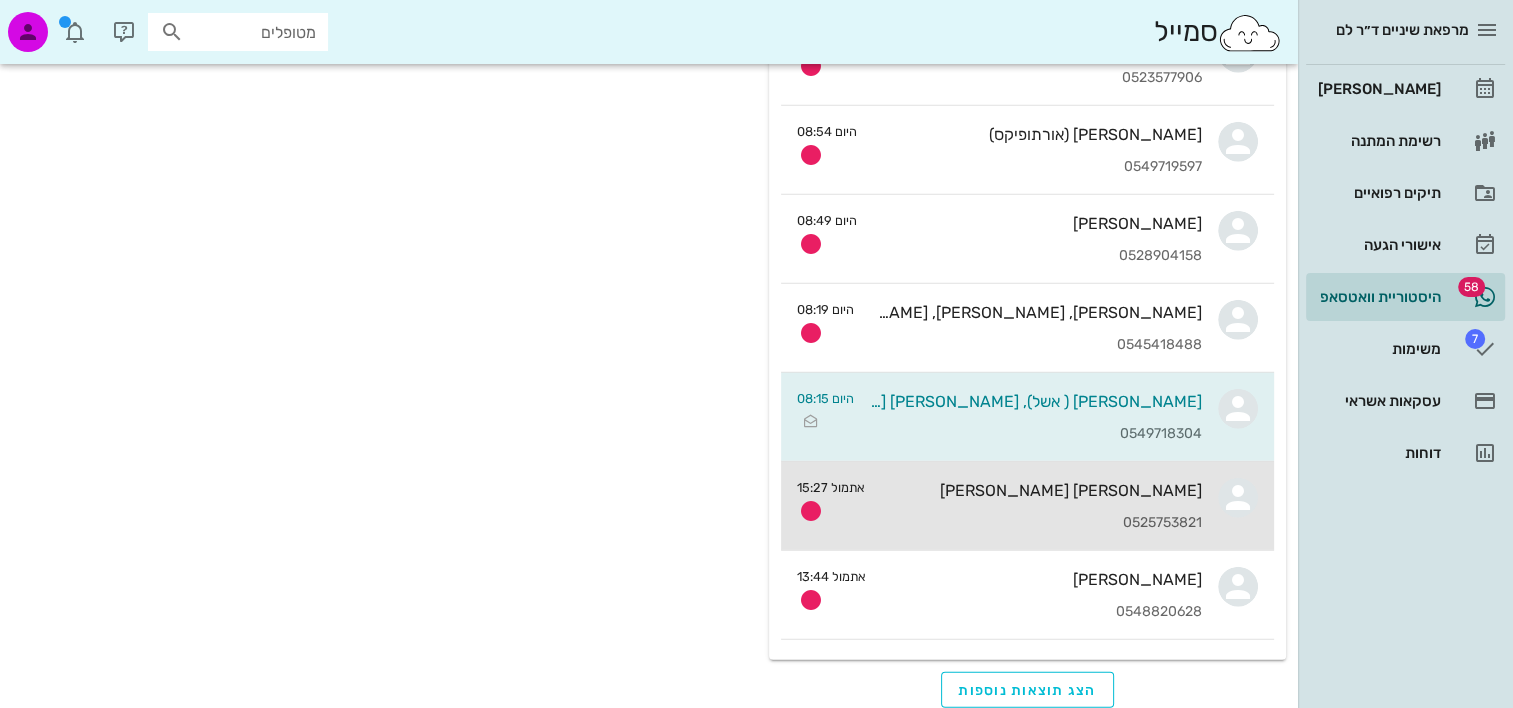 click on "מיכאל קרל 0525753821" at bounding box center [1041, 506] 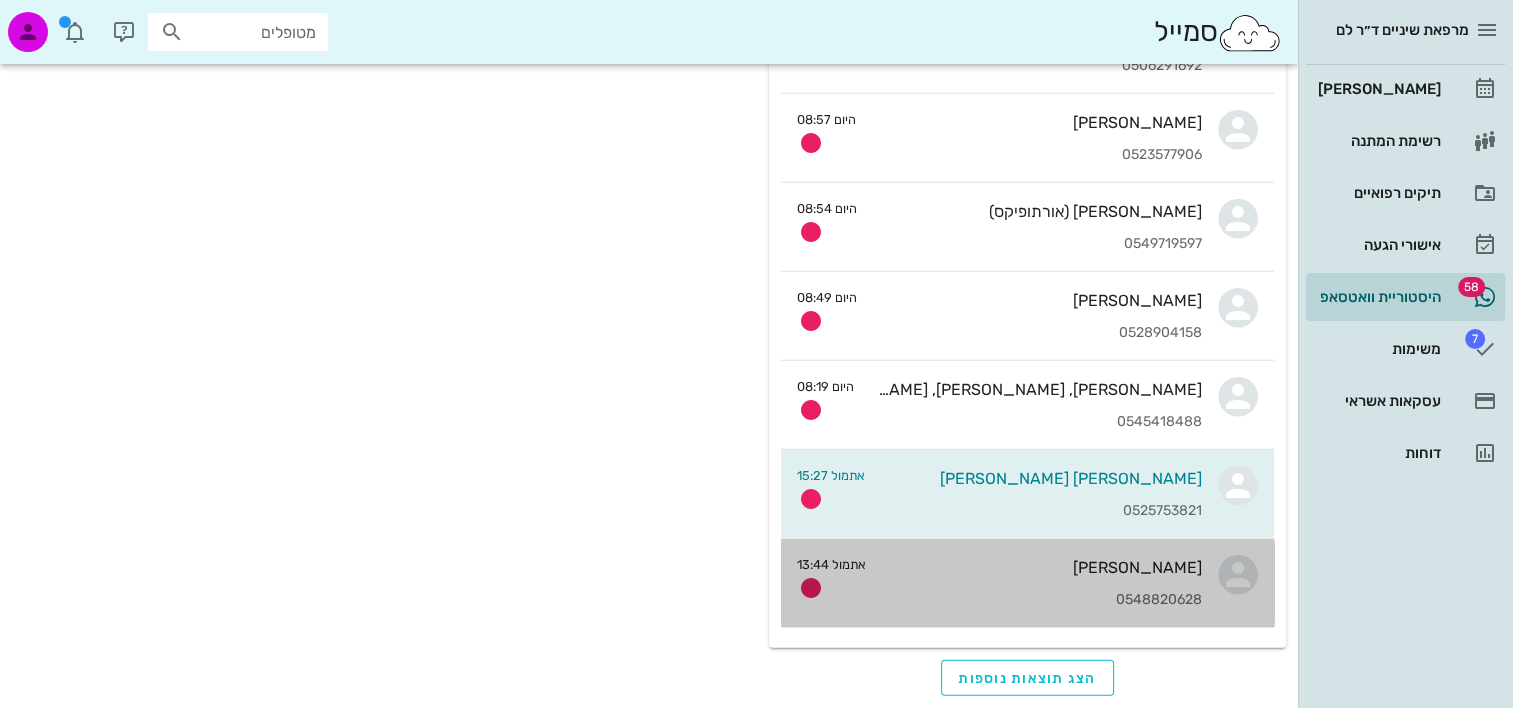scroll, scrollTop: 0, scrollLeft: 0, axis: both 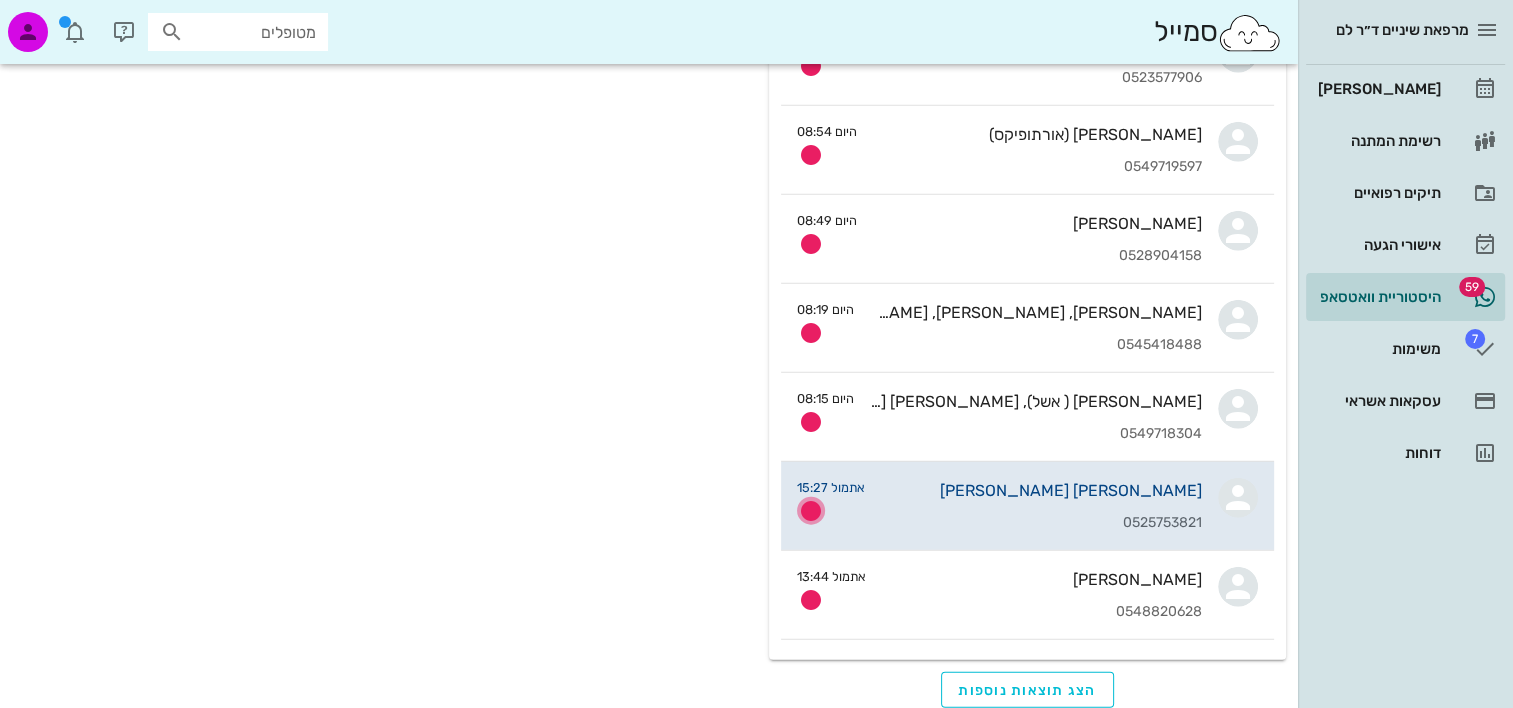 click at bounding box center (811, 511) 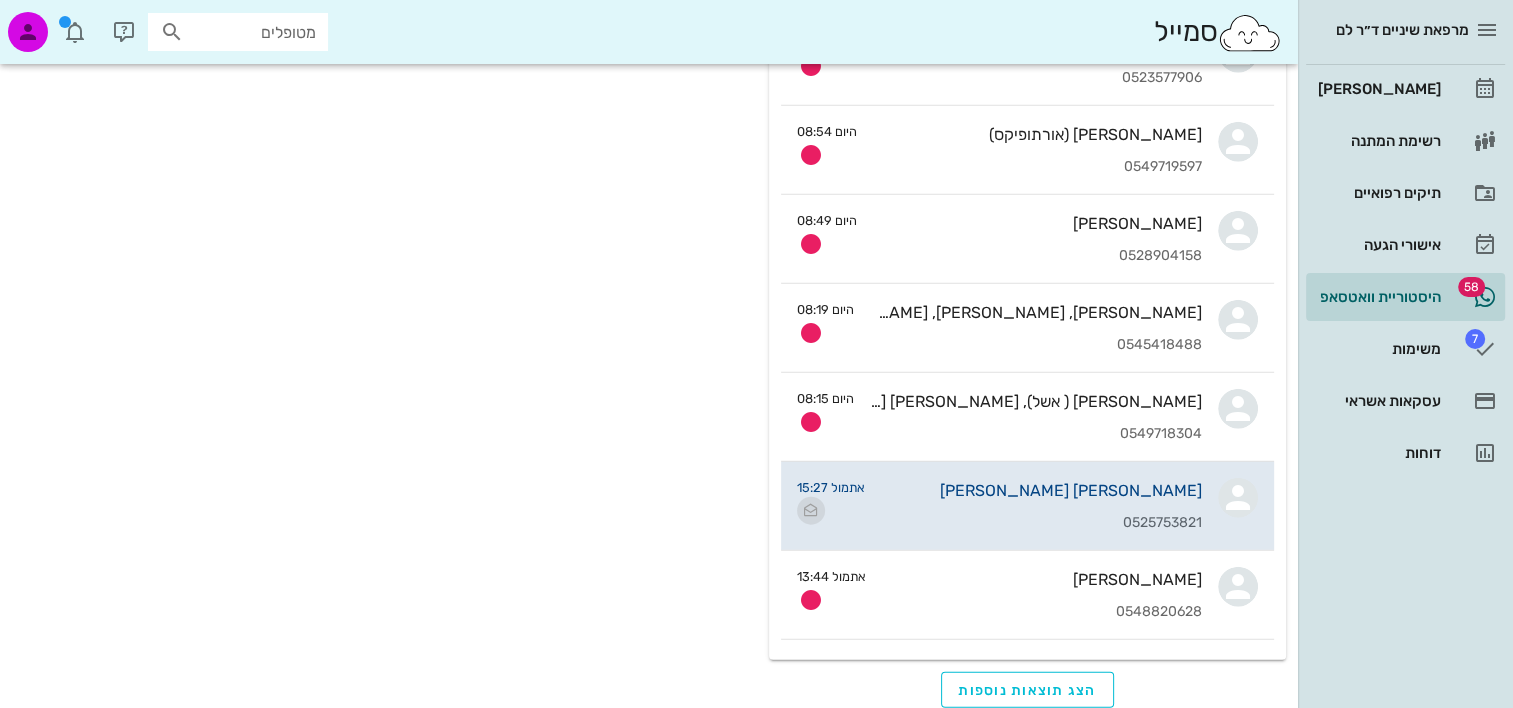 click at bounding box center [811, 511] 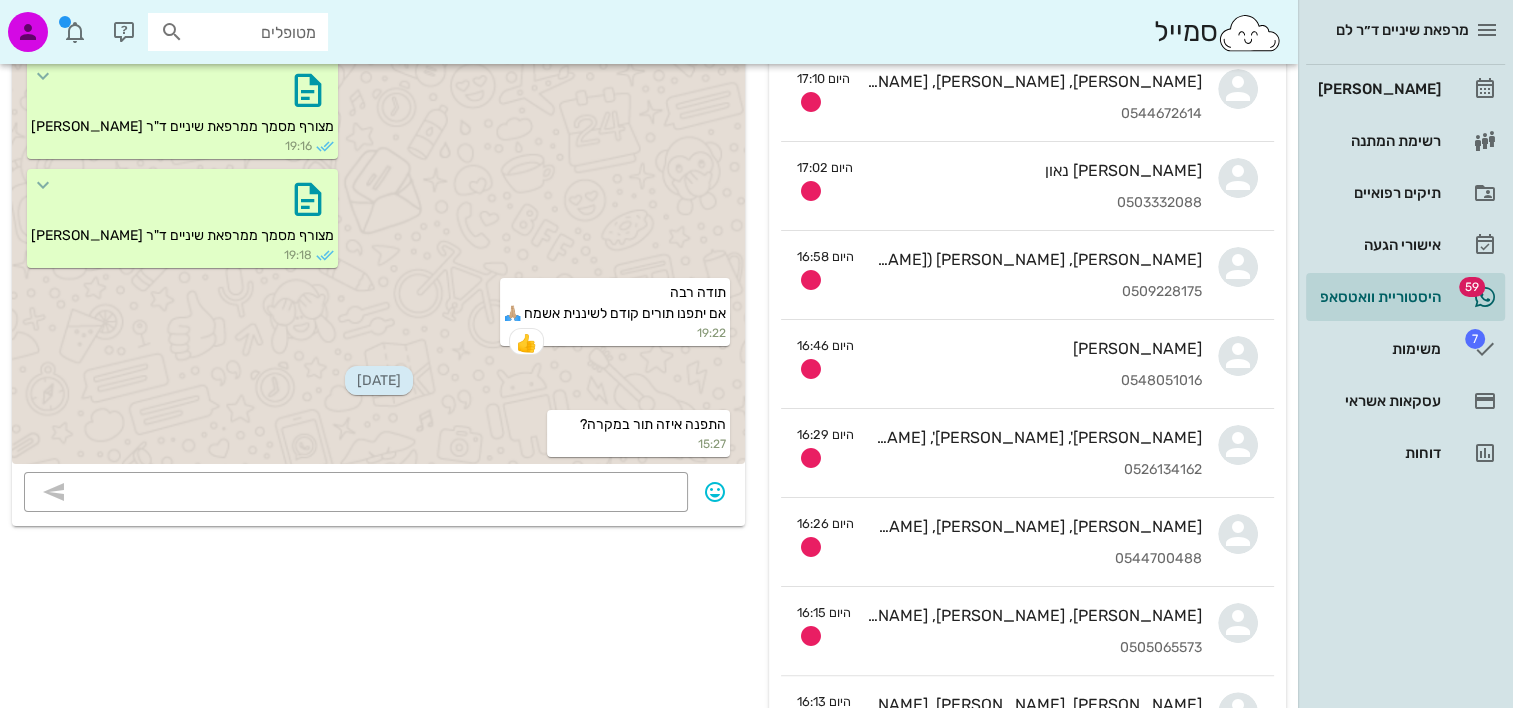 scroll, scrollTop: 0, scrollLeft: 0, axis: both 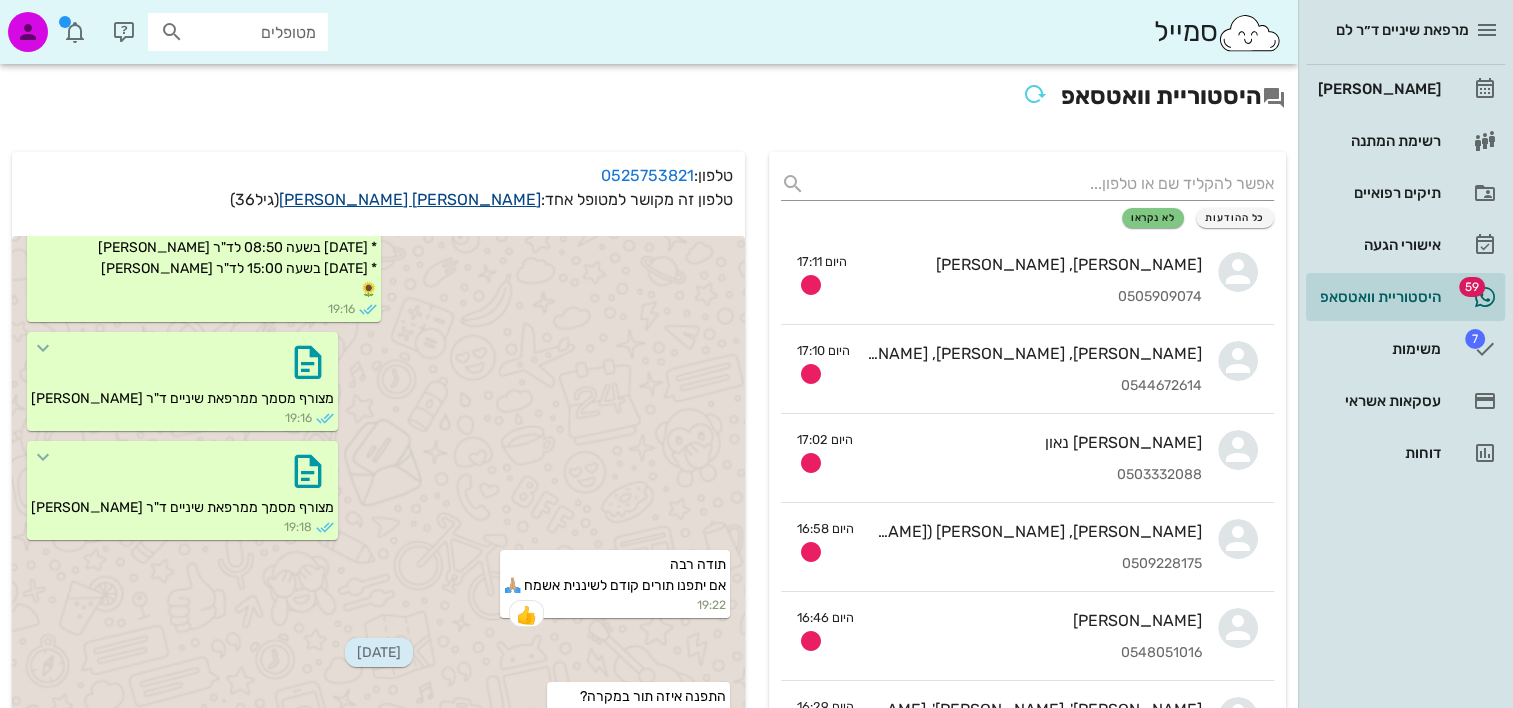 drag, startPoint x: 503, startPoint y: 188, endPoint x: 484, endPoint y: 203, distance: 24.207438 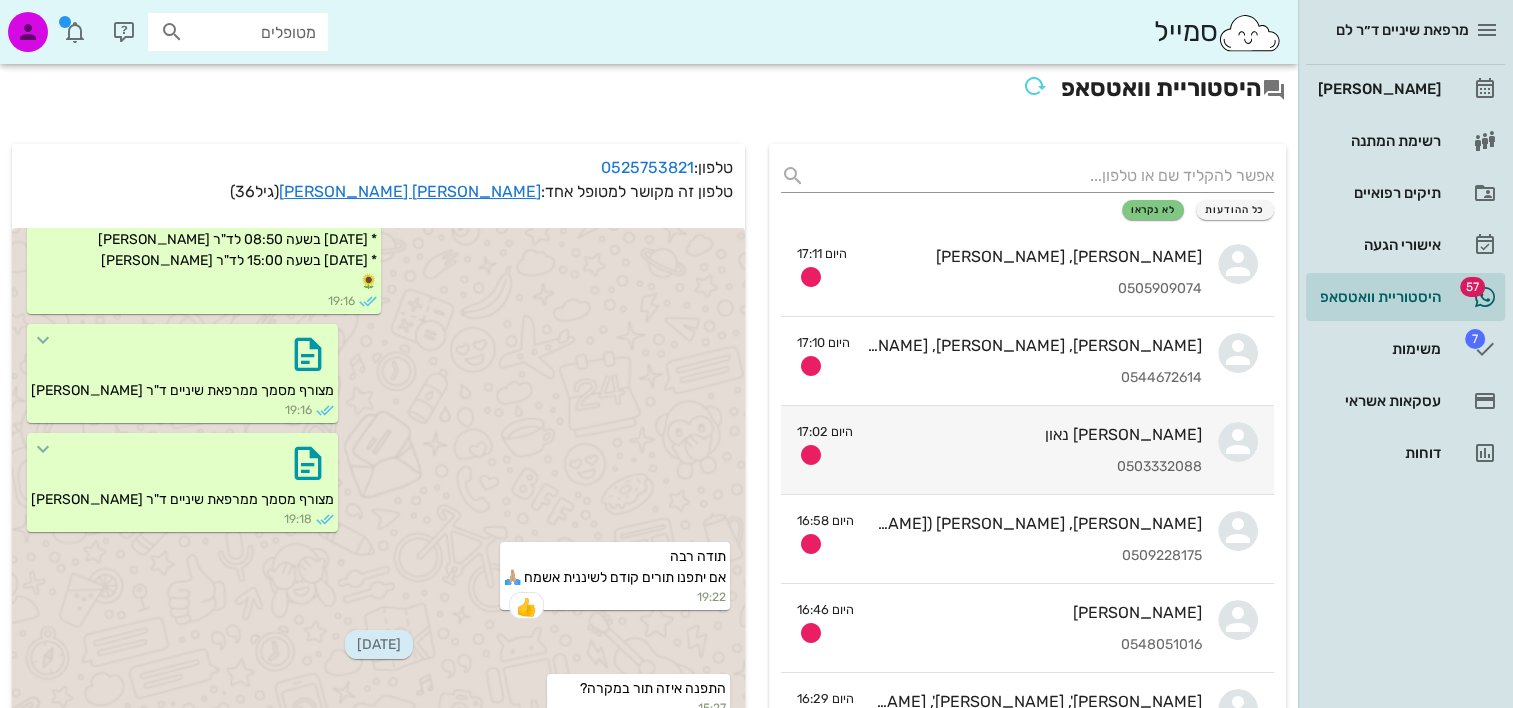 scroll, scrollTop: 0, scrollLeft: 0, axis: both 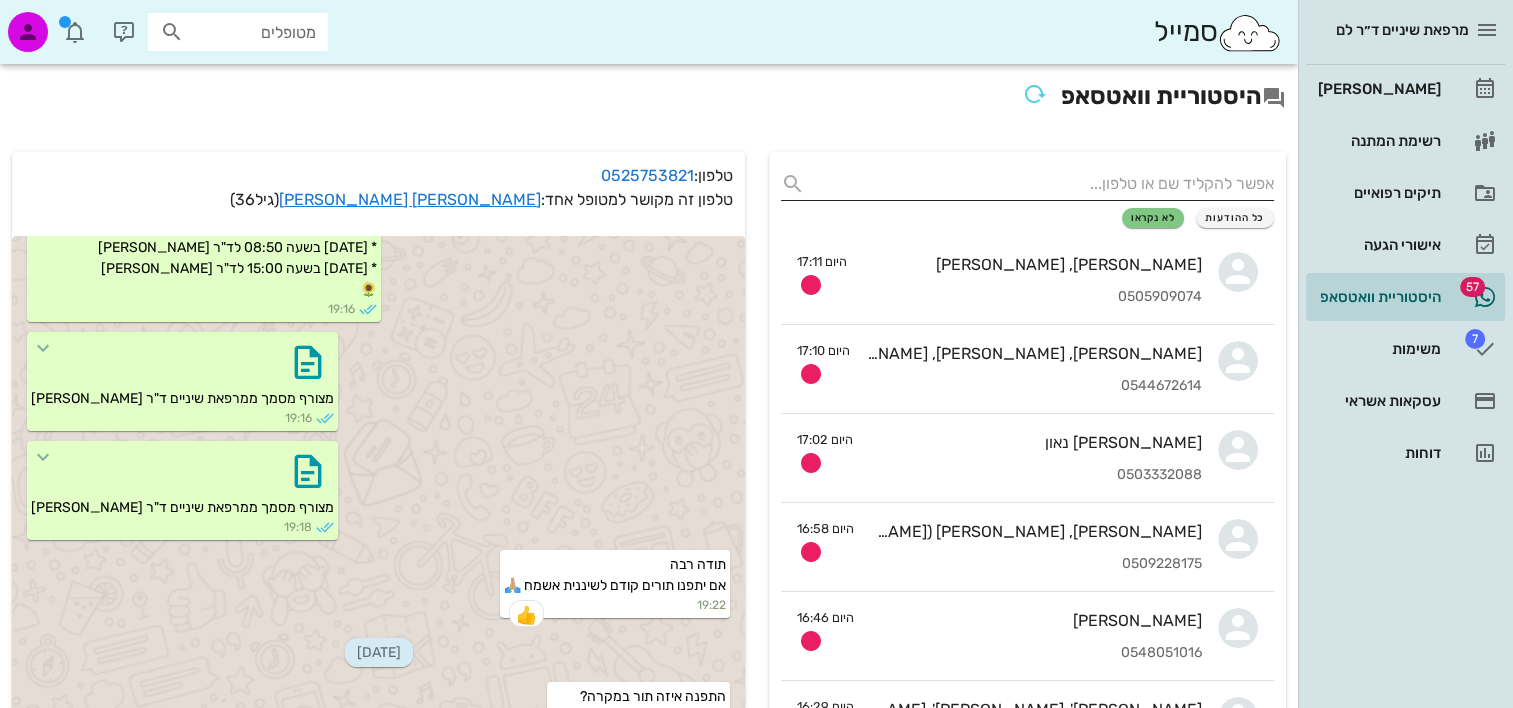 click at bounding box center [1043, 184] 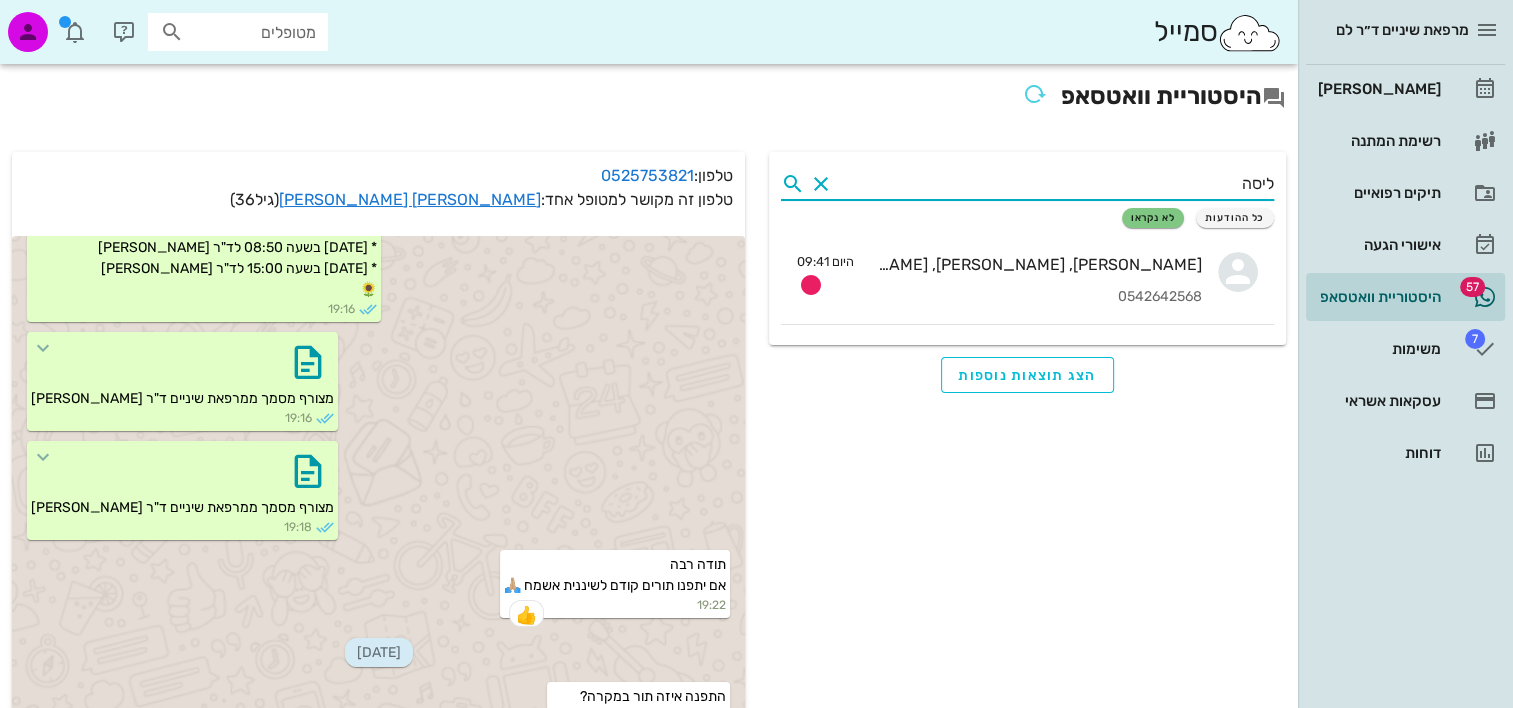 drag, startPoint x: 1164, startPoint y: 192, endPoint x: 1295, endPoint y: 189, distance: 131.03435 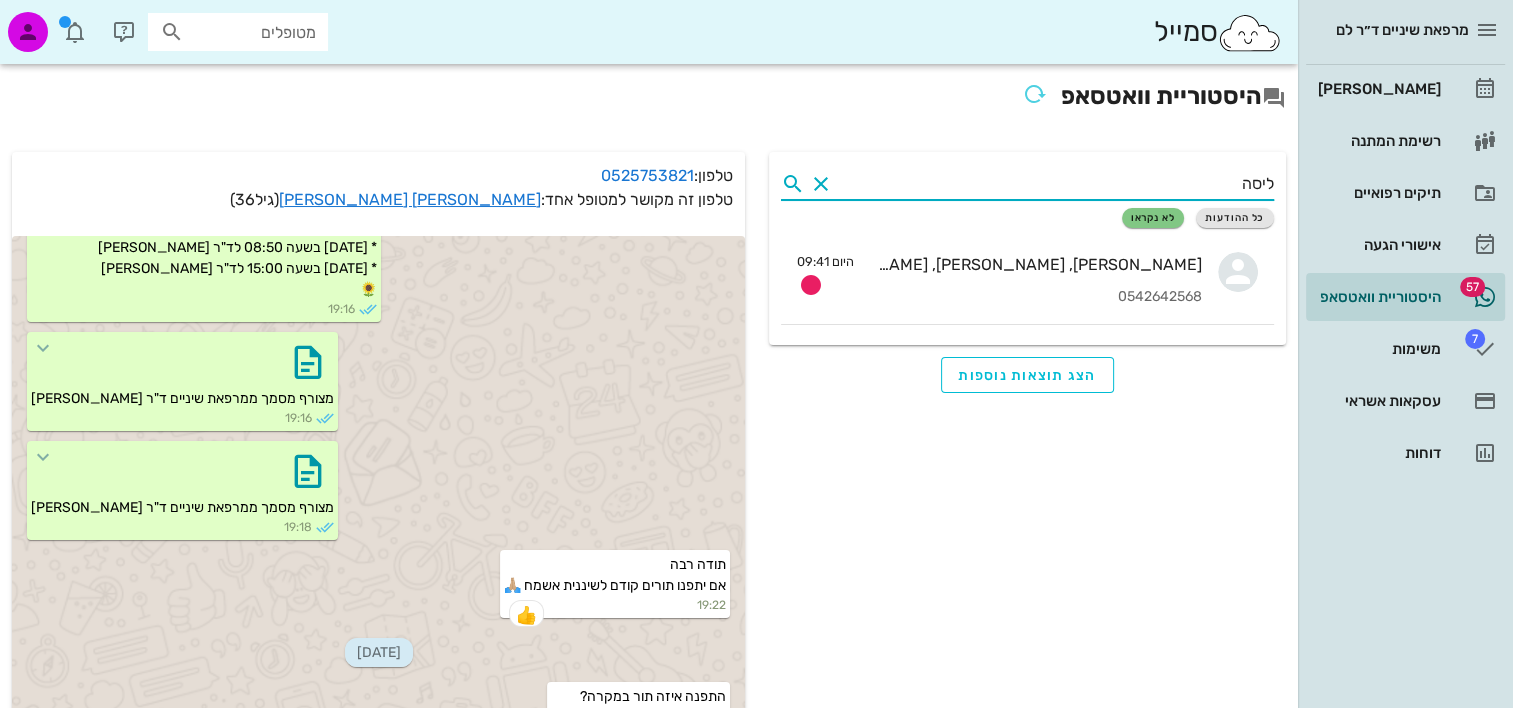 type on "ליסה" 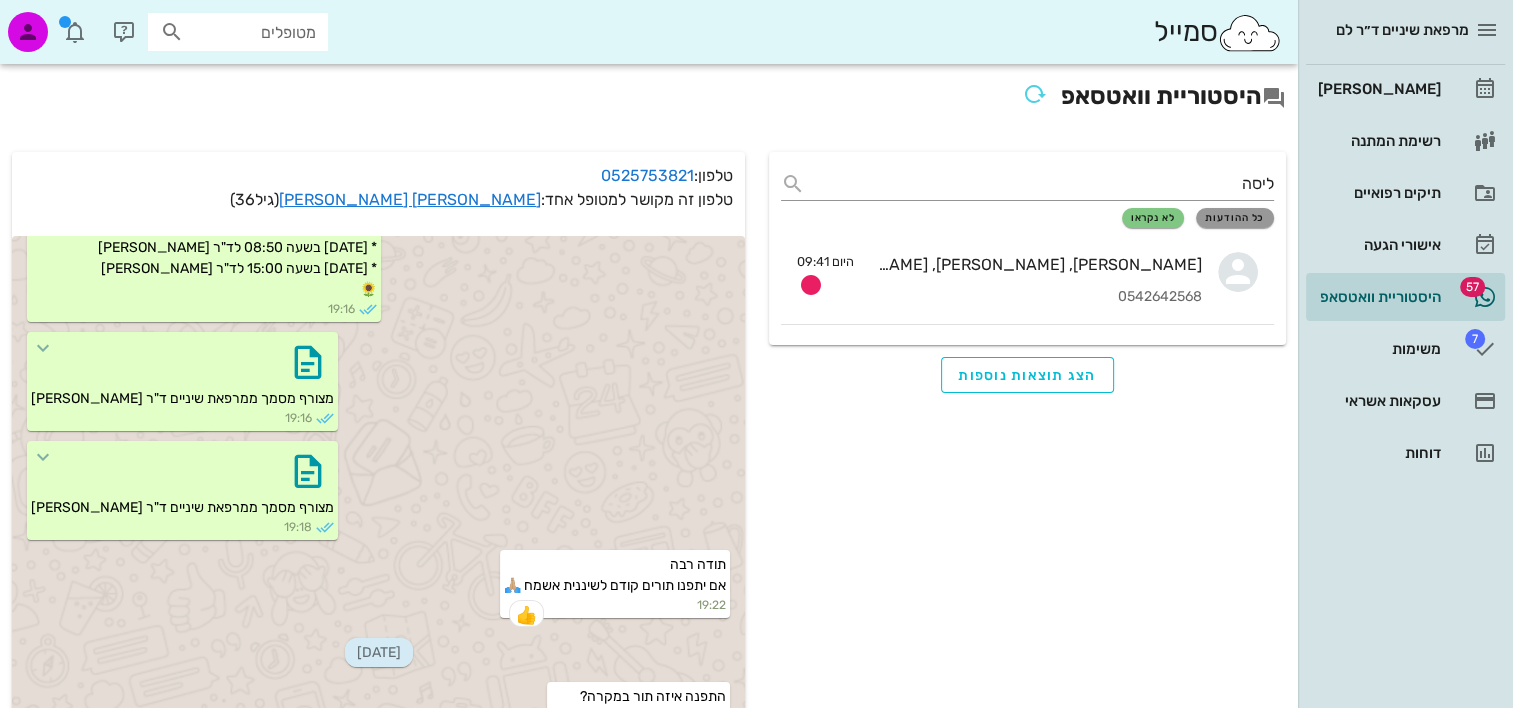 click on "כל ההודעות" at bounding box center [1235, 218] 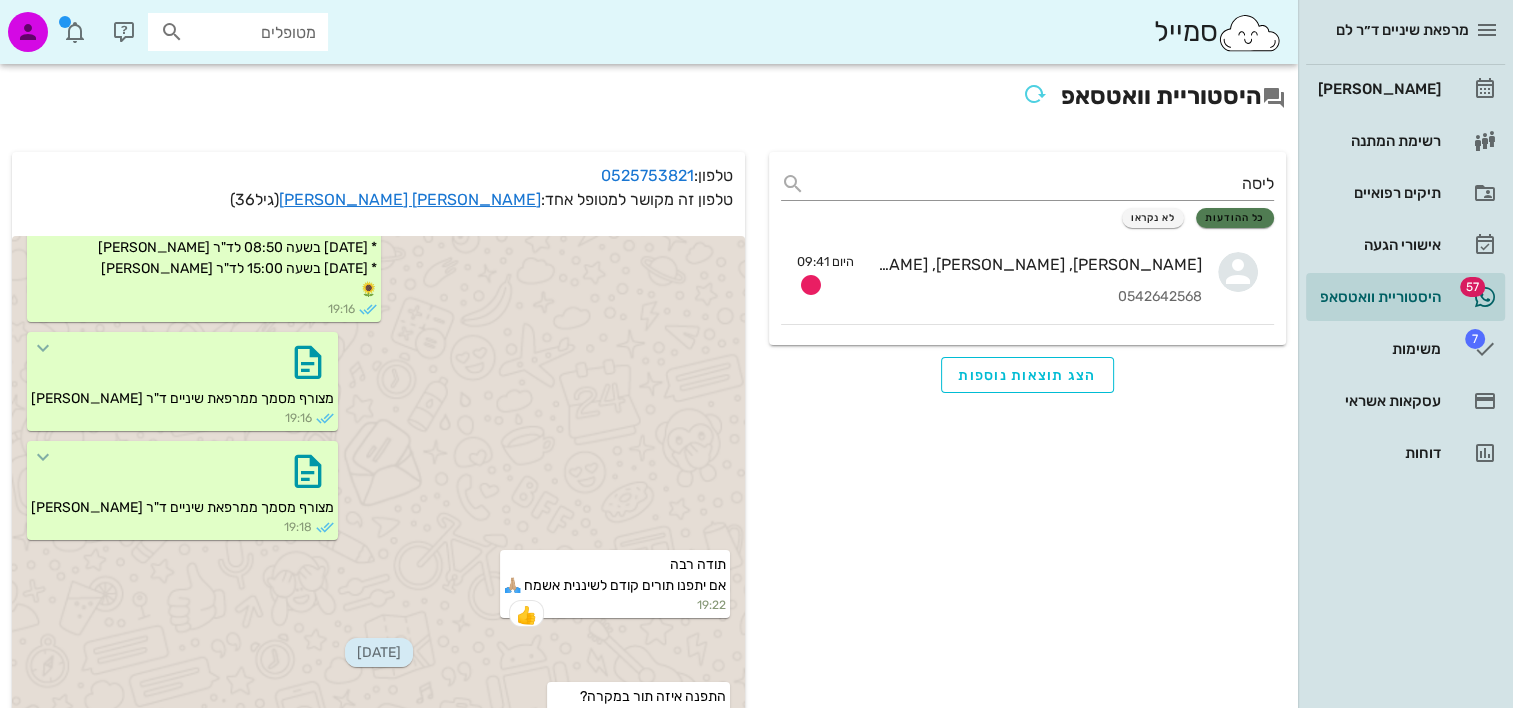 click on "כל ההודעות" at bounding box center [1235, 218] 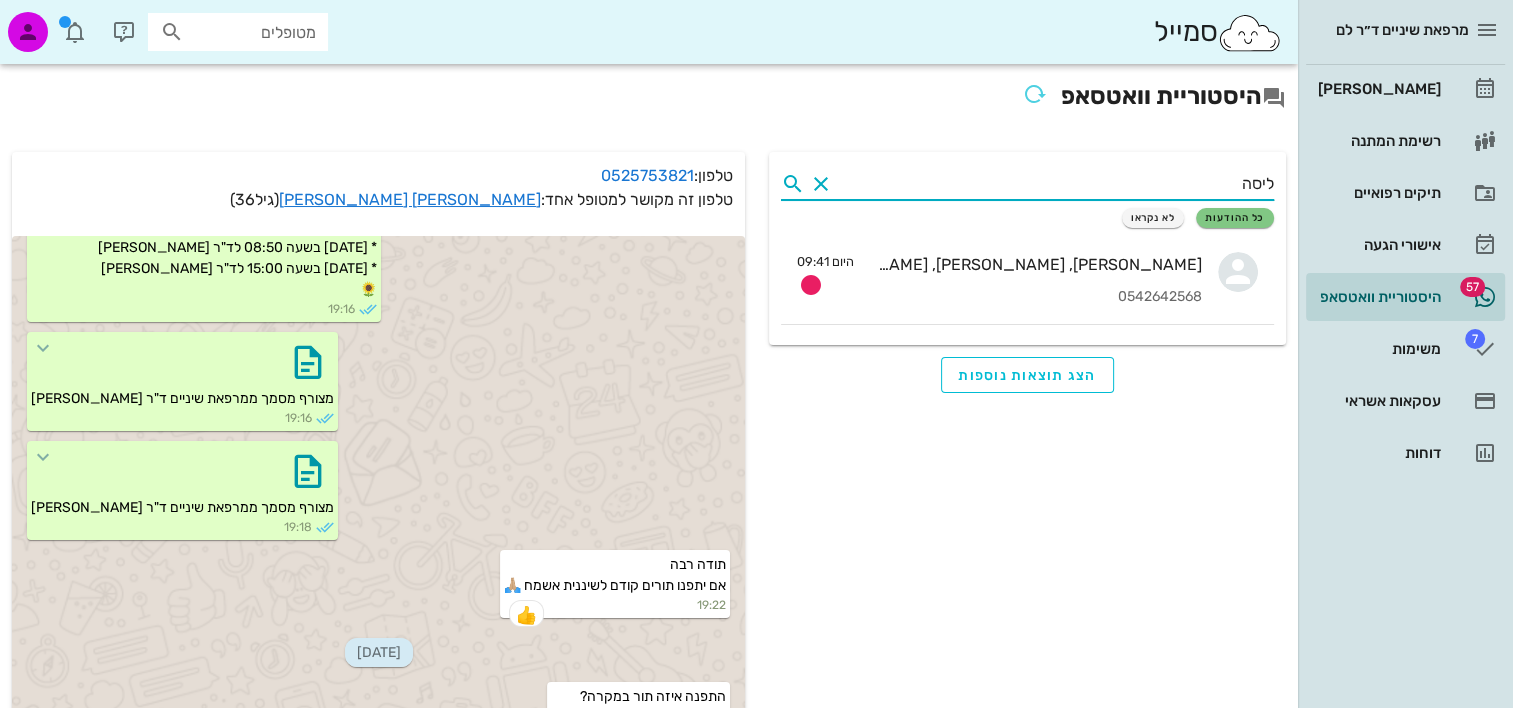 click on "ליסה" at bounding box center [1055, 184] 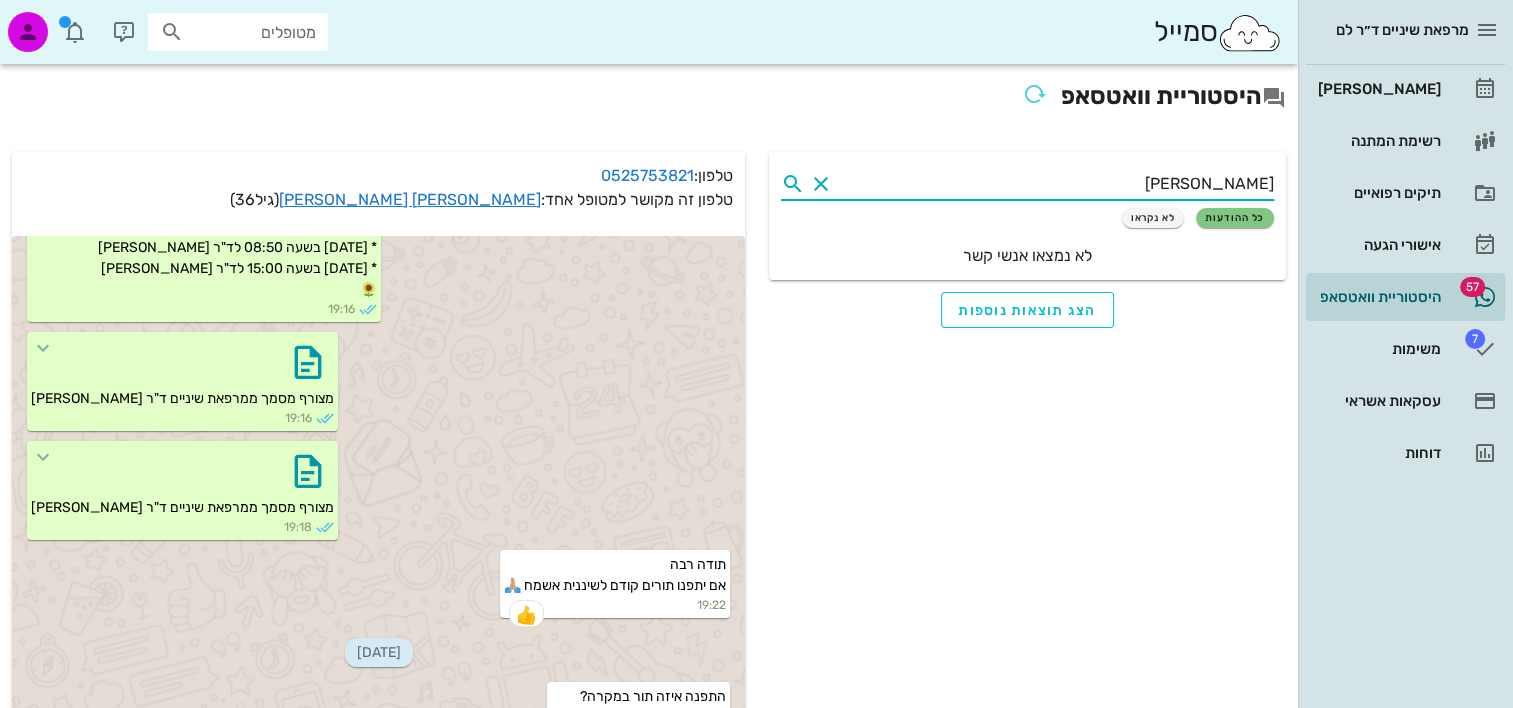 type on "ש" 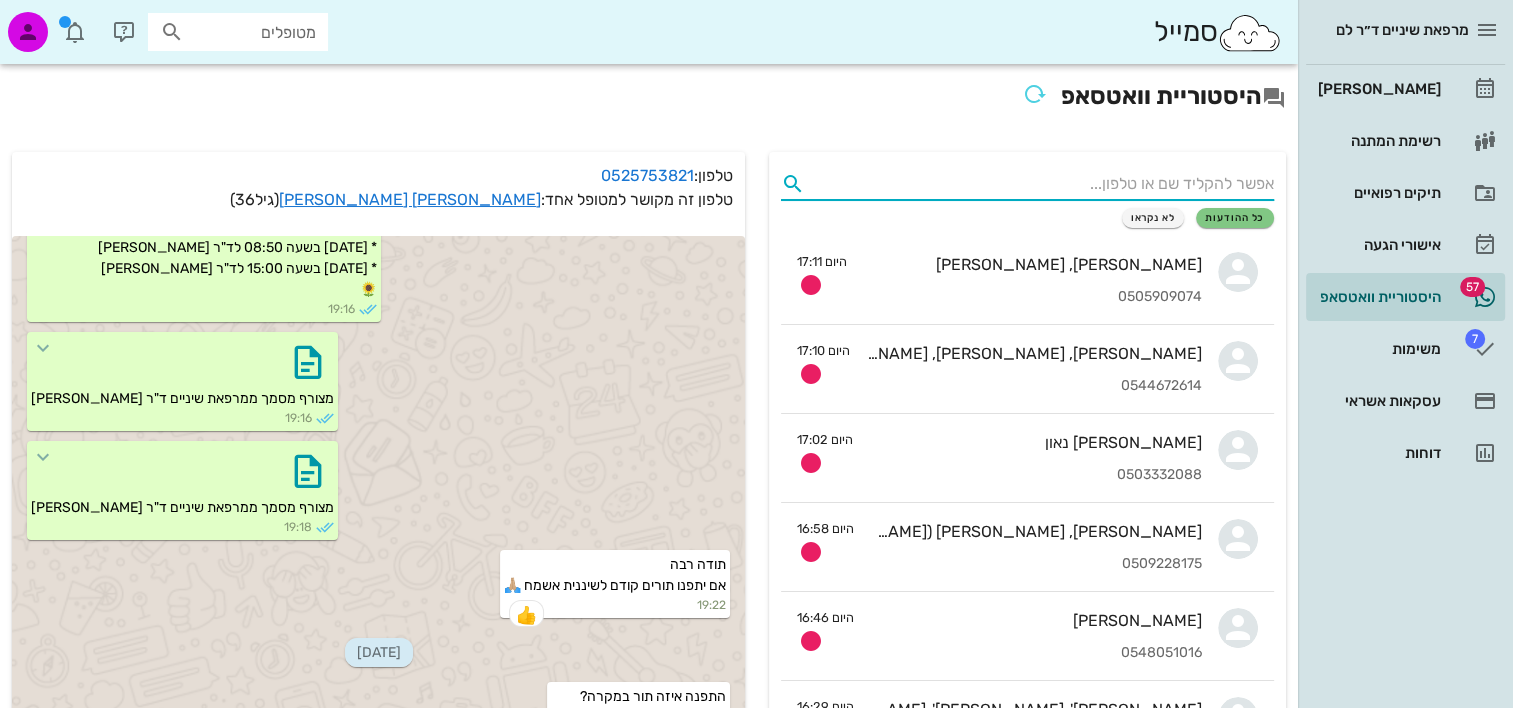 type 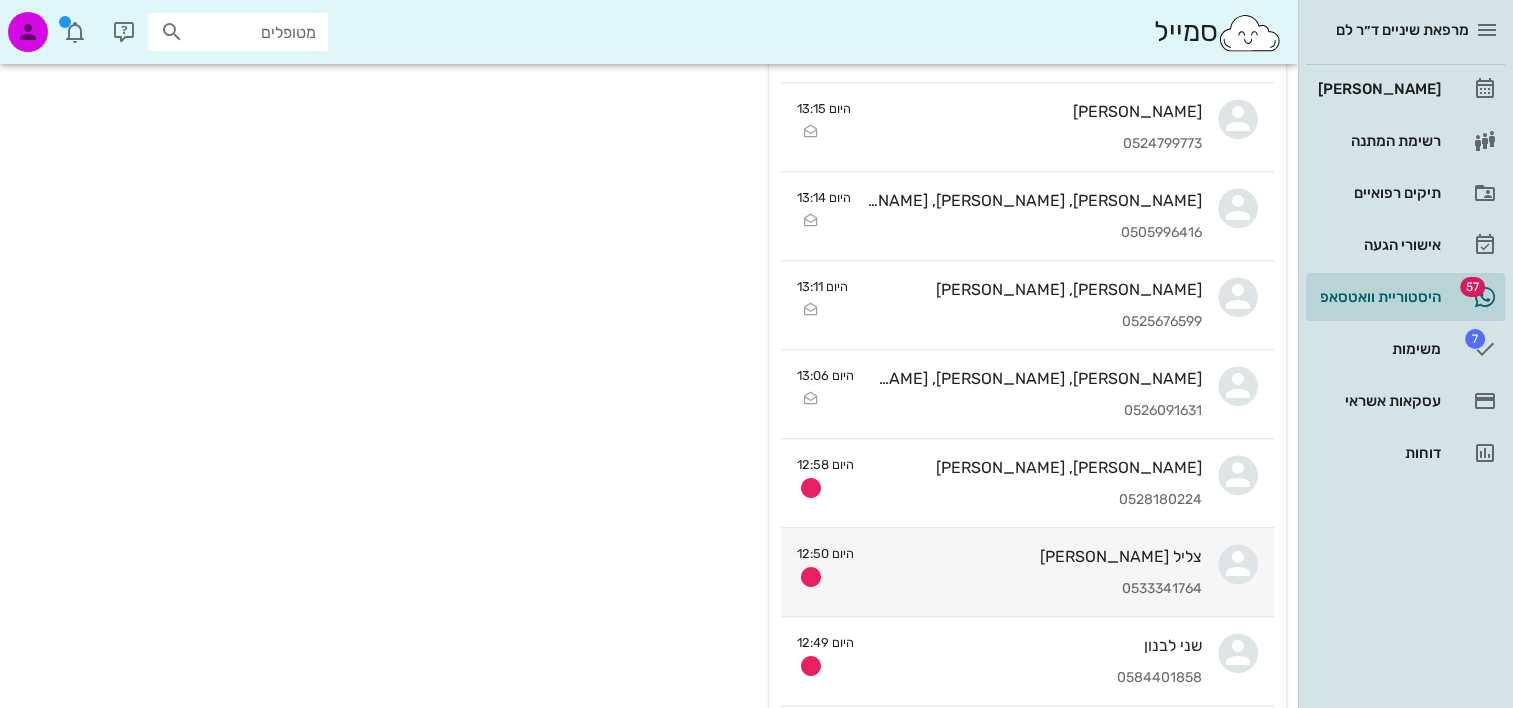 scroll, scrollTop: 2700, scrollLeft: 0, axis: vertical 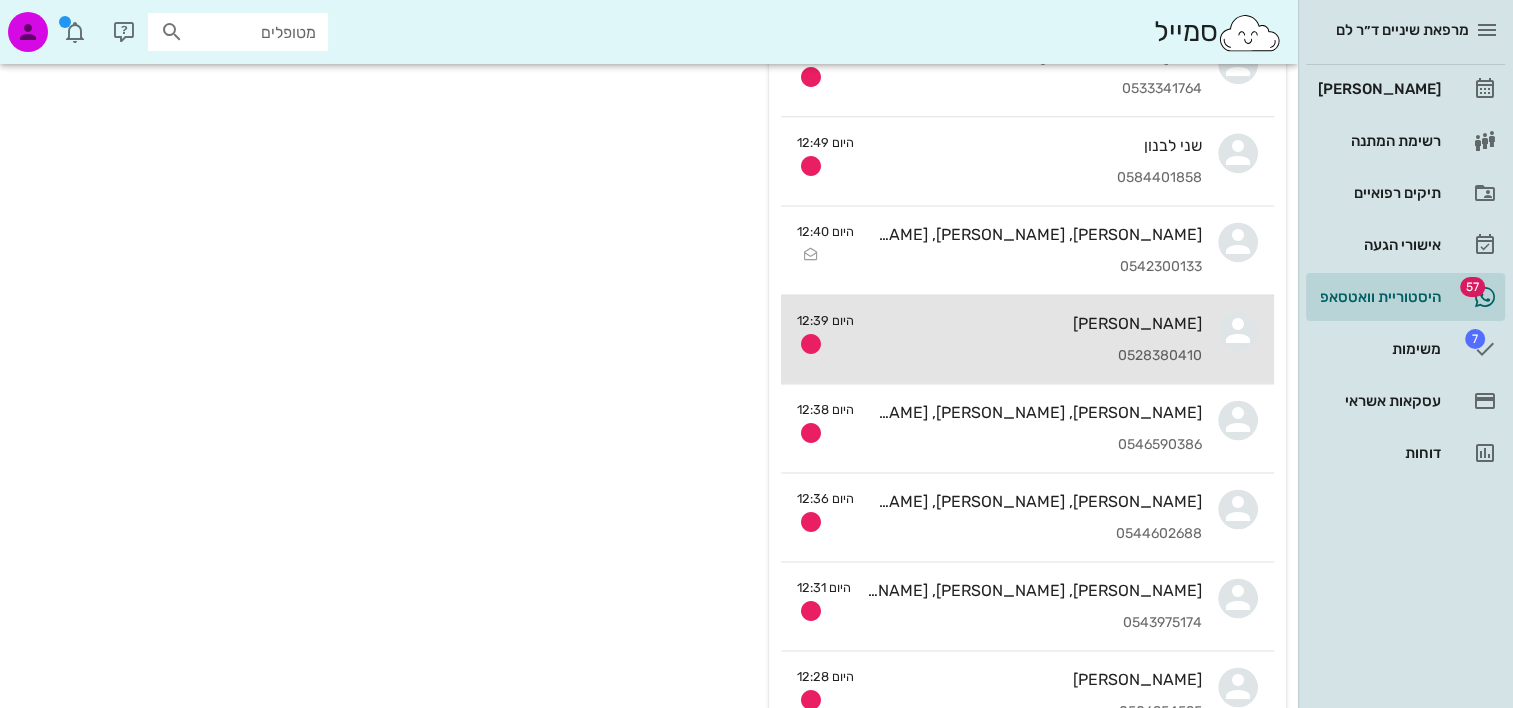 click on "דן הרשפנג 0528380410" at bounding box center (1036, 339) 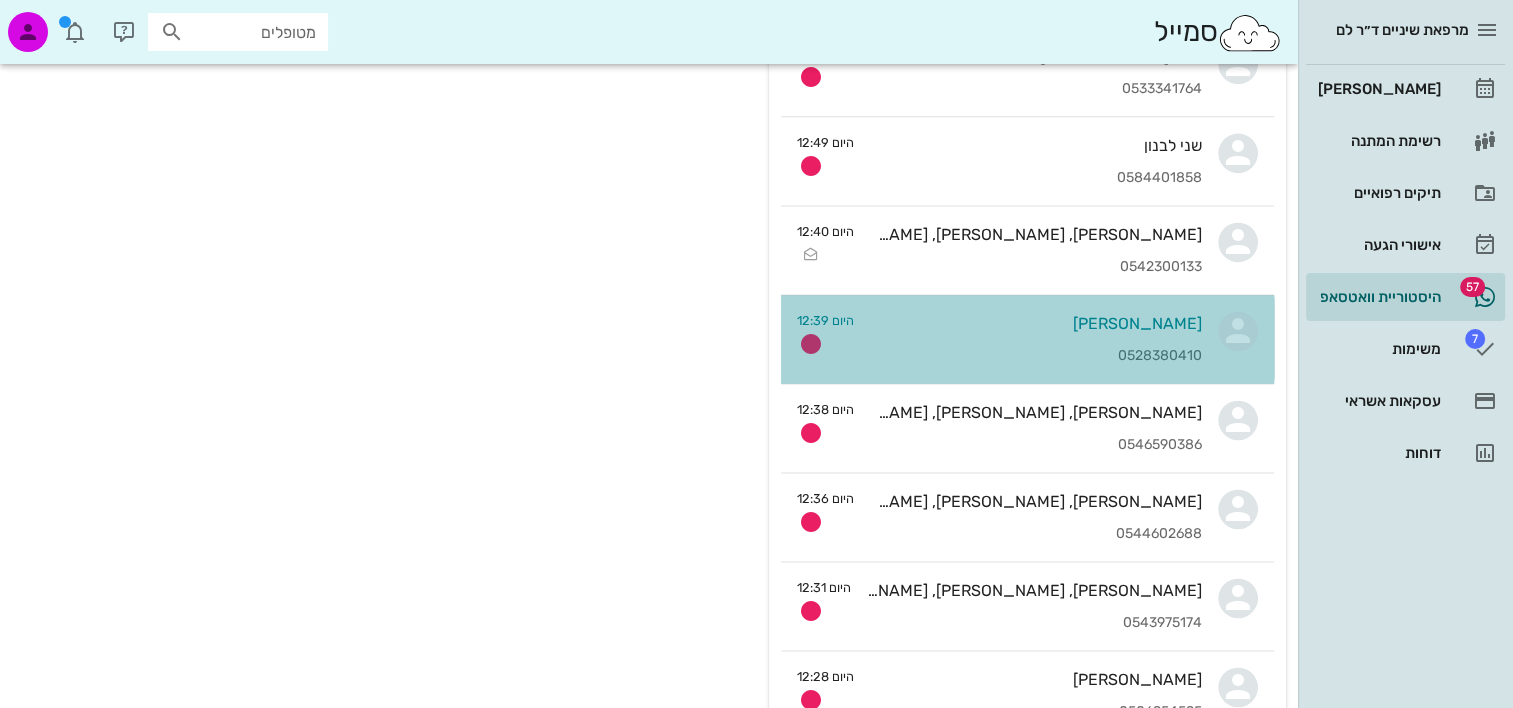 scroll, scrollTop: 0, scrollLeft: 0, axis: both 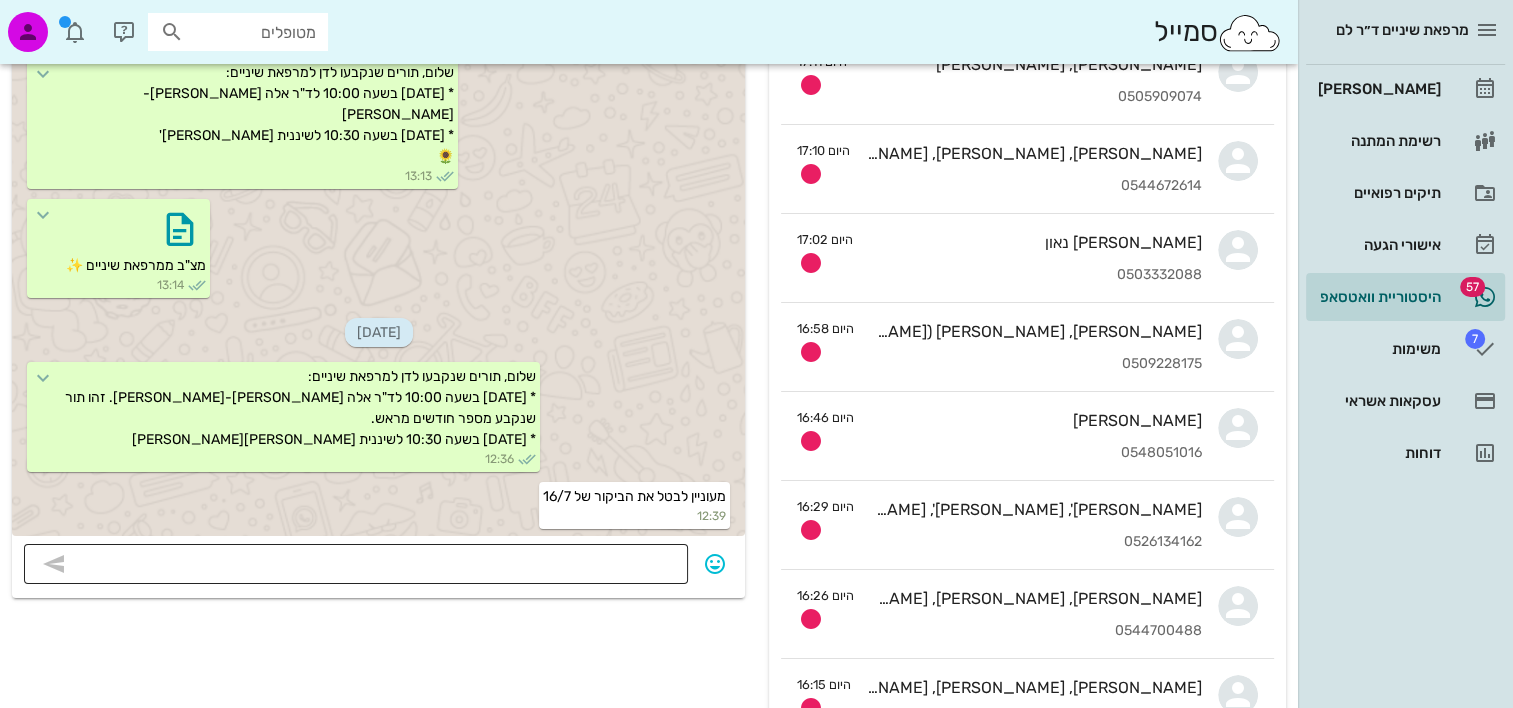 click at bounding box center (370, 566) 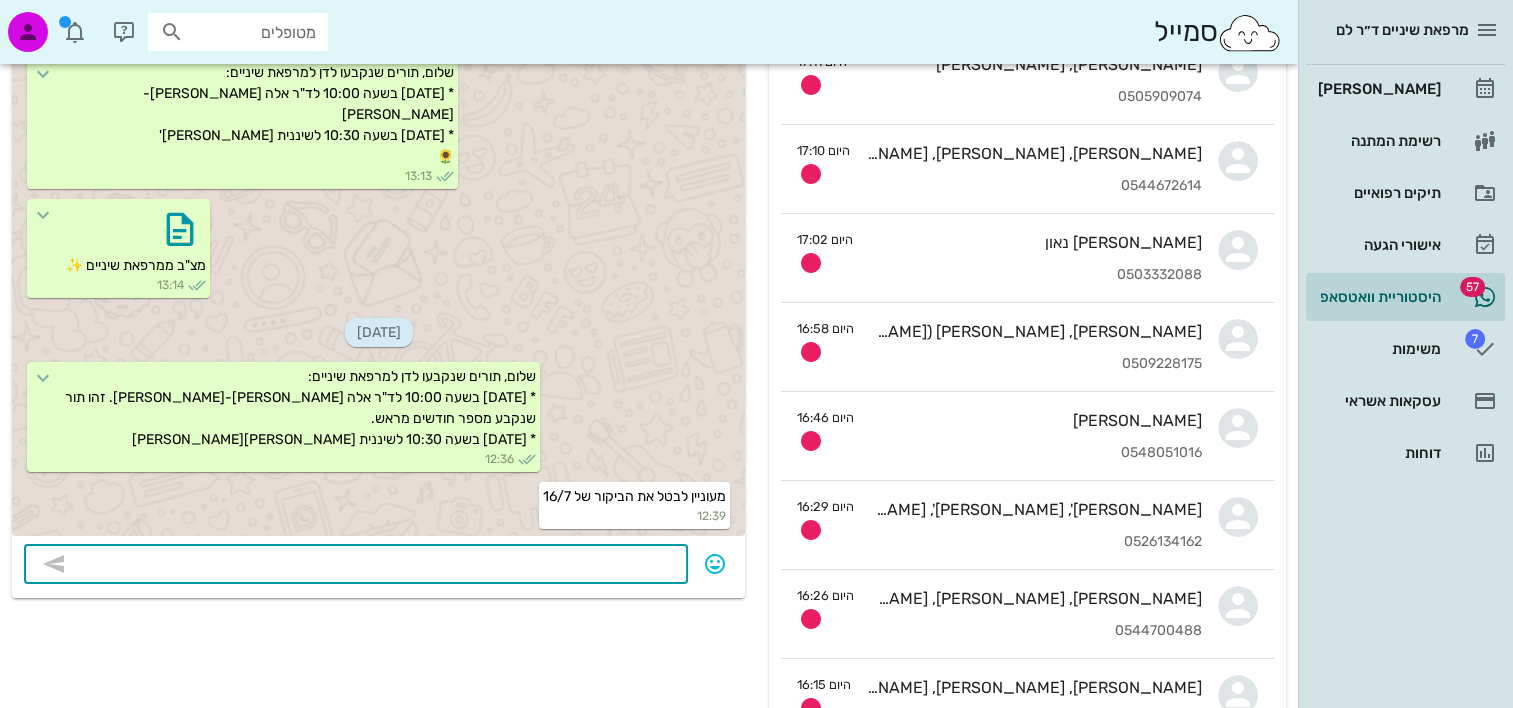 type on "ת" 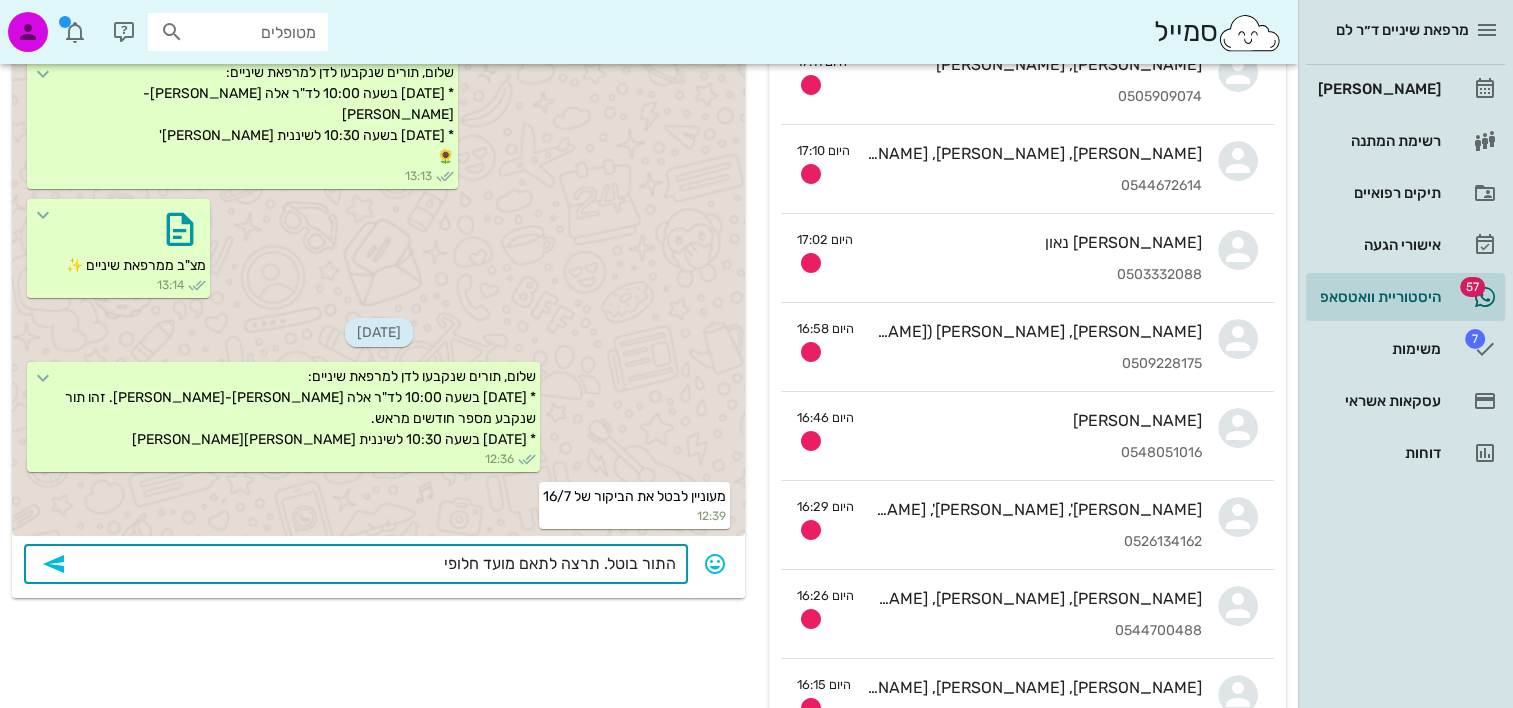 type on "התור בוטל. תרצה לתאם מועד חלופי?" 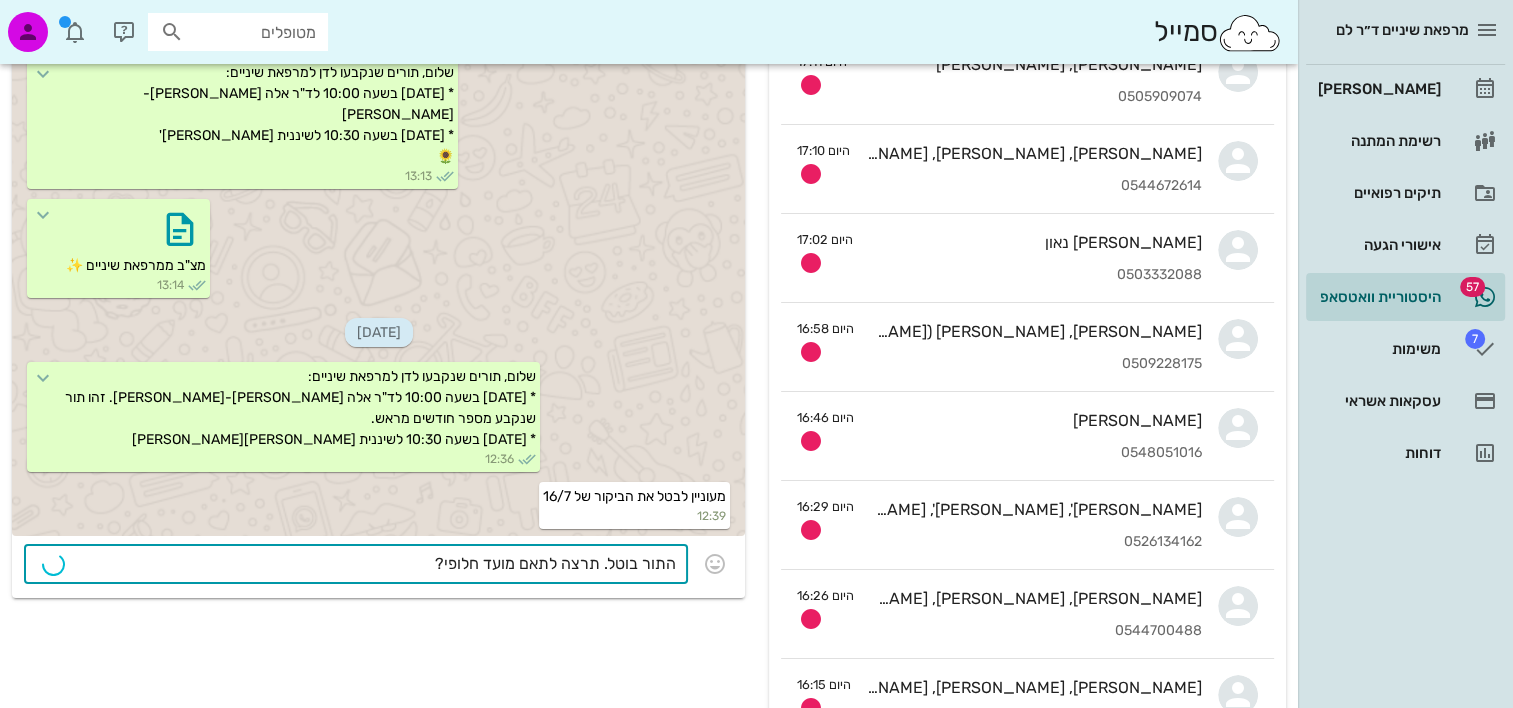 type 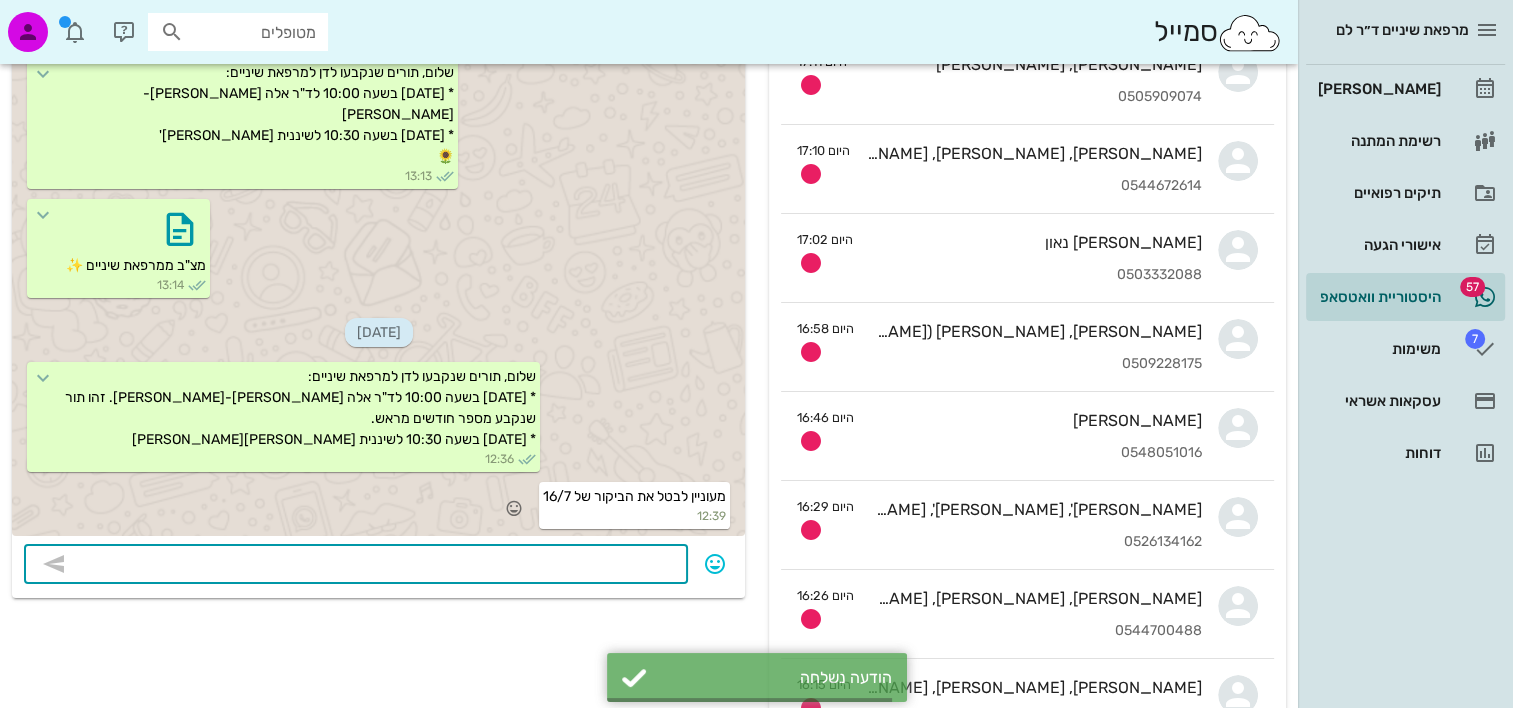 scroll, scrollTop: 528, scrollLeft: 0, axis: vertical 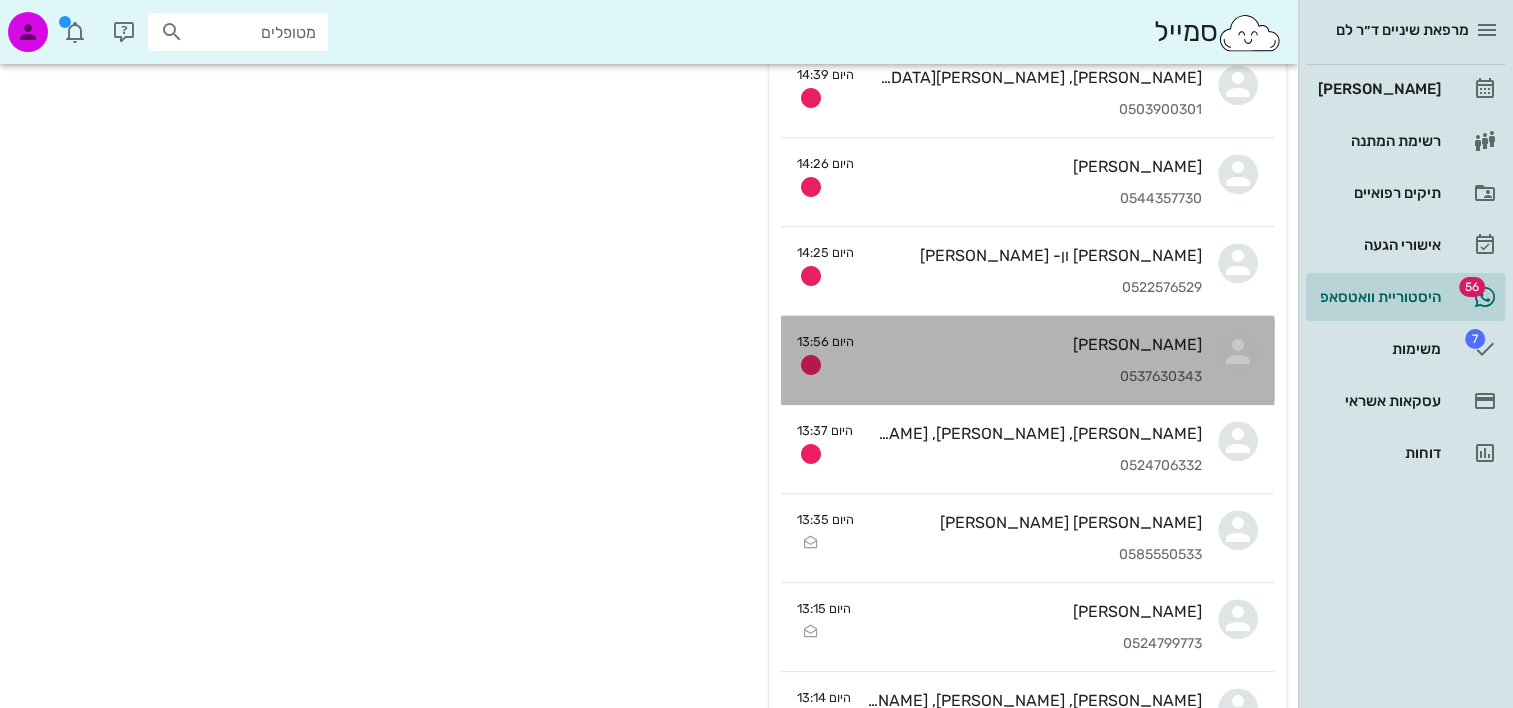 click on "פדר דבורי 0537630343" at bounding box center (1036, 360) 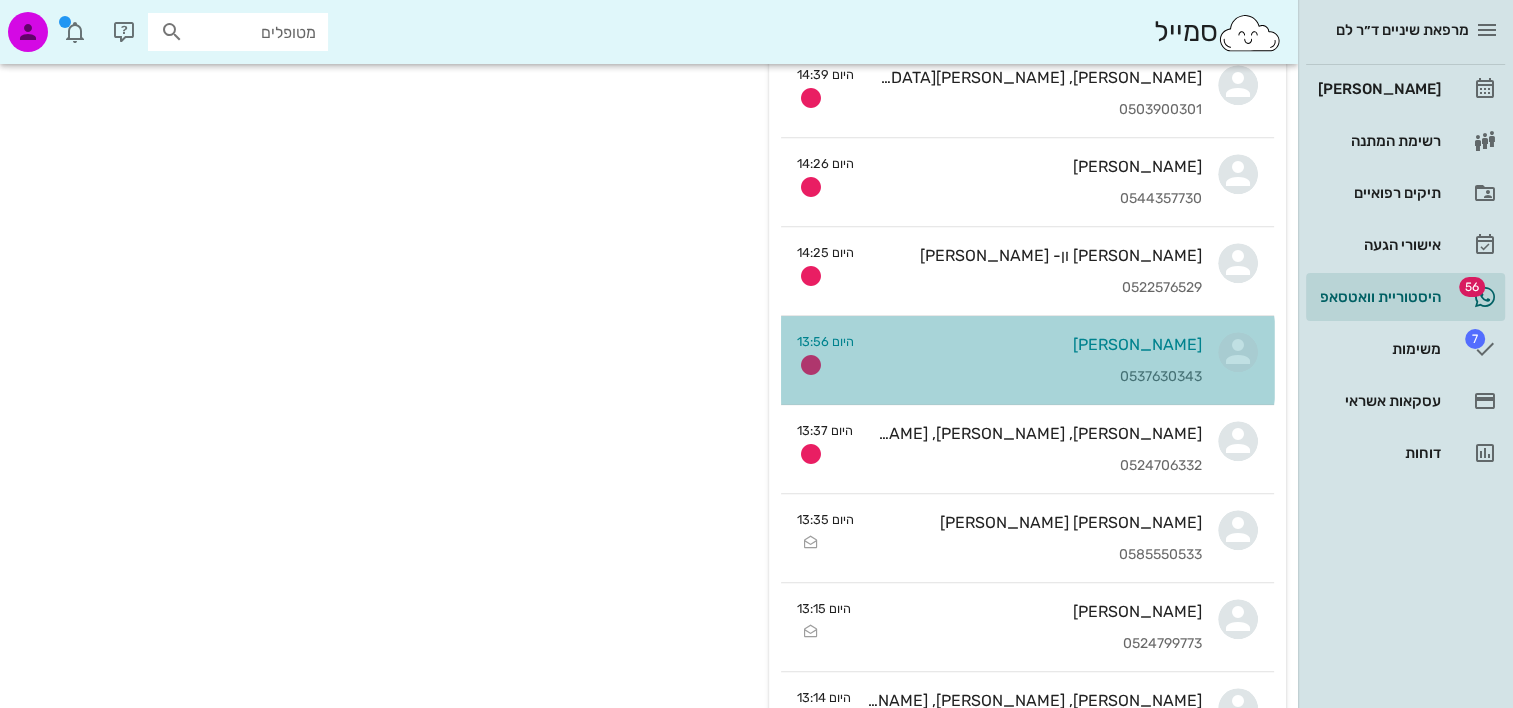 scroll, scrollTop: 0, scrollLeft: 0, axis: both 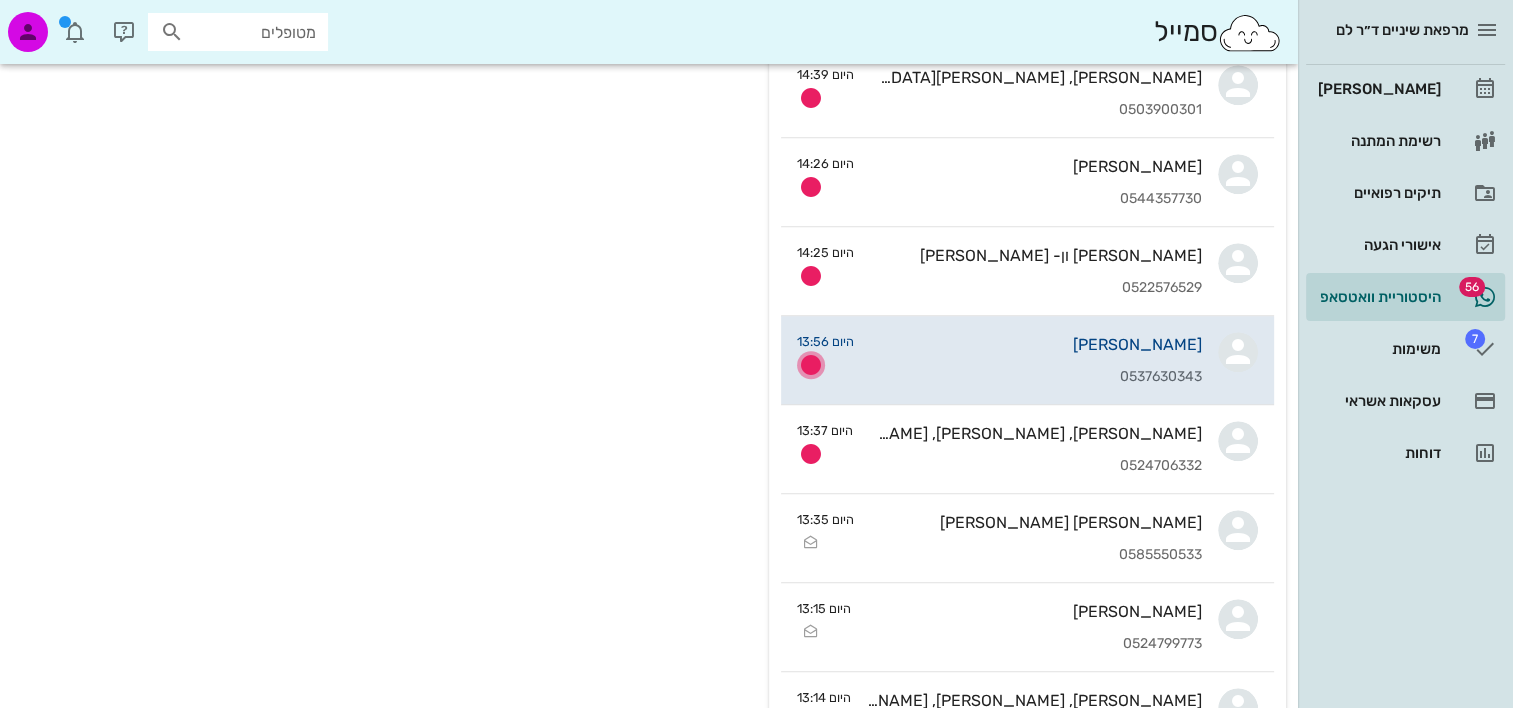 click at bounding box center [811, 365] 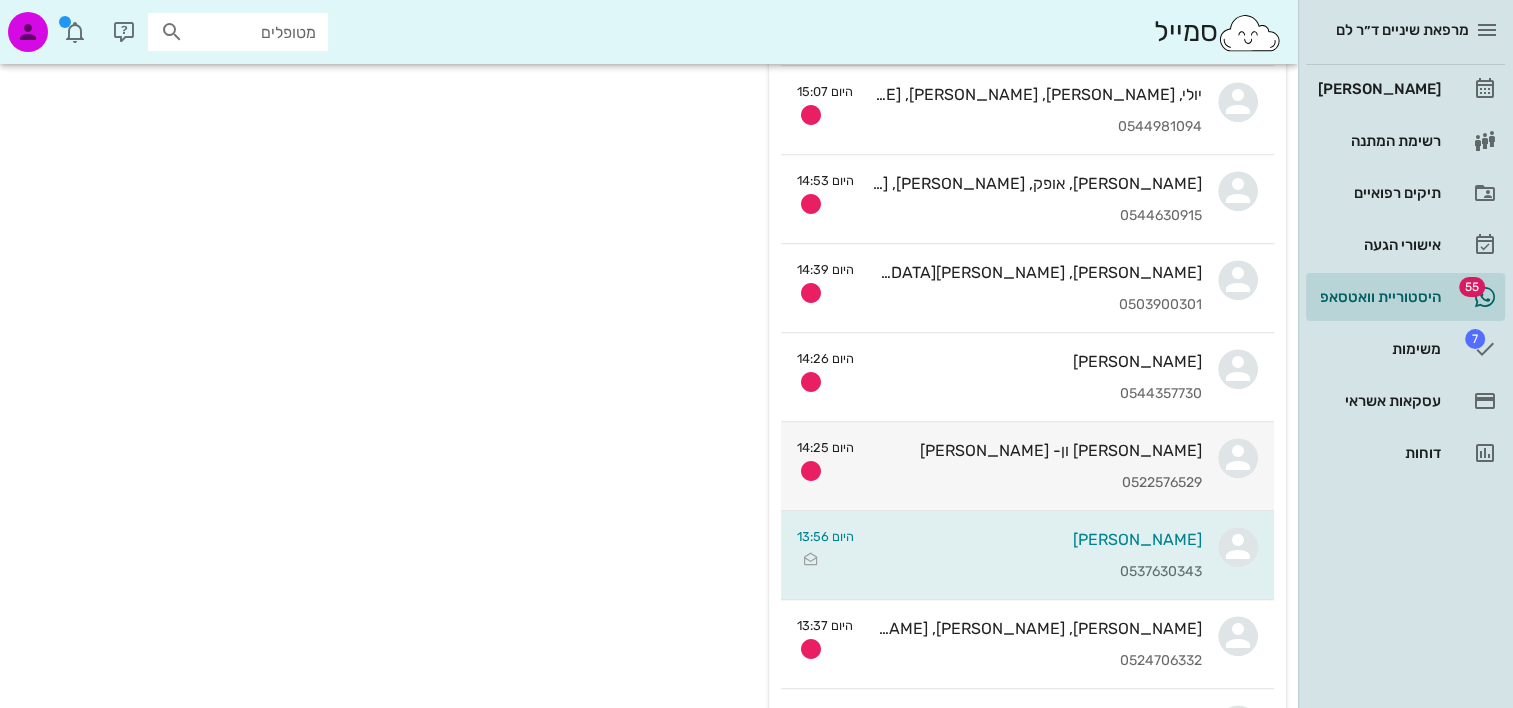 scroll, scrollTop: 1500, scrollLeft: 0, axis: vertical 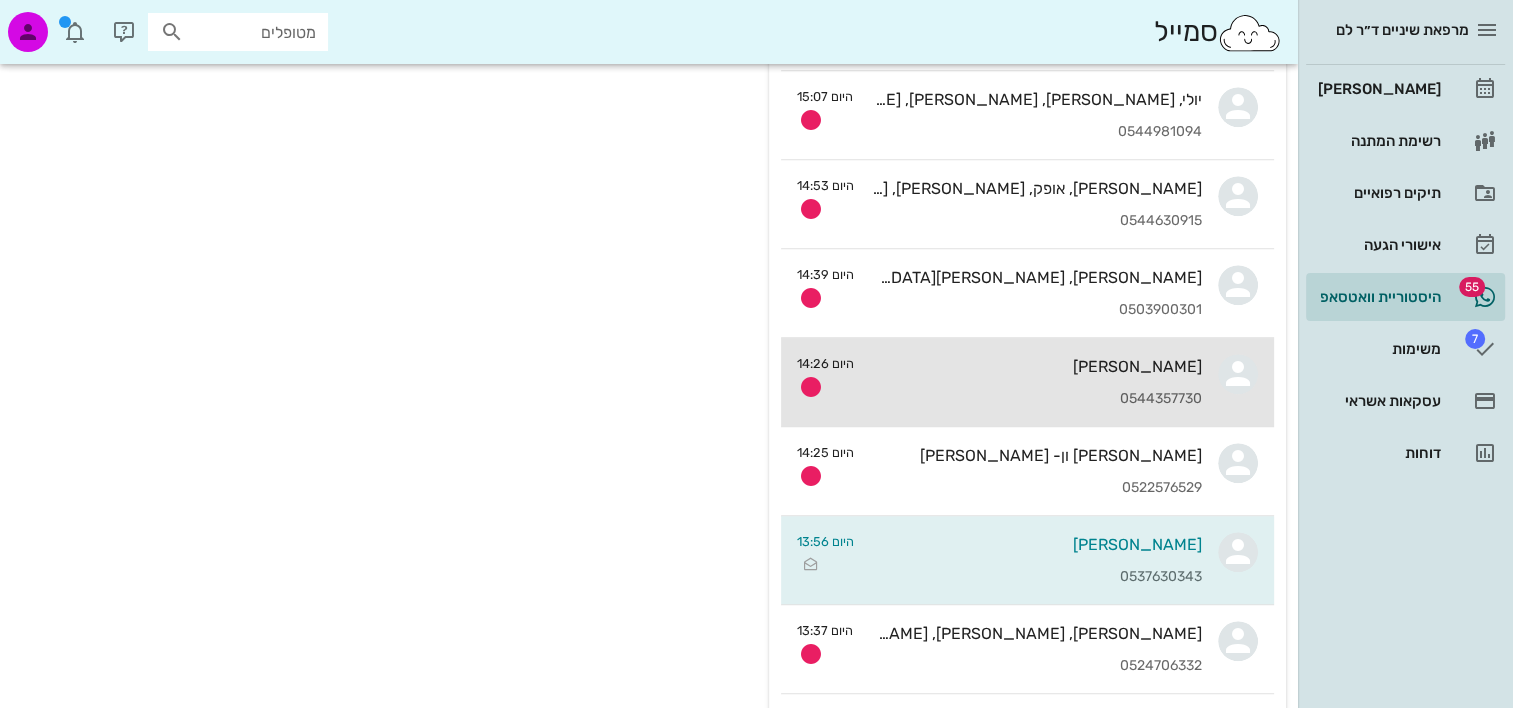 click on "0544357730" at bounding box center (1036, 399) 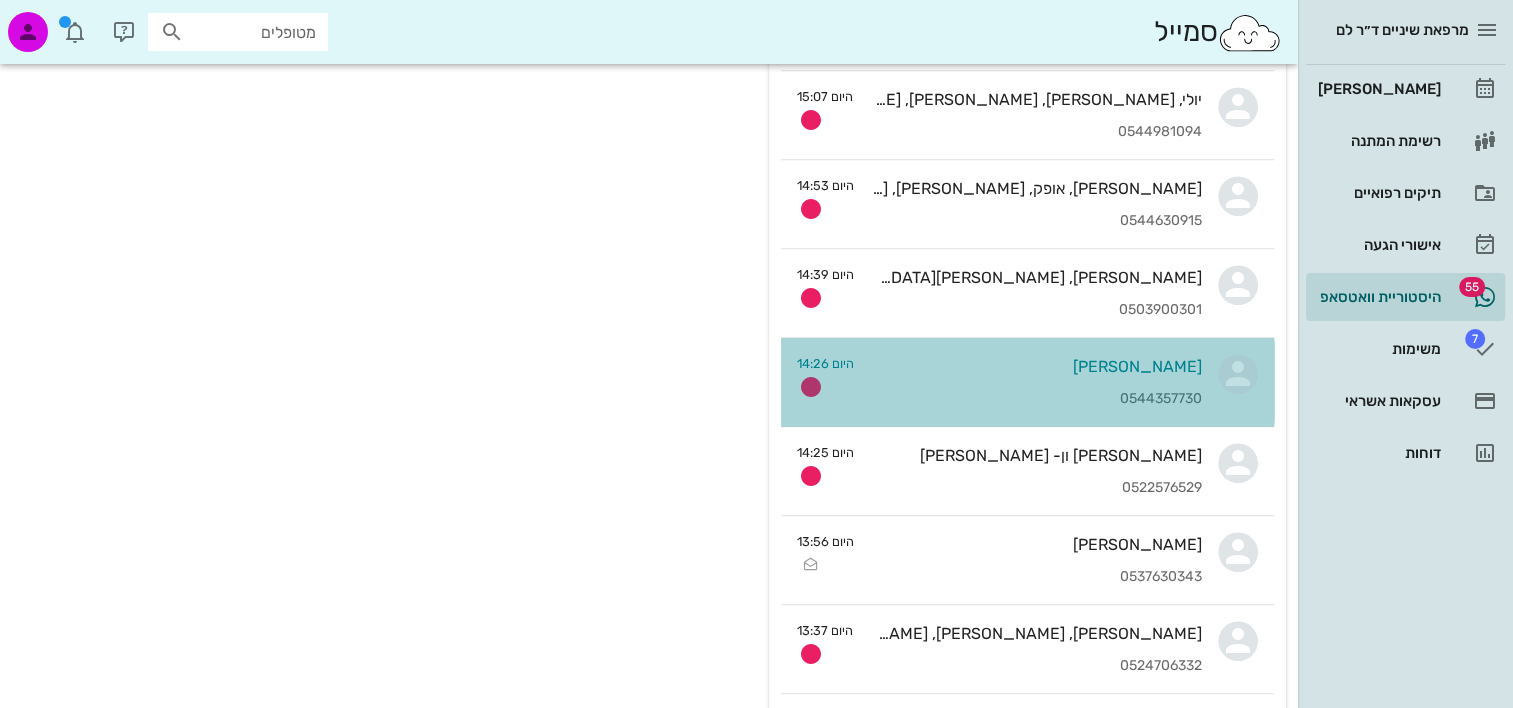 scroll, scrollTop: 0, scrollLeft: 0, axis: both 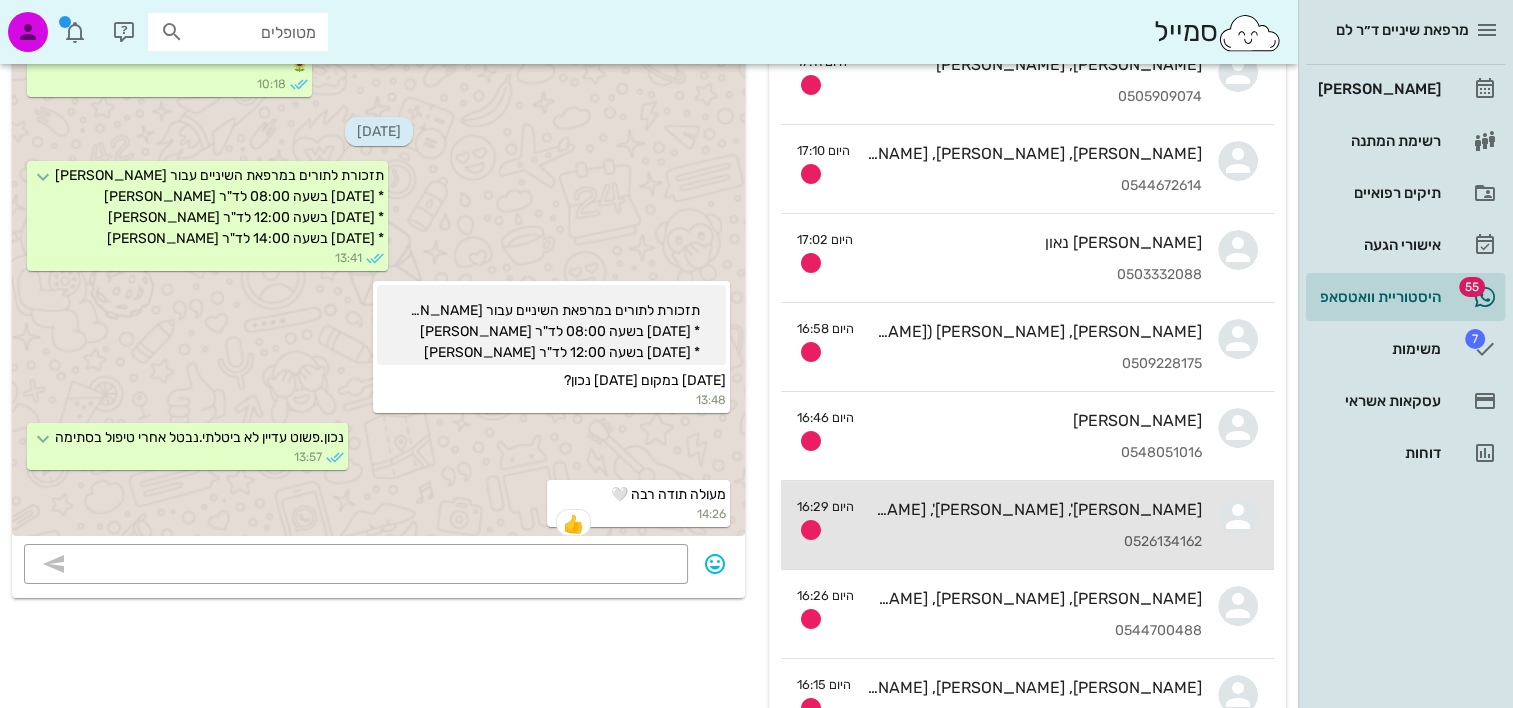 click on "ליאור זוסמנוביץ', רוני זוסמנוביץ', עמית זוסמנוביץ, שני זוסמנוביץ' 0526134162" at bounding box center [1036, 525] 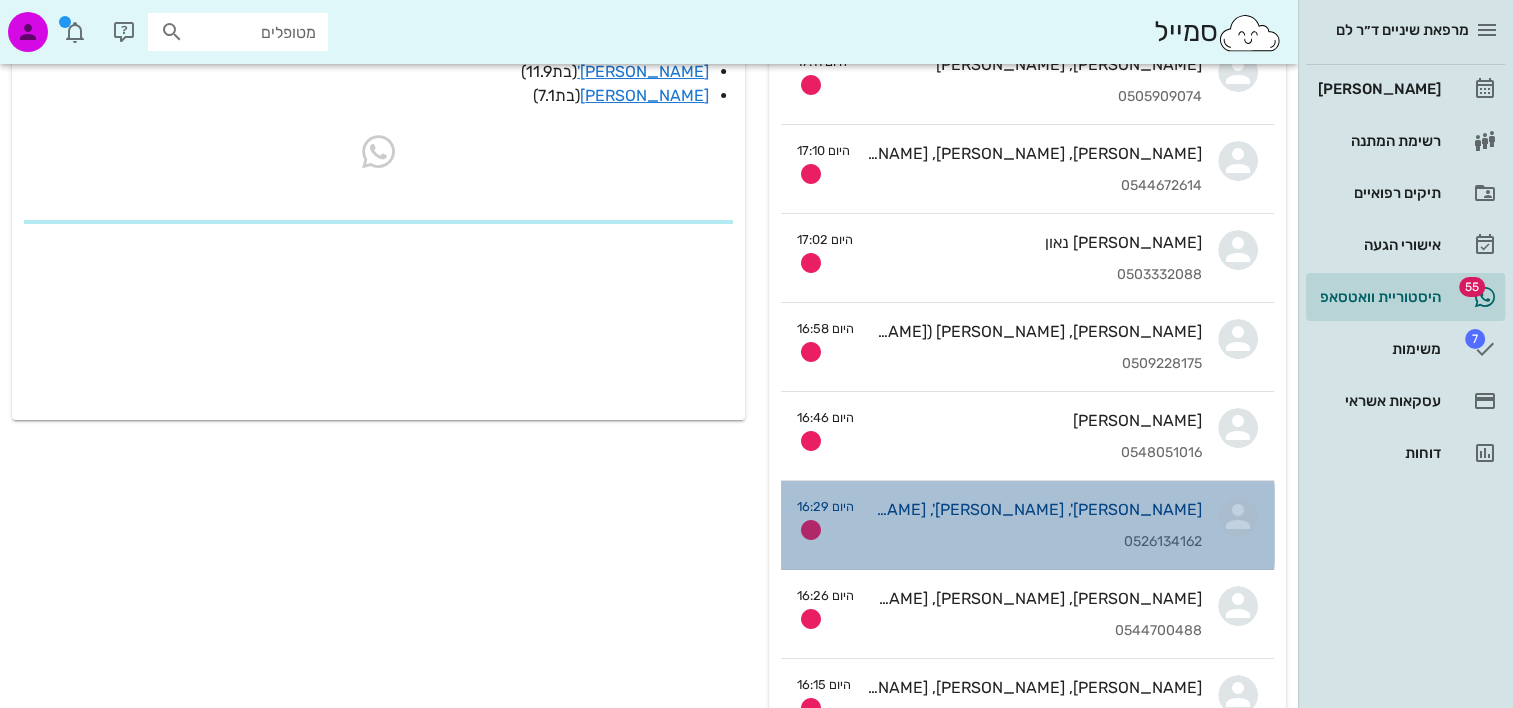 scroll, scrollTop: 0, scrollLeft: 0, axis: both 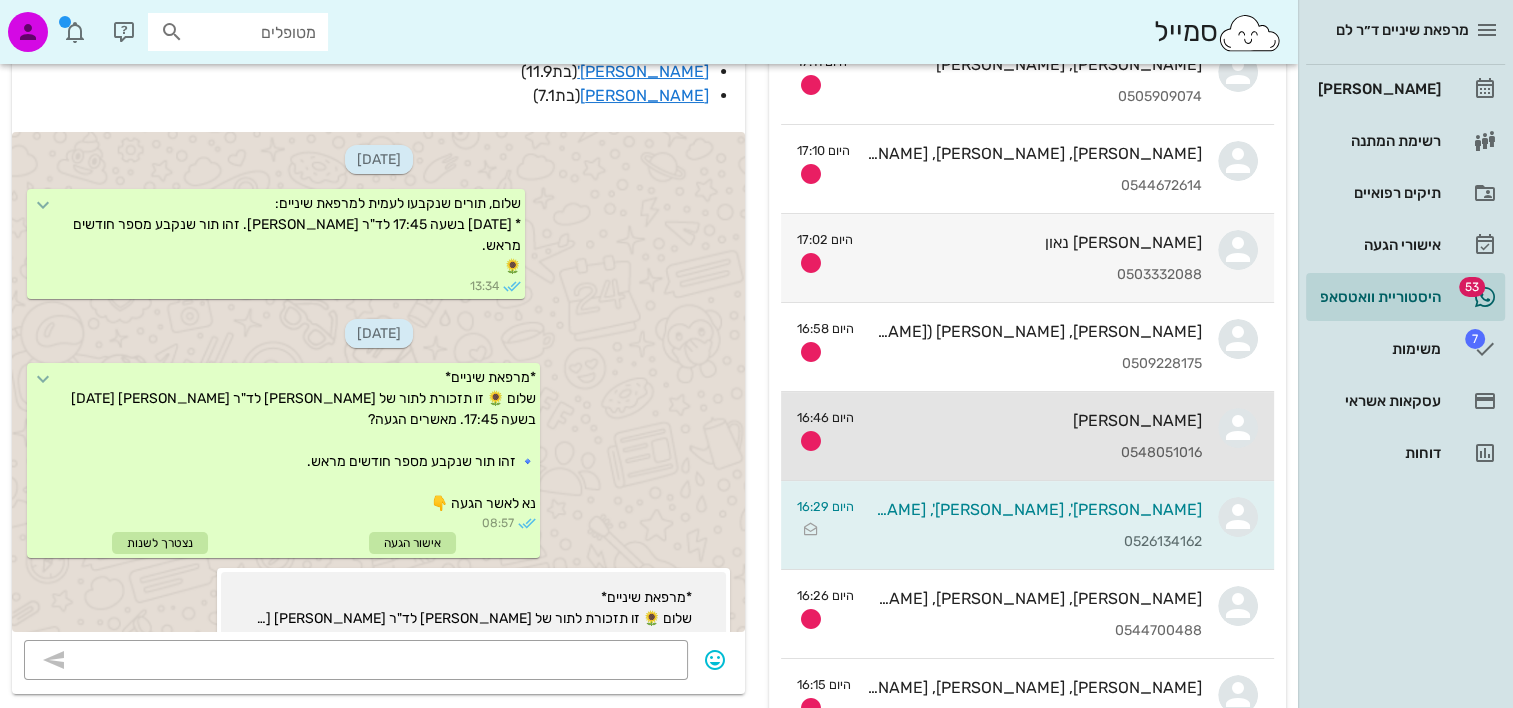 click on "נועה כהן 0548051016" at bounding box center [1036, 436] 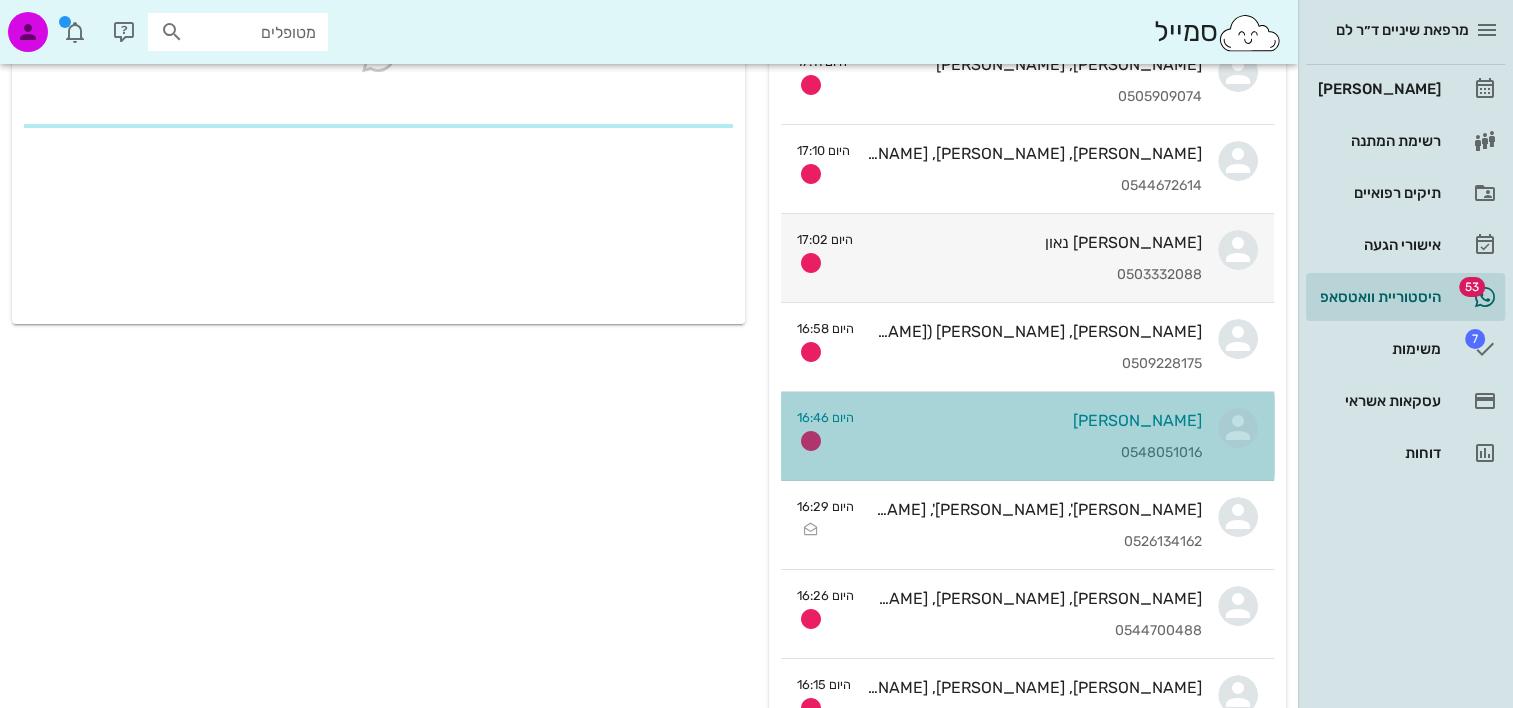 scroll, scrollTop: 0, scrollLeft: 0, axis: both 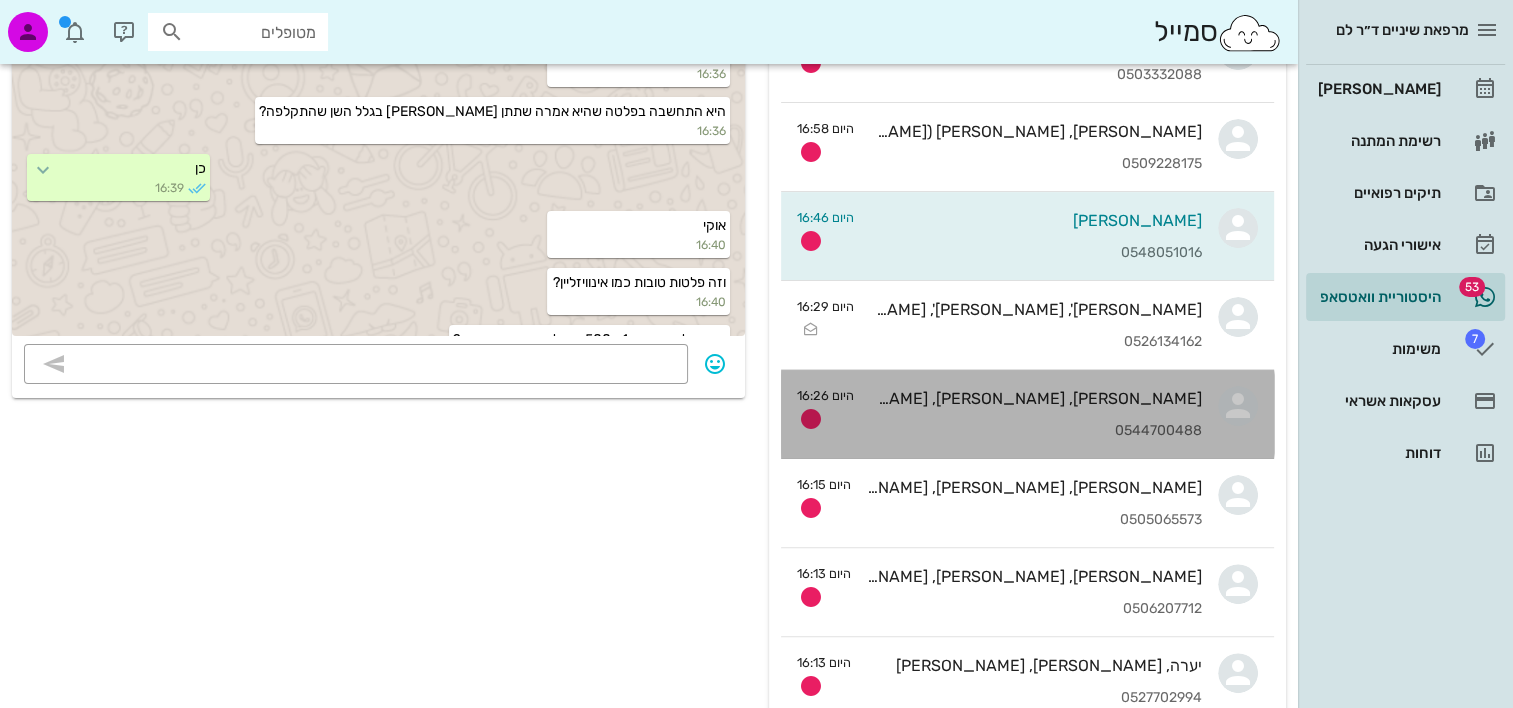 click on "0544700488" at bounding box center (1036, 431) 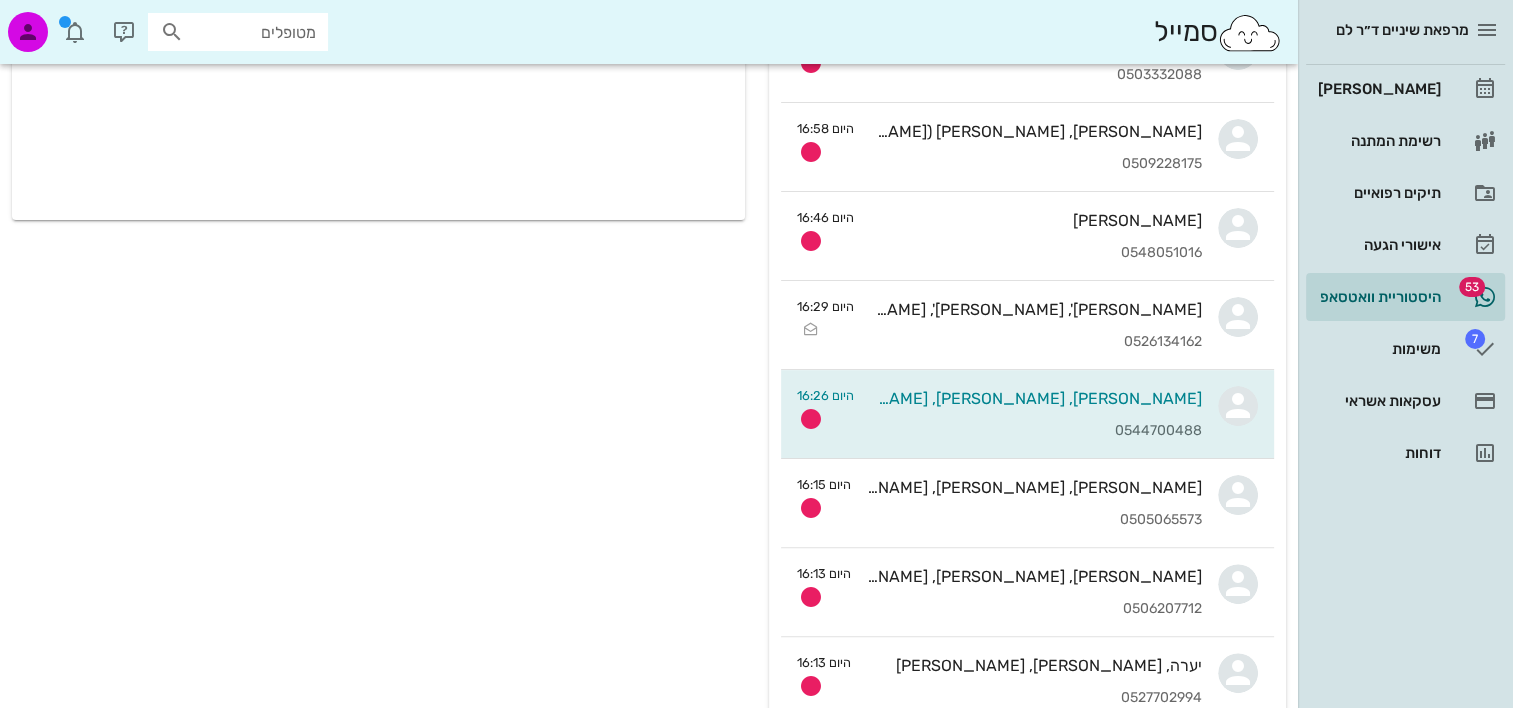 scroll, scrollTop: 0, scrollLeft: 0, axis: both 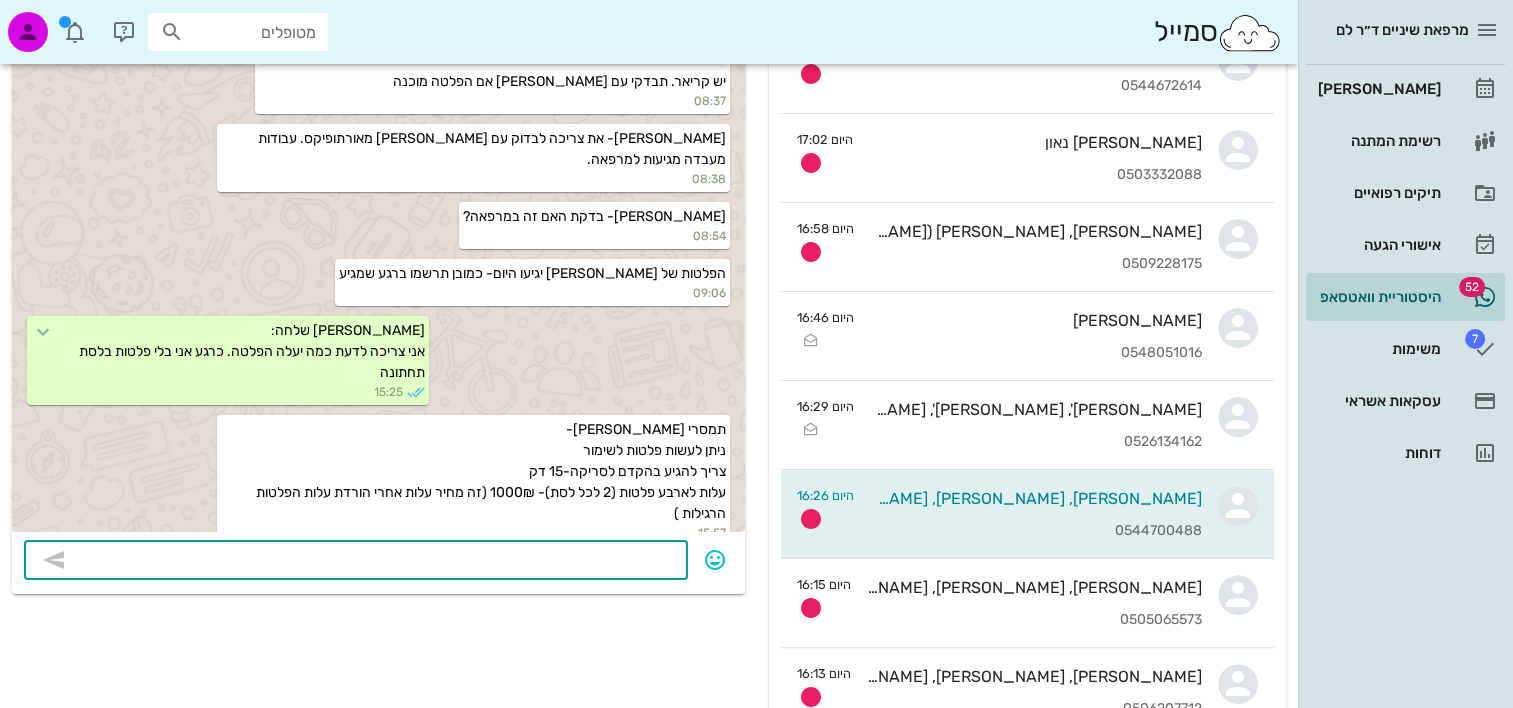 click at bounding box center (370, 562) 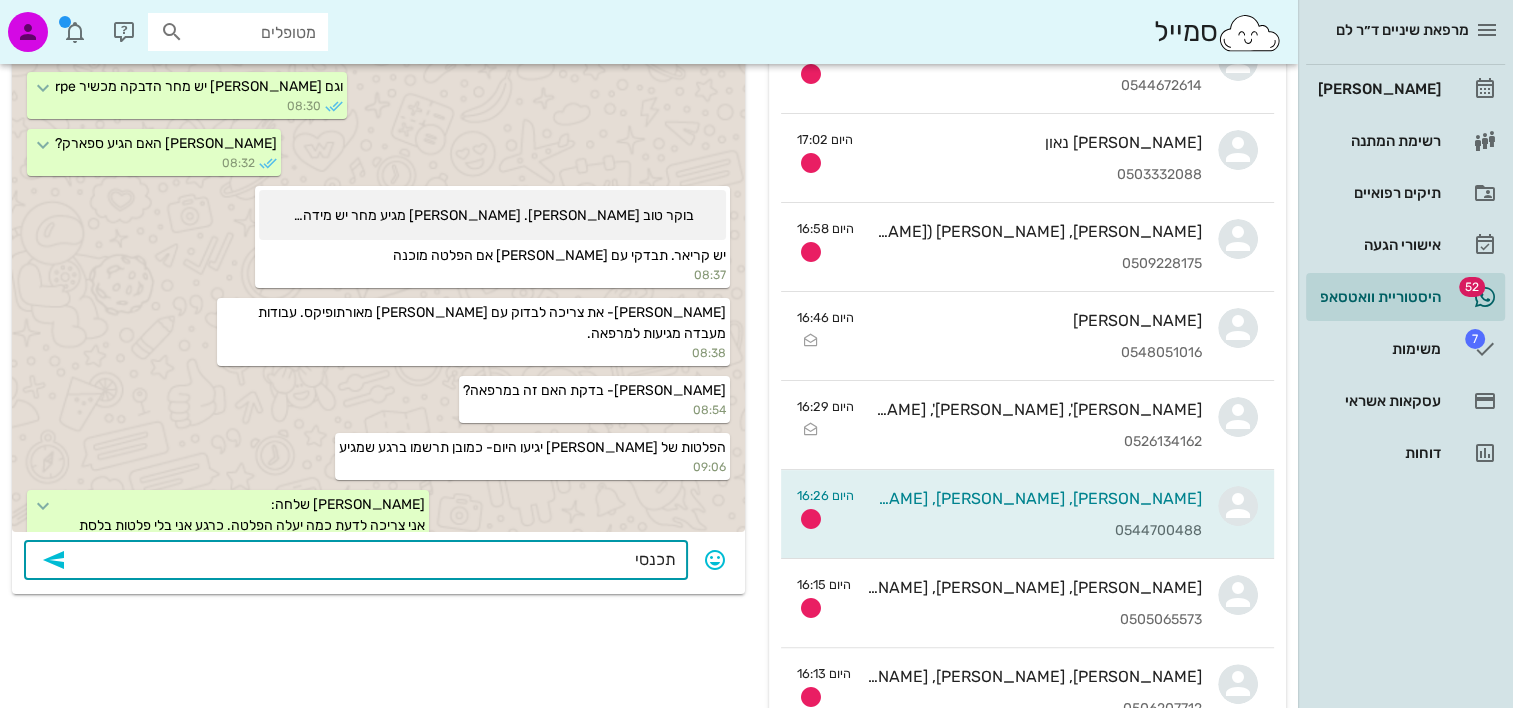 scroll, scrollTop: 31322, scrollLeft: 0, axis: vertical 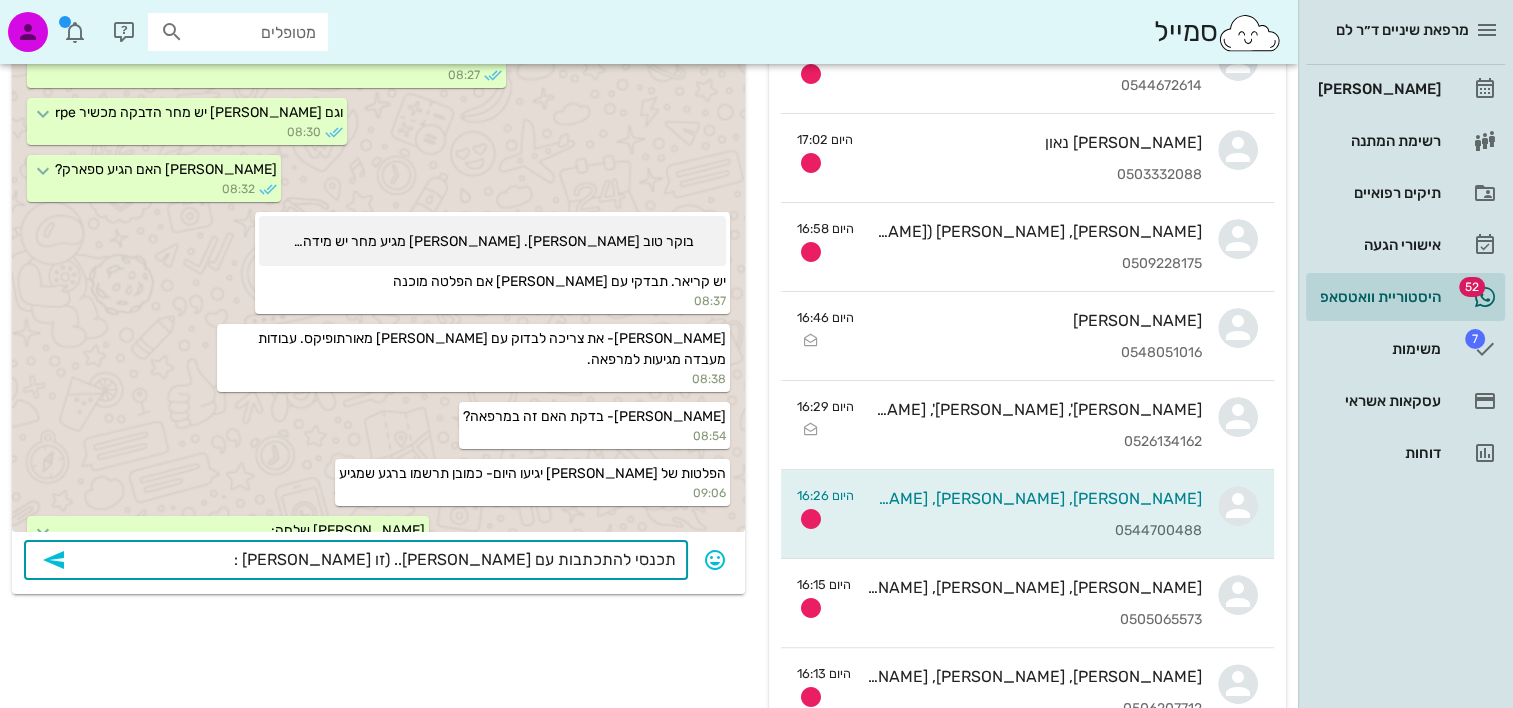 type on "תכנסי להתכתבות עם נועה כהן.. (זו נטע :)" 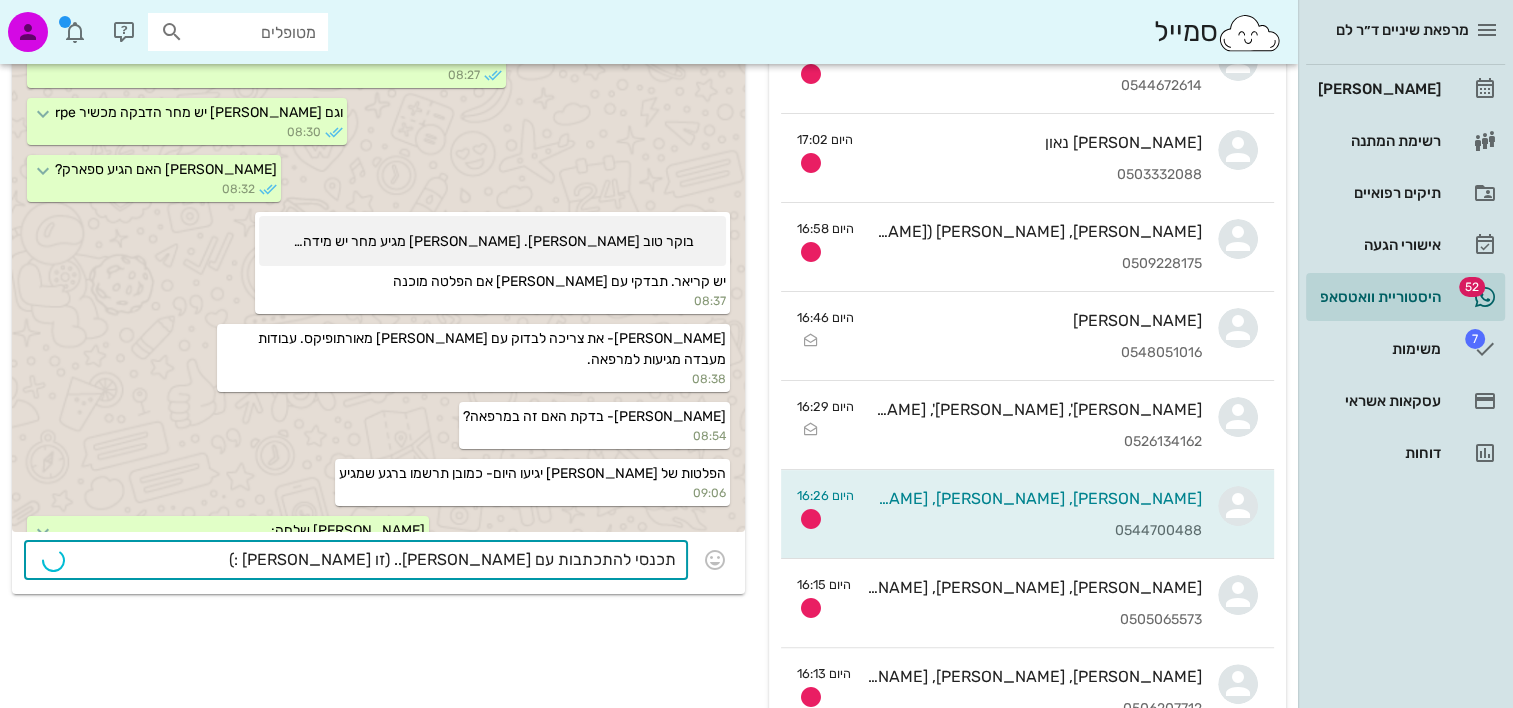 type 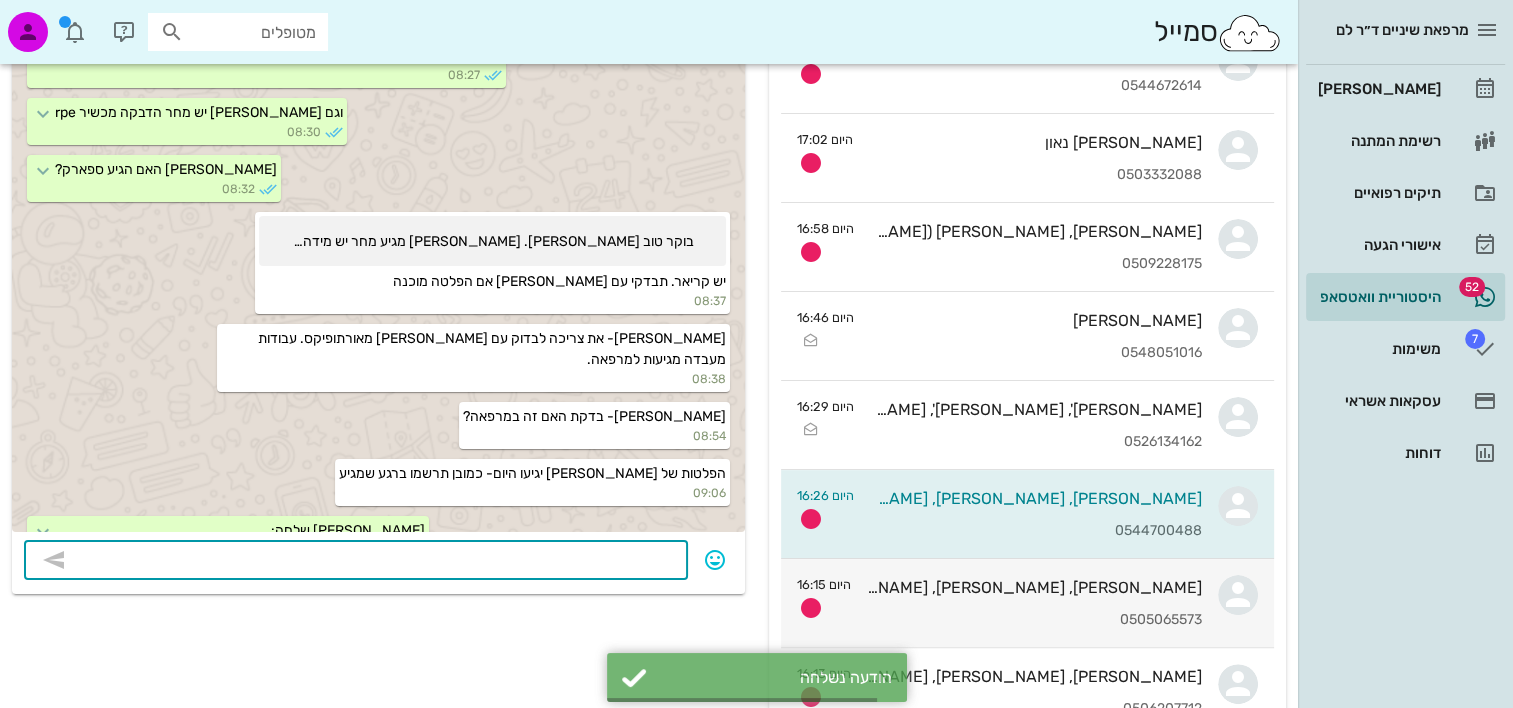 scroll, scrollTop: 31579, scrollLeft: 0, axis: vertical 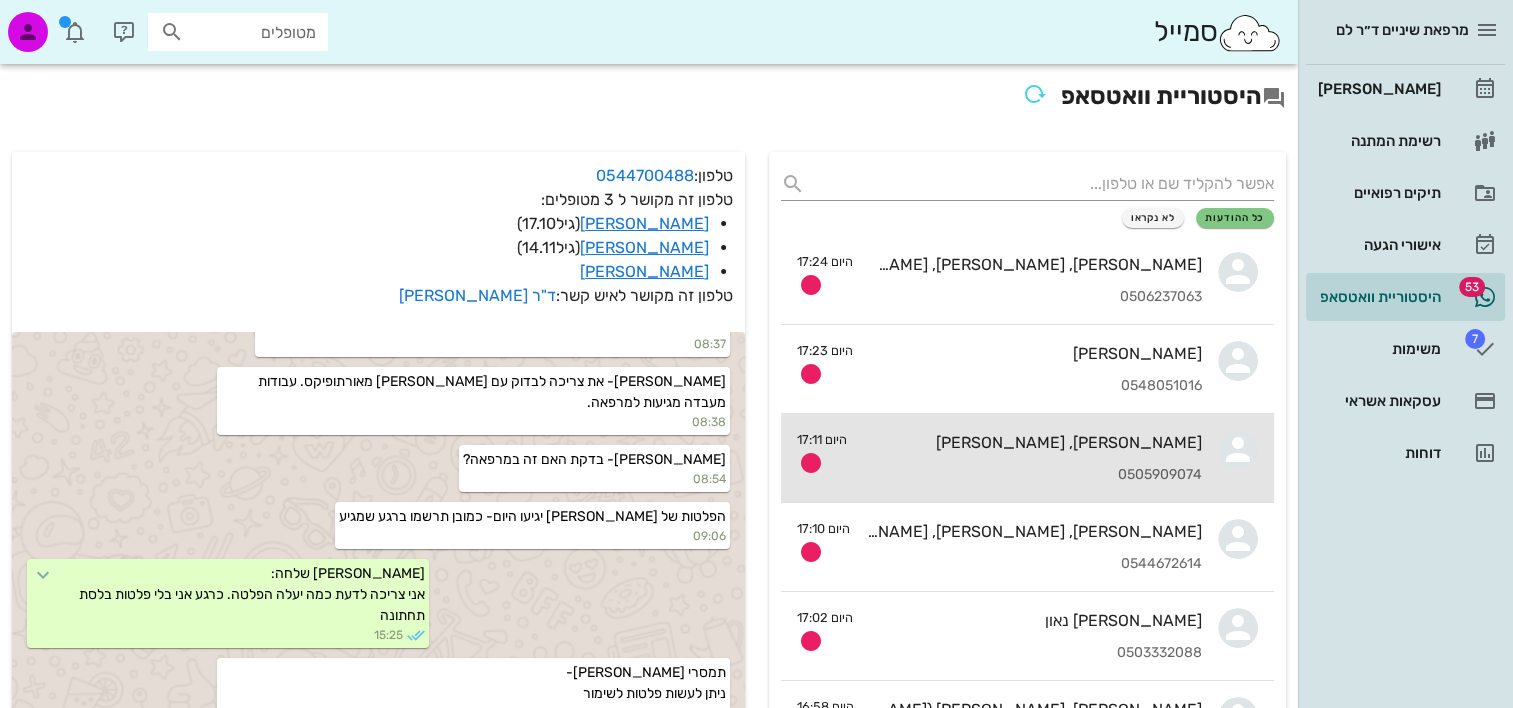 click on "נטע, דורון לם 0505909074" at bounding box center [1032, 458] 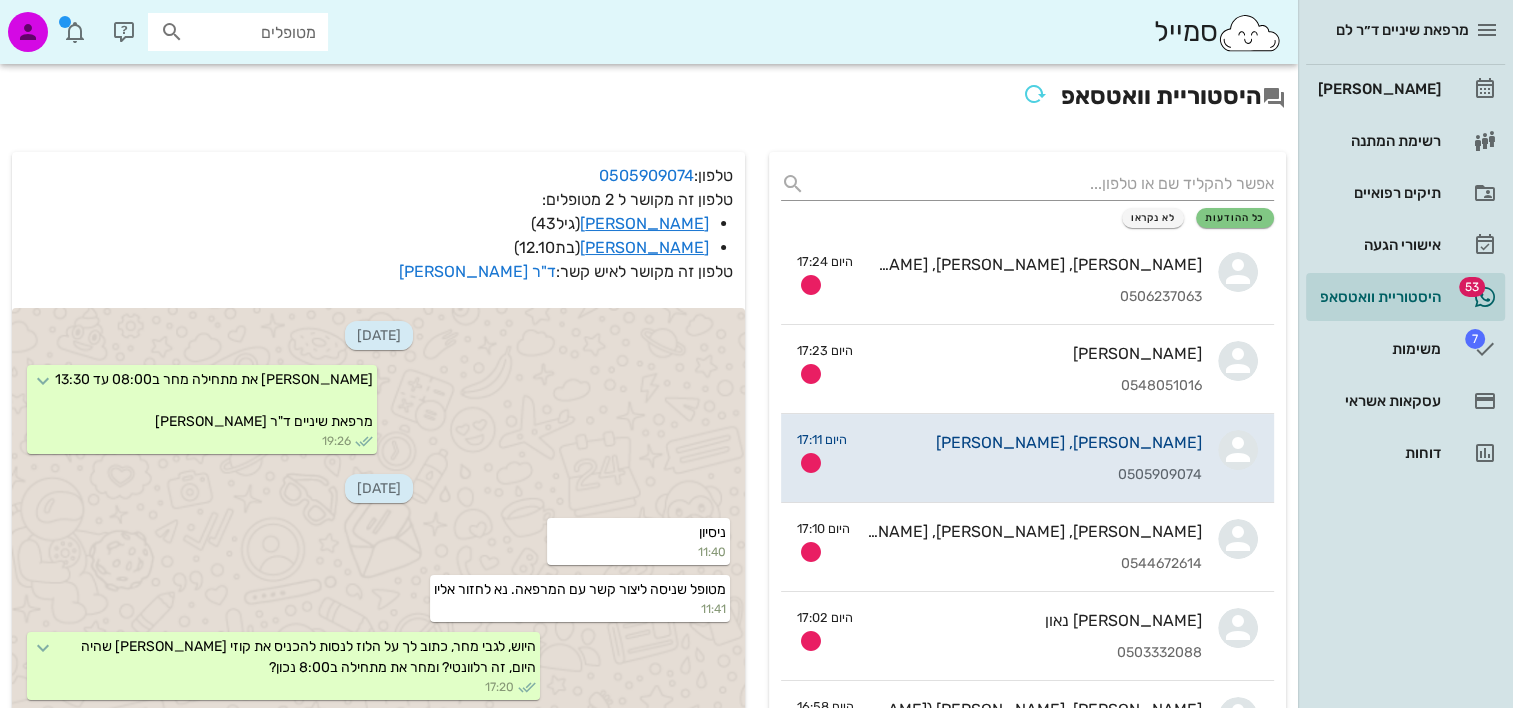 scroll, scrollTop: 31572, scrollLeft: 0, axis: vertical 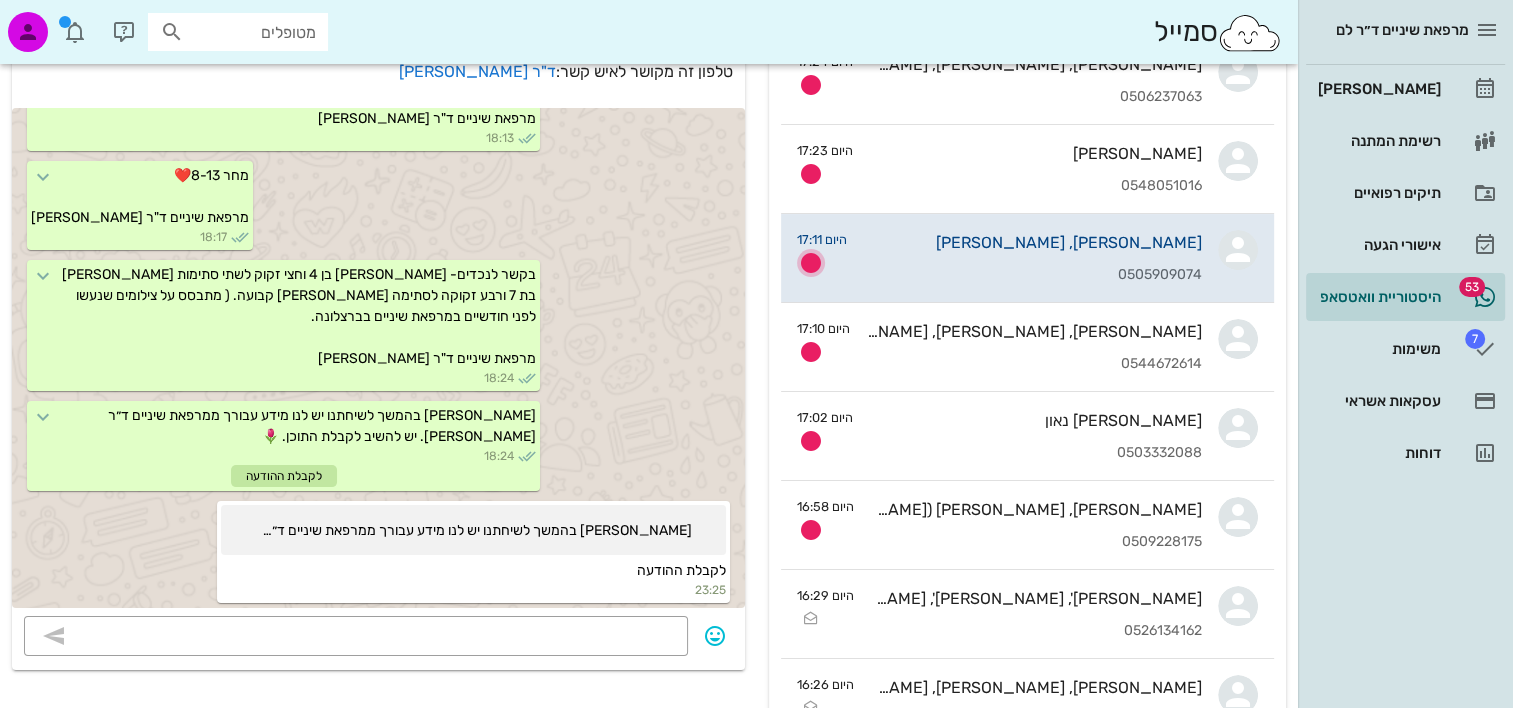 click at bounding box center (811, 263) 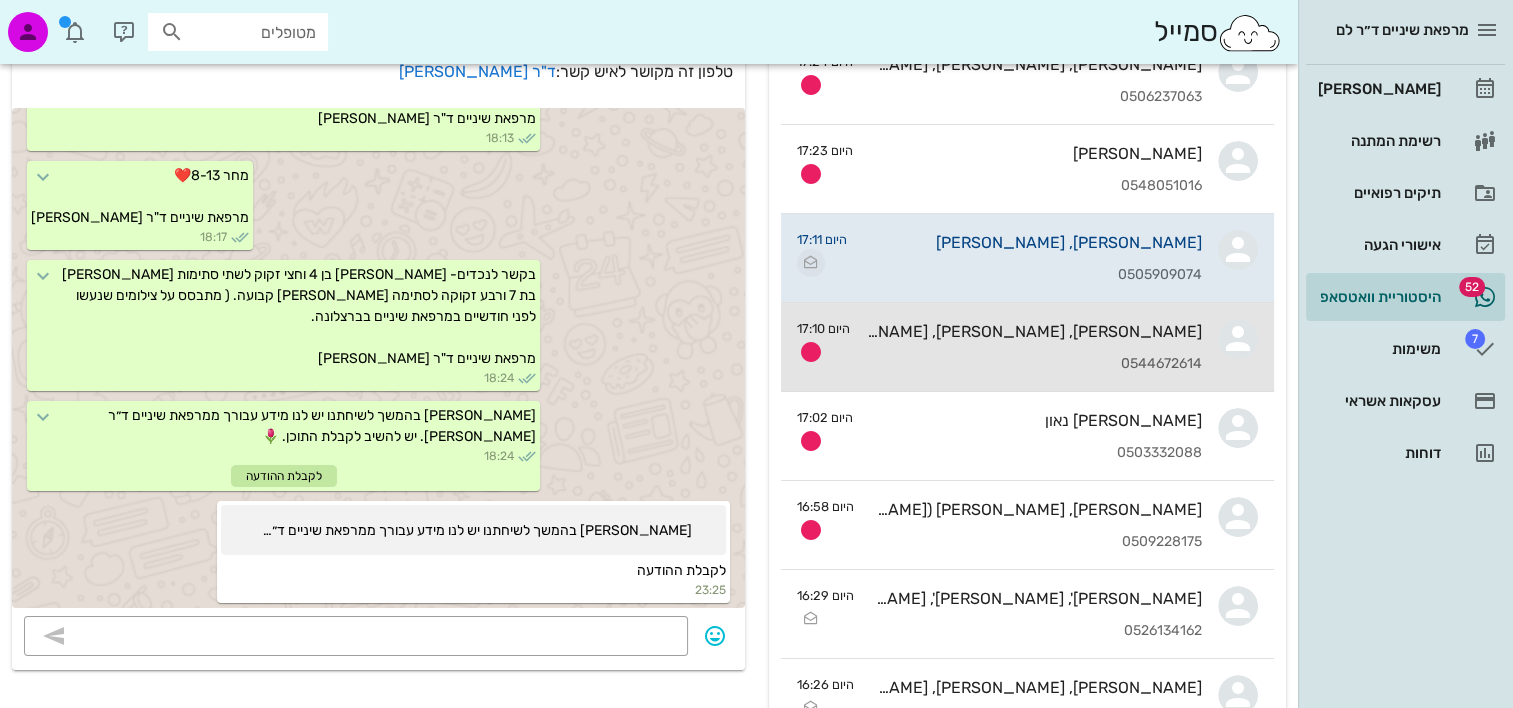click on "0544672614" at bounding box center [1034, 364] 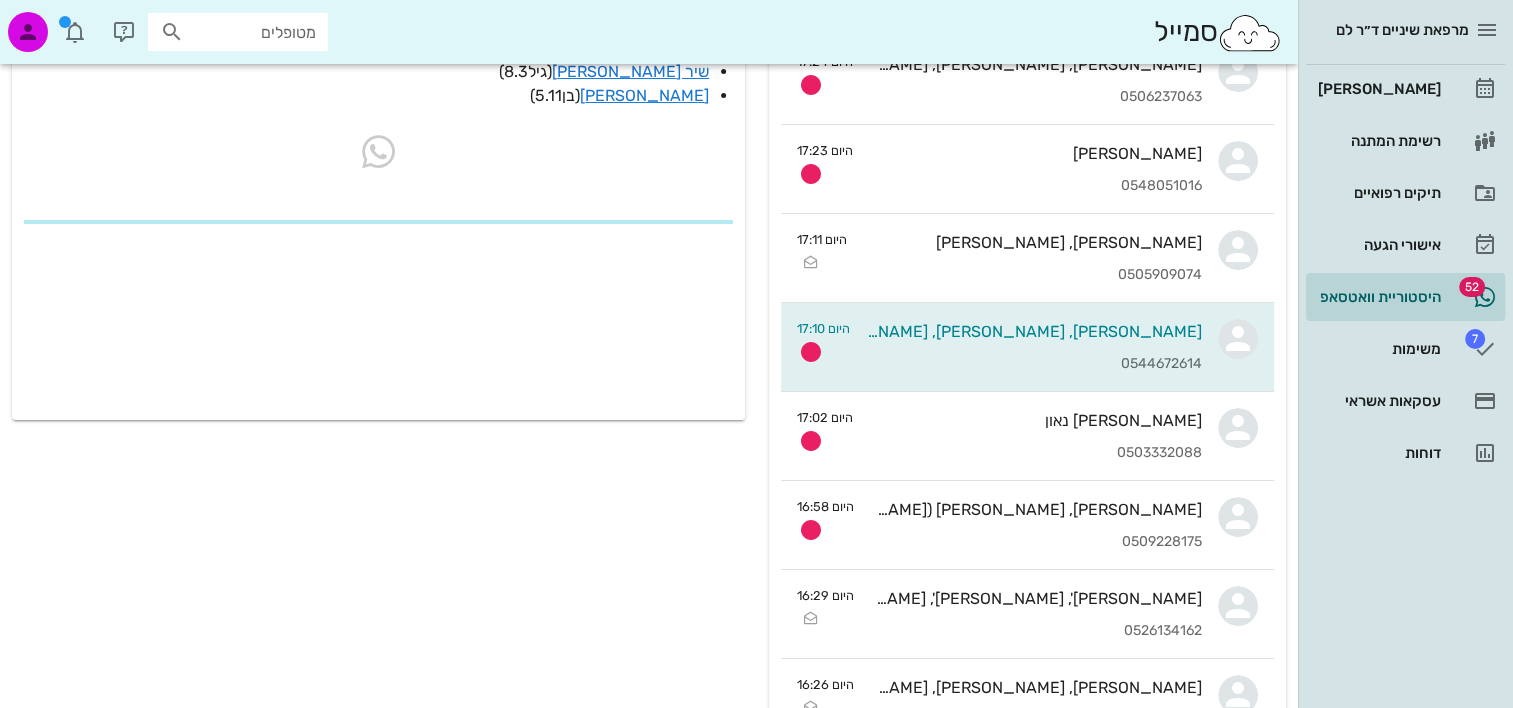 scroll, scrollTop: 0, scrollLeft: 0, axis: both 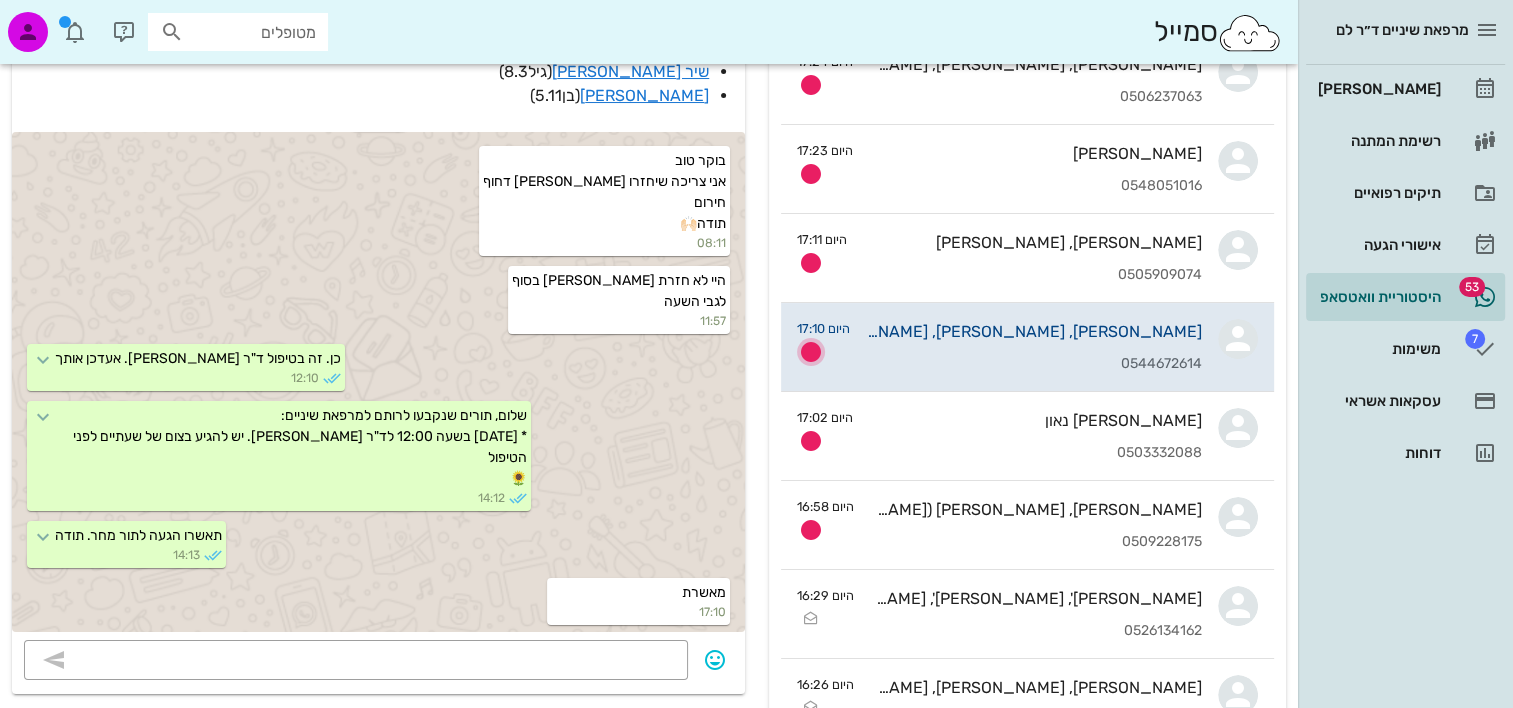 click at bounding box center (811, 352) 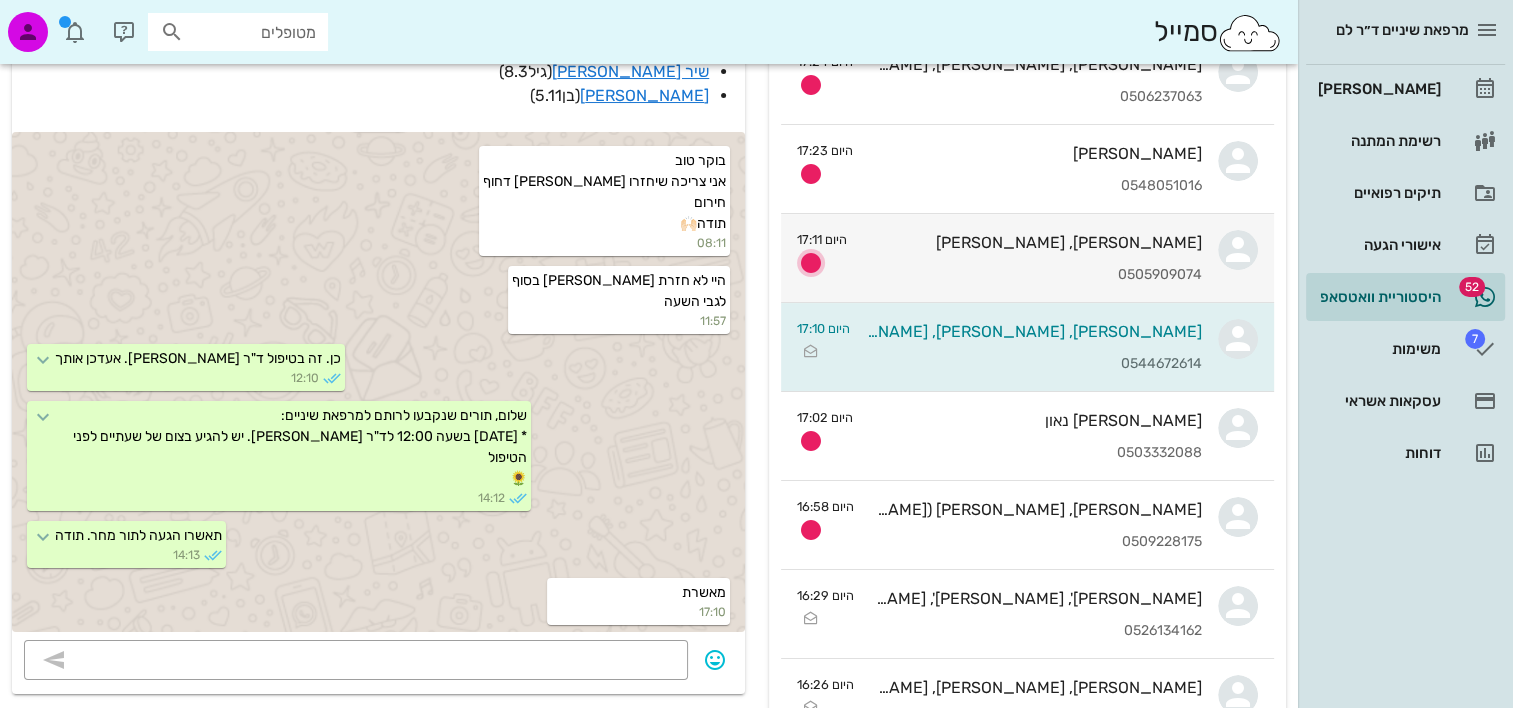 click at bounding box center (811, 263) 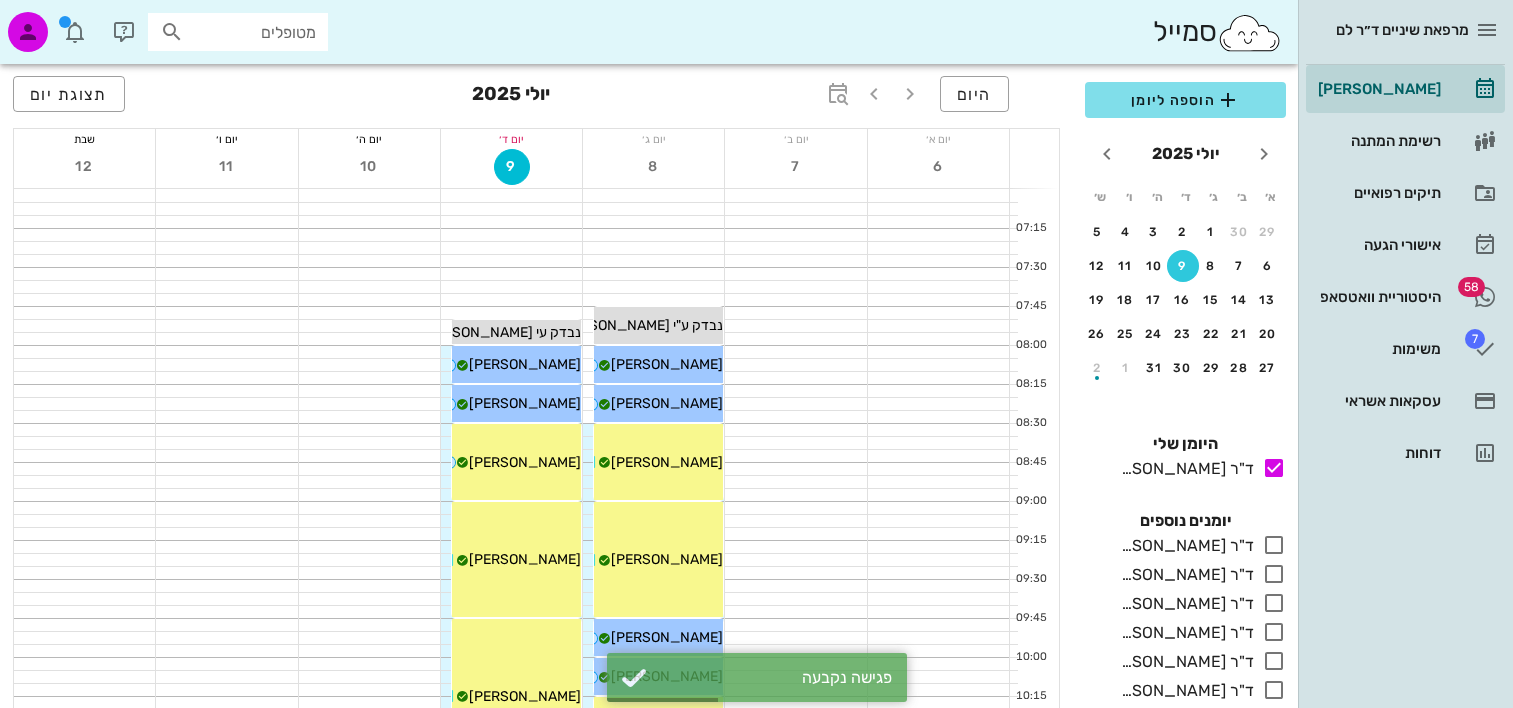 scroll, scrollTop: 300, scrollLeft: 0, axis: vertical 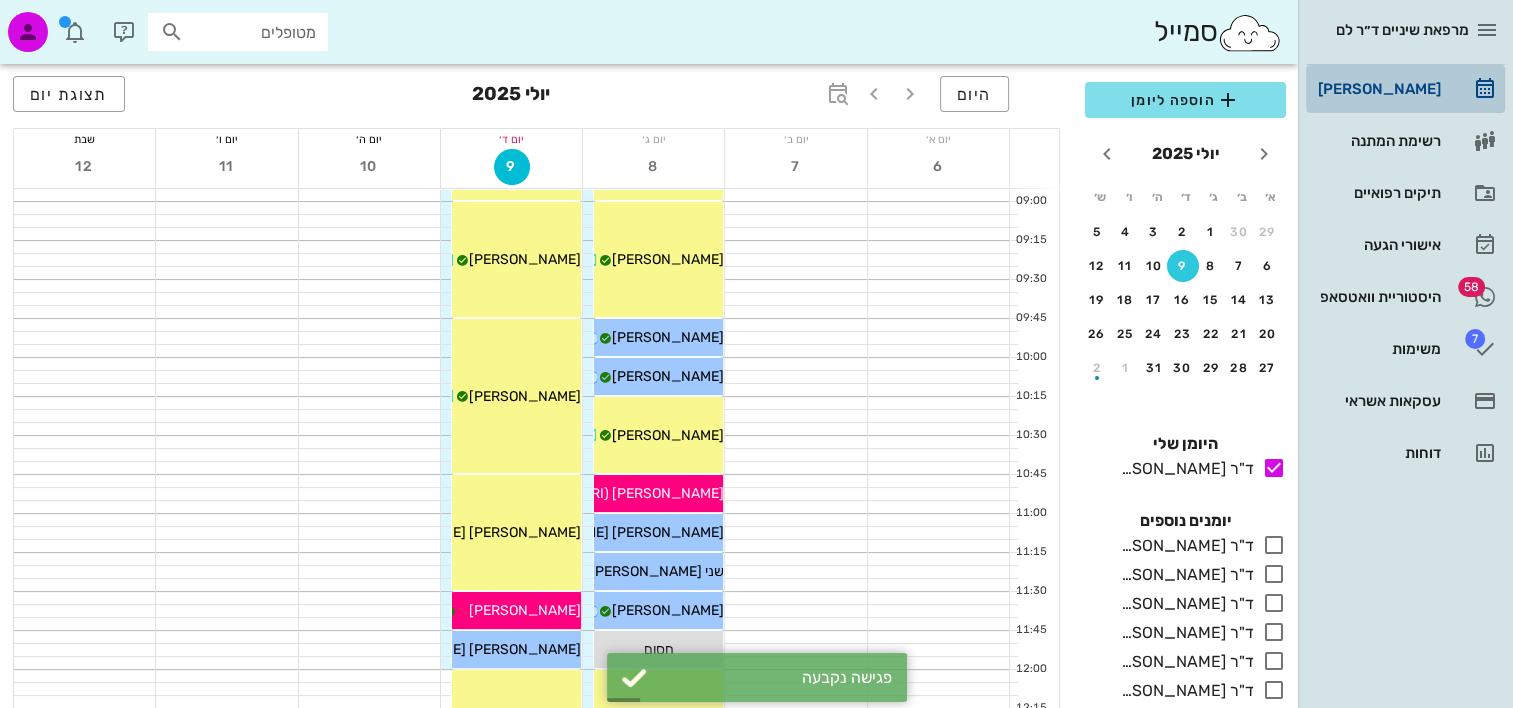 click on "[PERSON_NAME]" at bounding box center [1377, 89] 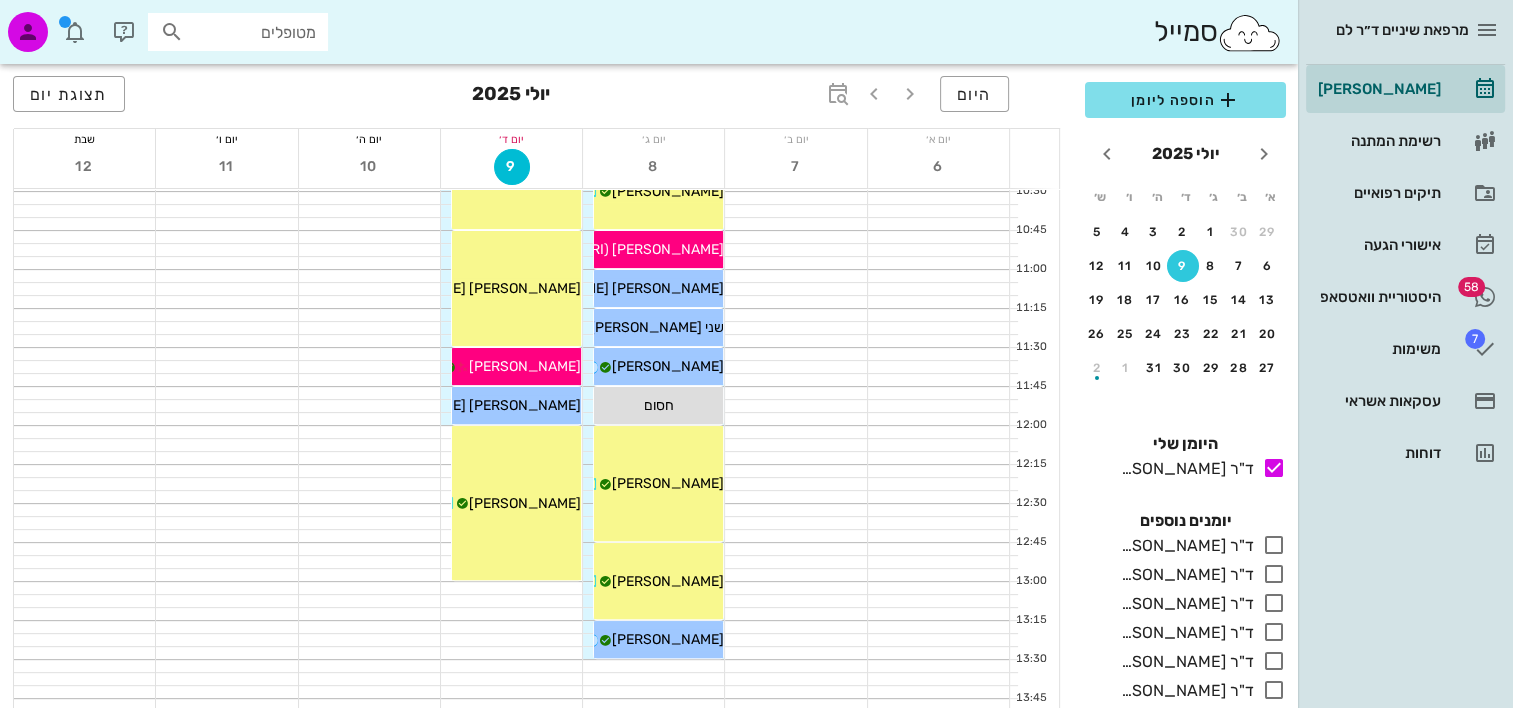 scroll, scrollTop: 600, scrollLeft: 0, axis: vertical 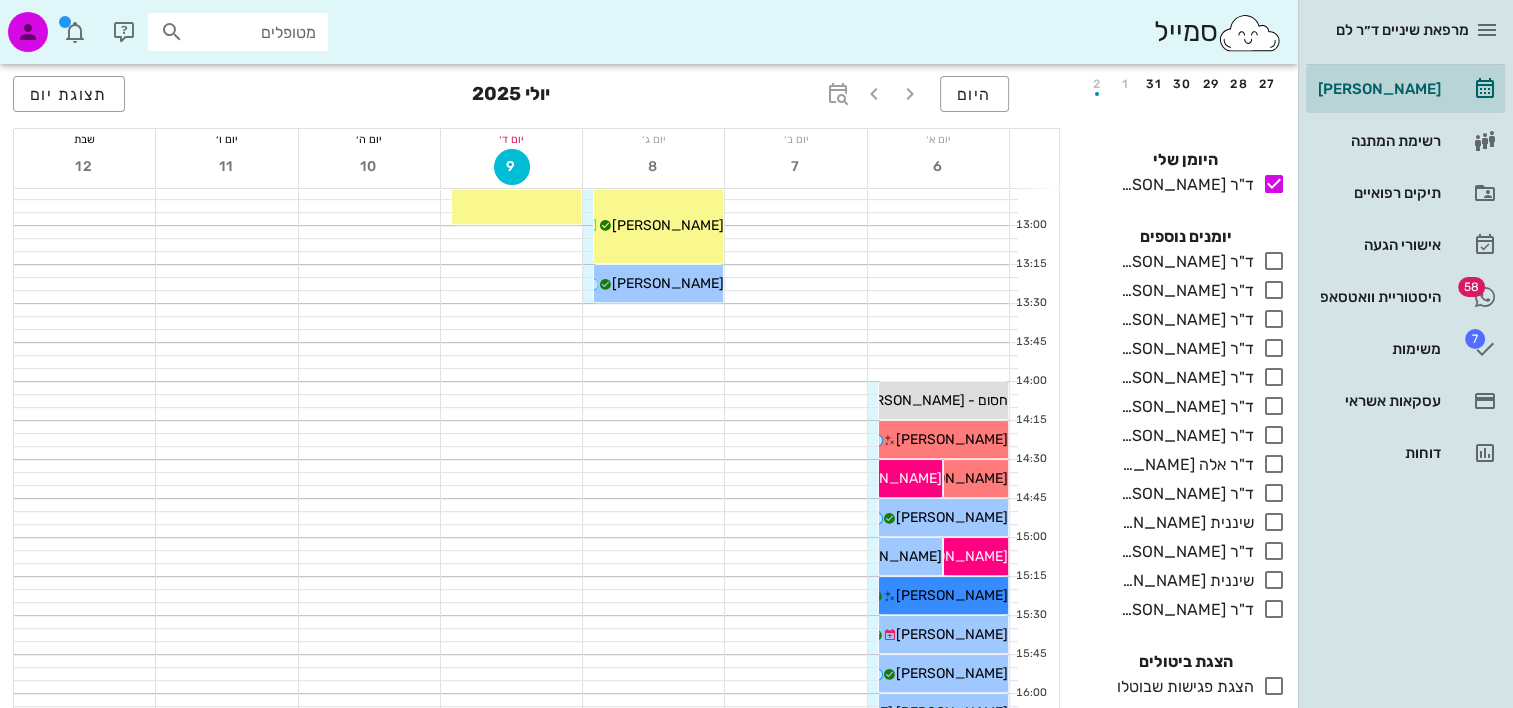 click on "כולם
יומנים נוספים
ד"ר [PERSON_NAME]
בלבד
ד"ר [PERSON_NAME]
בלבד
ד"ר [PERSON_NAME]
בלבד
ד"ר [PERSON_NAME]
בלבד
ד"ר [PERSON_NAME]
בלבד
ד"ר [PERSON_NAME]
בלבד
ד"ר [PERSON_NAME]
בלבד
ד"ר אלה [PERSON_NAME]-[PERSON_NAME]
בלבד
ד"ר [PERSON_NAME]
בלבד
שיננית [PERSON_NAME]'
בלבד
ד"ר [PERSON_NAME]
בלבד
שיננית [PERSON_NAME]
בלבד
ד"ר [PERSON_NAME]
בלבד" at bounding box center [1185, 425] 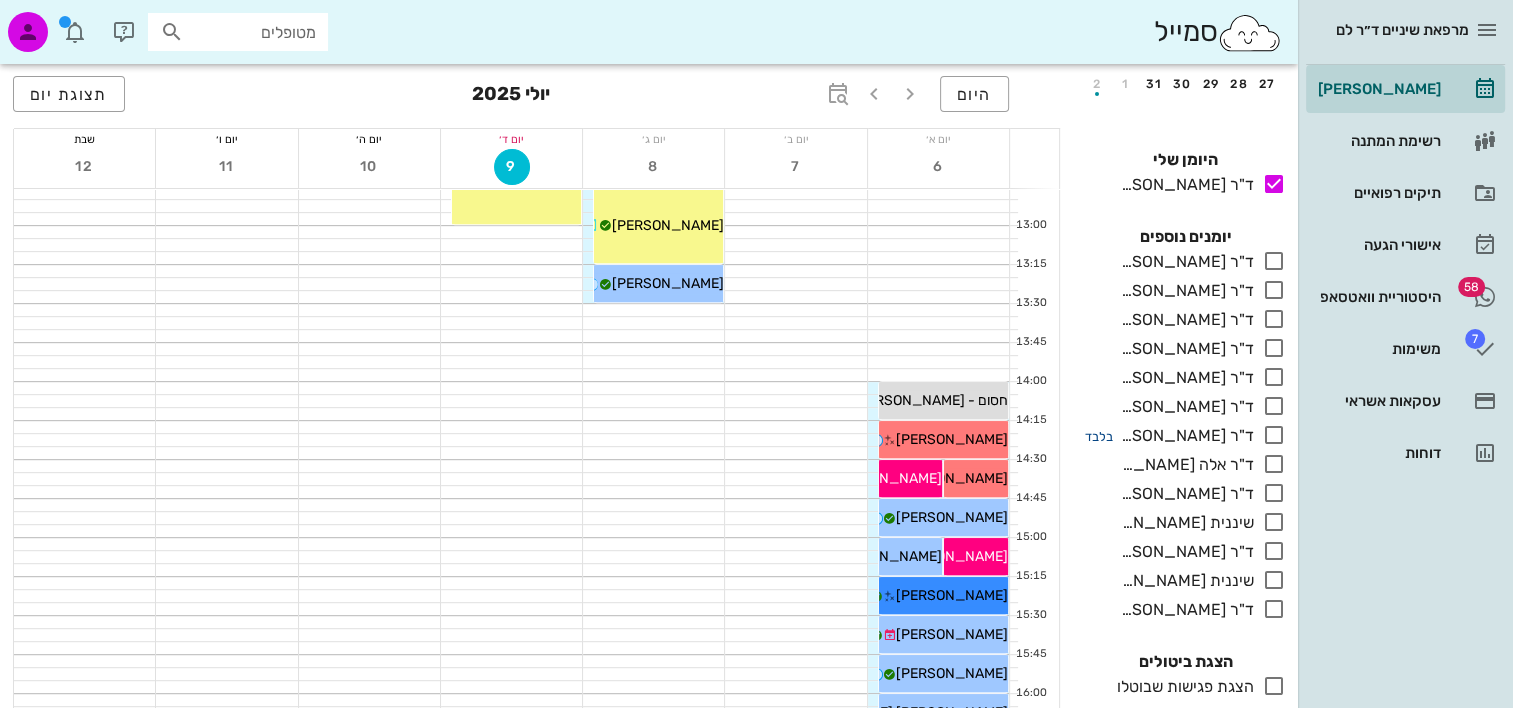 click on "בלבד" at bounding box center (1099, 436) 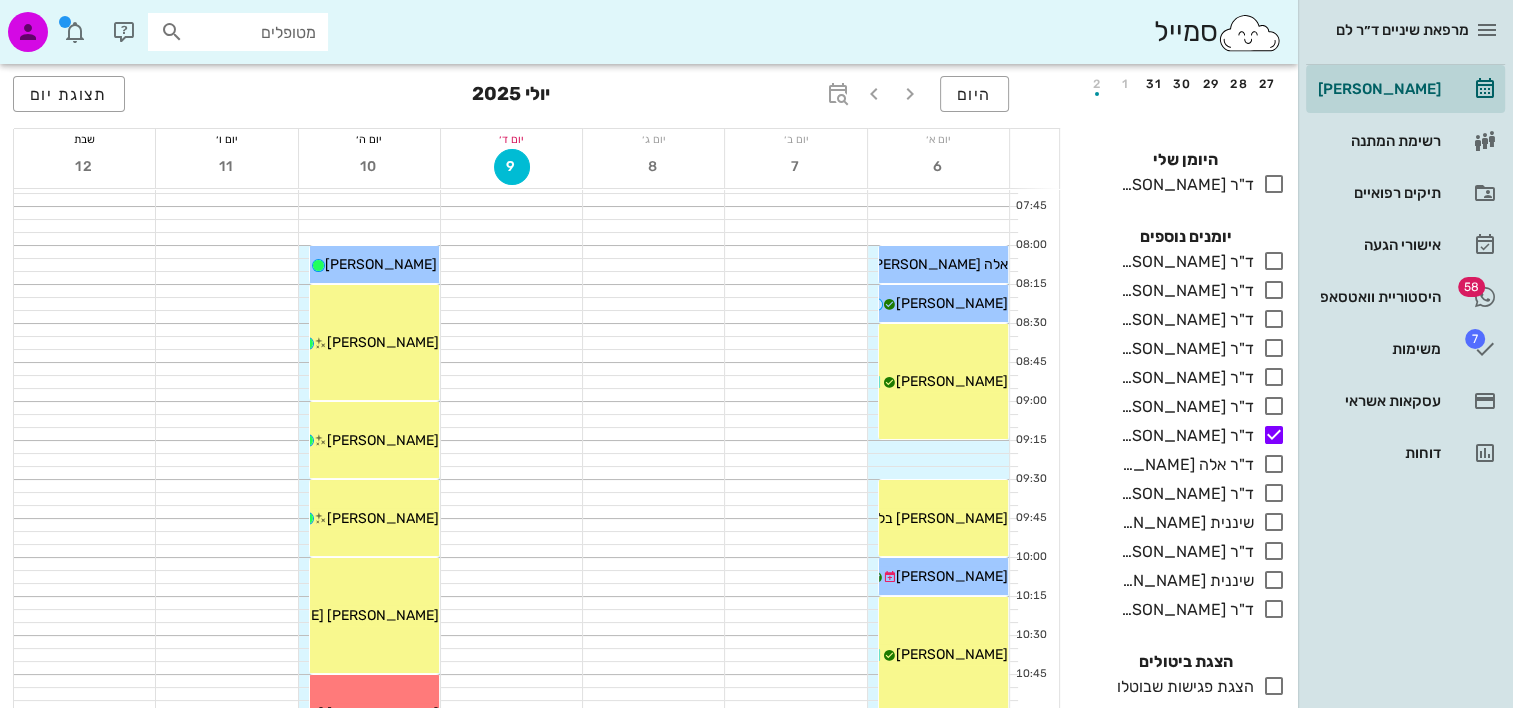 scroll, scrollTop: 0, scrollLeft: 0, axis: both 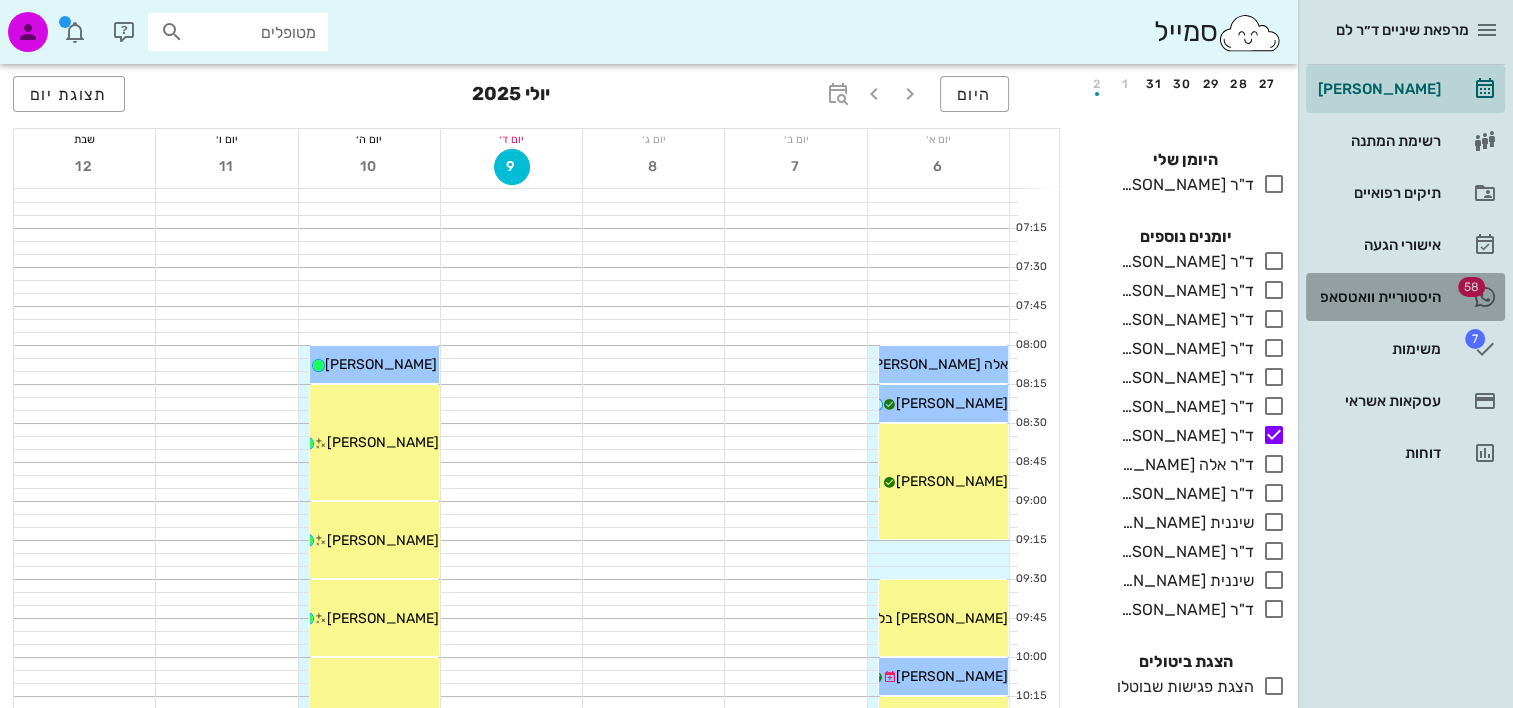 click on "היסטוריית וואטסאפ" at bounding box center [1377, 297] 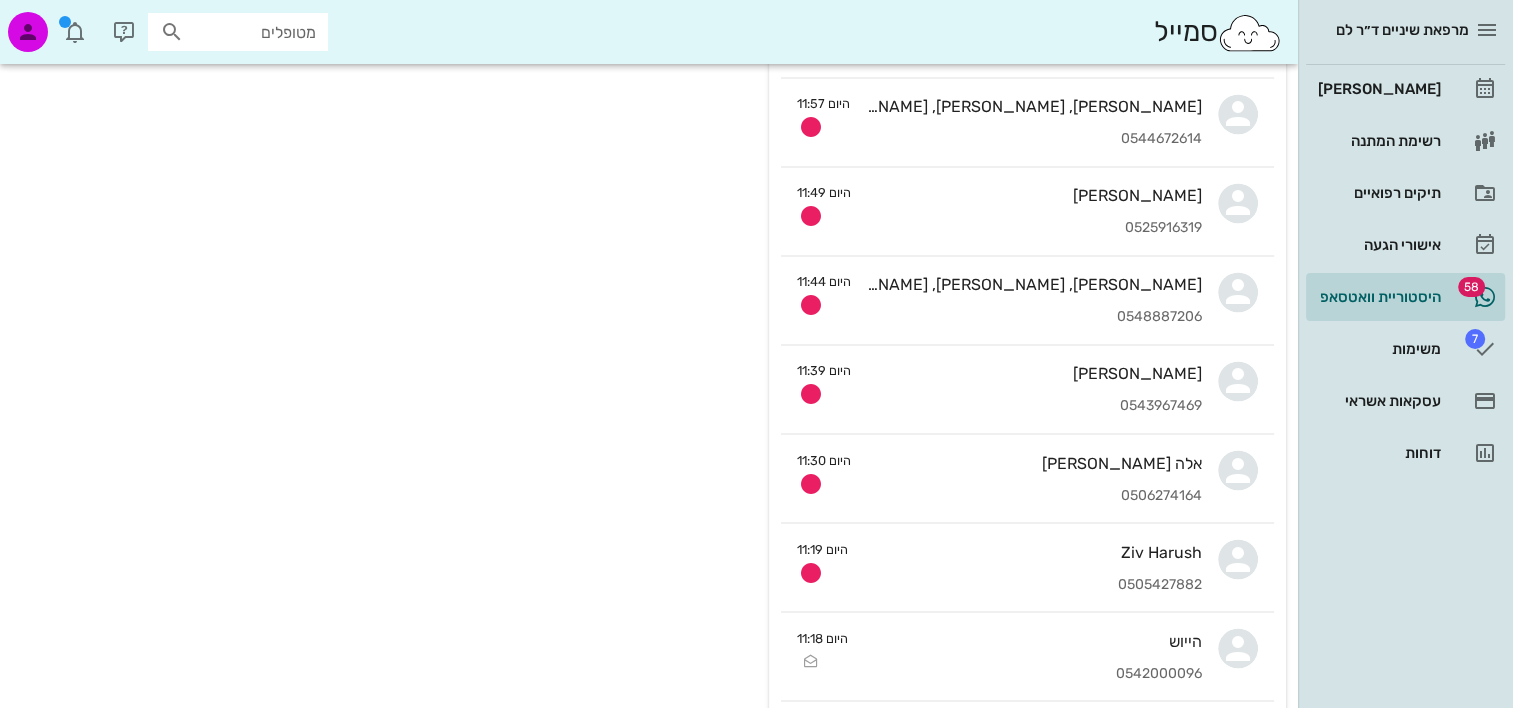 scroll, scrollTop: 3500, scrollLeft: 0, axis: vertical 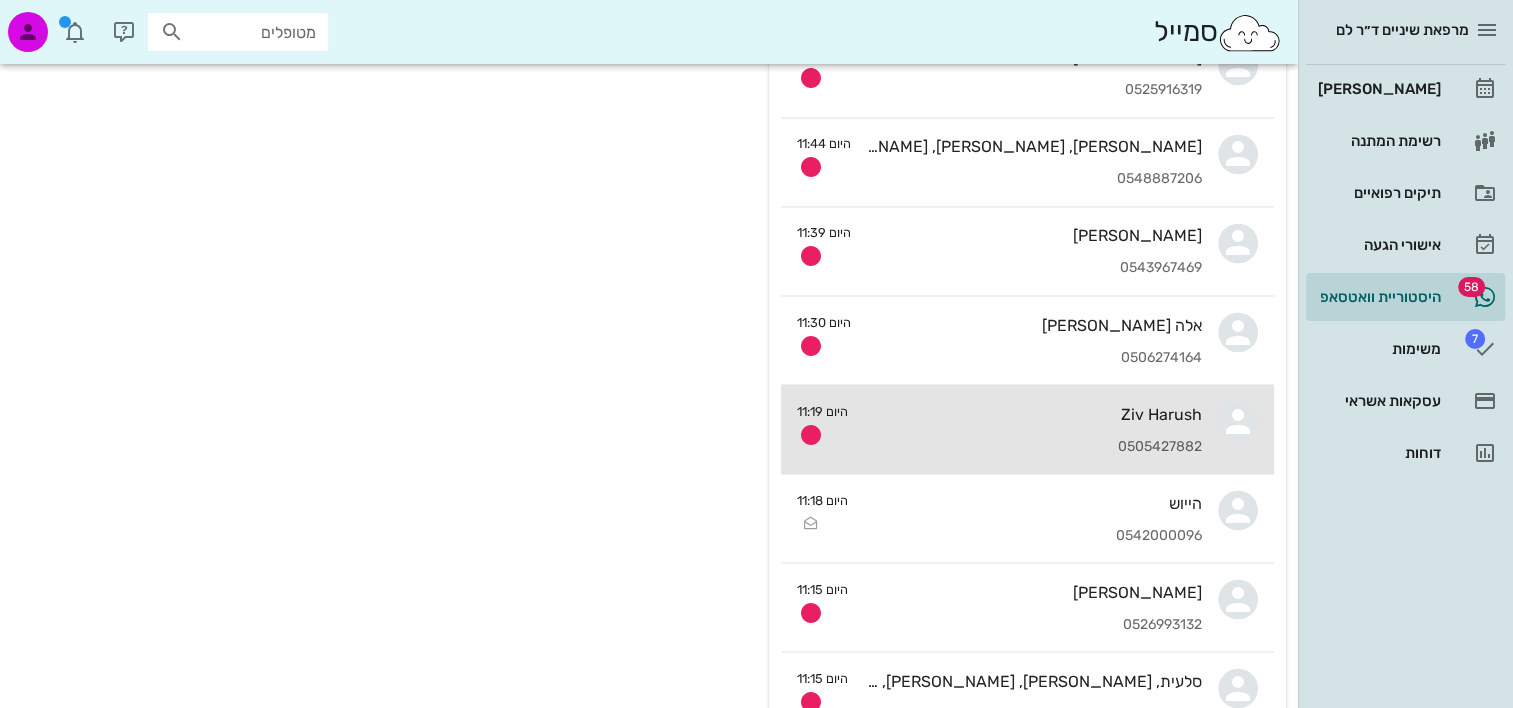 click on "Ziv Harush 0505427882" at bounding box center [1033, 429] 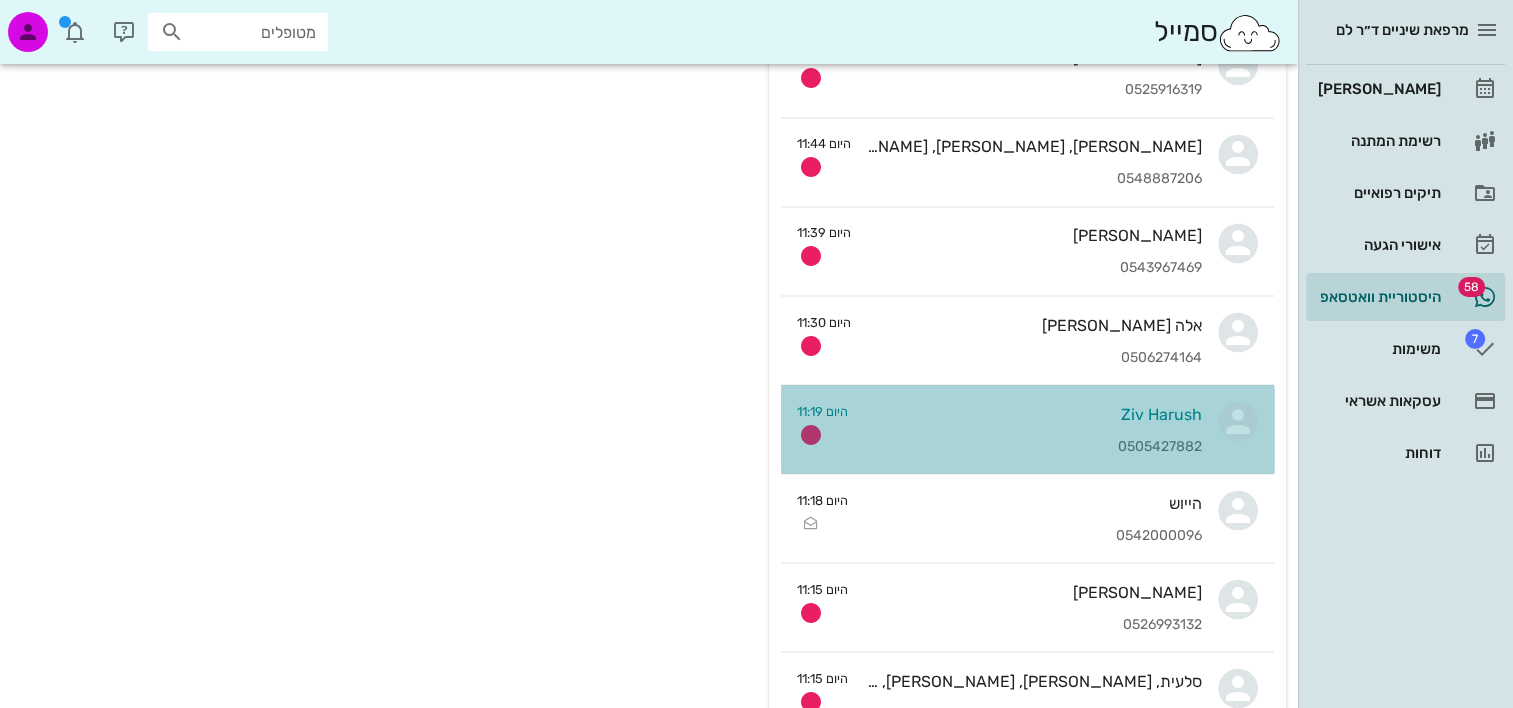 scroll, scrollTop: 0, scrollLeft: 0, axis: both 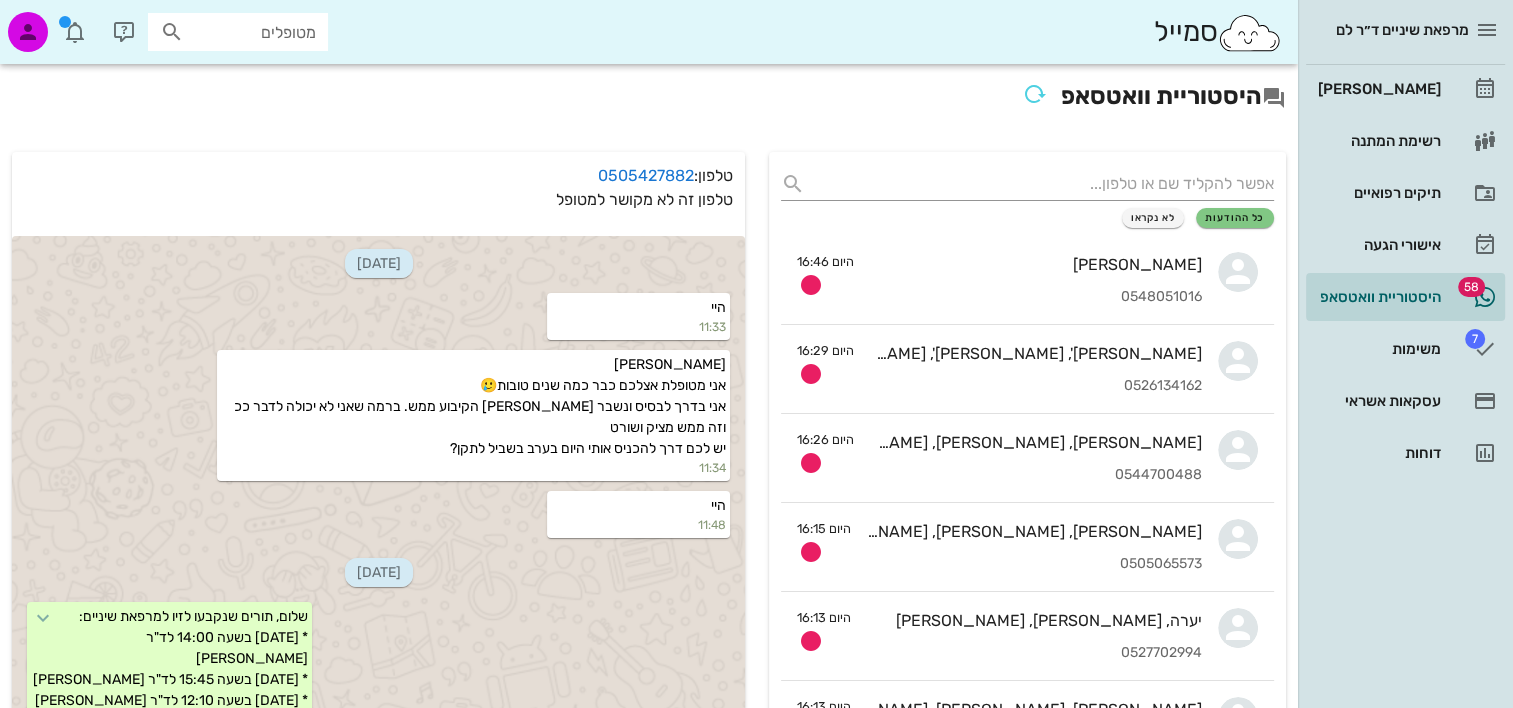 drag, startPoint x: 657, startPoint y: 174, endPoint x: 504, endPoint y: 172, distance: 153.01308 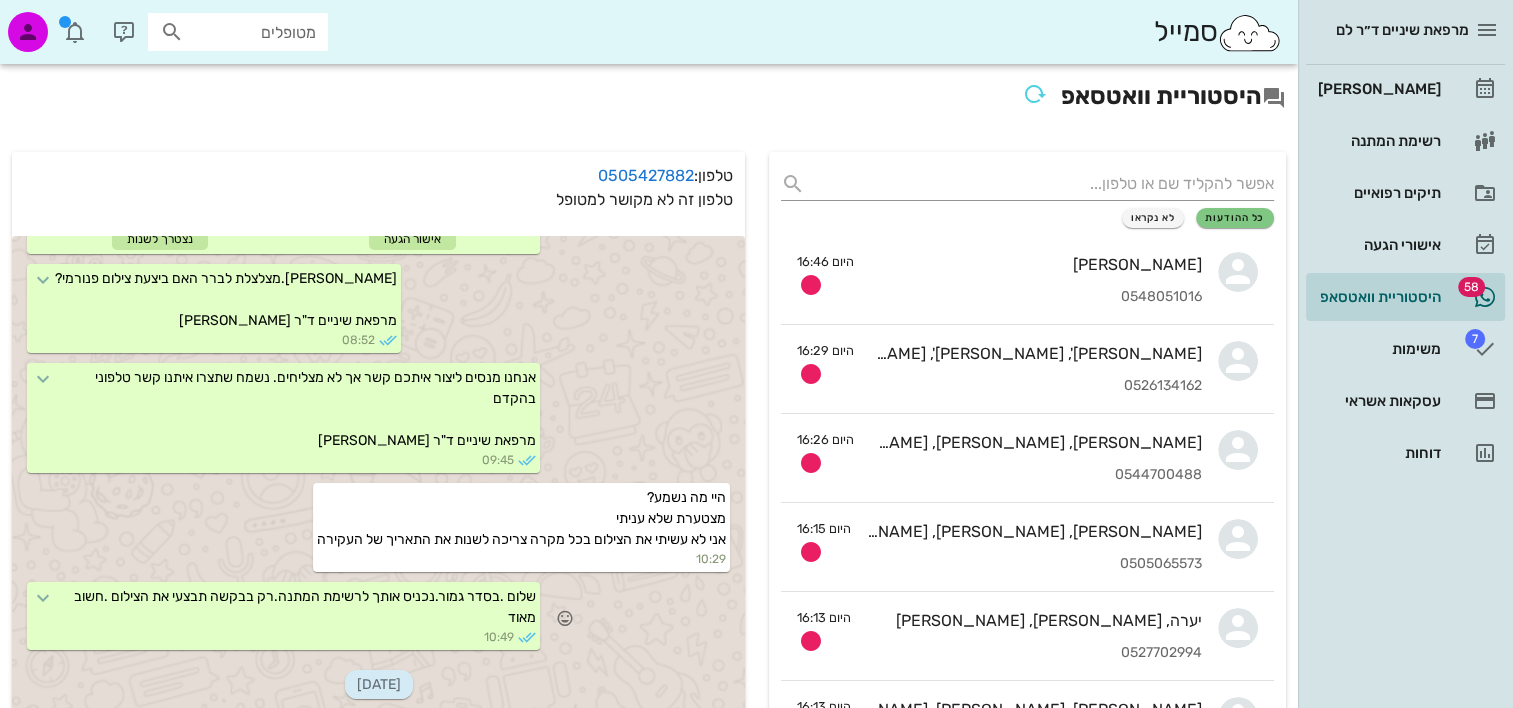 scroll, scrollTop: 1514, scrollLeft: 0, axis: vertical 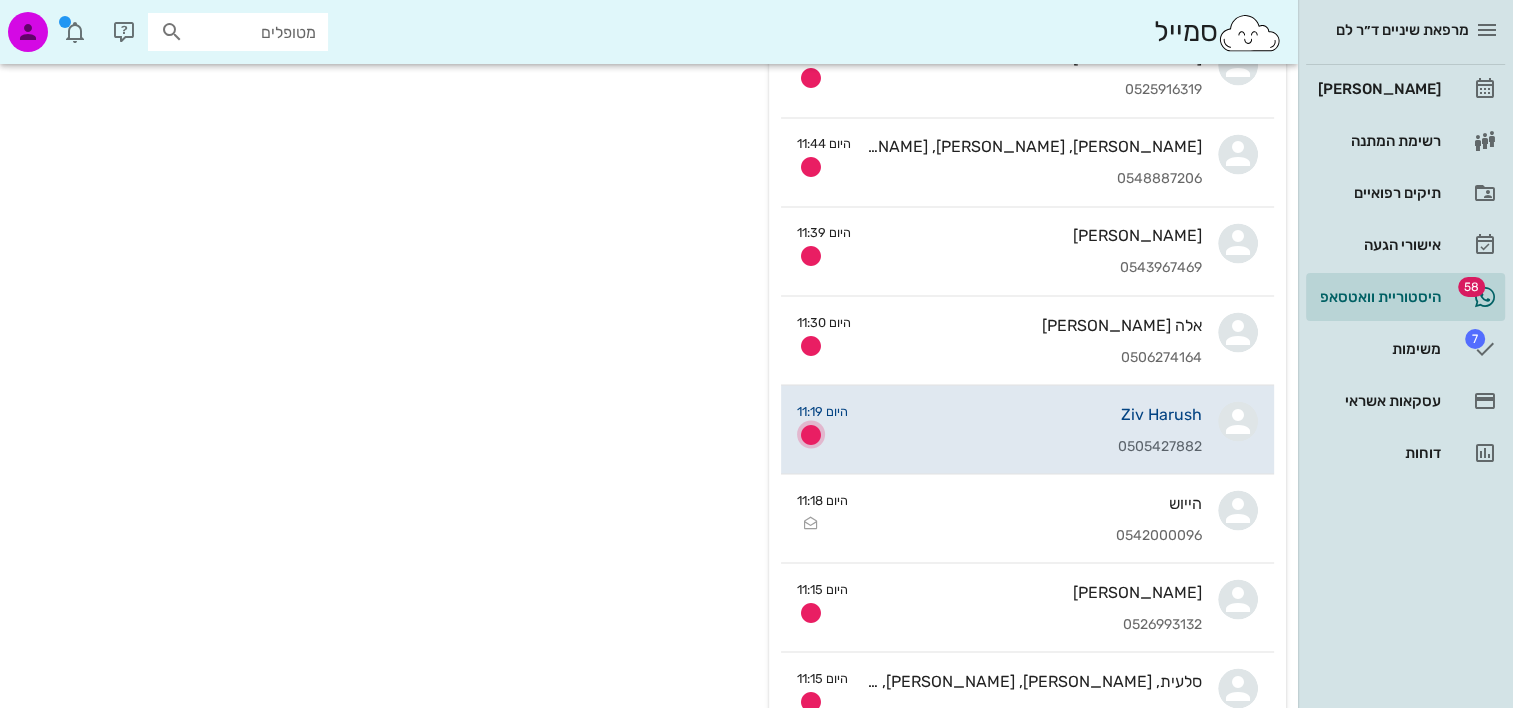 click at bounding box center (811, 434) 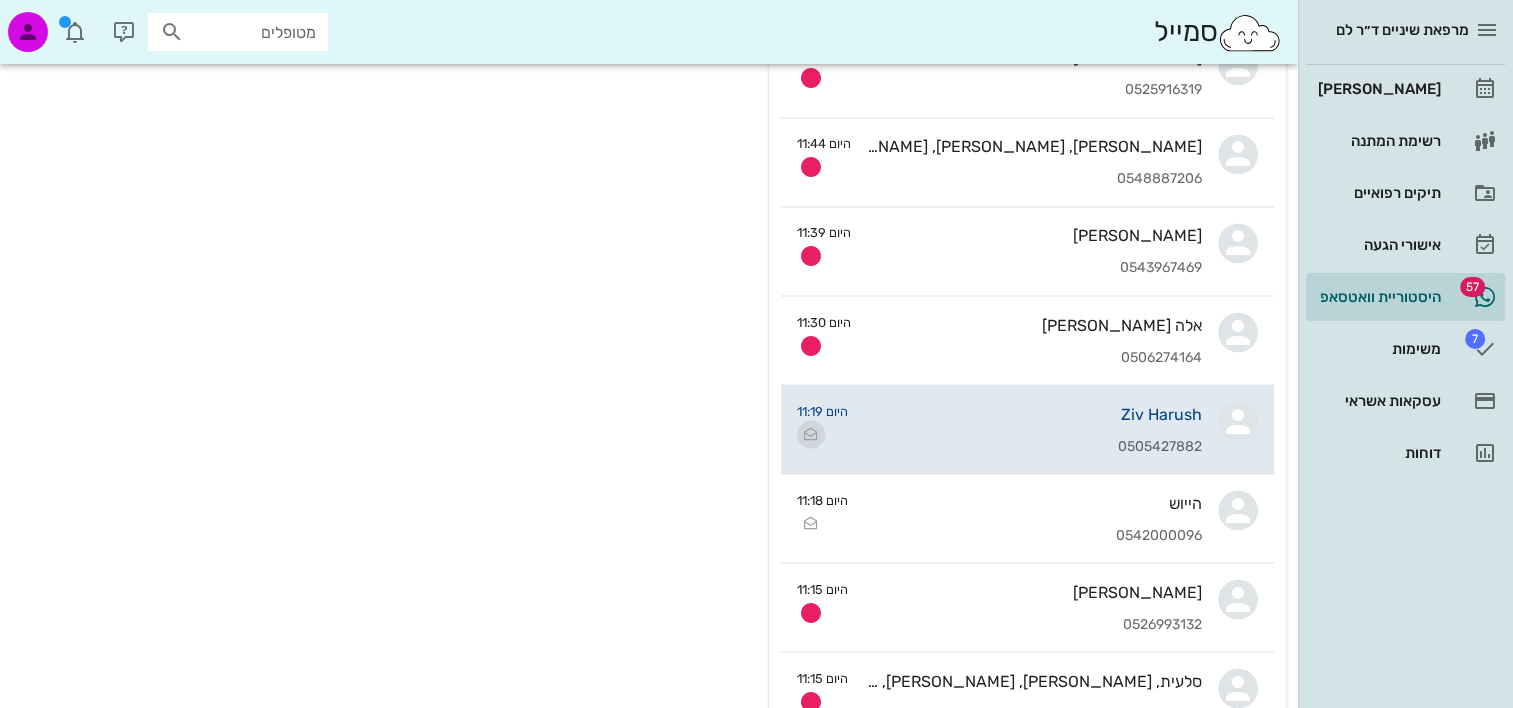 click at bounding box center [811, 434] 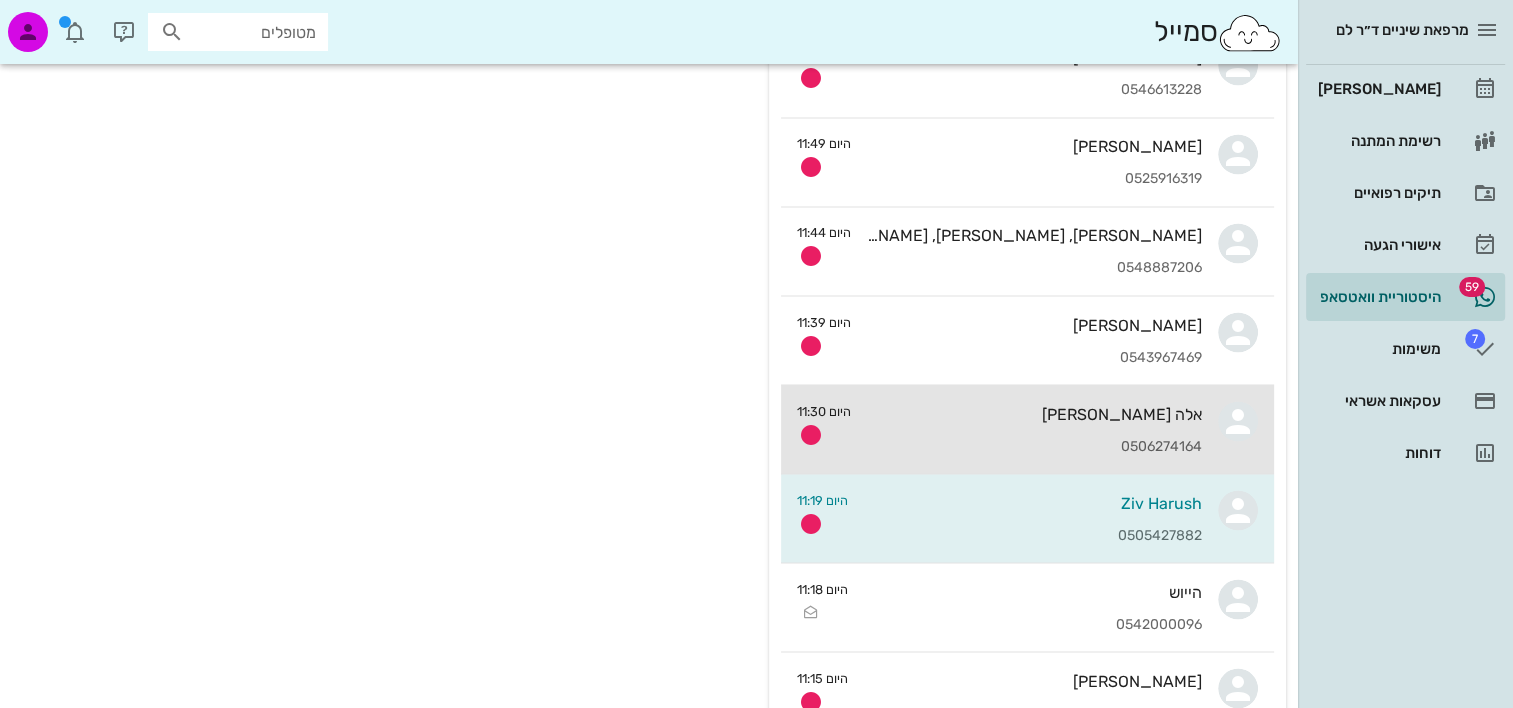 click on "0506274164" at bounding box center (1034, 446) 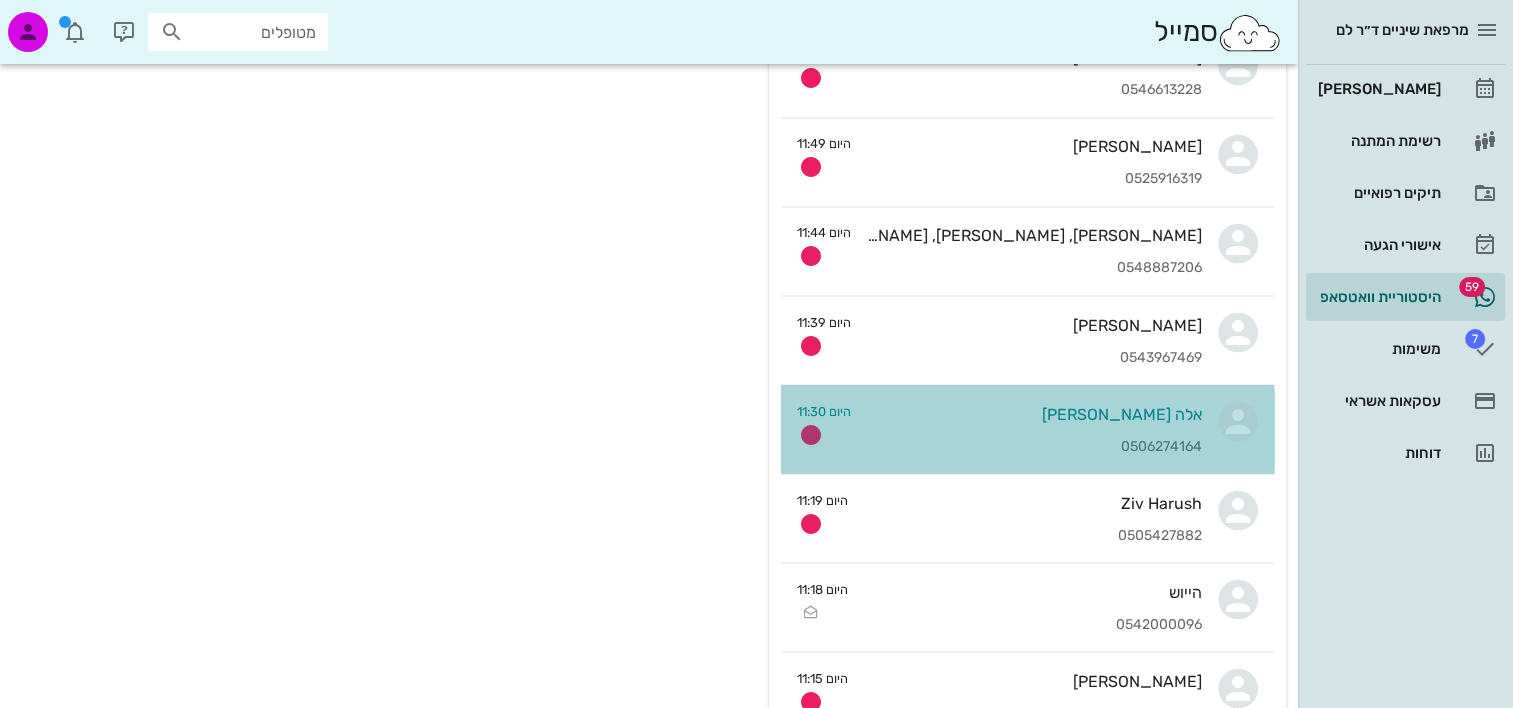 scroll, scrollTop: 0, scrollLeft: 0, axis: both 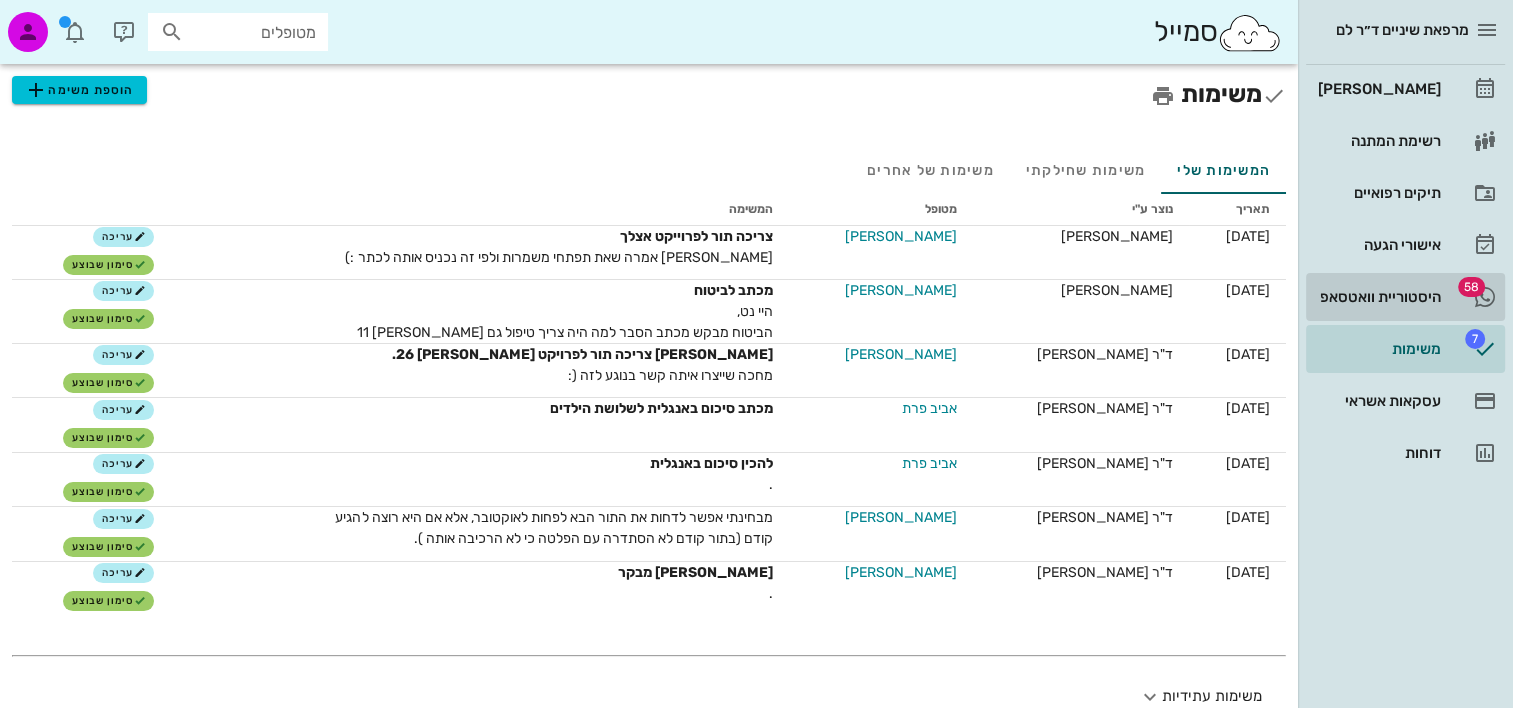 click on "היסטוריית וואטסאפ" at bounding box center [1377, 297] 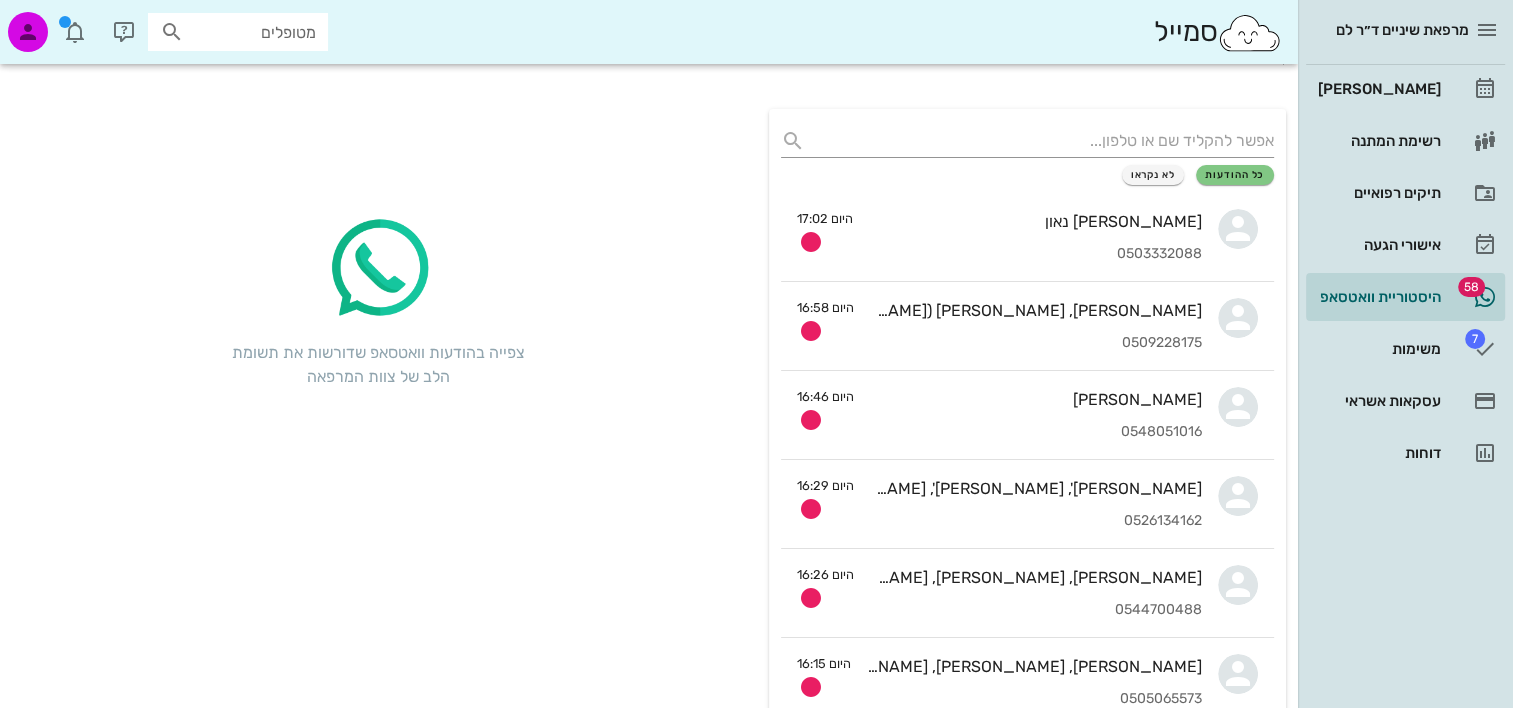 scroll, scrollTop: 0, scrollLeft: 0, axis: both 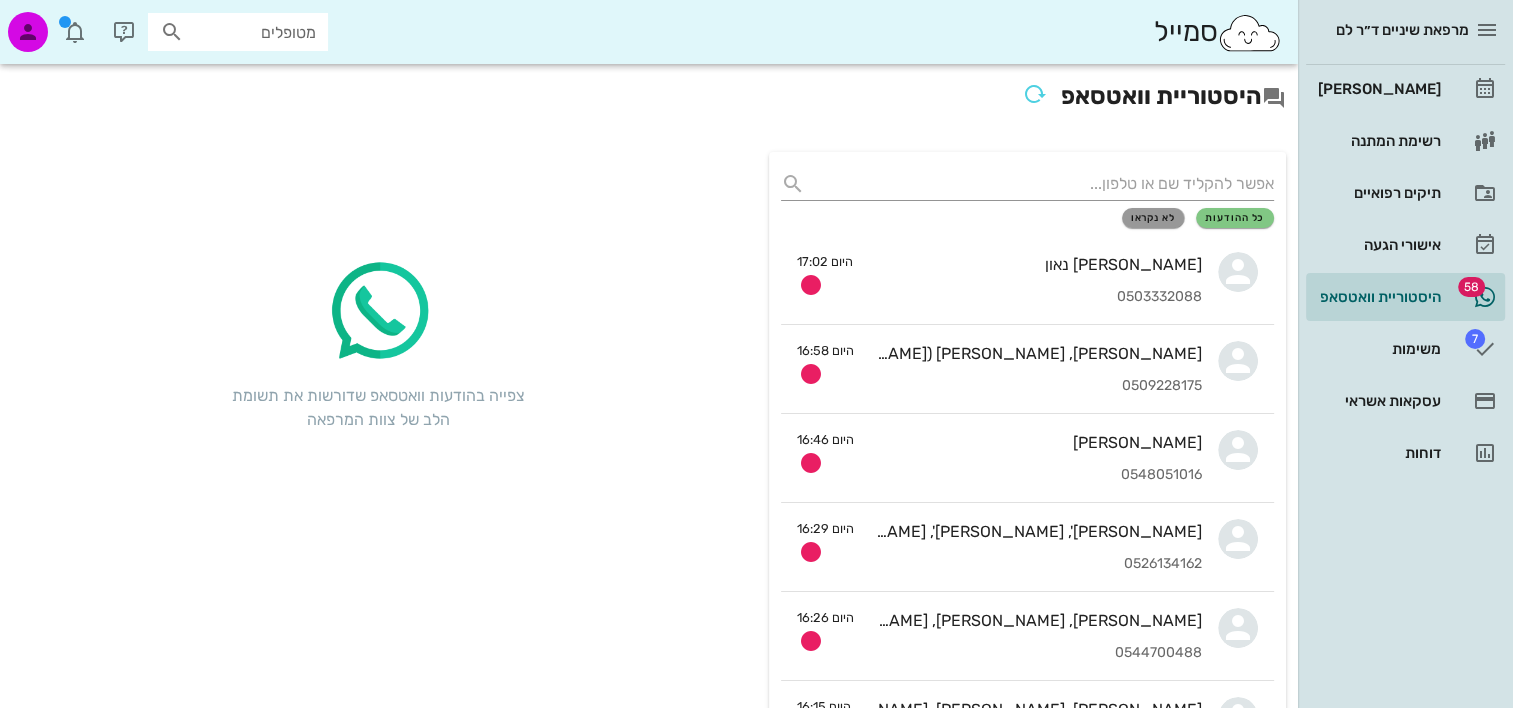 click on "לא נקראו" at bounding box center (1153, 218) 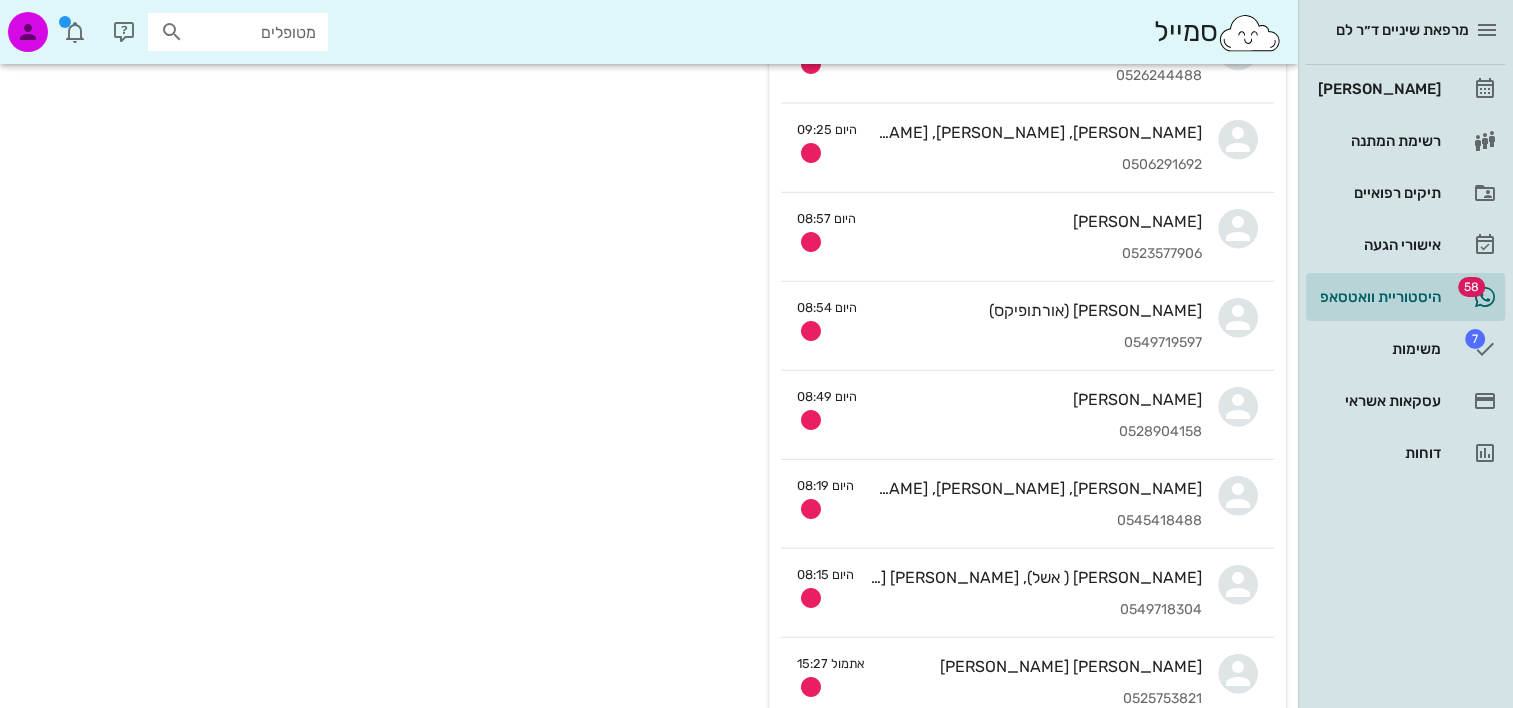 scroll, scrollTop: 4758, scrollLeft: 0, axis: vertical 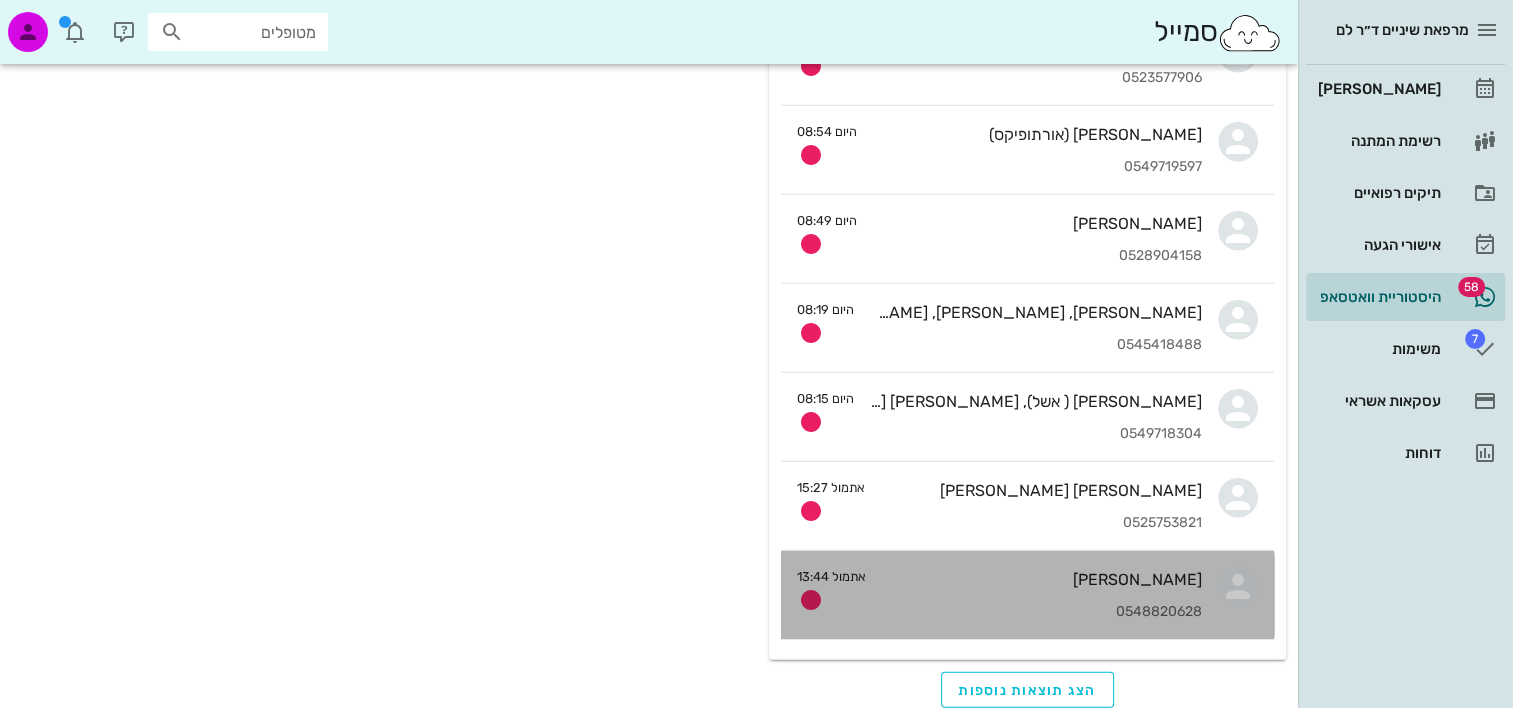 click on "[PERSON_NAME]" at bounding box center [1042, 579] 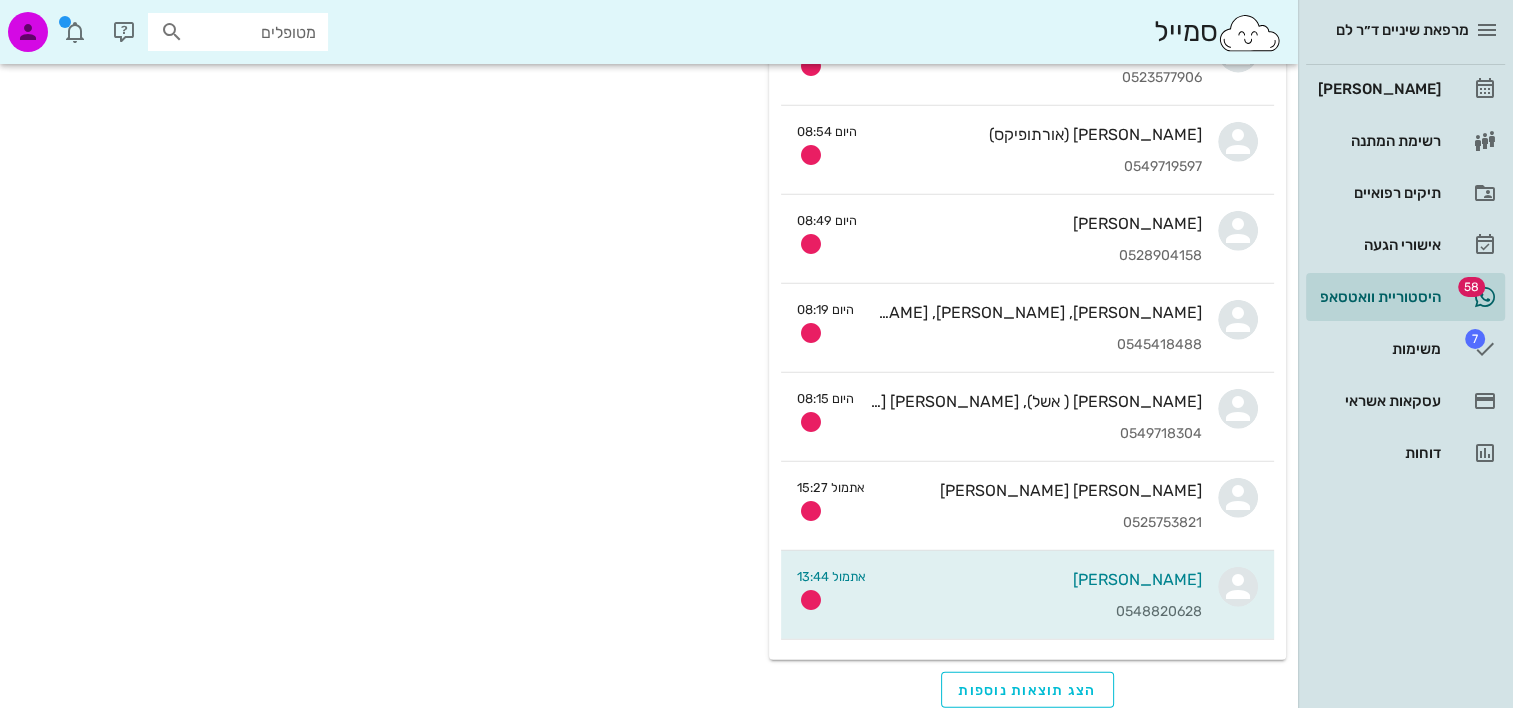 scroll, scrollTop: 0, scrollLeft: 0, axis: both 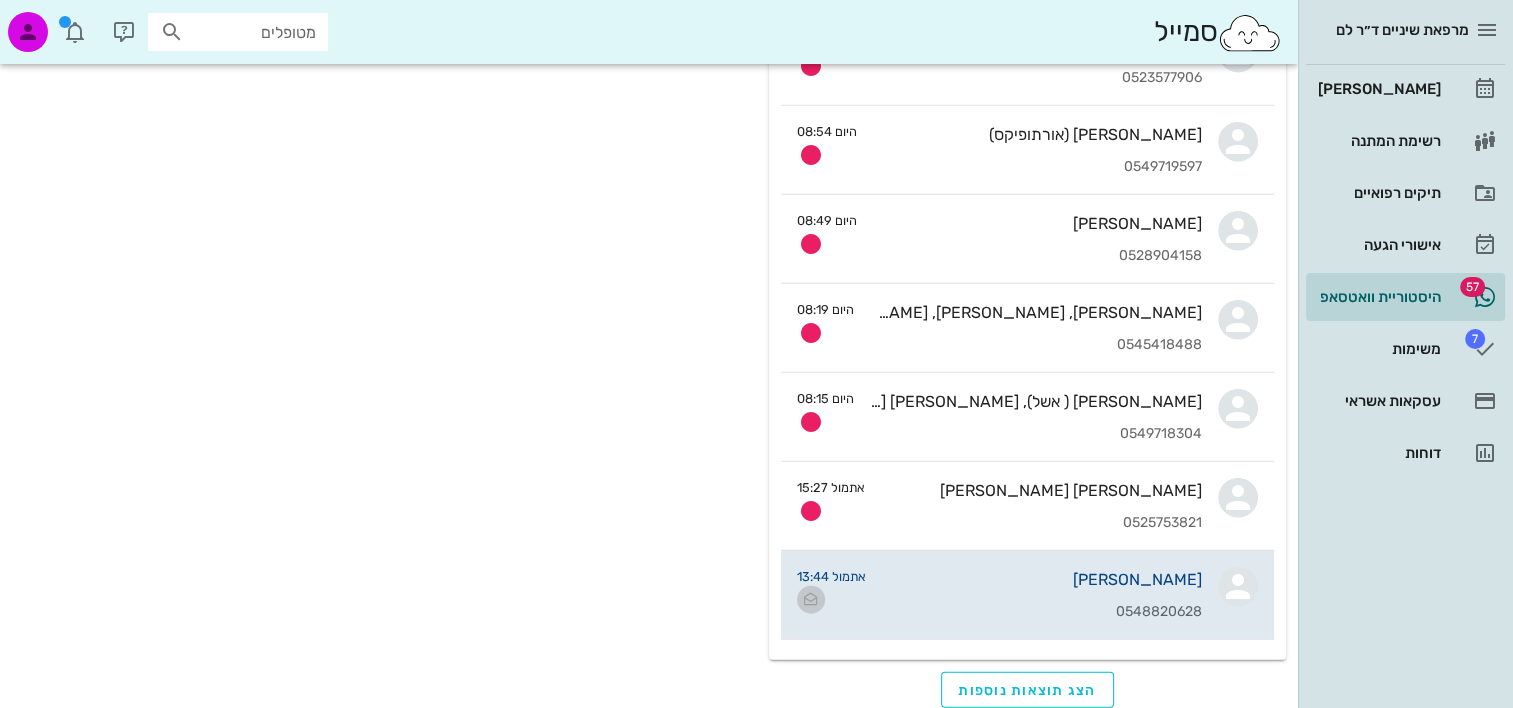 click at bounding box center [811, 600] 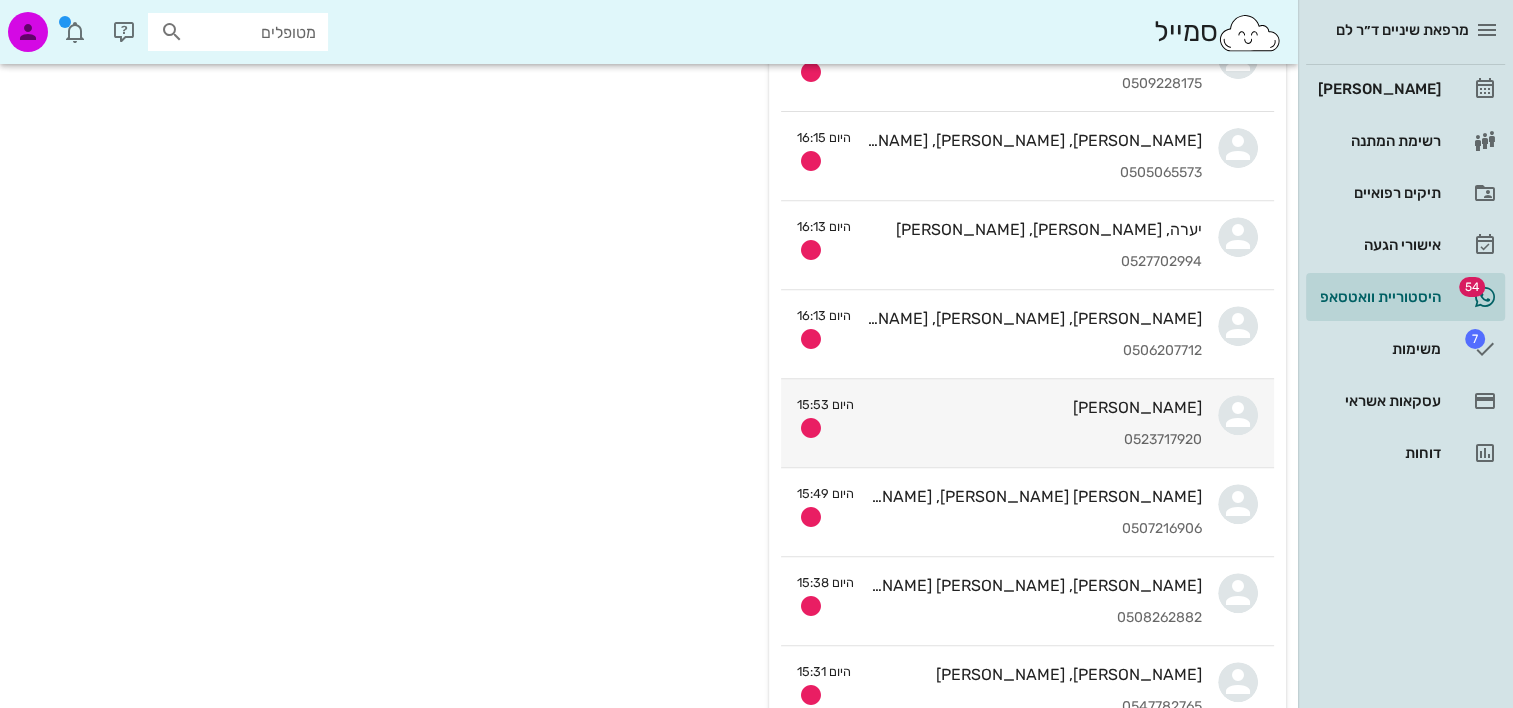 scroll, scrollTop: 1100, scrollLeft: 0, axis: vertical 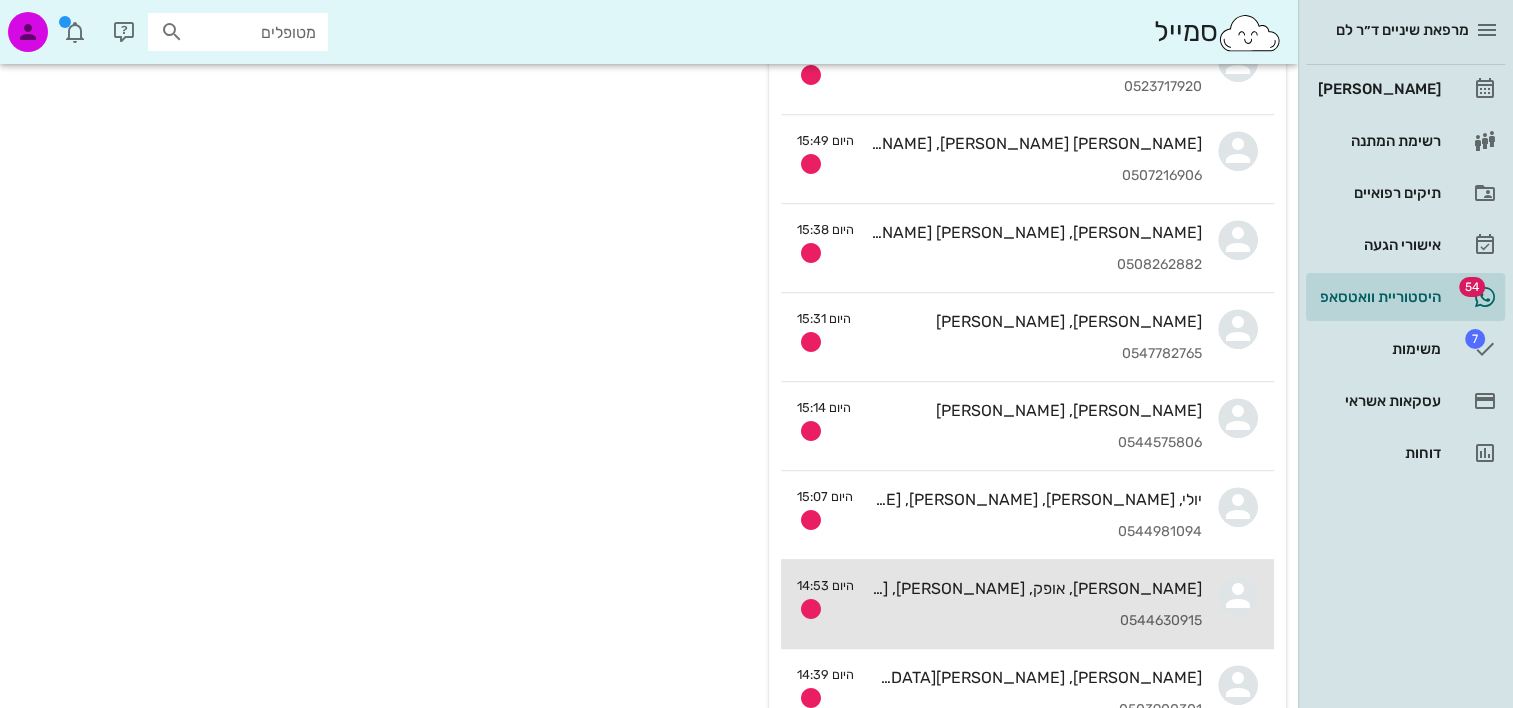 click on "0544630915" at bounding box center (1036, 621) 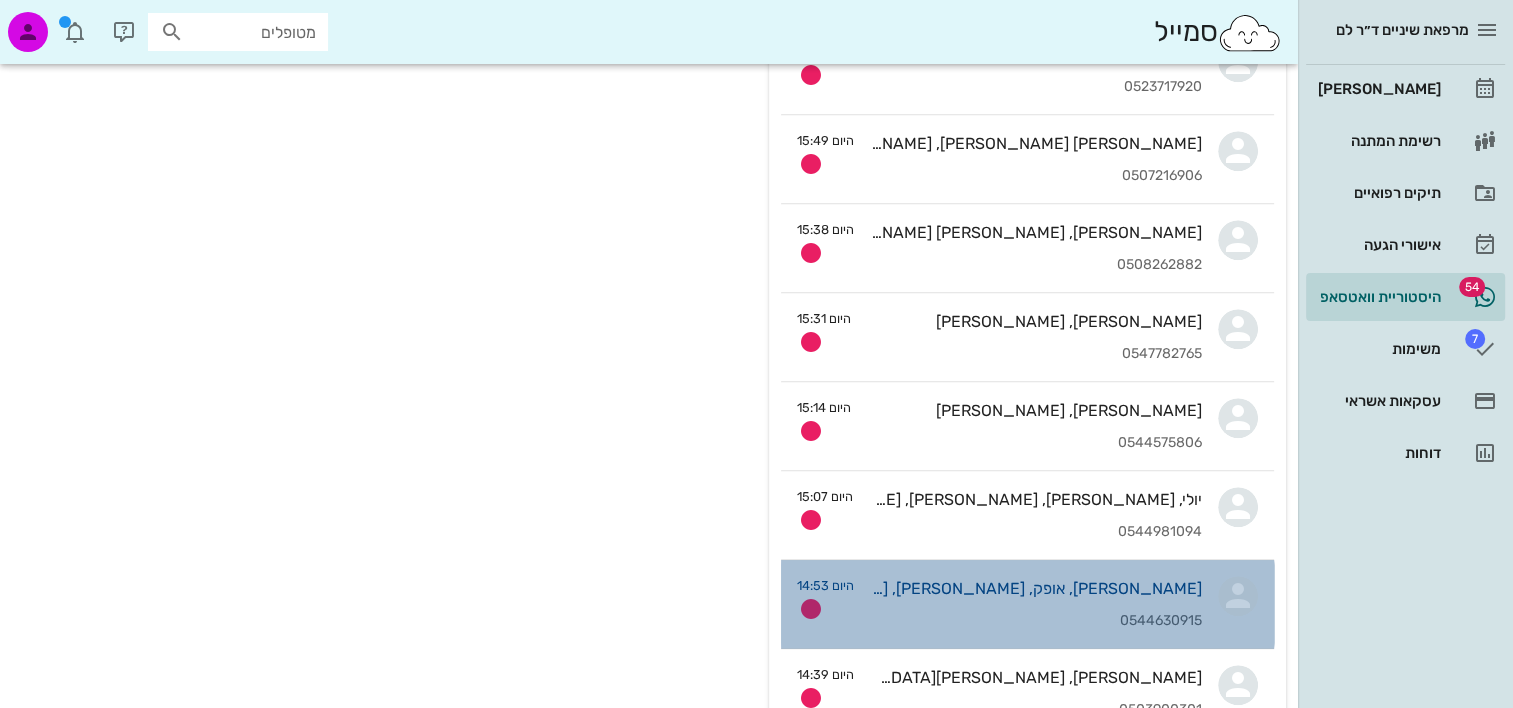 scroll, scrollTop: 0, scrollLeft: 0, axis: both 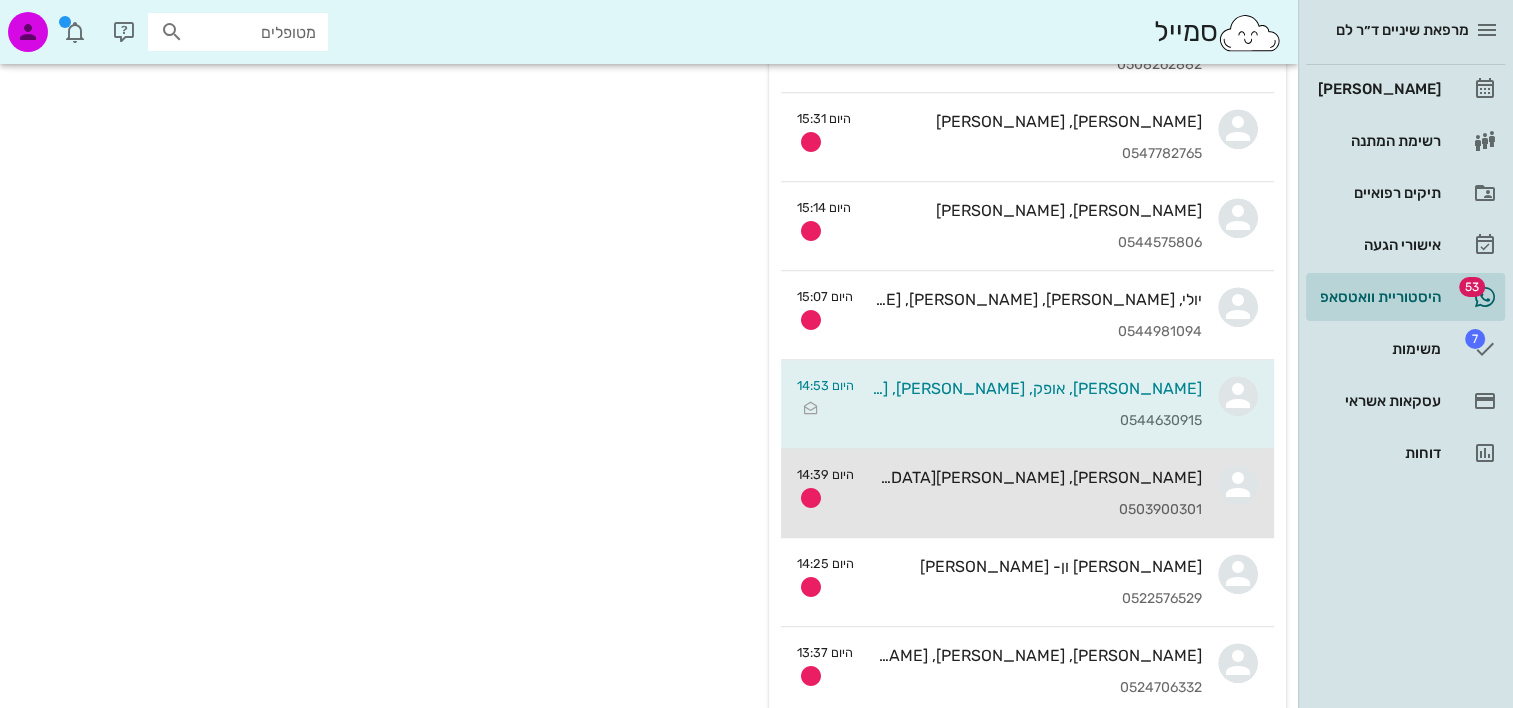 click on "חן אלון, יהל הרבט, ליהיא הרבט 0503900301" at bounding box center [1036, 493] 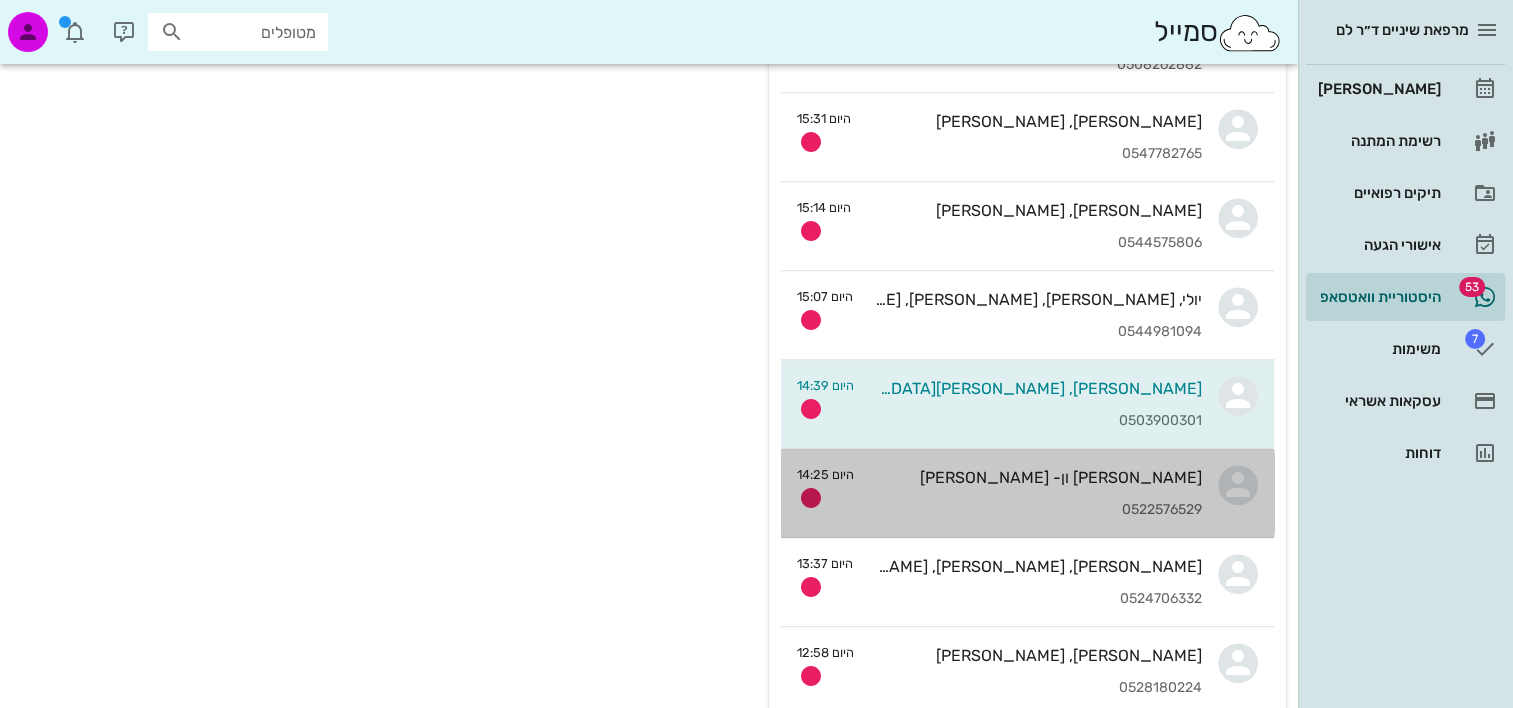 scroll, scrollTop: 0, scrollLeft: 0, axis: both 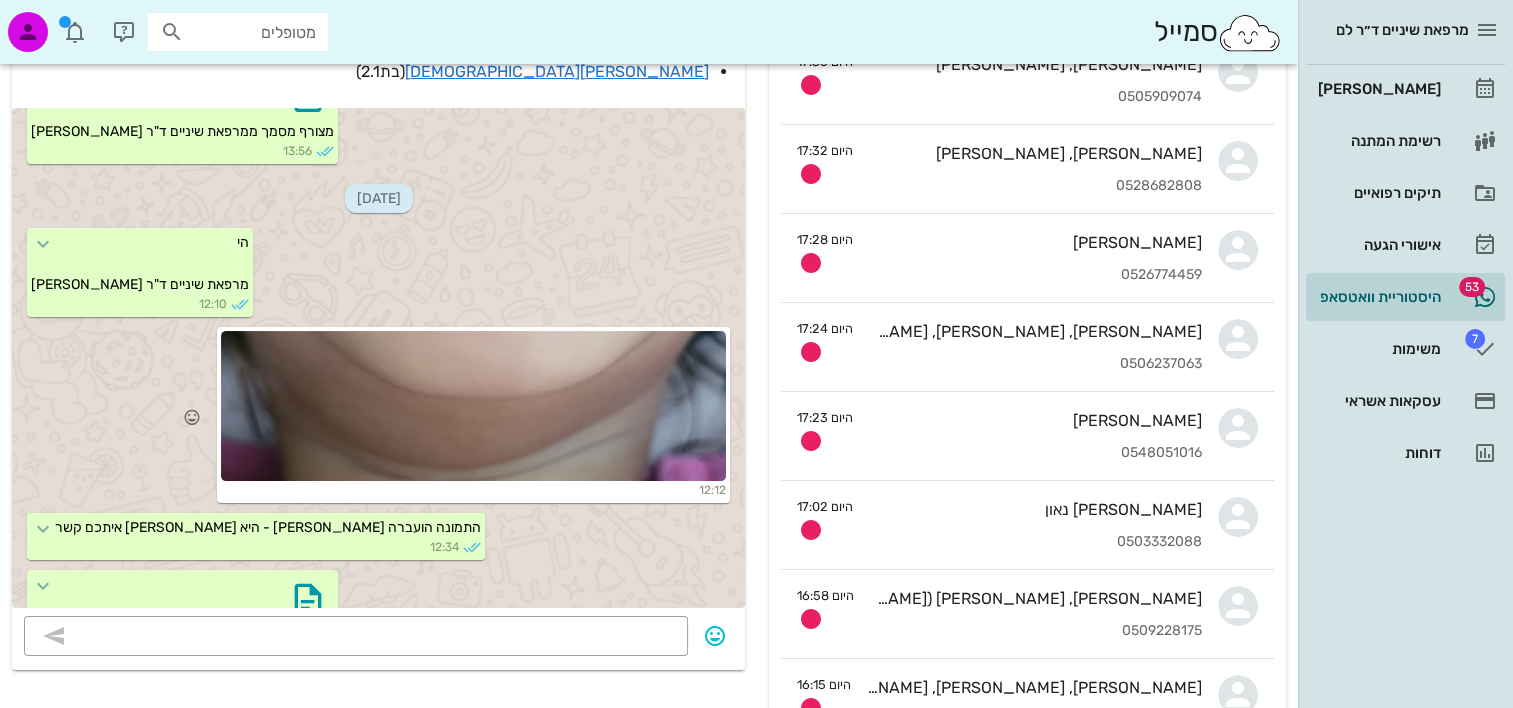 click at bounding box center [473, 406] 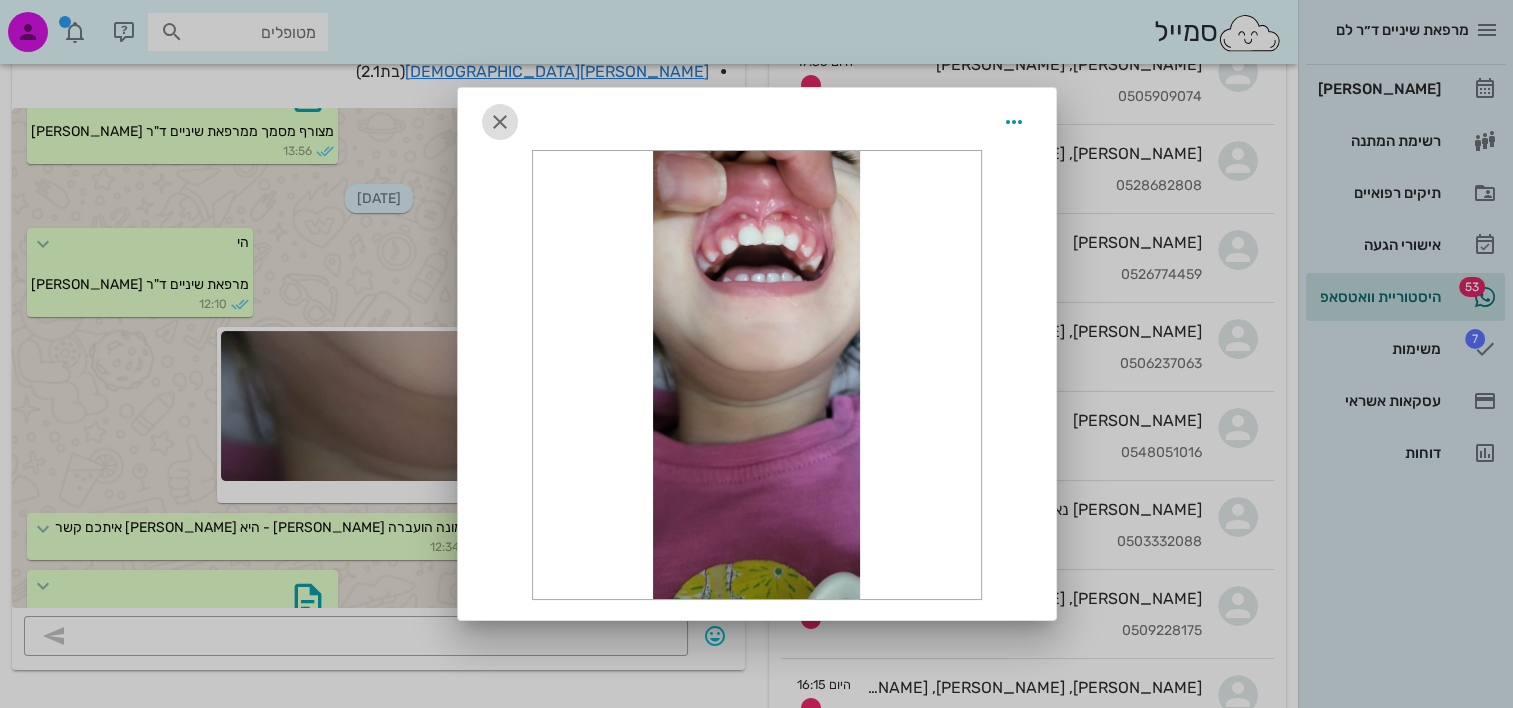 click at bounding box center [500, 122] 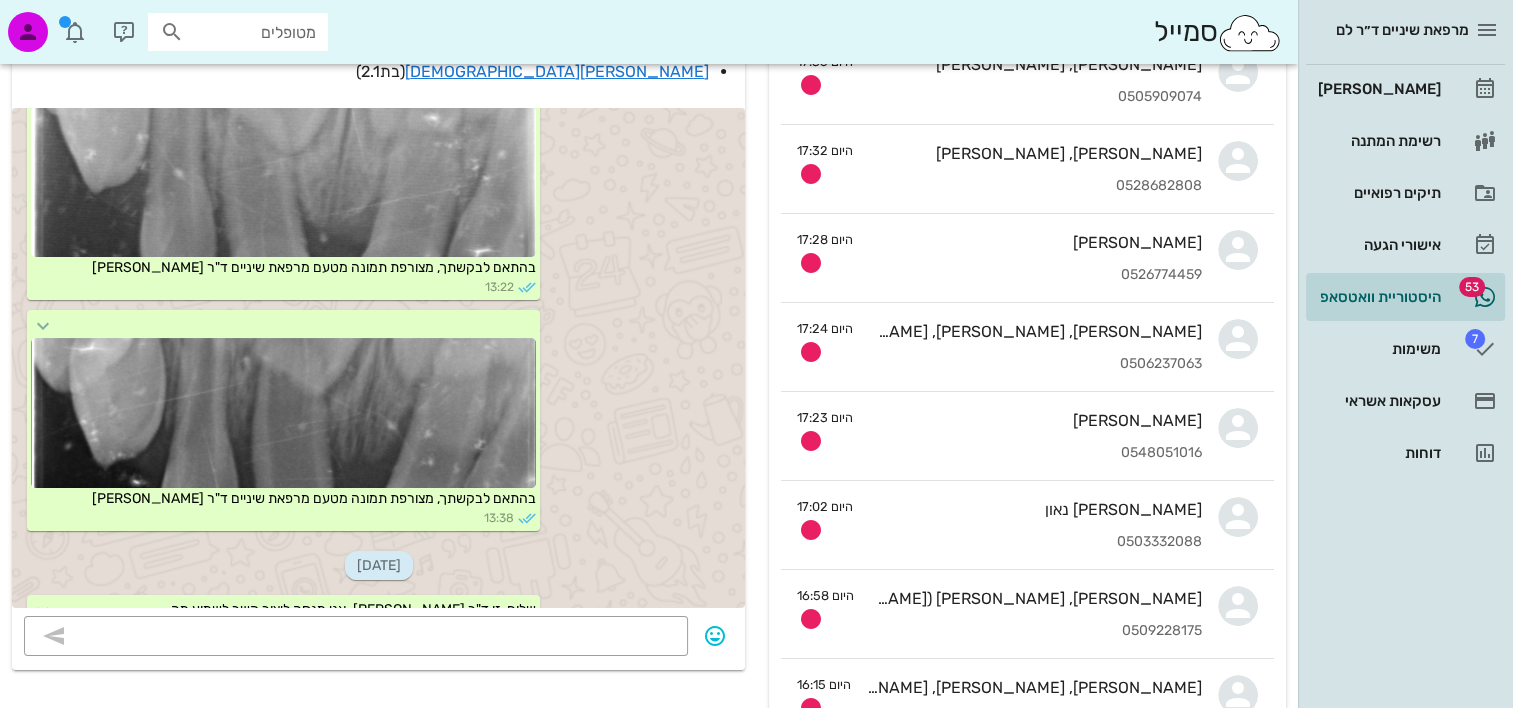 scroll, scrollTop: 2904, scrollLeft: 0, axis: vertical 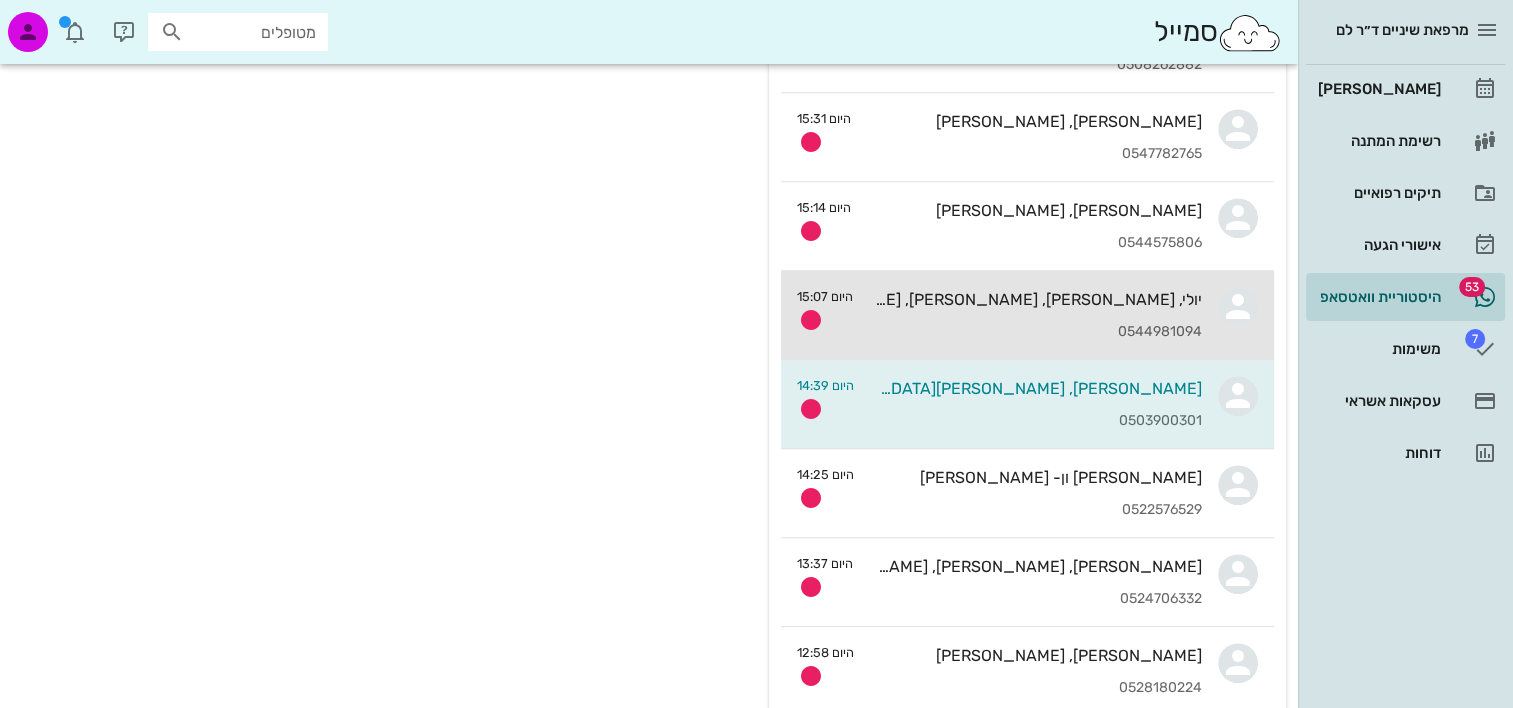 drag, startPoint x: 1004, startPoint y: 310, endPoint x: 1001, endPoint y: 320, distance: 10.440307 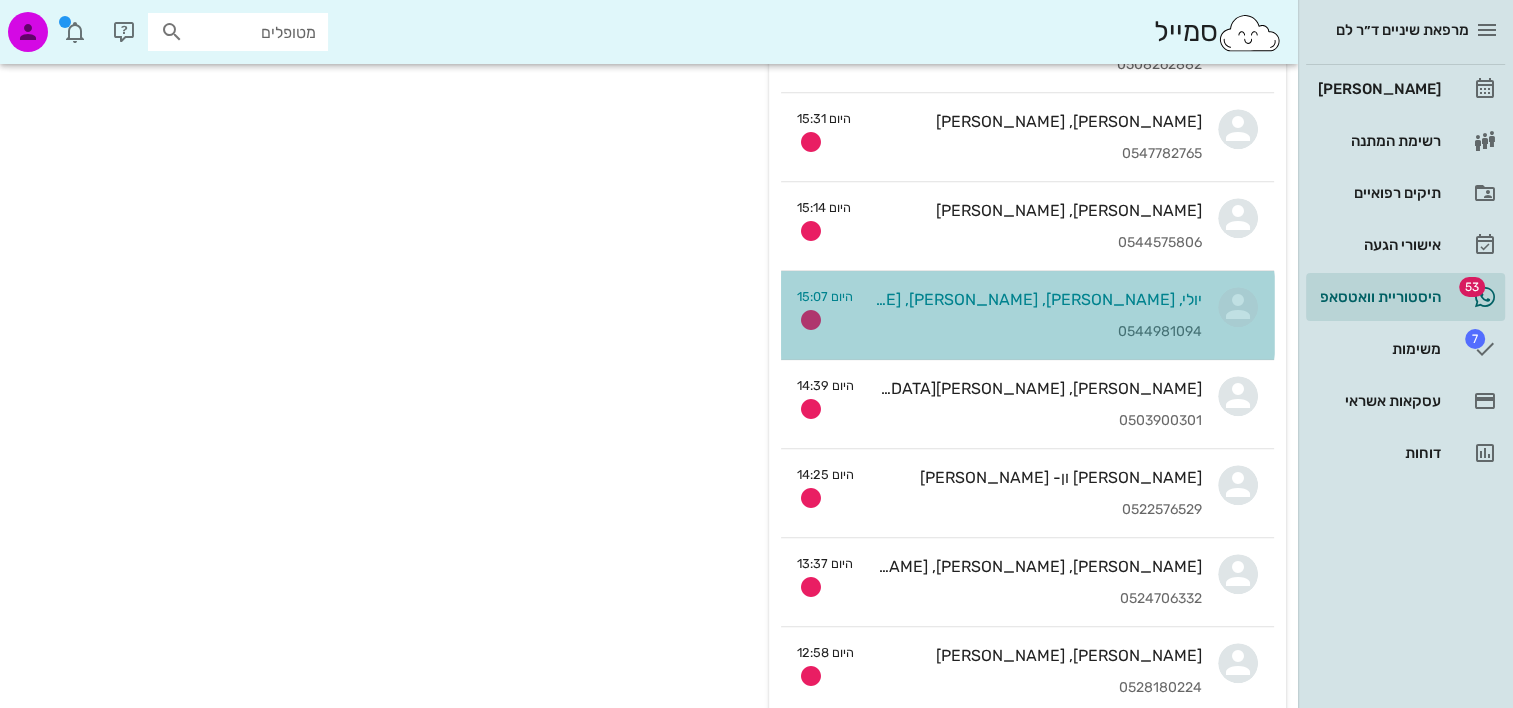 scroll, scrollTop: 0, scrollLeft: 0, axis: both 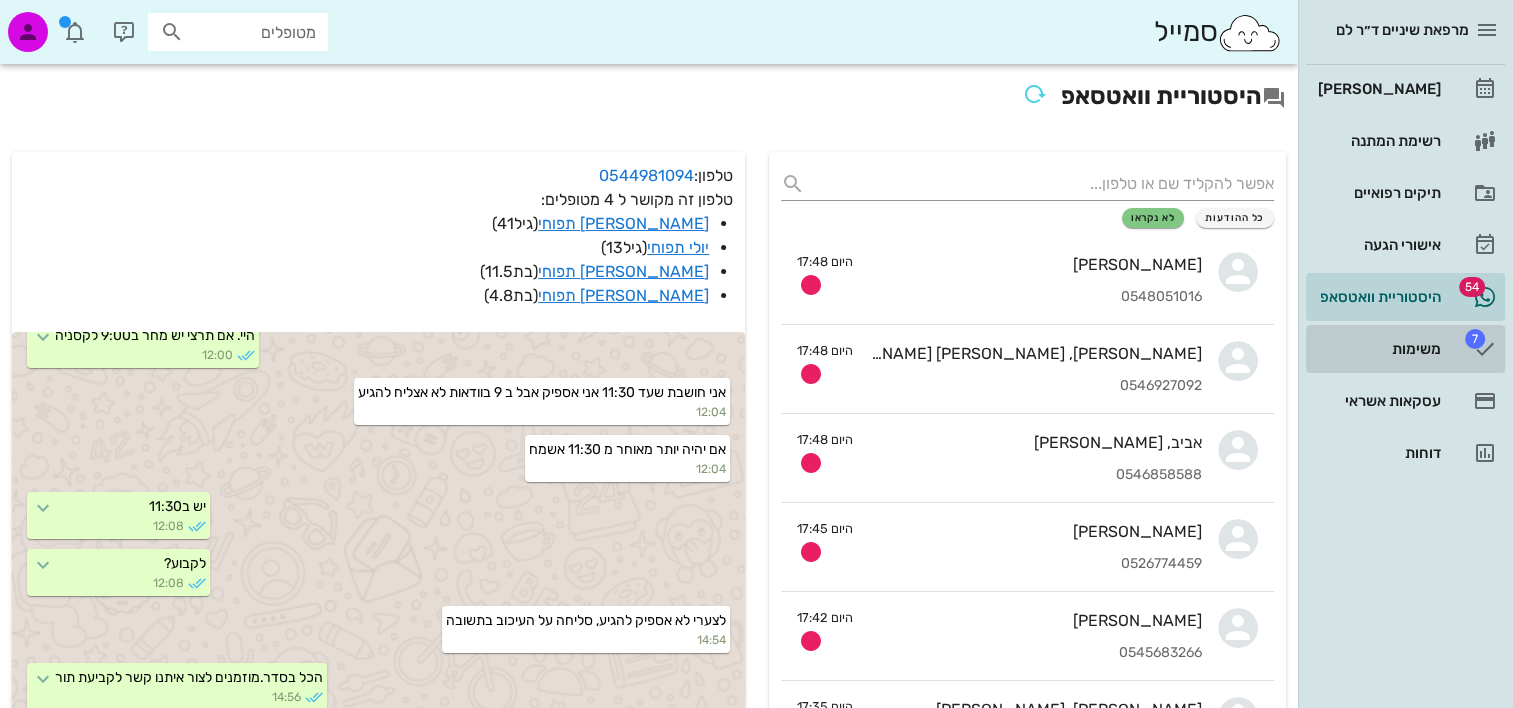 click on "משימות" at bounding box center [1377, 349] 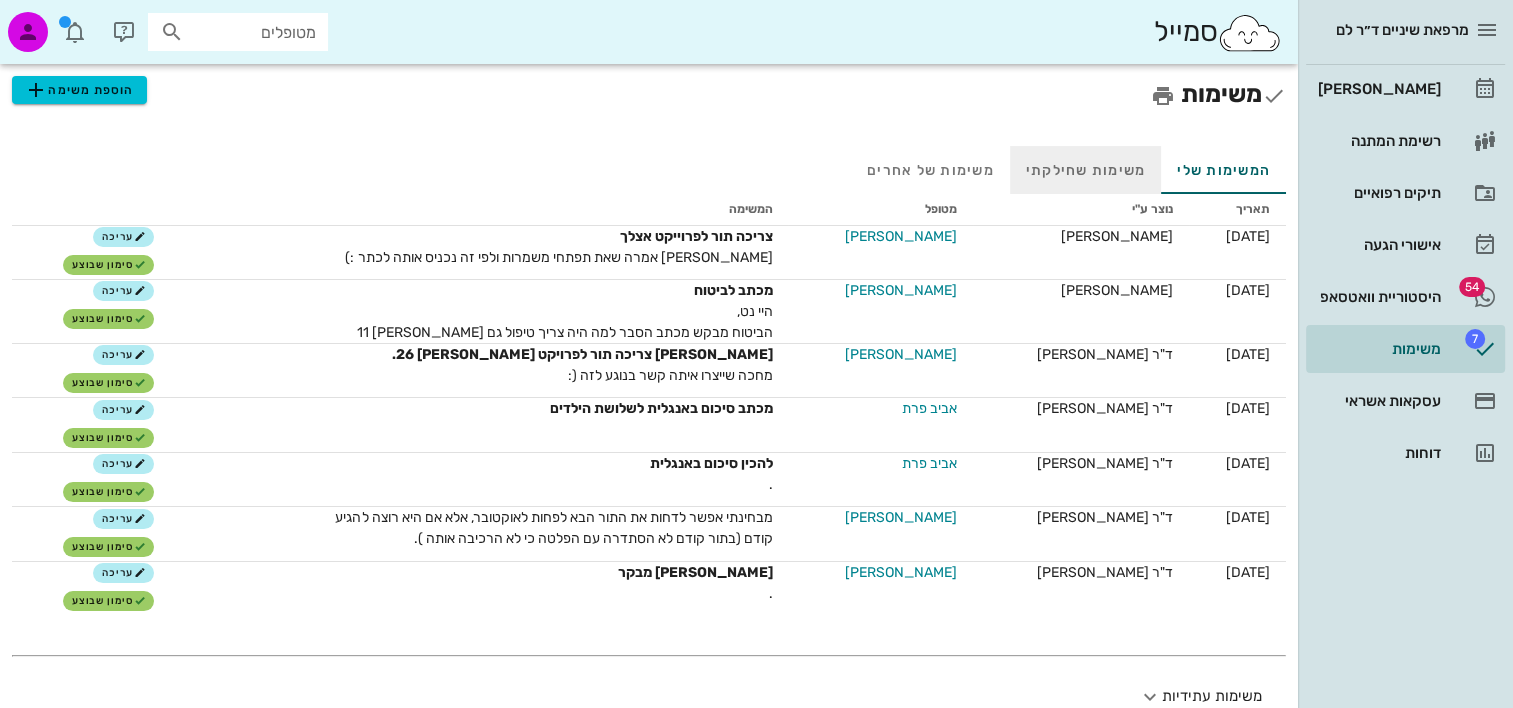 click on "משימות שחילקתי" at bounding box center [1086, 170] 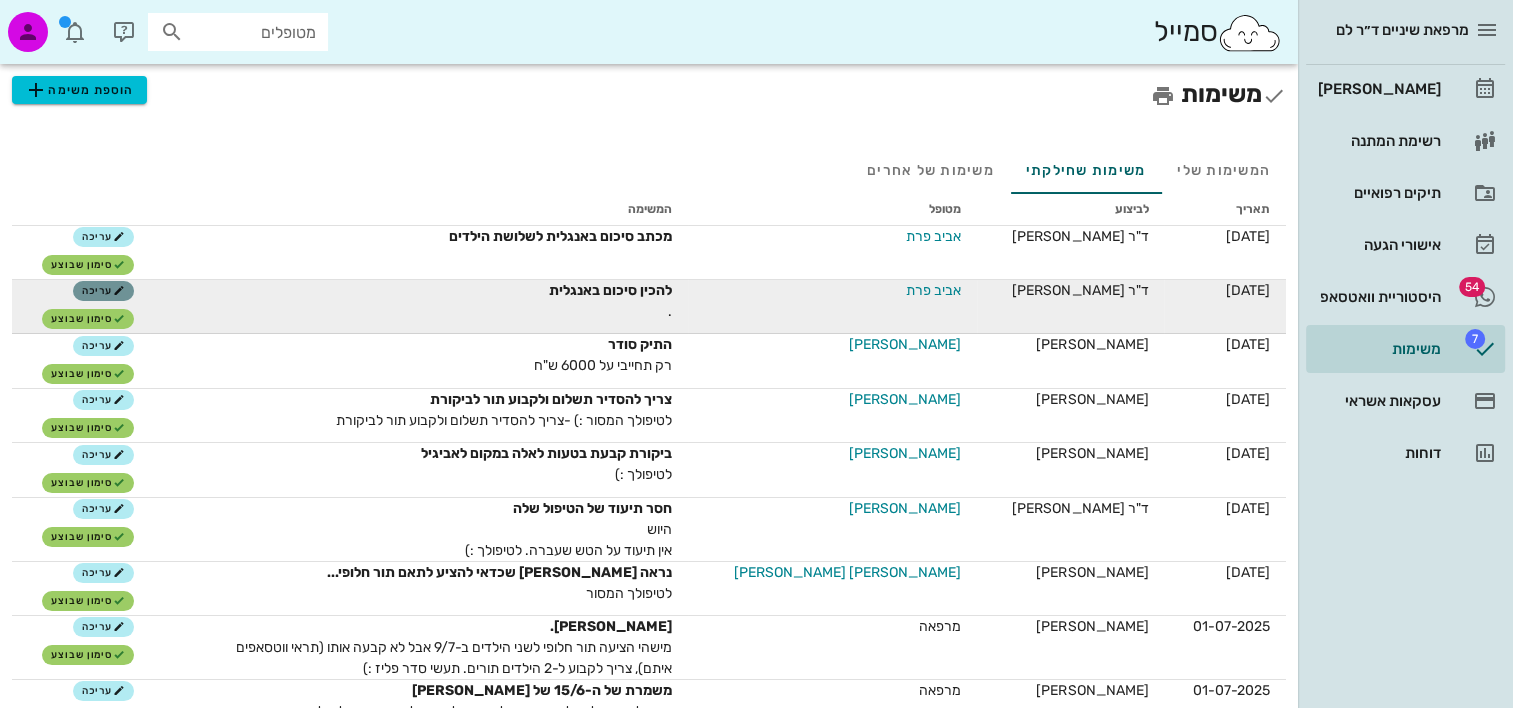 click on "עריכה" at bounding box center (103, 291) 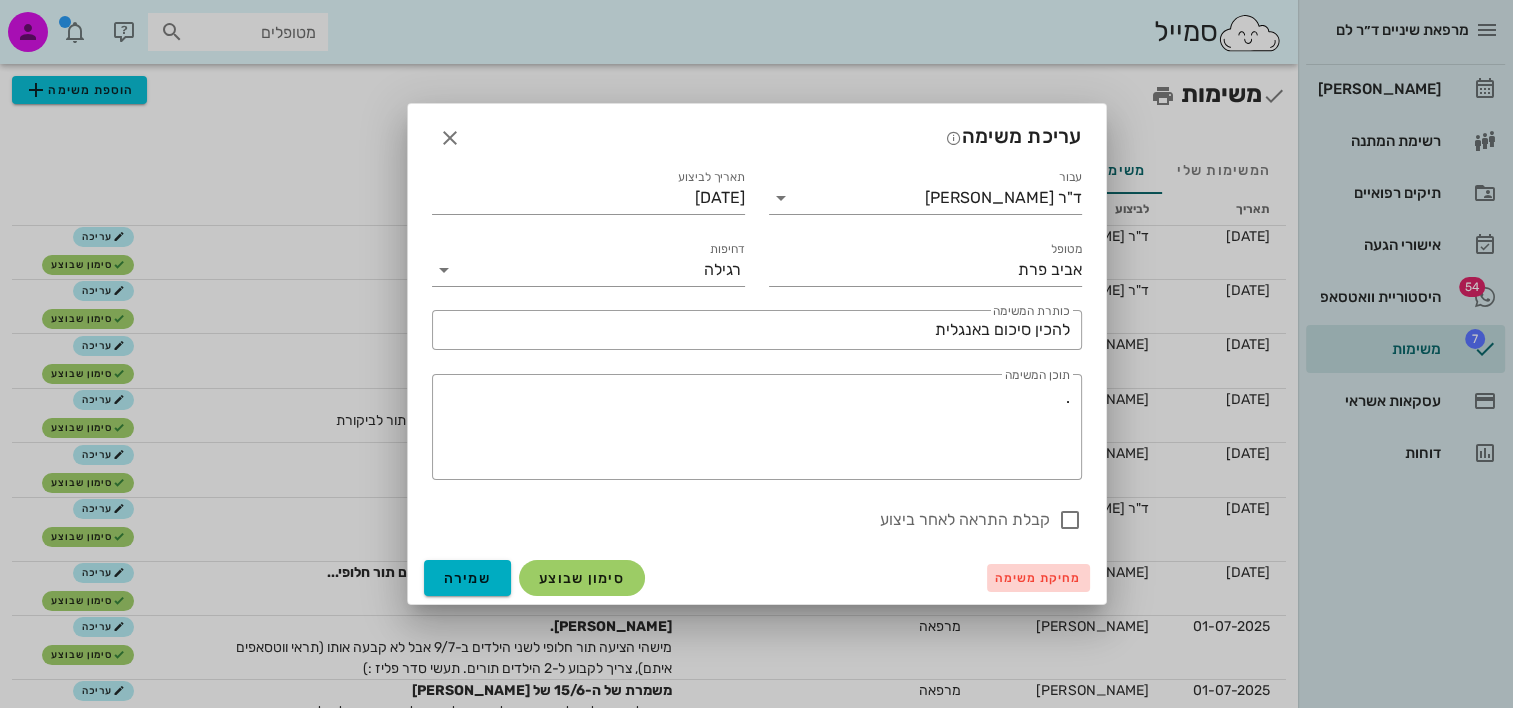 click on "מחיקת משימה" at bounding box center [1038, 578] 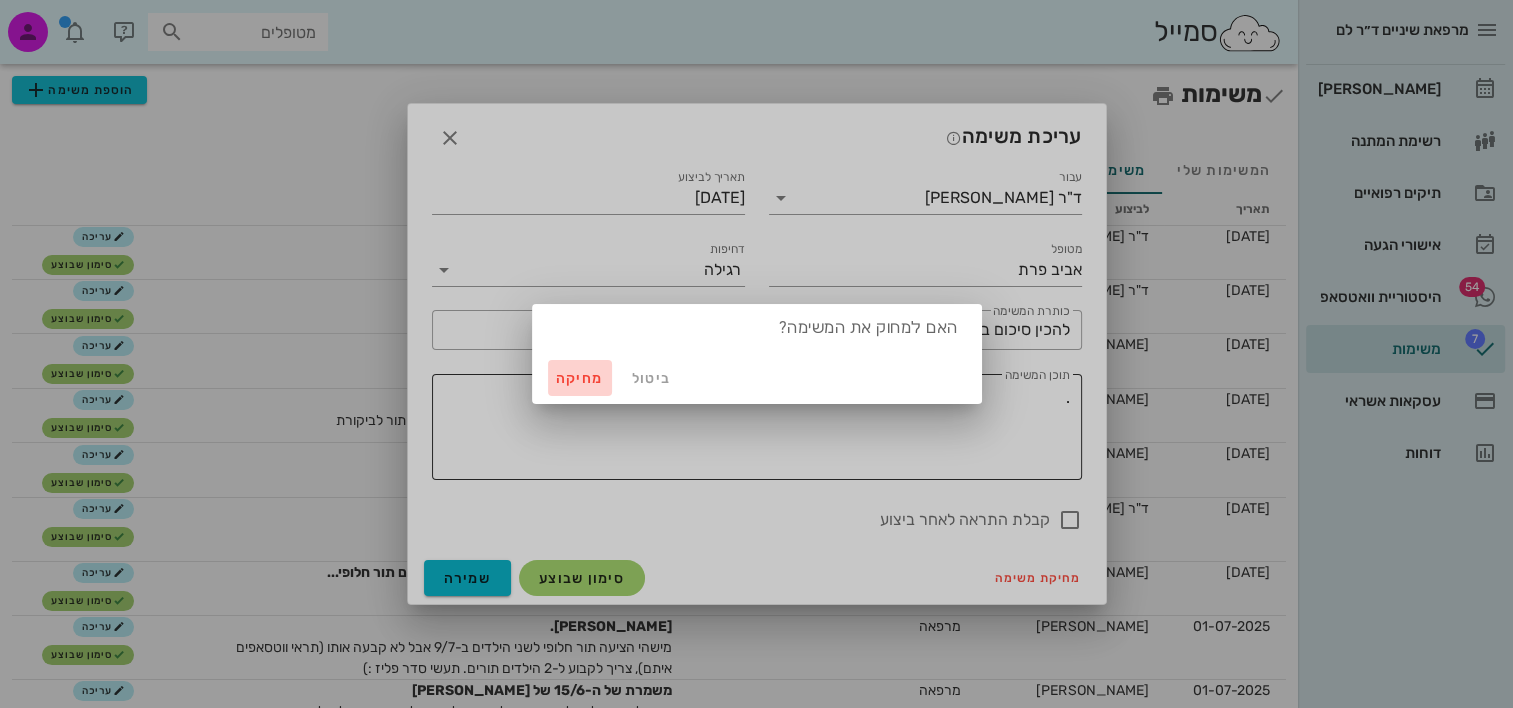 drag, startPoint x: 562, startPoint y: 383, endPoint x: 595, endPoint y: 382, distance: 33.01515 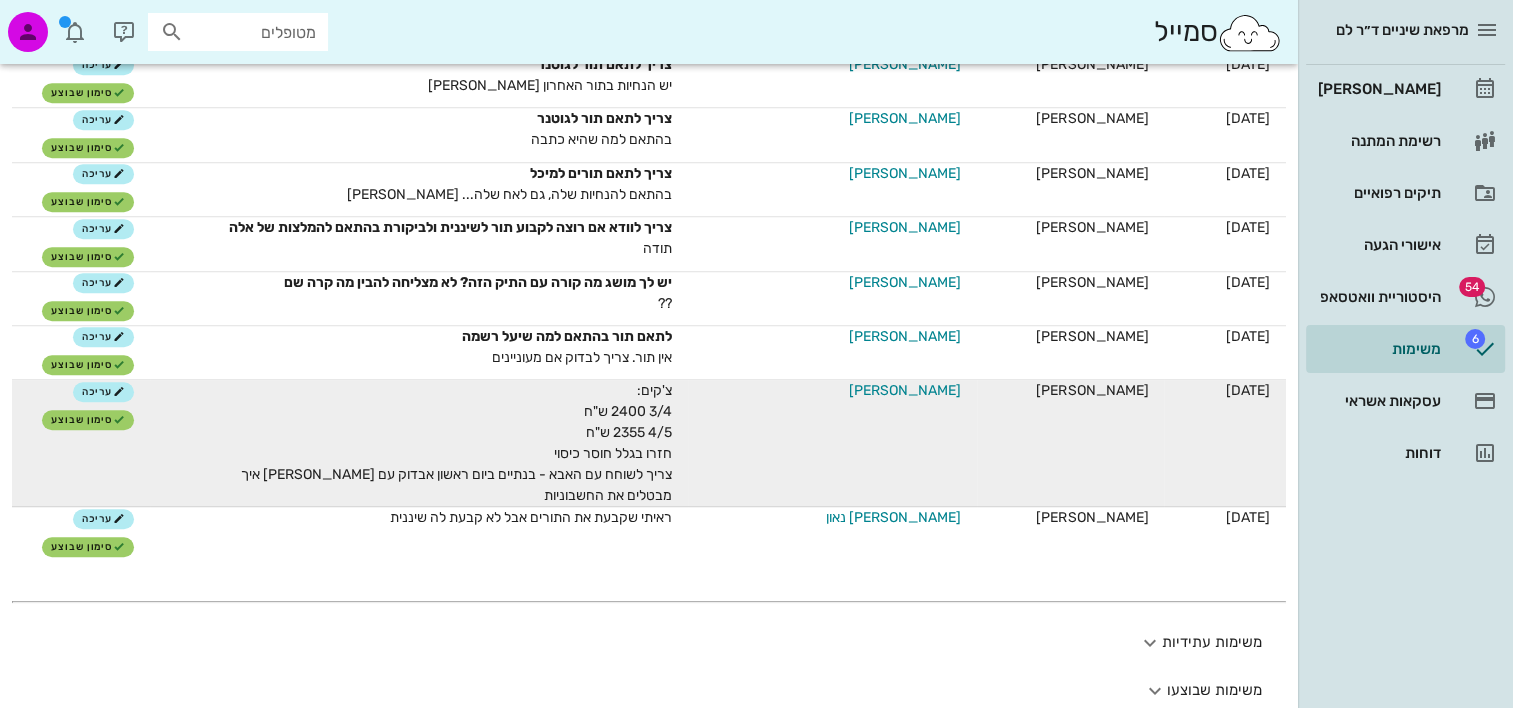 scroll, scrollTop: 1165, scrollLeft: 0, axis: vertical 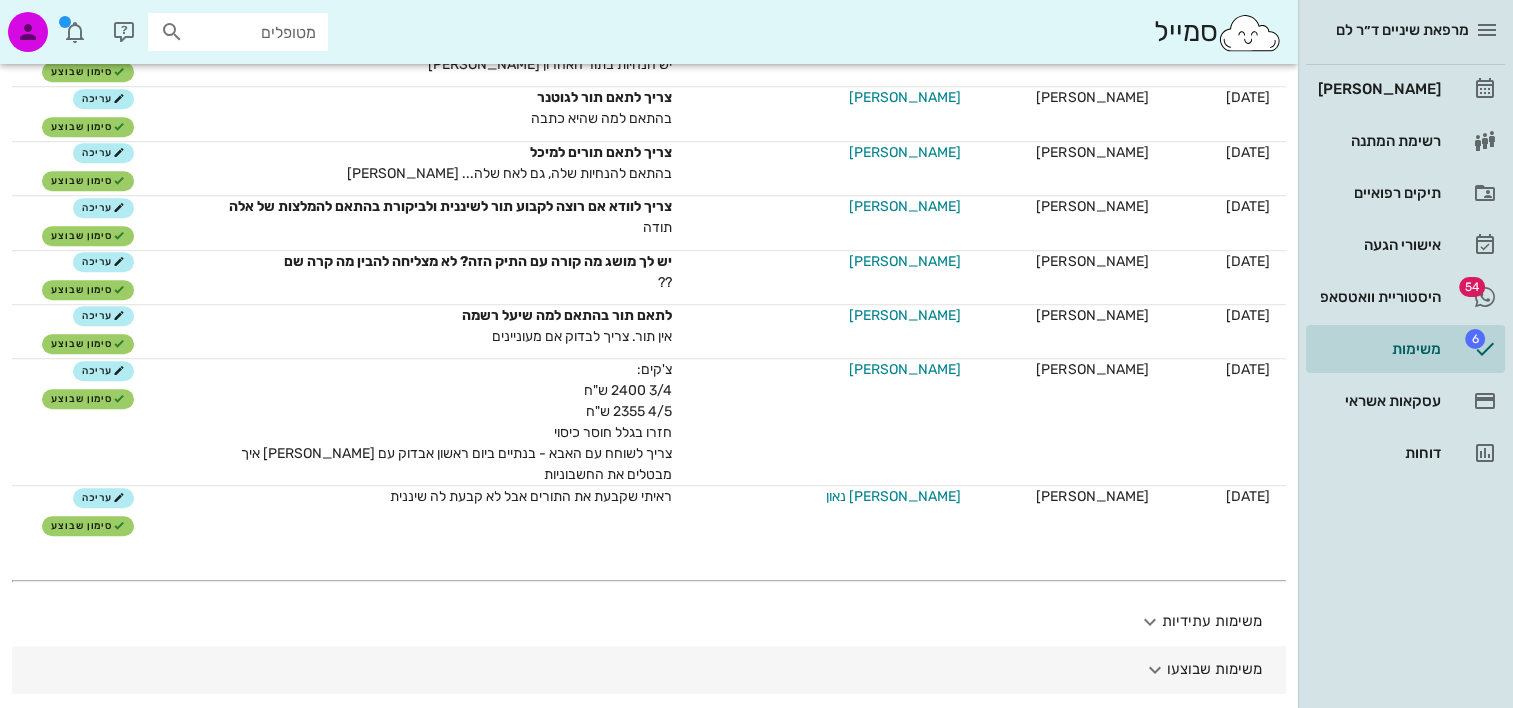 click on "משימות שבוצעו" at bounding box center [649, 670] 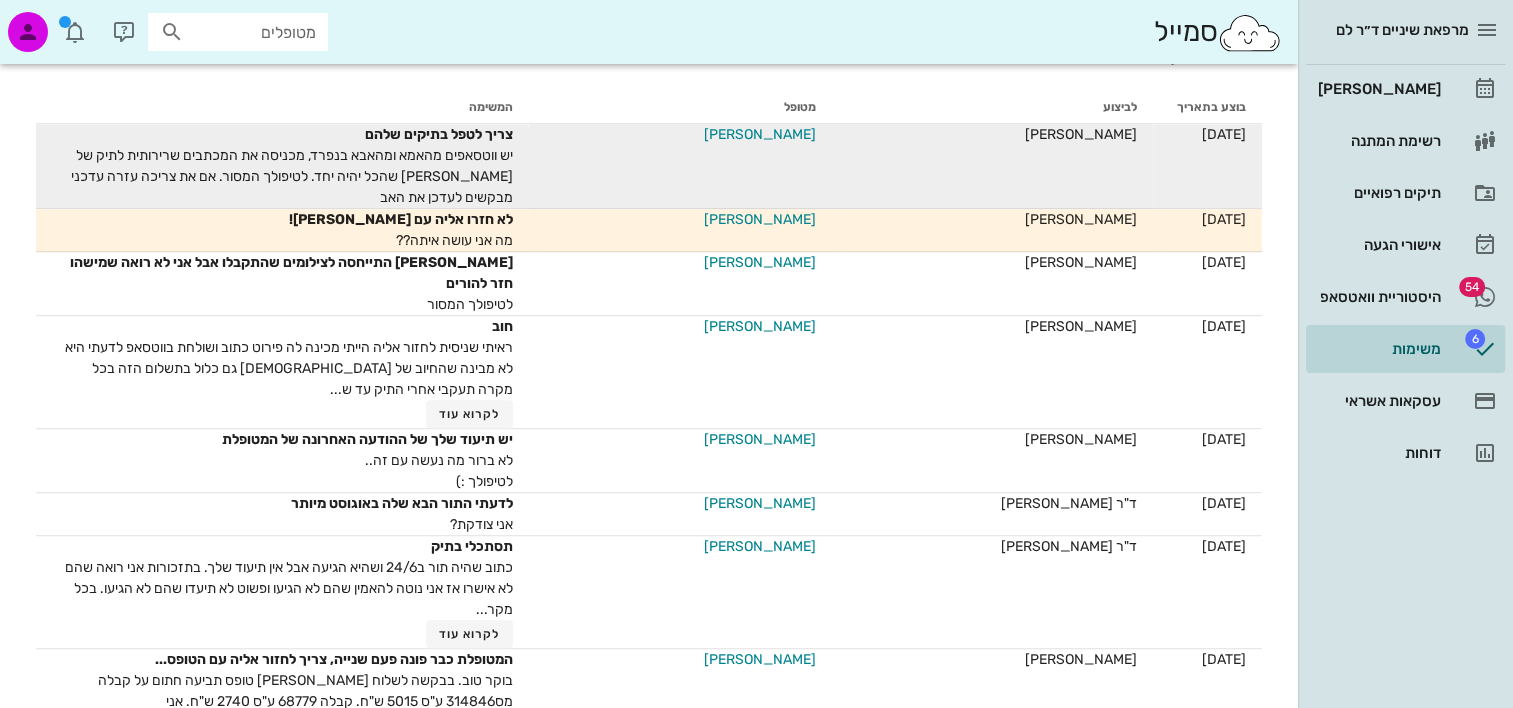 scroll, scrollTop: 1865, scrollLeft: 0, axis: vertical 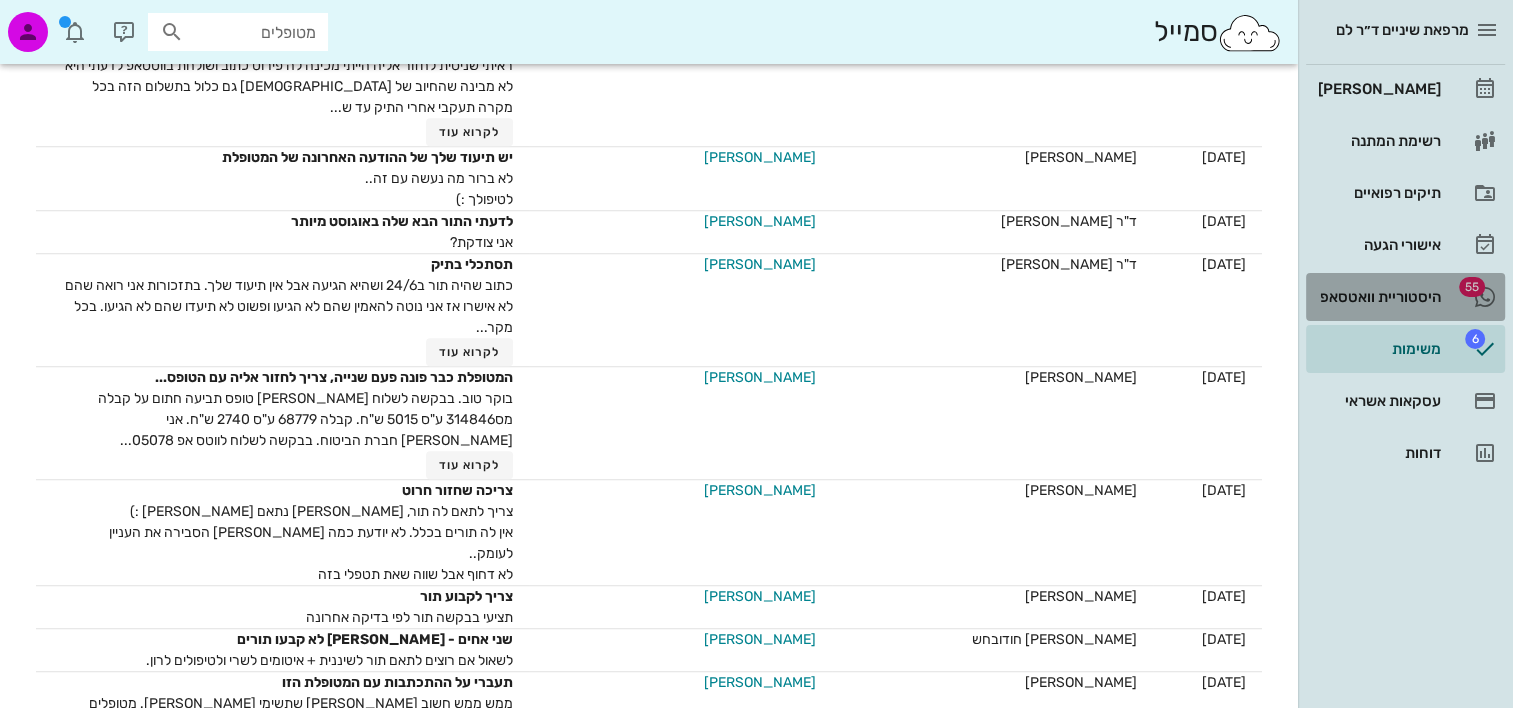click on "היסטוריית וואטסאפ" at bounding box center (1377, 297) 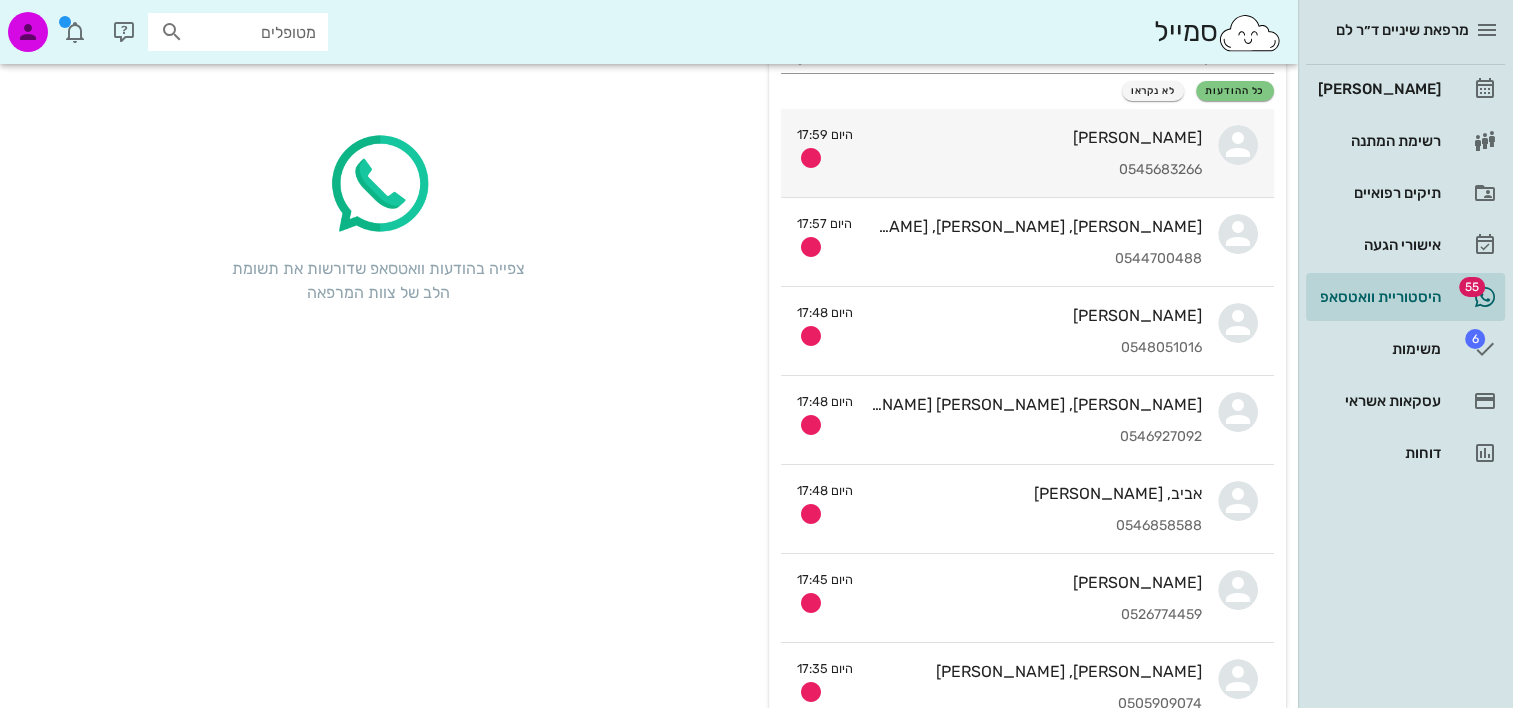 scroll, scrollTop: 0, scrollLeft: 0, axis: both 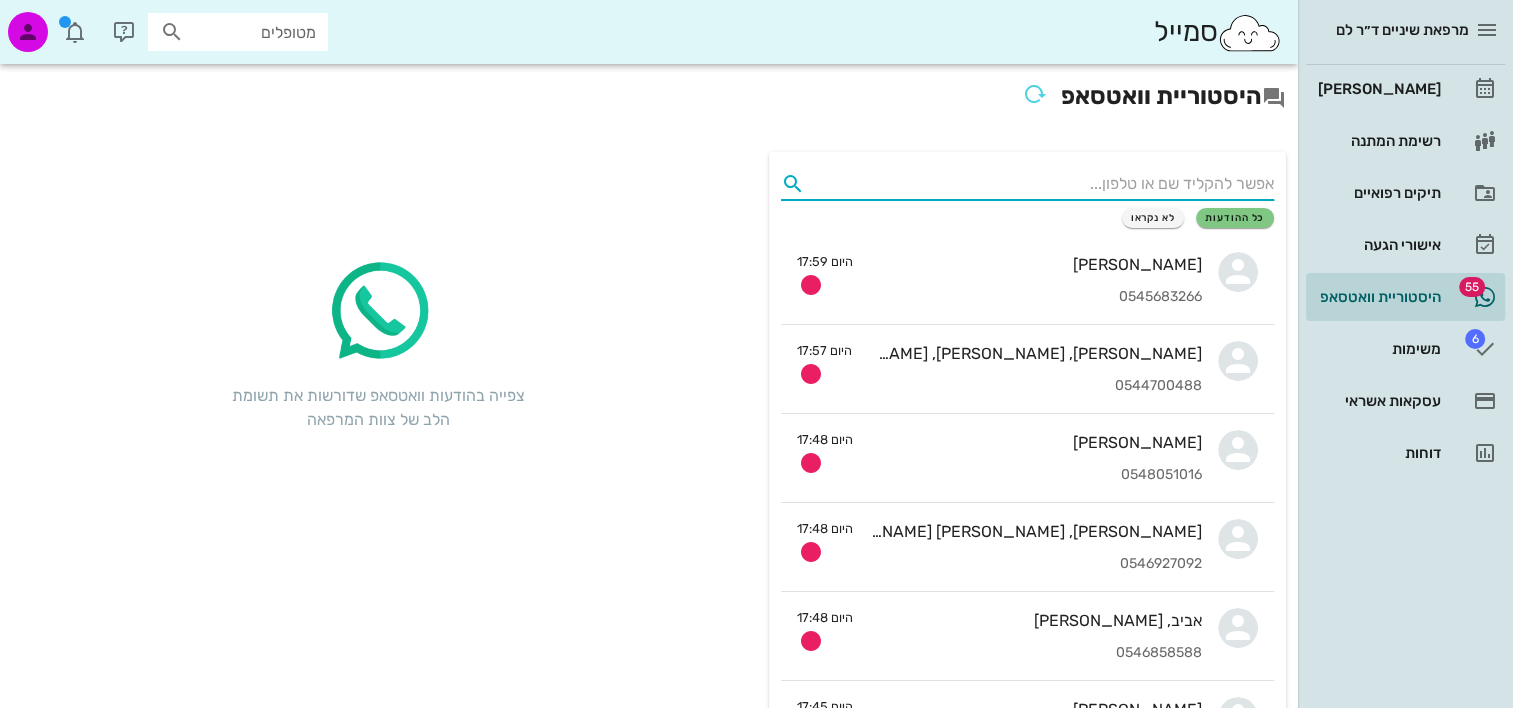 click at bounding box center (1043, 184) 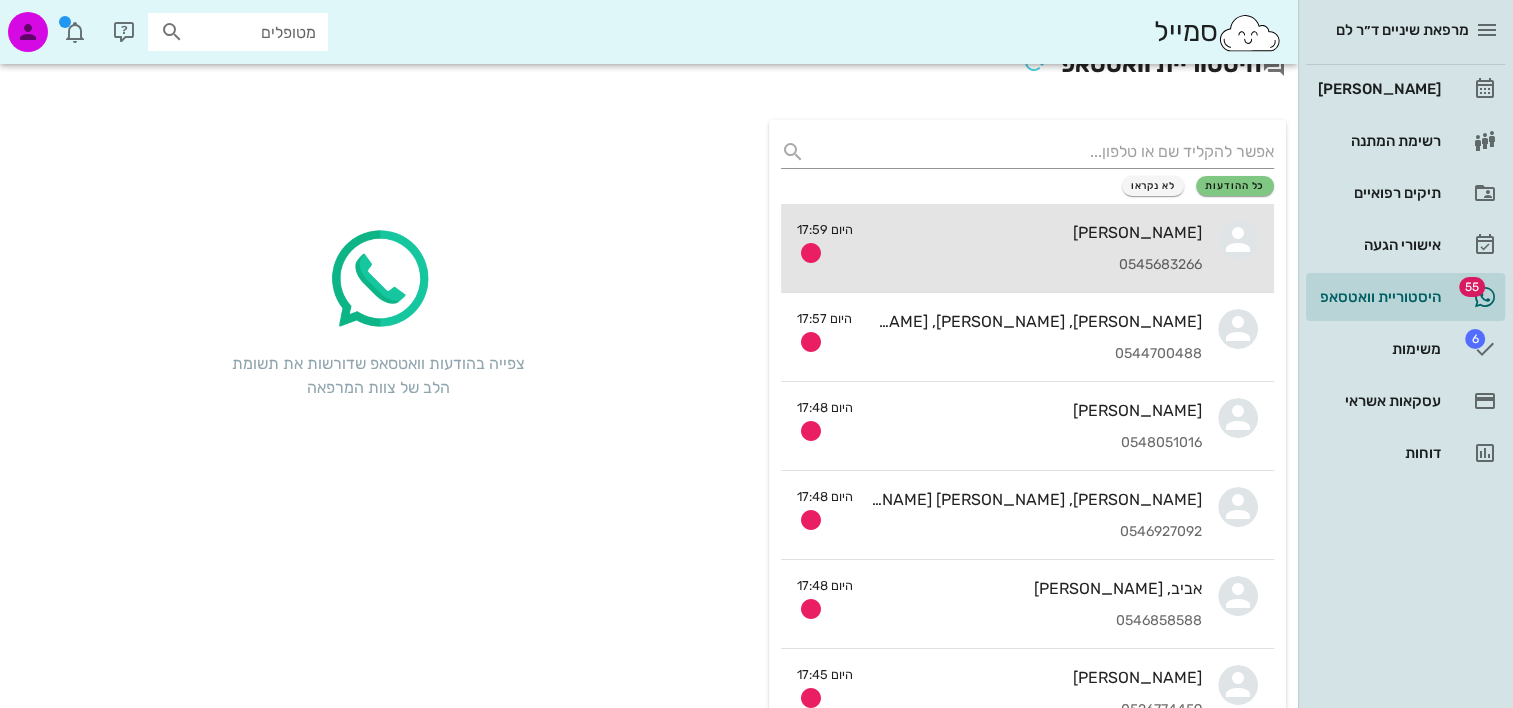 scroll, scrollTop: 0, scrollLeft: 0, axis: both 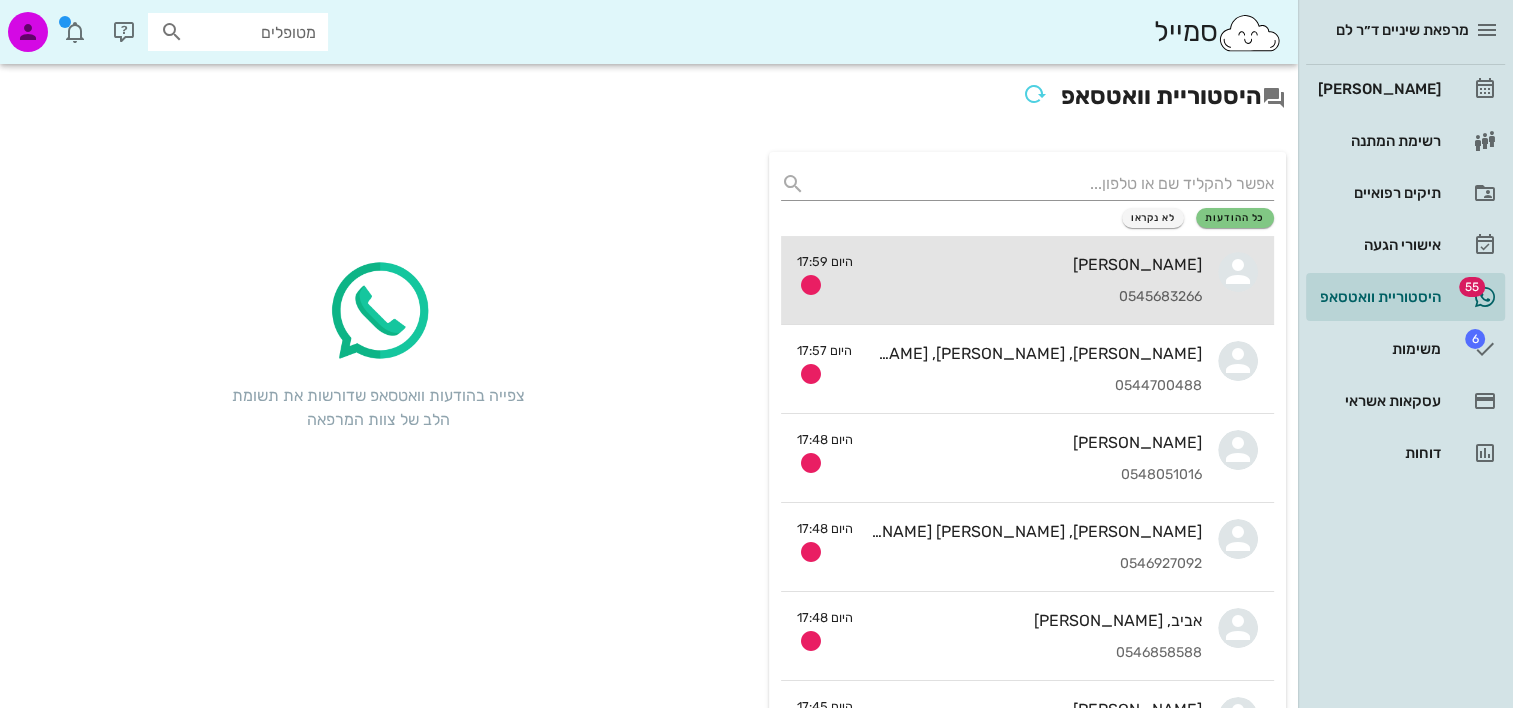 click on "הלן שיינטל 0545683266" at bounding box center (1035, 280) 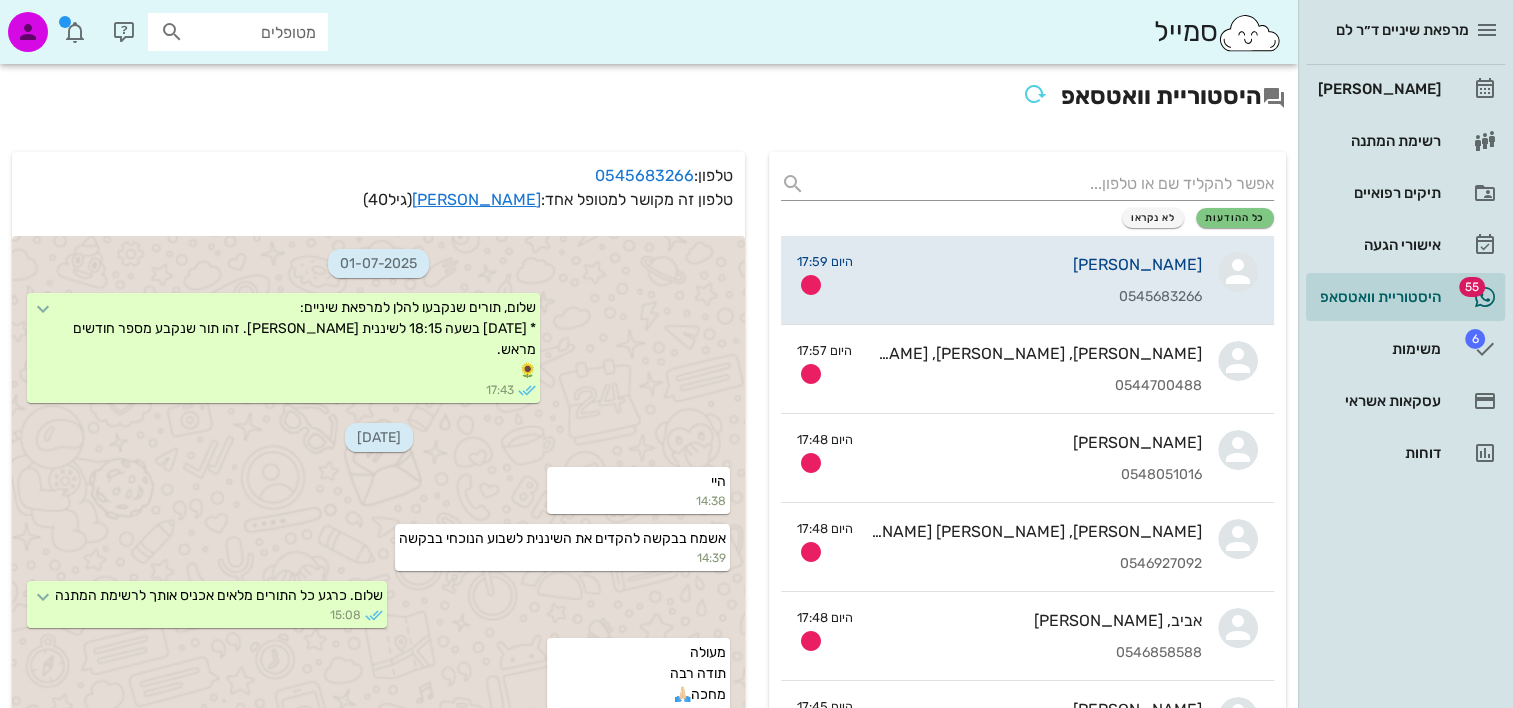 scroll, scrollTop: 3580, scrollLeft: 0, axis: vertical 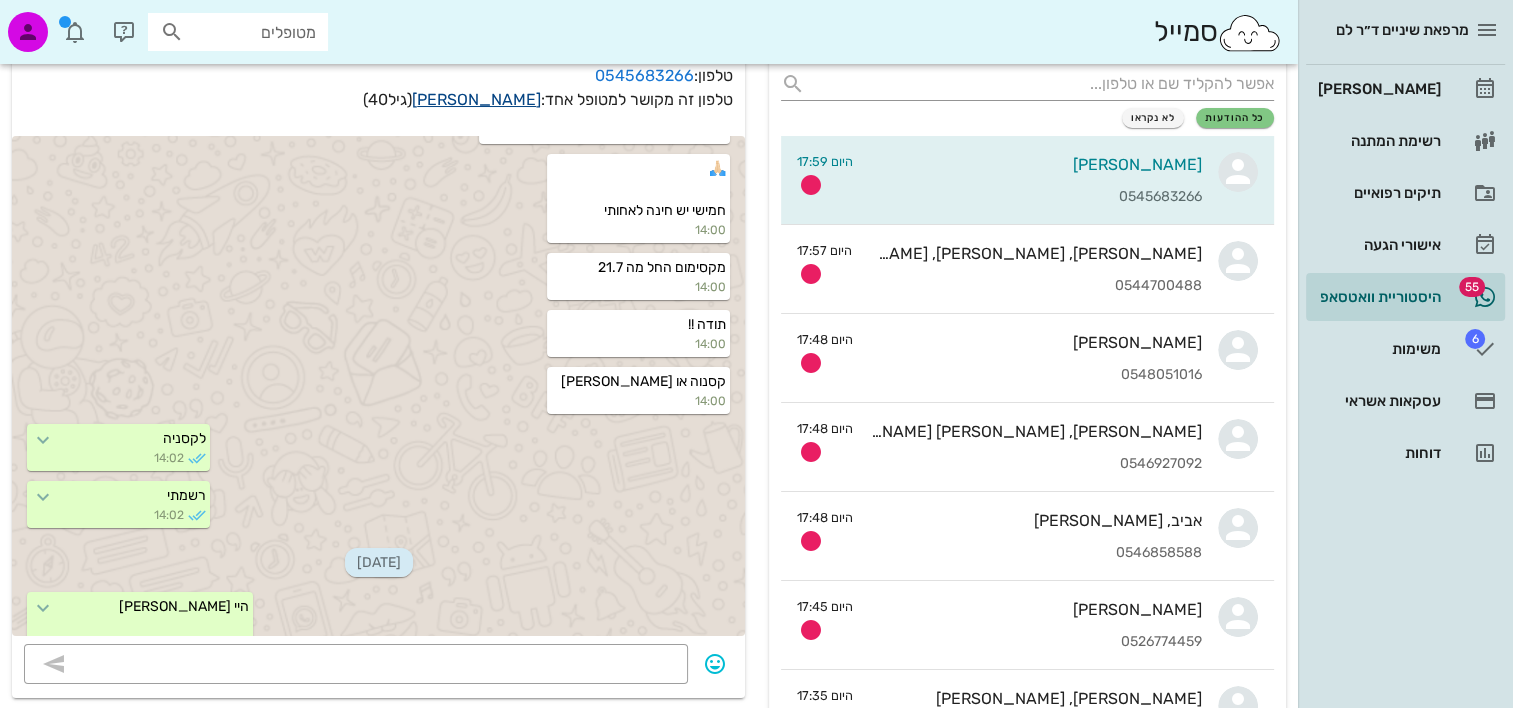 click on "הלן
שיינטל" at bounding box center [476, 99] 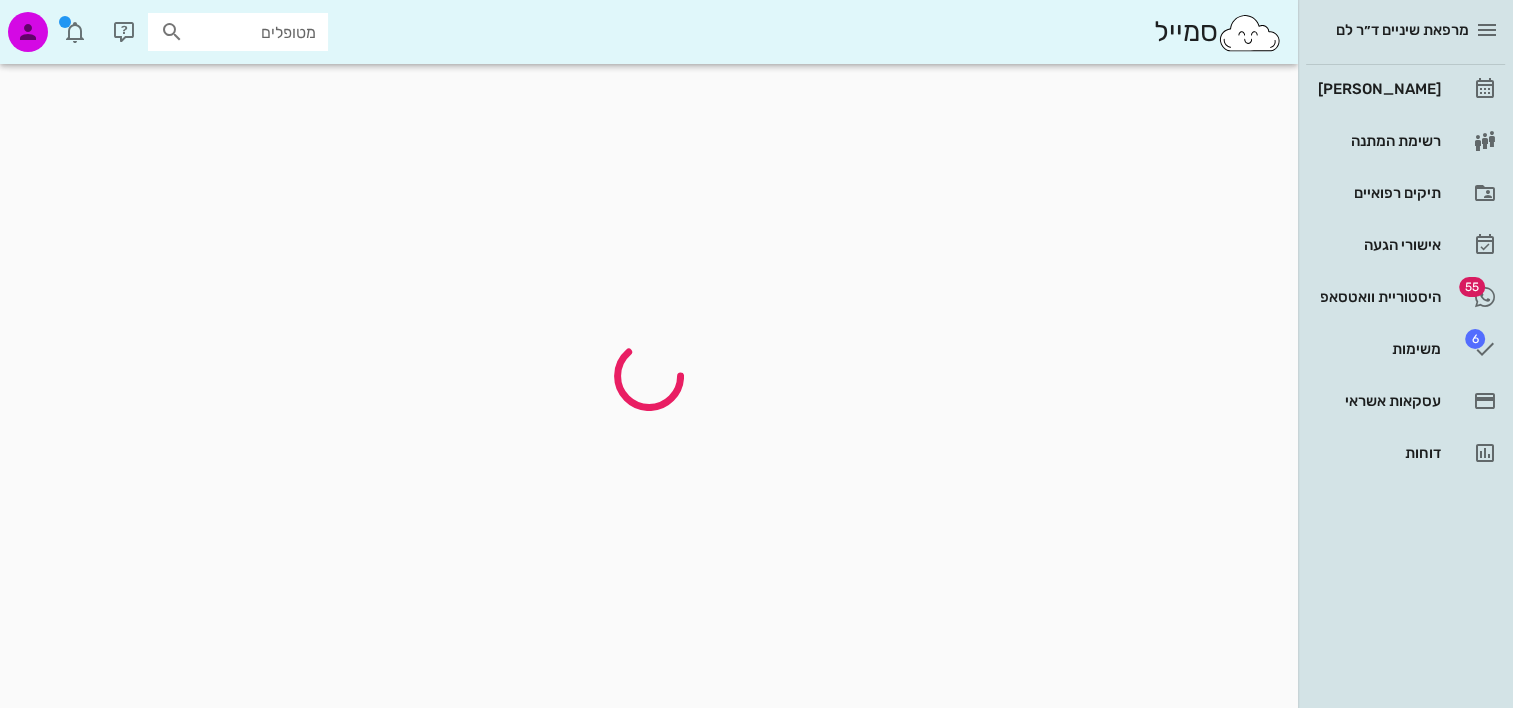 scroll, scrollTop: 0, scrollLeft: 0, axis: both 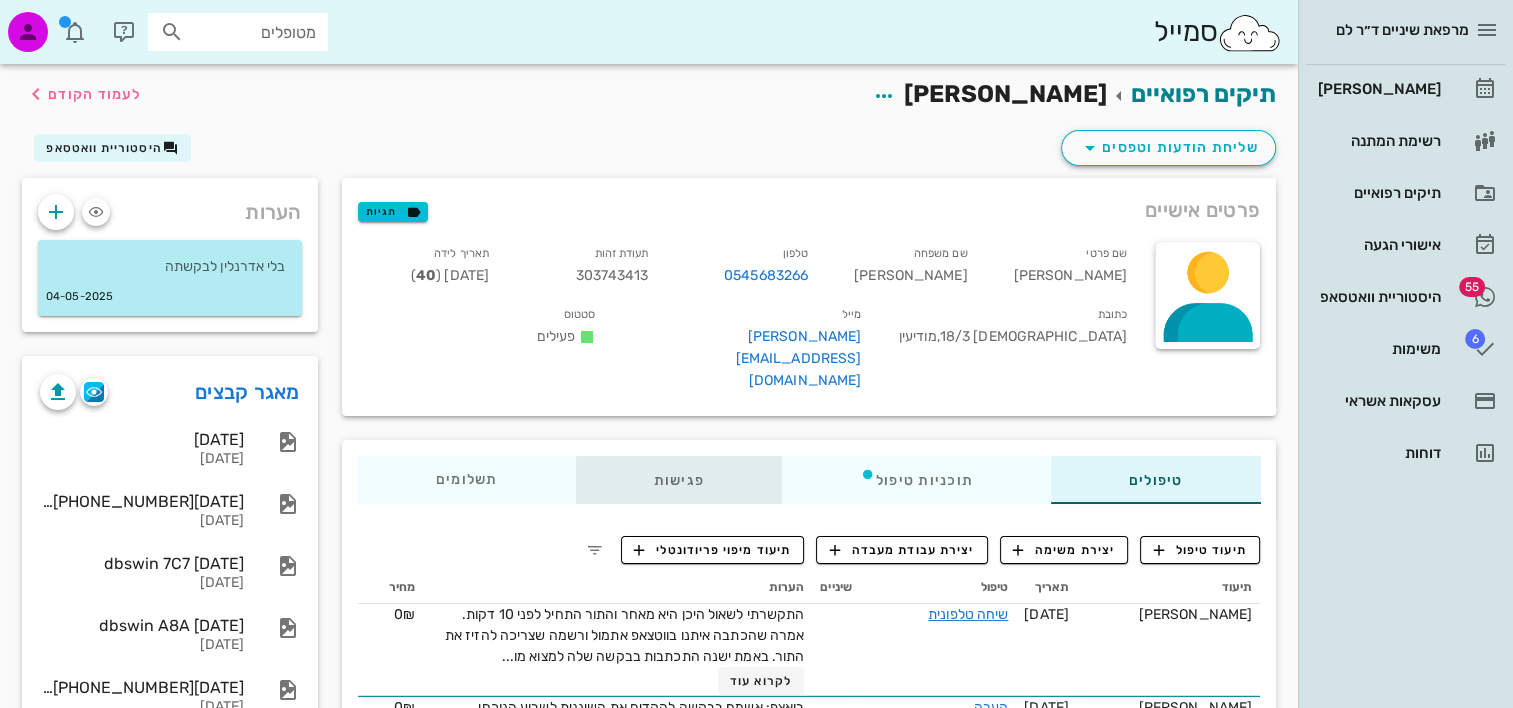 click on "פגישות" at bounding box center [678, 480] 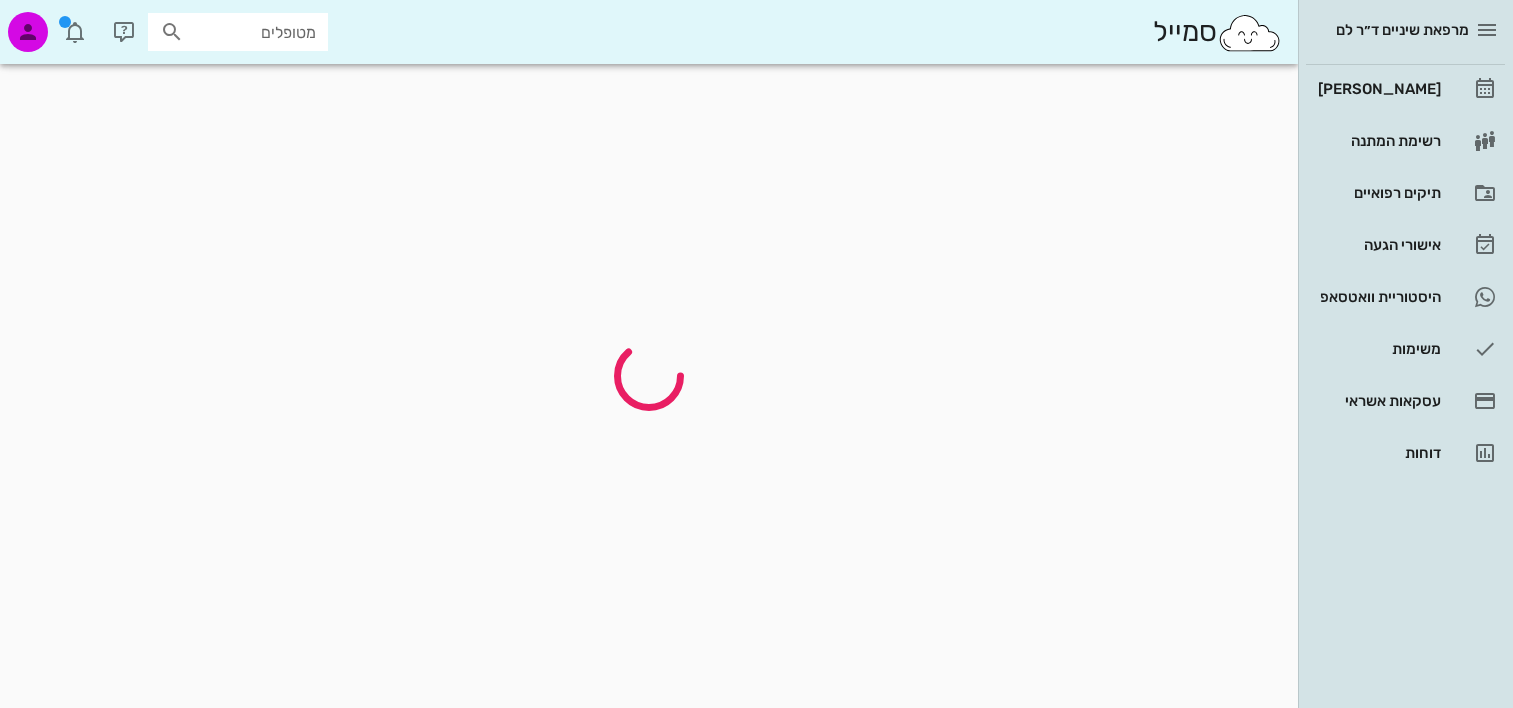 scroll, scrollTop: 0, scrollLeft: 0, axis: both 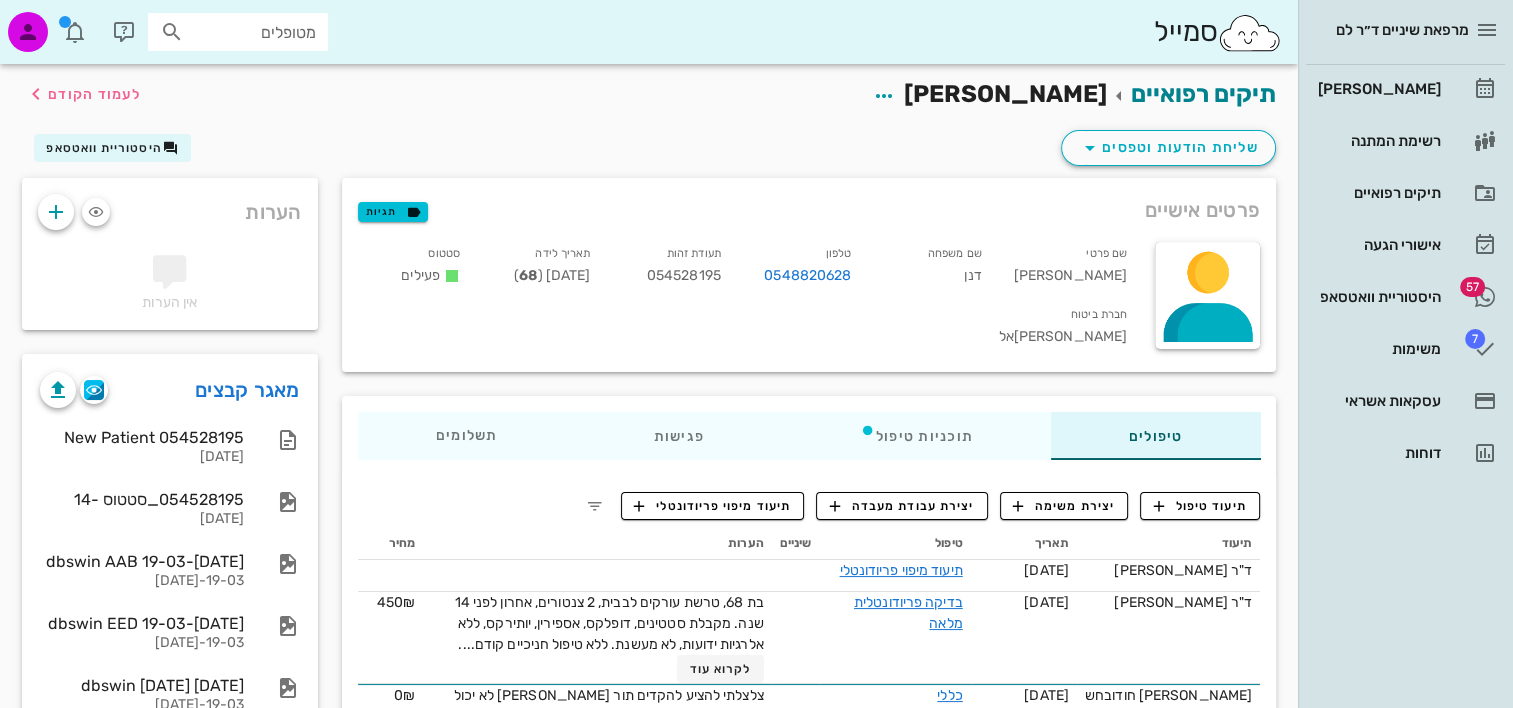 click on "טיפולים
תוכניות טיפול
פגישות
תשלומים
0₪" at bounding box center (809, 436) 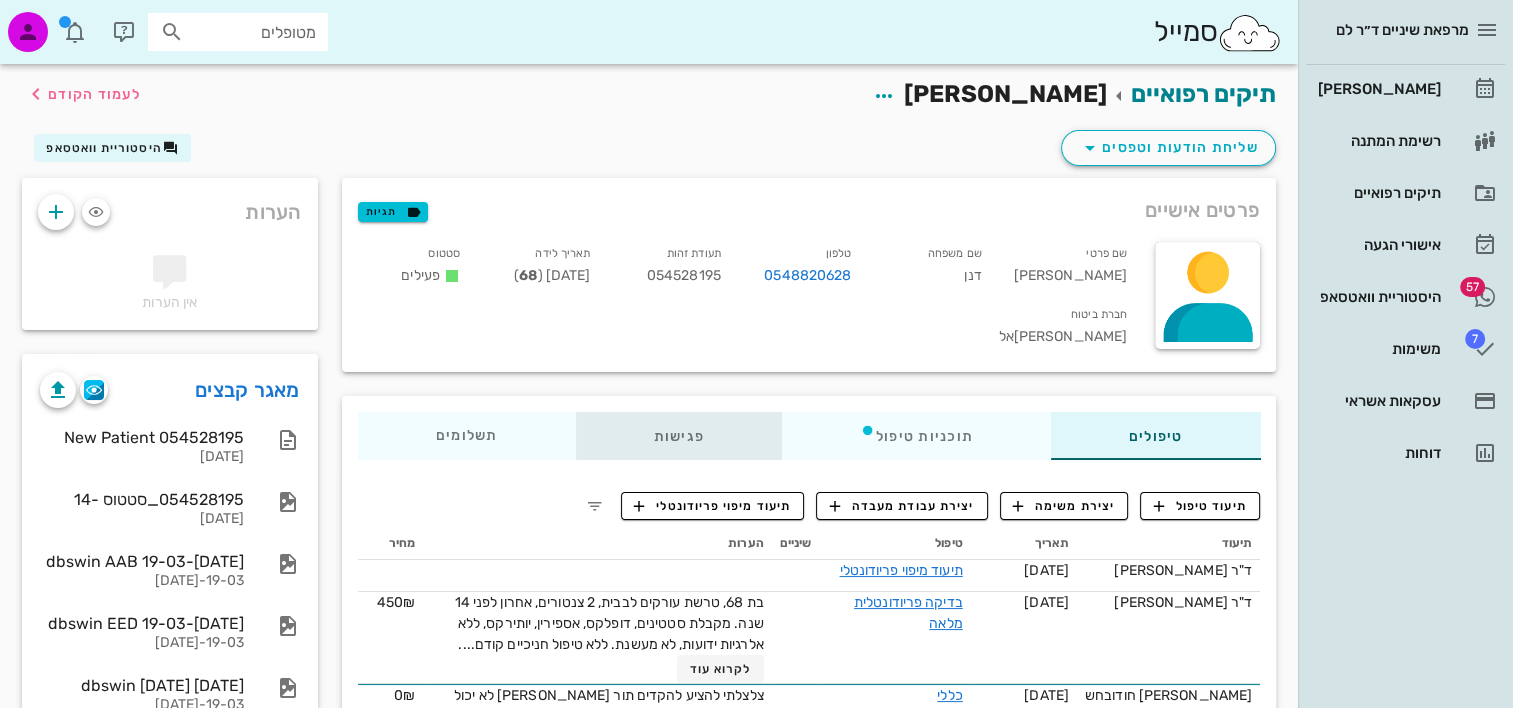 click on "פגישות" at bounding box center (678, 436) 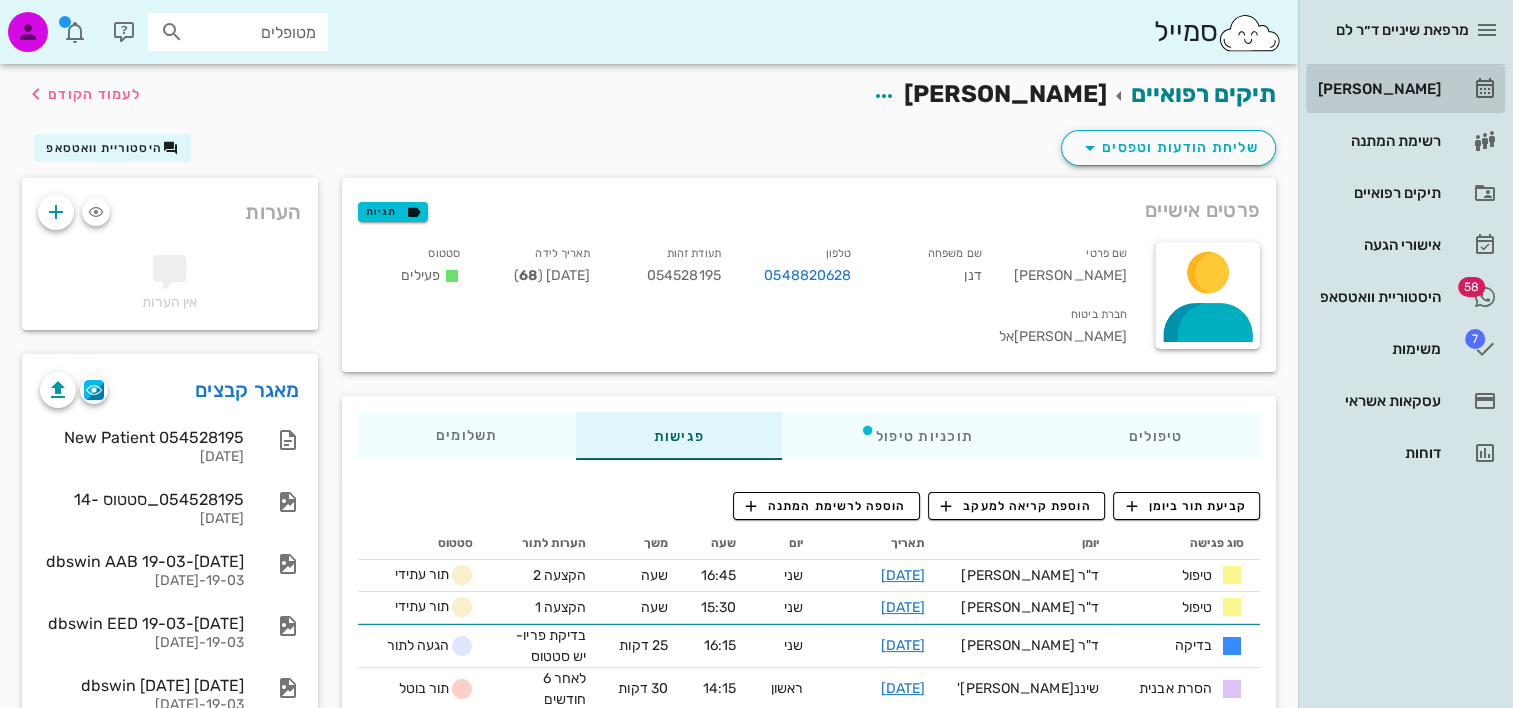 click on "[PERSON_NAME]" at bounding box center [1377, 89] 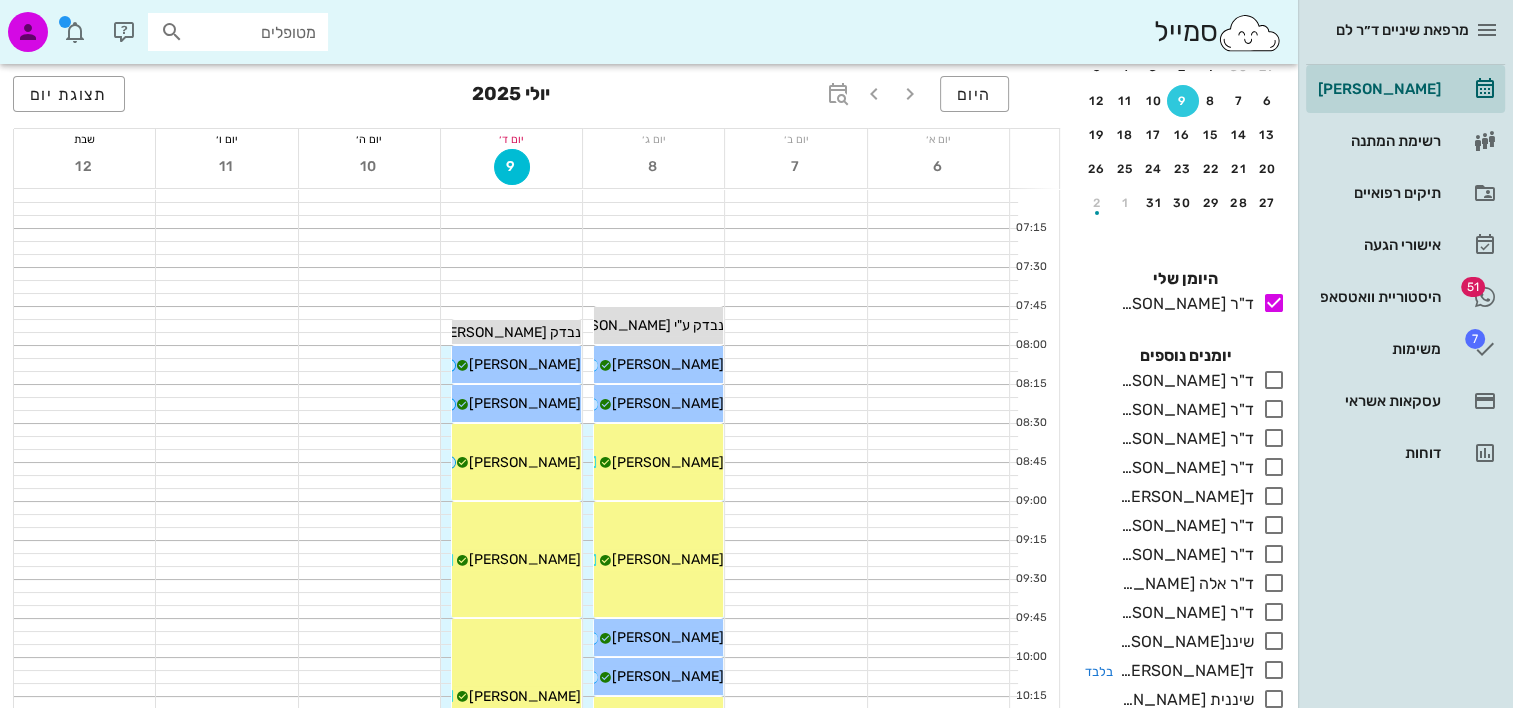 scroll, scrollTop: 200, scrollLeft: 0, axis: vertical 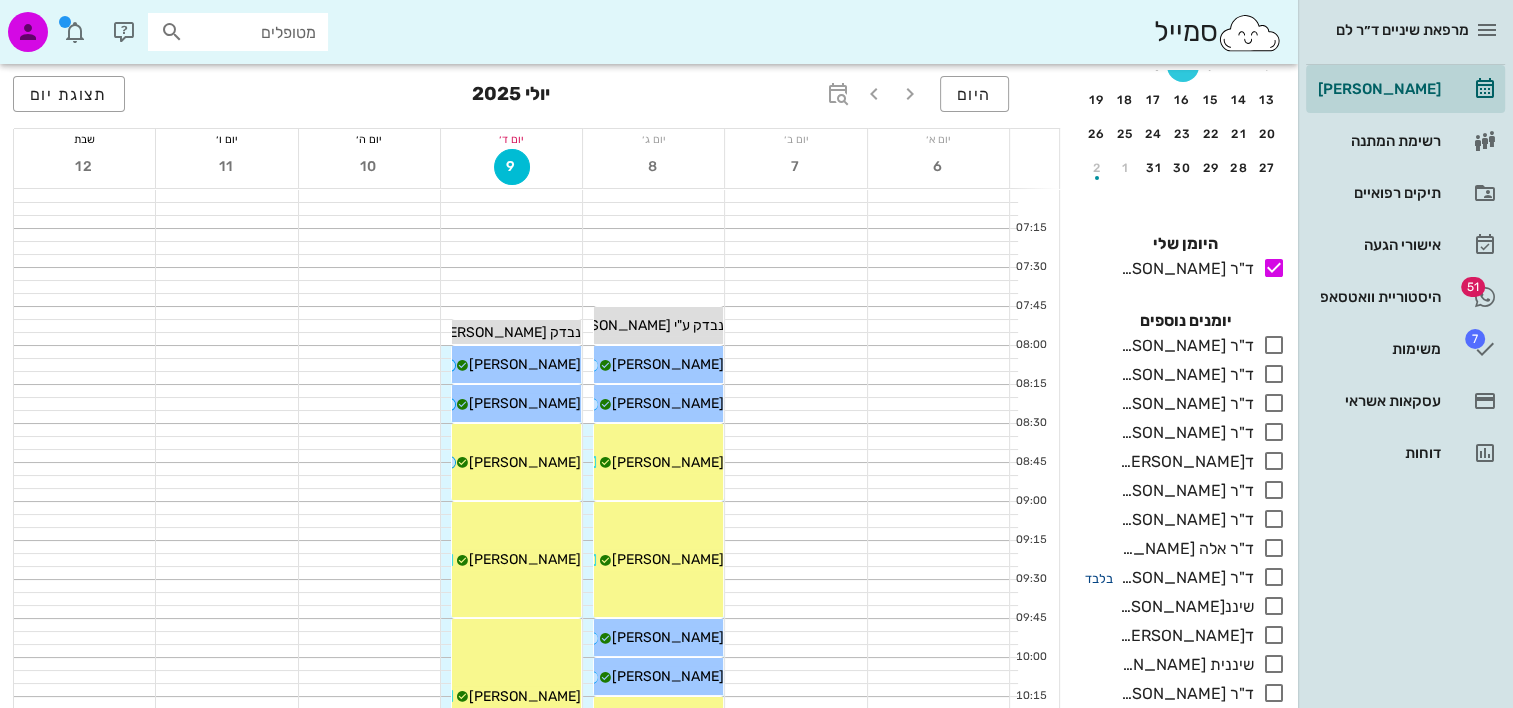 click on "בלבד" at bounding box center [1099, 578] 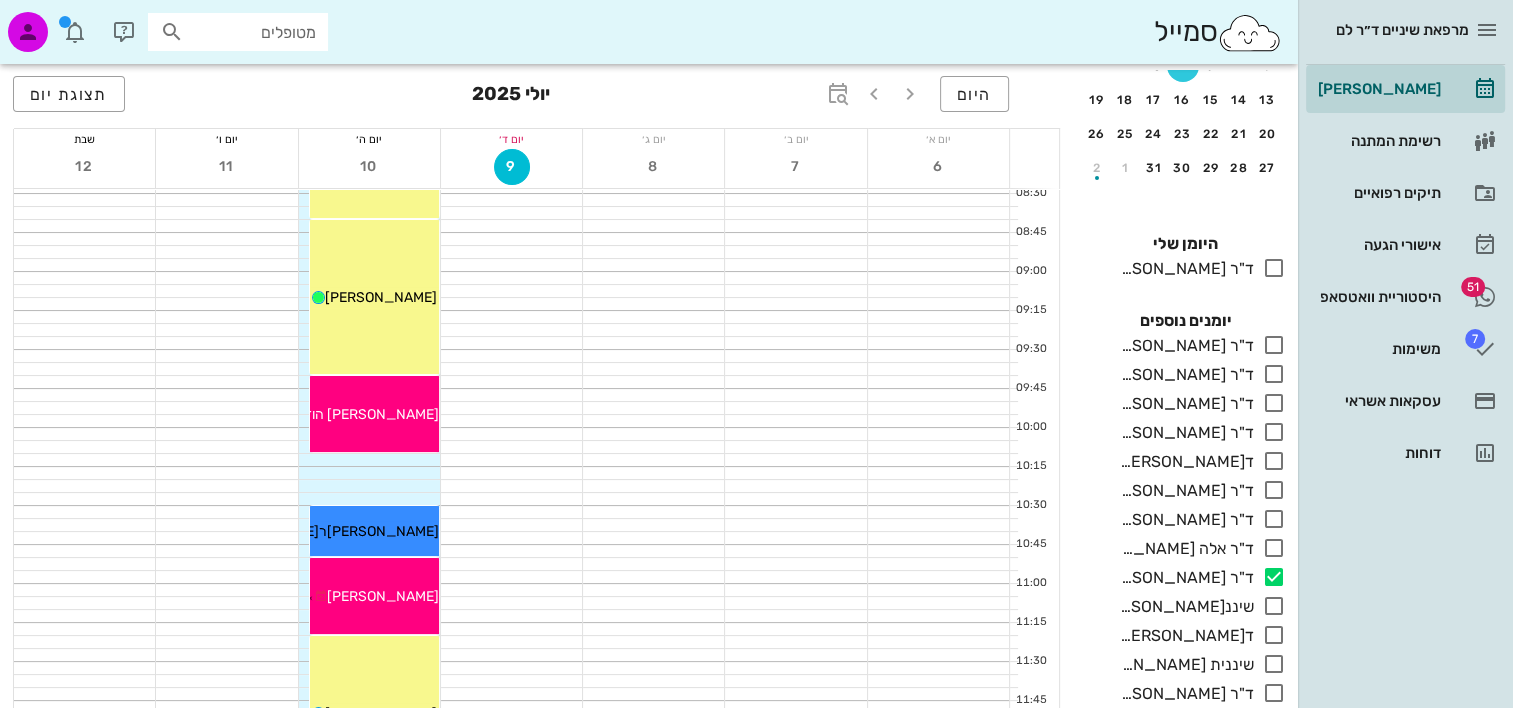 scroll, scrollTop: 500, scrollLeft: 0, axis: vertical 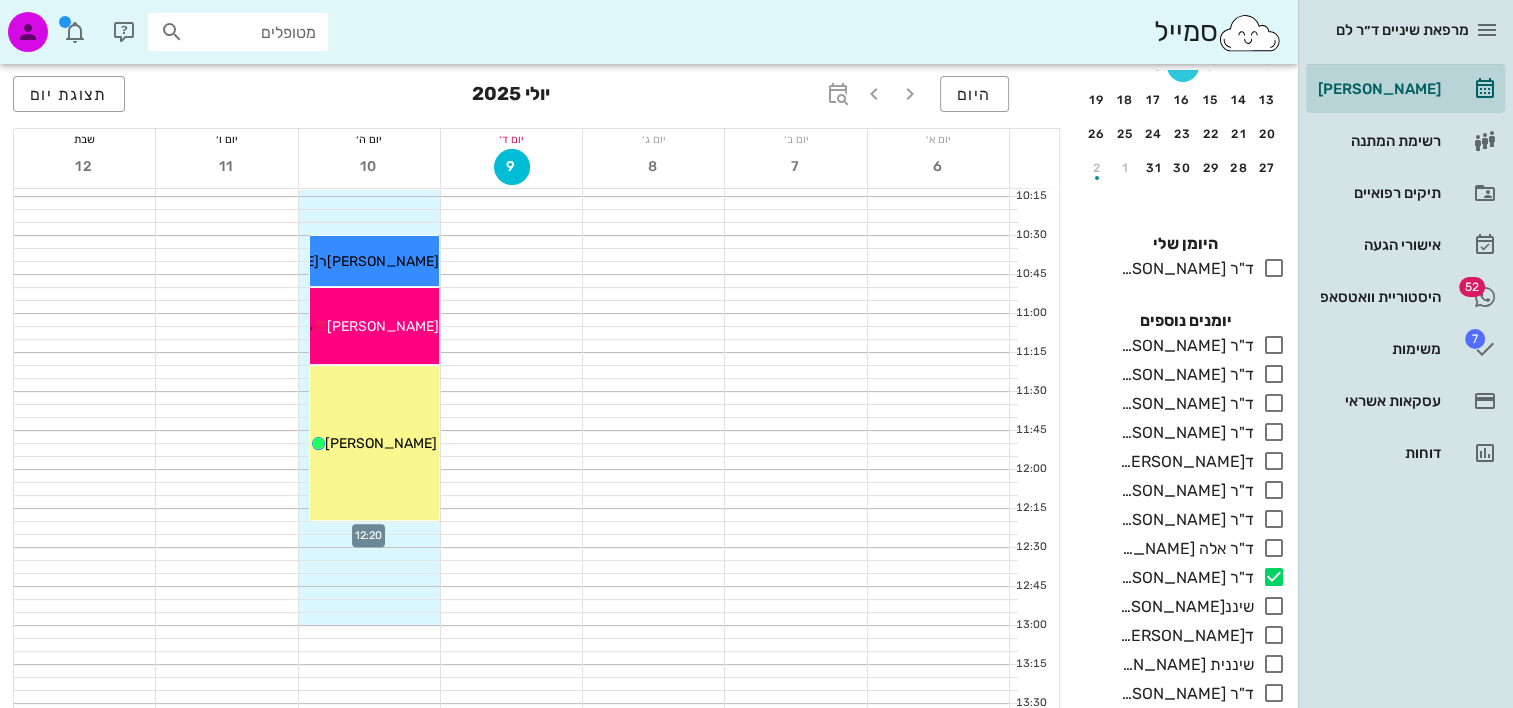 click at bounding box center [369, 528] 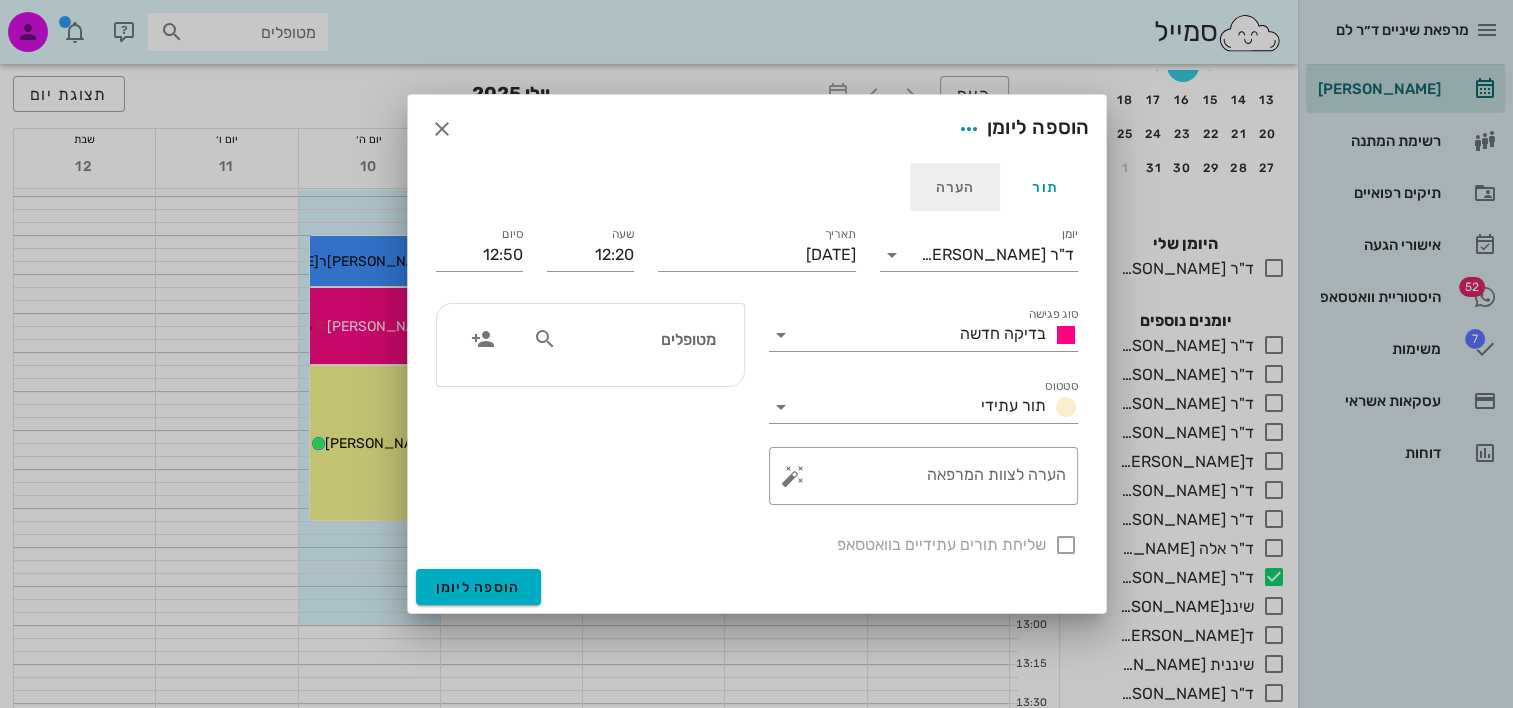 click on "הערה" at bounding box center [955, 187] 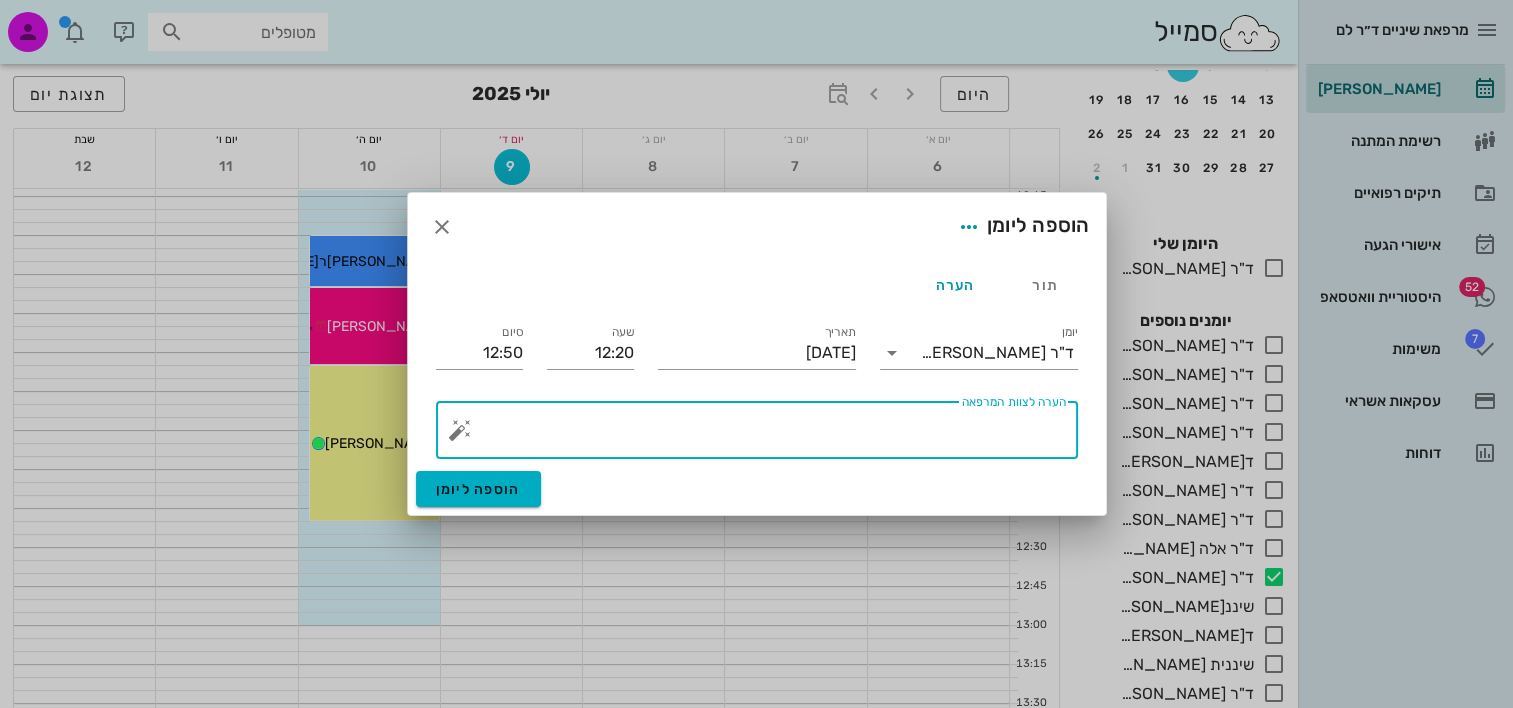 click on "הערה לצוות המרפאה" at bounding box center (765, 435) 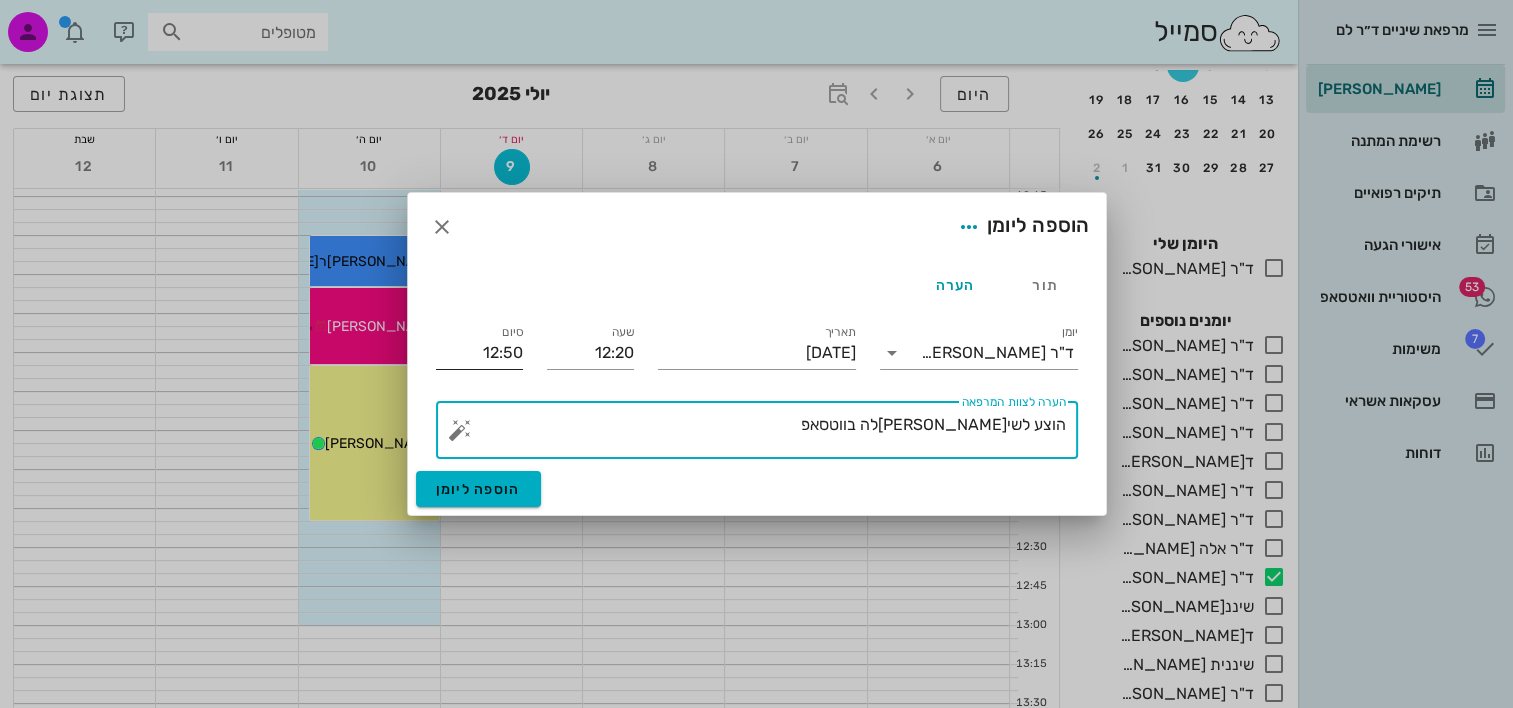 type on "הוצע לשירה בוסקילה בווטסאפ" 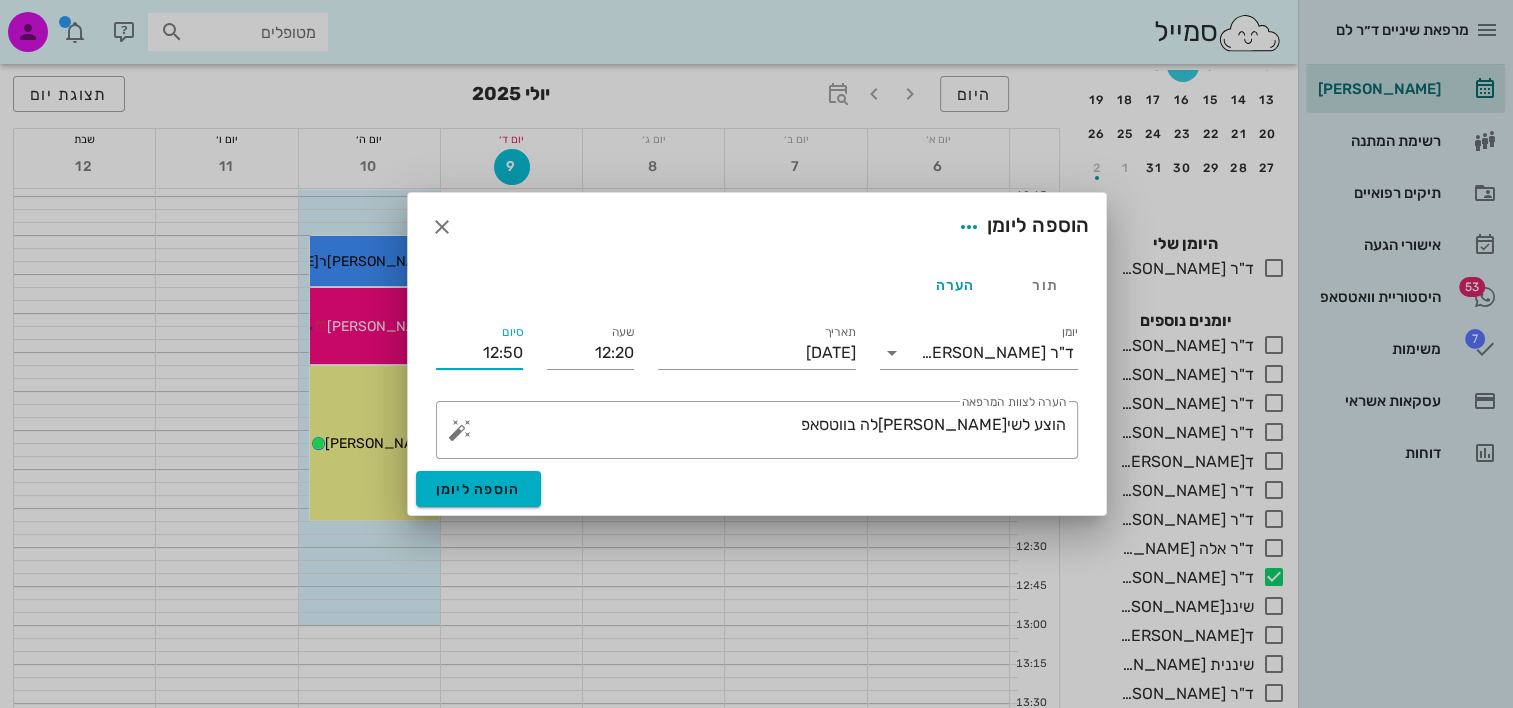 click on "12:50" at bounding box center [479, 353] 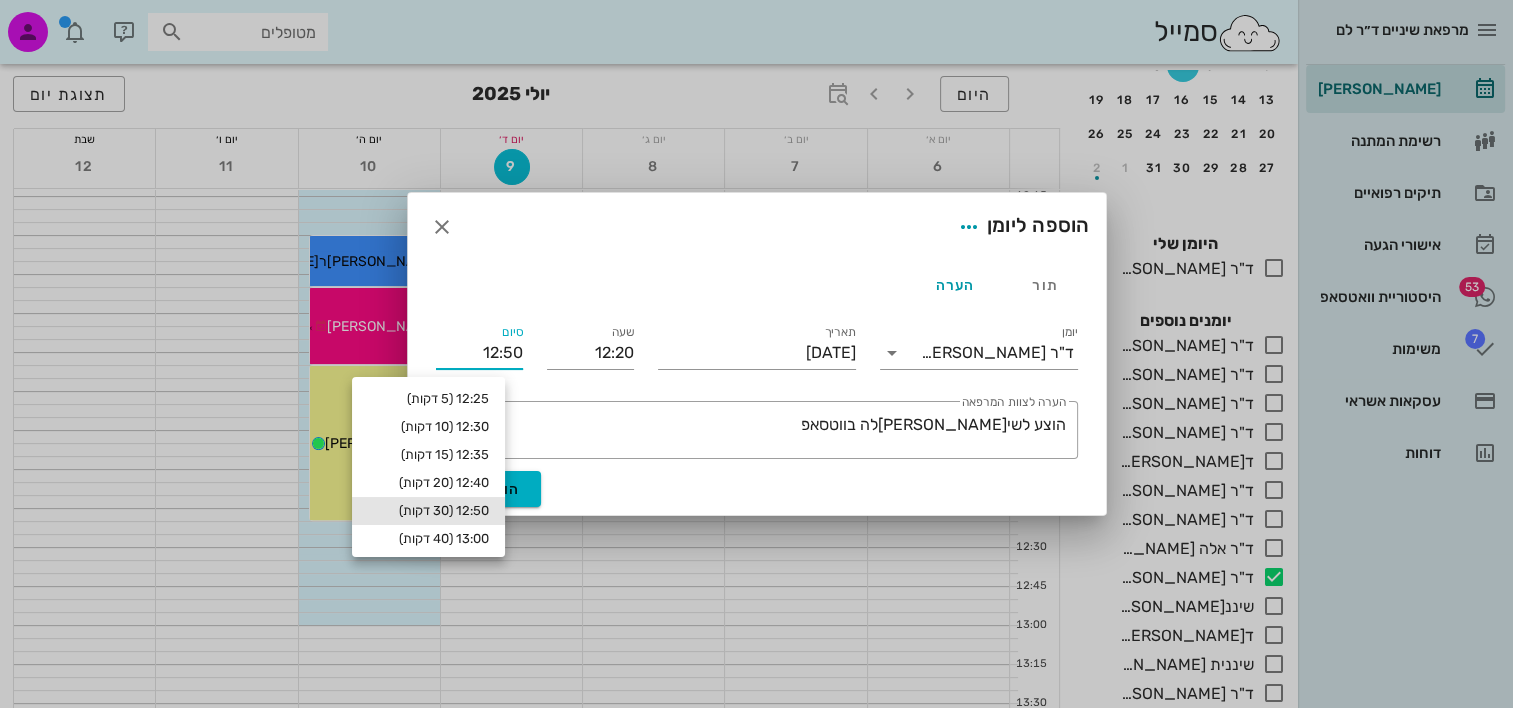 click on "12:50" at bounding box center [479, 353] 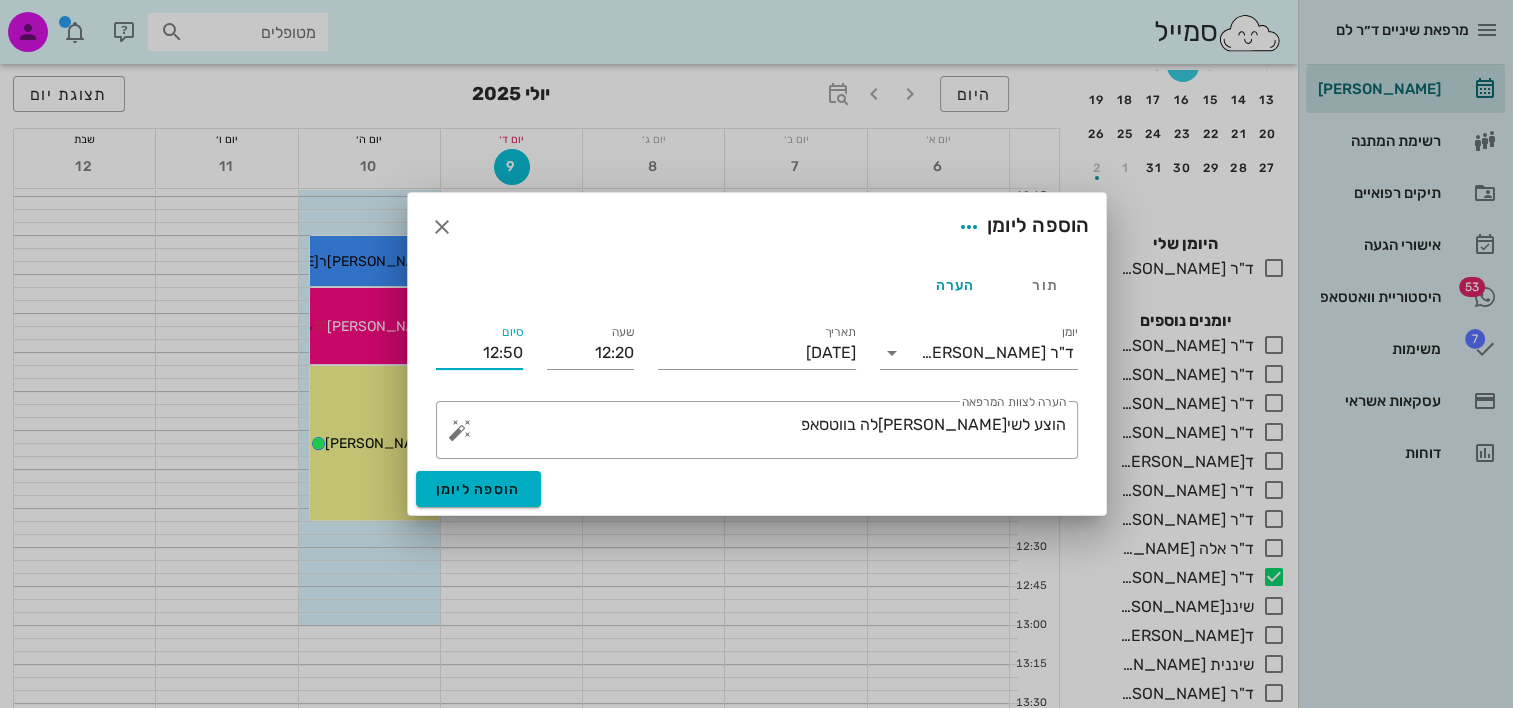 click on "12:50" at bounding box center (479, 353) 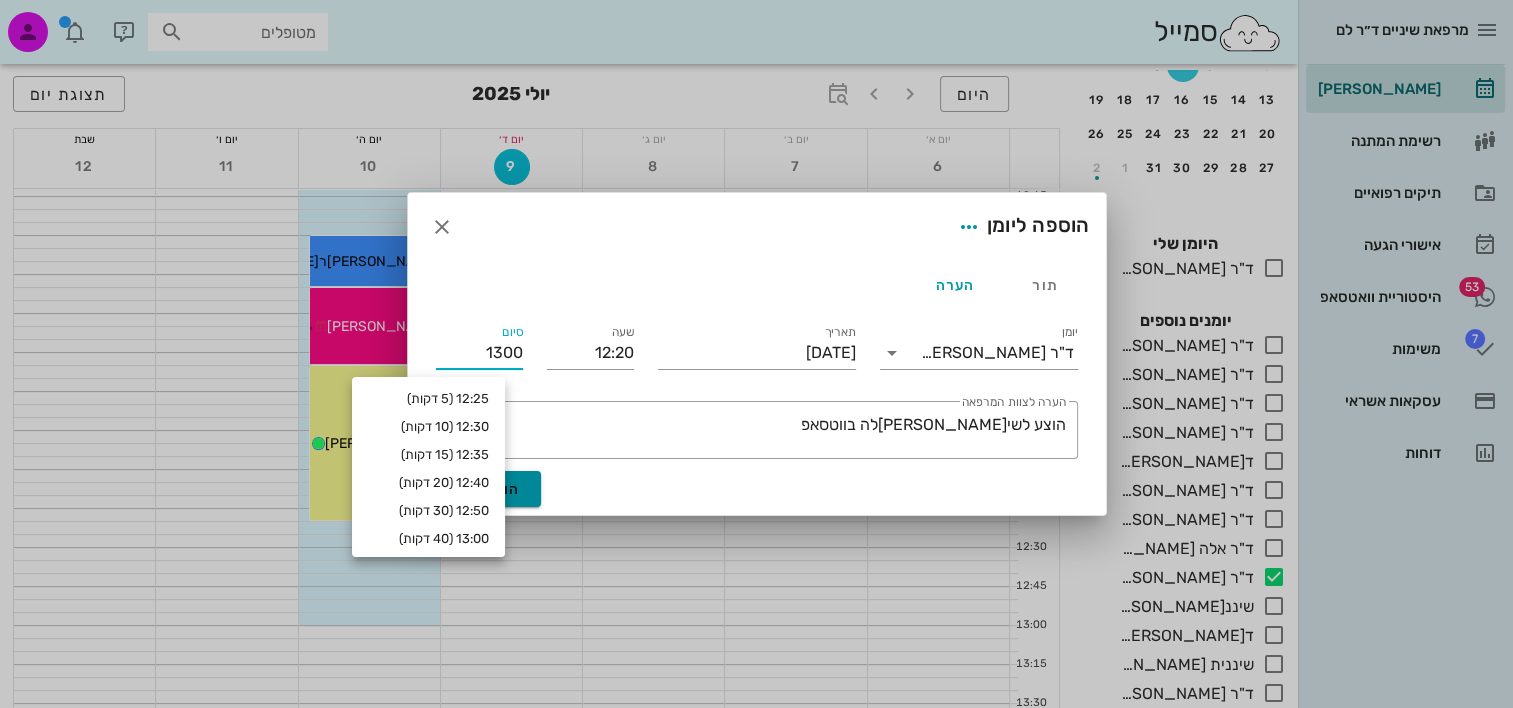 type on "13:00" 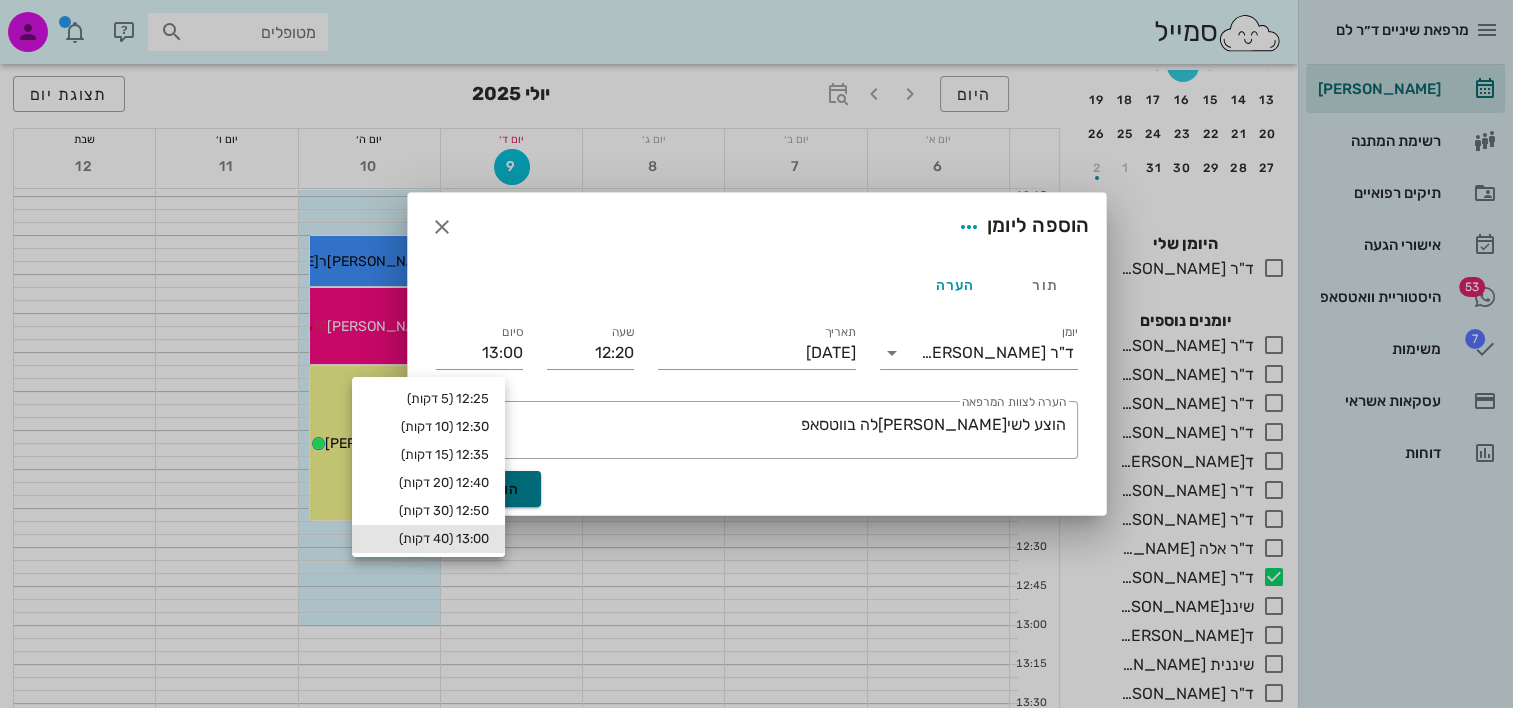 click on "הוספה ליומן" at bounding box center [478, 489] 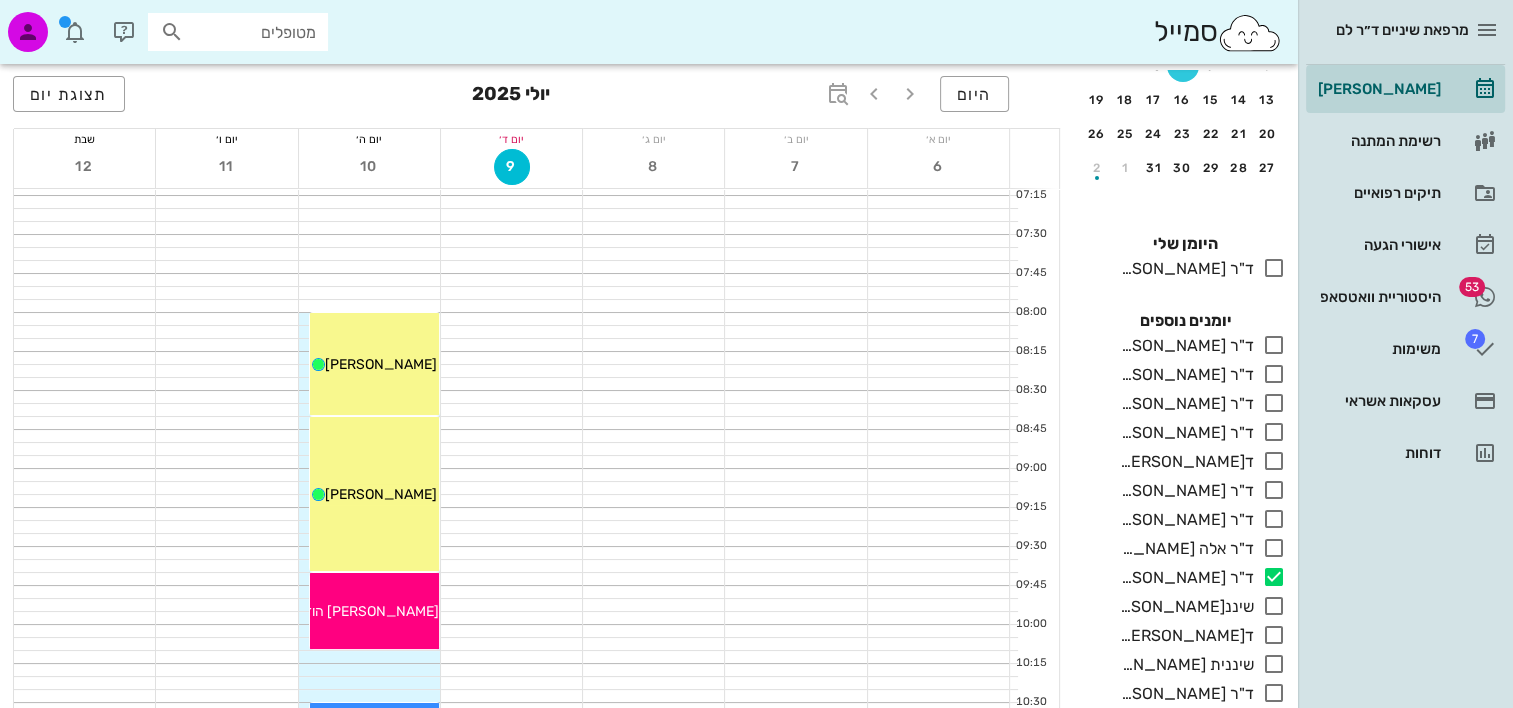 scroll, scrollTop: 0, scrollLeft: 0, axis: both 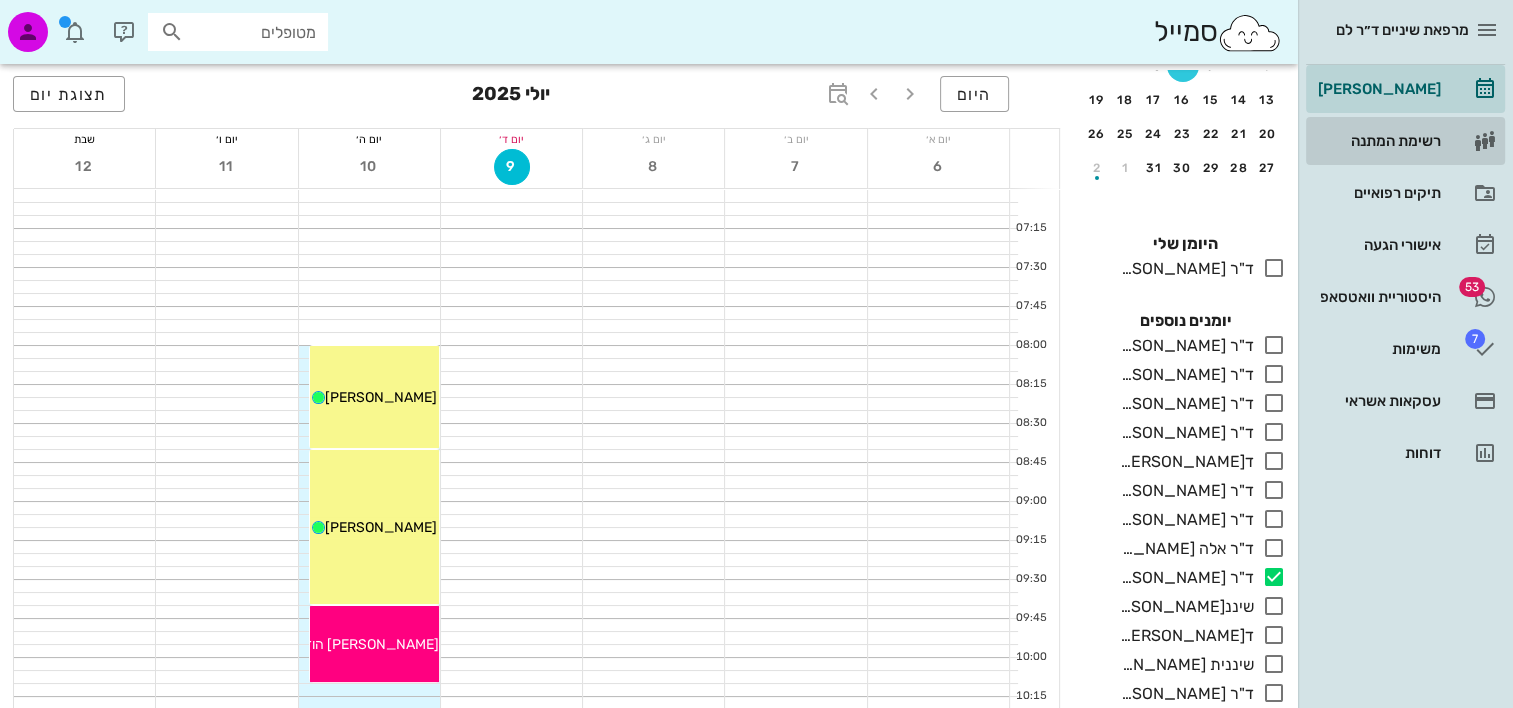 click on "רשימת המתנה" at bounding box center (1377, 141) 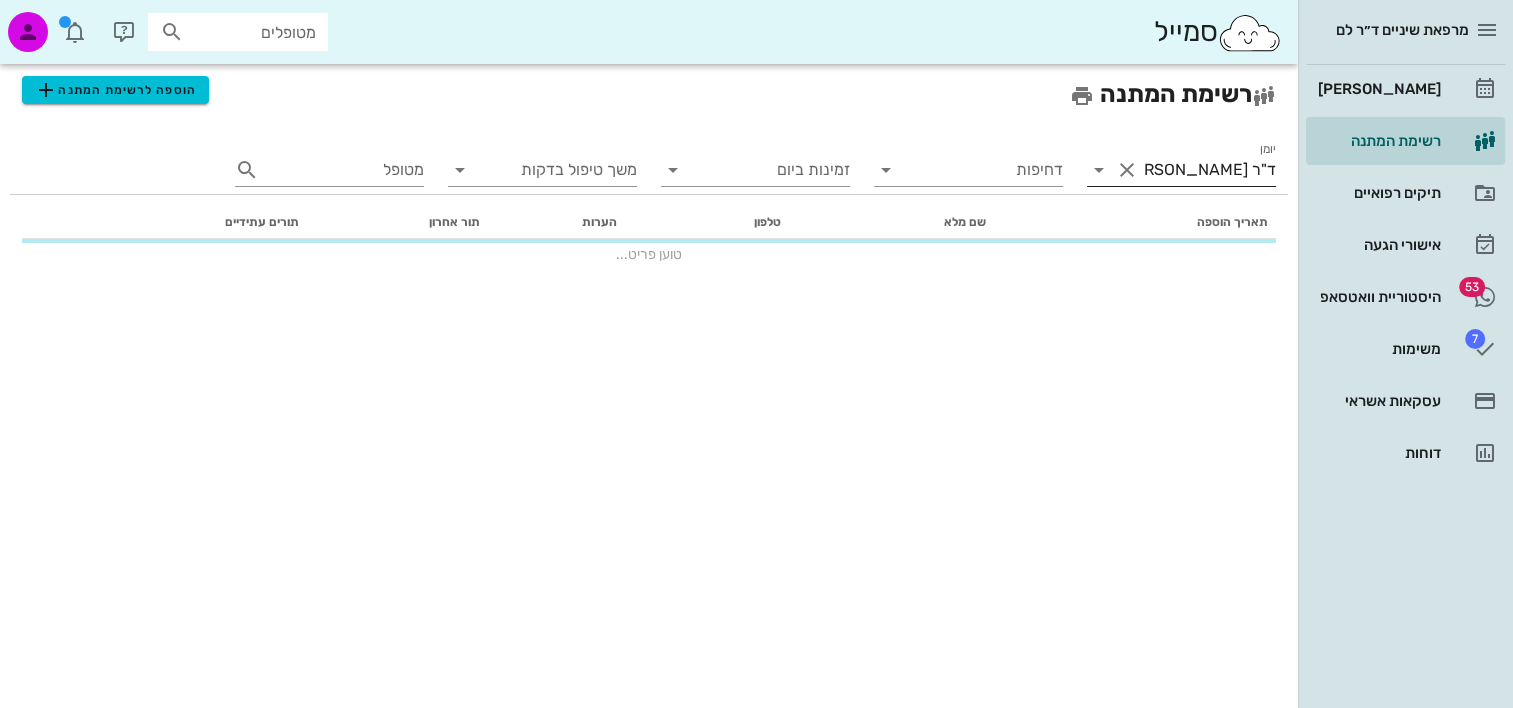 click on "ד"ר [PERSON_NAME]" at bounding box center (1209, 170) 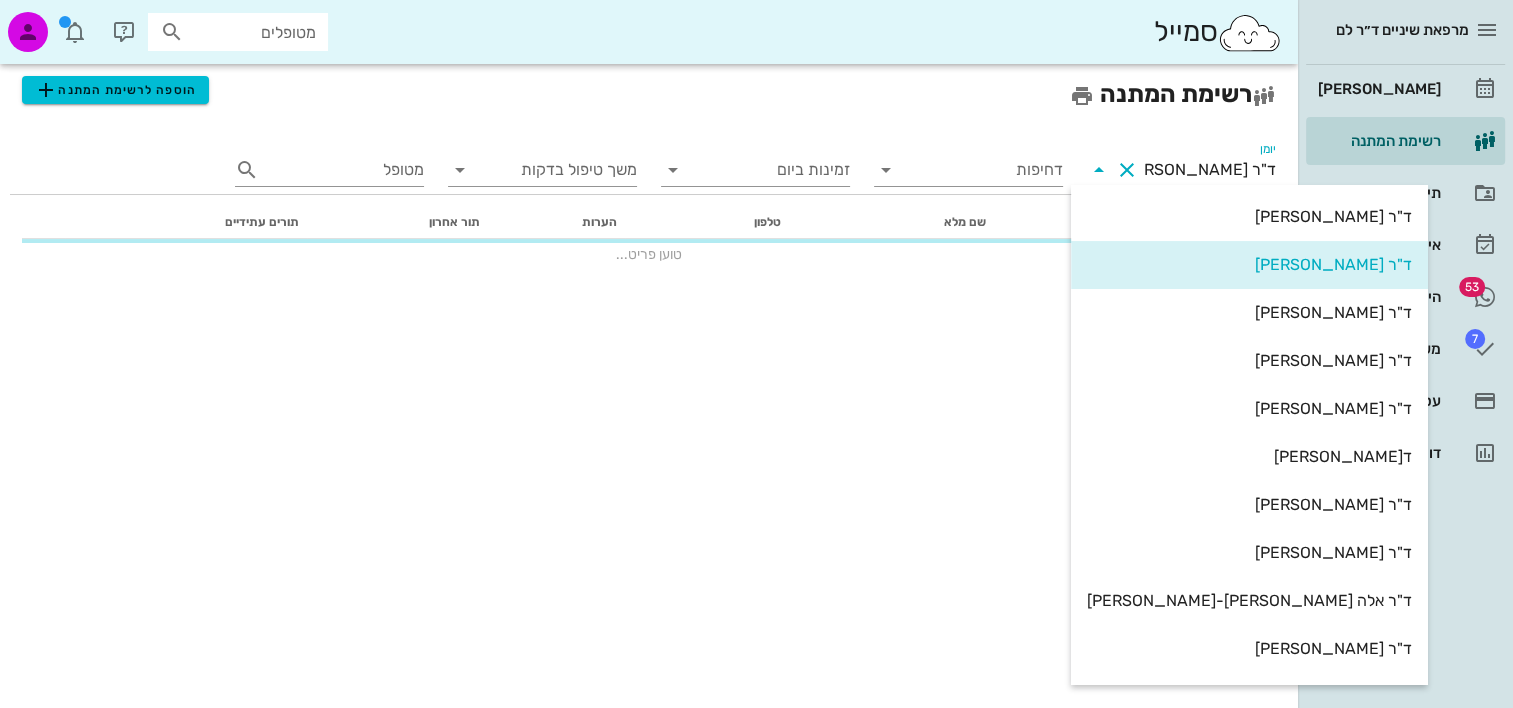 click at bounding box center (1127, 170) 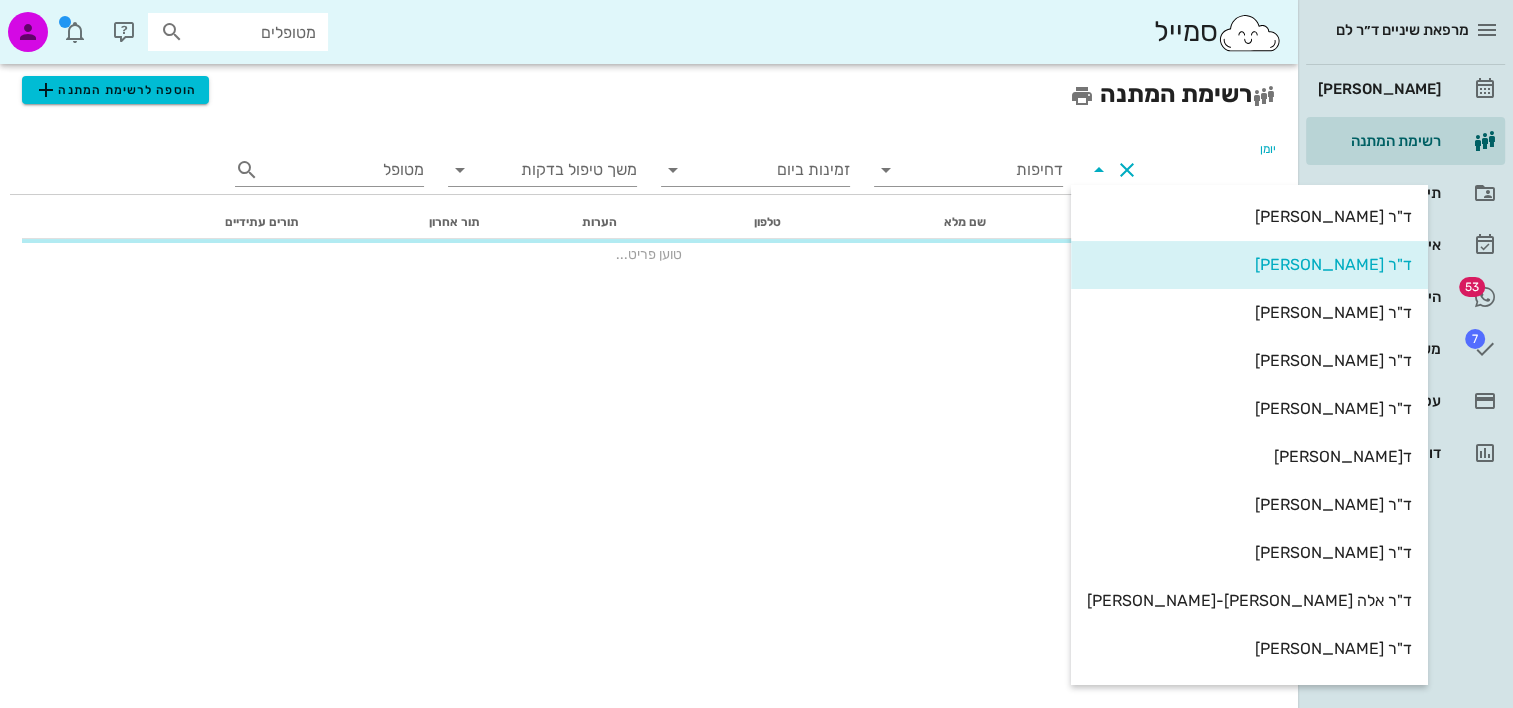 click on "יומן" at bounding box center (1209, 170) 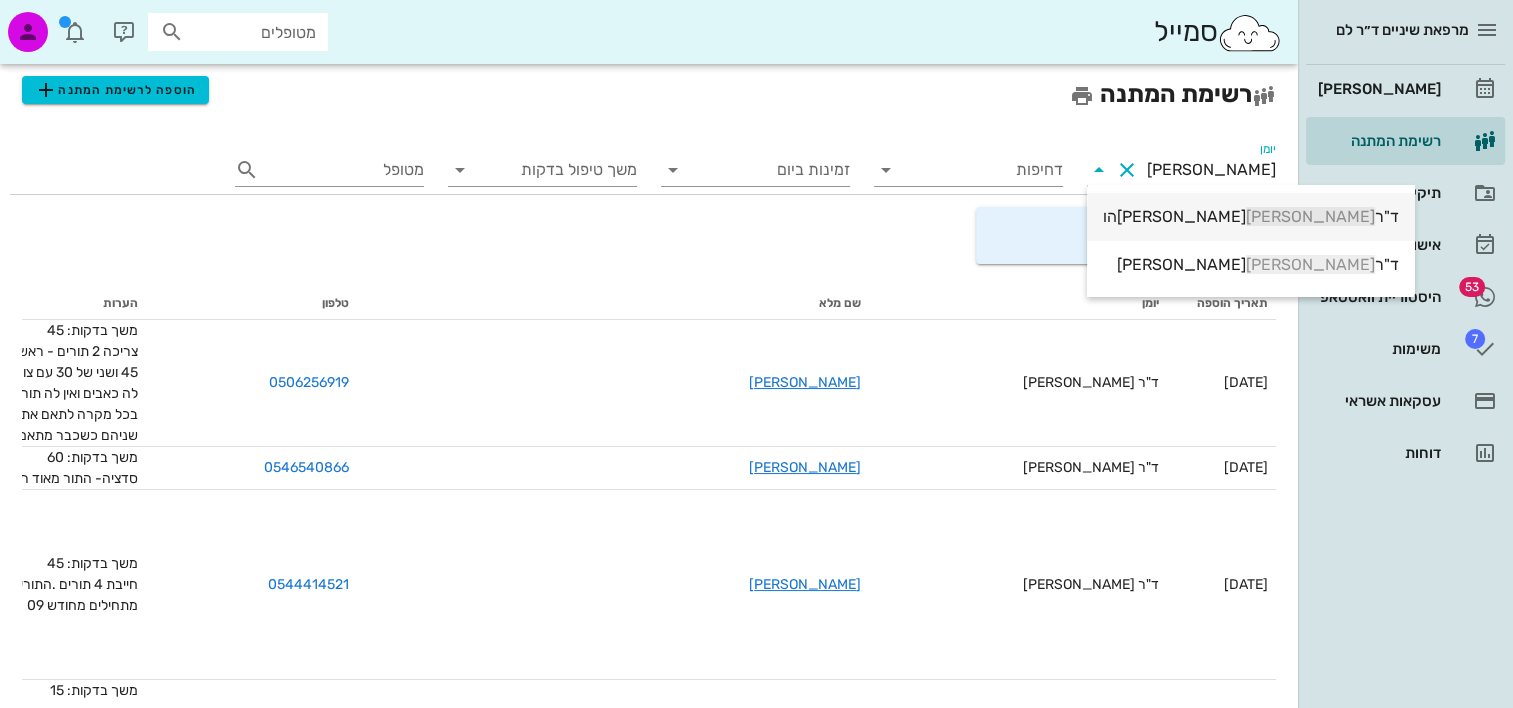 click on "ד"ר  אבי גיל אביהו" at bounding box center (1251, 216) 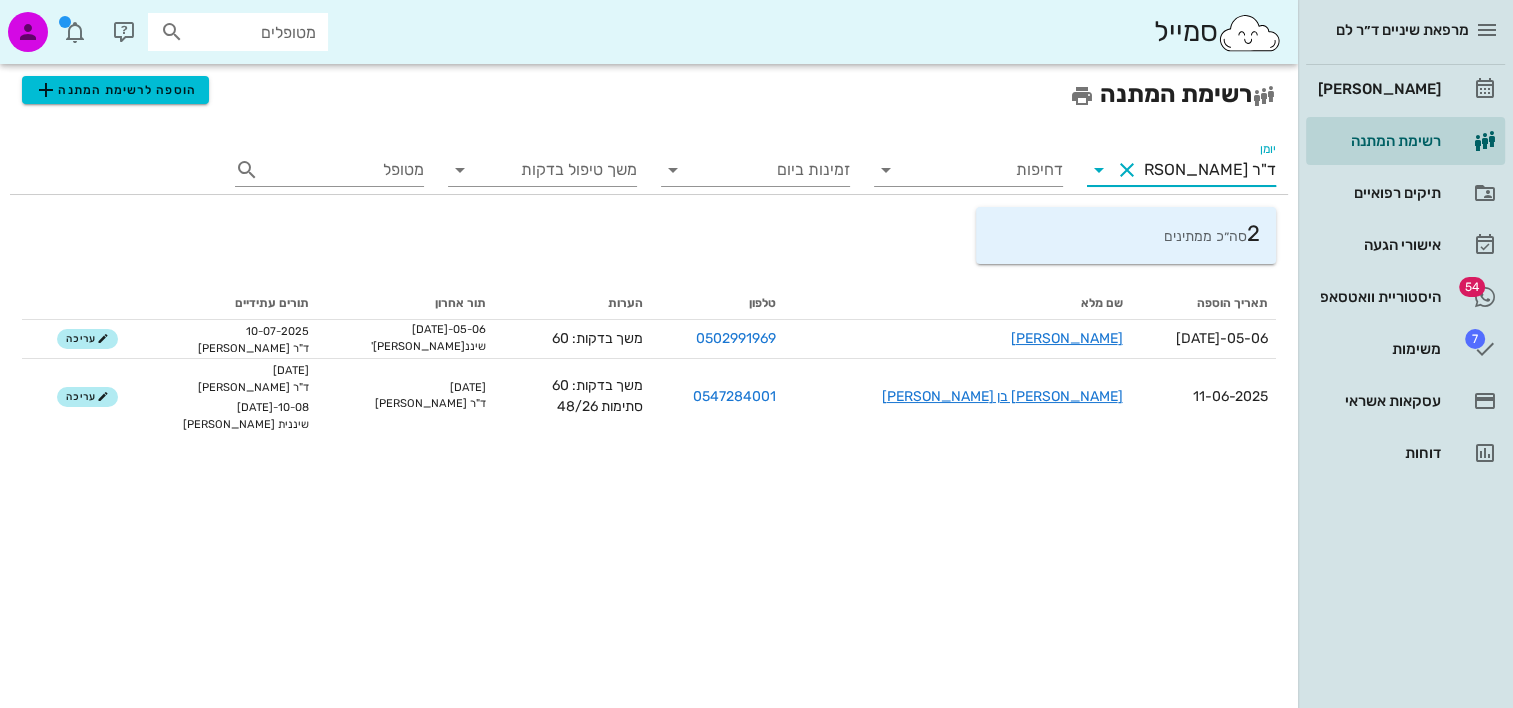 type on "ד"ר [PERSON_NAME]" 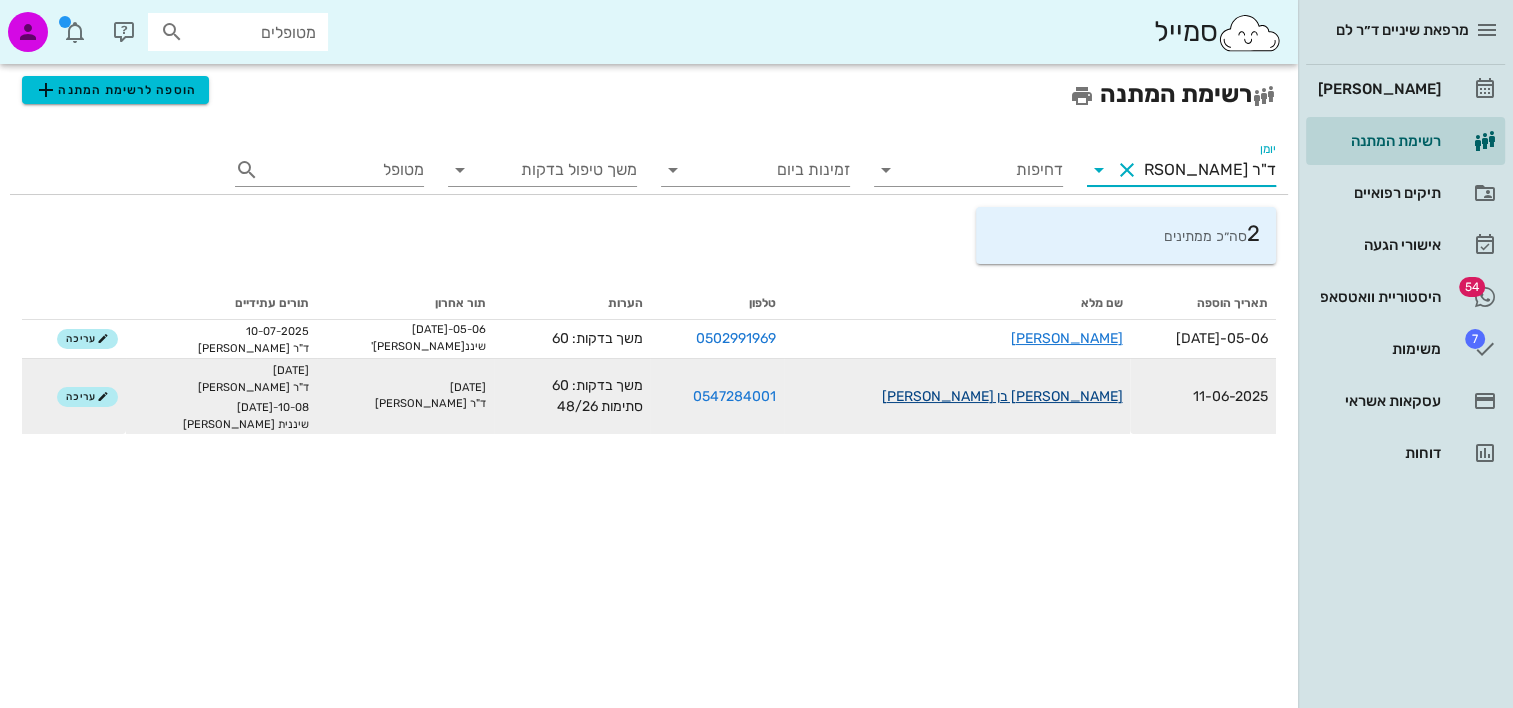 click on "עמית בן ניר" at bounding box center (1001, 396) 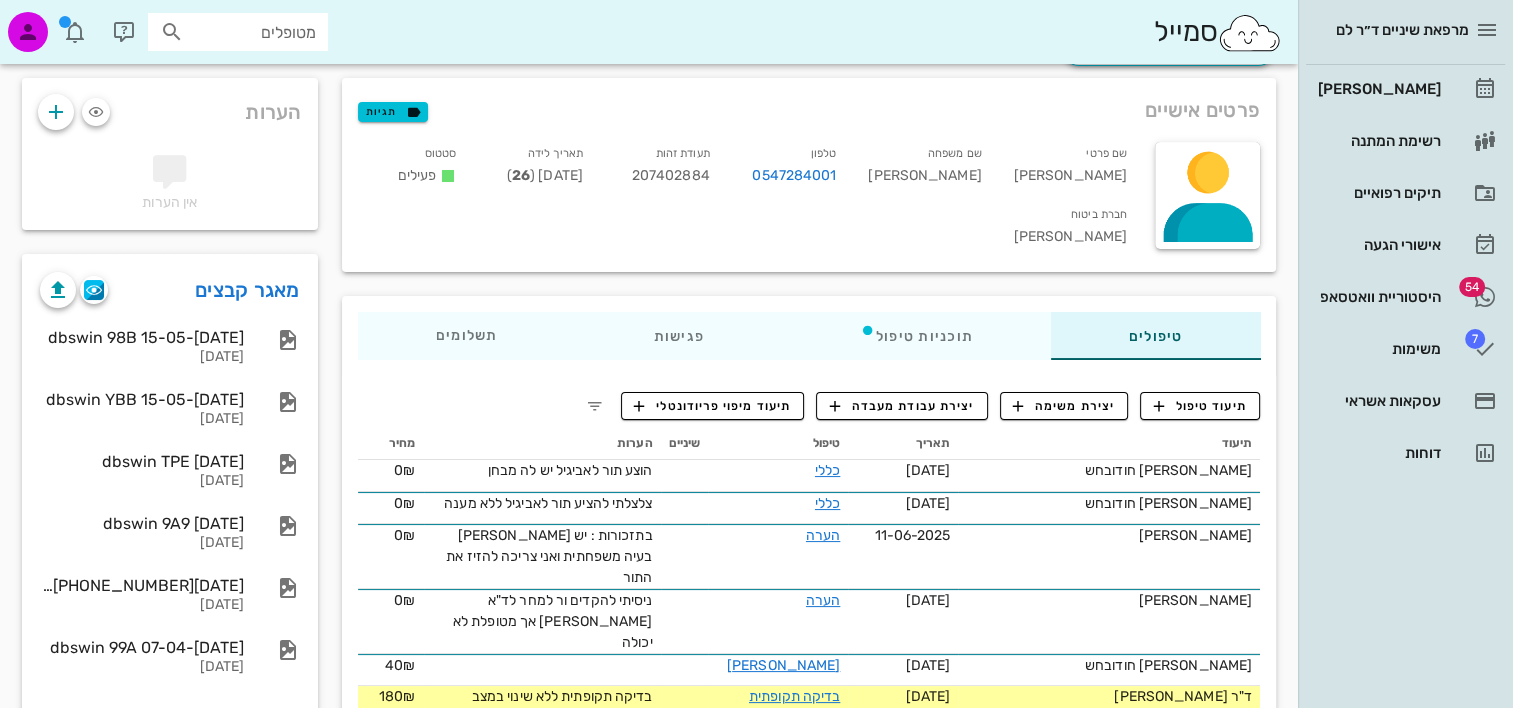 scroll, scrollTop: 0, scrollLeft: 0, axis: both 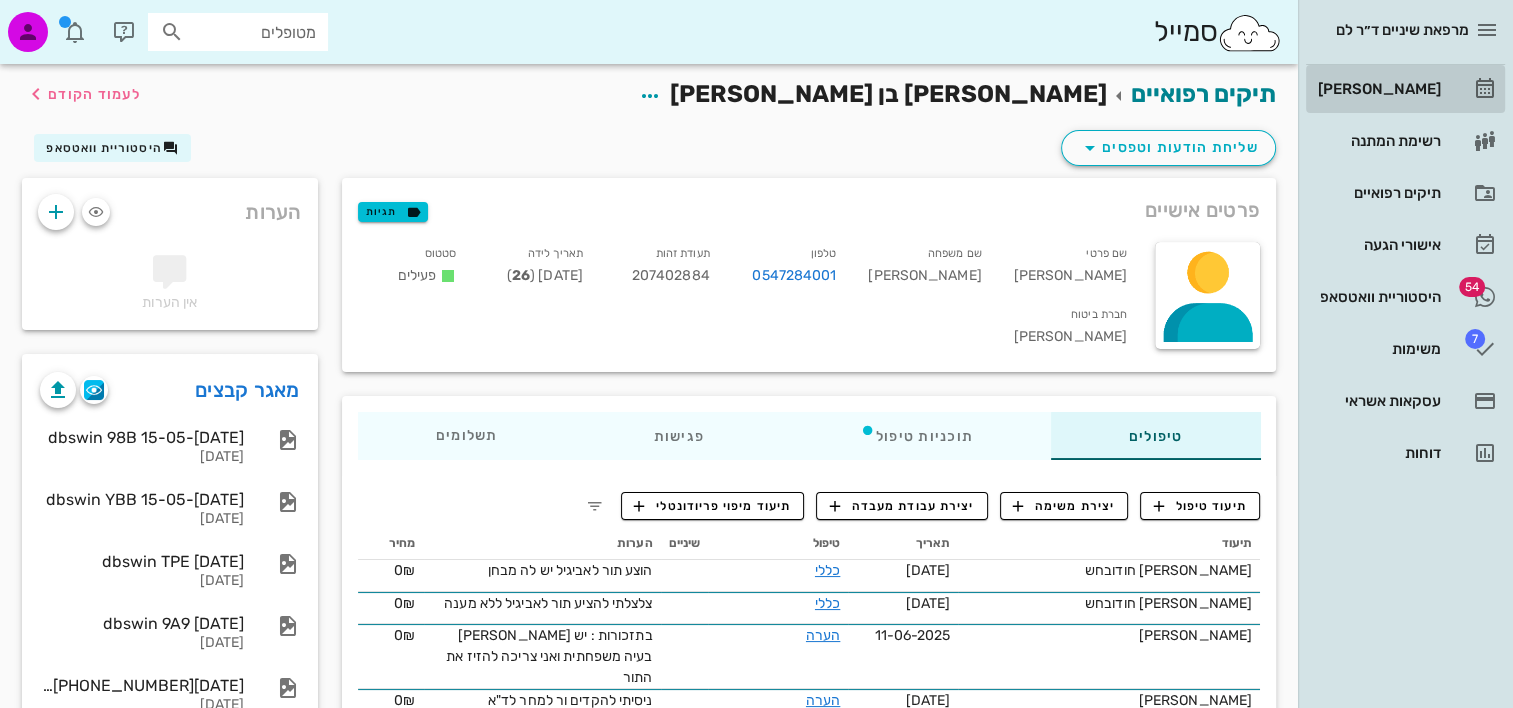 drag, startPoint x: 1405, startPoint y: 96, endPoint x: 1362, endPoint y: 112, distance: 45.88028 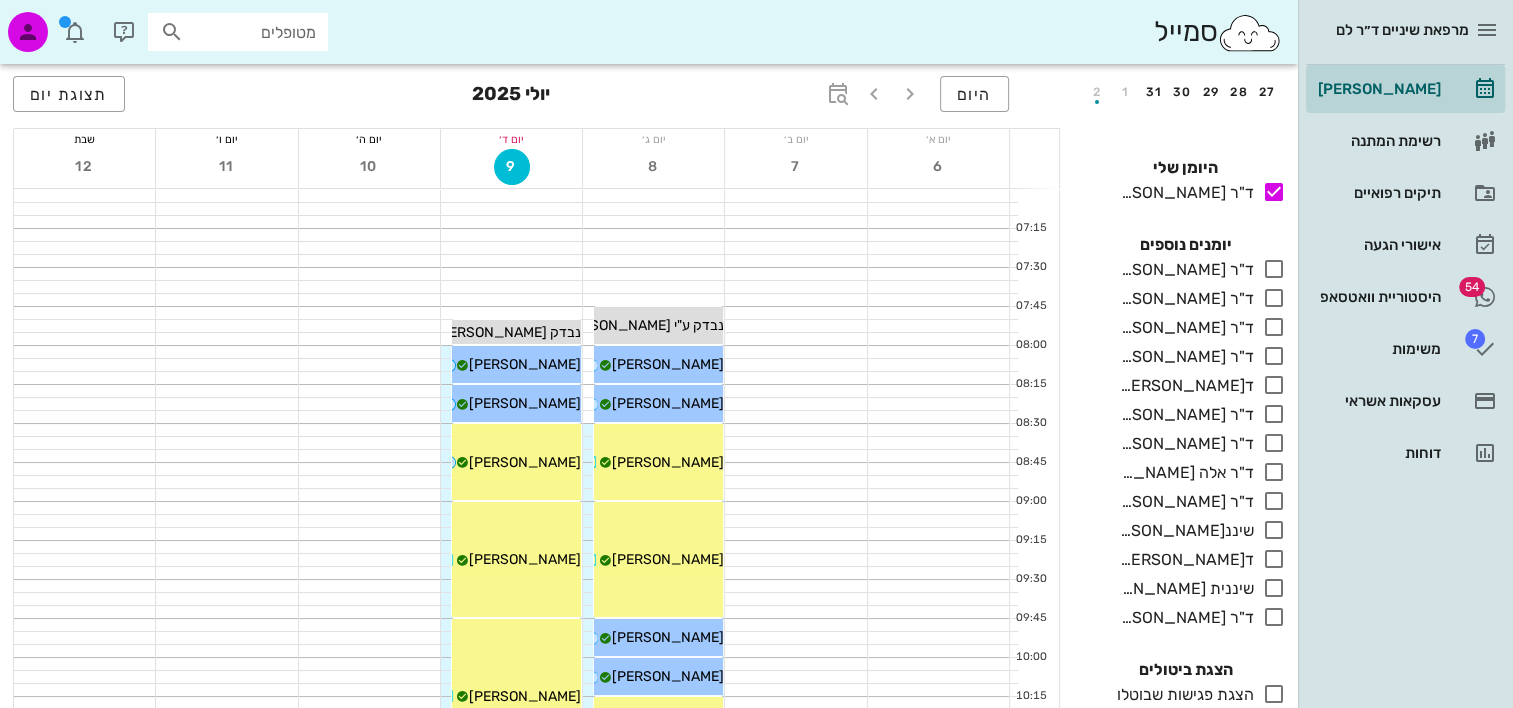 scroll, scrollTop: 284, scrollLeft: 0, axis: vertical 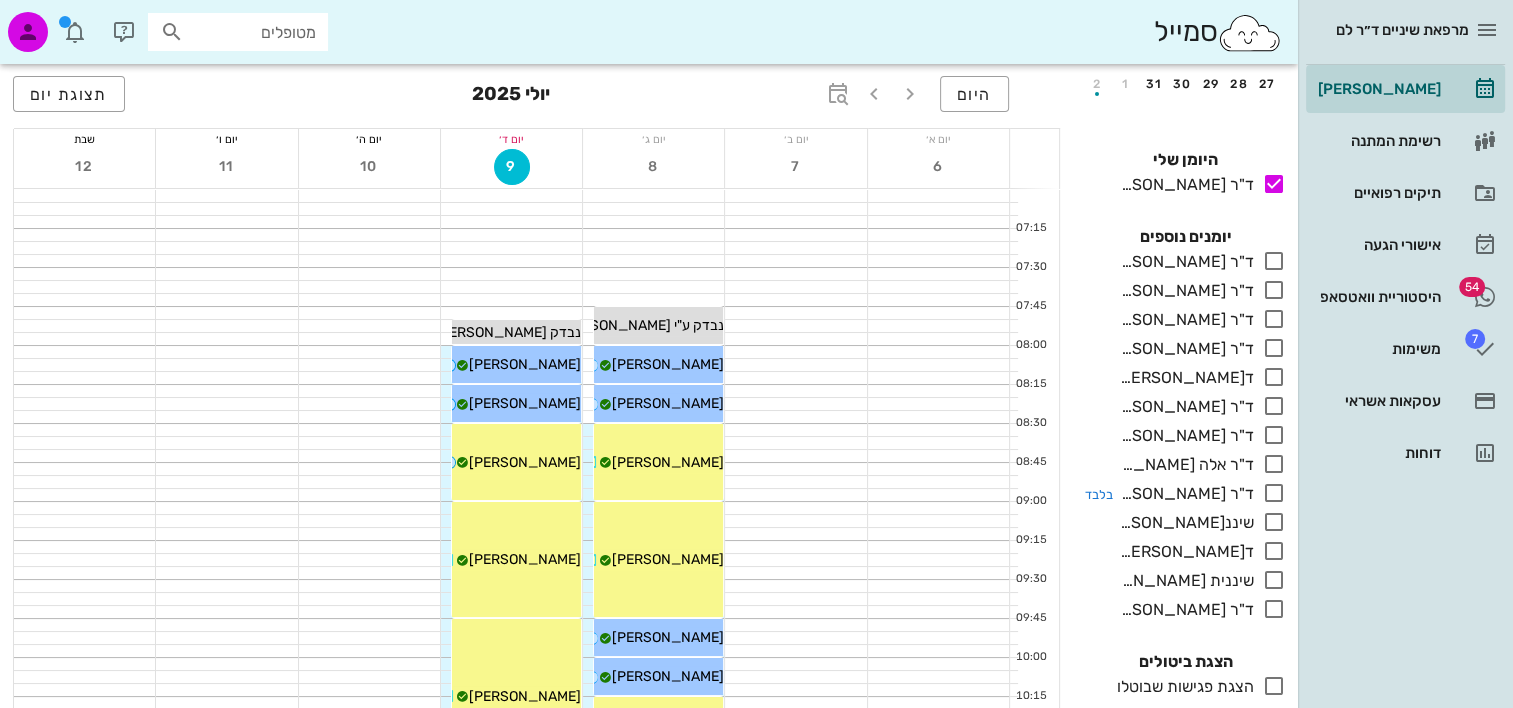 click on "ד"ר [PERSON_NAME]" at bounding box center [1199, 493] 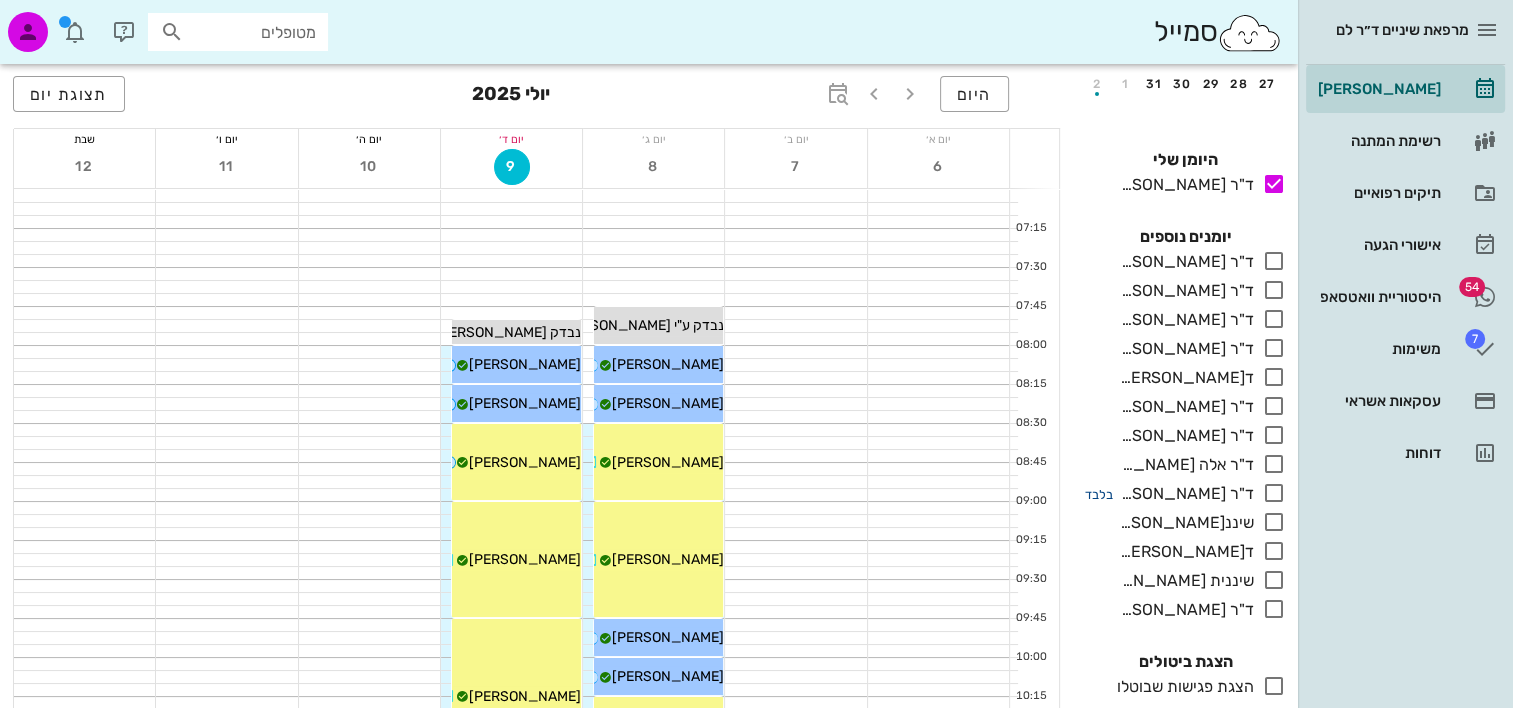 click on "בלבד" at bounding box center [1099, 494] 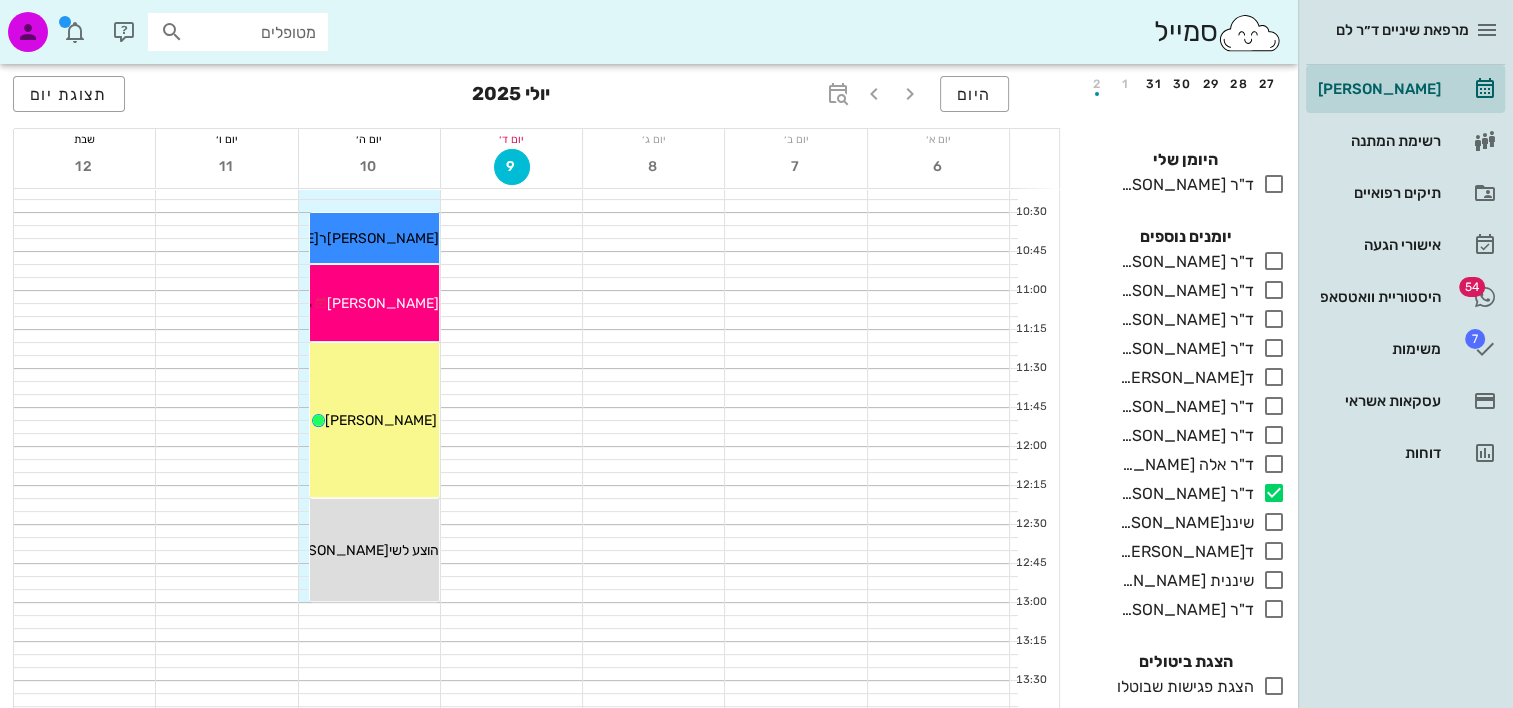 scroll, scrollTop: 600, scrollLeft: 0, axis: vertical 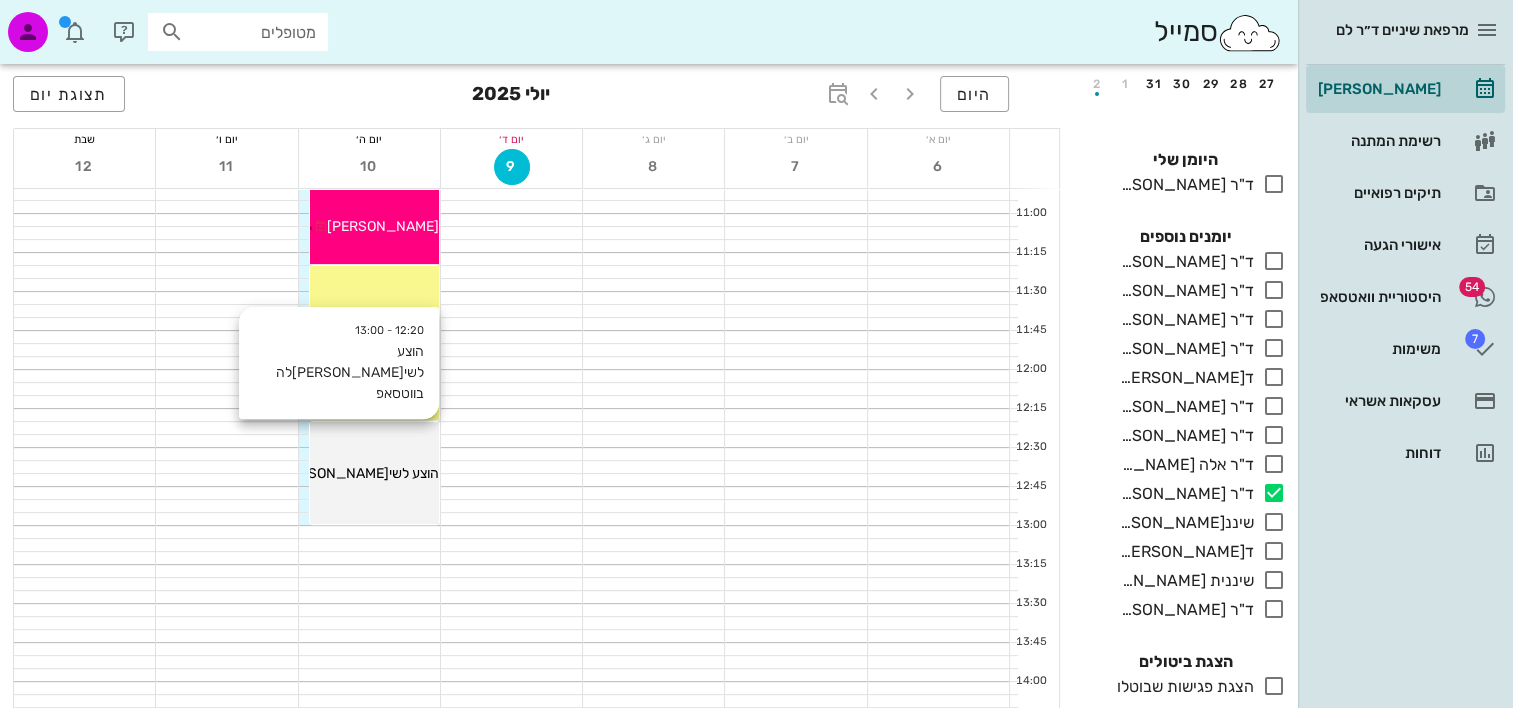 click on "12:20
- 13:00
הוצע לשירה בוסקילה בווטסאפ
הוצע לשירה בוסקילה בווטסאפ" at bounding box center (374, 473) 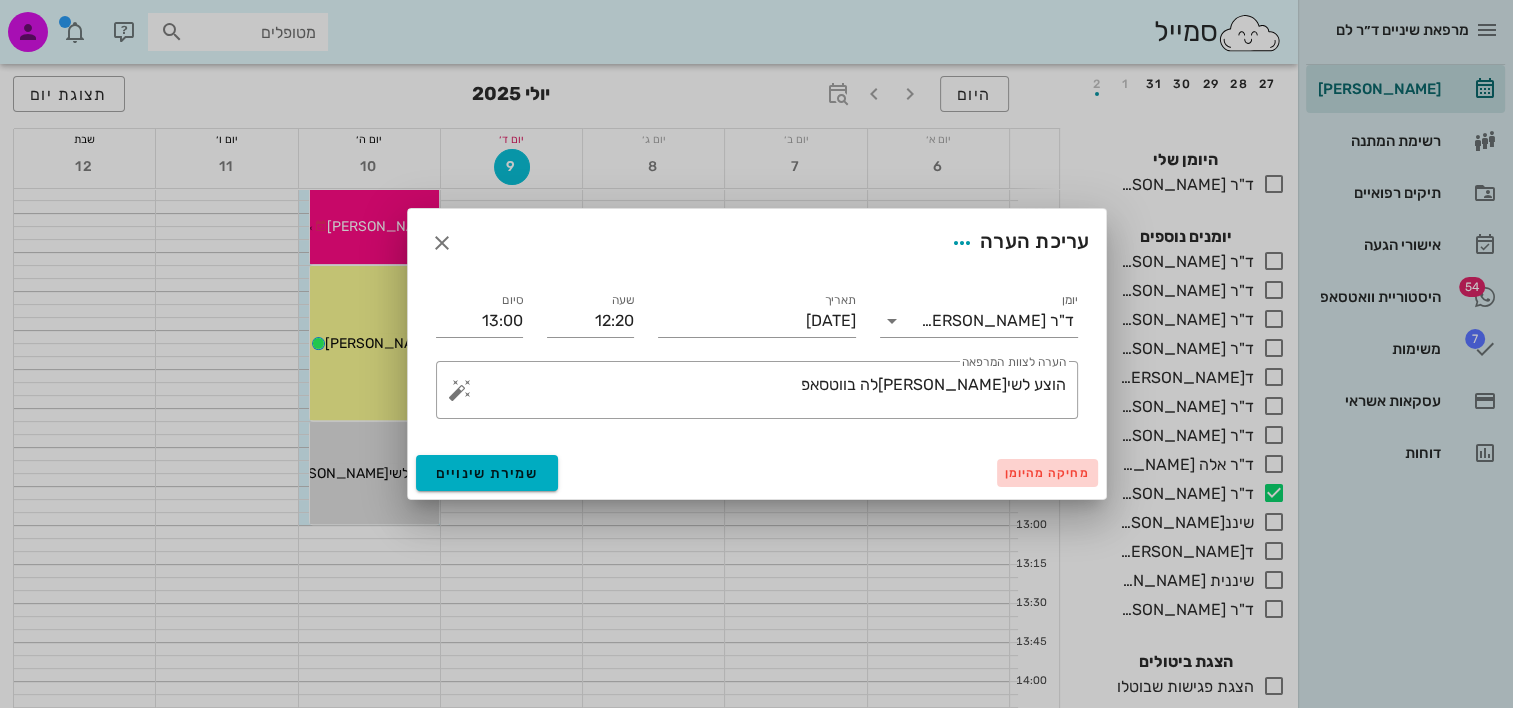 click on "מחיקה מהיומן" at bounding box center (1047, 473) 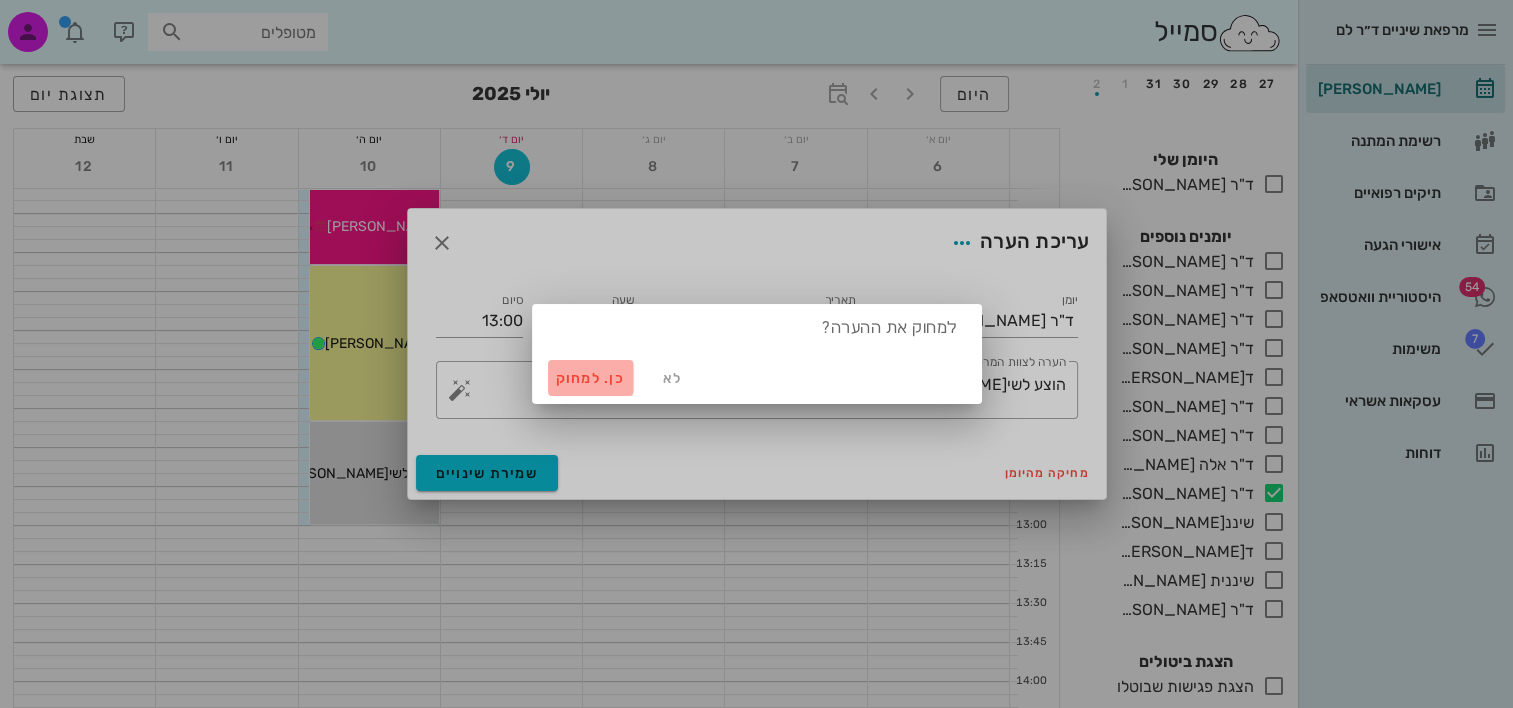 click on "כן. למחוק" at bounding box center [591, 378] 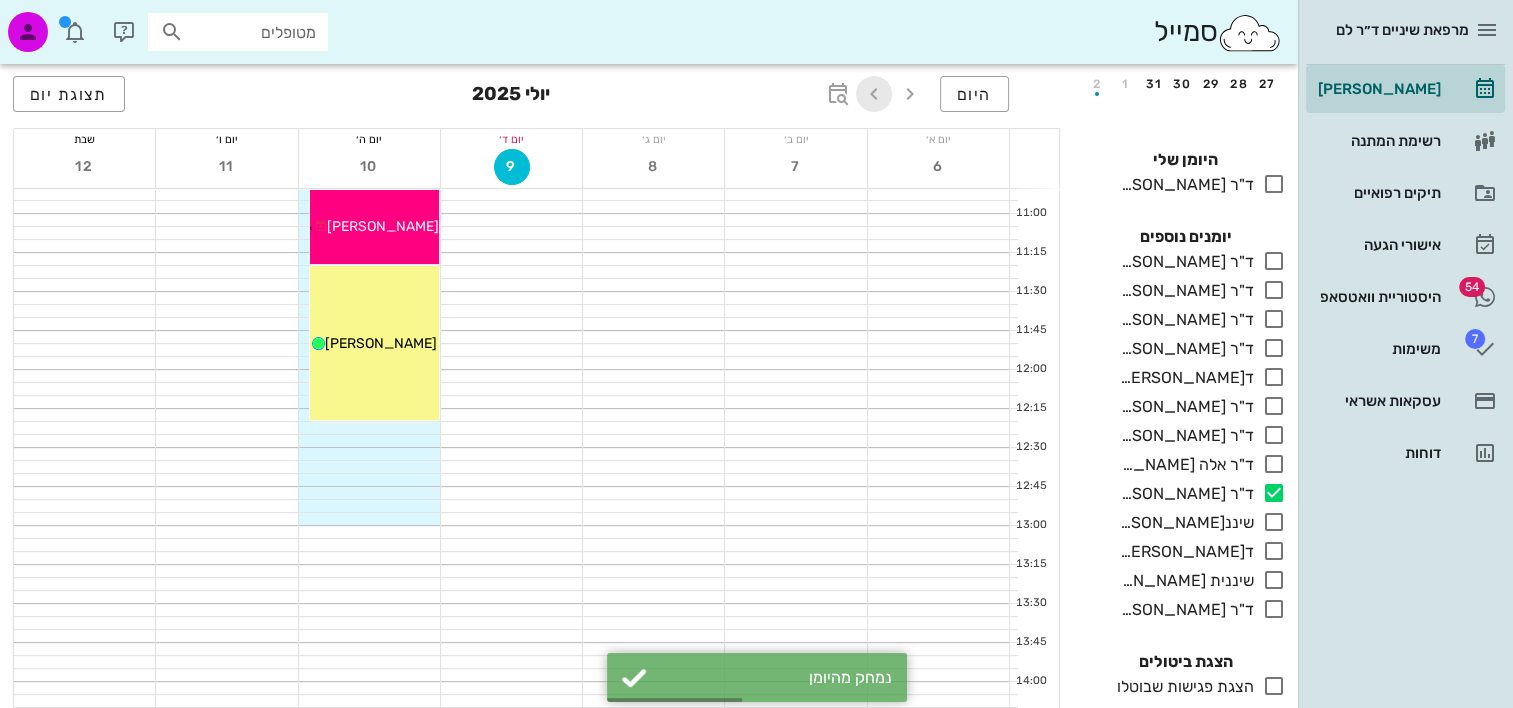 click at bounding box center (874, 94) 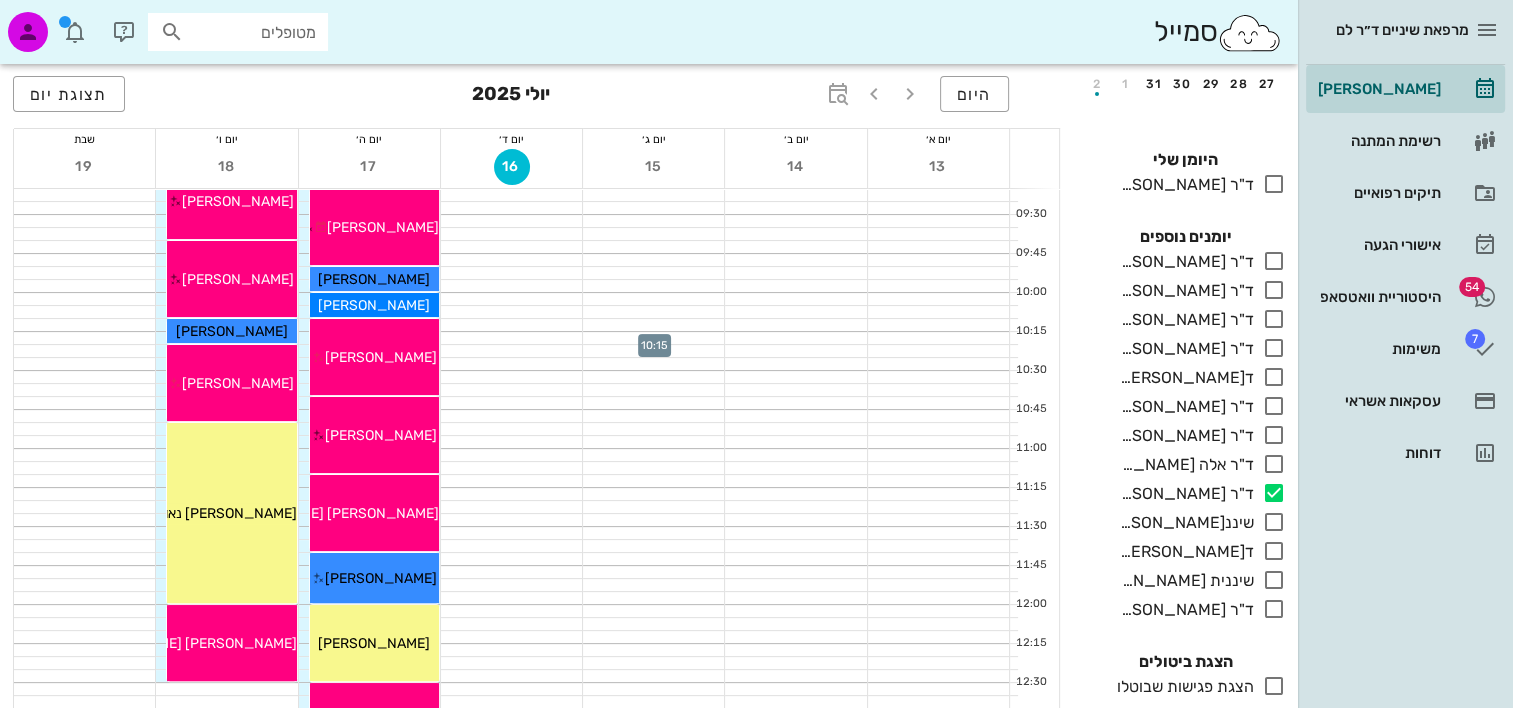 scroll, scrollTop: 400, scrollLeft: 0, axis: vertical 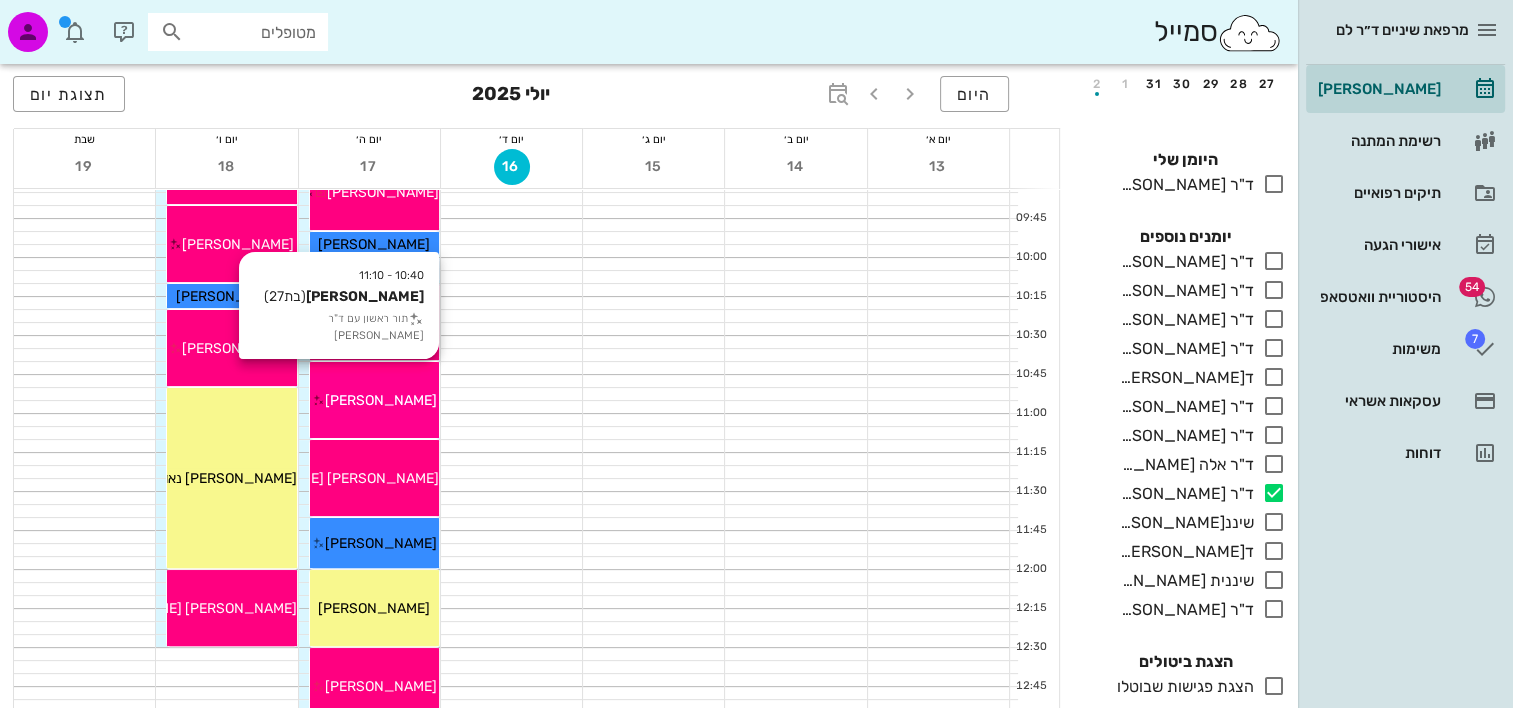 click on "10:40
- 11:10
לינוי
גבאי
(בת
27 )
תור ראשון עם
ד"ר אביגיל אביהו
לינוי גבאי" at bounding box center [374, 400] 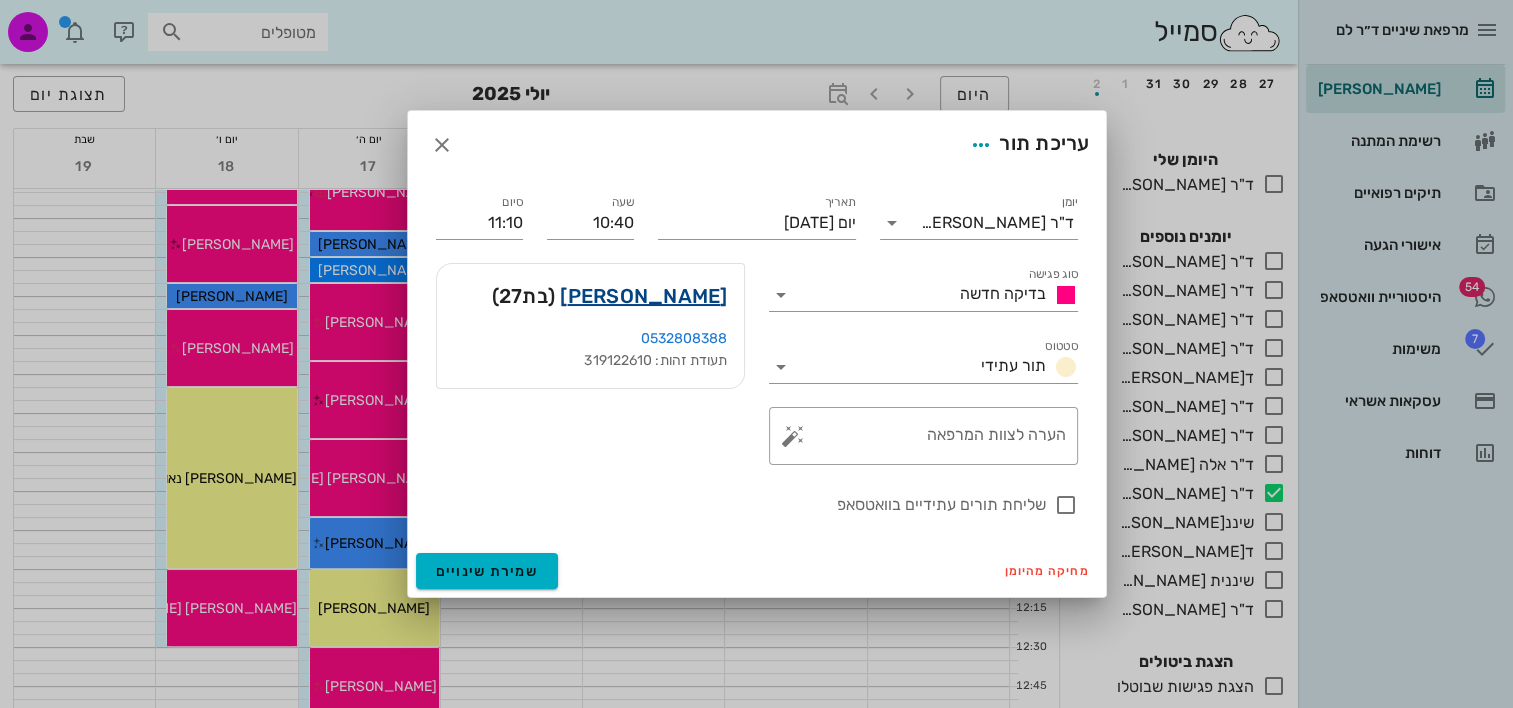 click on "לינוי
גבאי" at bounding box center (643, 296) 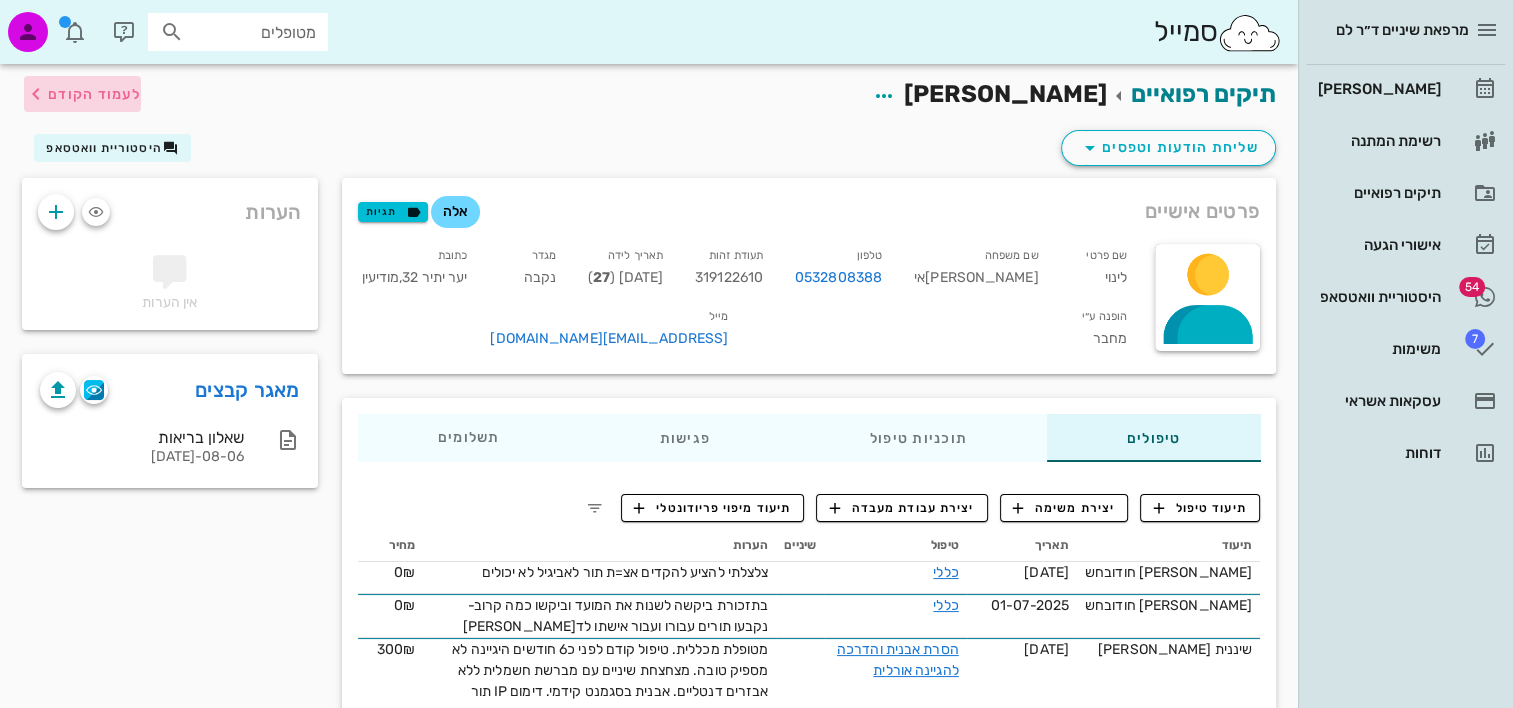click on "לעמוד הקודם" at bounding box center [94, 94] 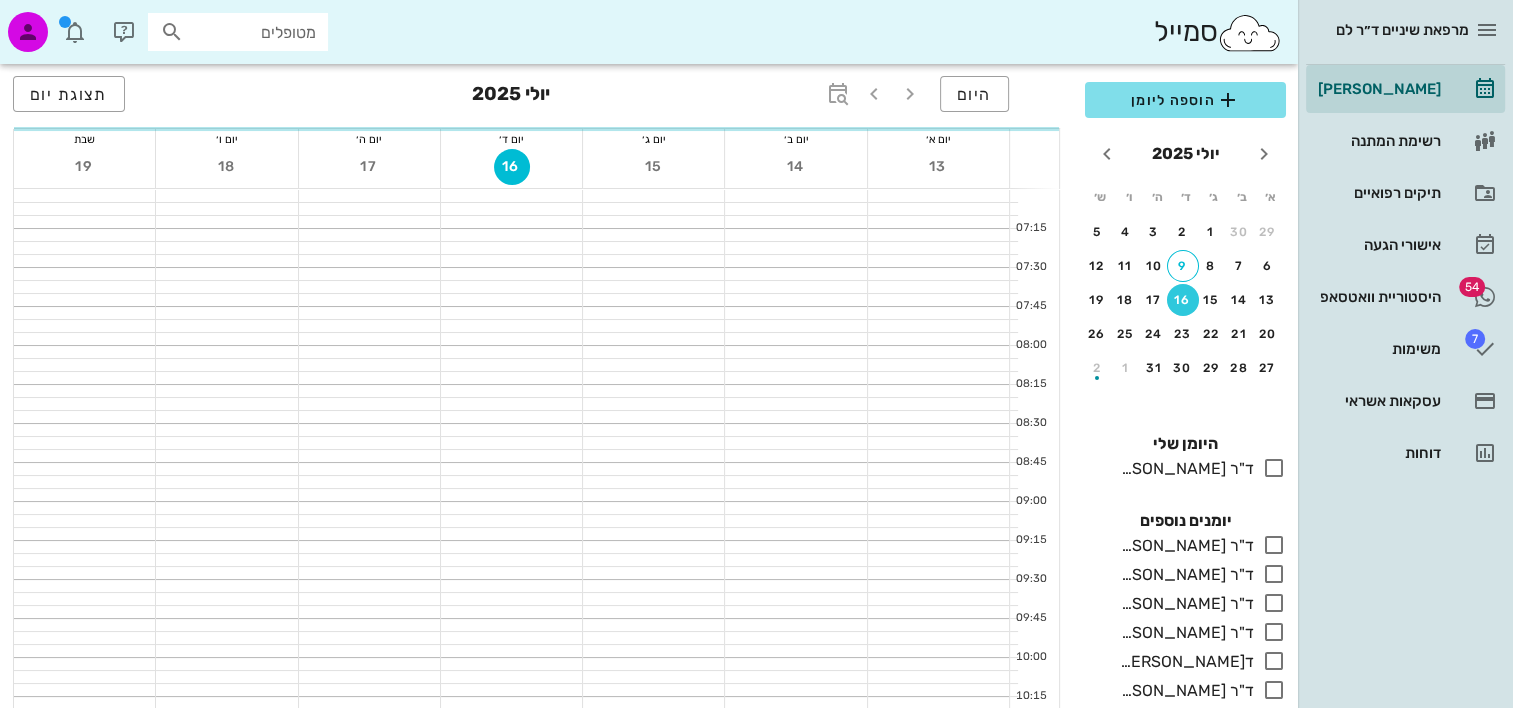 scroll, scrollTop: 400, scrollLeft: 0, axis: vertical 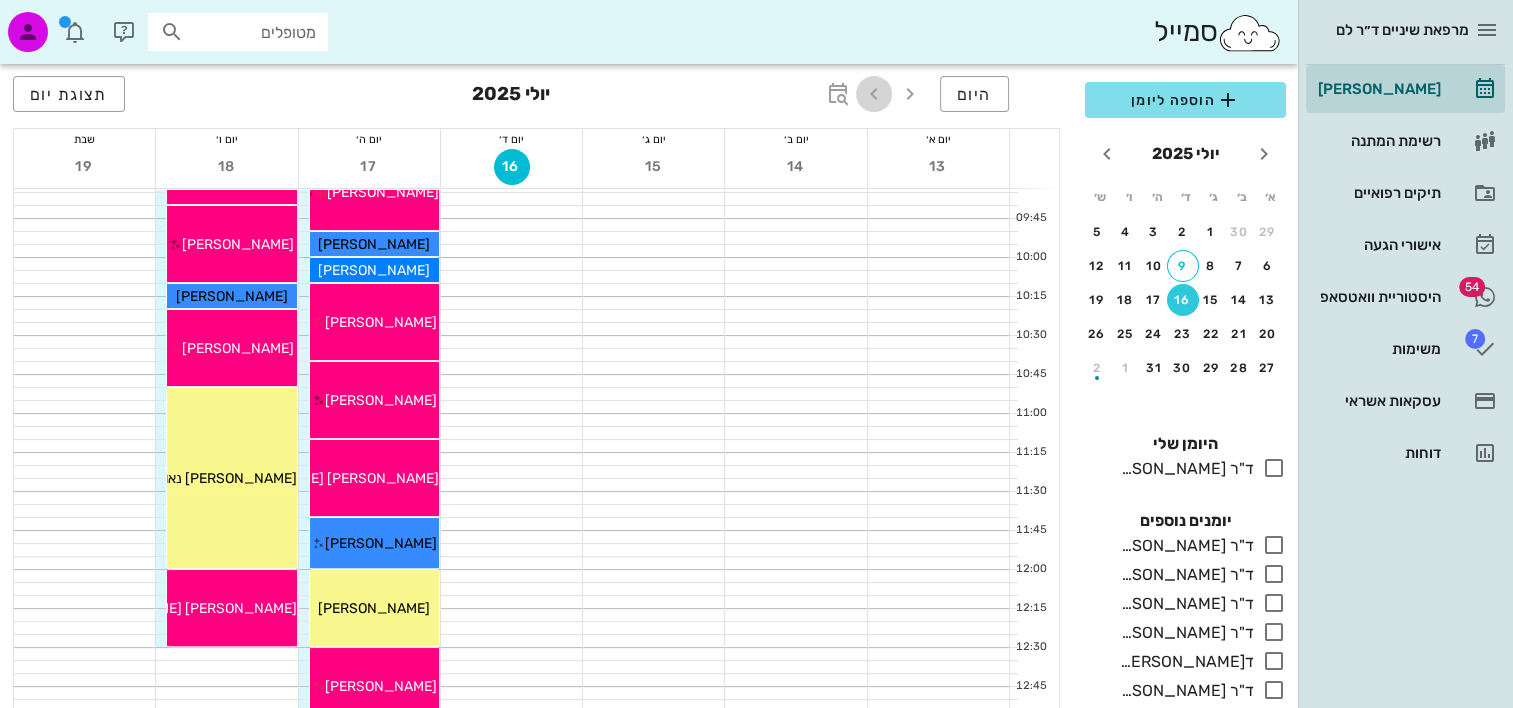 click at bounding box center (874, 94) 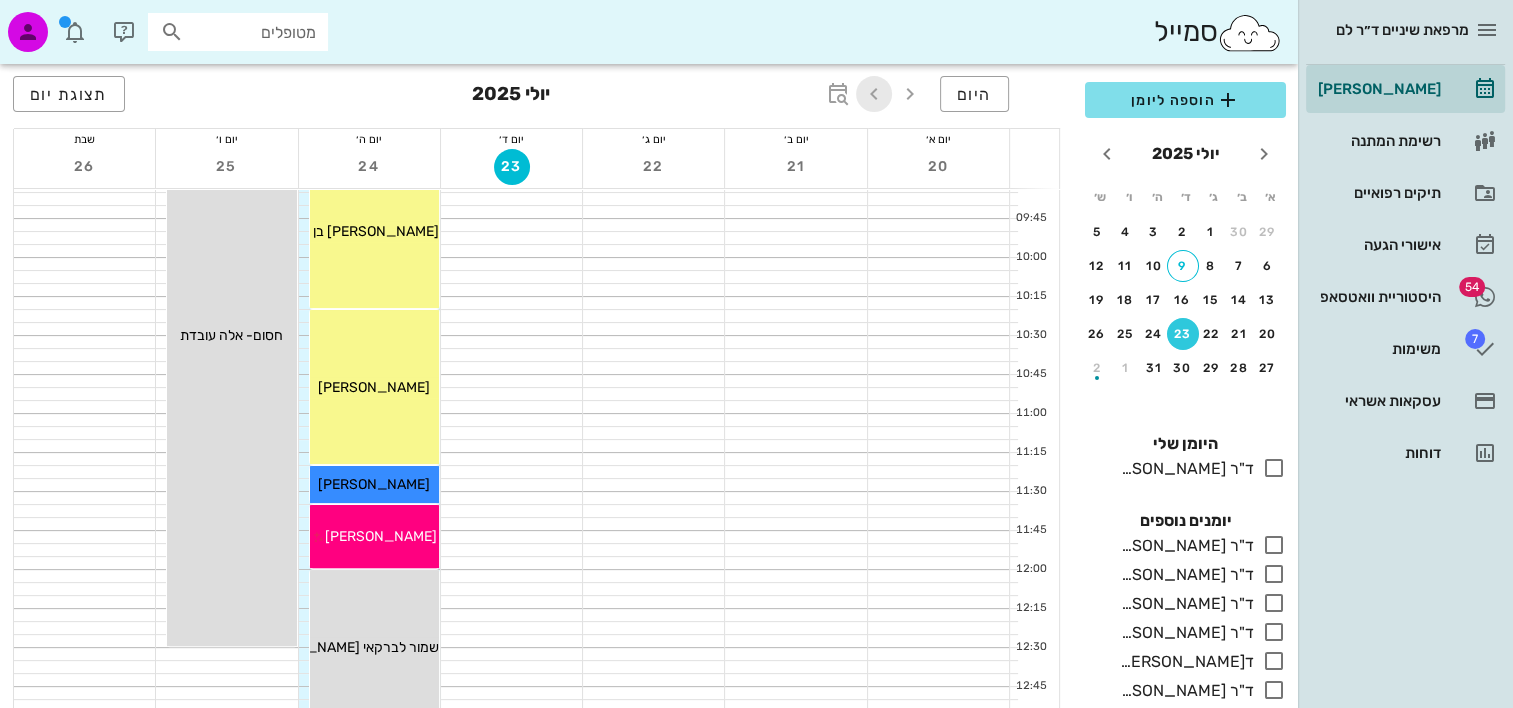 click at bounding box center [874, 94] 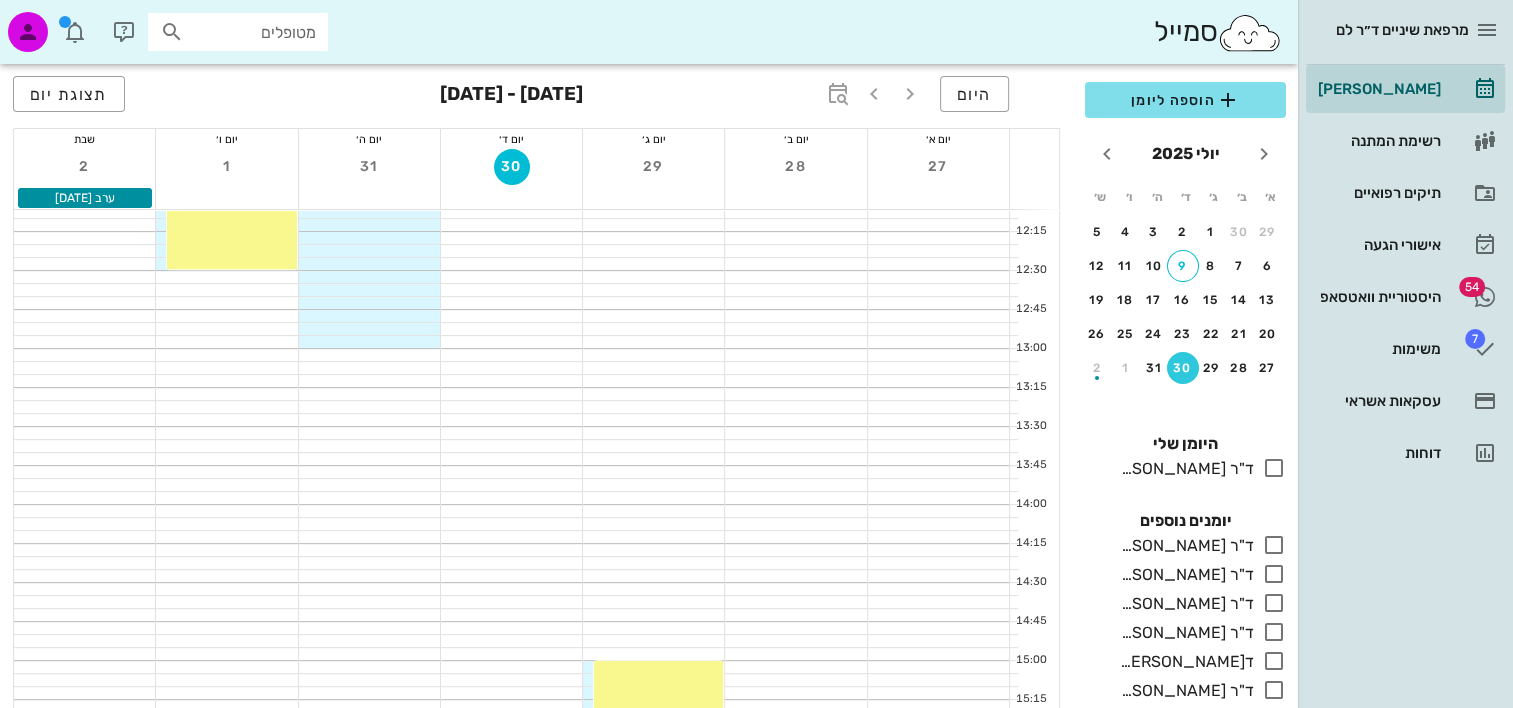 scroll, scrollTop: 700, scrollLeft: 0, axis: vertical 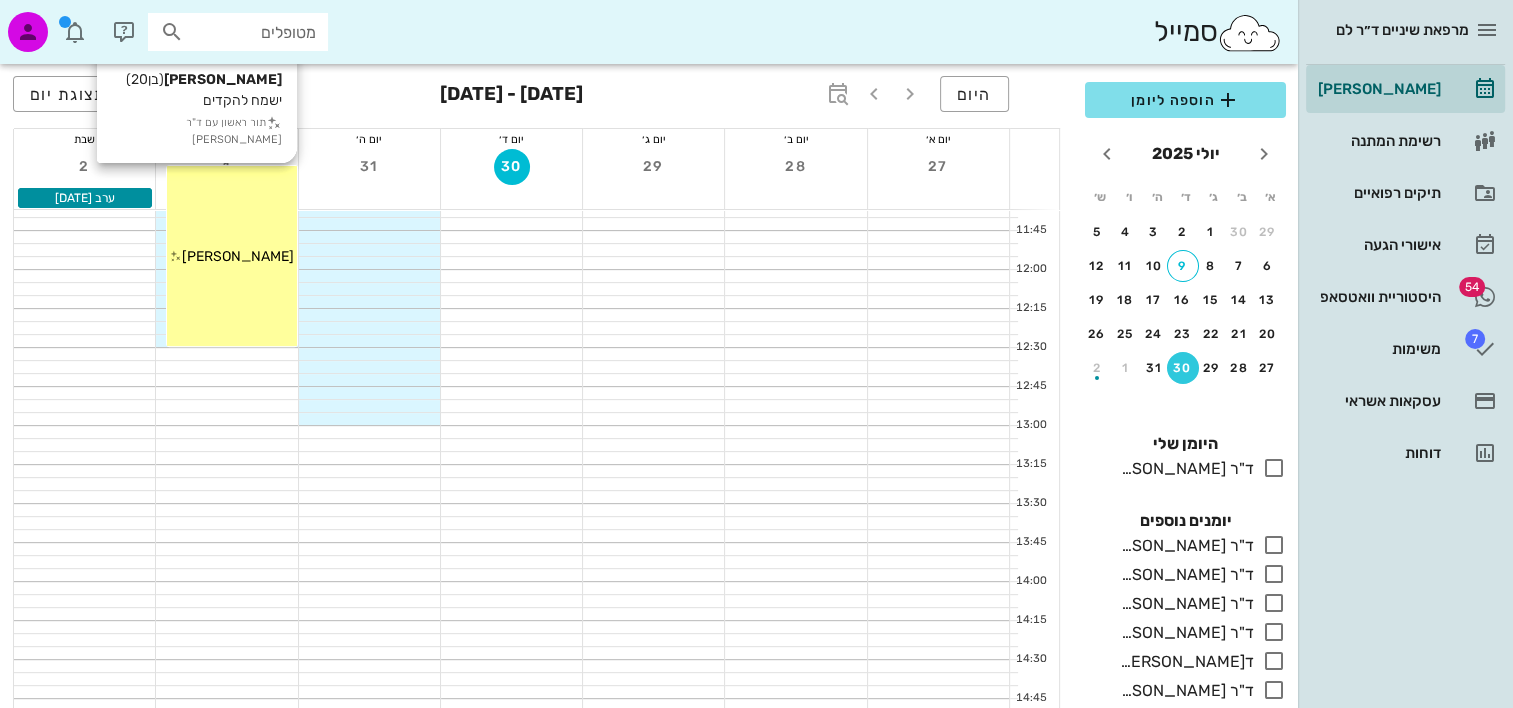 click on "11:20
- 12:30
דור
קויטל
(בן
20 )
ישמח להקדים
תור ראשון עם
ד"ר אביגיל אביהו
דור קויטל" at bounding box center [231, 256] 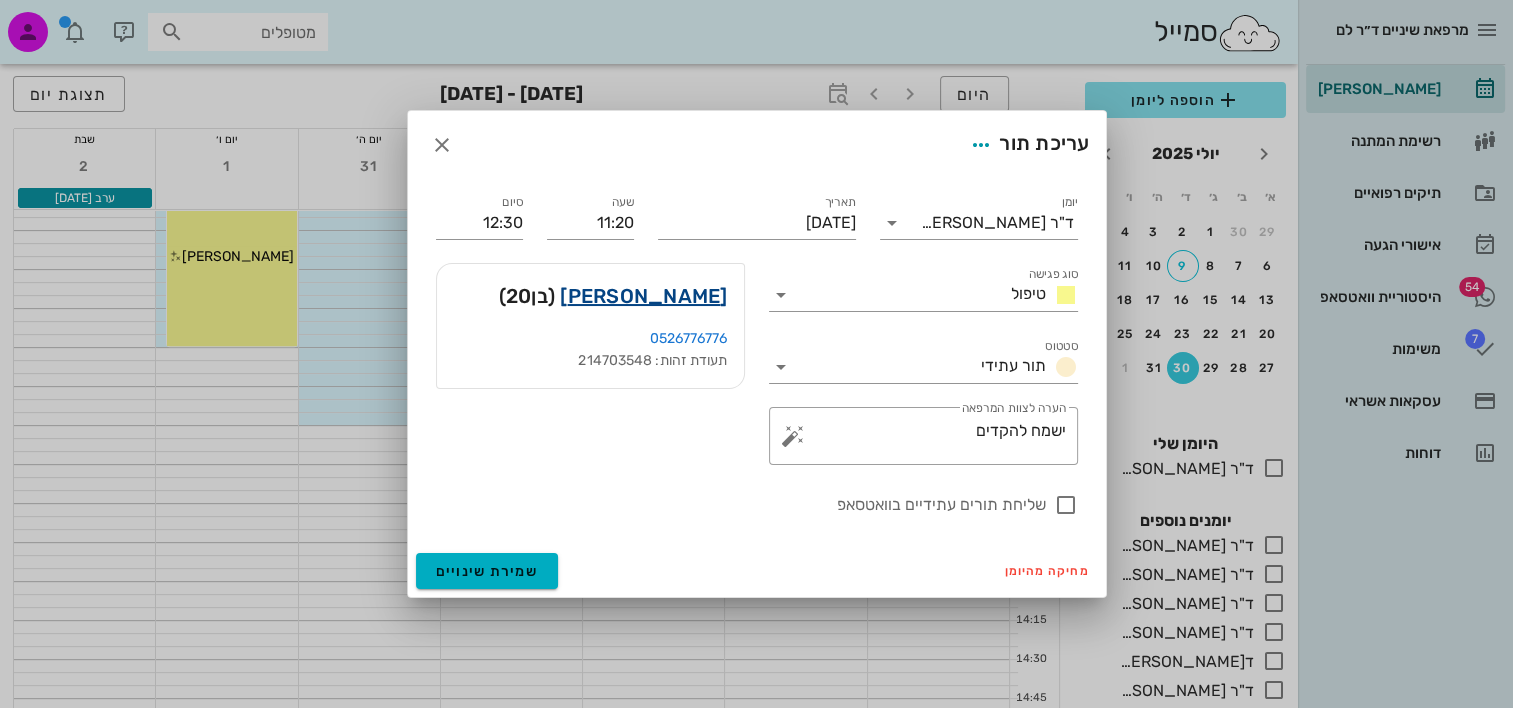 click on "דור
קויטל" at bounding box center (643, 296) 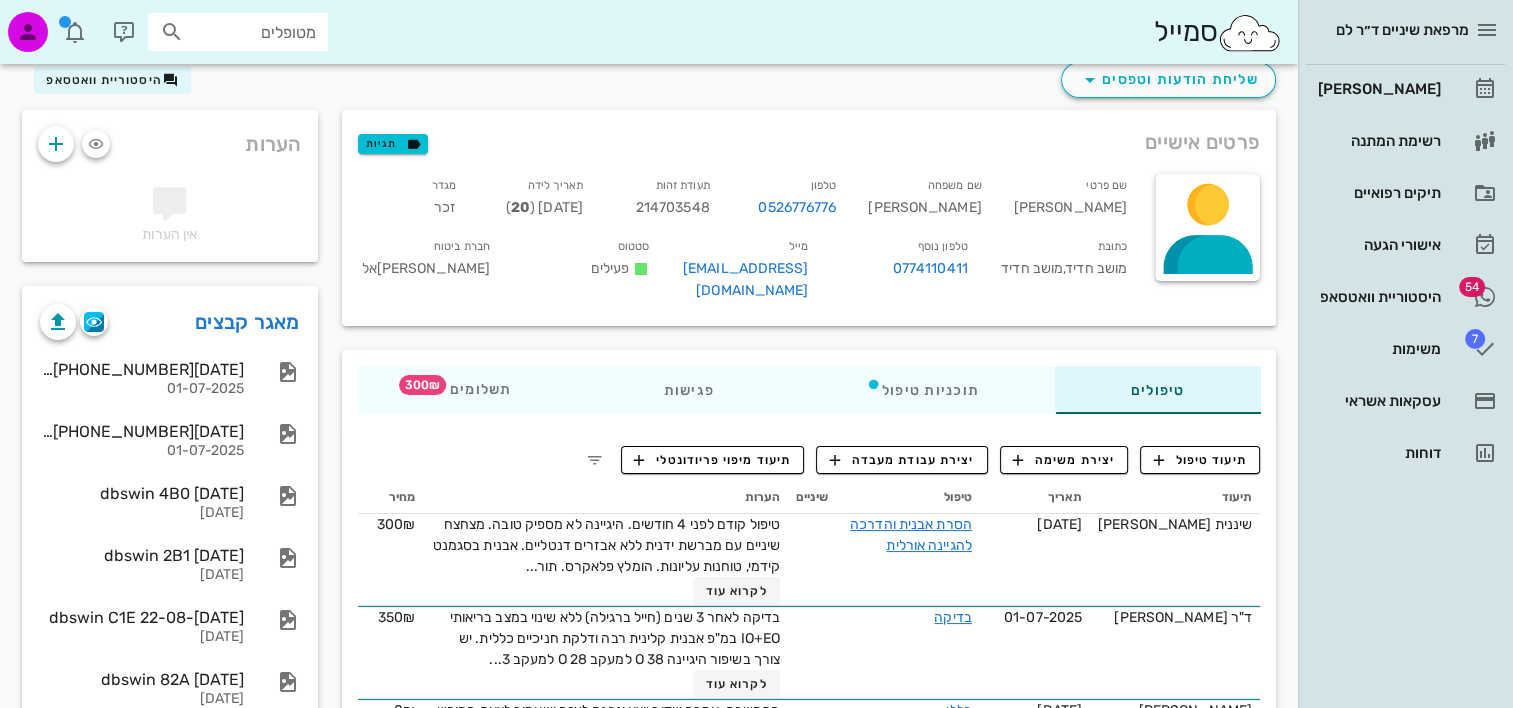 scroll, scrollTop: 100, scrollLeft: 0, axis: vertical 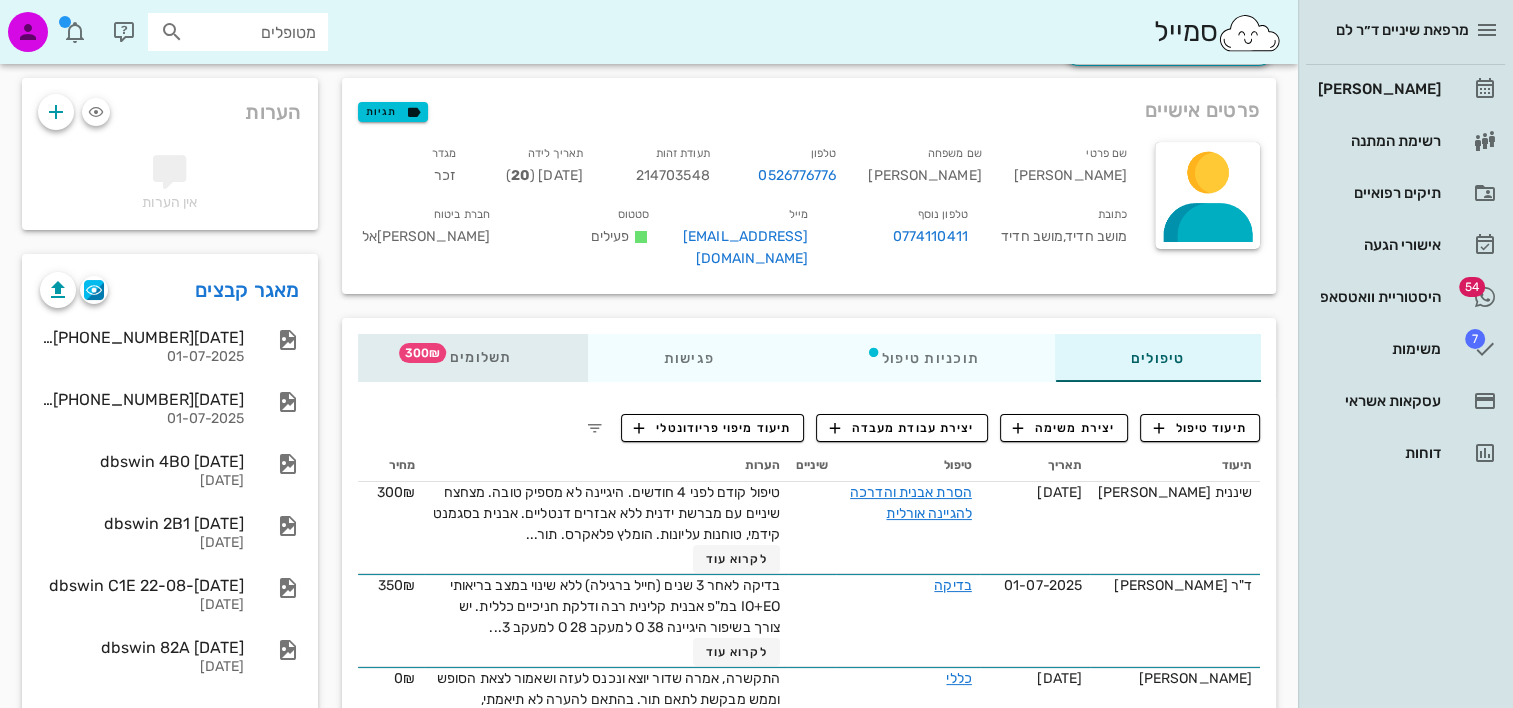 click on "תשלומים
300₪" at bounding box center [473, 358] 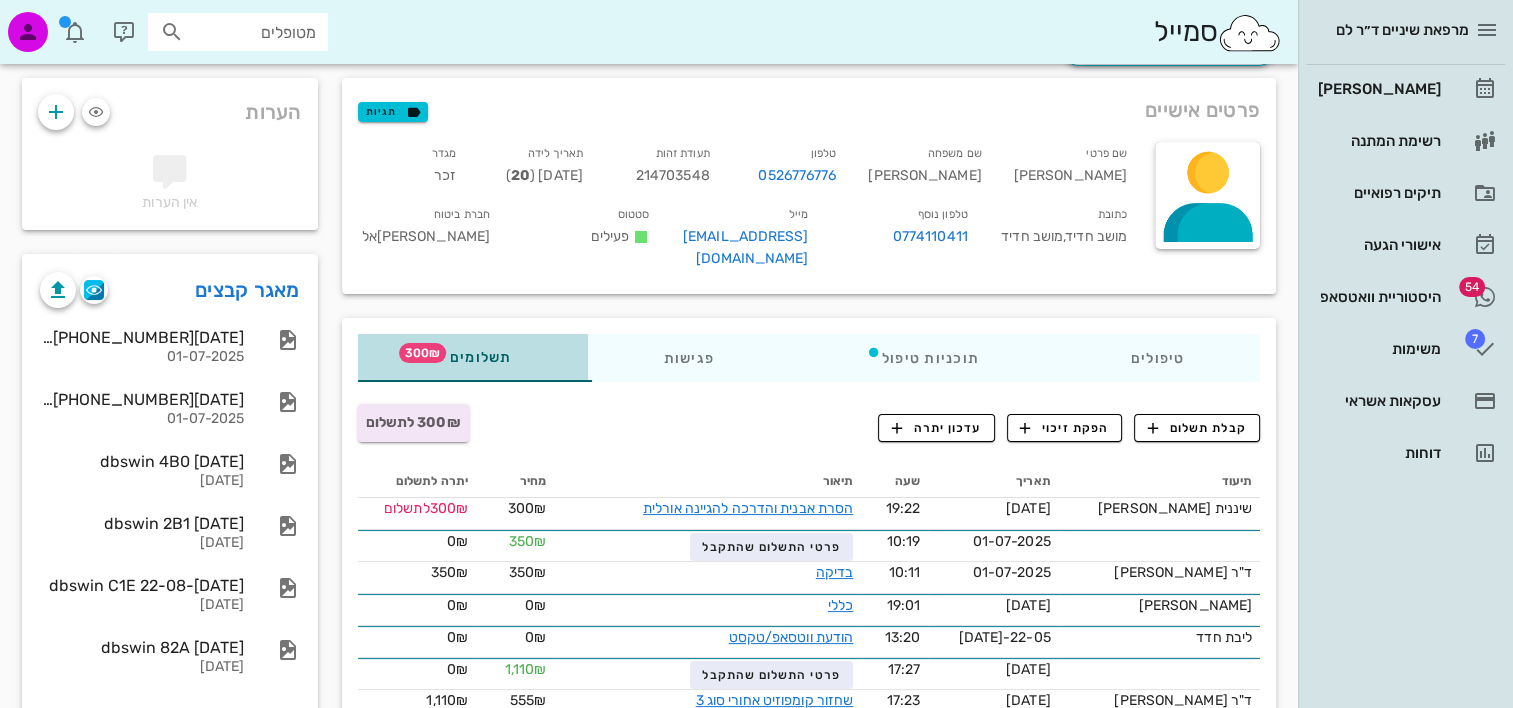 click on "תשלומים
300₪" at bounding box center (473, 358) 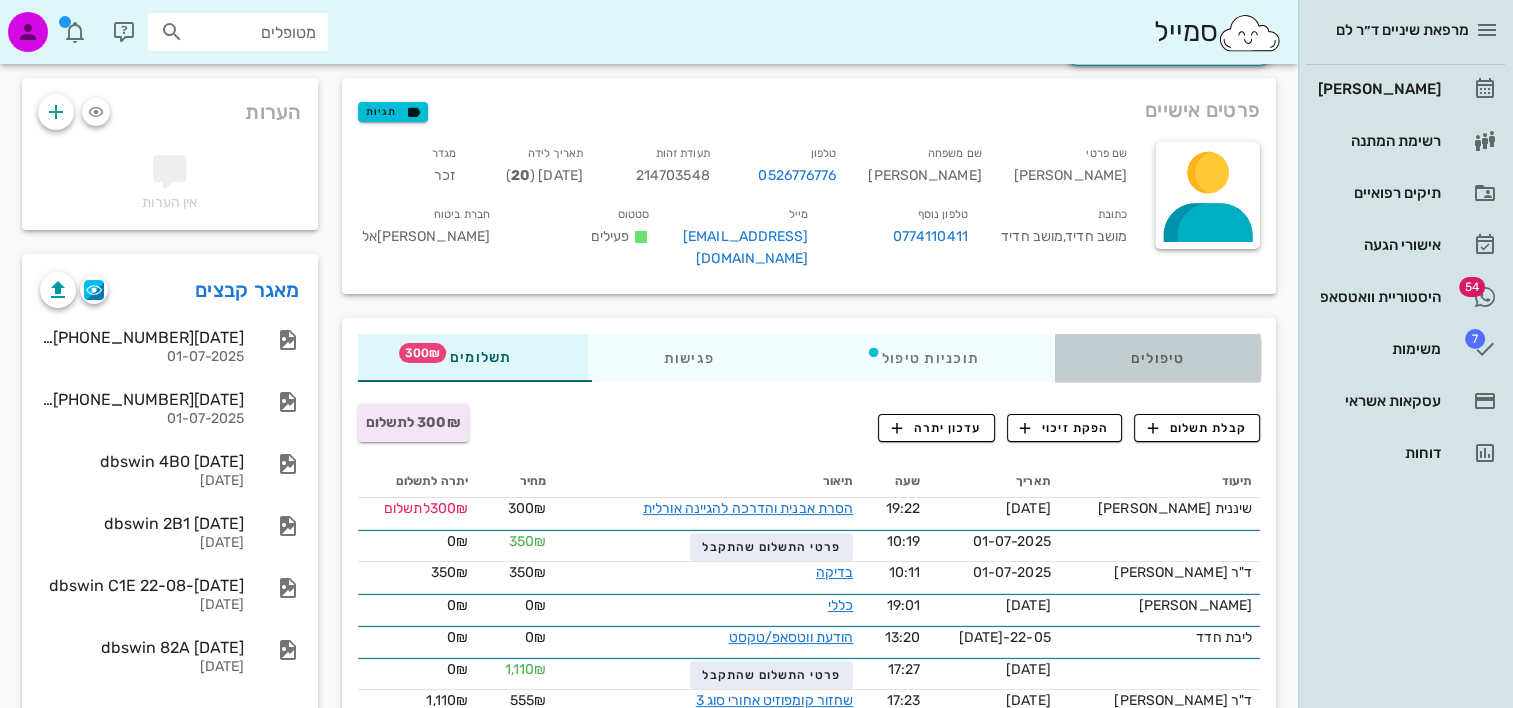 click on "טיפולים" at bounding box center [1157, 358] 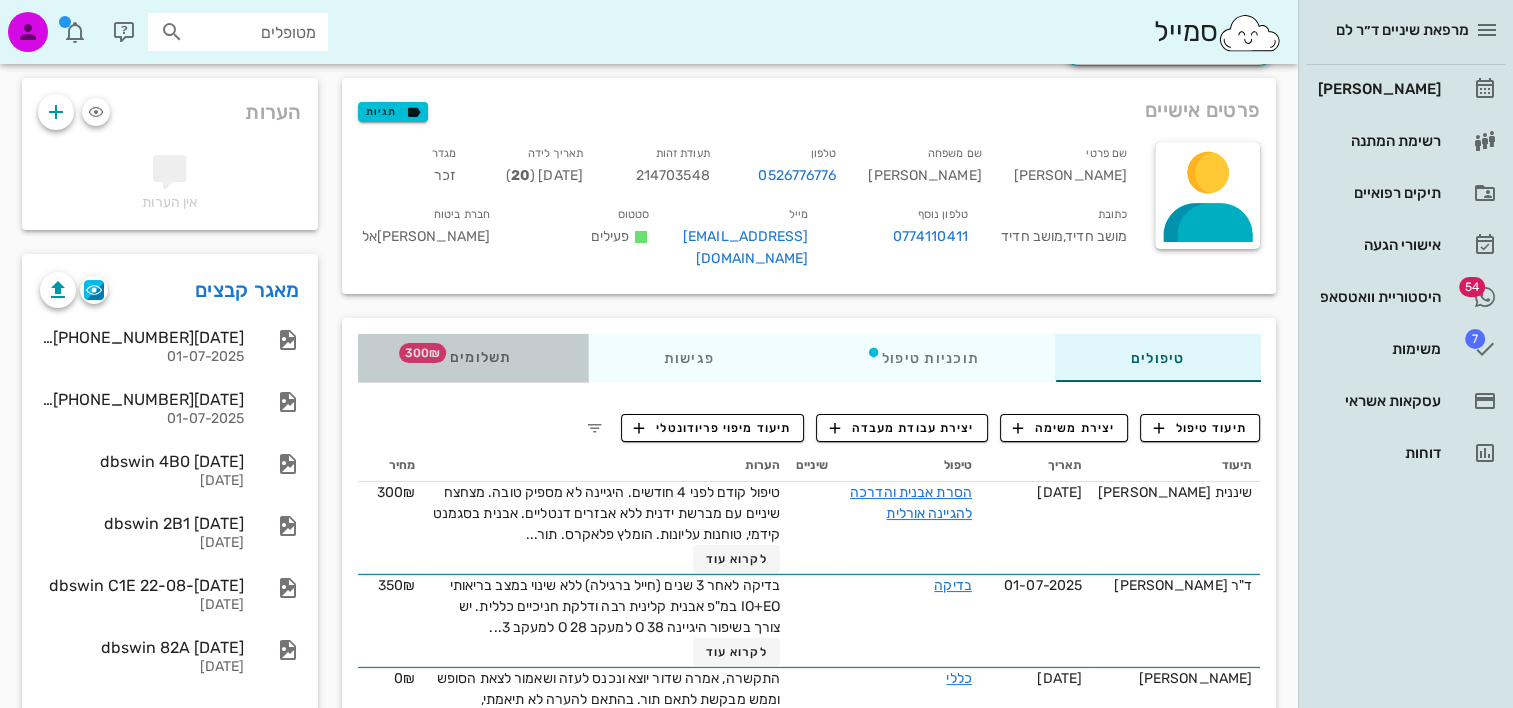 click on "תשלומים
300₪" at bounding box center [473, 358] 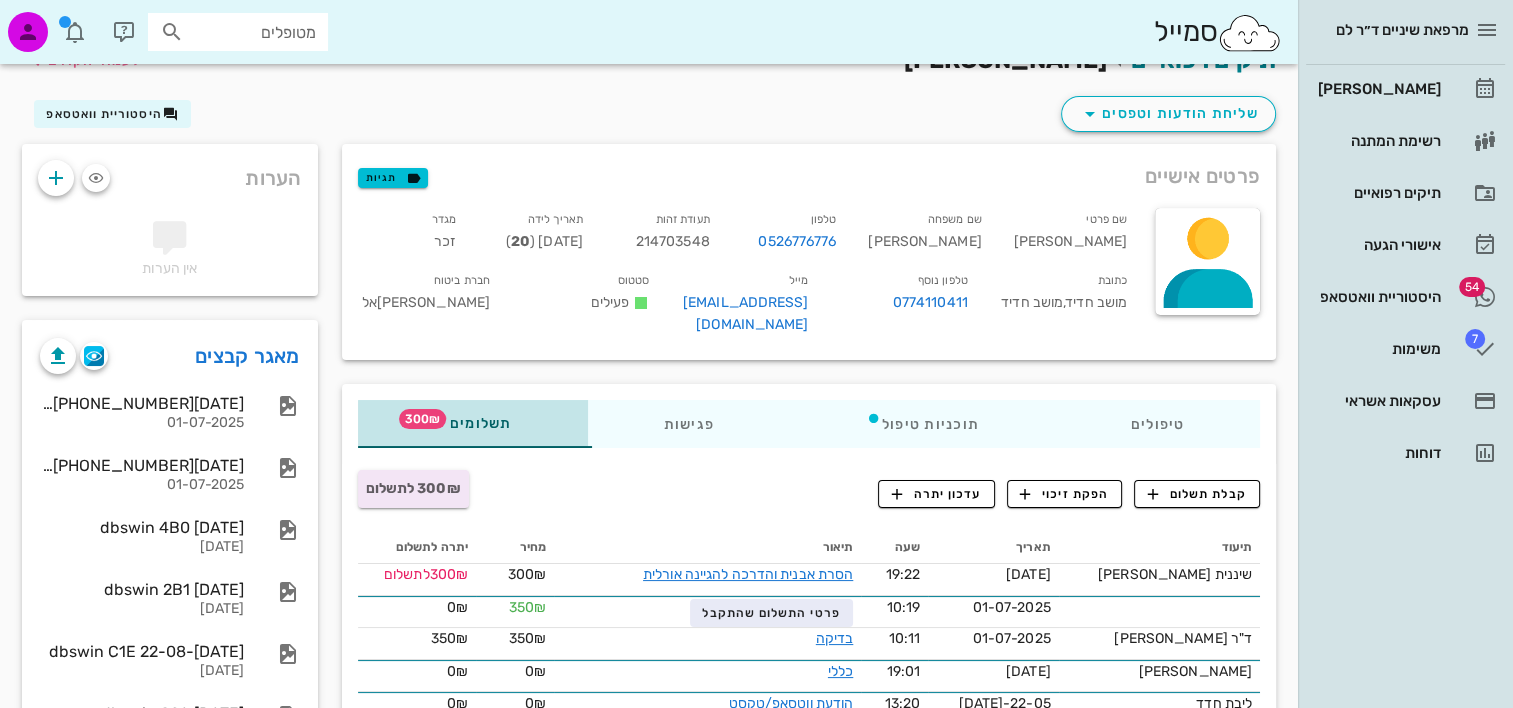 scroll, scrollTop: 0, scrollLeft: 0, axis: both 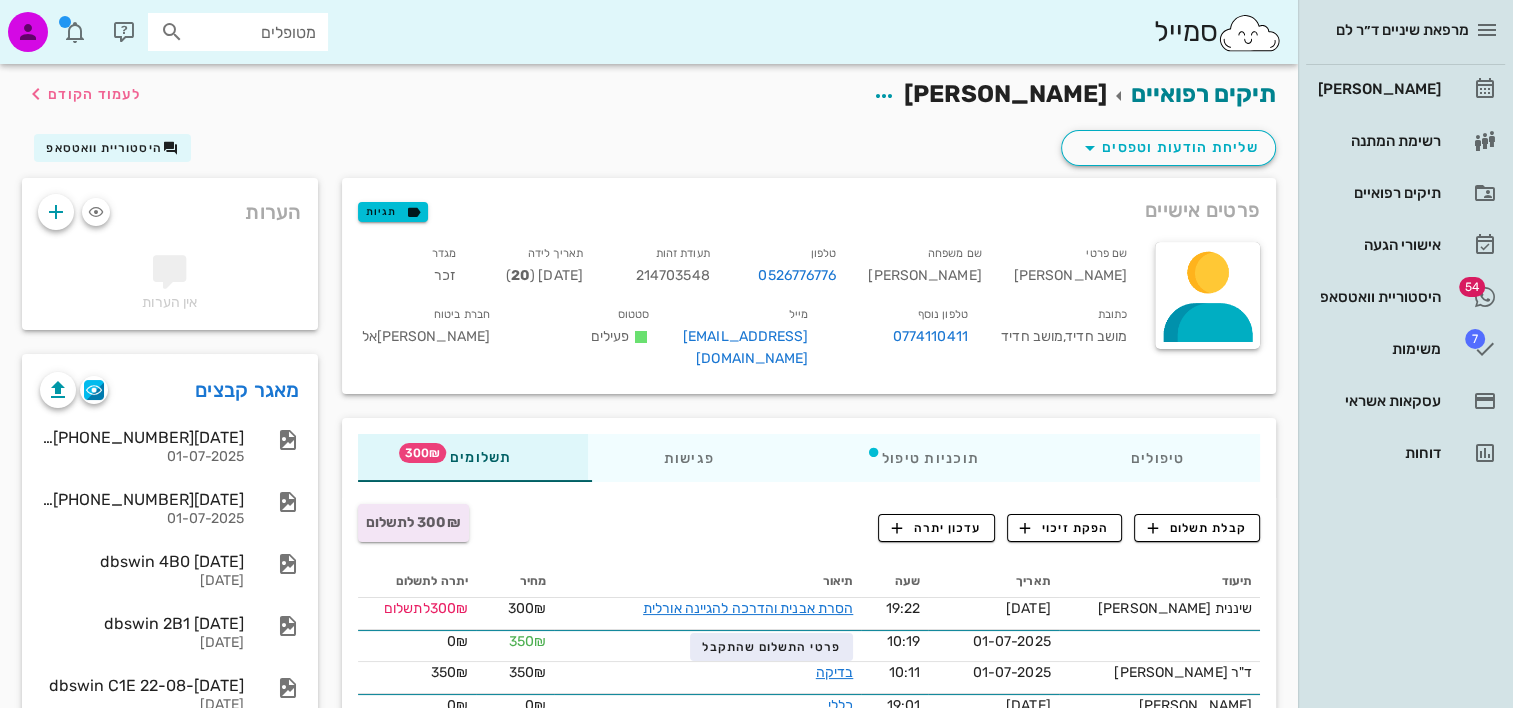 click on "מטופלים" at bounding box center (252, 32) 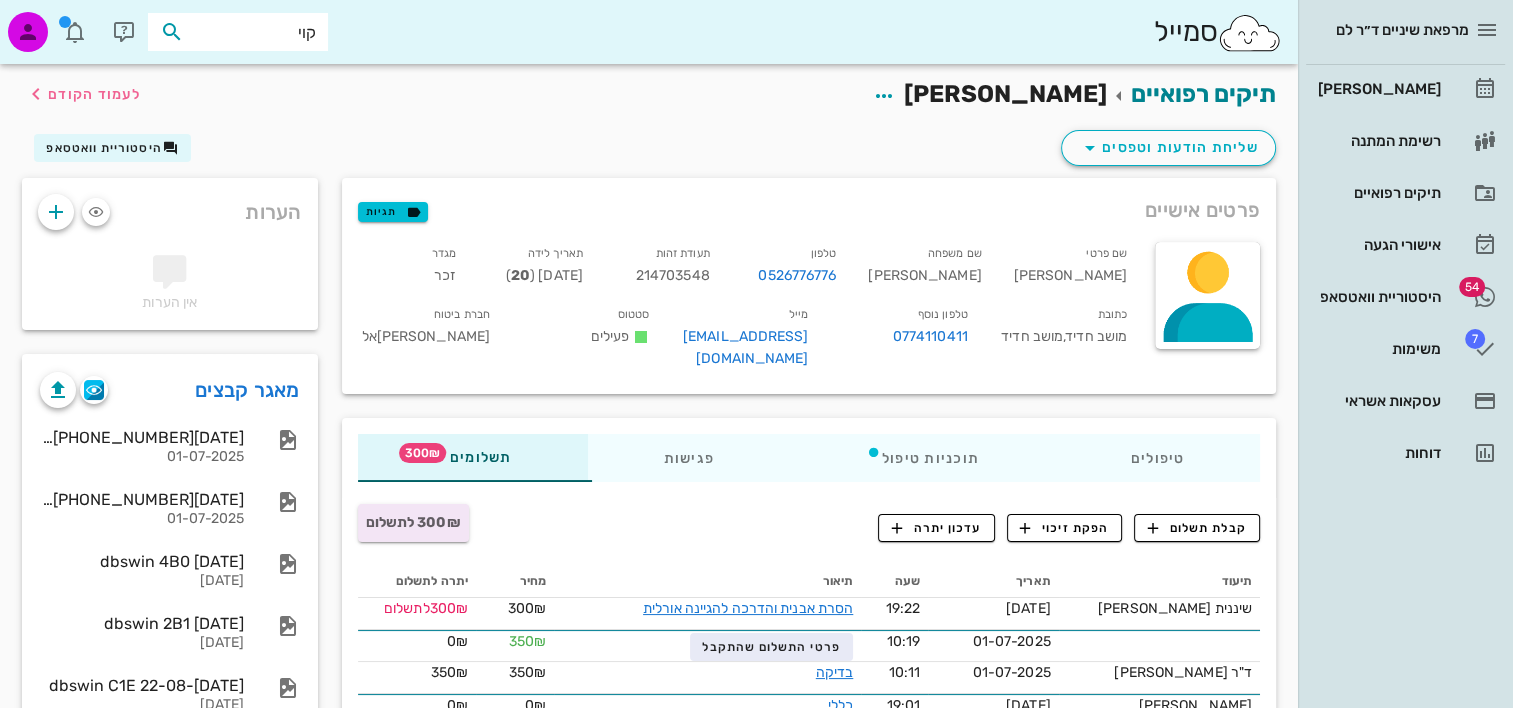 type on "קויט" 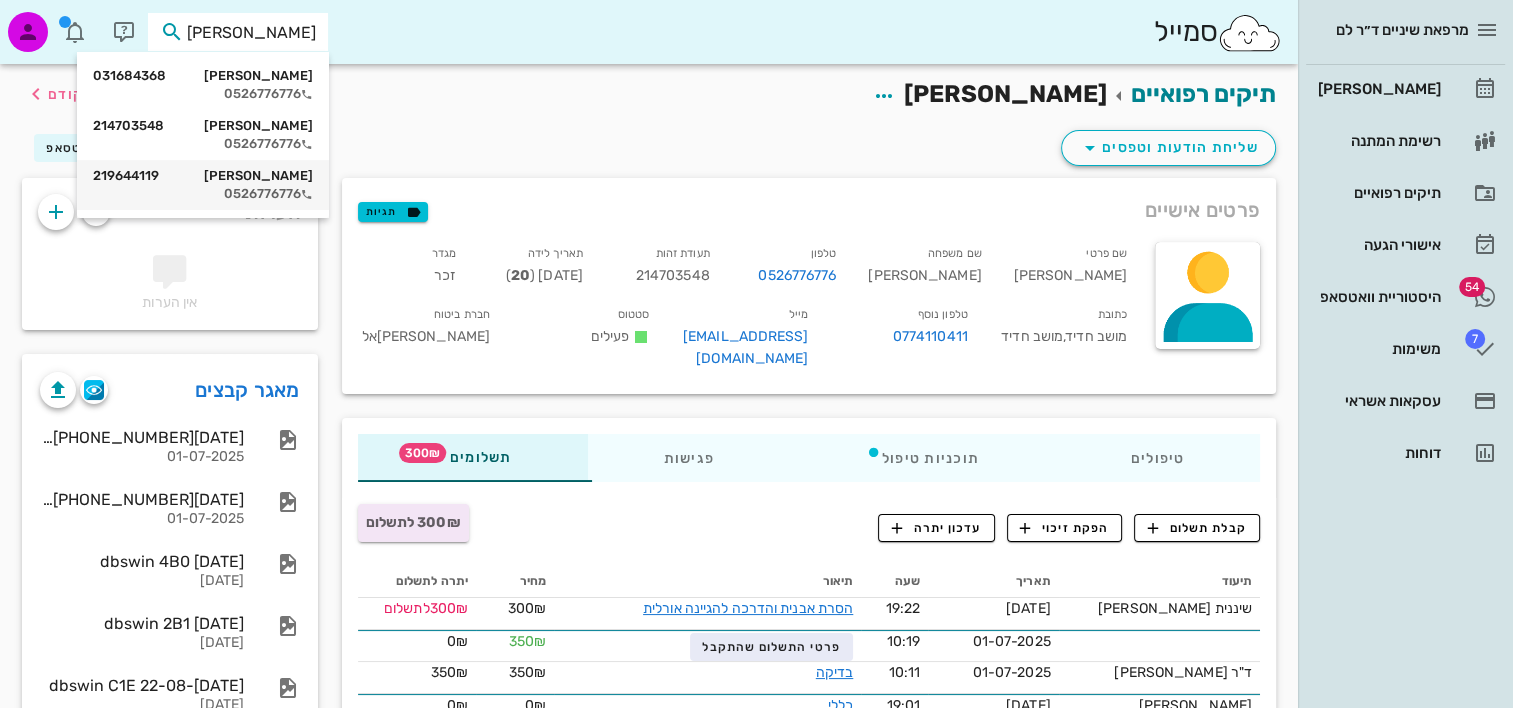 click on "איתן קויטל  219644119" at bounding box center (203, 176) 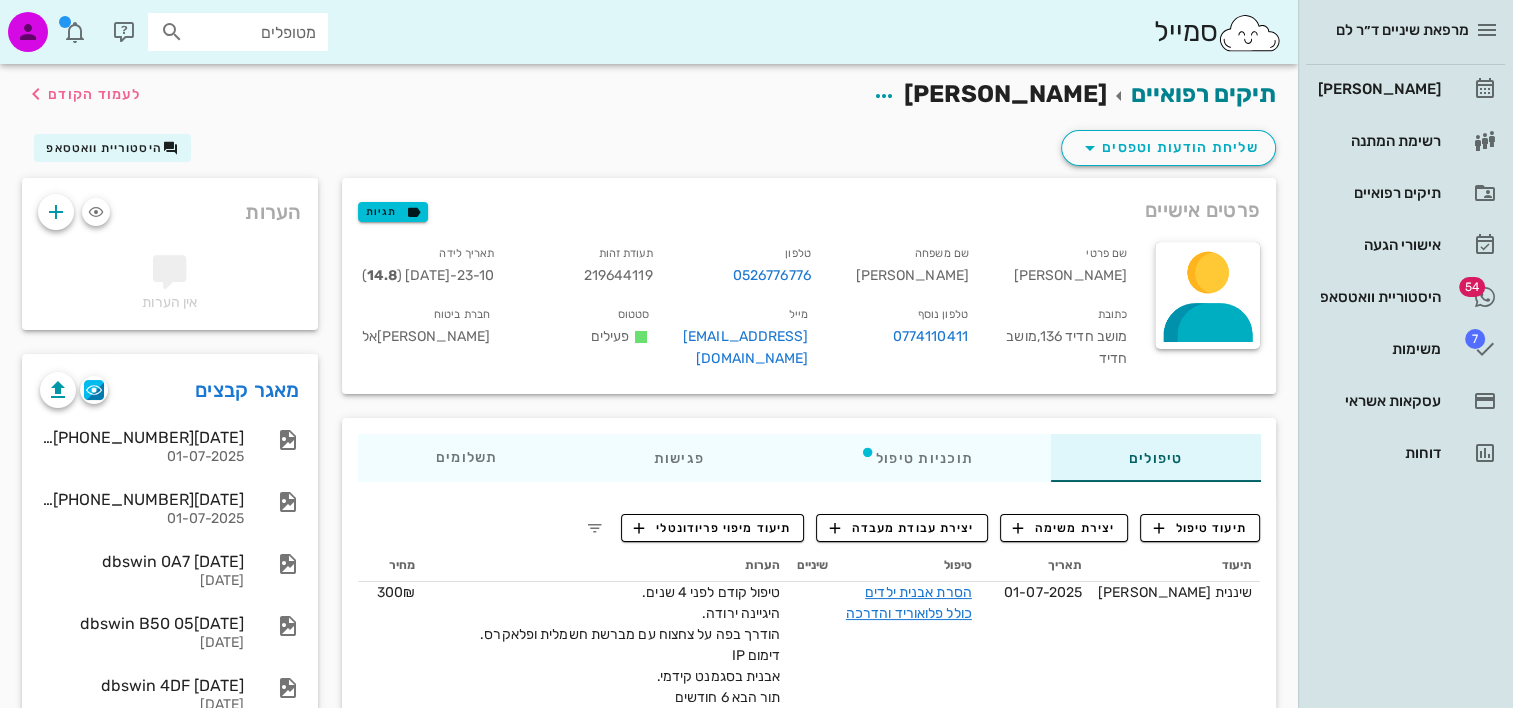 scroll, scrollTop: 0, scrollLeft: 0, axis: both 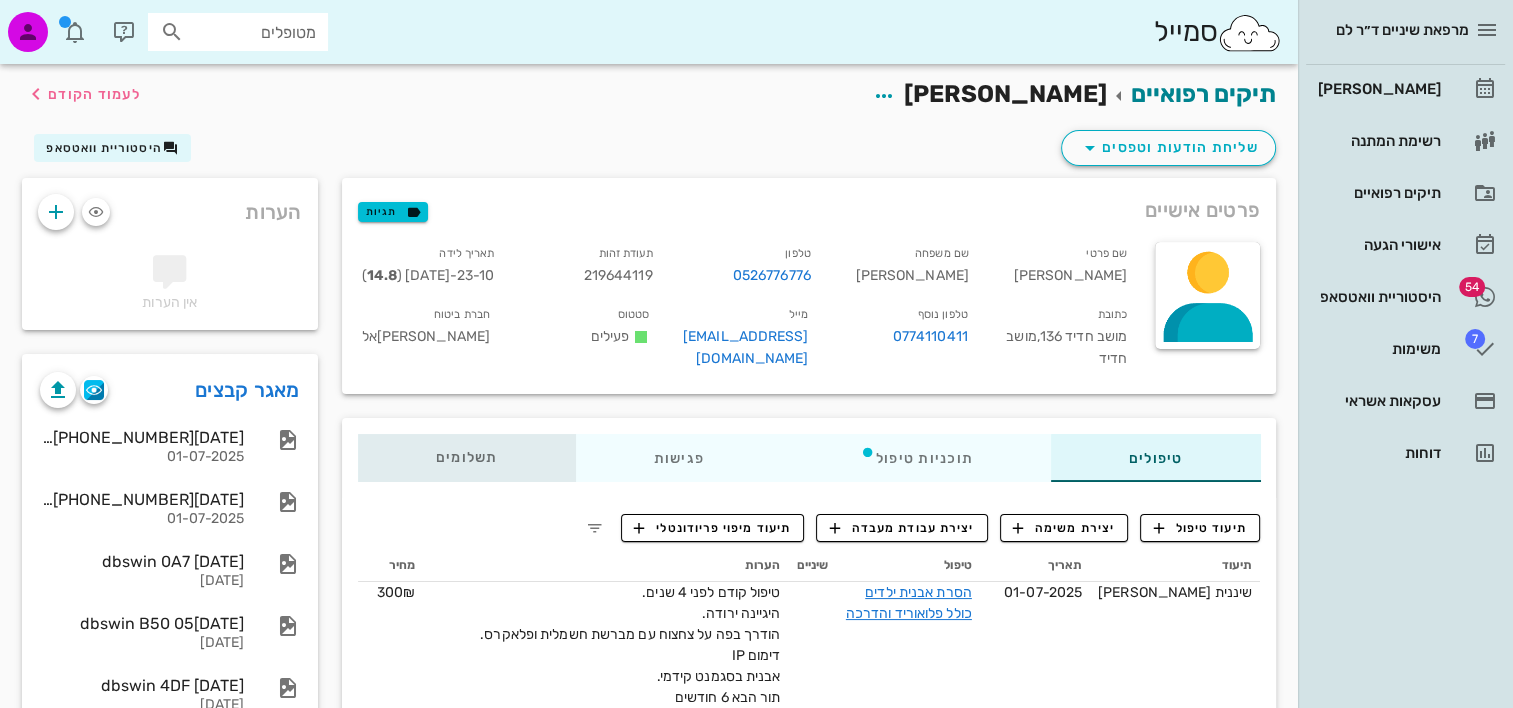 click on "תשלומים
0₪" at bounding box center [466, 458] 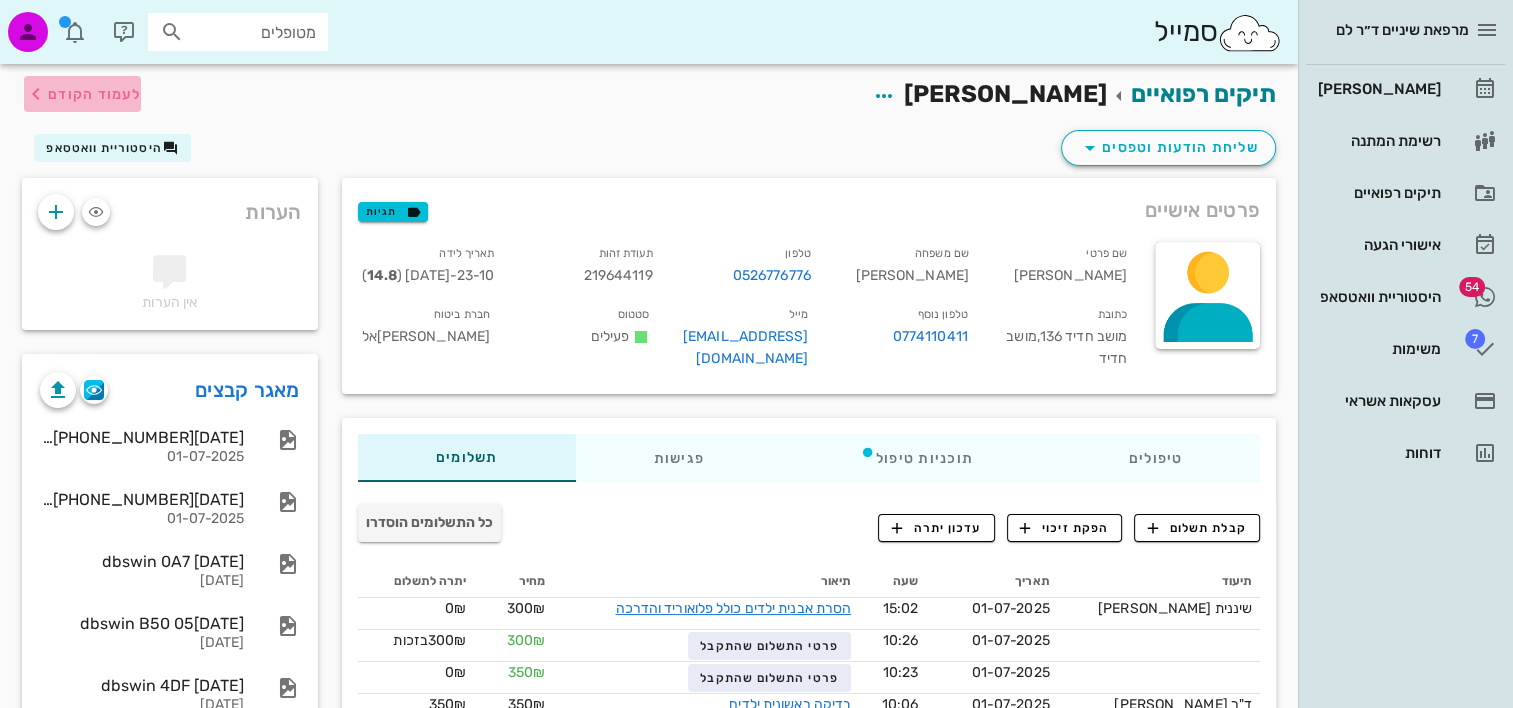click on "לעמוד הקודם" at bounding box center (94, 94) 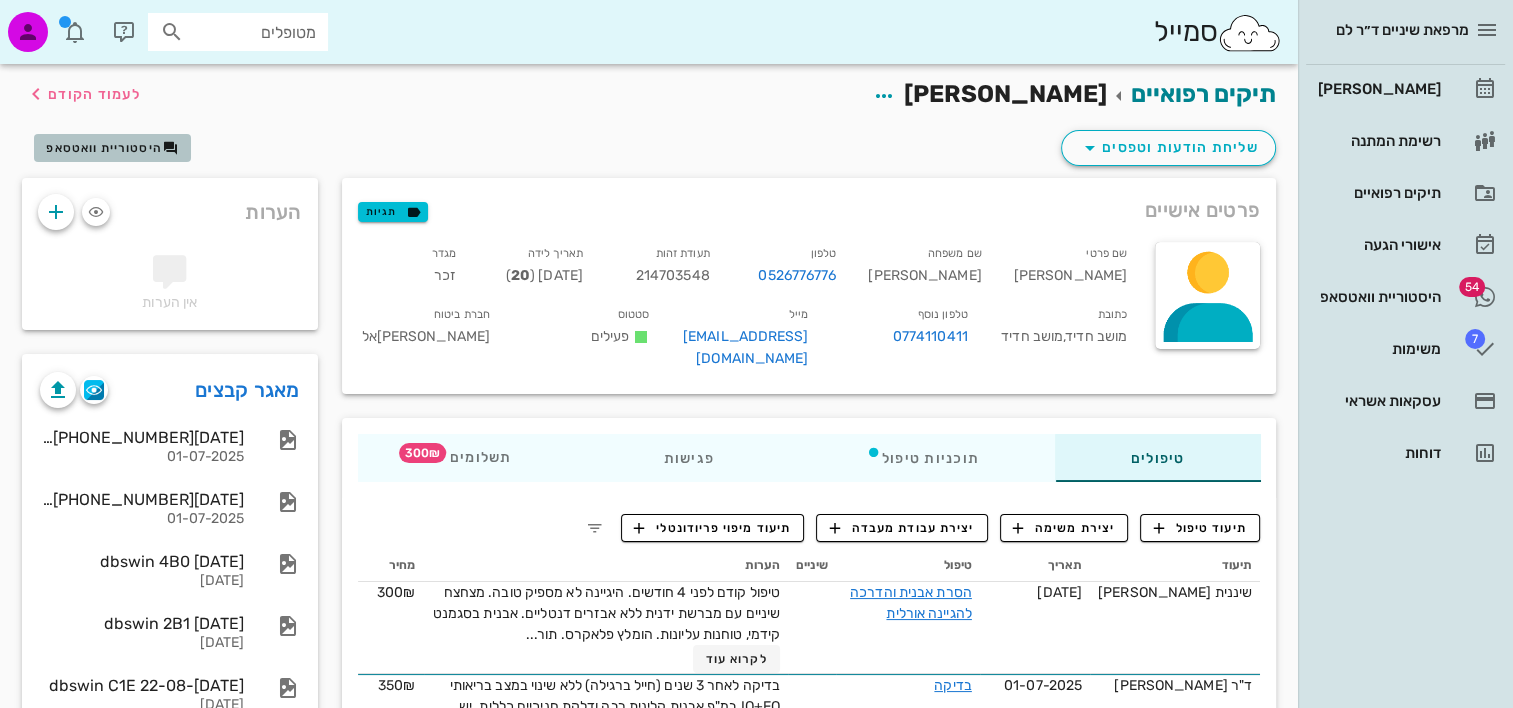 click on "היסטוריית וואטסאפ" at bounding box center [112, 148] 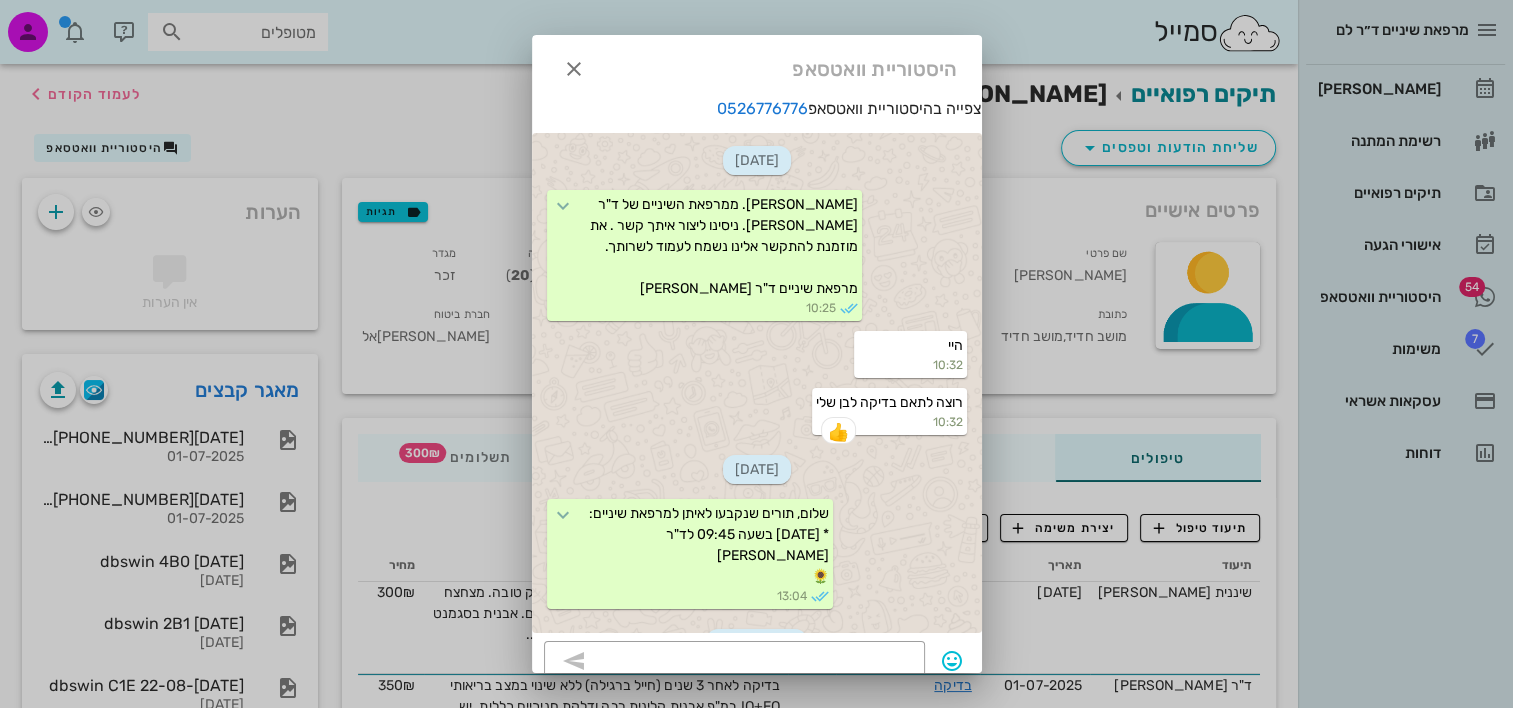 scroll, scrollTop: 516, scrollLeft: 0, axis: vertical 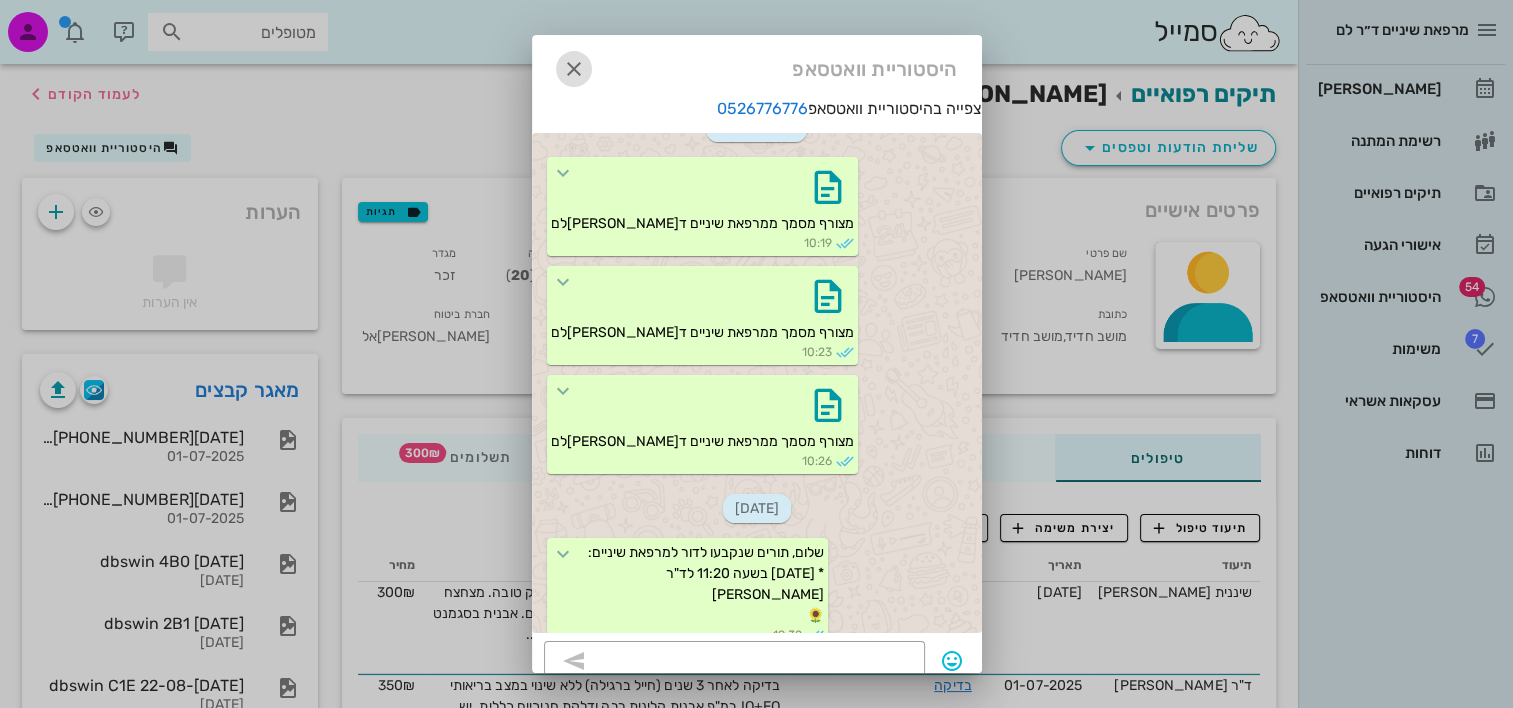 click at bounding box center [574, 69] 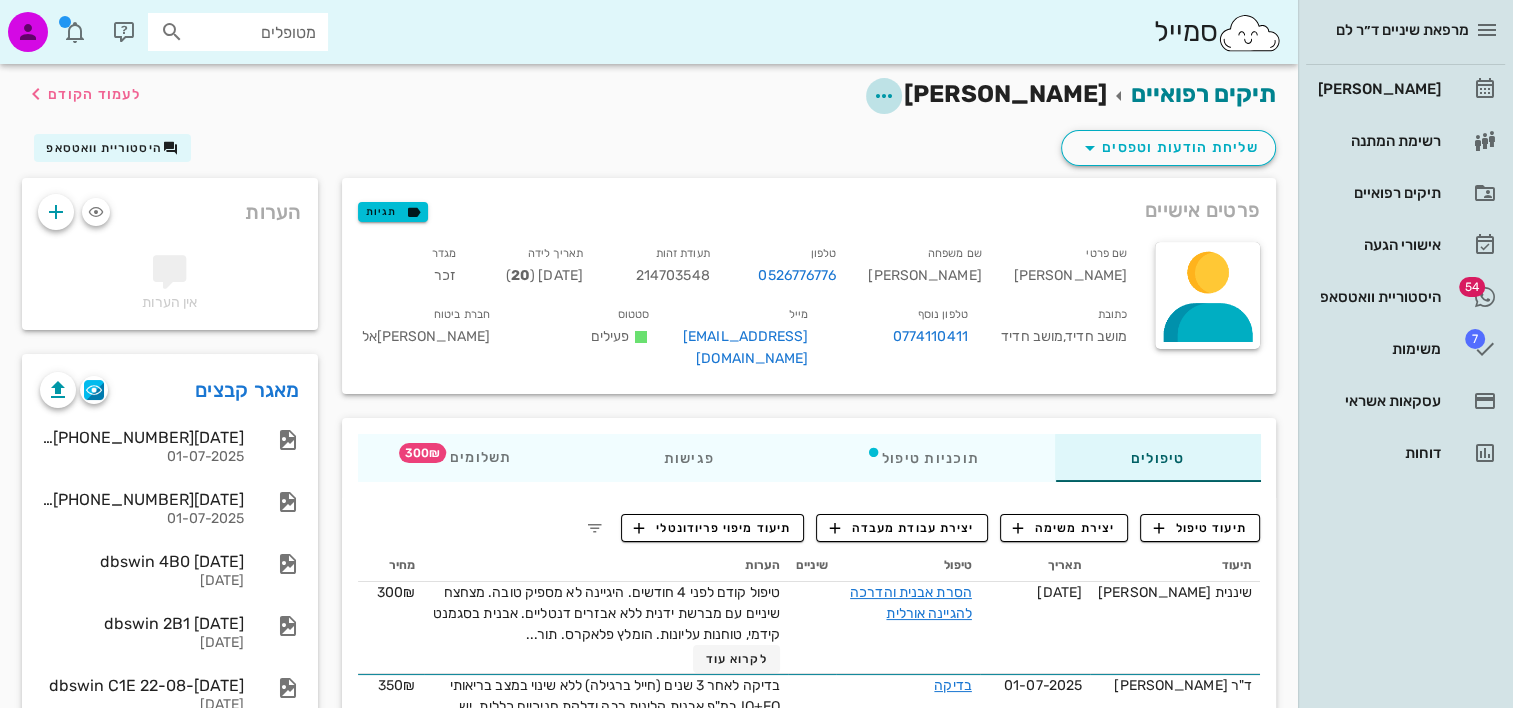 drag, startPoint x: 995, startPoint y: 89, endPoint x: 1079, endPoint y: 84, distance: 84.14868 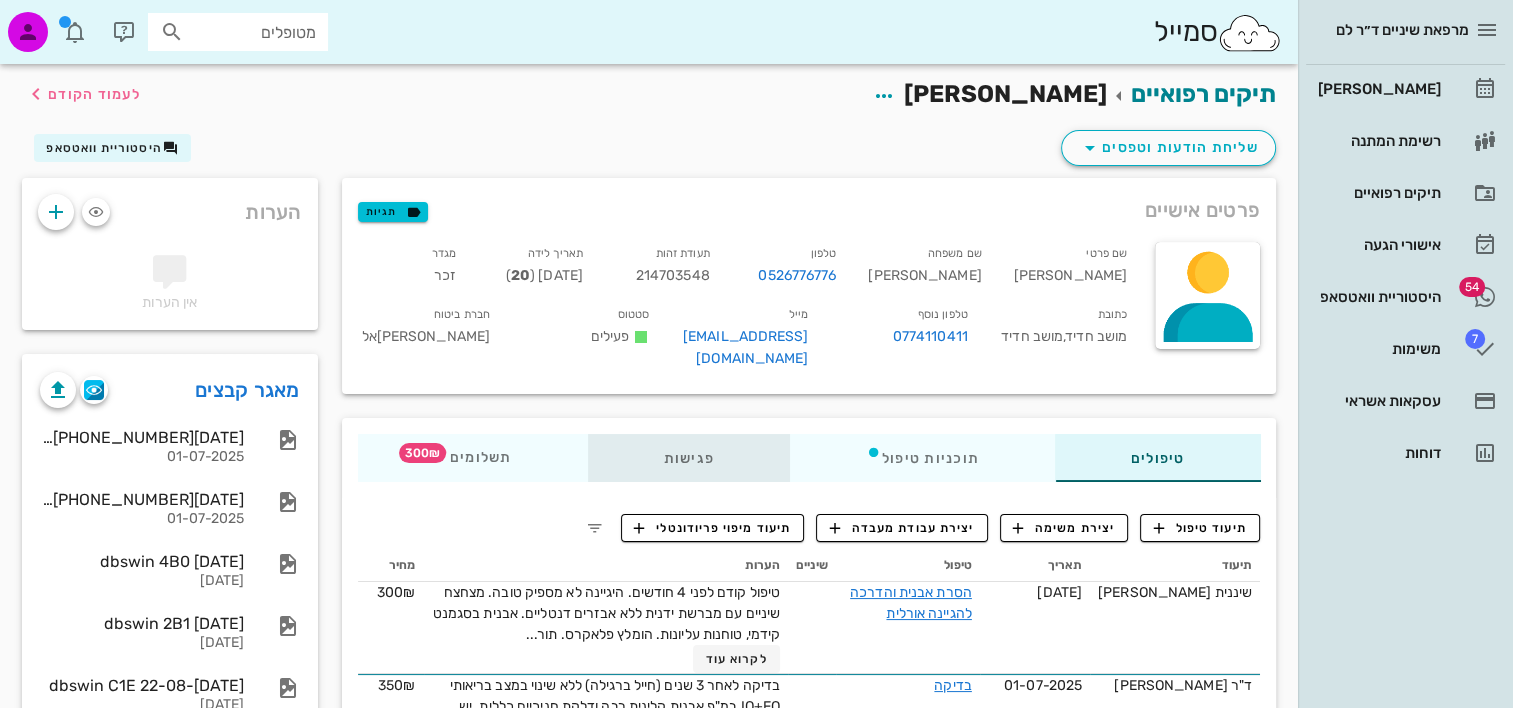 click on "פגישות" at bounding box center (688, 458) 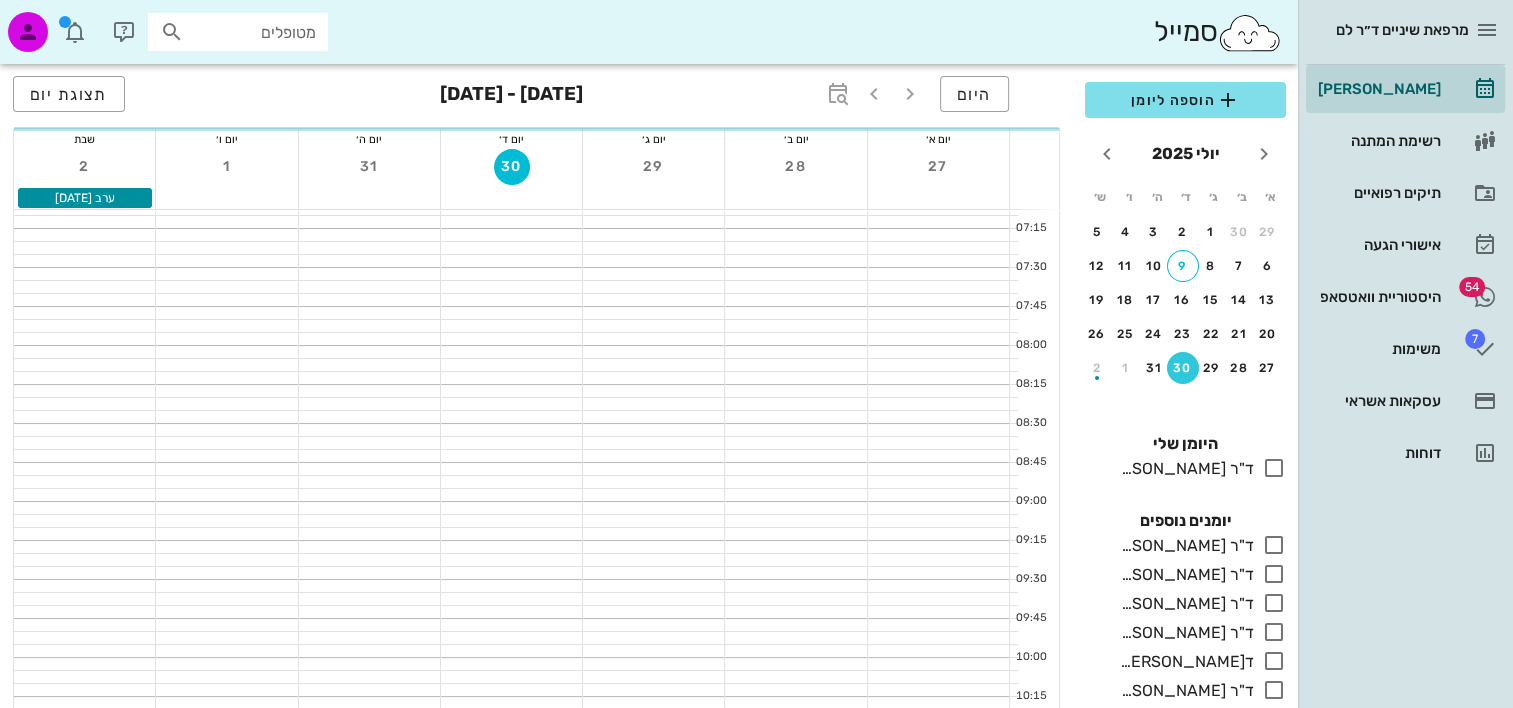 scroll, scrollTop: 700, scrollLeft: 0, axis: vertical 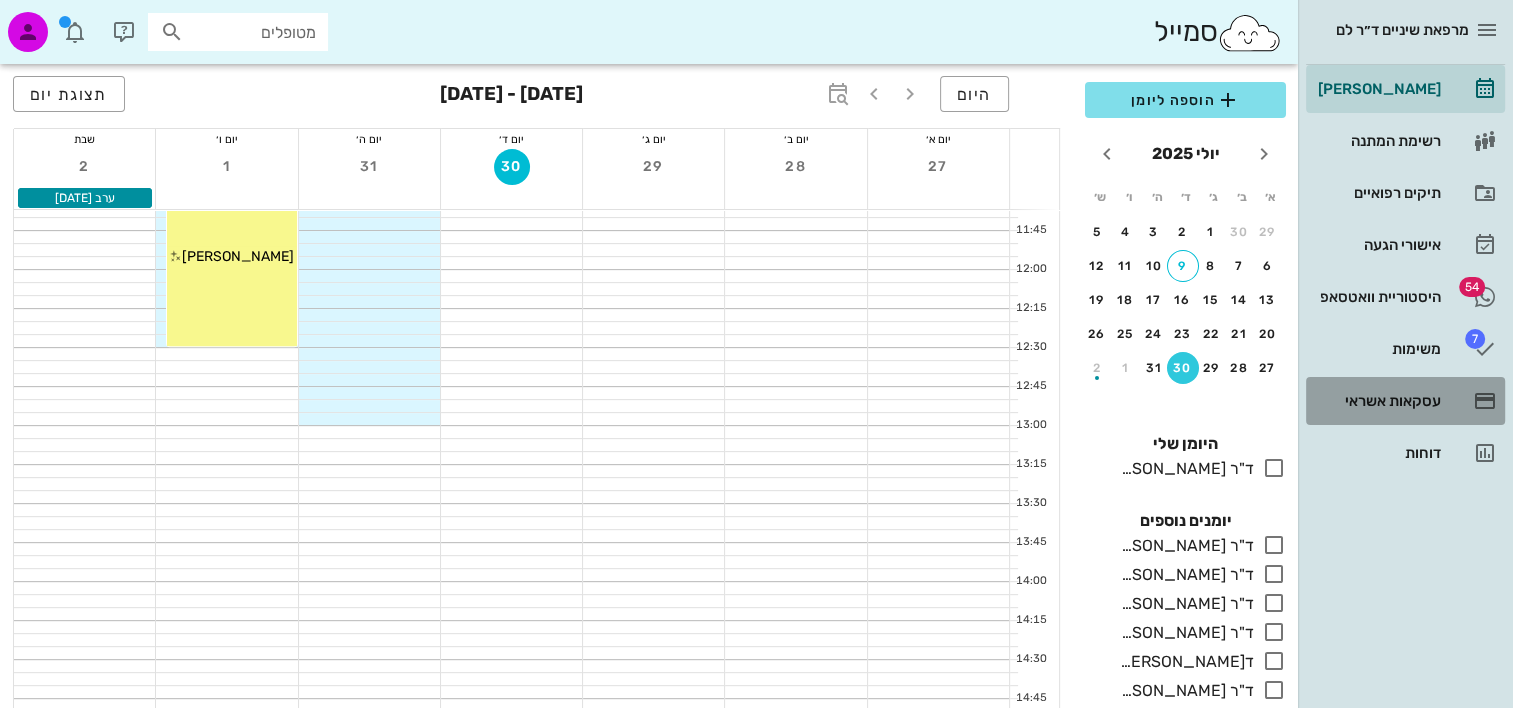 click on "עסקאות אשראי" at bounding box center [1377, 401] 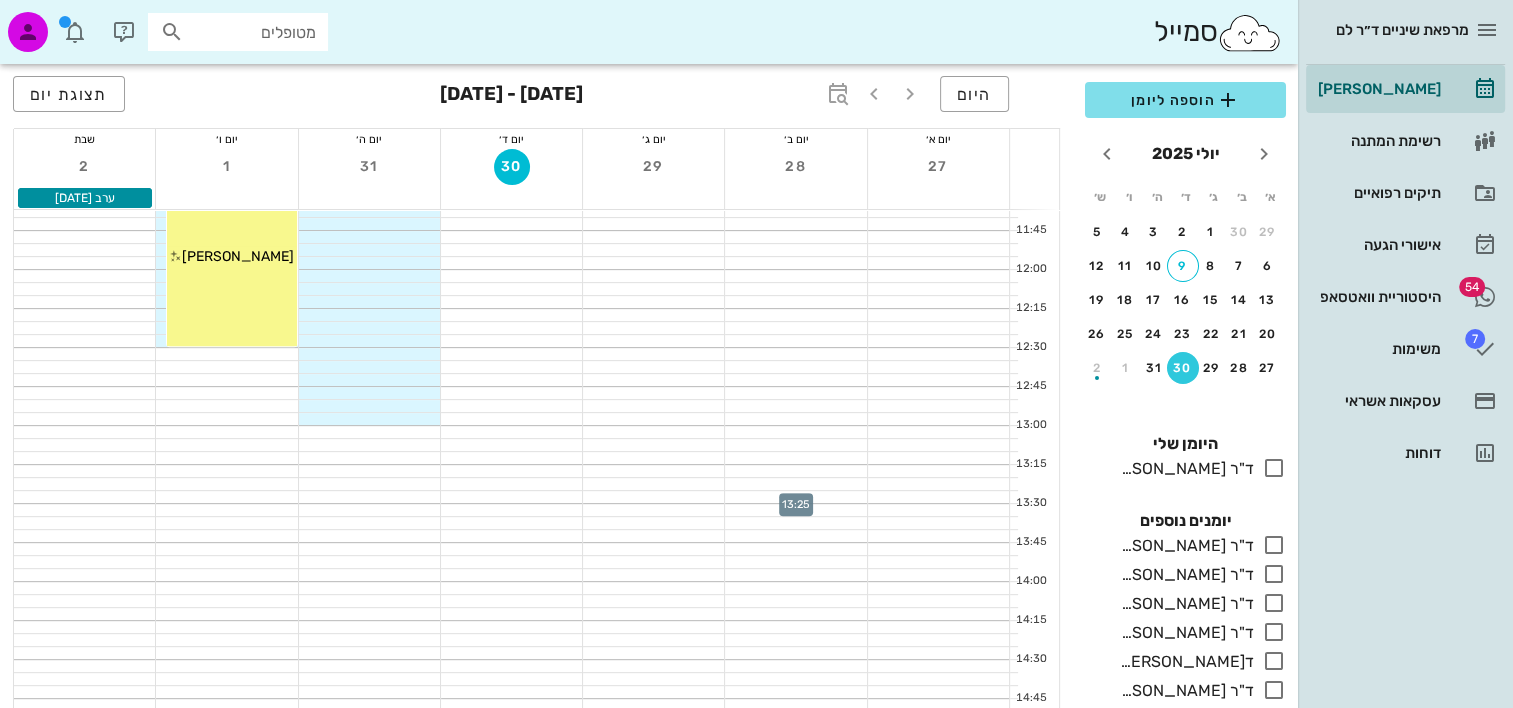 scroll, scrollTop: 400, scrollLeft: 0, axis: vertical 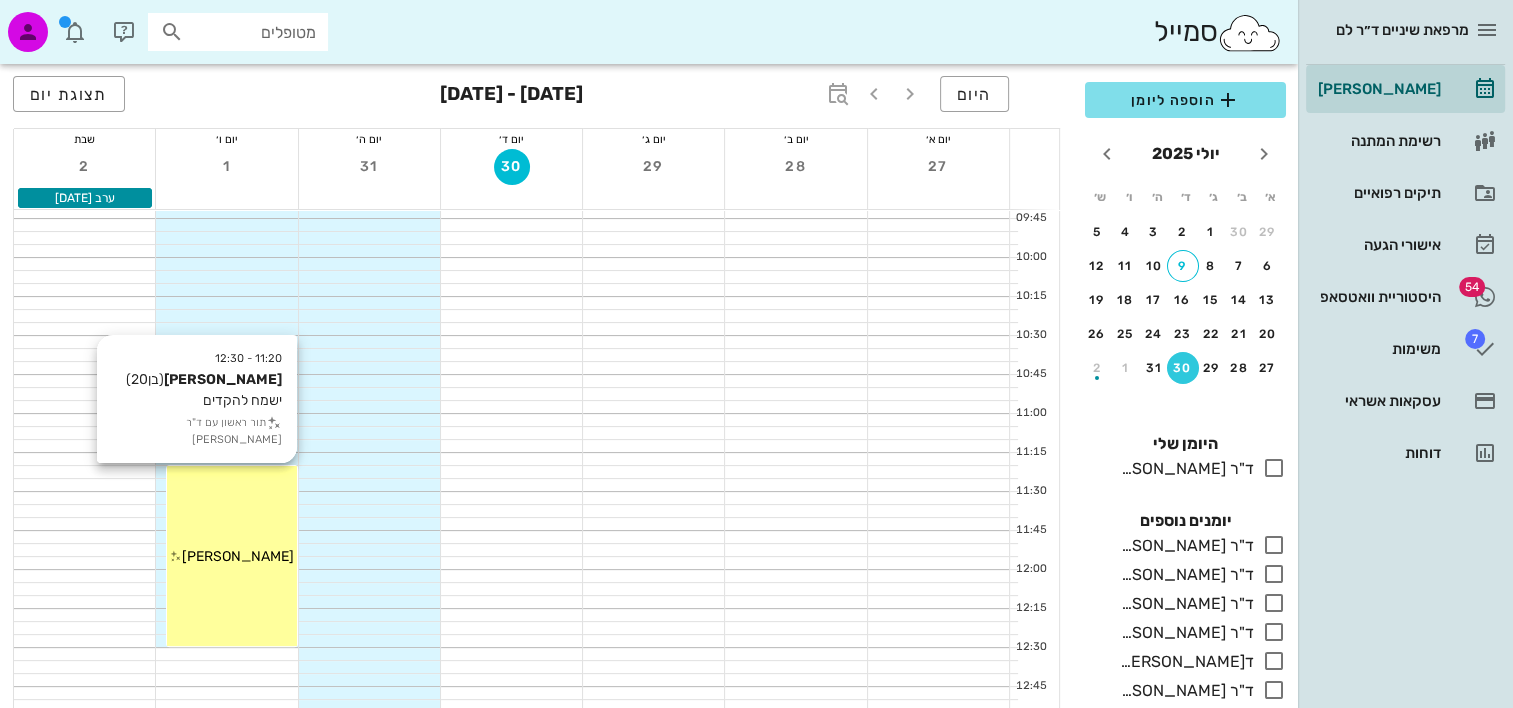 click on "11:20
- 12:30
דור
קויטל
(בן
20 )
ישמח להקדים
תור ראשון עם
ד"ר אביגיל אביהו
דור קויטל" at bounding box center [231, 556] 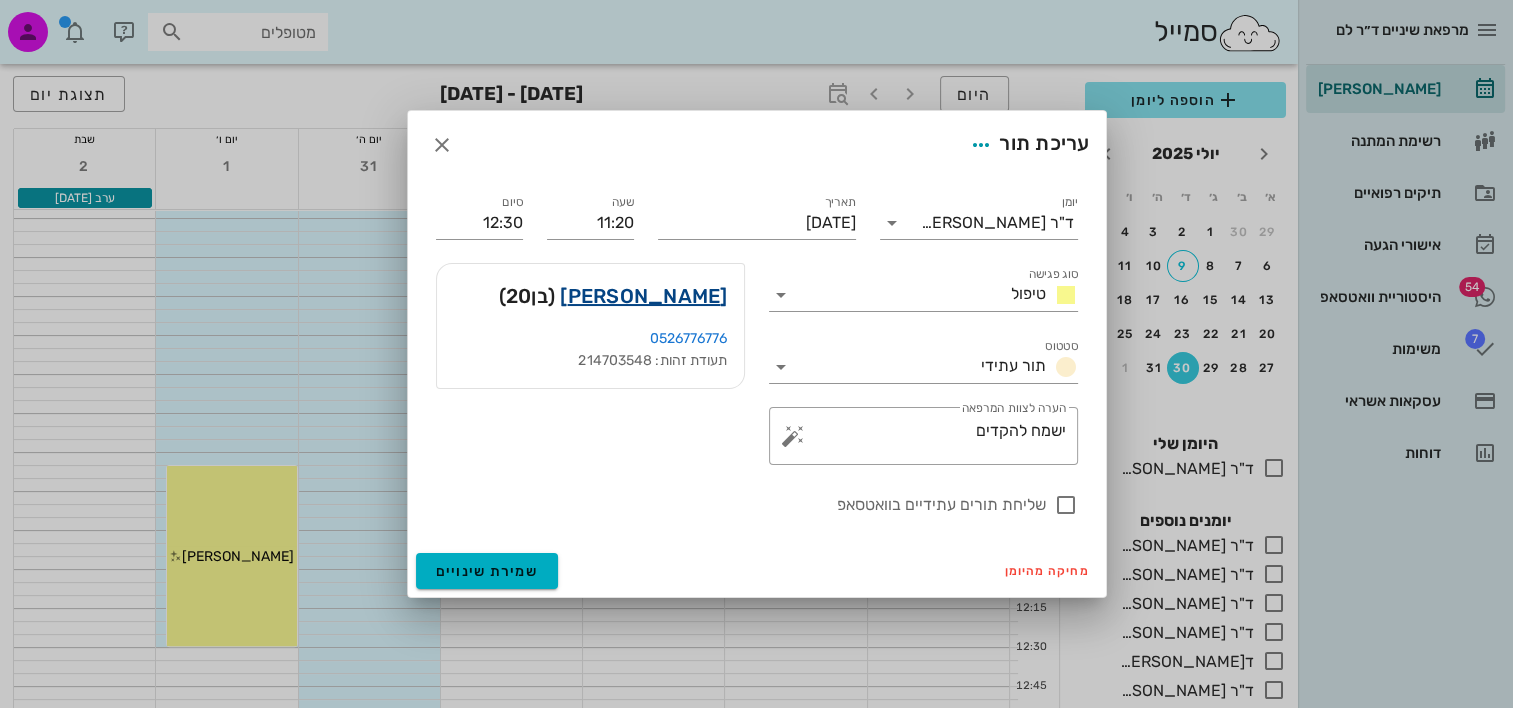 click on "דור
קויטל" at bounding box center (643, 296) 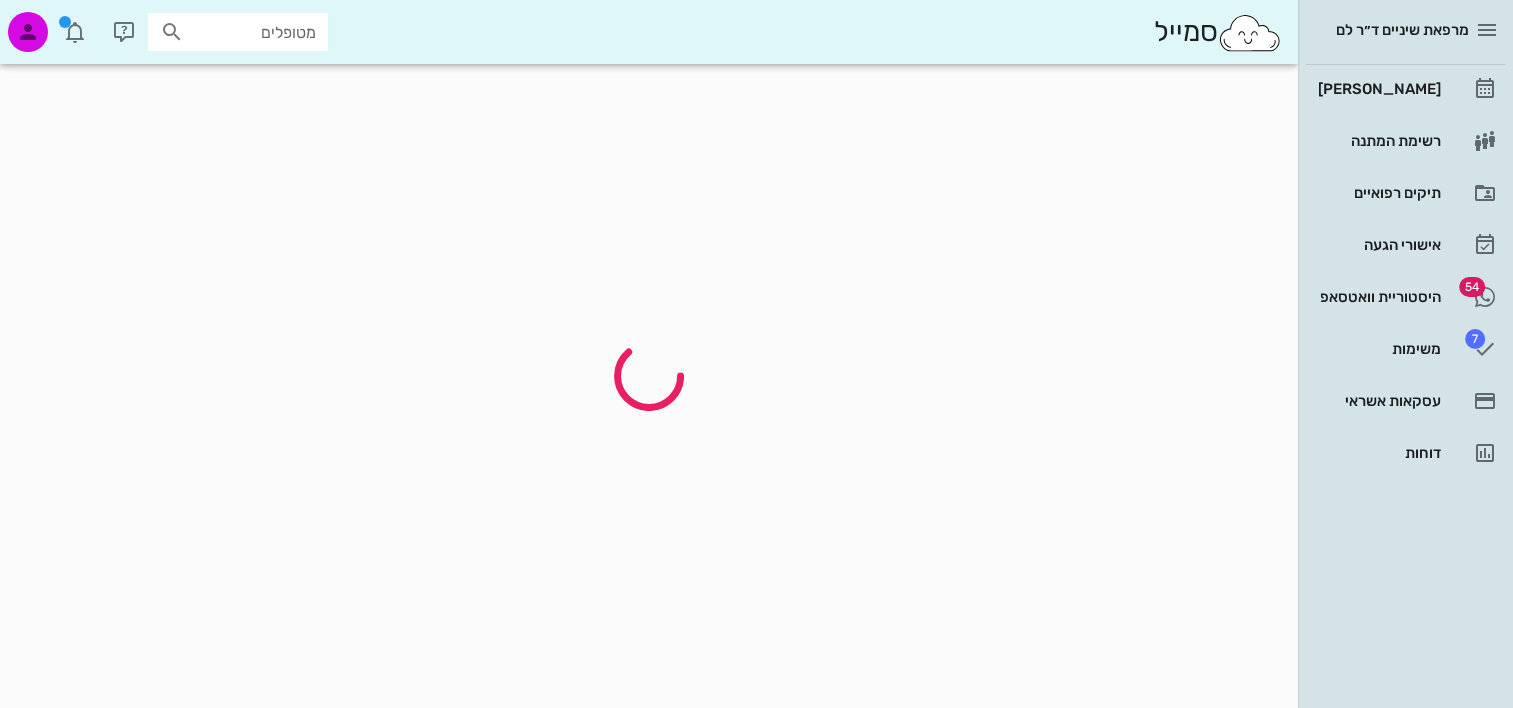 scroll, scrollTop: 0, scrollLeft: 0, axis: both 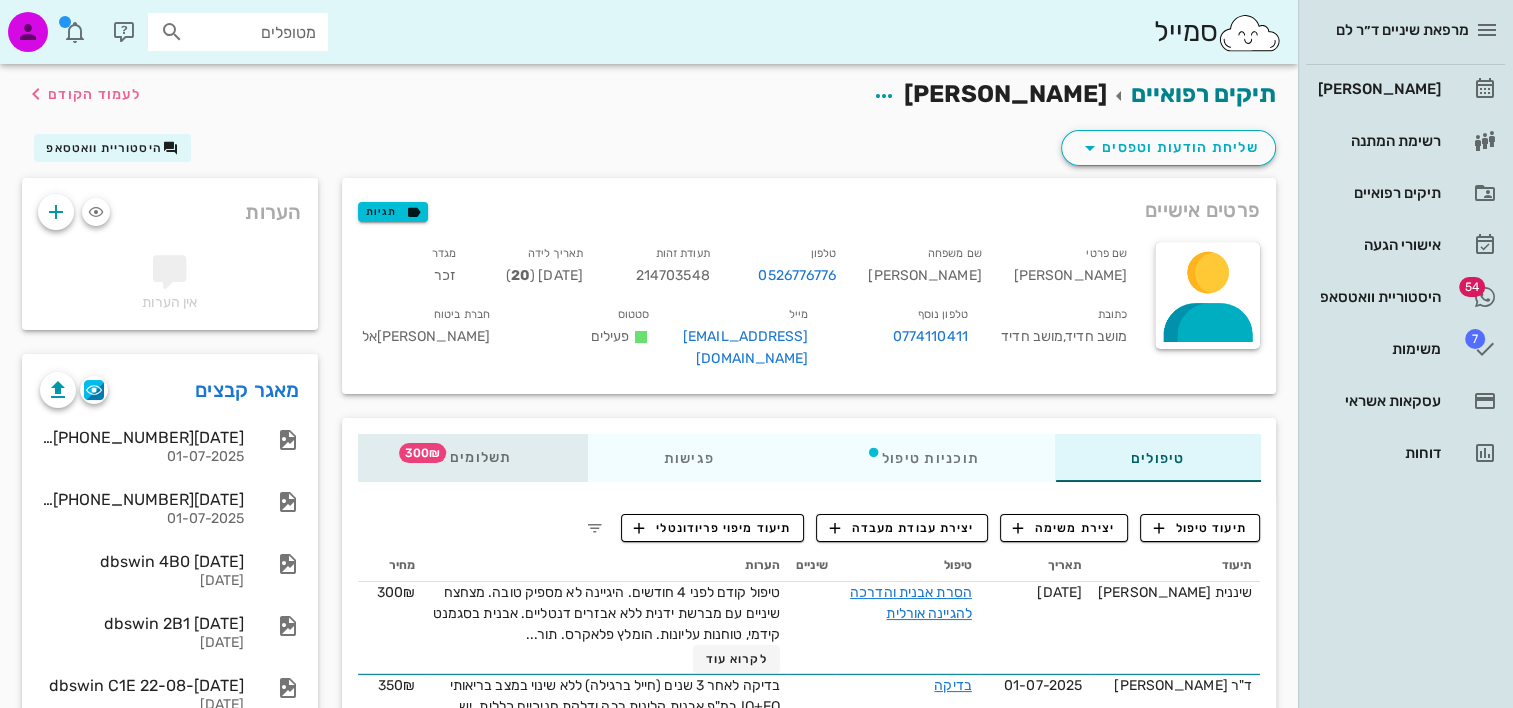 click on "תשלומים
300₪" at bounding box center [472, 458] 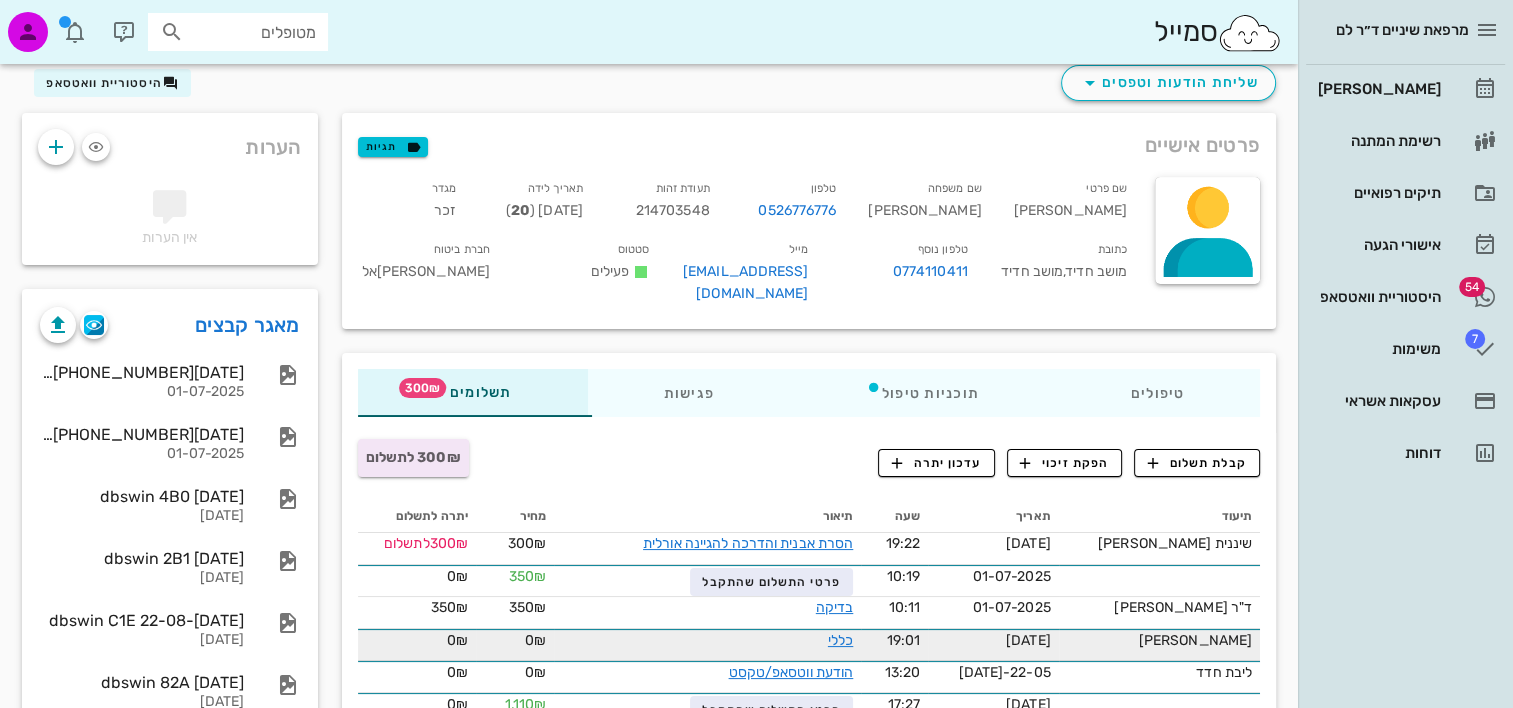 scroll, scrollTop: 100, scrollLeft: 0, axis: vertical 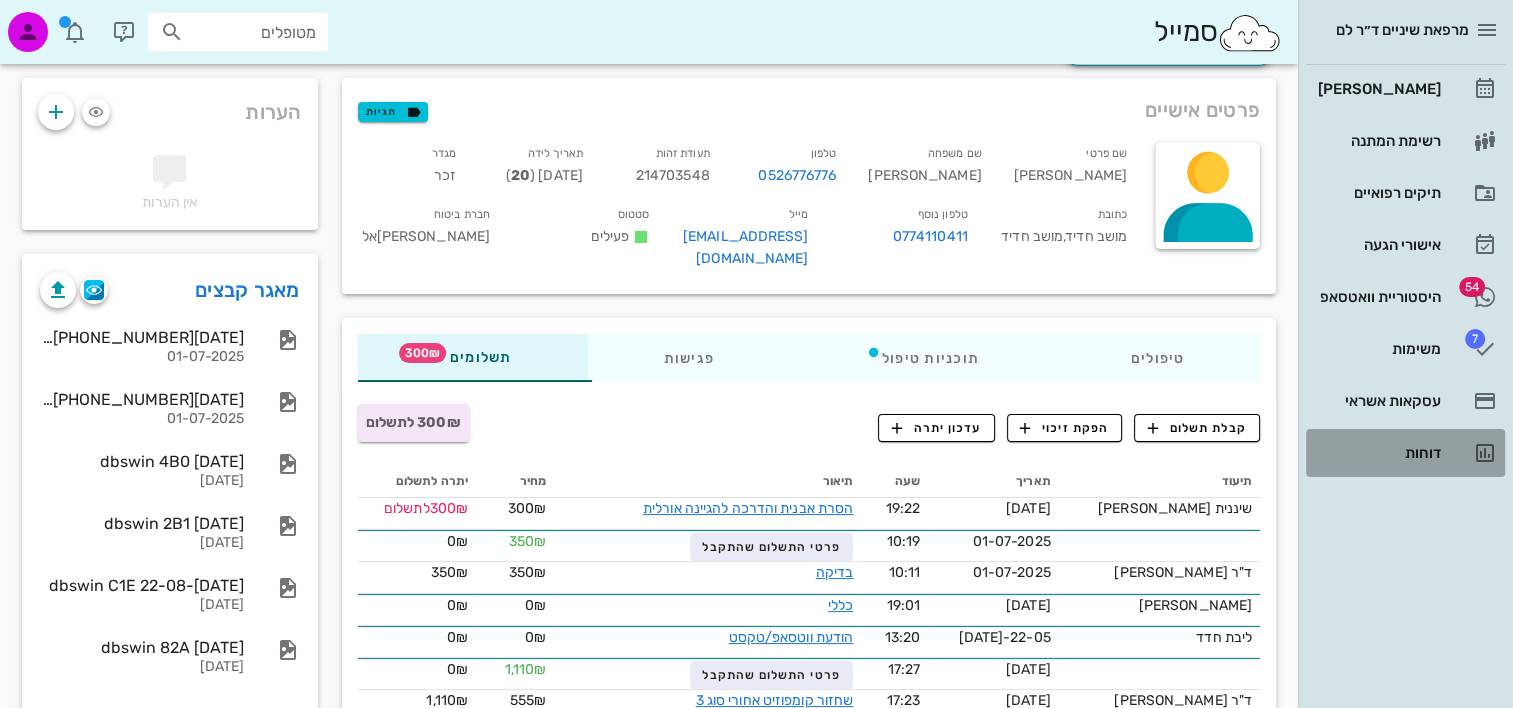 click on "דוחות" at bounding box center (1405, 453) 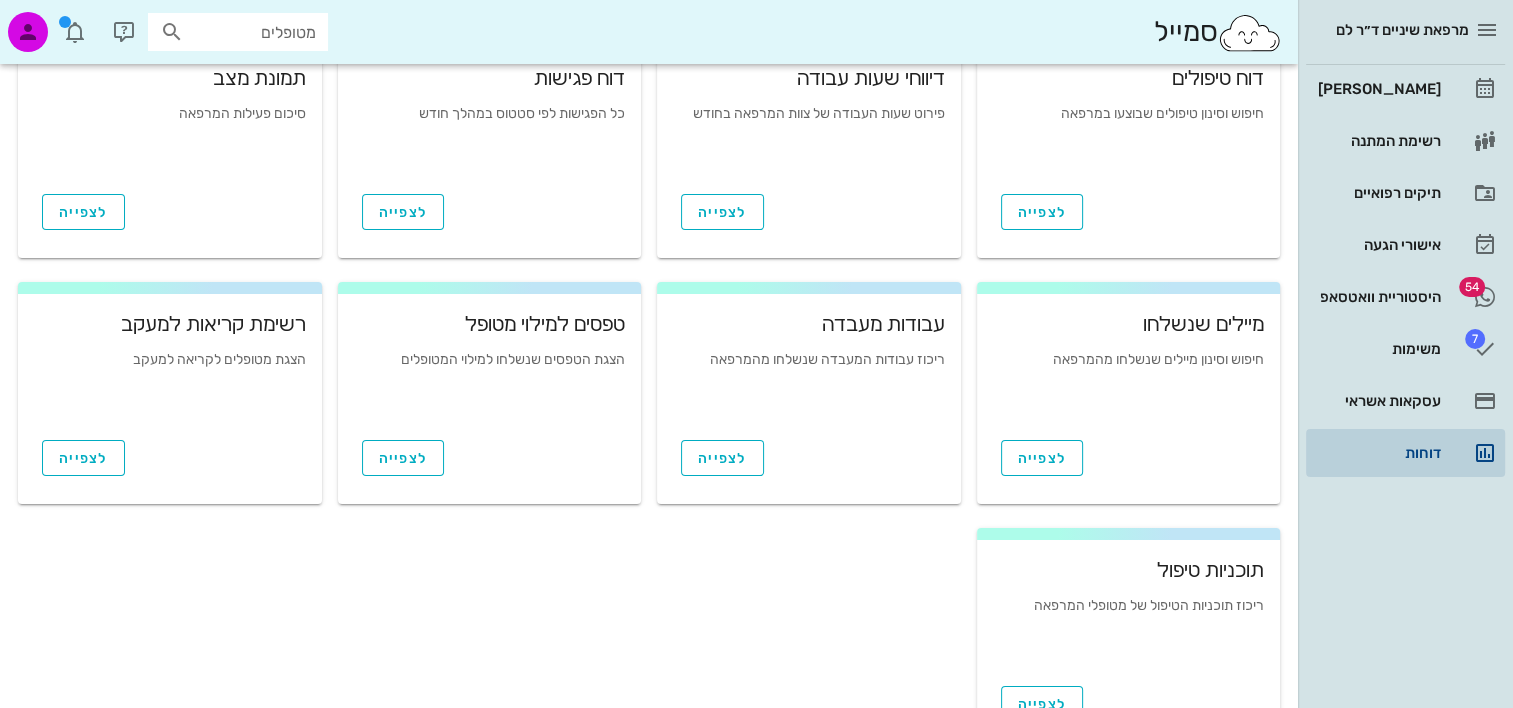 scroll, scrollTop: 0, scrollLeft: 0, axis: both 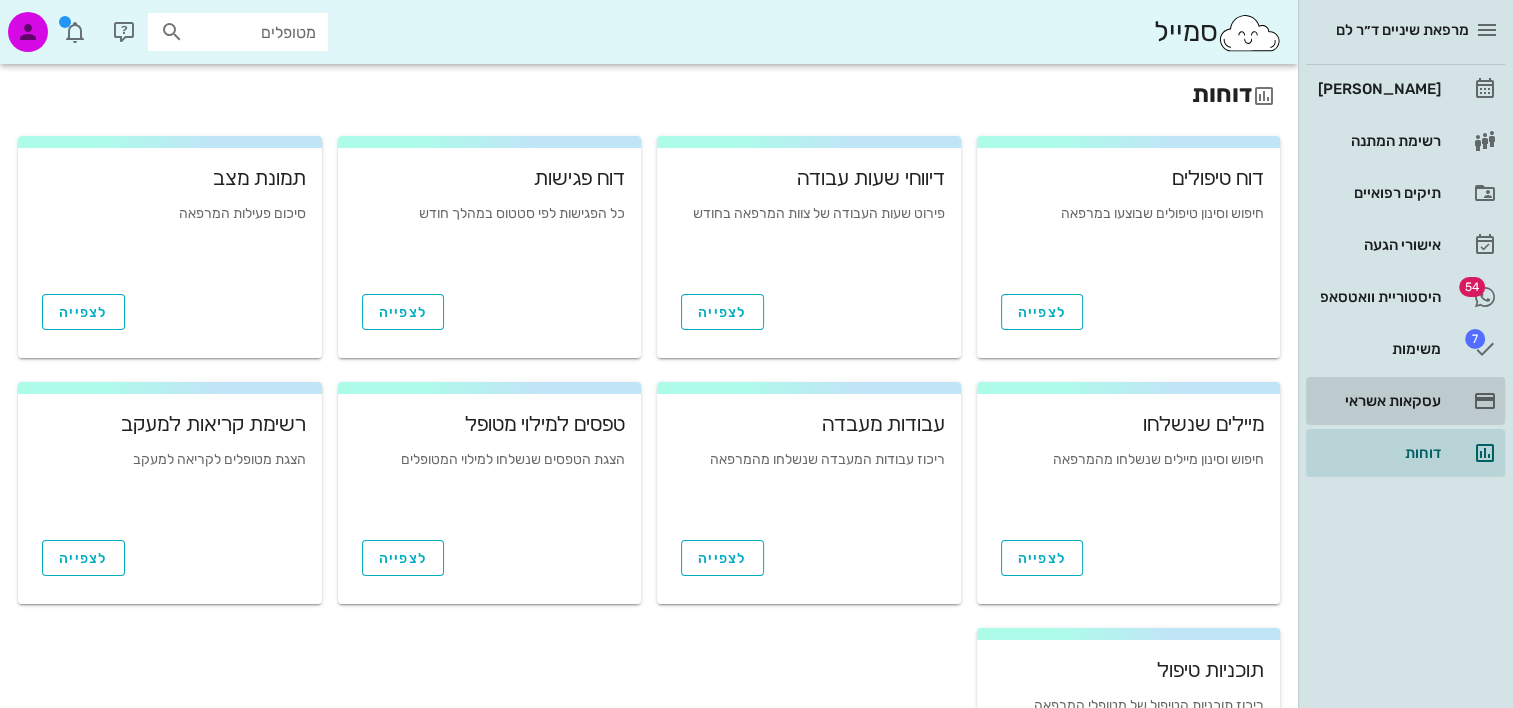 click on "עסקאות אשראי" at bounding box center (1377, 401) 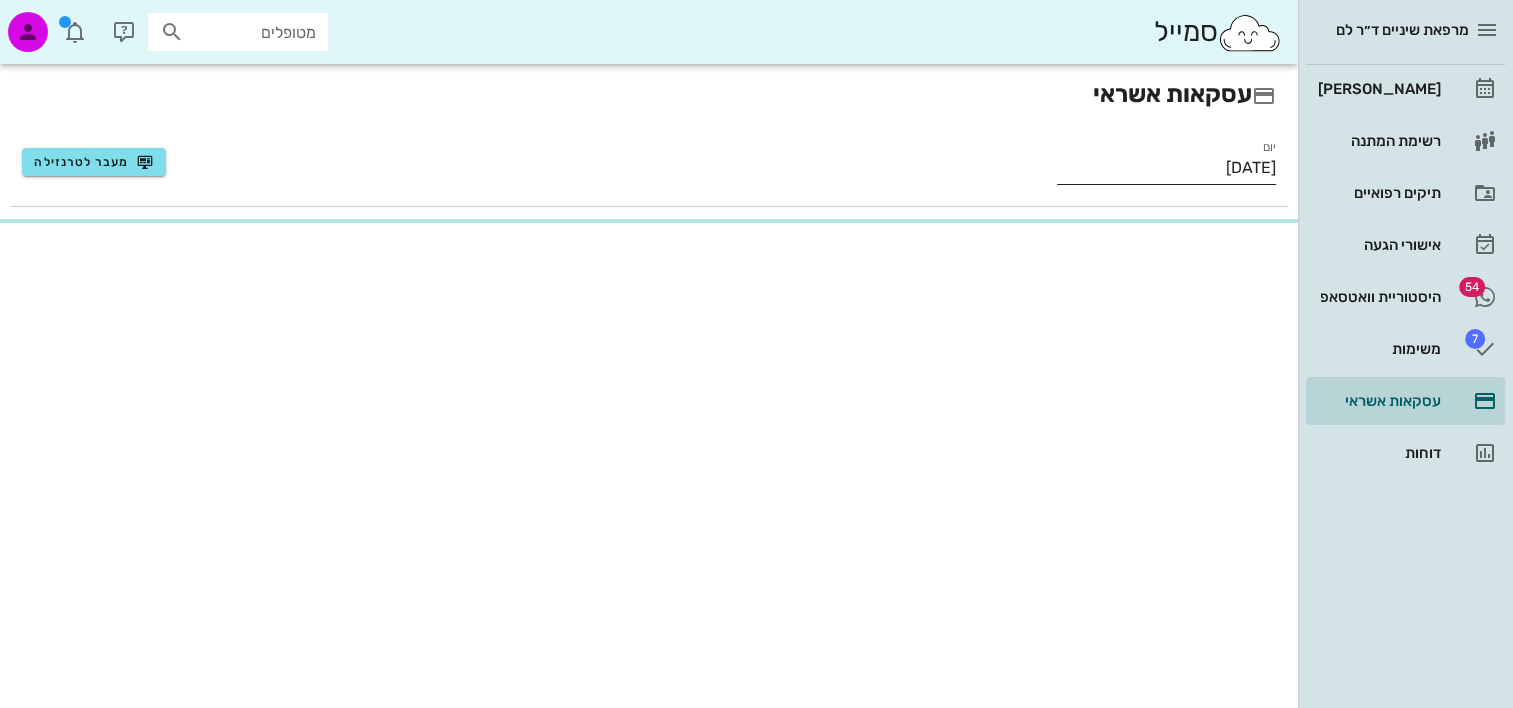 click on "09/07/2025" at bounding box center [1166, 168] 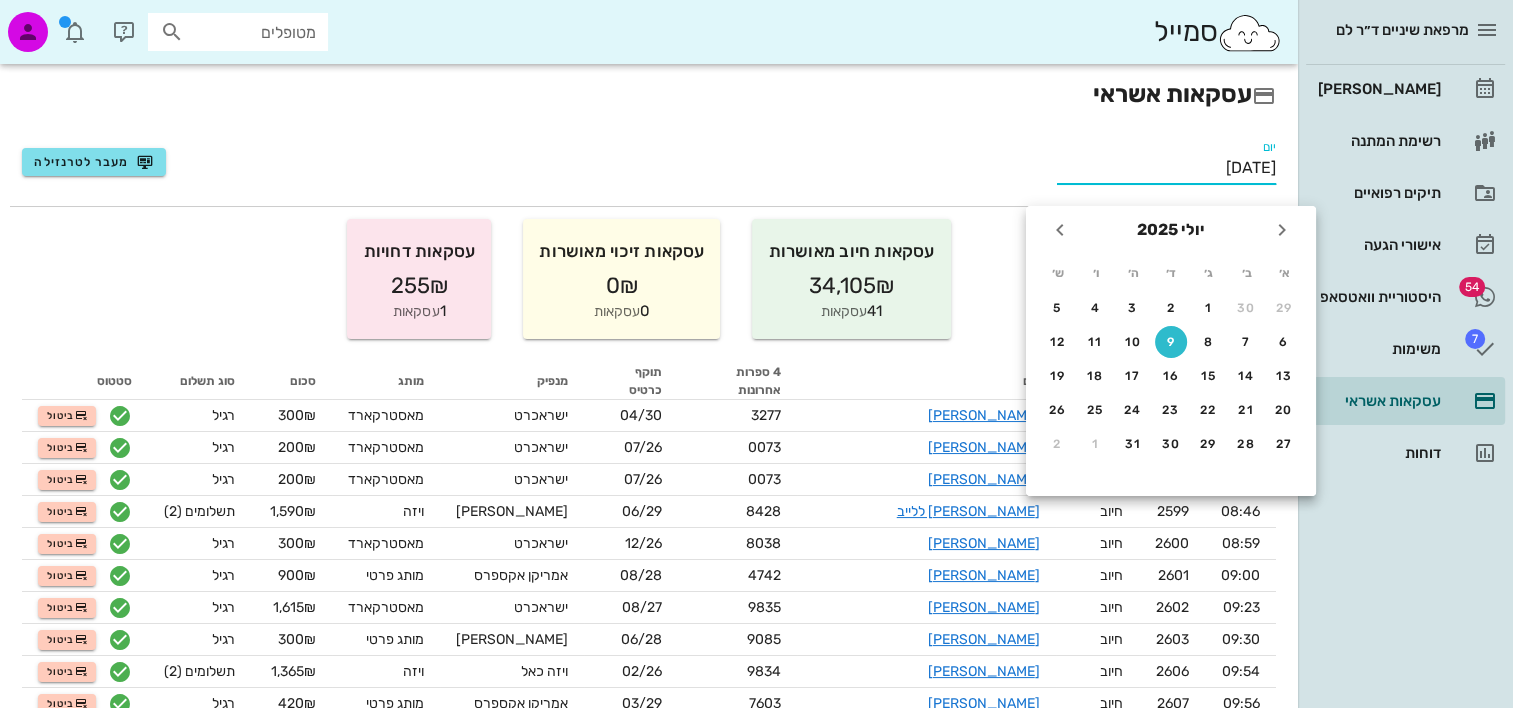 drag, startPoint x: 1178, startPoint y: 164, endPoint x: 1204, endPoint y: 165, distance: 26.019224 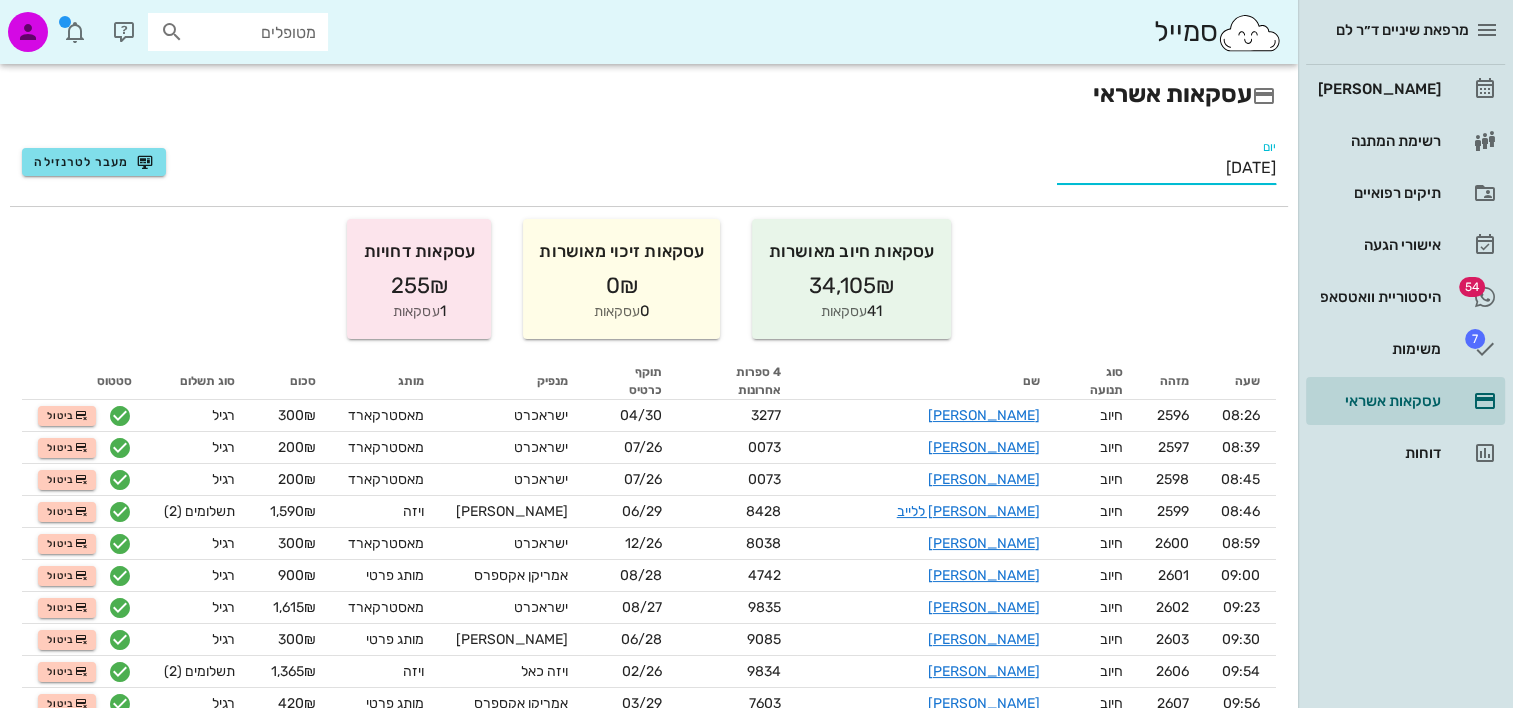 drag, startPoint x: 1204, startPoint y: 165, endPoint x: 1184, endPoint y: 167, distance: 20.09975 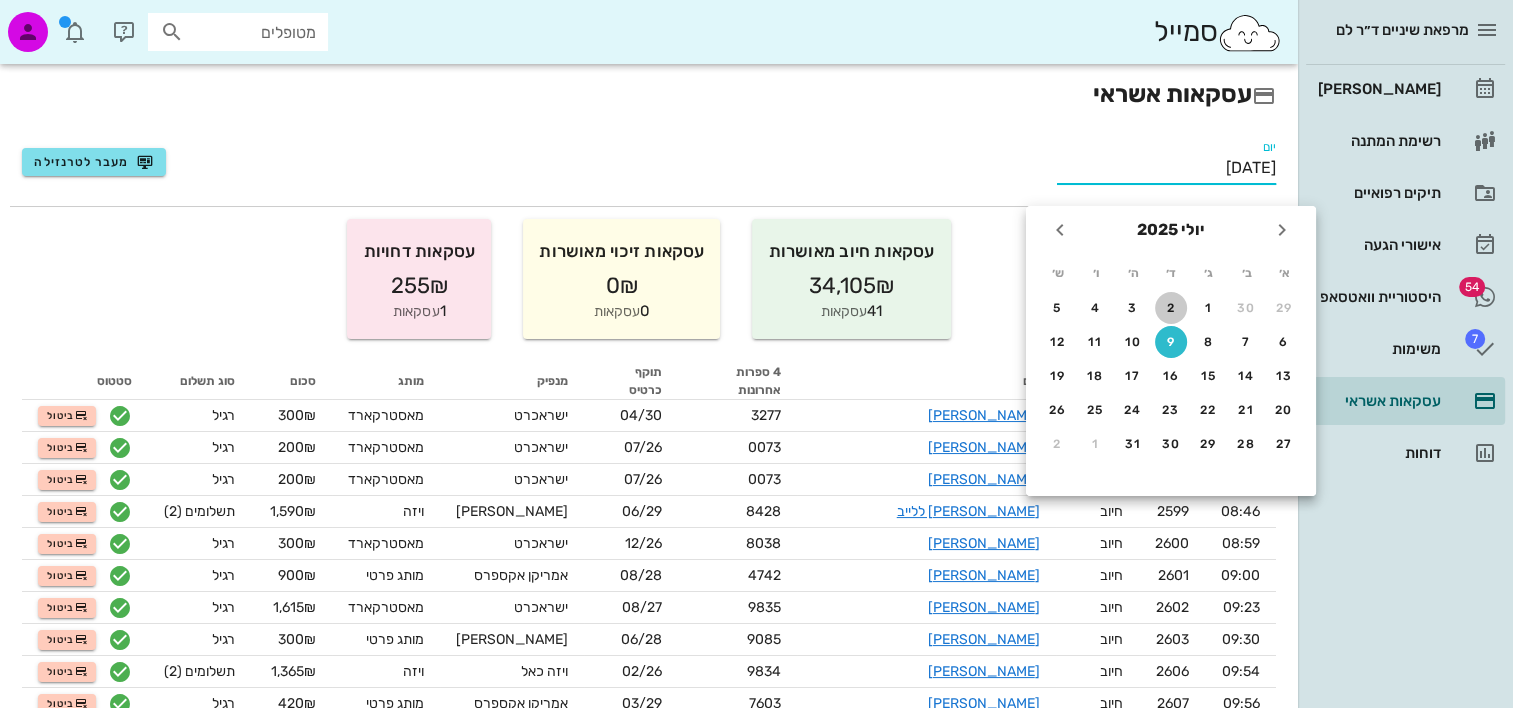 click on "2" at bounding box center (1171, 308) 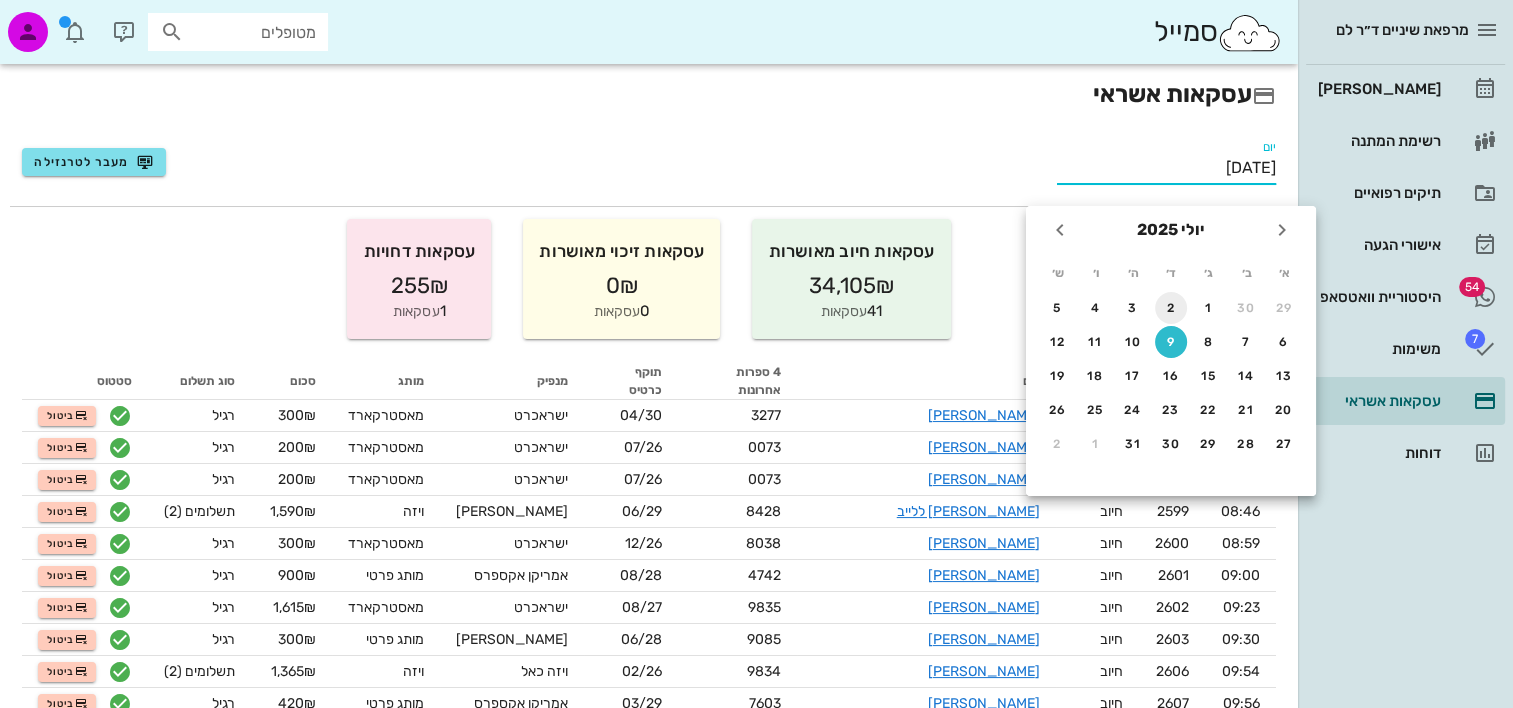 type on "02/07/2025" 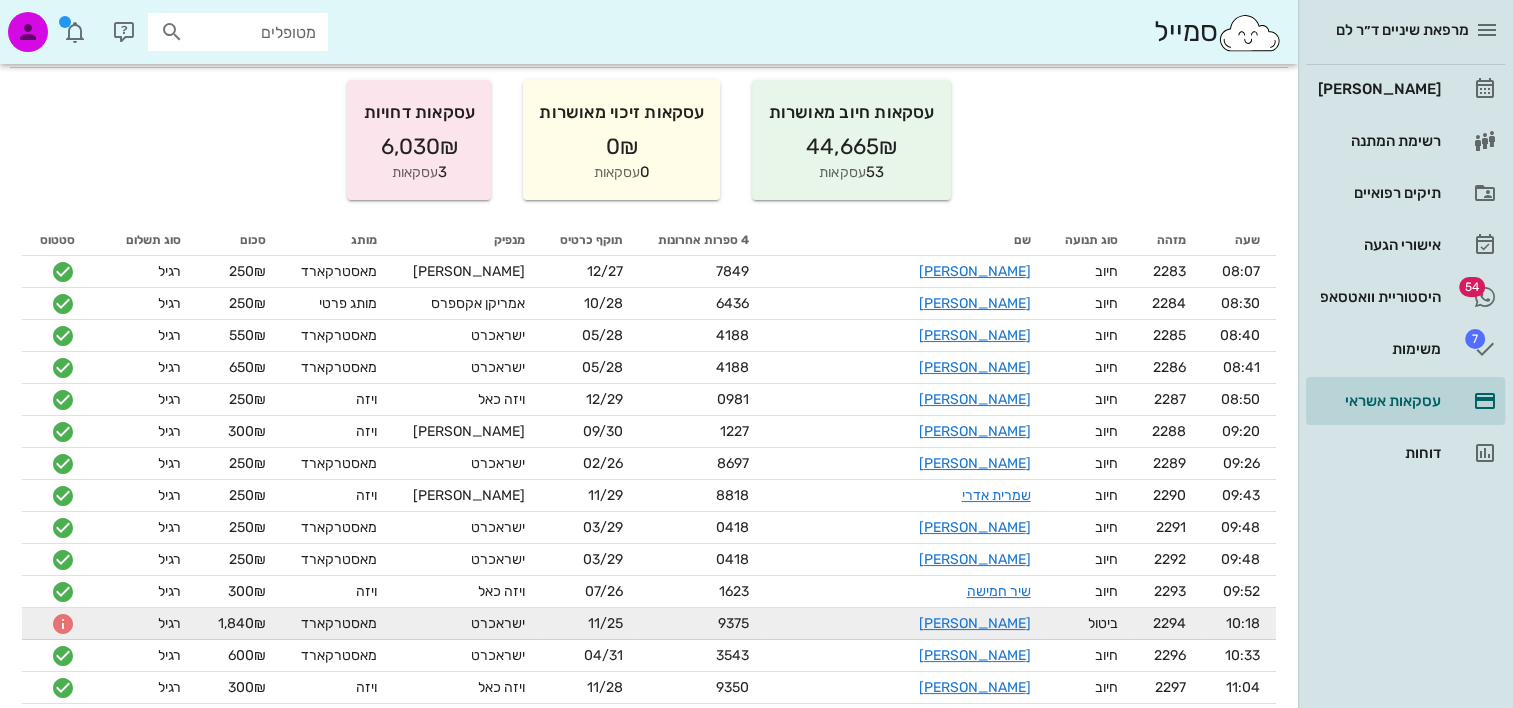scroll, scrollTop: 0, scrollLeft: 0, axis: both 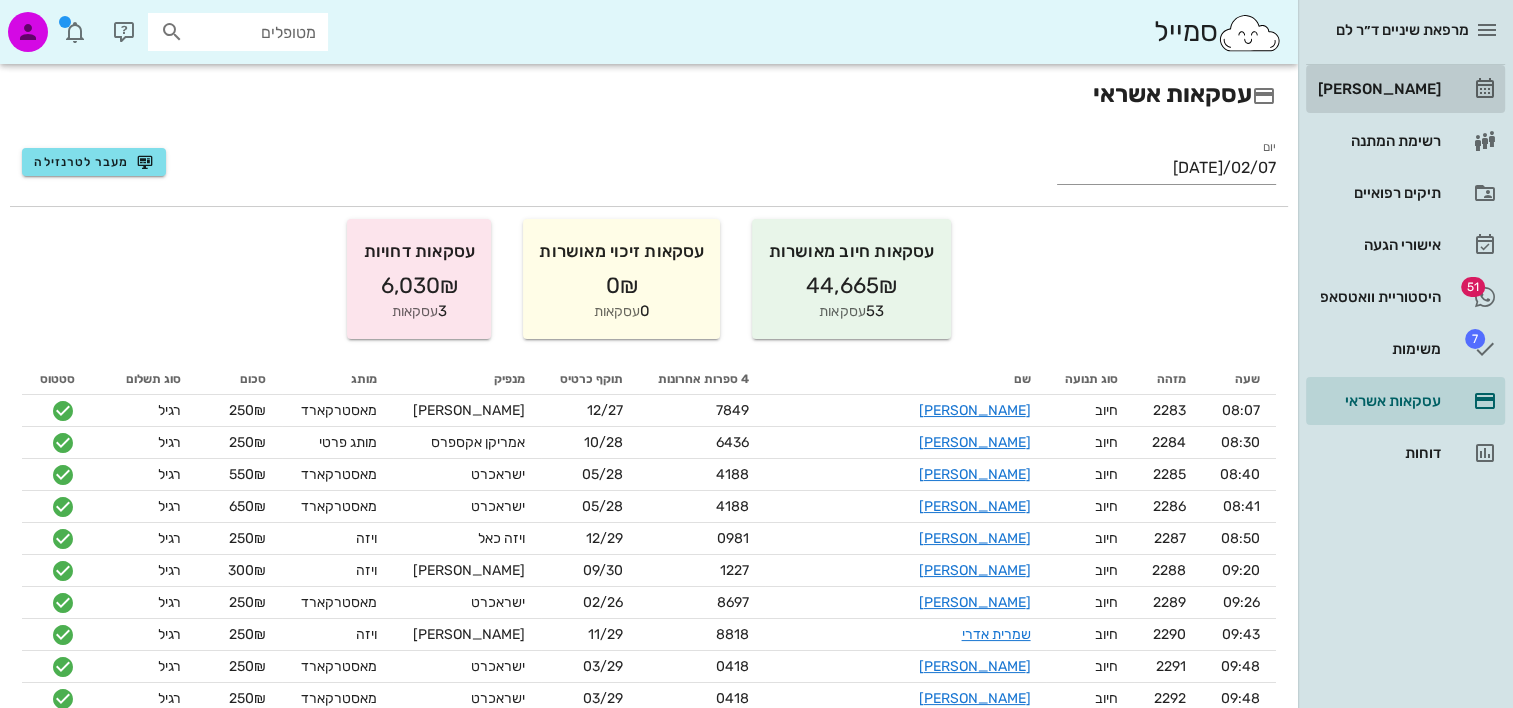 click on "[PERSON_NAME]" at bounding box center (1377, 89) 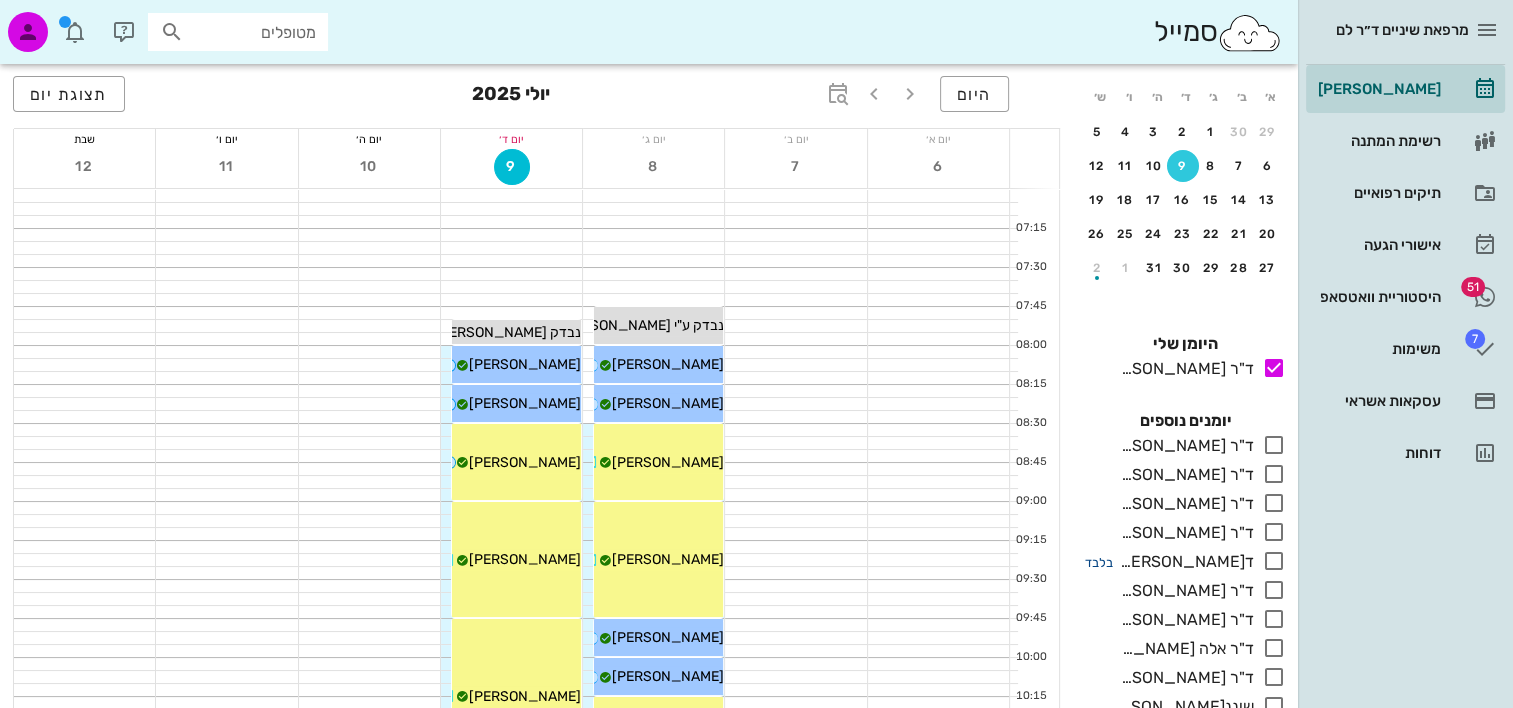 scroll, scrollTop: 284, scrollLeft: 0, axis: vertical 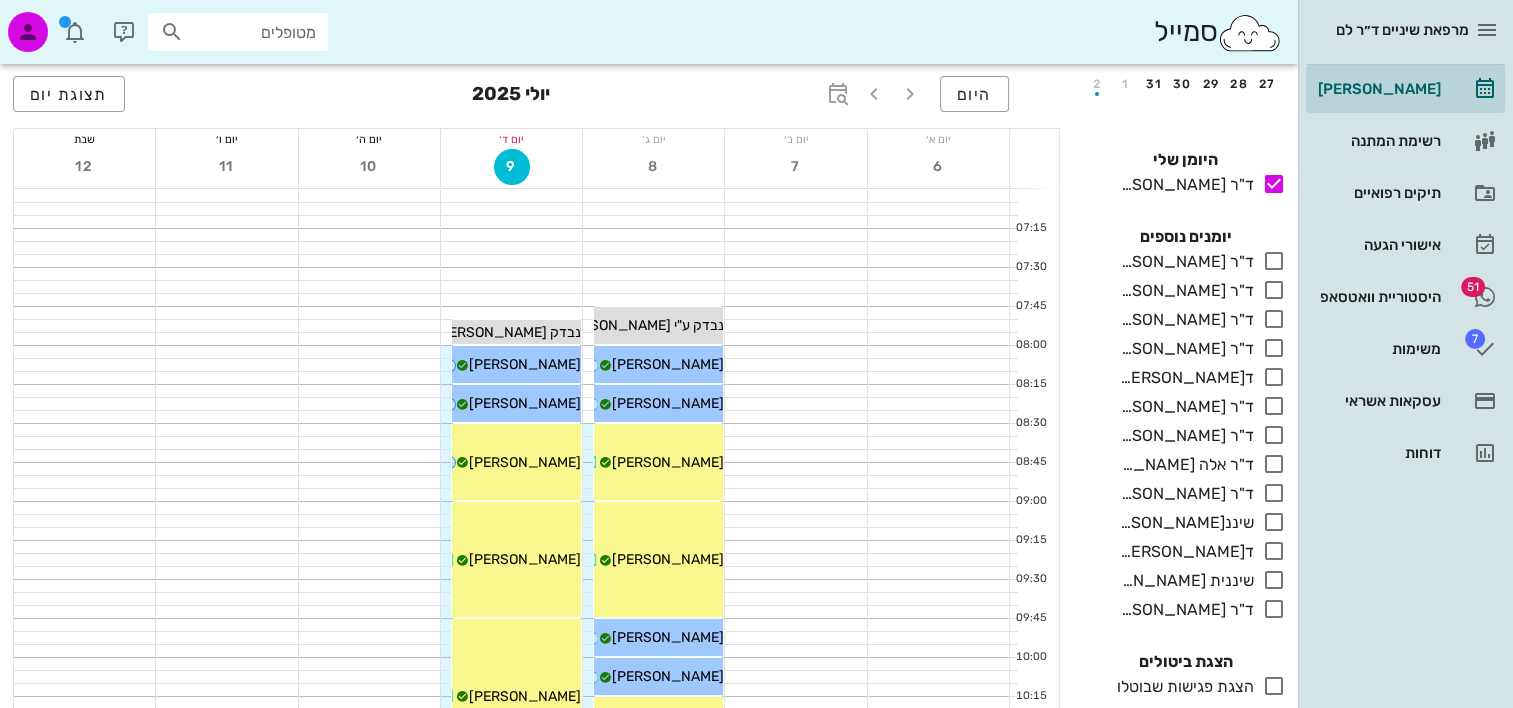 click on "בלבד" at bounding box center [1099, 581] 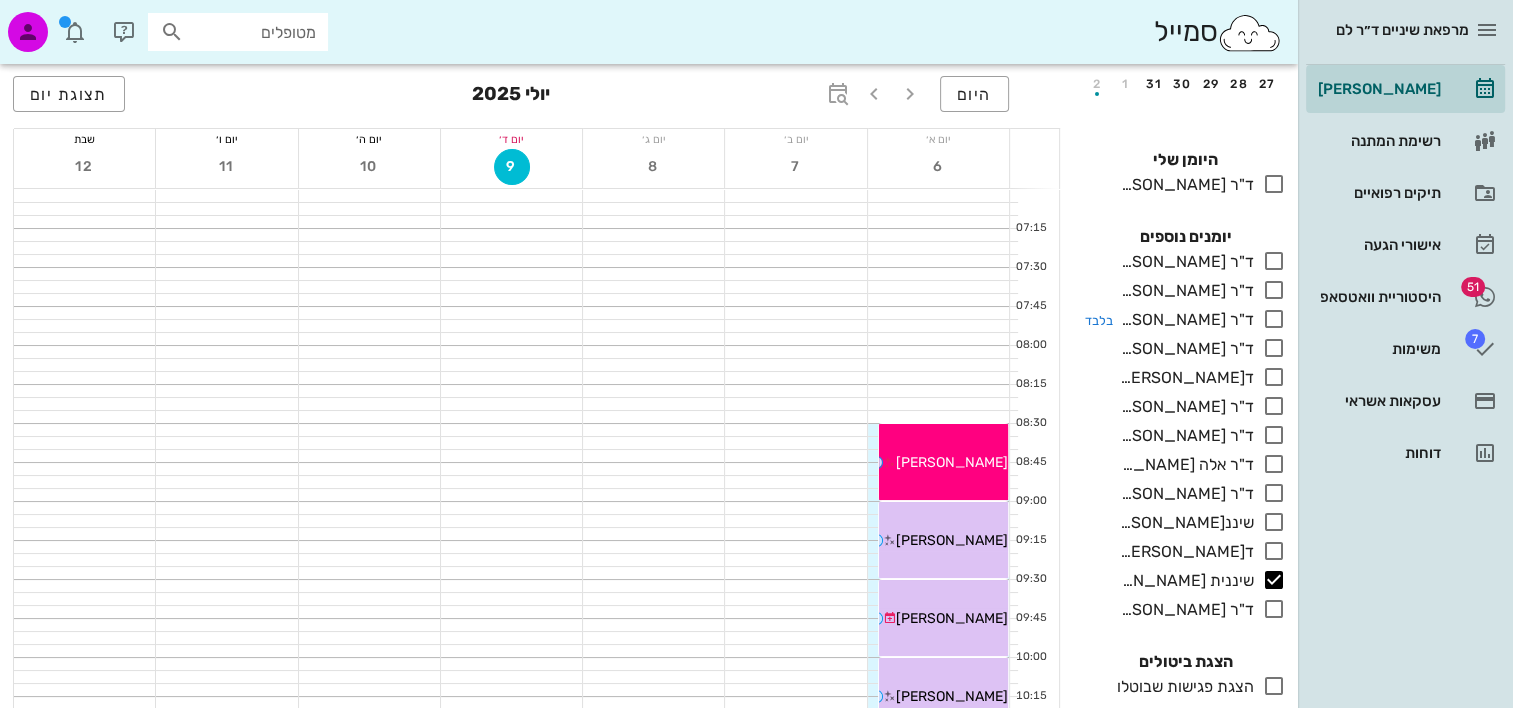 scroll, scrollTop: 0, scrollLeft: 0, axis: both 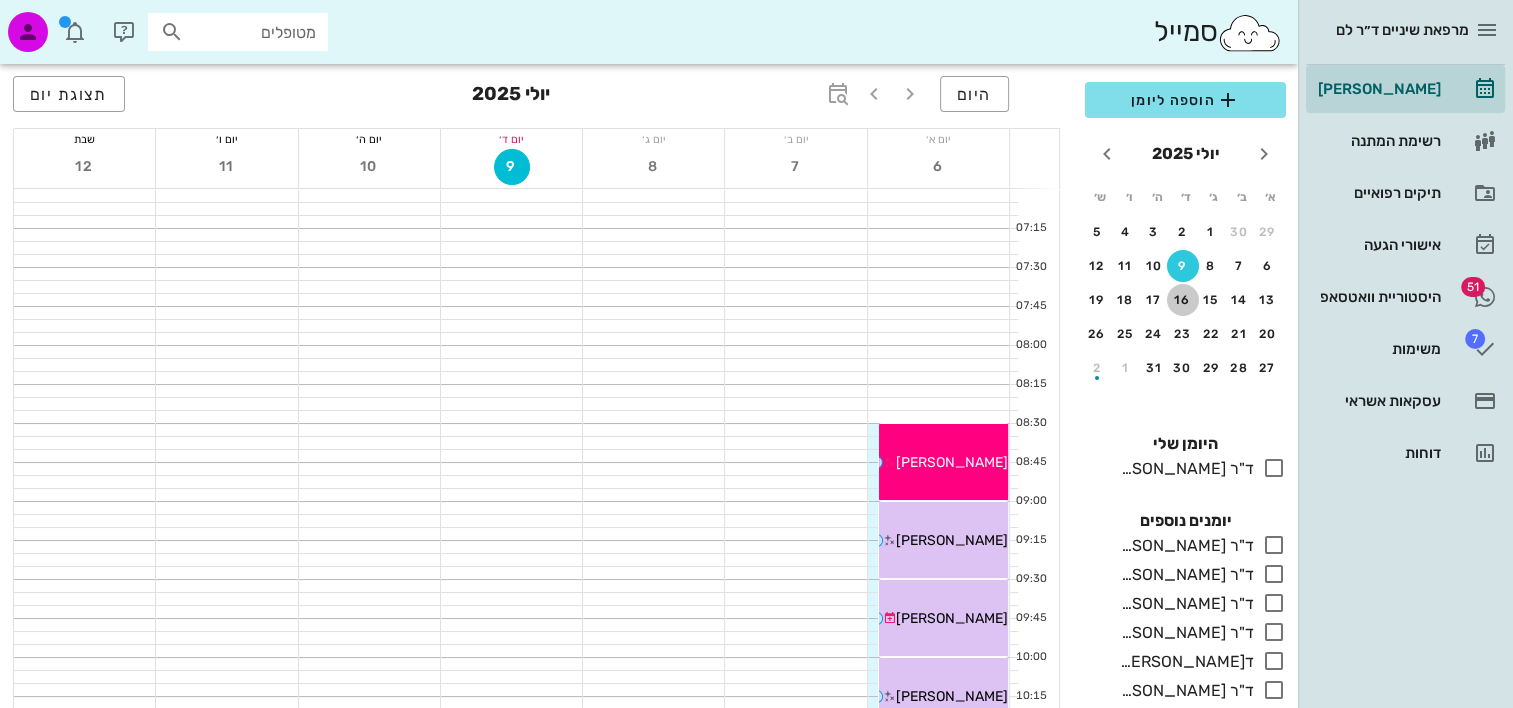 click on "16" at bounding box center [1183, 300] 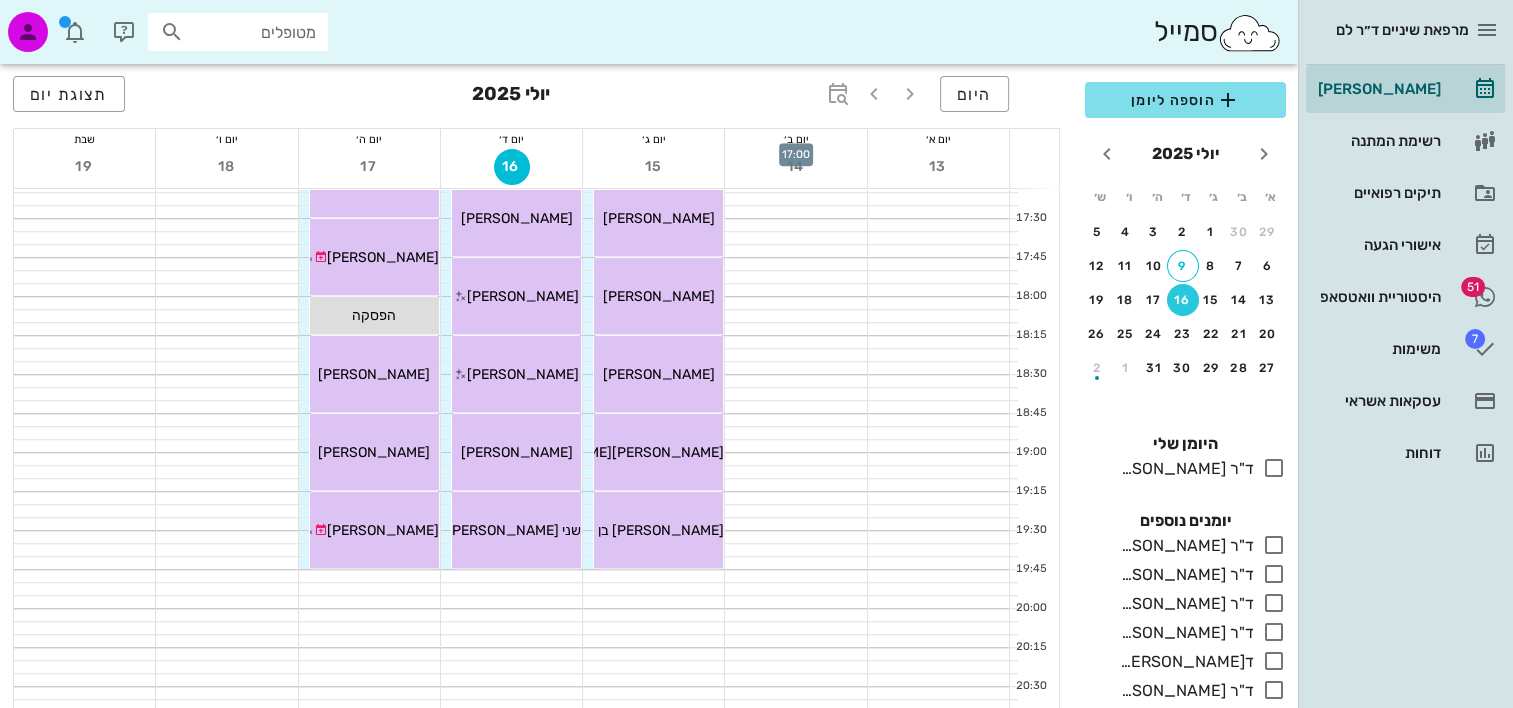 scroll, scrollTop: 1664, scrollLeft: 0, axis: vertical 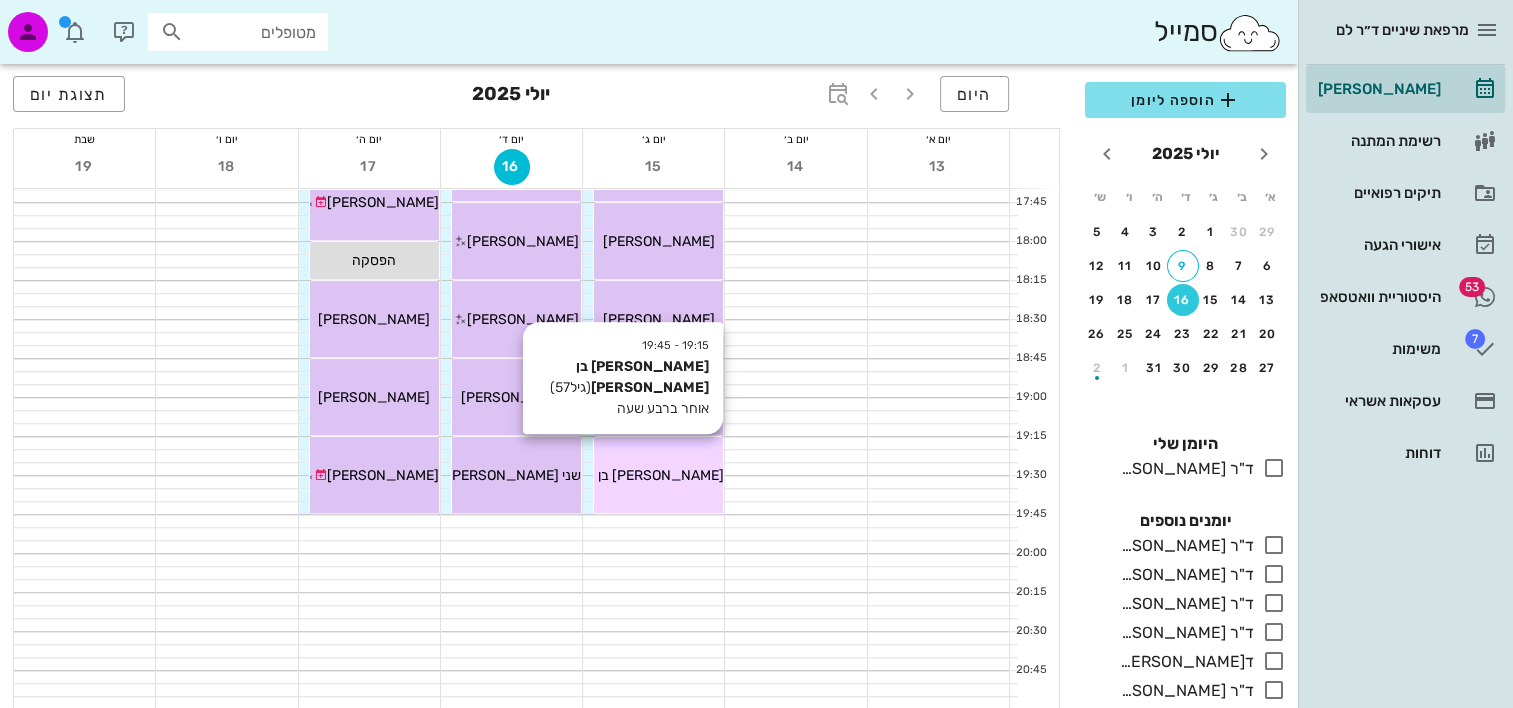 click on "19:15
- 19:45
רותי
בן דוד
(גיל
57 )
אוחר ברבע שעה
רותי בן דוד" at bounding box center [658, 475] 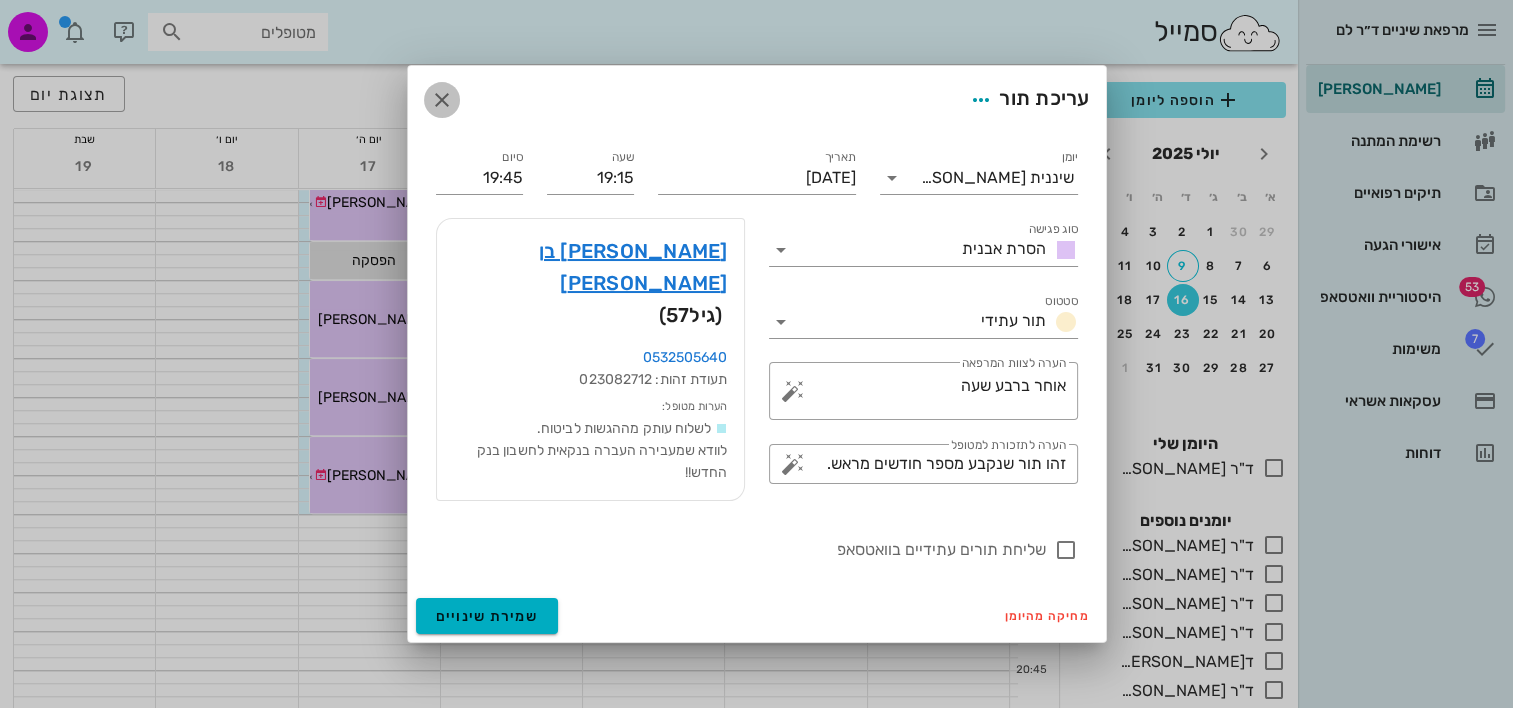 click at bounding box center [442, 100] 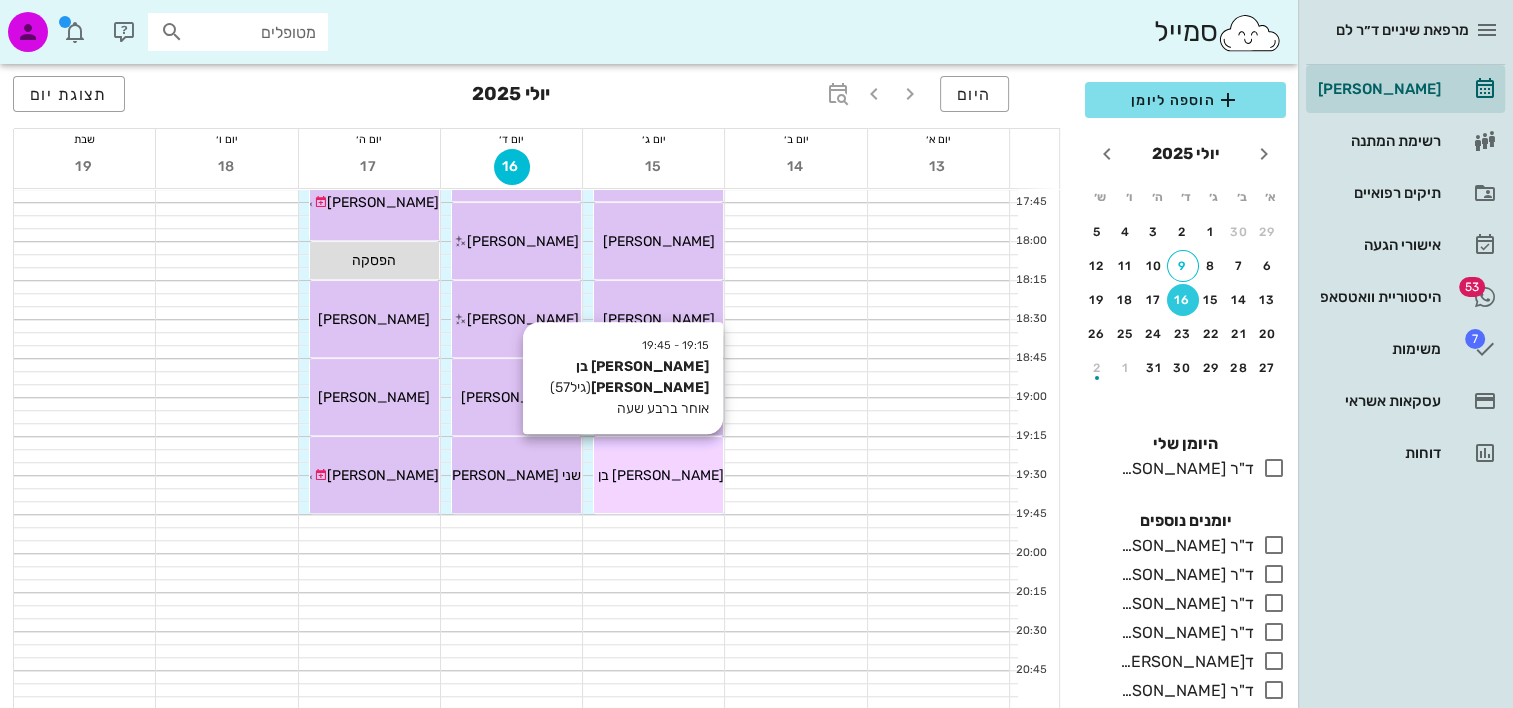 click on "19:15
- 19:45
רותי
בן דוד
(גיל
57 )
אוחר ברבע שעה
רותי בן דוד" at bounding box center (658, 475) 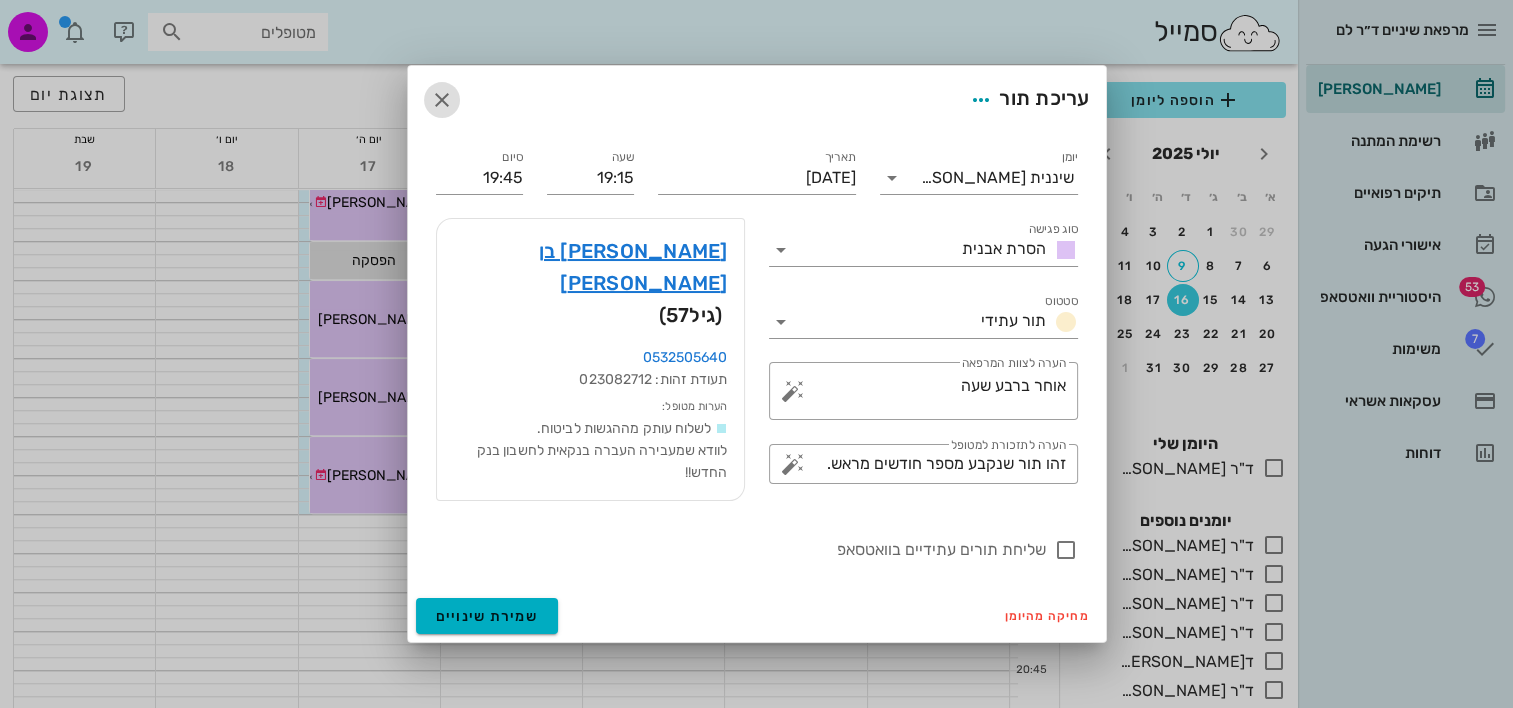 click at bounding box center [442, 100] 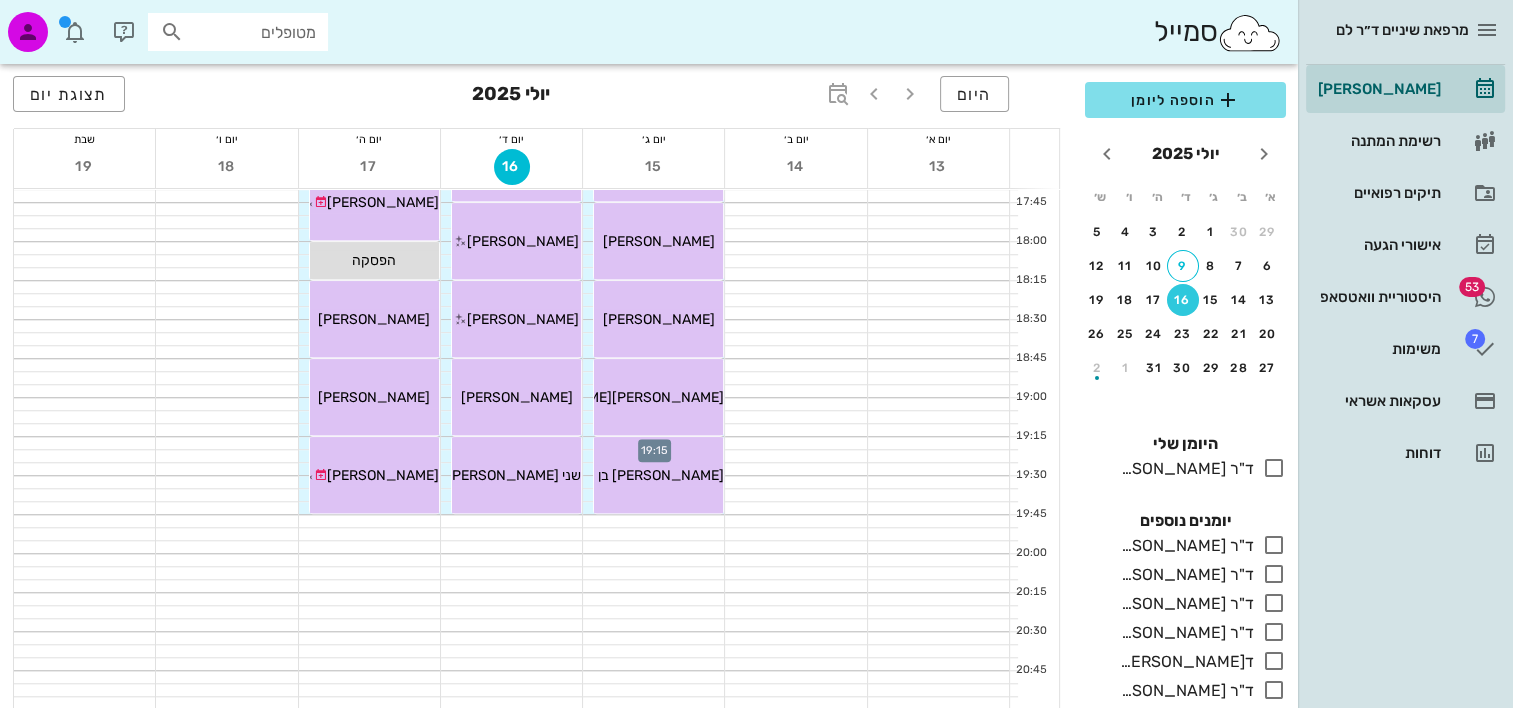 click at bounding box center [653, 443] 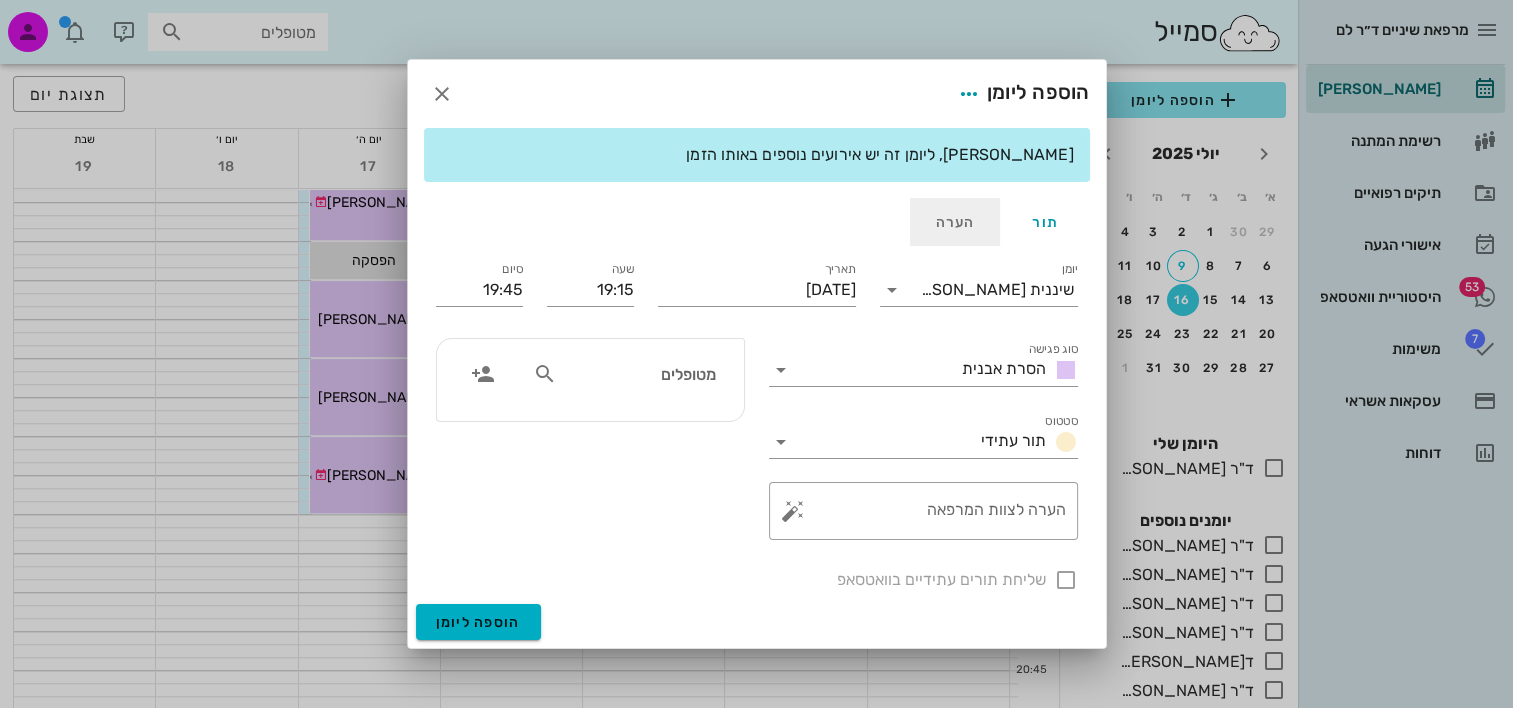 click on "הערה" at bounding box center (955, 222) 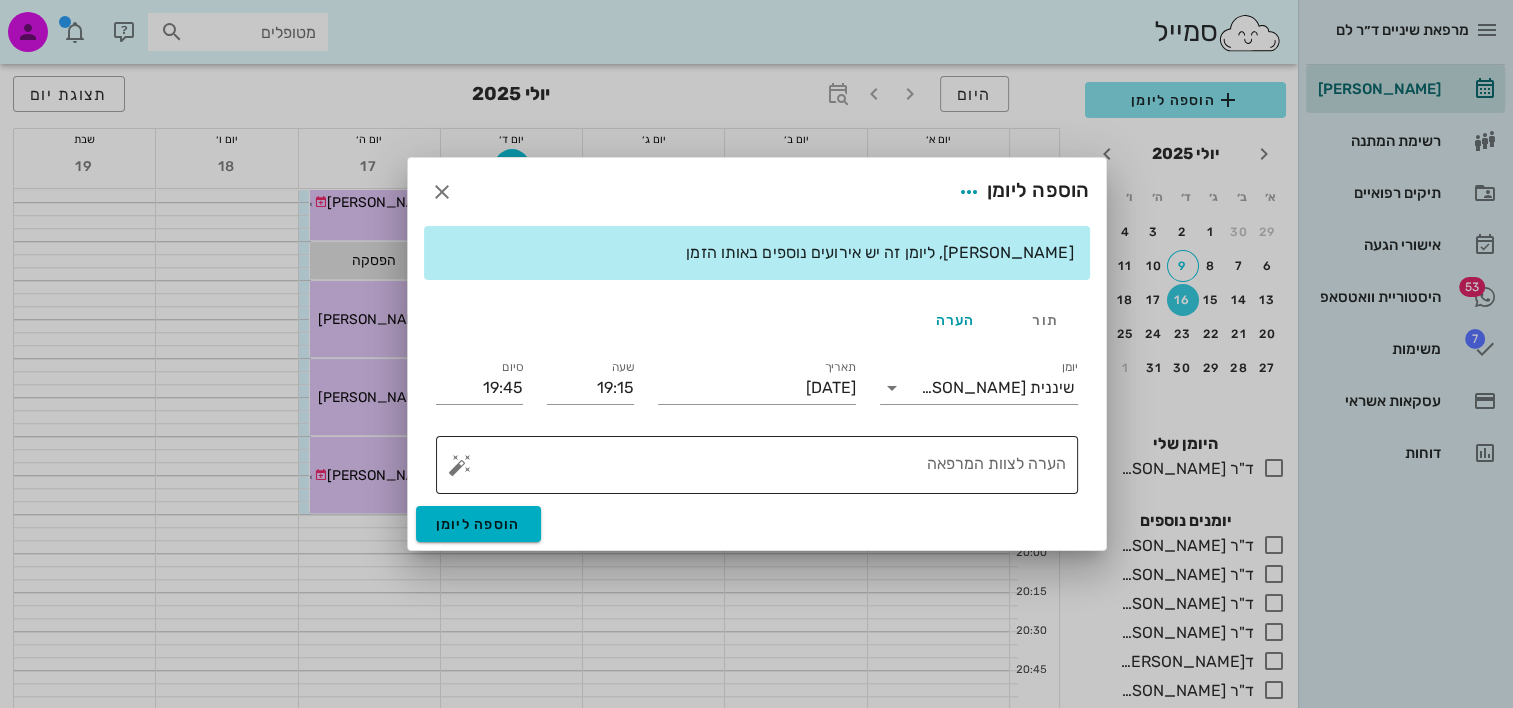 click on "הערה לצוות המרפאה" at bounding box center [765, 470] 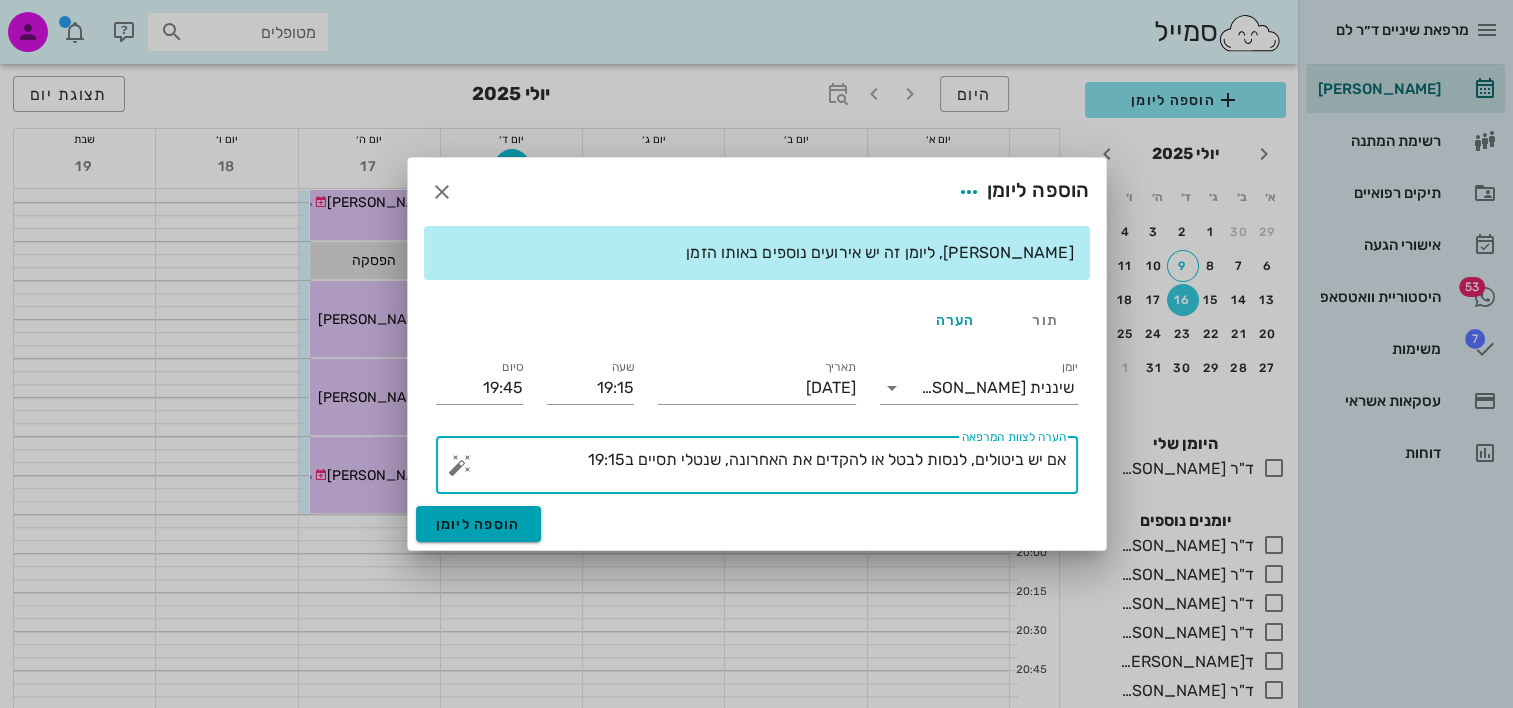 type on "אם יש ביטולים, לנסות לבטל או להקדים את האחרונה, שנטלי תסיים ב19:15" 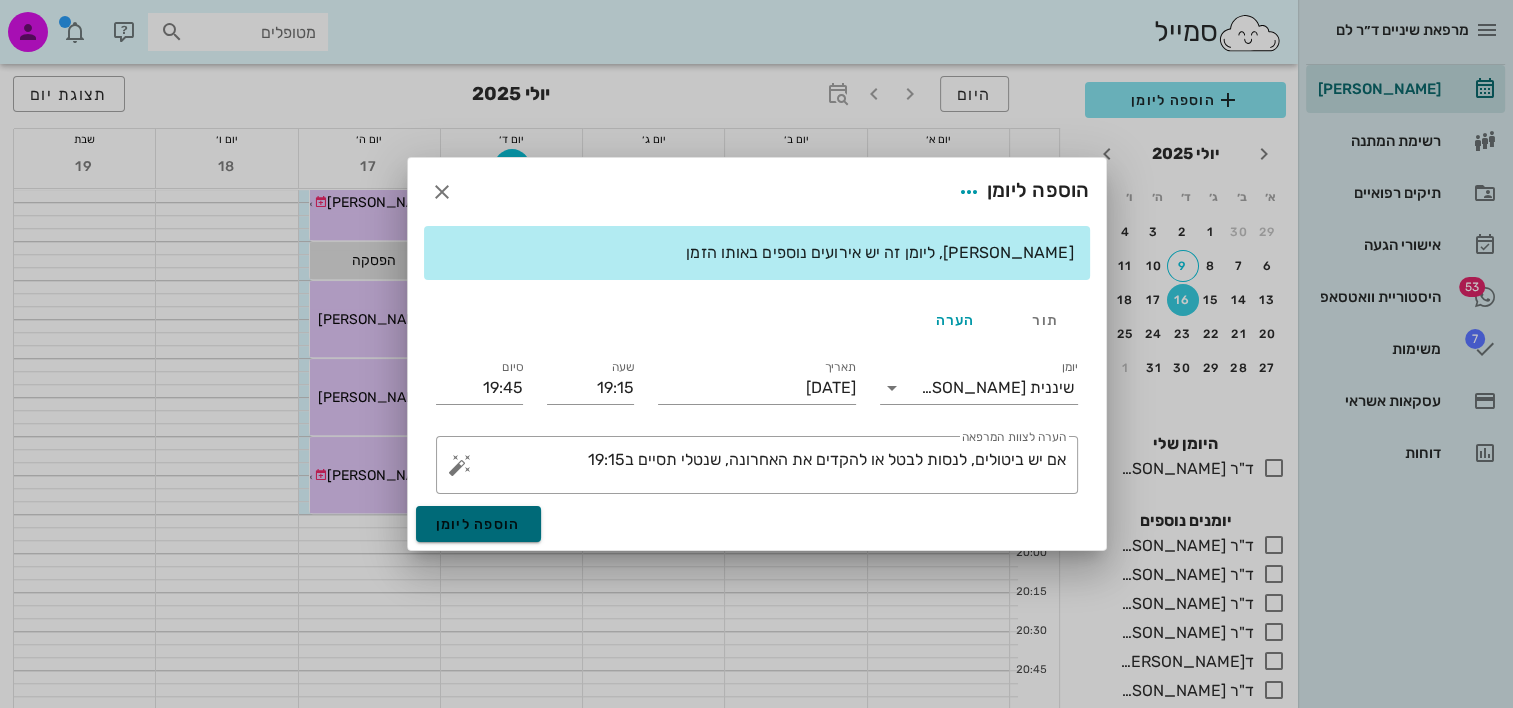 click on "הוספה ליומן" at bounding box center (478, 524) 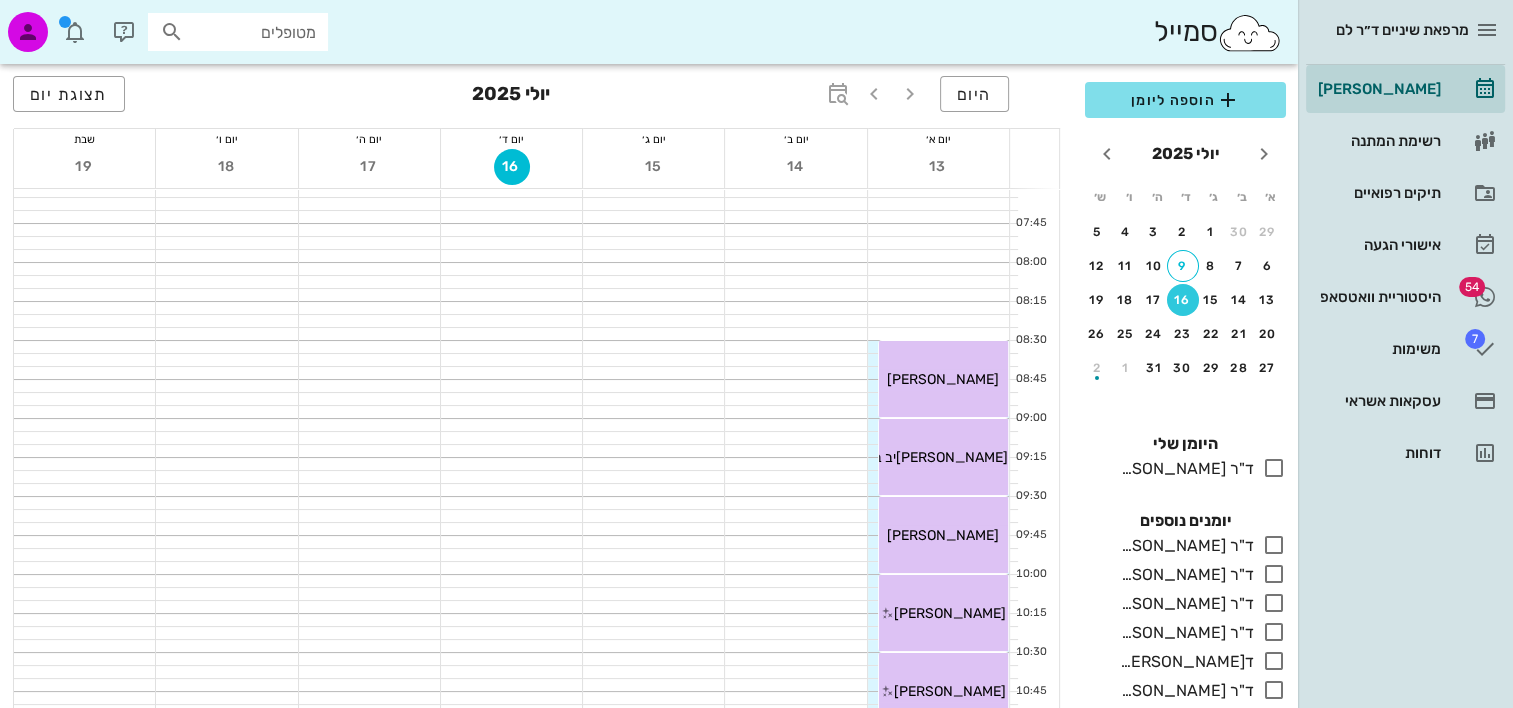scroll, scrollTop: 0, scrollLeft: 0, axis: both 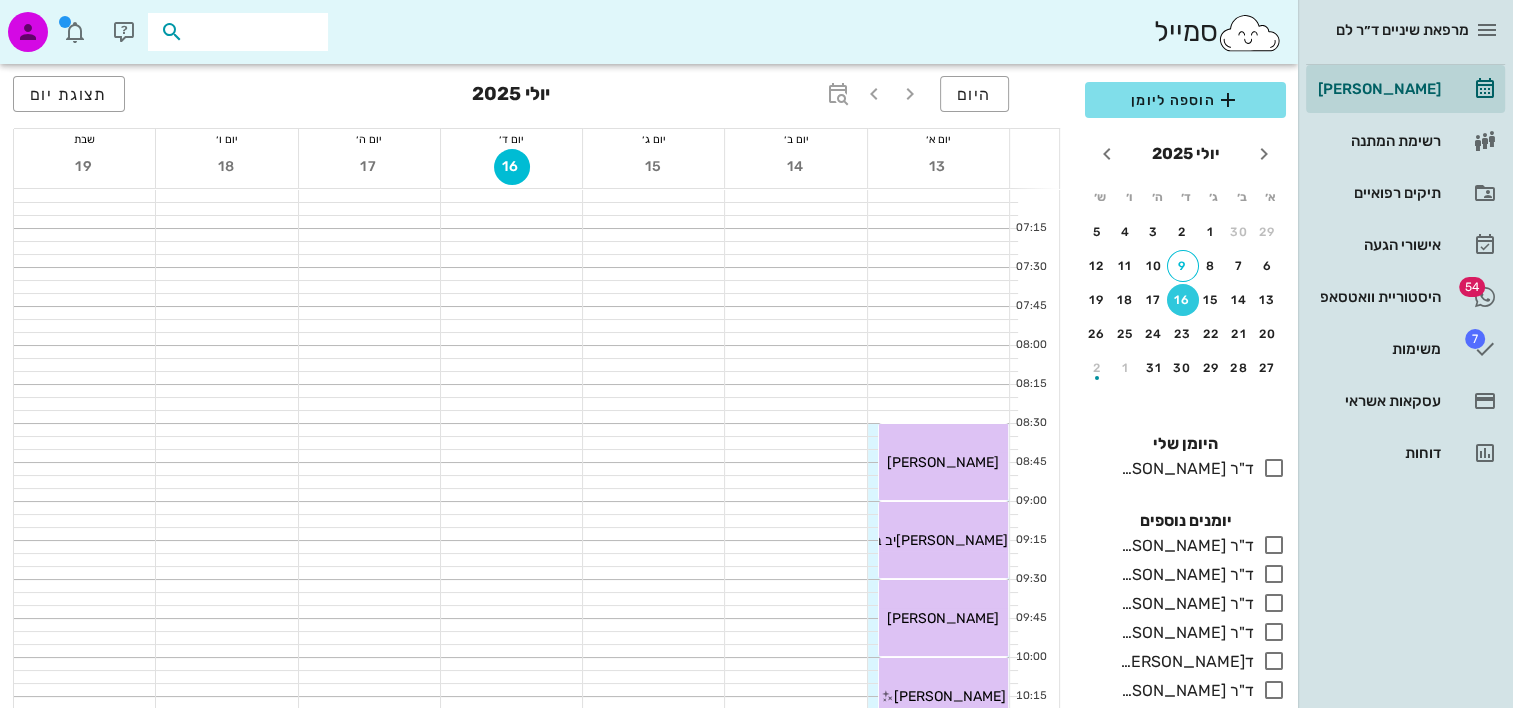 click at bounding box center [252, 32] 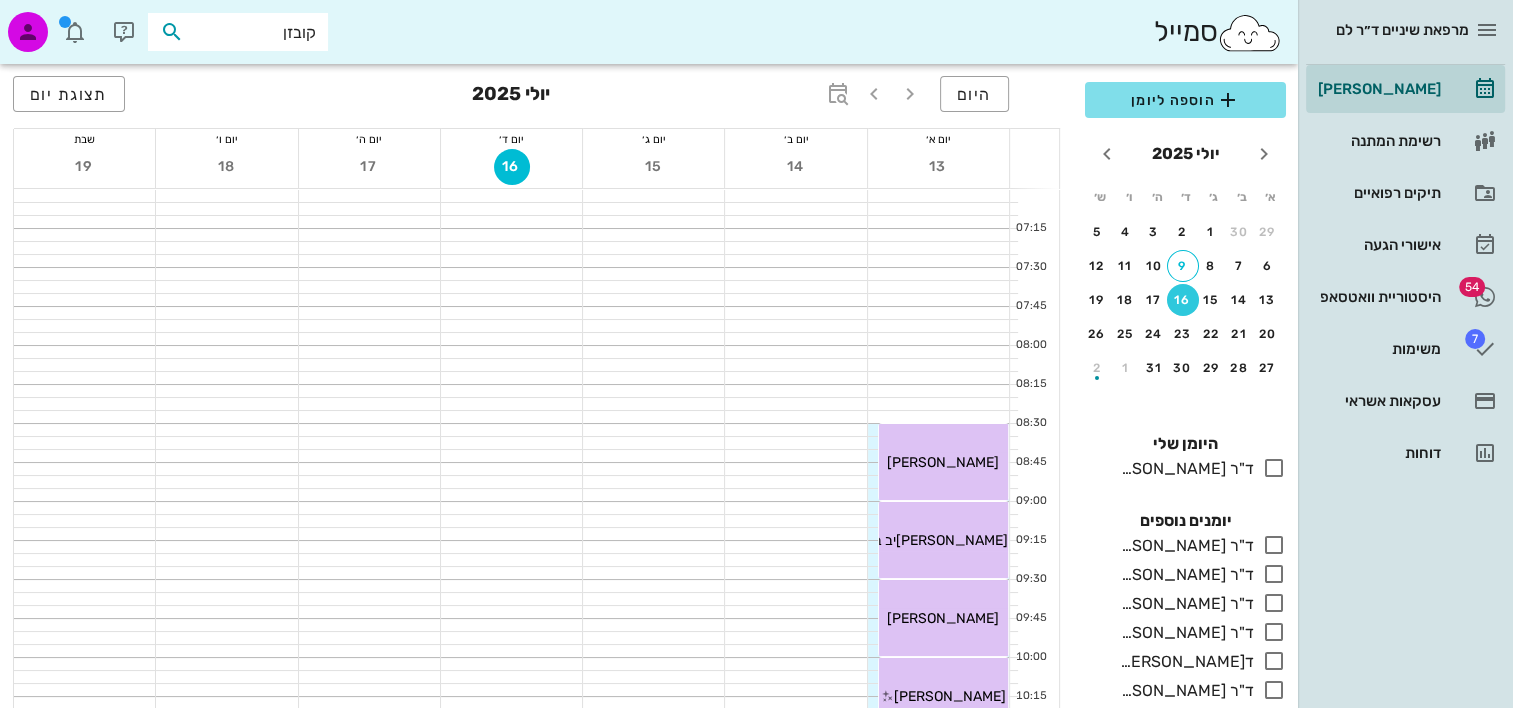 type on "קובזן ס" 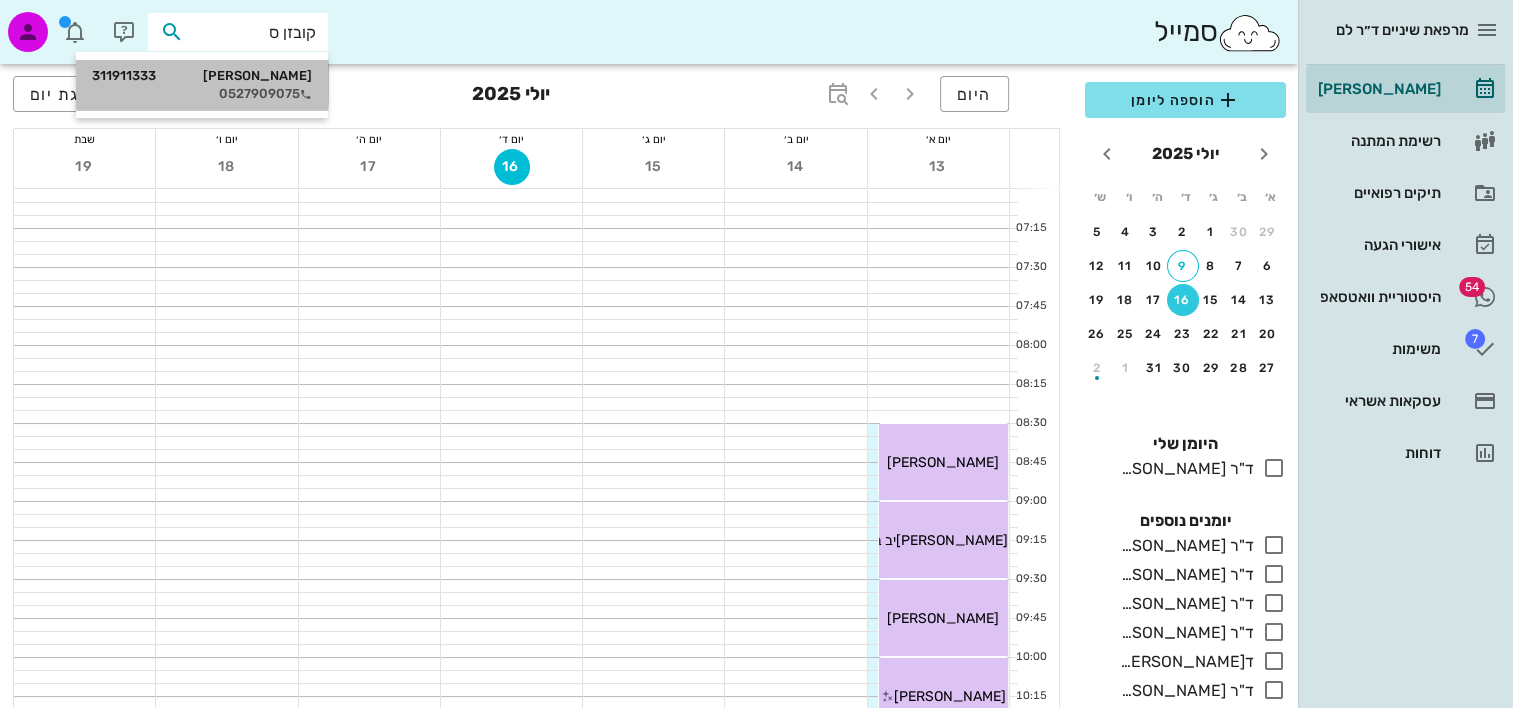 click on "סופיה קובזן  311911333" at bounding box center (202, 76) 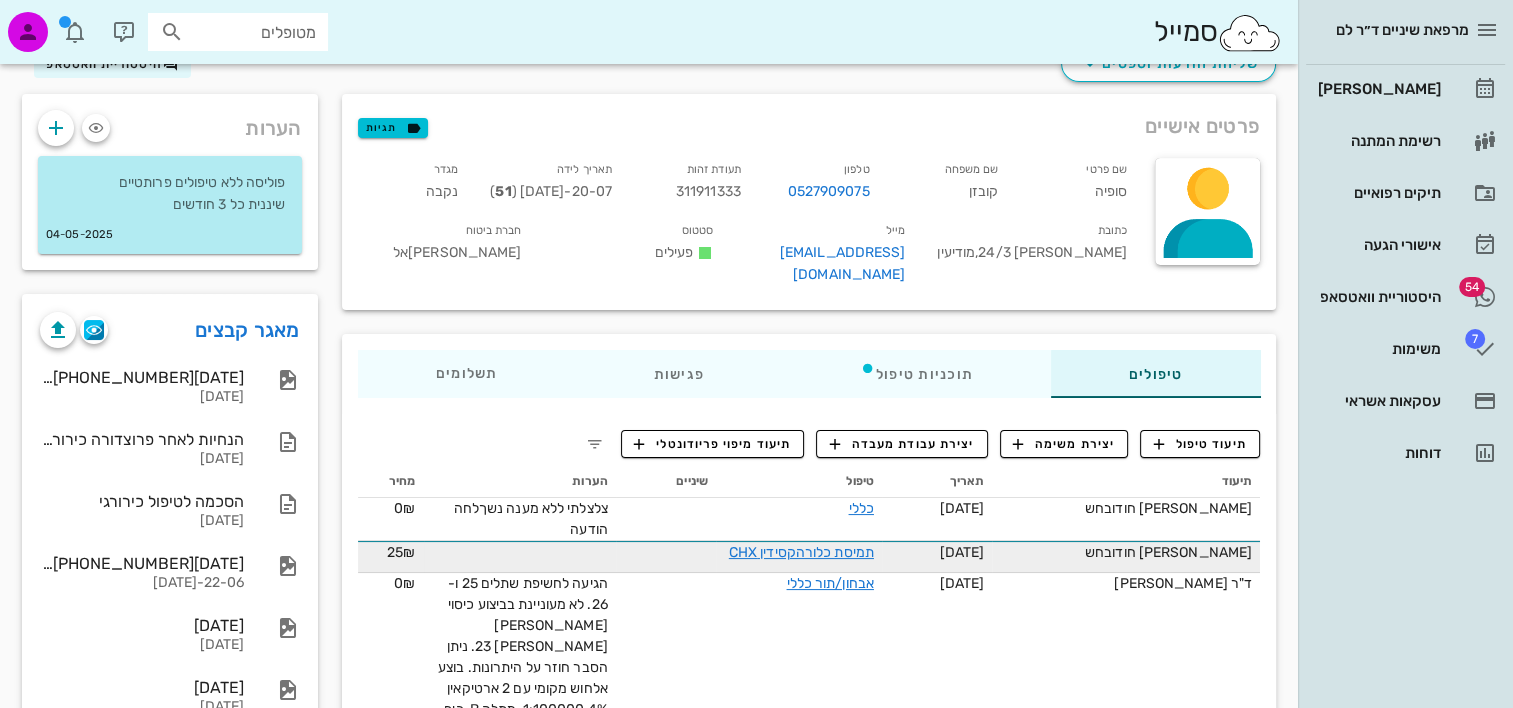 scroll, scrollTop: 0, scrollLeft: 0, axis: both 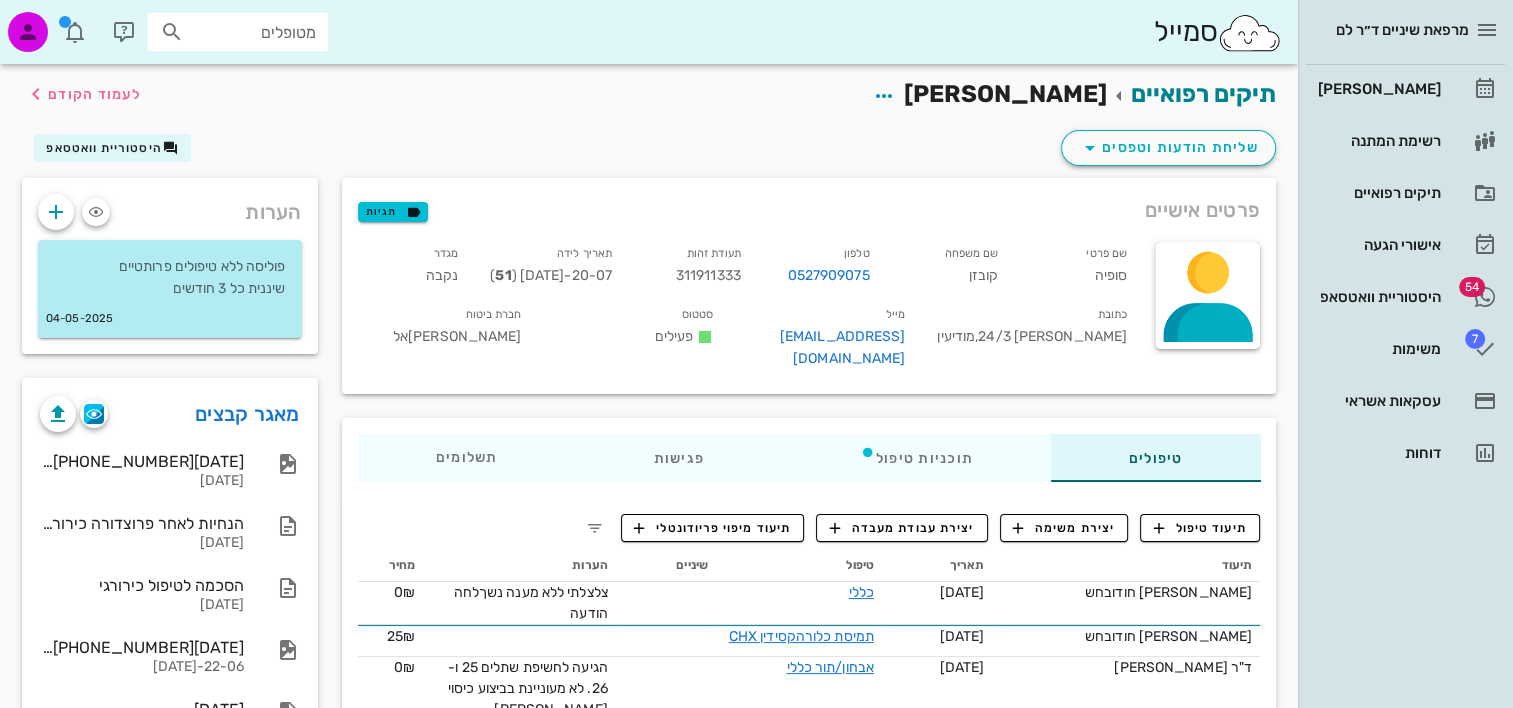 click on "מטופלים" at bounding box center [252, 32] 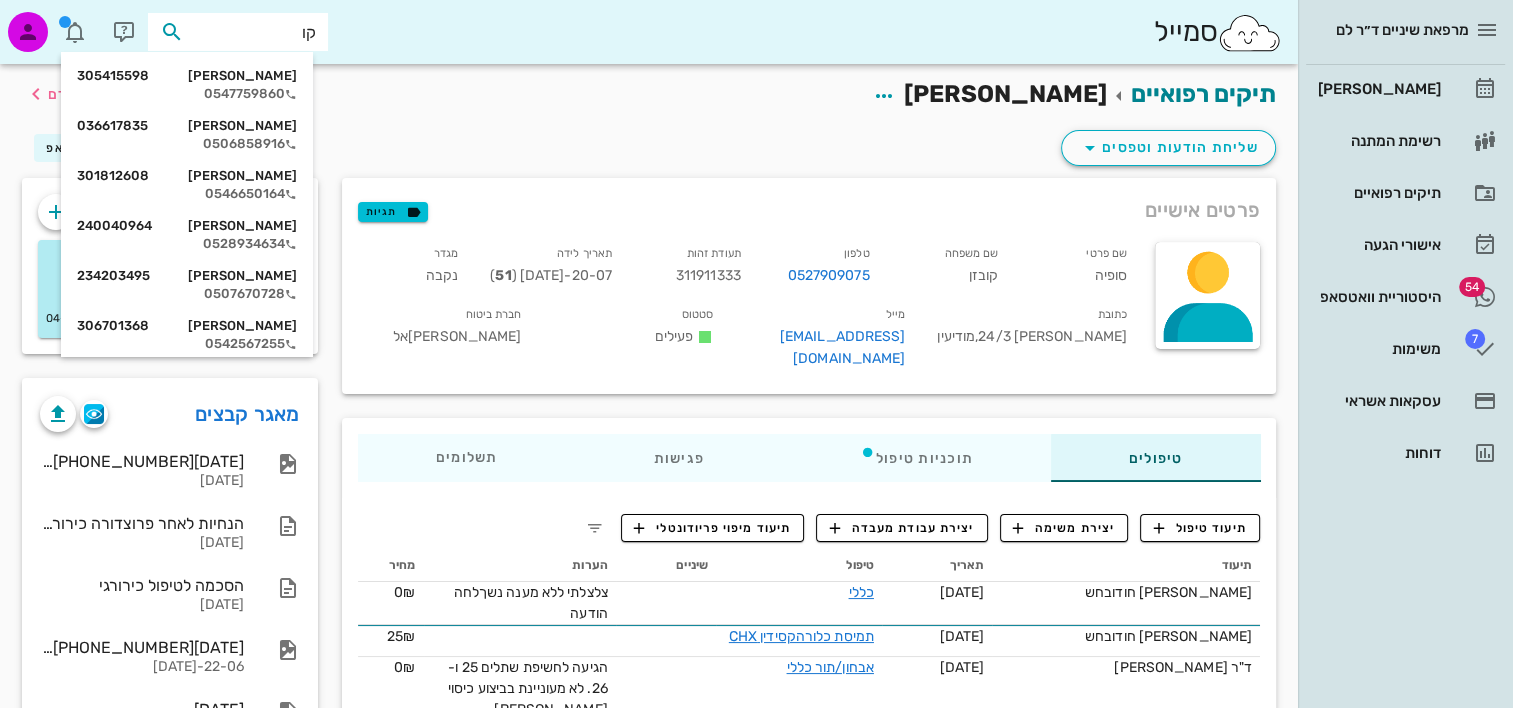 type on "ק" 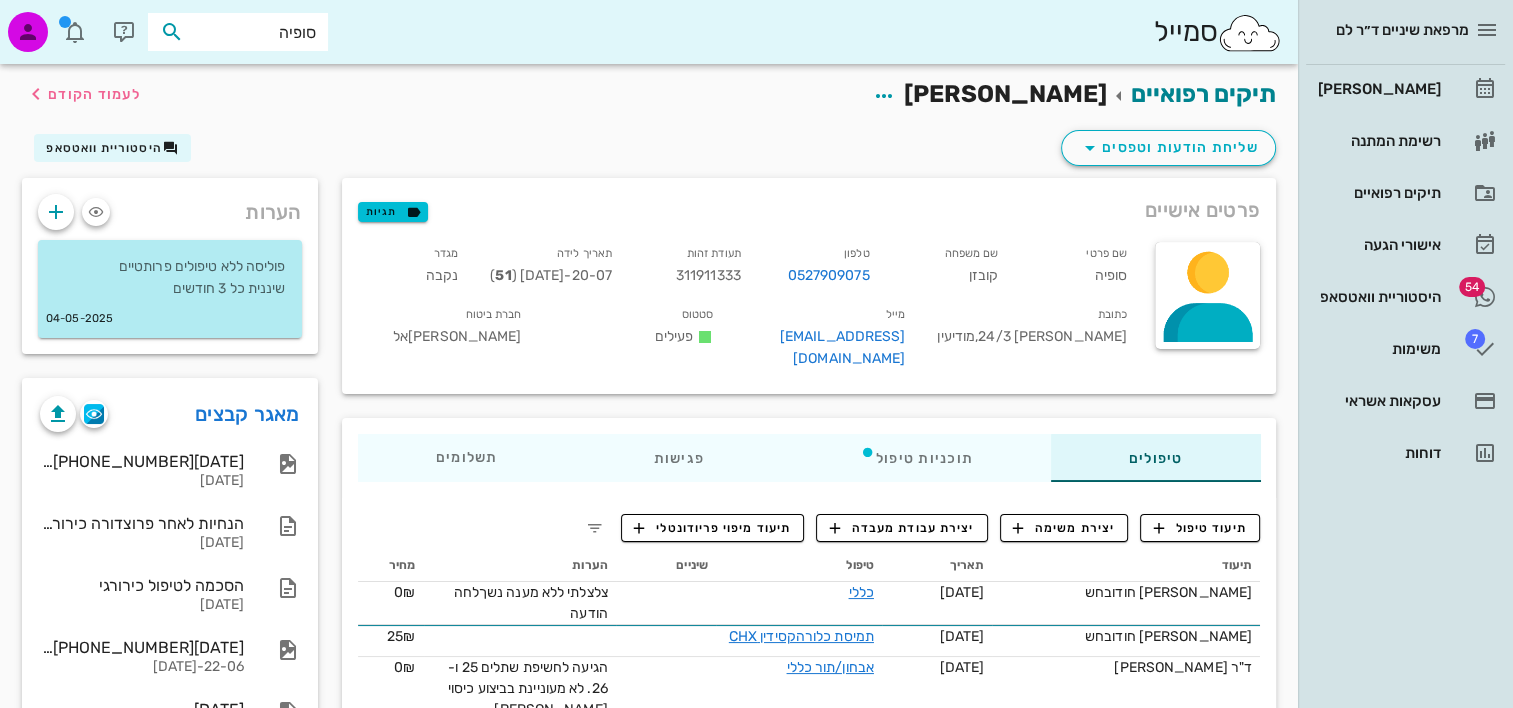 type on "סופיה" 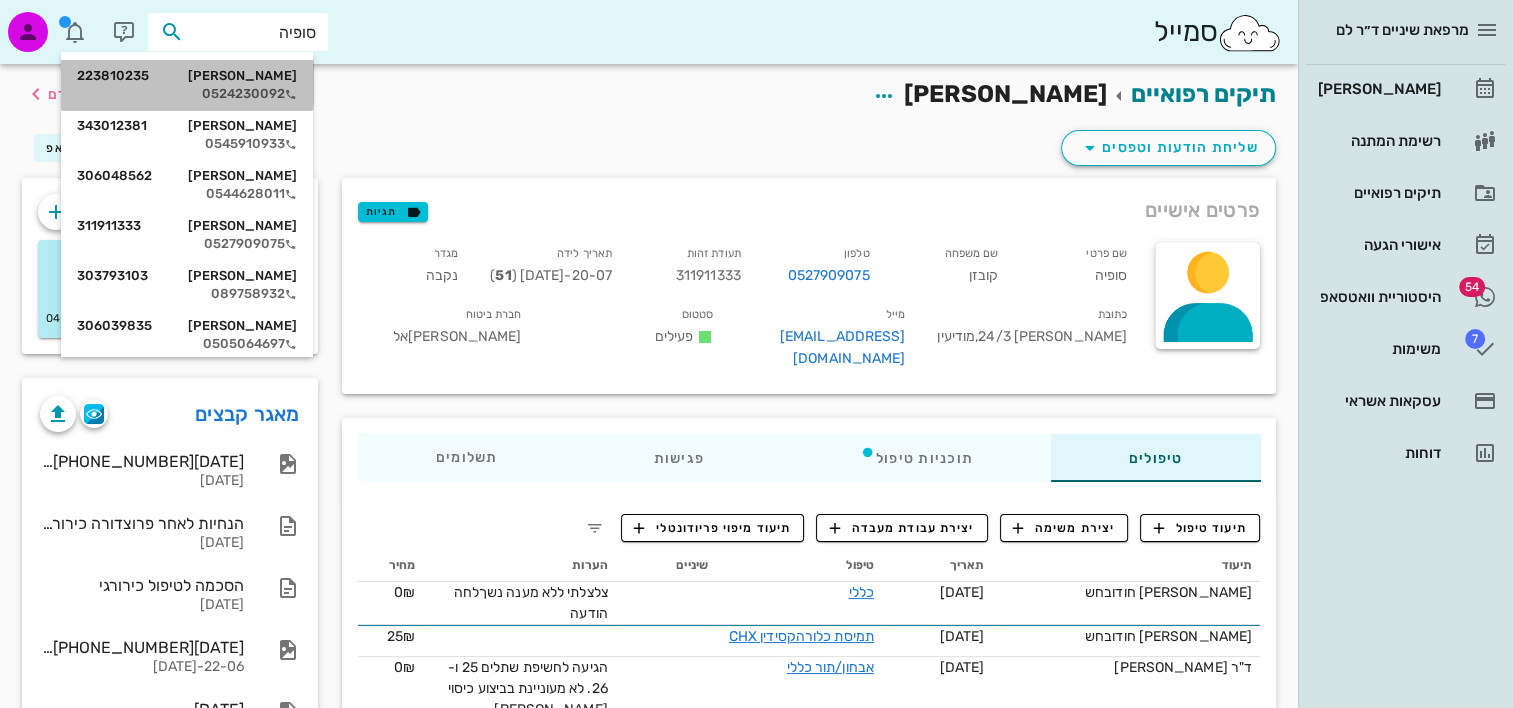 click on "סופיה סטפנקוב  223810235
0524230092" at bounding box center (187, 85) 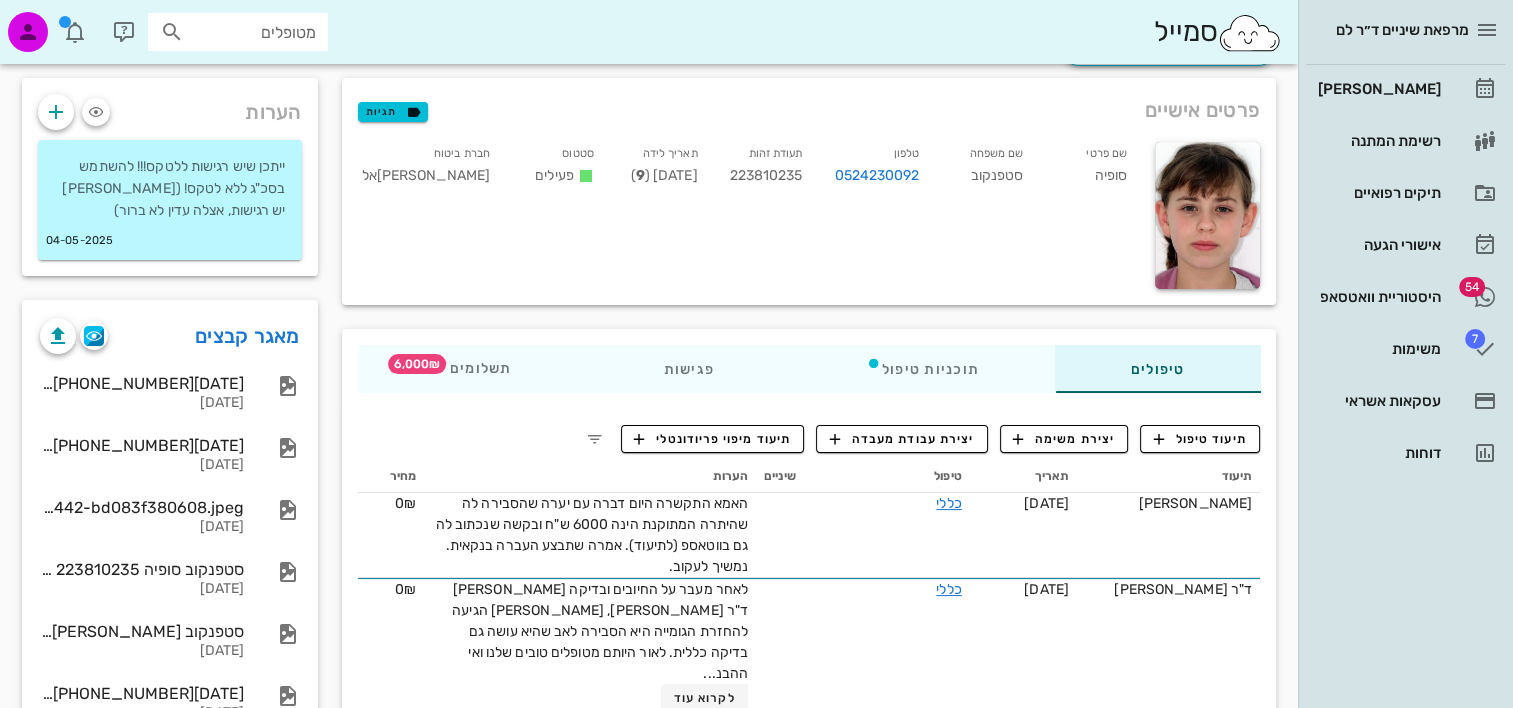 scroll, scrollTop: 0, scrollLeft: 0, axis: both 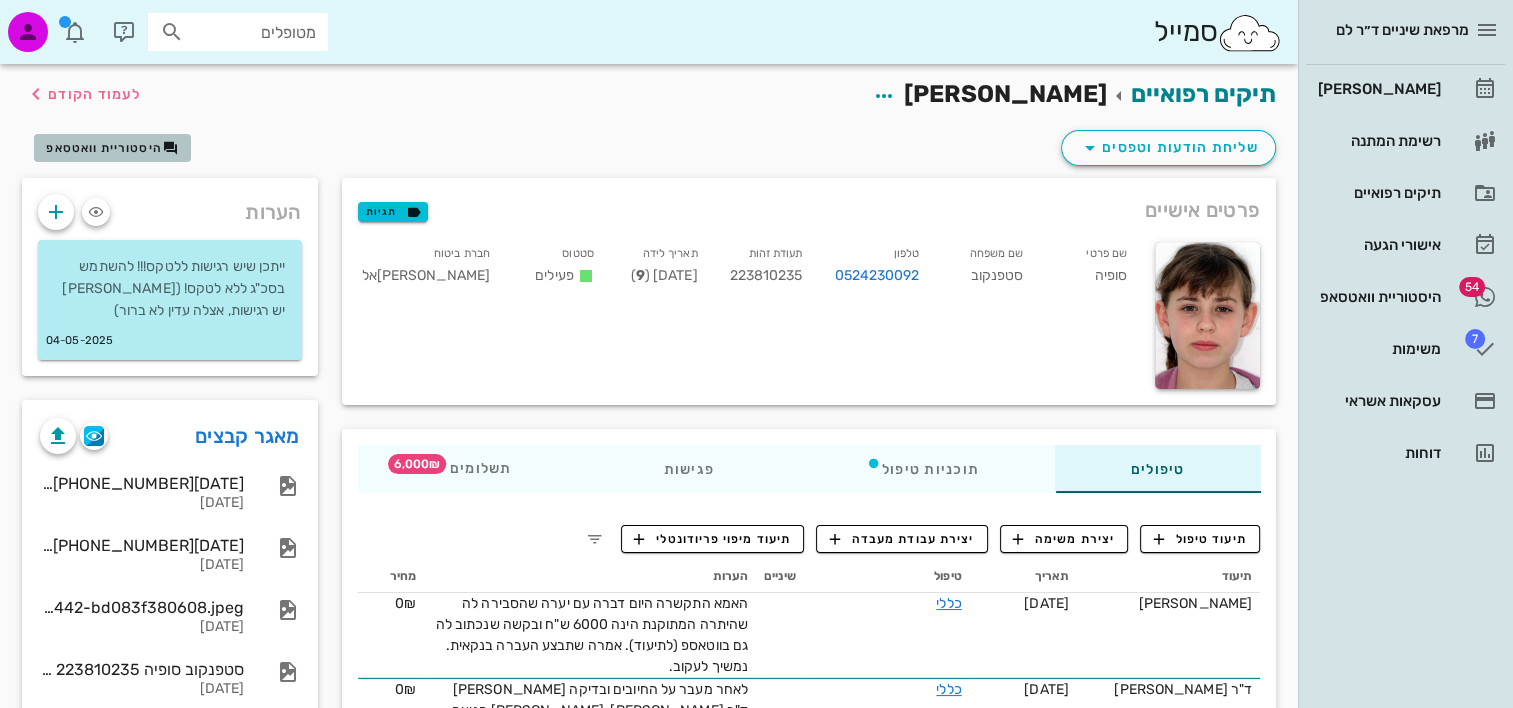 click on "היסטוריית וואטסאפ" at bounding box center (104, 148) 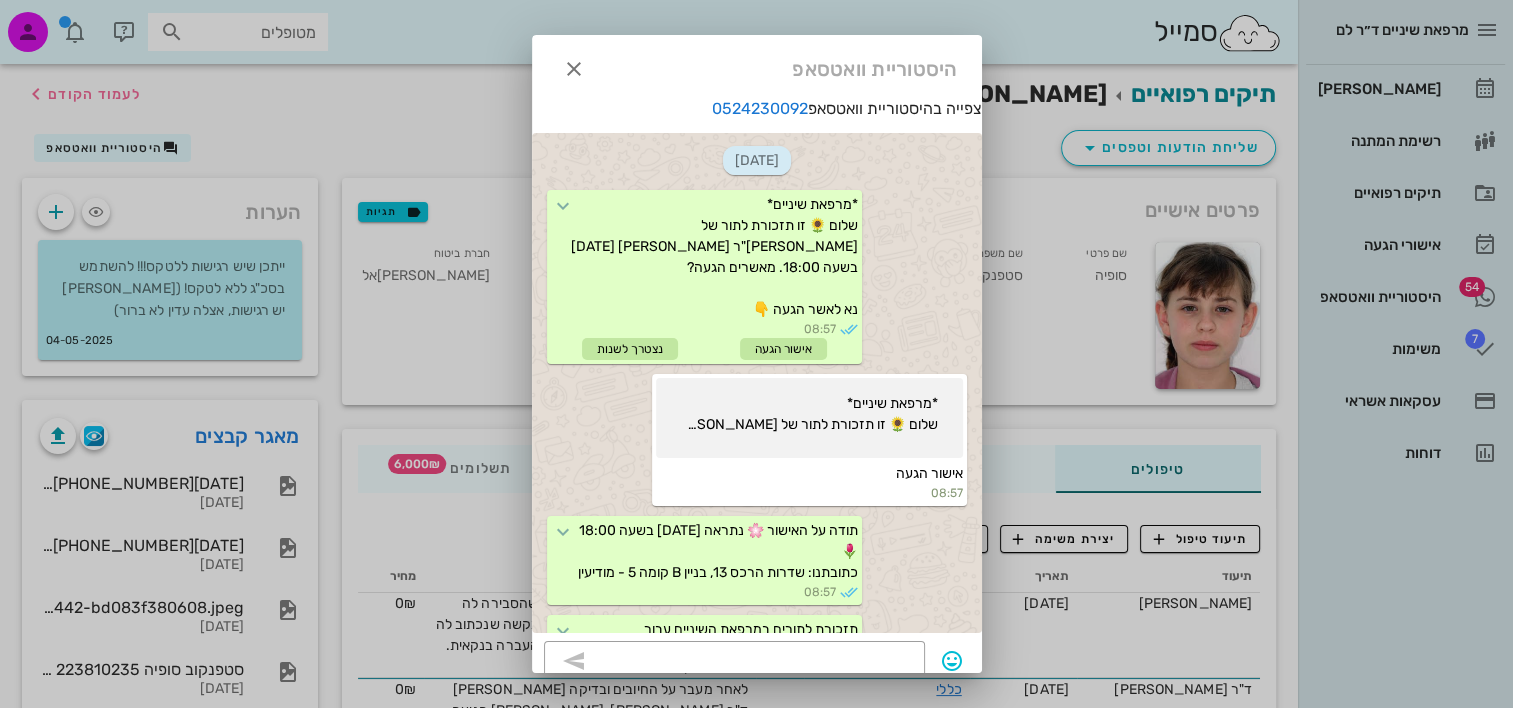 scroll, scrollTop: 6596, scrollLeft: 0, axis: vertical 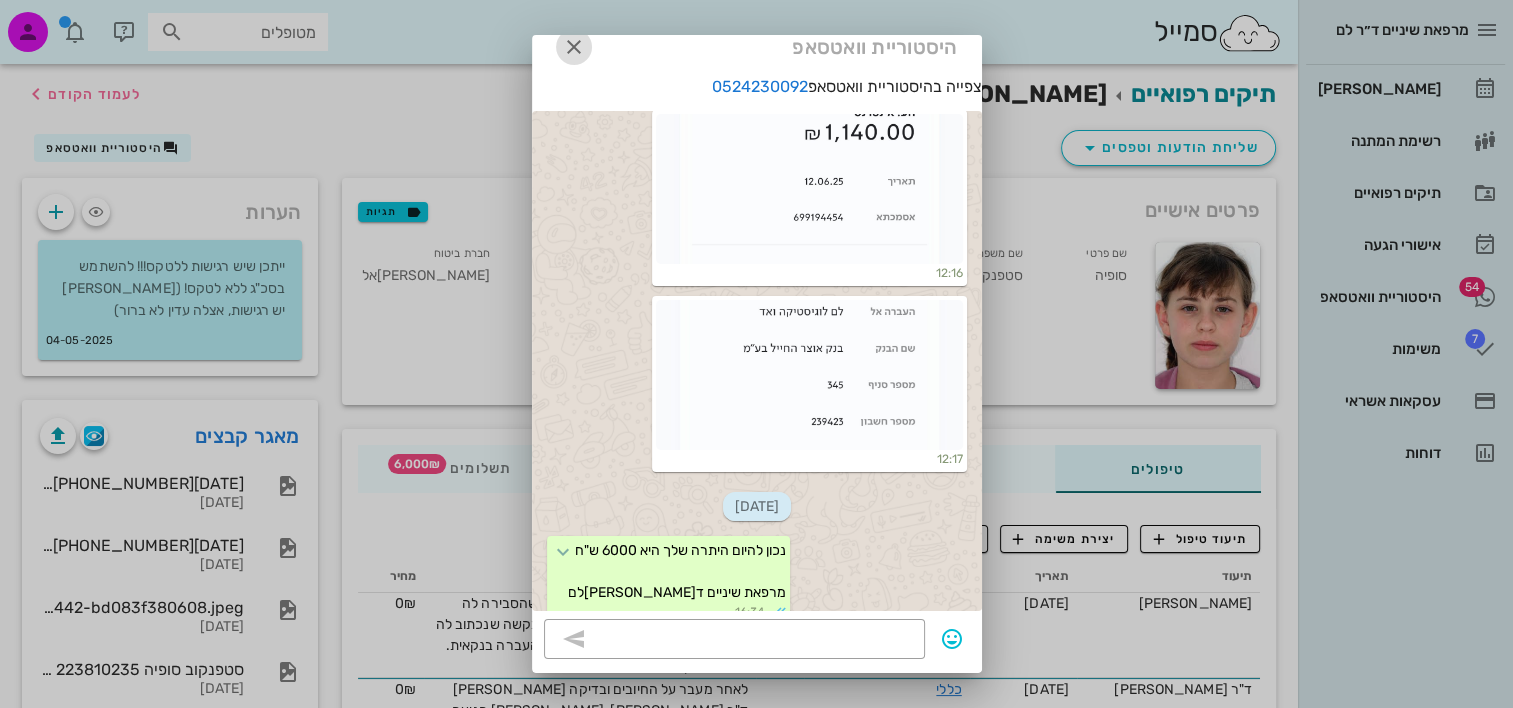 click at bounding box center [574, 47] 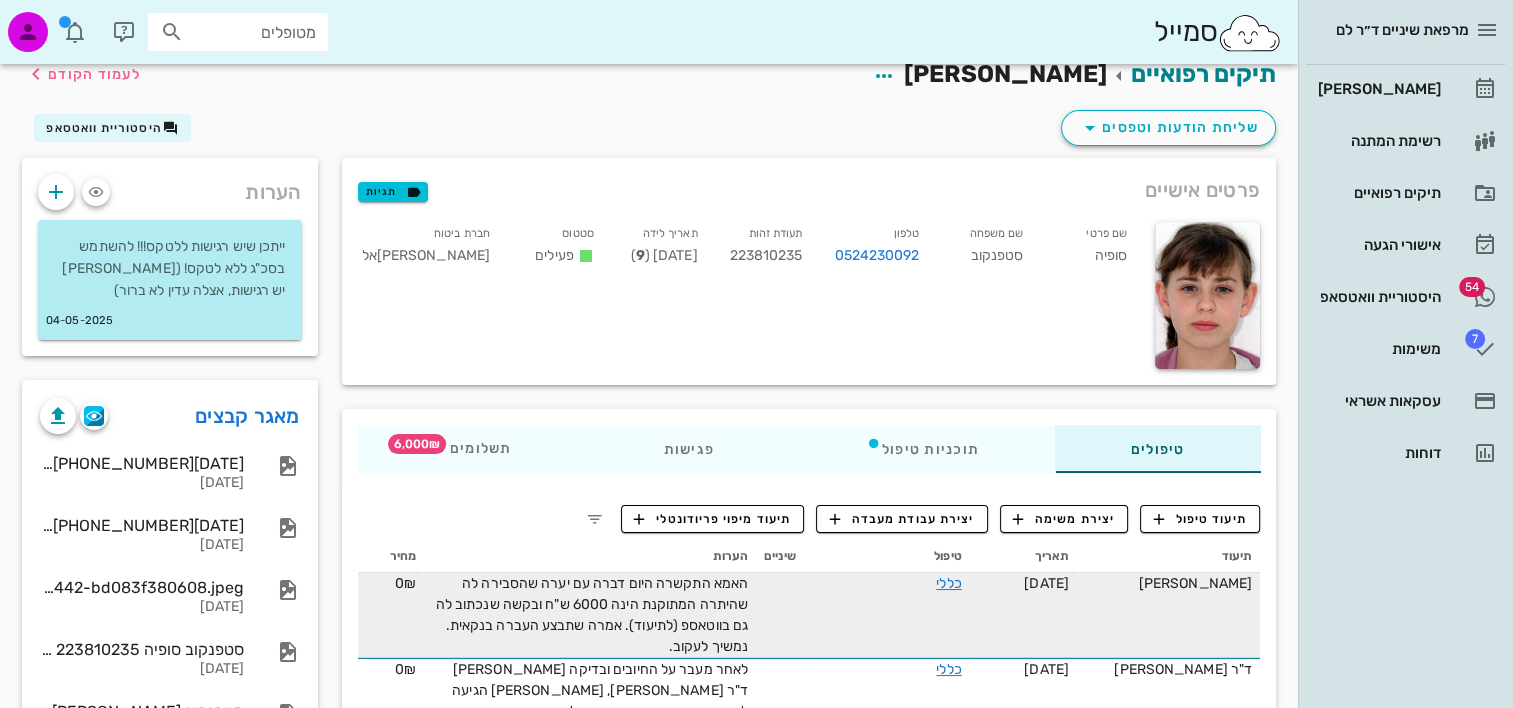 scroll, scrollTop: 0, scrollLeft: 0, axis: both 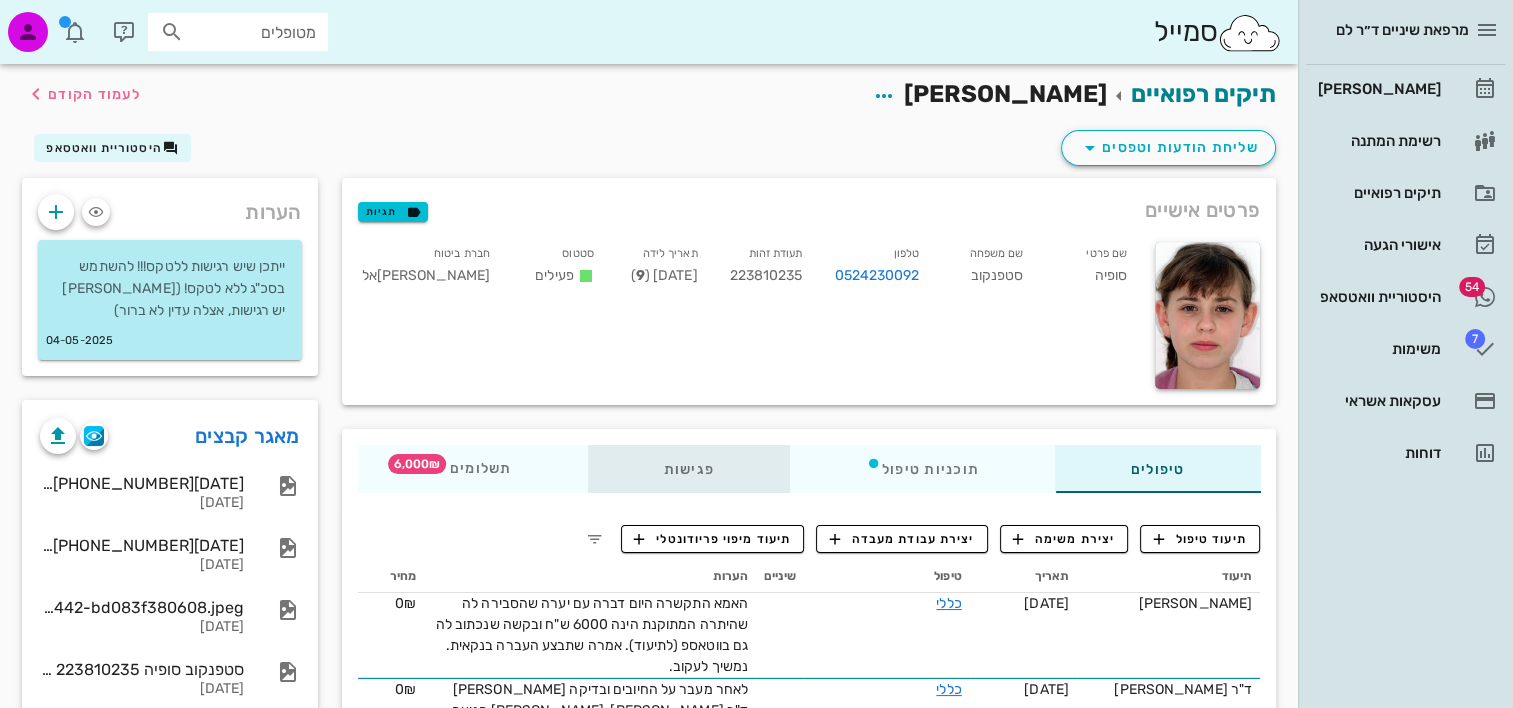 click on "פגישות" at bounding box center [688, 469] 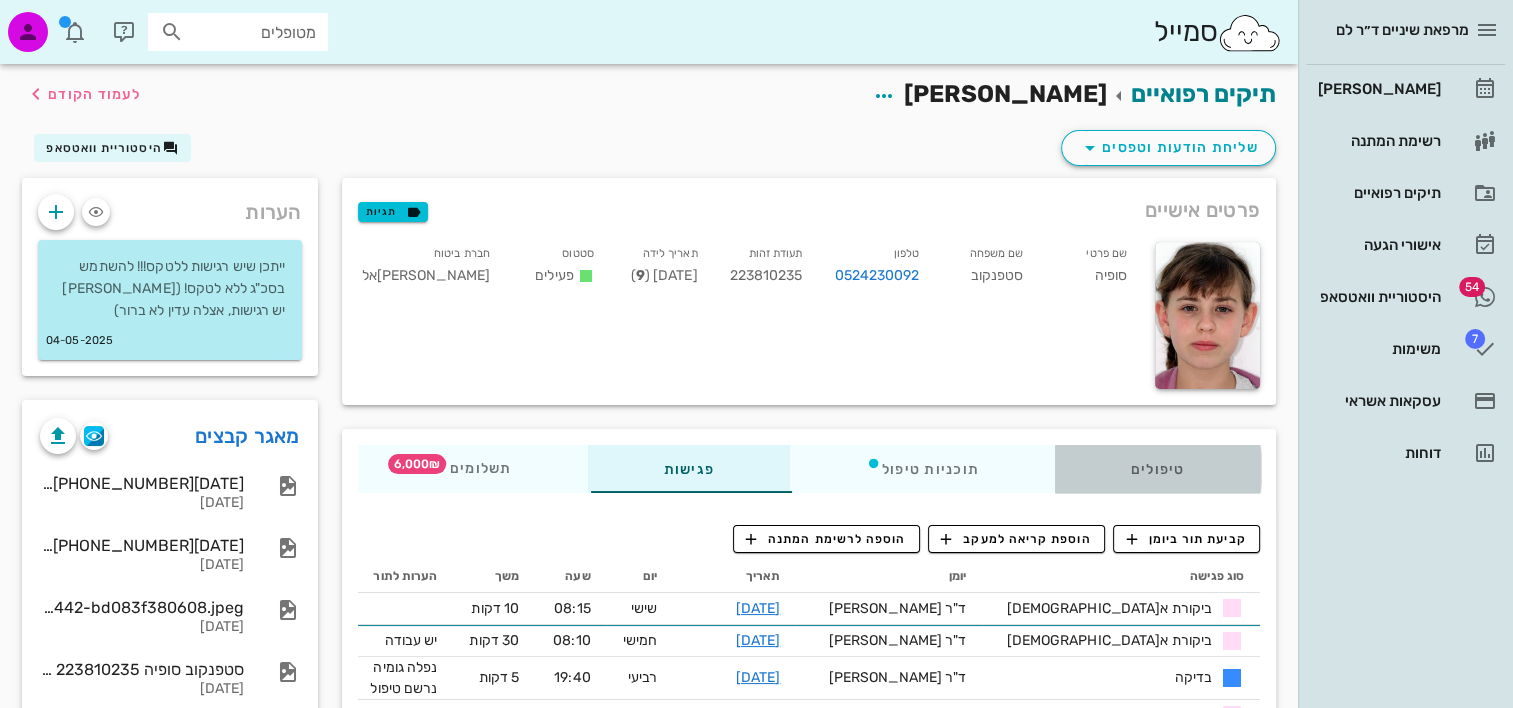 click on "טיפולים" at bounding box center [1157, 469] 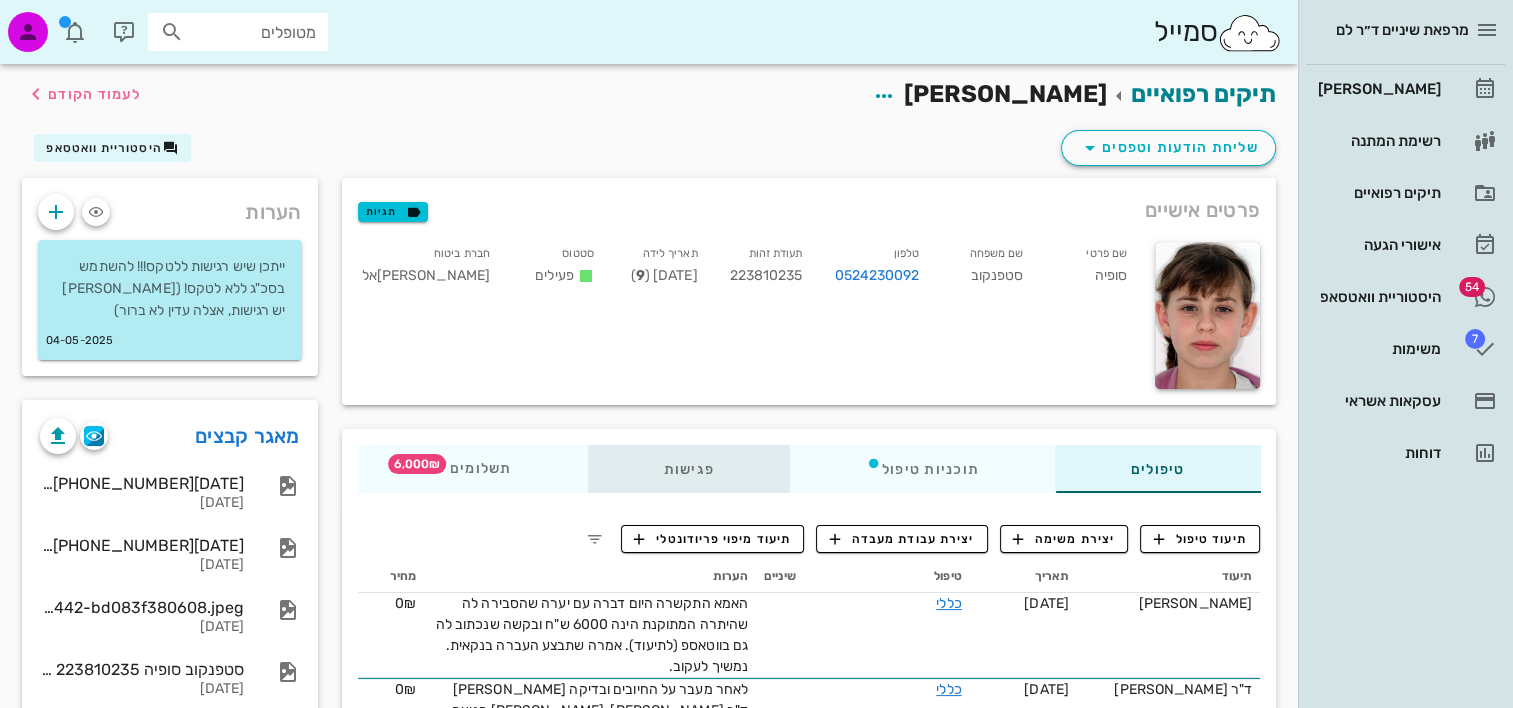 click on "פגישות" at bounding box center (688, 469) 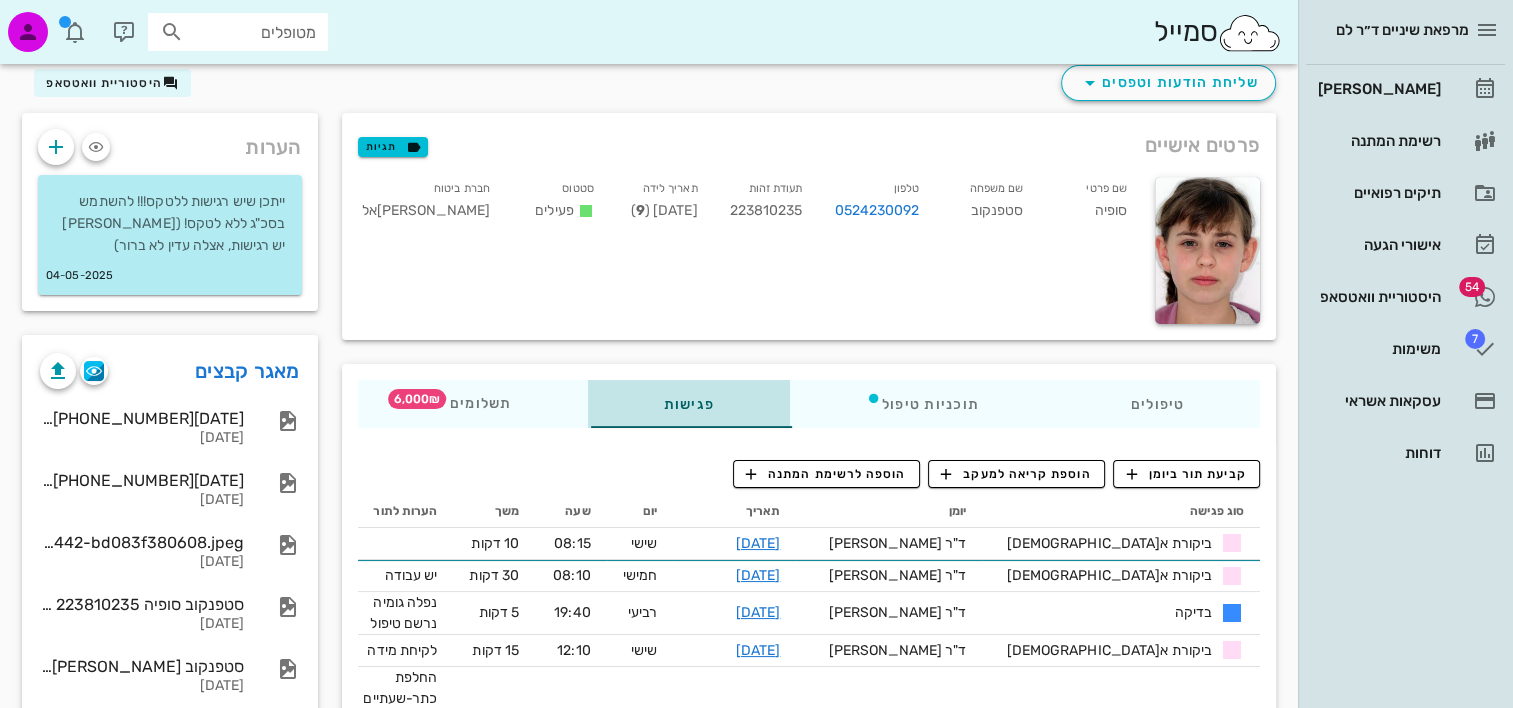 scroll, scrollTop: 200, scrollLeft: 0, axis: vertical 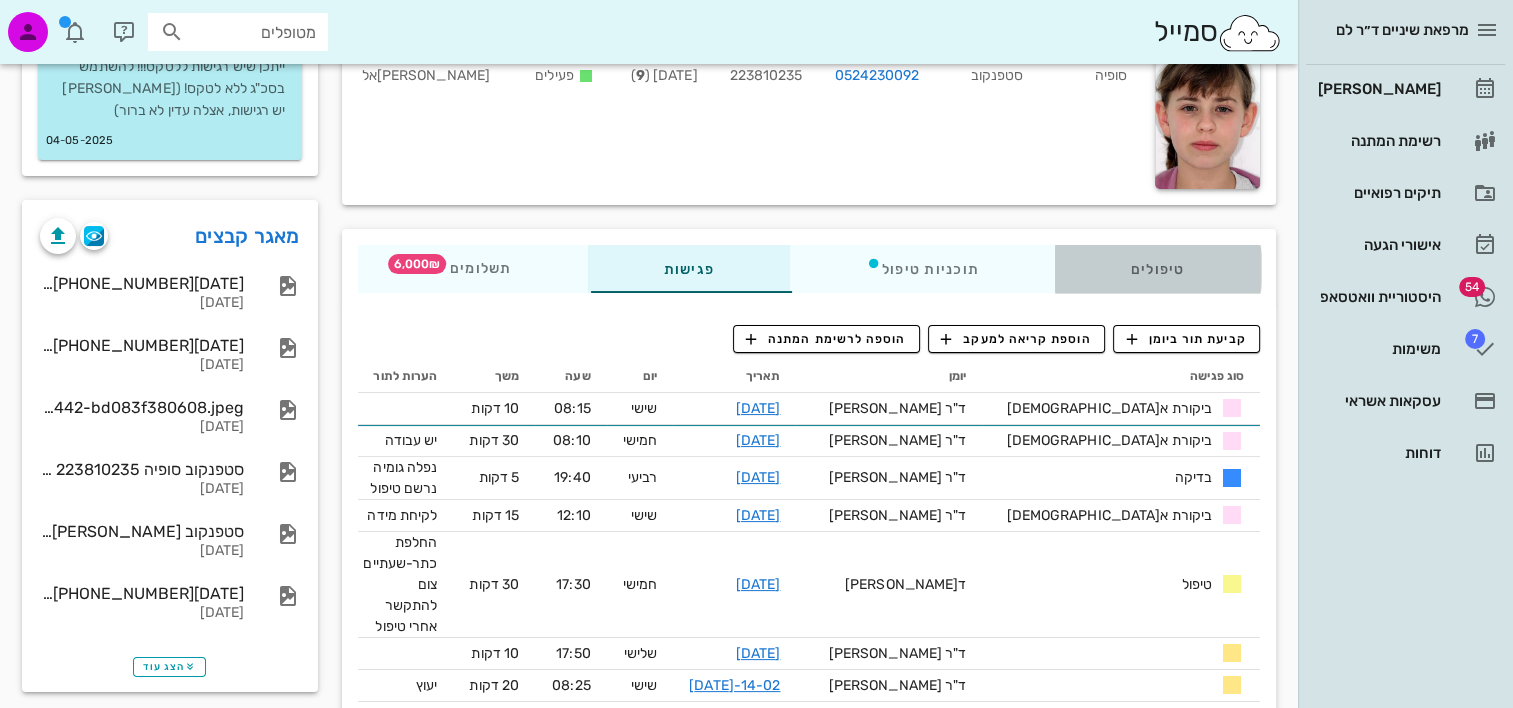click on "טיפולים" at bounding box center (1157, 269) 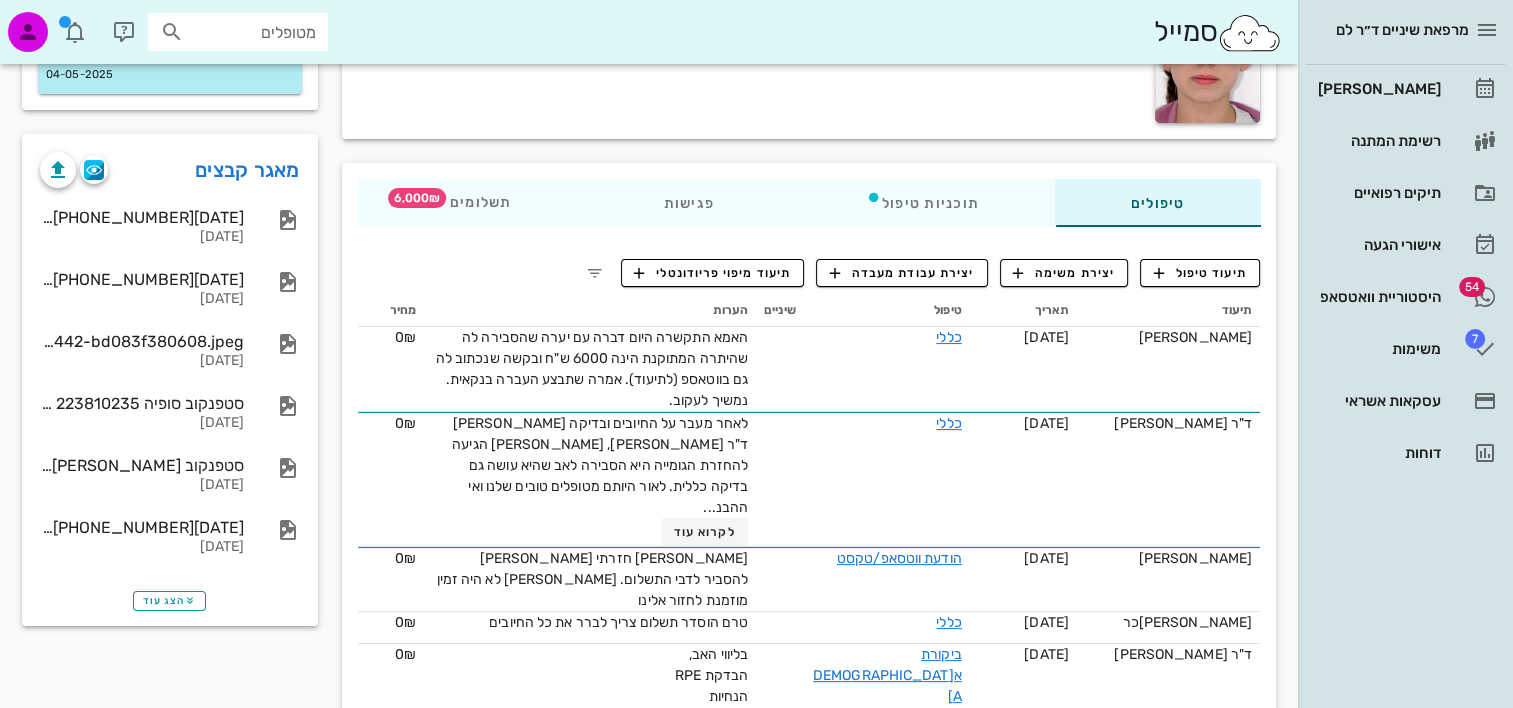 scroll, scrollTop: 300, scrollLeft: 0, axis: vertical 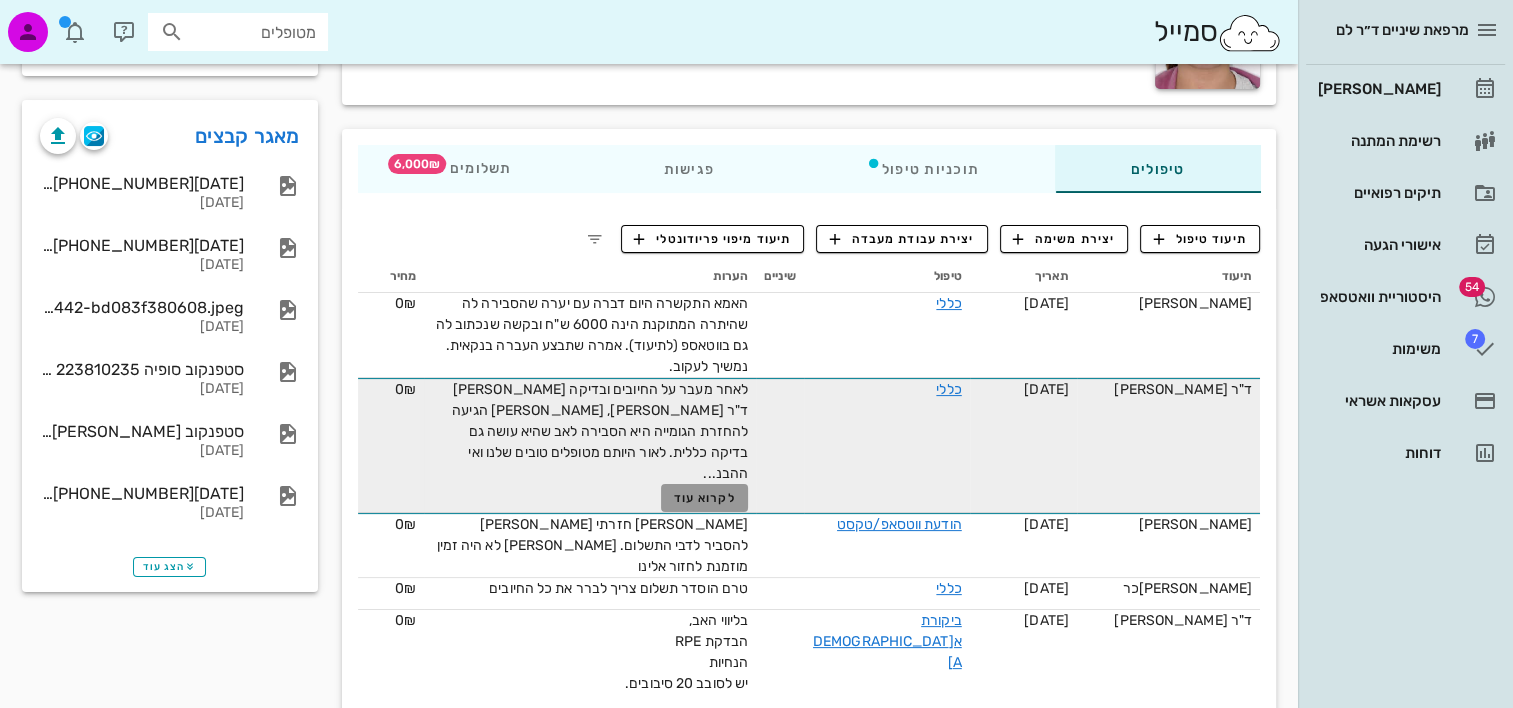 click on "לקרוא עוד" at bounding box center (705, 498) 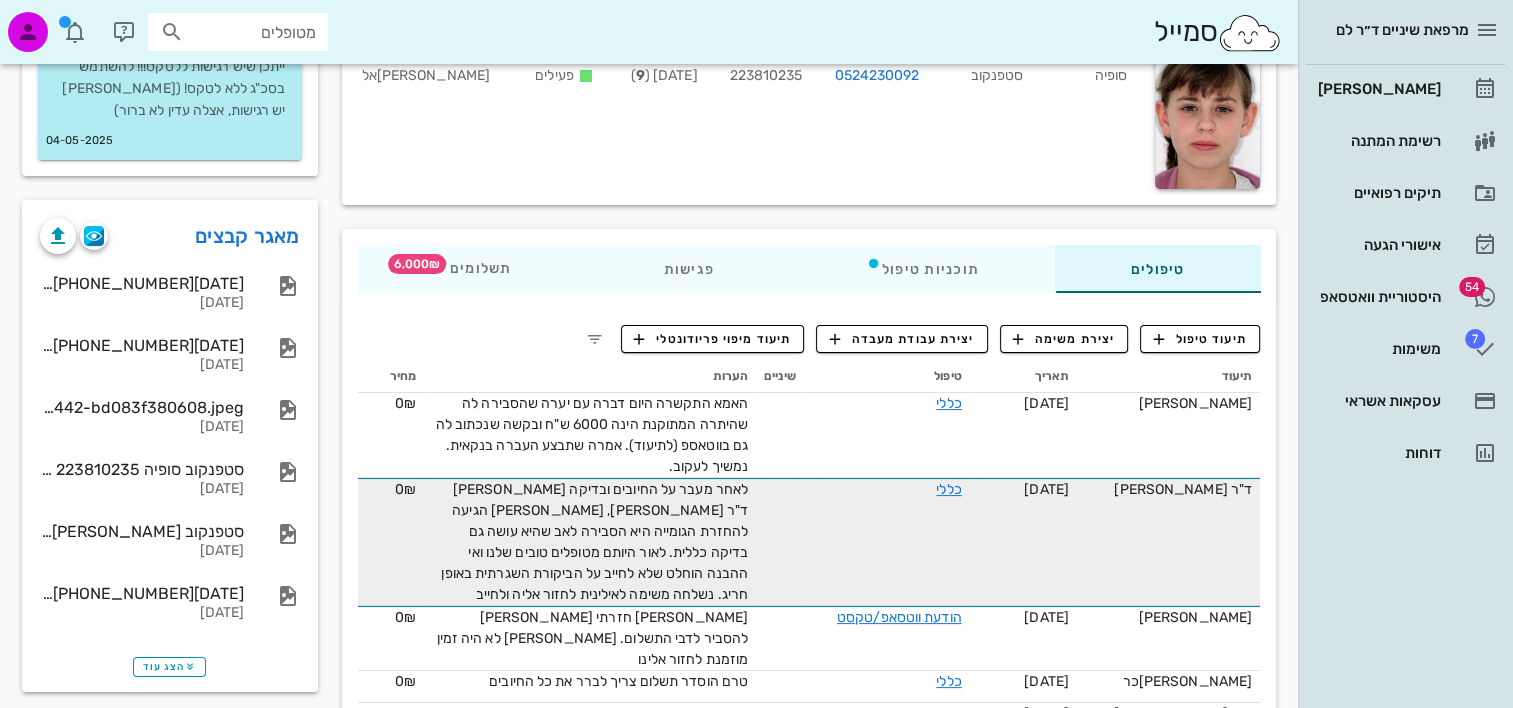 scroll, scrollTop: 0, scrollLeft: 0, axis: both 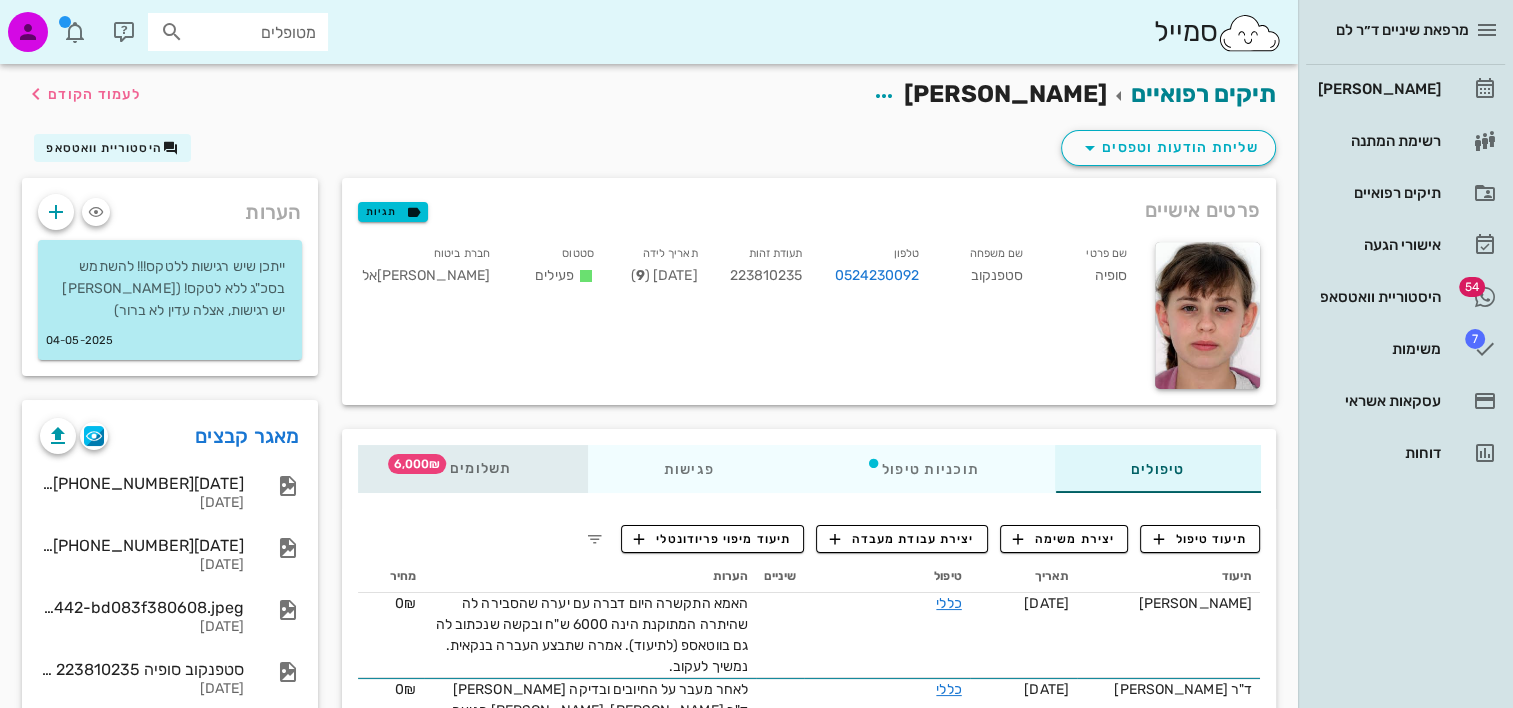 click on "תשלומים
6,000₪" at bounding box center (472, 469) 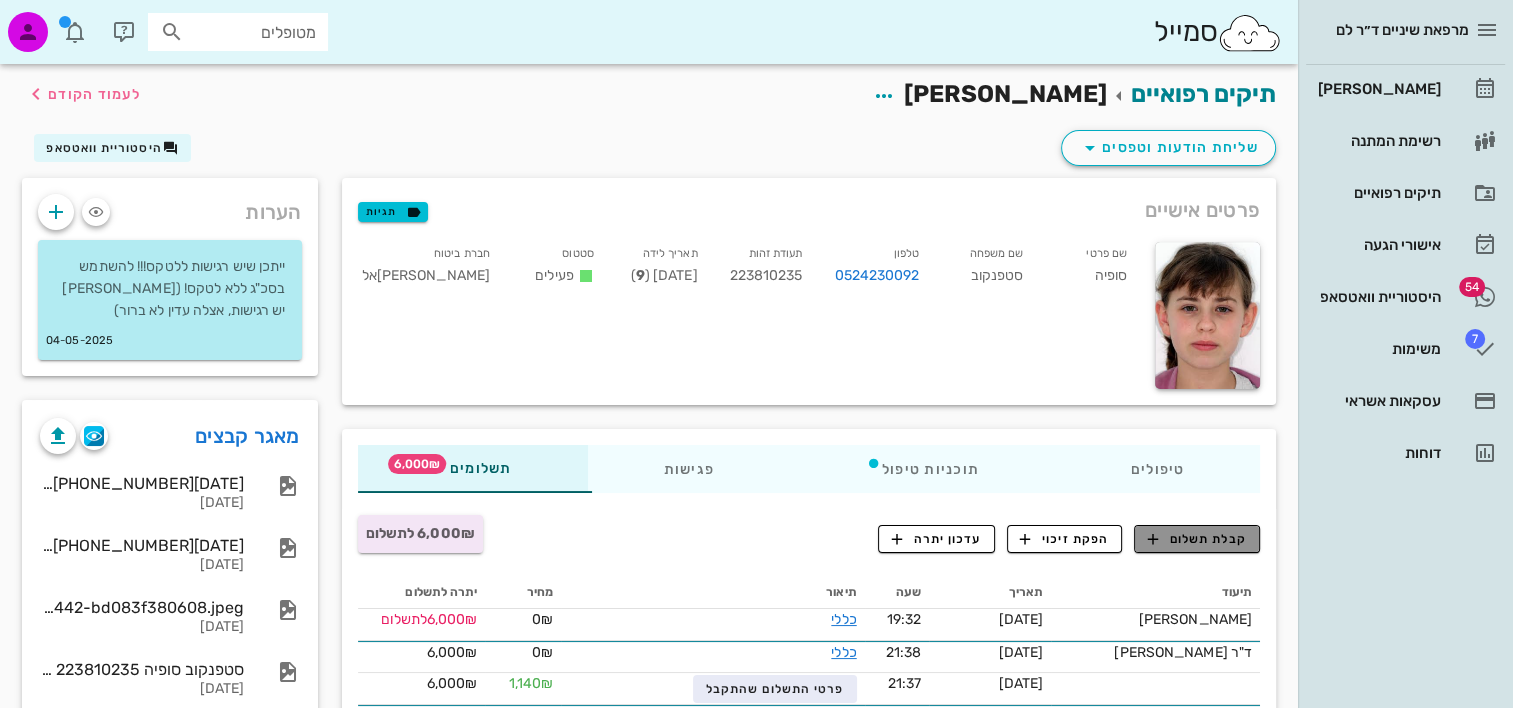 click on "קבלת תשלום" at bounding box center [1197, 539] 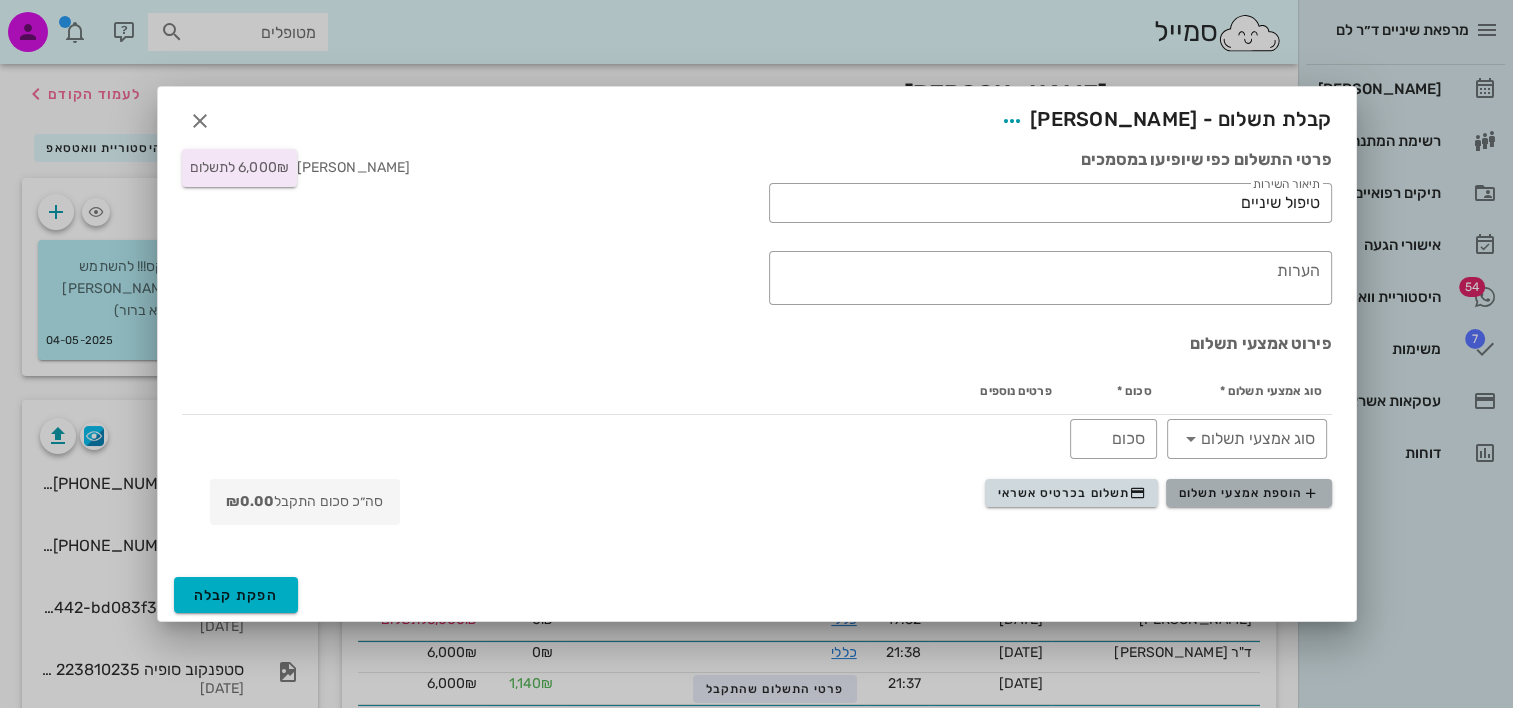 click on "הוספת אמצעי תשלום" at bounding box center [1249, 493] 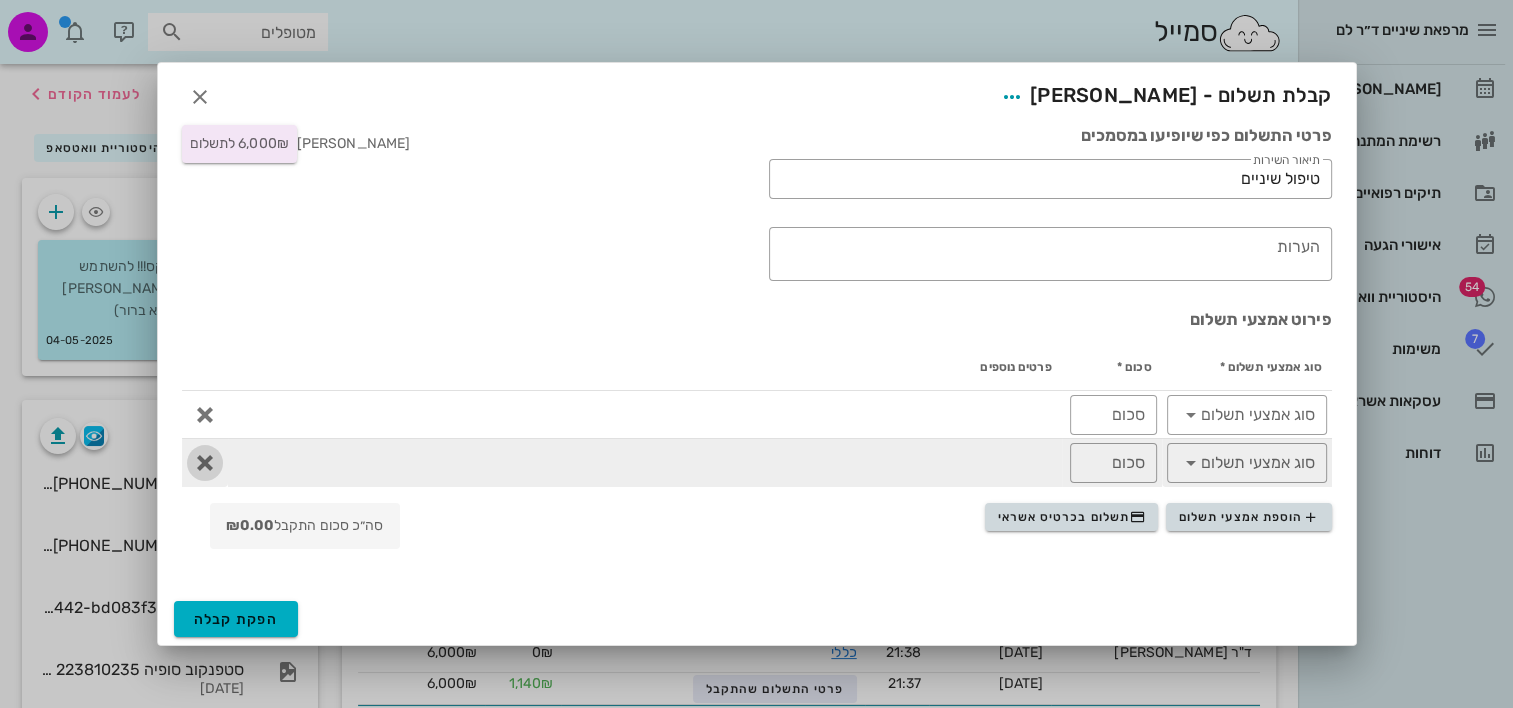 click at bounding box center (205, 463) 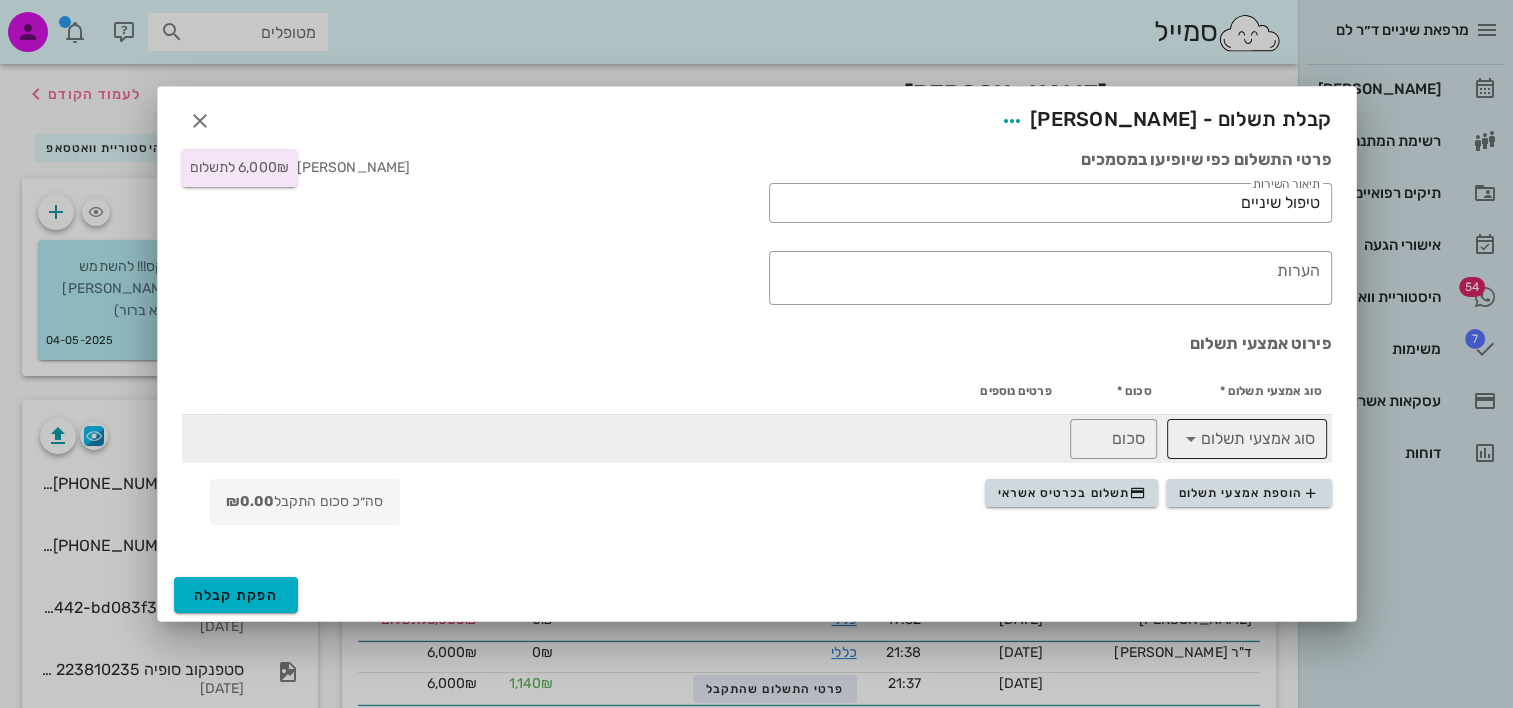 click on "סוג אמצעי תשלום" at bounding box center (1247, 439) 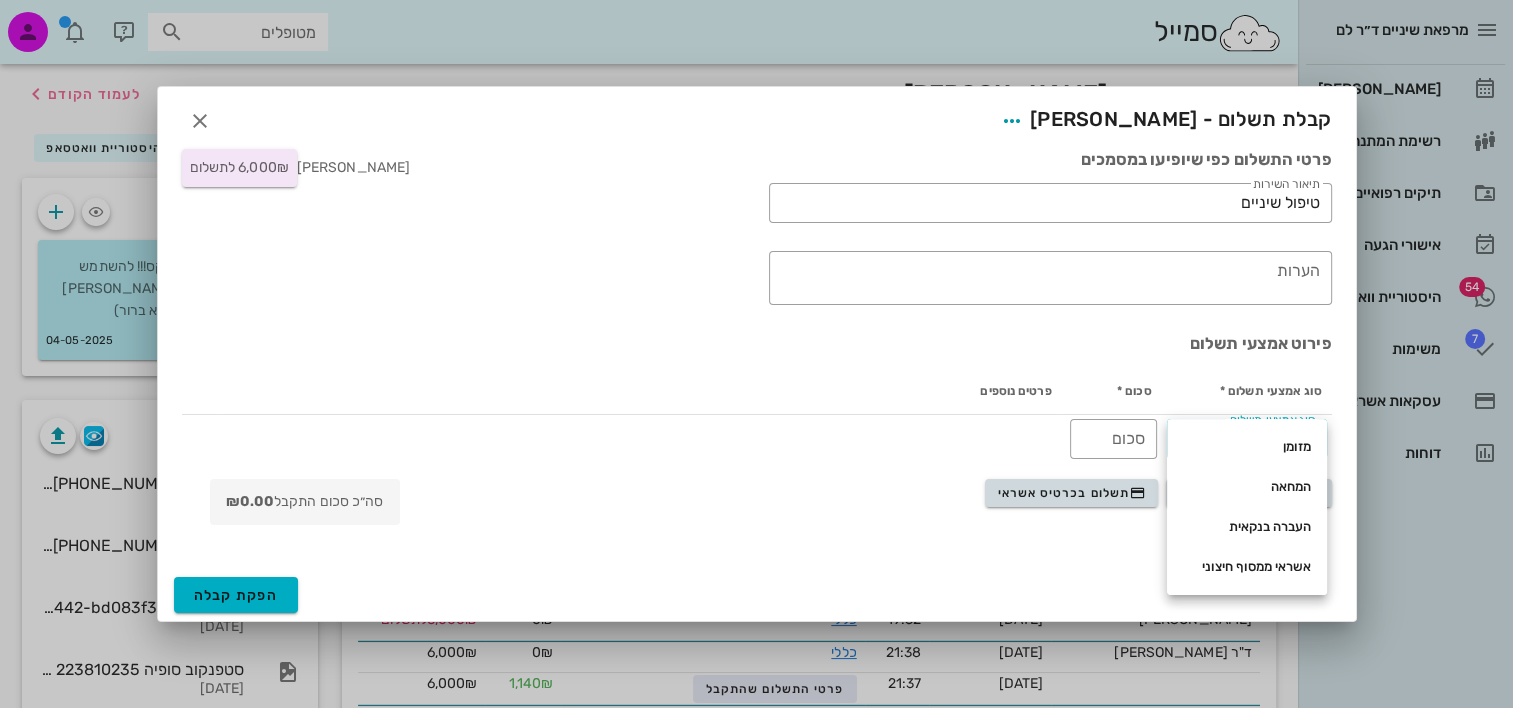 click on "העברה בנקאית" at bounding box center (1247, 527) 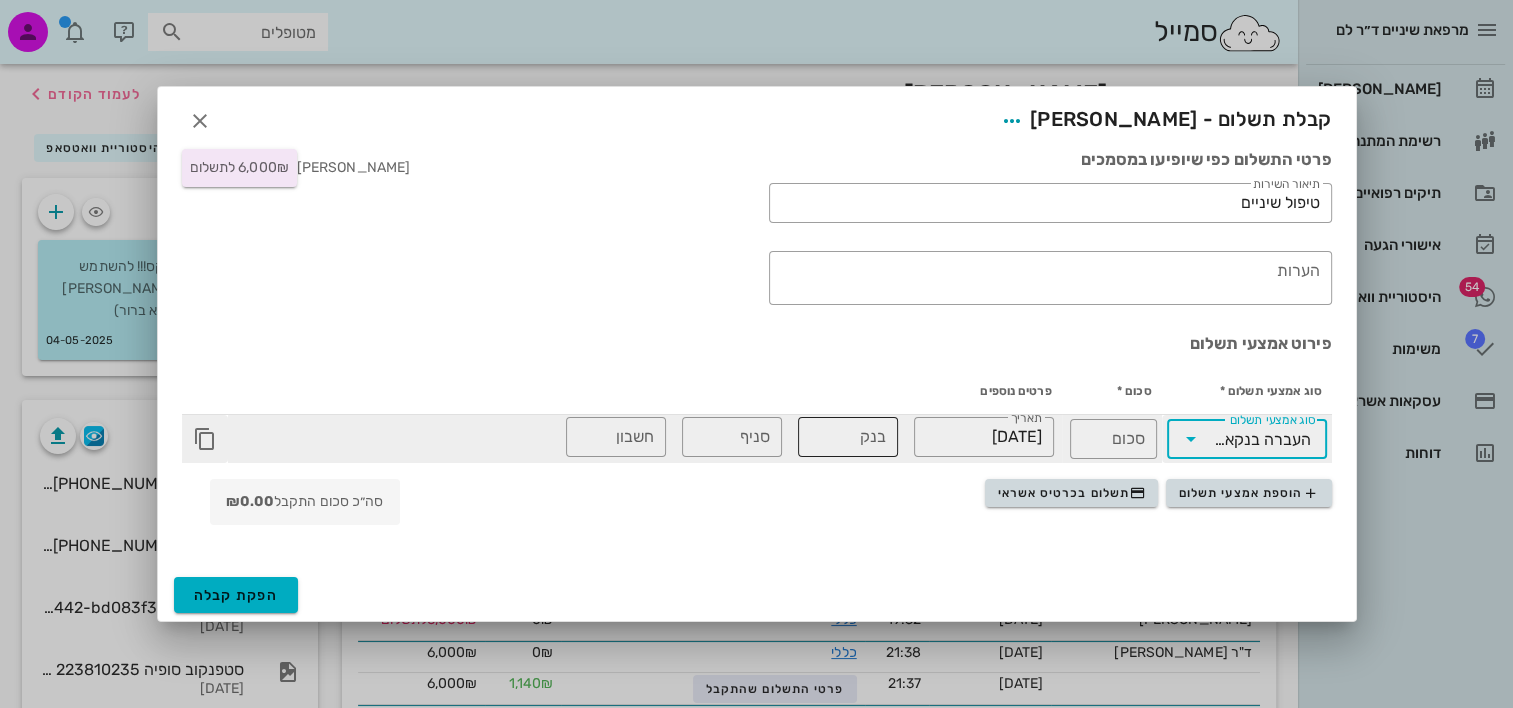 click on "בנק" at bounding box center (848, 437) 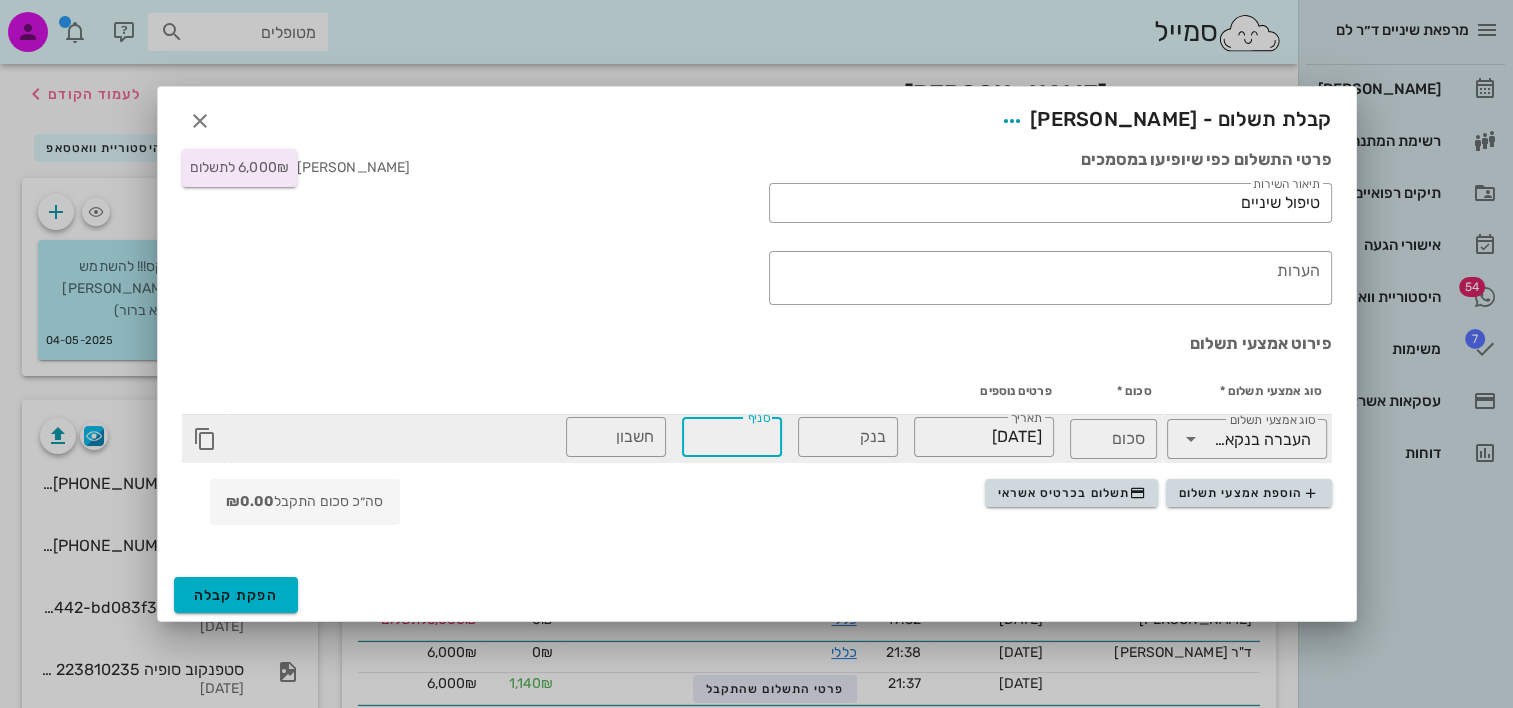 click on "סניף" at bounding box center [732, 437] 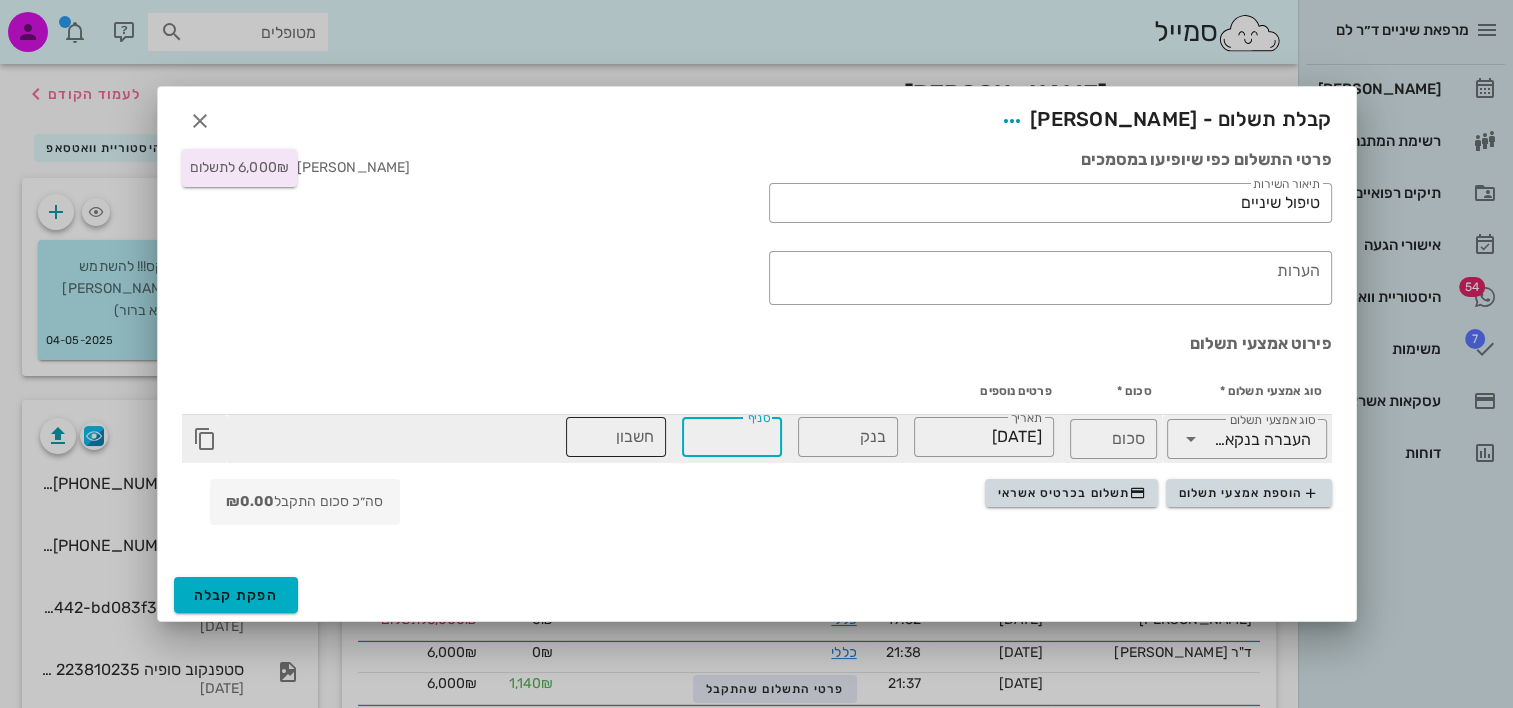 click on "חשבון" at bounding box center [616, 437] 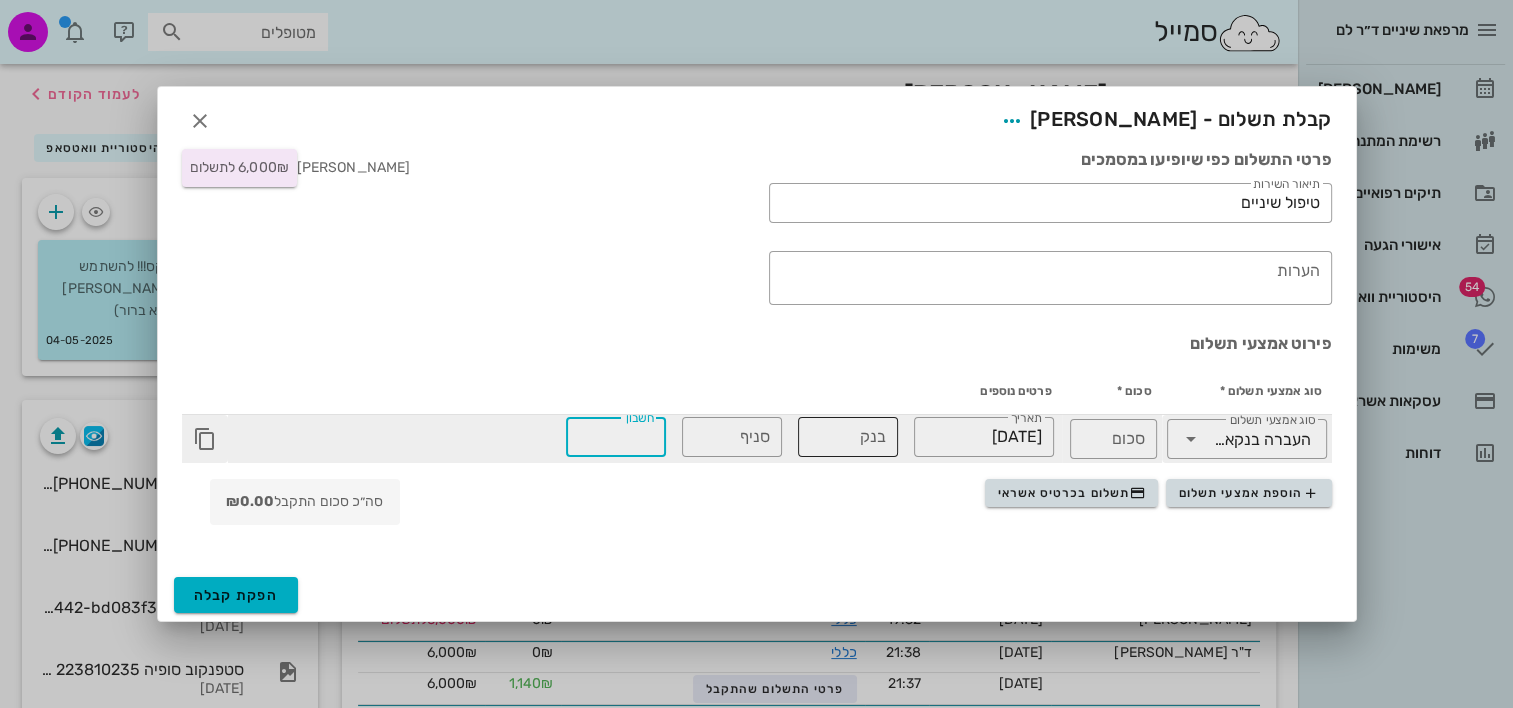 drag, startPoint x: 888, startPoint y: 440, endPoint x: 842, endPoint y: 441, distance: 46.010868 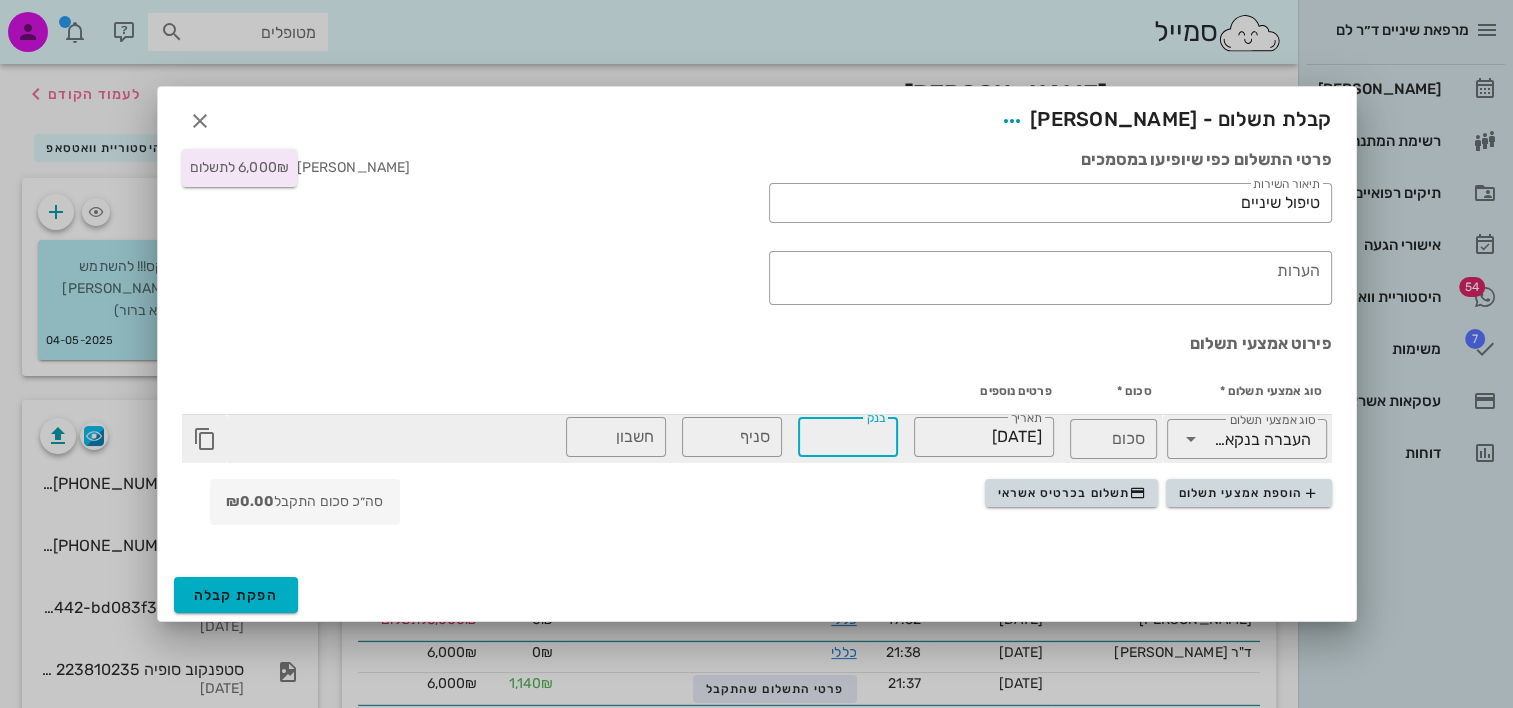 click on "בנק" at bounding box center (848, 437) 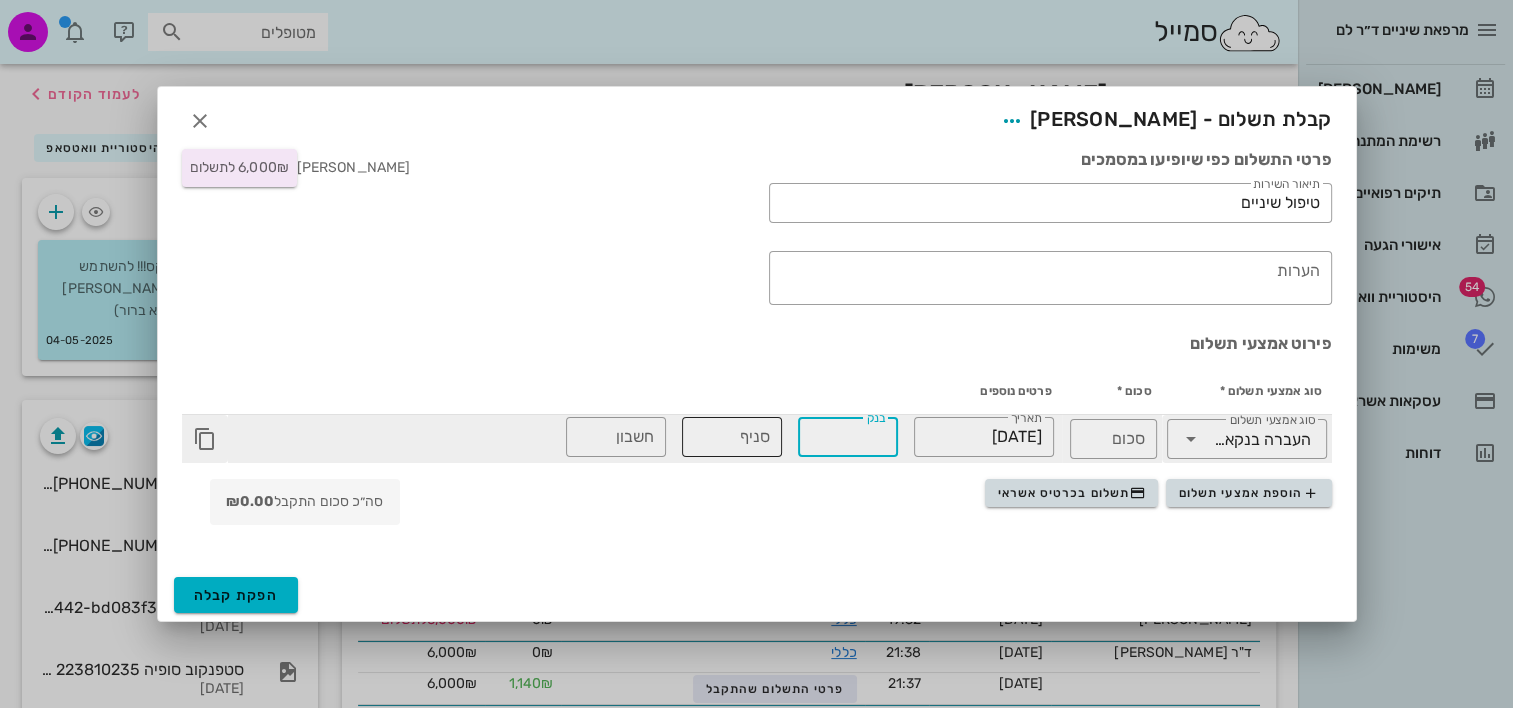 click on "סניף" at bounding box center (732, 437) 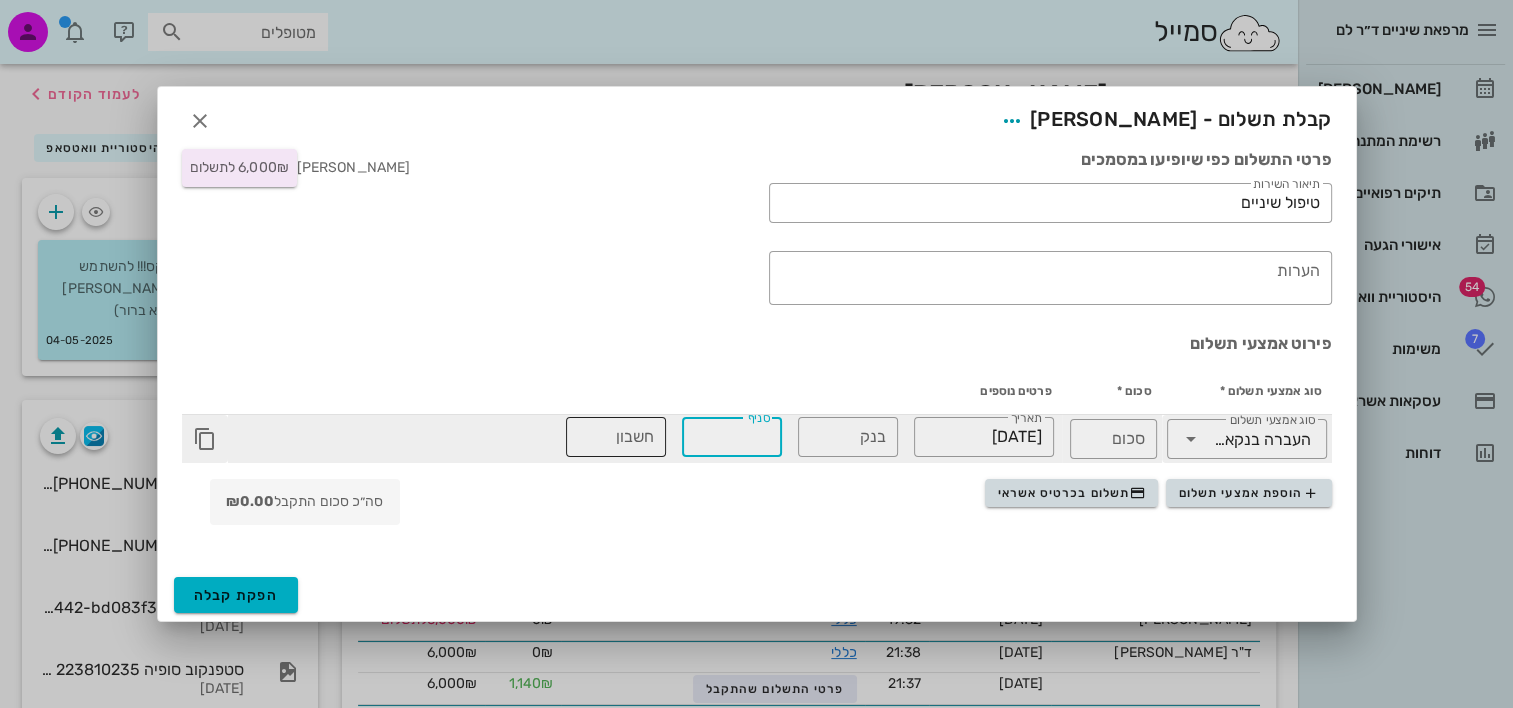 click on "חשבון" at bounding box center [616, 437] 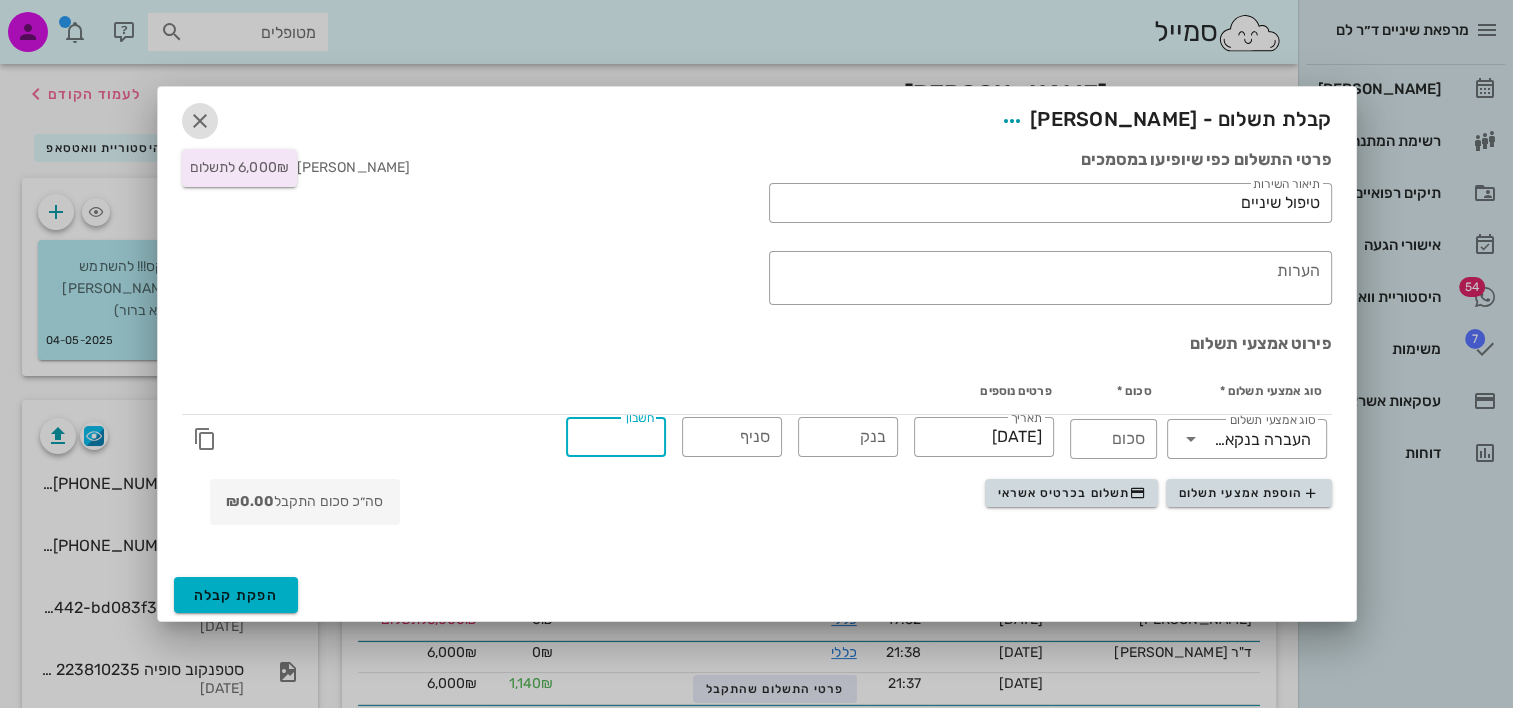 click at bounding box center (200, 121) 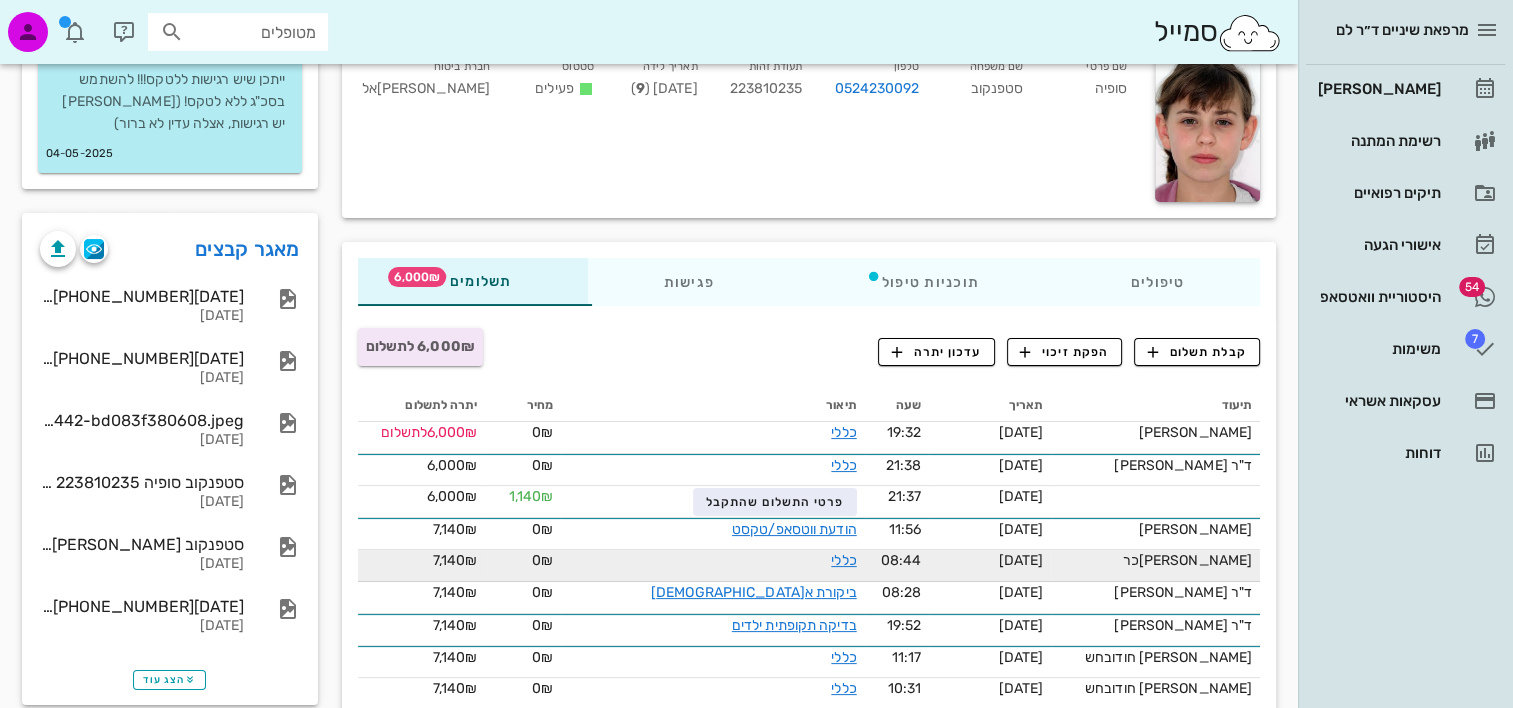 scroll, scrollTop: 200, scrollLeft: 0, axis: vertical 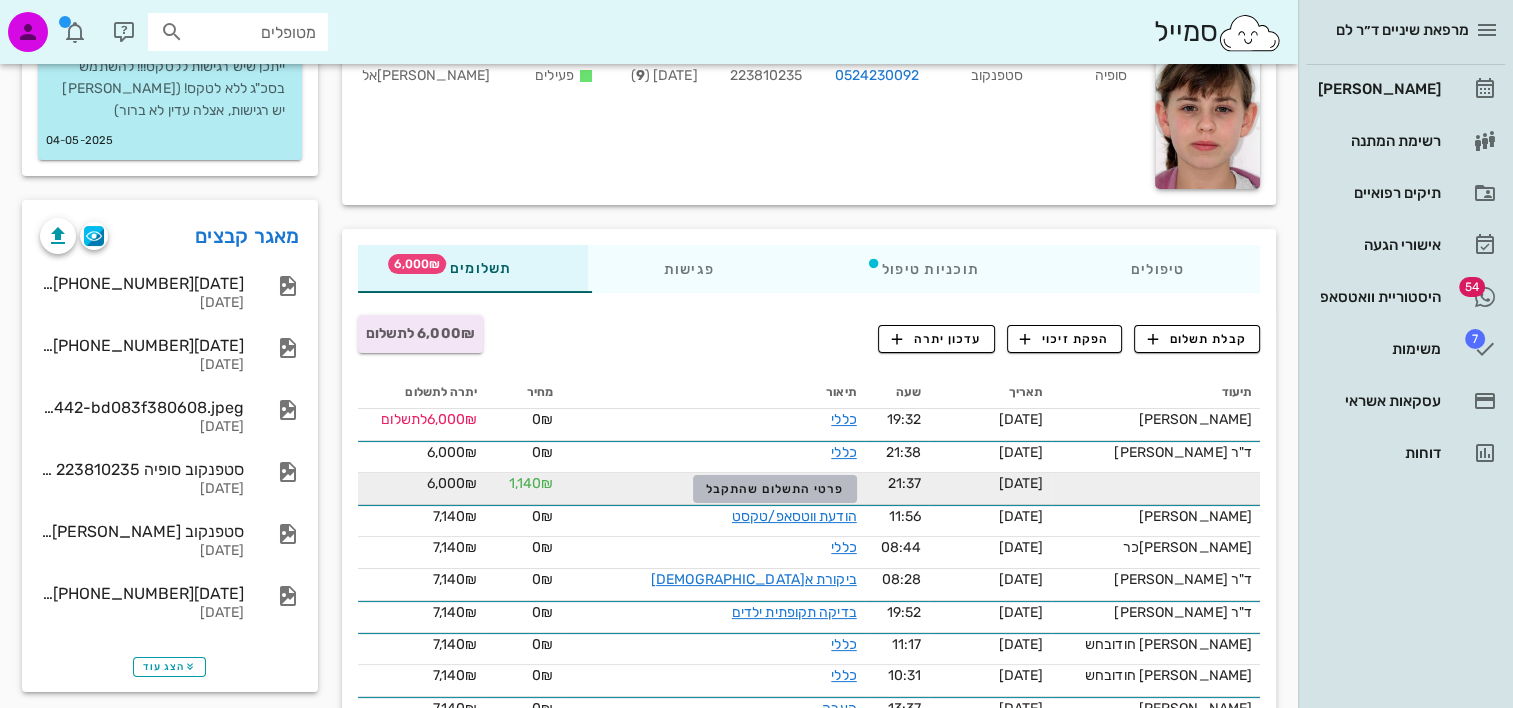 click on "פרטי התשלום שהתקבל" at bounding box center (774, 489) 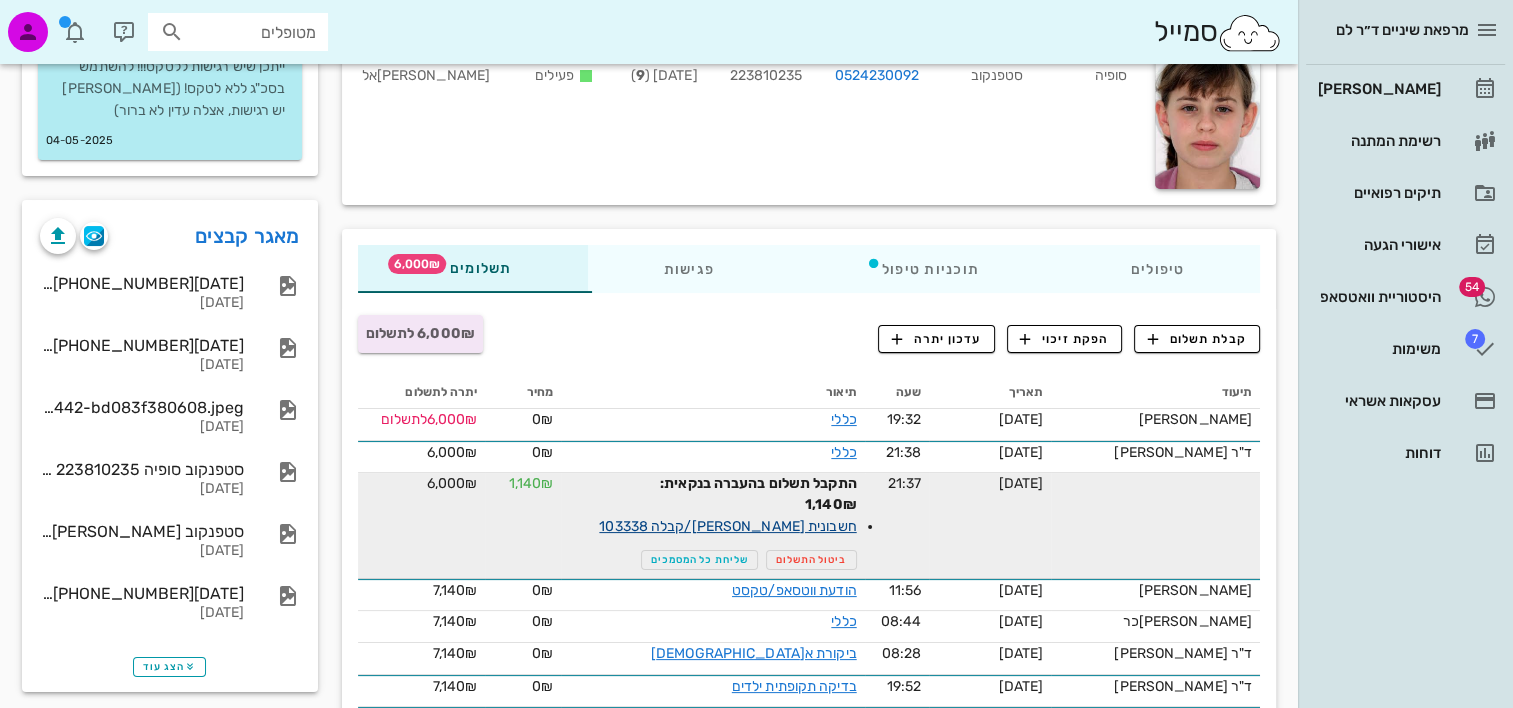 click on "חשבונית מס/קבלה
103338" at bounding box center (727, 526) 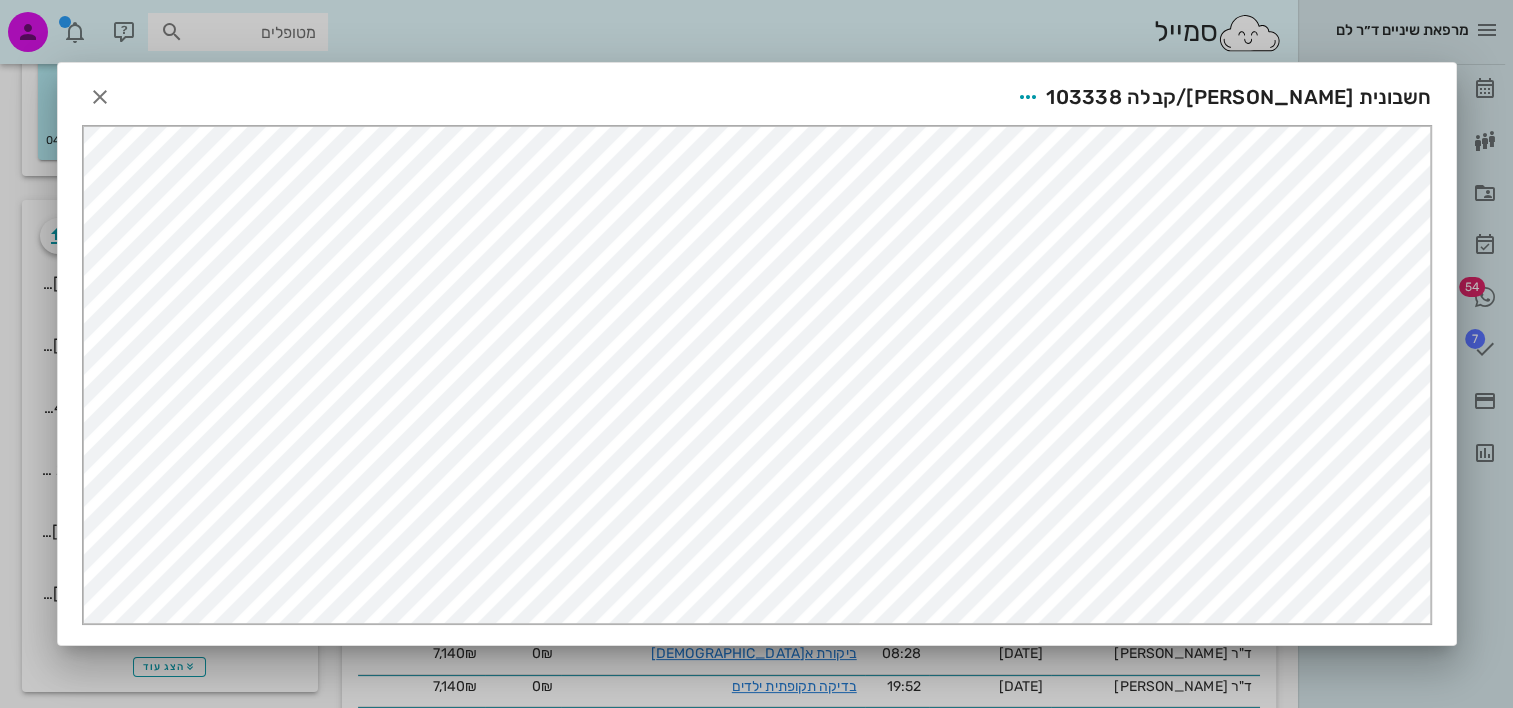 scroll, scrollTop: 0, scrollLeft: 0, axis: both 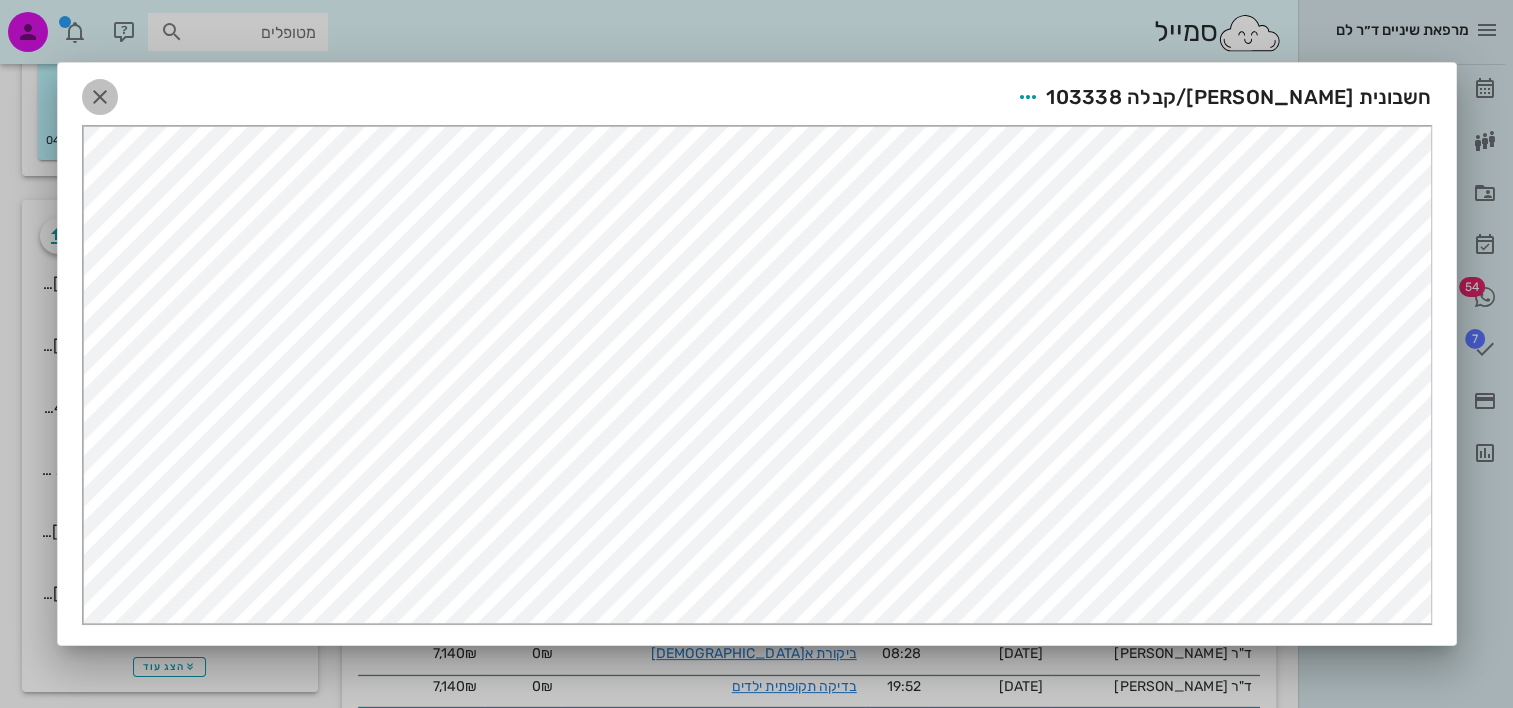 click at bounding box center [100, 97] 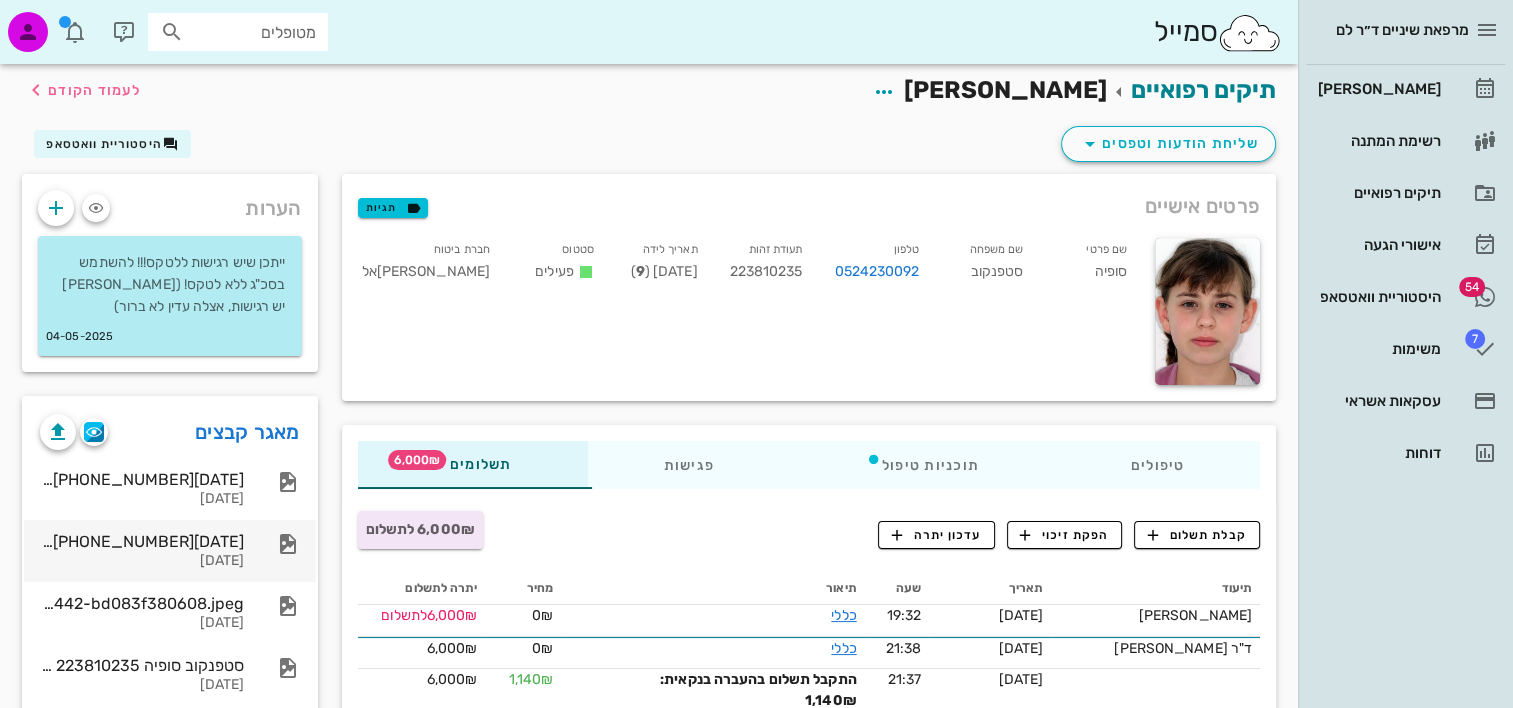 scroll, scrollTop: 0, scrollLeft: 0, axis: both 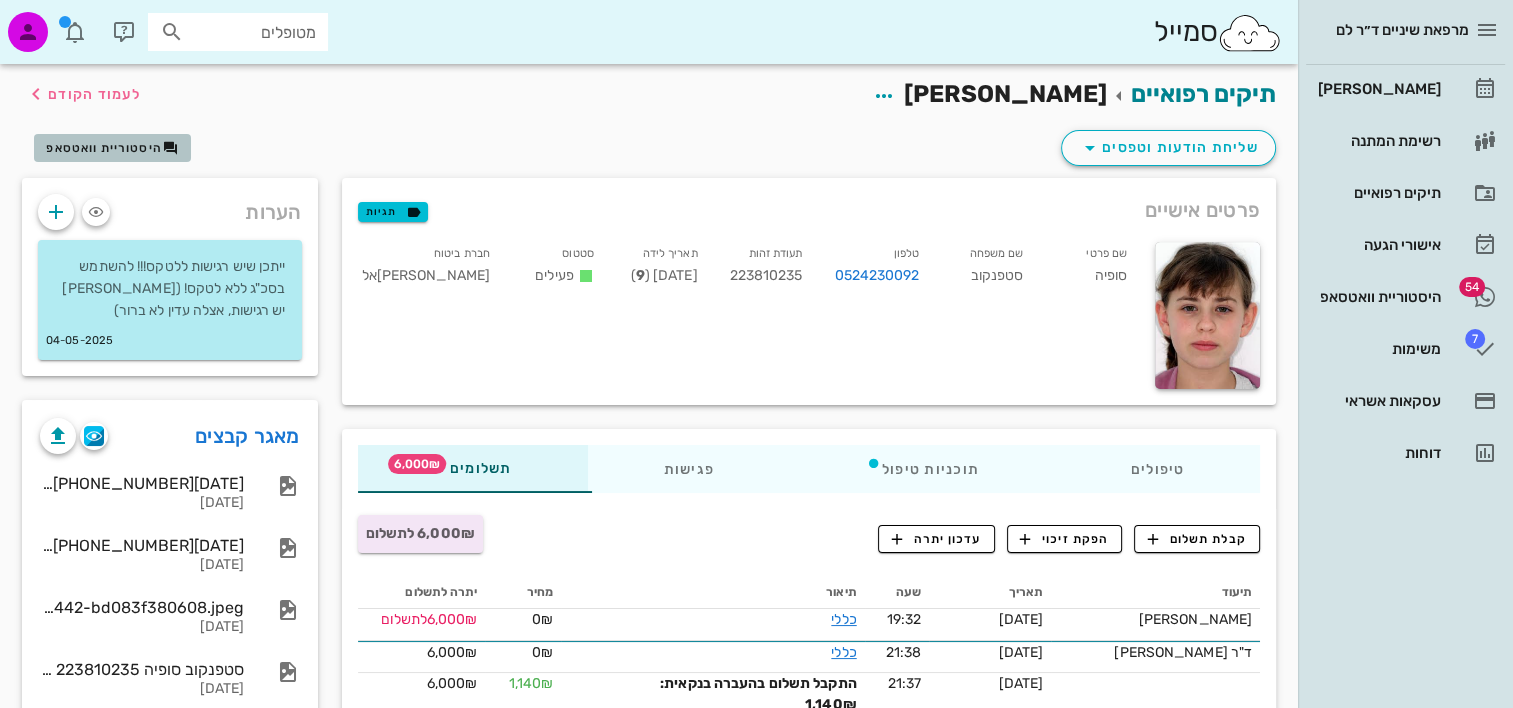 click on "היסטוריית וואטסאפ" at bounding box center [112, 148] 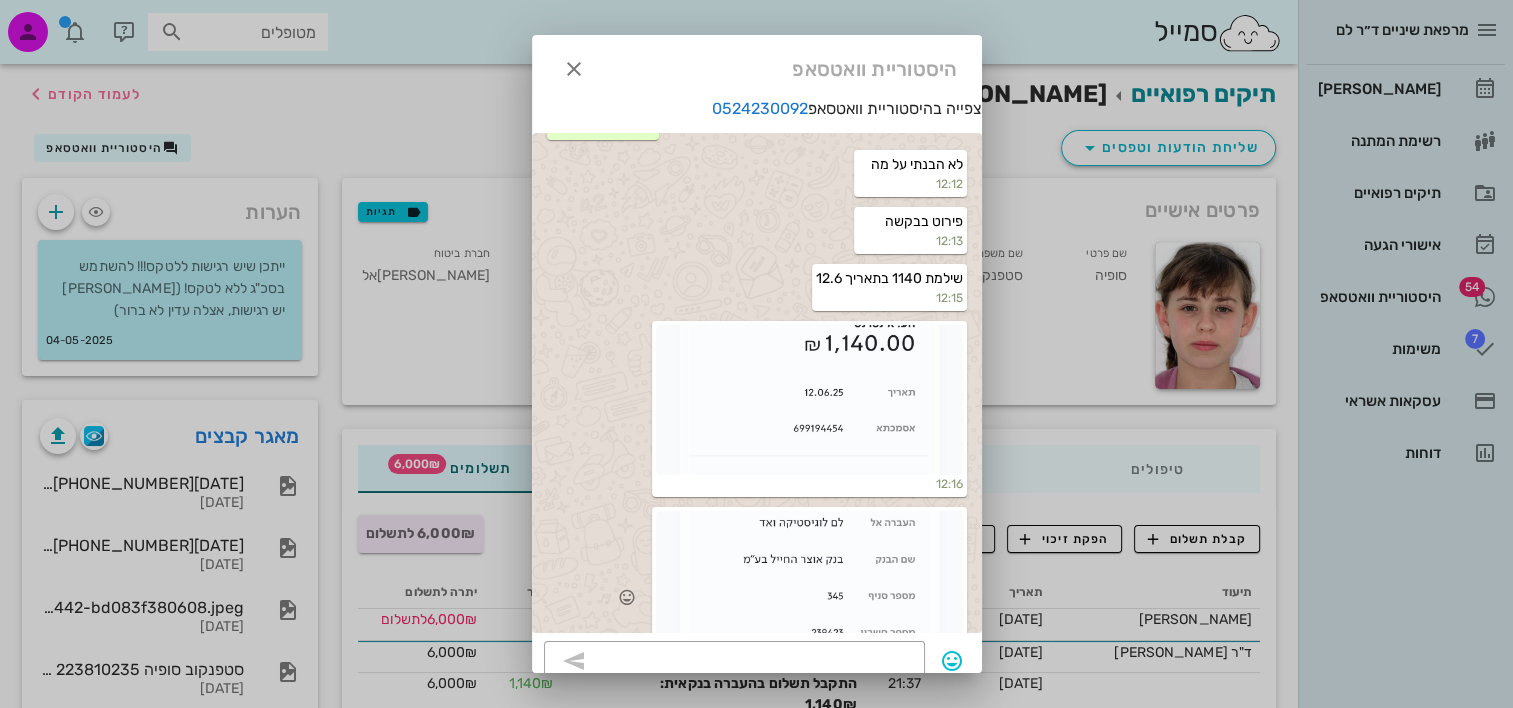 scroll, scrollTop: 6396, scrollLeft: 0, axis: vertical 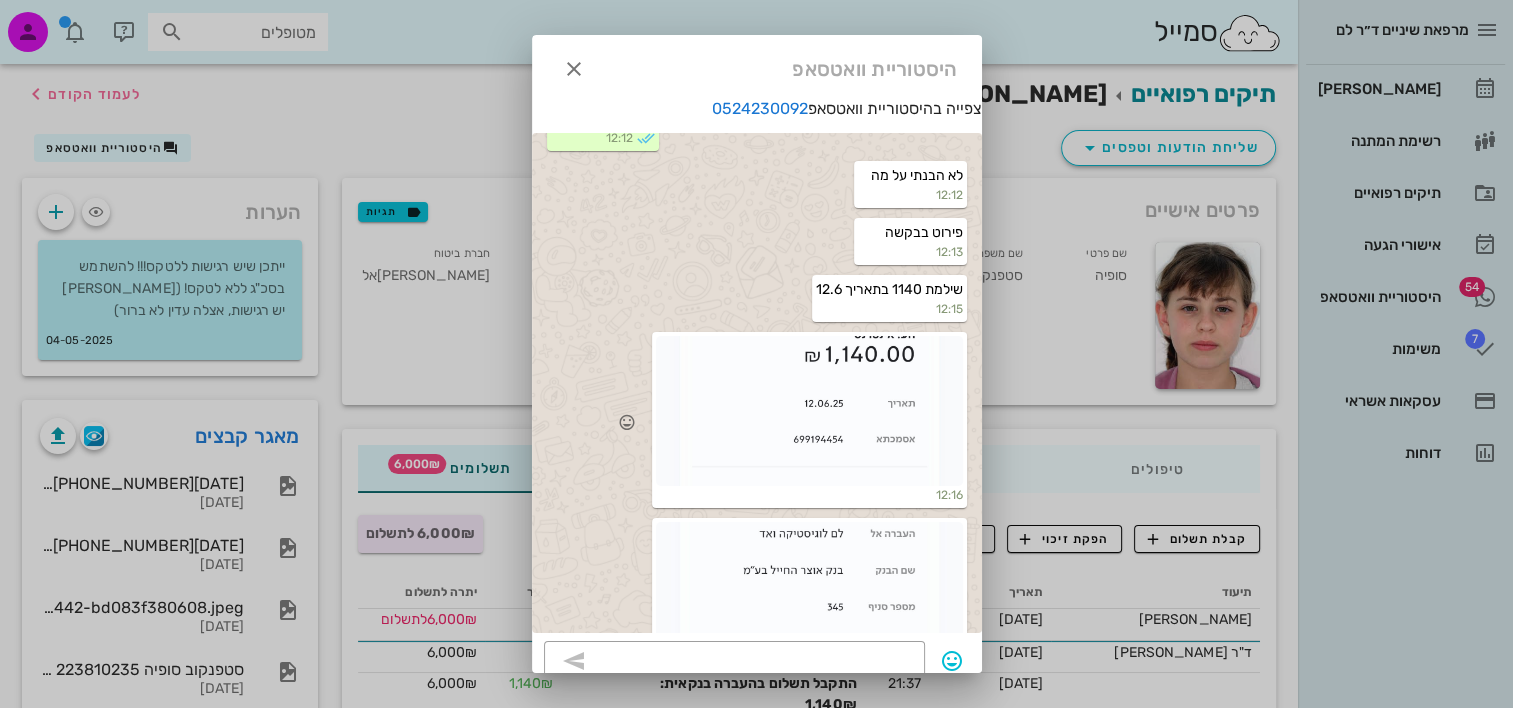 click at bounding box center [809, 411] 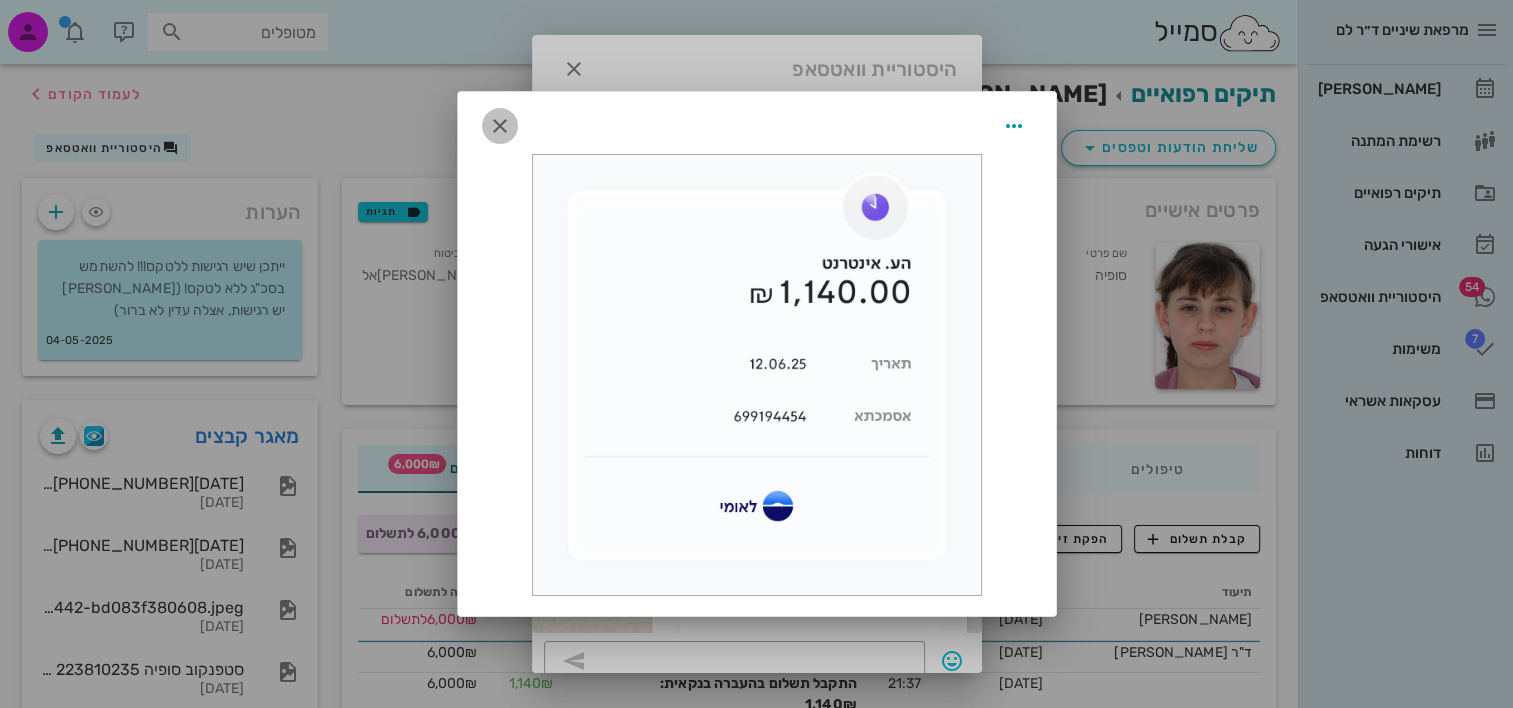 click at bounding box center [500, 126] 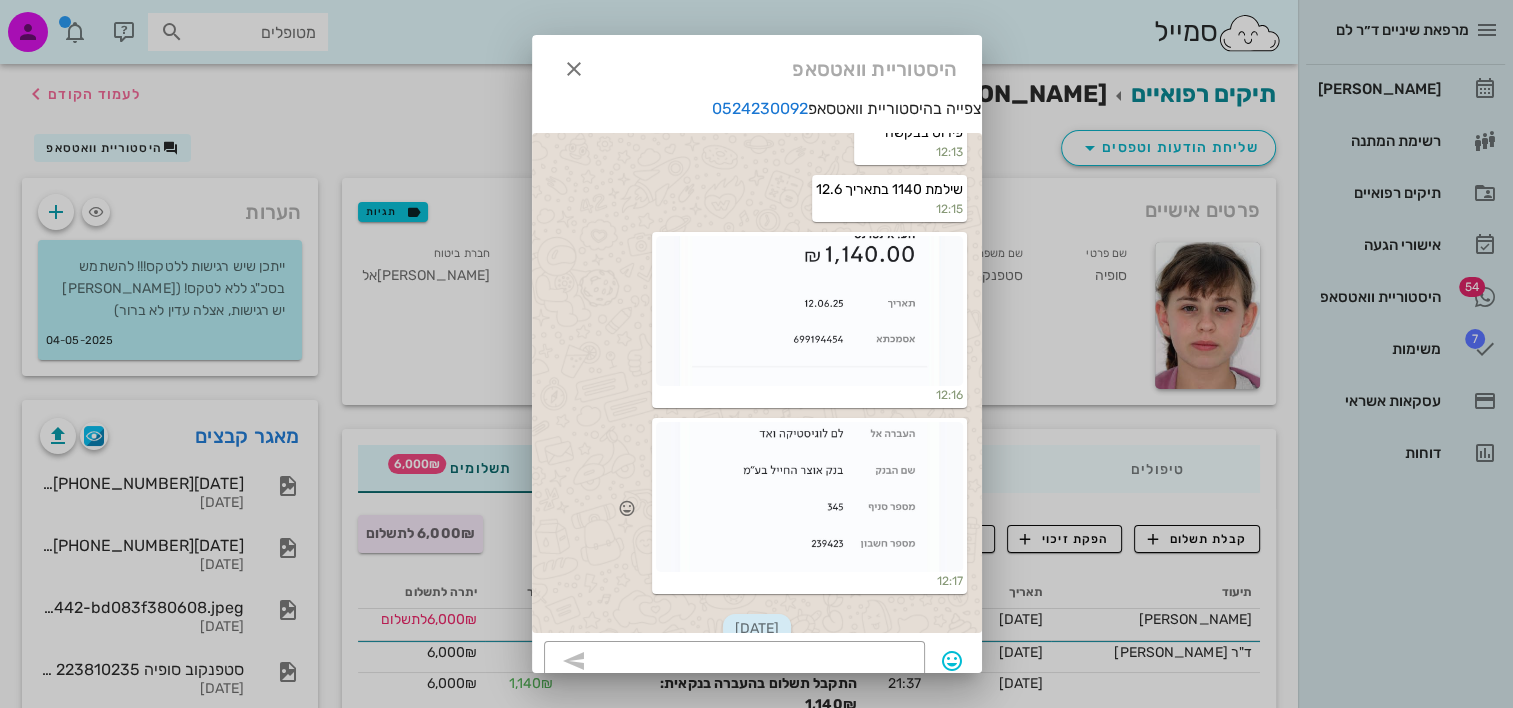 scroll, scrollTop: 6396, scrollLeft: 0, axis: vertical 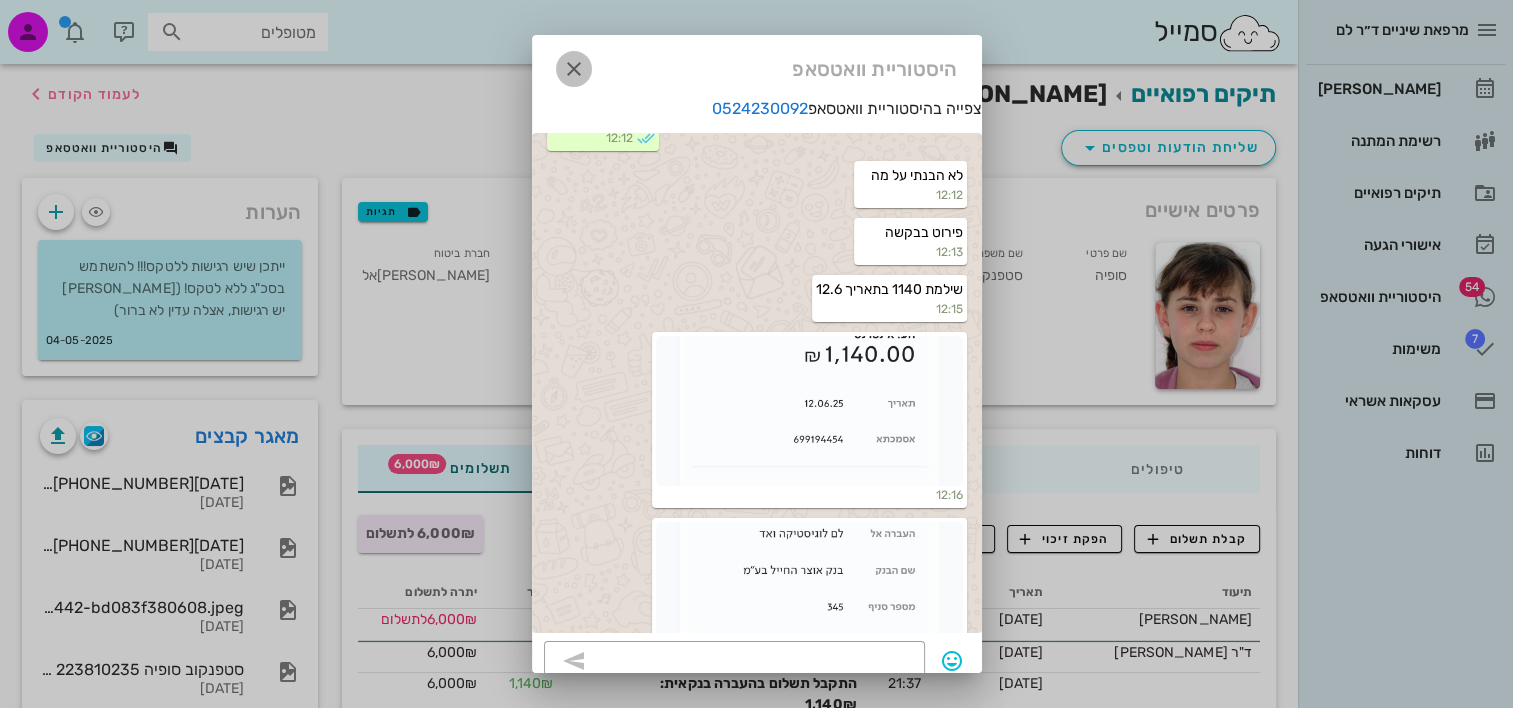 click at bounding box center (574, 69) 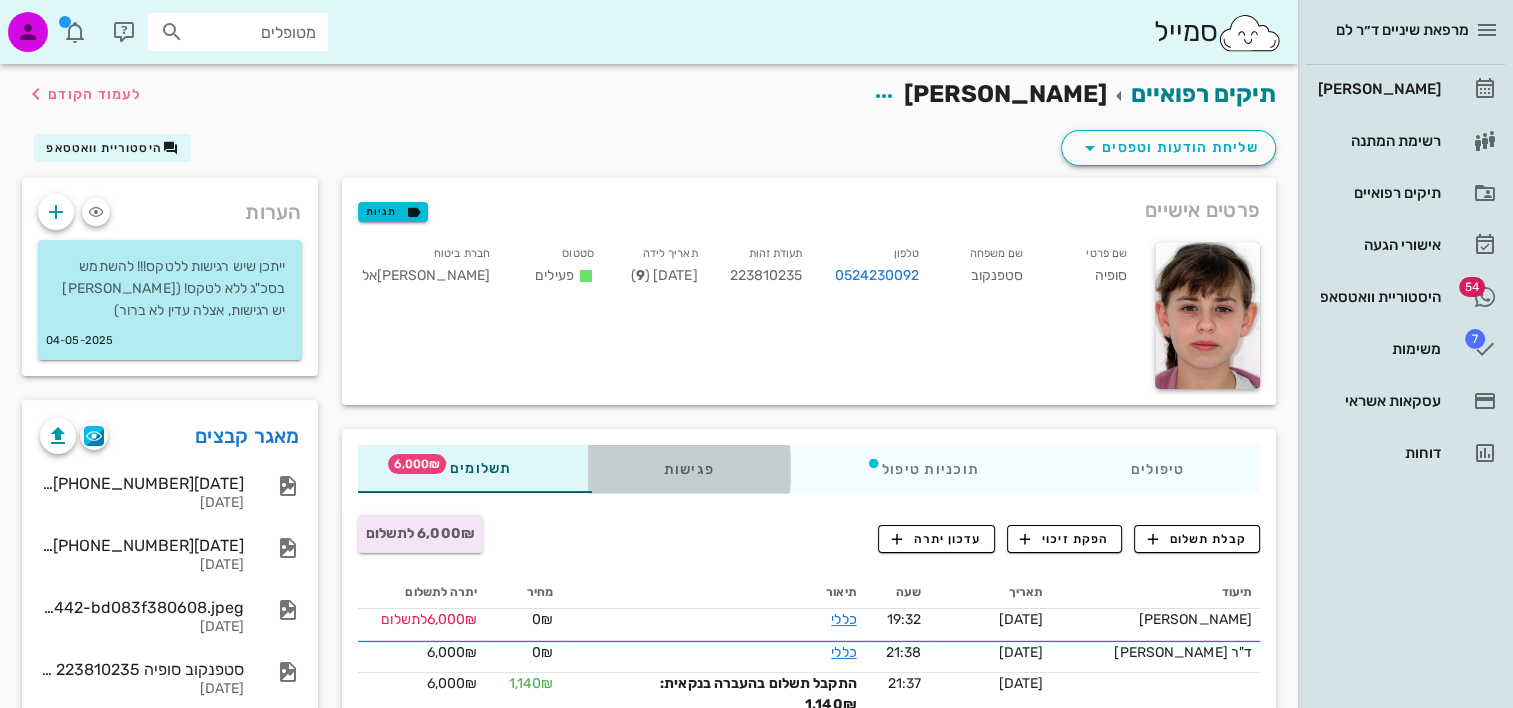 click on "פגישות" at bounding box center [688, 469] 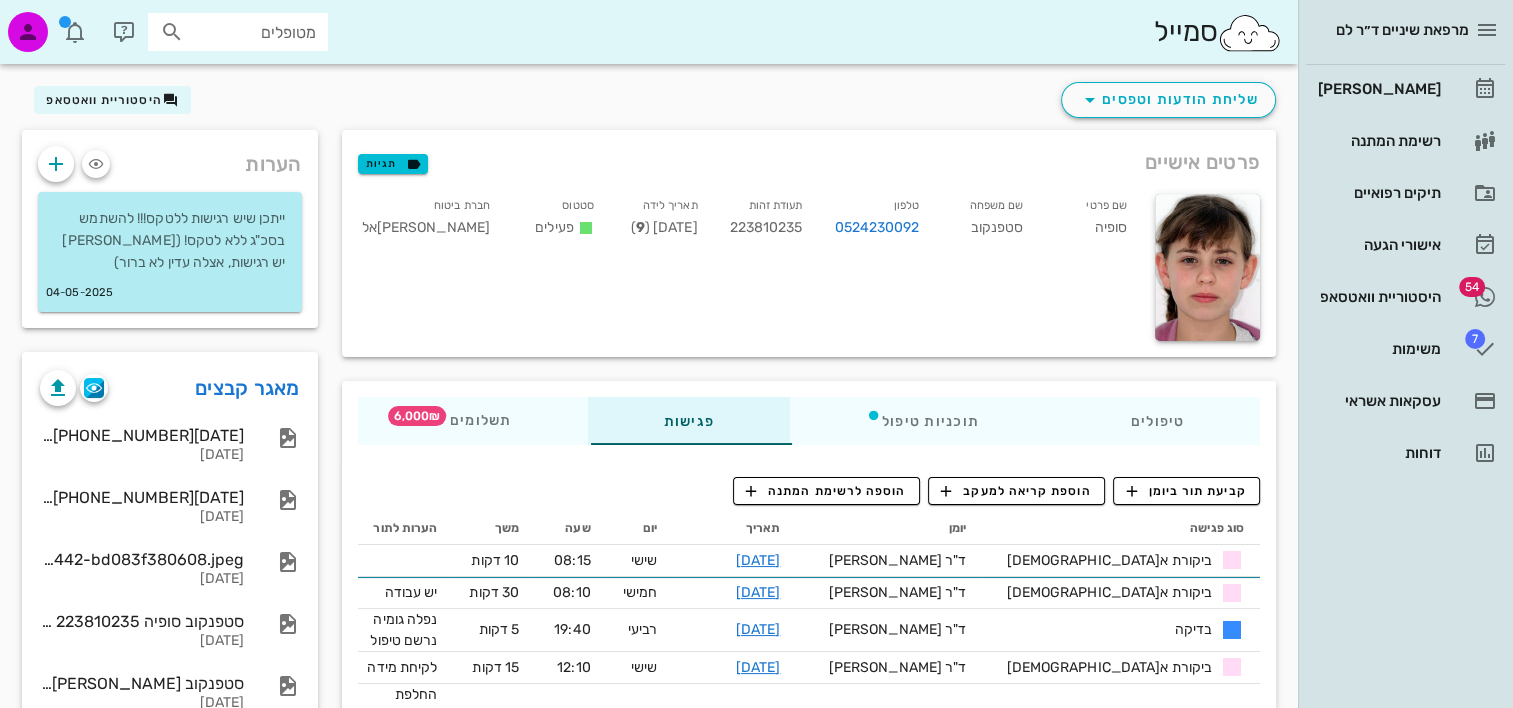 scroll, scrollTop: 0, scrollLeft: 0, axis: both 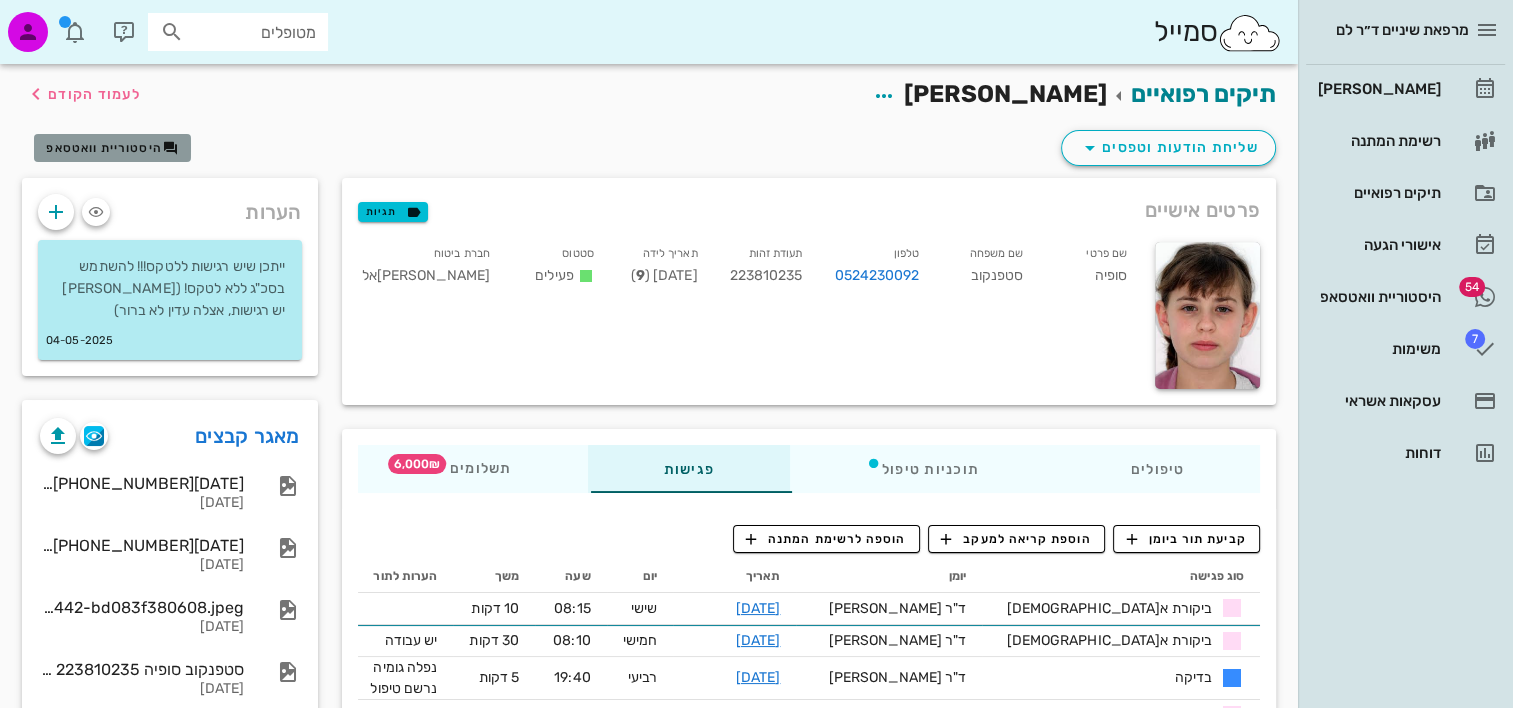 click on "היסטוריית וואטסאפ" at bounding box center [104, 148] 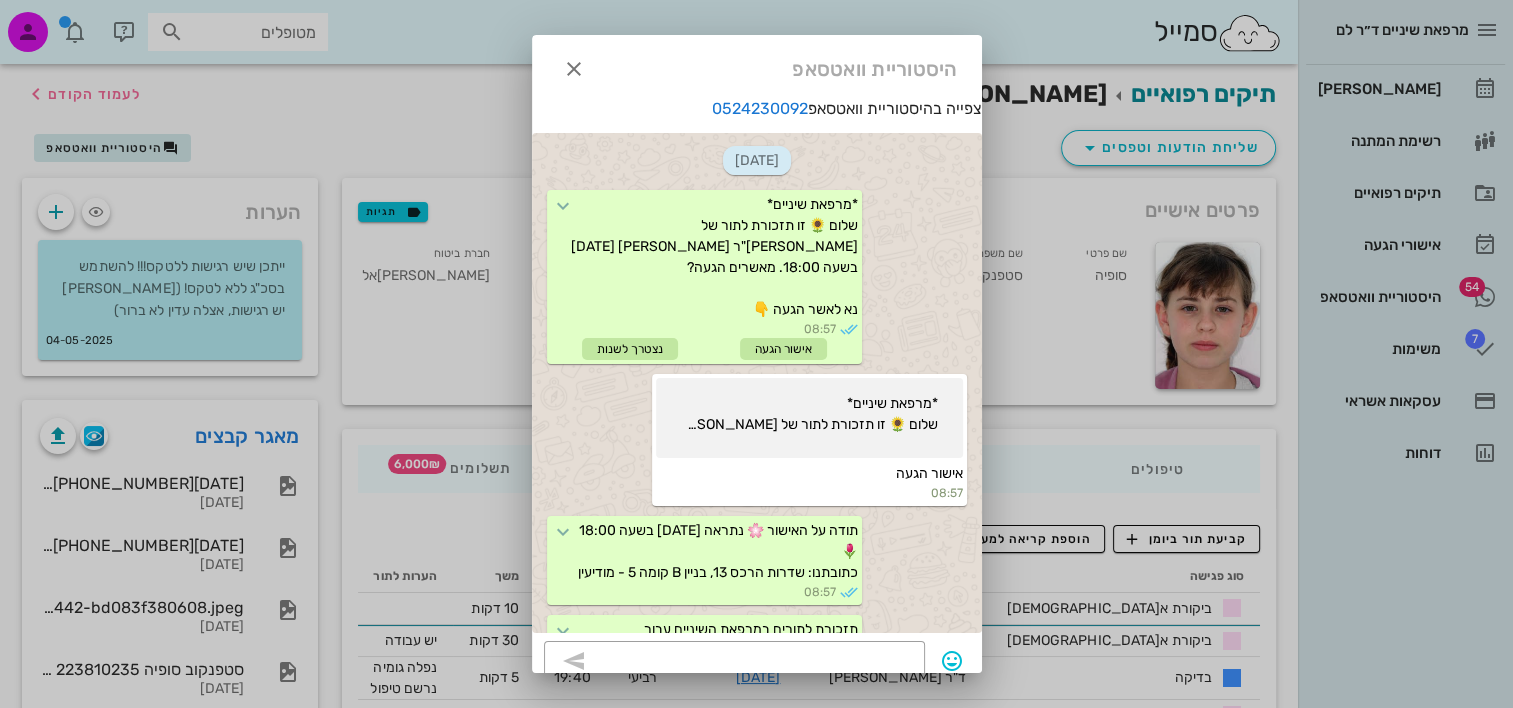 scroll, scrollTop: 6596, scrollLeft: 0, axis: vertical 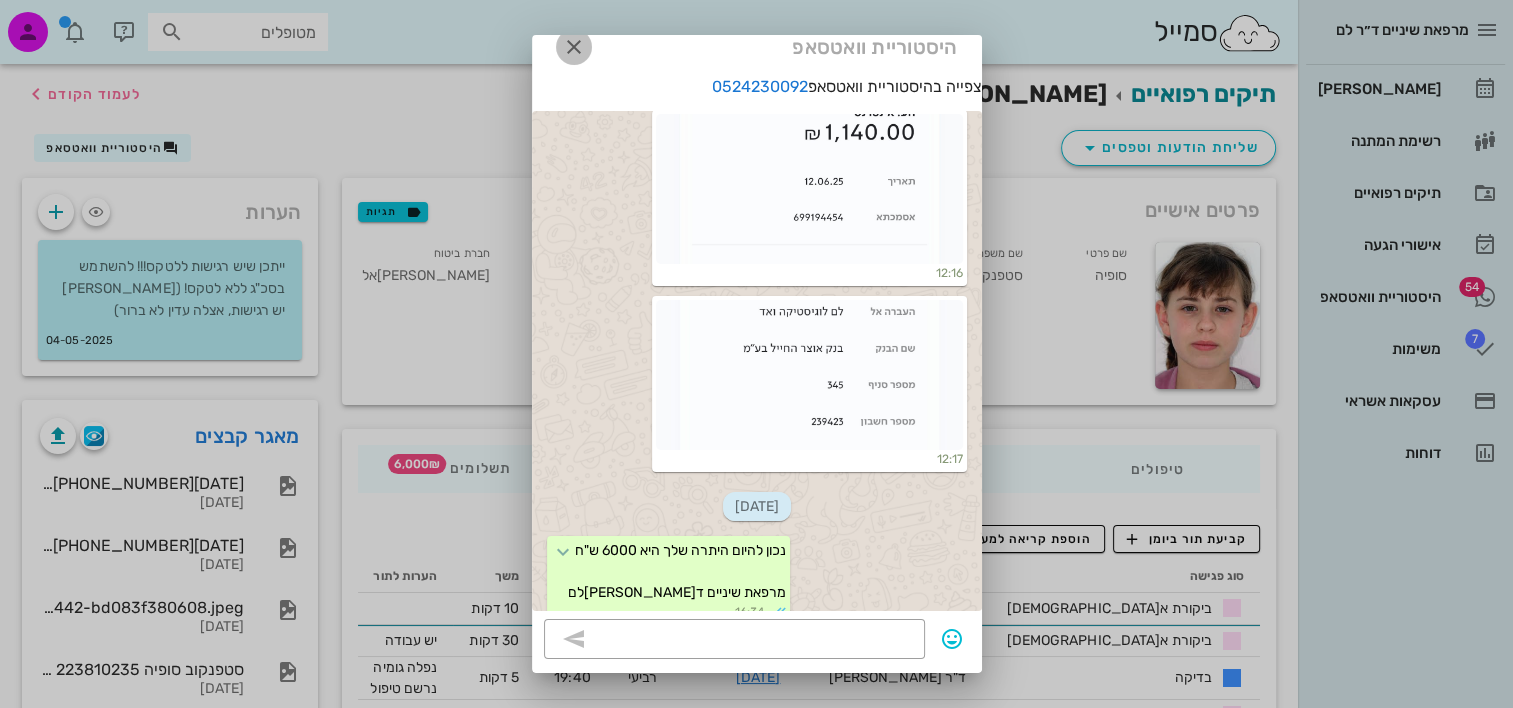 click on "היסטוריית וואטסאפ" at bounding box center [757, 44] 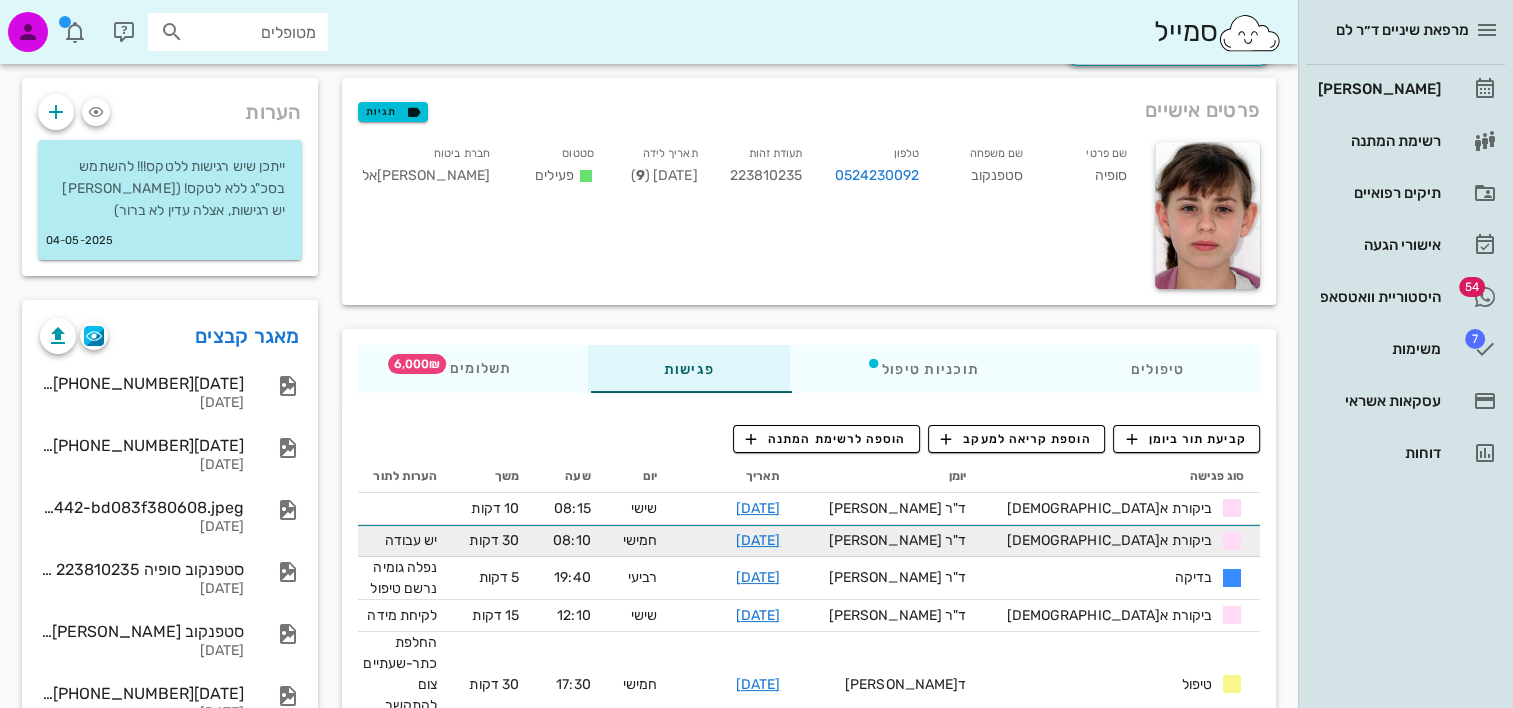 scroll, scrollTop: 200, scrollLeft: 0, axis: vertical 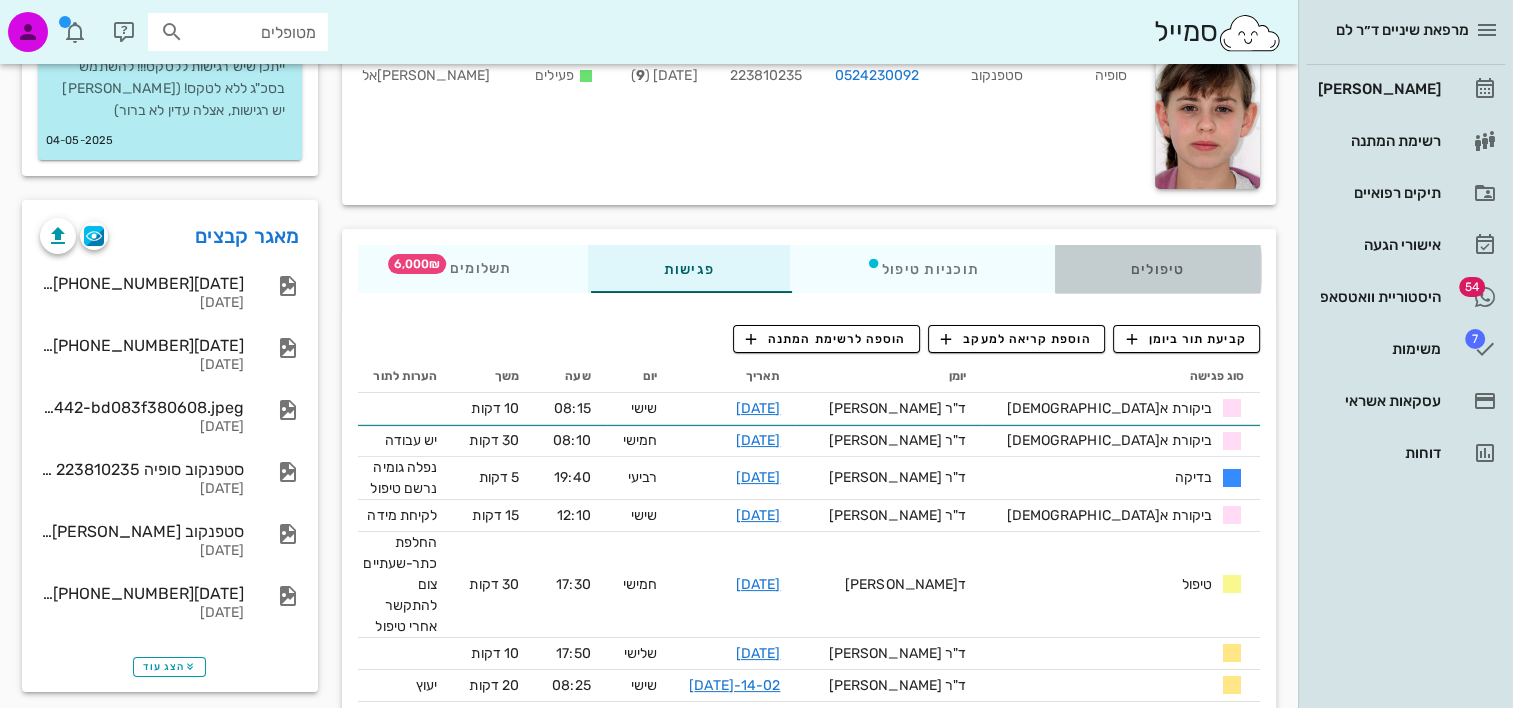 click on "טיפולים" at bounding box center [1157, 269] 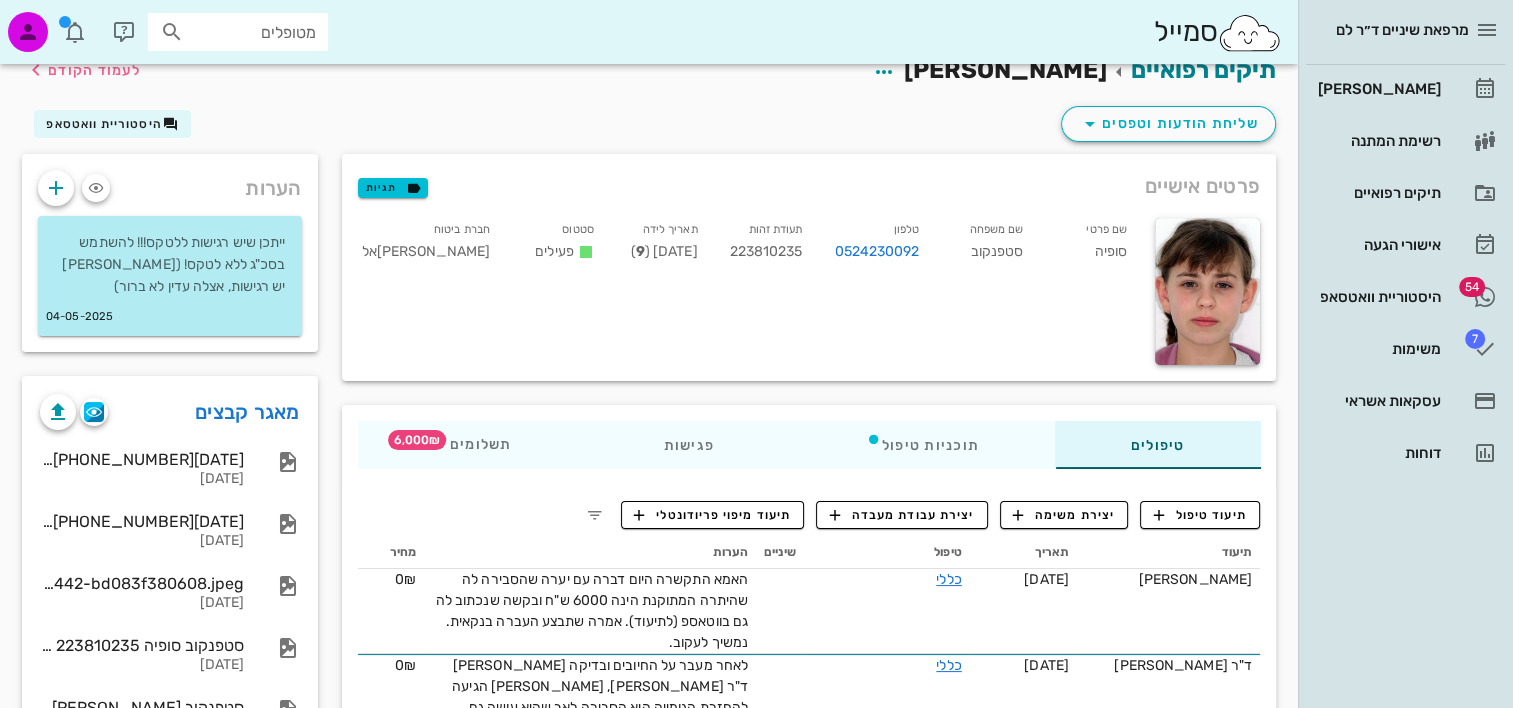 scroll, scrollTop: 0, scrollLeft: 0, axis: both 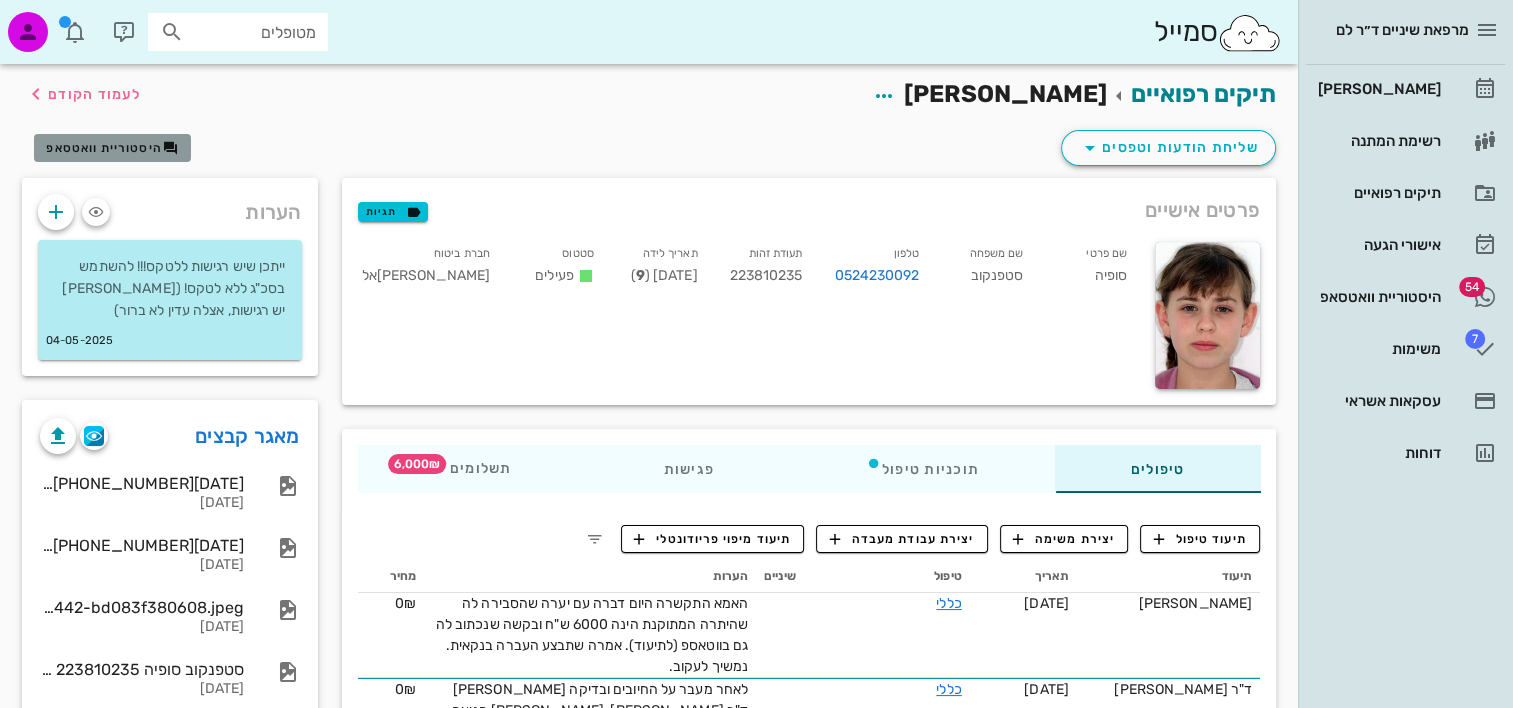 click on "היסטוריית וואטסאפ" at bounding box center (104, 148) 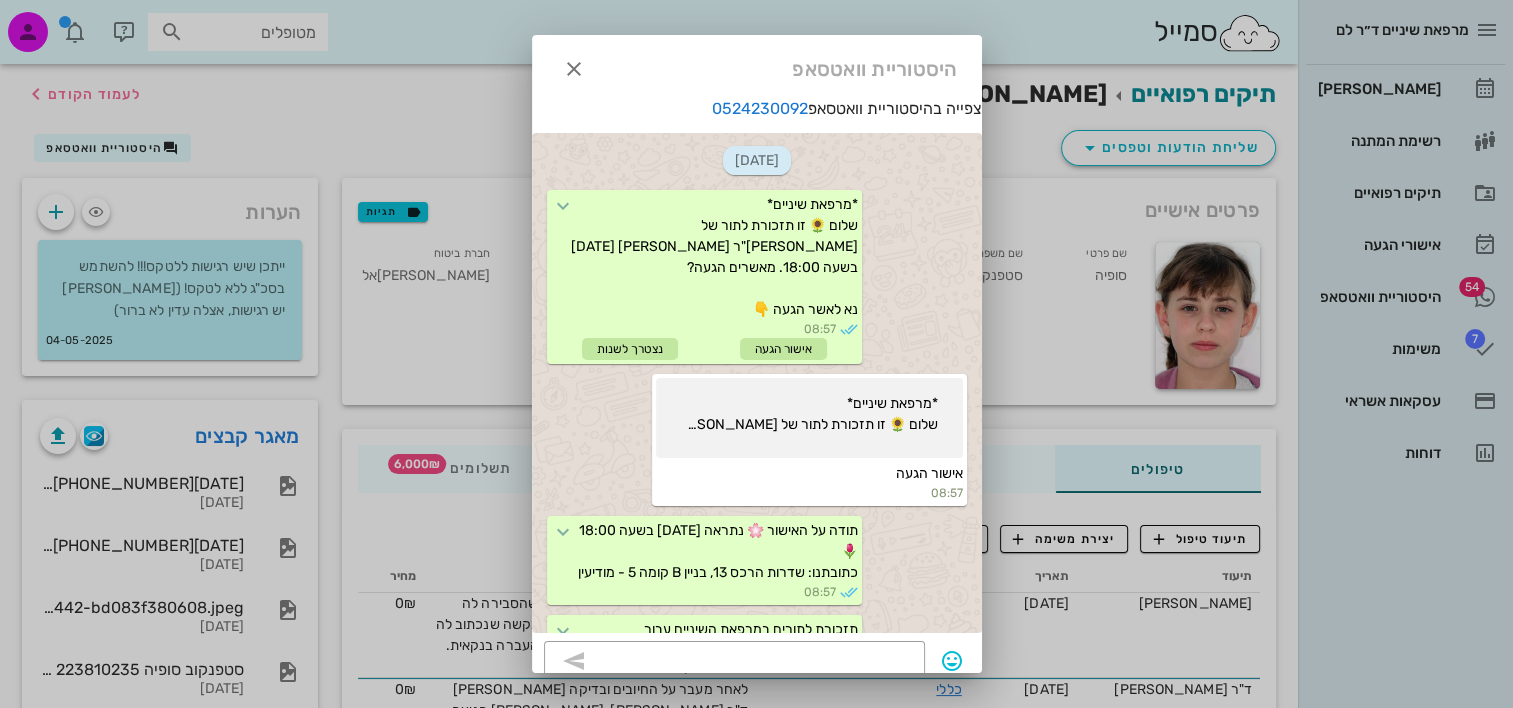 scroll, scrollTop: 6596, scrollLeft: 0, axis: vertical 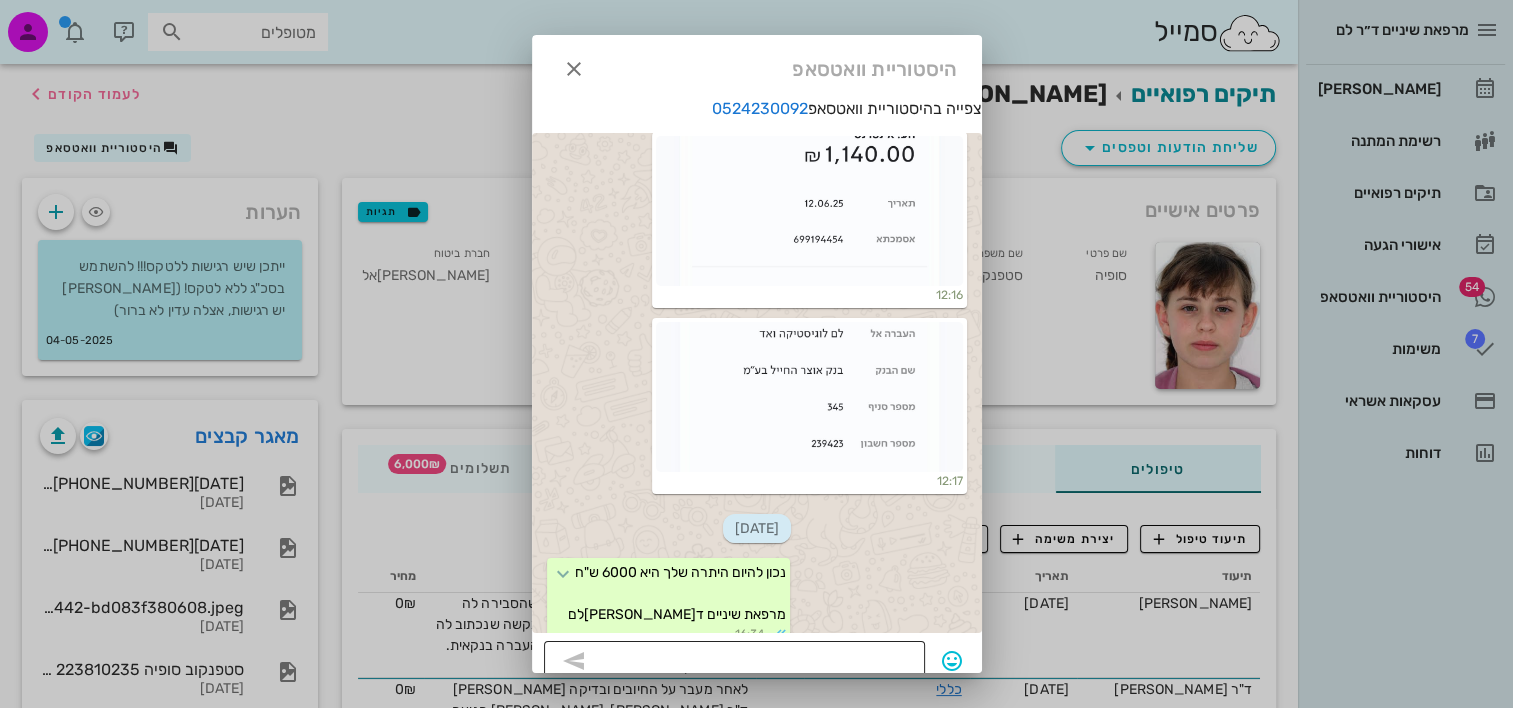 click at bounding box center [748, 661] 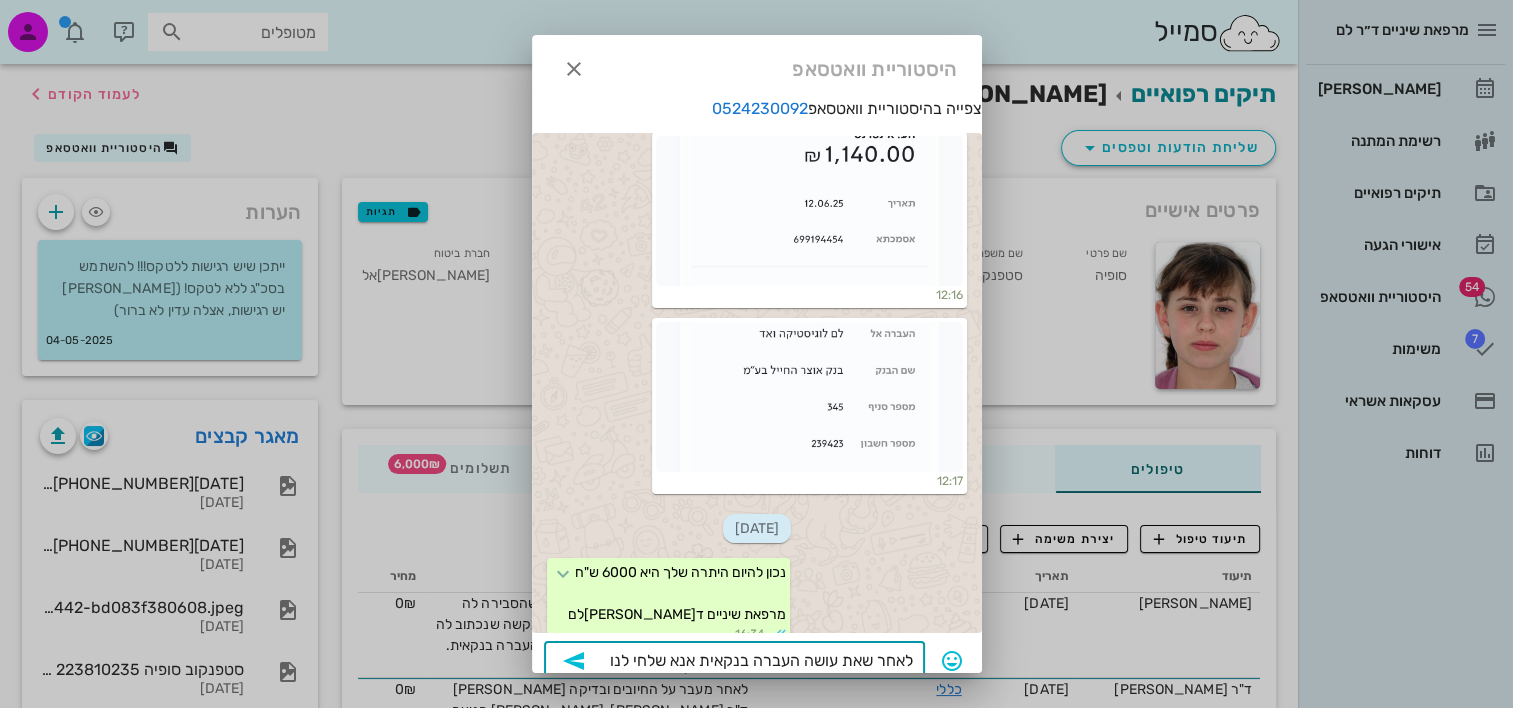 scroll, scrollTop: 26, scrollLeft: 0, axis: vertical 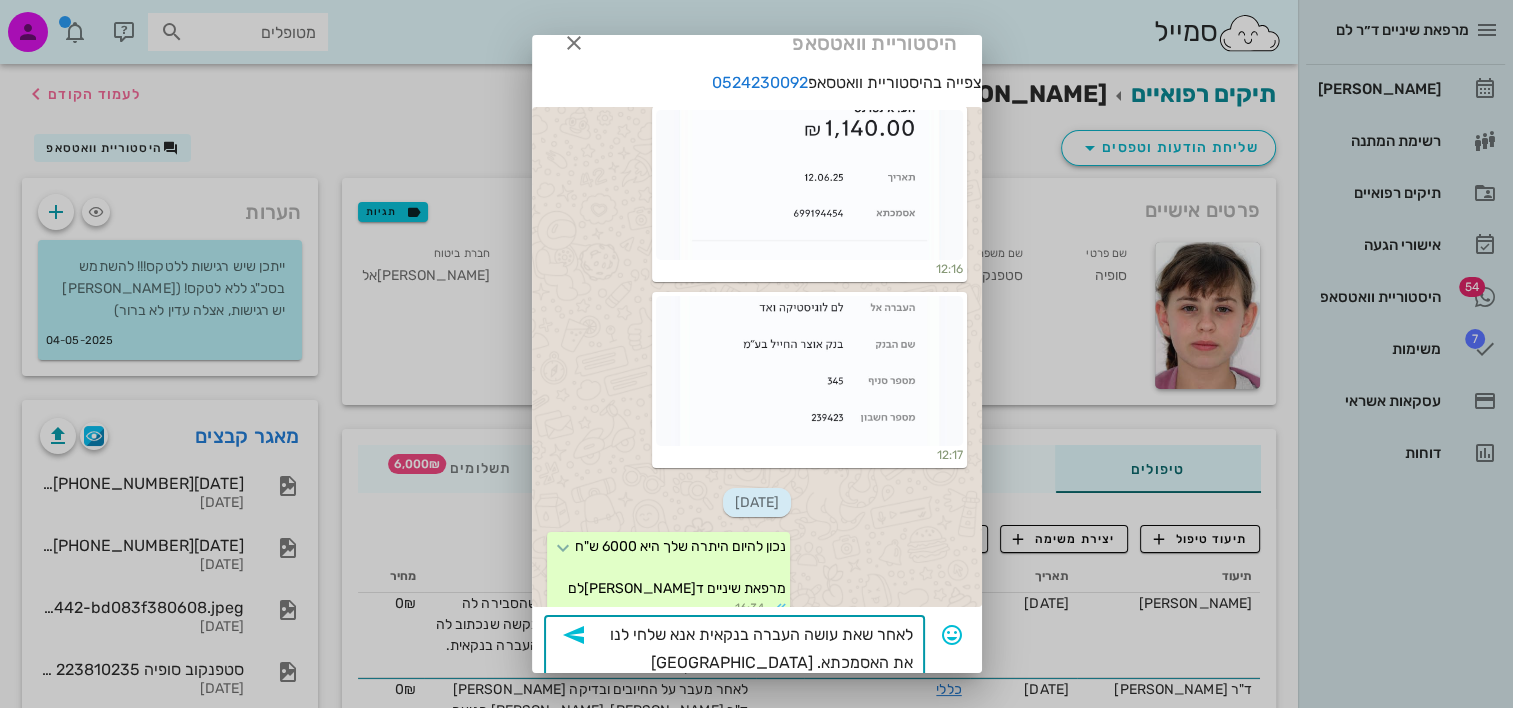 type on "לאחר שאת עושה העברה בנקאית אנא שלחי לנו את האסמכתא. תודה" 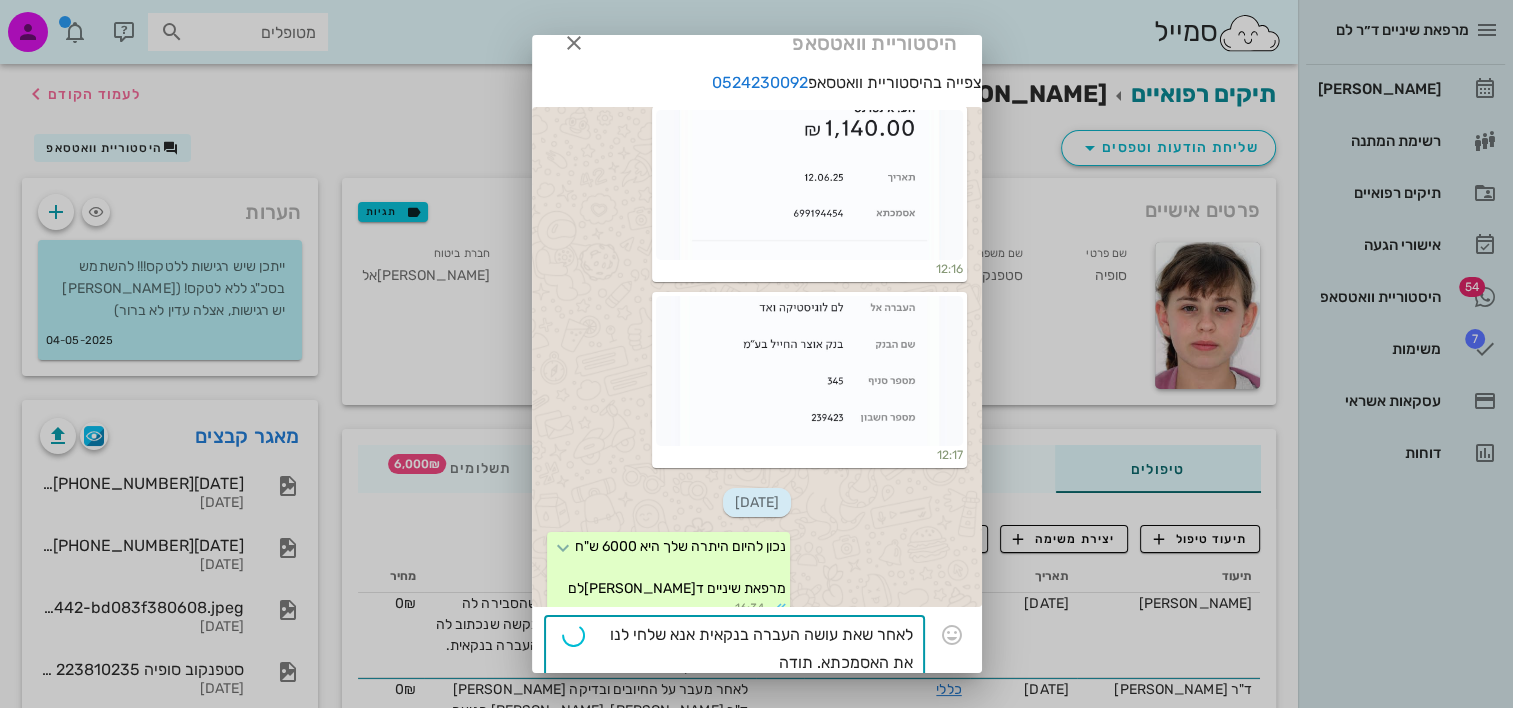 type 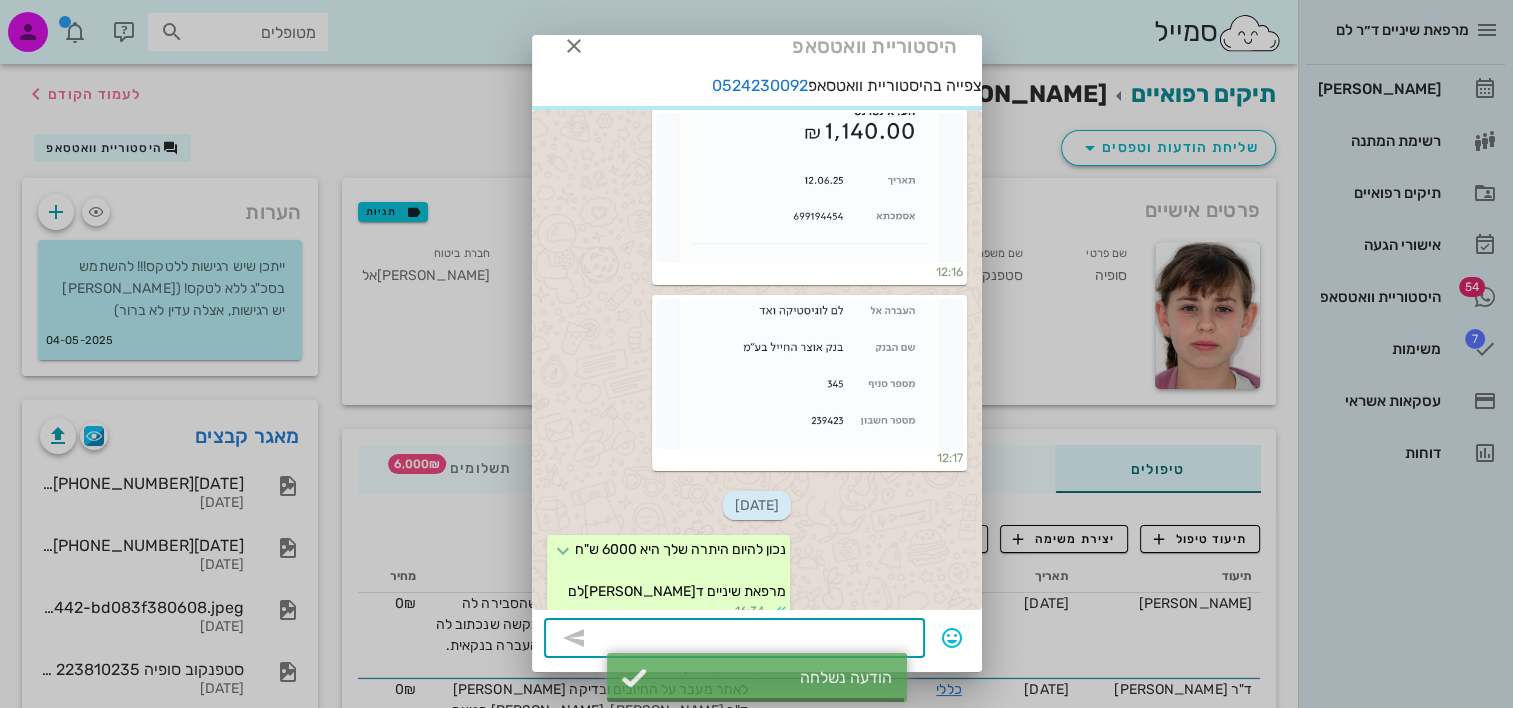 scroll, scrollTop: 22, scrollLeft: 0, axis: vertical 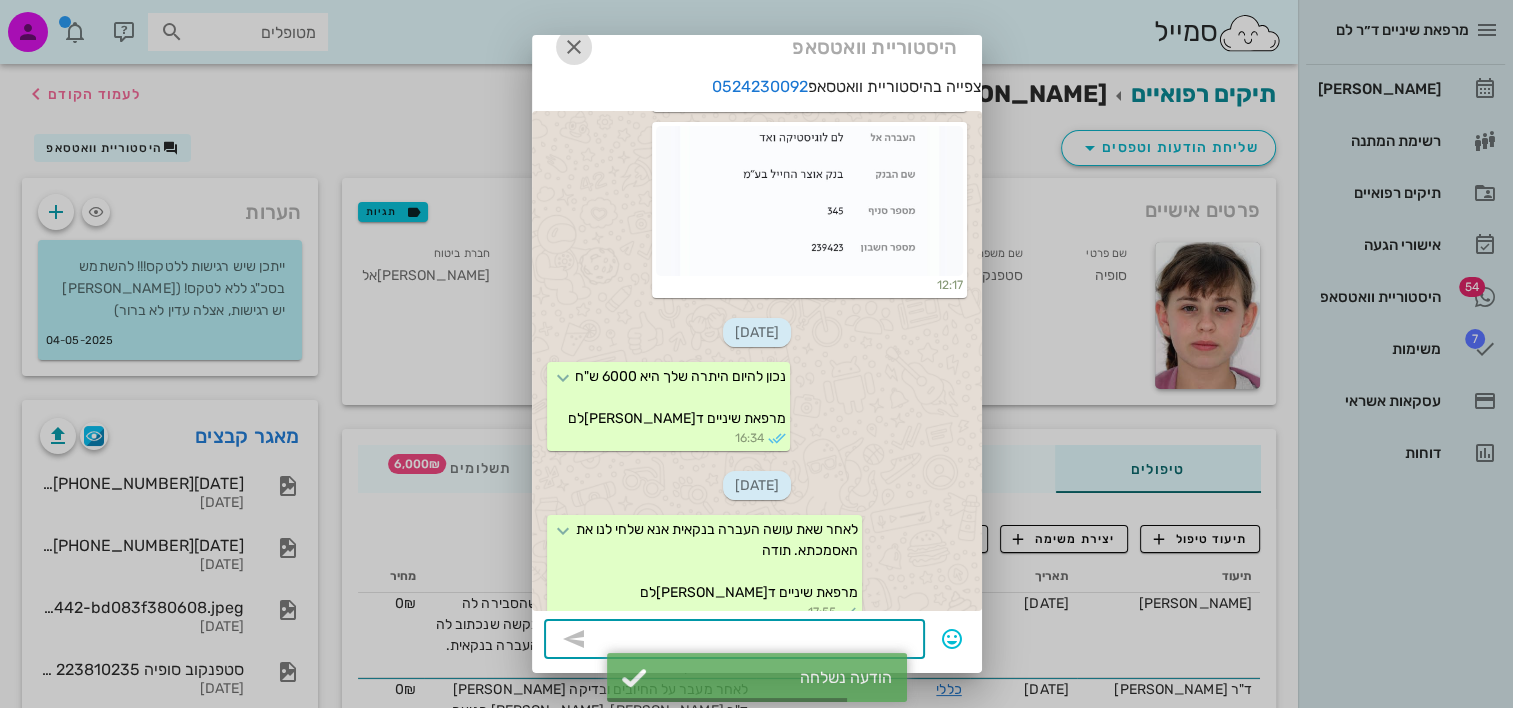 click at bounding box center [574, 47] 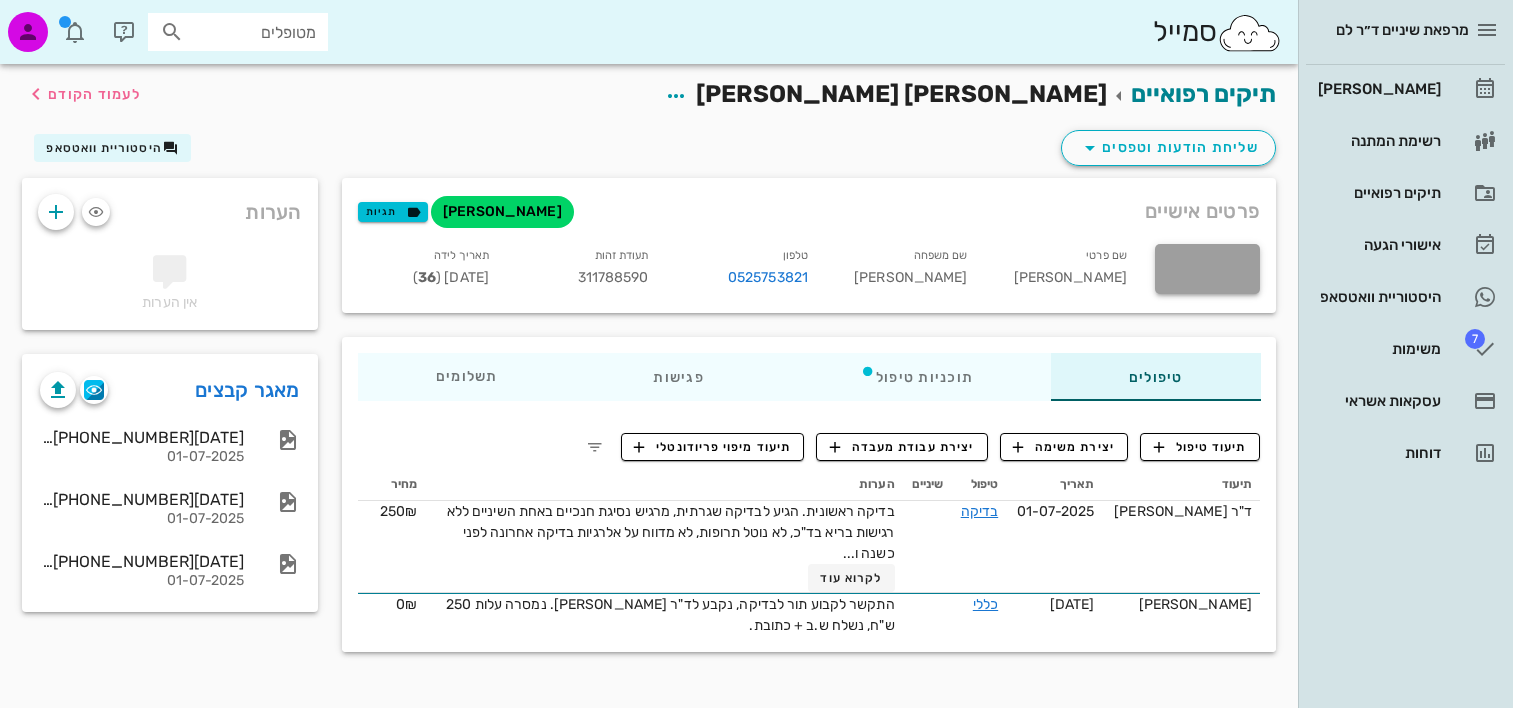scroll, scrollTop: 0, scrollLeft: 0, axis: both 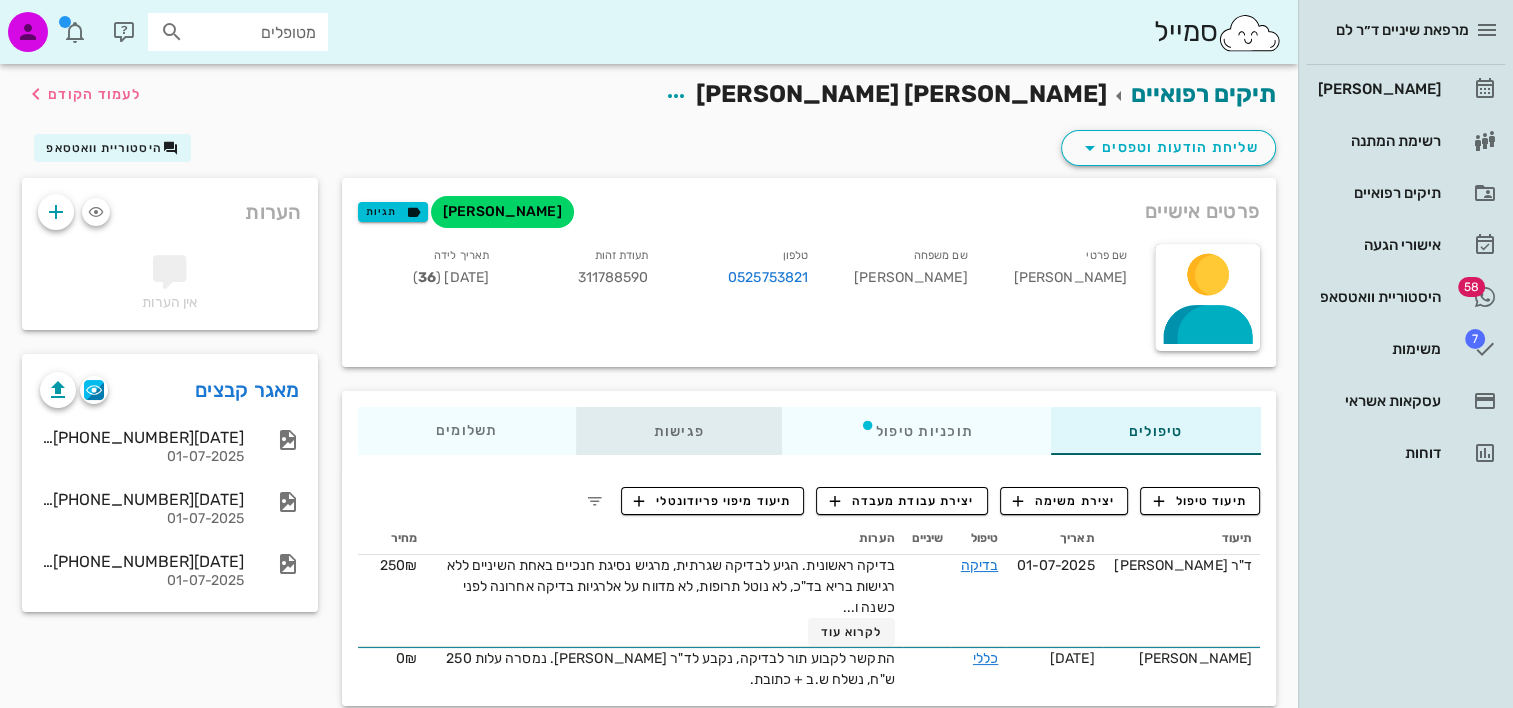 click on "פגישות" at bounding box center [678, 431] 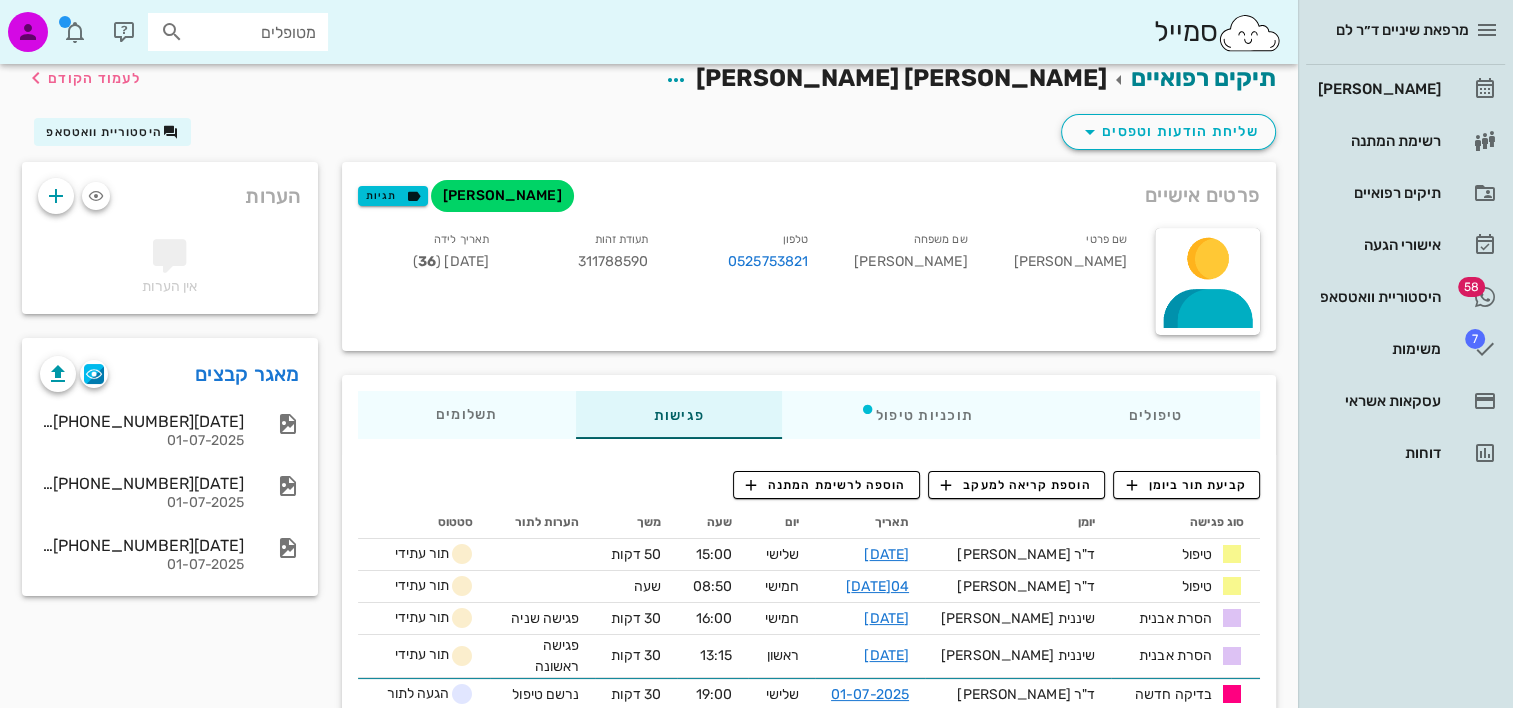 scroll, scrollTop: 0, scrollLeft: 0, axis: both 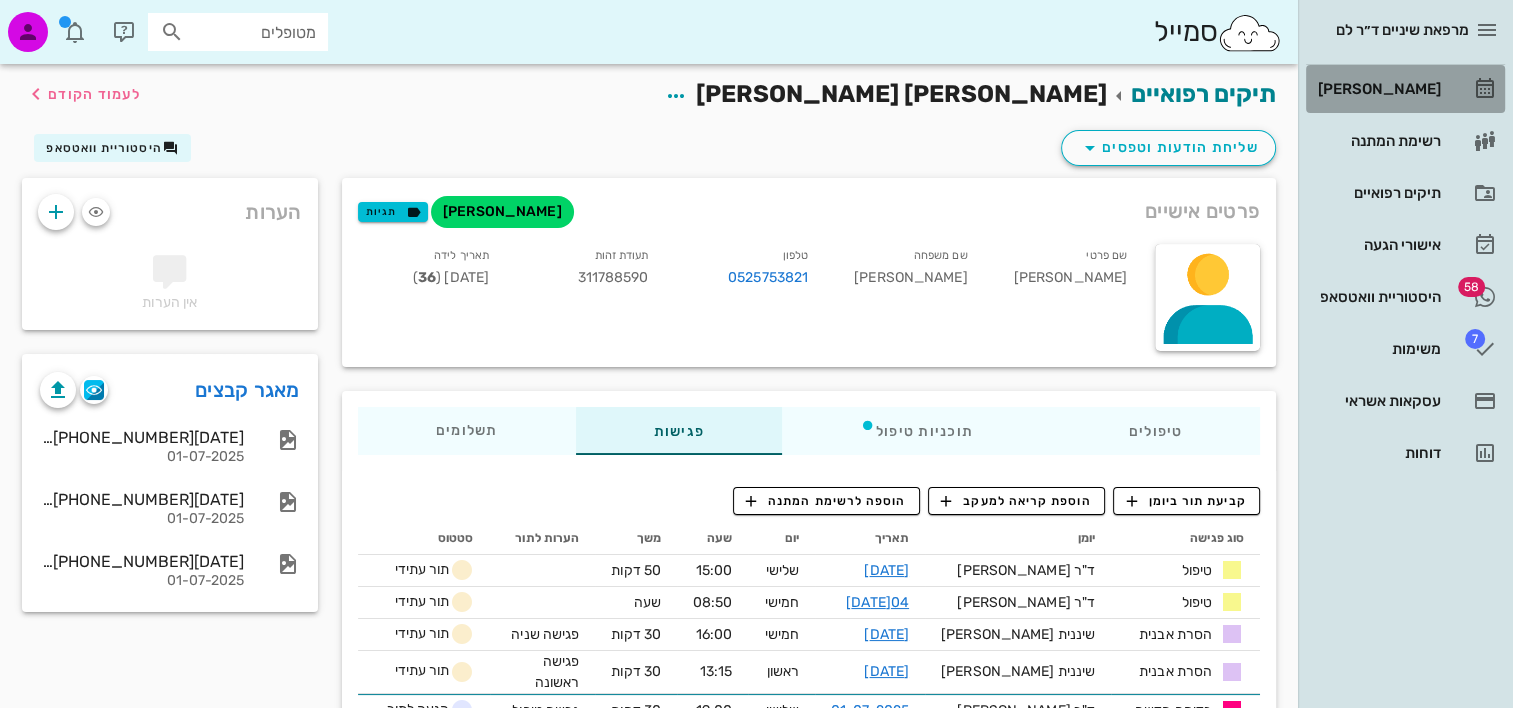 click on "[PERSON_NAME]" at bounding box center [1377, 89] 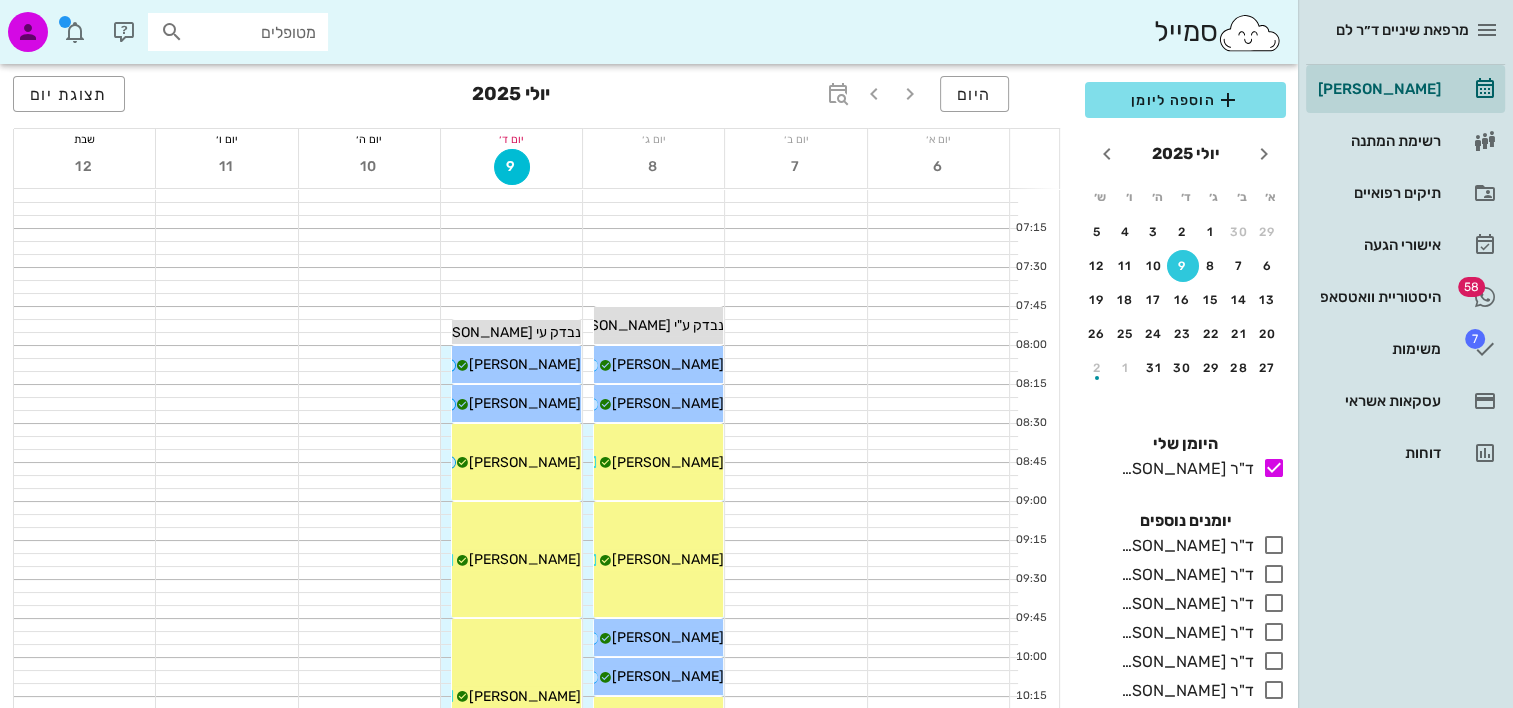 scroll, scrollTop: 284, scrollLeft: 0, axis: vertical 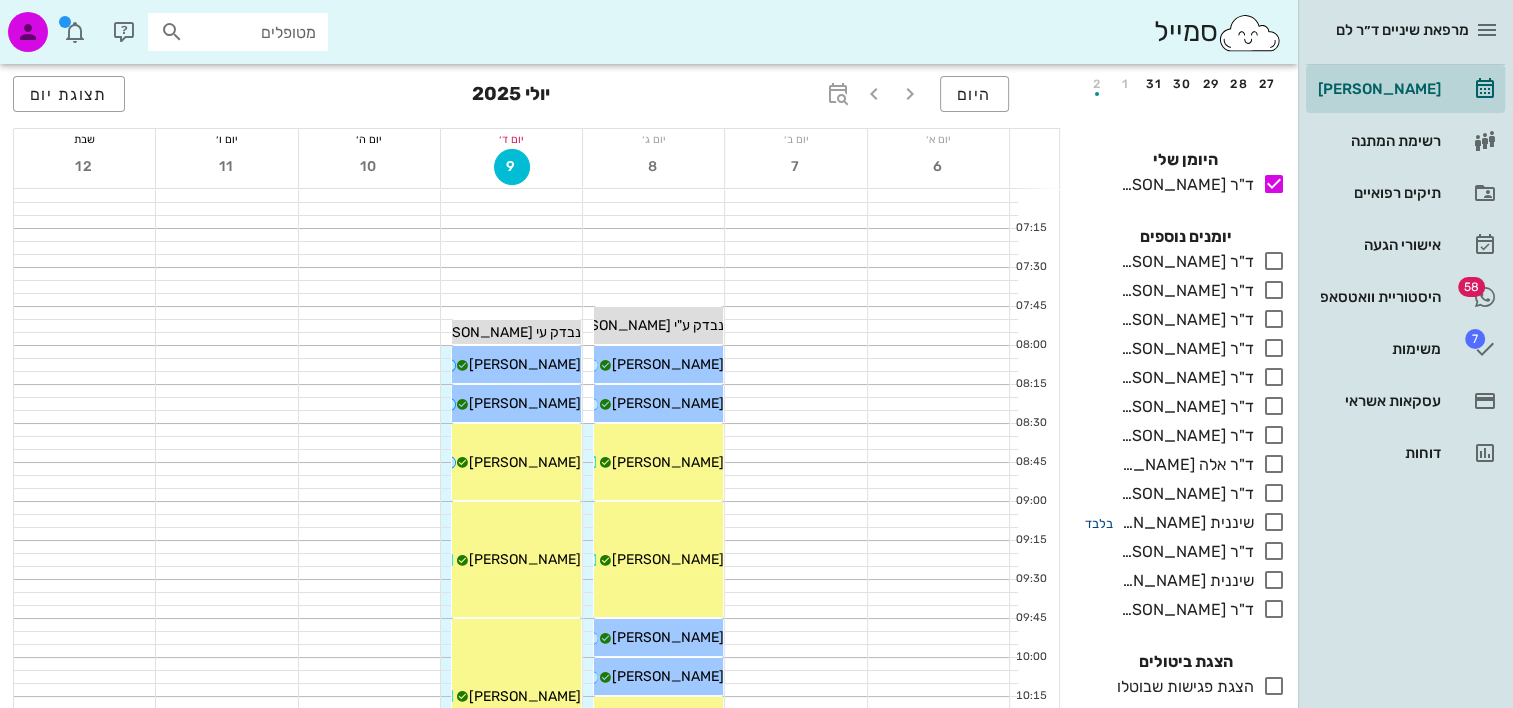 click on "בלבד" at bounding box center [1099, 523] 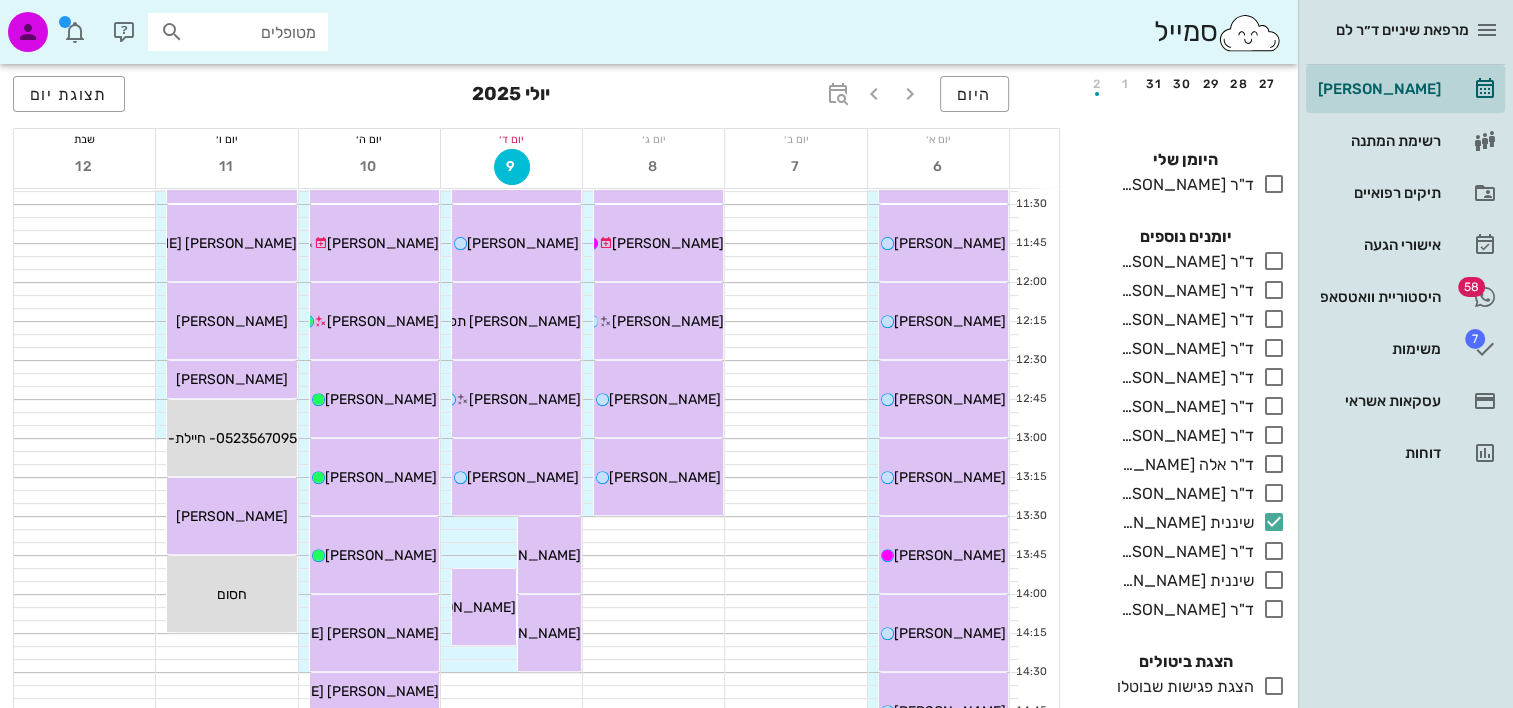 scroll, scrollTop: 700, scrollLeft: 0, axis: vertical 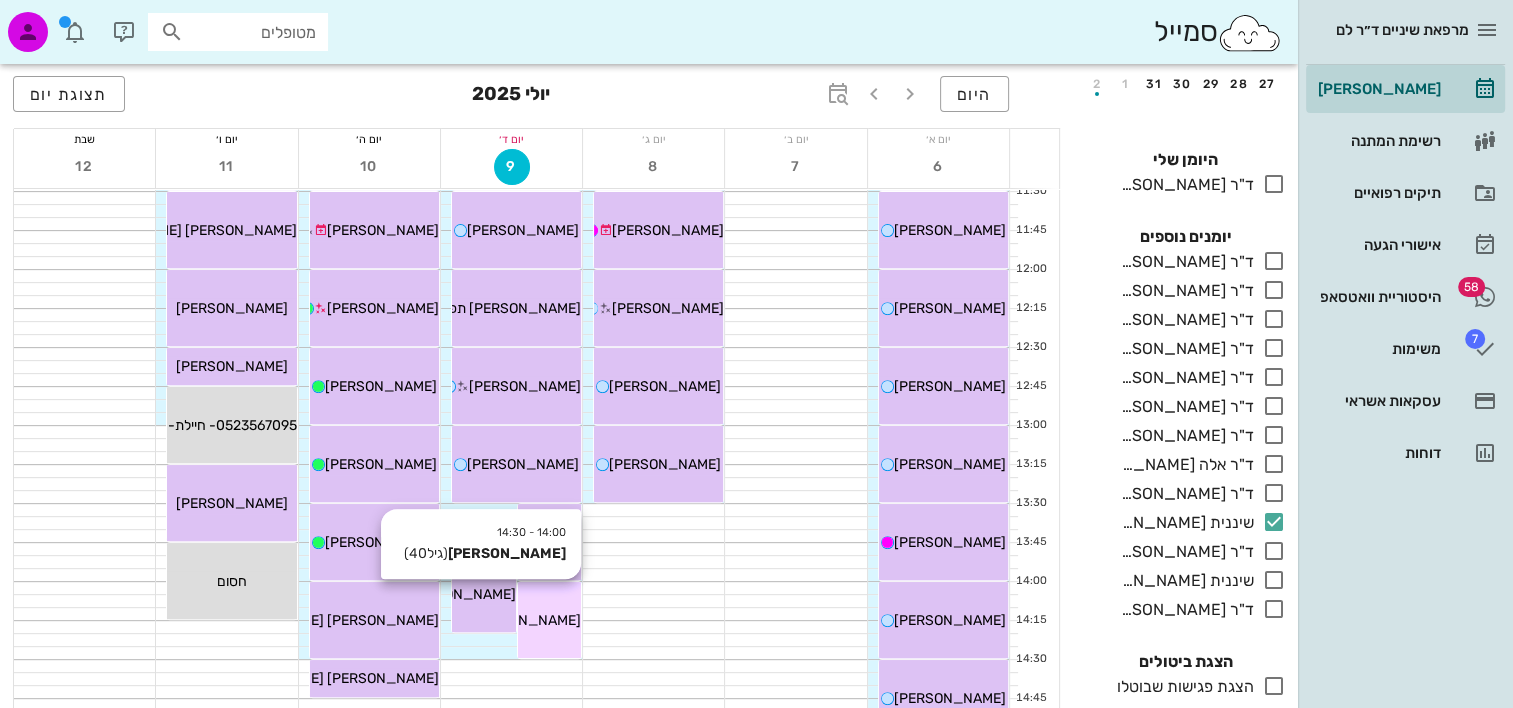click on "[PERSON_NAME]" at bounding box center (525, 620) 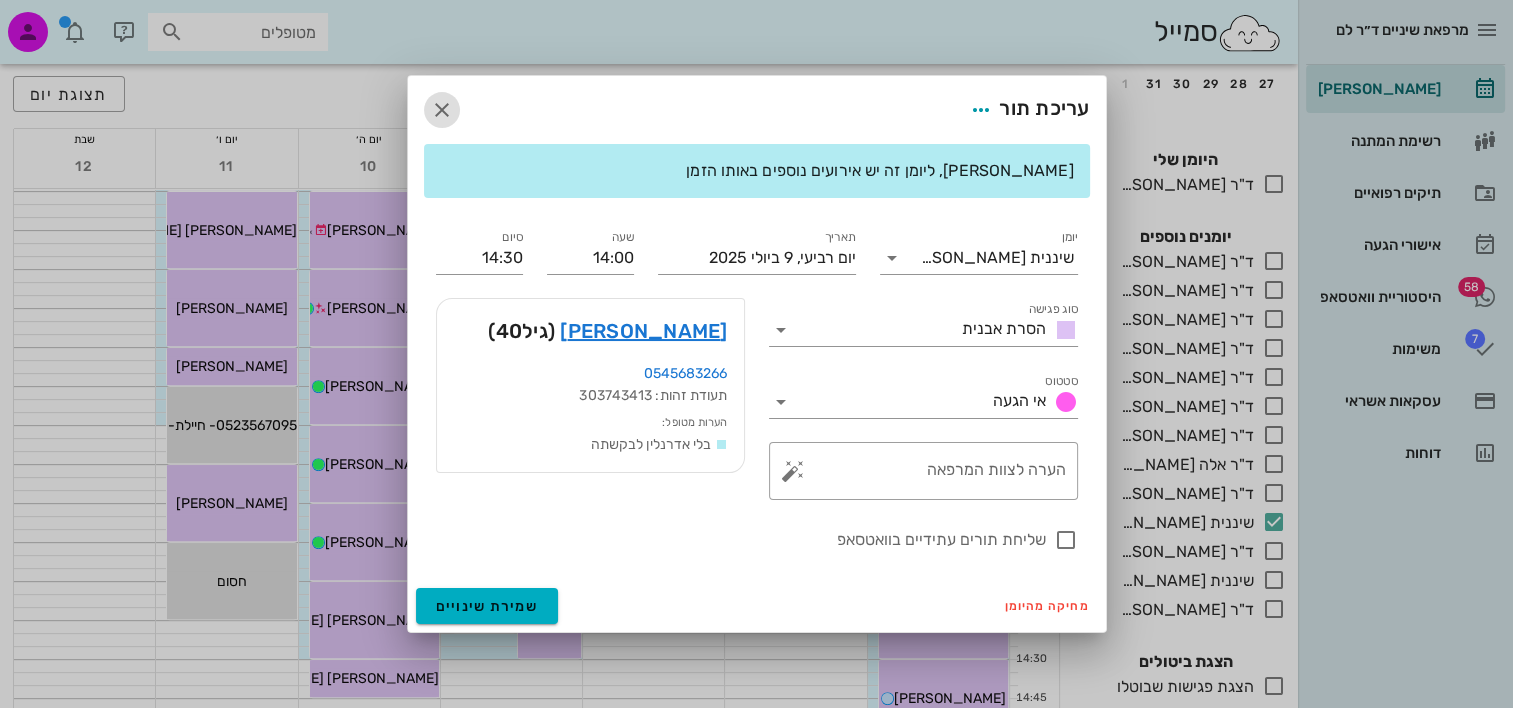 drag, startPoint x: 444, startPoint y: 113, endPoint x: 490, endPoint y: 70, distance: 62.968246 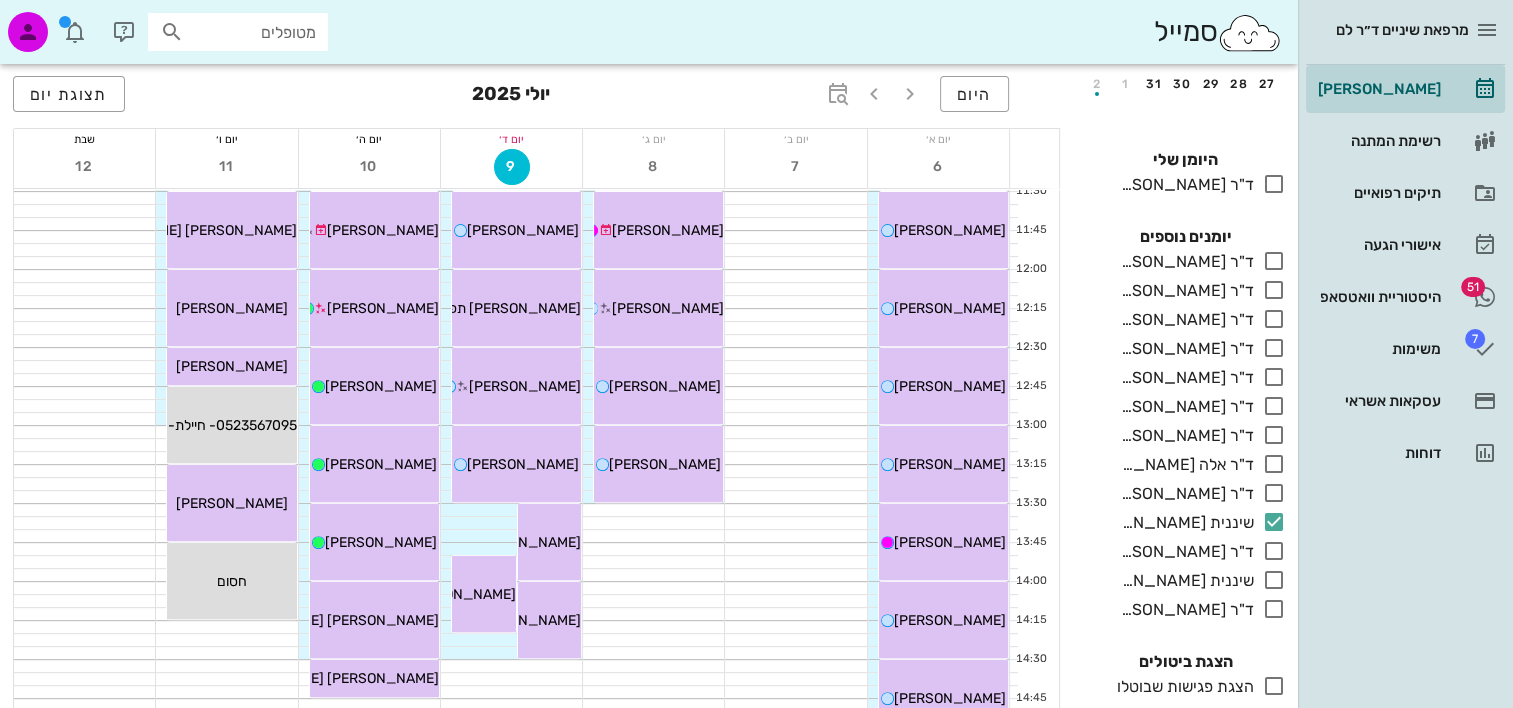 drag, startPoint x: 1112, startPoint y: 434, endPoint x: 791, endPoint y: 450, distance: 321.3985 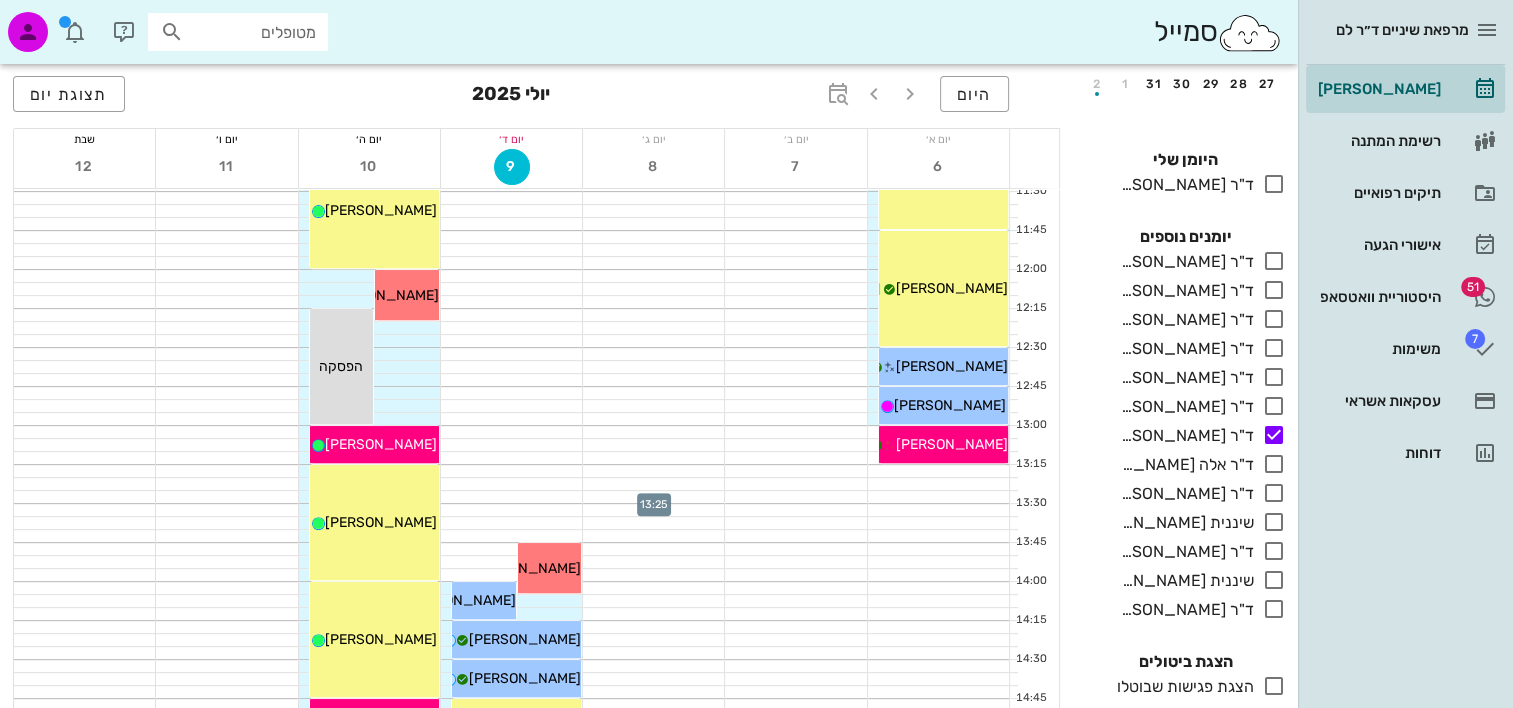 scroll, scrollTop: 600, scrollLeft: 0, axis: vertical 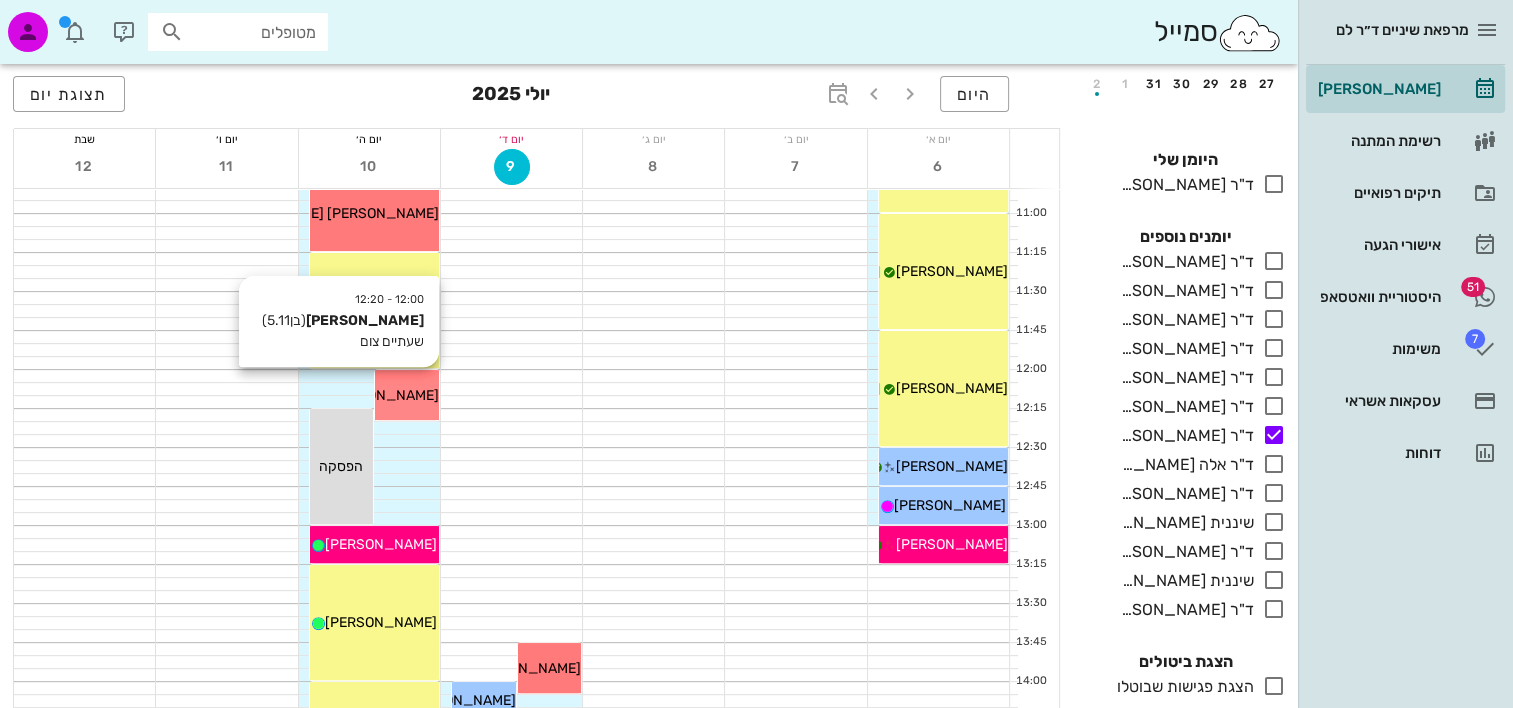 click on "[PERSON_NAME]" at bounding box center [383, 395] 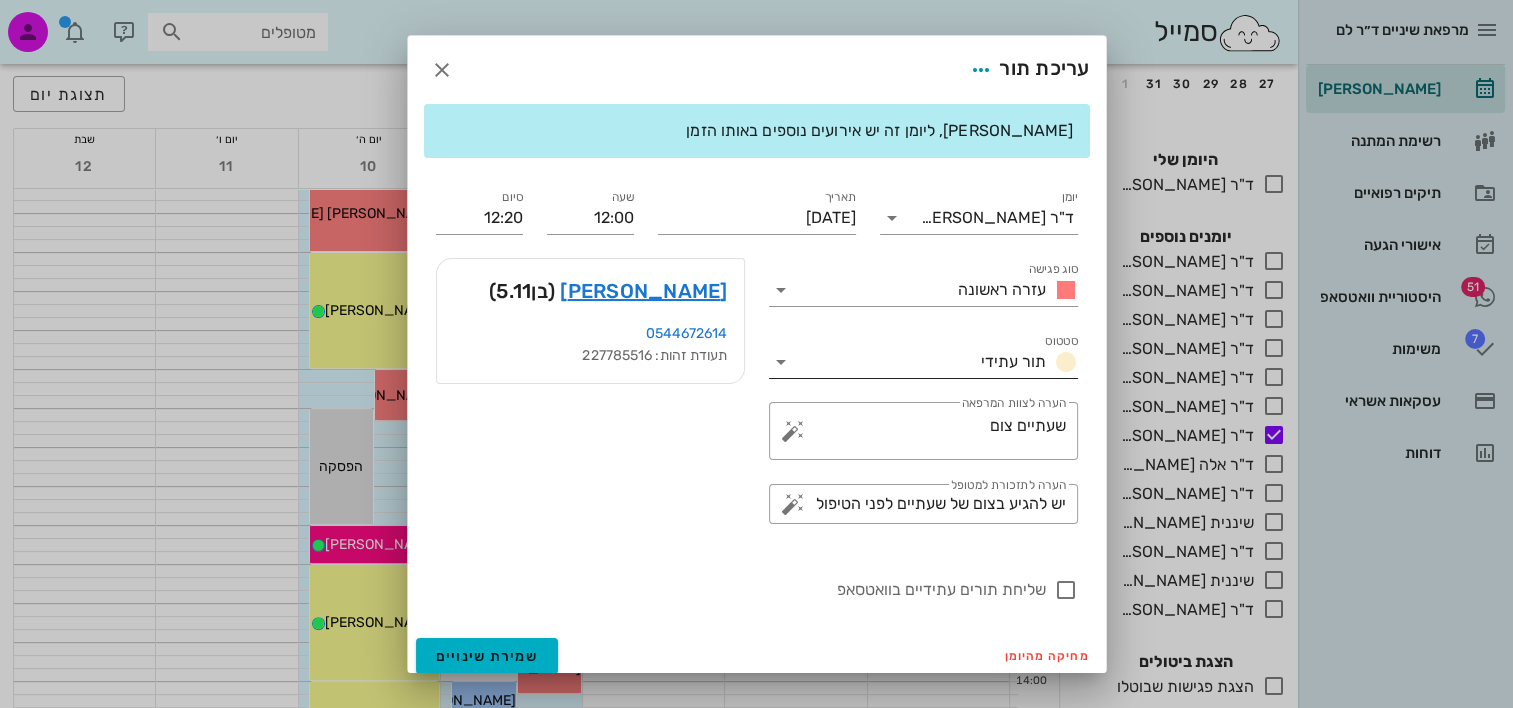 click at bounding box center [781, 362] 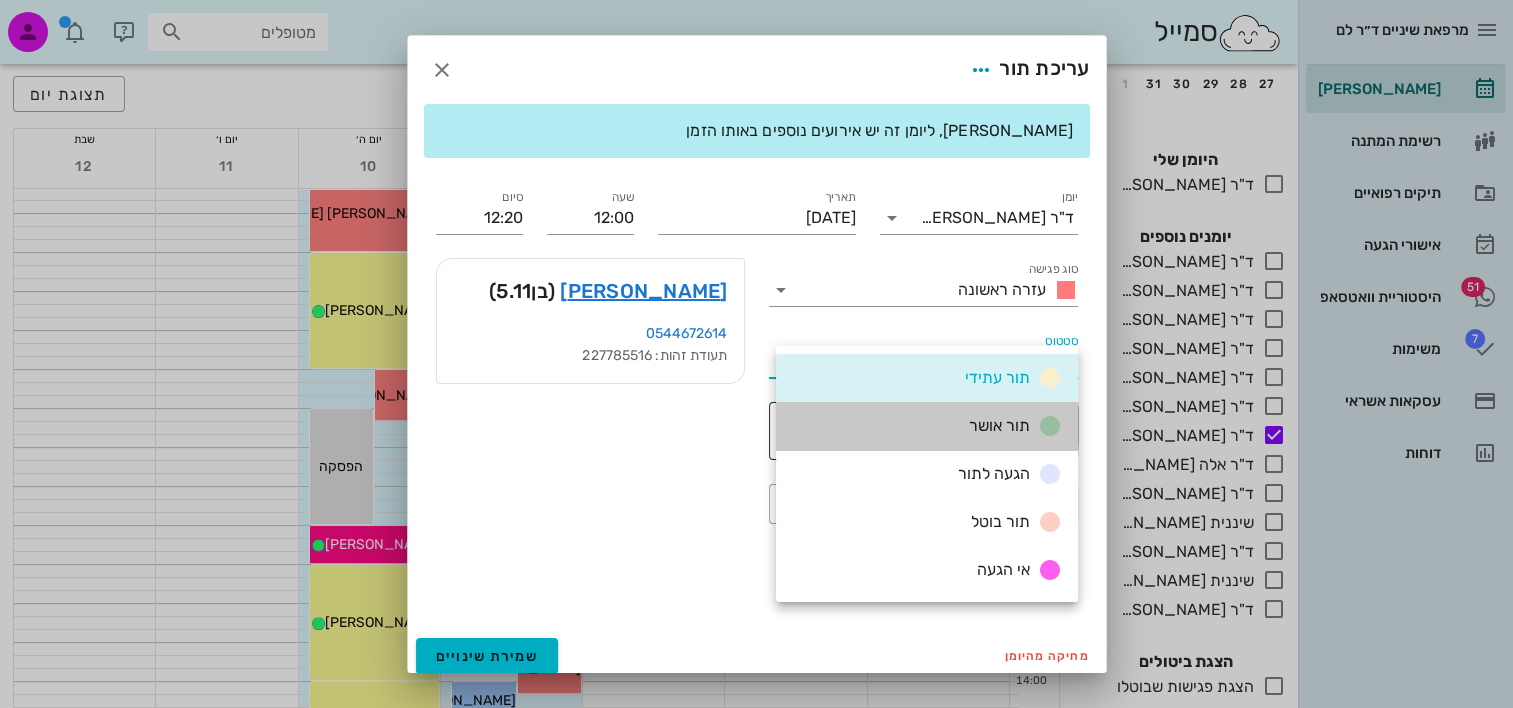 click on "תור אושר" at bounding box center [927, 426] 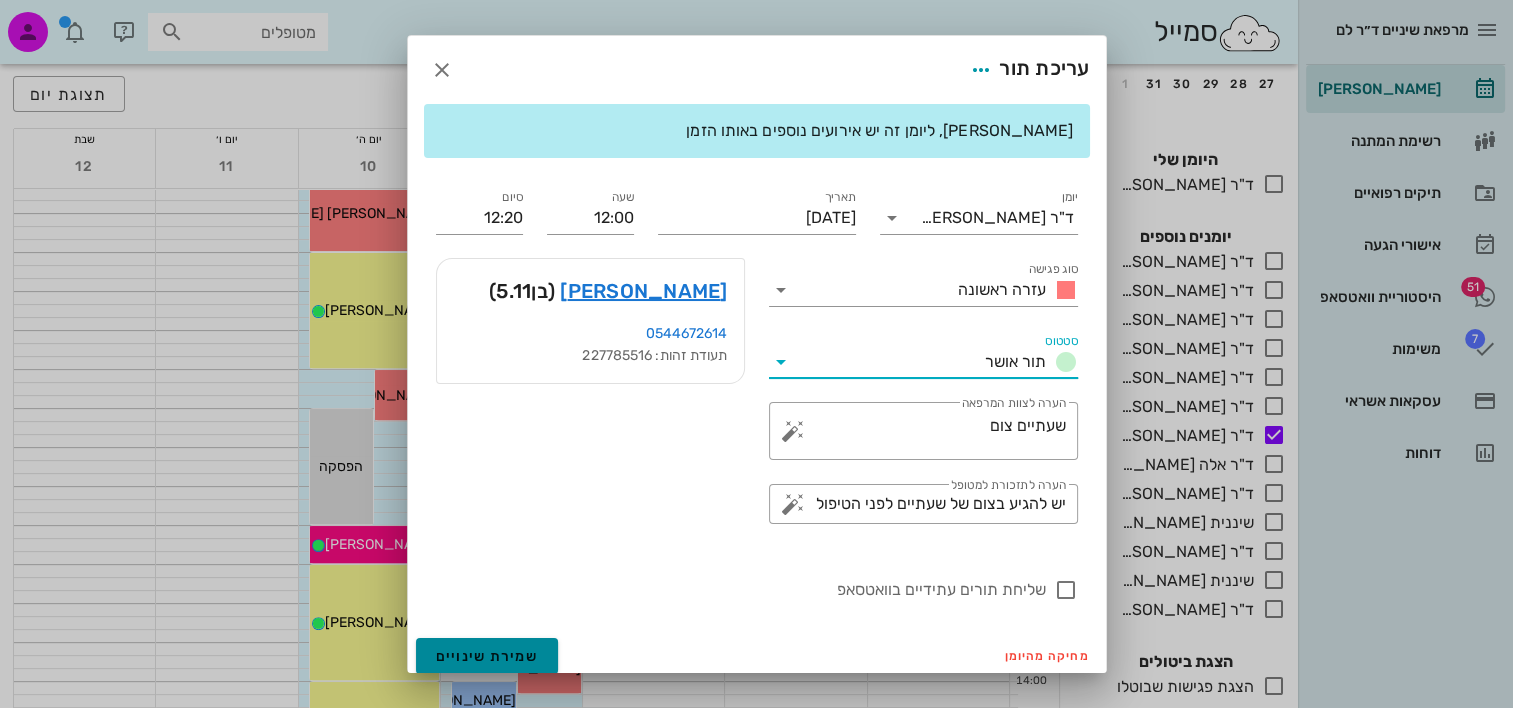 click on "שמירת שינויים" at bounding box center (487, 656) 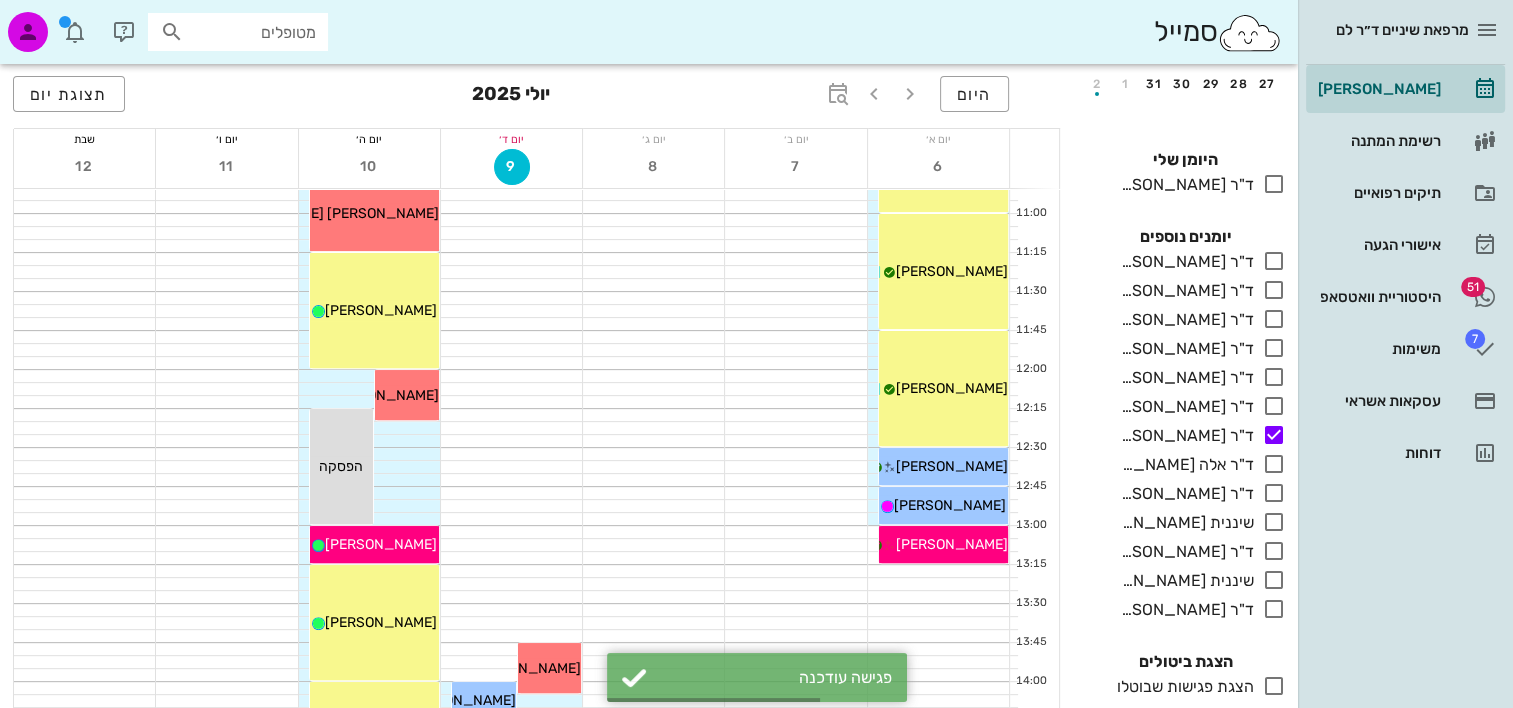 click on "מטופלים" at bounding box center [252, 32] 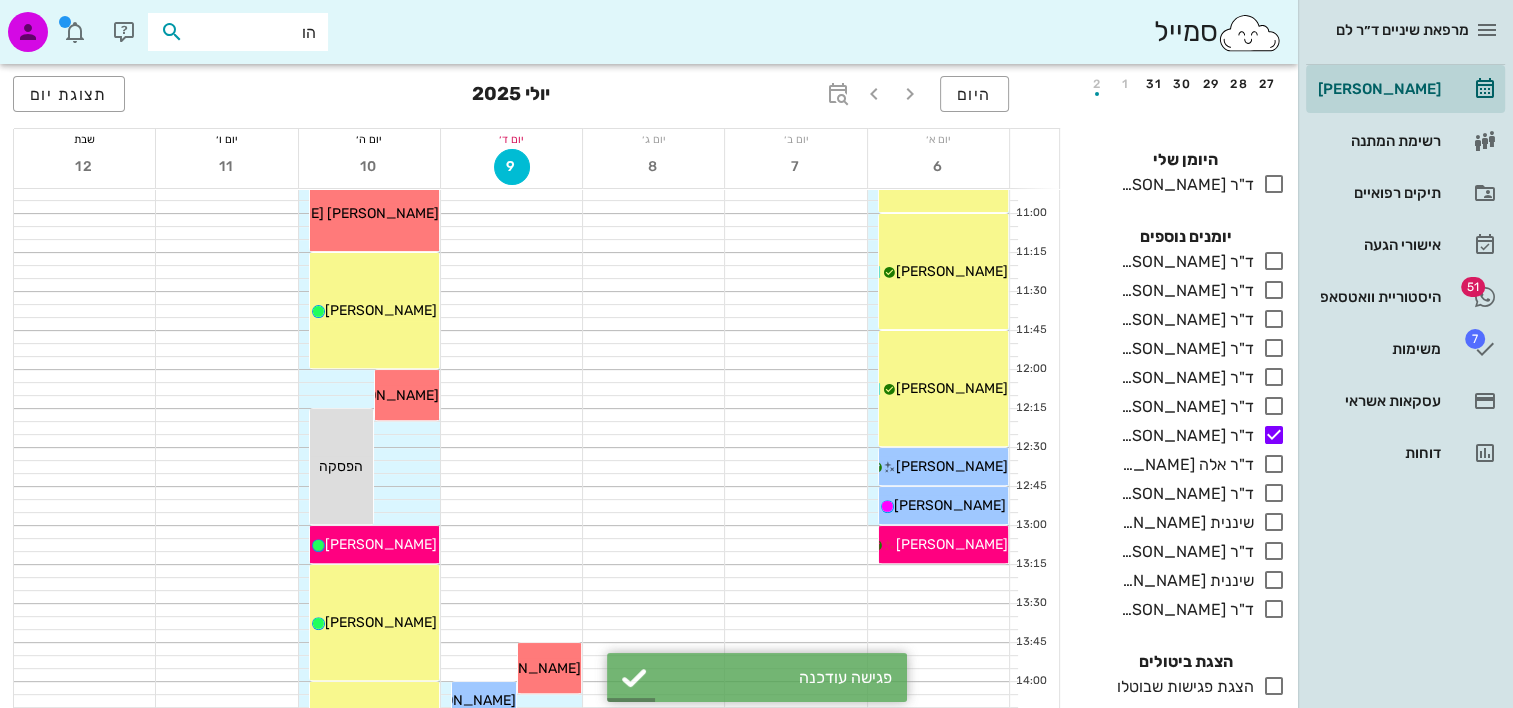 type on "ה" 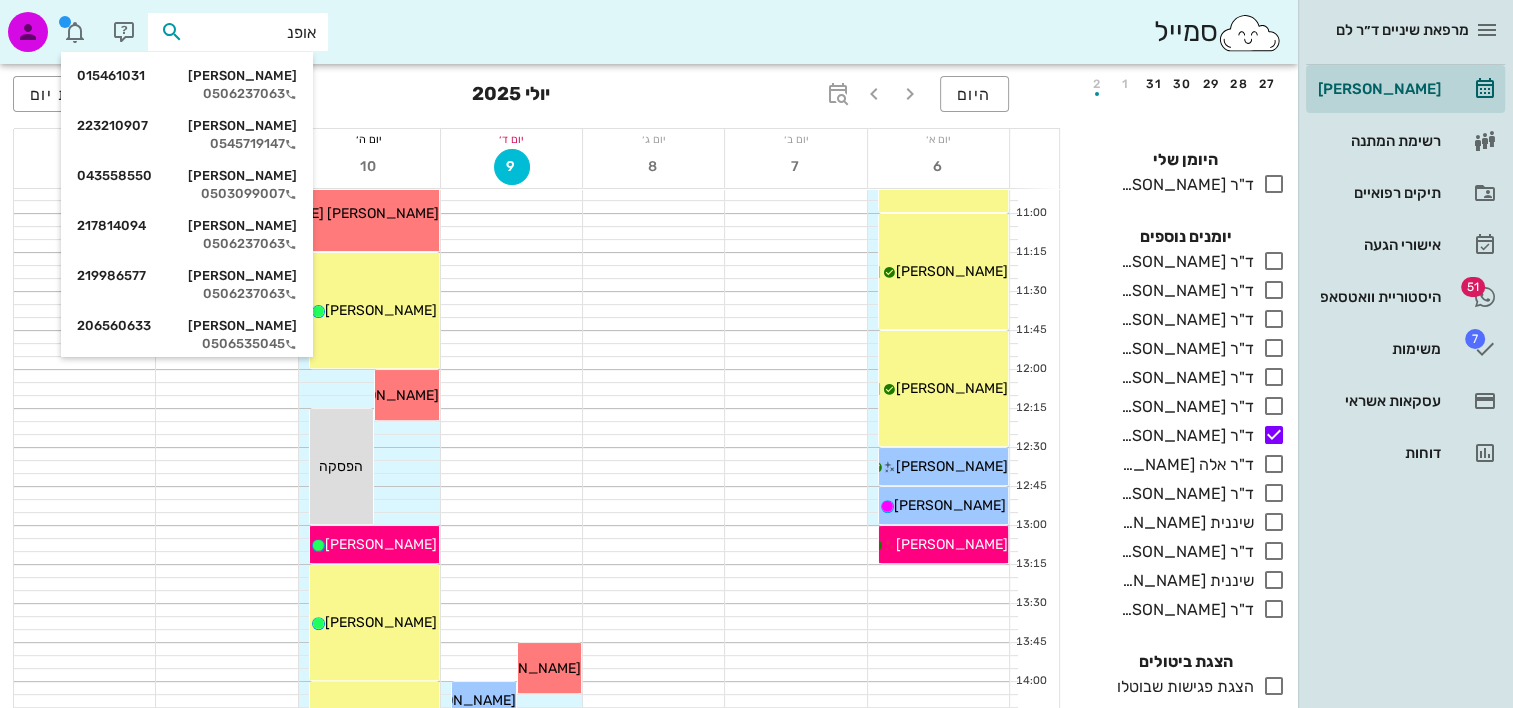 type on "[PERSON_NAME]" 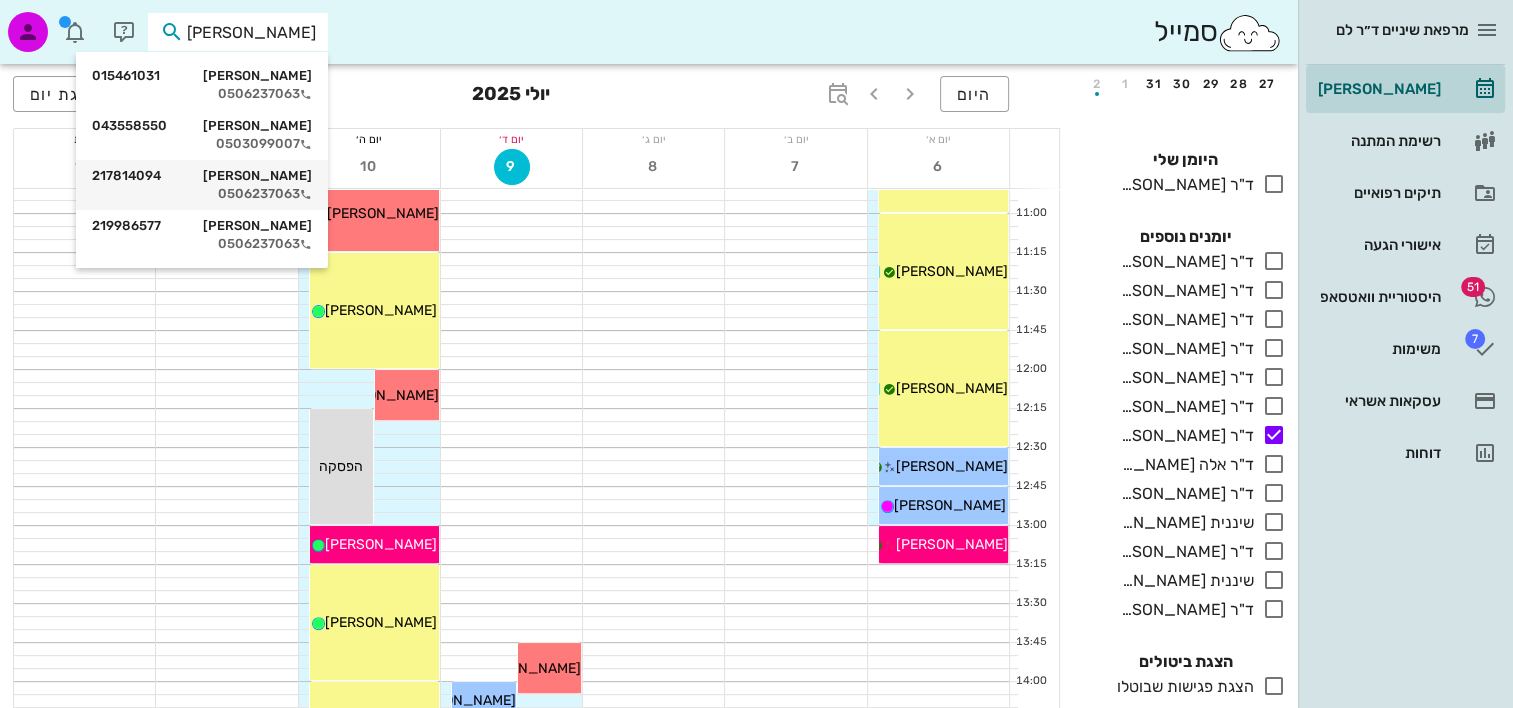 click on "[PERSON_NAME]  217814094" at bounding box center (202, 176) 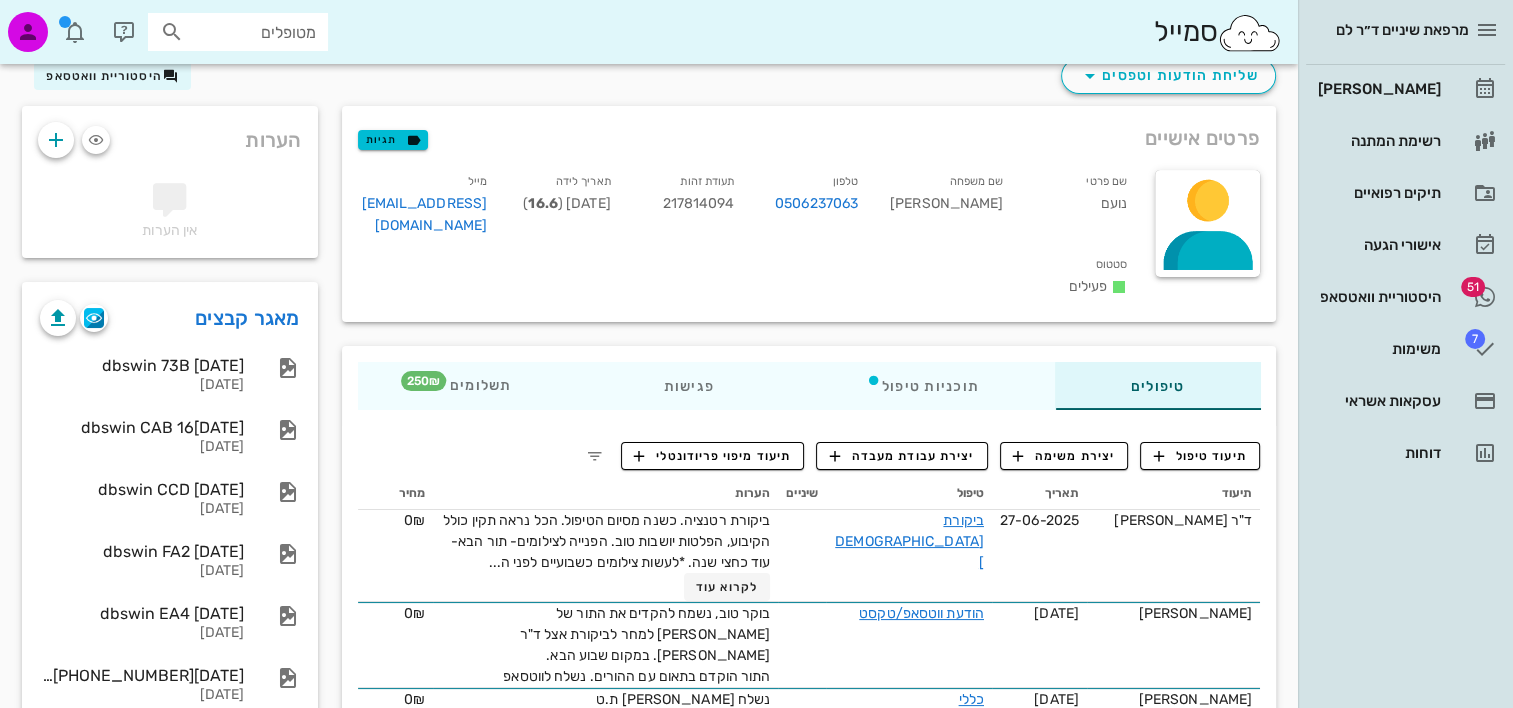 scroll, scrollTop: 100, scrollLeft: 0, axis: vertical 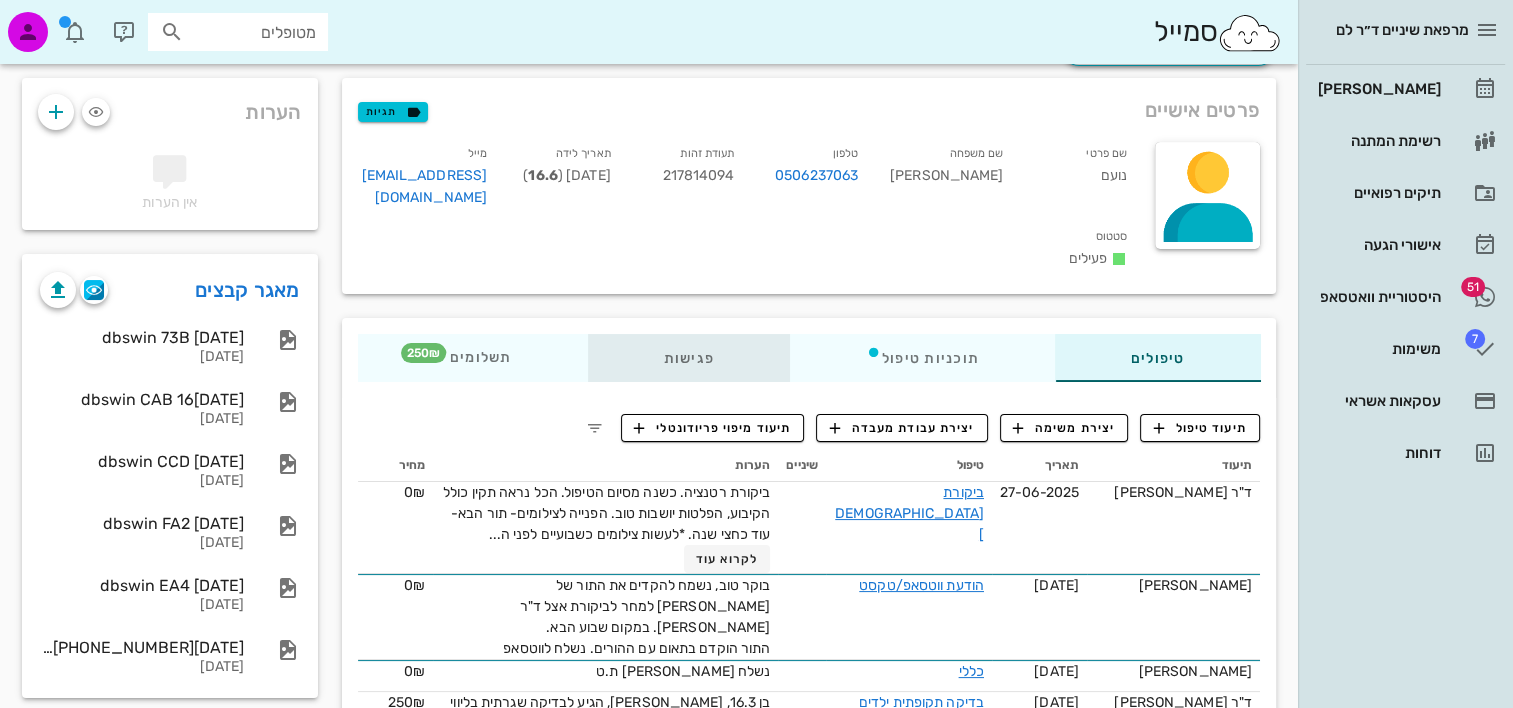 click on "פגישות" at bounding box center (688, 358) 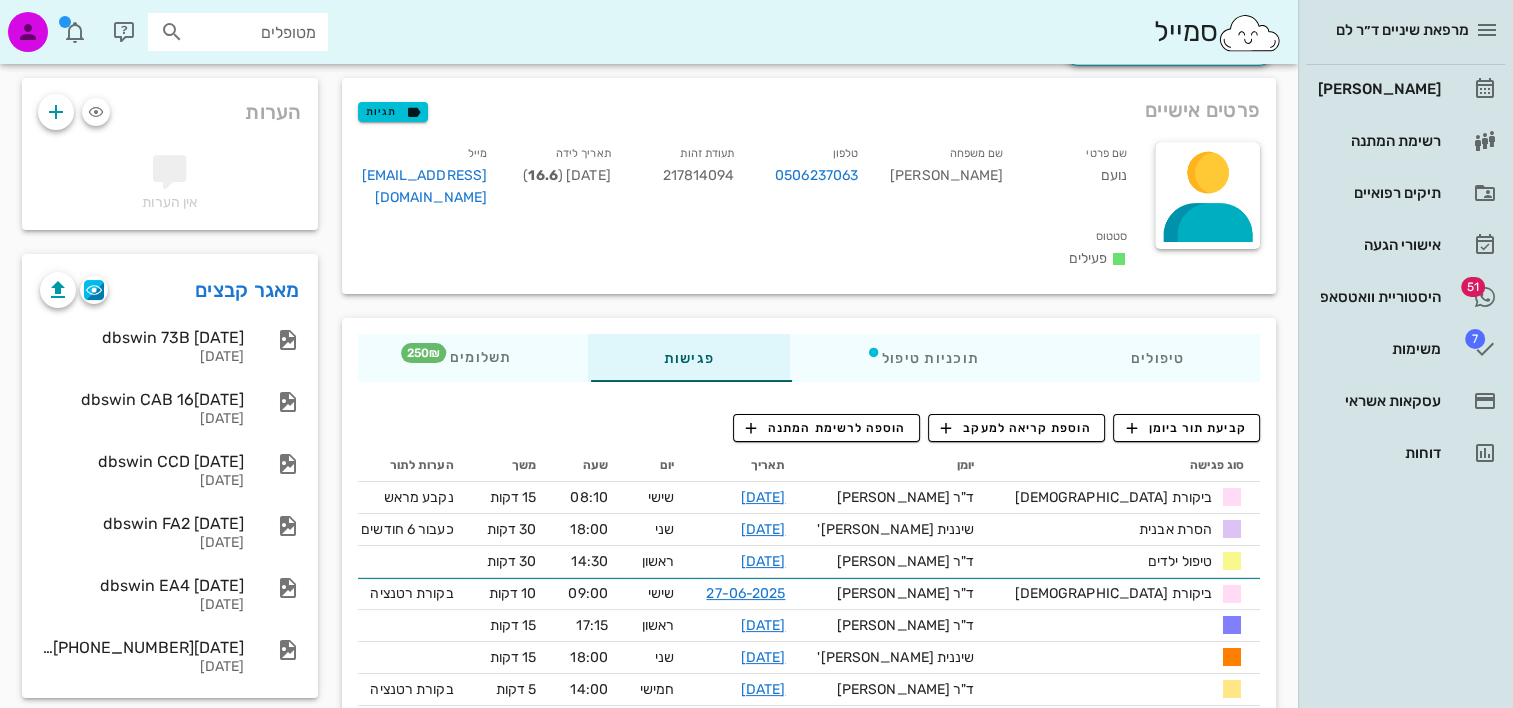 scroll, scrollTop: 0, scrollLeft: 0, axis: both 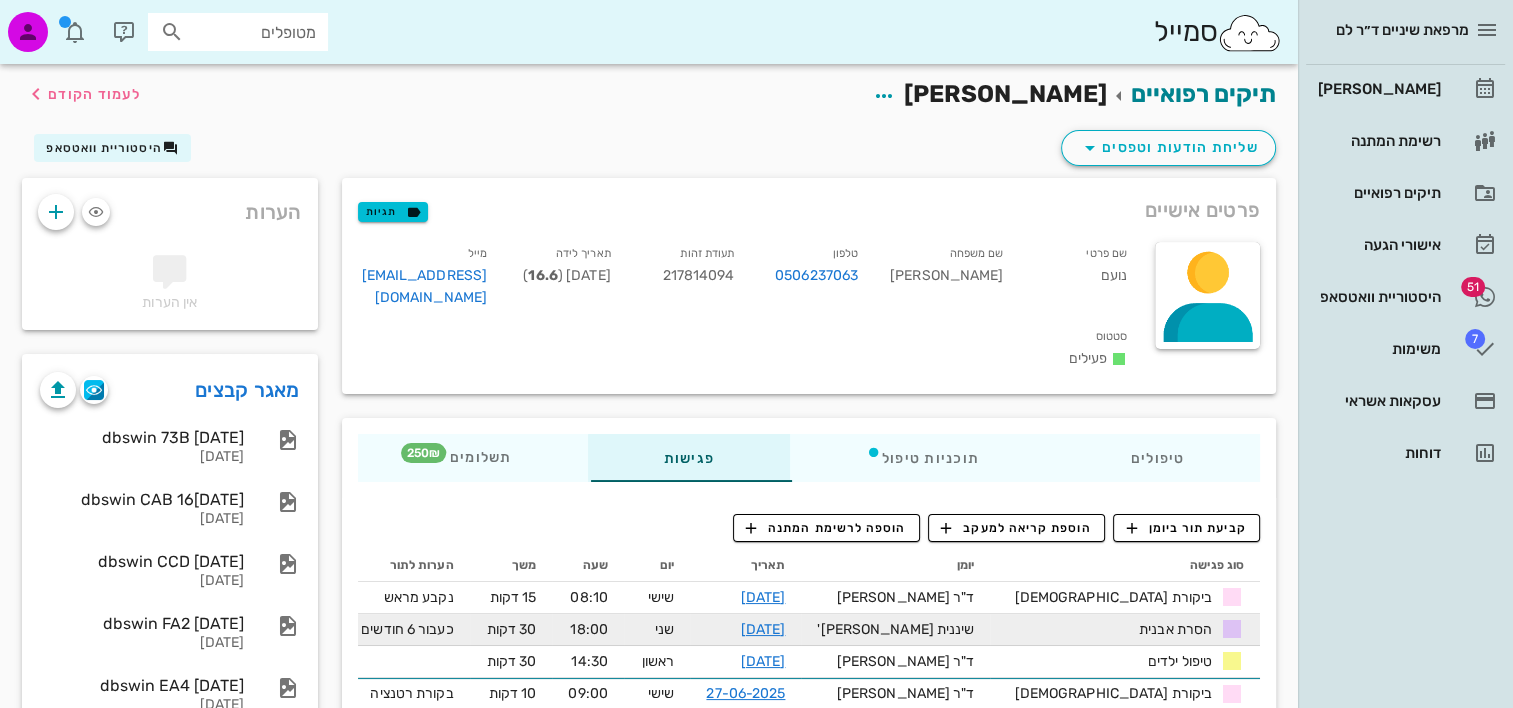 click on "[DATE]" at bounding box center [745, 630] 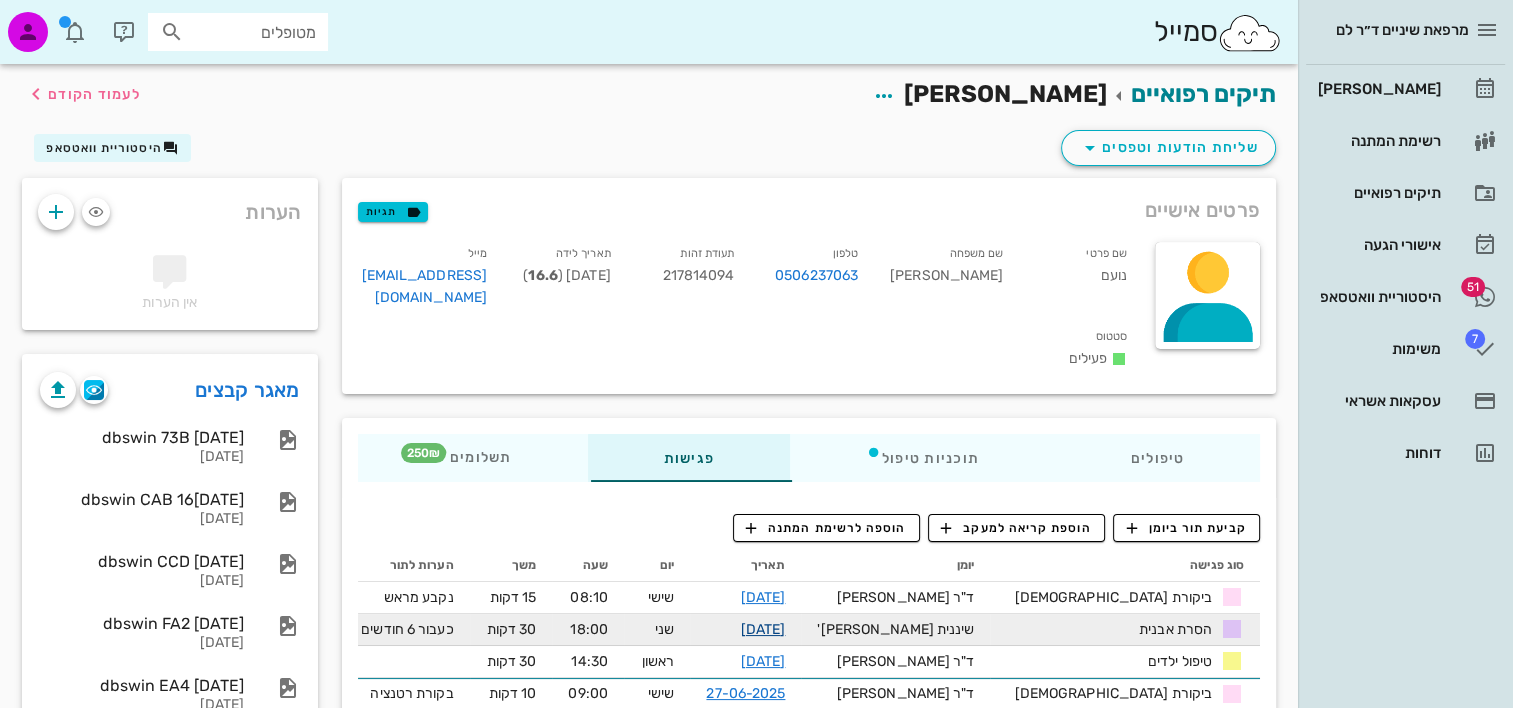 click on "[DATE]" at bounding box center [763, 629] 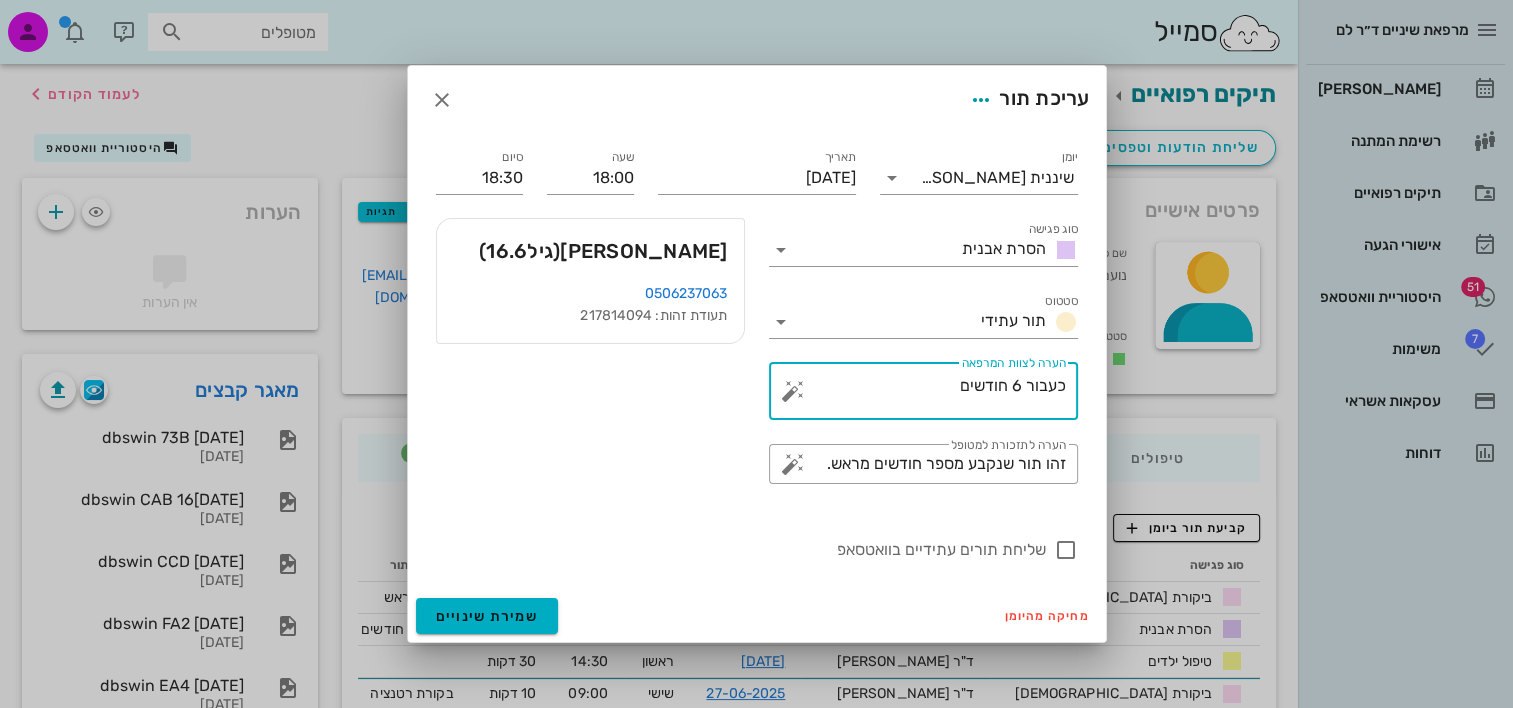 click on "כעבור 6 חודשים" at bounding box center (931, 396) 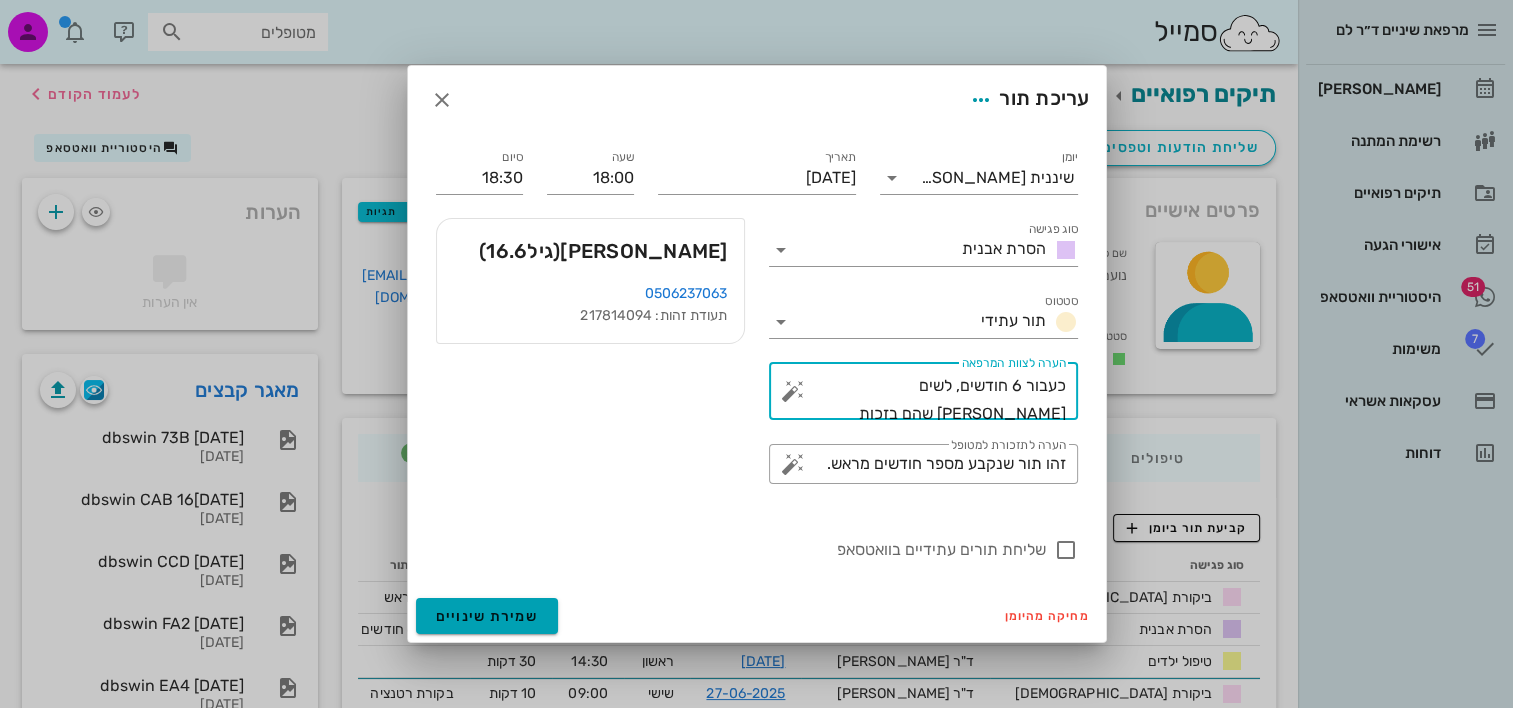 type on "כעבור 6 חודשים, לשים [PERSON_NAME] שהם בזכות" 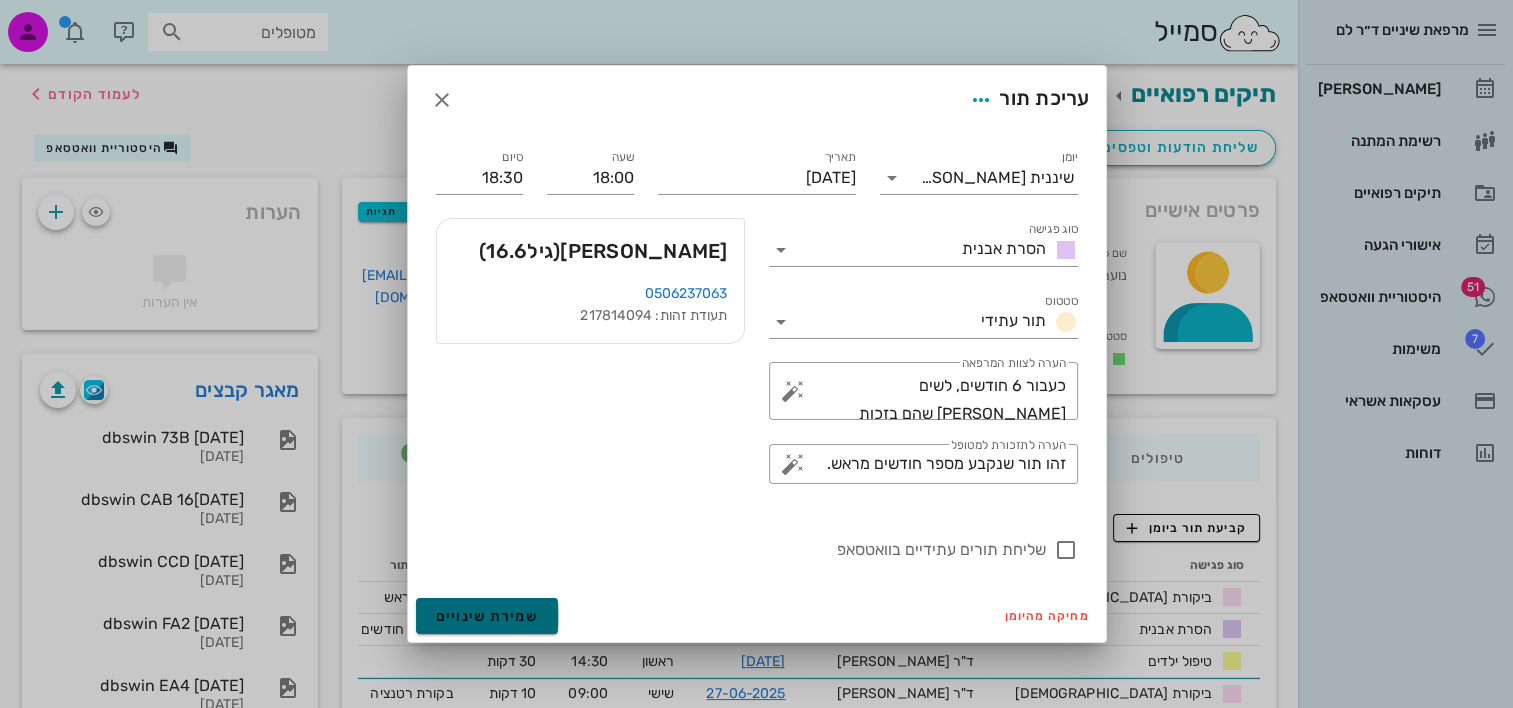 click on "שמירת שינויים" at bounding box center (487, 616) 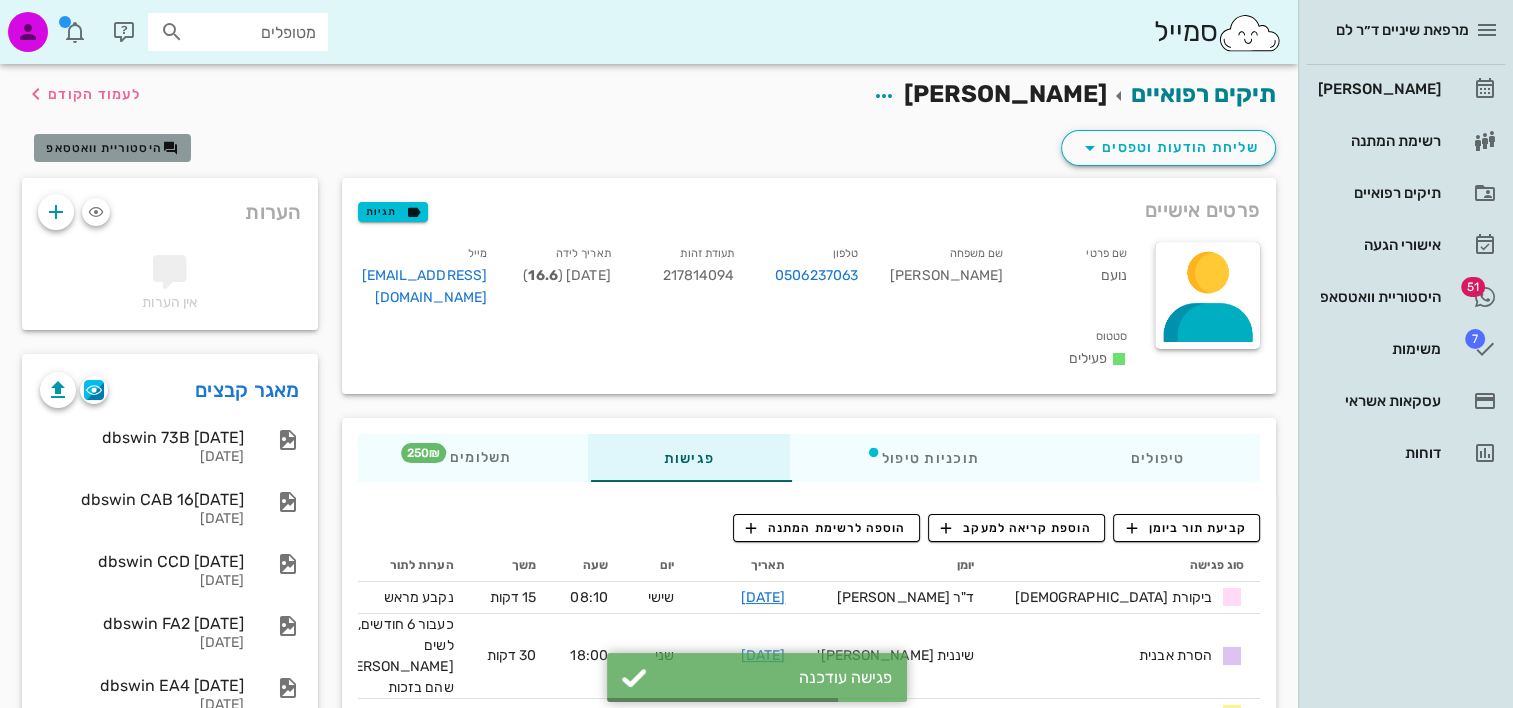 click on "היסטוריית וואטסאפ" at bounding box center (104, 148) 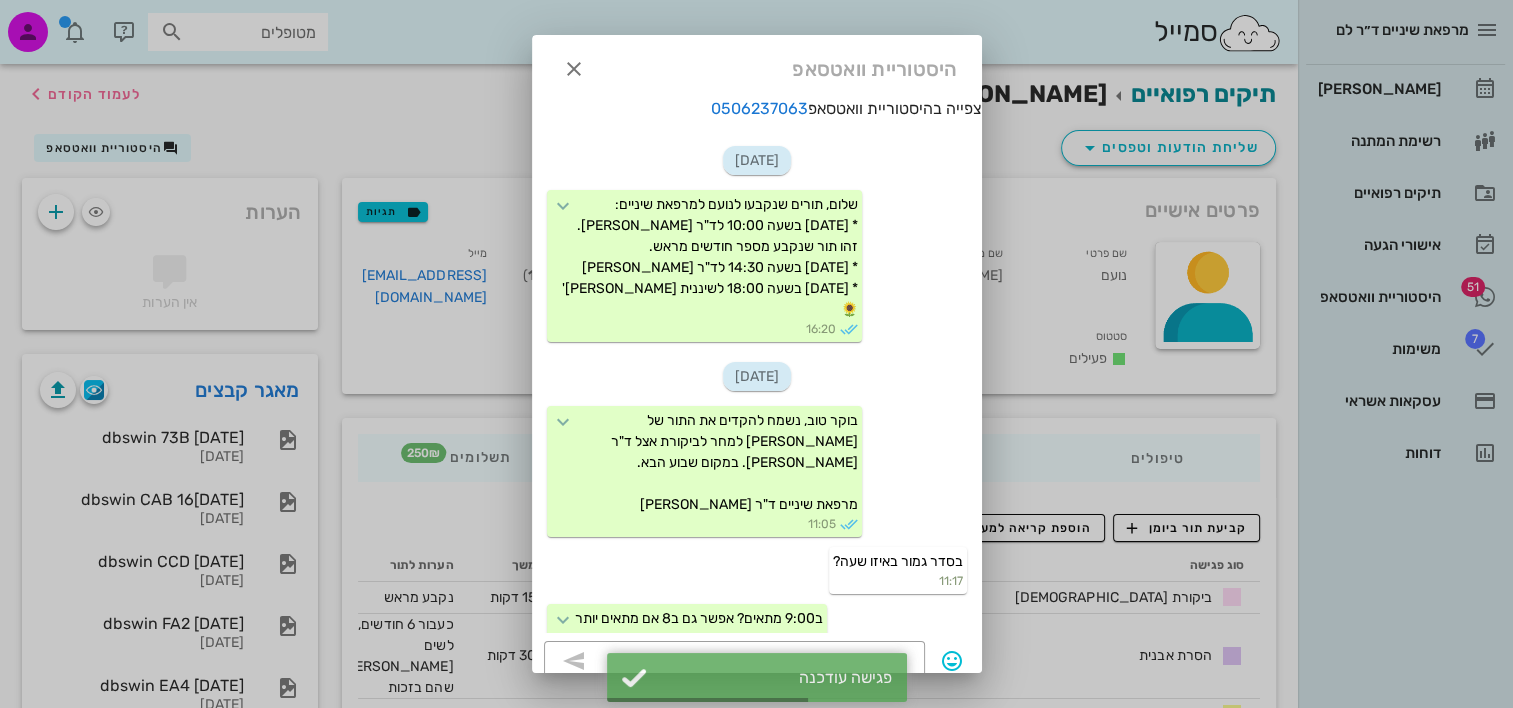 scroll, scrollTop: 1495, scrollLeft: 0, axis: vertical 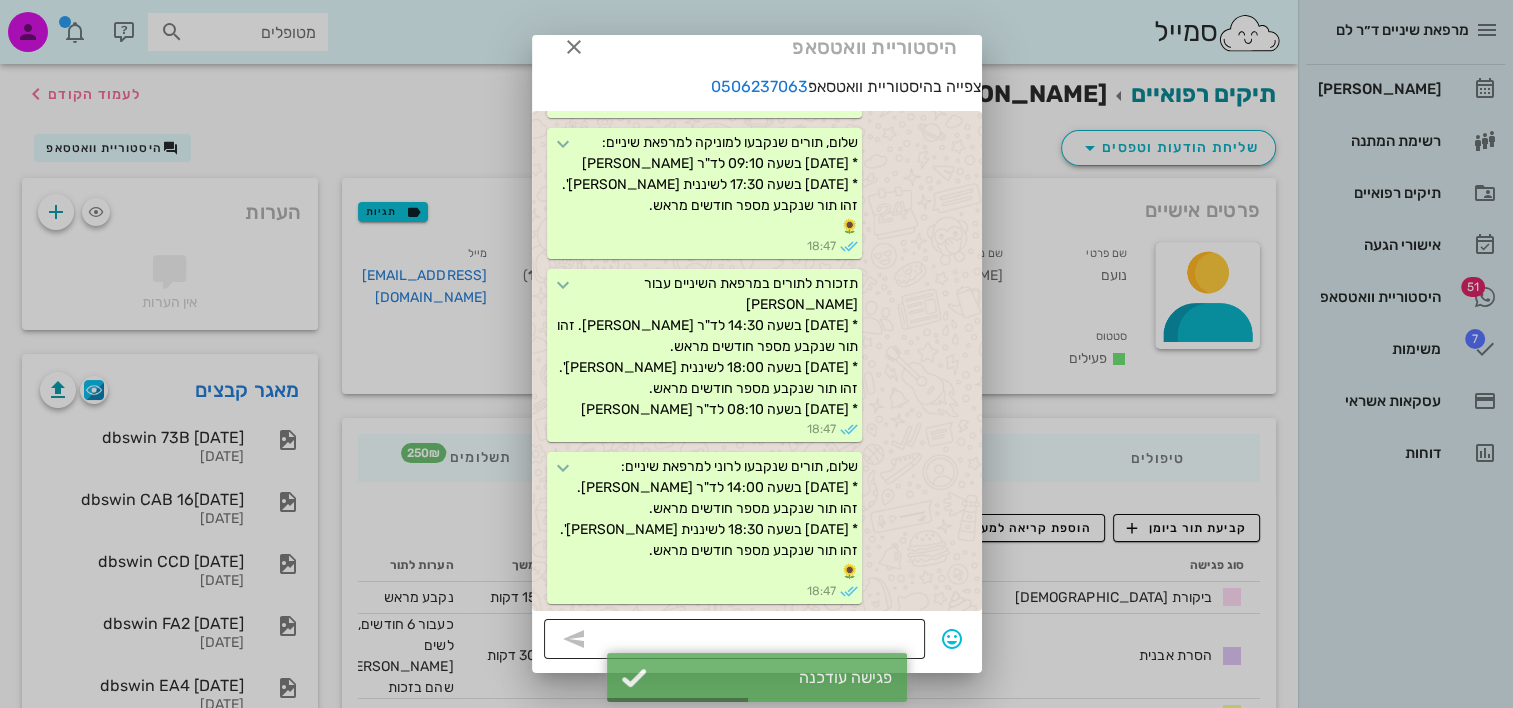 click at bounding box center [748, 641] 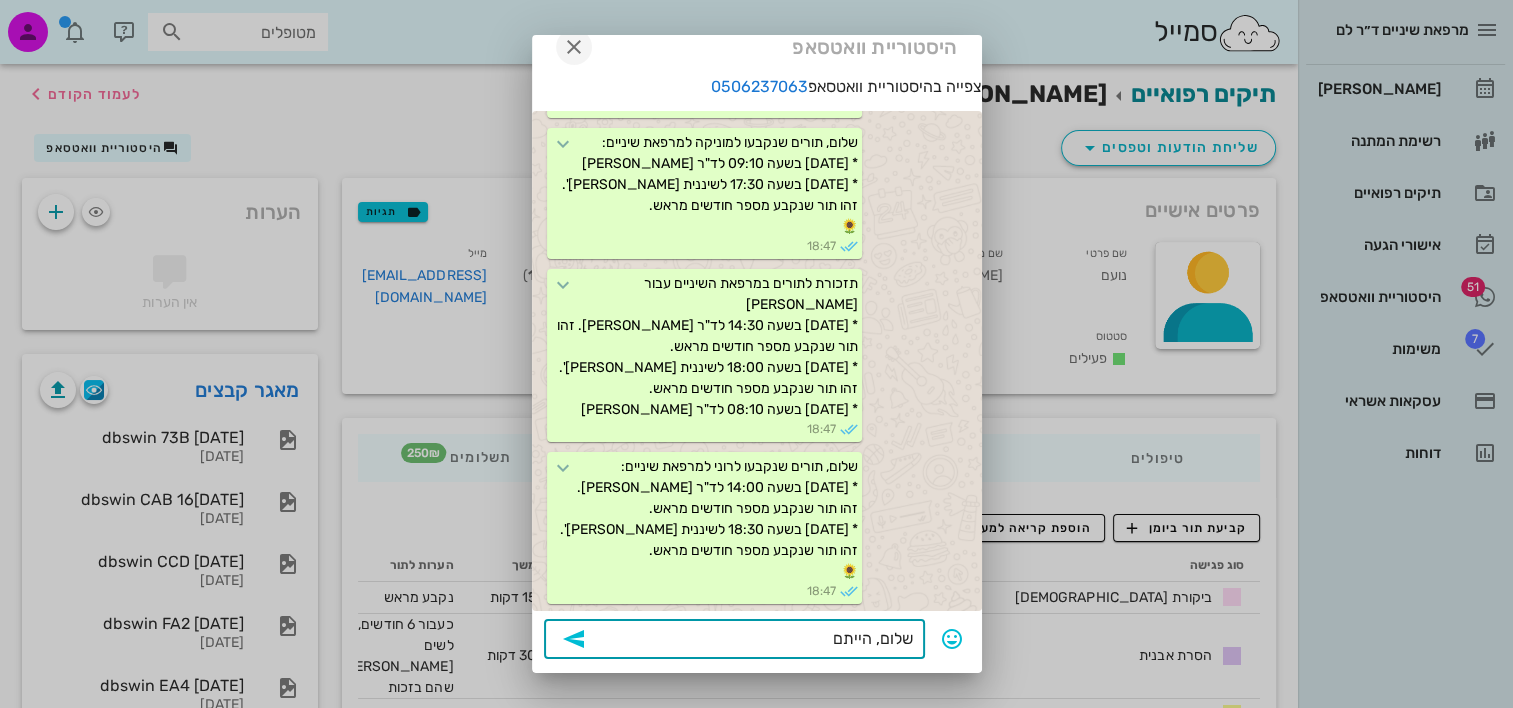 type on "שלום, הייתם" 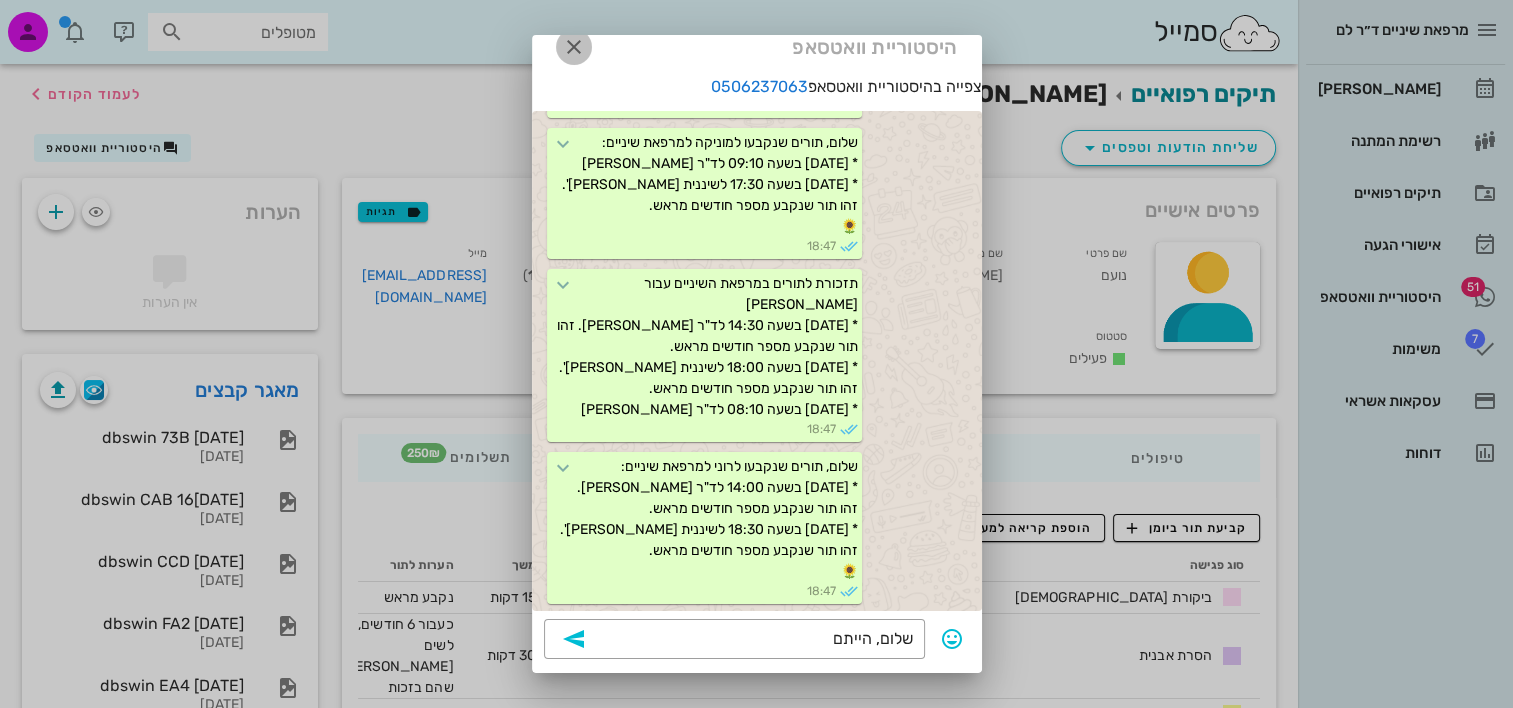 click at bounding box center (574, 47) 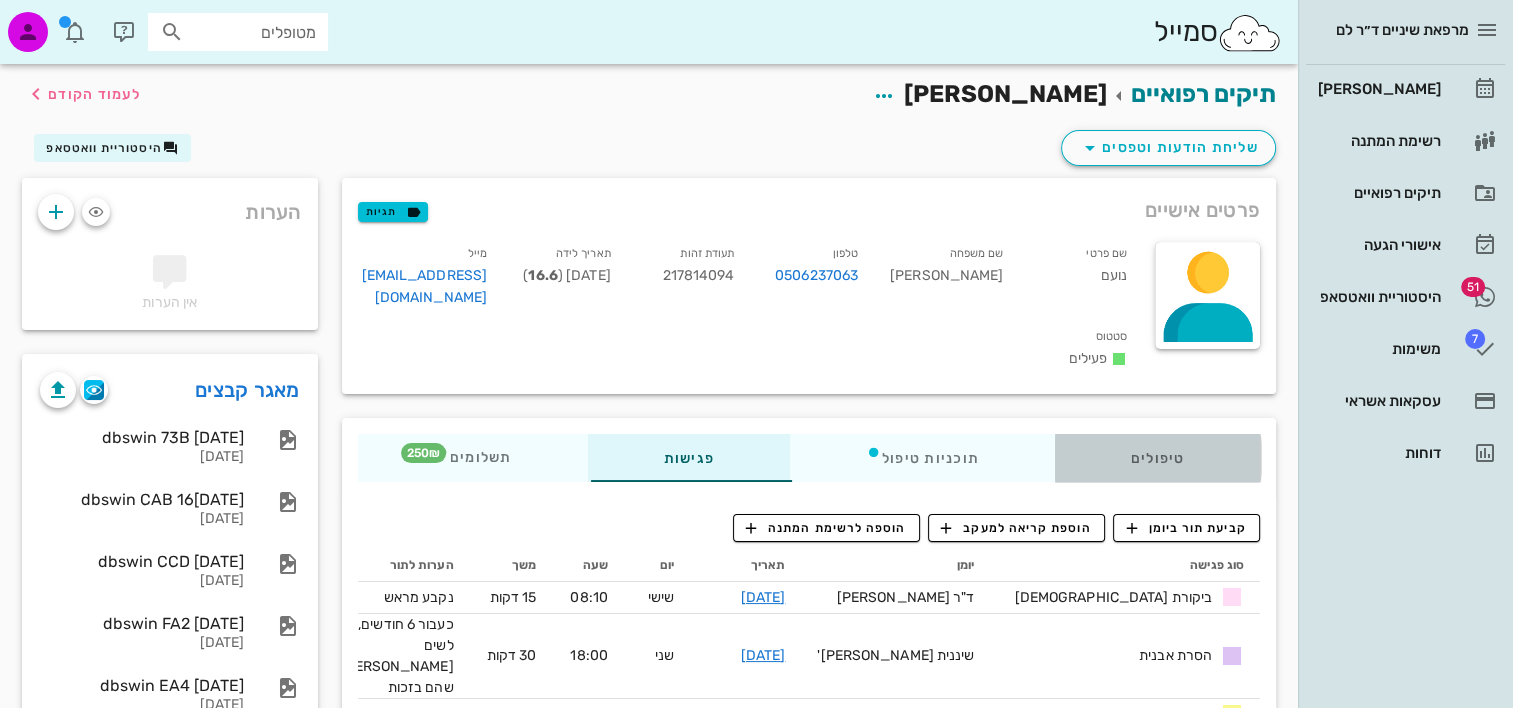 click on "טיפולים" at bounding box center [1157, 458] 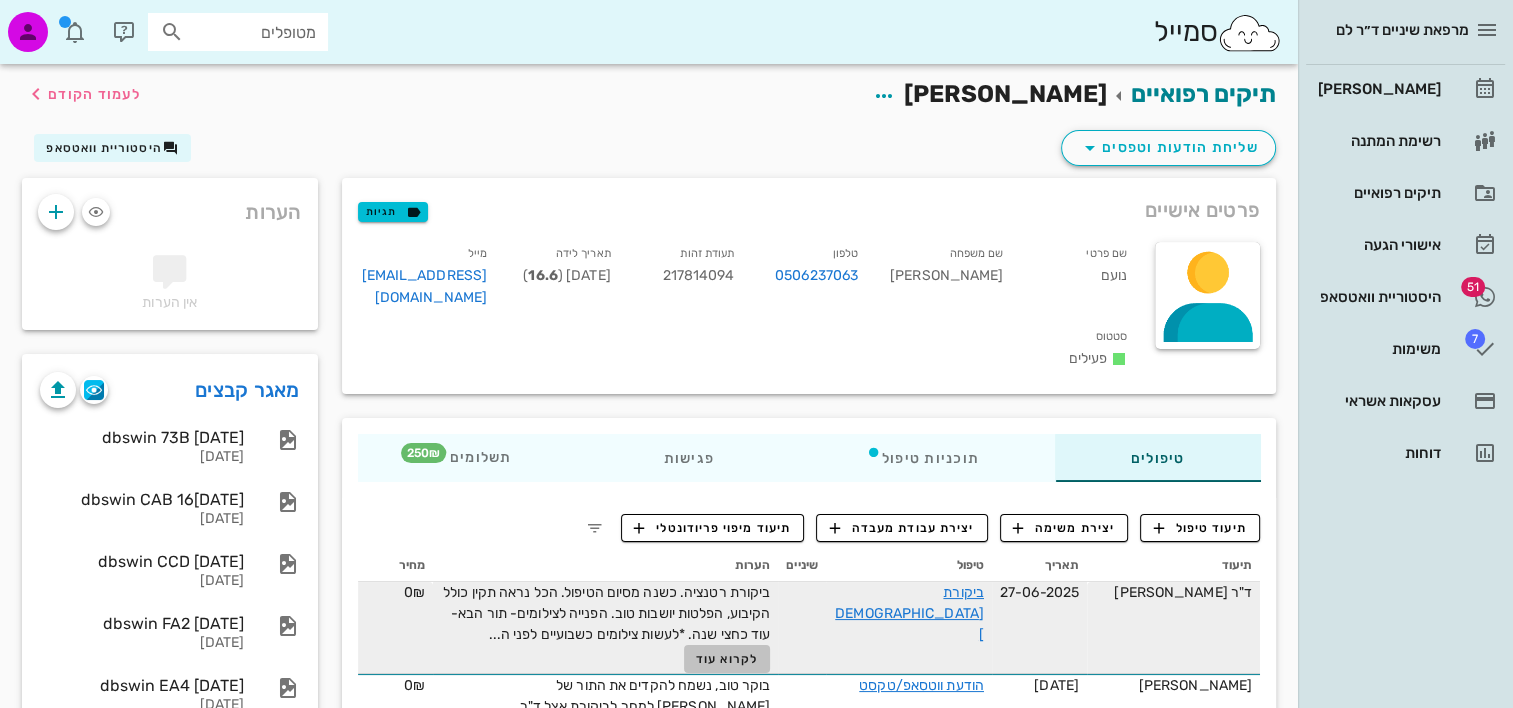 click on "לקרוא עוד" at bounding box center [727, 659] 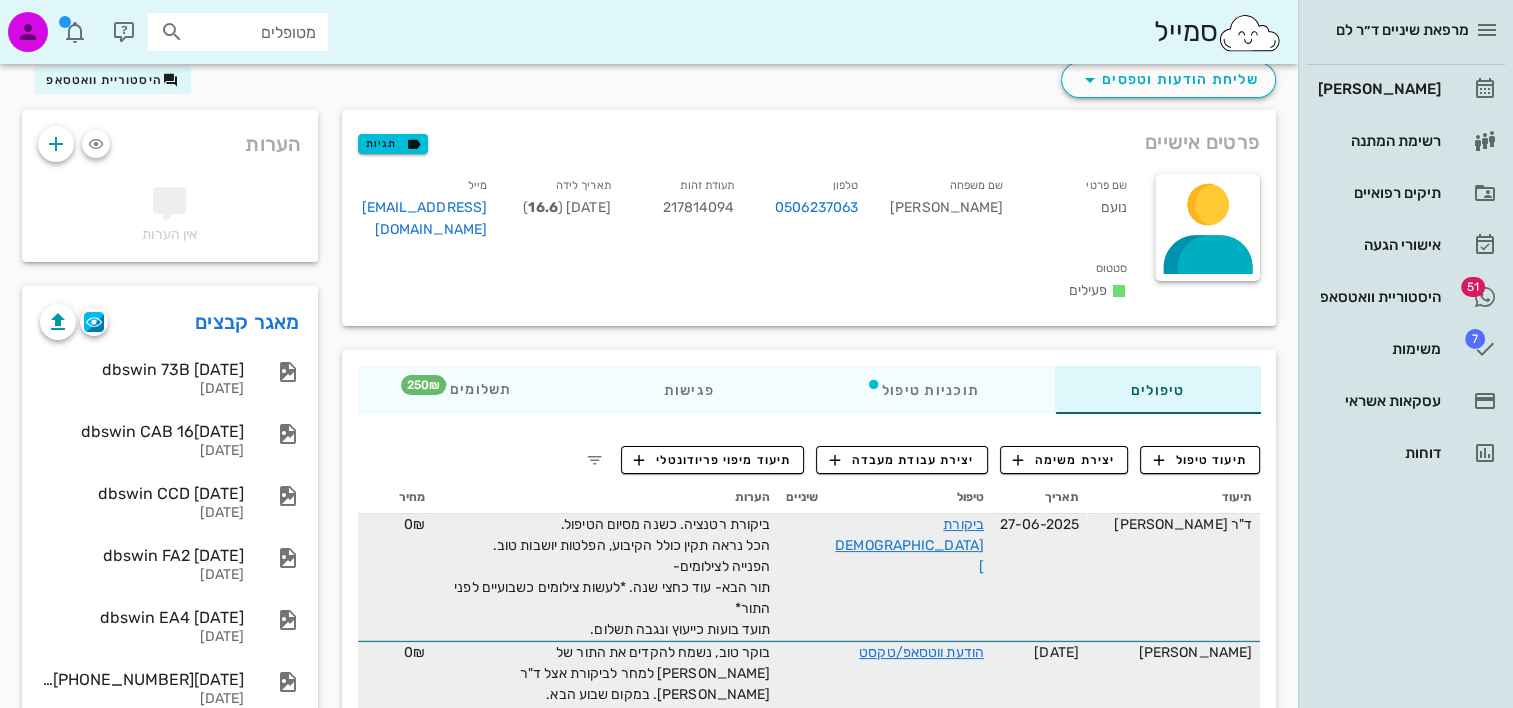 scroll, scrollTop: 100, scrollLeft: 0, axis: vertical 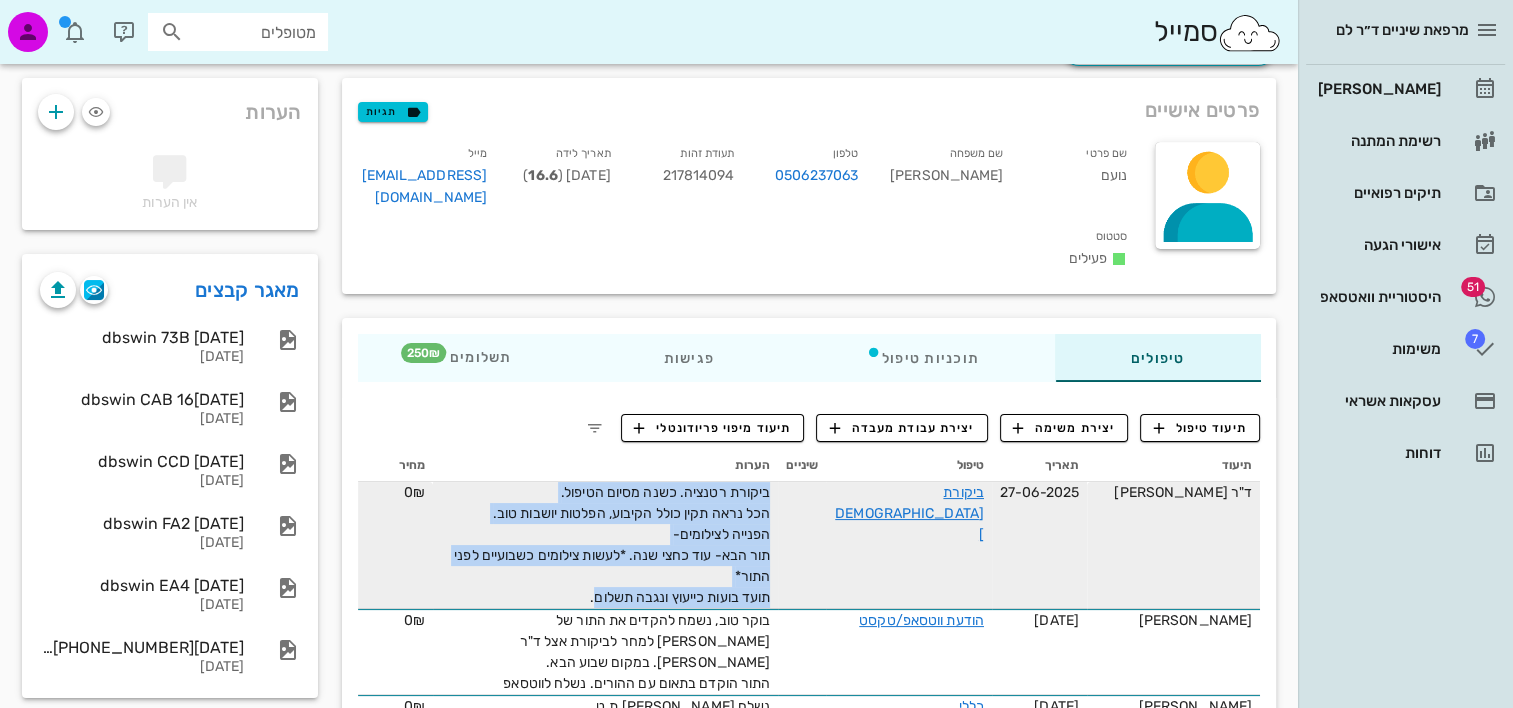 drag, startPoint x: 620, startPoint y: 564, endPoint x: 820, endPoint y: 530, distance: 202.86942 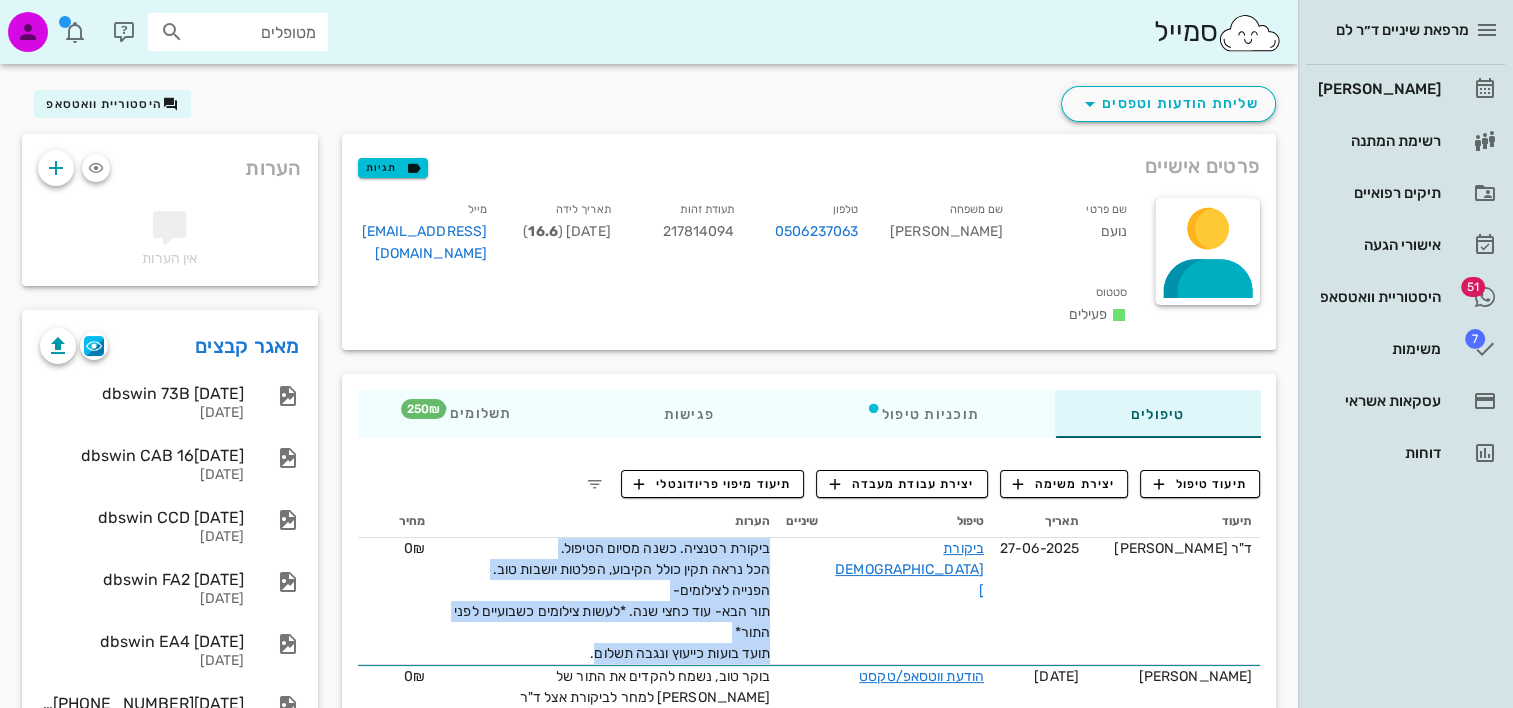 scroll, scrollTop: 0, scrollLeft: 0, axis: both 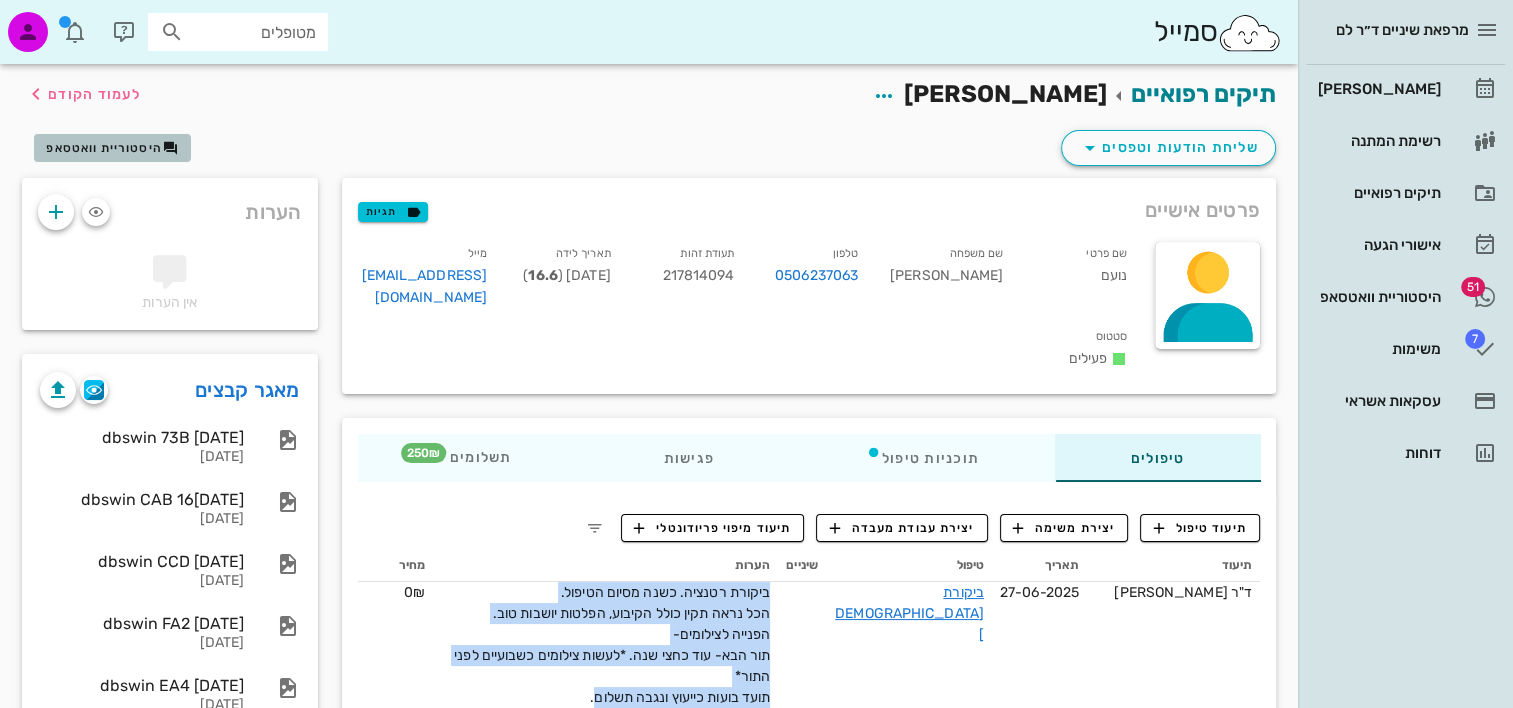 click on "היסטוריית וואטסאפ" at bounding box center [104, 148] 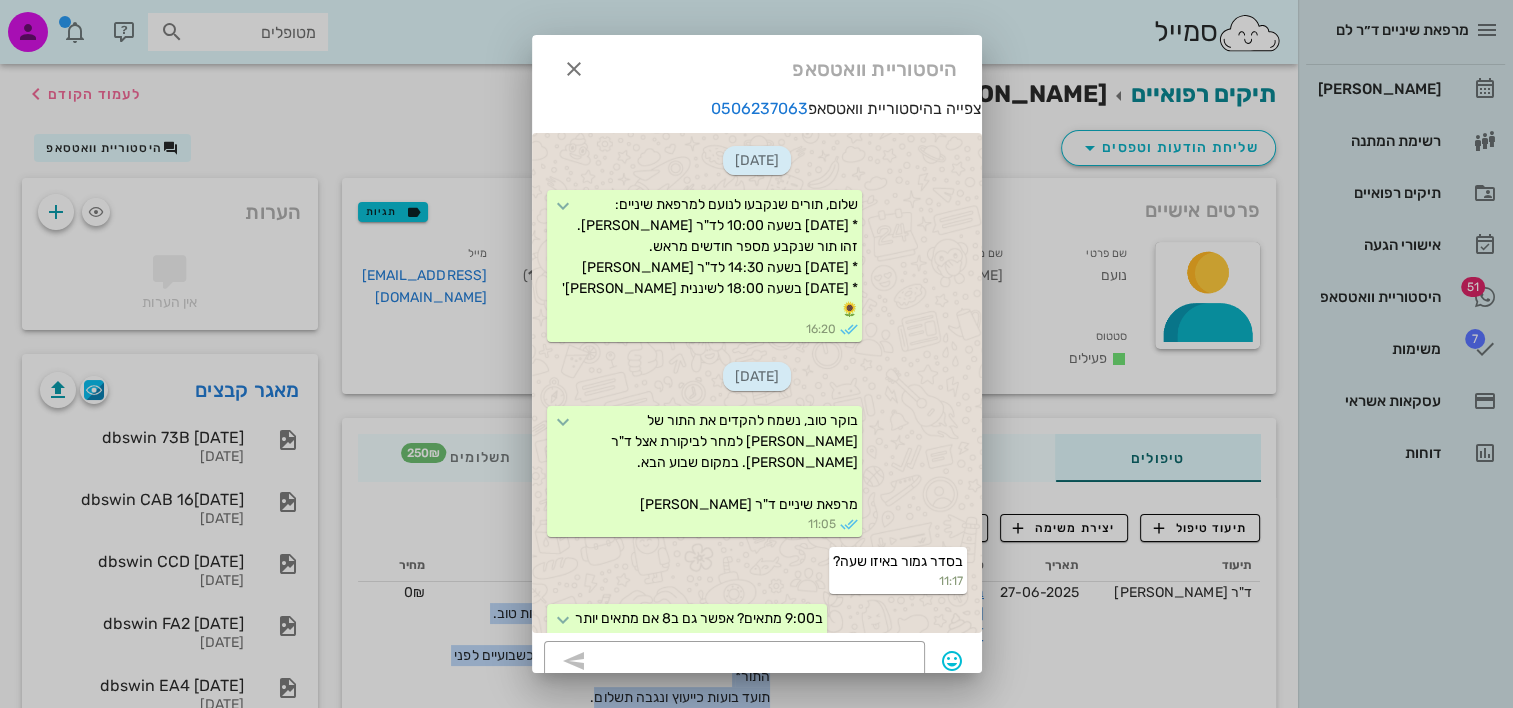 scroll, scrollTop: 1495, scrollLeft: 0, axis: vertical 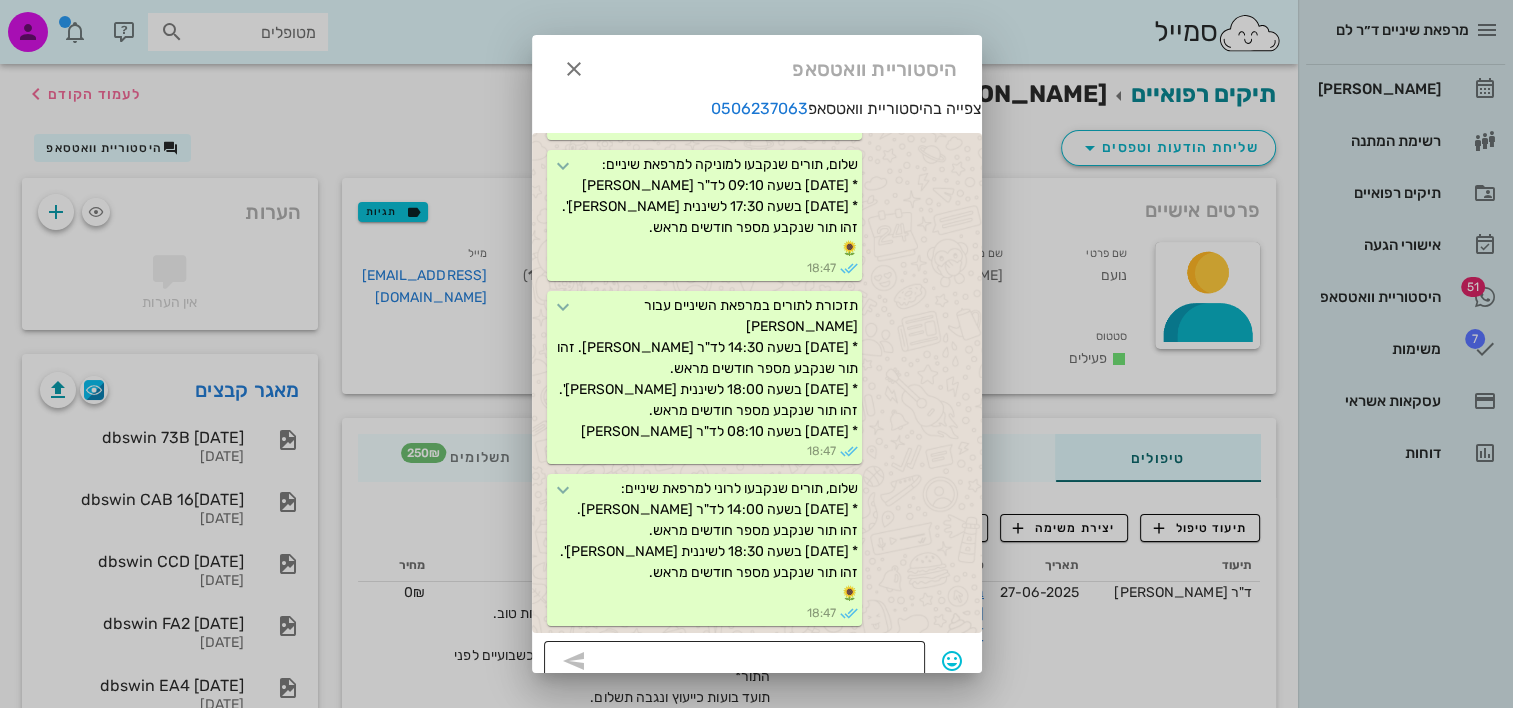 click at bounding box center [748, 663] 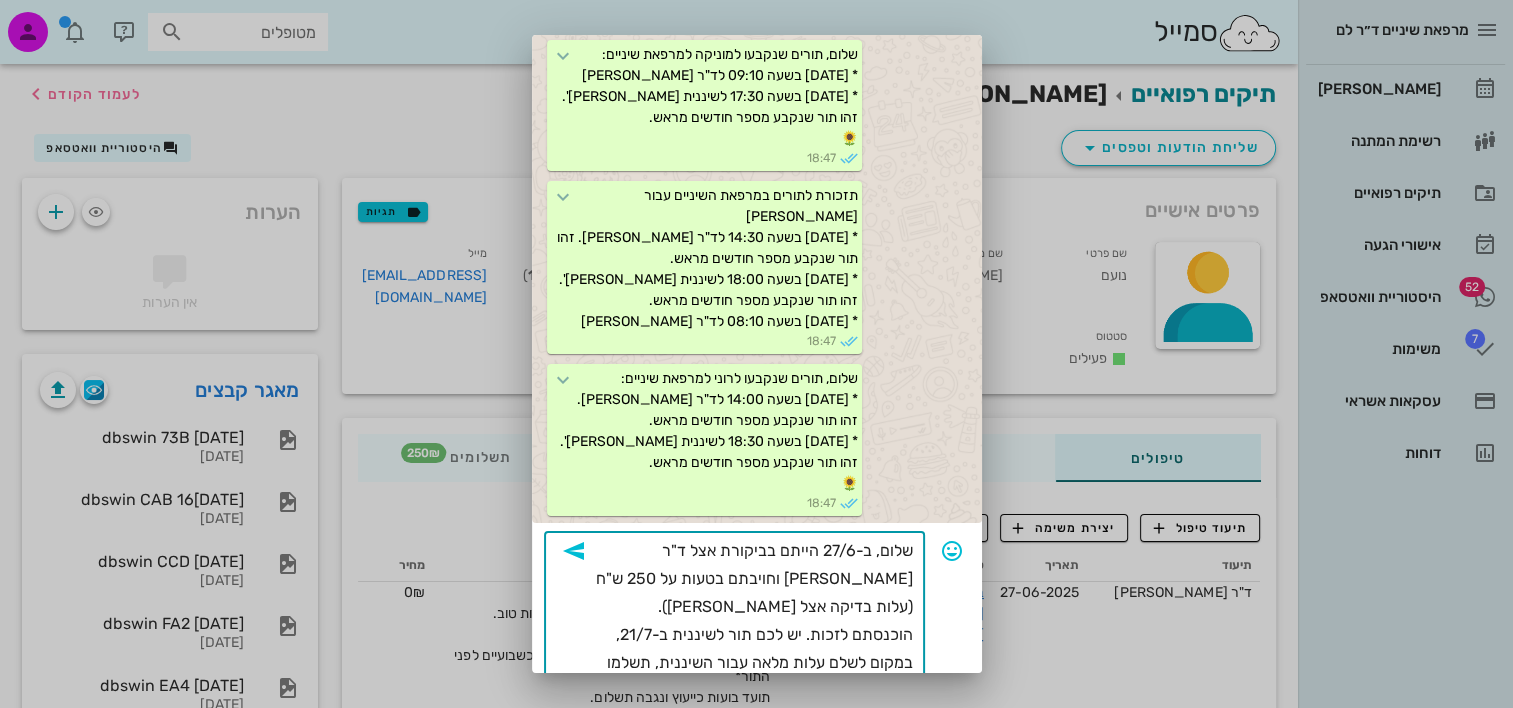 scroll, scrollTop: 138, scrollLeft: 0, axis: vertical 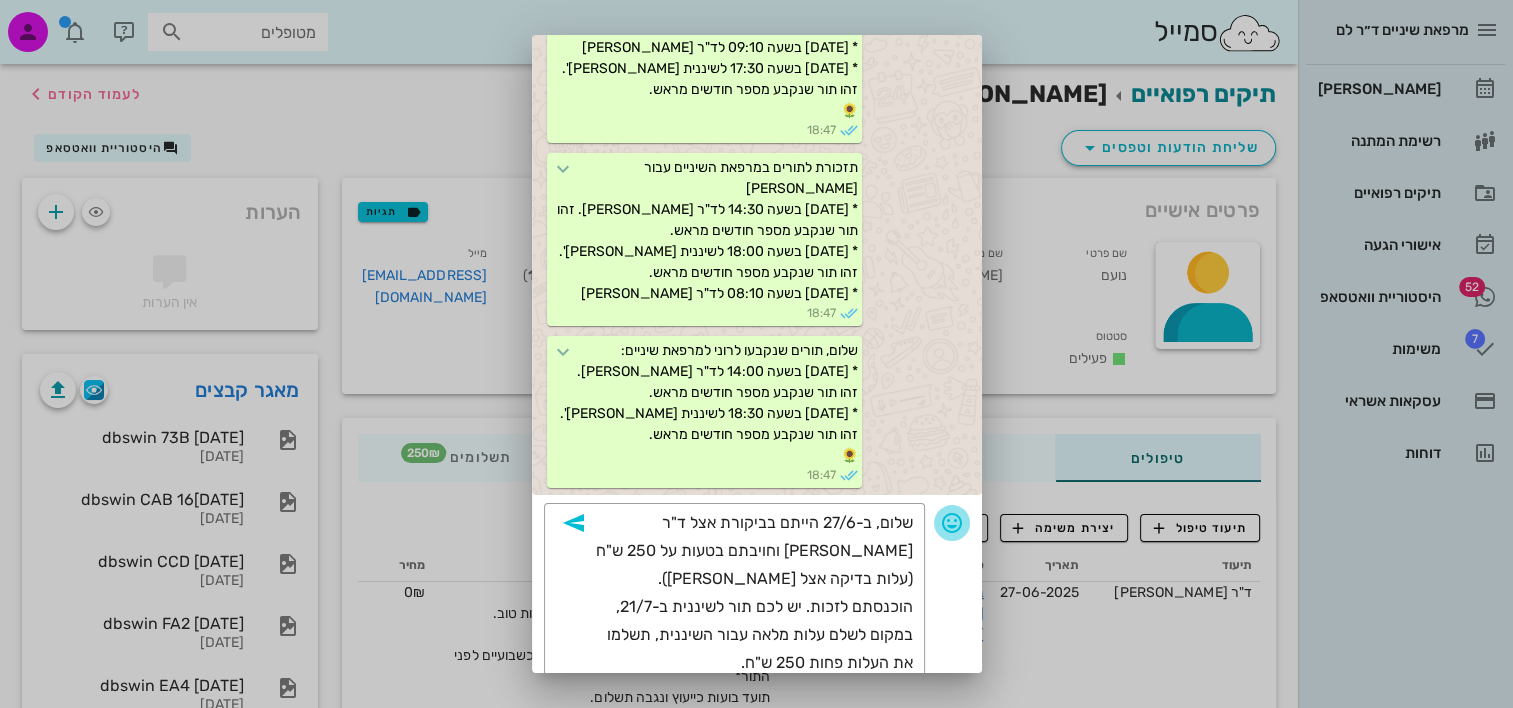 click at bounding box center [952, 523] 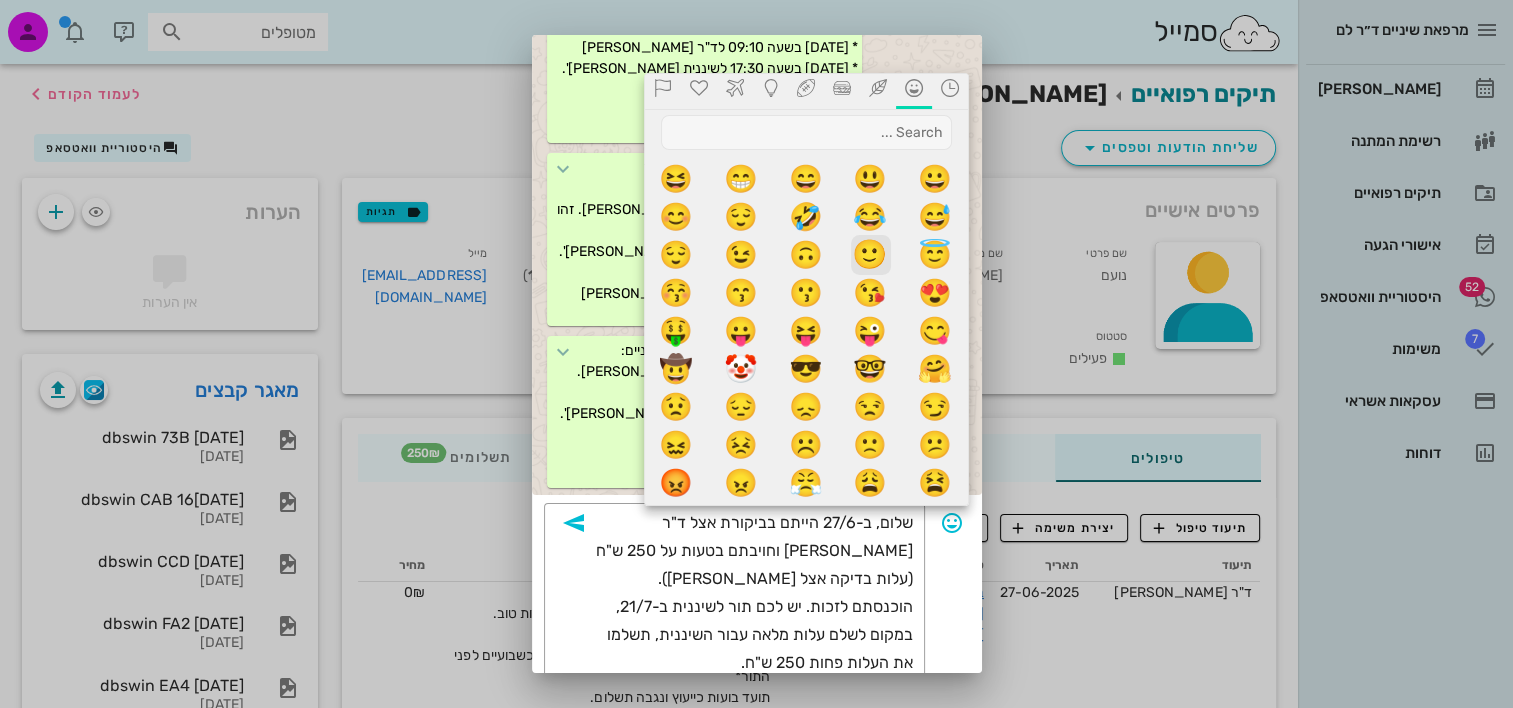 click on "🙂" at bounding box center (871, 255) 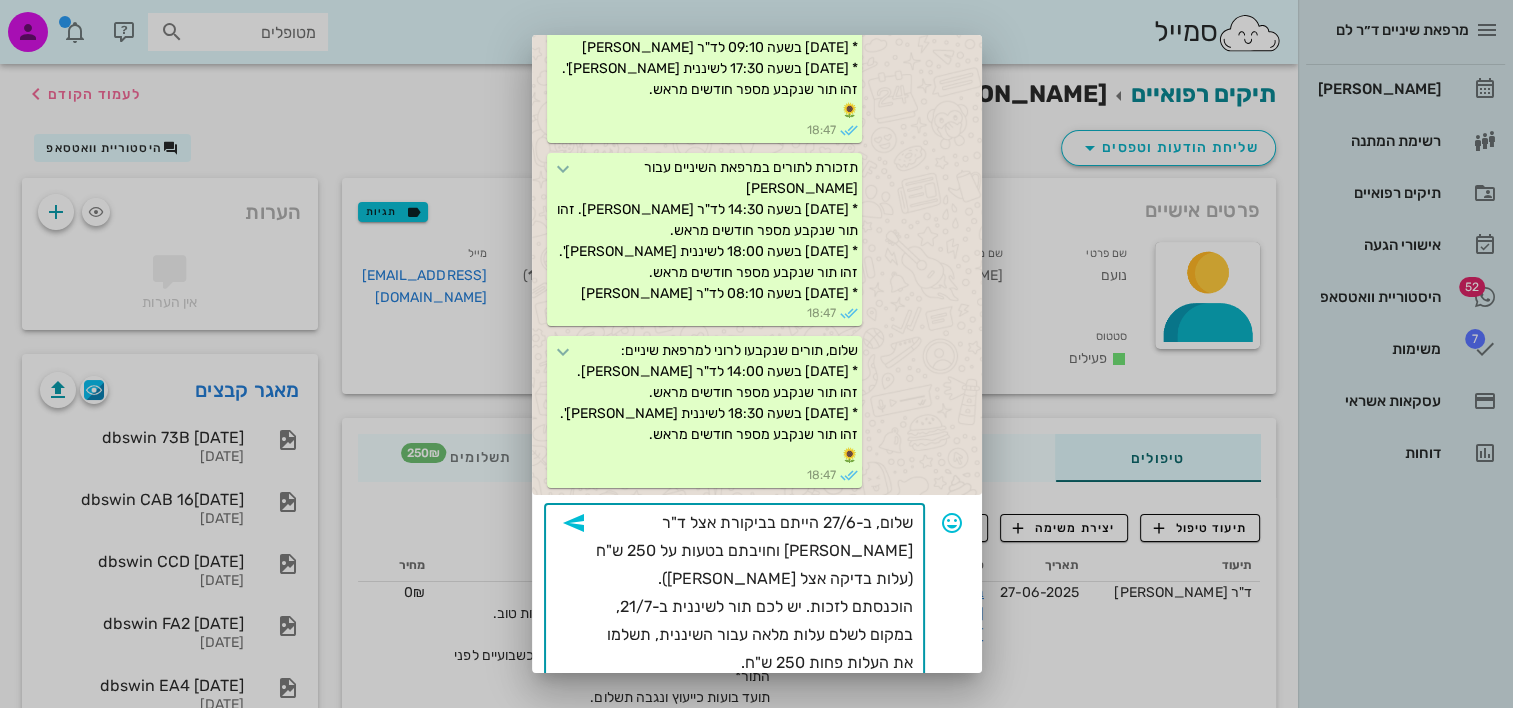drag, startPoint x: 885, startPoint y: 578, endPoint x: 916, endPoint y: 577, distance: 31.016125 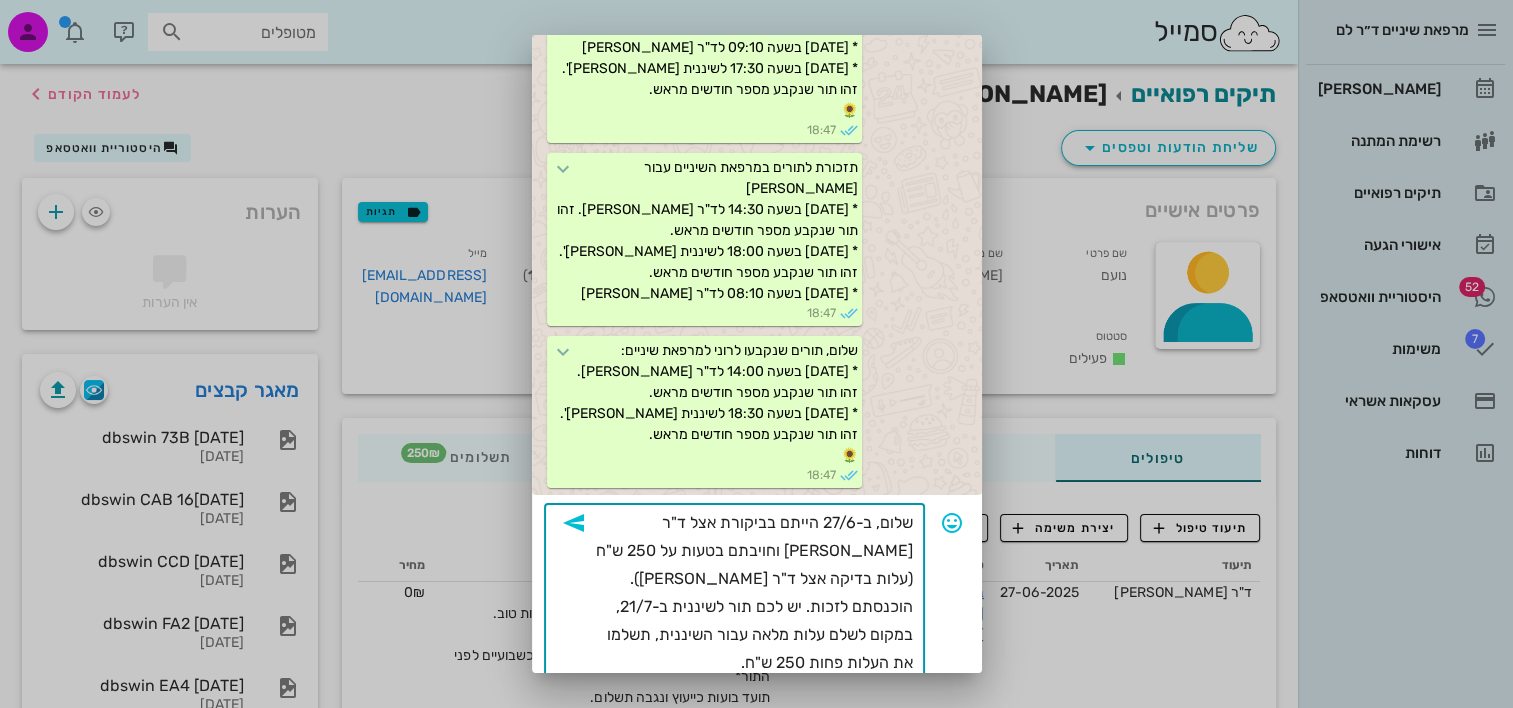 scroll, scrollTop: 182, scrollLeft: 0, axis: vertical 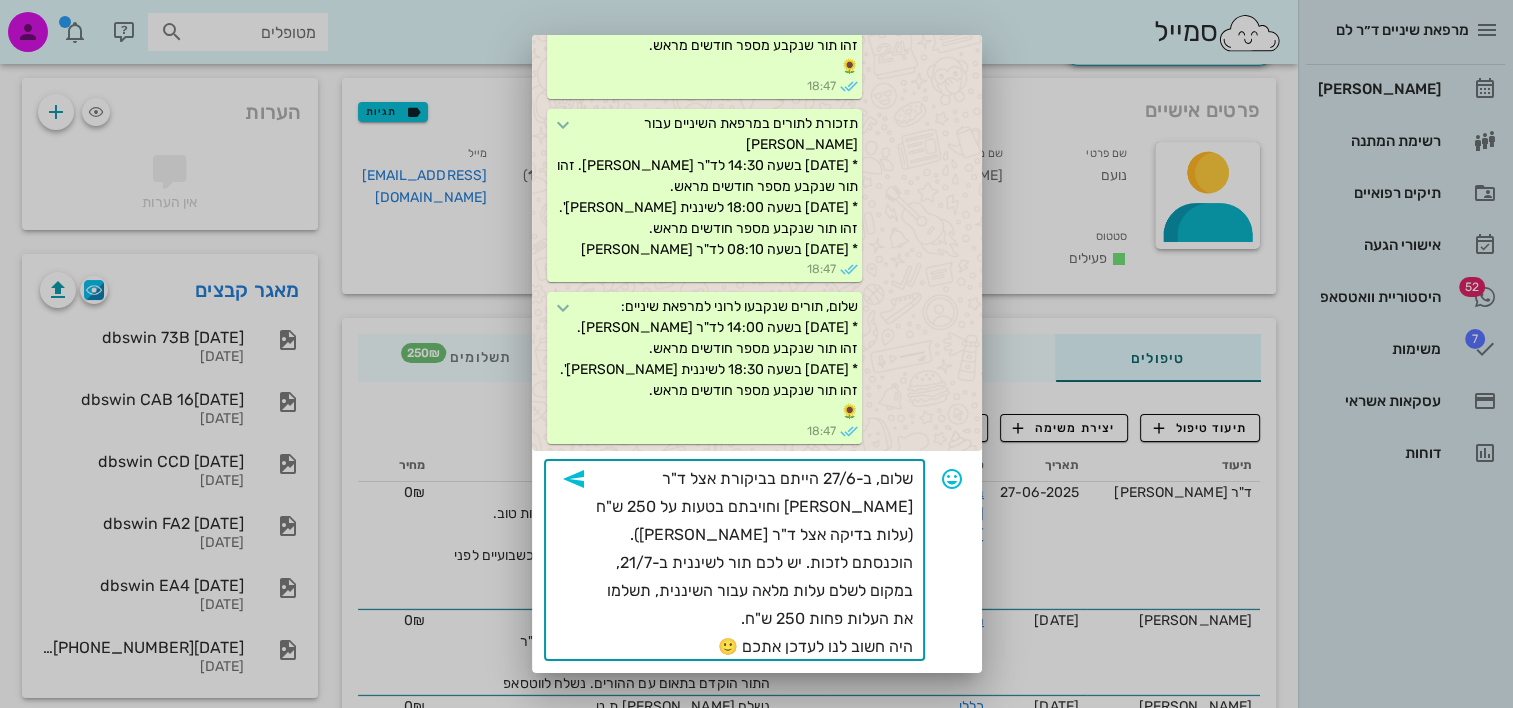 drag, startPoint x: 735, startPoint y: 539, endPoint x: 736, endPoint y: 550, distance: 11.045361 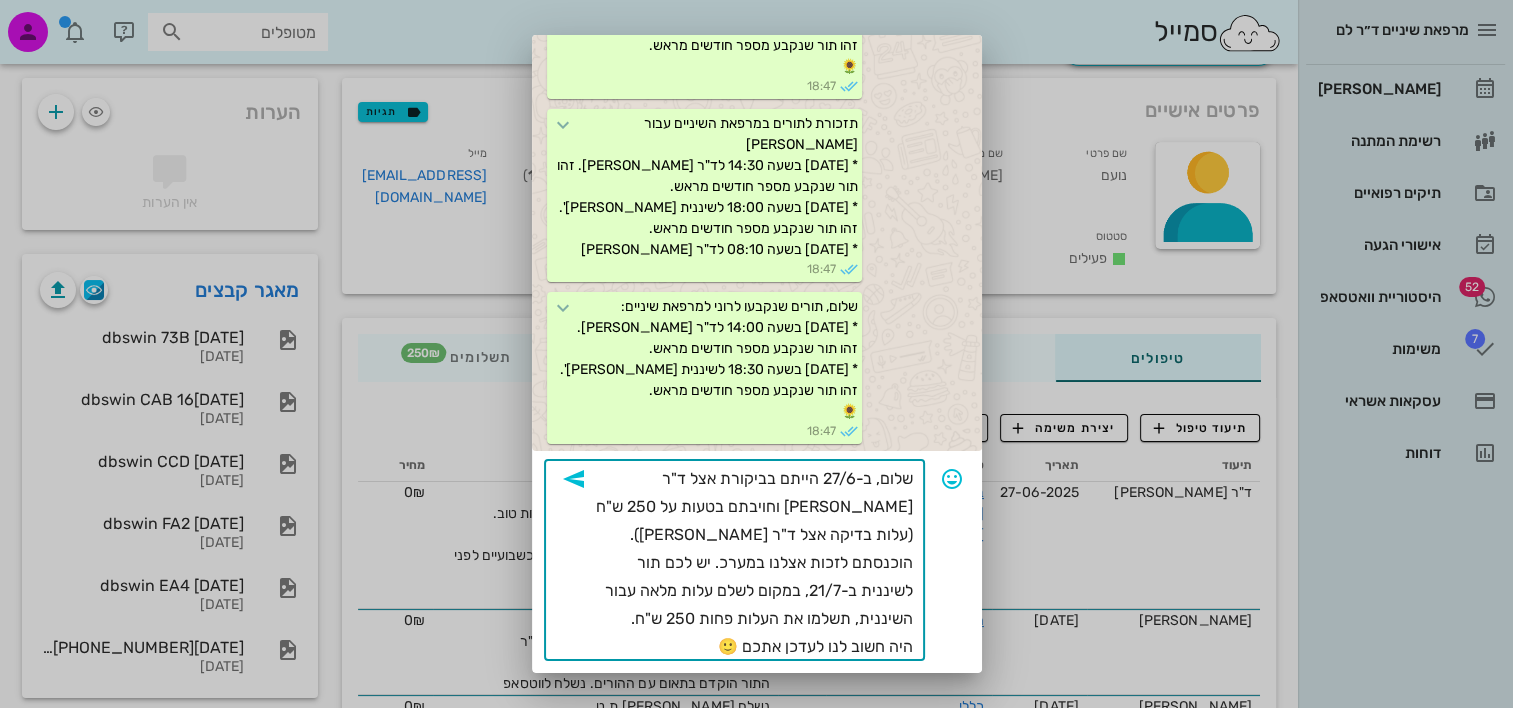 type on "שלום, ב-27/6 הייתם בביקורת אצל ד"ר גוטנר וחויבתם בטעות על 250 ש"ח (עלות בדיקה אצל ד"ר גוטנר). הוכנסתם לזכות אצלנו במערכת. יש לכם תור לשיננית ב-21/7, במקום לשלם עלות מלאה עבור השיננית, תשלמו את העלות פחות 250 ש"ח.
היה חשוב לנו לעדכן אתכם 🙂" 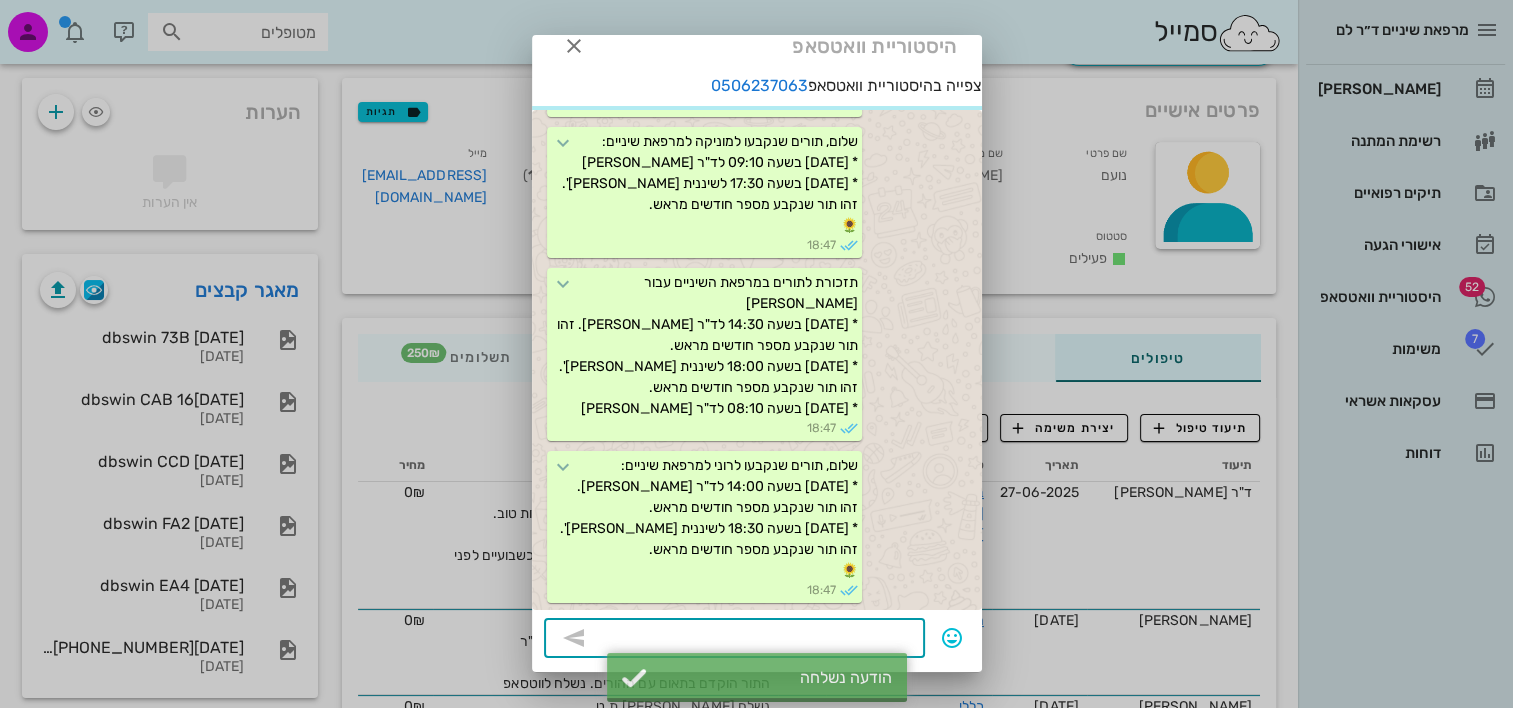 scroll, scrollTop: 22, scrollLeft: 0, axis: vertical 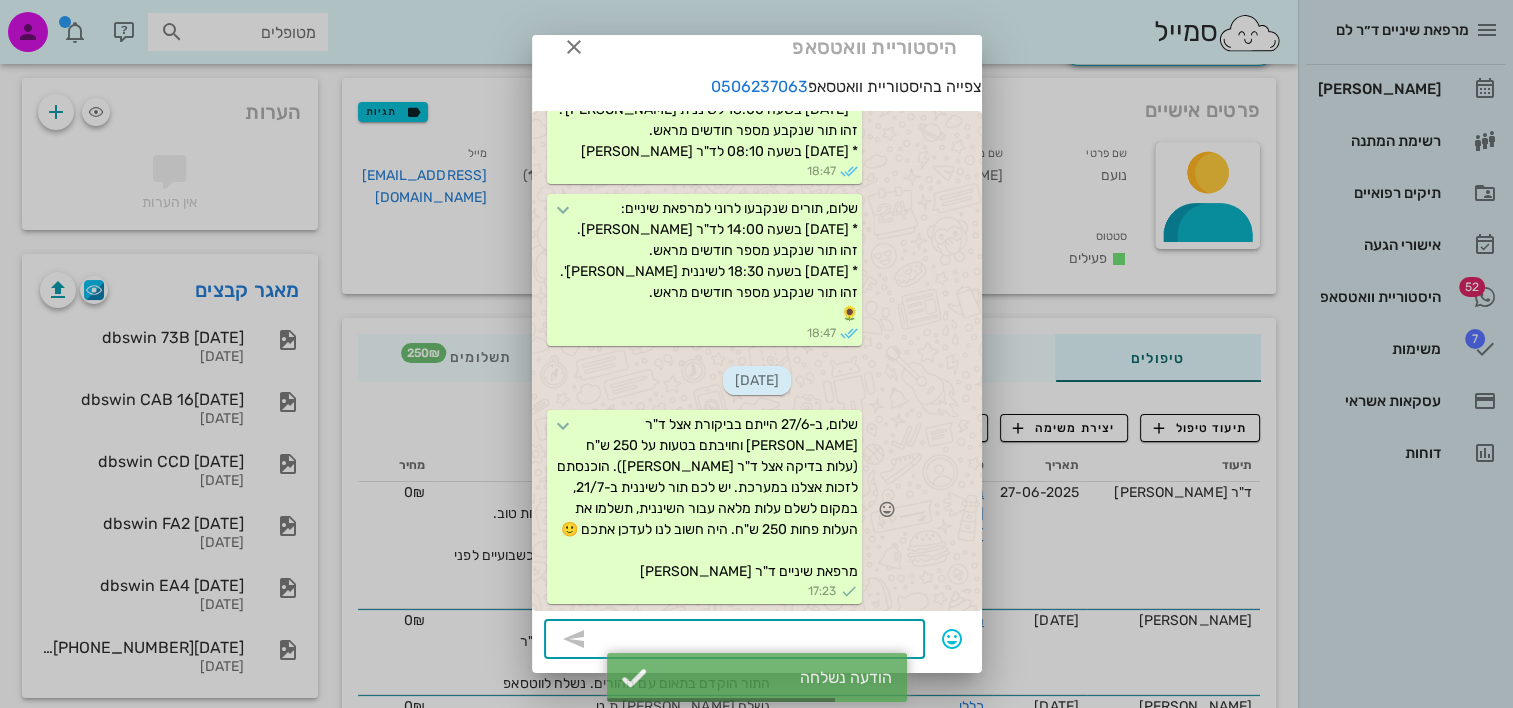 type 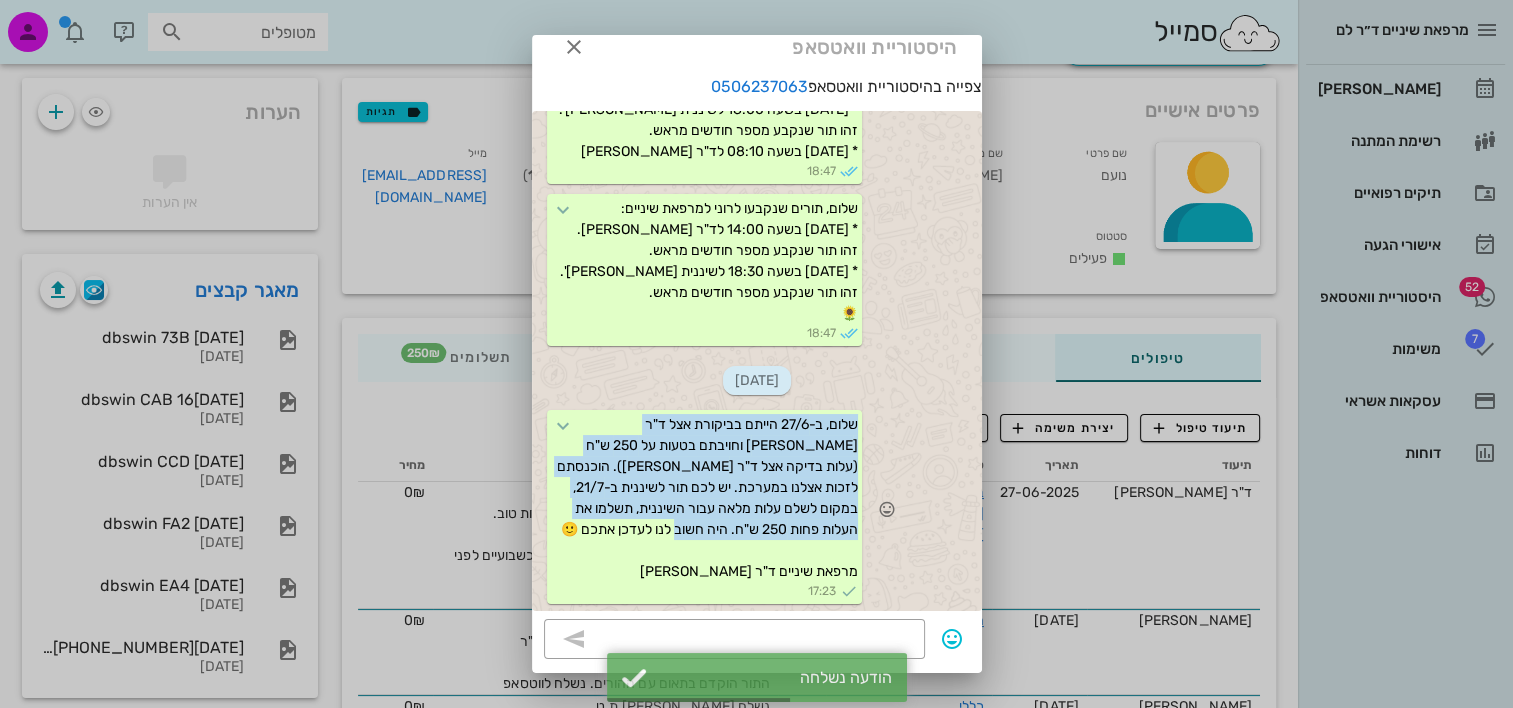 drag, startPoint x: 684, startPoint y: 528, endPoint x: 896, endPoint y: 416, distance: 239.76656 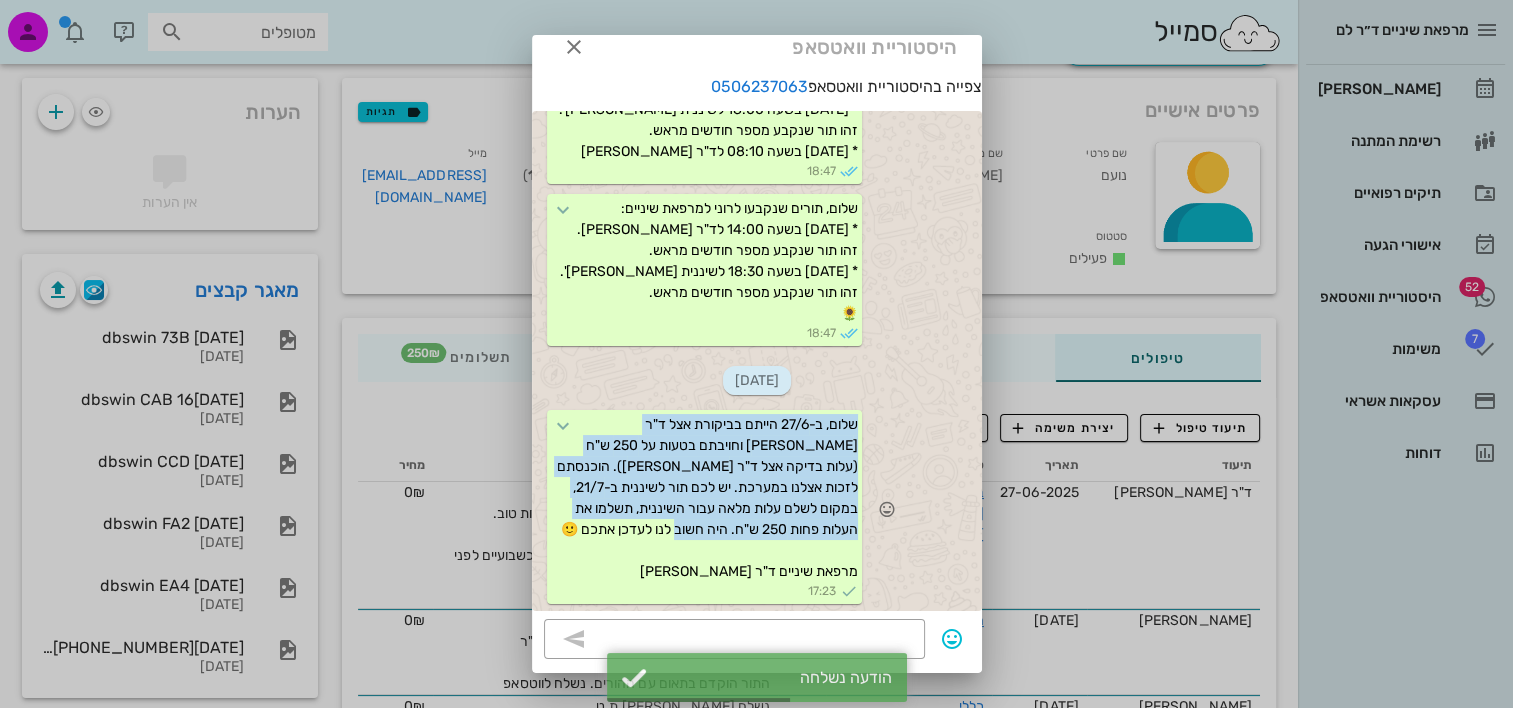 click on "שלום, ב-27/6 הייתם בביקורת אצל ד"ר גוטנר וחויבתם בטעות על 250 ש"ח (עלות בדיקה אצל ד"ר גוטנר). הוכנסתם לזכות אצלנו במערכת. יש לכם תור לשיננית ב-21/7, במקום לשלם עלות מלאה עבור השיננית, תשלמו את העלות פחות 250 ש"ח.  היה חשוב לנו לעדכן אתכם 🙂
מרפאת שיניים ד"ר לם
17:23" at bounding box center [757, 509] 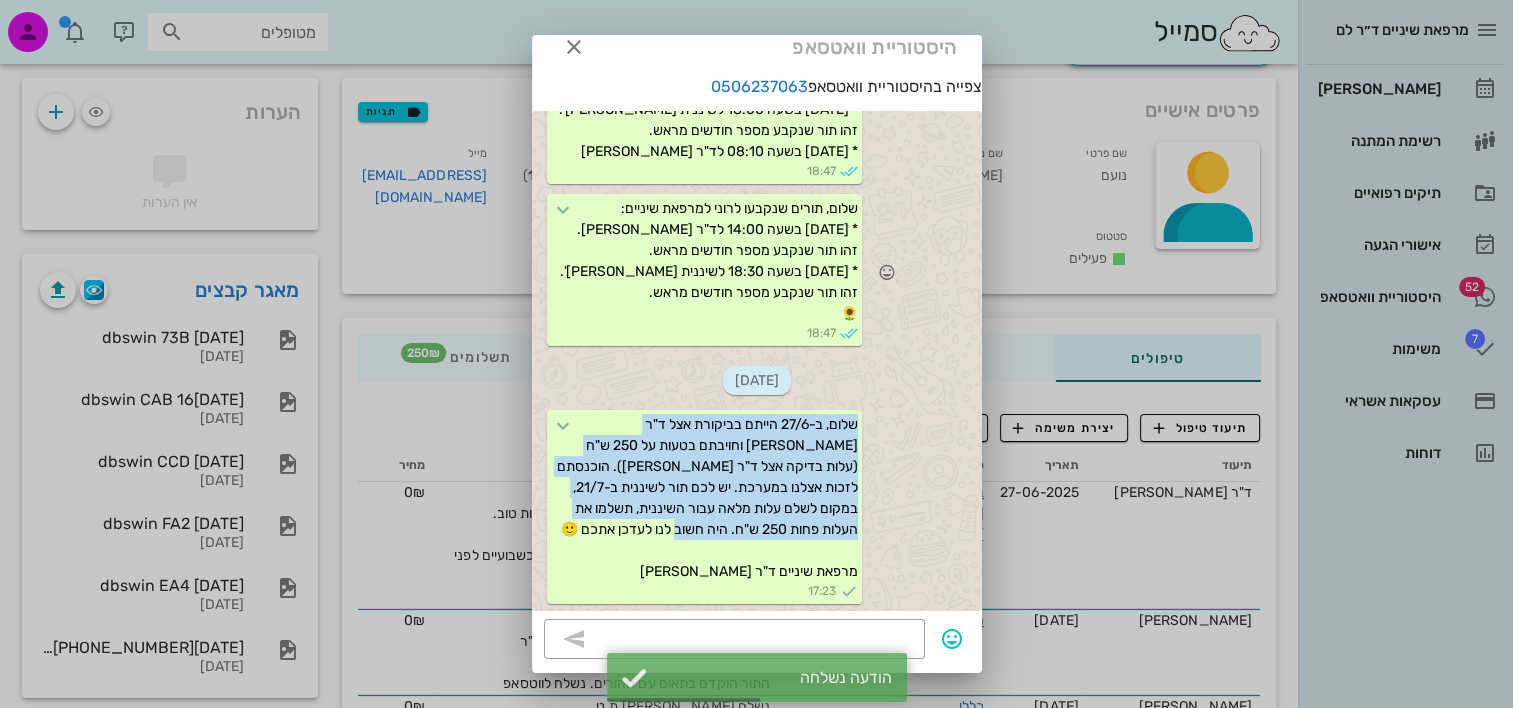 copy on "שלום, ב-27/6 הייתם בביקורת אצל ד"ר גוטנר וחויבתם בטעות על 250 ש"ח (עלות בדיקה אצל ד"ר גוטנר). הוכנסתם לזכות אצלנו במערכת. יש לכם תור לשיננית ב-21/7, במקום לשלם עלות מלאה עבור השיננית, תשלמו את העלות פחות 250 ש"ח.  היה חשוב לנו לעדכן אתכם" 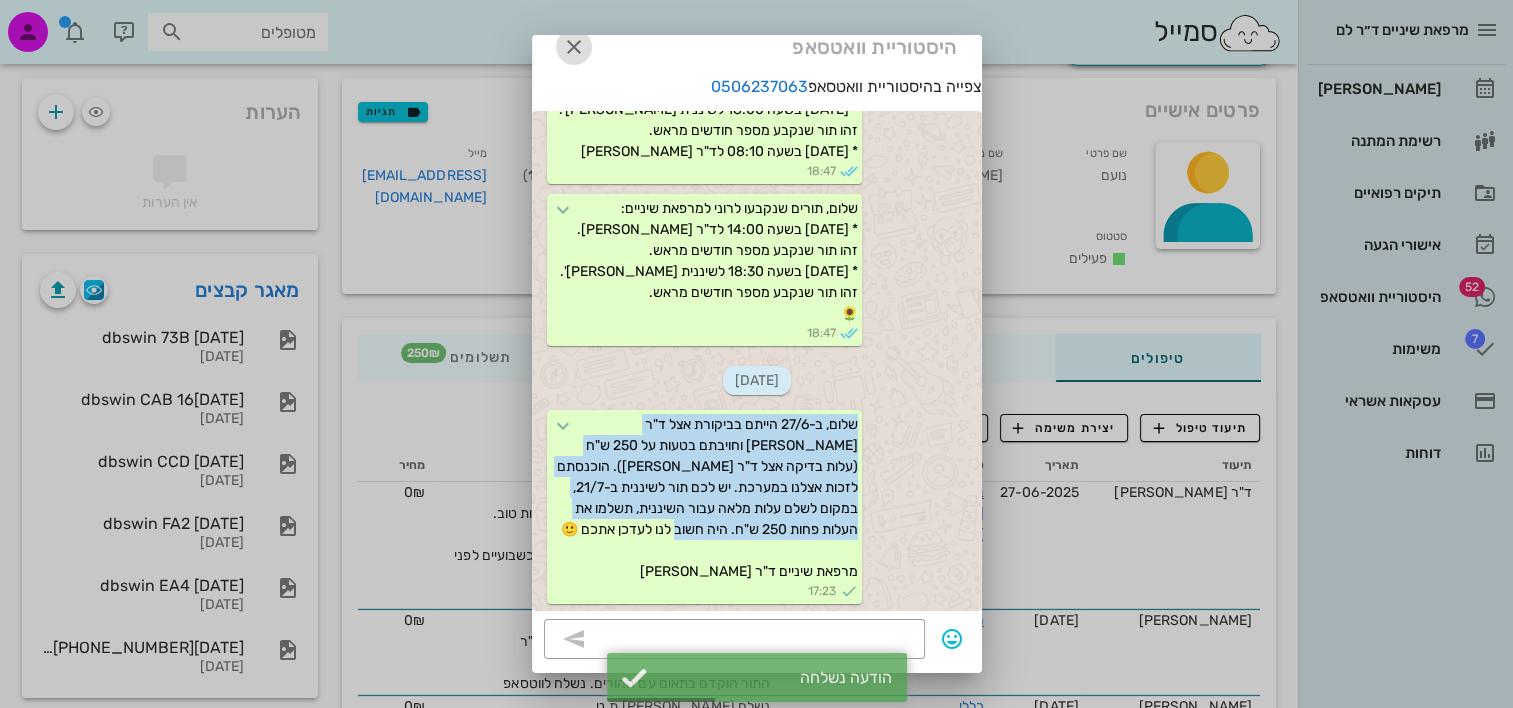 click at bounding box center (574, 47) 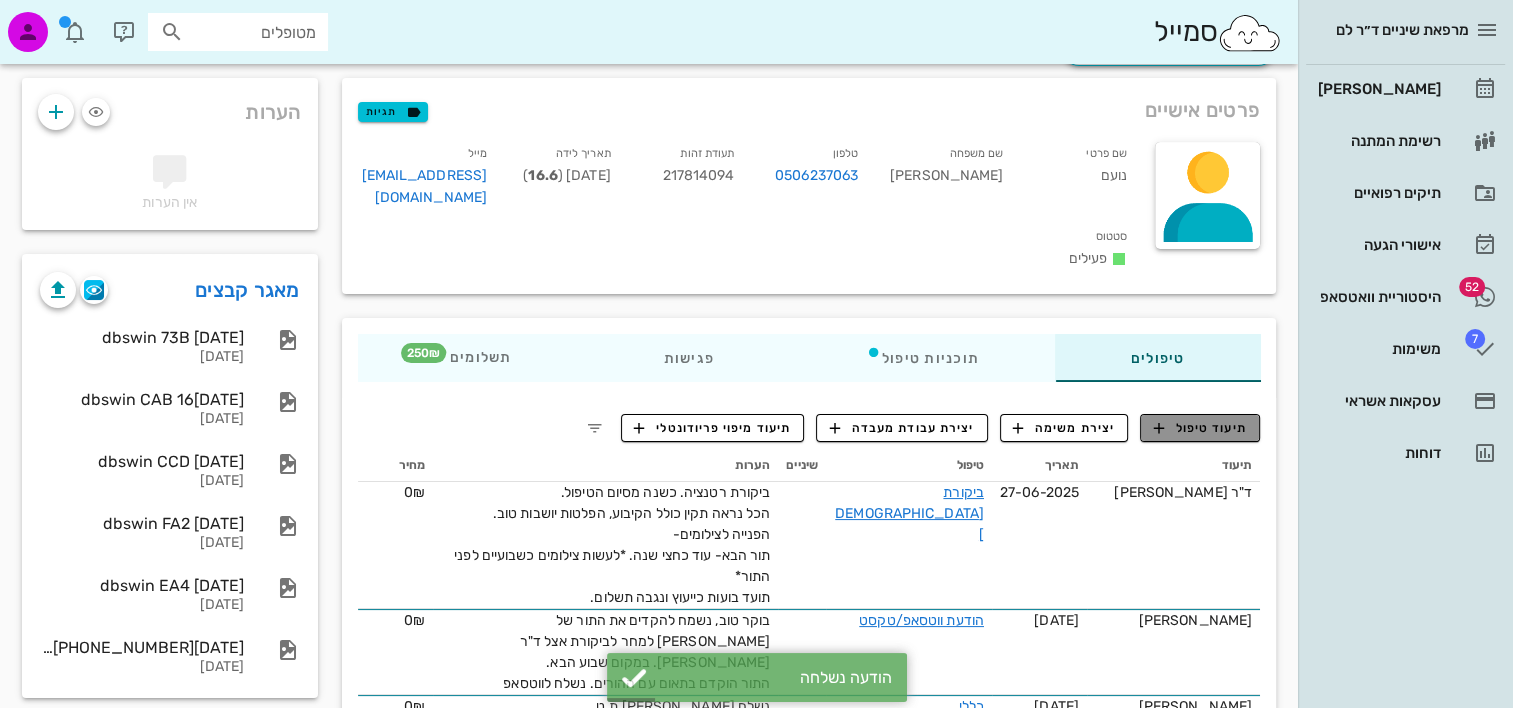 click at bounding box center [1159, 428] 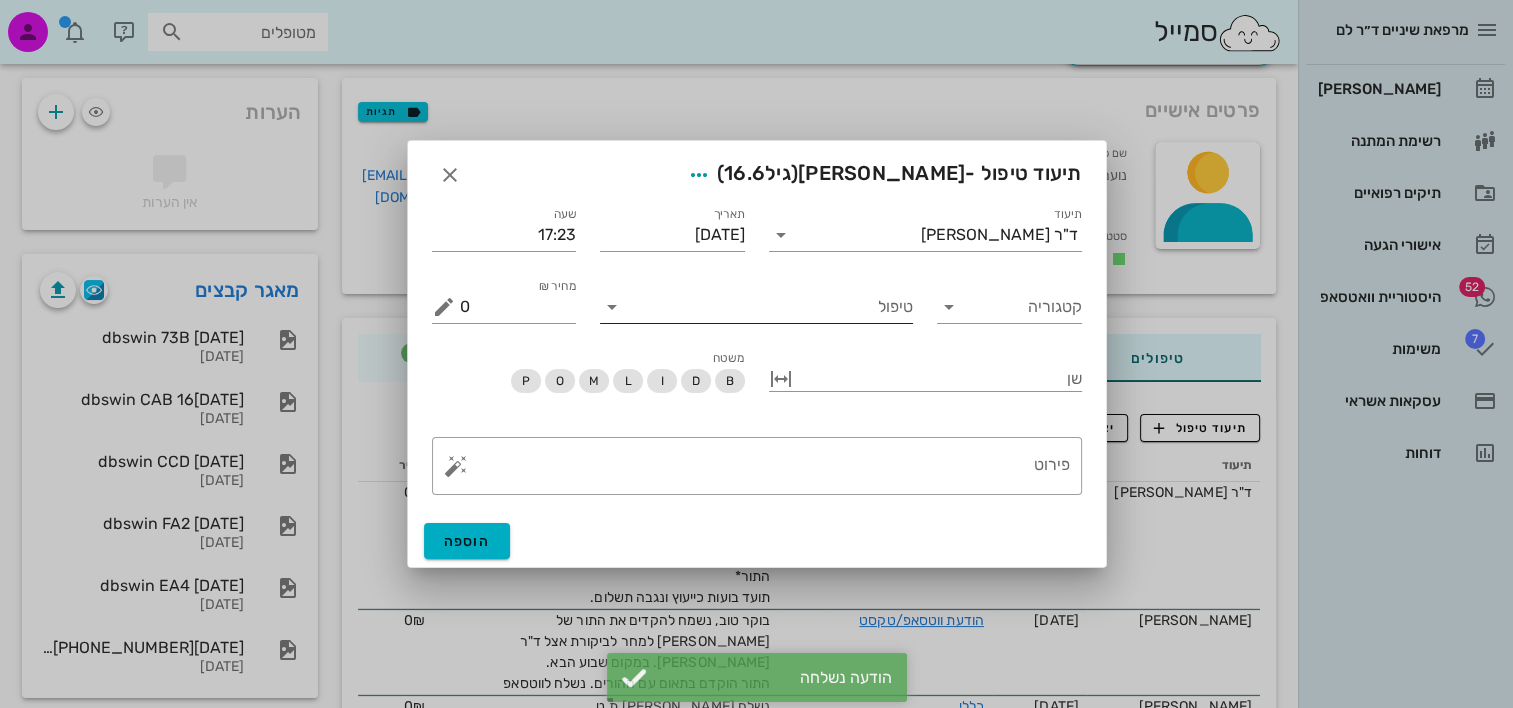 click on "טיפול" at bounding box center [770, 307] 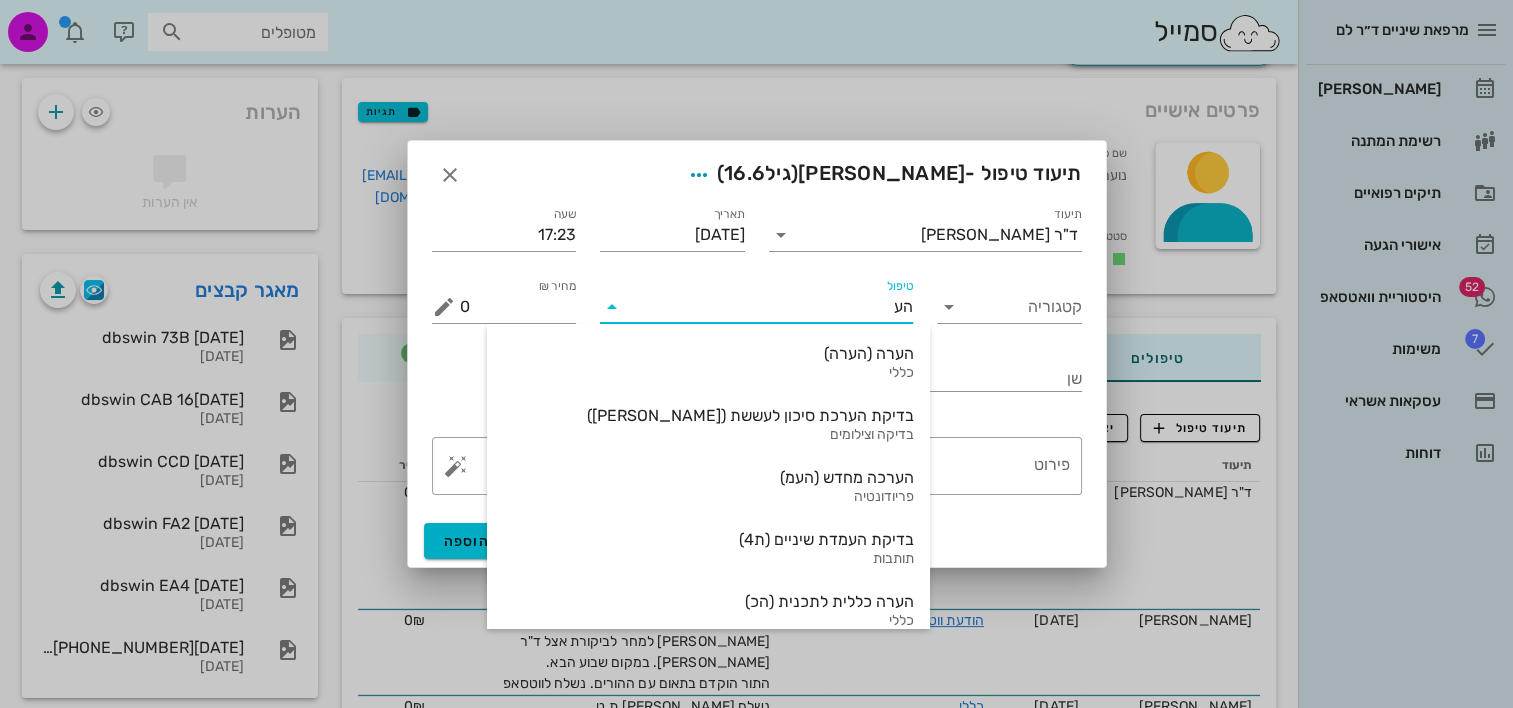 type on "העת" 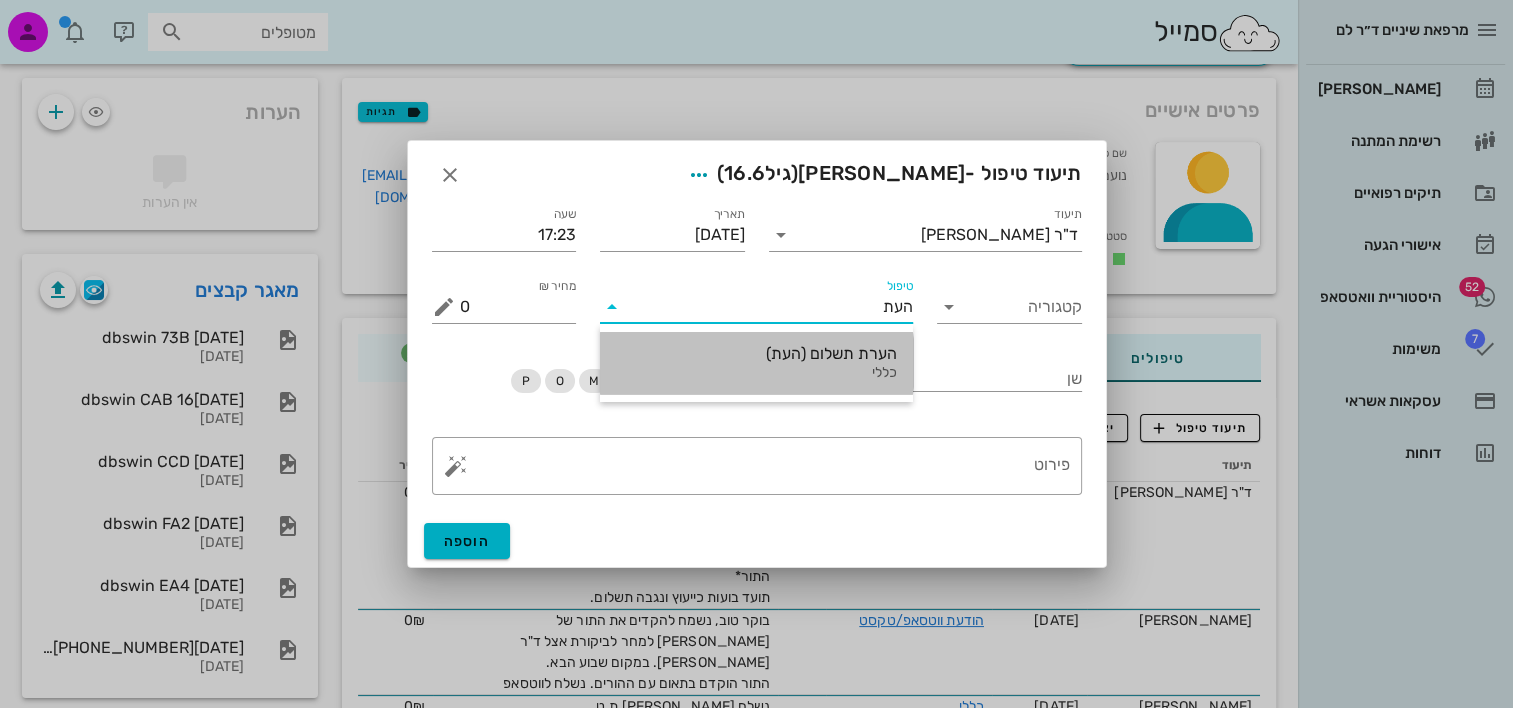 click on "הערת תשלום (העת)" at bounding box center [756, 353] 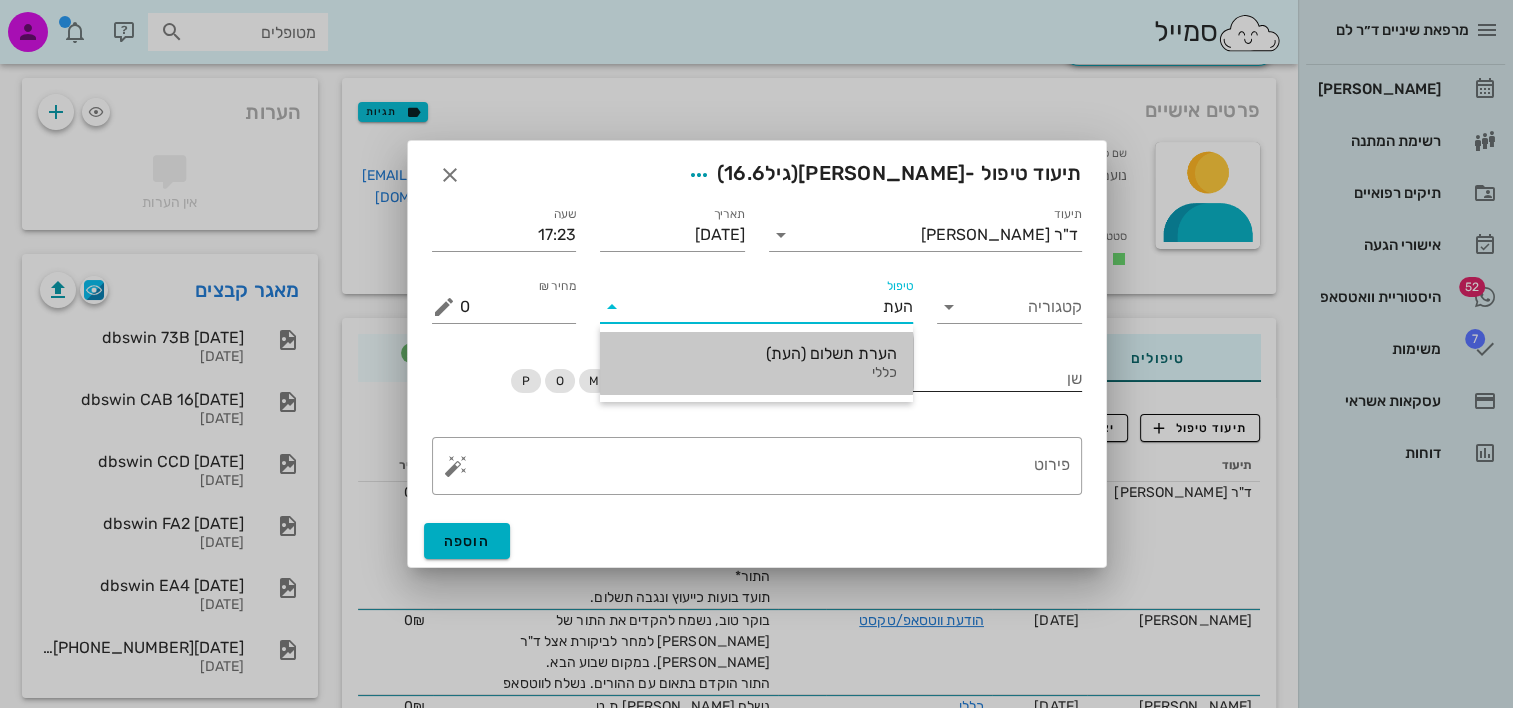 type 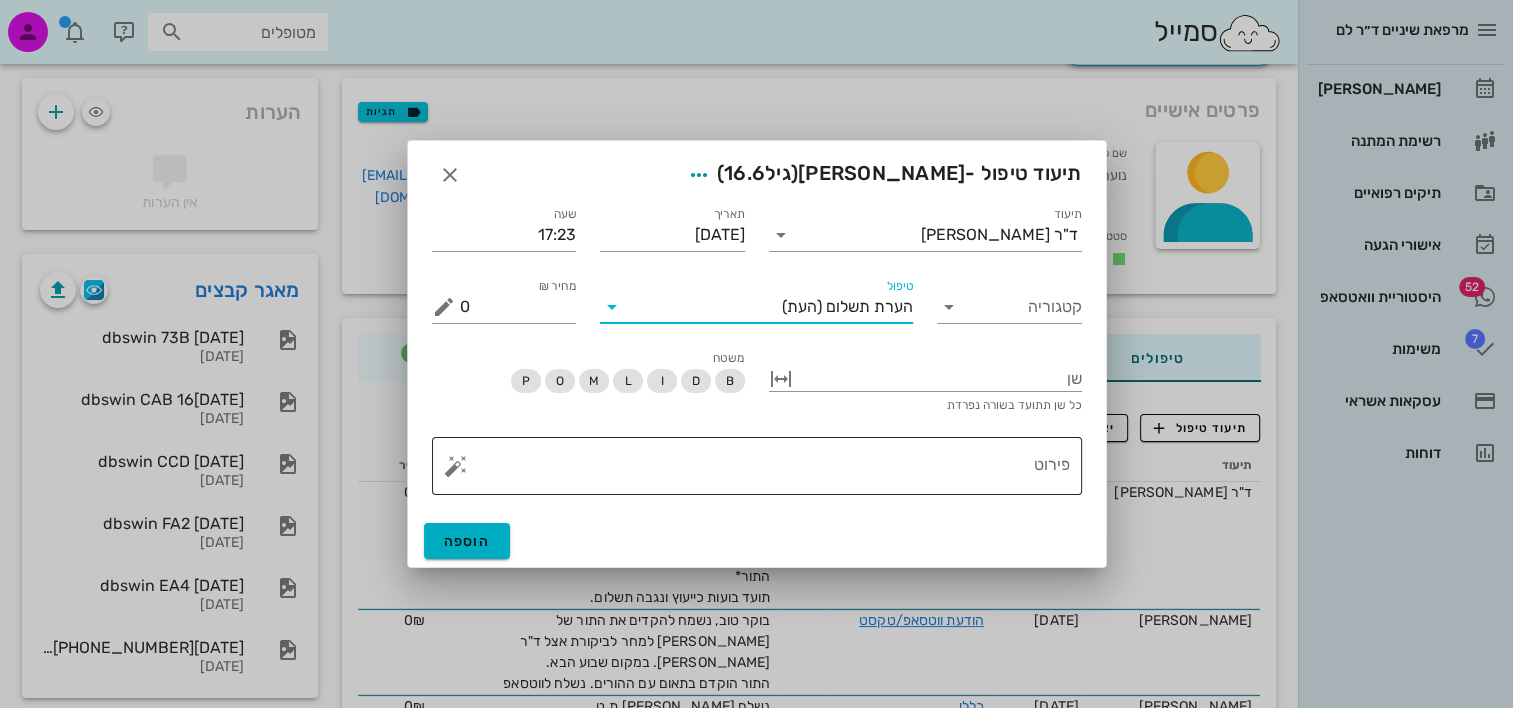 click on "פירוט" at bounding box center [765, 466] 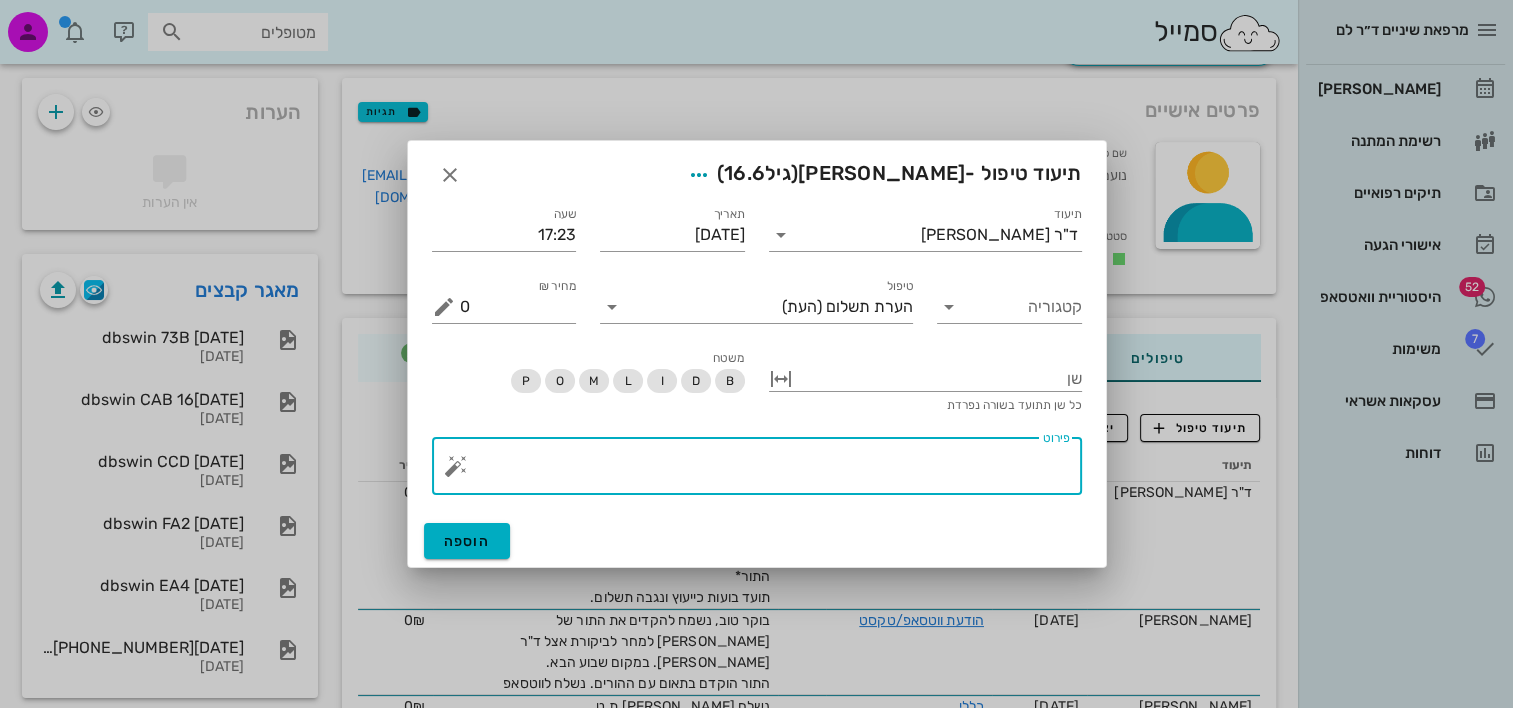 paste on "שלום, ב-27/6 הייתם בביקורת אצל ד"ר גוטנר וחויבתם בטעות על 250 ש"ח (עלות בדיקה אצל ד"ר גוטנר). הוכנסתם לזכות אצלנו במערכת. יש לכם תור לשיננית ב-21/7, במקום לשלם עלות מלאה עבור השיננית, תשלמו את העלות פחות 250 ש"ח. היה חשוב לנו לעדכן אתכם" 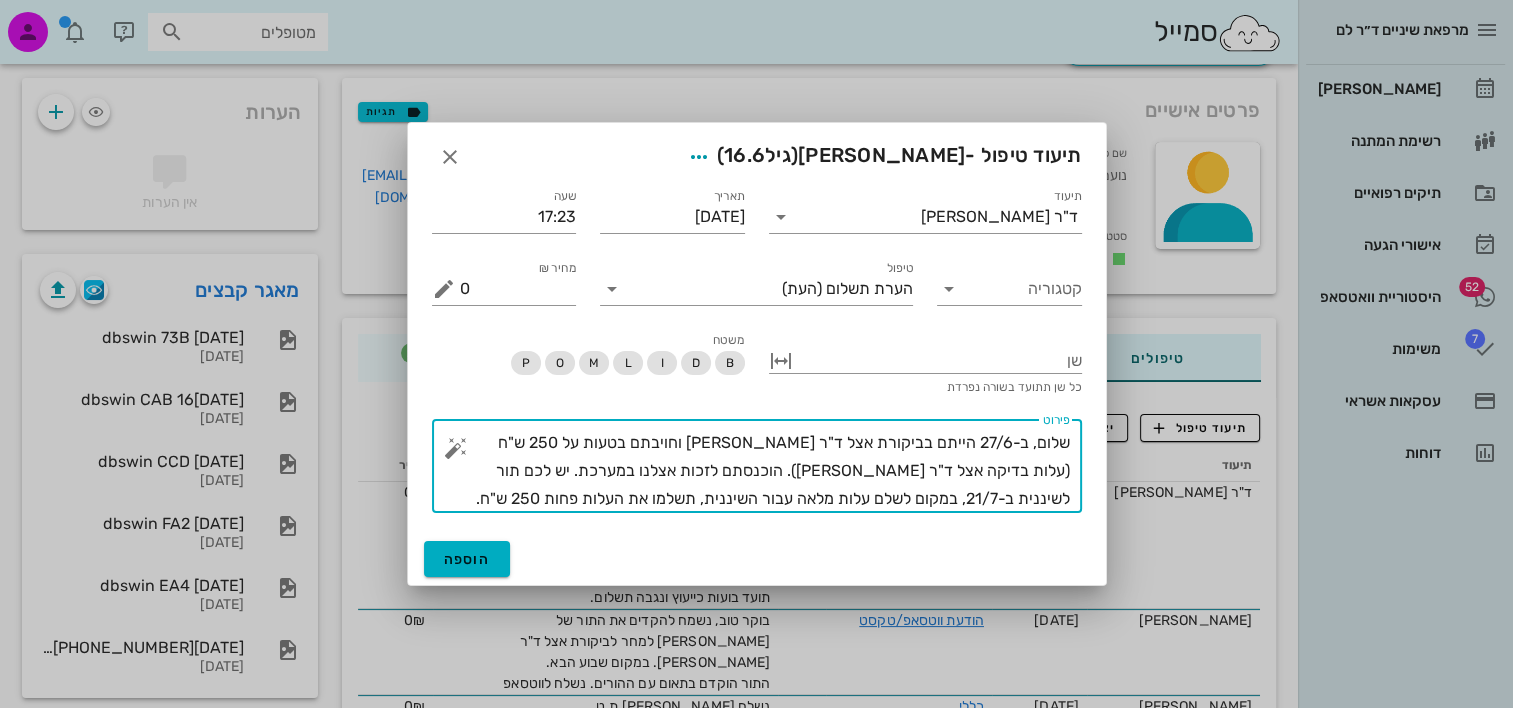 click on "שלום, ב-27/6 הייתם בביקורת אצל ד"ר גוטנר וחויבתם בטעות על 250 ש"ח (עלות בדיקה אצל ד"ר גוטנר). הוכנסתם לזכות אצלנו במערכת. יש לכם תור לשיננית ב-21/7, במקום לשלם עלות מלאה עבור השיננית, תשלמו את העלות פחות 250 ש"ח. היה חשוב לנו לעדכן אתכם" at bounding box center [765, 471] 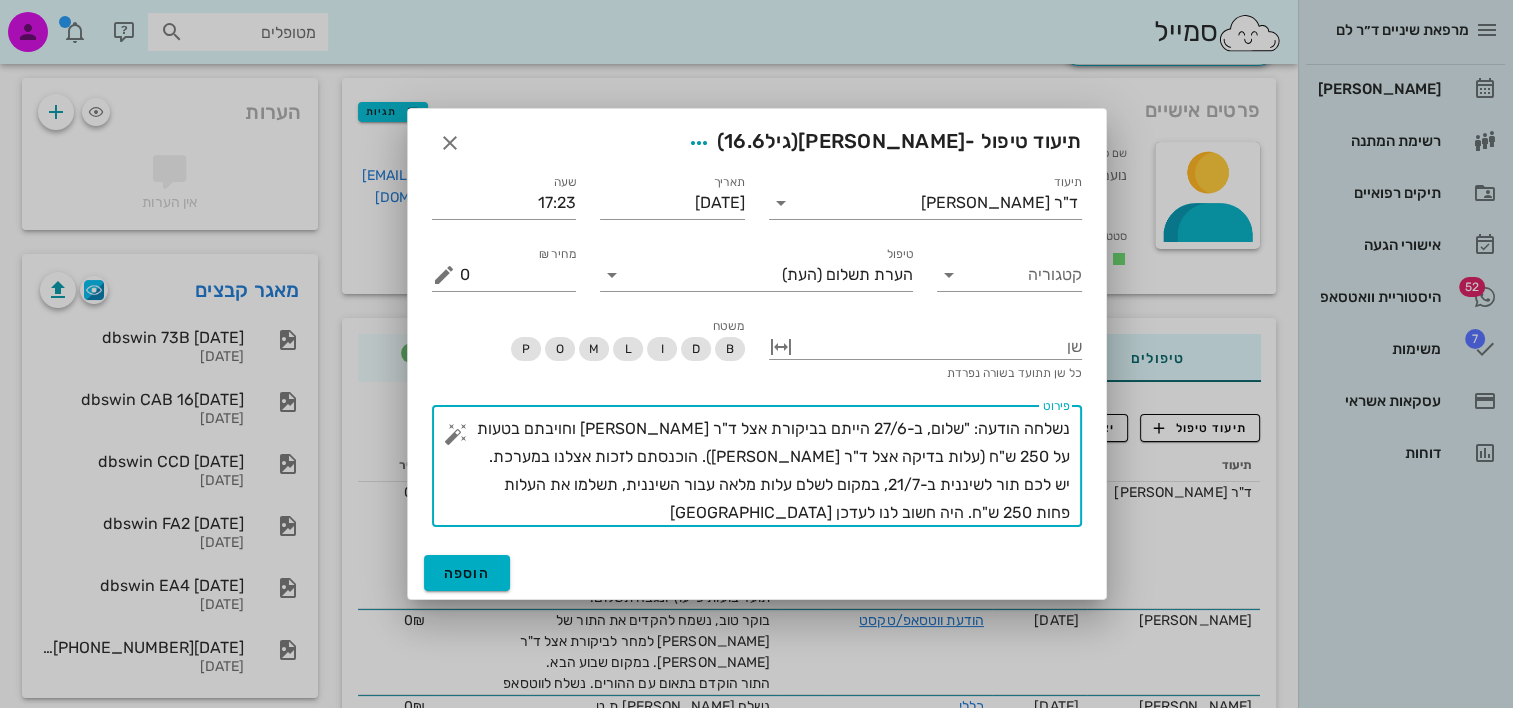 click on "נשלחה הודעה: "שלום, ב-27/6 הייתם בביקורת אצל ד"ר גוטנר וחויבתם בטעות על 250 ש"ח (עלות בדיקה אצל ד"ר גוטנר). הוכנסתם לזכות אצלנו במערכת. יש לכם תור לשיננית ב-21/7, במקום לשלם עלות מלאה עבור השיננית, תשלמו את העלות פחות 250 ש"ח. היה חשוב לנו לעדכן אתכם" at bounding box center (765, 471) 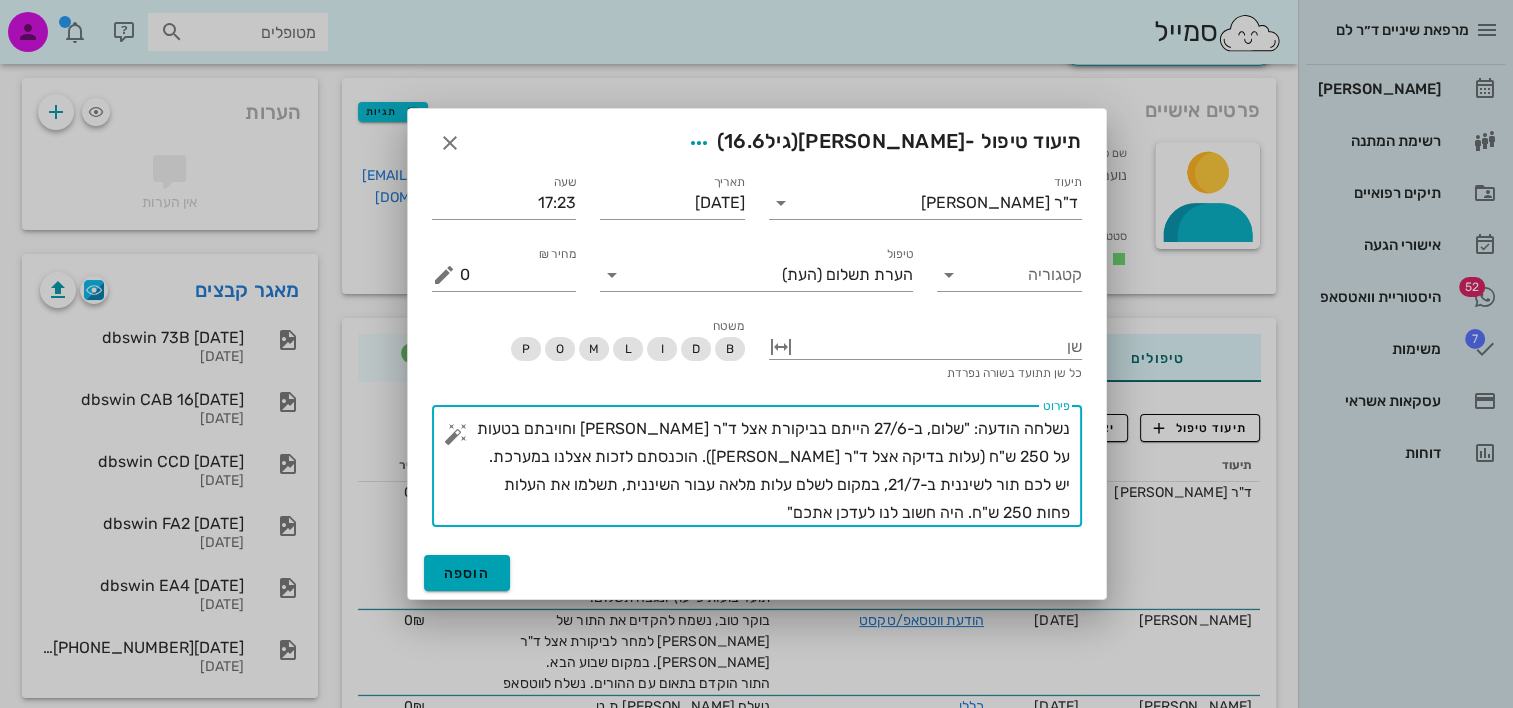 type on "נשלחה הודעה: "שלום, ב-27/6 הייתם בביקורת אצל ד"ר גוטנר וחויבתם בטעות על 250 ש"ח (עלות בדיקה אצל ד"ר גוטנר). הוכנסתם לזכות אצלנו במערכת. יש לכם תור לשיננית ב-21/7, במקום לשלם עלות מלאה עבור השיננית, תשלמו את העלות פחות 250 ש"ח. היה חשוב לנו לעדכן אתכם"" 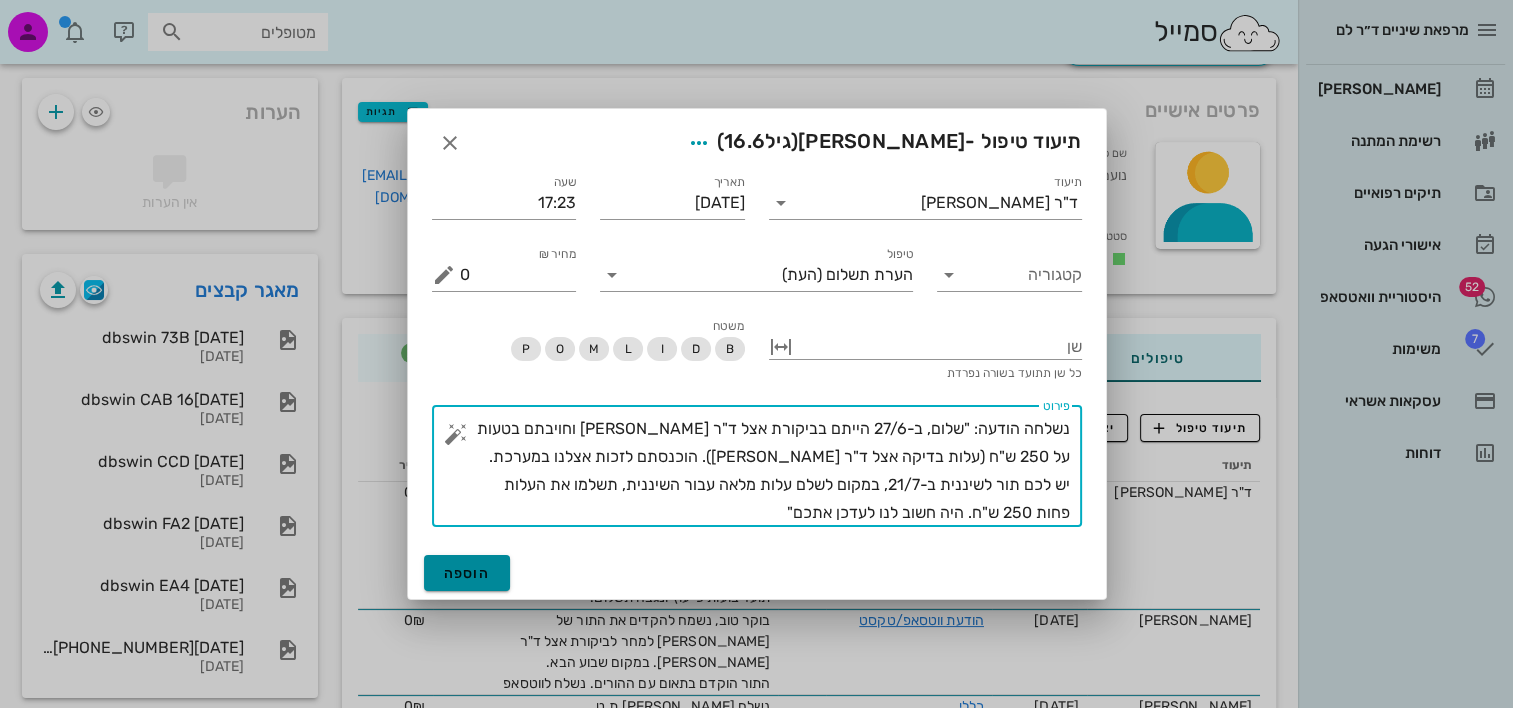click on "הוספה" at bounding box center (467, 573) 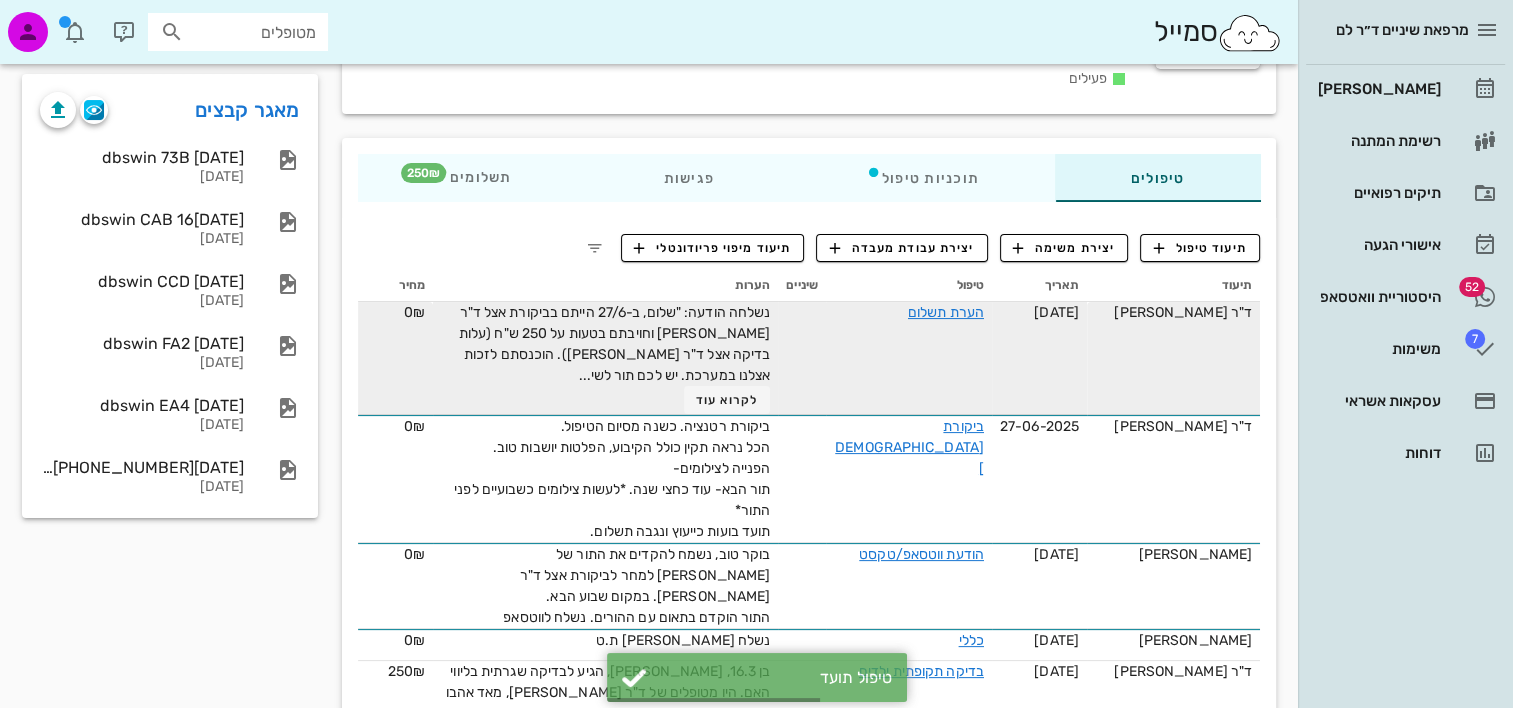 scroll, scrollTop: 300, scrollLeft: 0, axis: vertical 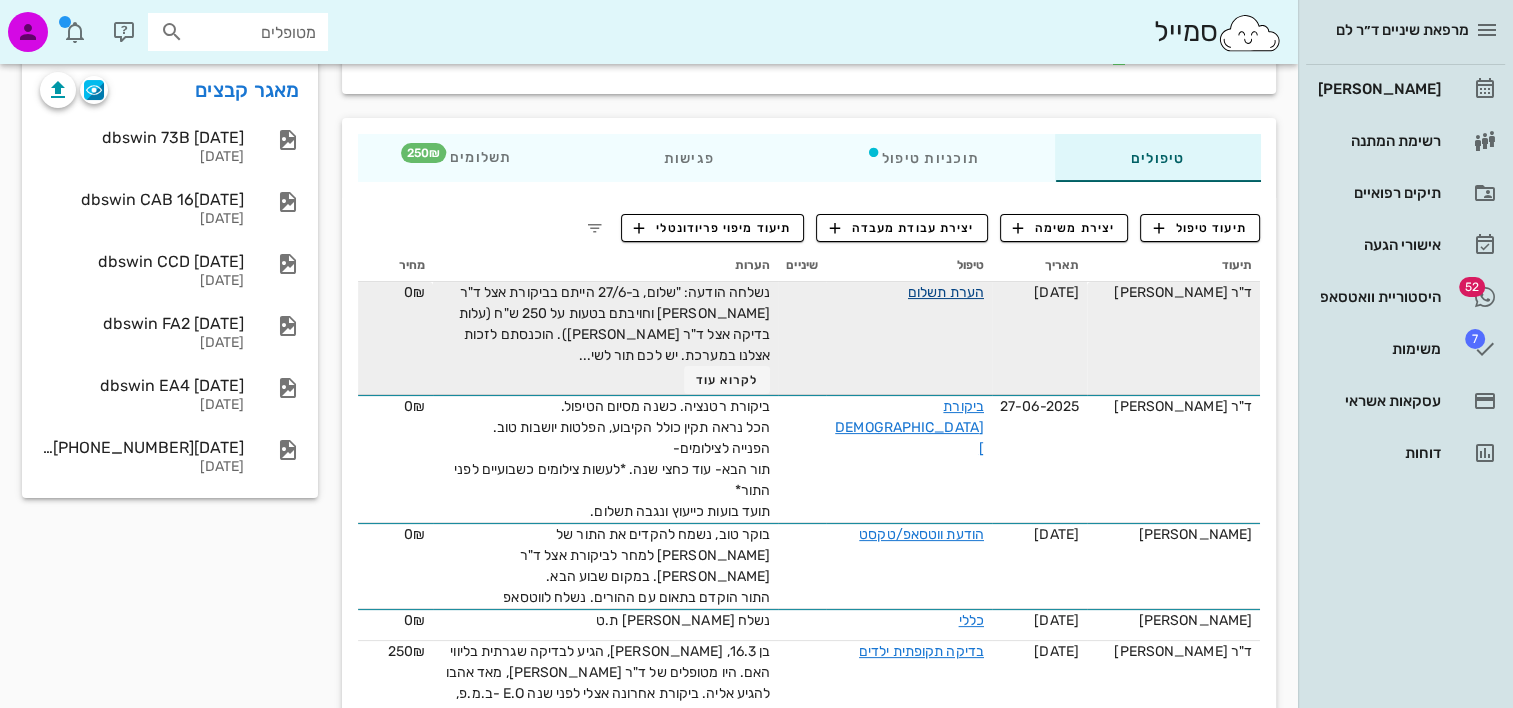 click on "הערת תשלום" at bounding box center (946, 292) 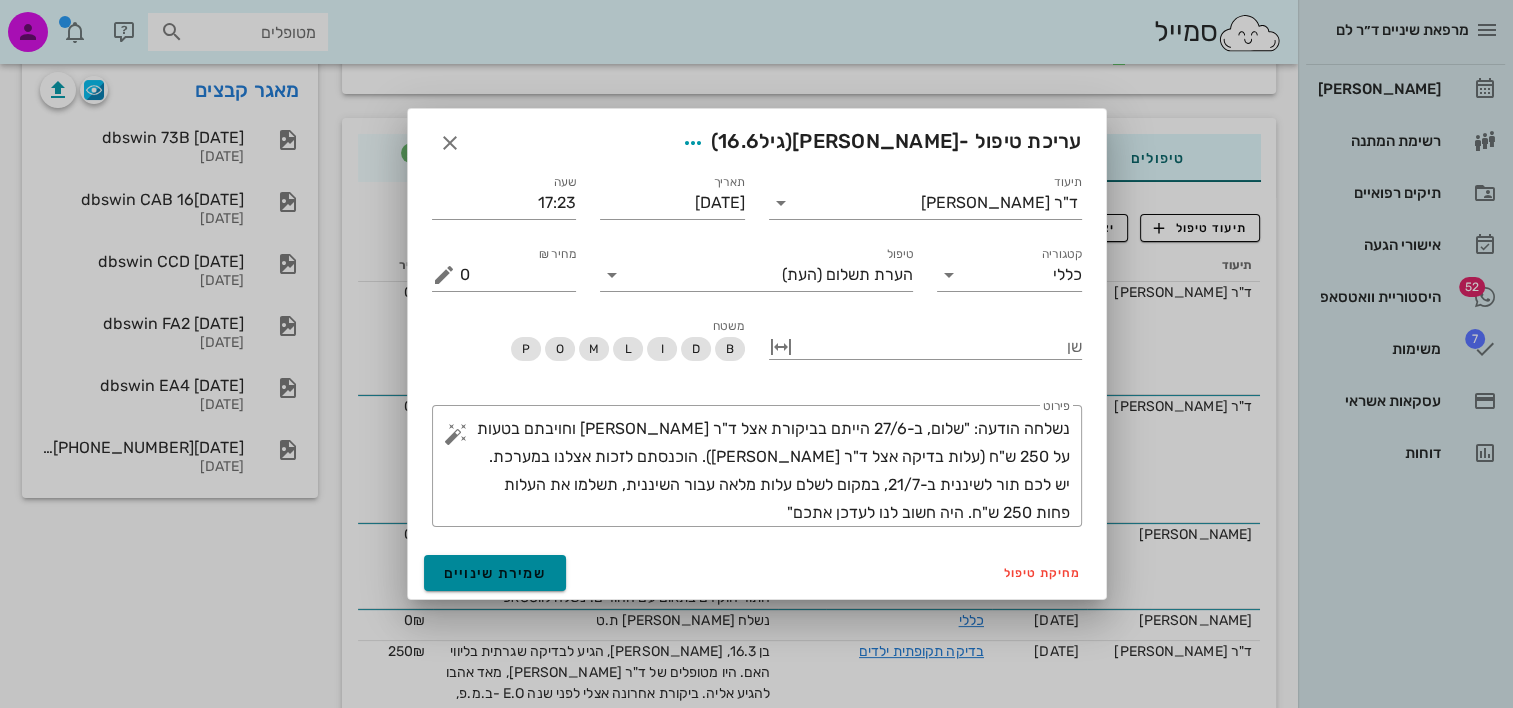 click on "שמירת שינויים" at bounding box center (495, 573) 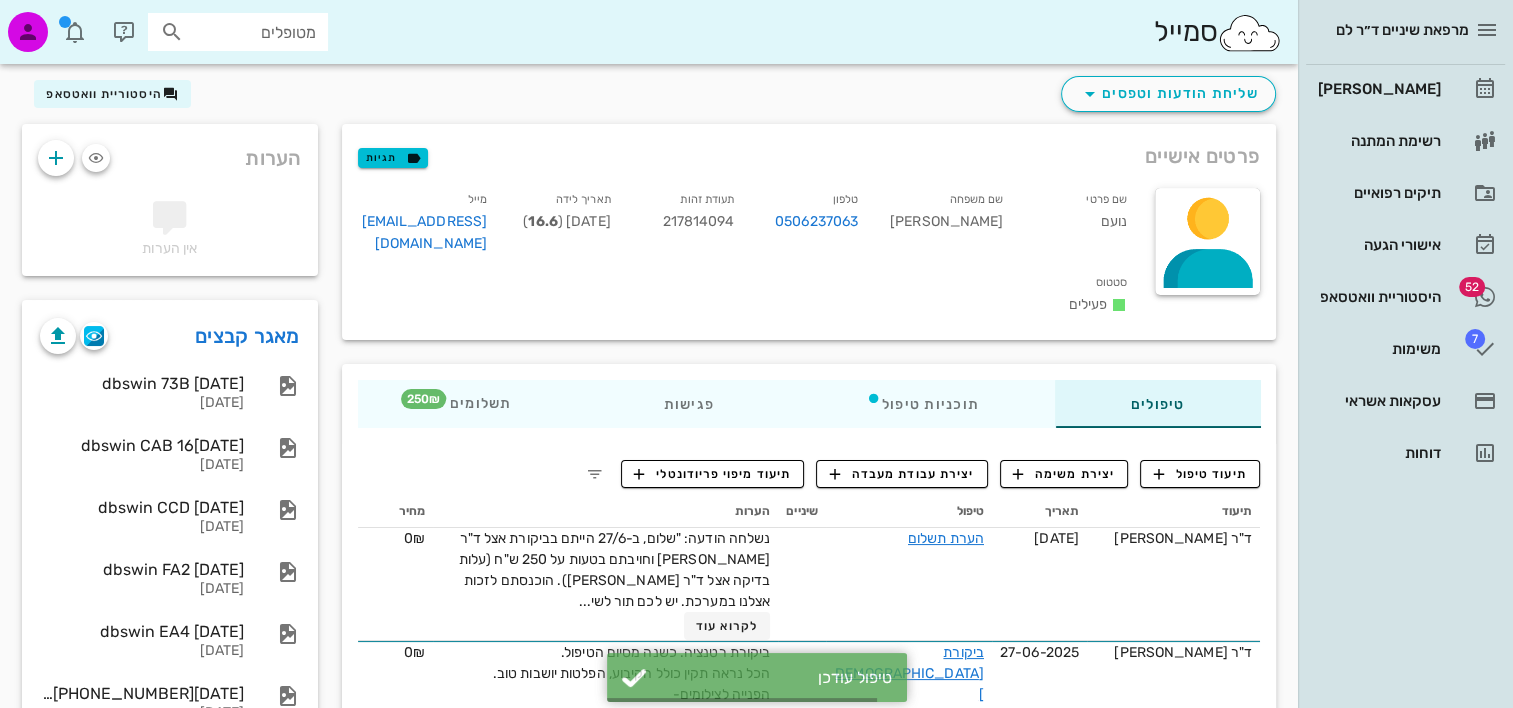 scroll, scrollTop: 0, scrollLeft: 0, axis: both 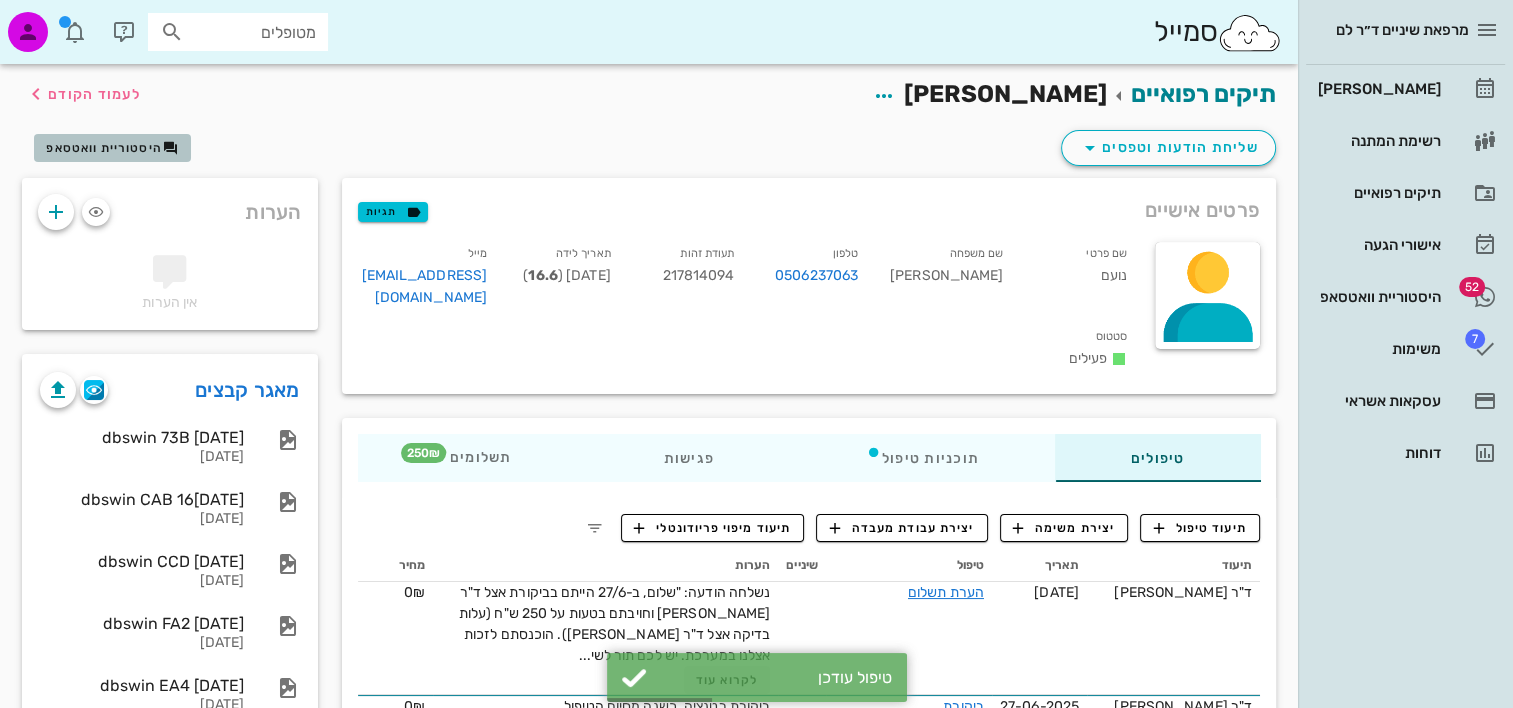 click on "היסטוריית וואטסאפ" at bounding box center [104, 148] 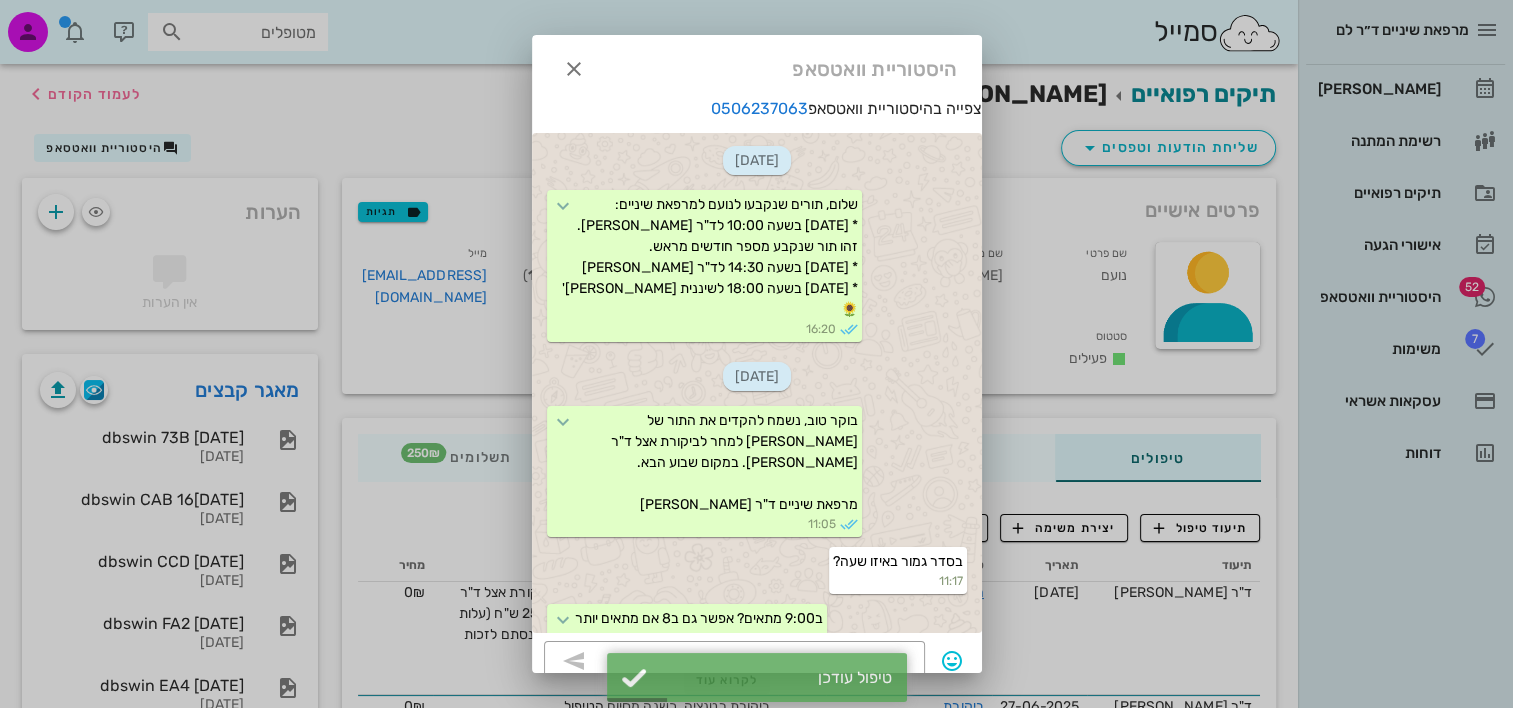 scroll, scrollTop: 1752, scrollLeft: 0, axis: vertical 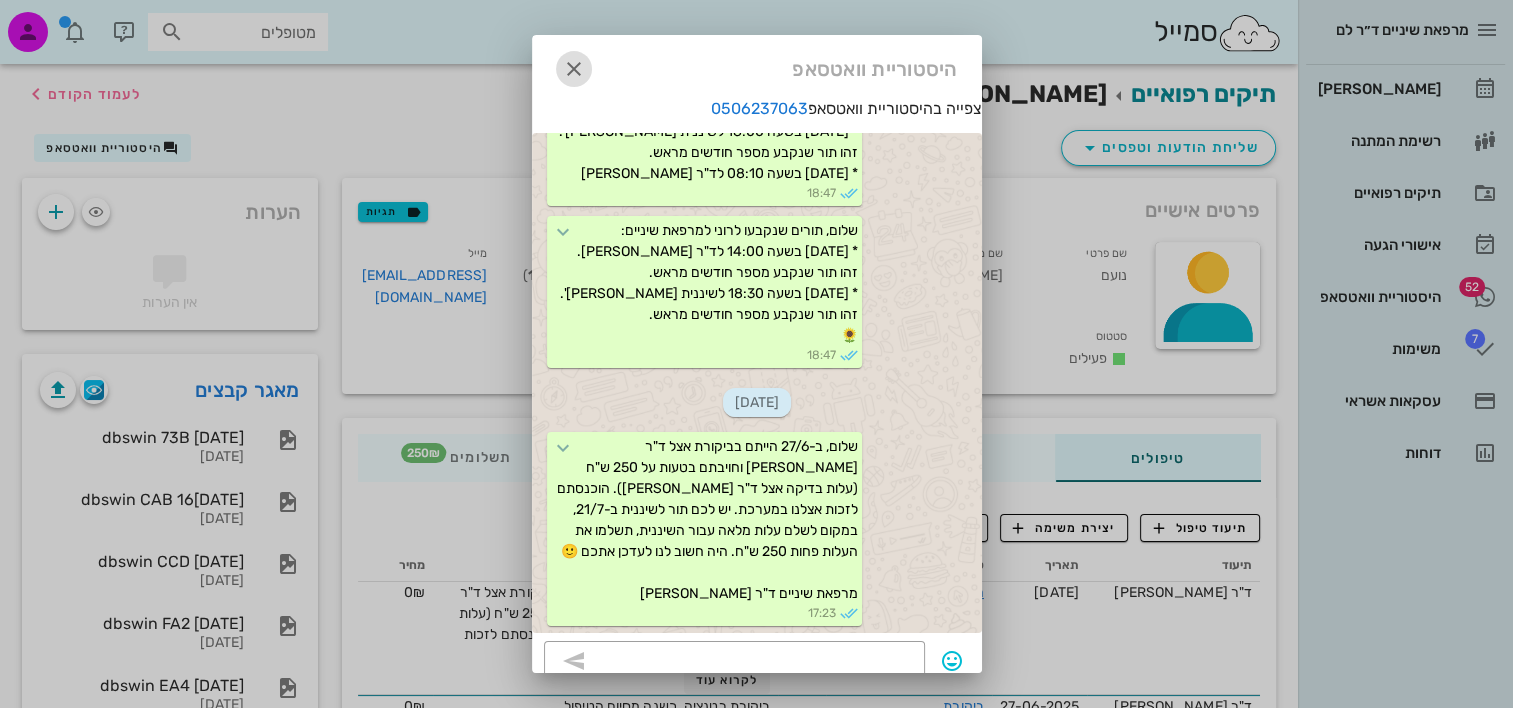click at bounding box center (574, 69) 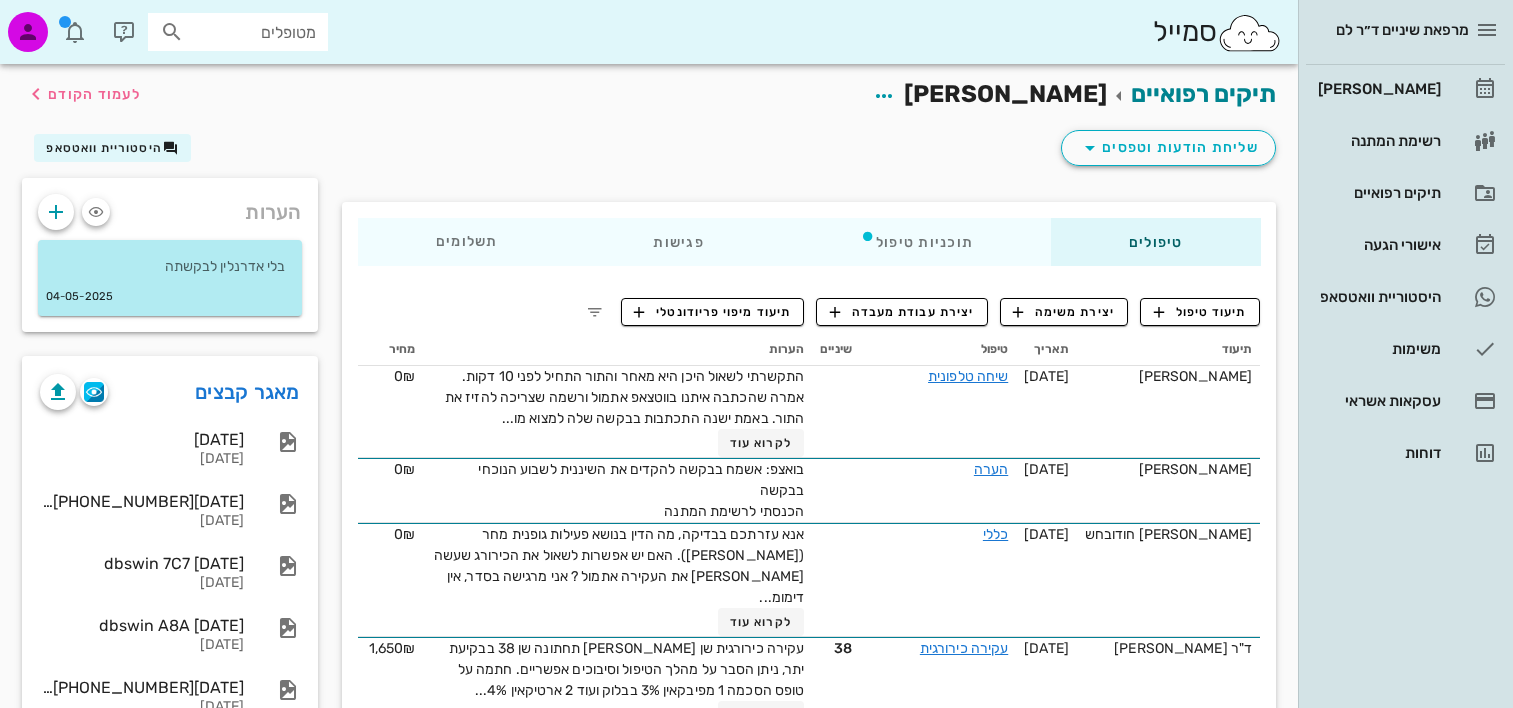 scroll, scrollTop: 0, scrollLeft: 0, axis: both 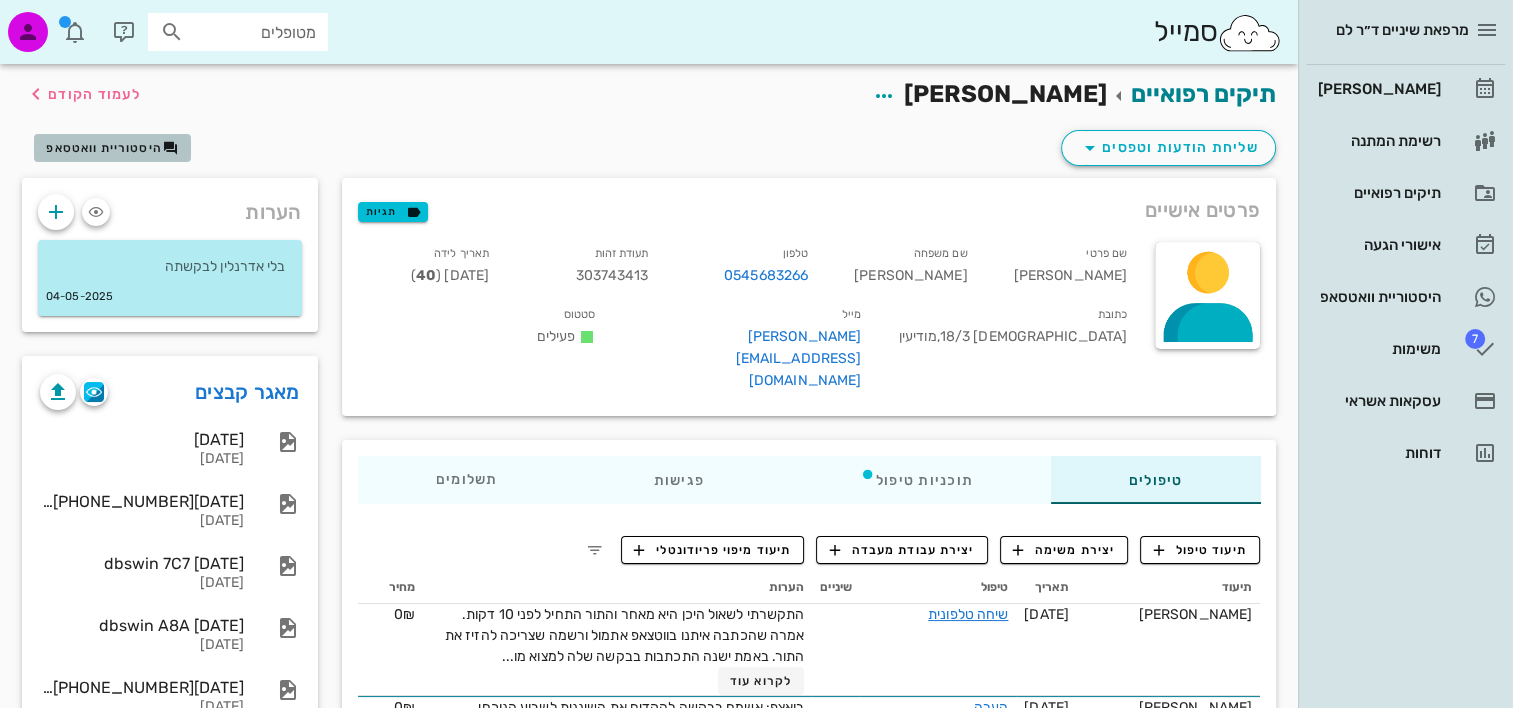 click on "היסטוריית וואטסאפ" at bounding box center (104, 148) 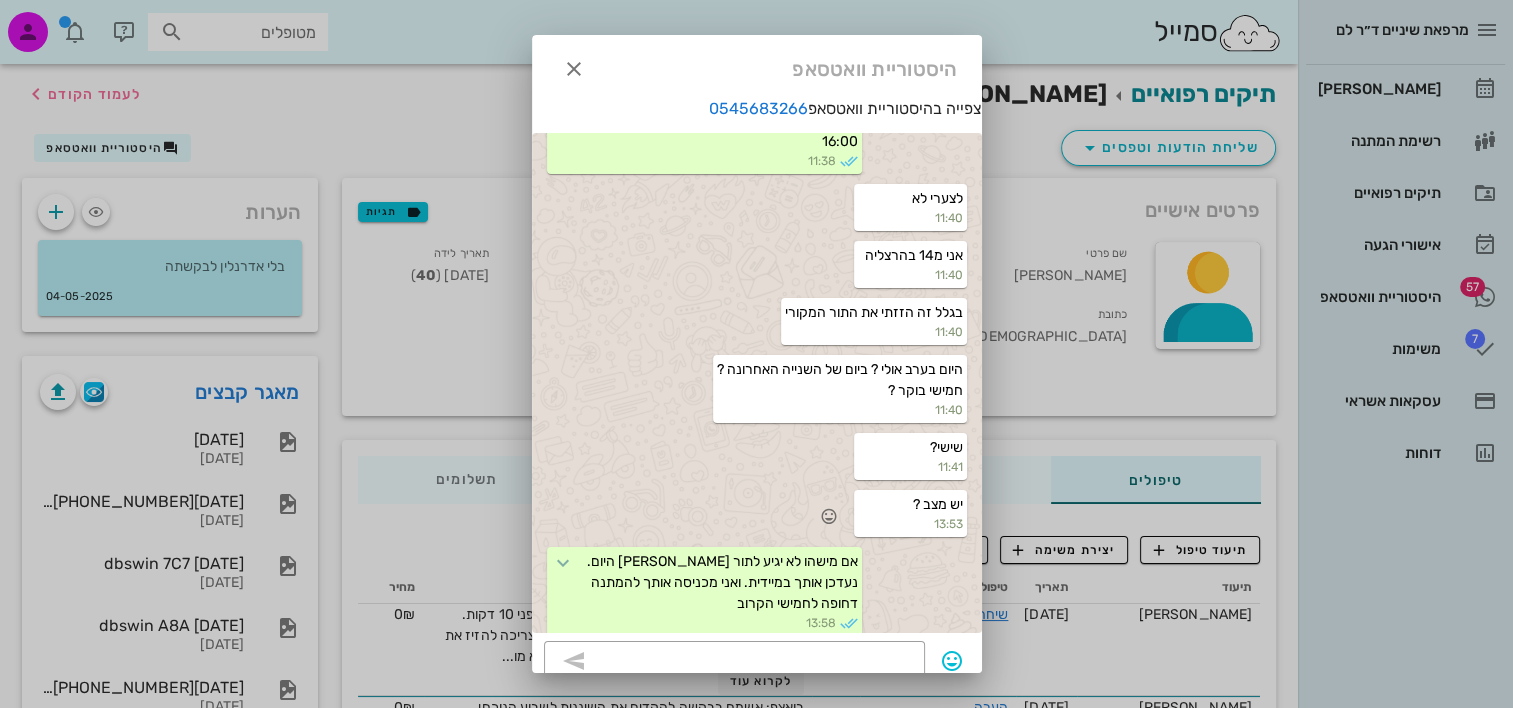 scroll, scrollTop: 2704, scrollLeft: 0, axis: vertical 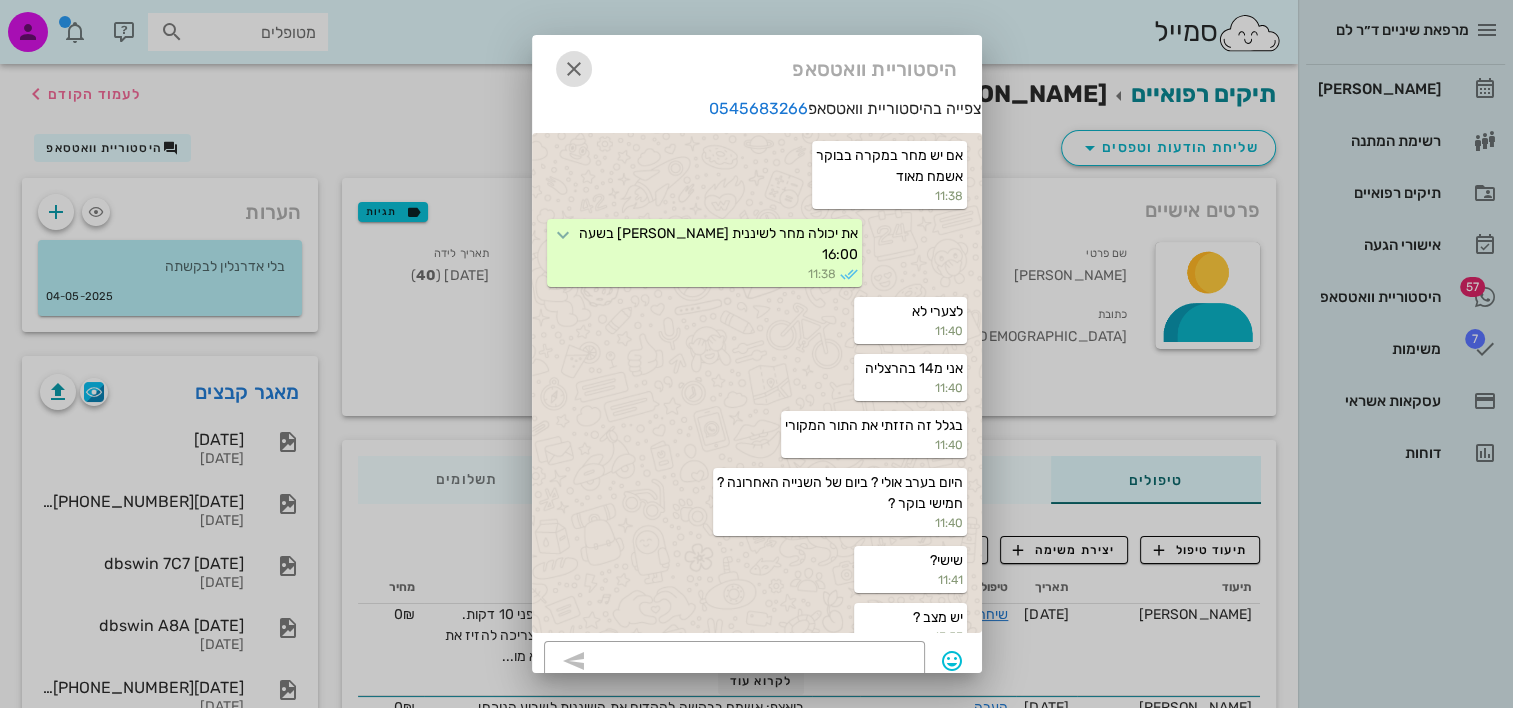 click at bounding box center (574, 69) 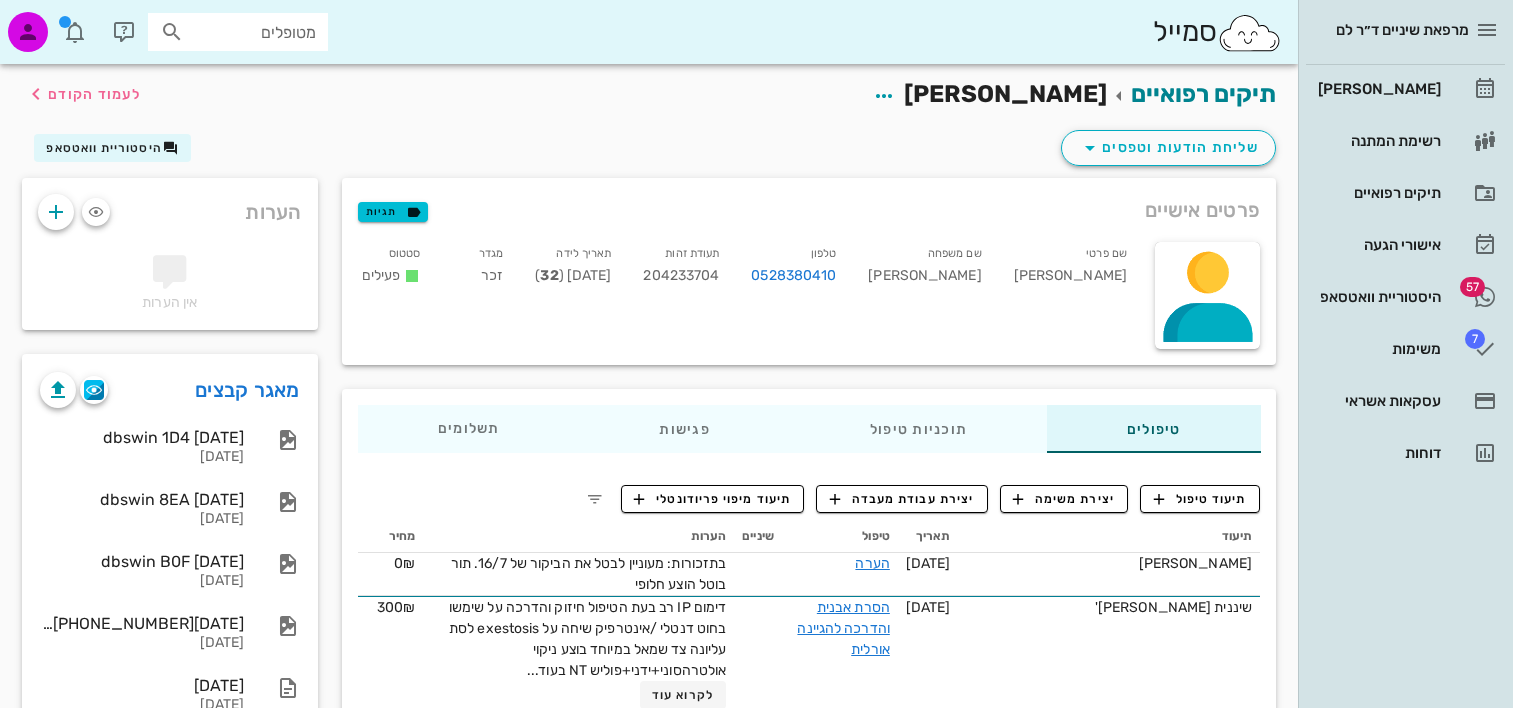 scroll, scrollTop: 0, scrollLeft: 0, axis: both 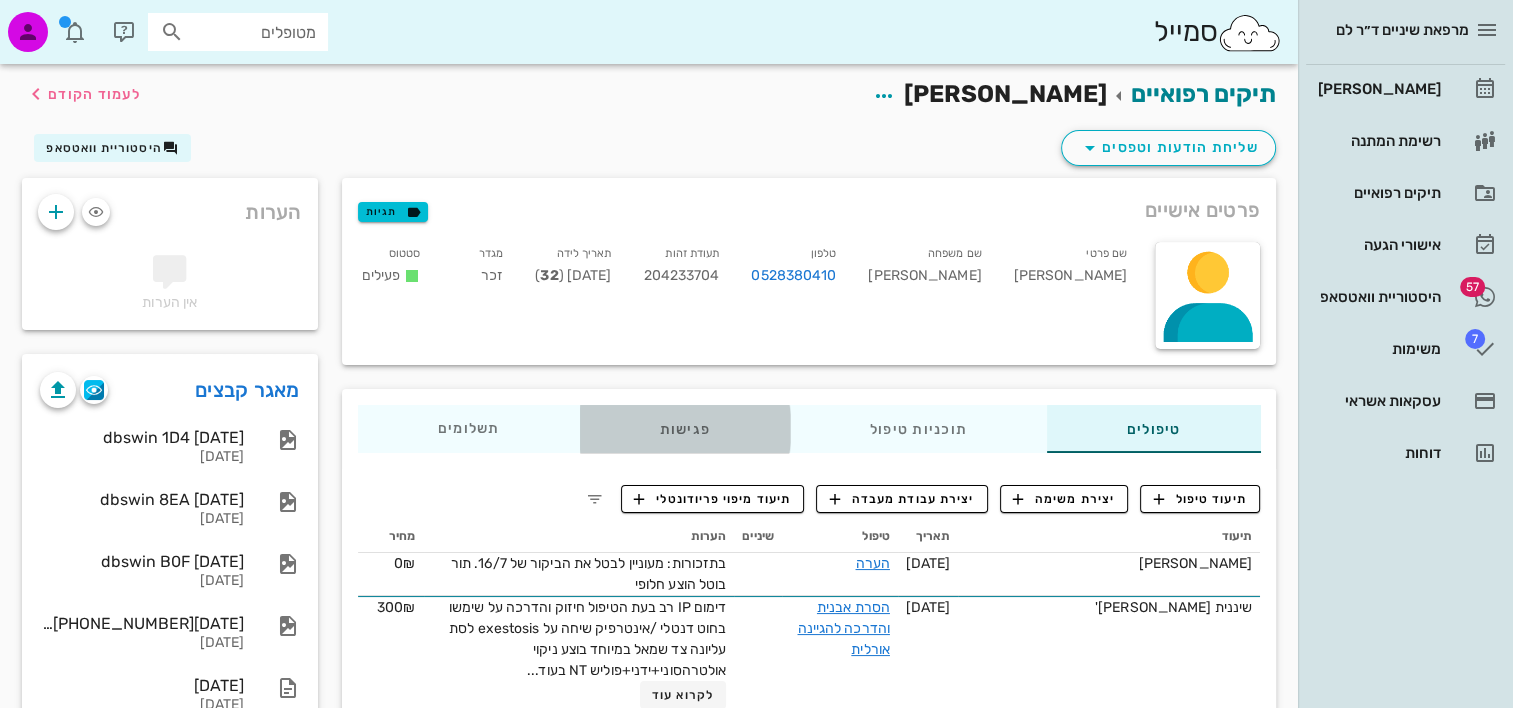 click on "פגישות" at bounding box center (684, 429) 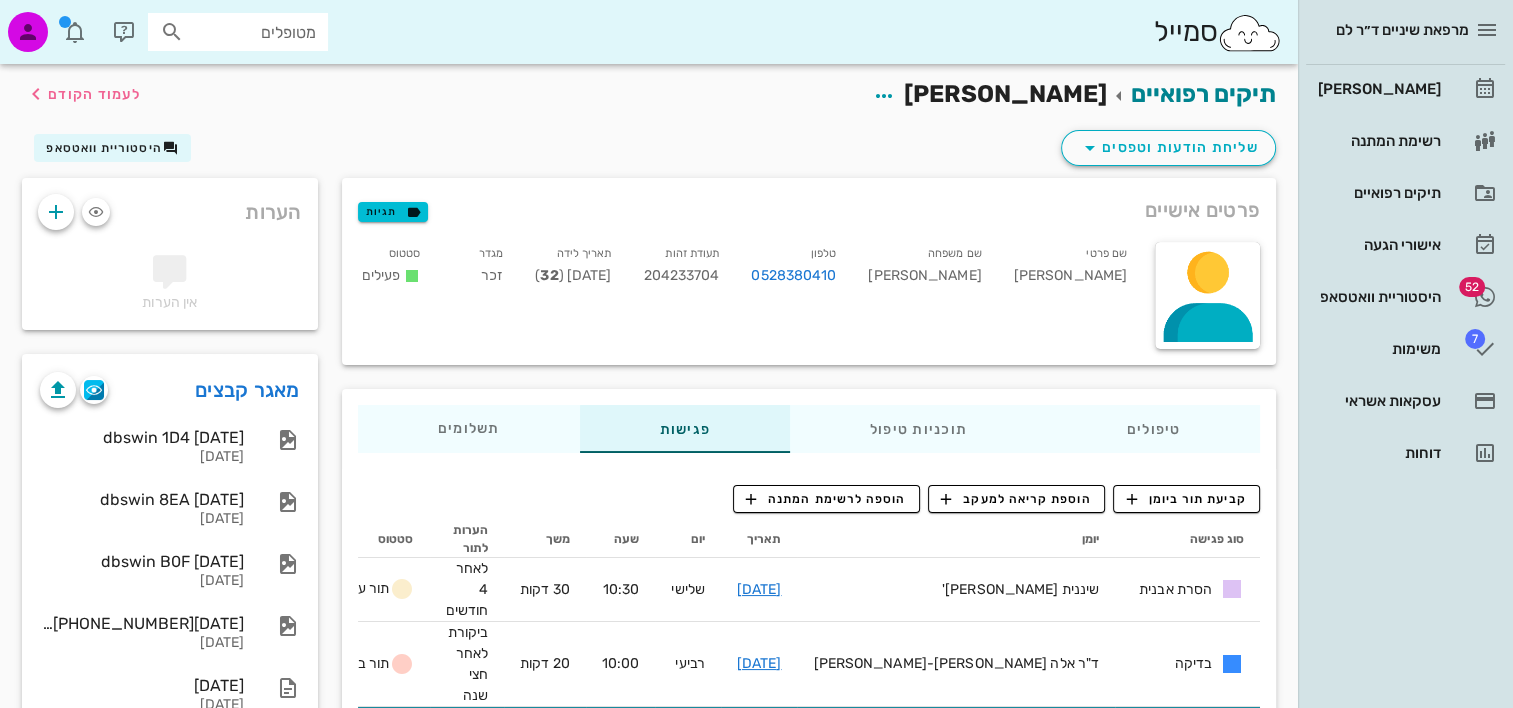 click on "מטופלים" at bounding box center (252, 32) 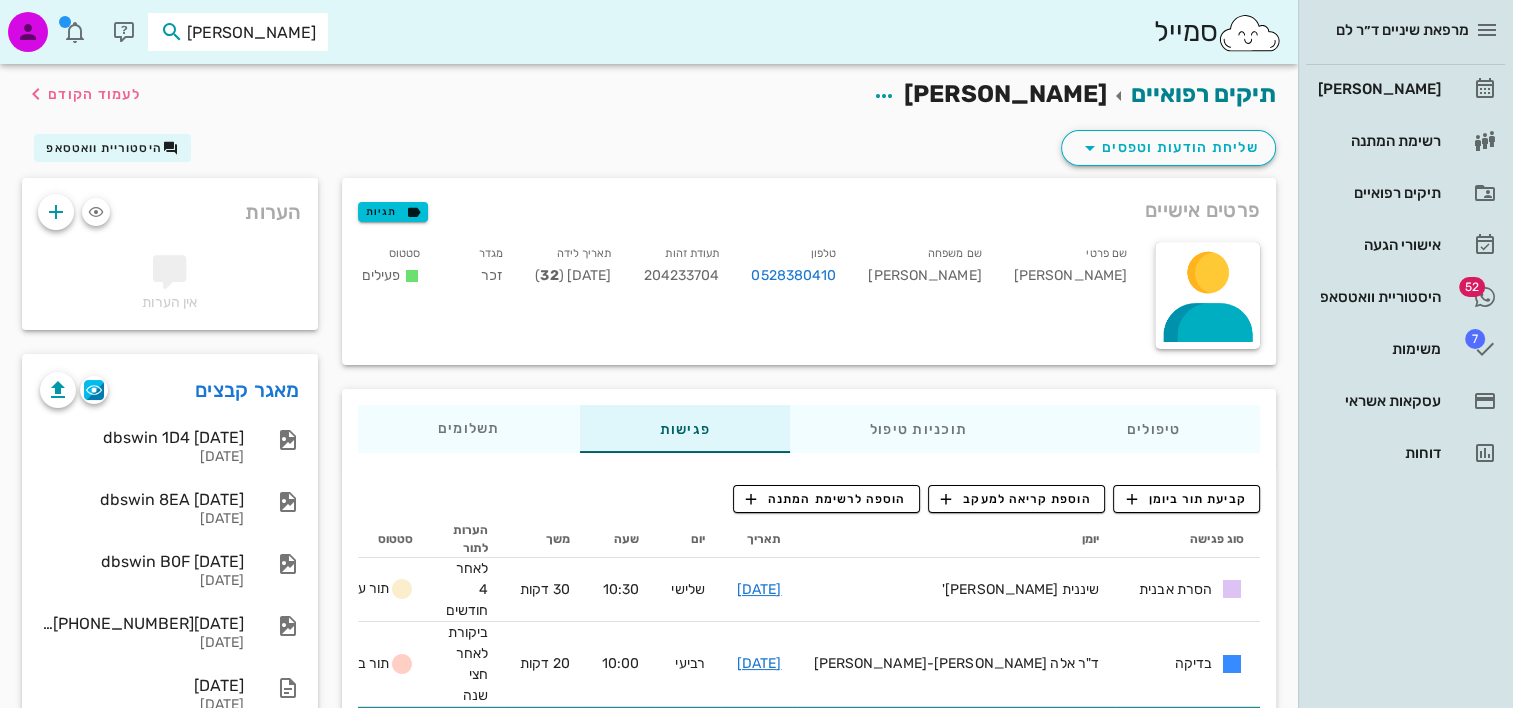 type on "בוסקי" 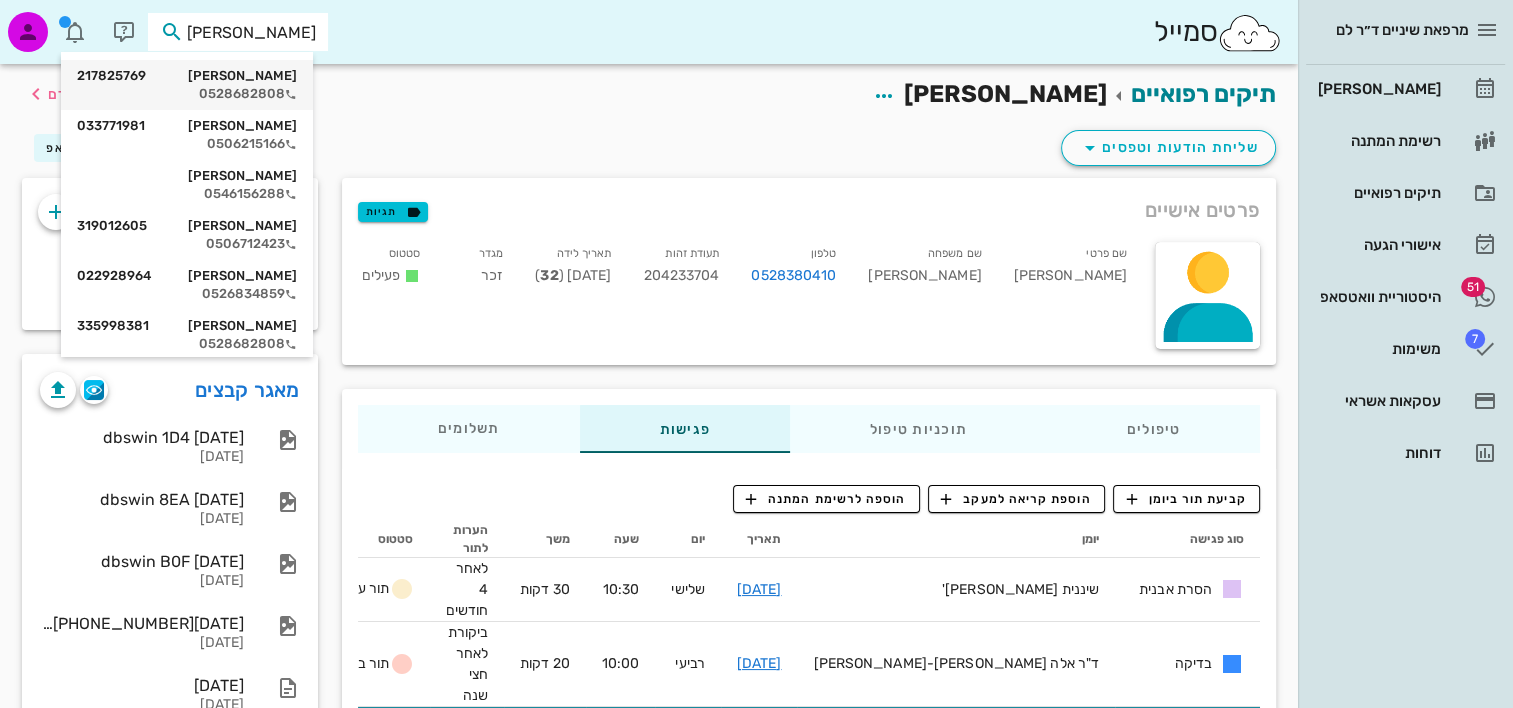 click on "שירה בוסקילה  217825769" at bounding box center (187, 76) 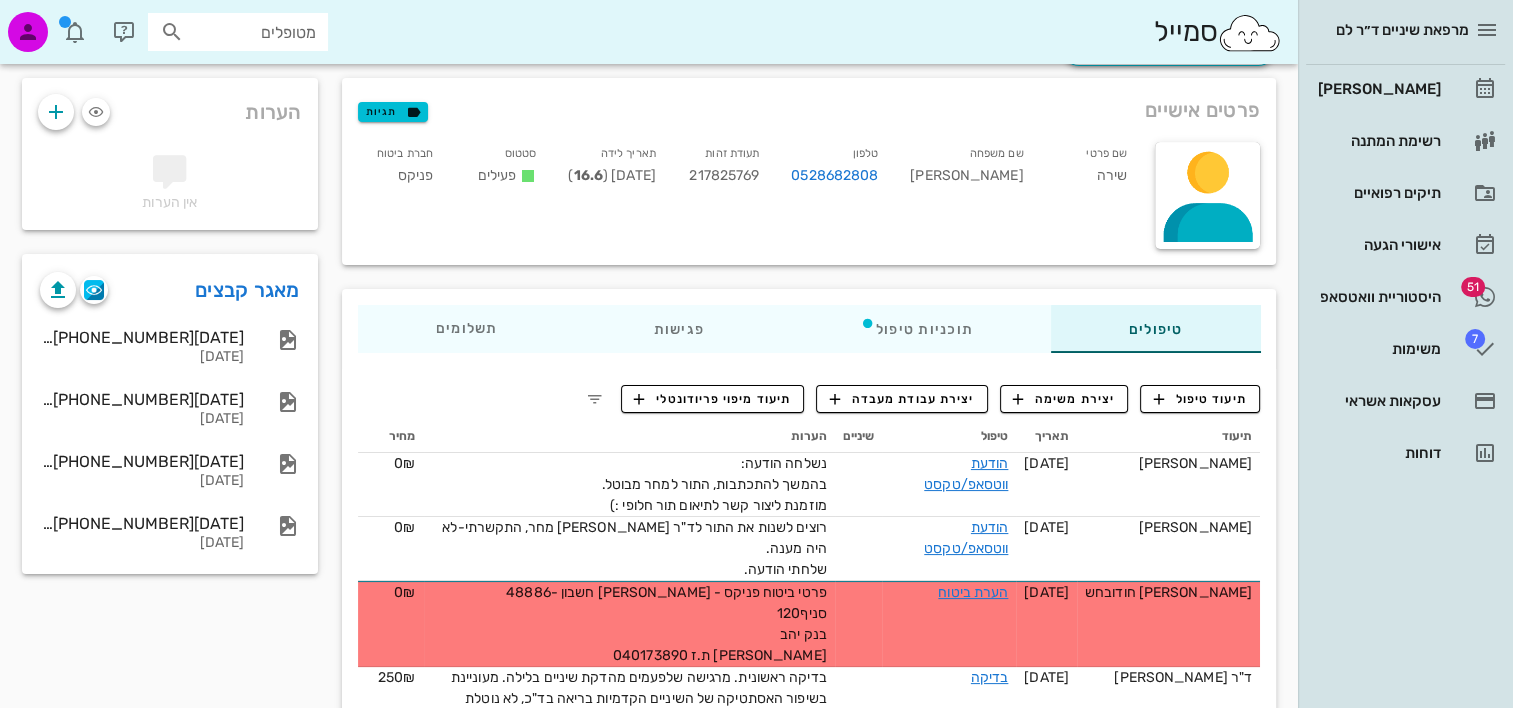 scroll, scrollTop: 300, scrollLeft: 0, axis: vertical 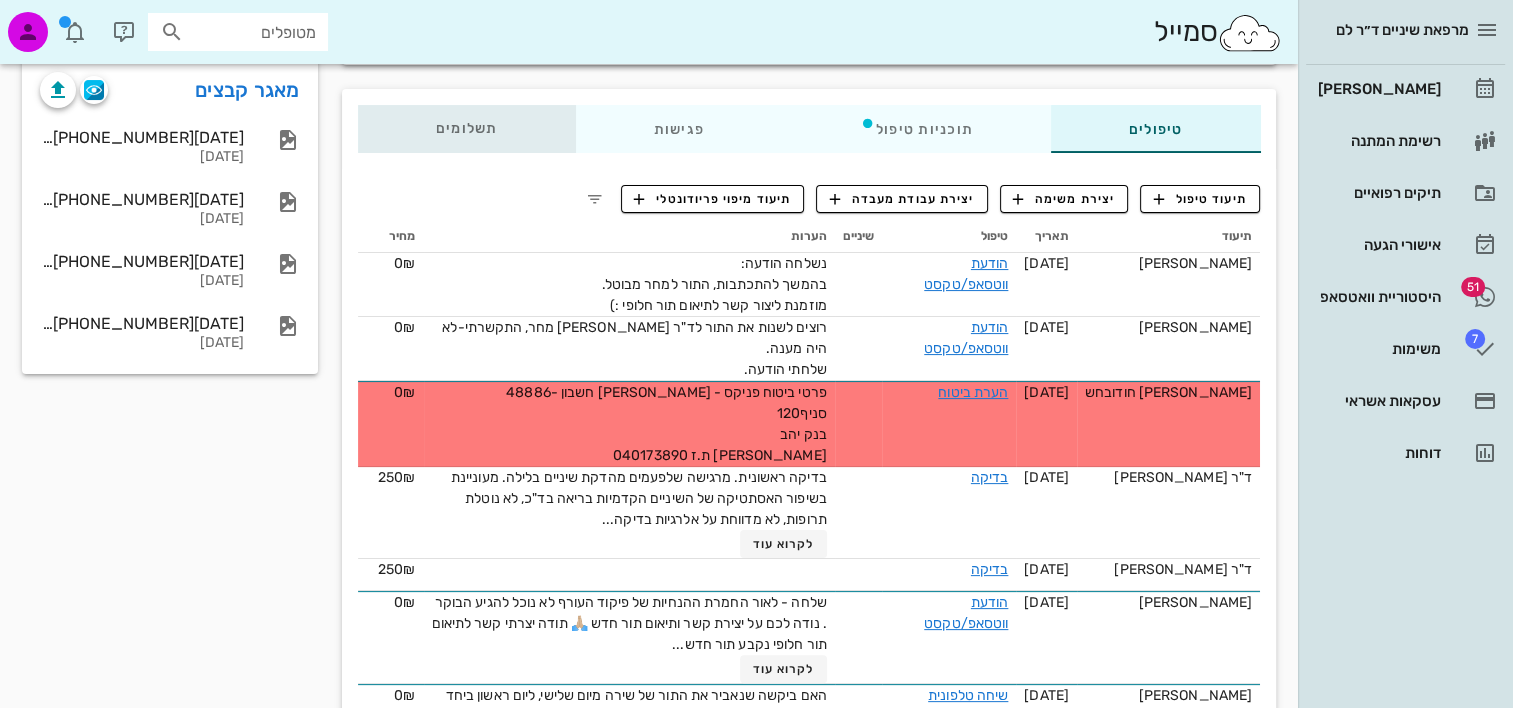 click on "תשלומים
0₪" at bounding box center (467, 129) 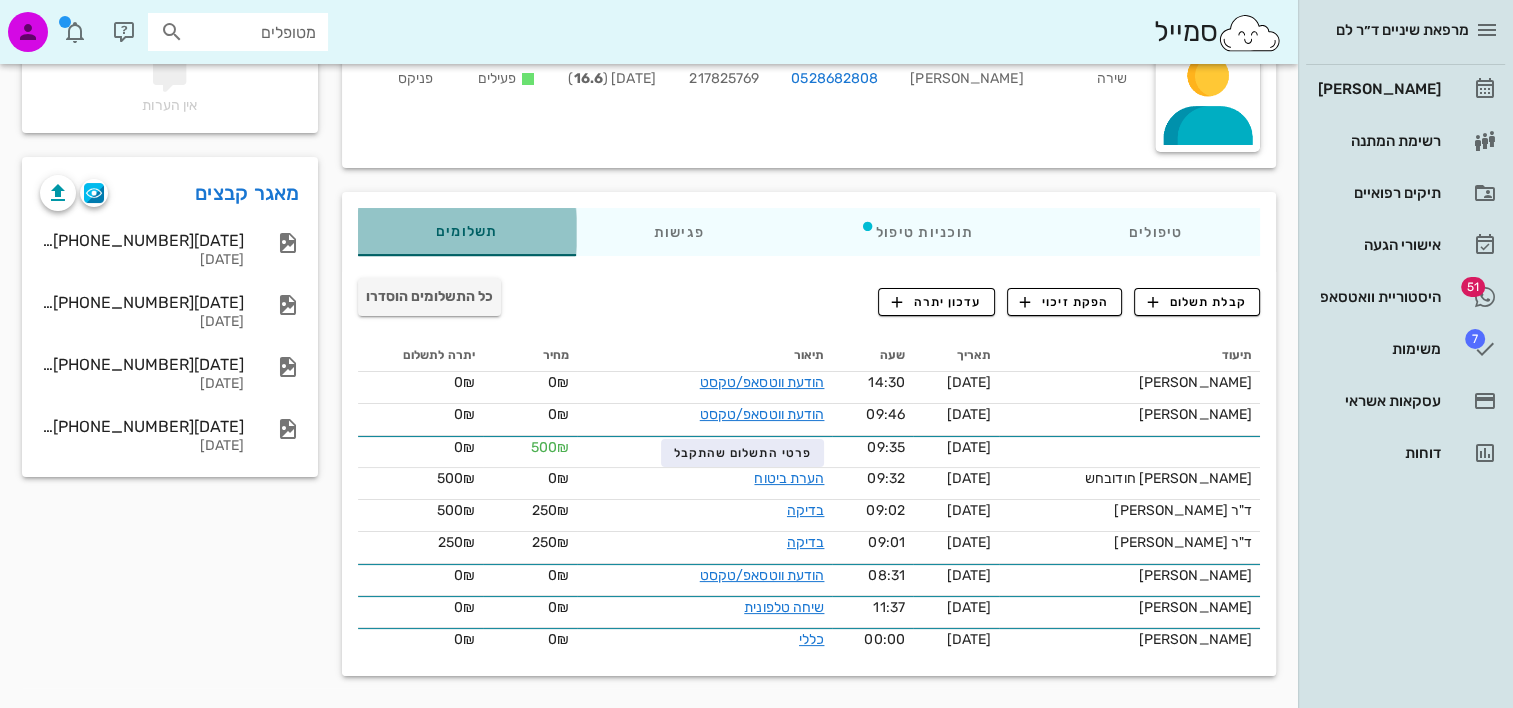 scroll, scrollTop: 196, scrollLeft: 0, axis: vertical 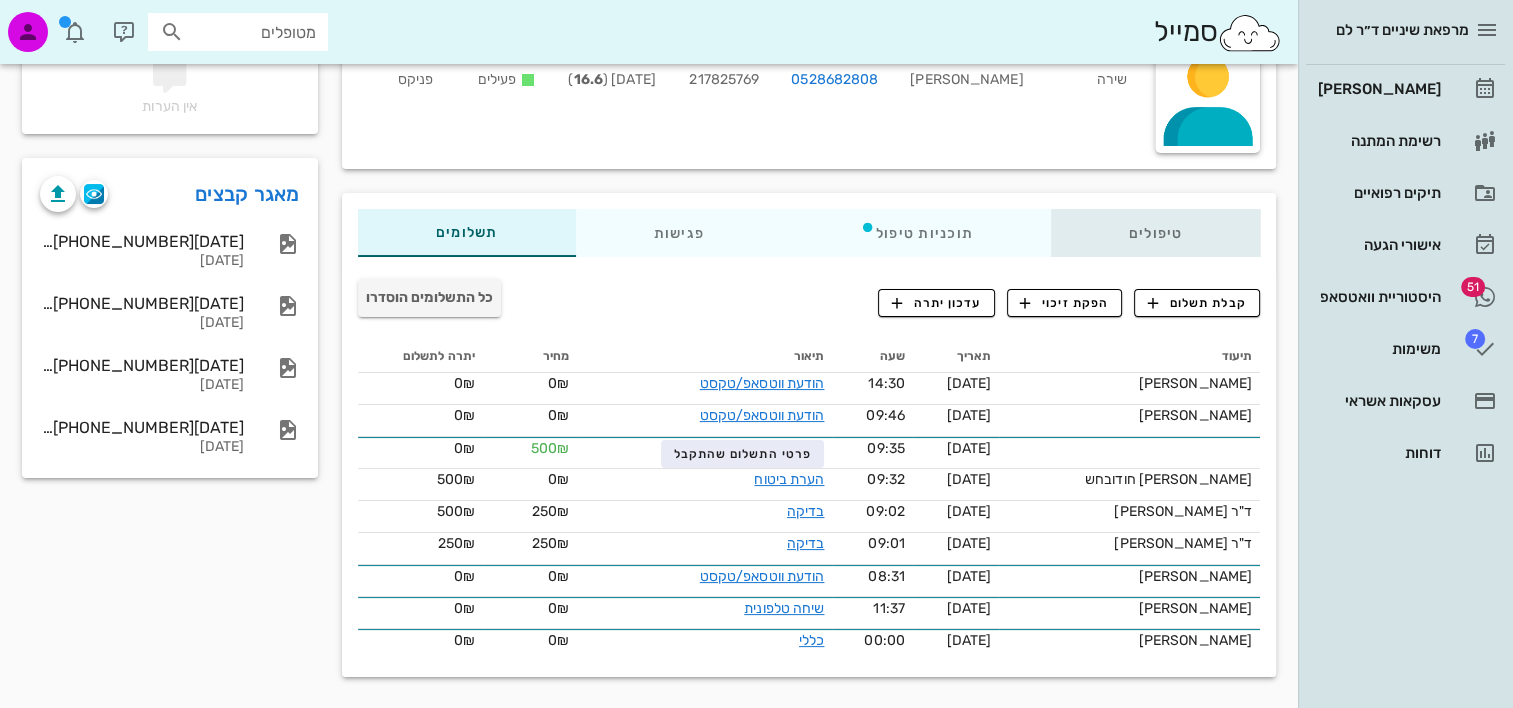 click on "טיפולים" at bounding box center [1155, 233] 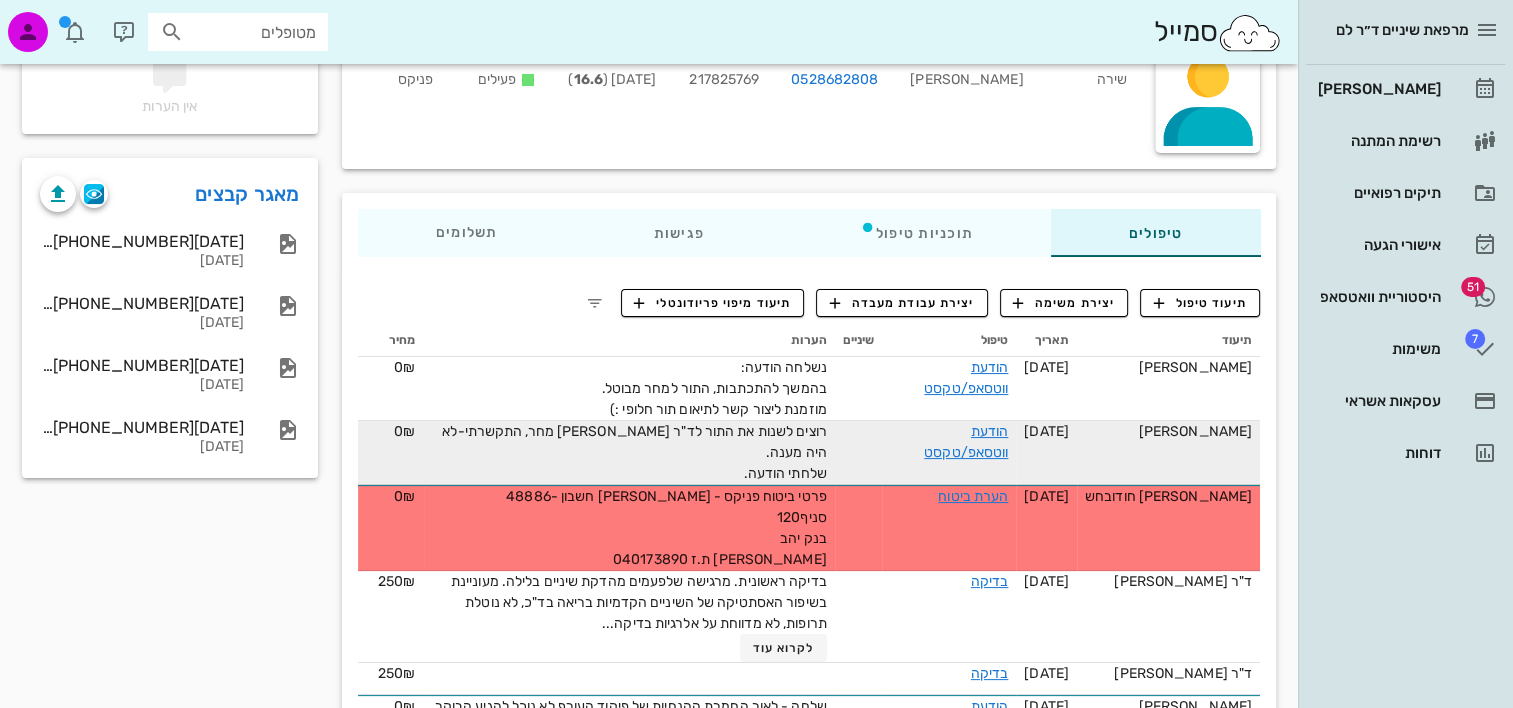scroll, scrollTop: 296, scrollLeft: 0, axis: vertical 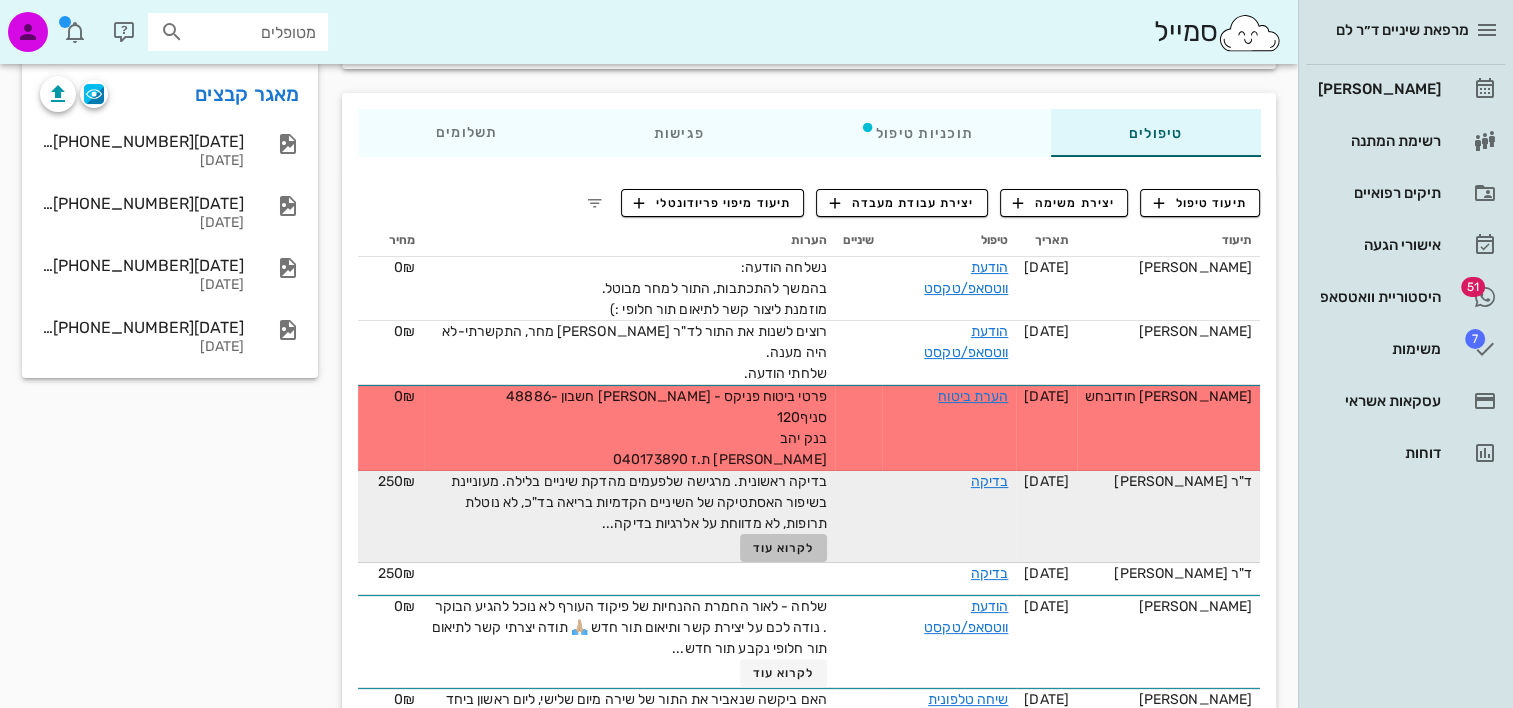 click on "לקרוא עוד" at bounding box center (784, 548) 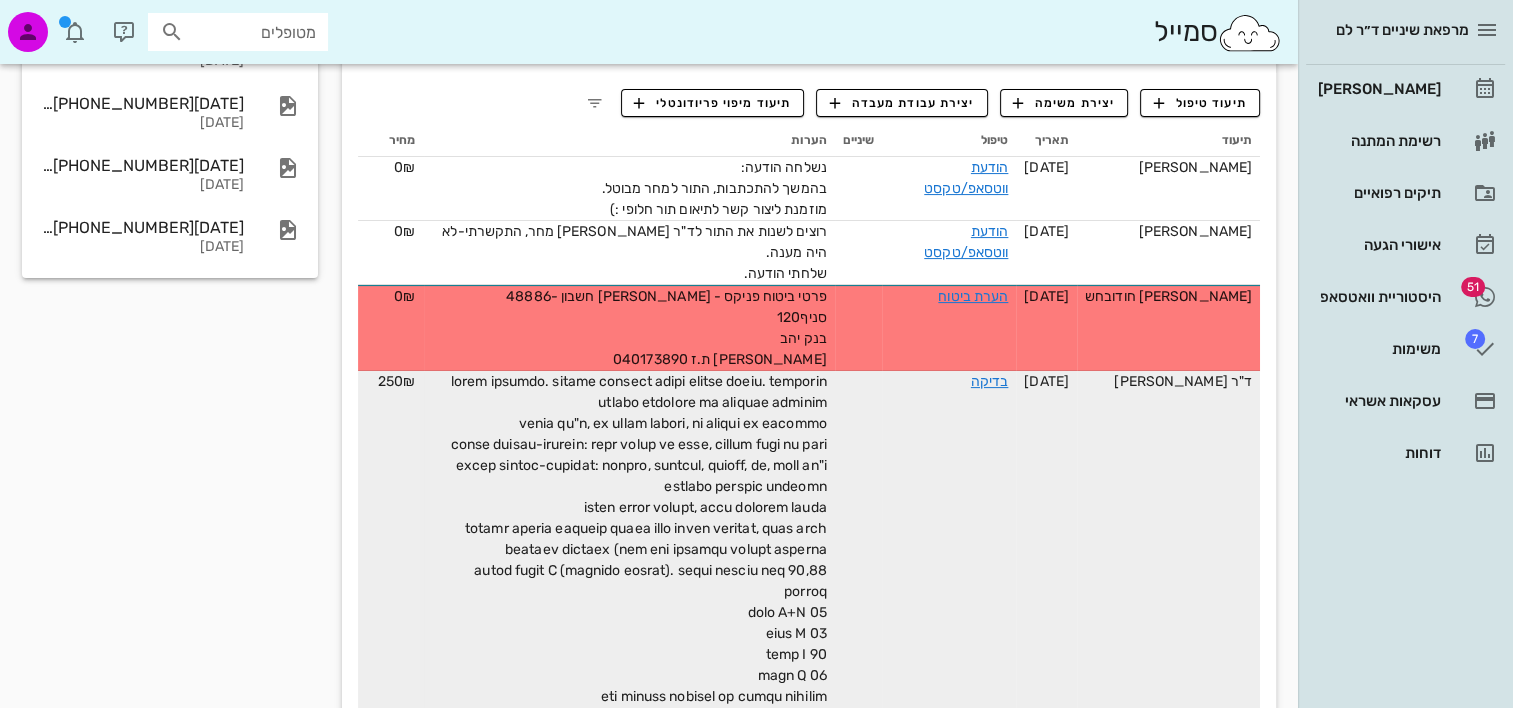 scroll, scrollTop: 496, scrollLeft: 0, axis: vertical 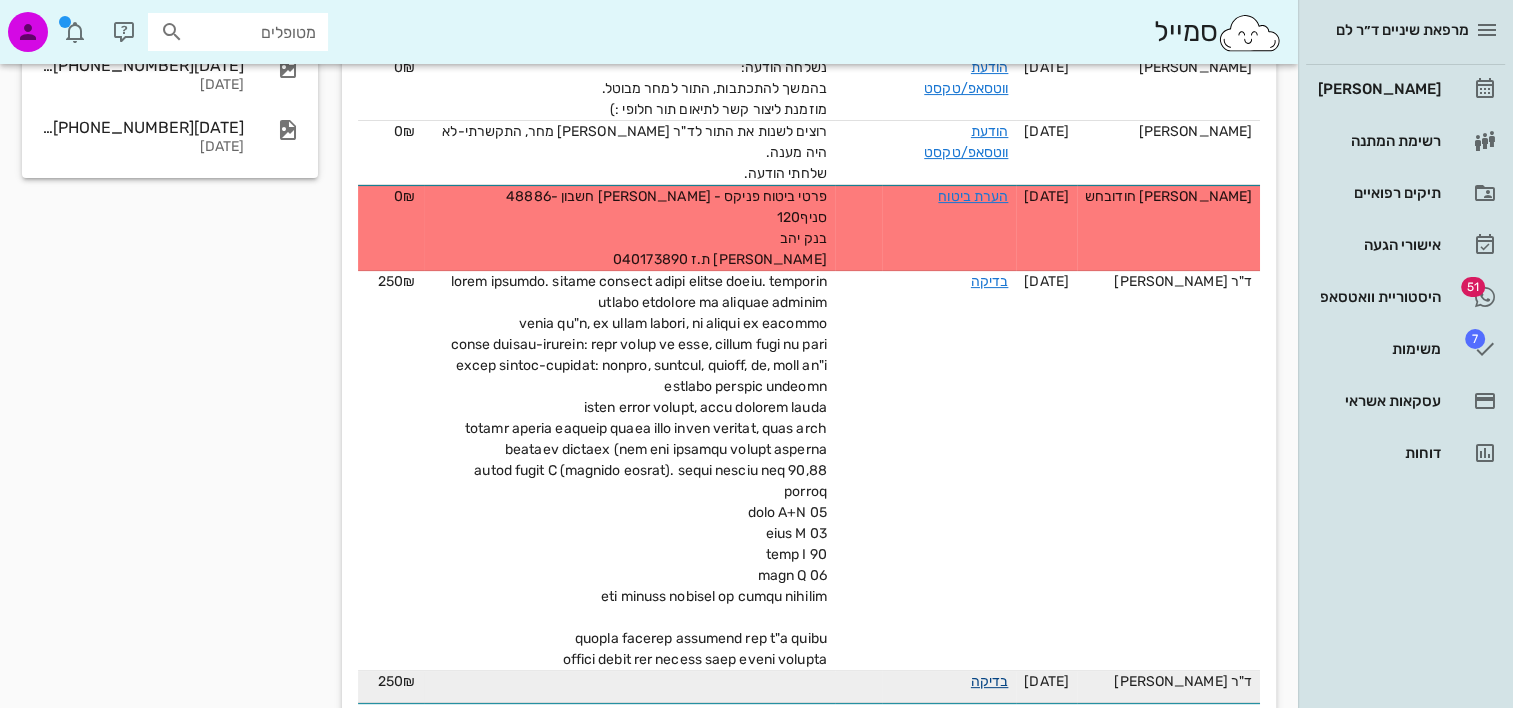 click on "בדיקה" at bounding box center [990, 681] 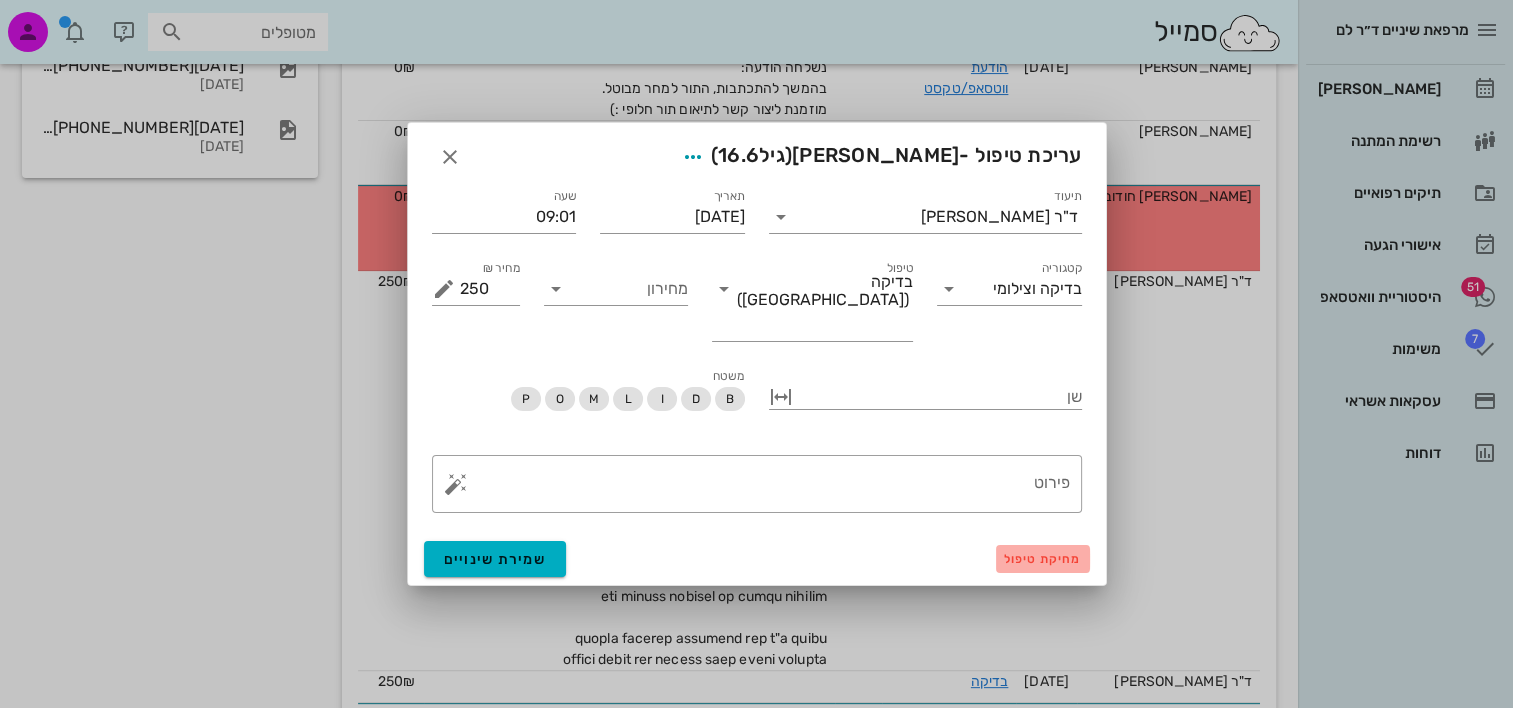 click on "מחיקת טיפול" at bounding box center [1043, 559] 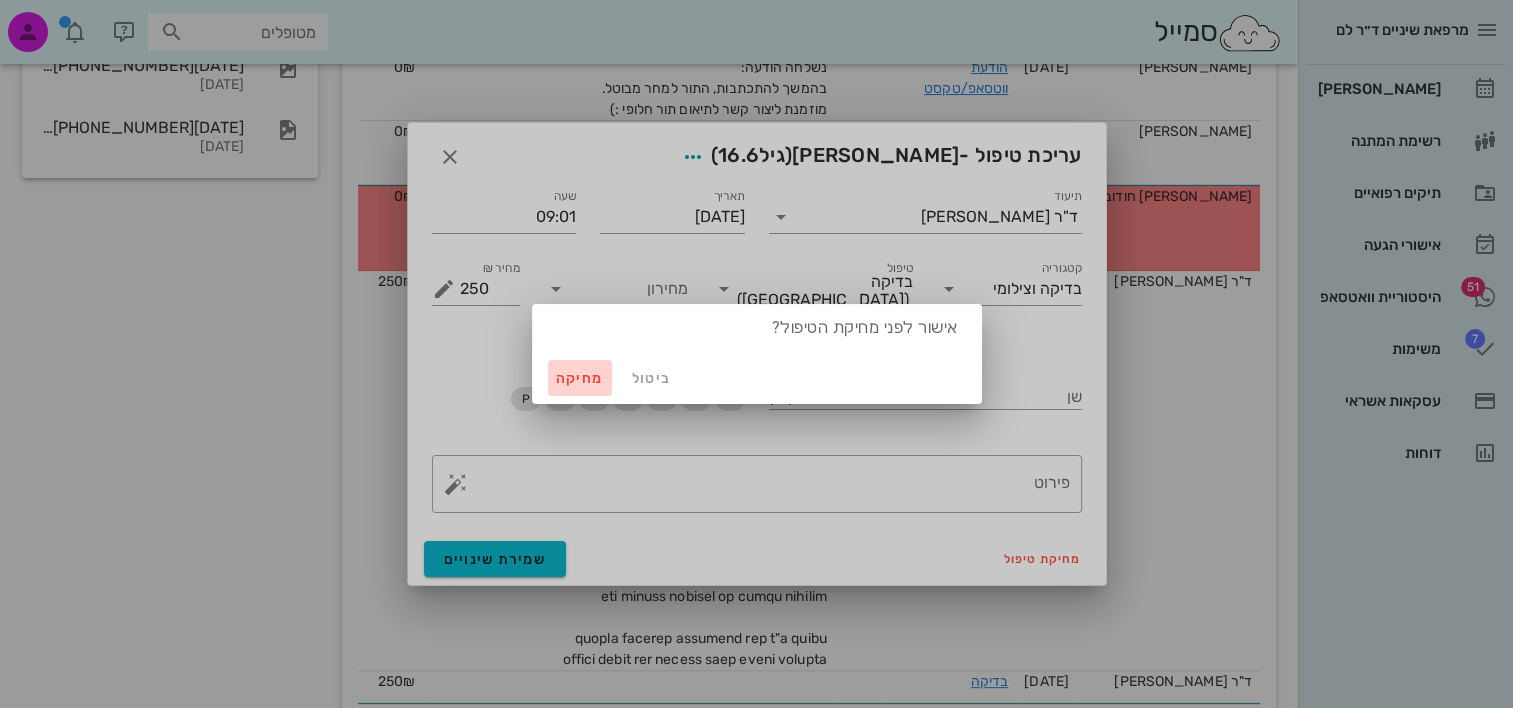 click on "מחיקה" at bounding box center [580, 378] 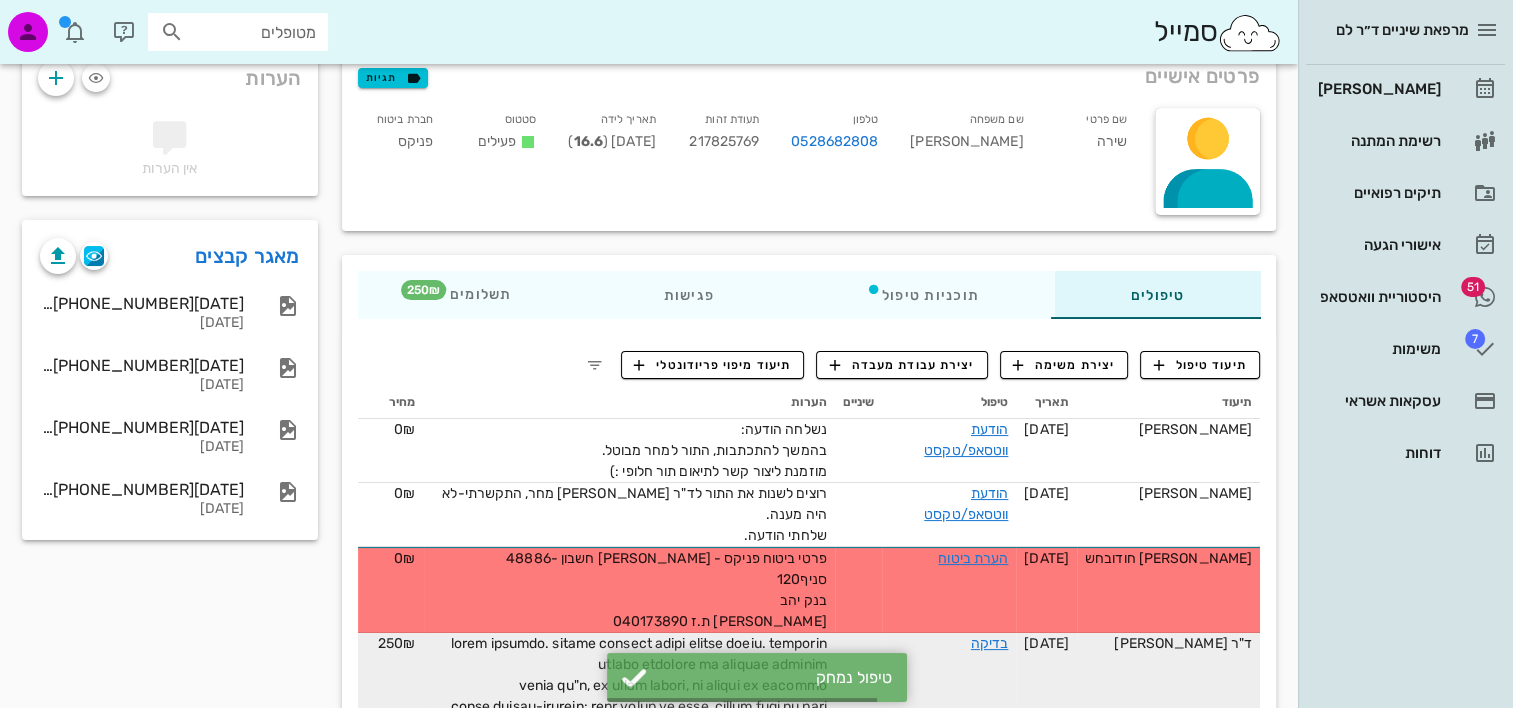 scroll, scrollTop: 0, scrollLeft: 0, axis: both 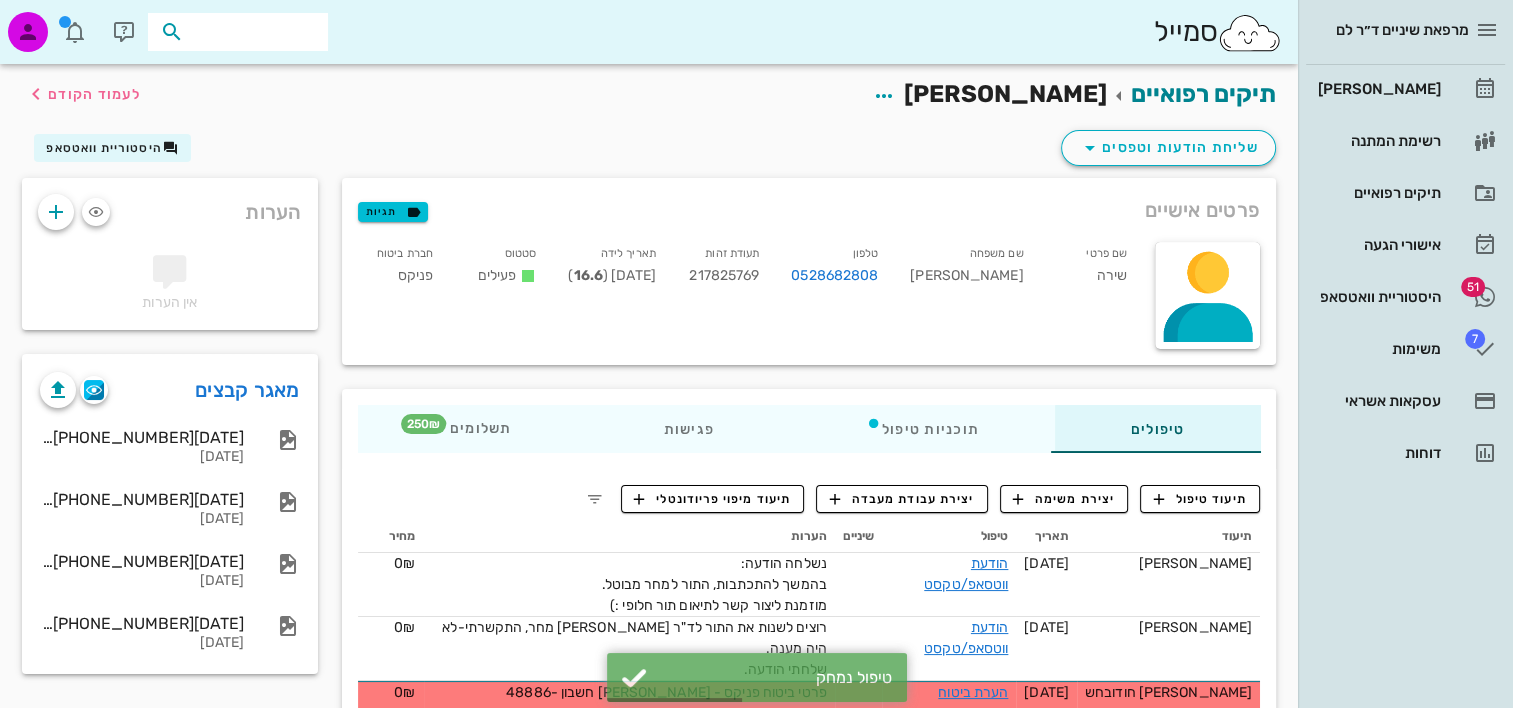 click at bounding box center (252, 32) 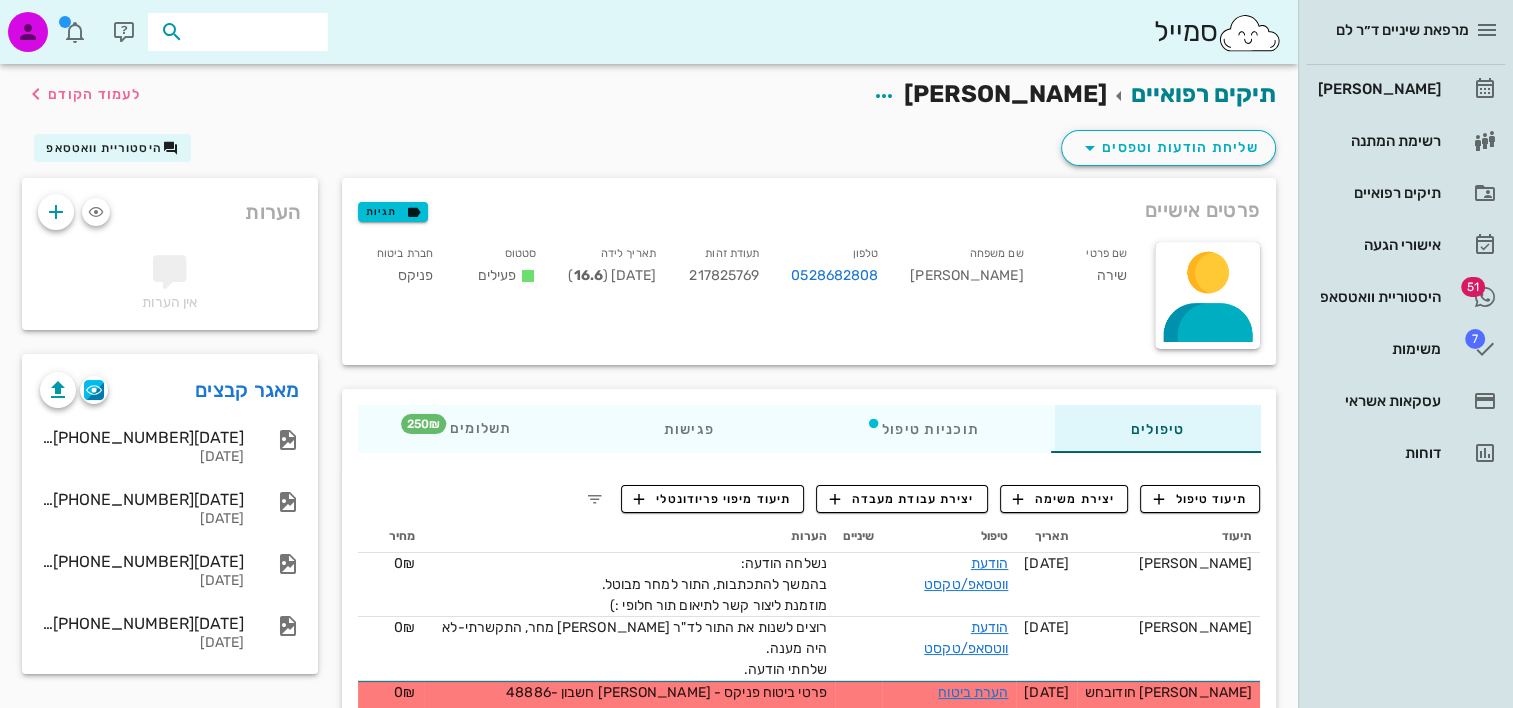 click on "סמייל" at bounding box center (649, 32) 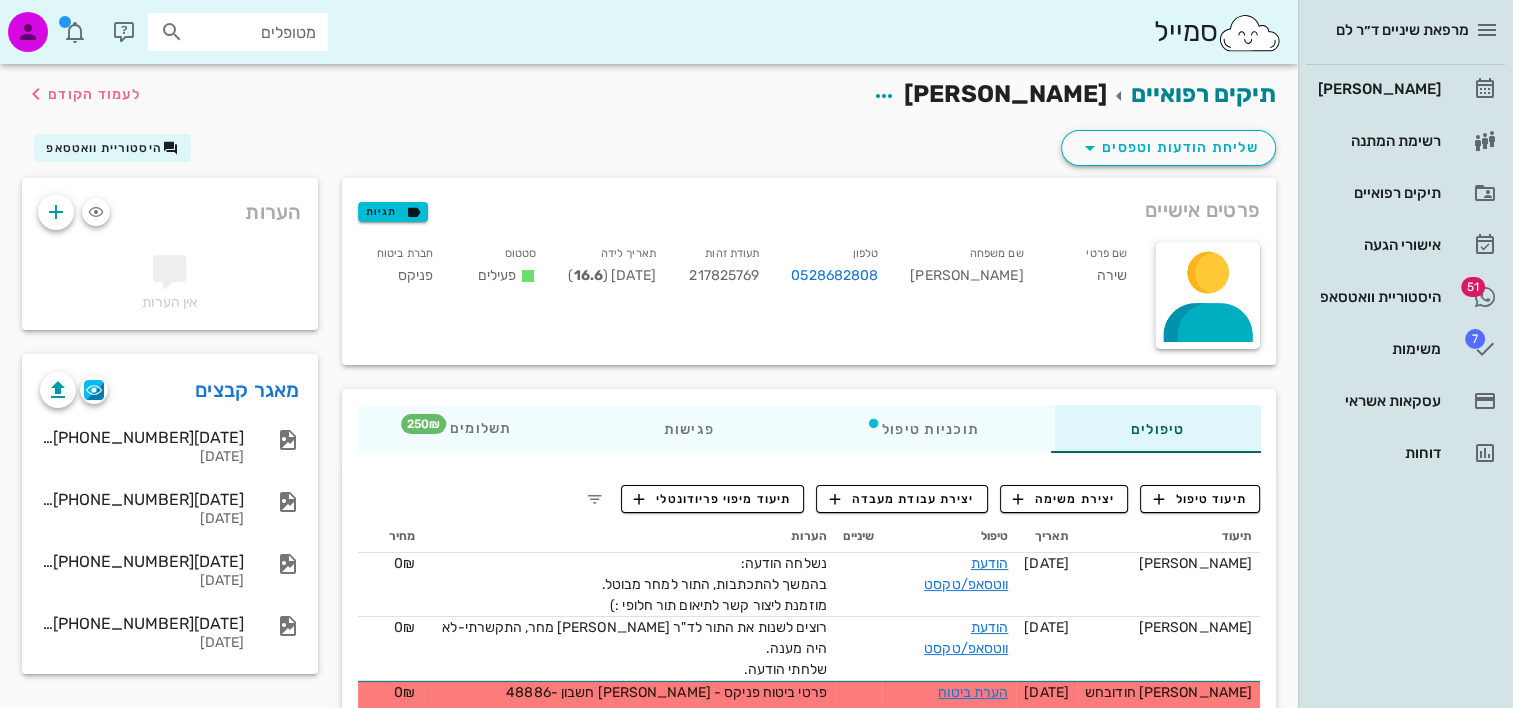 click on "מטופלים" at bounding box center (252, 32) 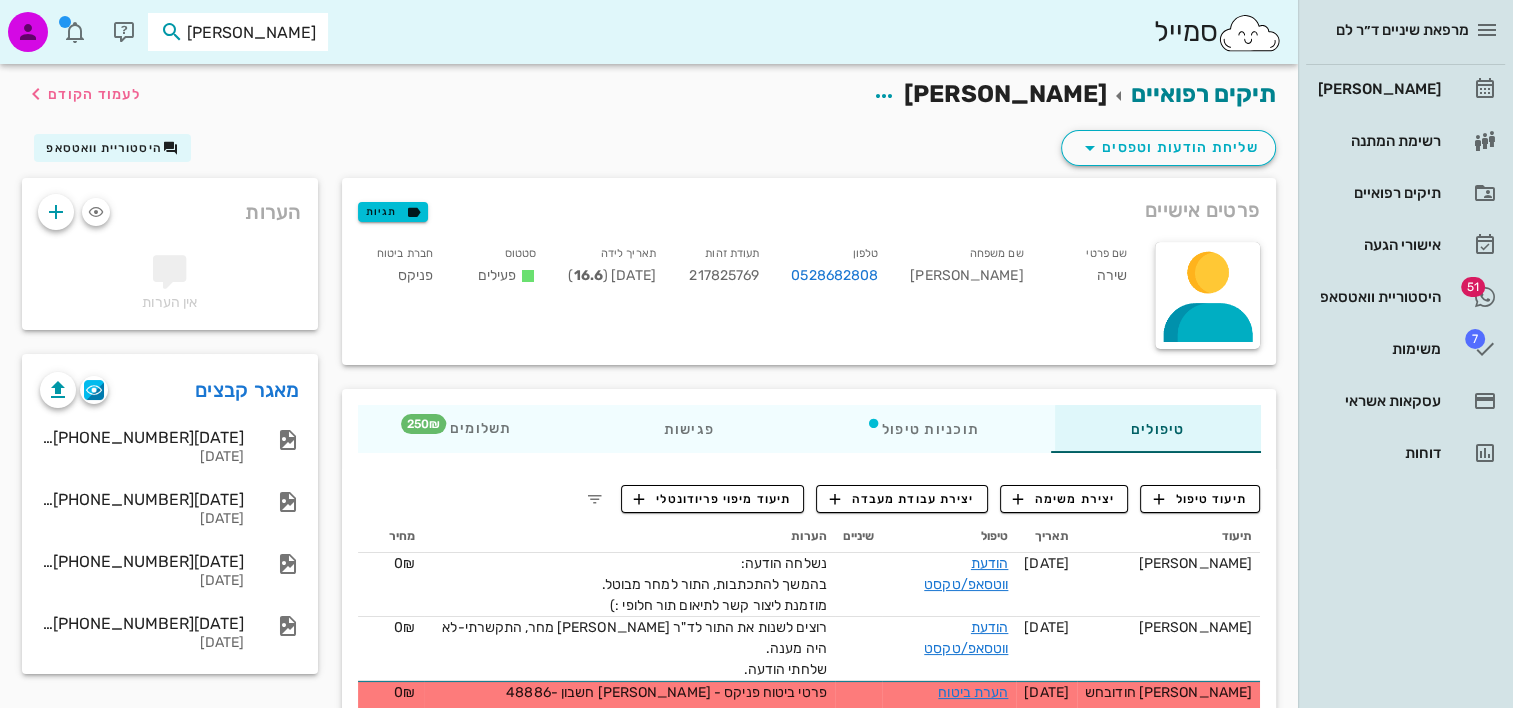 type on "בוסקילה" 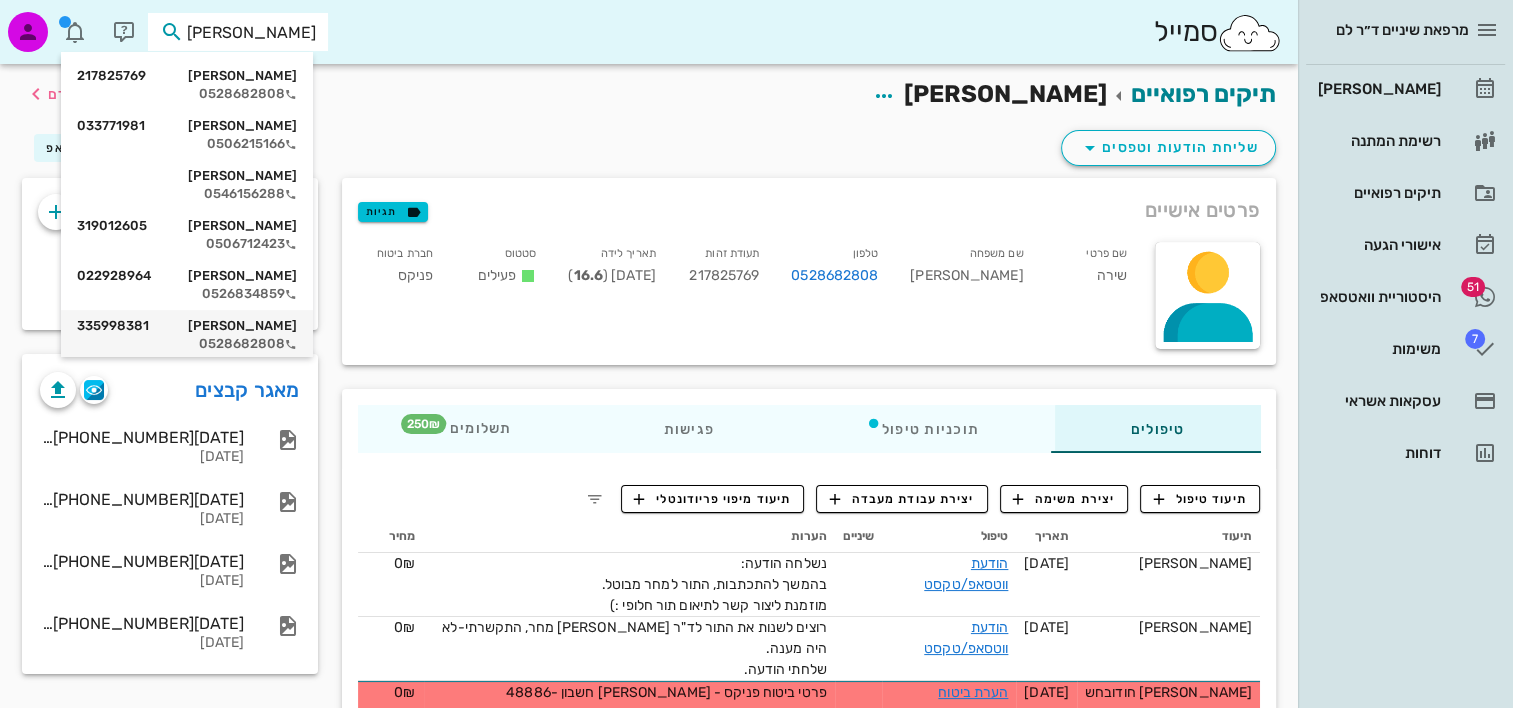 click on "0528682808" at bounding box center (187, 344) 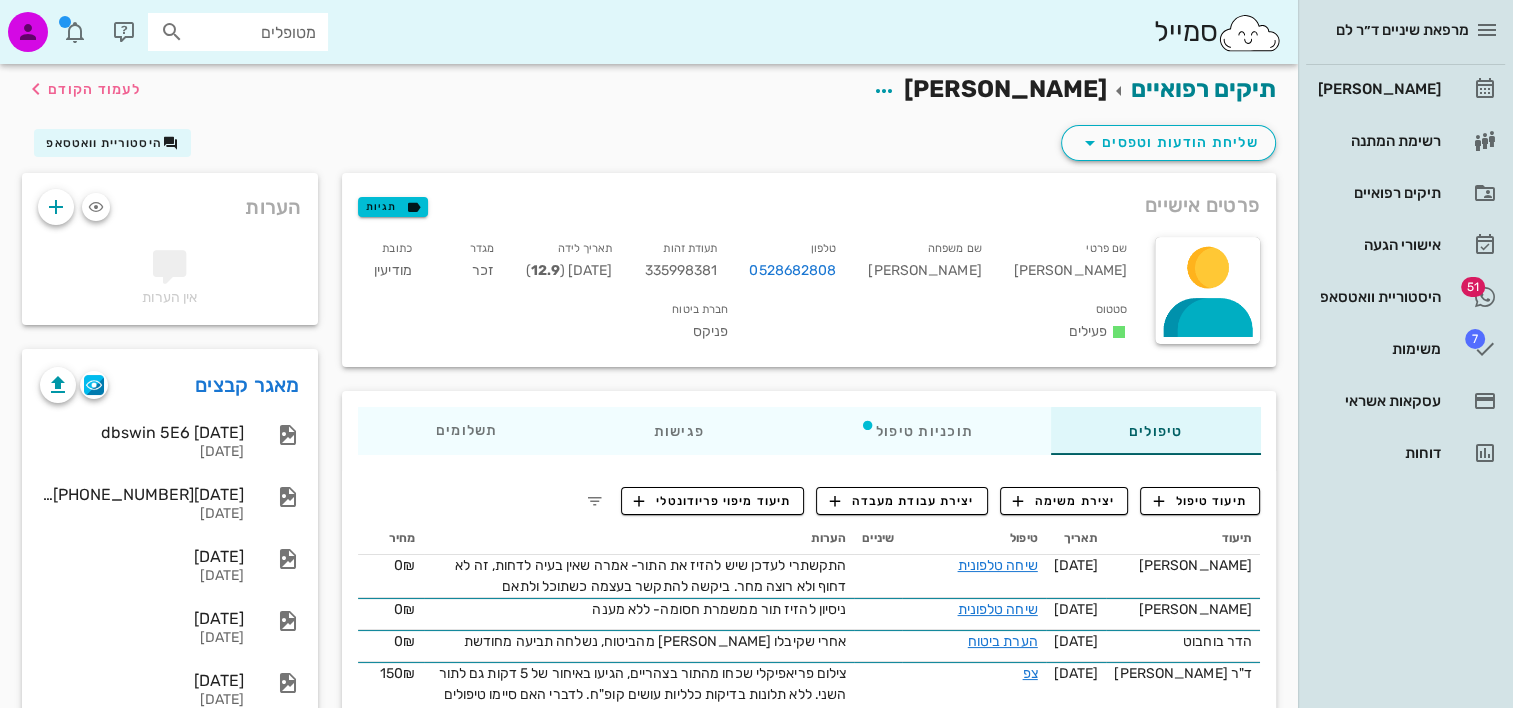 scroll, scrollTop: 0, scrollLeft: 0, axis: both 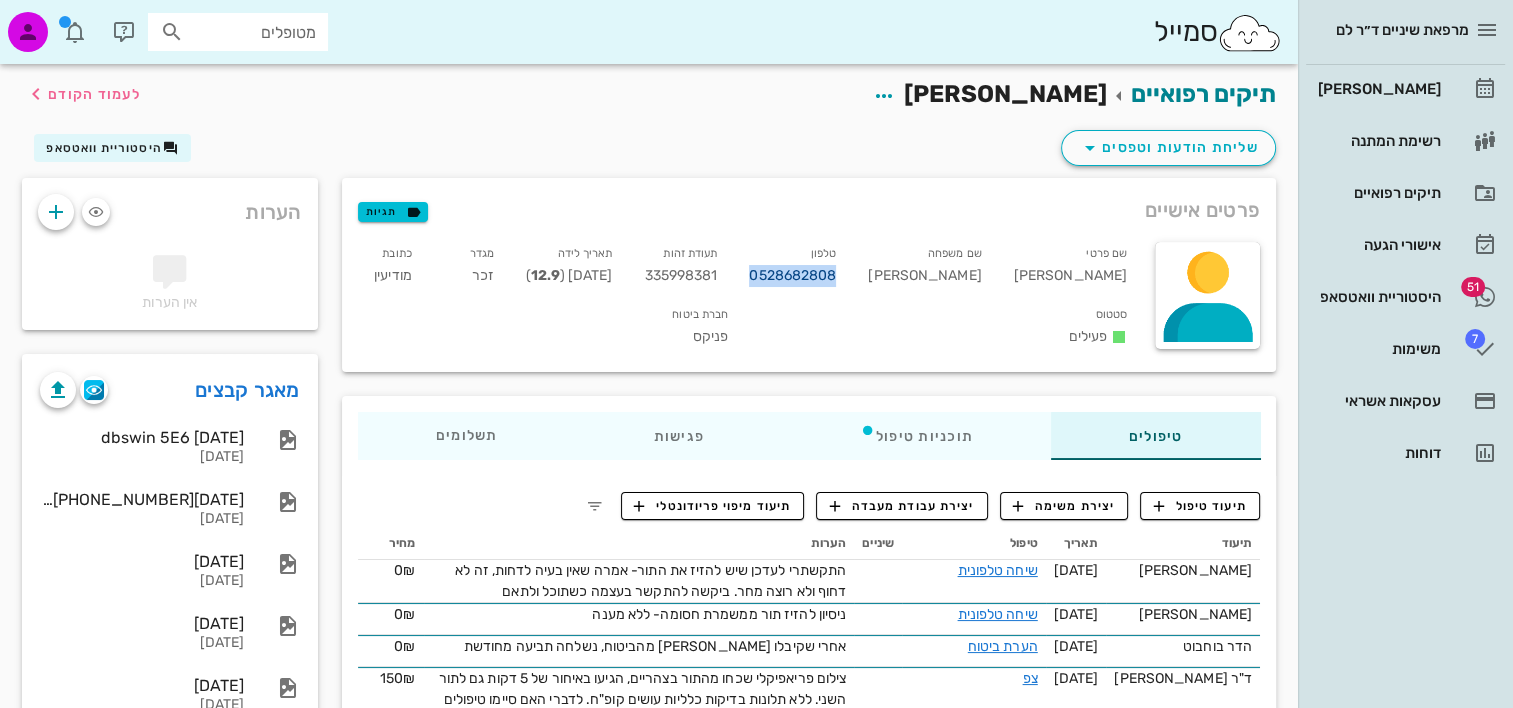 drag, startPoint x: 874, startPoint y: 275, endPoint x: 959, endPoint y: 273, distance: 85.02353 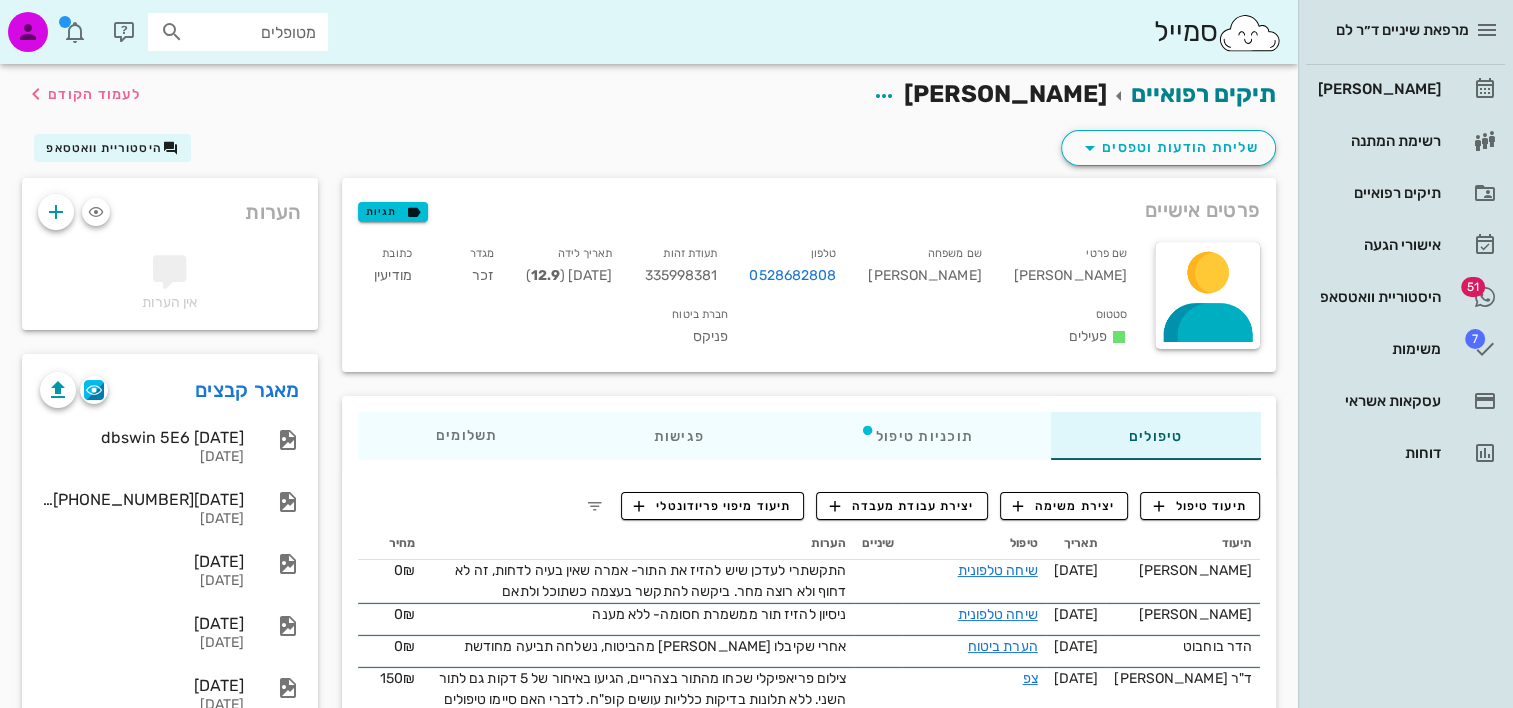 click on "מטופלים" at bounding box center [252, 32] 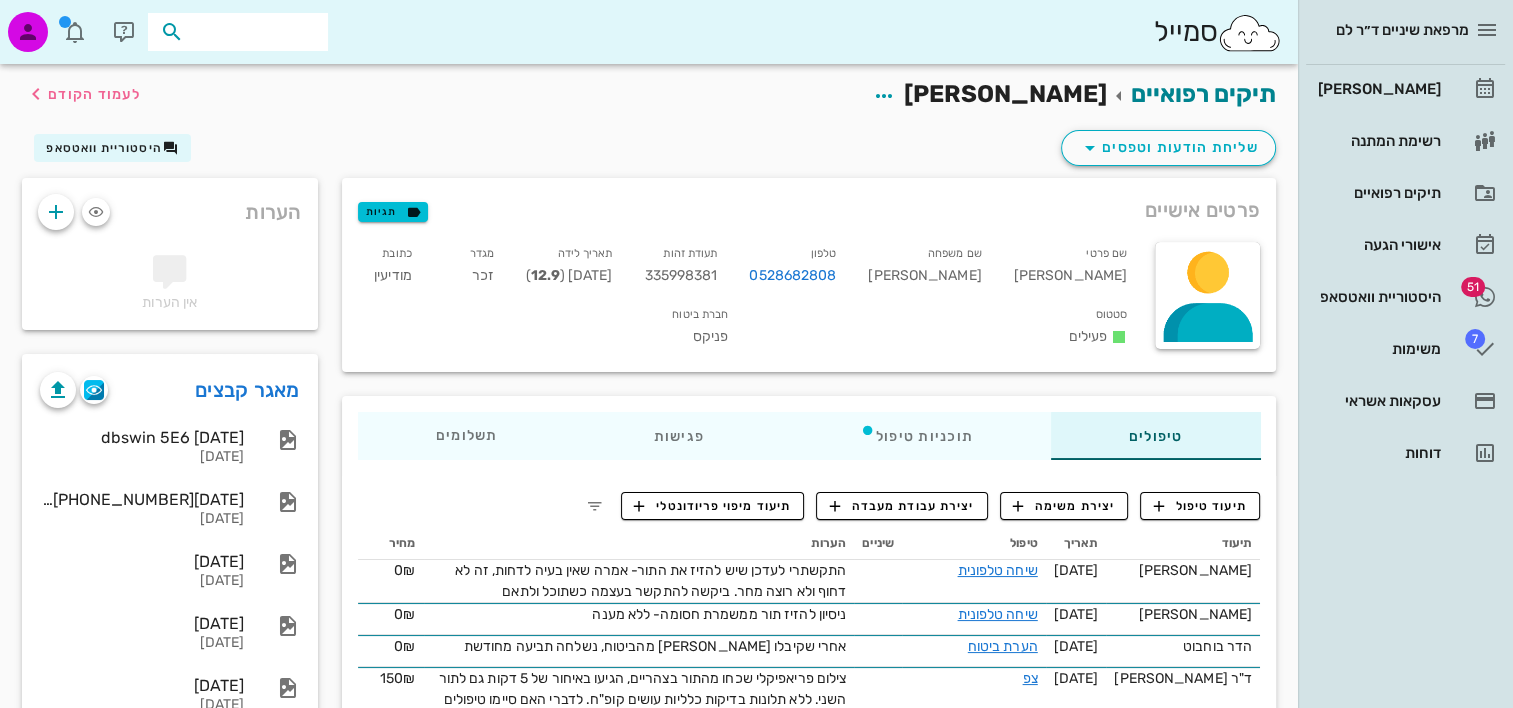 paste on "שלום, ב-27/6 הייתם בביקורת אצל ד"ר גוטנר וחויבתם בטעות על 250 ש"ח (עלות בדיקה אצל ד"ר גוטנר). הוכנסתם לזכות אצלנו במערכת. יש לכם תור לשיננית ב-21/7, במקום לשלם עלות מלאה עבור השיננית, תשלמו את העלות פחות 250 ש"ח. היה חשוב לנו לעדכן אתכם" 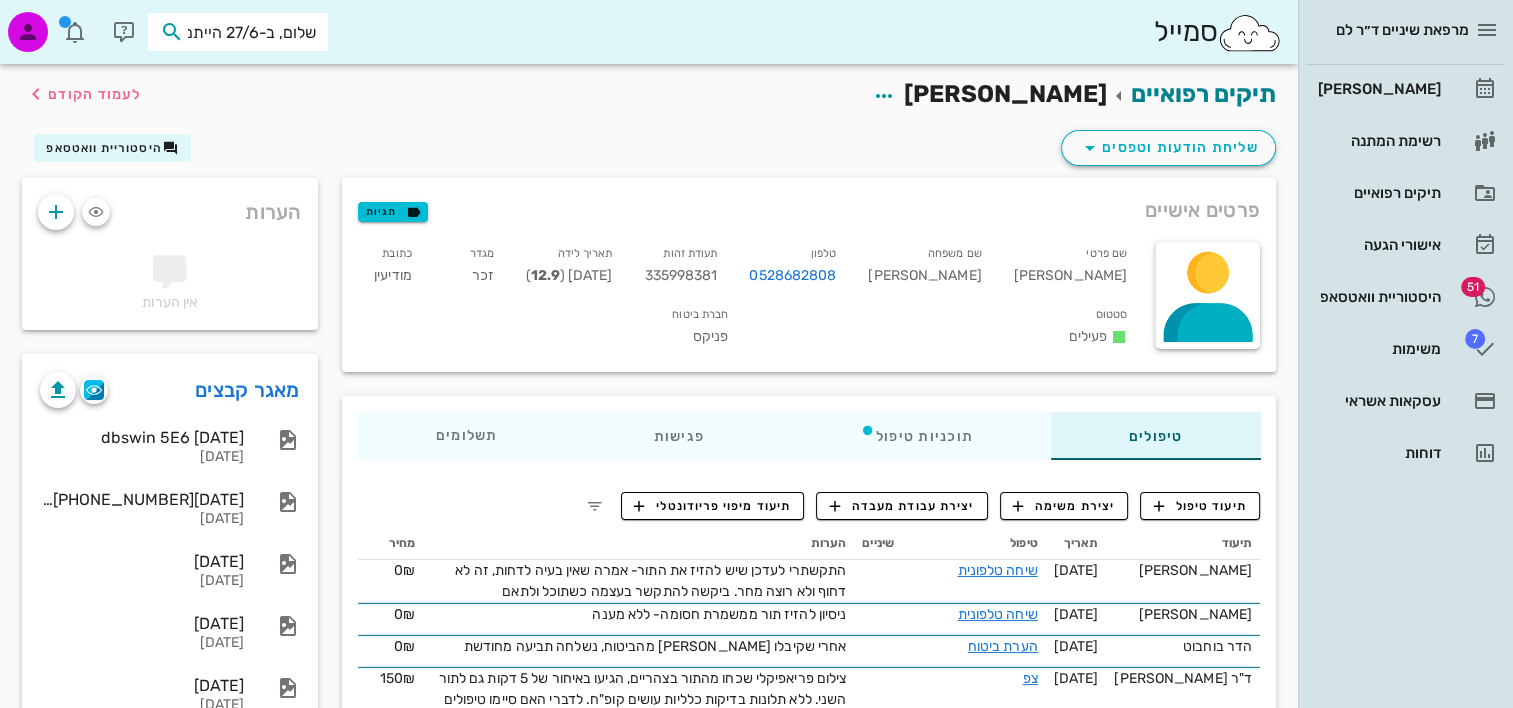 scroll, scrollTop: 0, scrollLeft: -1600, axis: horizontal 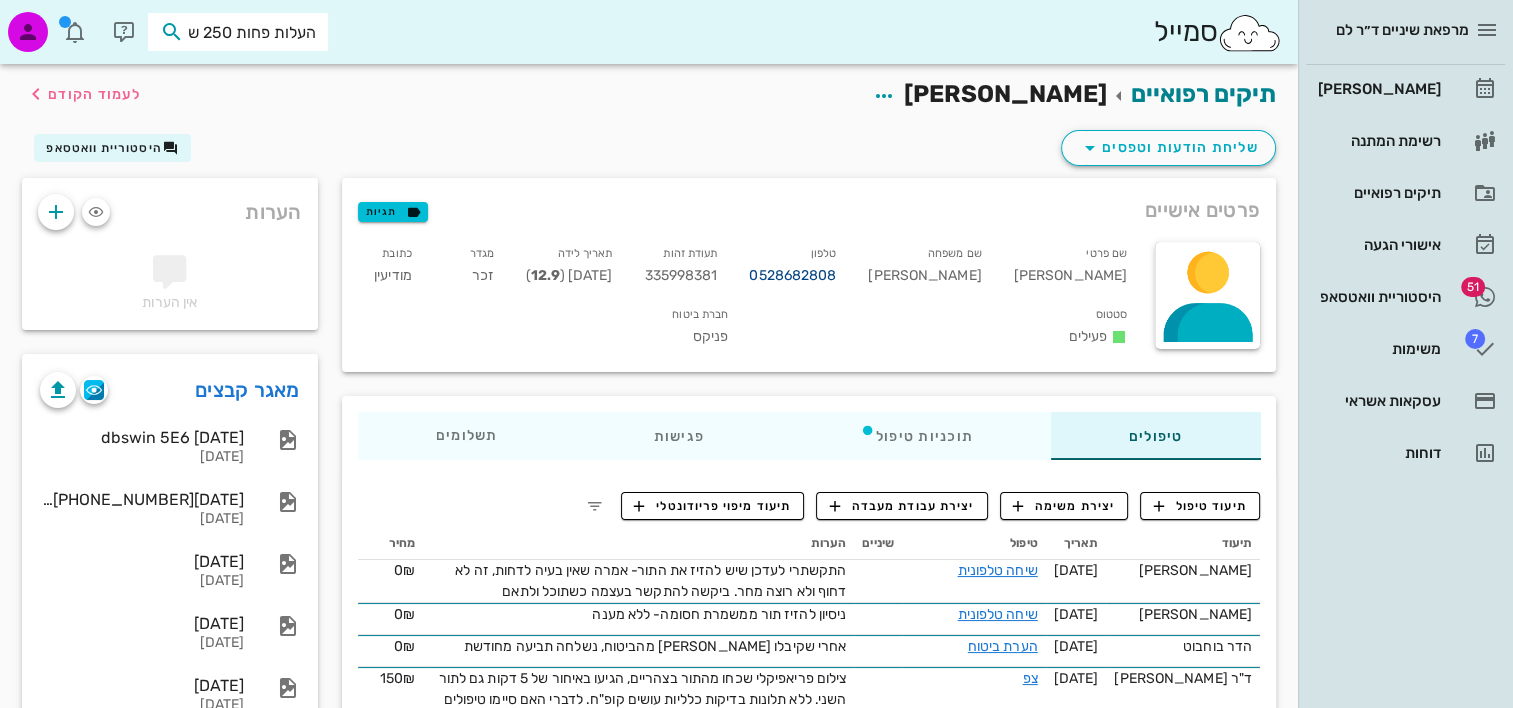 type on "שלום, ב-27/6 הייתם בביקורת אצל ד"ר גוטנר וחויבתם בטעות על 250 ש"ח (עלות בדיקה אצל ד"ר גוטנר). הוכנסתם לזכות אצלנו במערכת. יש לכם תור לשיננית ב-21/7, במקום לשלם עלות מלאה עבור השיננית, תשלמו את העלות פחות 250 ש"ח. היה חשוב לנו לעדכן אתכם" 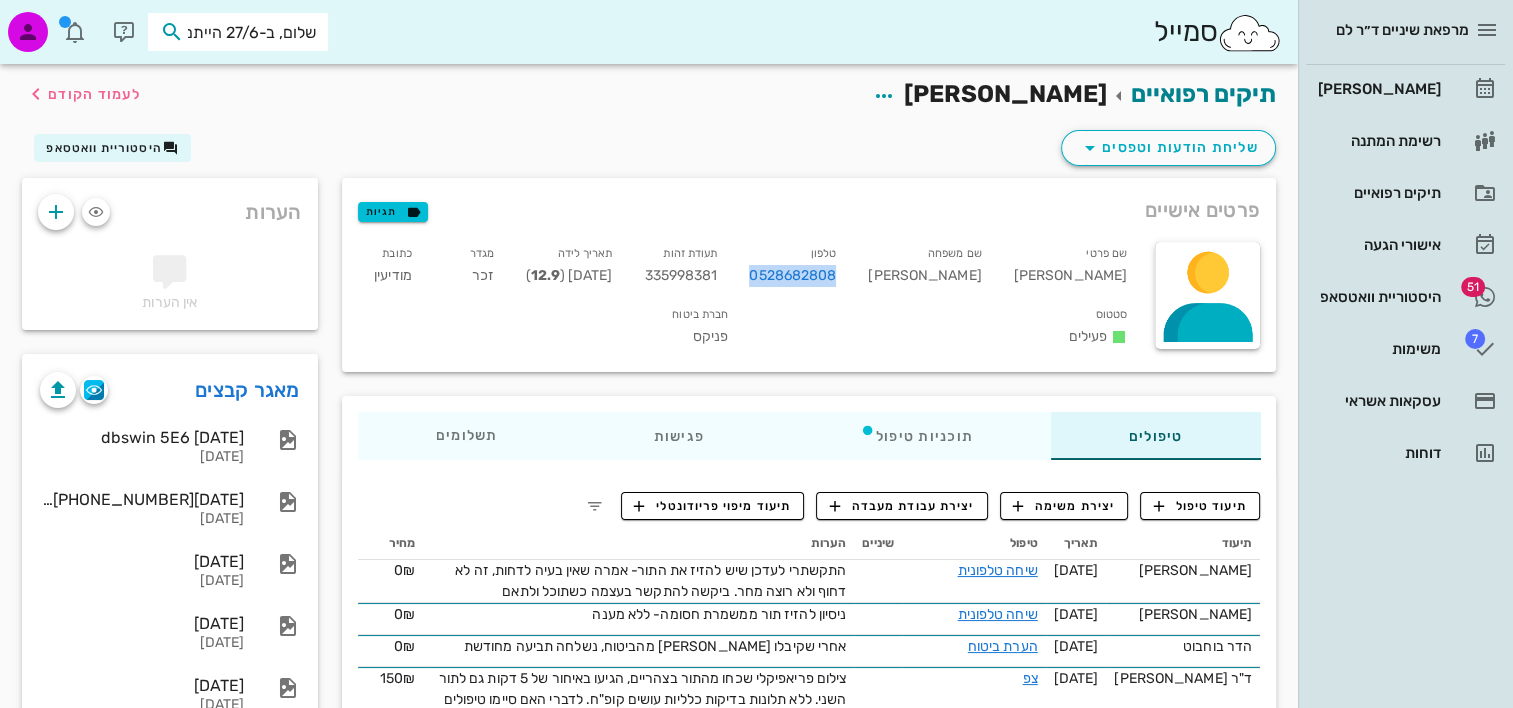 drag, startPoint x: 896, startPoint y: 276, endPoint x: 968, endPoint y: 277, distance: 72.00694 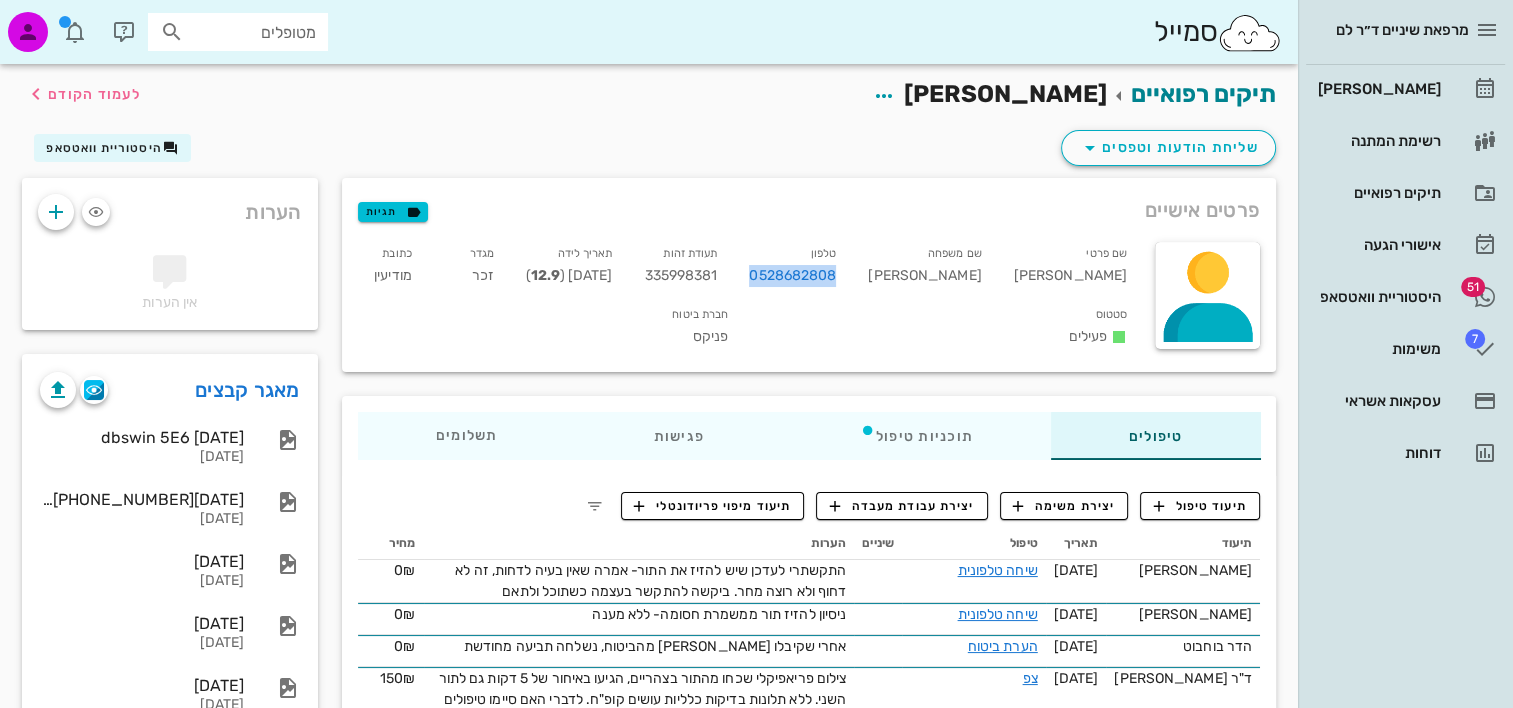 copy on "0528682808" 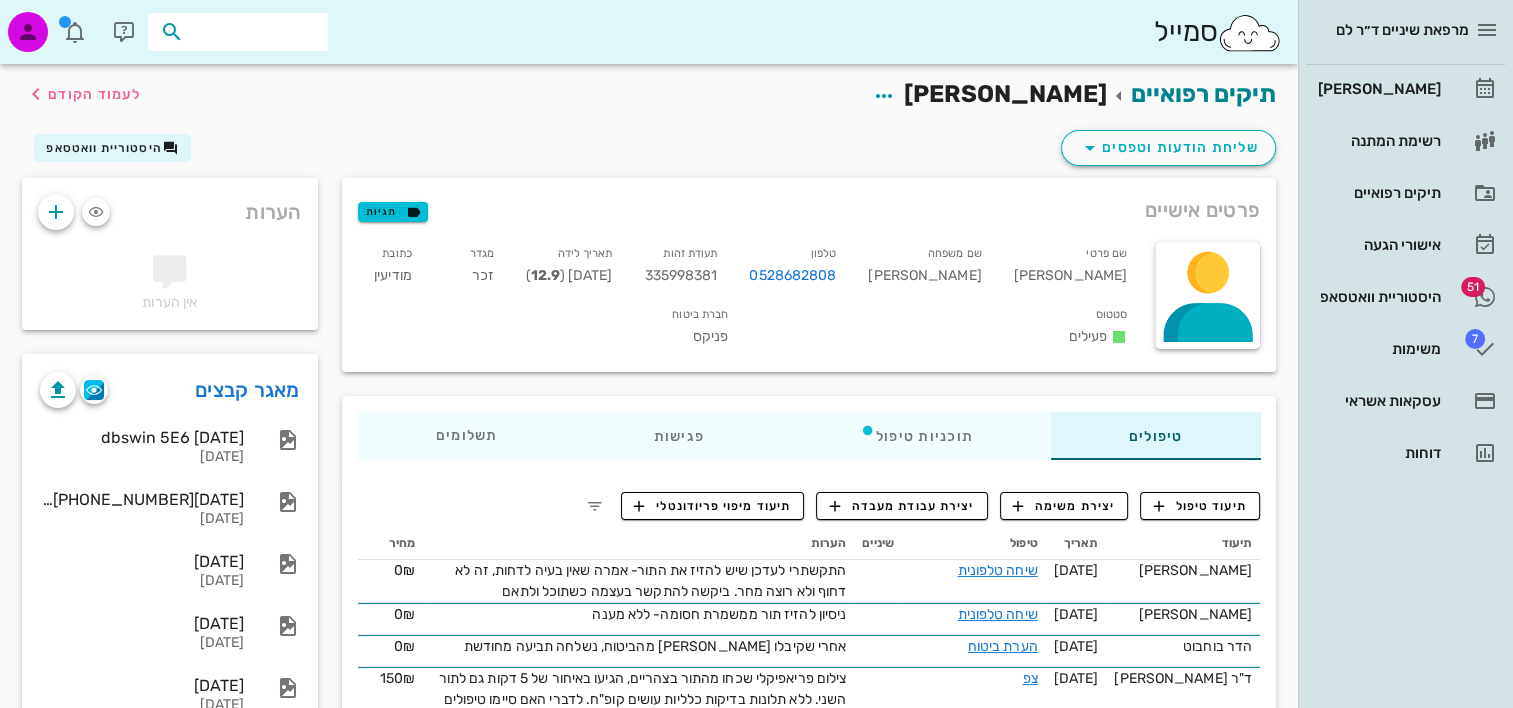 click at bounding box center [252, 32] 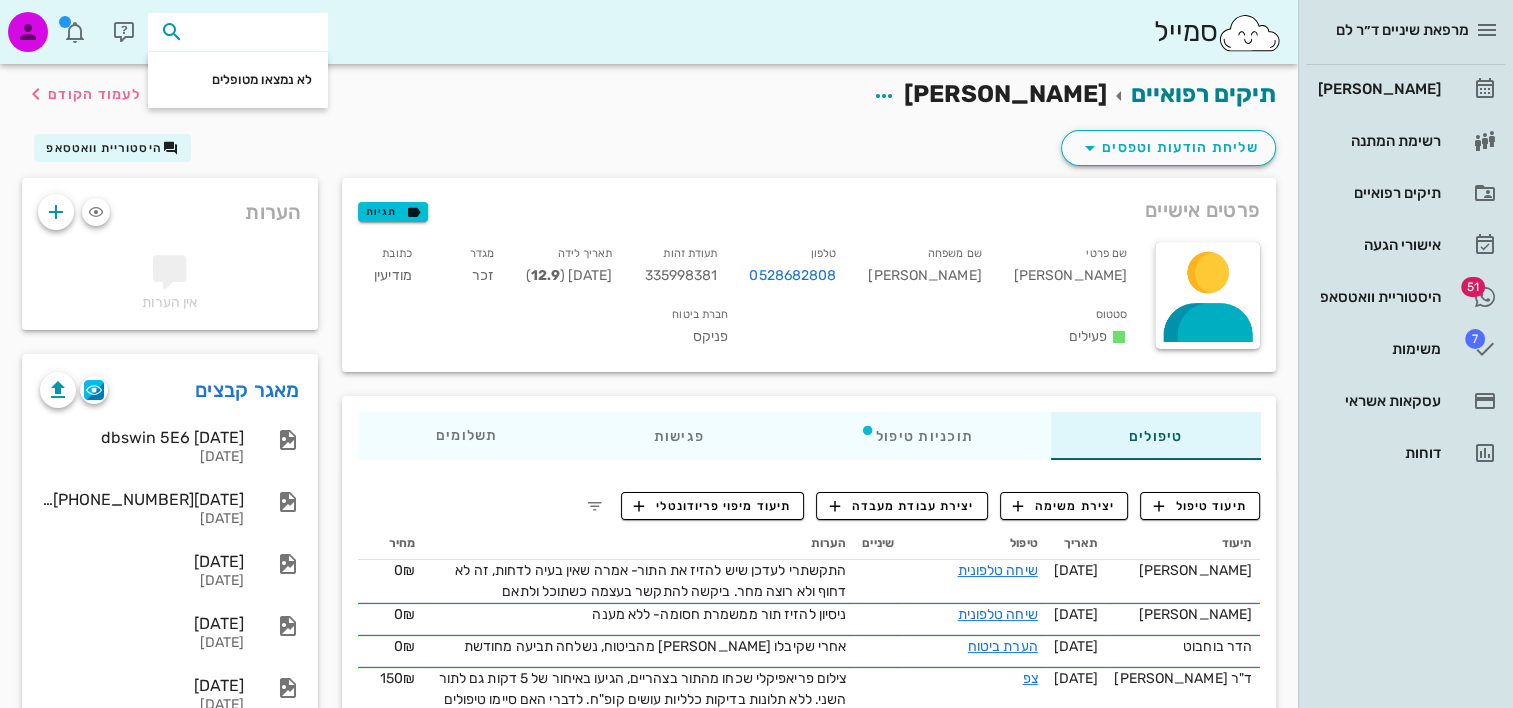 paste on "0528682808" 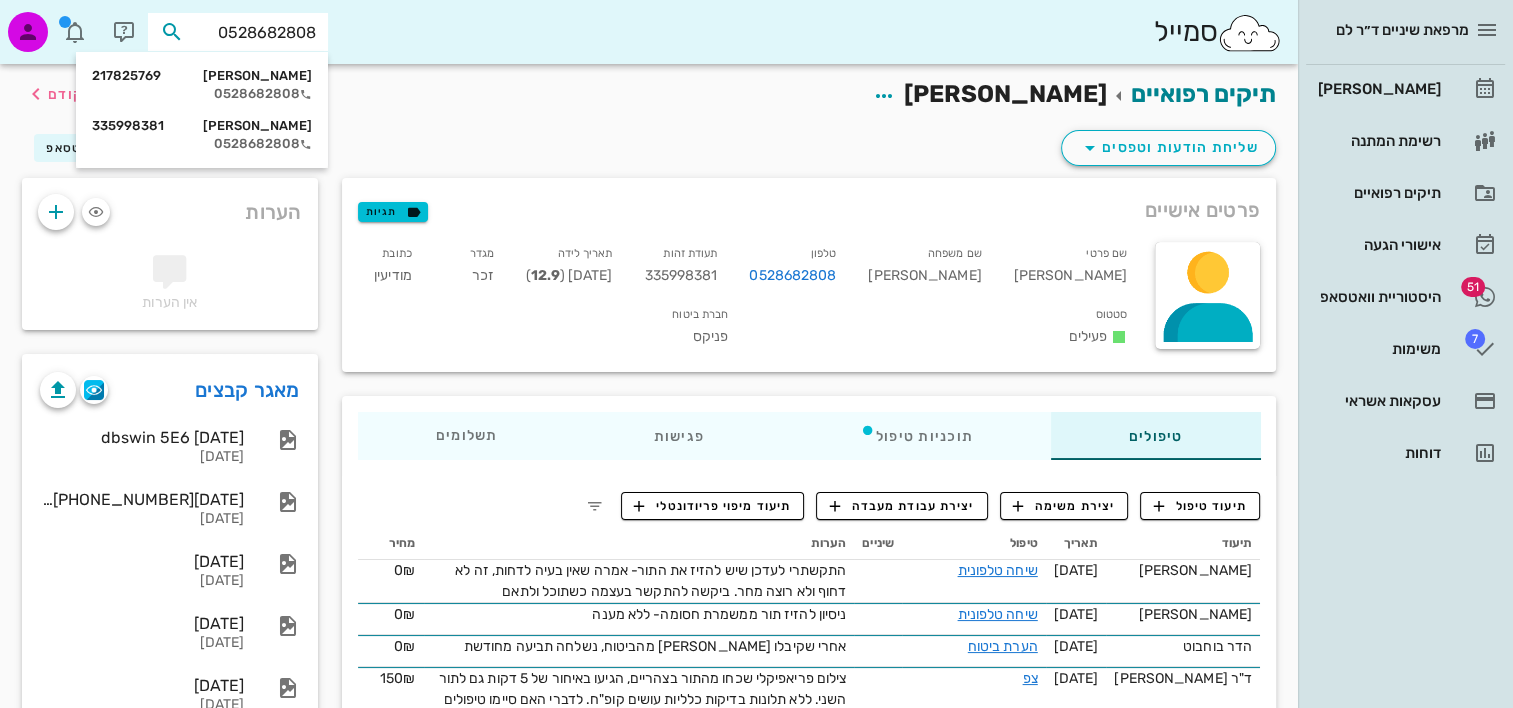 type on "0528682808" 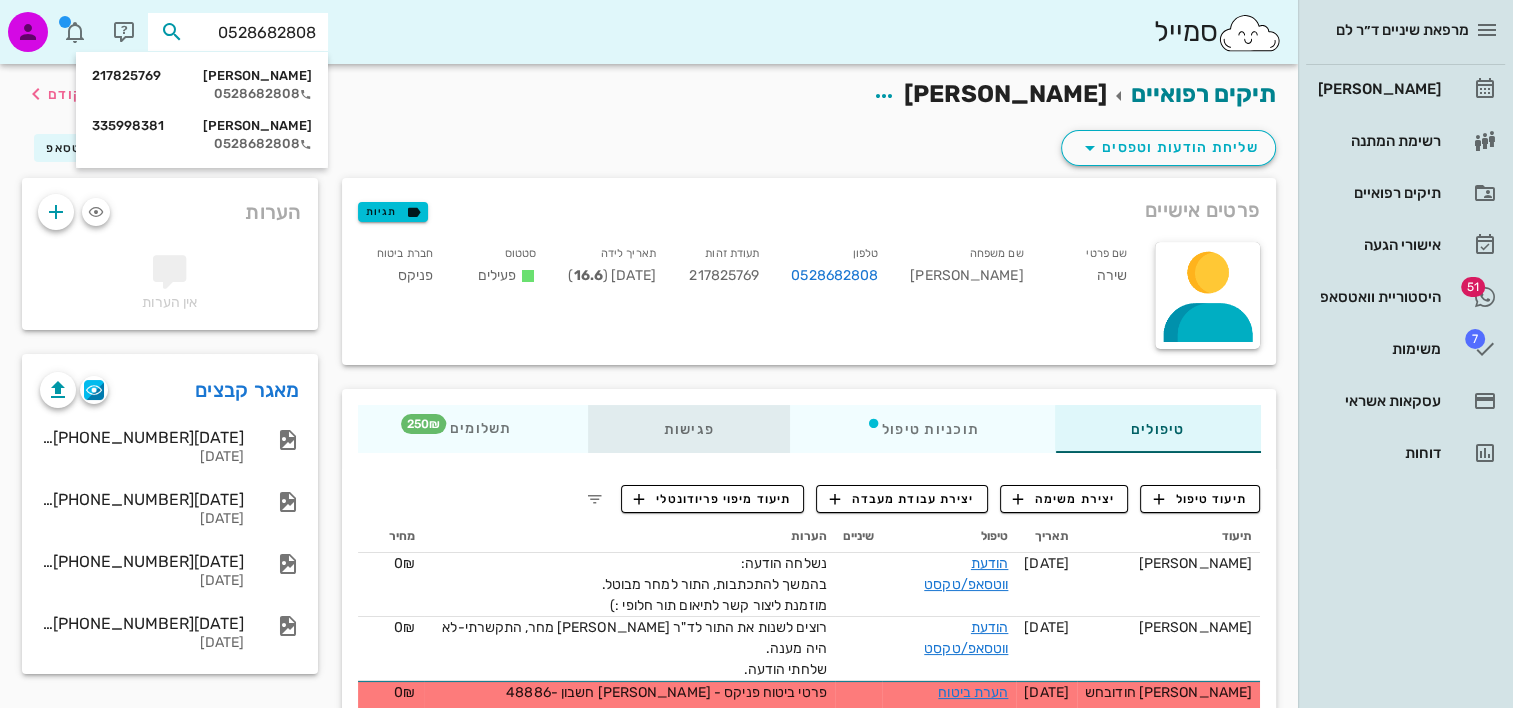 click on "פגישות" at bounding box center [688, 429] 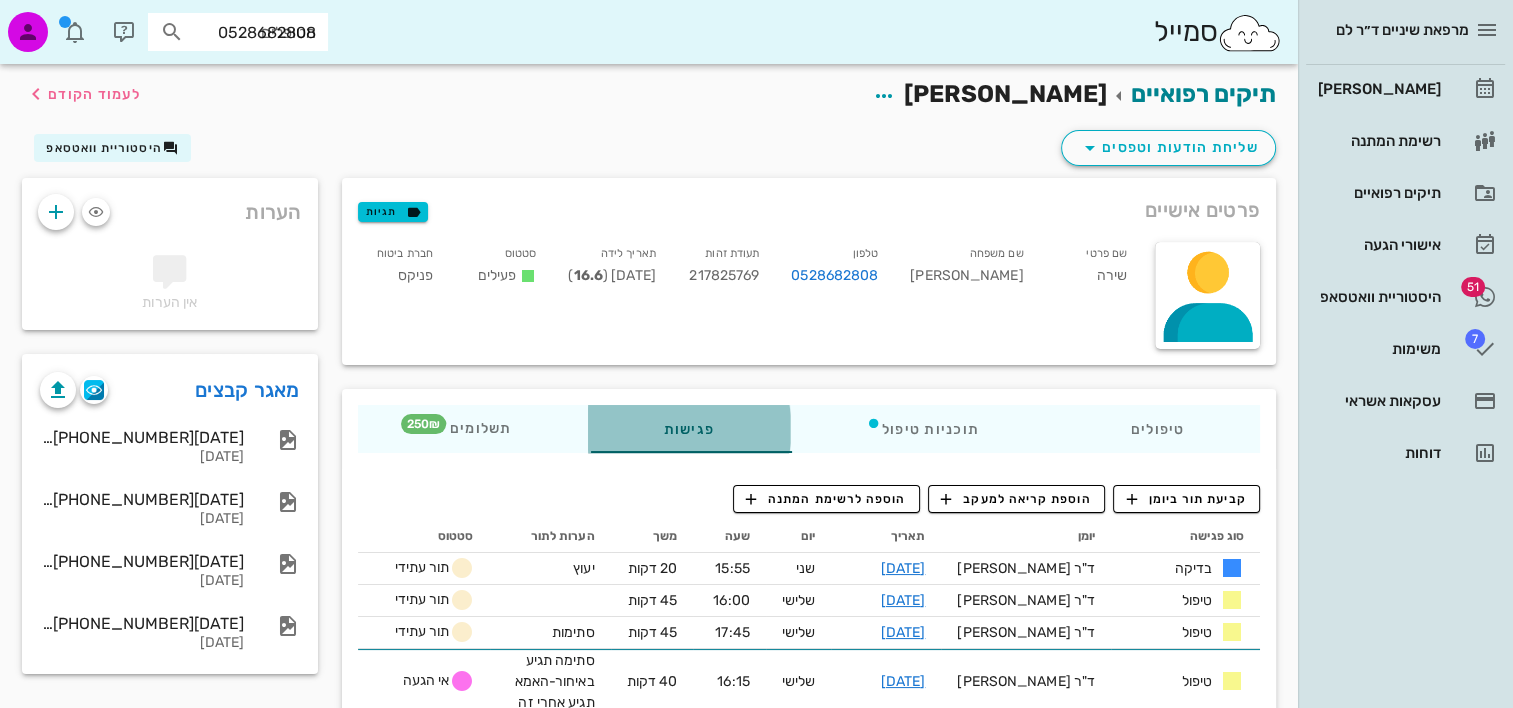 type 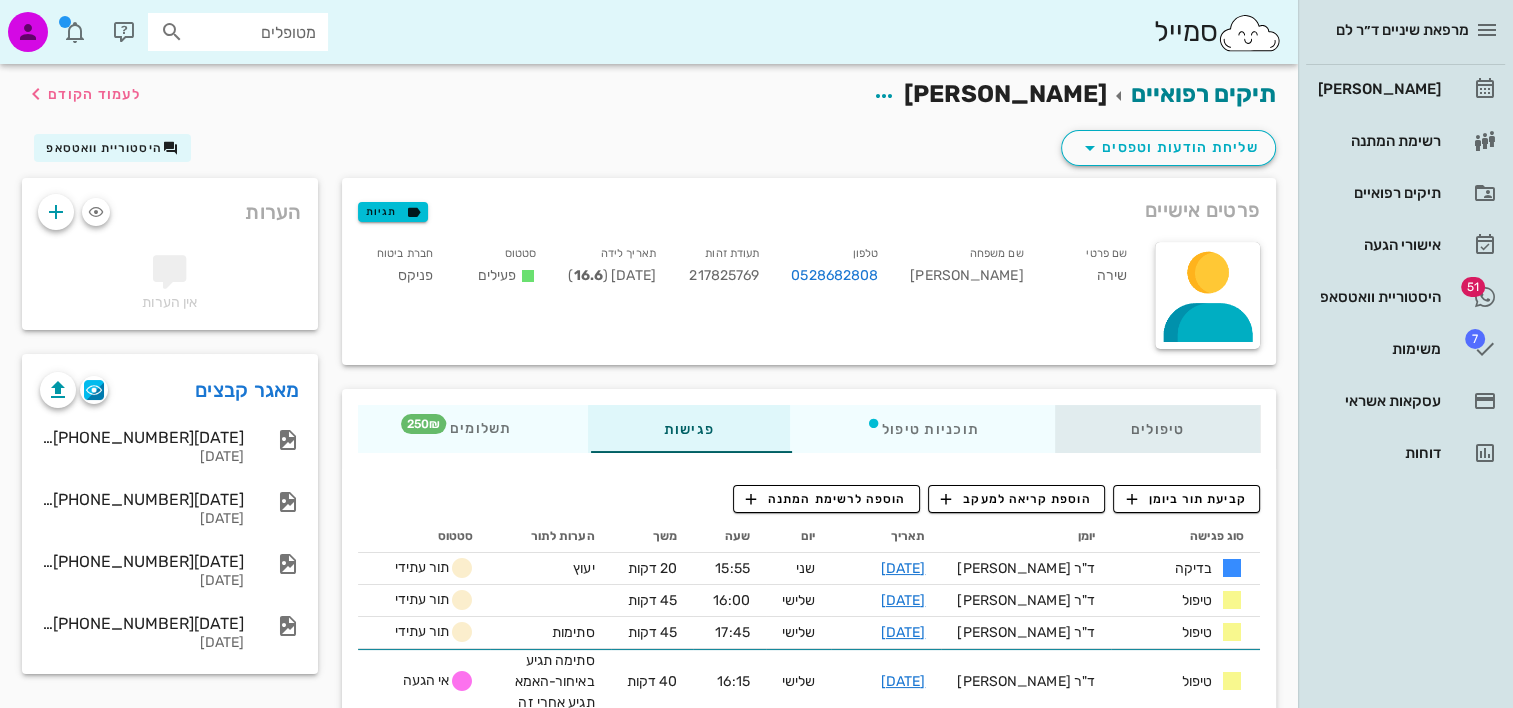 click on "טיפולים" at bounding box center [1157, 429] 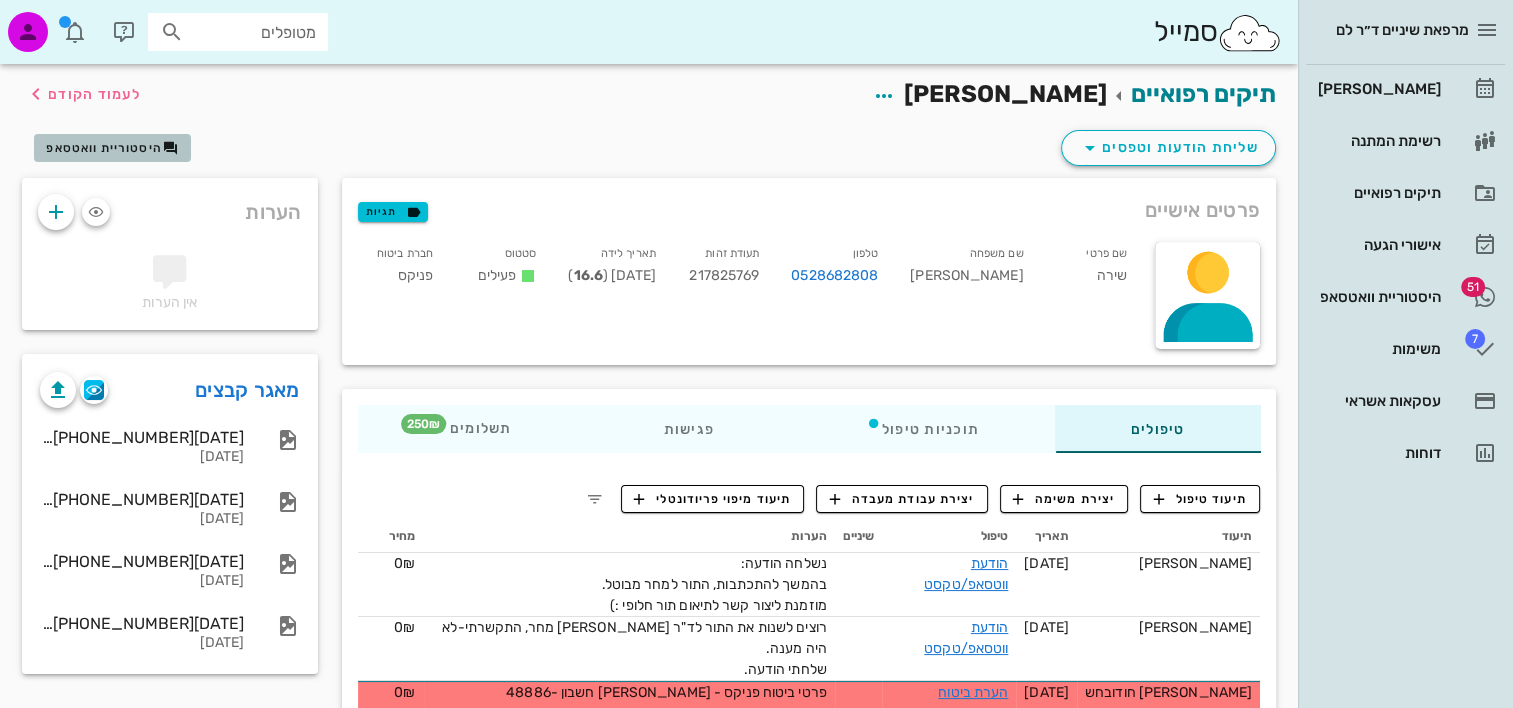 click on "היסטוריית וואטסאפ" at bounding box center (112, 148) 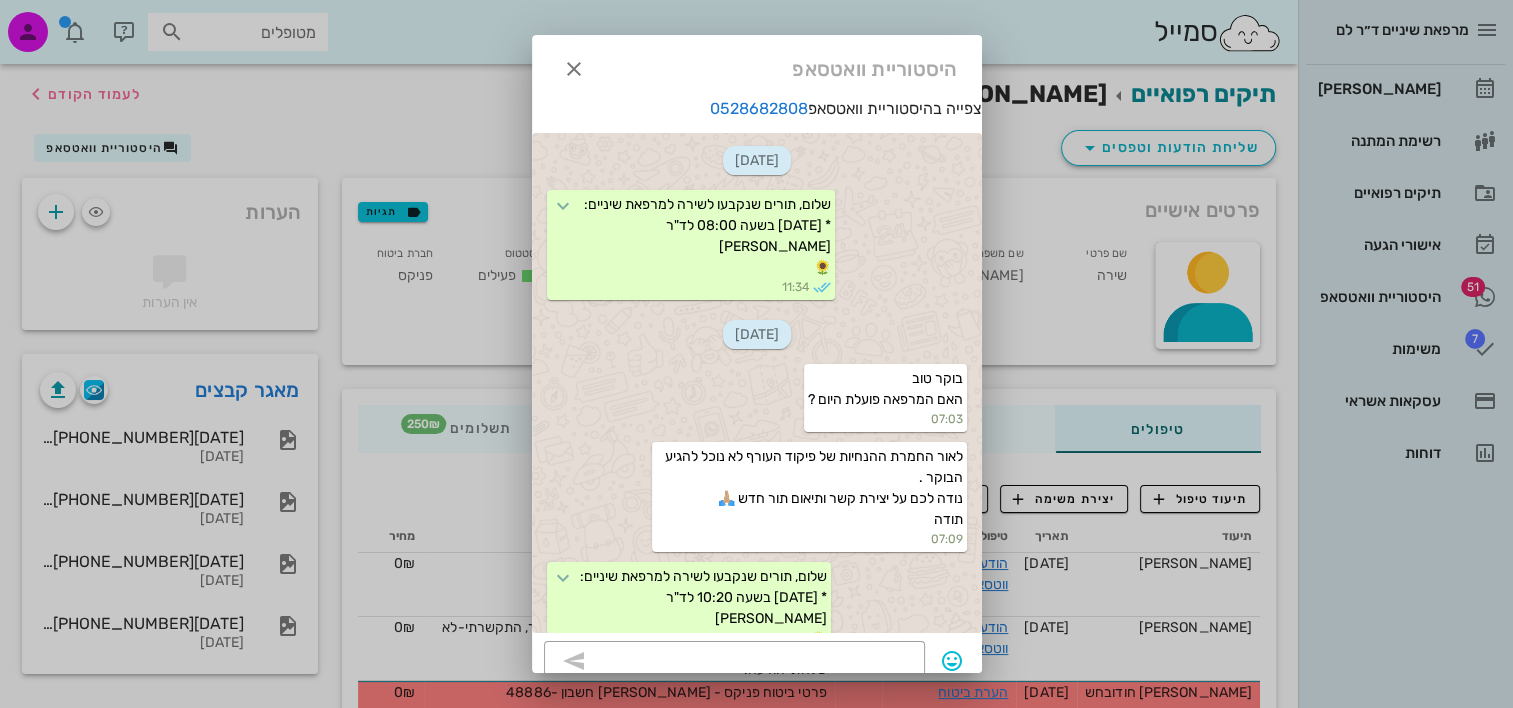 scroll, scrollTop: 2520, scrollLeft: 0, axis: vertical 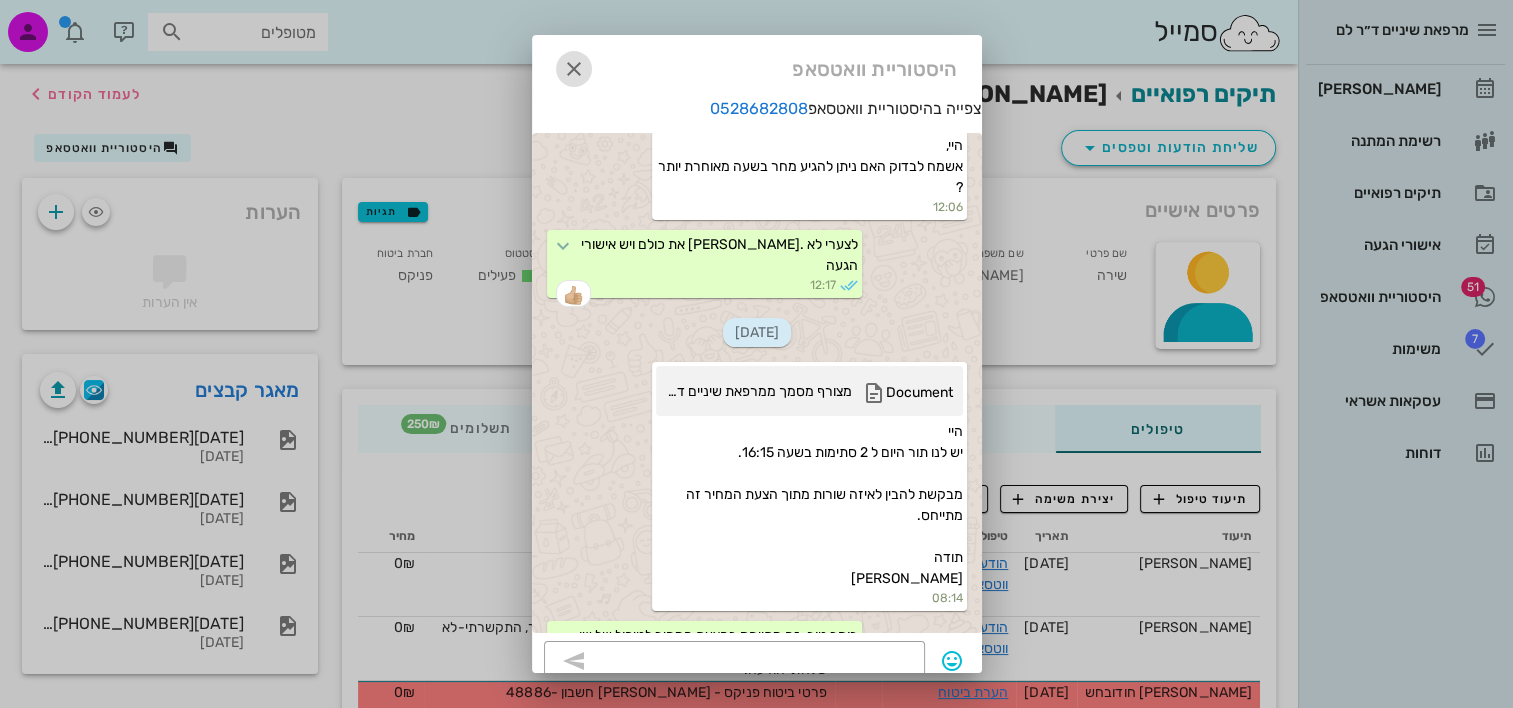 click at bounding box center (574, 69) 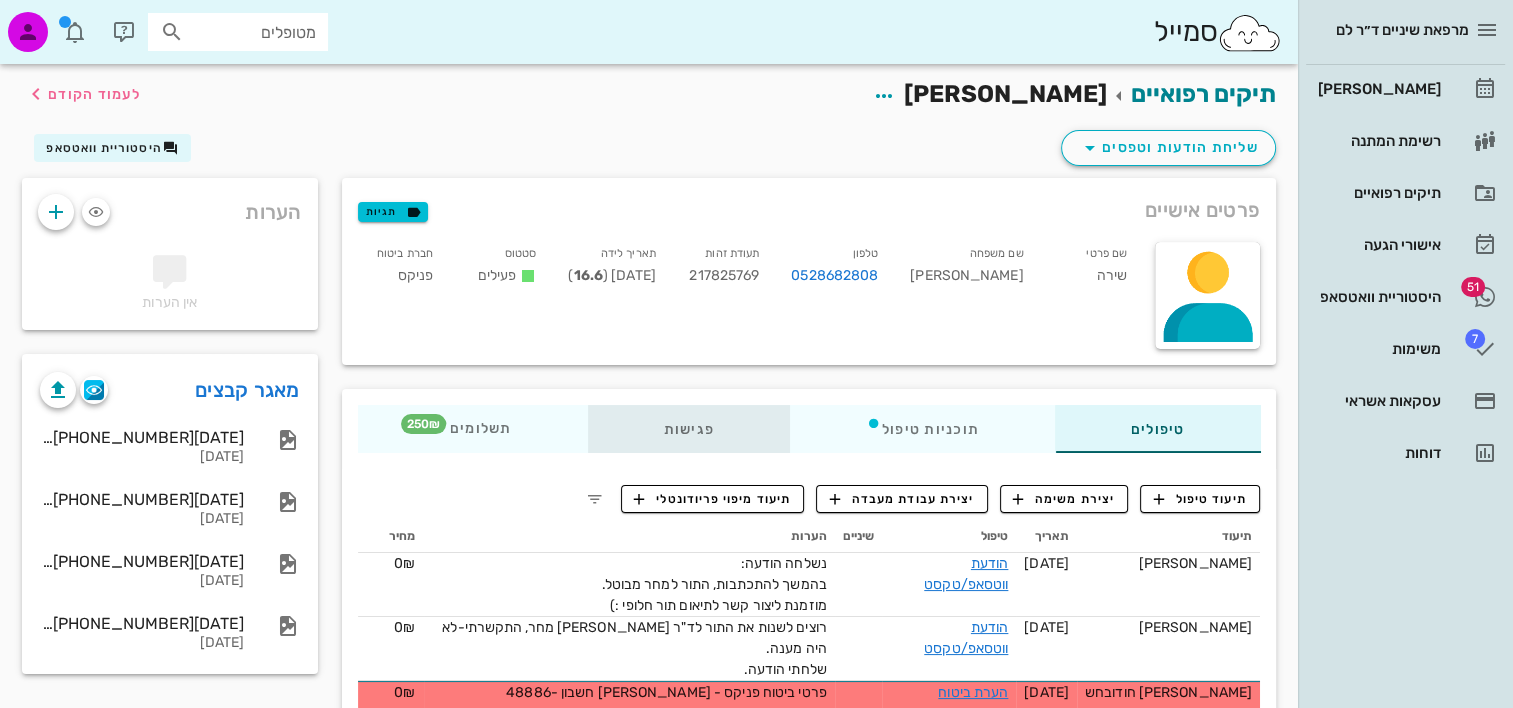 drag, startPoint x: 689, startPoint y: 421, endPoint x: 688, endPoint y: 405, distance: 16.03122 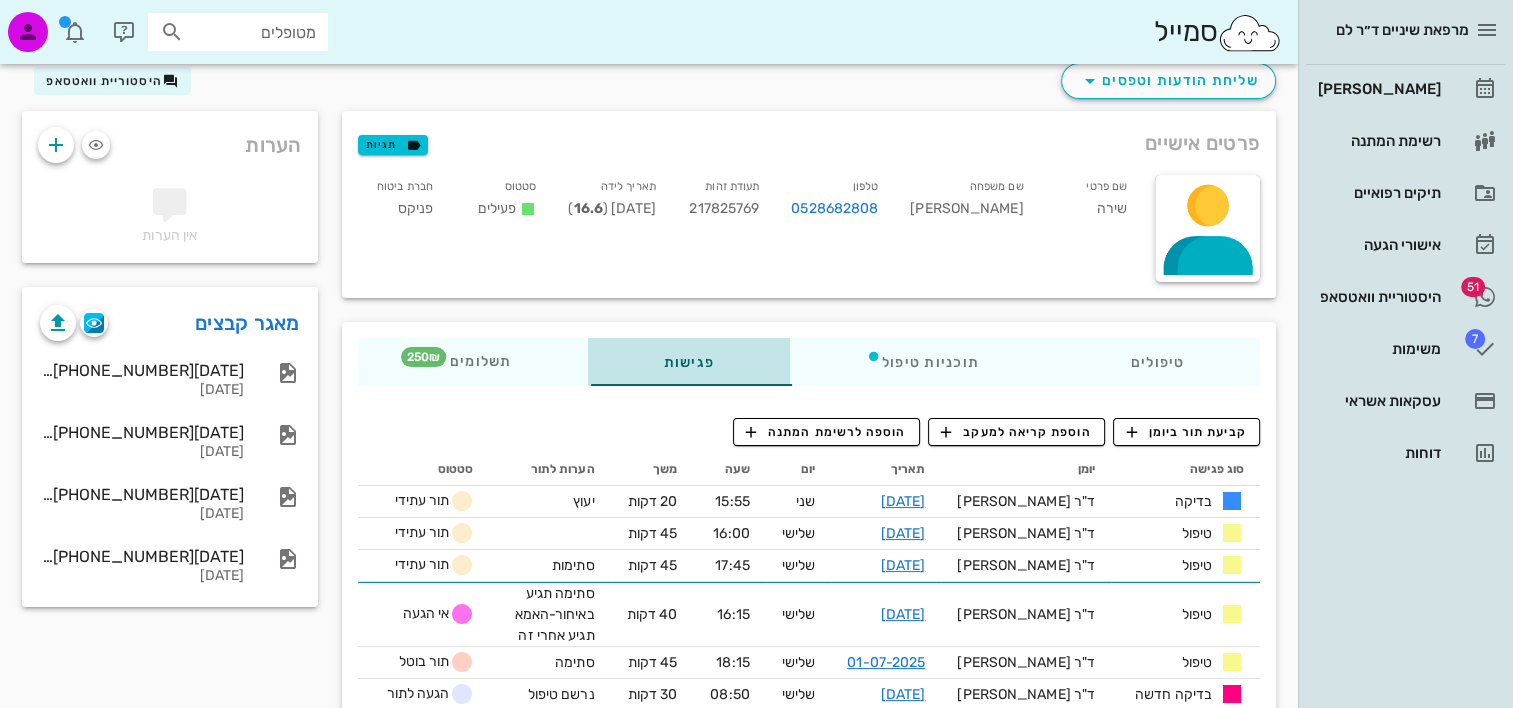 scroll, scrollTop: 100, scrollLeft: 0, axis: vertical 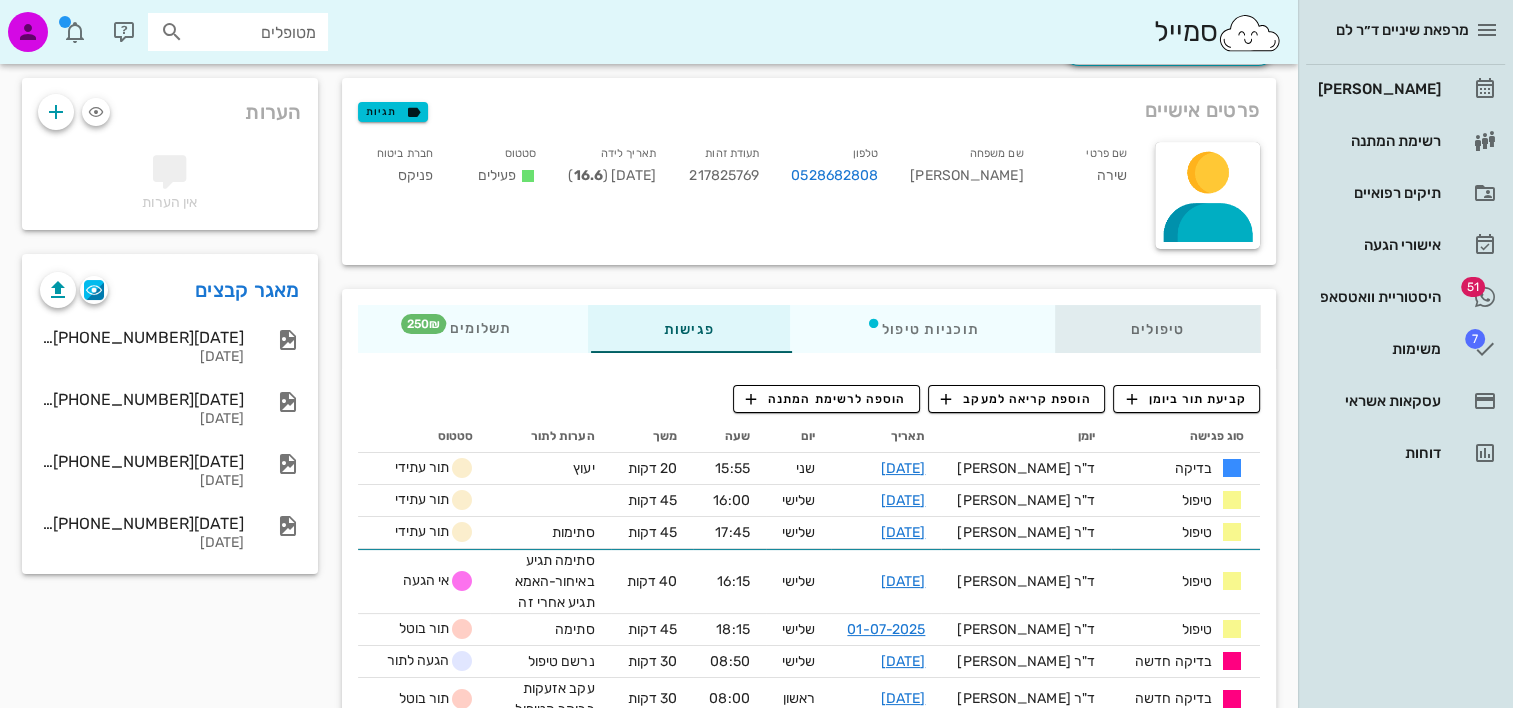 click on "טיפולים" at bounding box center (1157, 329) 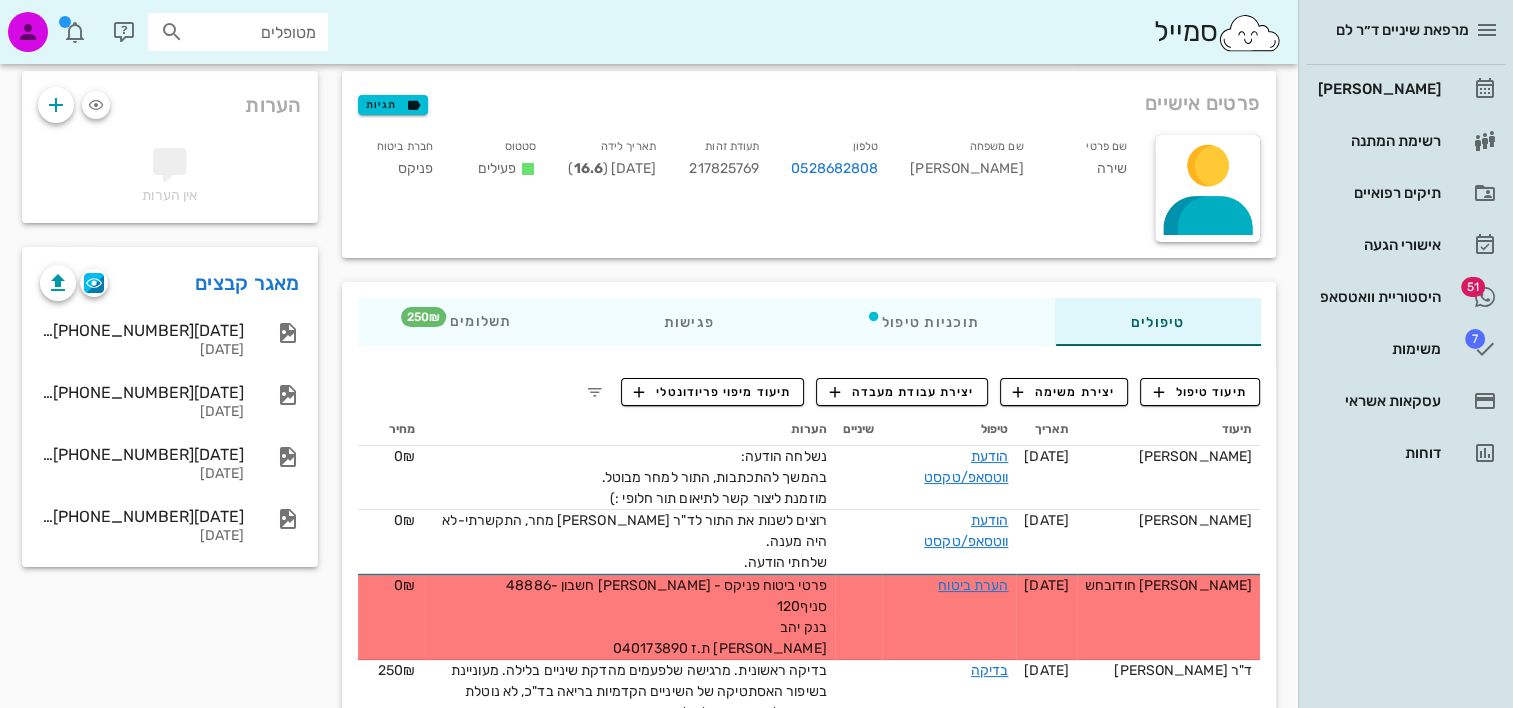 scroll, scrollTop: 0, scrollLeft: 0, axis: both 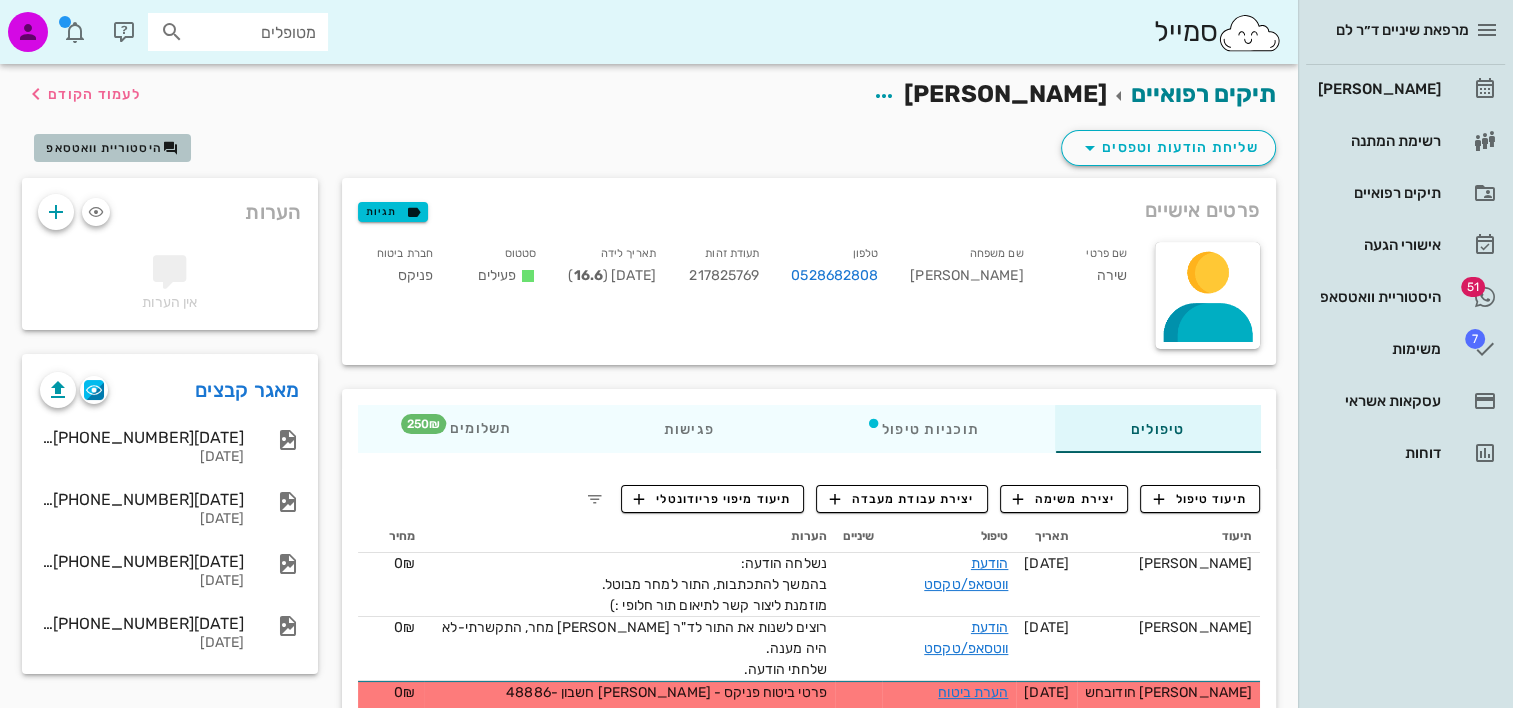 click on "היסטוריית וואטסאפ" at bounding box center (104, 148) 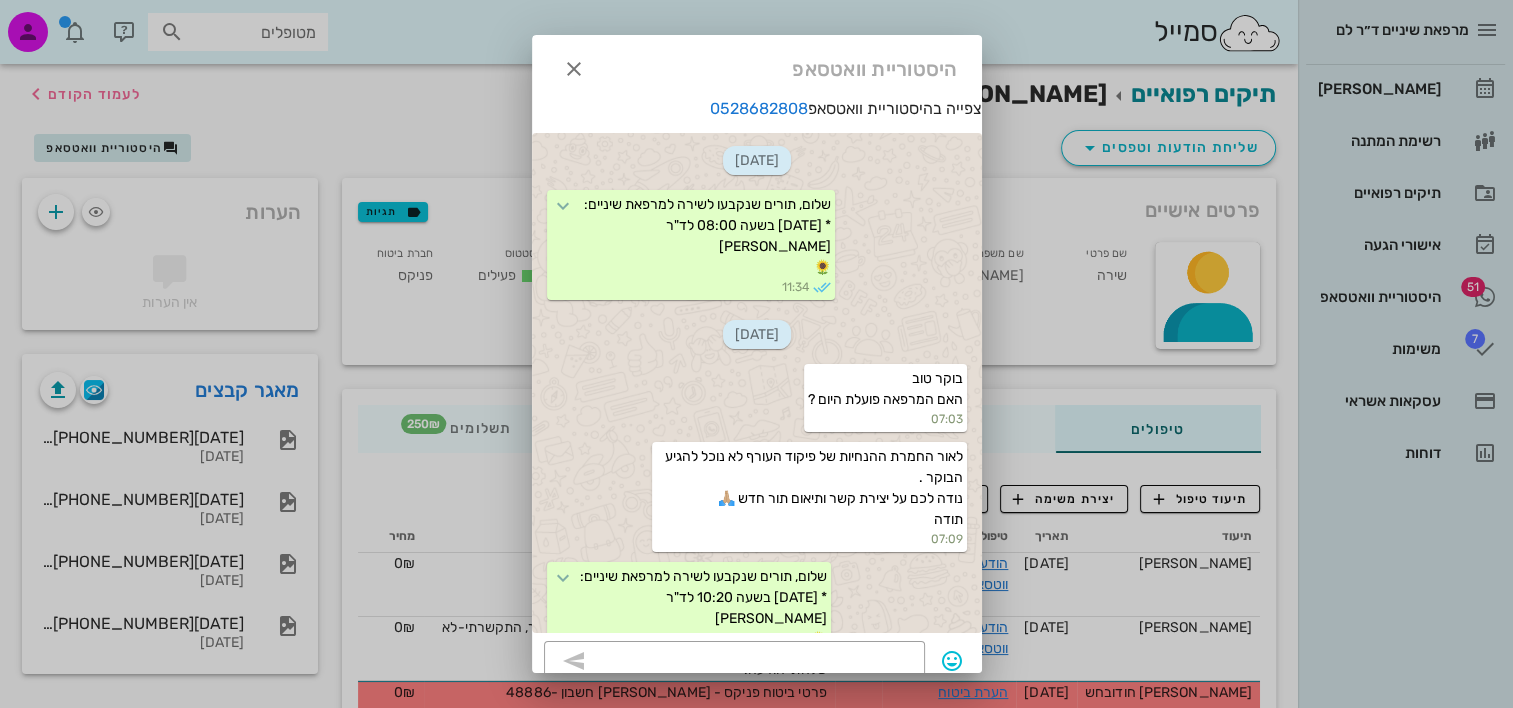 scroll, scrollTop: 2520, scrollLeft: 0, axis: vertical 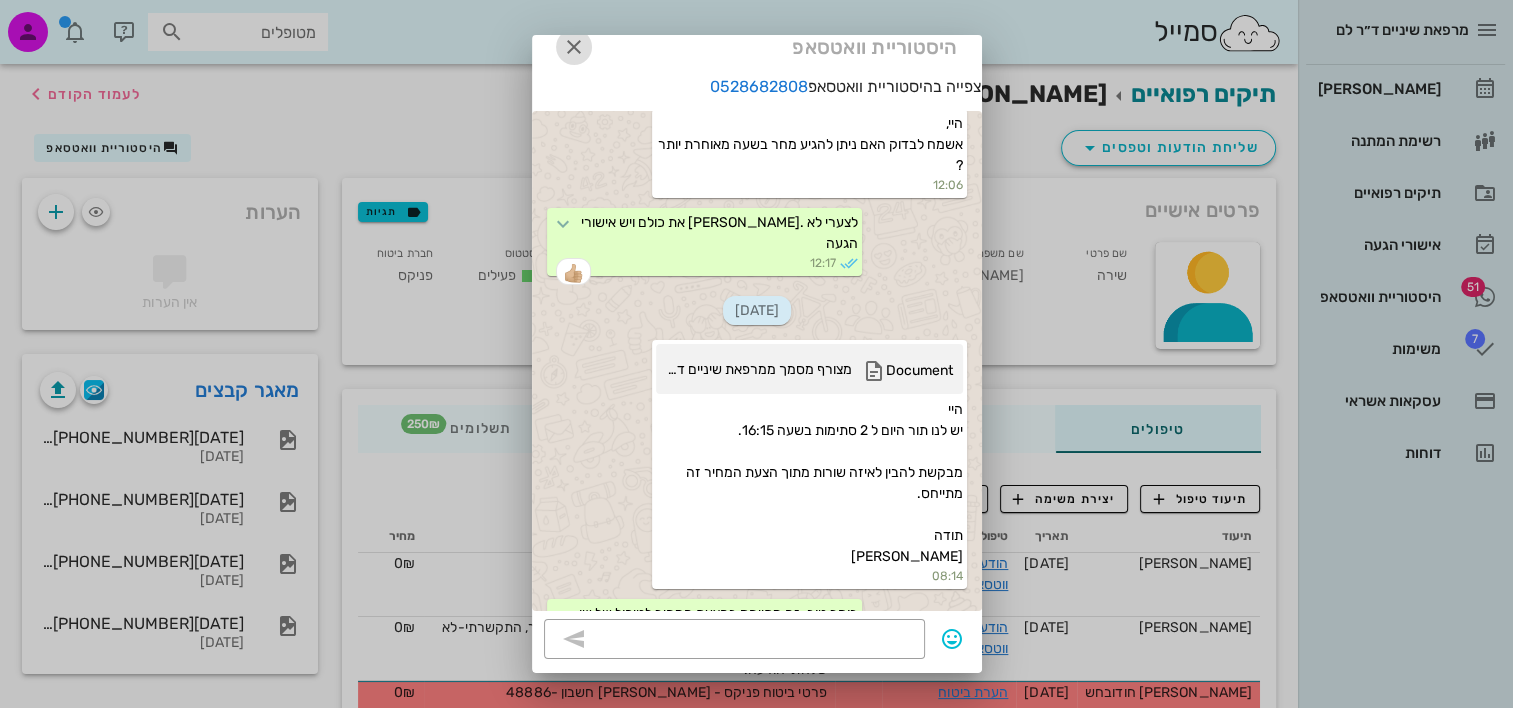click at bounding box center [574, 47] 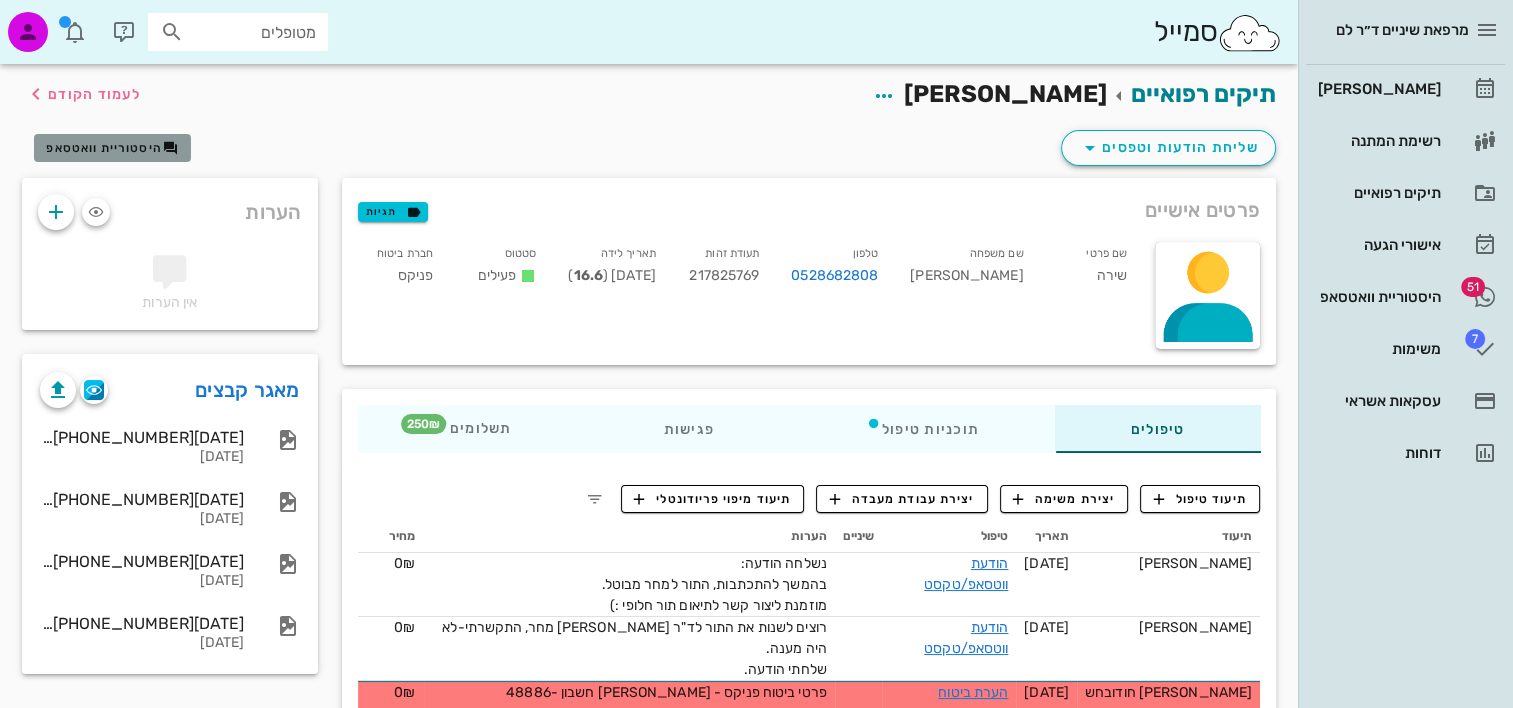 click on "היסטוריית וואטסאפ" at bounding box center [104, 148] 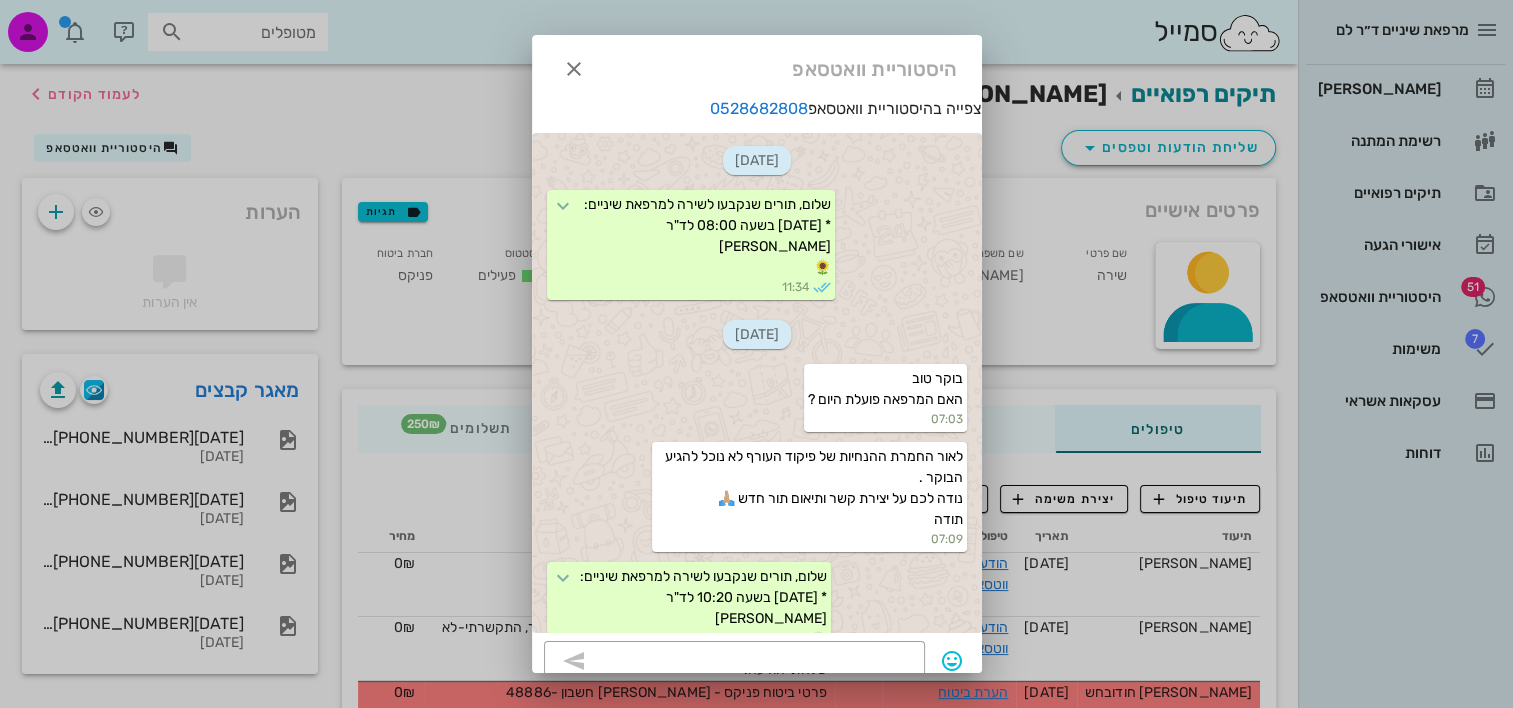 scroll, scrollTop: 2520, scrollLeft: 0, axis: vertical 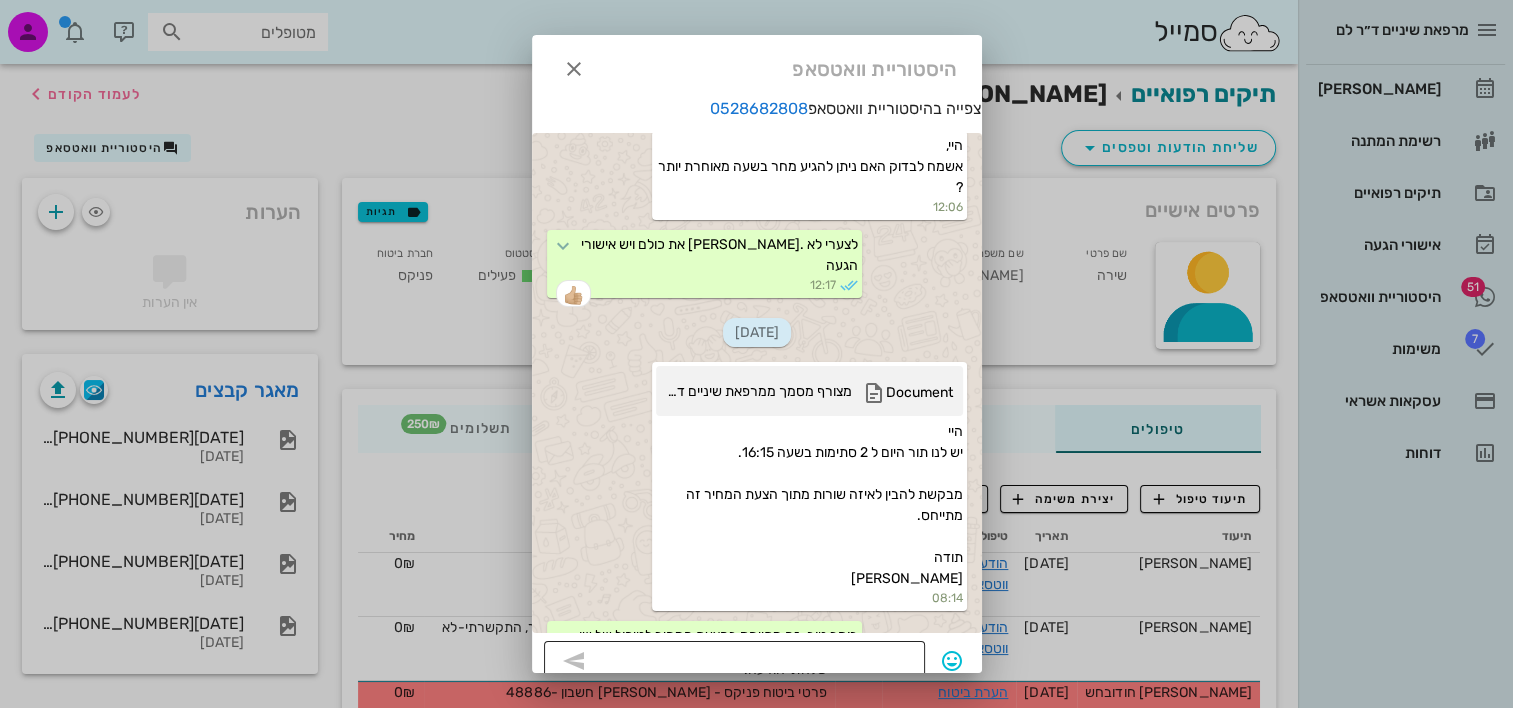 click at bounding box center (748, 663) 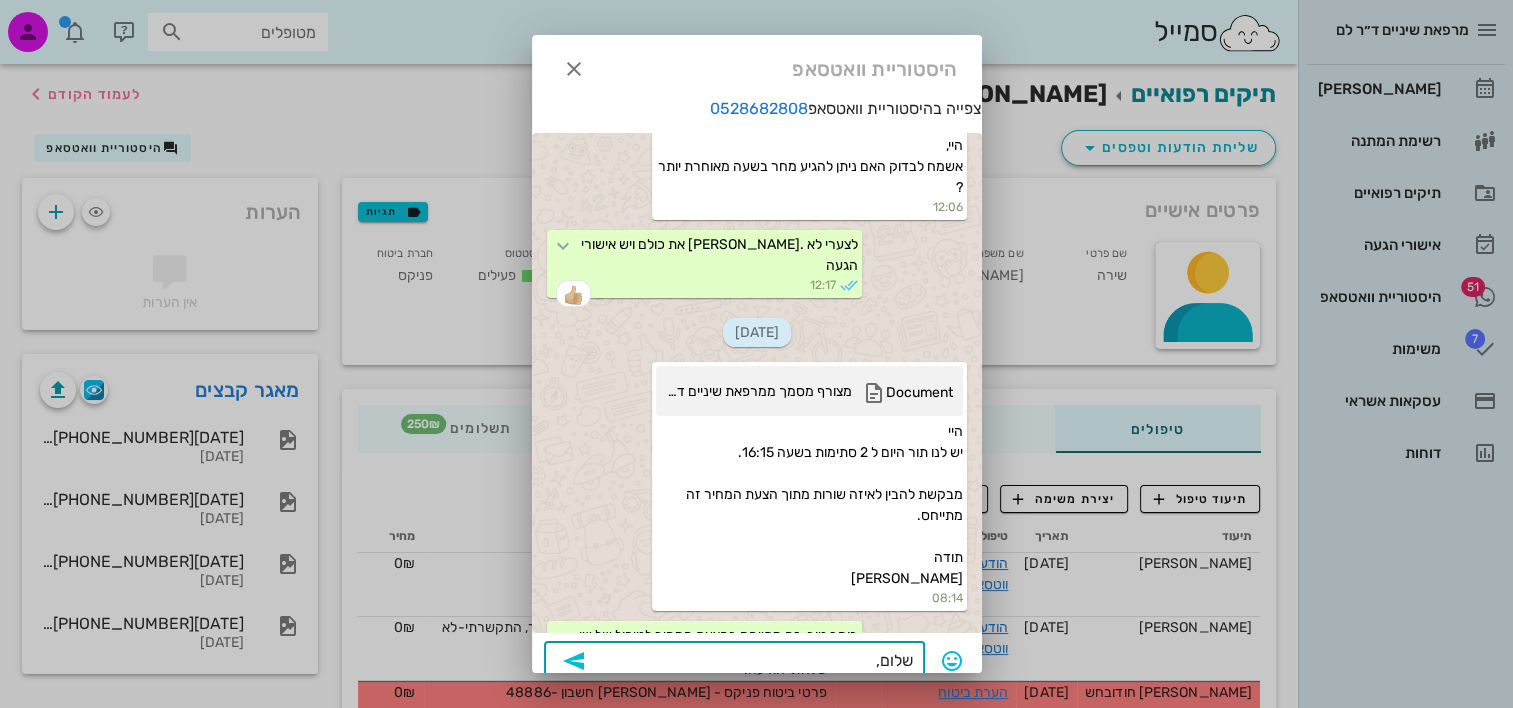 scroll, scrollTop: 26, scrollLeft: 0, axis: vertical 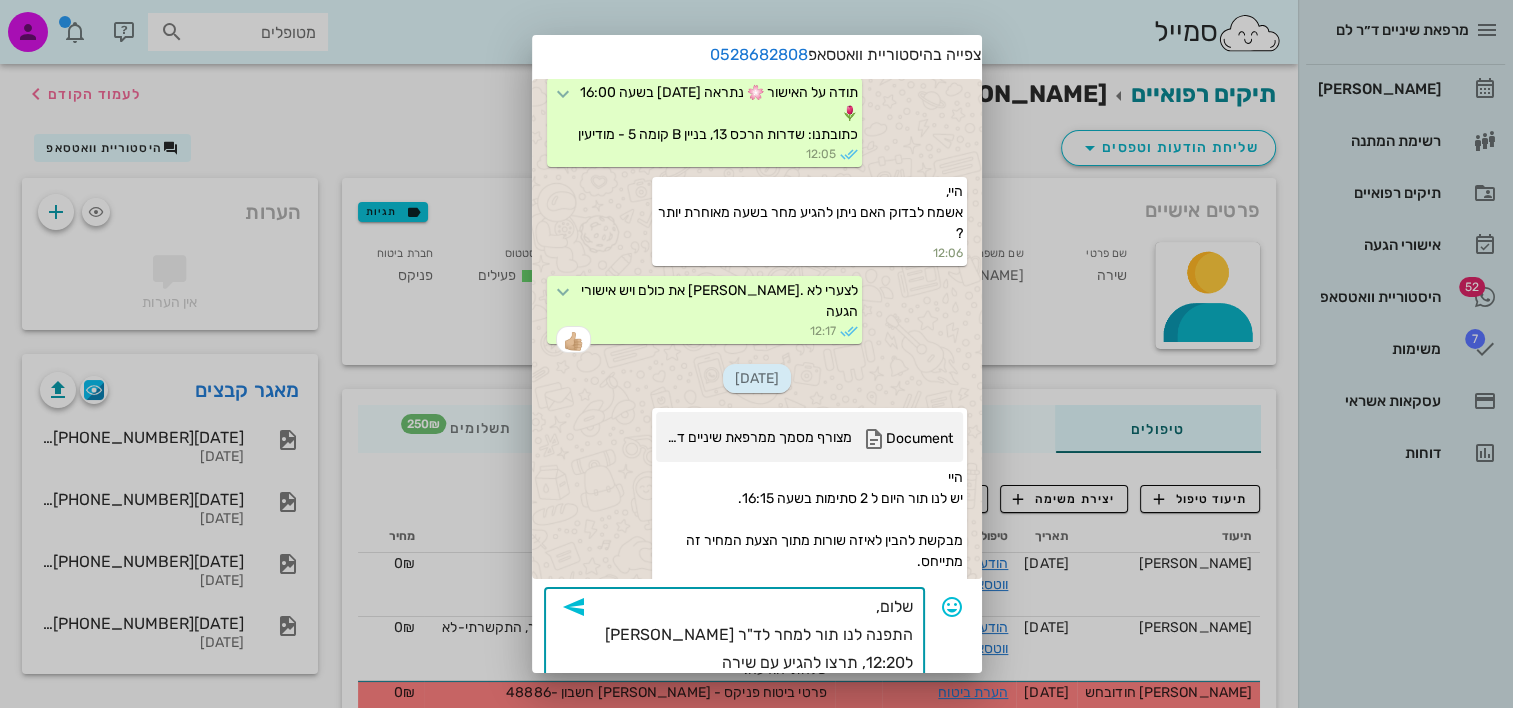 type on "שלום,
התפנה לנו תור למחר לד"ר אביגיל אביהו ל12:20, תרצו להגיע עם שירה?" 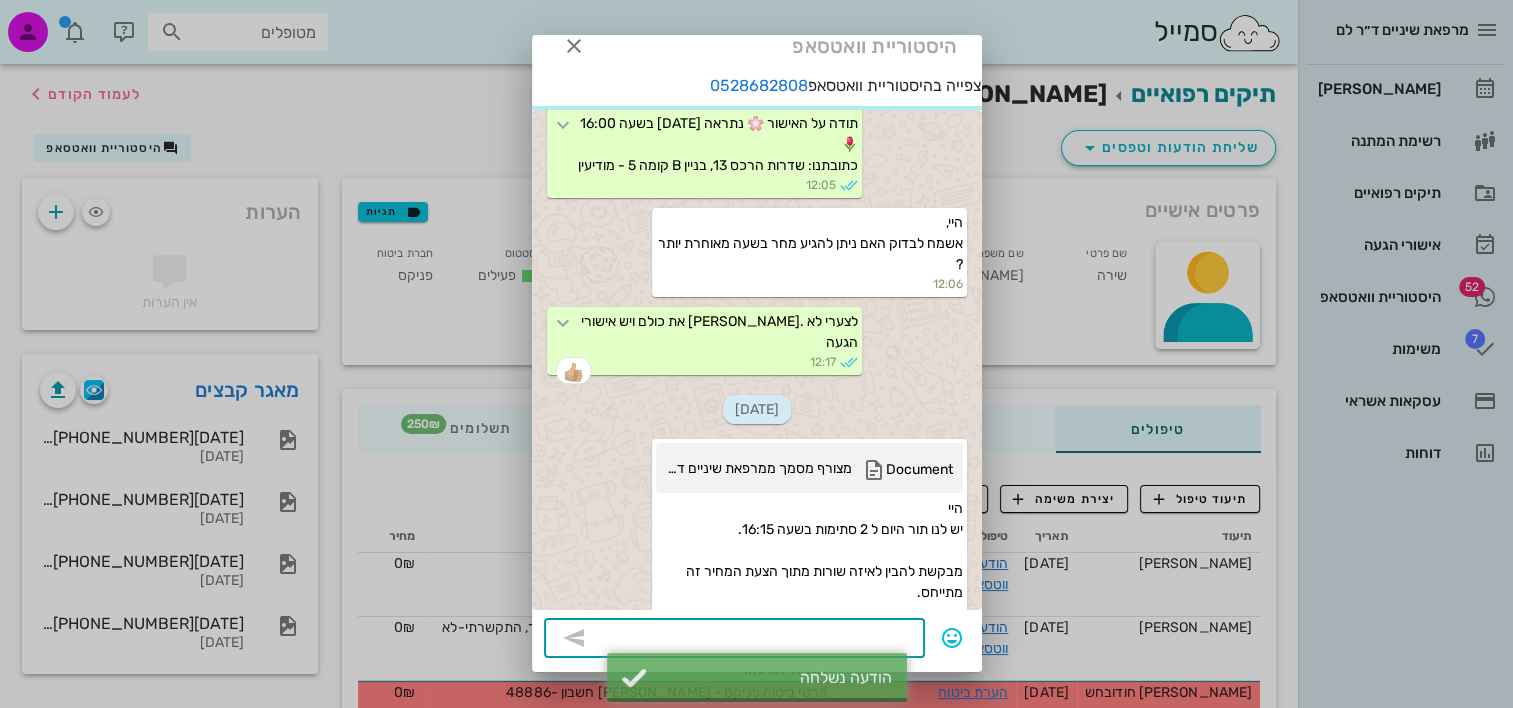 scroll, scrollTop: 22, scrollLeft: 0, axis: vertical 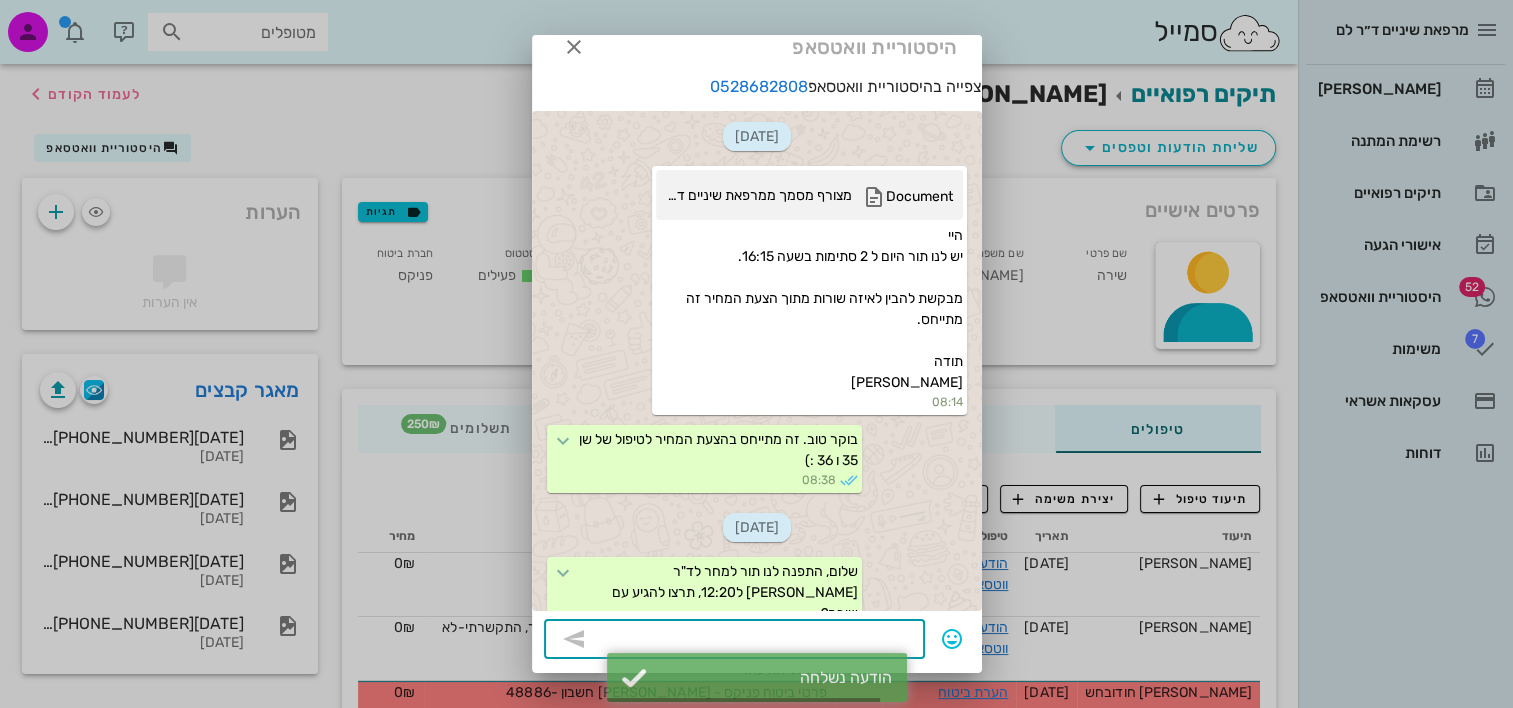 click at bounding box center [748, 641] 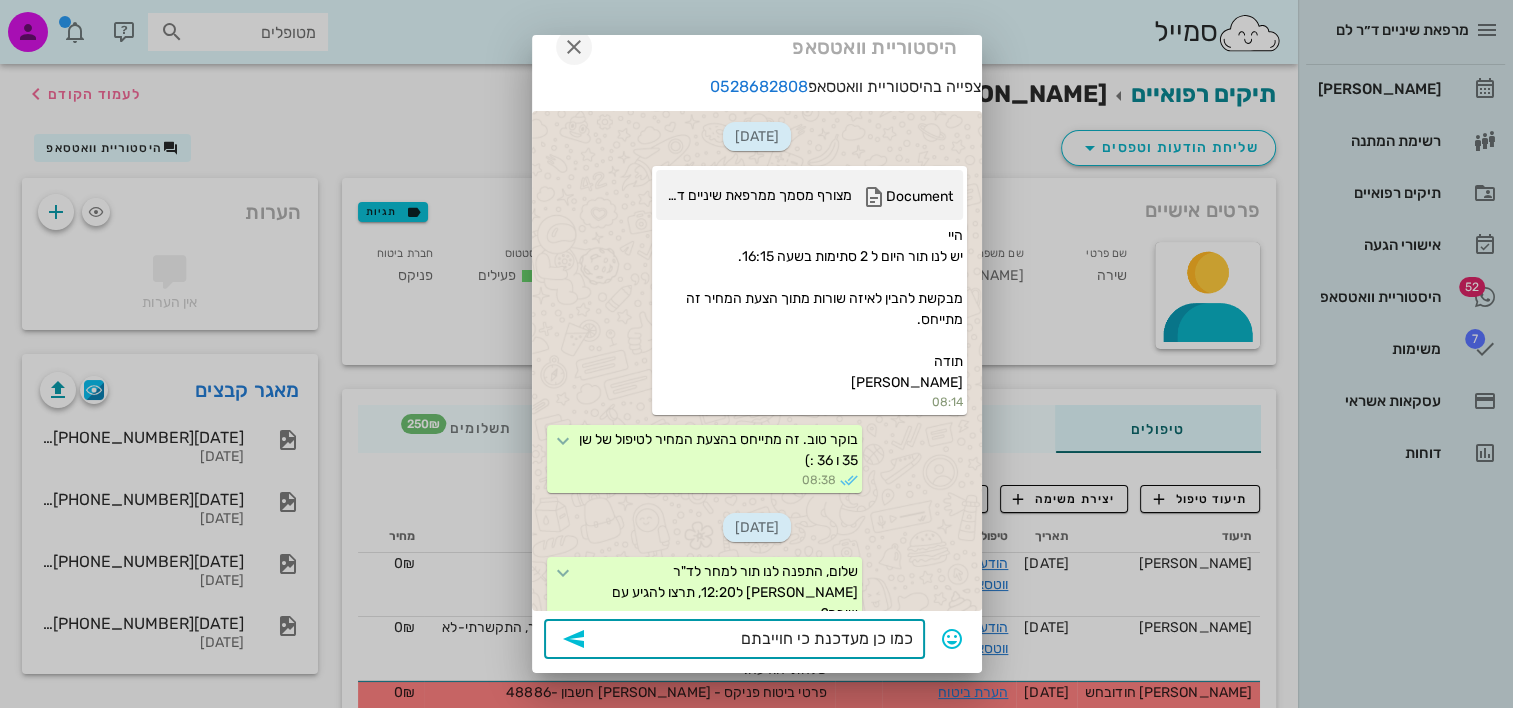 type on "כמו כן מעדכנת כי חוייבתם" 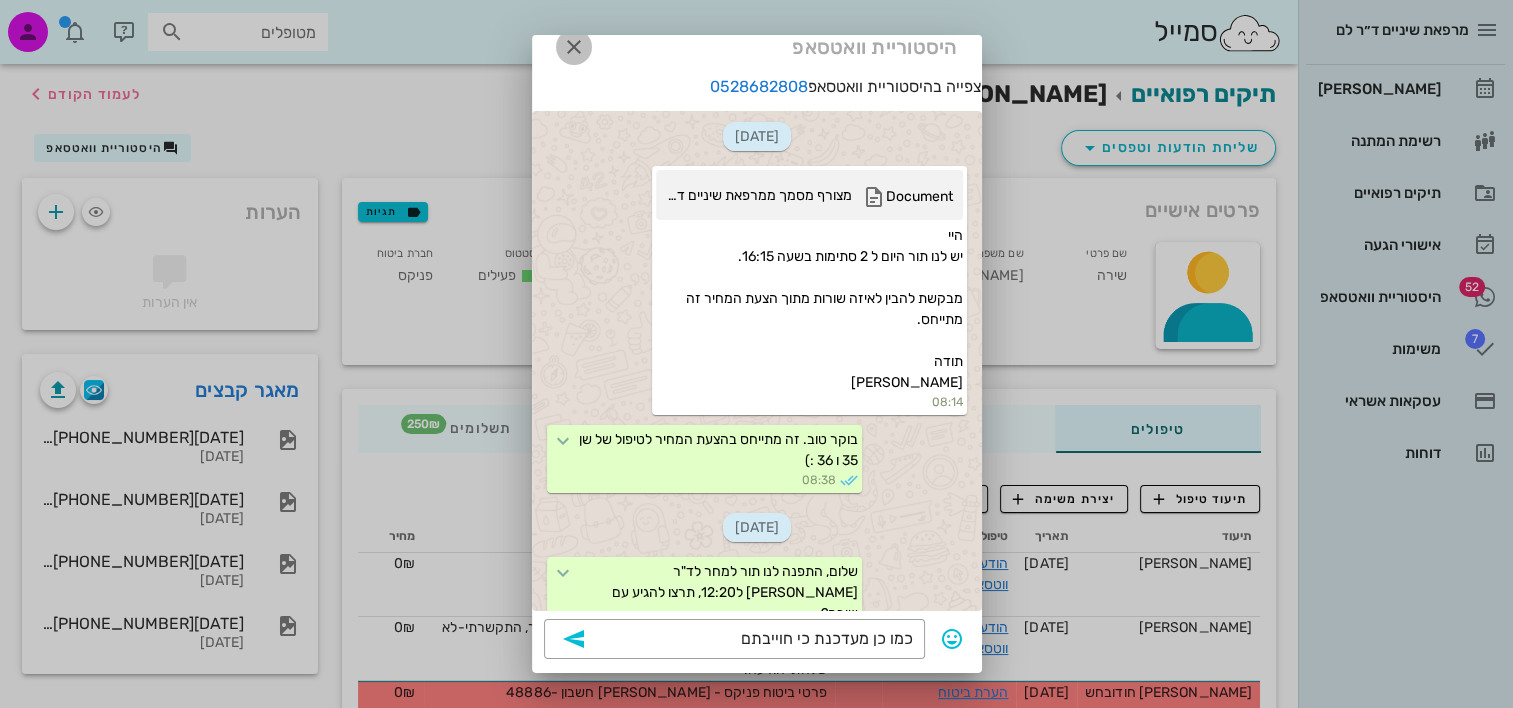 click at bounding box center [574, 47] 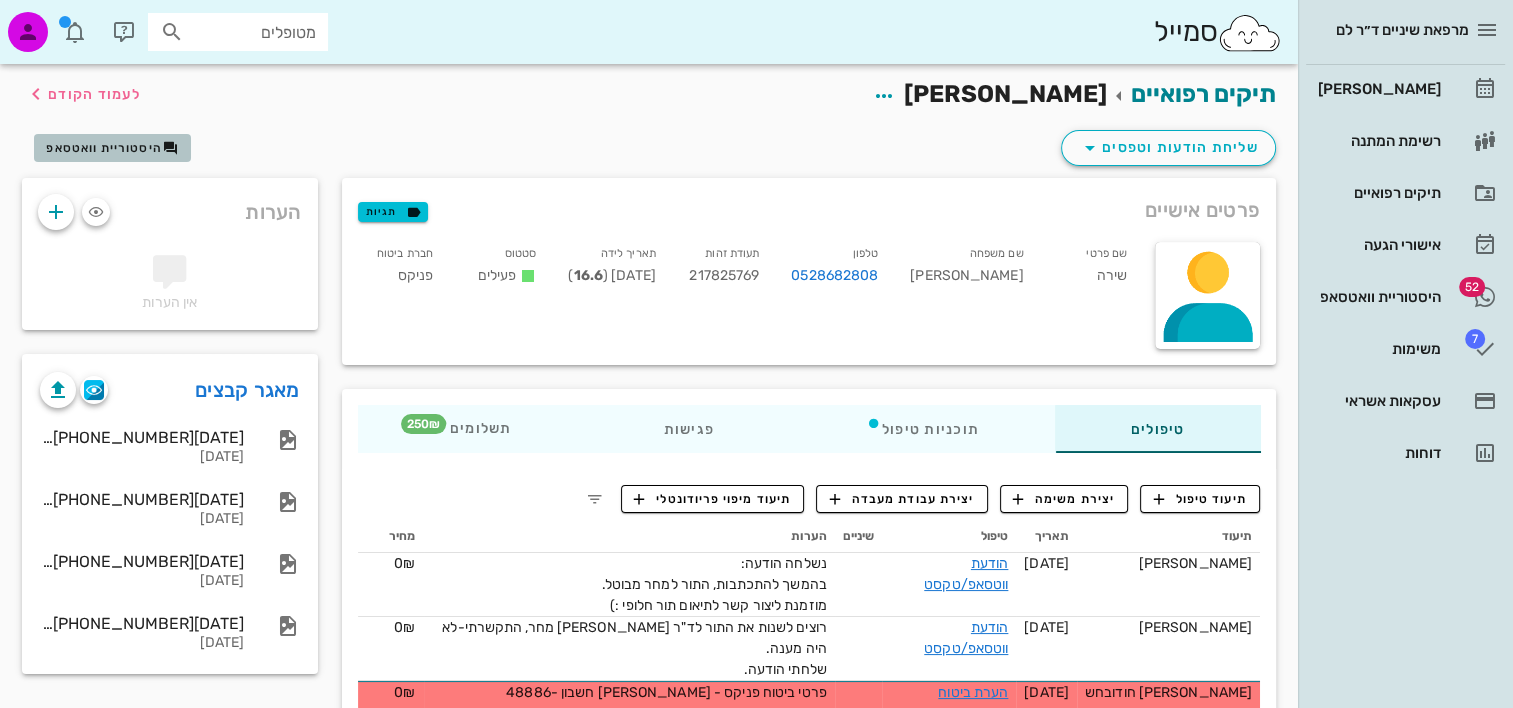 click on "היסטוריית וואטסאפ" at bounding box center (104, 148) 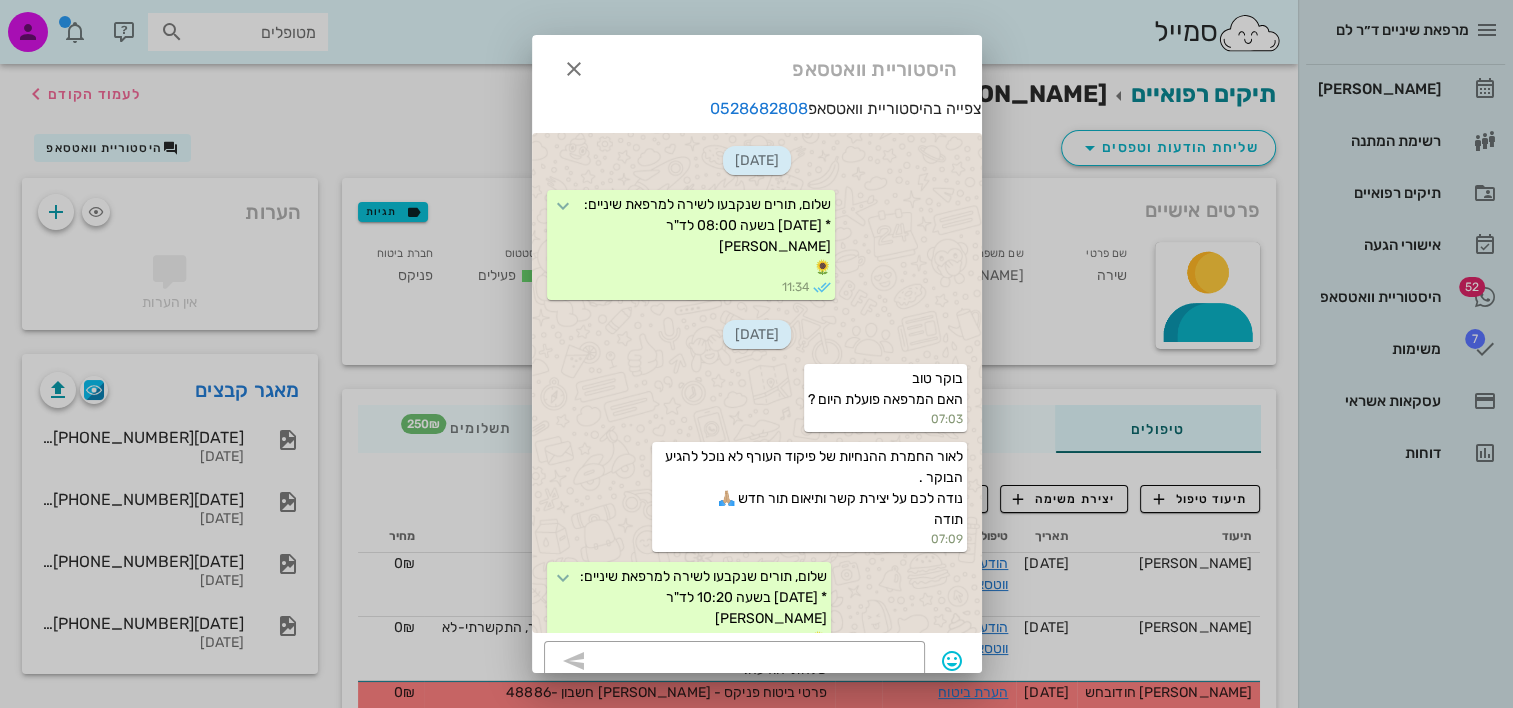 scroll, scrollTop: 2694, scrollLeft: 0, axis: vertical 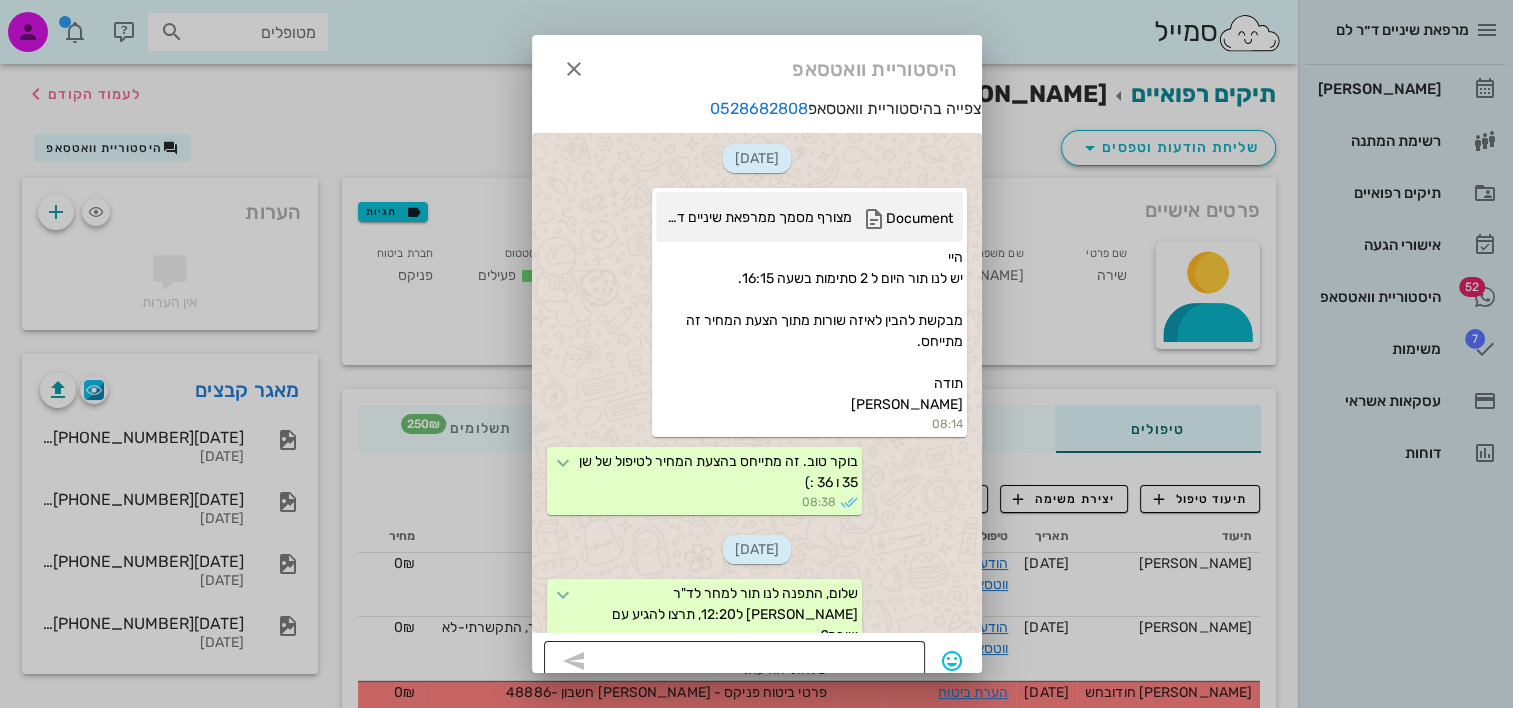 click at bounding box center [748, 663] 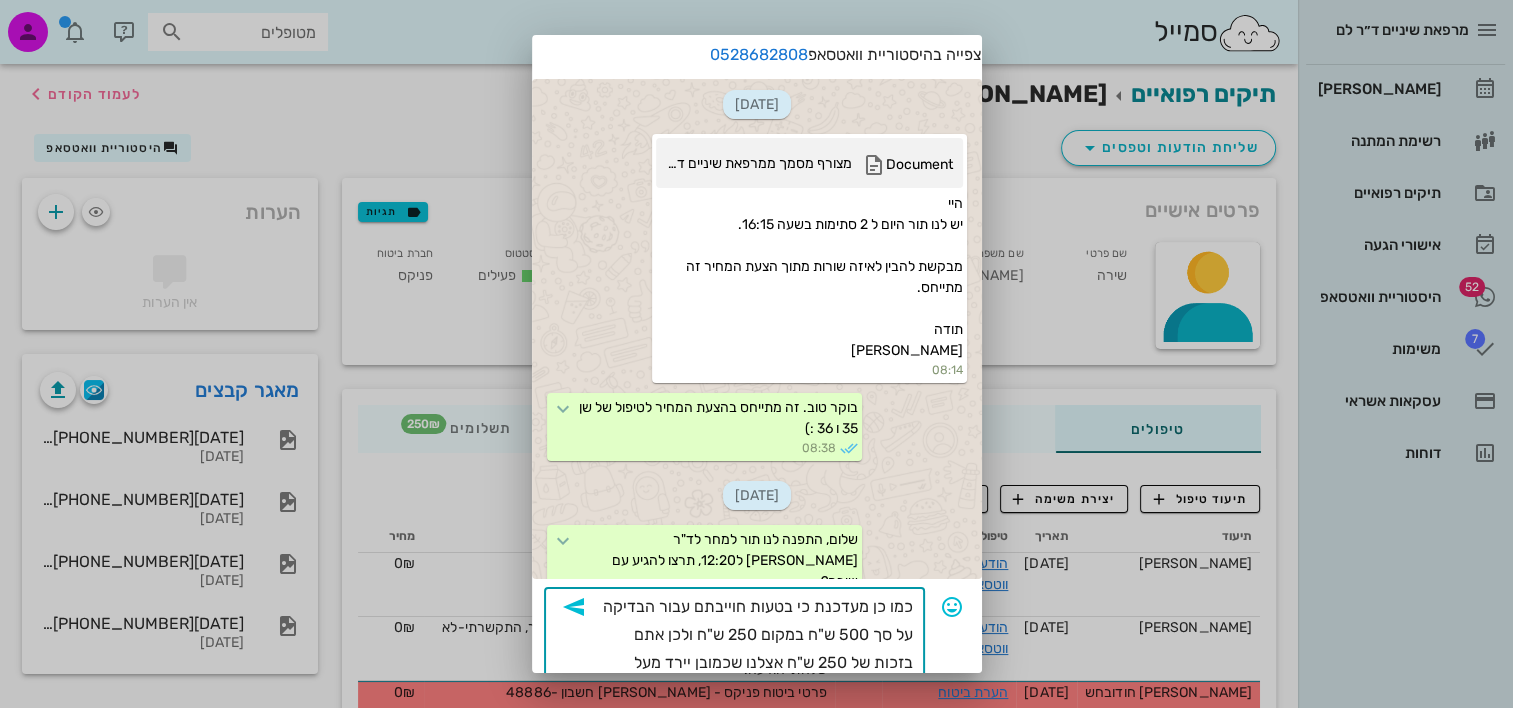 scroll, scrollTop: 82, scrollLeft: 0, axis: vertical 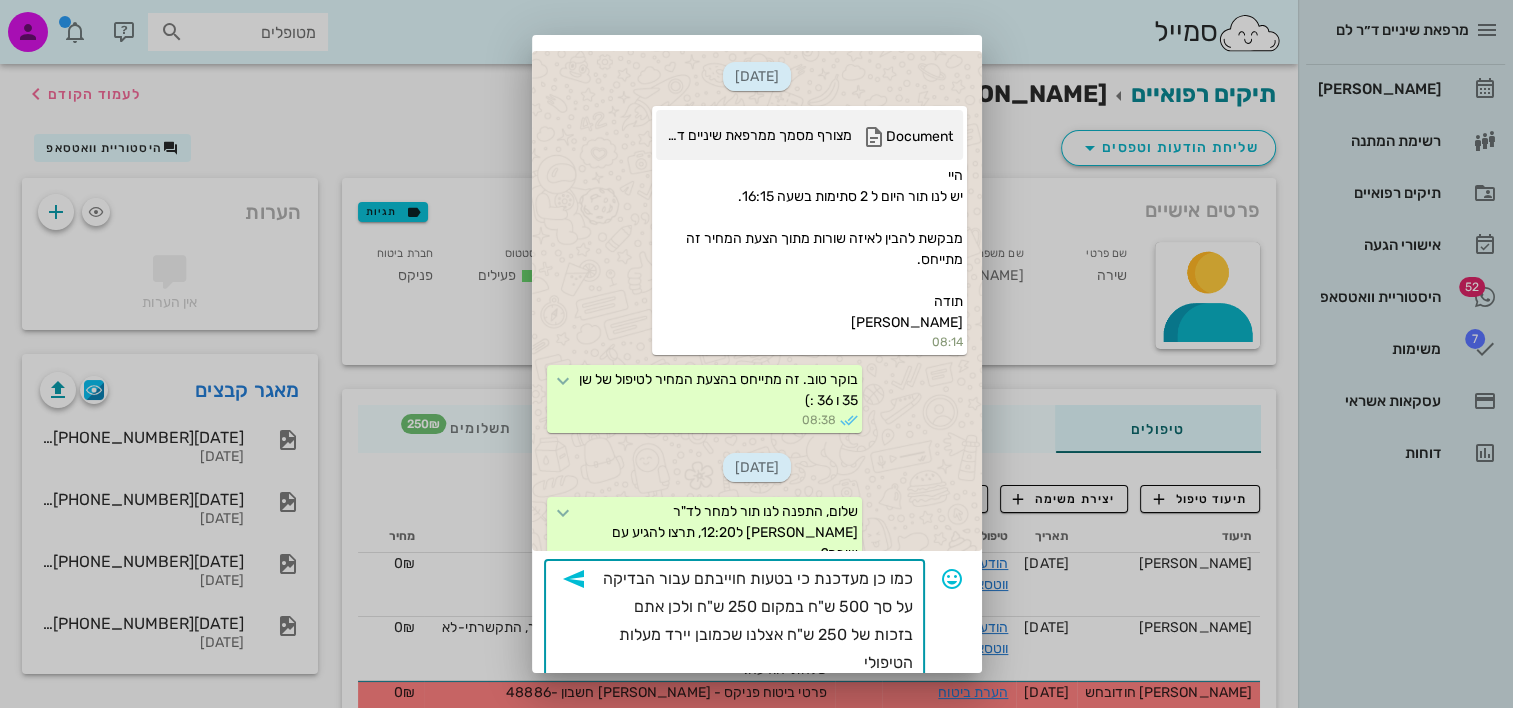 type on "כמו כן מעדכנת כי בטעות חוייבתם עבור הבדיקה על סך 500 ש"ח במקום 250 ש"ח ולכן אתם בזכות של 250 ש"ח אצלנו שכמובן יירד מעלות הטיפולים" 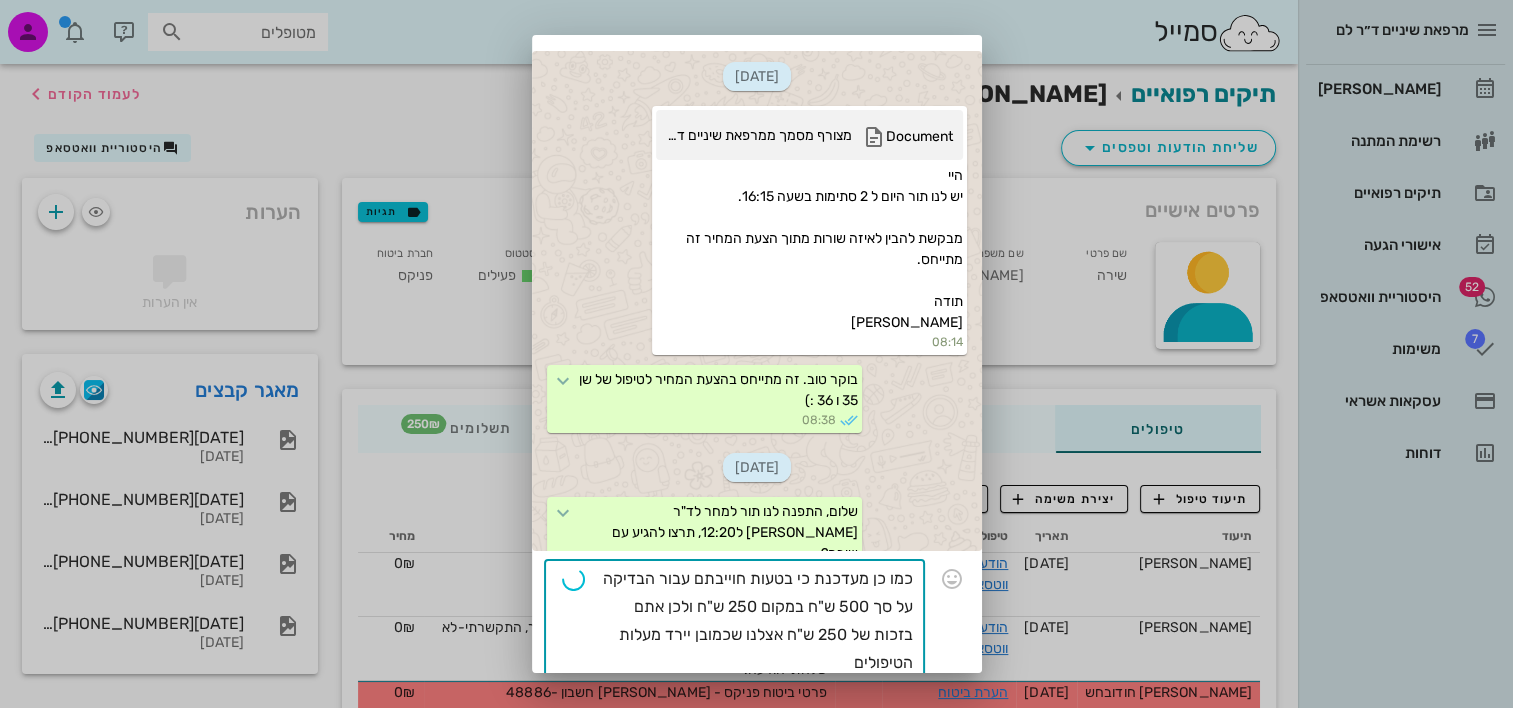 type 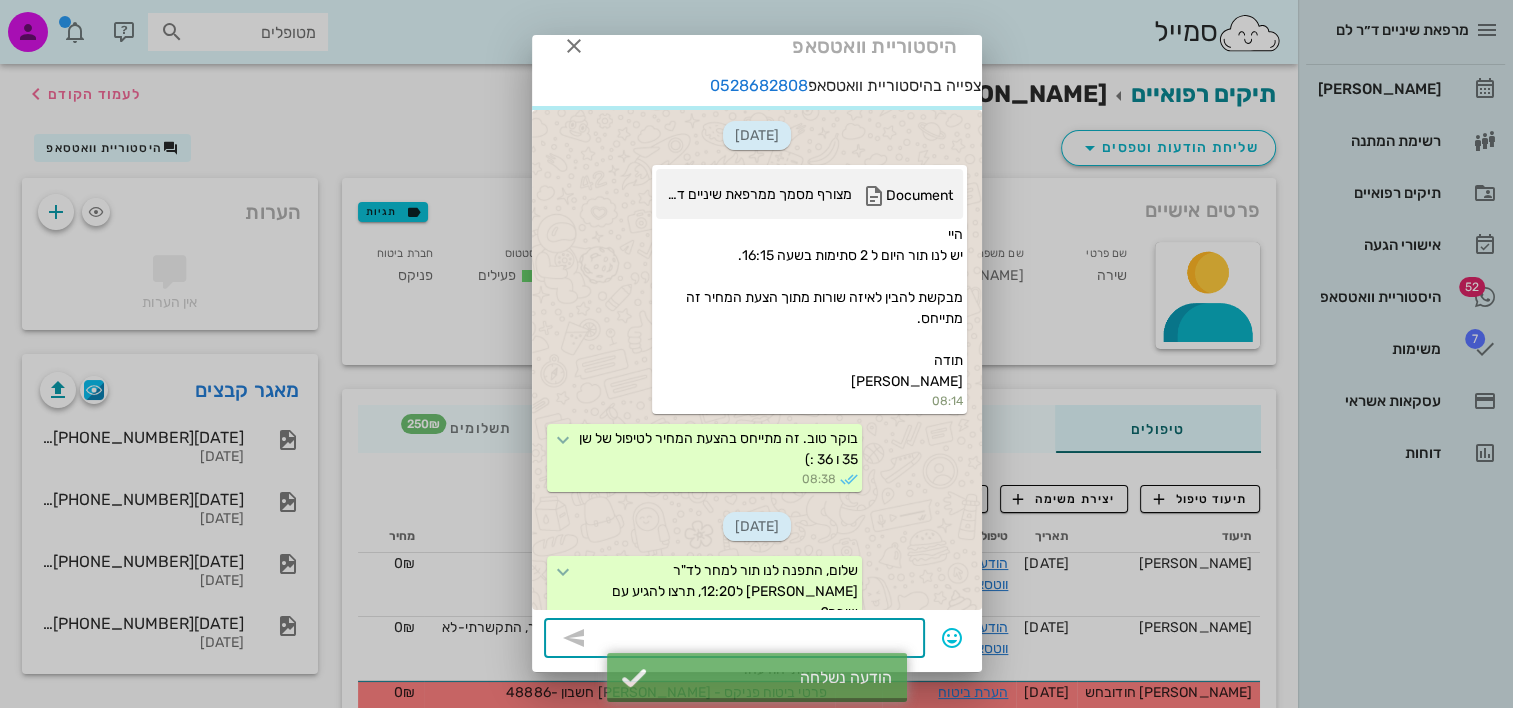 scroll, scrollTop: 22, scrollLeft: 0, axis: vertical 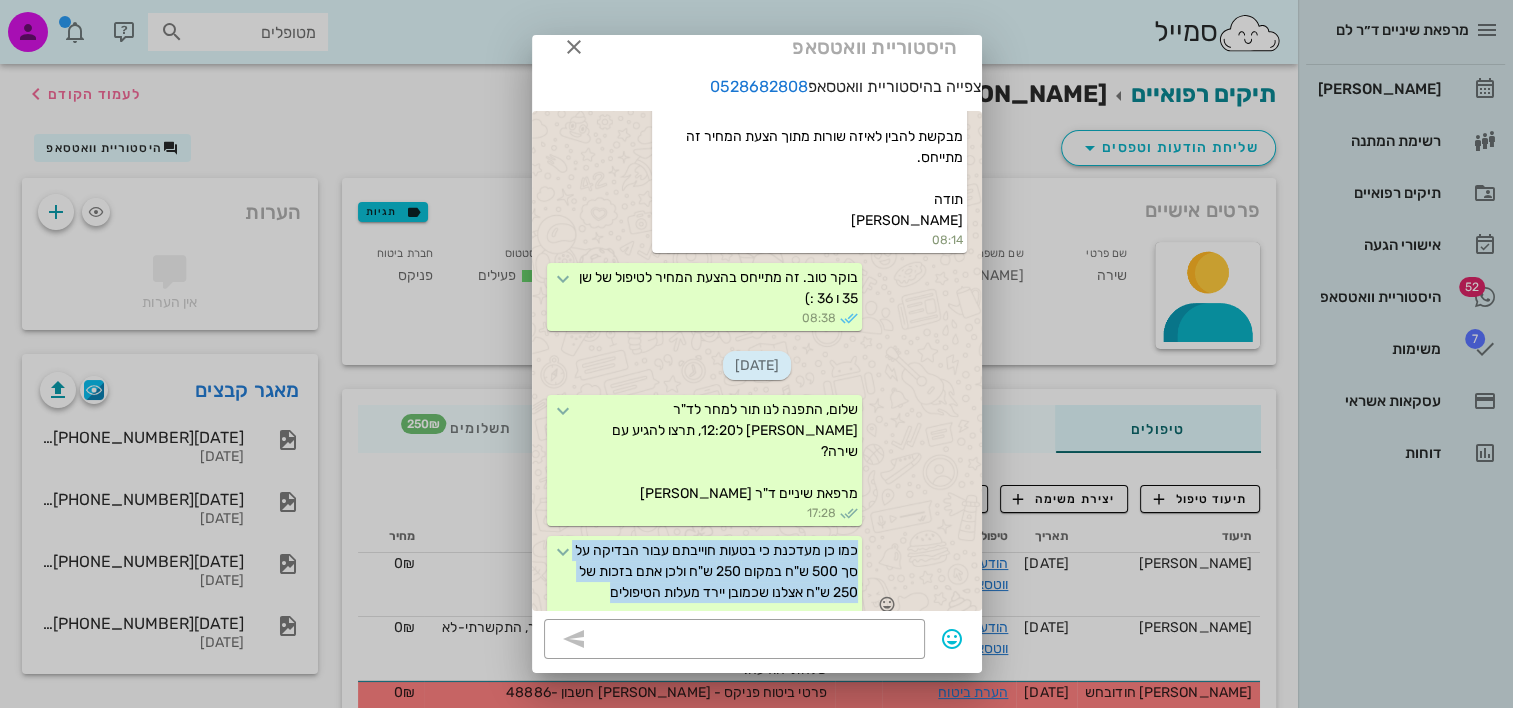 drag, startPoint x: 765, startPoint y: 532, endPoint x: 894, endPoint y: 468, distance: 144.00348 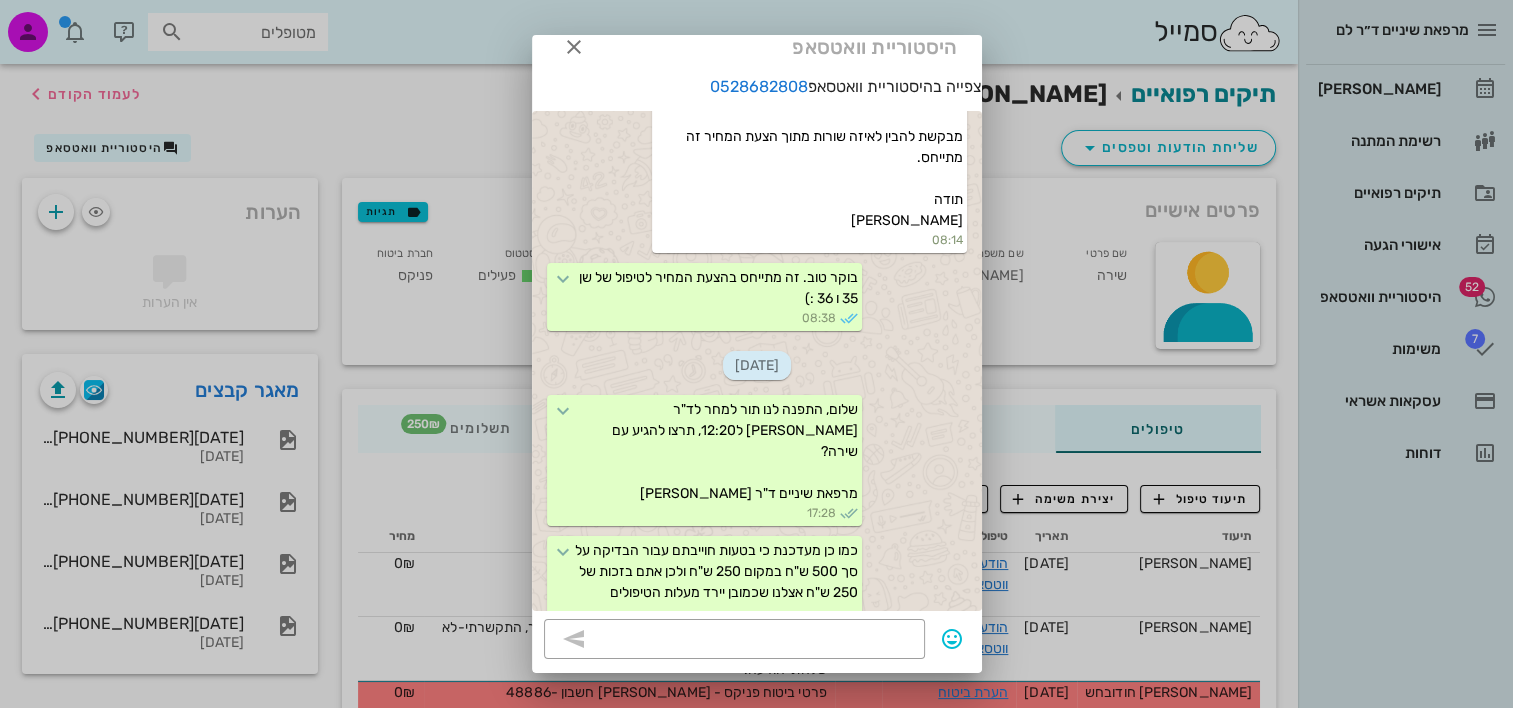 click at bounding box center [756, 354] 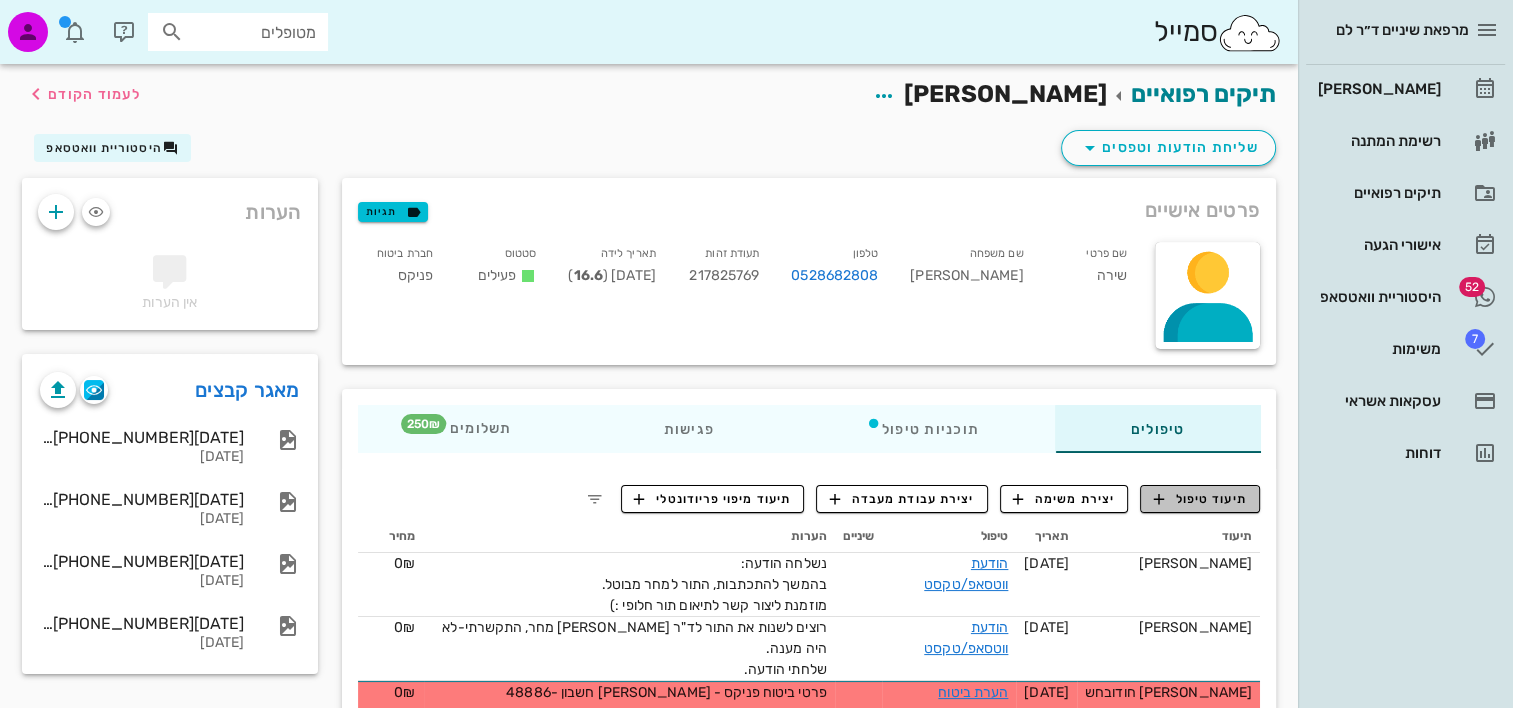 click on "תיעוד טיפול" at bounding box center [1200, 499] 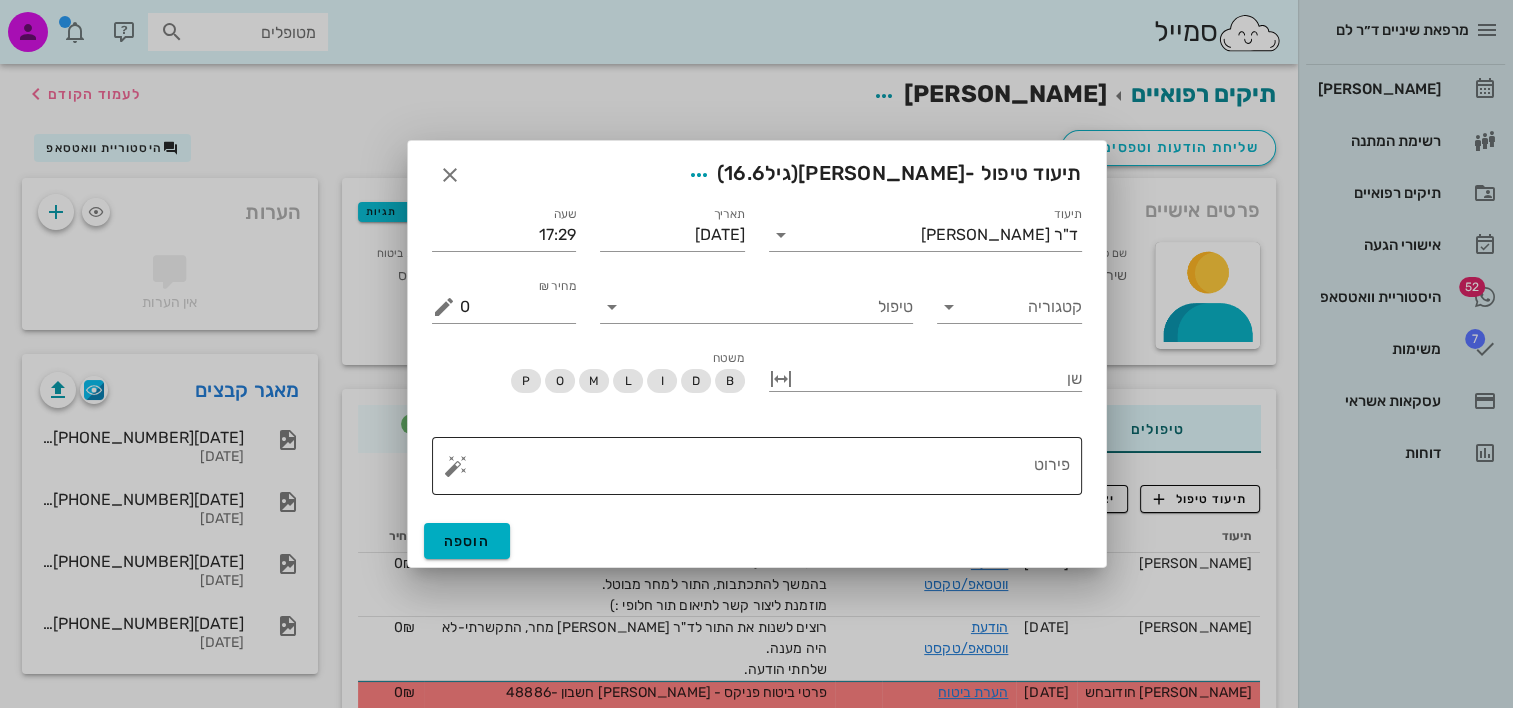 click on "פירוט" at bounding box center [765, 471] 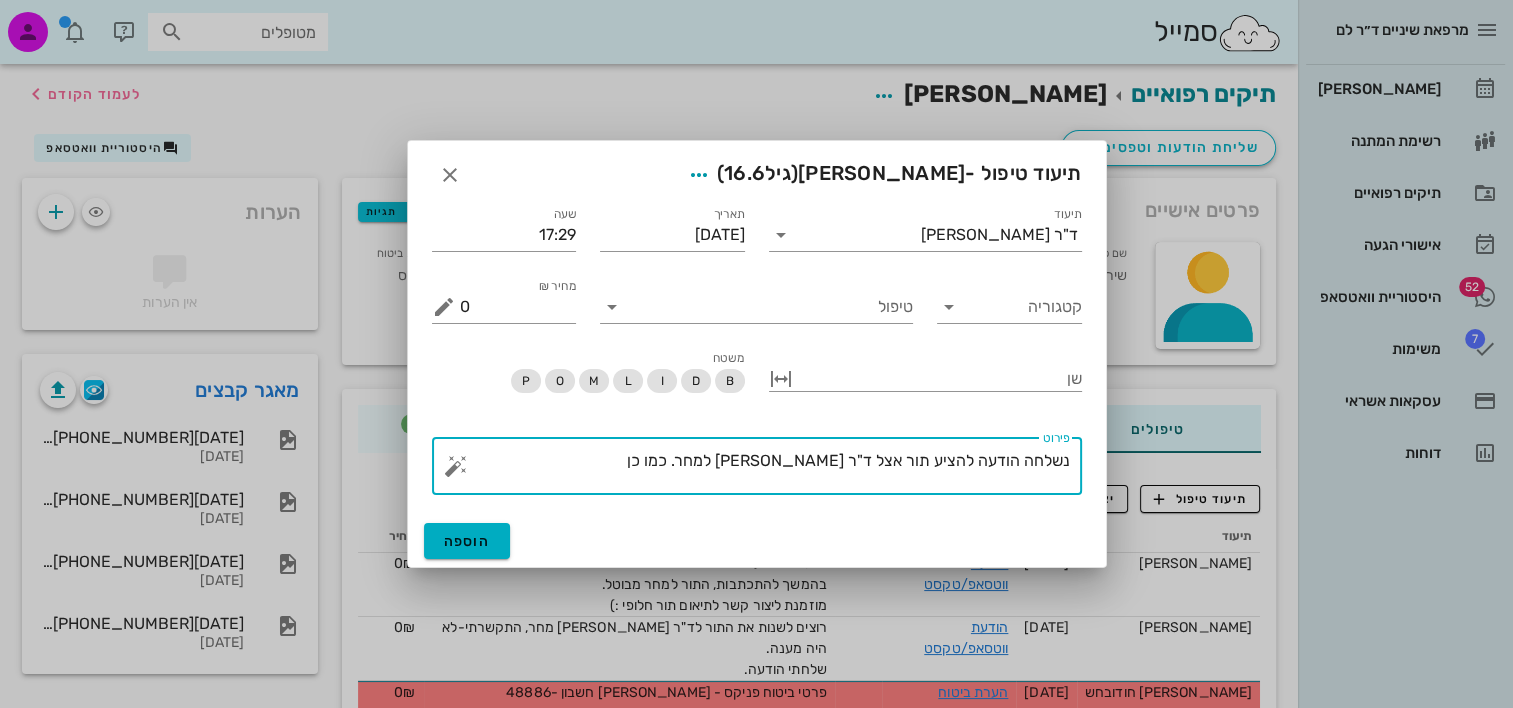 click on "נשלחה הודעה להציע תור אצל ד"ר אביגיל אביהו למחר. כמו כן" at bounding box center (765, 471) 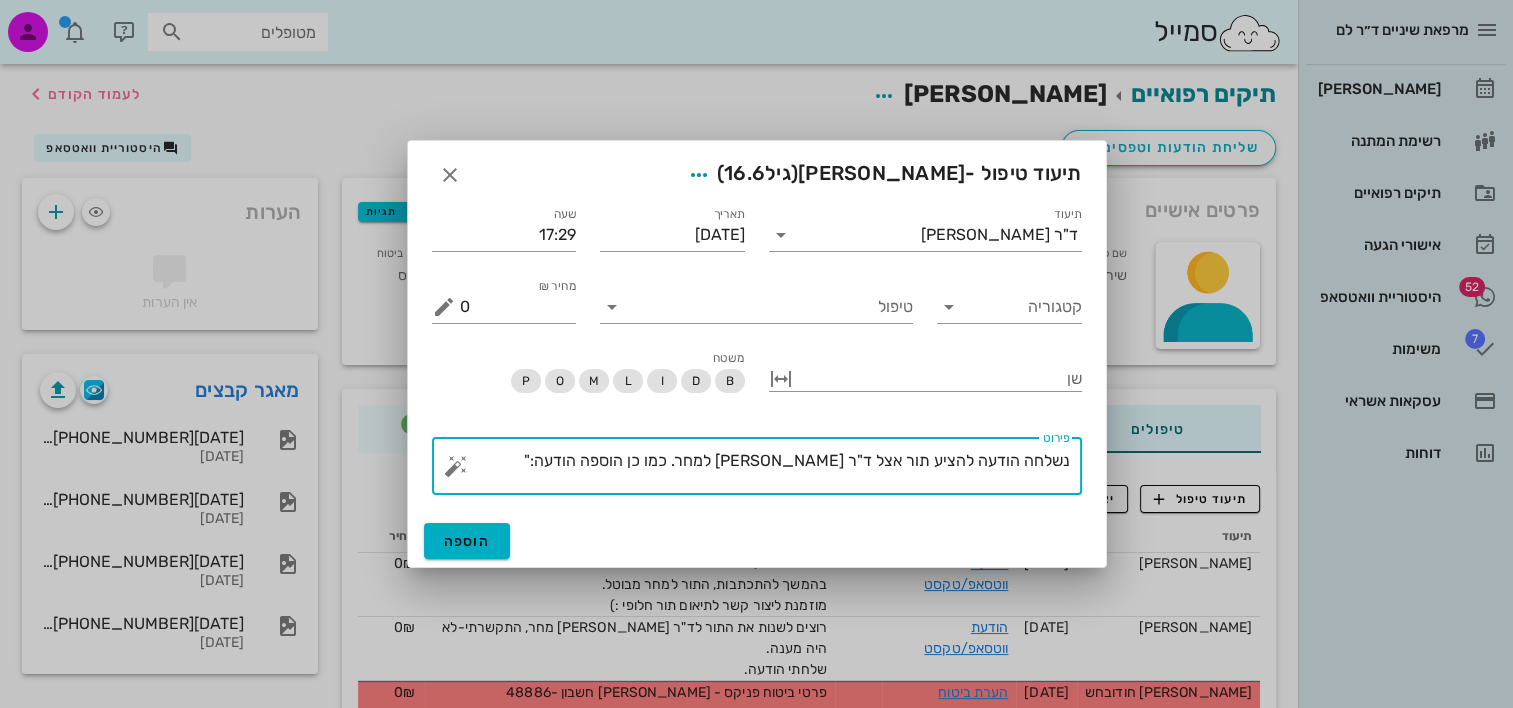 paste on "כמו כן מעדכנת כי בטעות חוייבתם עבור הבדיקה על סך 500 ש"ח במקום 250 ש"ח ולכן אתם בזכות של 250 ש"ח אצלנו שכמובן יירד מעלות הטיפולים" 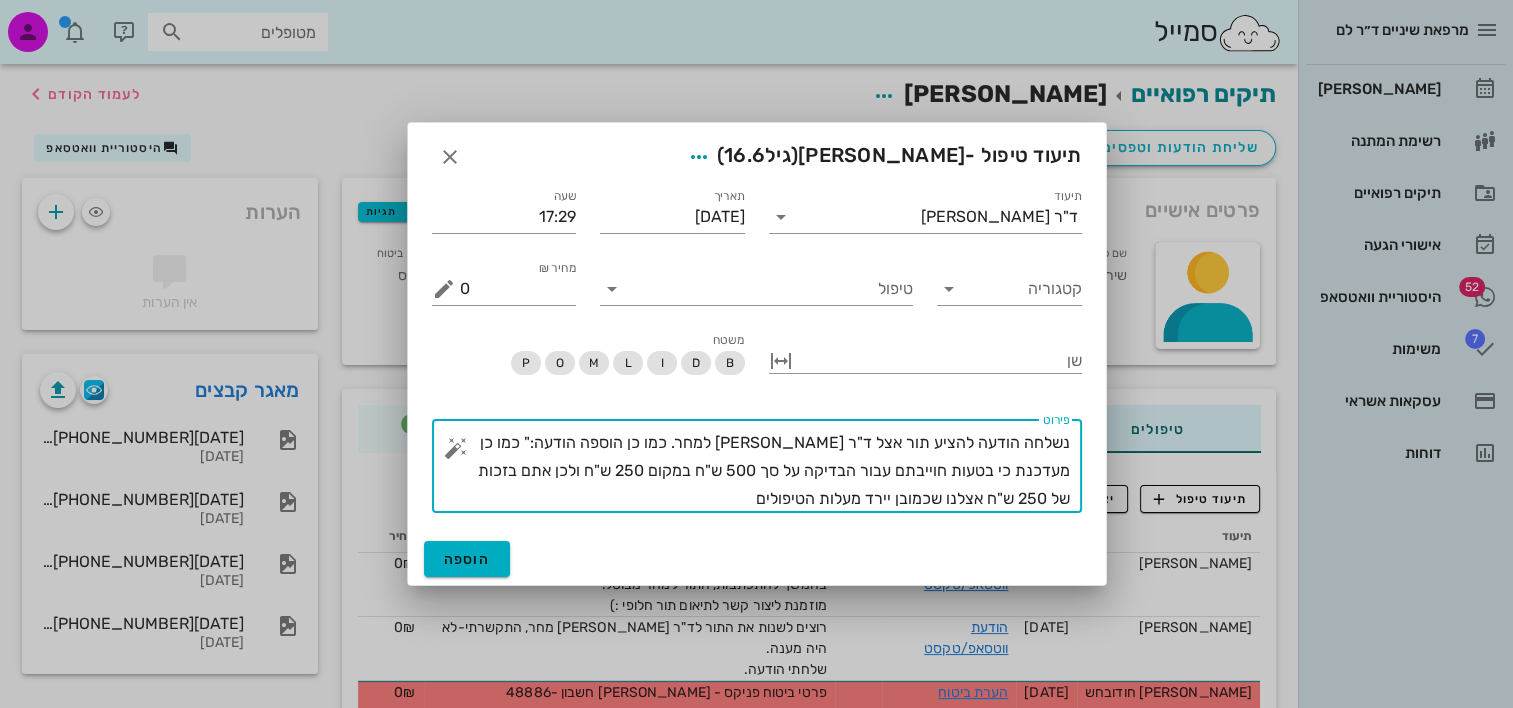 click on "​ פירוט נשלחה הודעה להציע תור אצל ד"ר אביגיל אביהו למחר. כמו כן הוספה הודעה:" כמו כן מעדכנת כי בטעות חוייבתם עבור הבדיקה על סך 500 ש"ח במקום 250 ש"ח ולכן אתם בזכות של 250 ש"ח אצלנו שכמובן יירד מעלות הטיפולים" at bounding box center [757, 466] 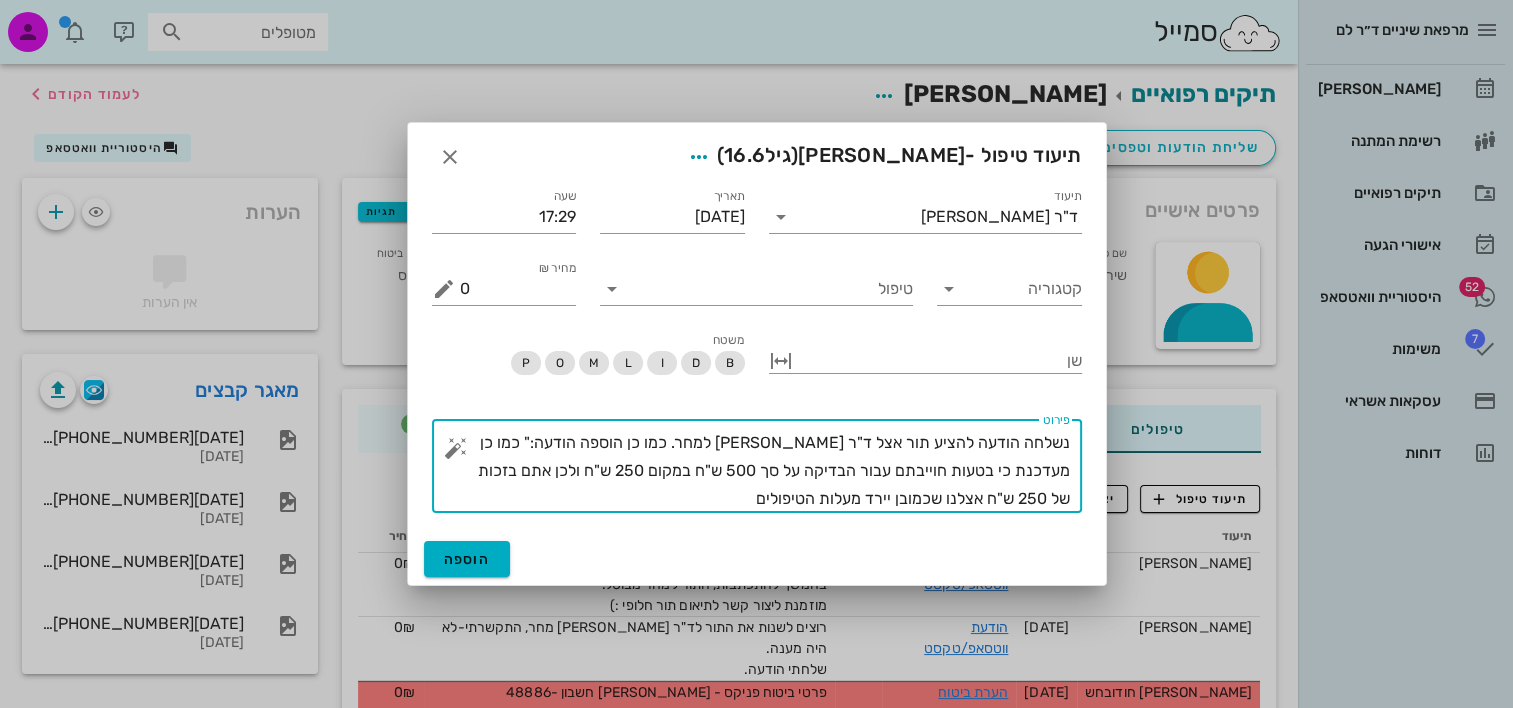 click on "נשלחה הודעה להציע תור אצל ד"ר אביגיל אביהו למחר. כמו כן הוספה הודעה:" כמו כן מעדכנת כי בטעות חוייבתם עבור הבדיקה על סך 500 ש"ח במקום 250 ש"ח ולכן אתם בזכות של 250 ש"ח אצלנו שכמובן יירד מעלות הטיפולים" at bounding box center (765, 471) 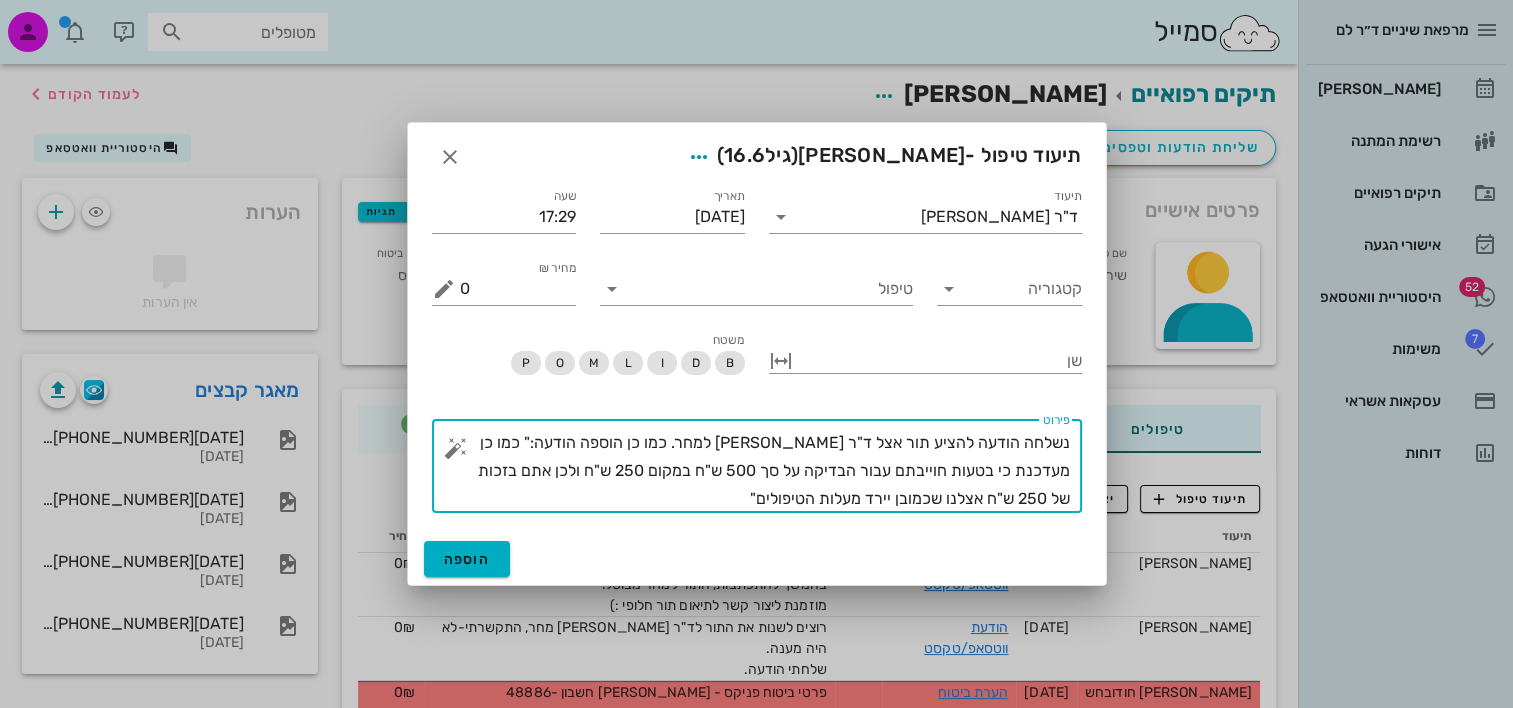 click on "נשלחה הודעה להציע תור אצל ד"ר אביגיל אביהו למחר. כמו כן הוספה הודעה:" כמו כן מעדכנת כי בטעות חוייבתם עבור הבדיקה על סך 500 ש"ח במקום 250 ש"ח ולכן אתם בזכות של 250 ש"ח אצלנו שכמובן יירד מעלות הטיפולים"" at bounding box center [765, 471] 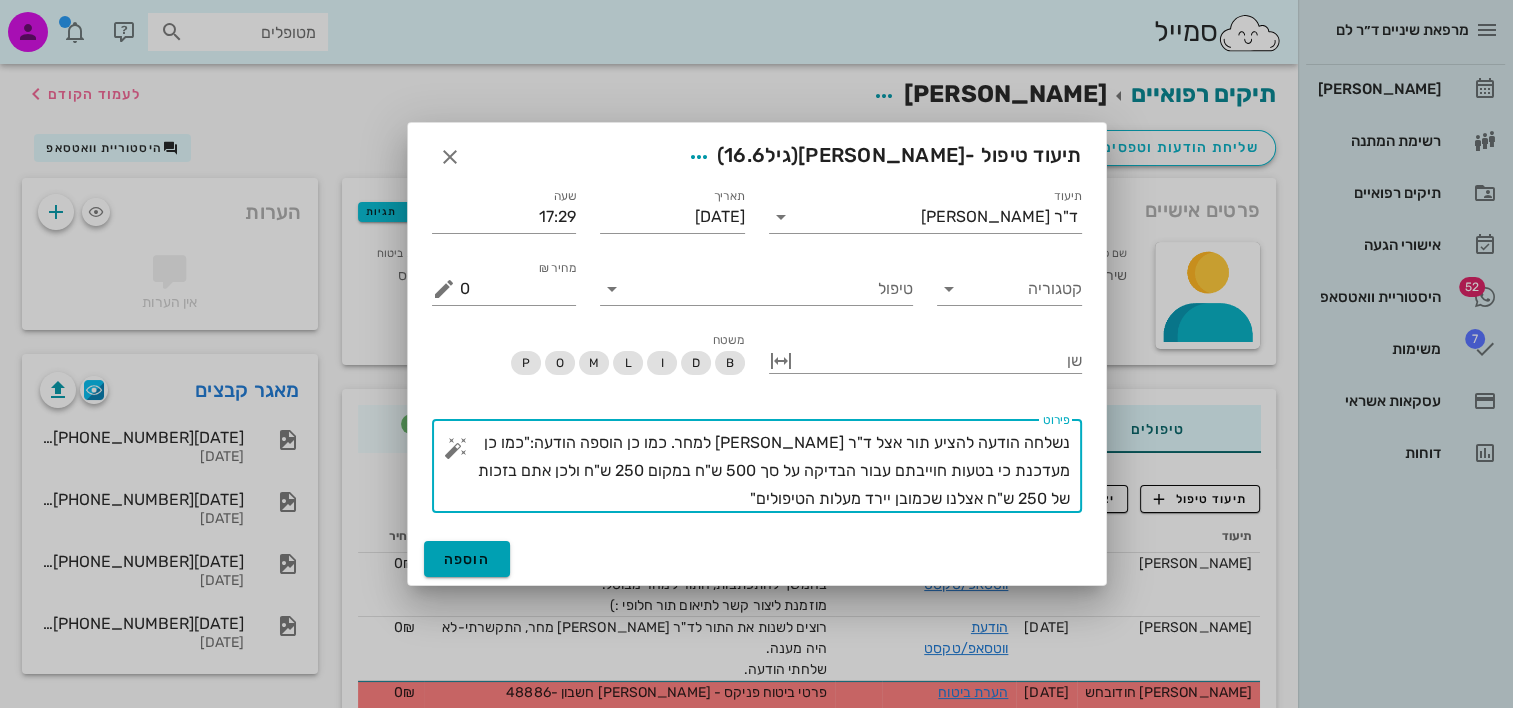 type on "נשלחה הודעה להציע תור אצל ד"ר אביגיל אביהו למחר. כמו כן הוספה הודעה:"כמו כן מעדכנת כי בטעות חוייבתם עבור הבדיקה על סך 500 ש"ח במקום 250 ש"ח ולכן אתם בזכות של 250 ש"ח אצלנו שכמובן יירד מעלות הטיפולים"" 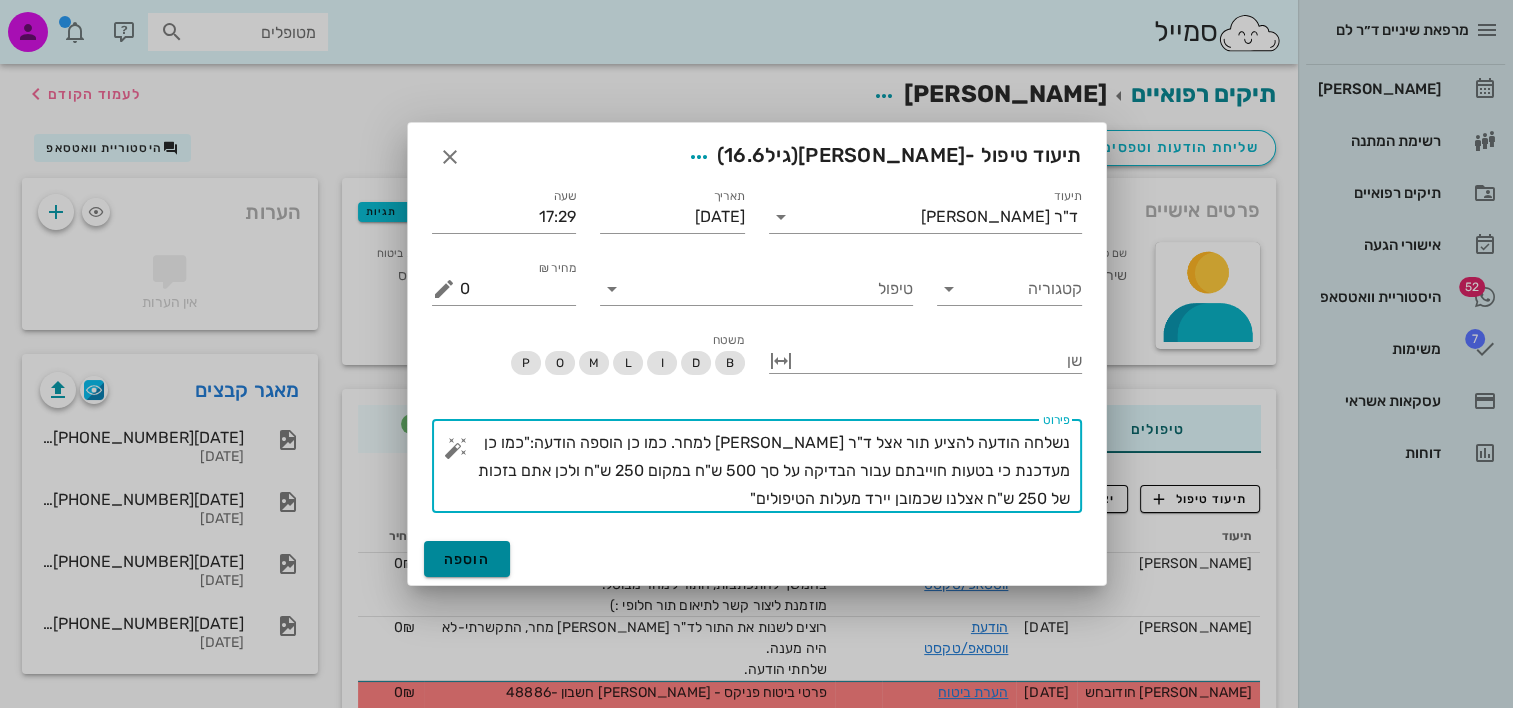 click on "הוספה" at bounding box center (467, 559) 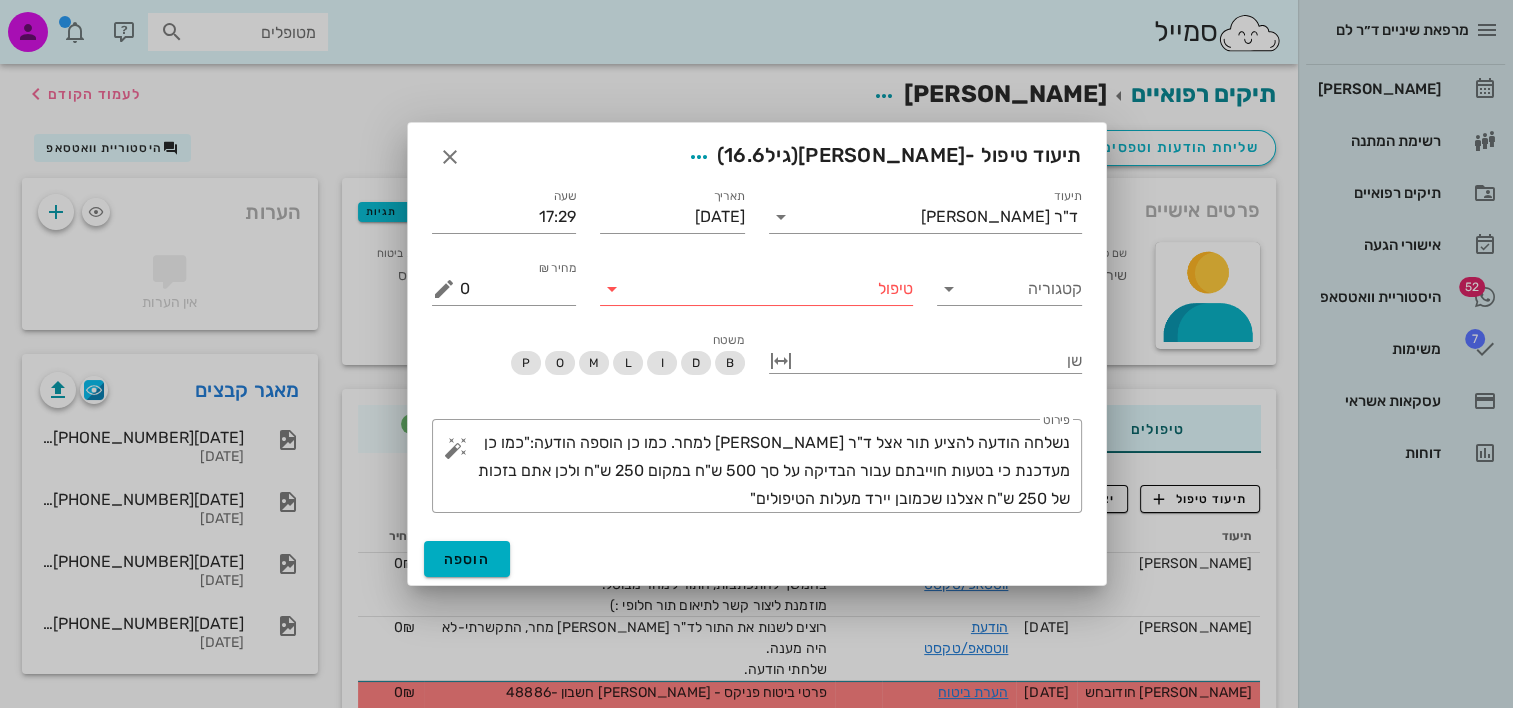 click on "טיפול" at bounding box center (770, 289) 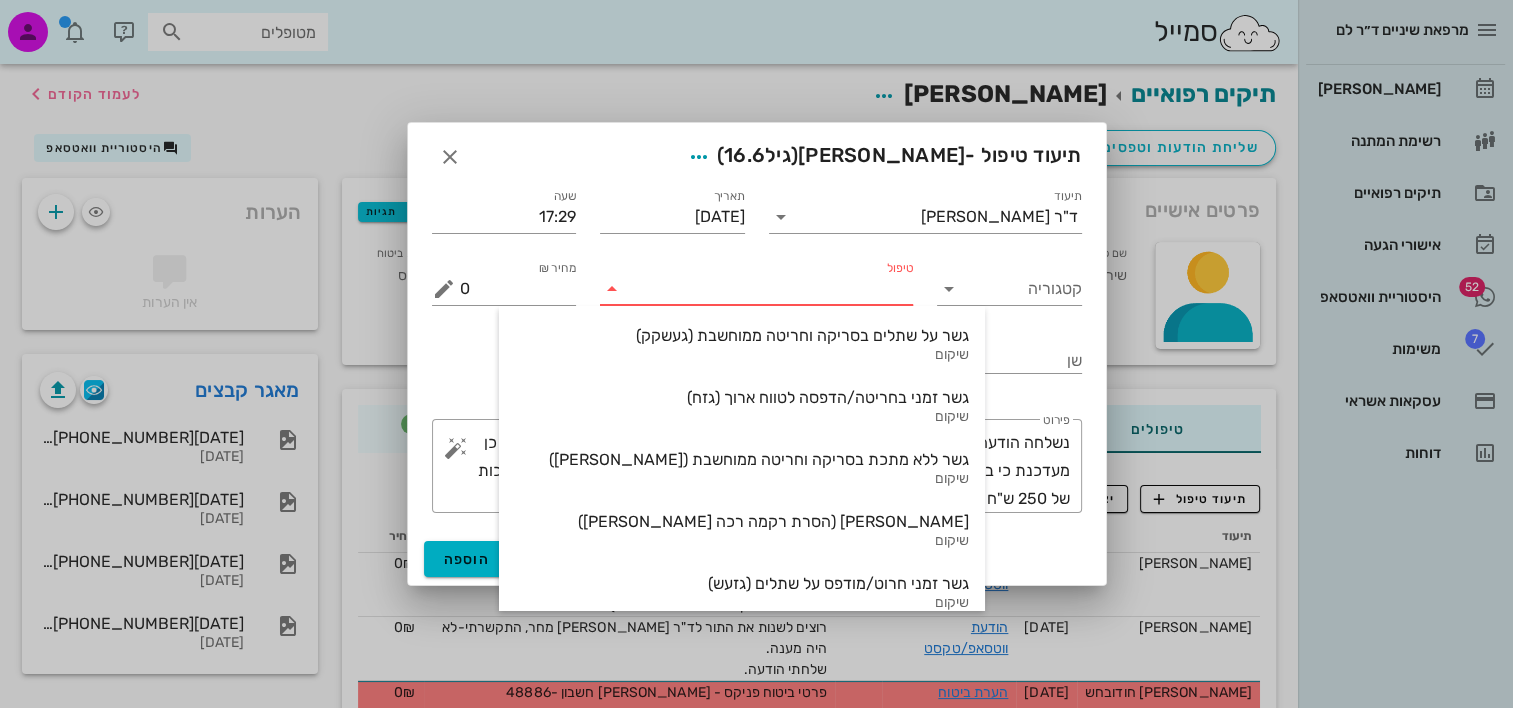 click on "טיפול" at bounding box center (770, 289) 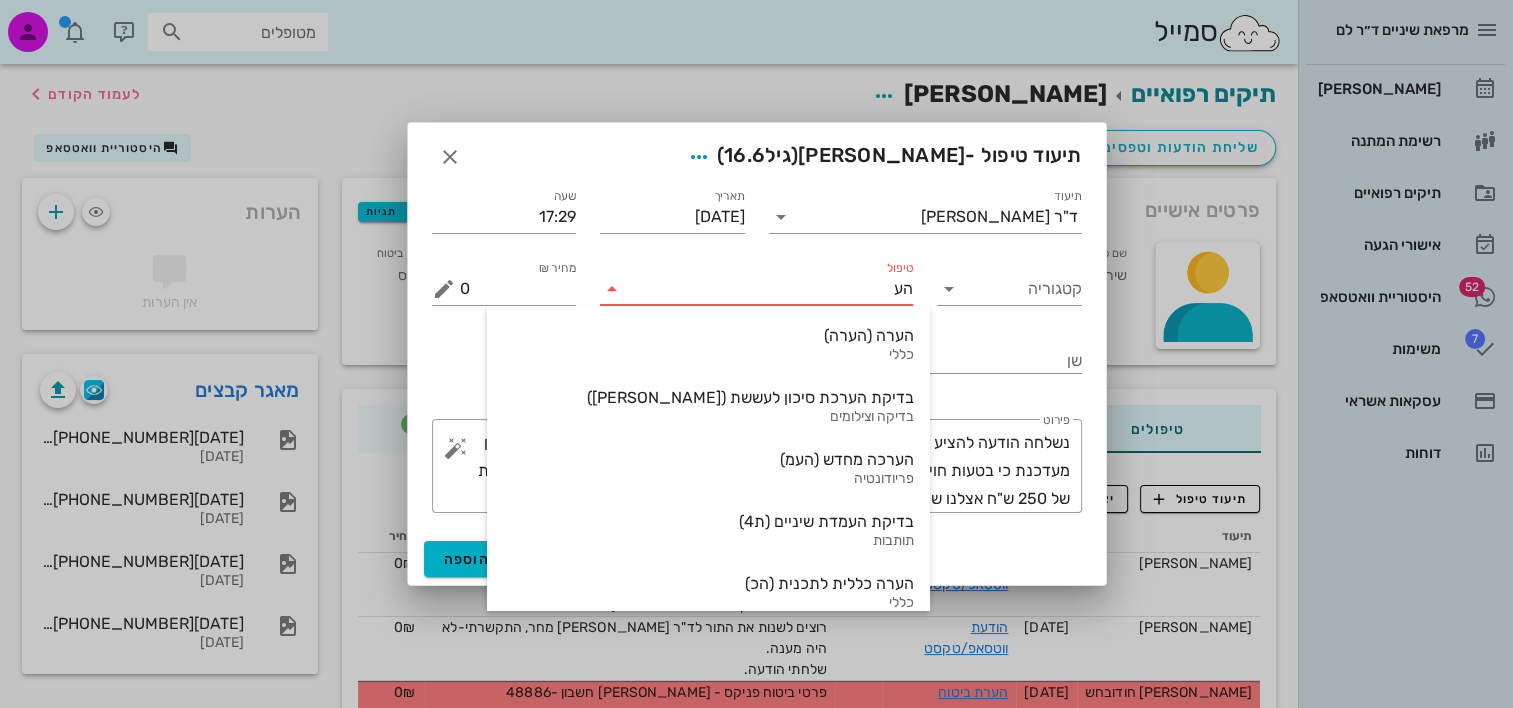 type on "העת" 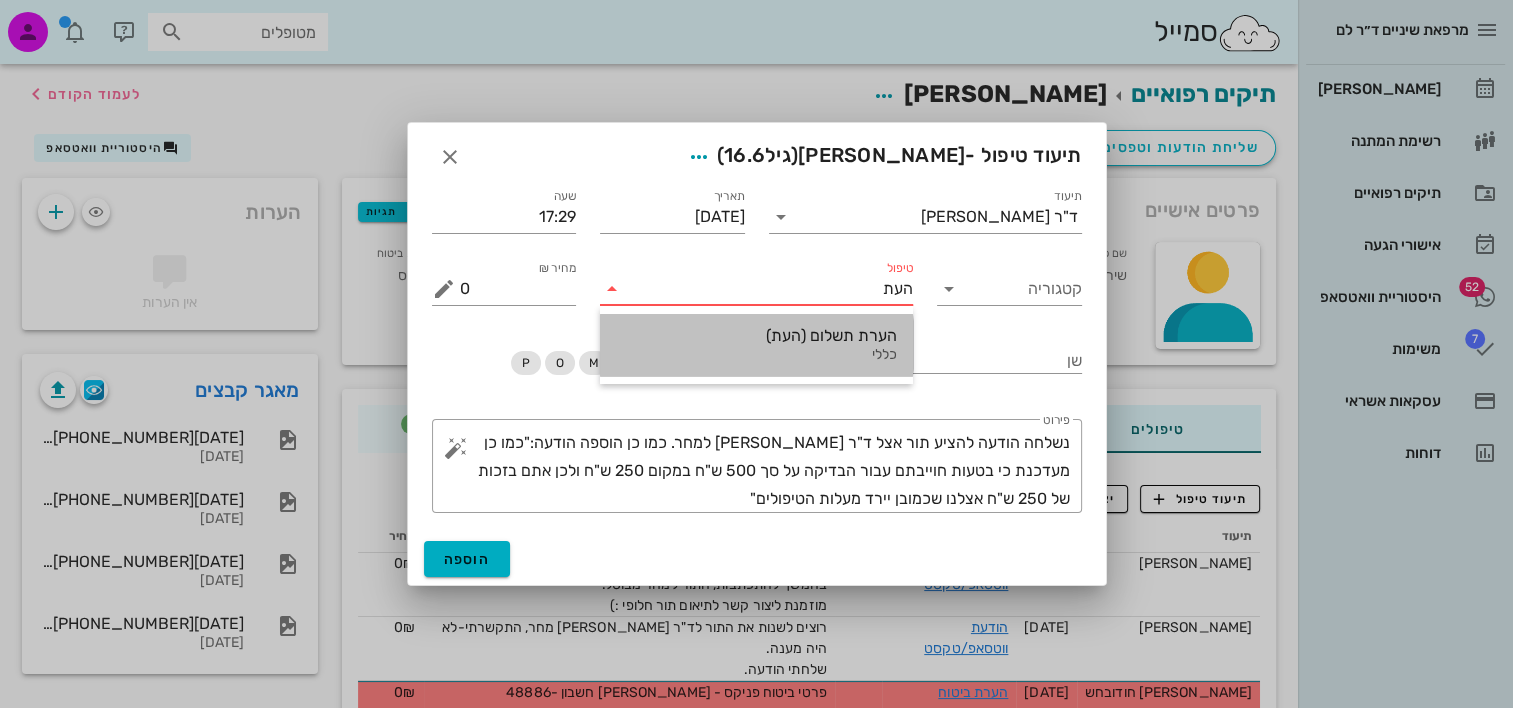 click on "הערת תשלום (העת)
כללי" at bounding box center (756, 345) 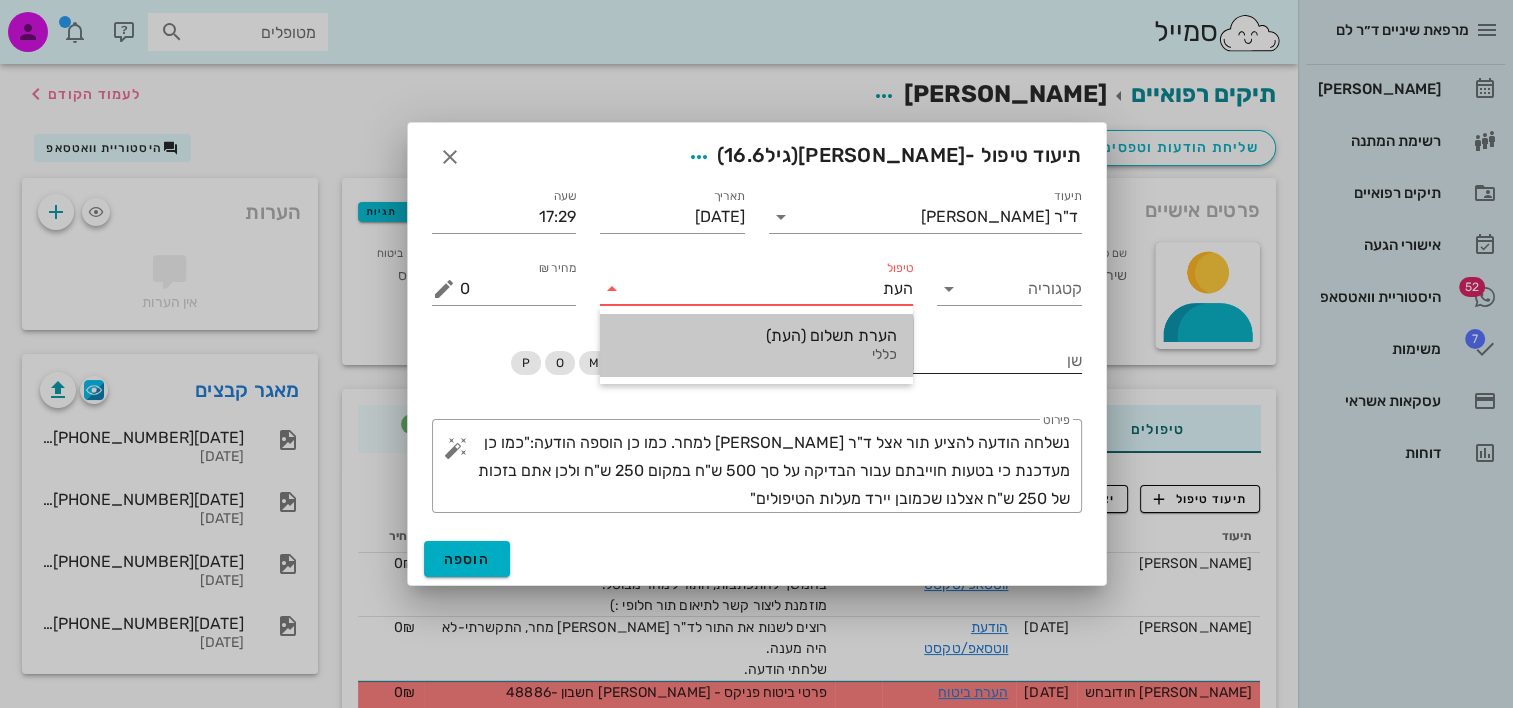 type 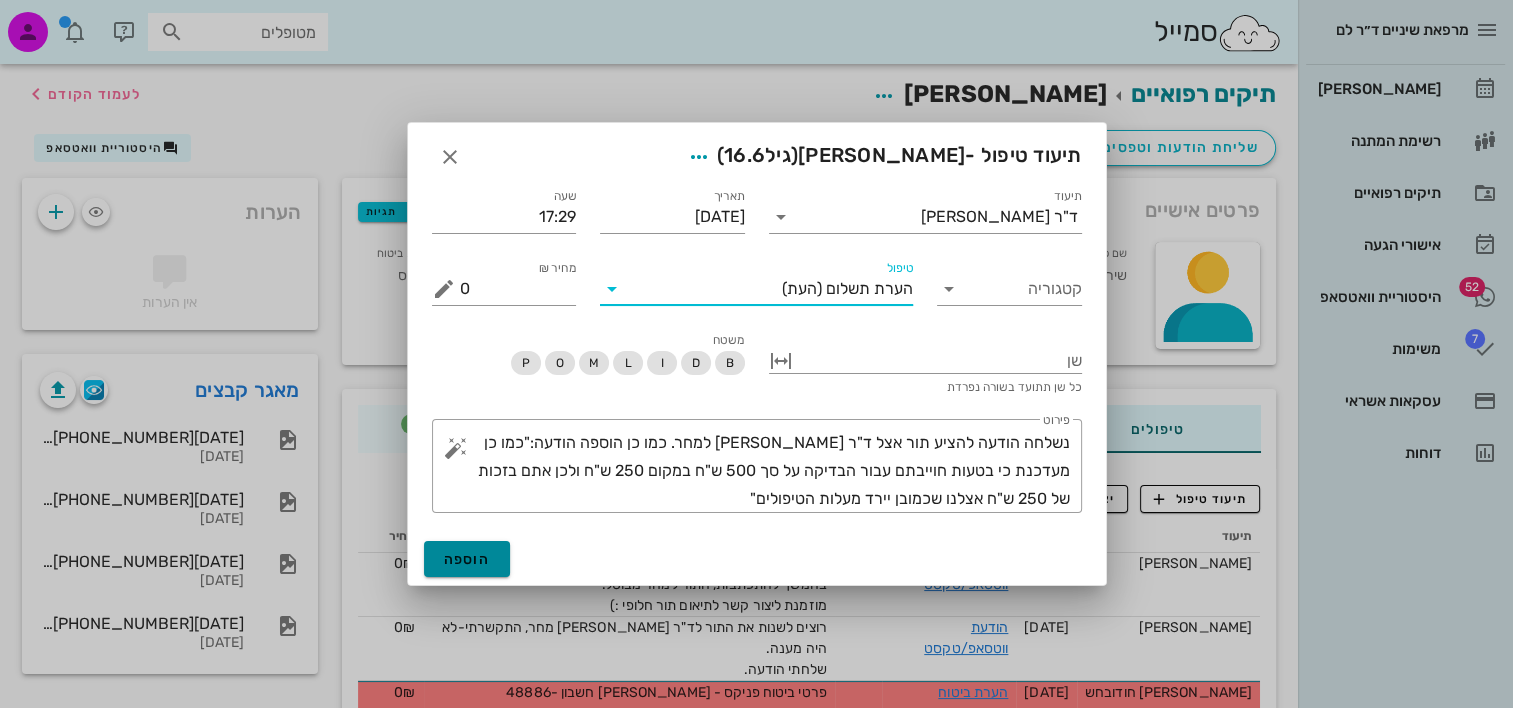 click on "הוספה" at bounding box center [467, 559] 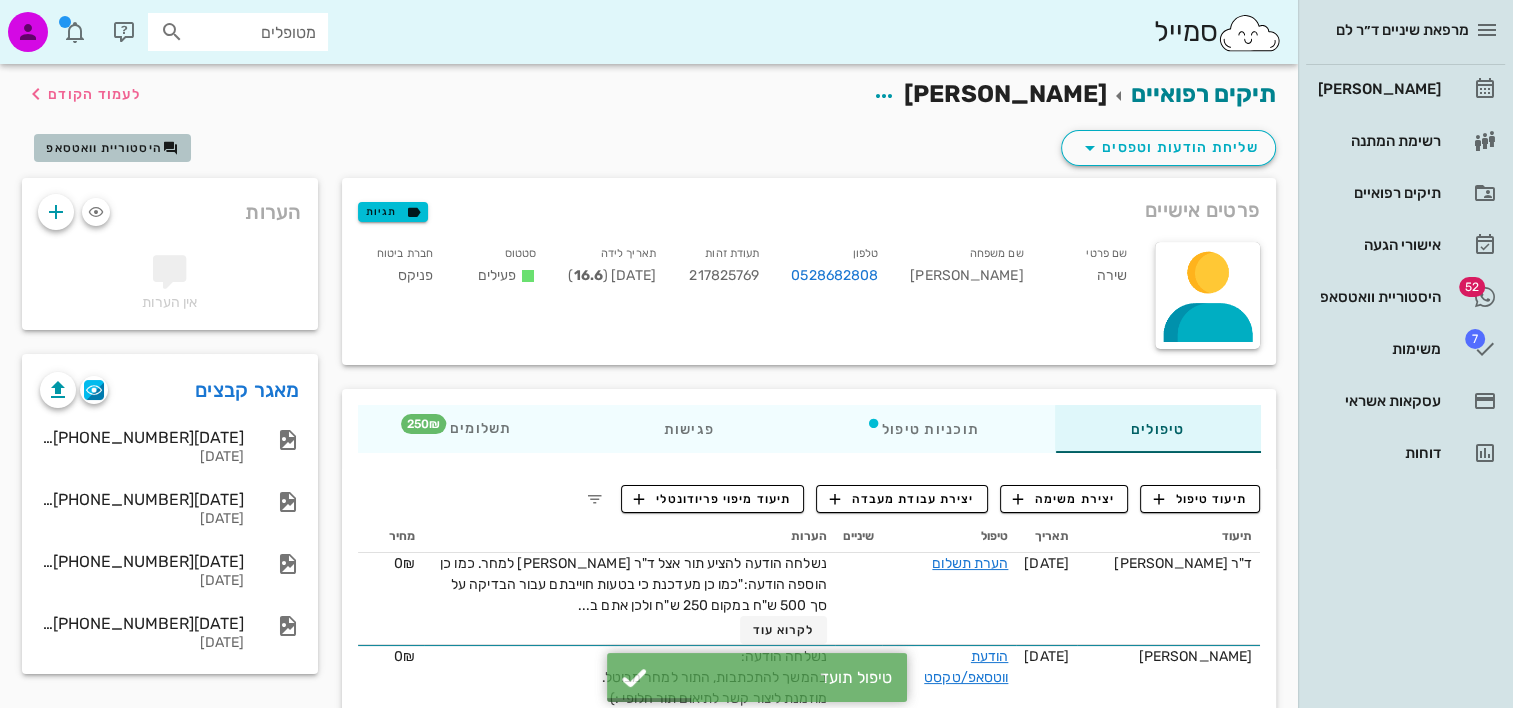 click on "היסטוריית וואטסאפ" at bounding box center [104, 148] 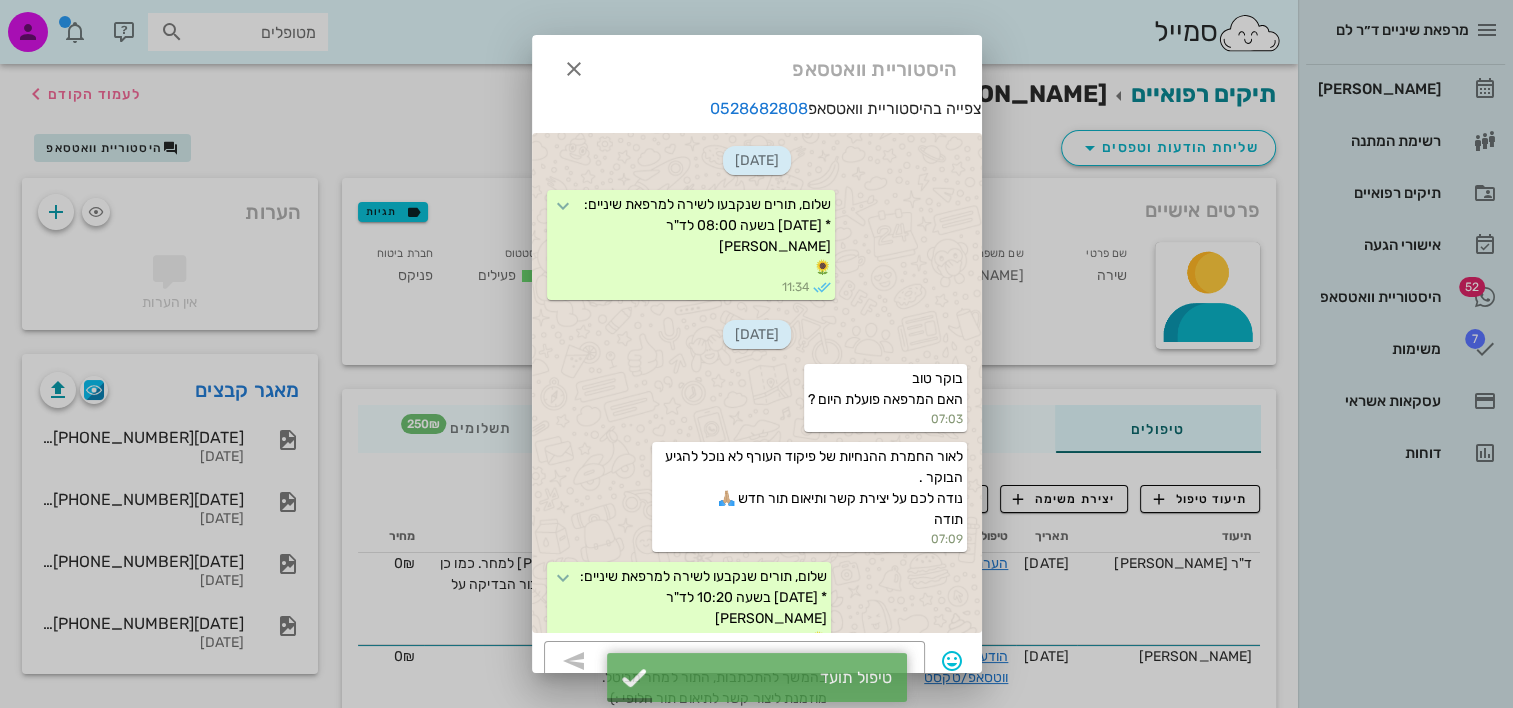 scroll, scrollTop: 2856, scrollLeft: 0, axis: vertical 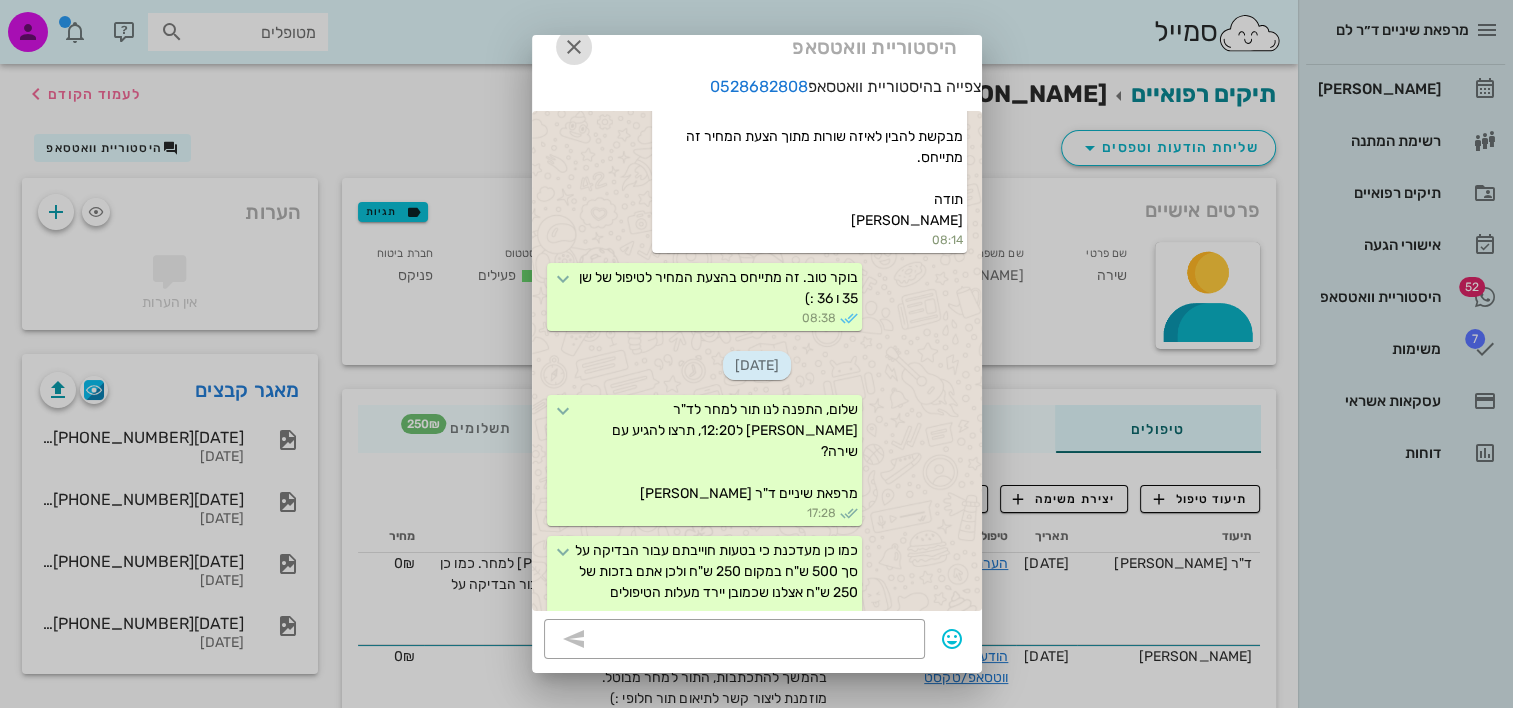click at bounding box center [574, 47] 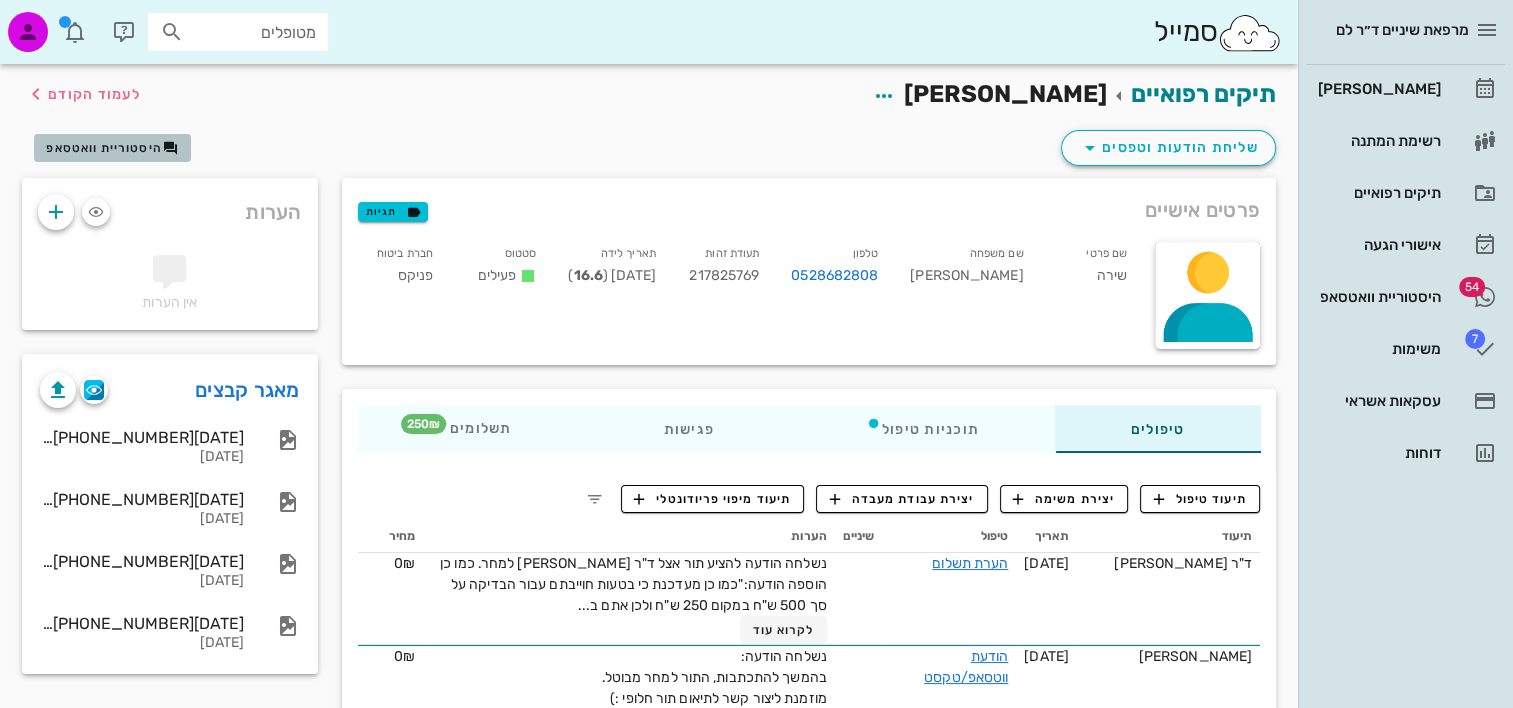 click on "היסטוריית וואטסאפ" at bounding box center [104, 148] 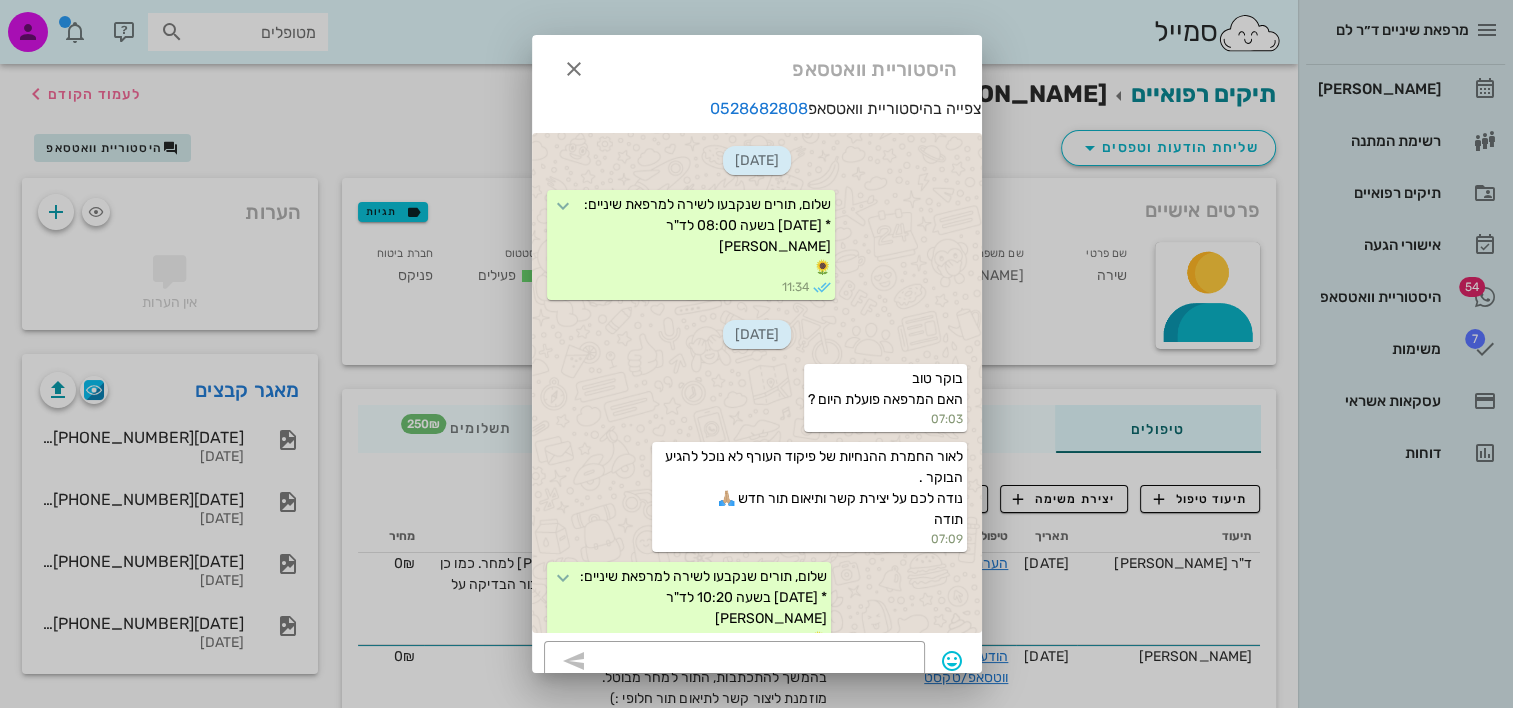 scroll, scrollTop: 3203, scrollLeft: 0, axis: vertical 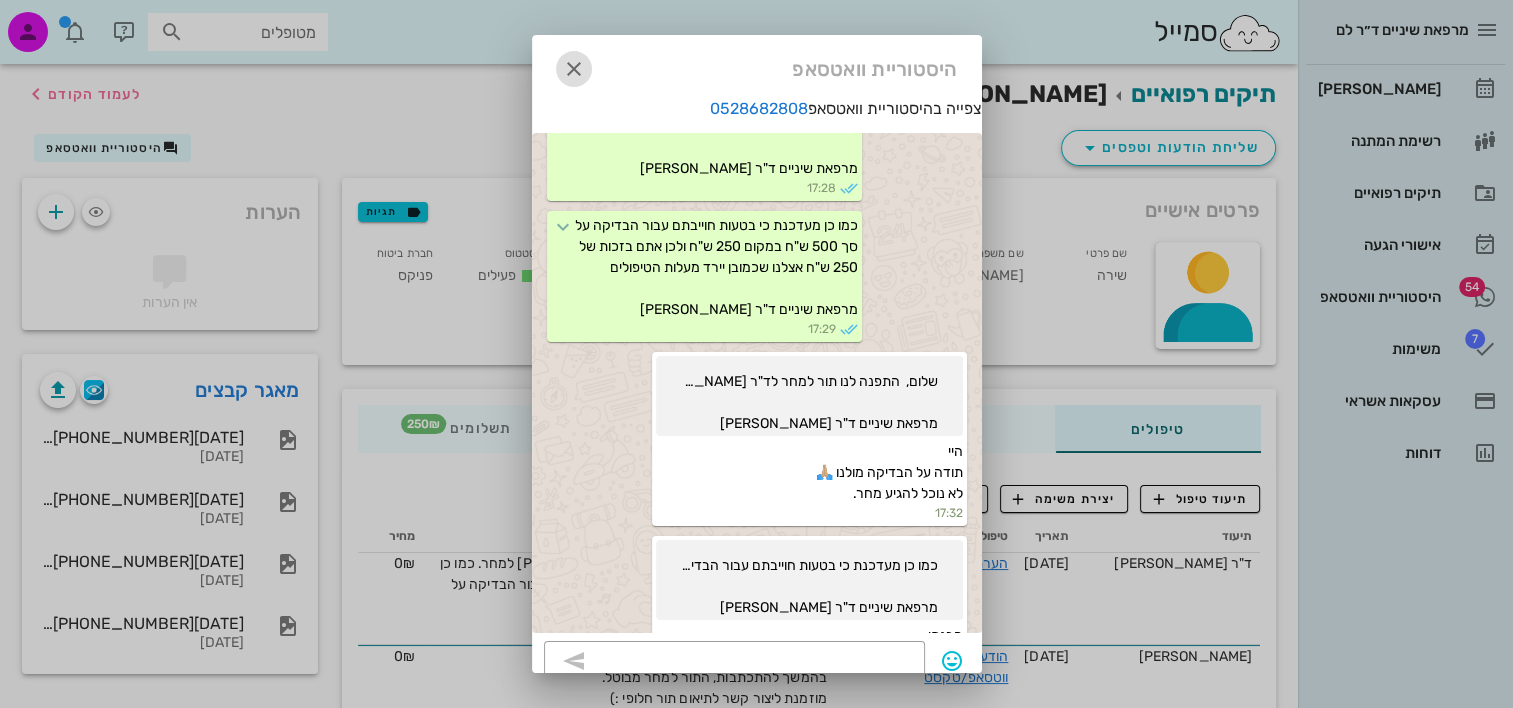 click at bounding box center [574, 69] 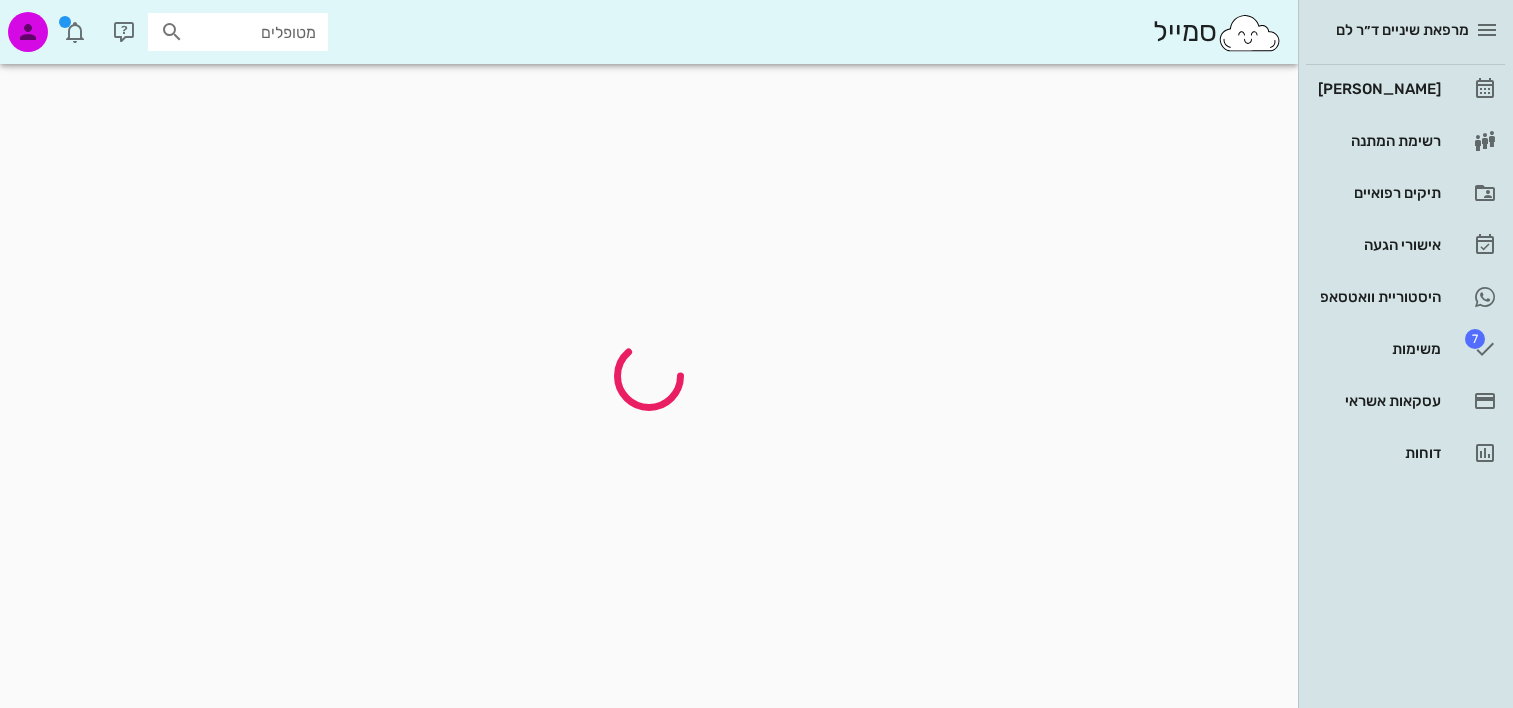 scroll, scrollTop: 0, scrollLeft: 0, axis: both 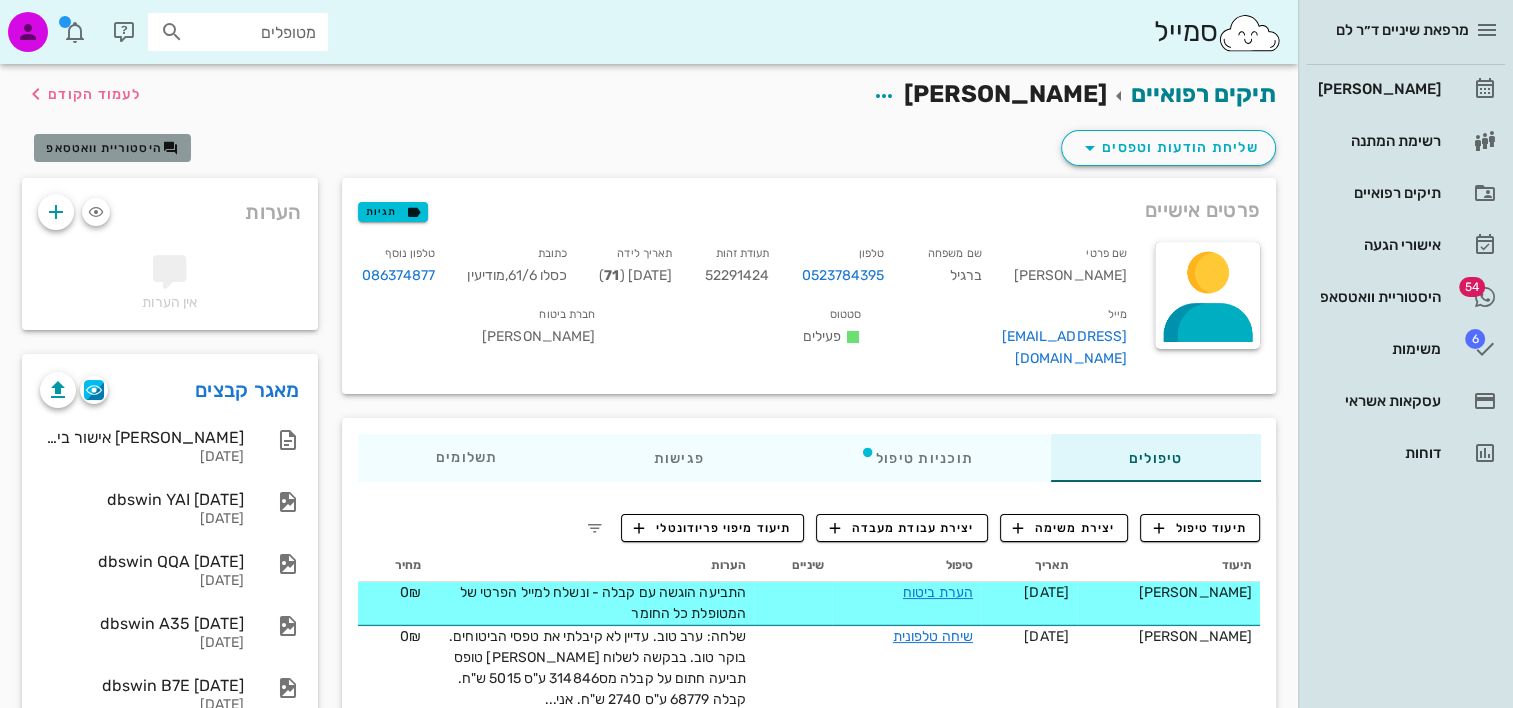 click on "היסטוריית וואטסאפ" at bounding box center (104, 148) 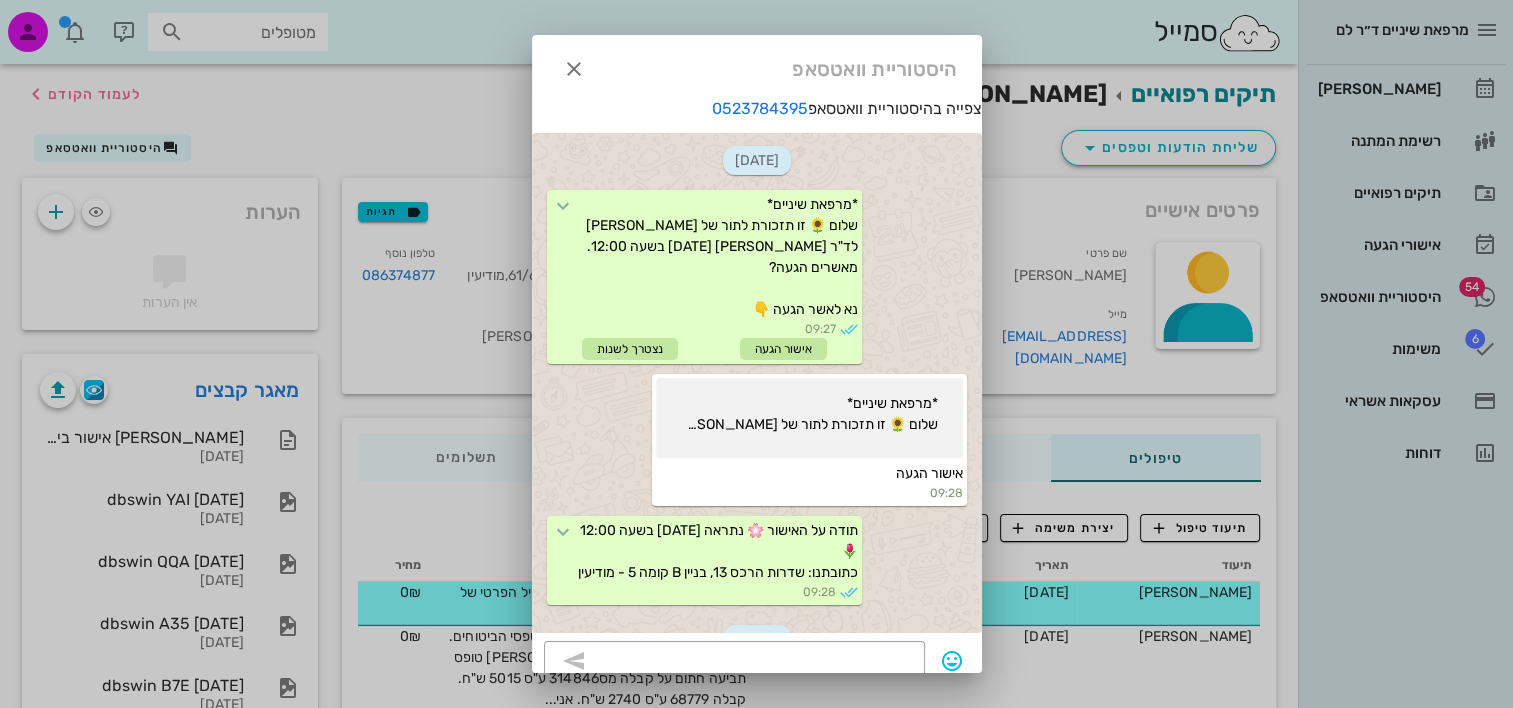scroll, scrollTop: 1844, scrollLeft: 0, axis: vertical 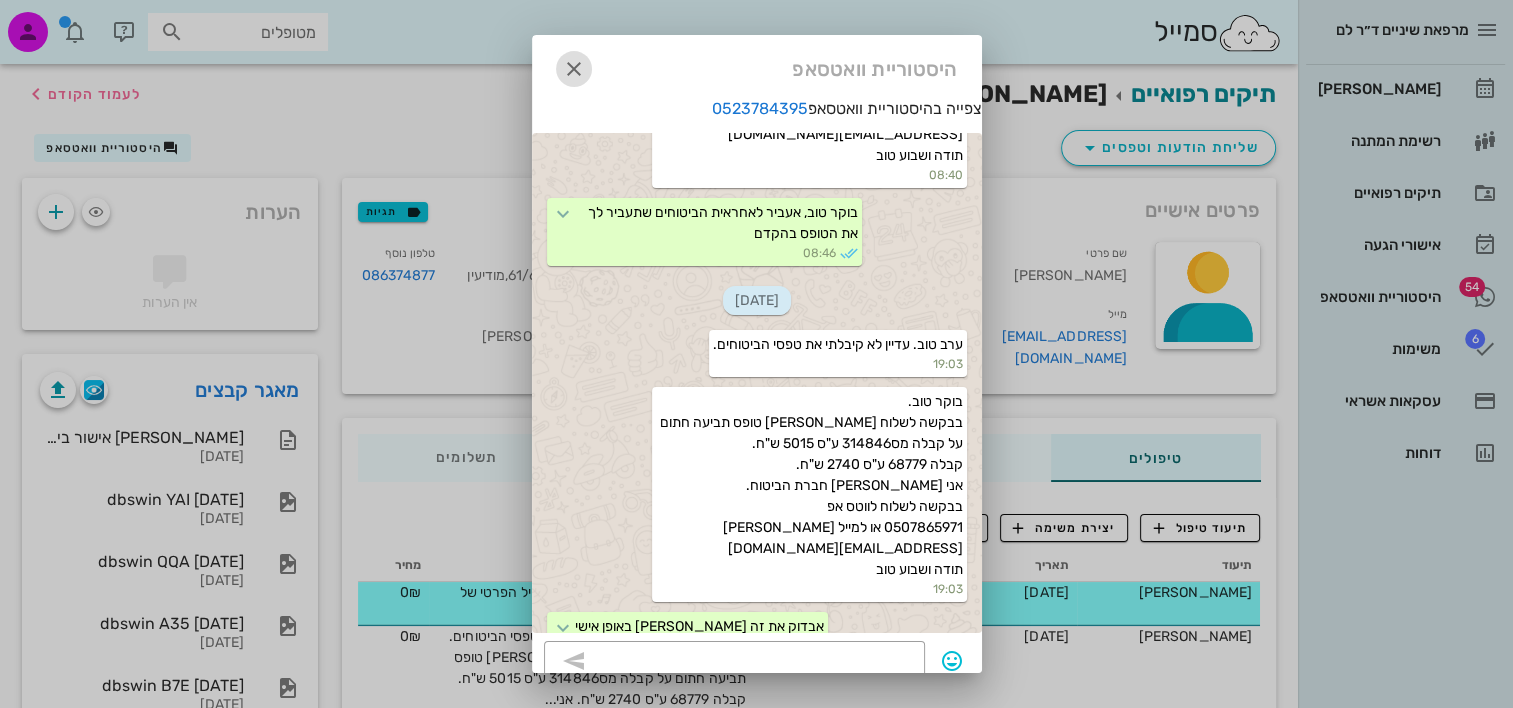 click at bounding box center [574, 69] 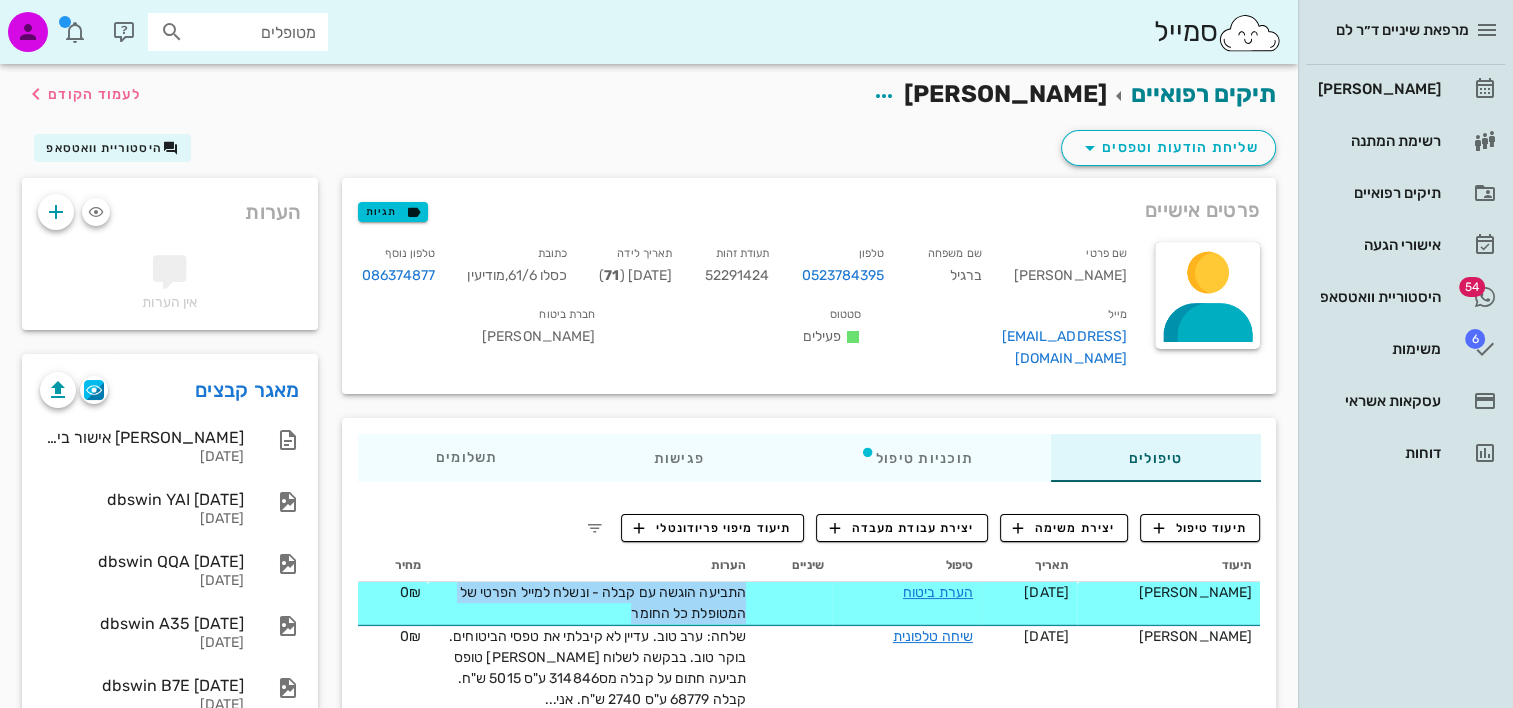 drag, startPoint x: 649, startPoint y: 596, endPoint x: 810, endPoint y: 574, distance: 162.49615 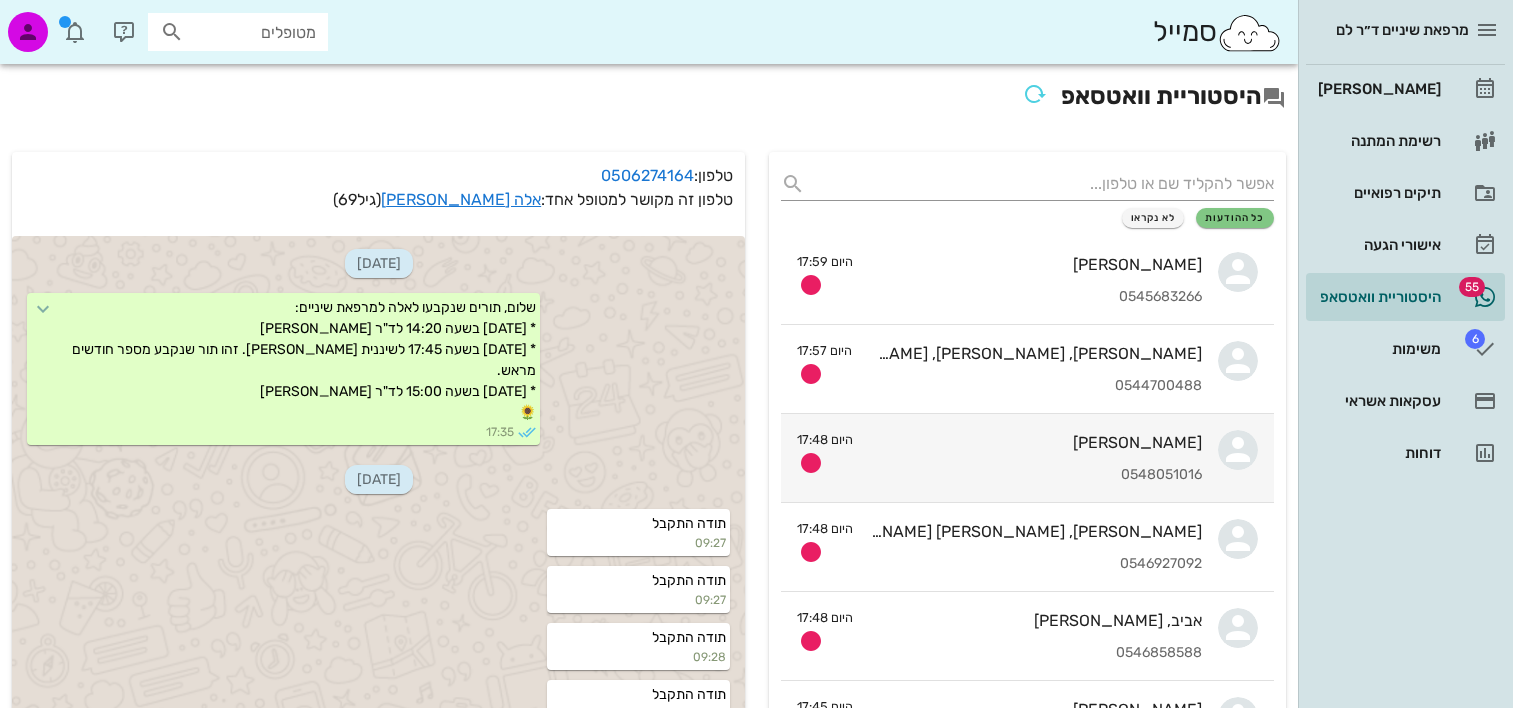 scroll, scrollTop: 0, scrollLeft: 0, axis: both 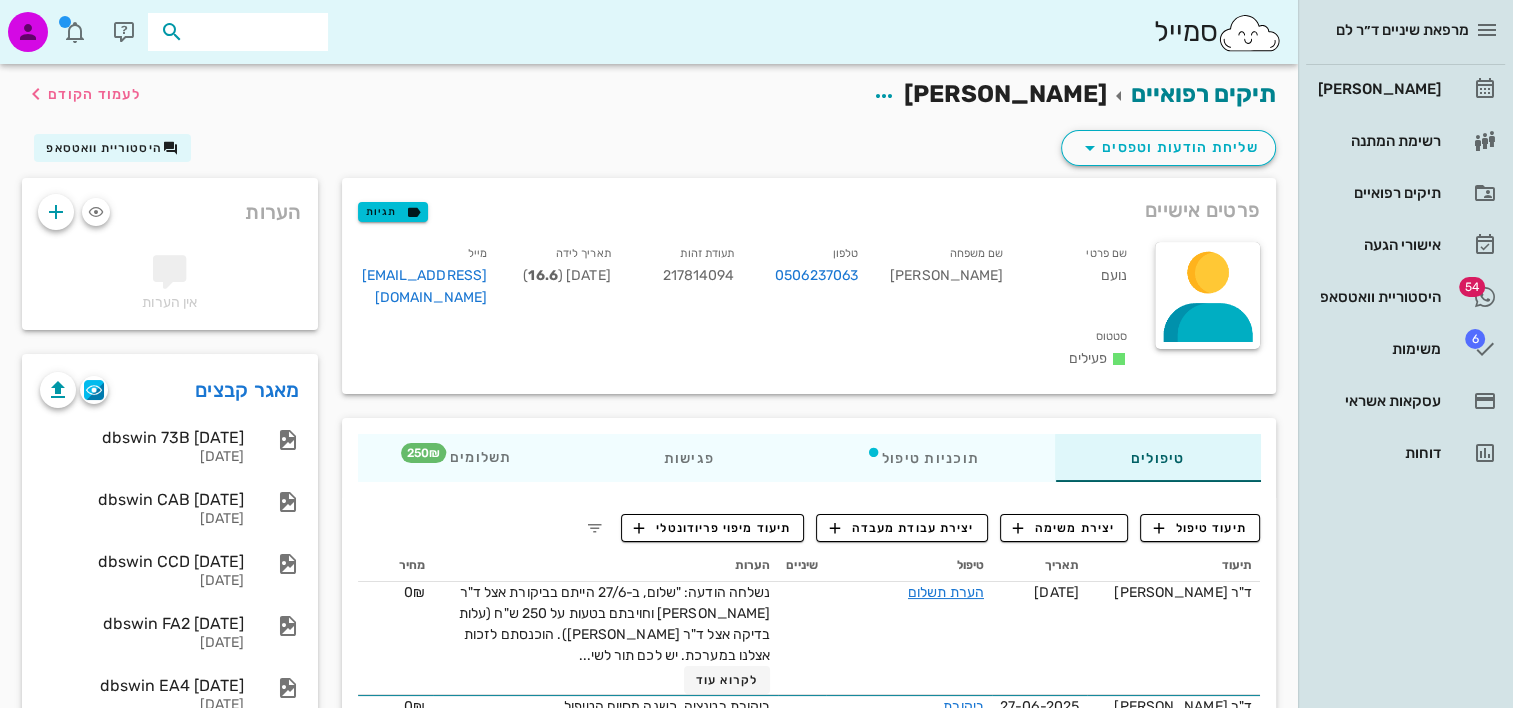 click at bounding box center (252, 32) 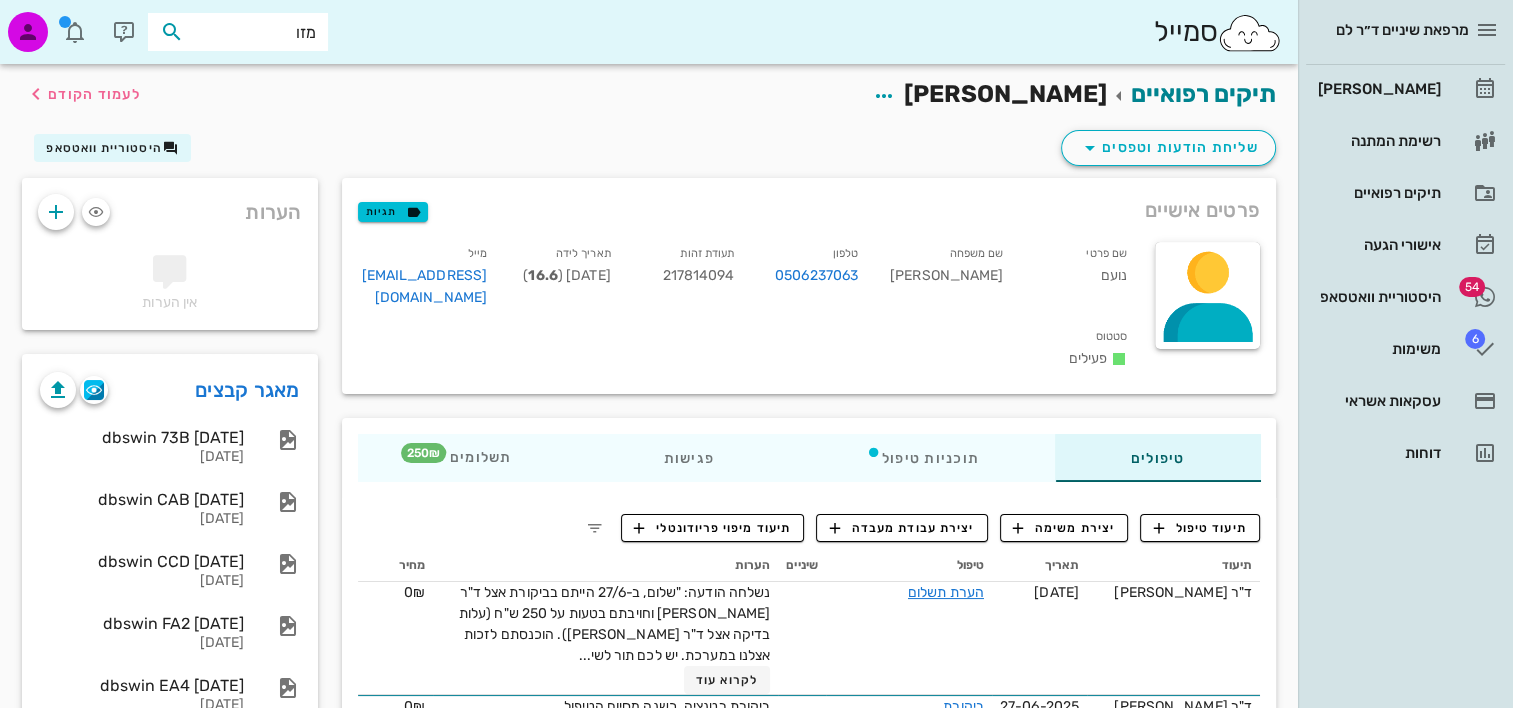 type on "[PERSON_NAME]" 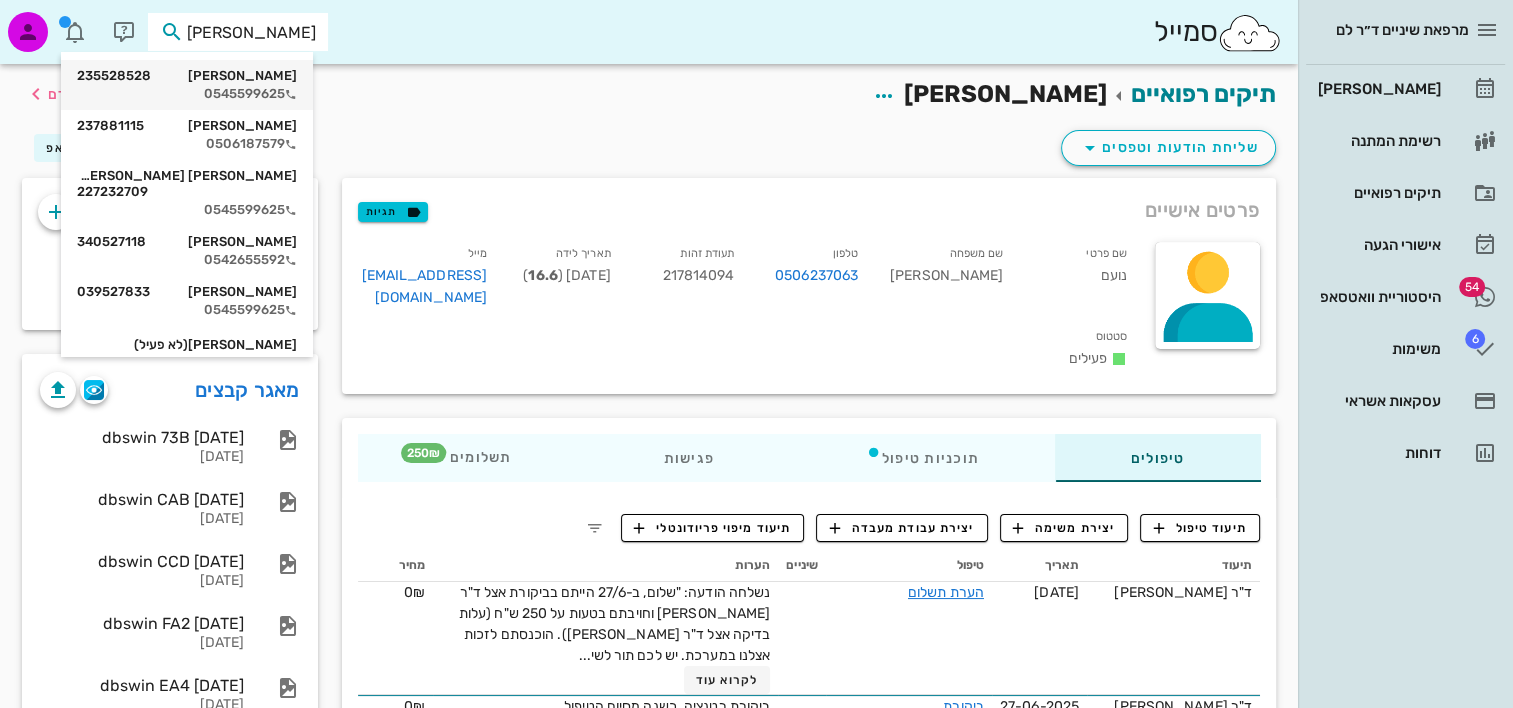 click on "0545599625" at bounding box center (187, 94) 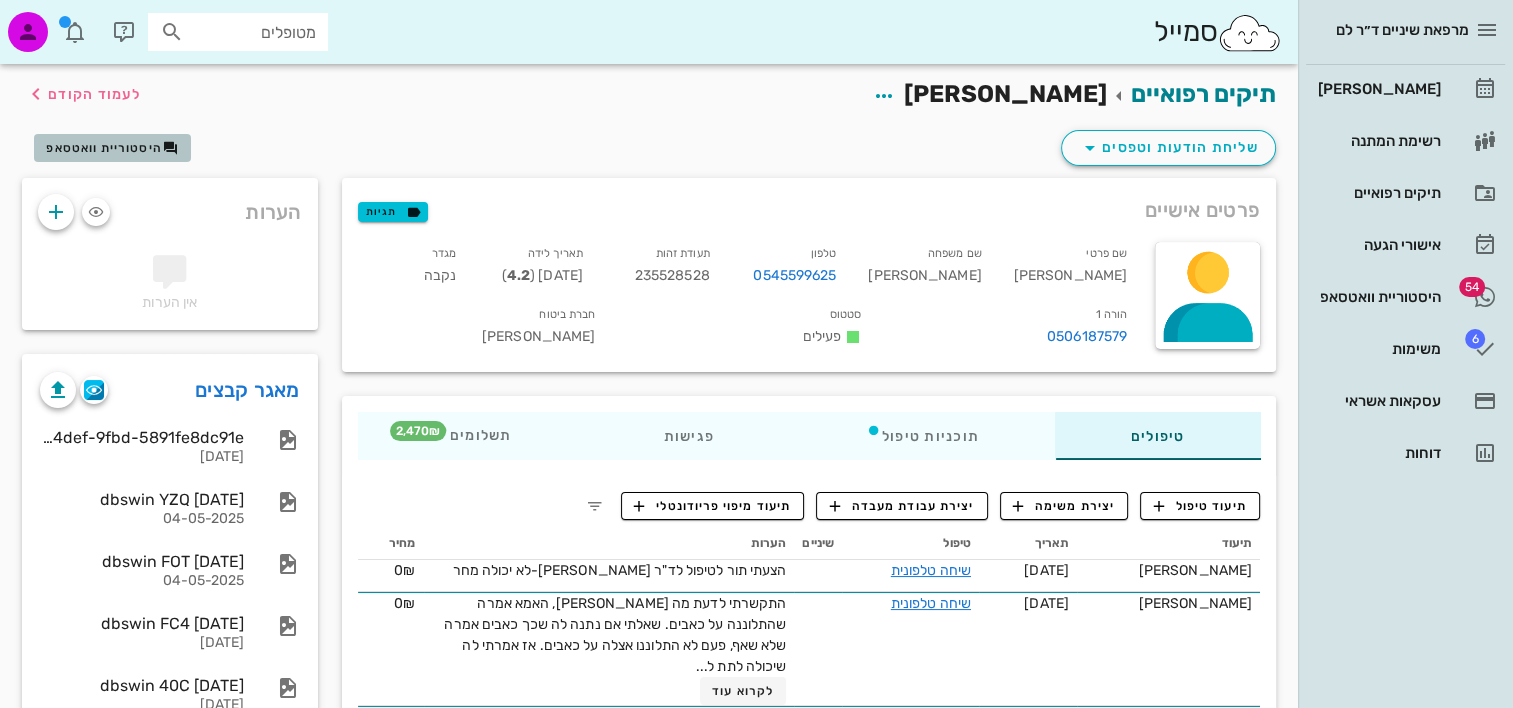 click at bounding box center (171, 148) 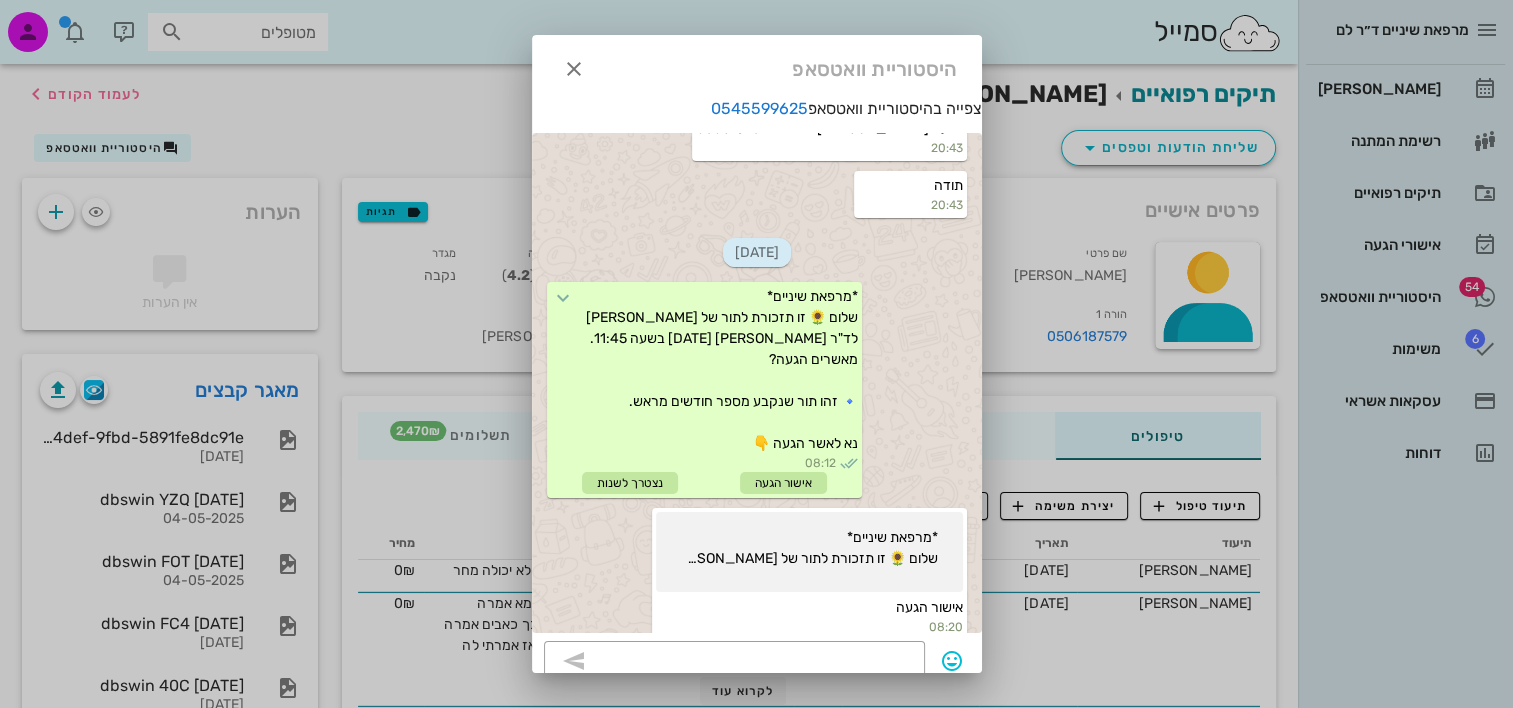 scroll, scrollTop: 9854, scrollLeft: 0, axis: vertical 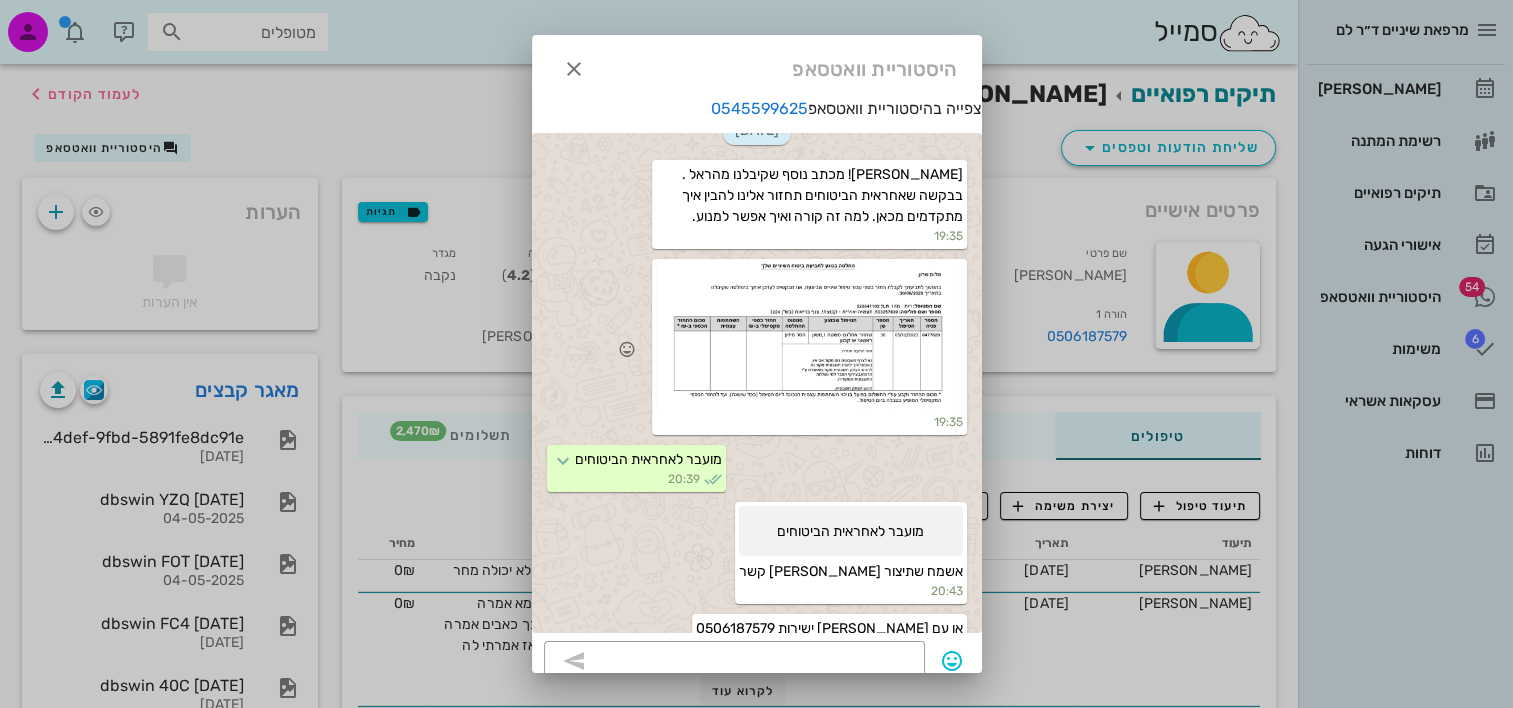 click at bounding box center (809, 338) 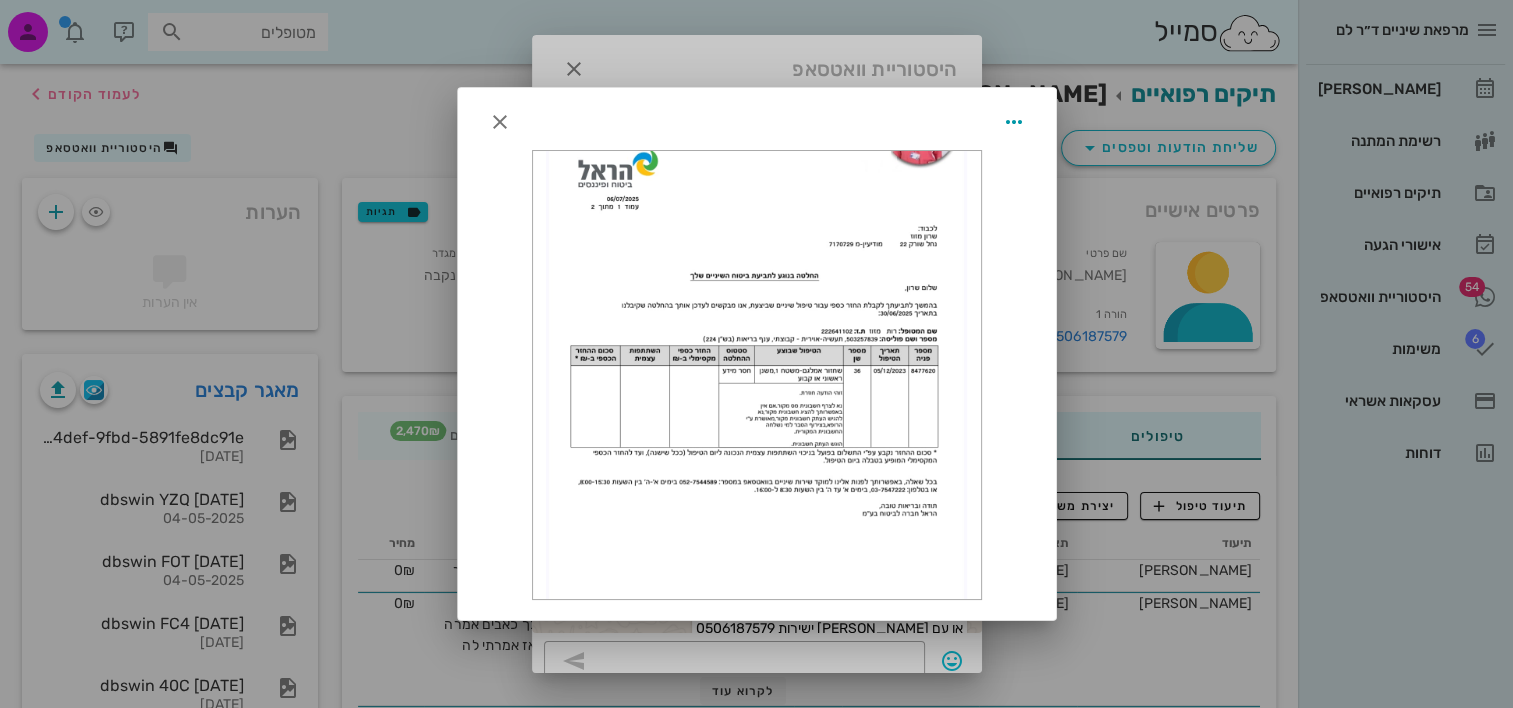 click at bounding box center (757, 375) 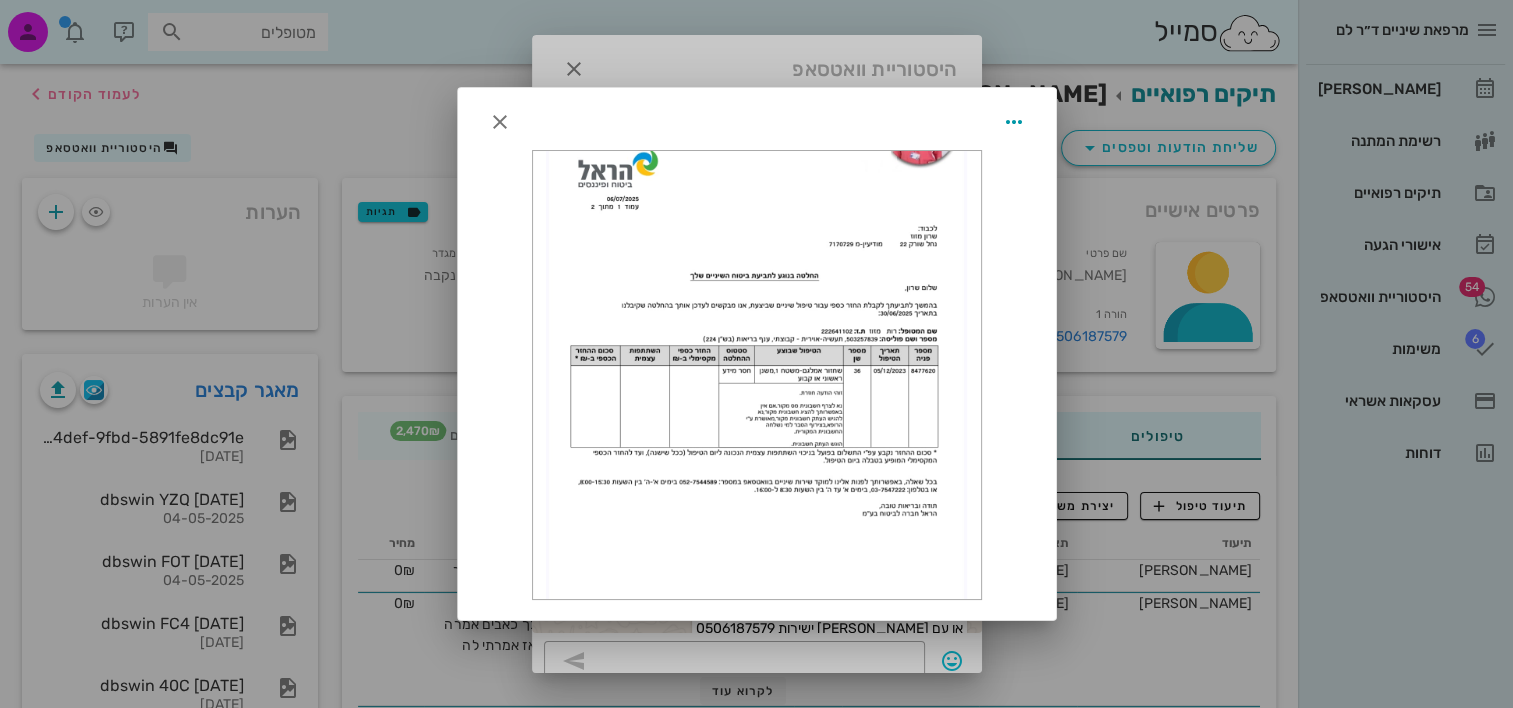 click at bounding box center [757, 375] 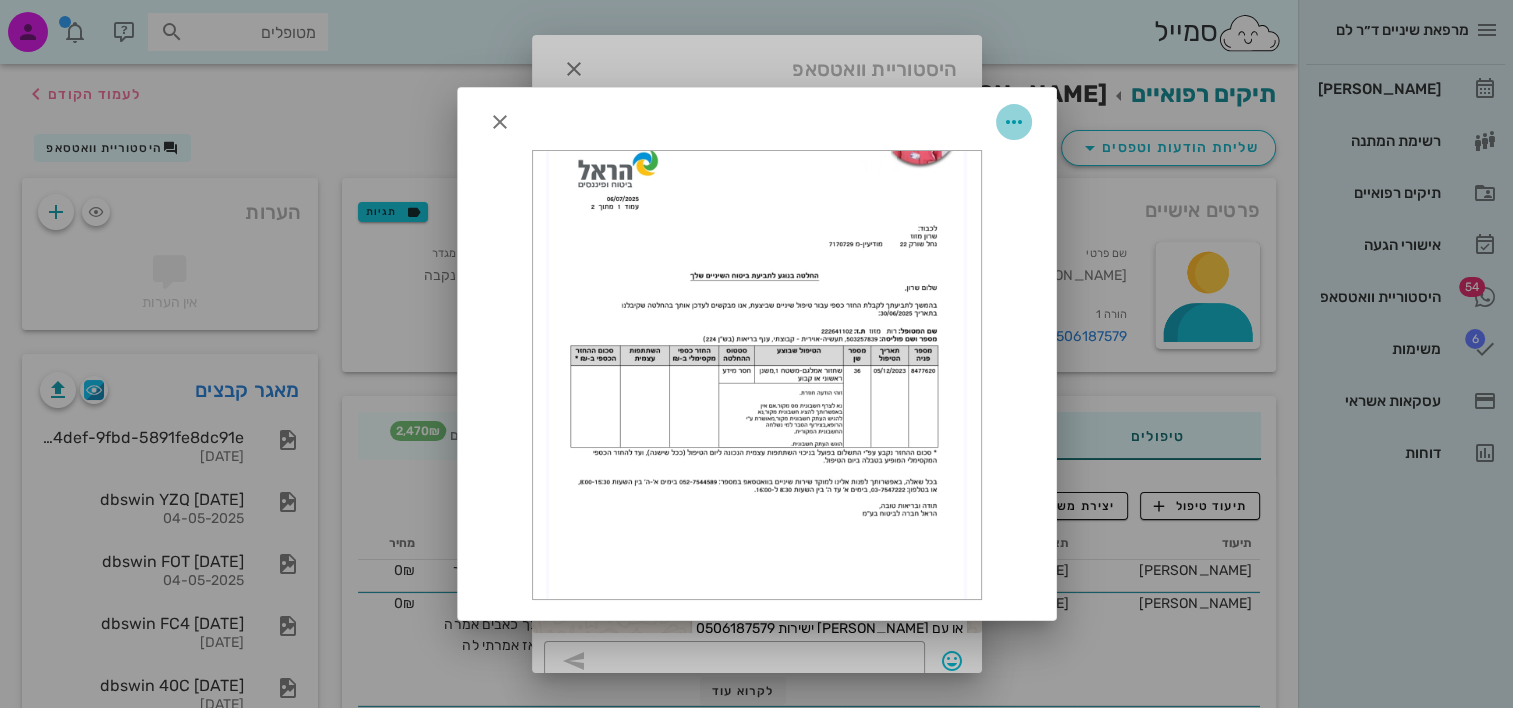 click at bounding box center [1014, 122] 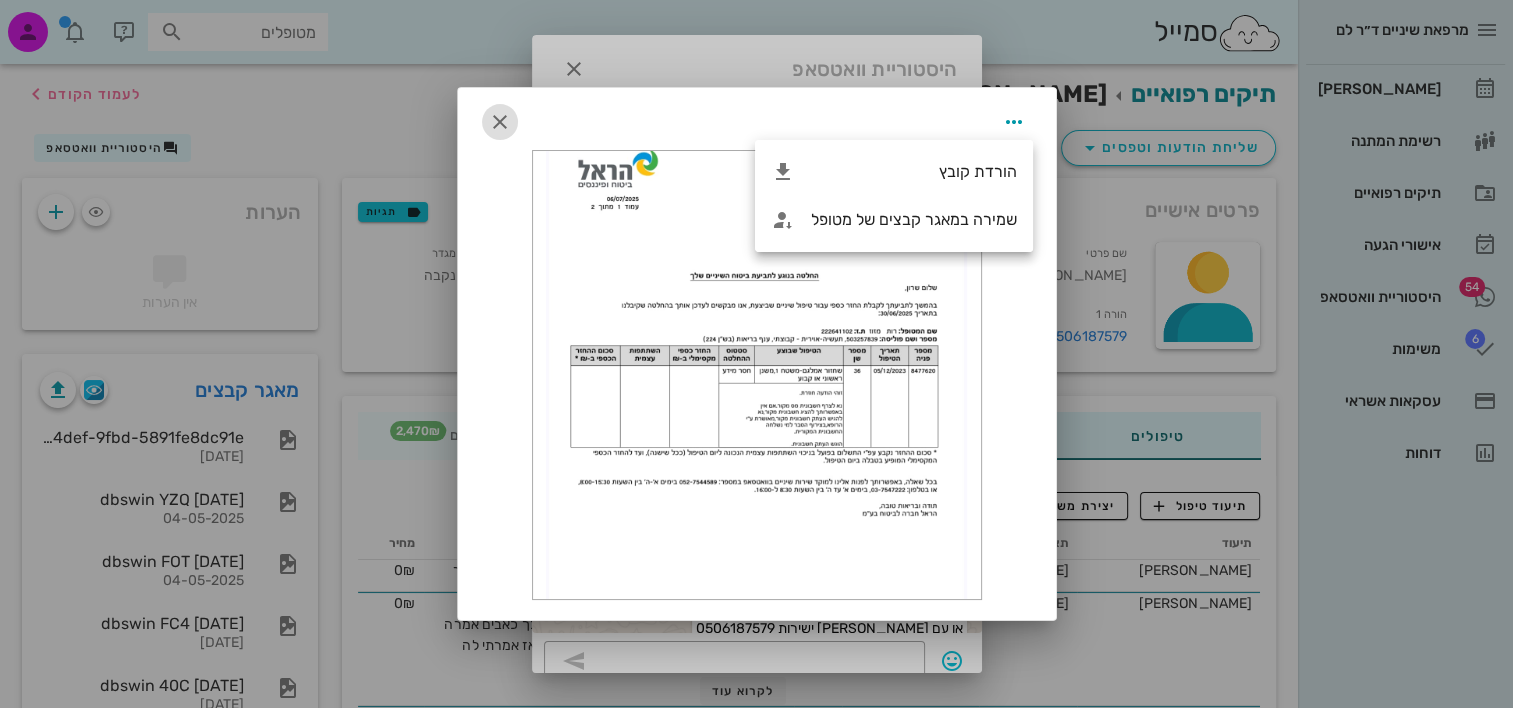 click at bounding box center [500, 122] 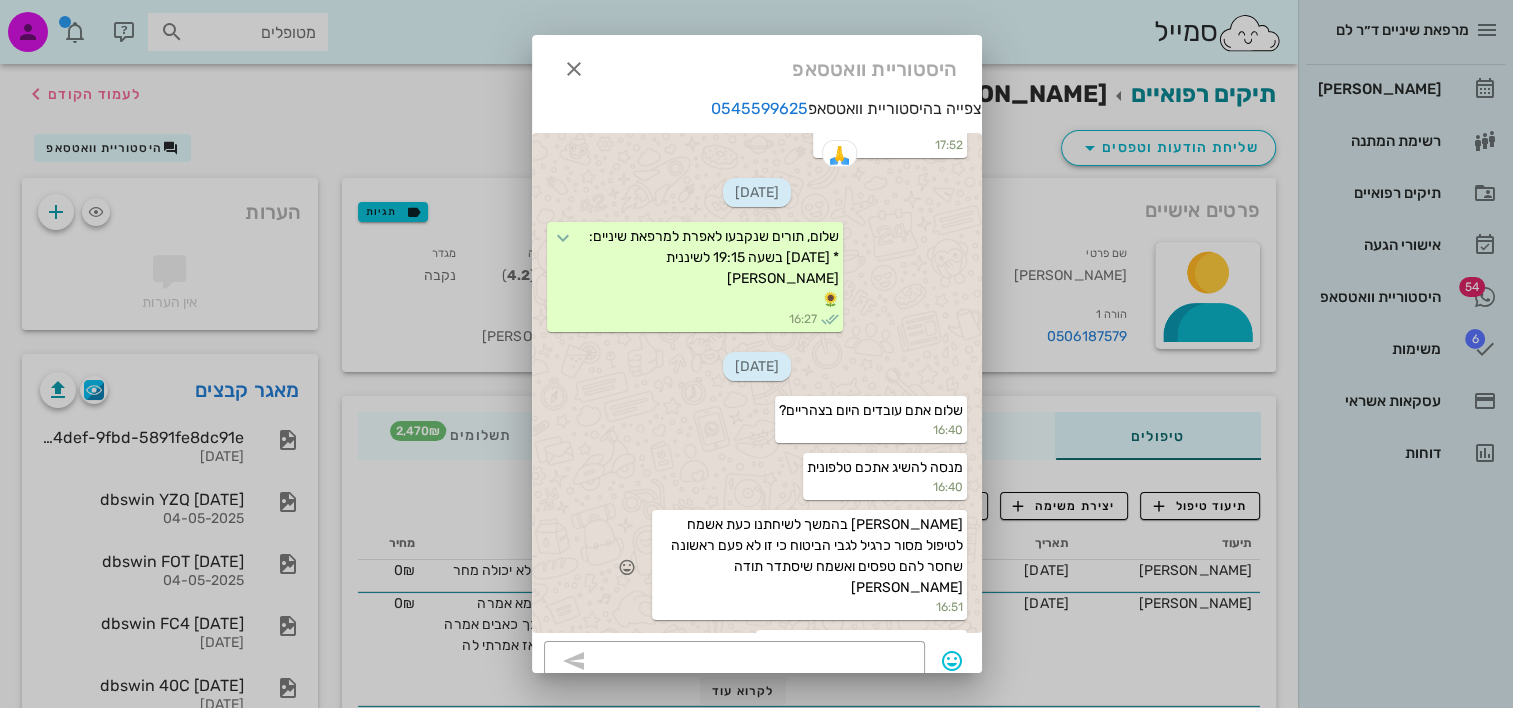 scroll, scrollTop: 9153, scrollLeft: 0, axis: vertical 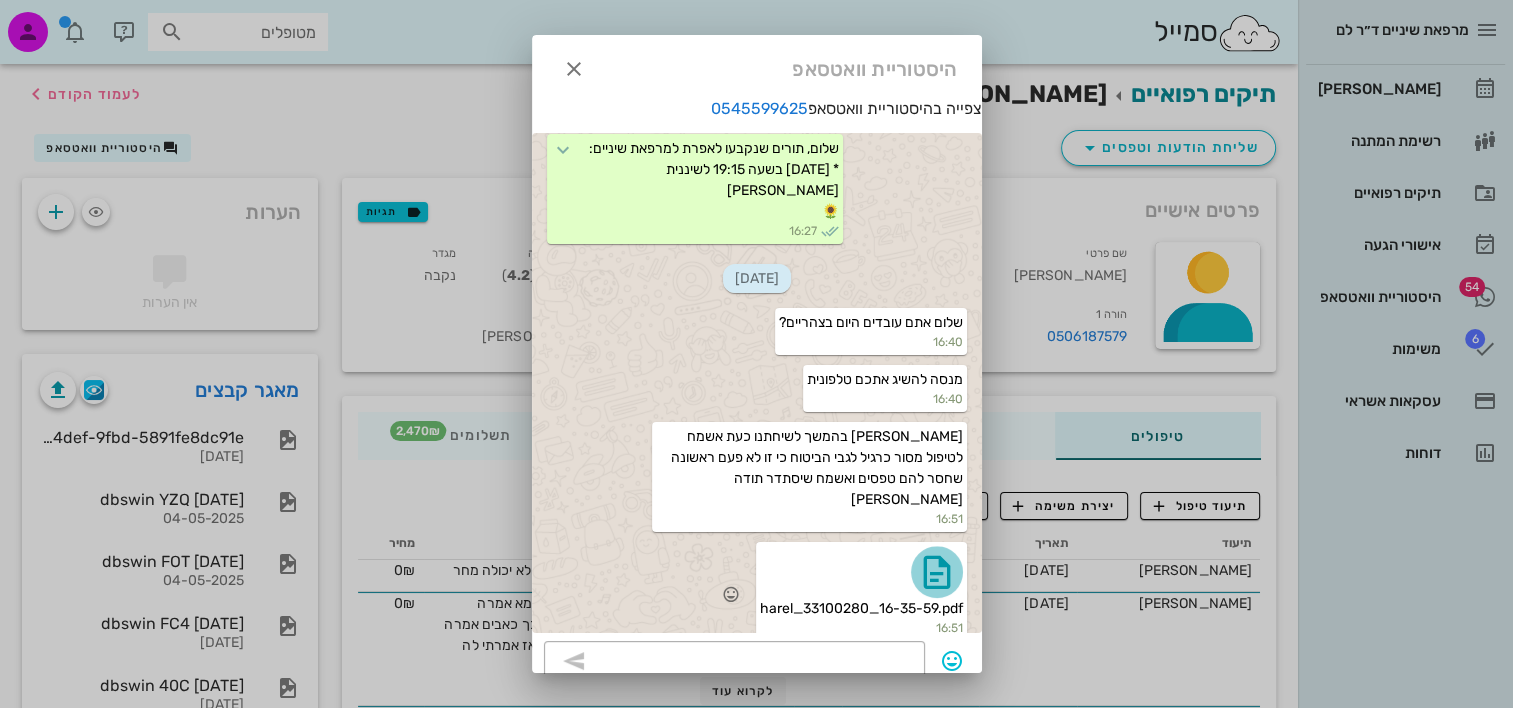click at bounding box center (937, 572) 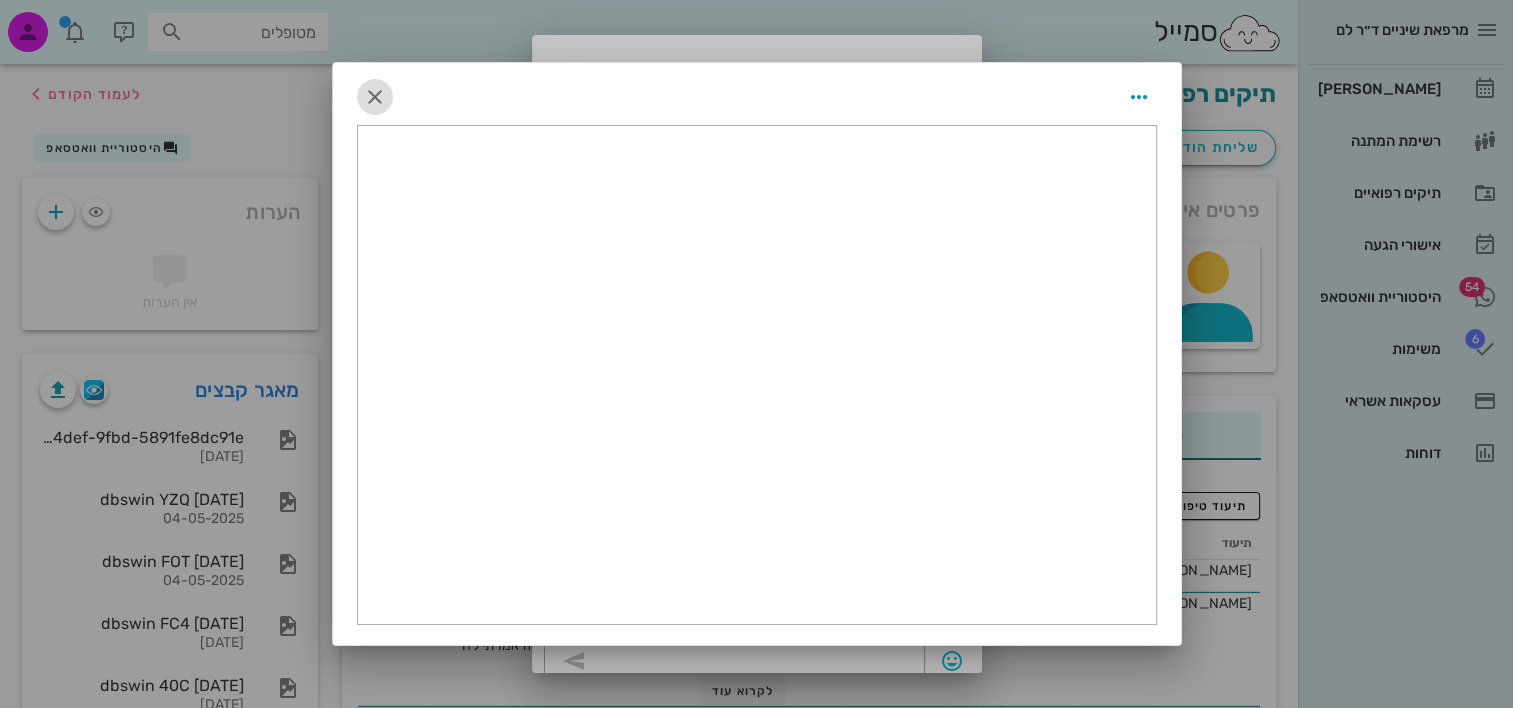 click at bounding box center (375, 97) 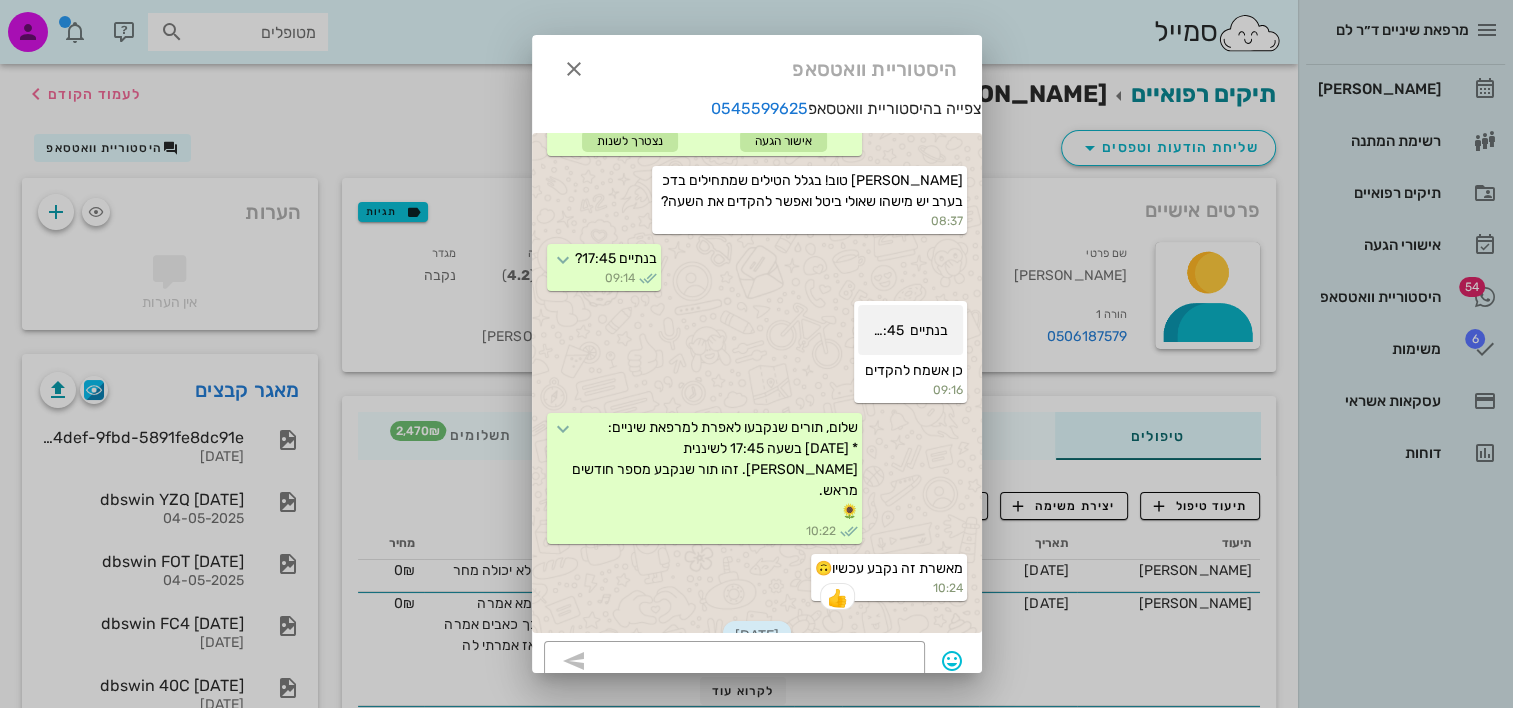 scroll, scrollTop: 8153, scrollLeft: 0, axis: vertical 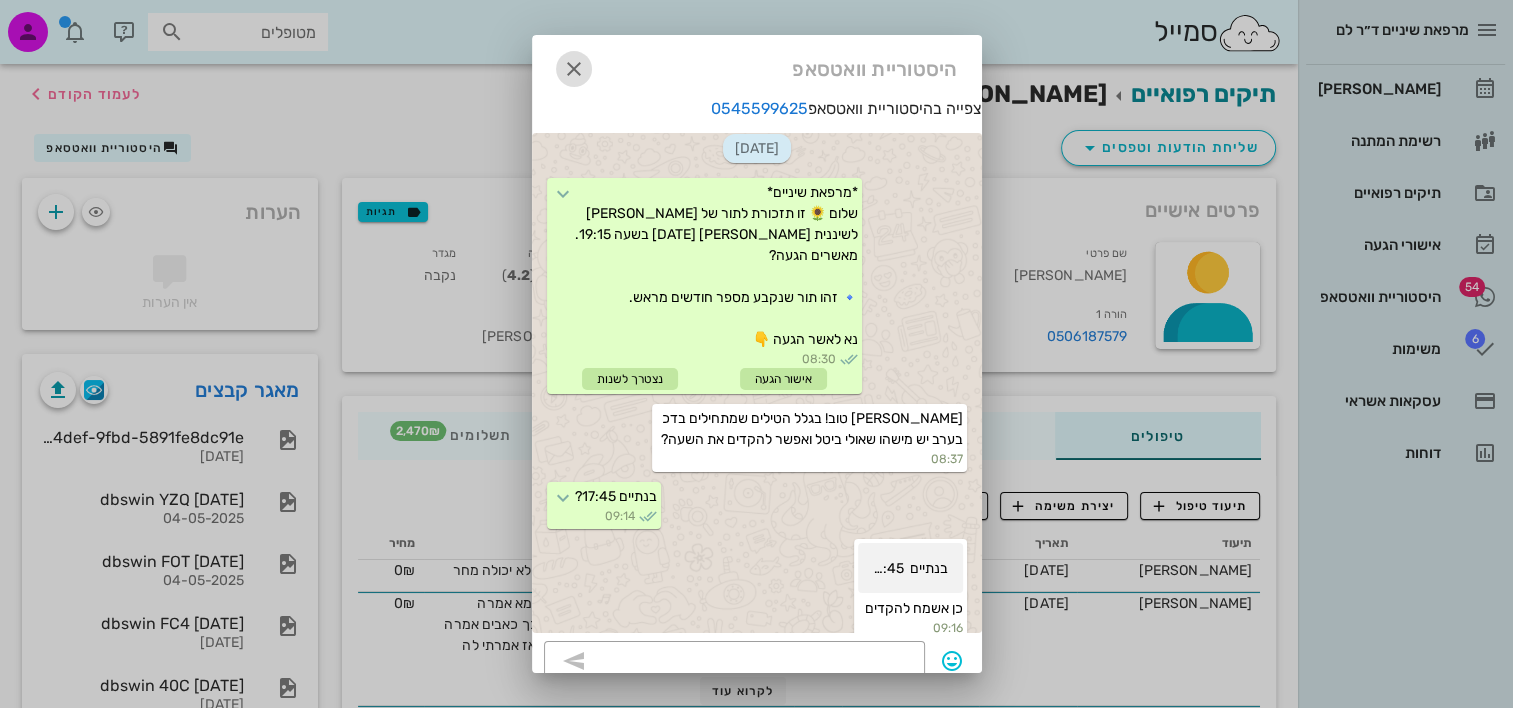 click at bounding box center (574, 69) 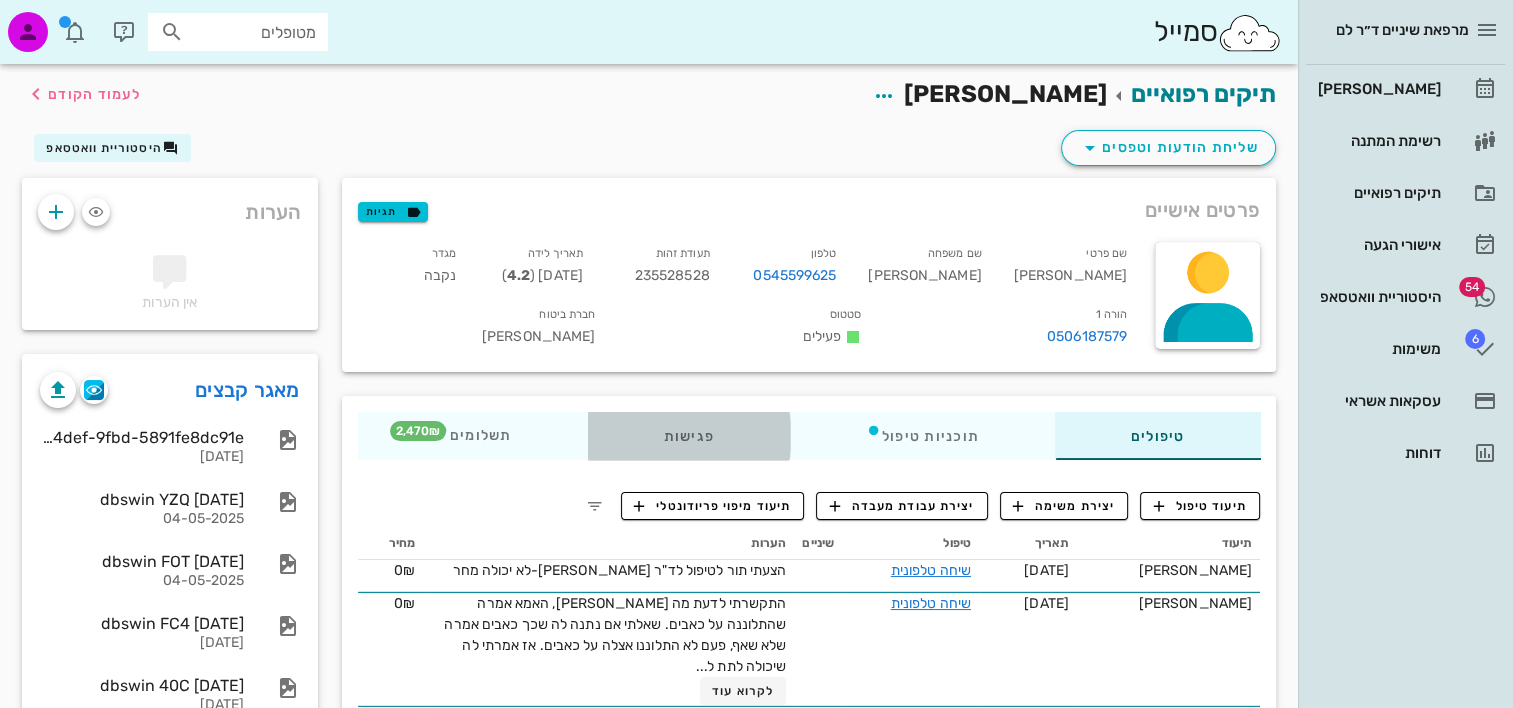 click on "פגישות" at bounding box center [688, 436] 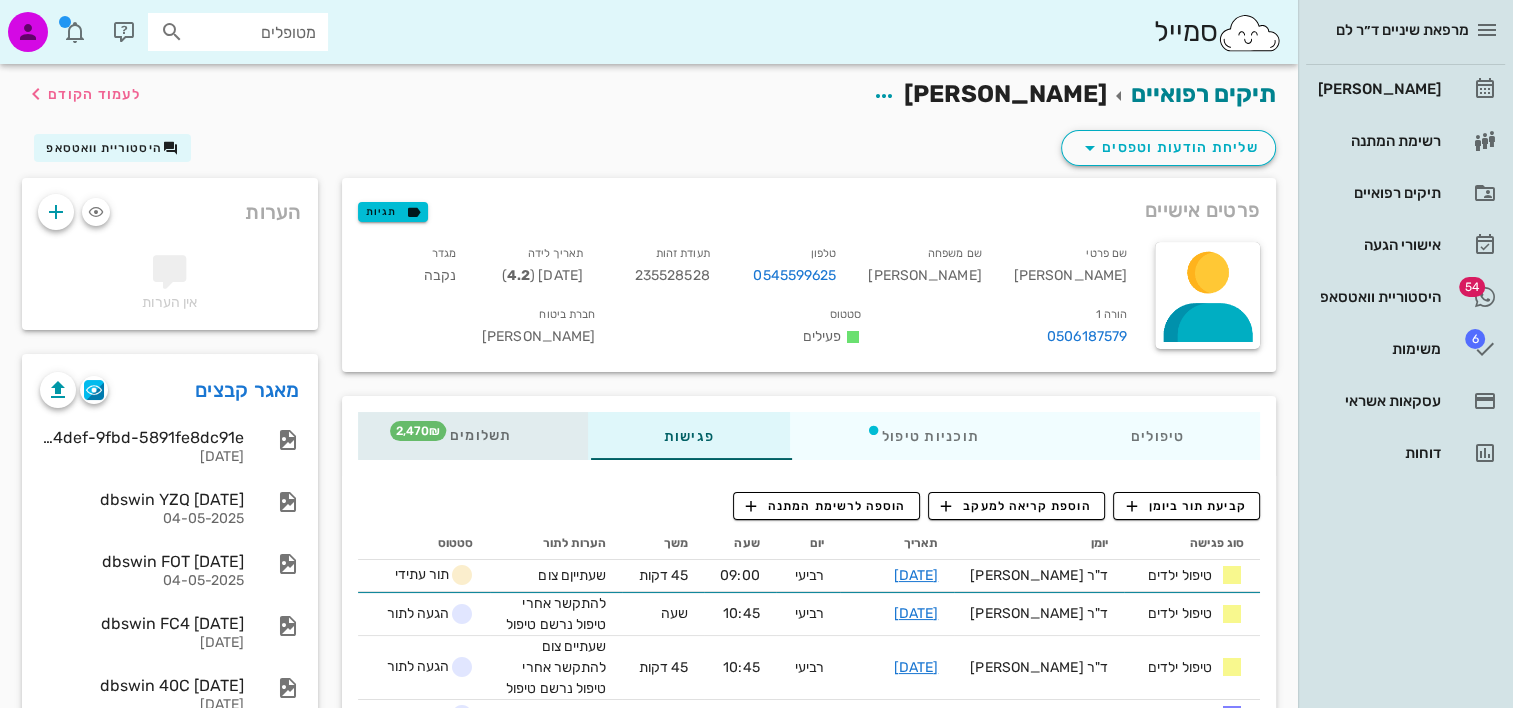 click on "תשלומים
2,470₪" at bounding box center [472, 436] 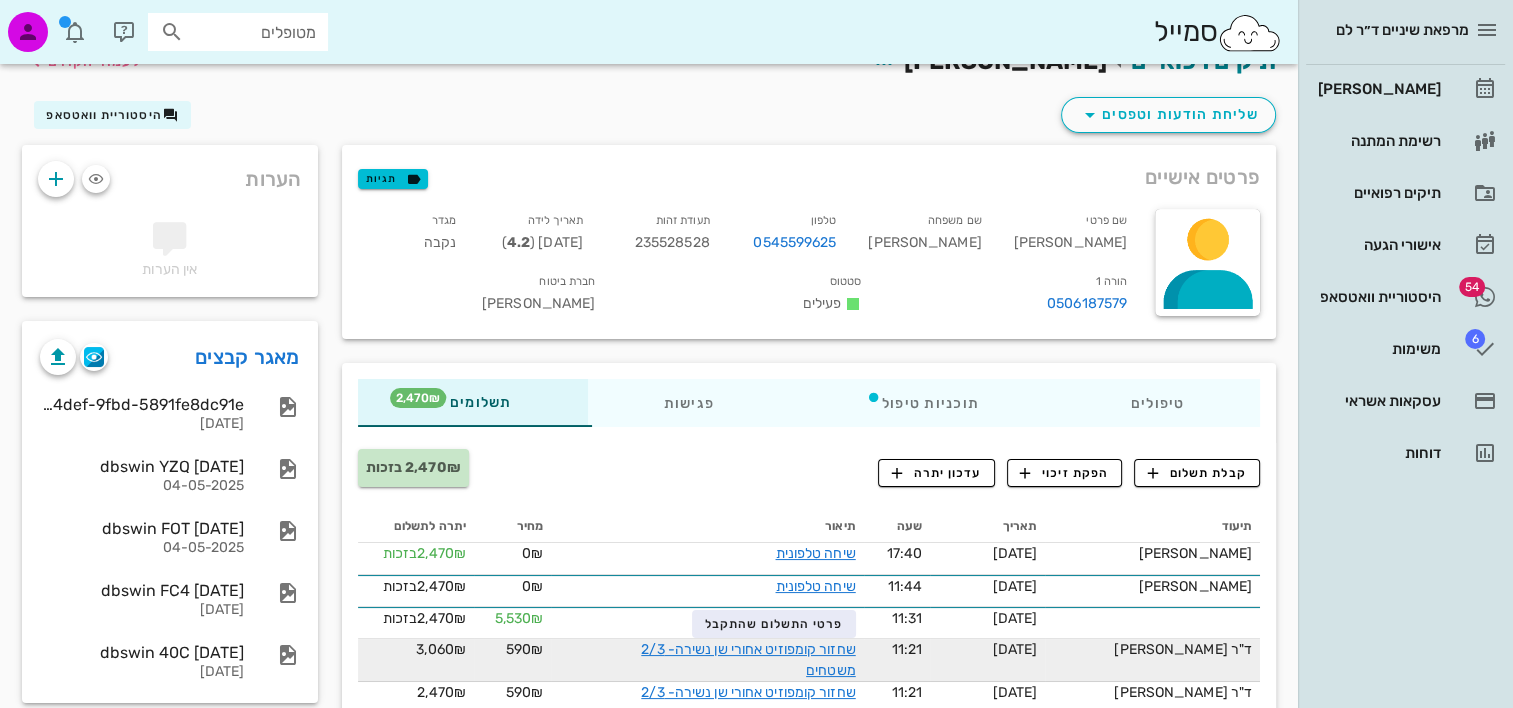 scroll, scrollTop: 0, scrollLeft: 0, axis: both 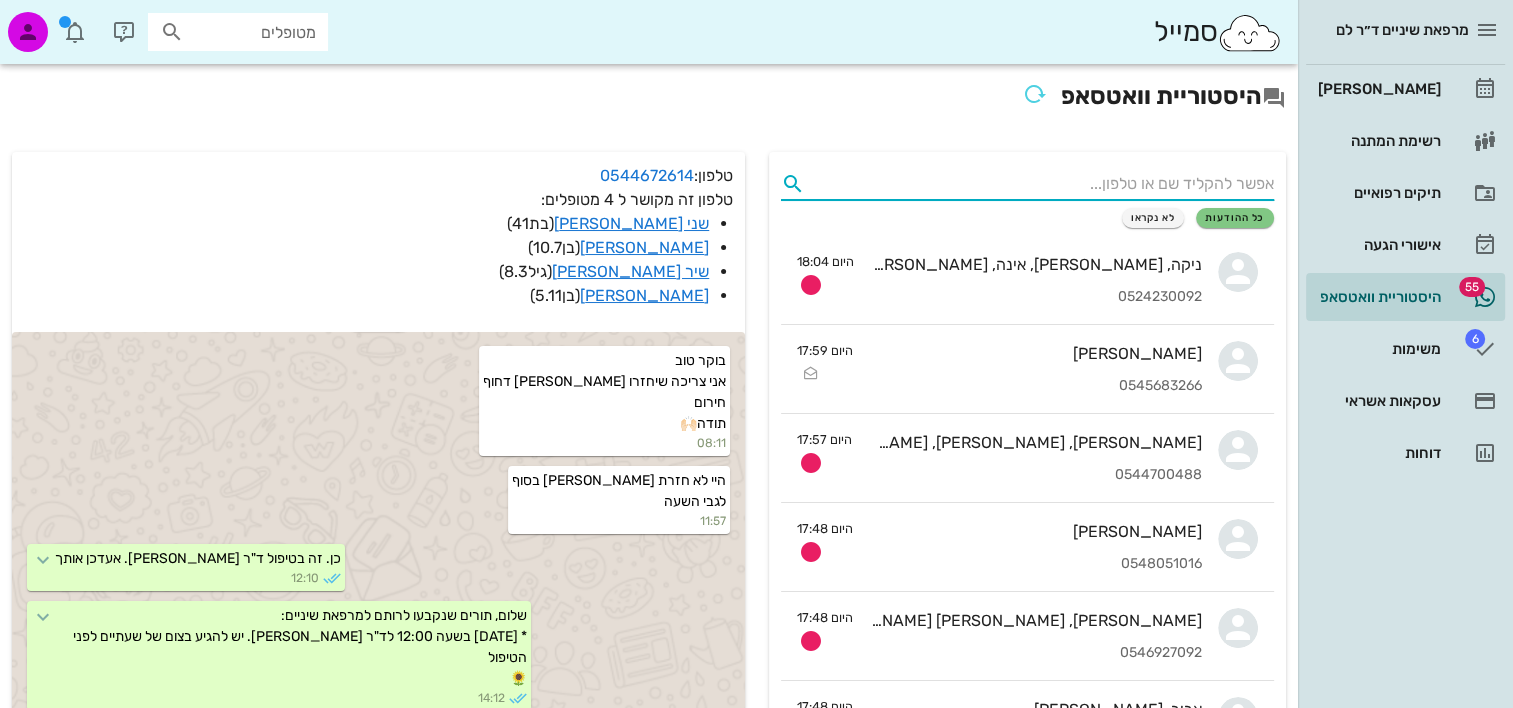 click at bounding box center [1043, 184] 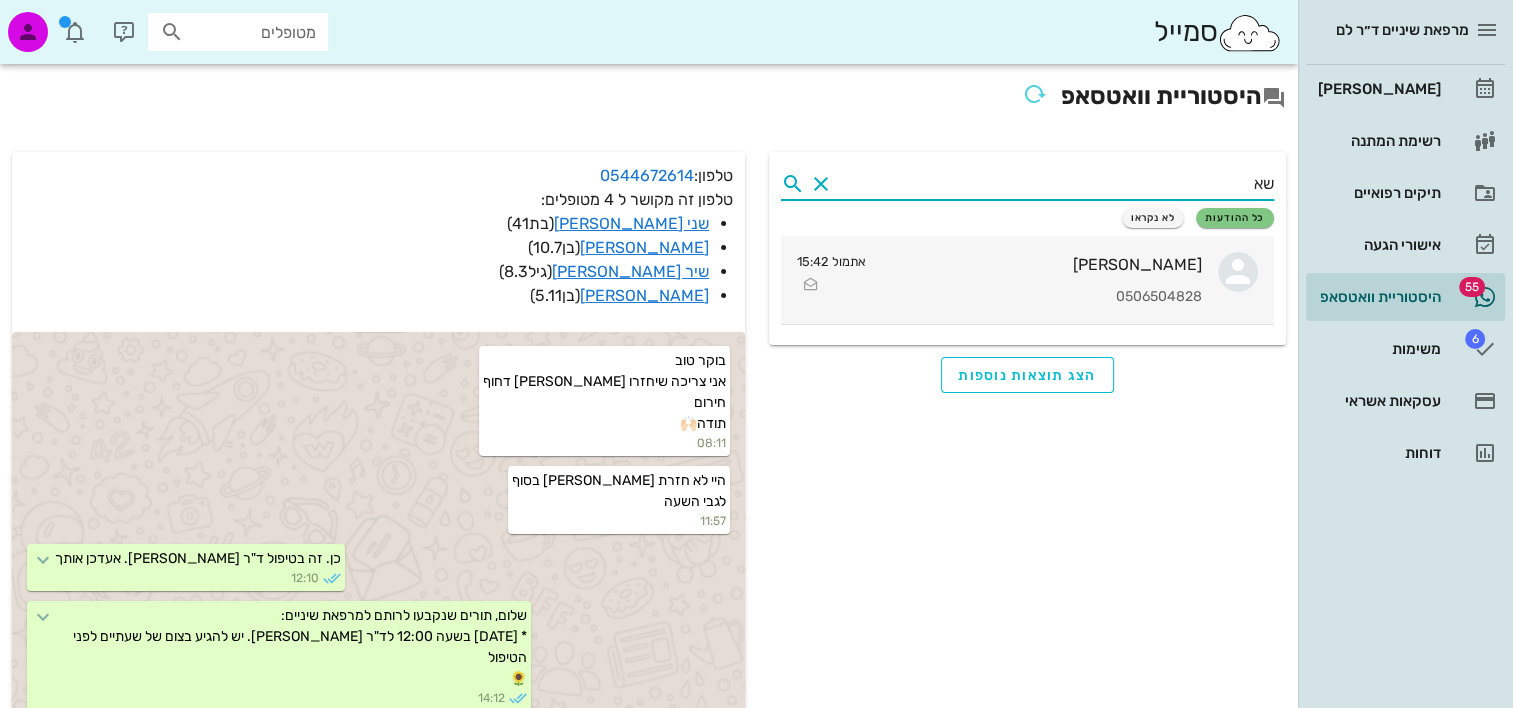type on "שא" 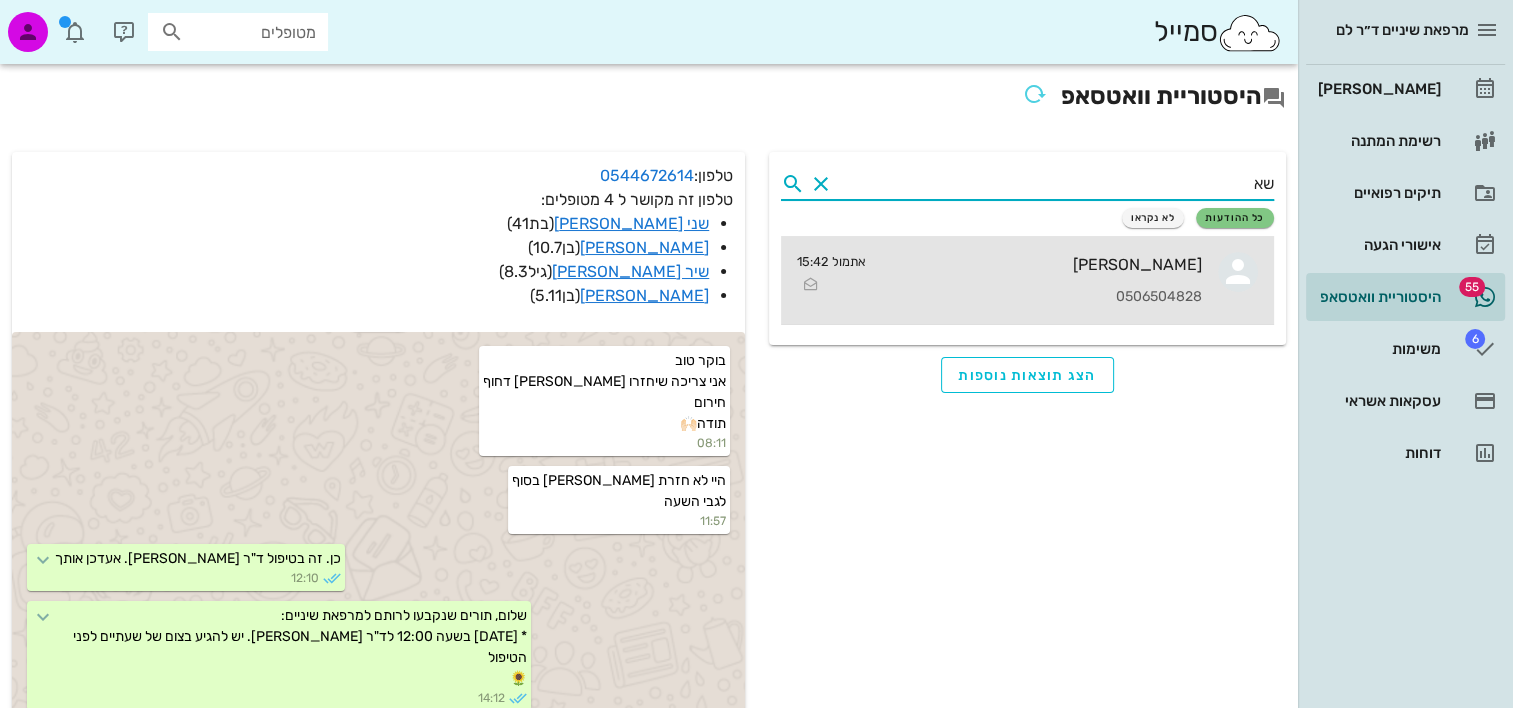 click on "[PERSON_NAME] 0506504828" at bounding box center [1042, 280] 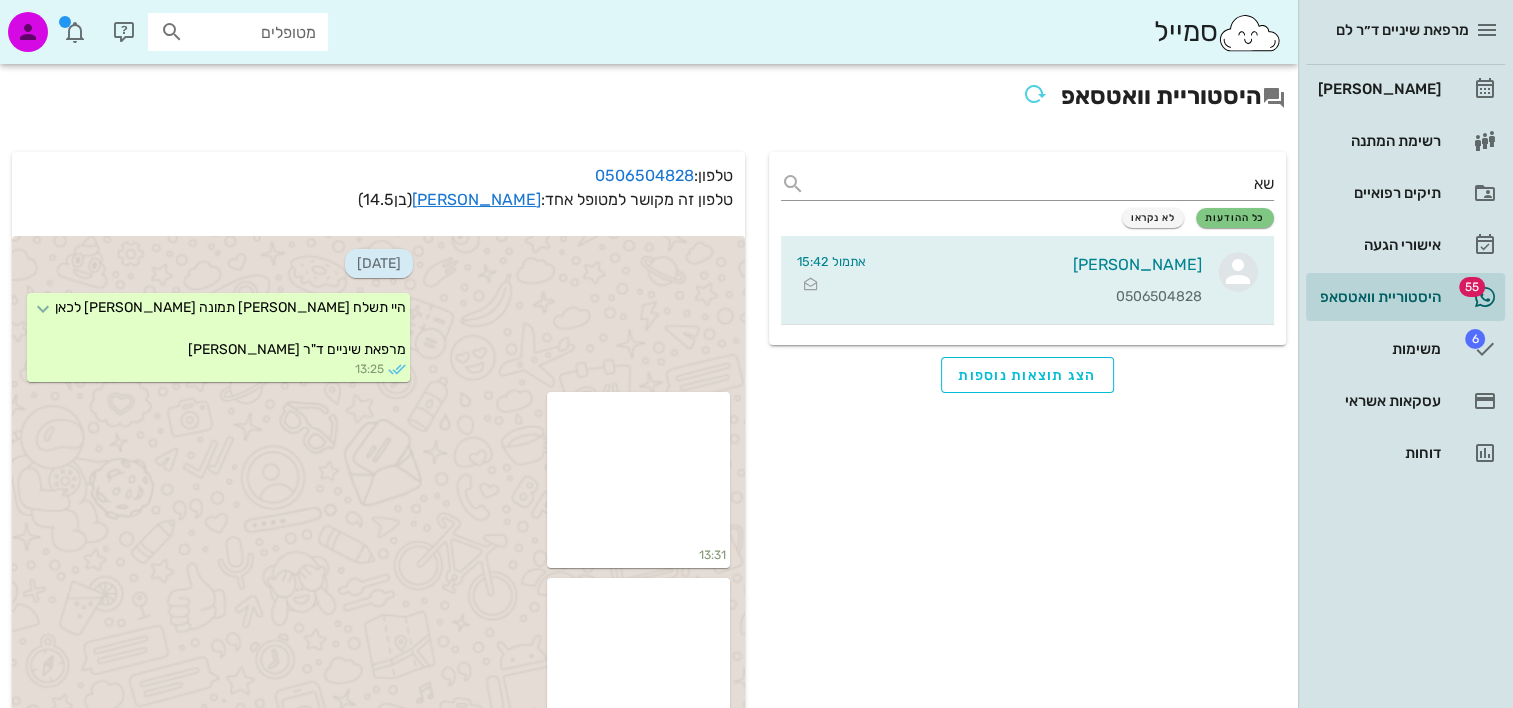 scroll, scrollTop: 1260, scrollLeft: 0, axis: vertical 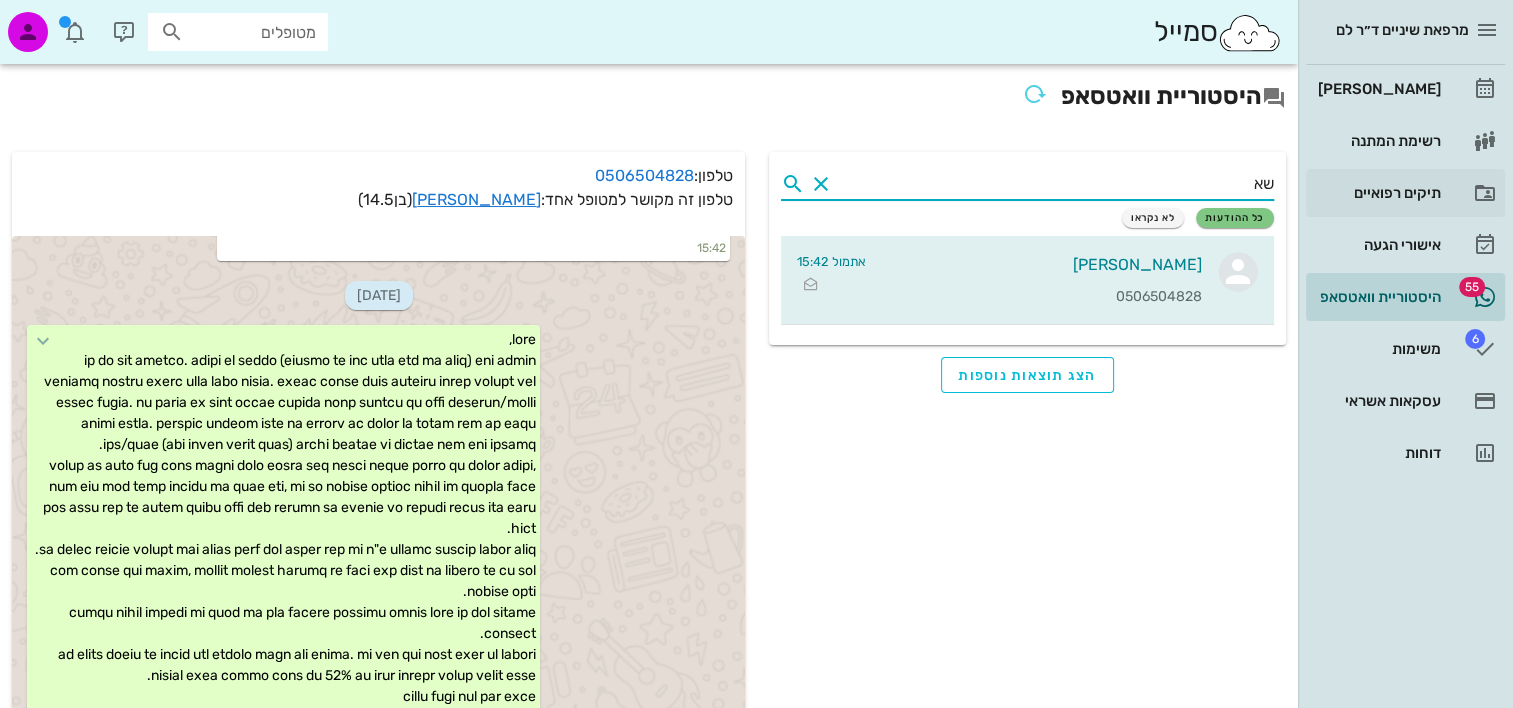 drag, startPoint x: 1285, startPoint y: 190, endPoint x: 1498, endPoint y: 187, distance: 213.02112 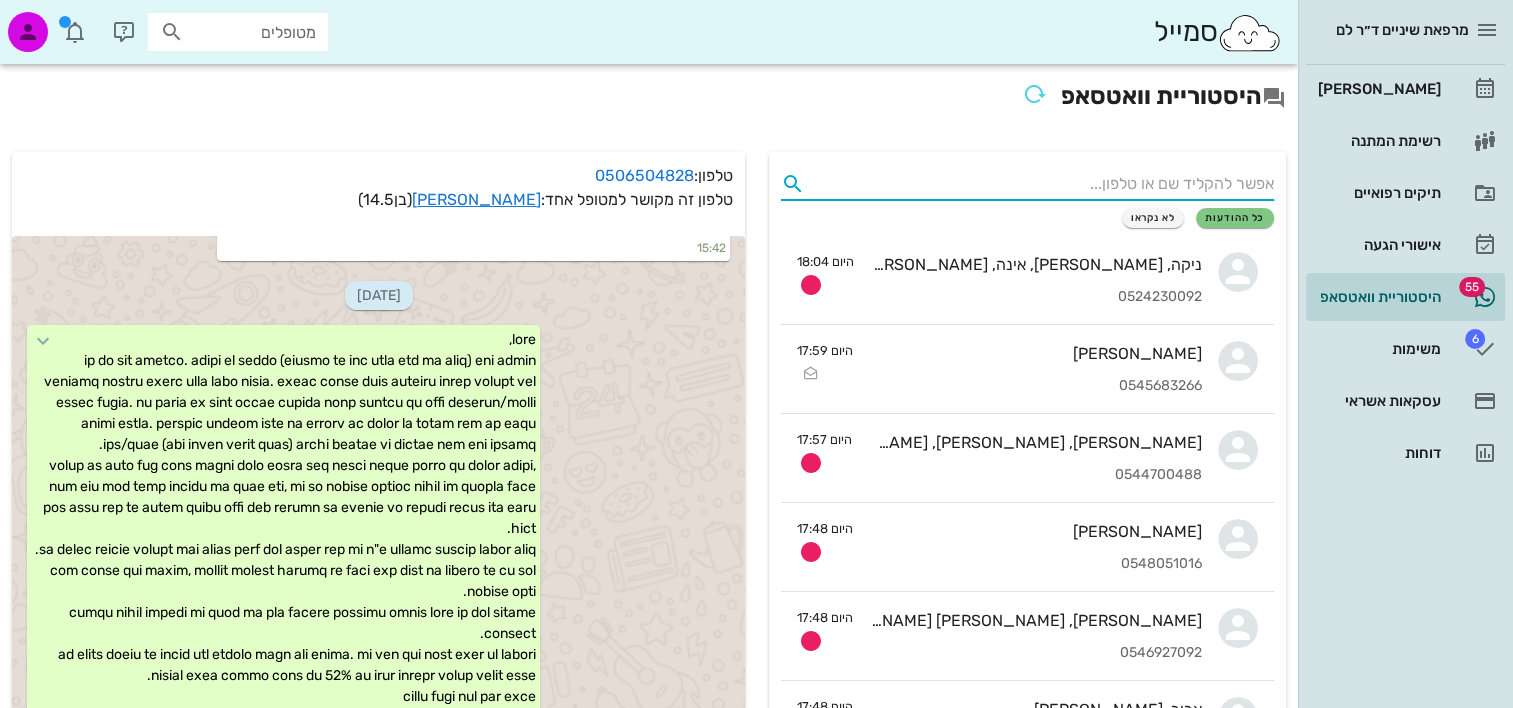type 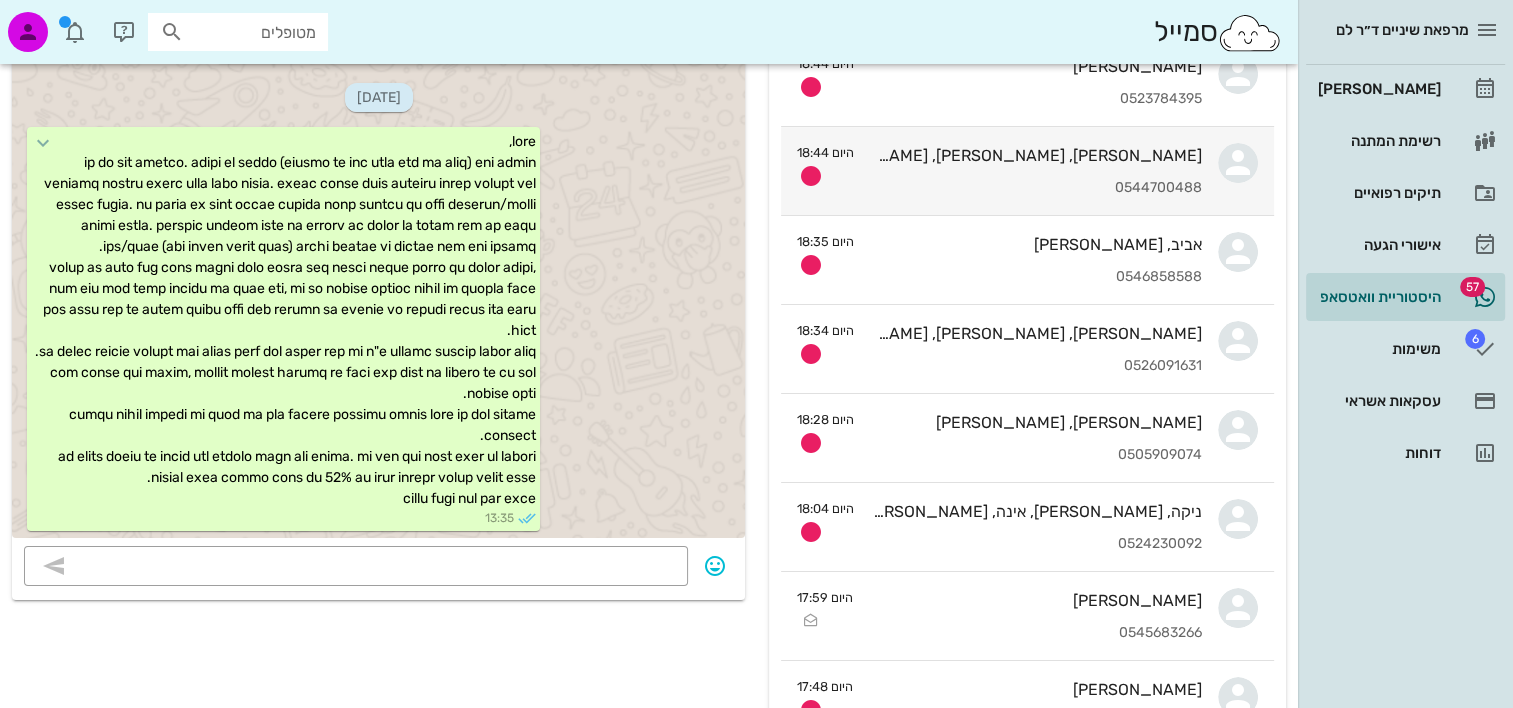 scroll, scrollTop: 0, scrollLeft: 0, axis: both 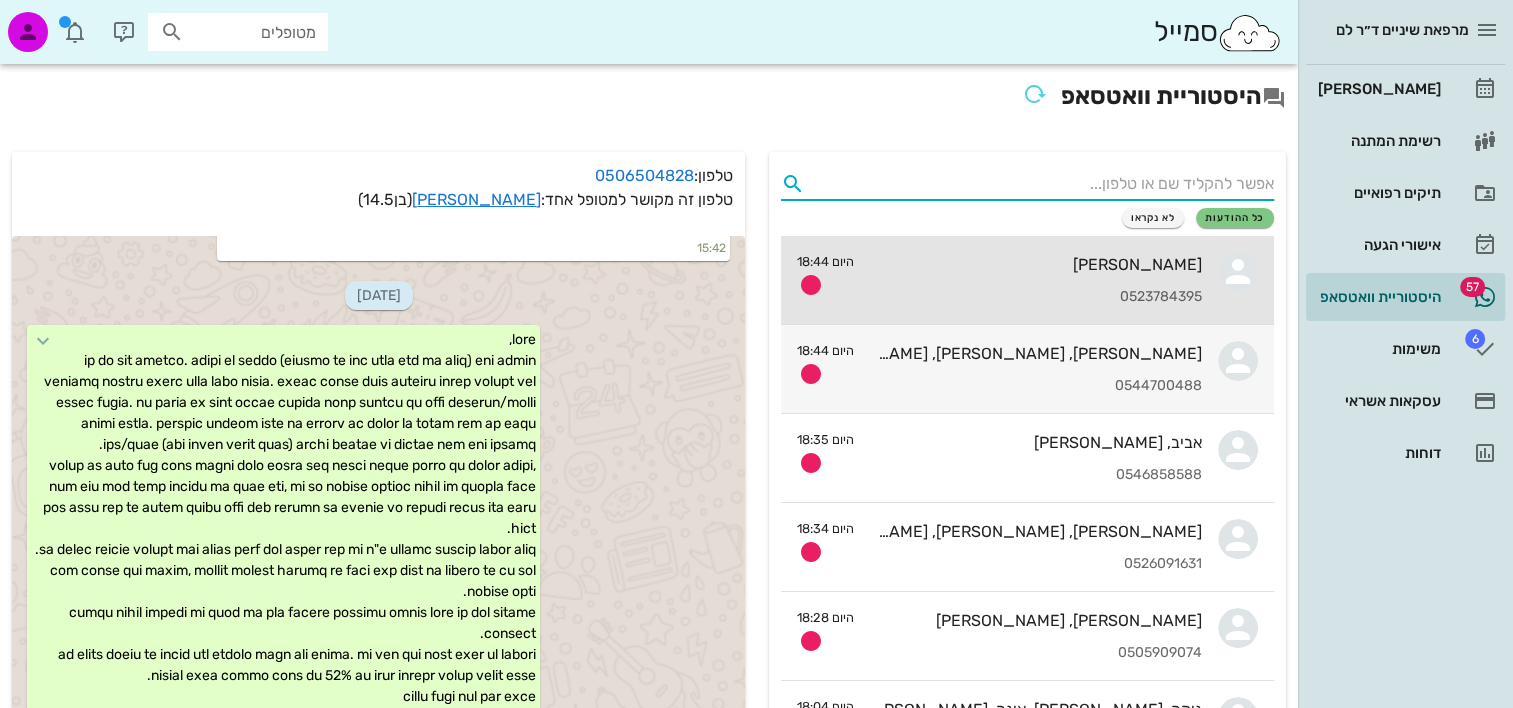 drag, startPoint x: 1106, startPoint y: 289, endPoint x: 1017, endPoint y: 381, distance: 128.0039 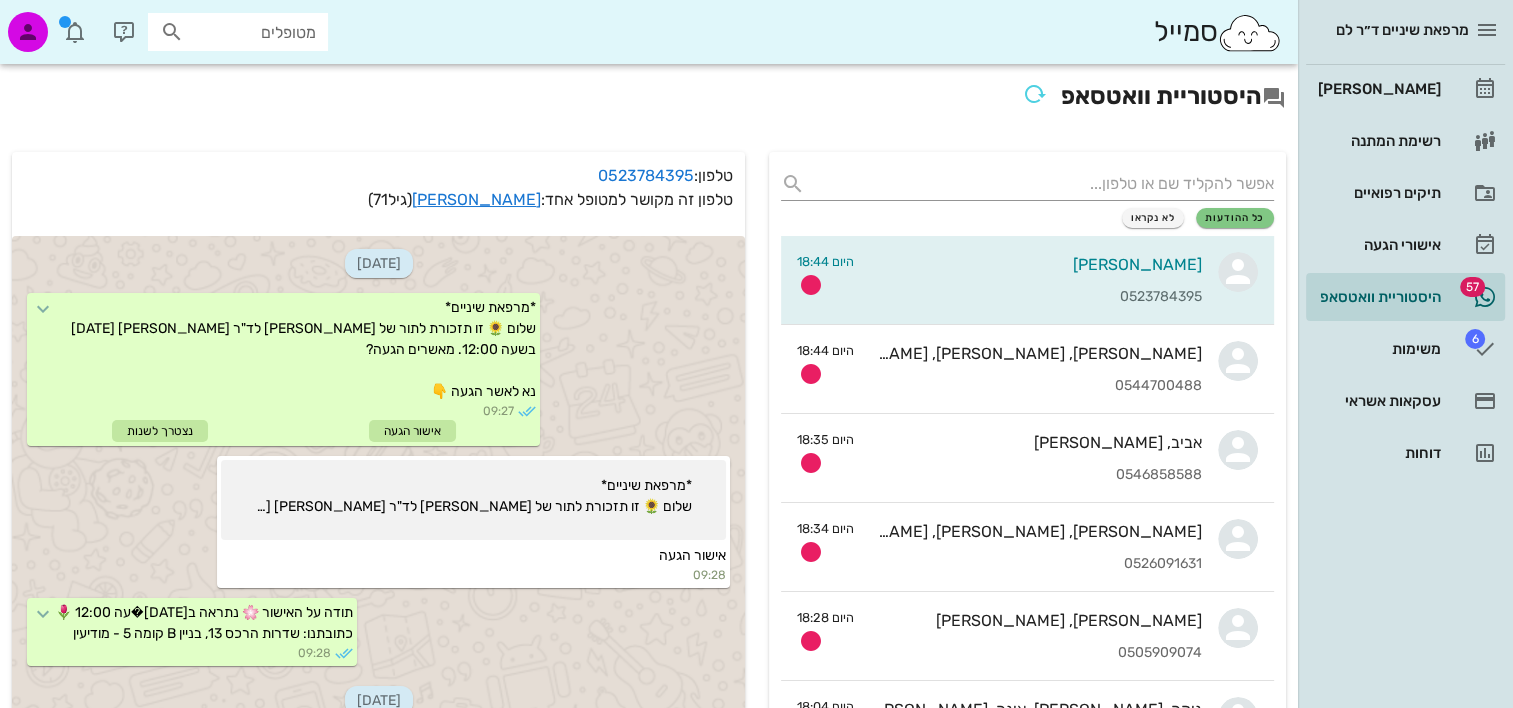 scroll, scrollTop: 1928, scrollLeft: 0, axis: vertical 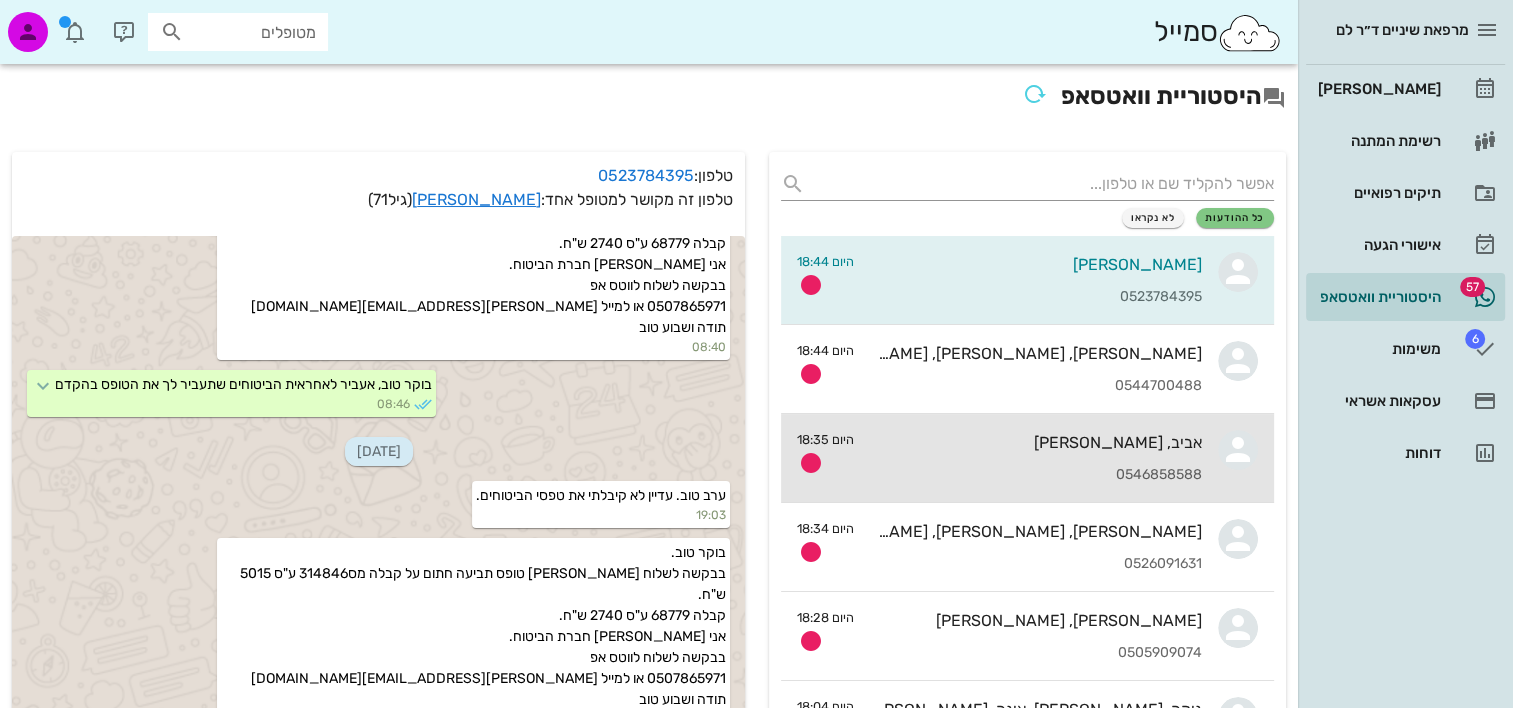 click on "אביב, [PERSON_NAME] 0546858588" at bounding box center (1036, 458) 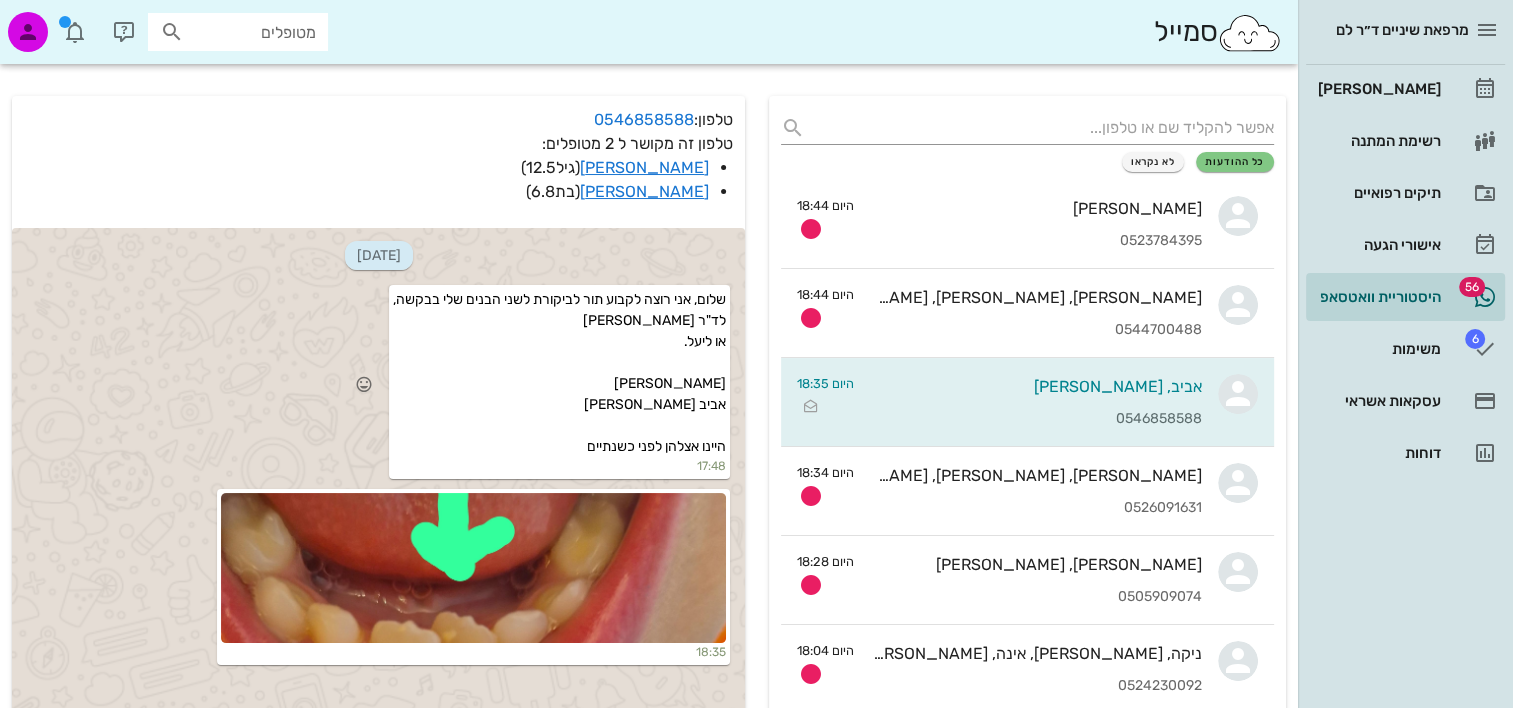 scroll, scrollTop: 100, scrollLeft: 0, axis: vertical 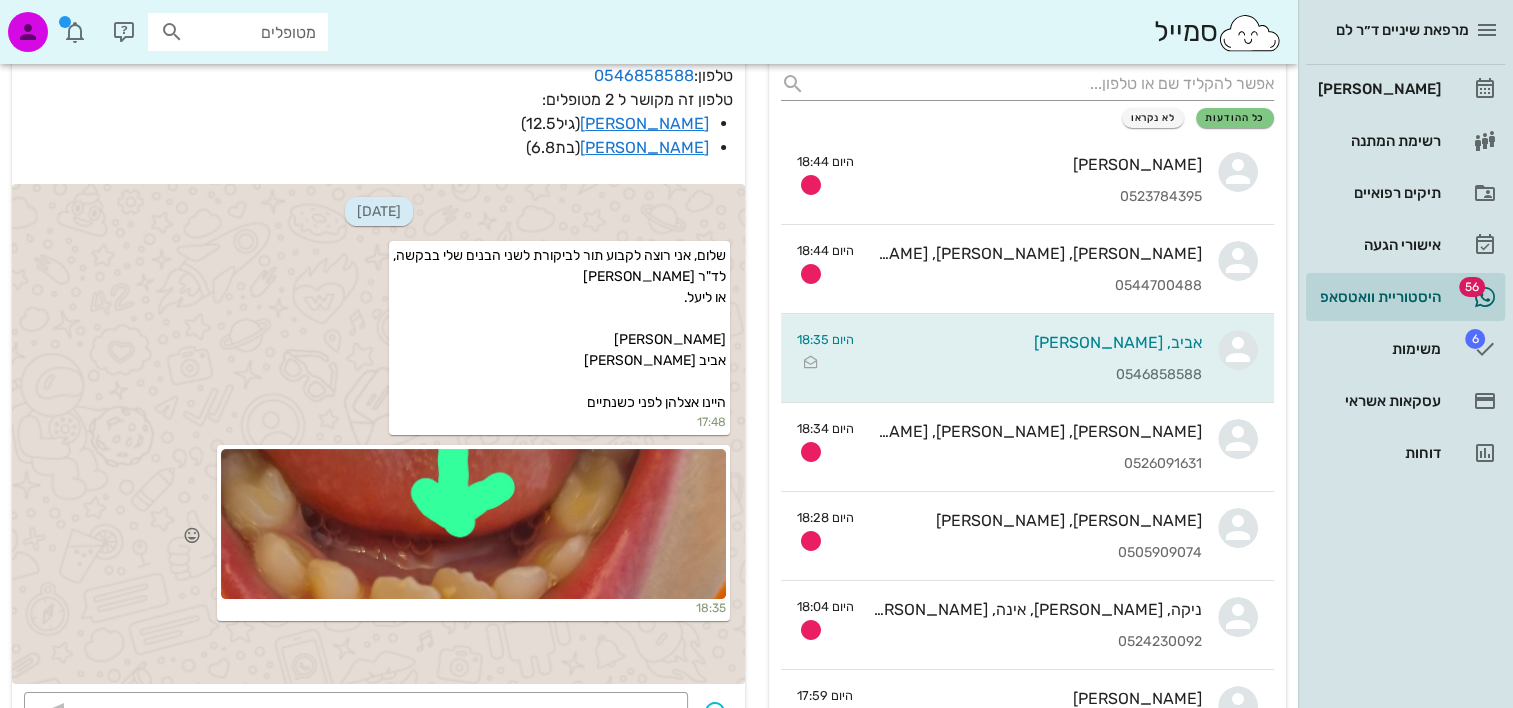 click at bounding box center [473, 524] 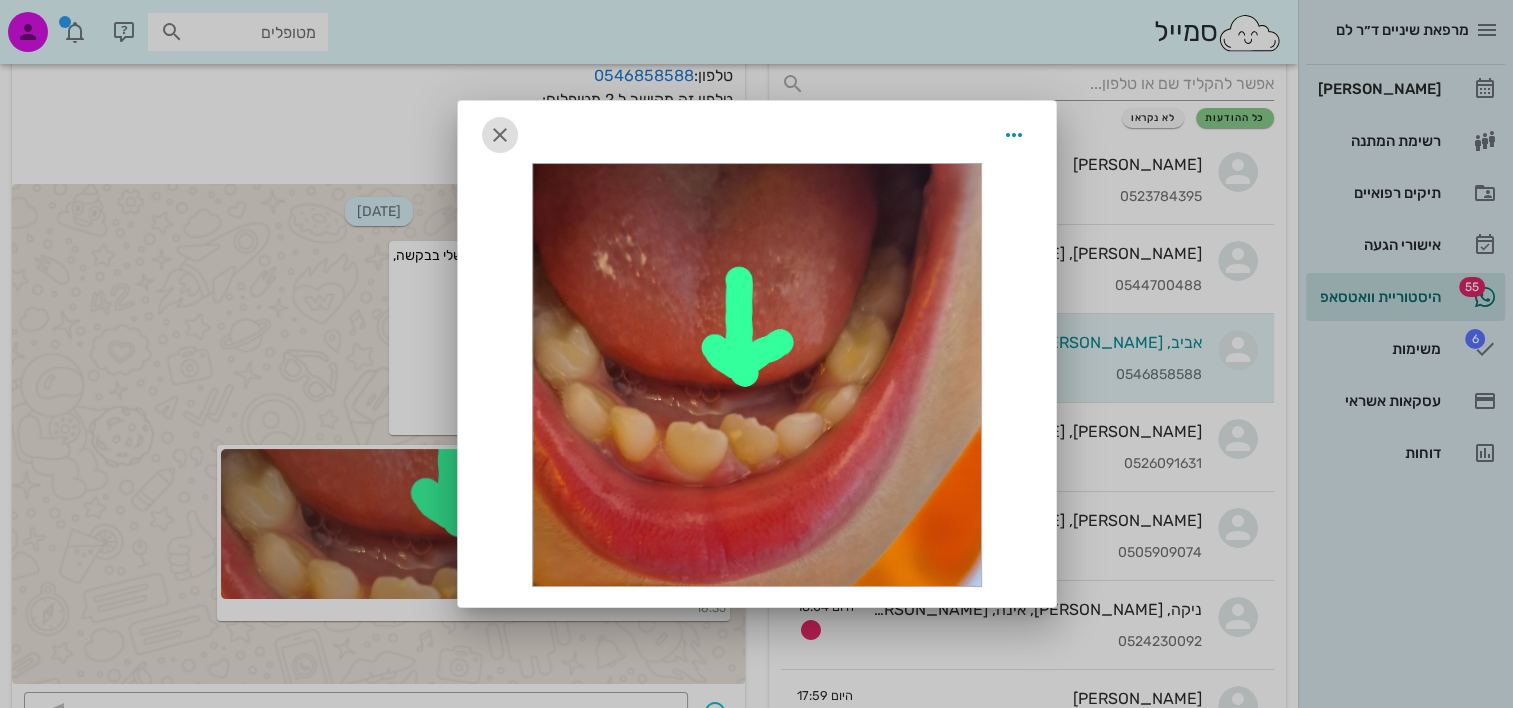 click at bounding box center [500, 135] 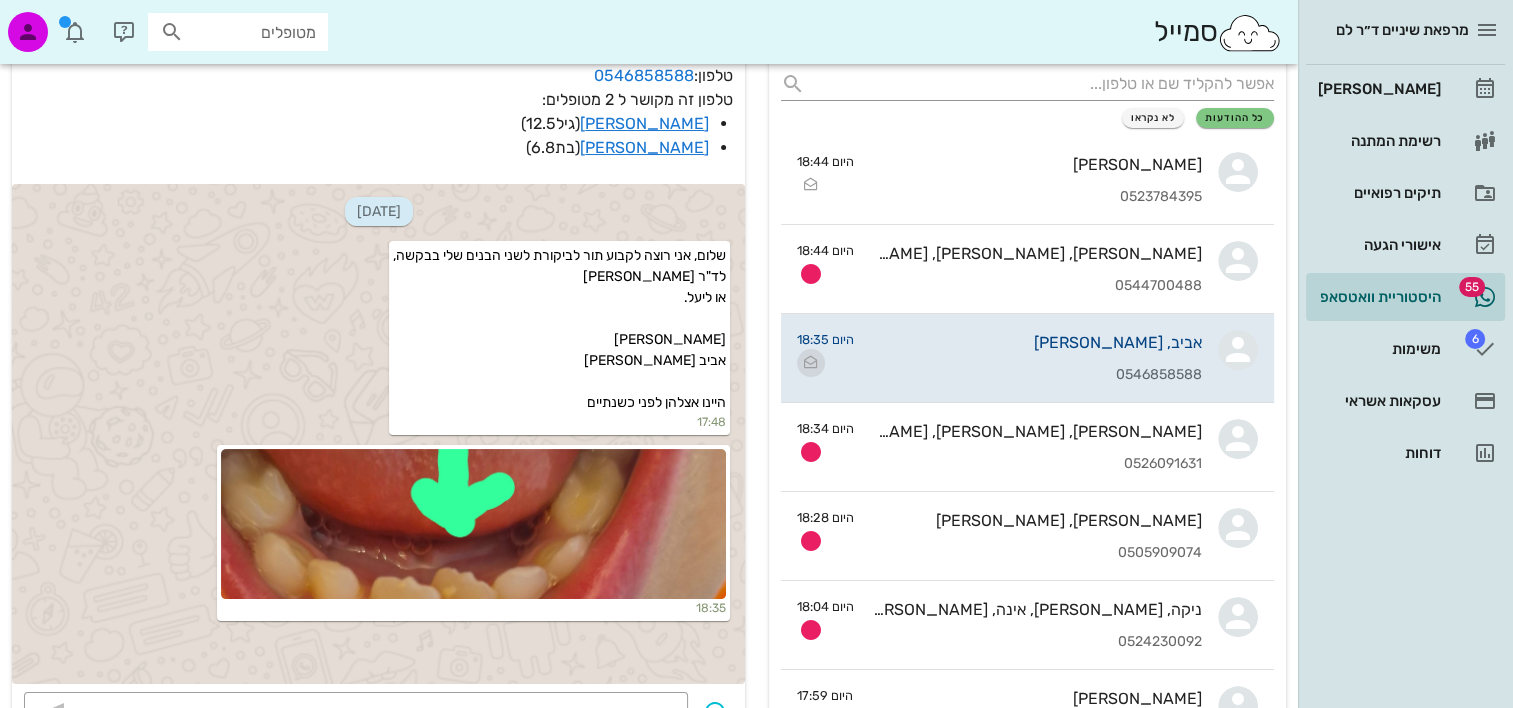 click at bounding box center [811, 363] 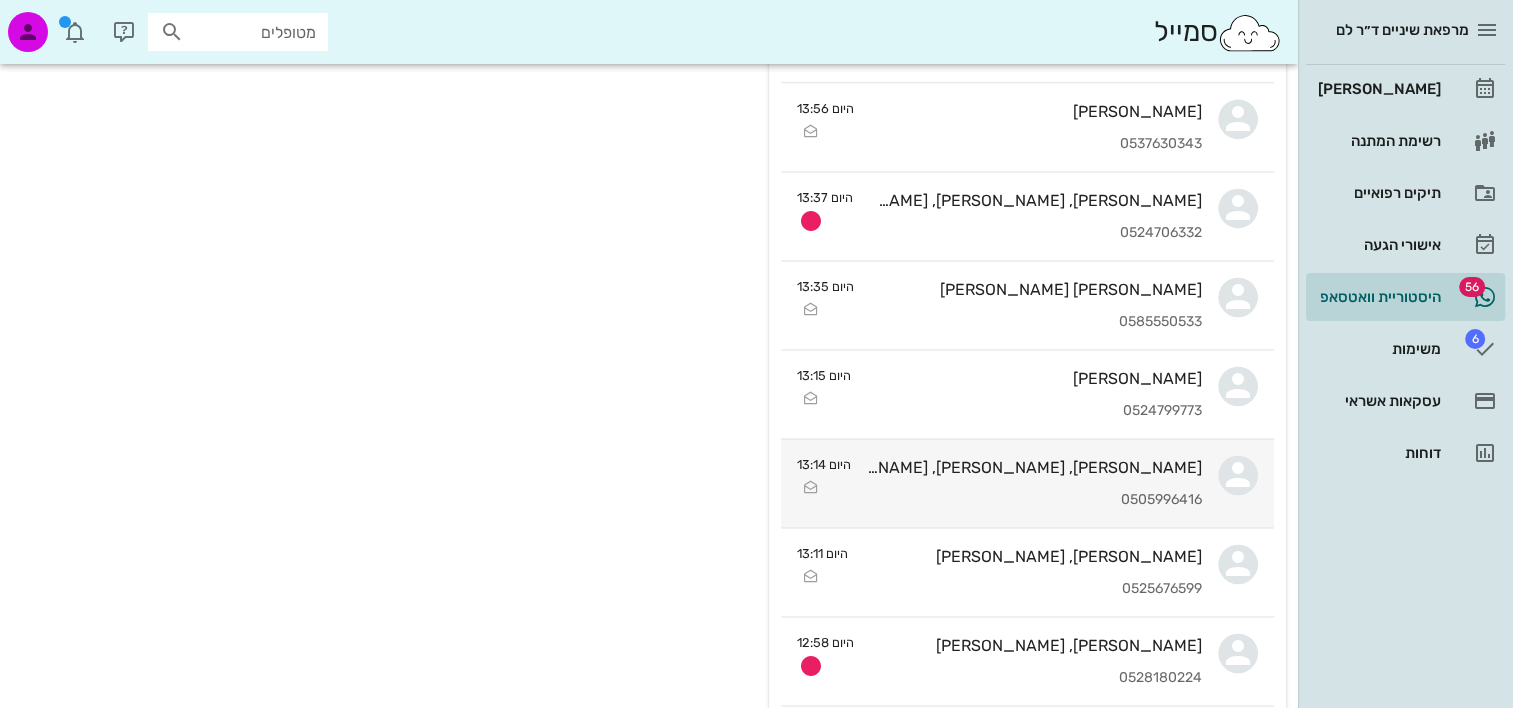 scroll, scrollTop: 2700, scrollLeft: 0, axis: vertical 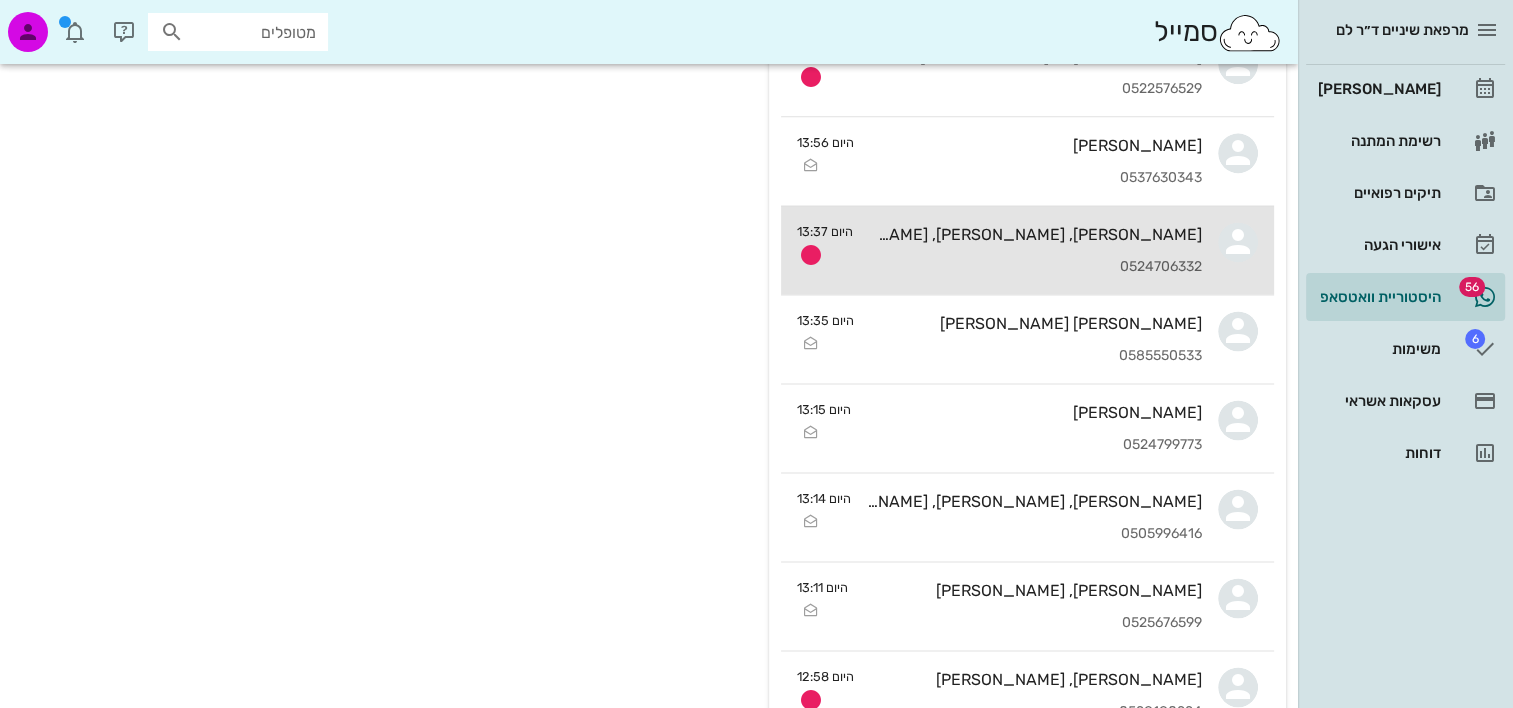 click on "איתמר, נורית, אלון, אלמוג אדן 0524706332" at bounding box center [1035, 250] 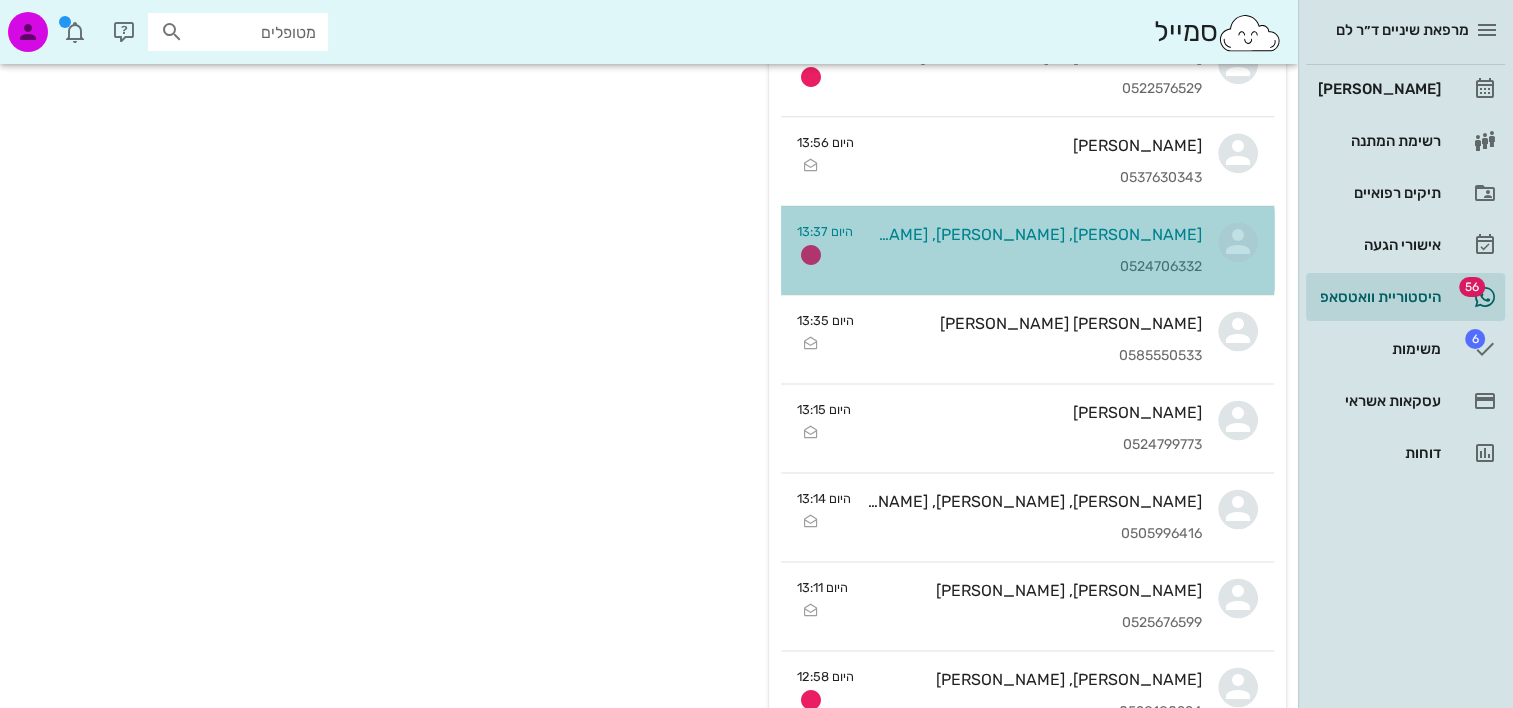 scroll, scrollTop: 0, scrollLeft: 0, axis: both 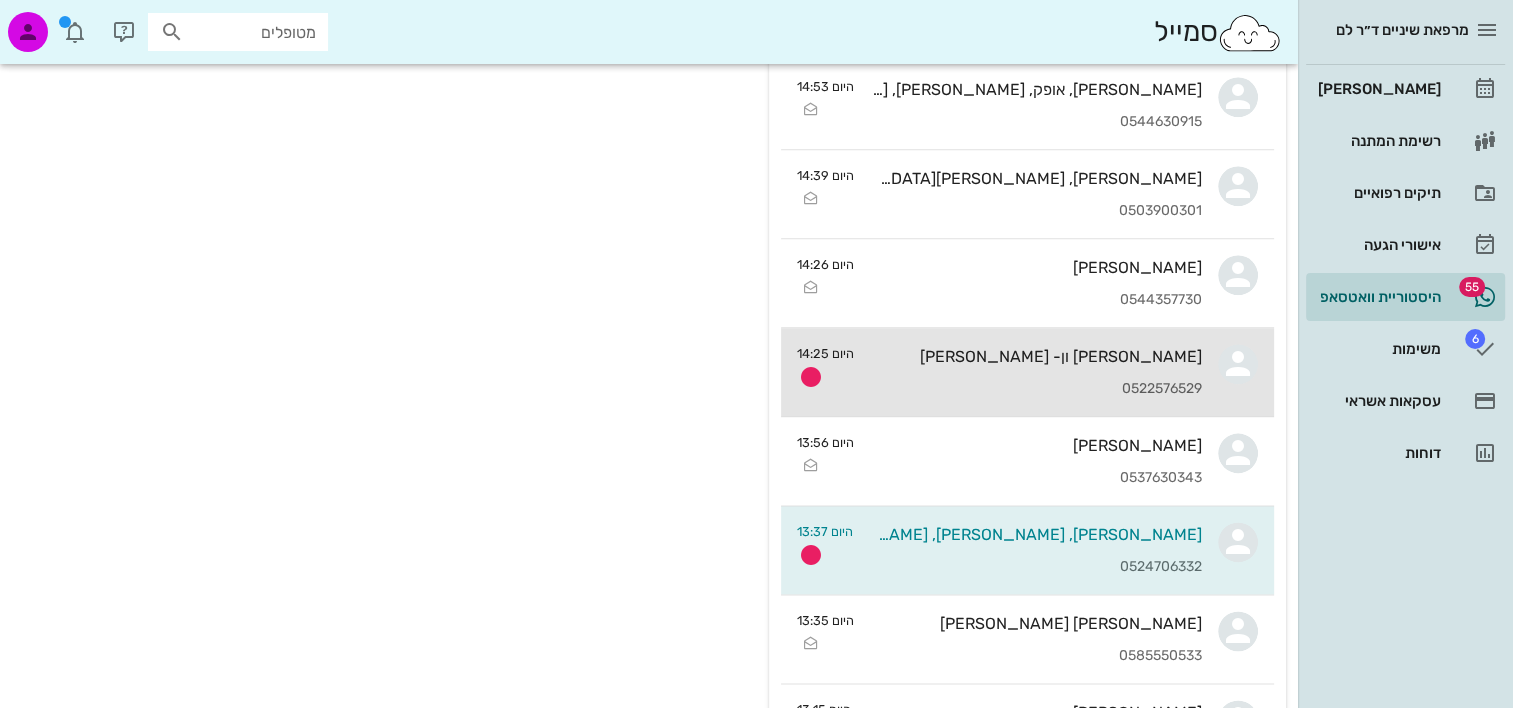 drag, startPoint x: 1069, startPoint y: 359, endPoint x: 876, endPoint y: 395, distance: 196.32881 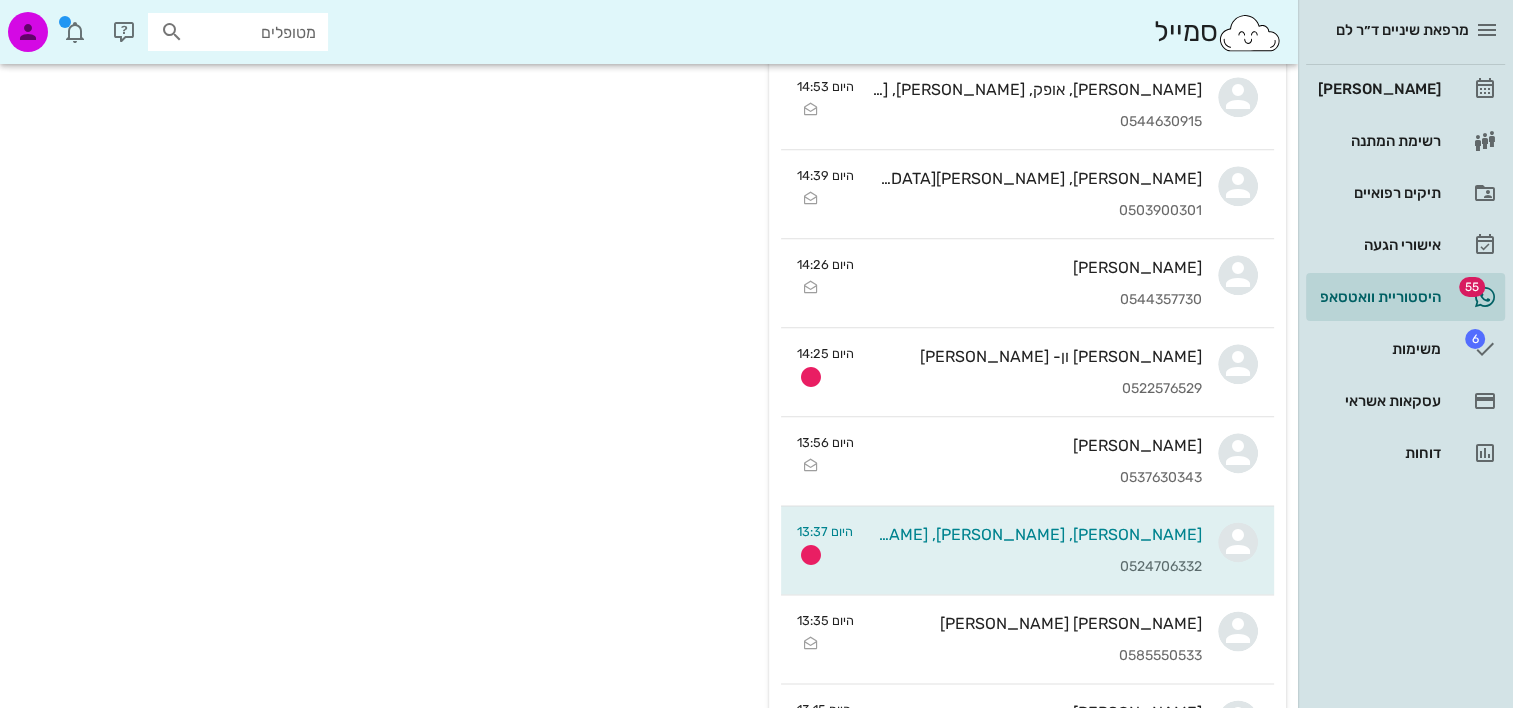 scroll, scrollTop: 0, scrollLeft: 0, axis: both 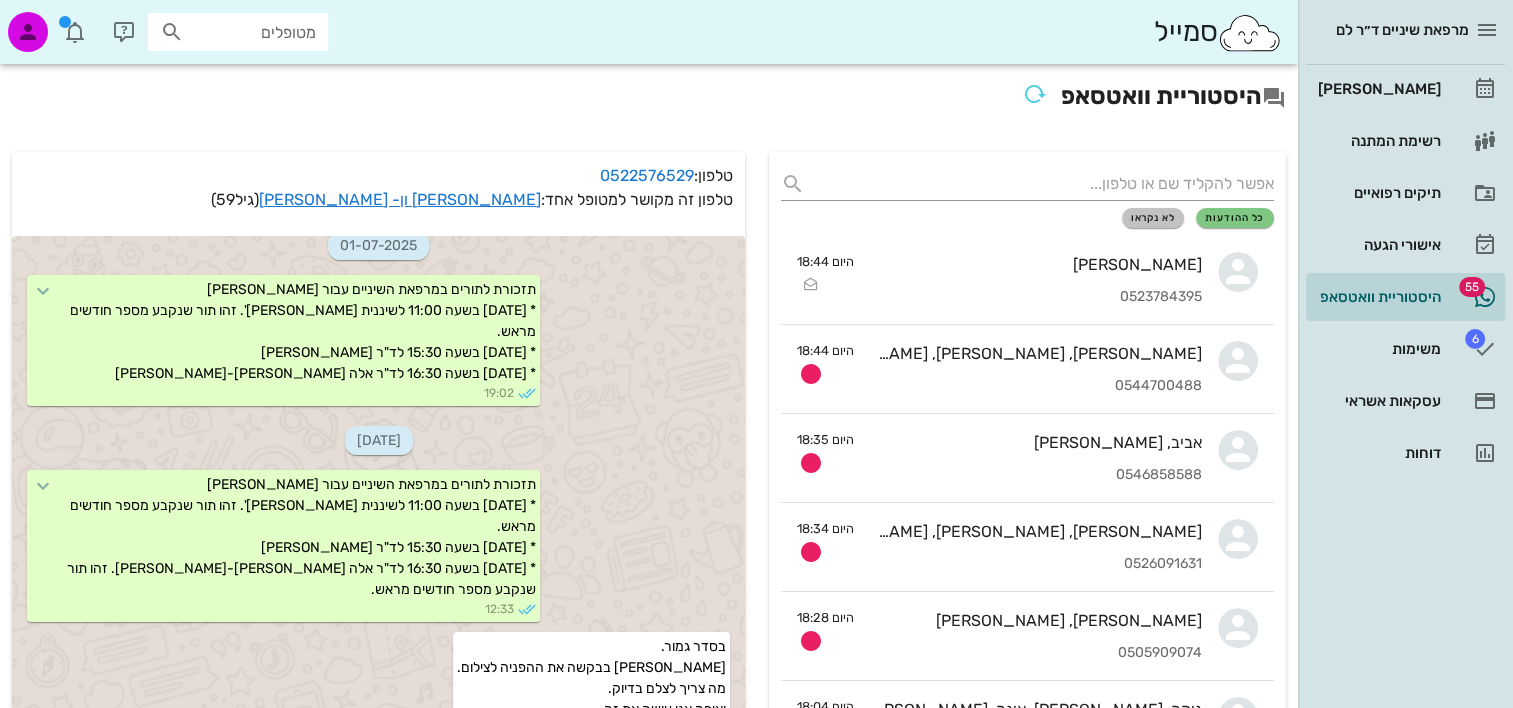 click on "לא נקראו" at bounding box center (1153, 218) 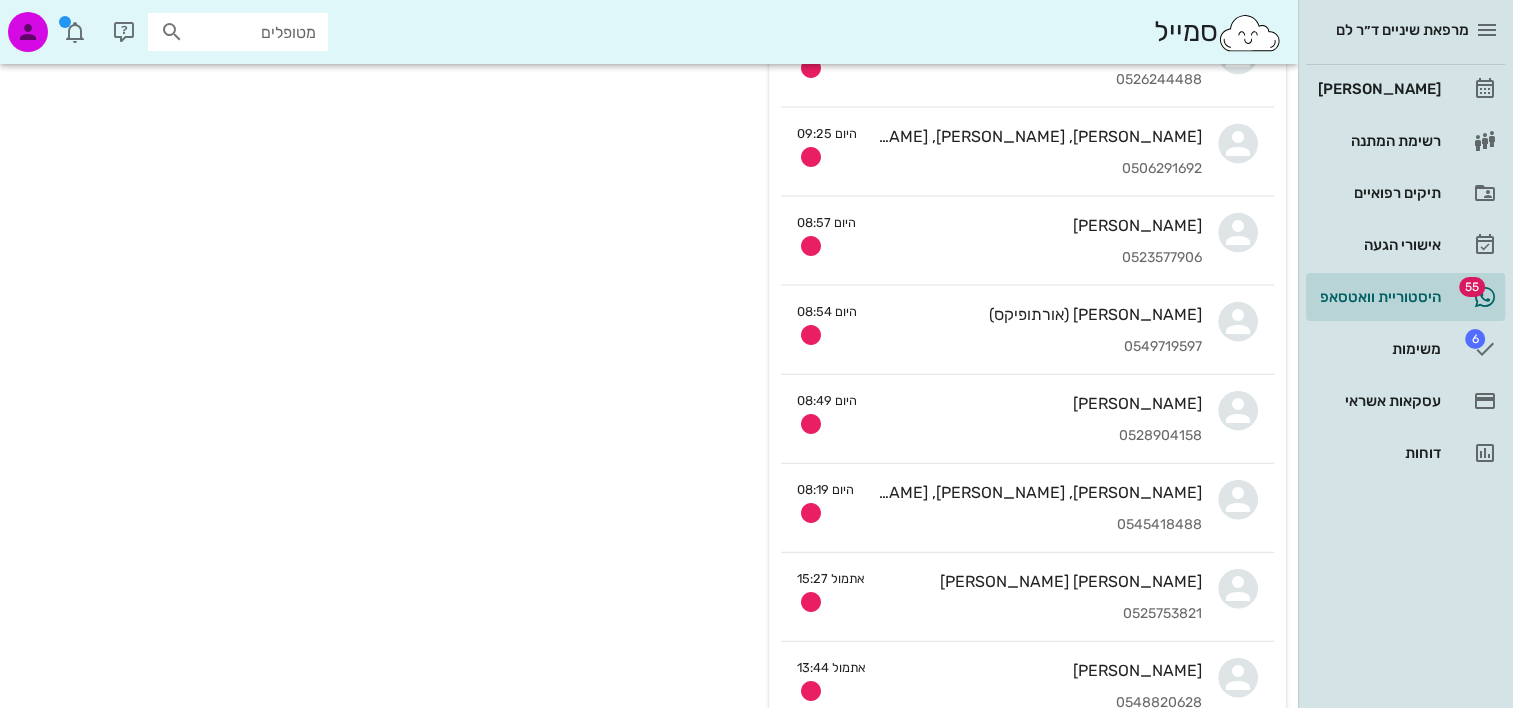 scroll, scrollTop: 4492, scrollLeft: 0, axis: vertical 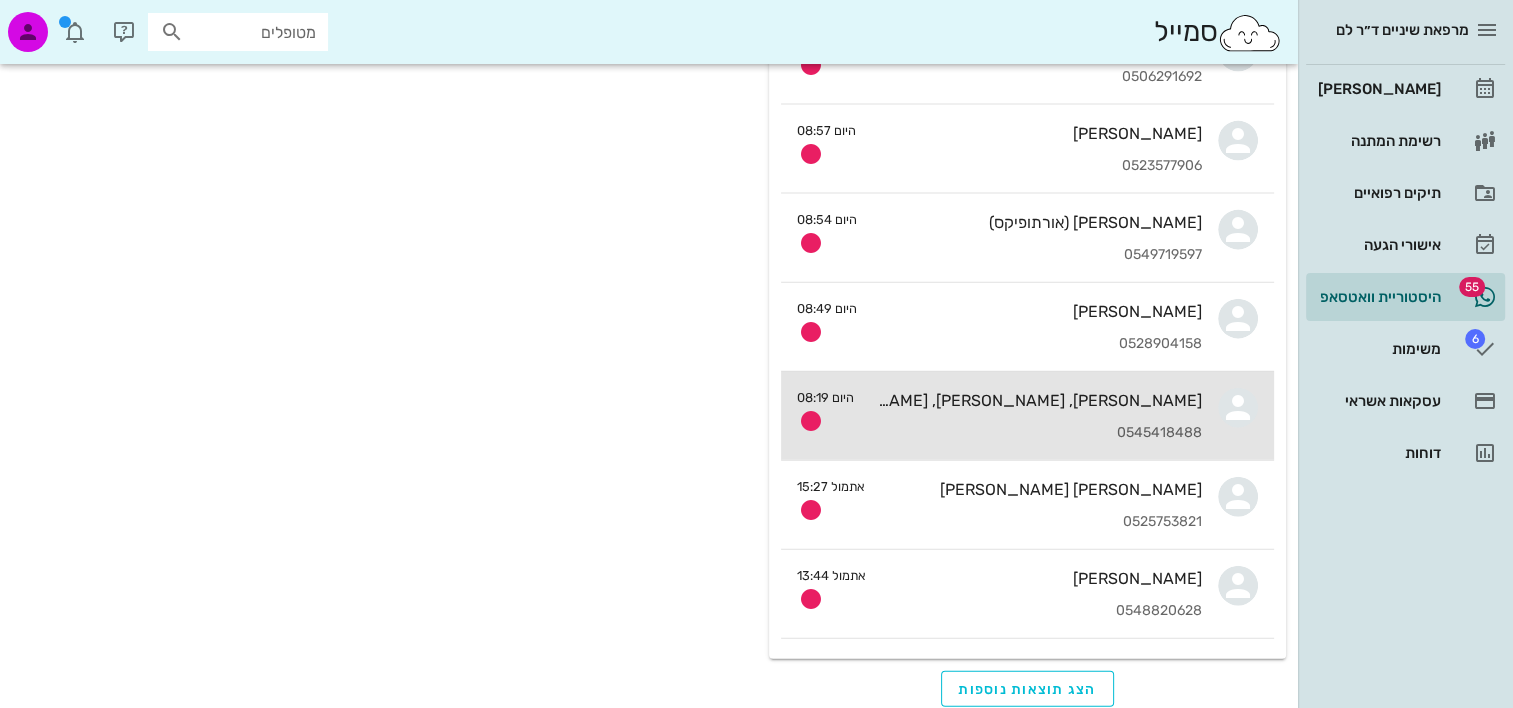 click on "דניאל ליבוביץ, רז ליבוביץ, יהונתן ליבוביץ' 0545418488" at bounding box center (1036, 416) 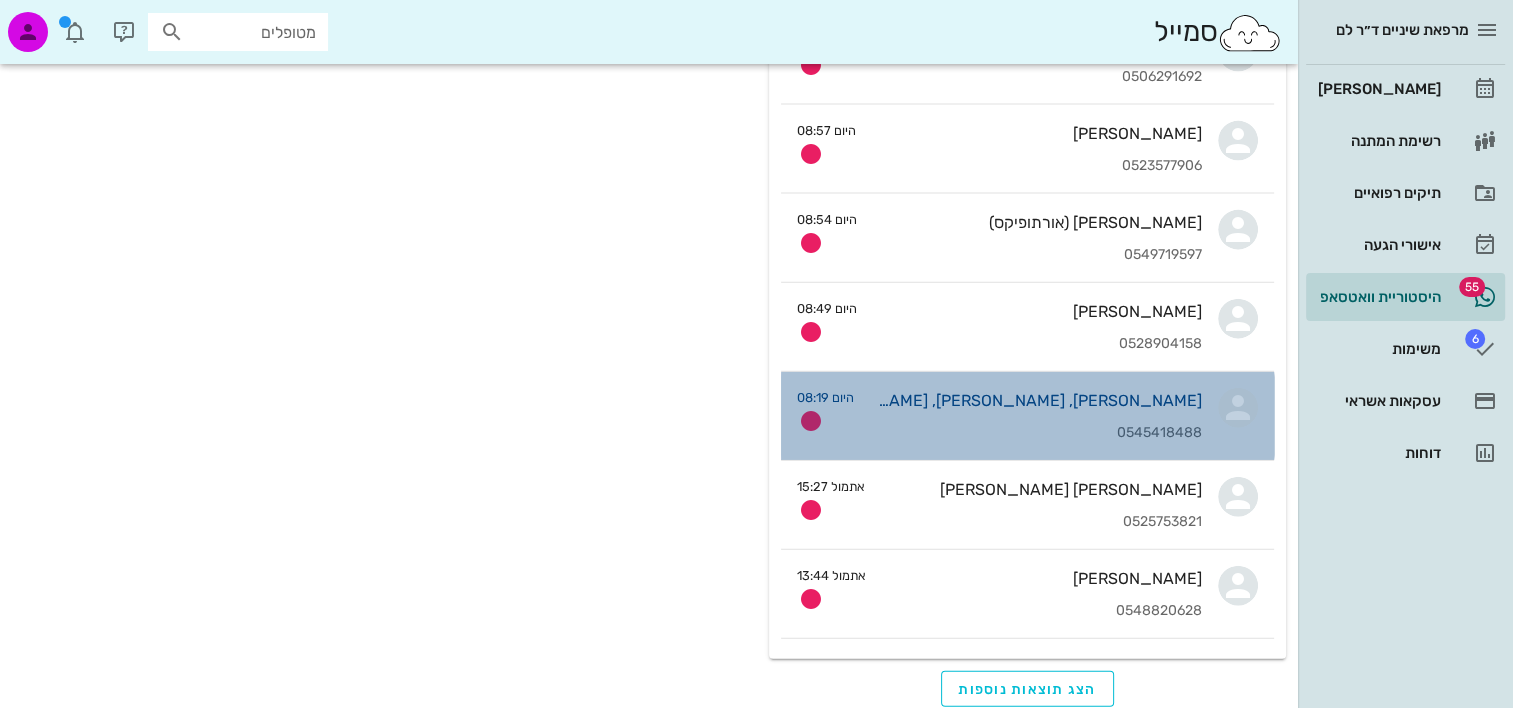 scroll, scrollTop: 0, scrollLeft: 0, axis: both 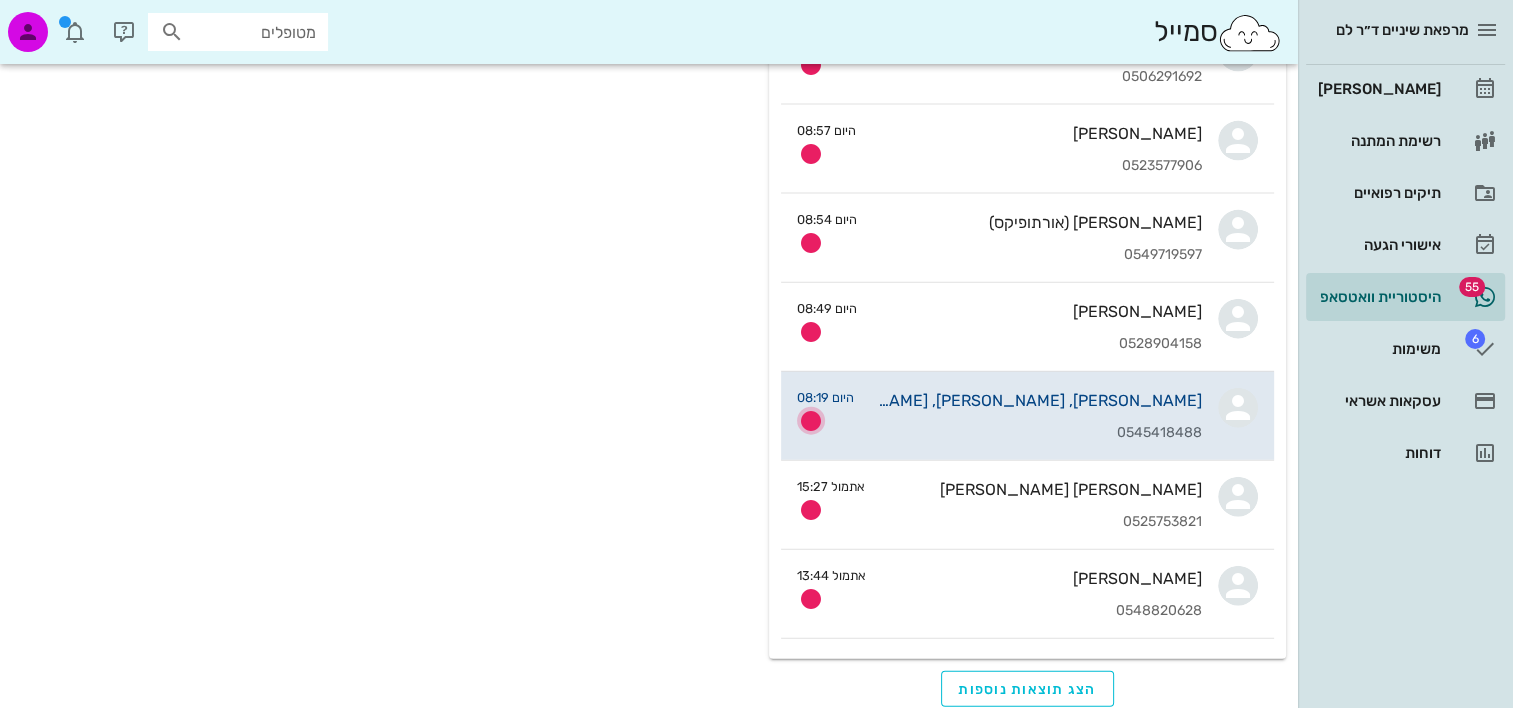 click at bounding box center (811, 421) 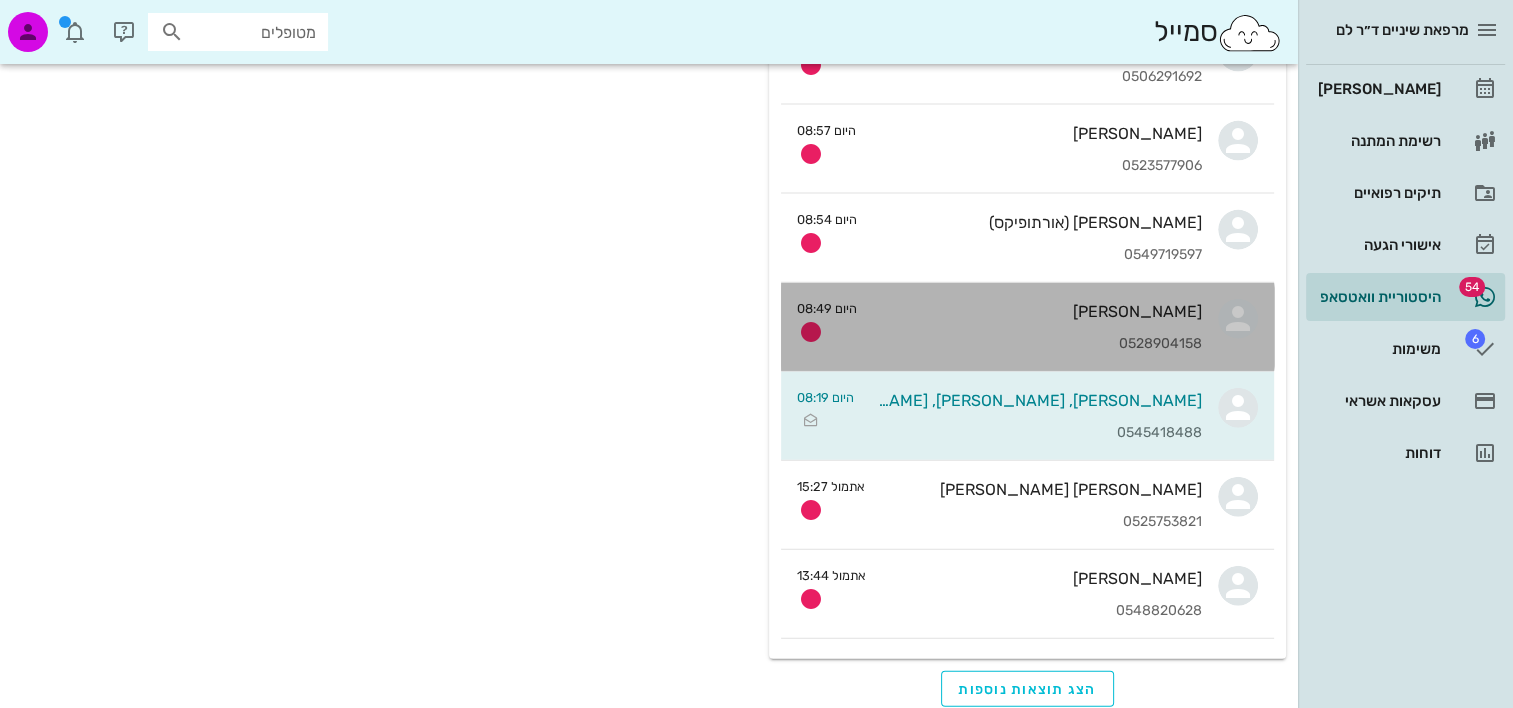click on "0528904158" at bounding box center (1037, 344) 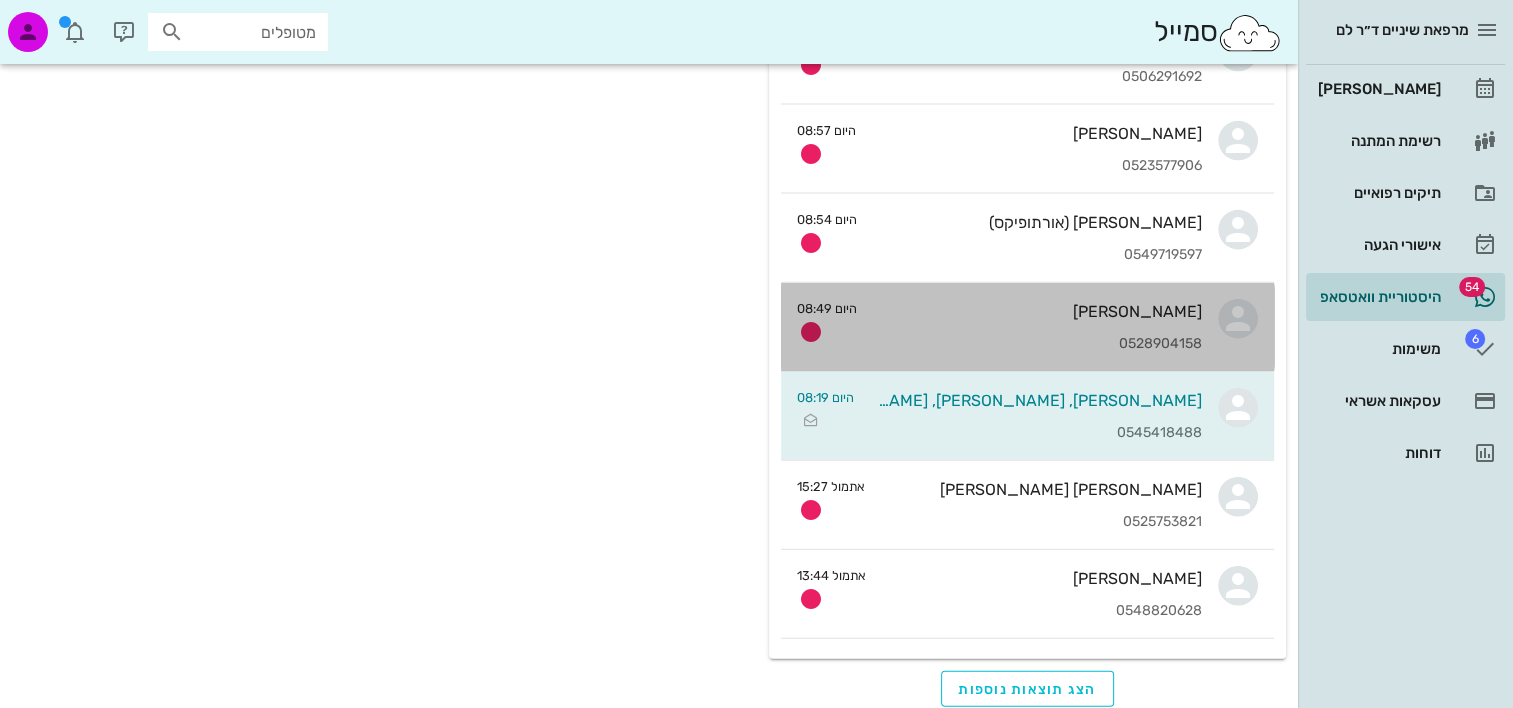 scroll, scrollTop: 0, scrollLeft: 0, axis: both 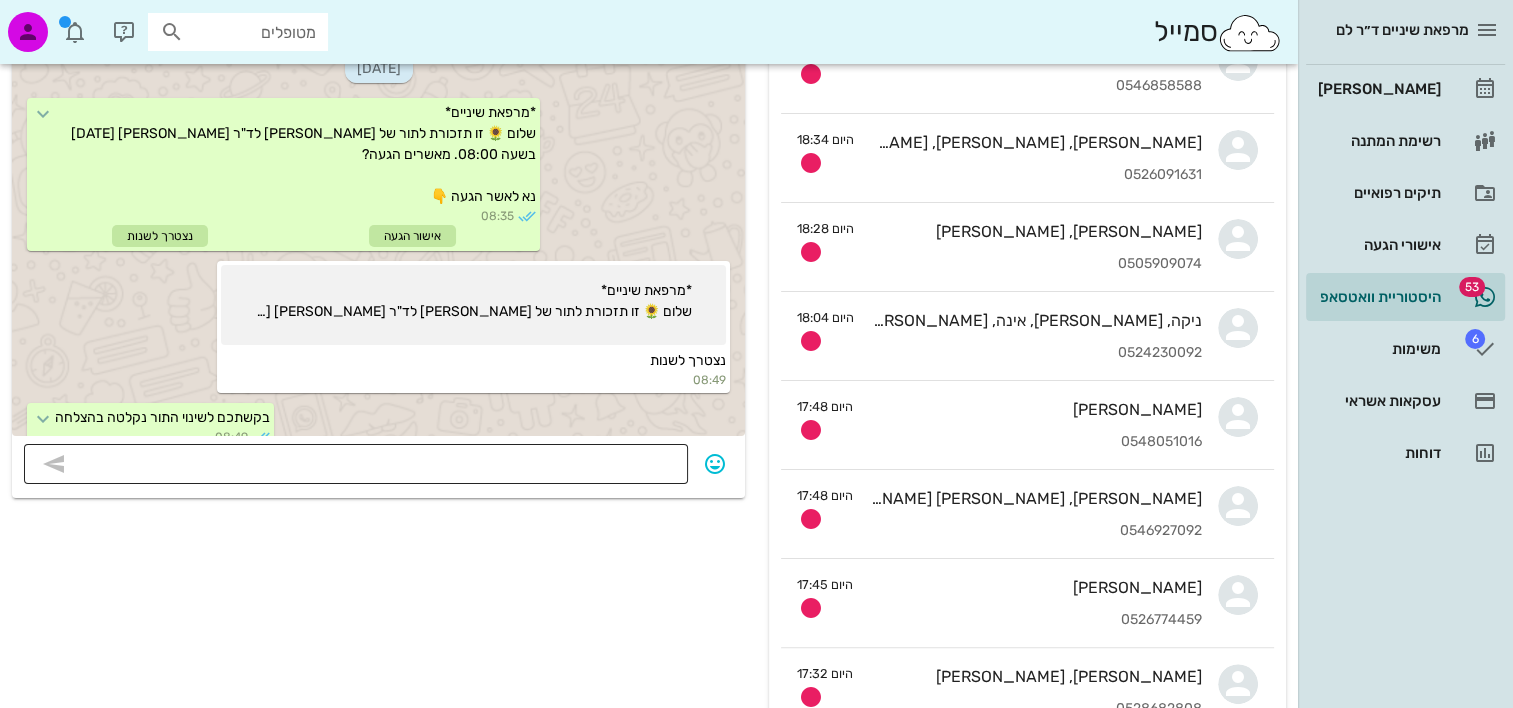 click at bounding box center [370, 466] 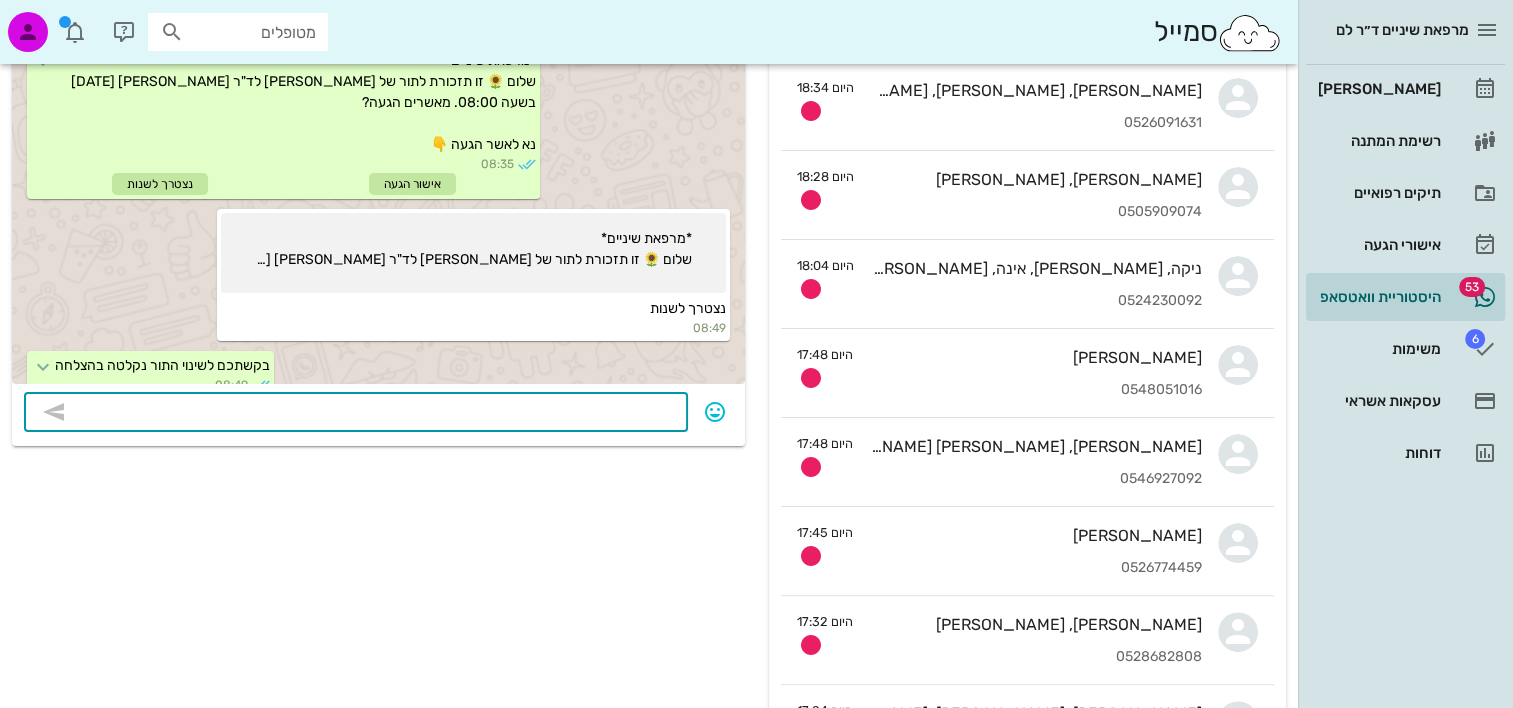 scroll, scrollTop: 400, scrollLeft: 0, axis: vertical 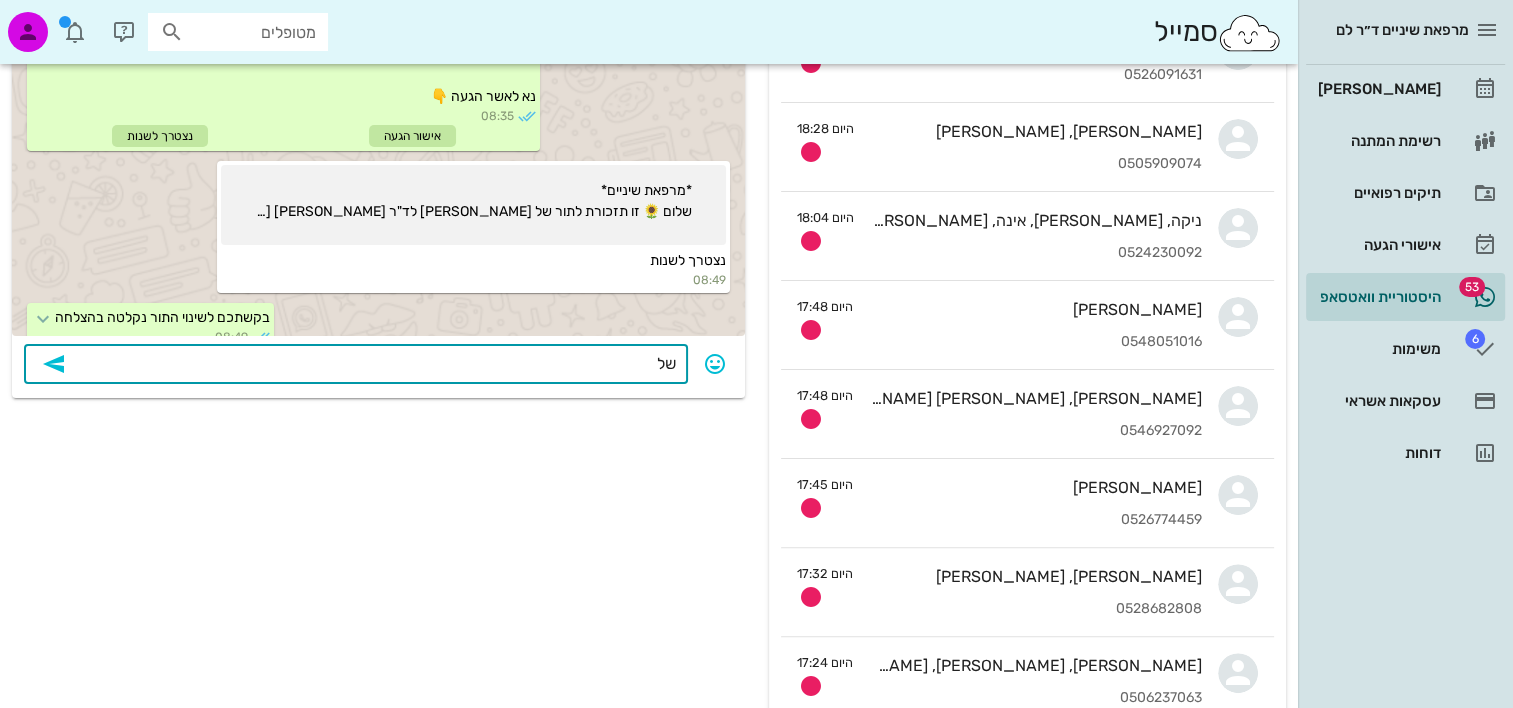 type on "ש" 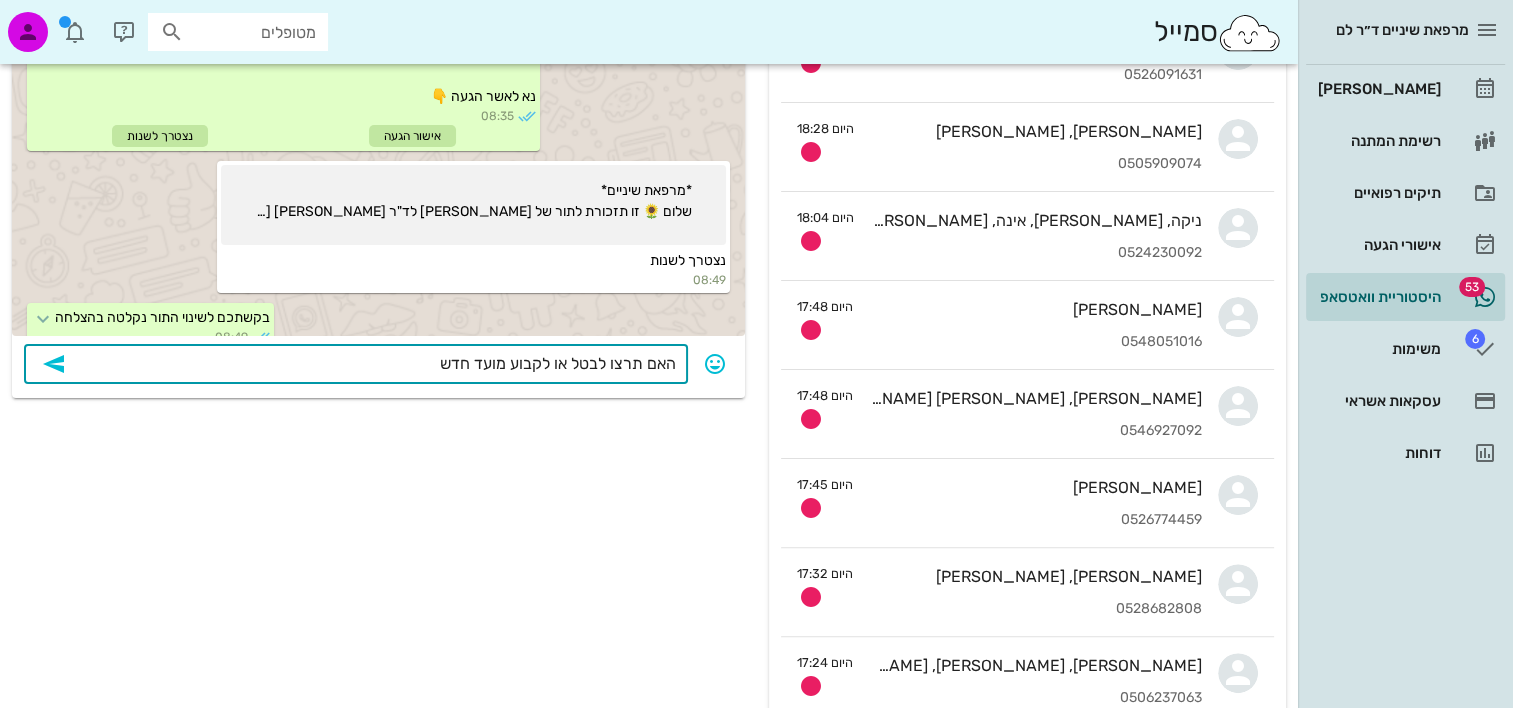 type on "האם תרצו לבטל או לקבוע מועד חדש?" 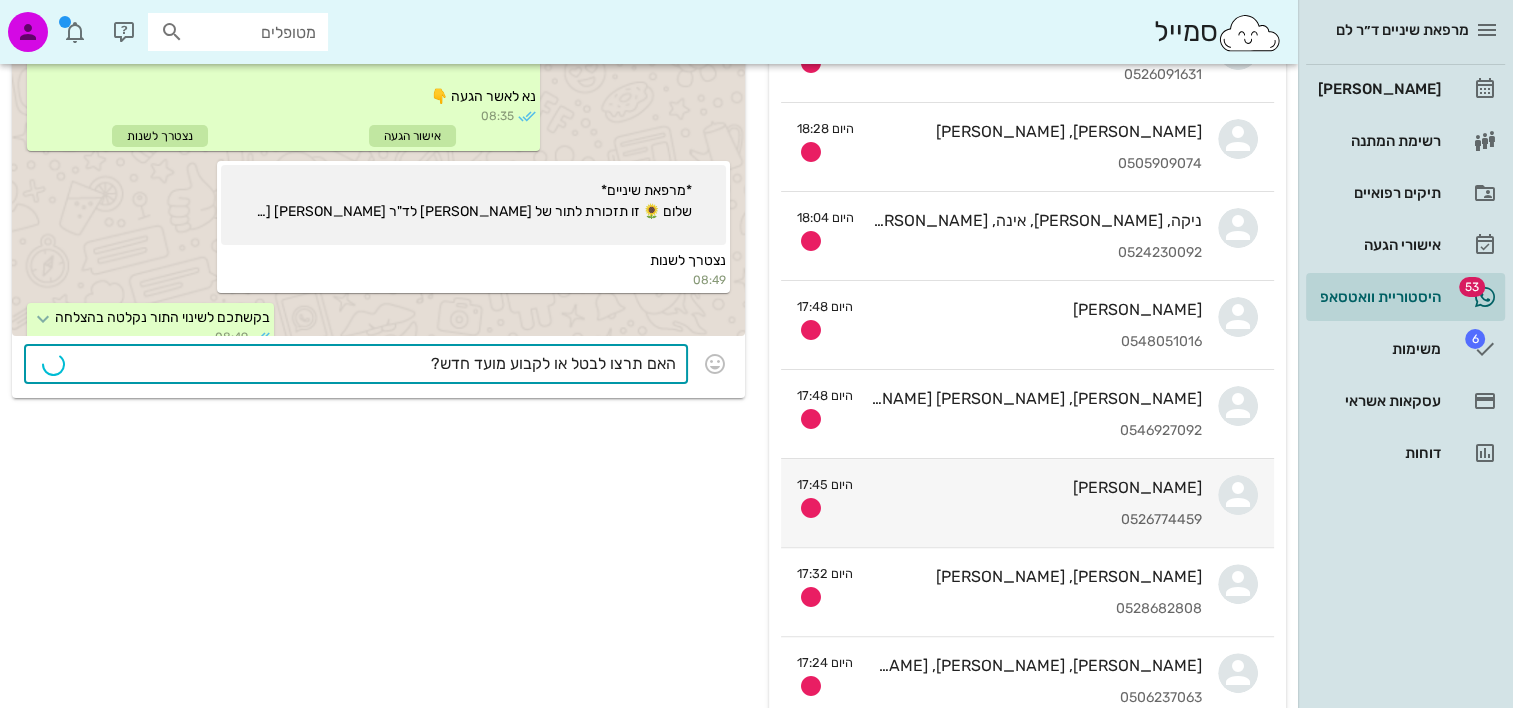 type 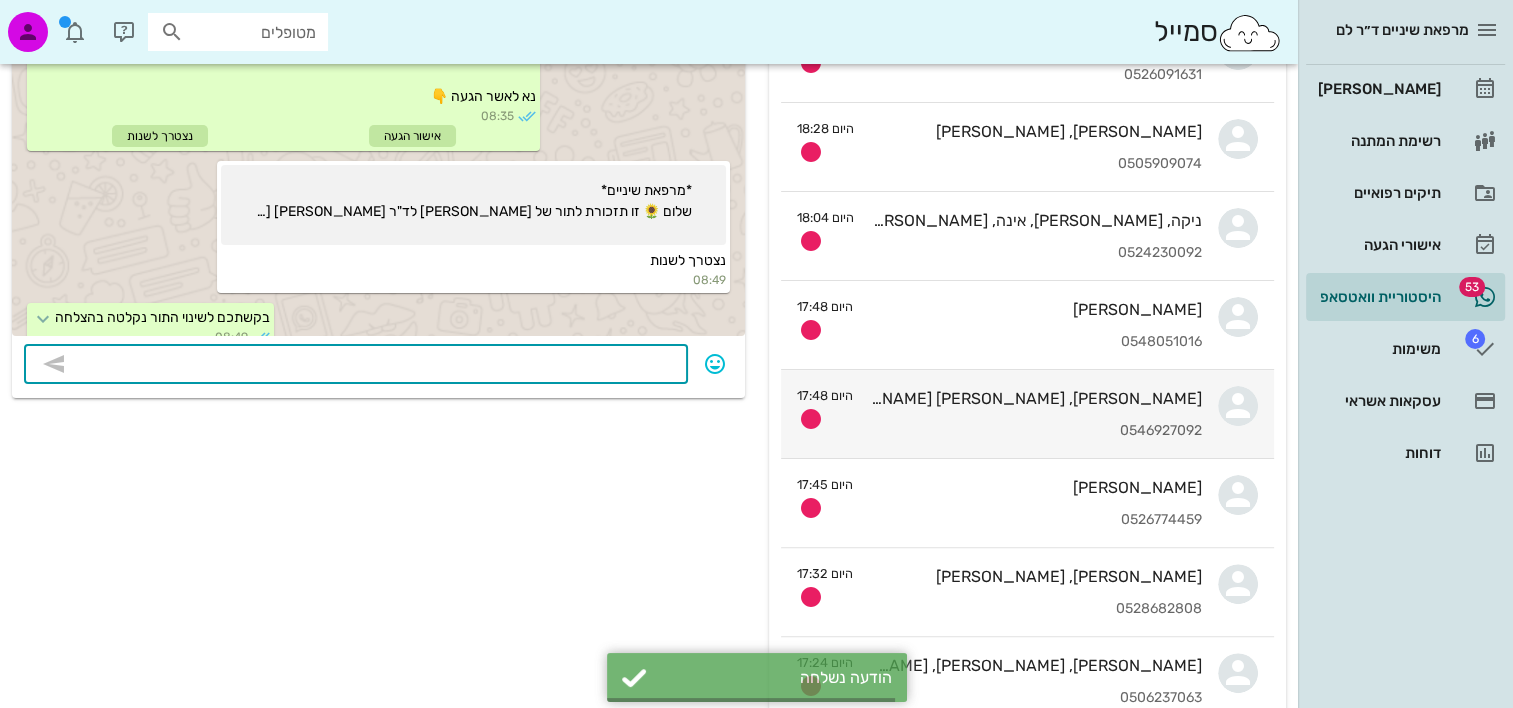 scroll, scrollTop: 2740, scrollLeft: 0, axis: vertical 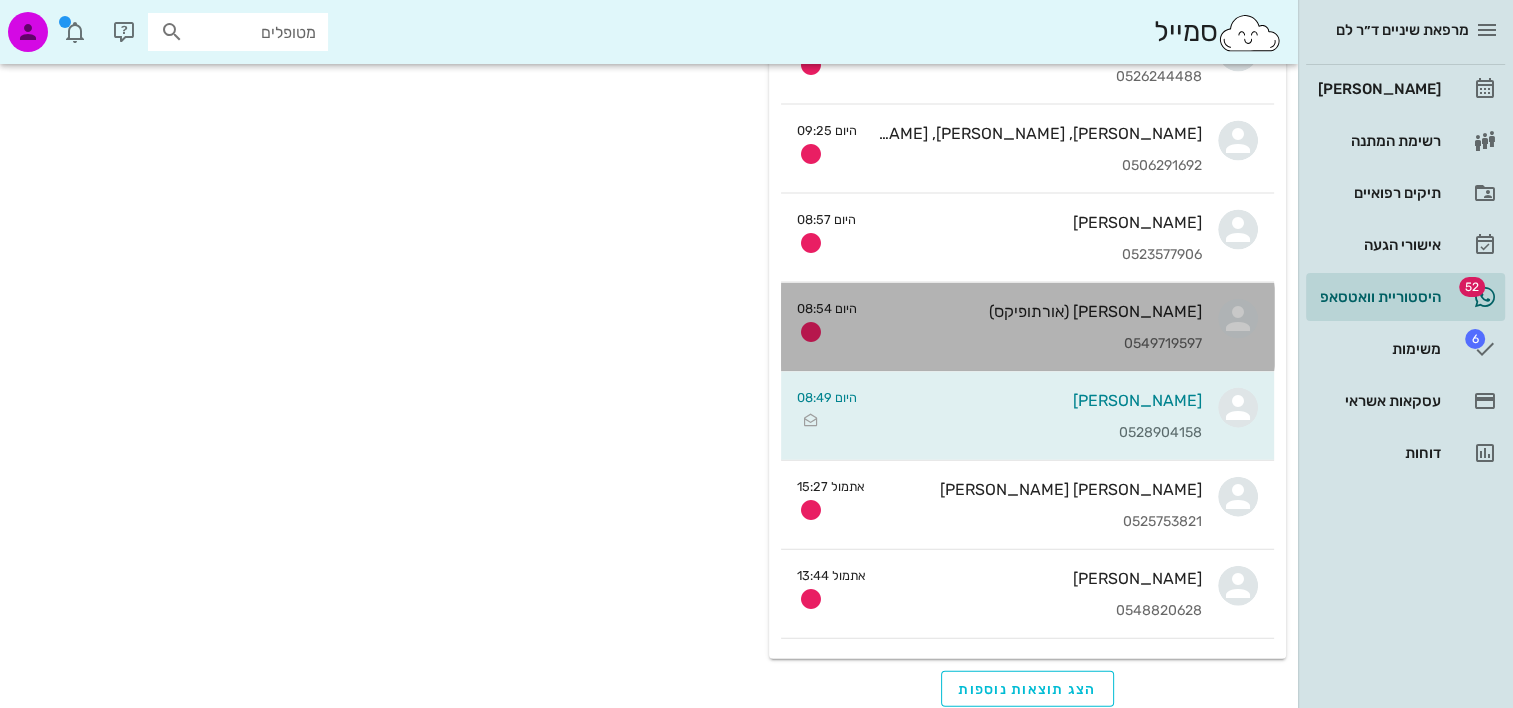 click on "0549719597" at bounding box center (1037, 344) 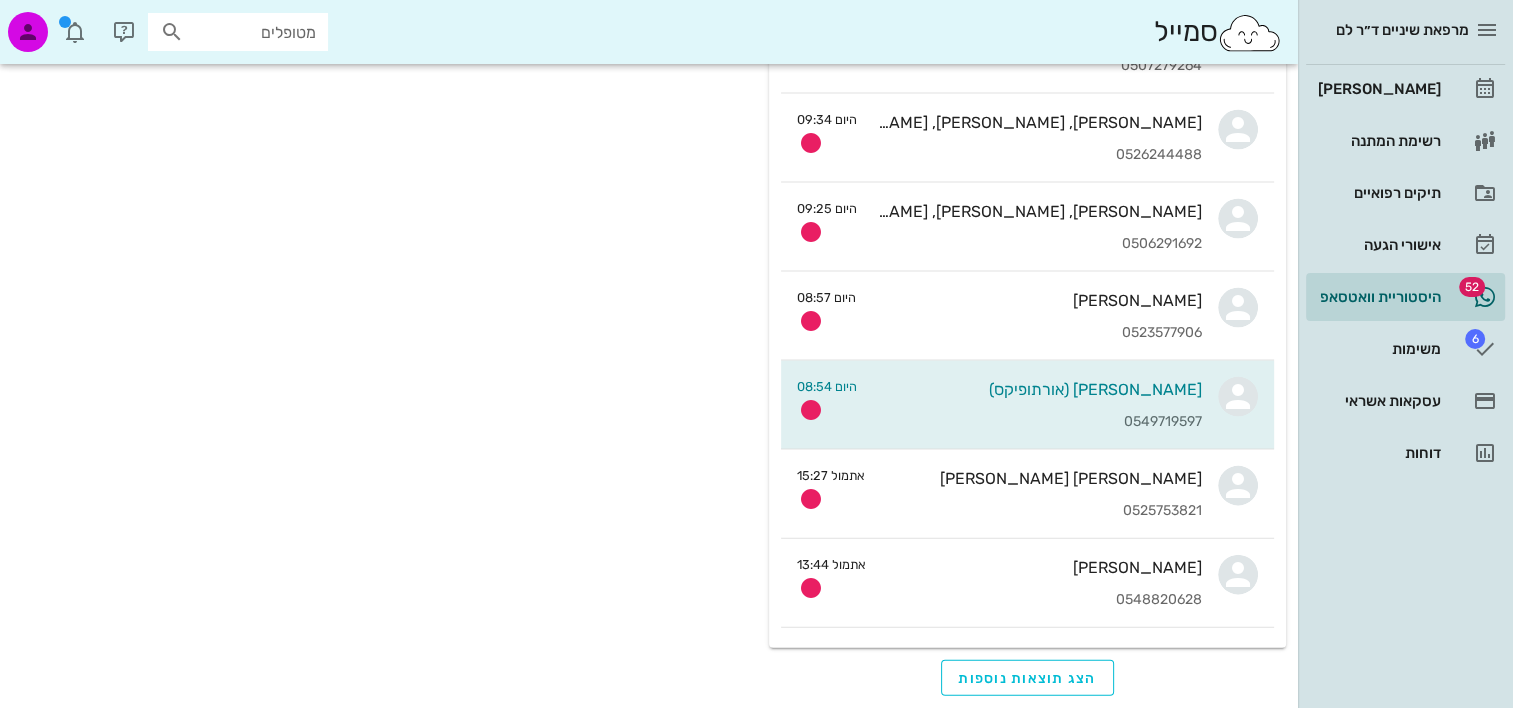 scroll, scrollTop: 0, scrollLeft: 0, axis: both 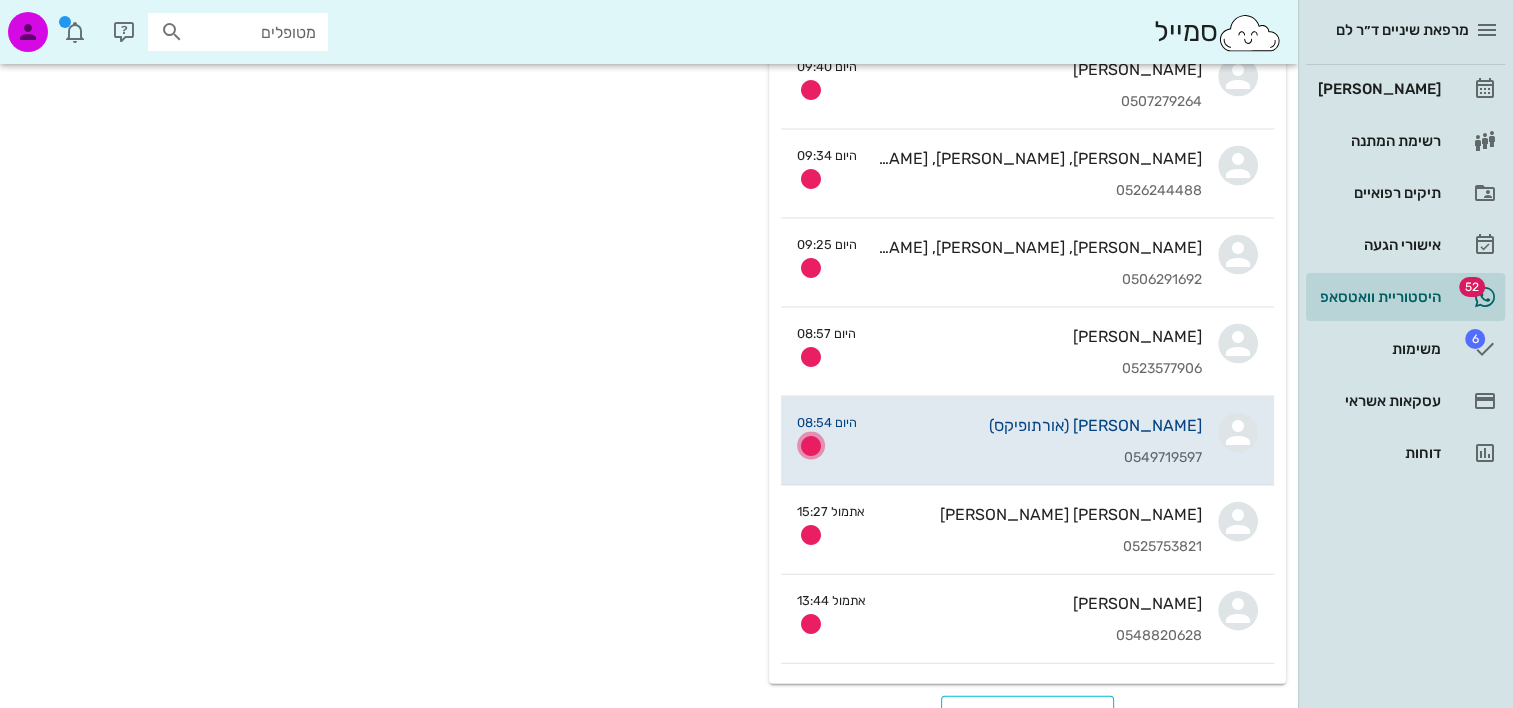 click at bounding box center (811, 446) 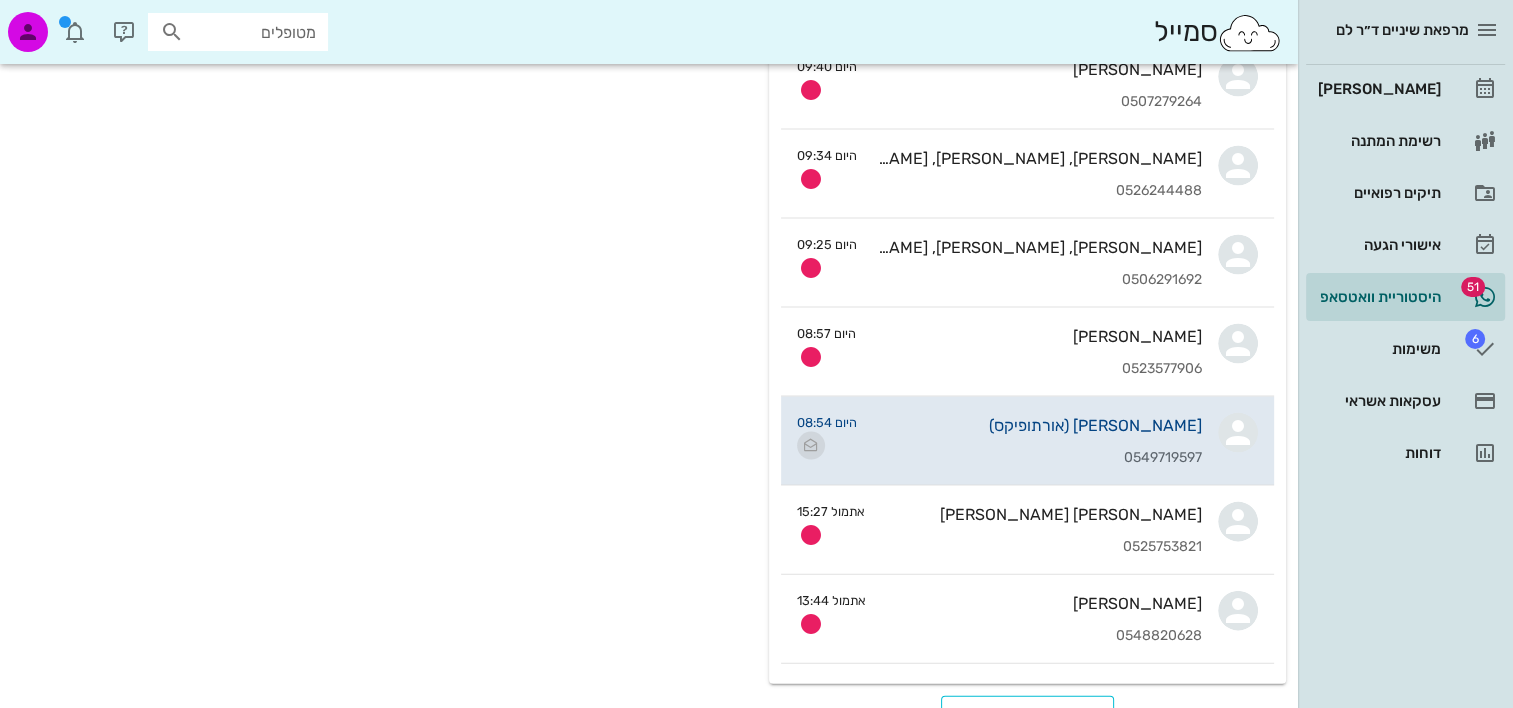 click at bounding box center (811, 446) 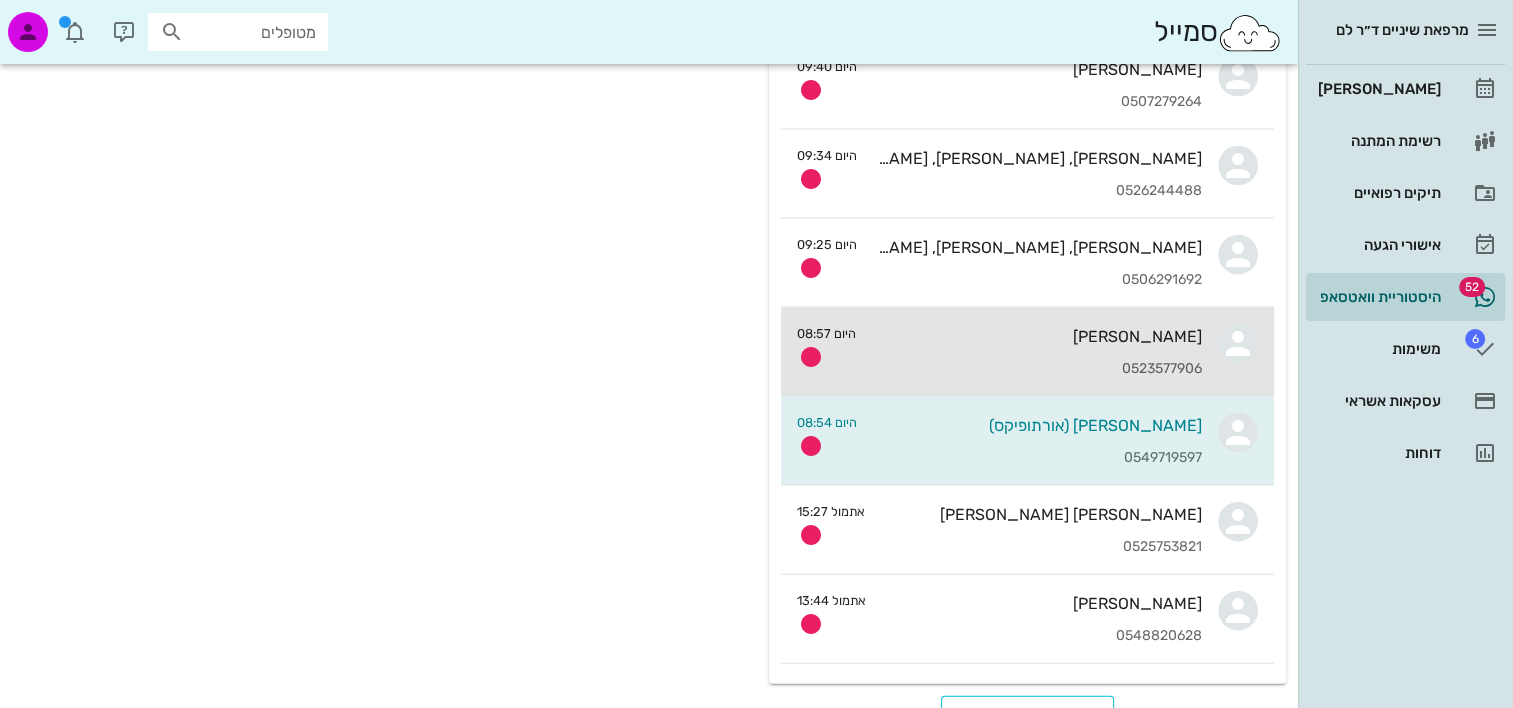 click on "0523577906" at bounding box center (1037, 369) 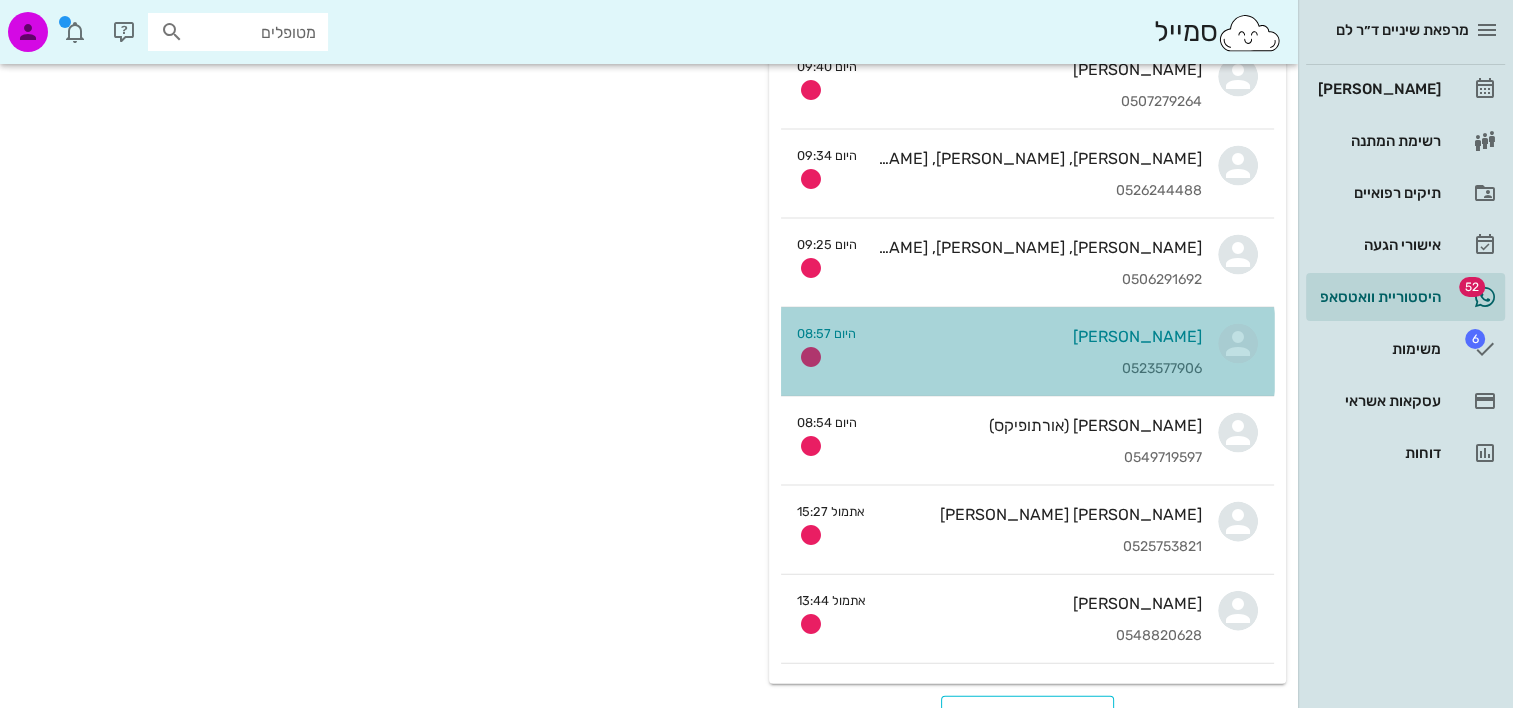 scroll, scrollTop: 0, scrollLeft: 0, axis: both 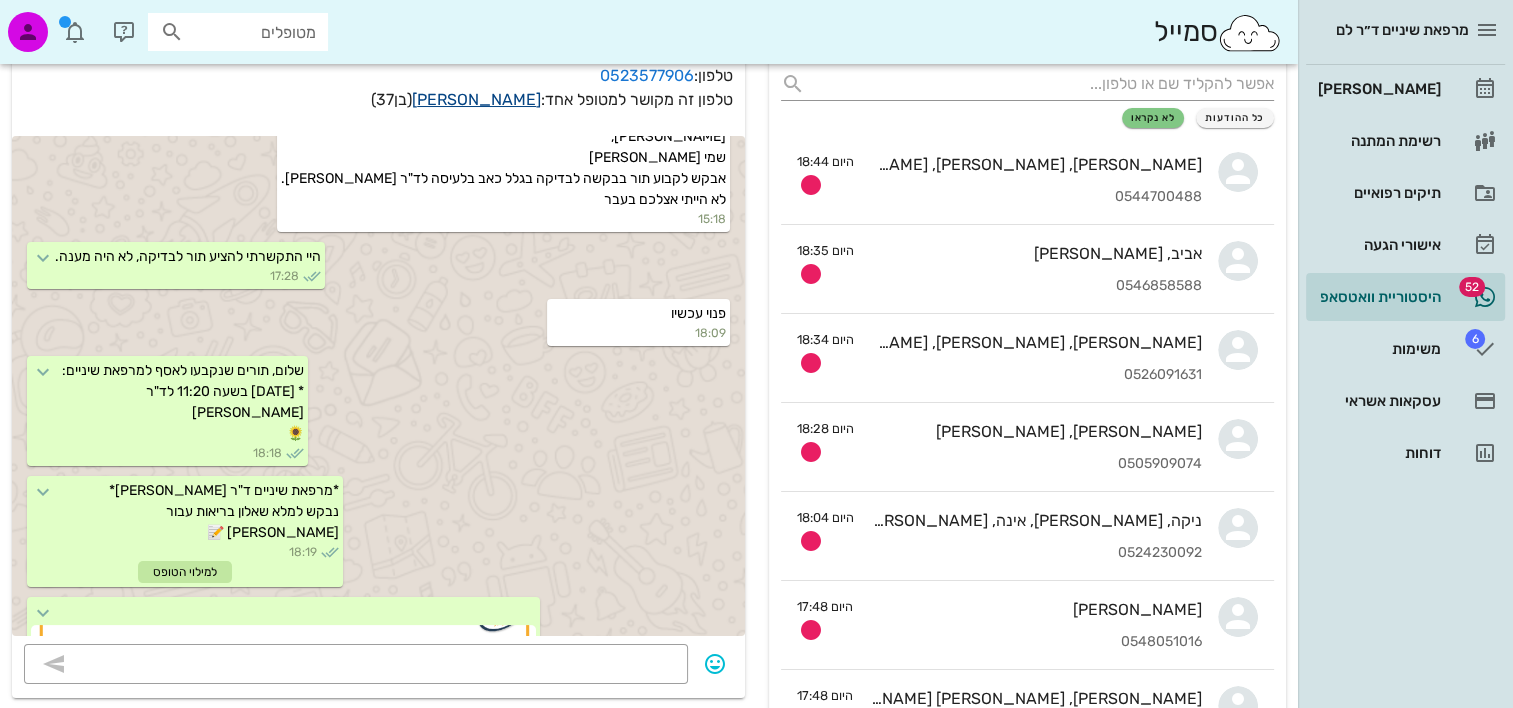 click on "אסף
אשין" at bounding box center [476, 99] 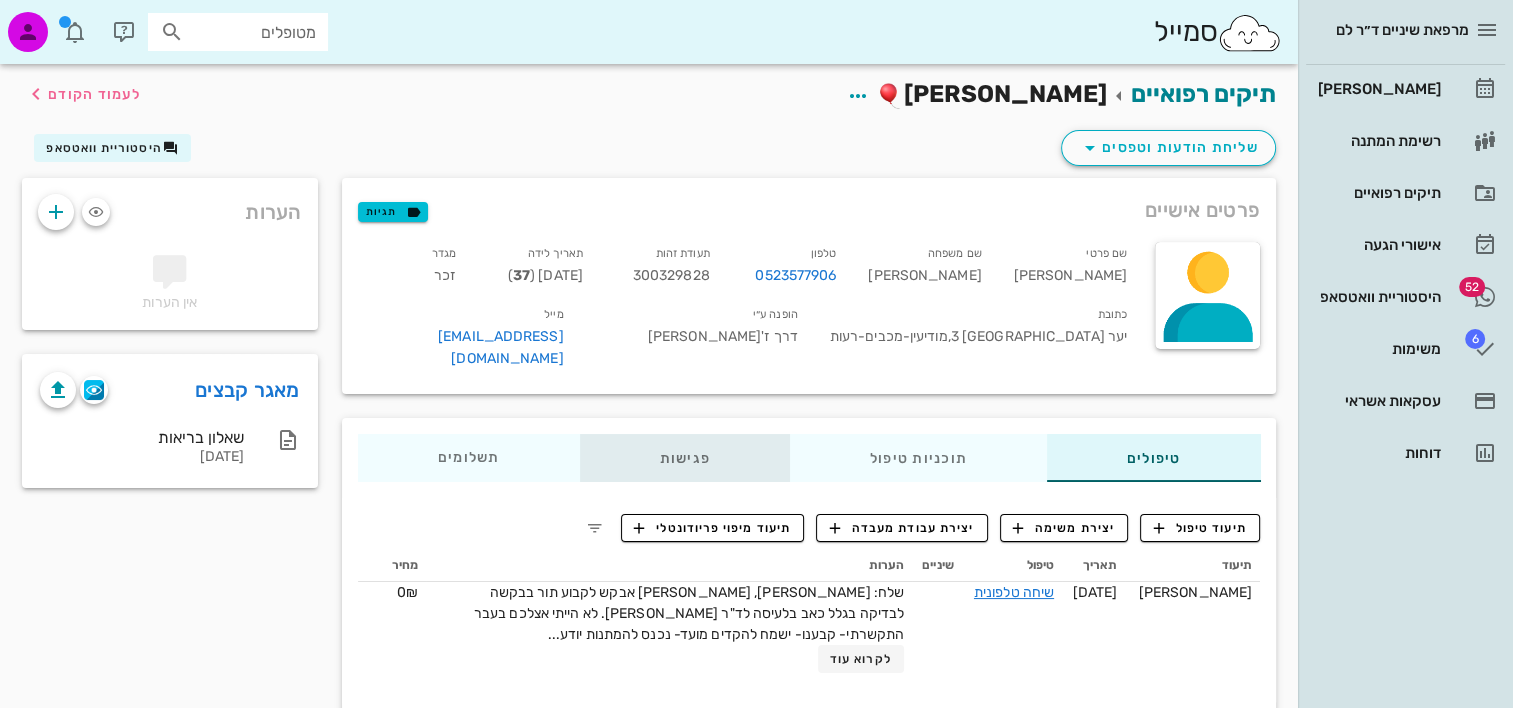 click on "פגישות" at bounding box center [684, 458] 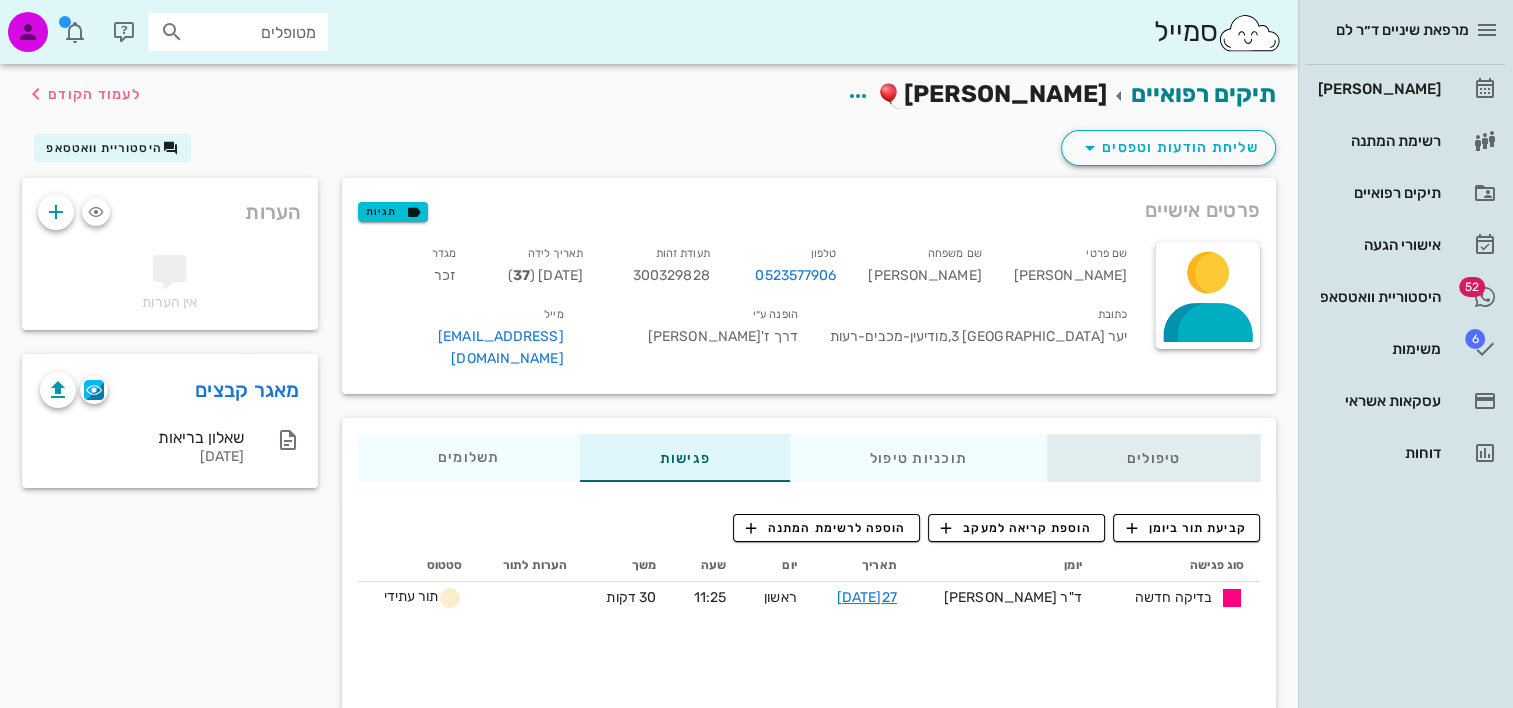 click on "טיפולים" at bounding box center (1153, 458) 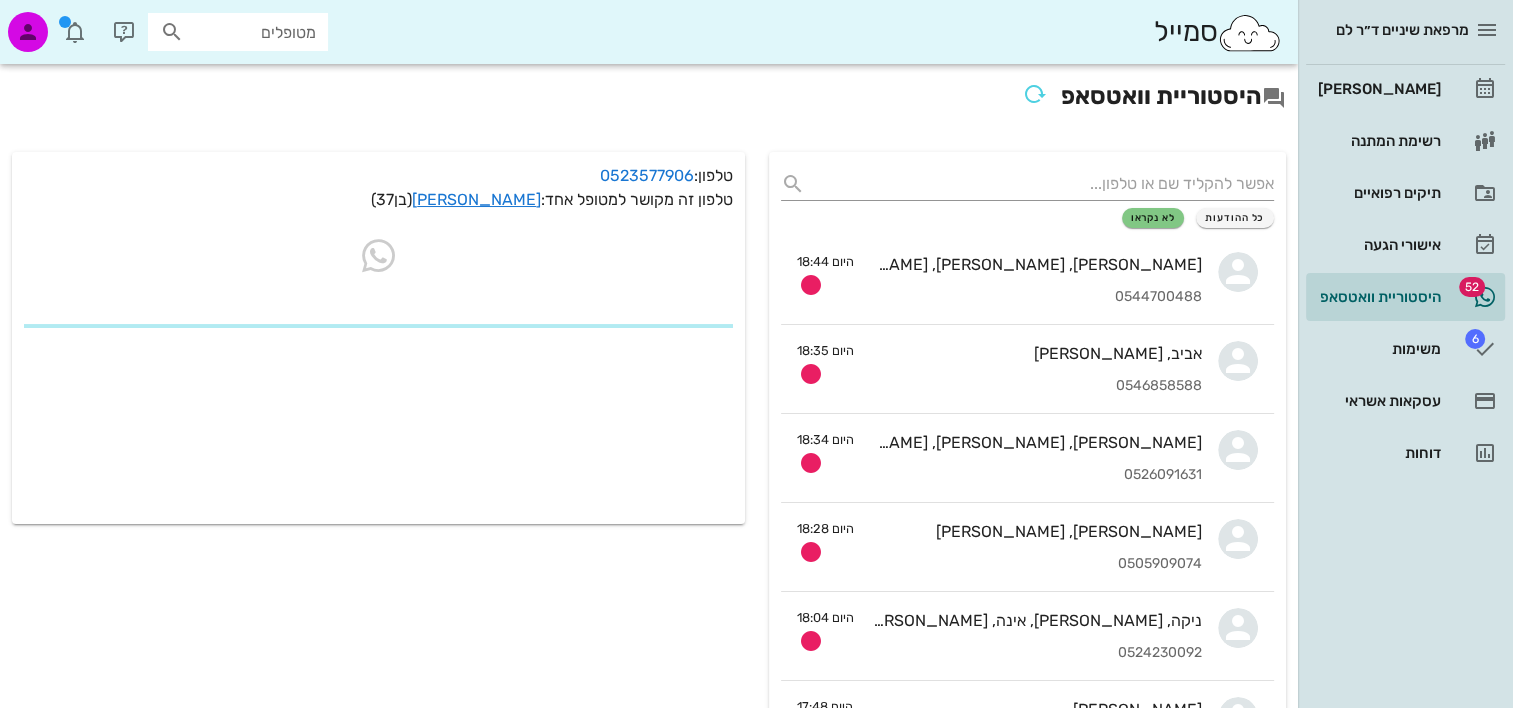 scroll, scrollTop: 100, scrollLeft: 0, axis: vertical 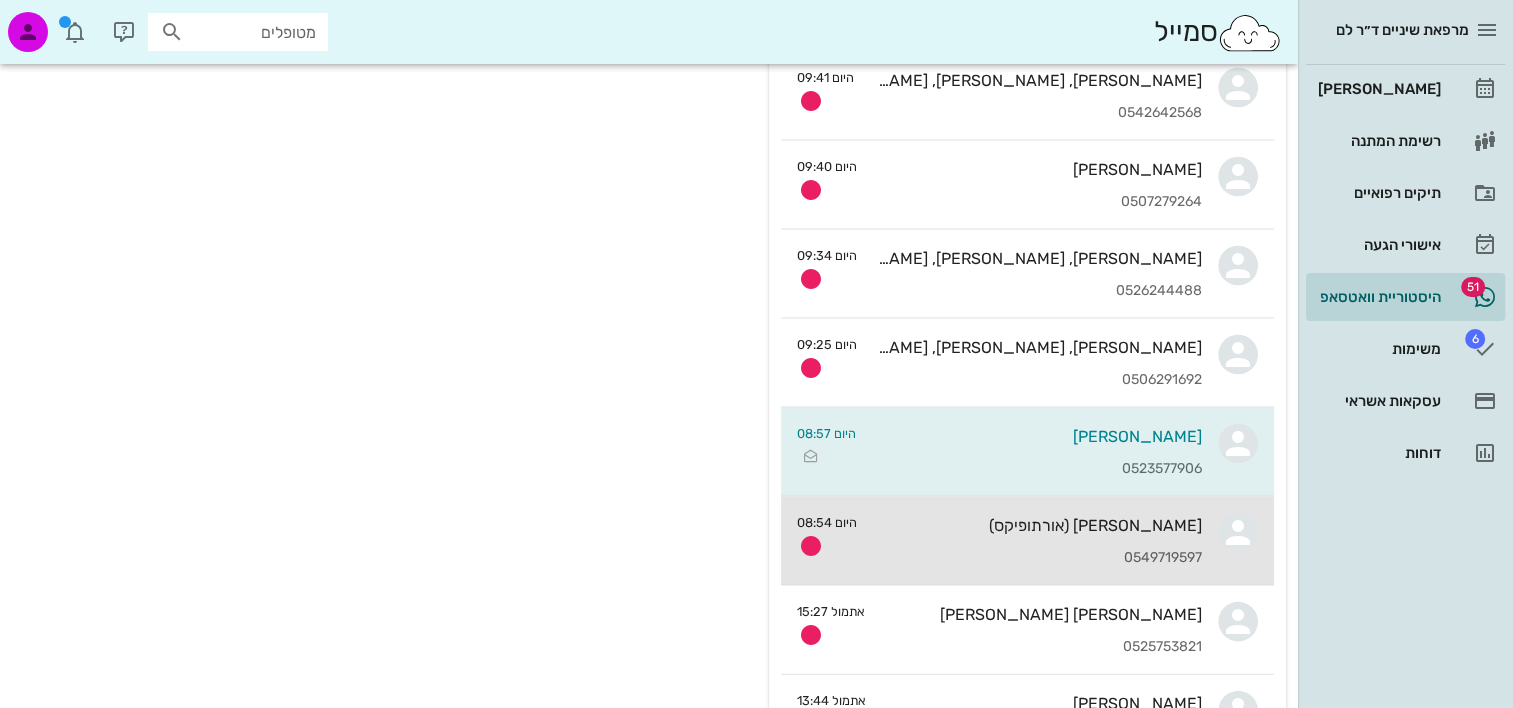 click on "0549719597" at bounding box center [1037, 558] 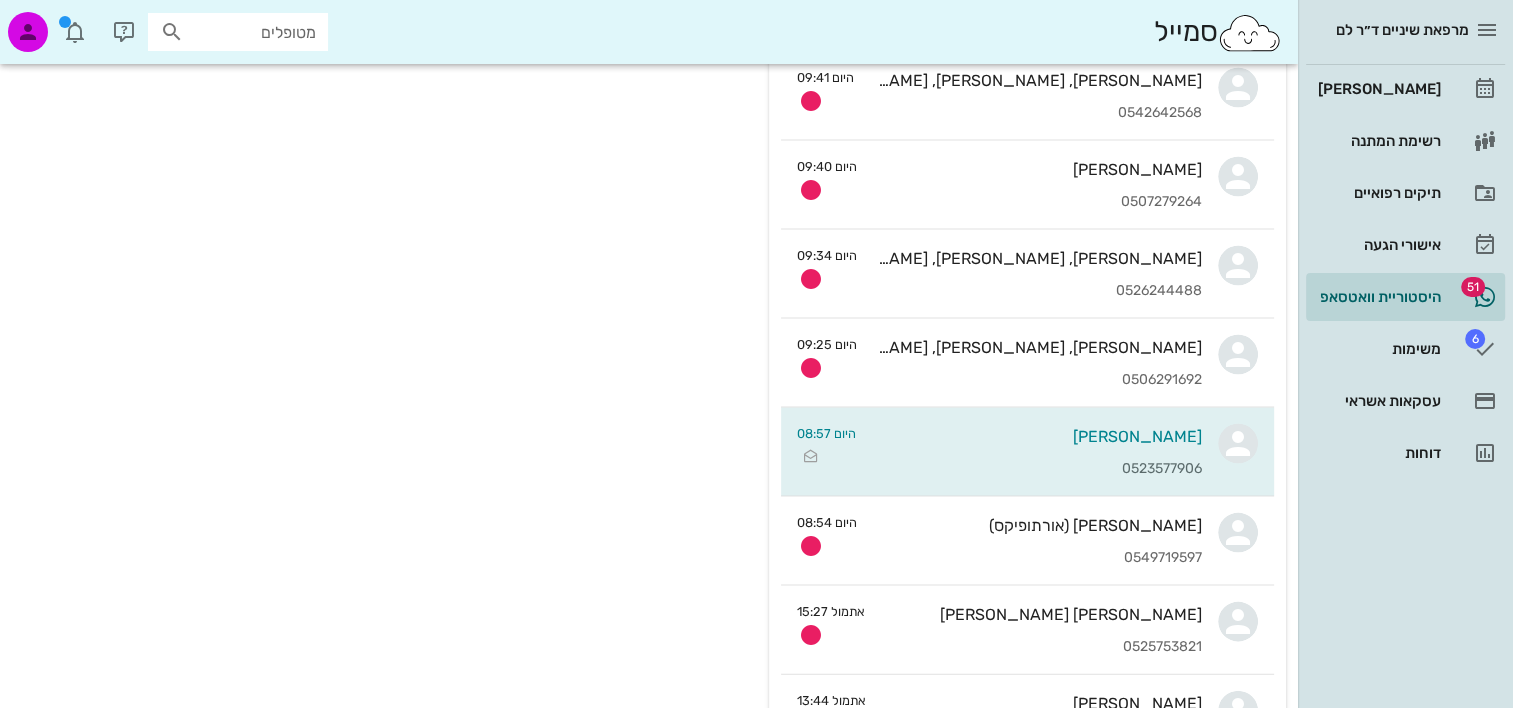 scroll, scrollTop: 0, scrollLeft: 0, axis: both 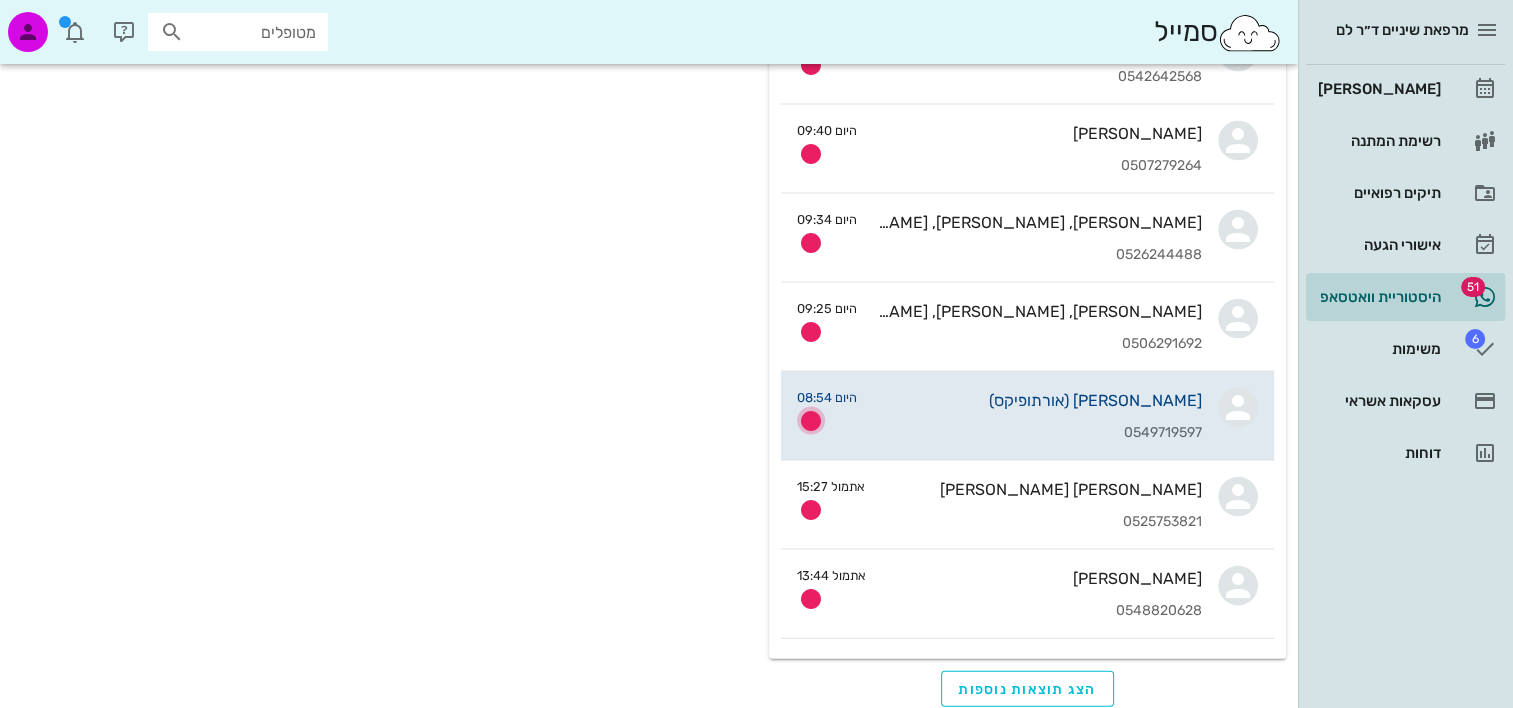 click at bounding box center [811, 421] 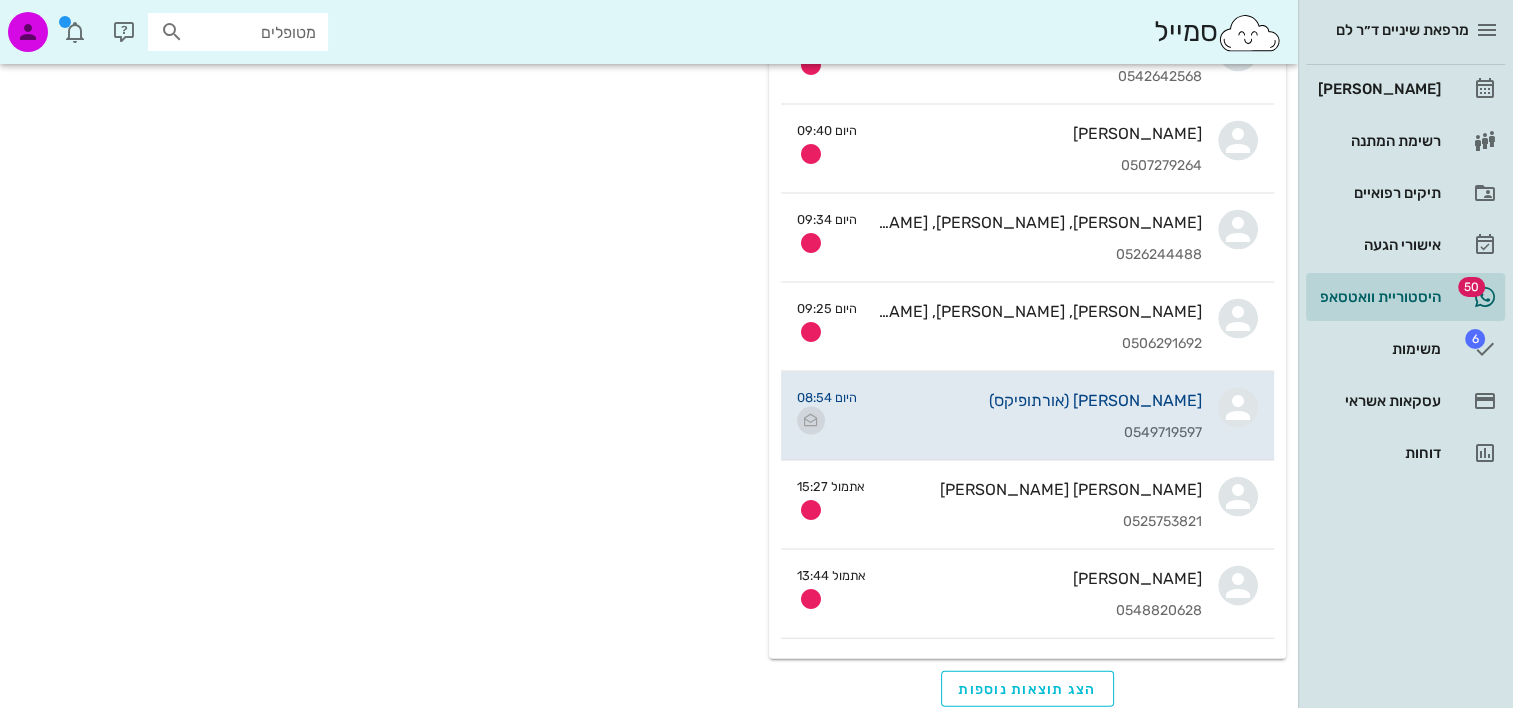 click at bounding box center (811, 421) 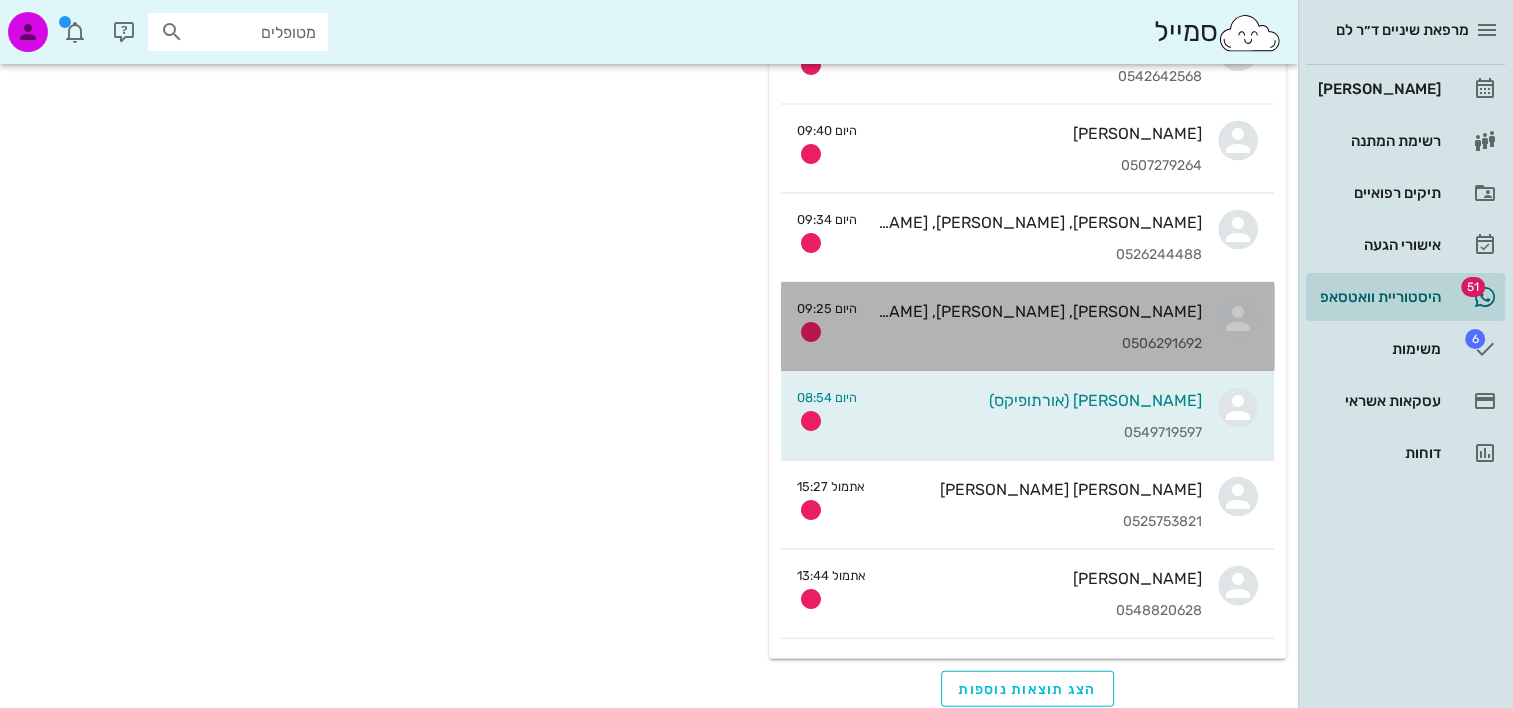 click on "0506291692" at bounding box center [1037, 344] 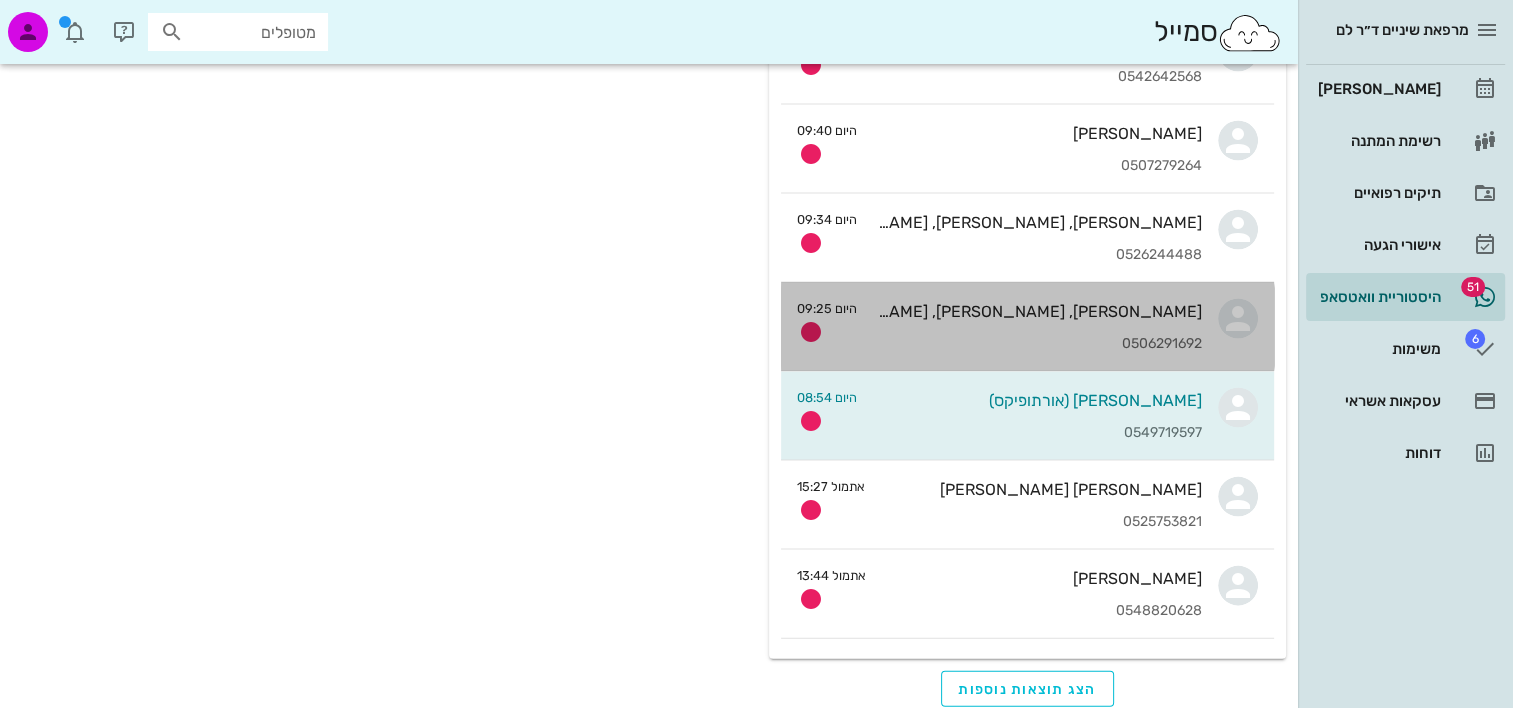 scroll, scrollTop: 0, scrollLeft: 0, axis: both 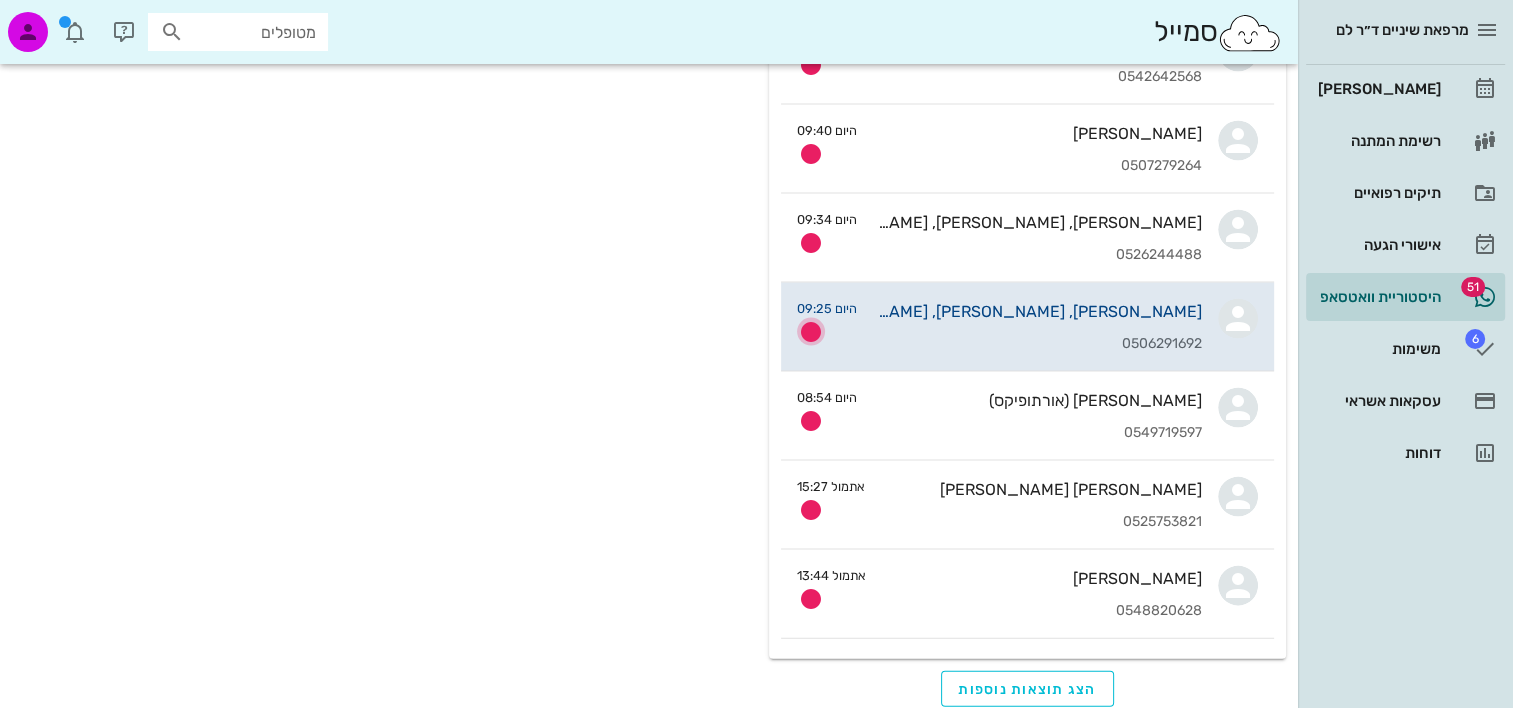 click at bounding box center [811, 332] 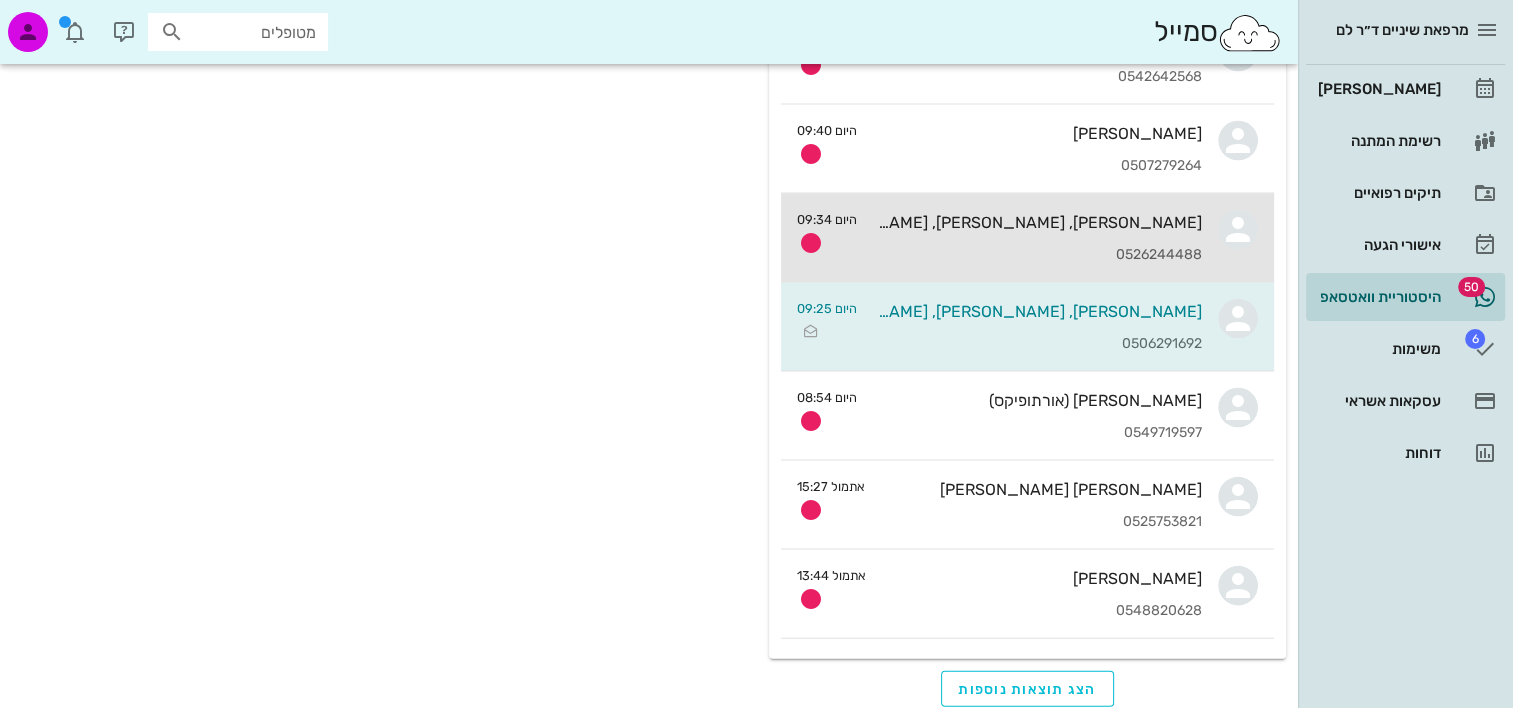 click on "0526244488" at bounding box center (1037, 255) 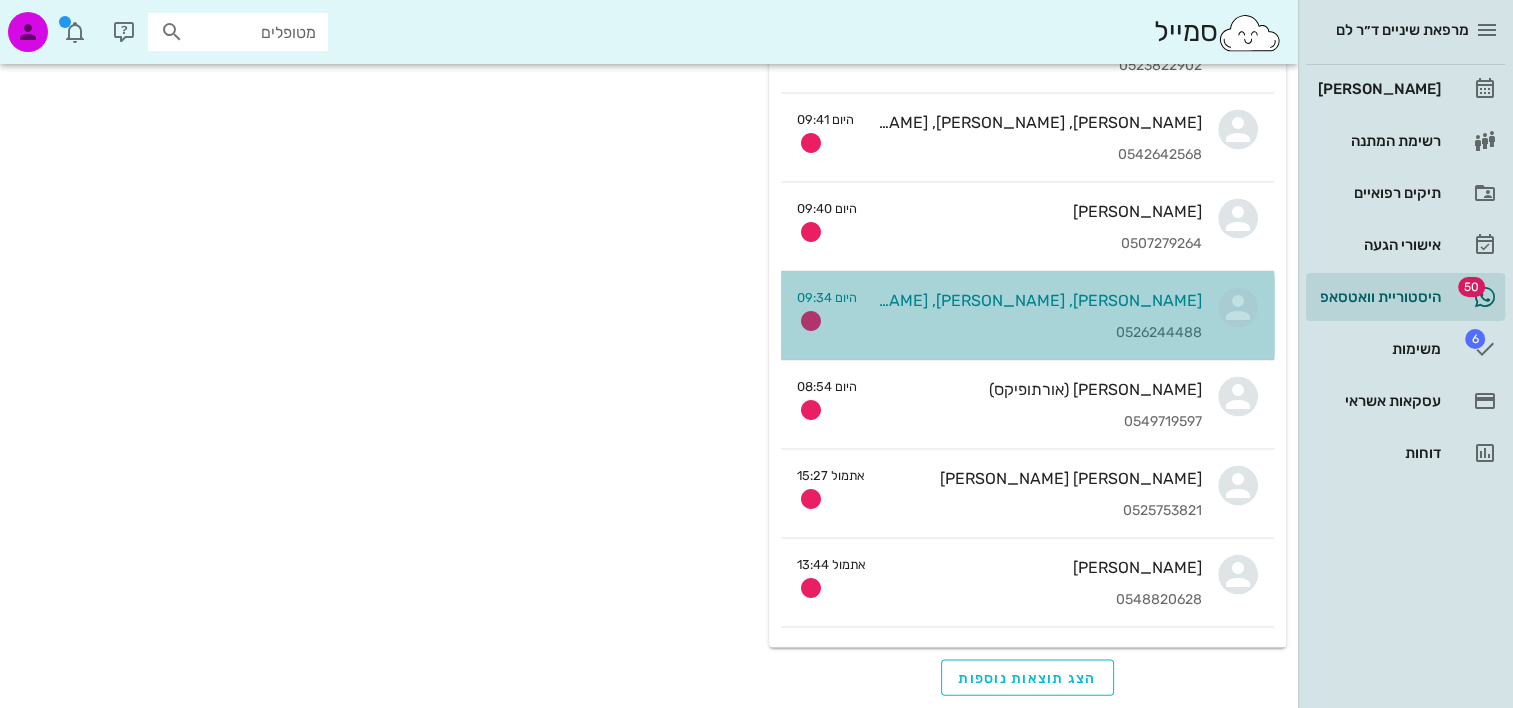 scroll, scrollTop: 0, scrollLeft: 0, axis: both 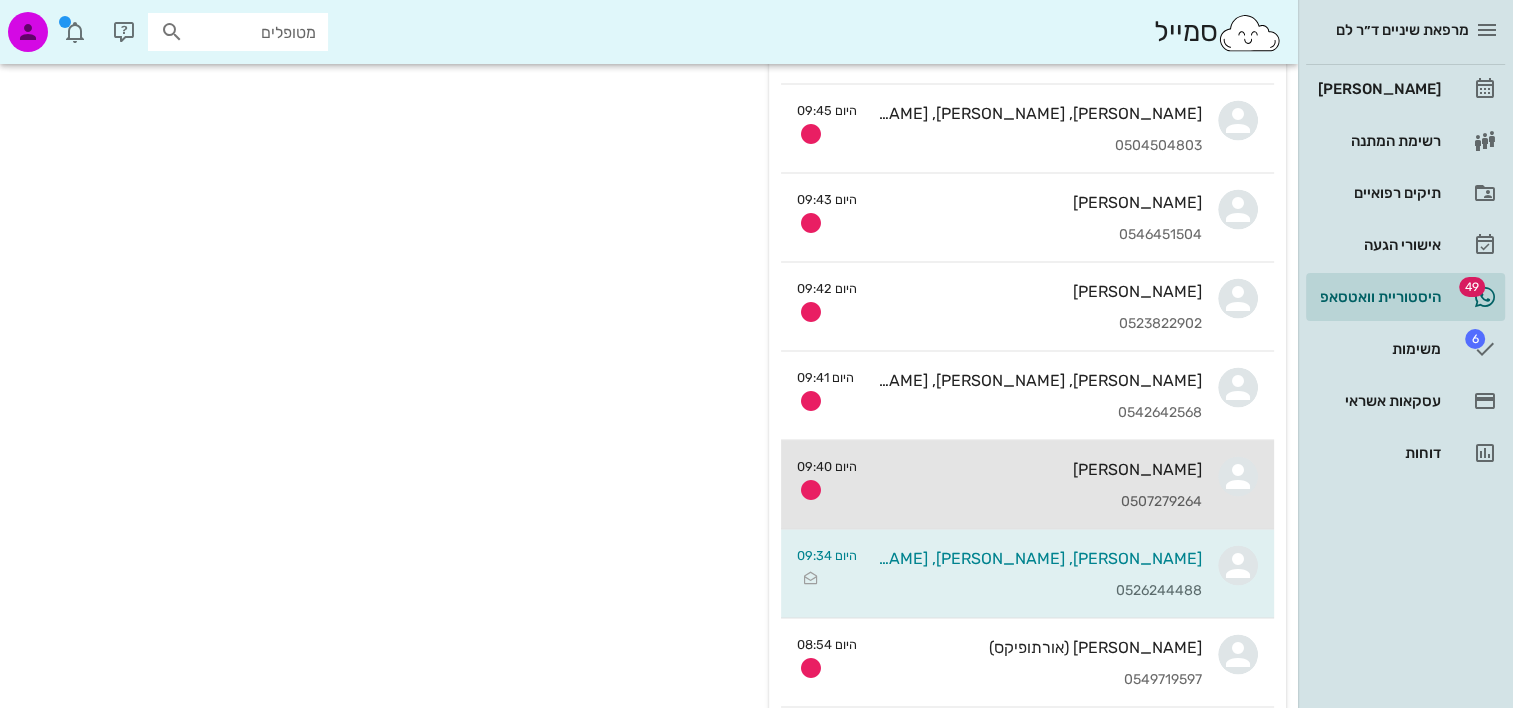 click on "מיכל אלימלך" at bounding box center [1037, 469] 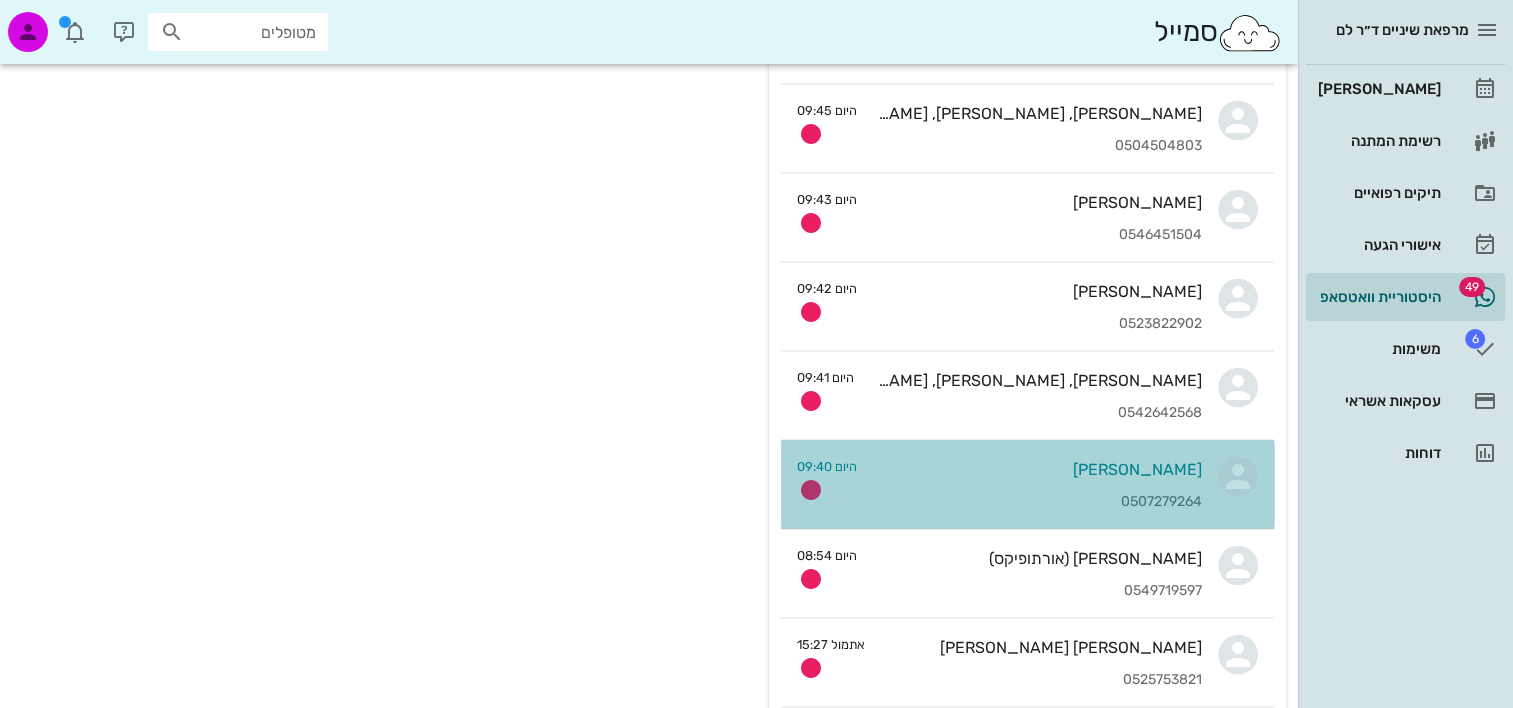 scroll, scrollTop: 0, scrollLeft: 0, axis: both 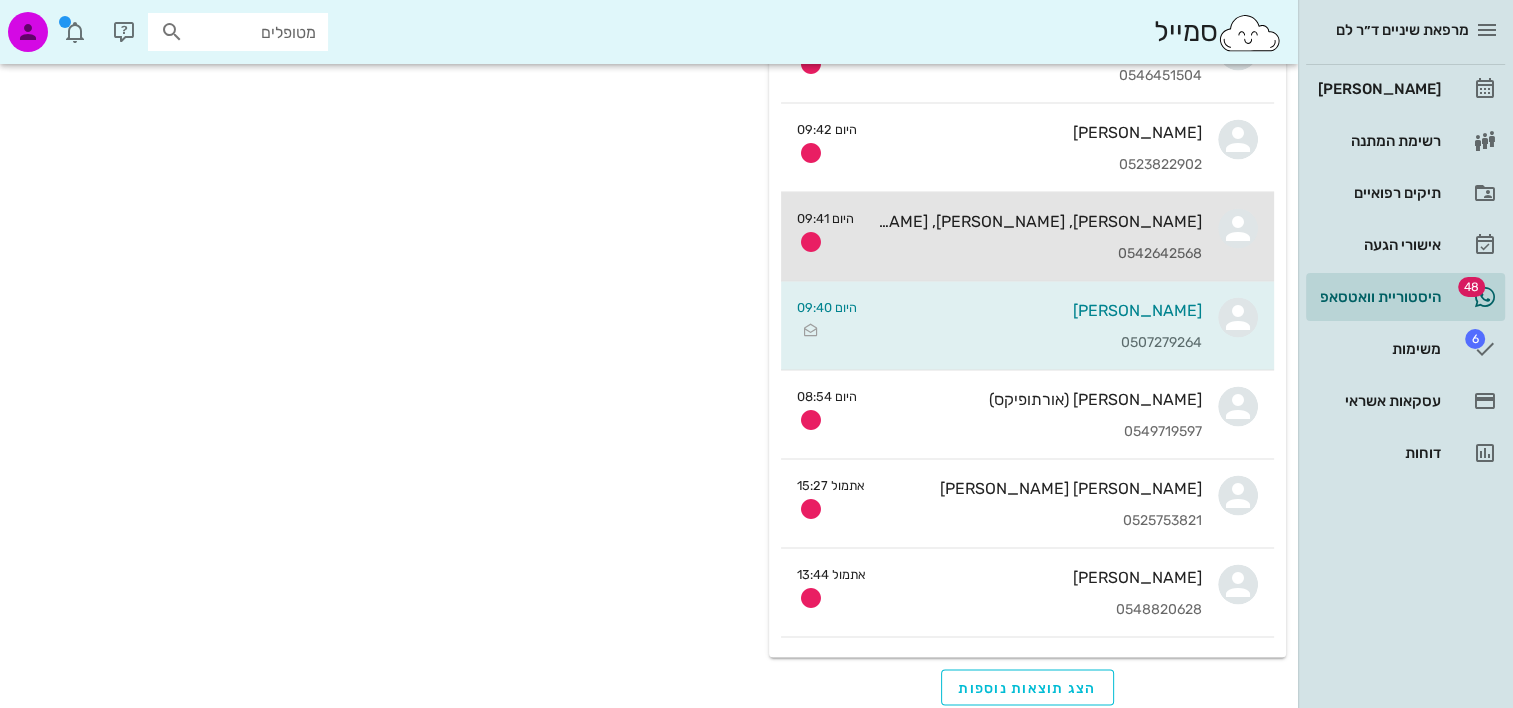 click on "אליסה קאסוטו, עמית קסוטו, דניאל קסוטו, איתי קסוטו, דניאל קאסוטו, איתי קאסוטו 0542642568" at bounding box center (1036, 237) 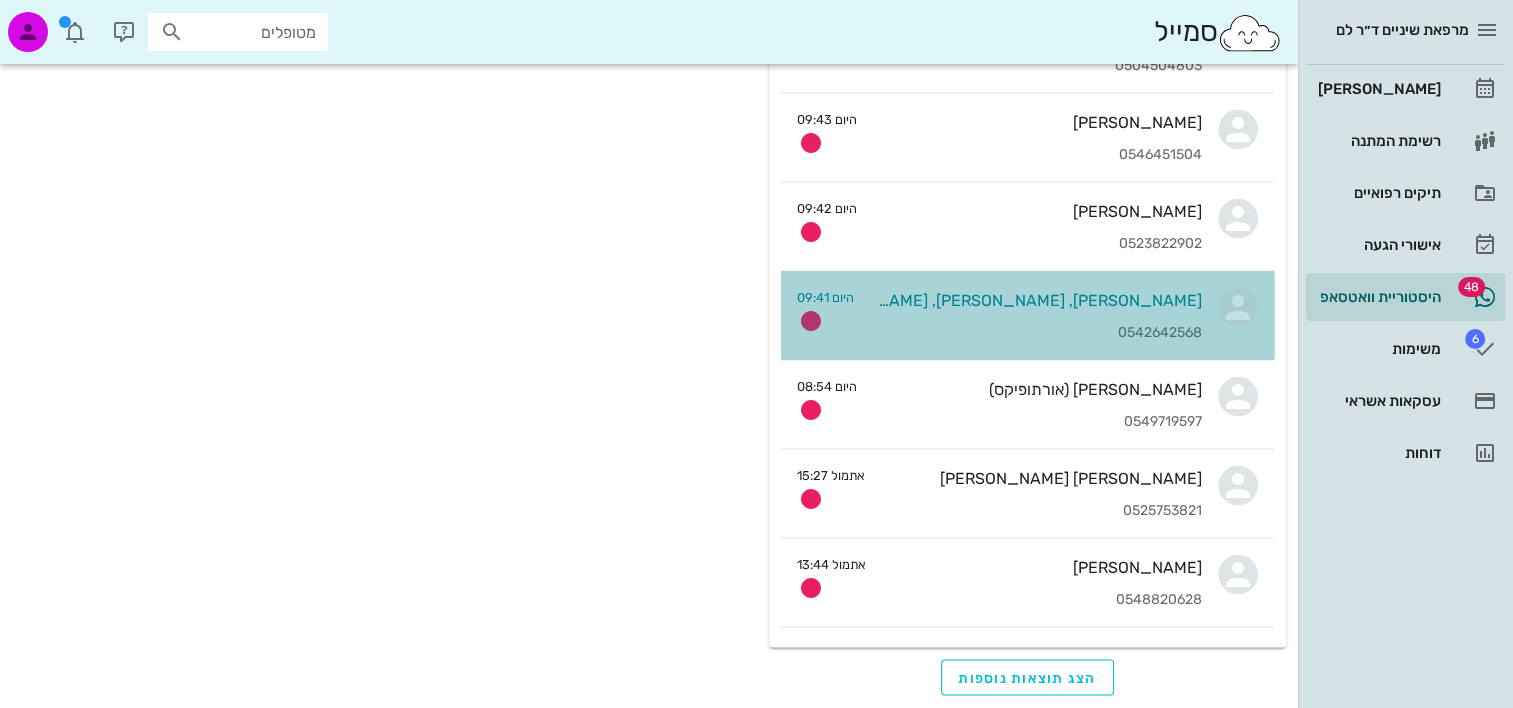scroll, scrollTop: 0, scrollLeft: 0, axis: both 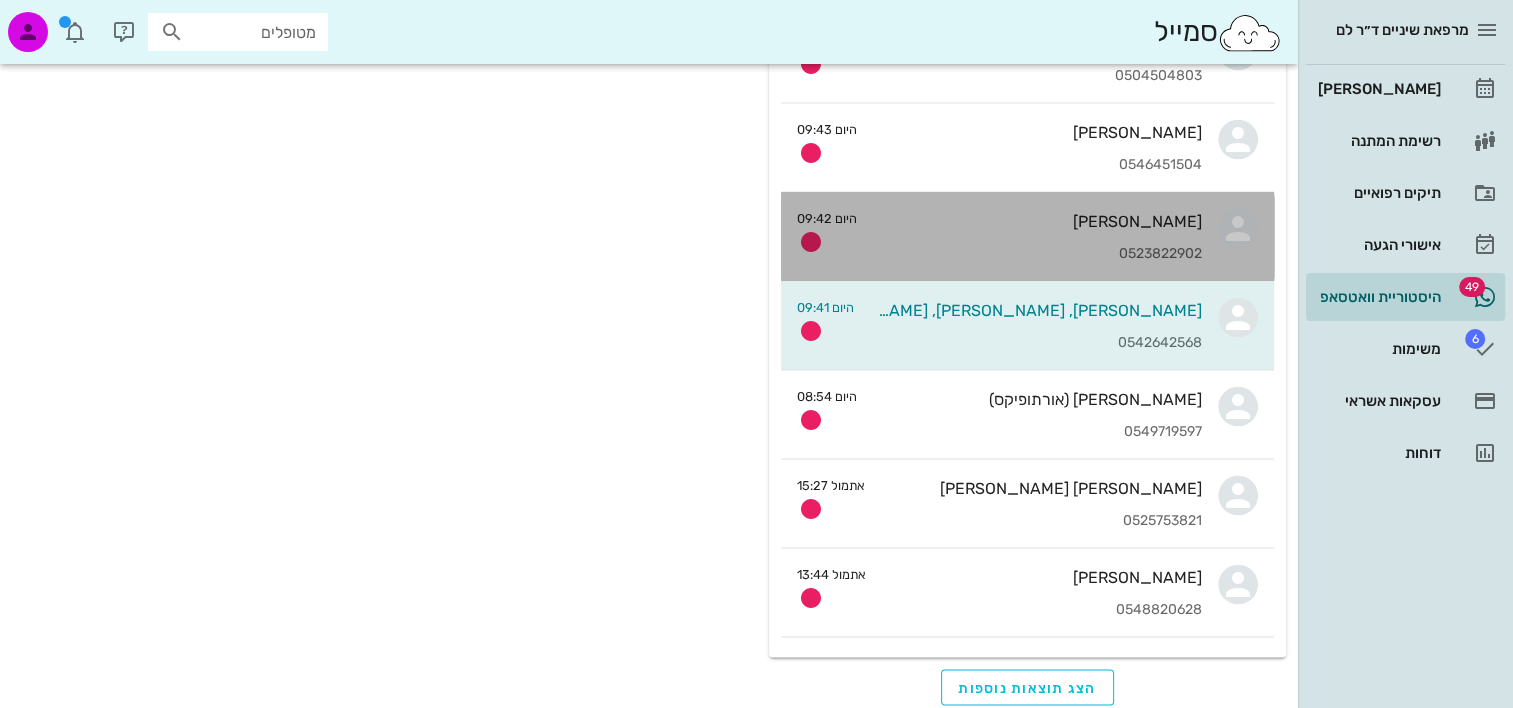 click on "0523822902" at bounding box center [1037, 254] 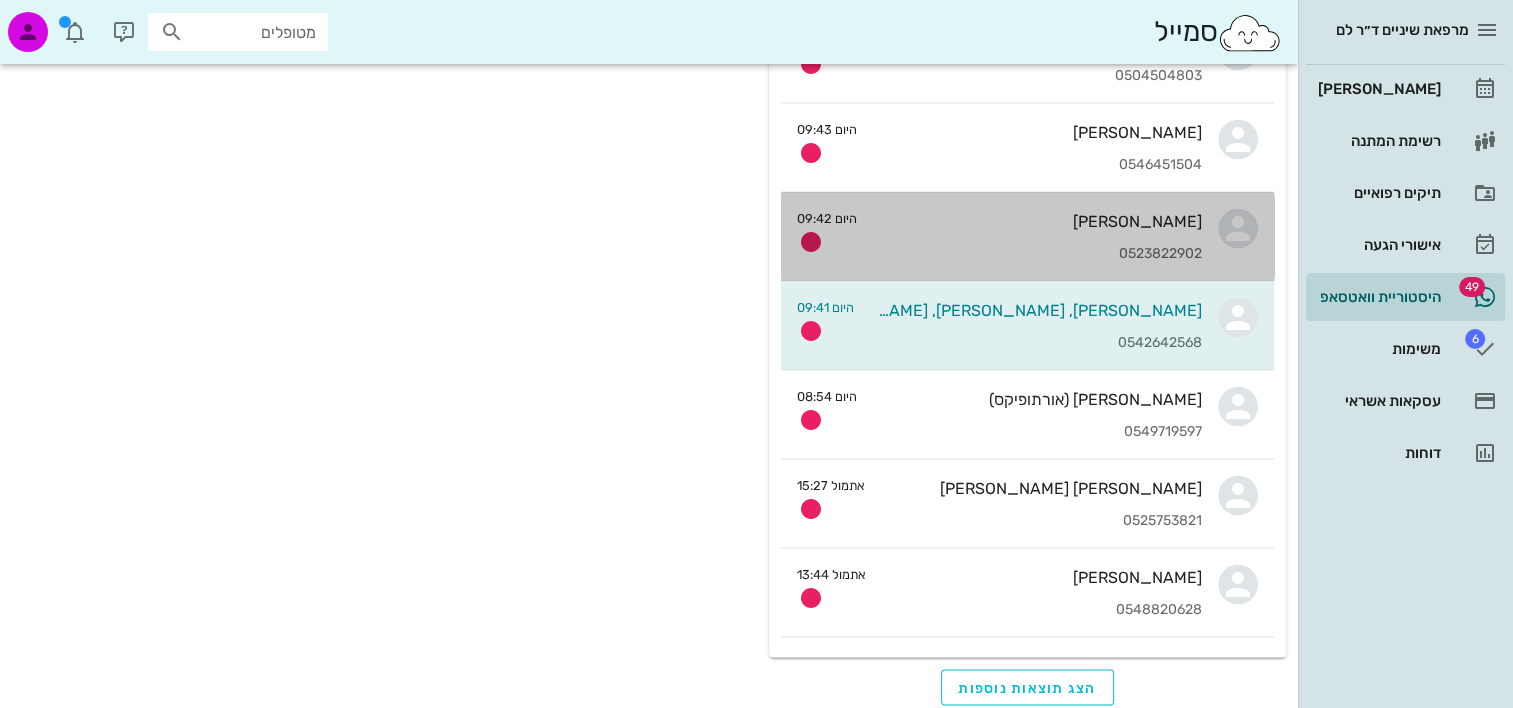 scroll, scrollTop: 0, scrollLeft: 0, axis: both 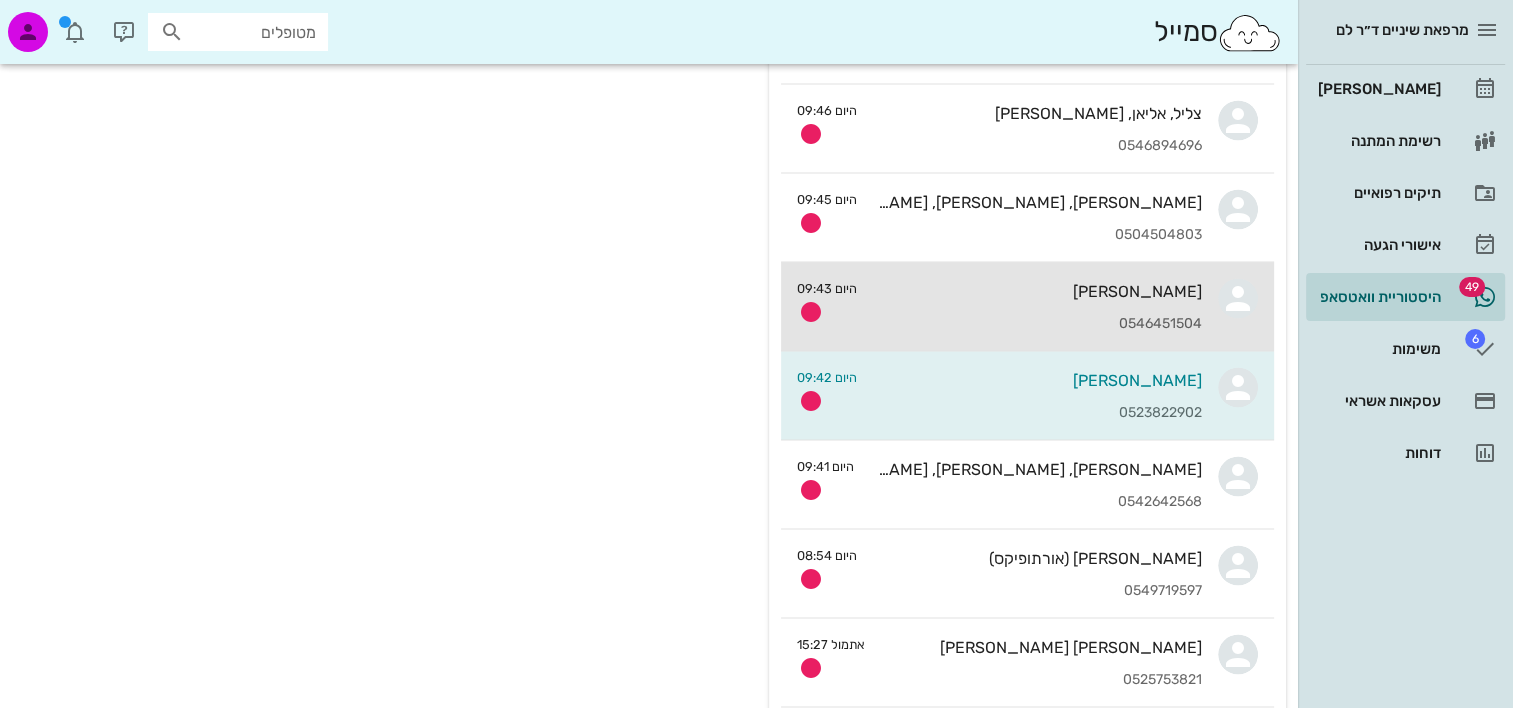 click on "0546451504" at bounding box center [1037, 324] 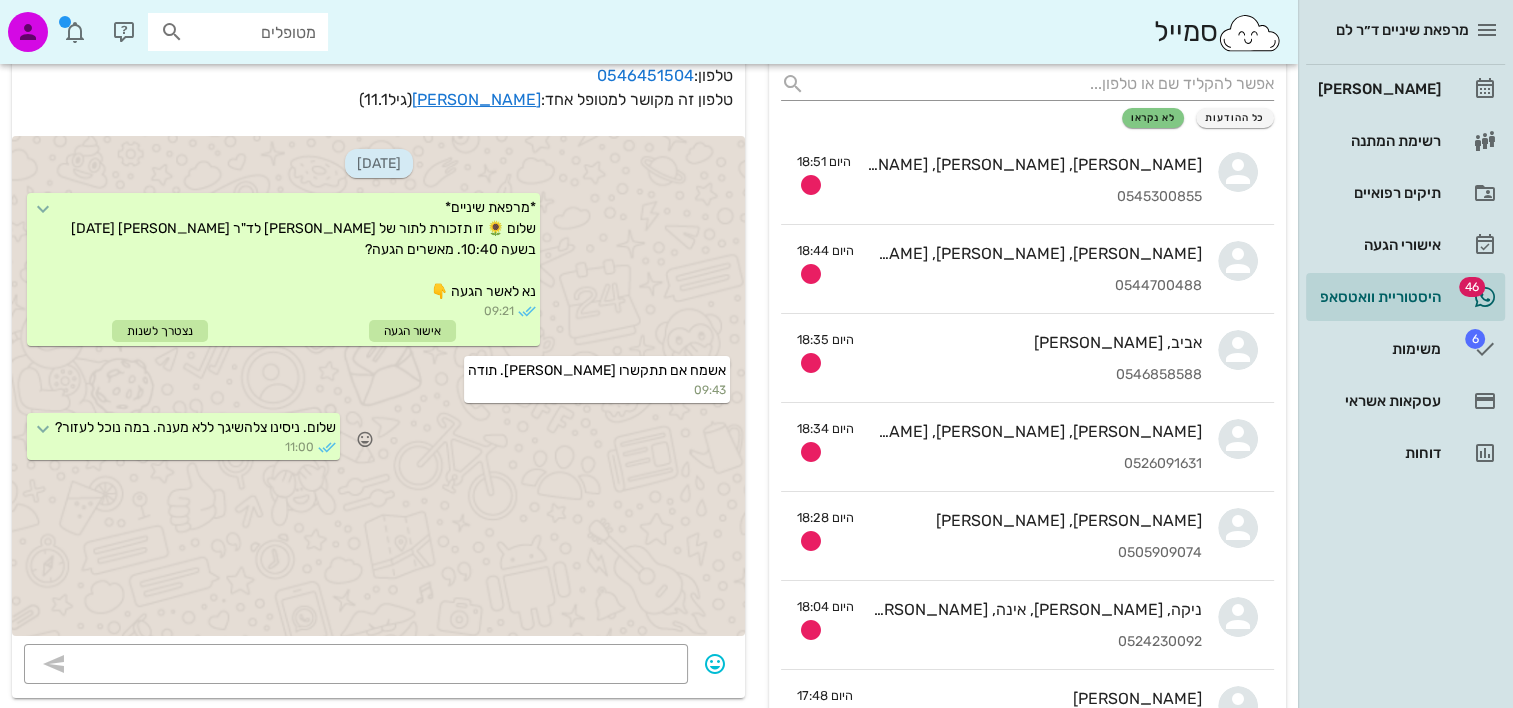 scroll, scrollTop: 0, scrollLeft: 0, axis: both 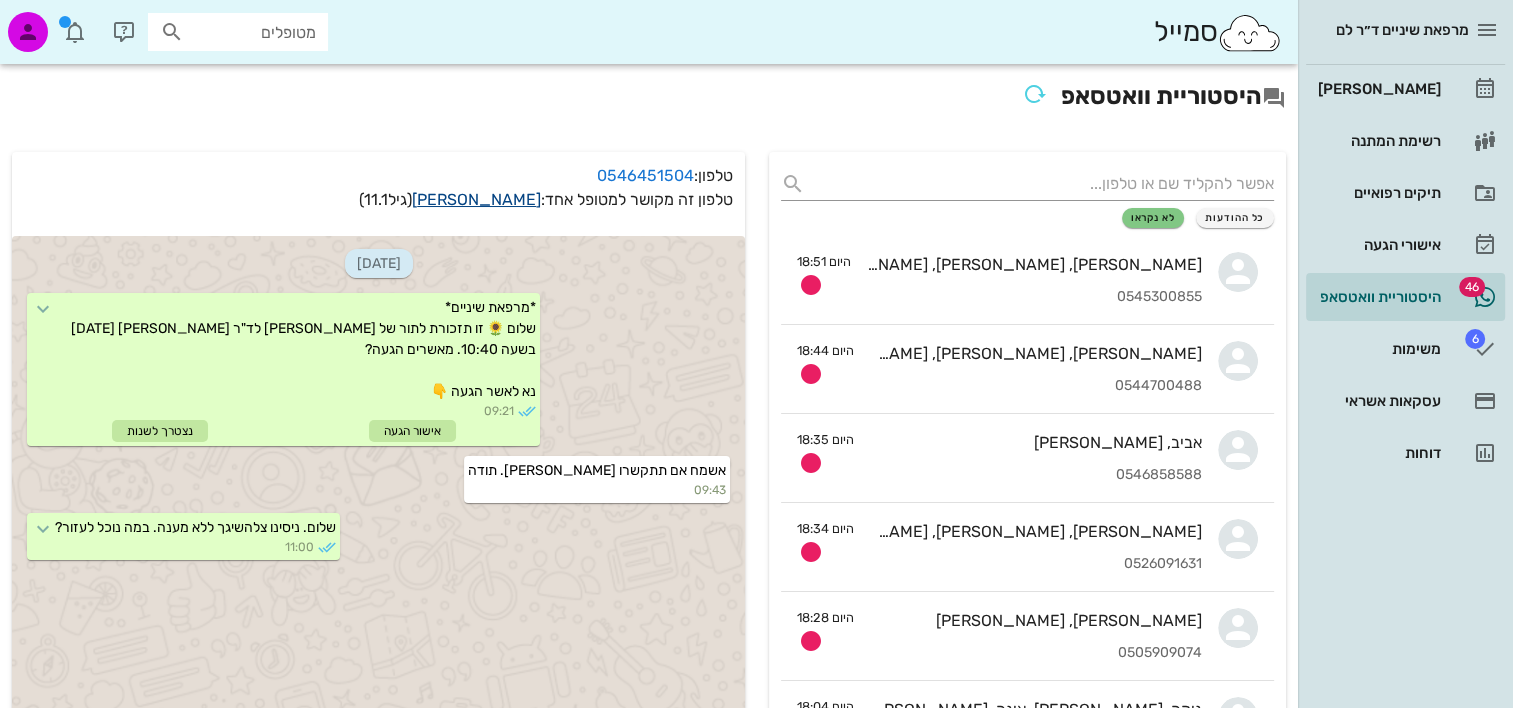 click on "ענבר
שמיר" at bounding box center [476, 199] 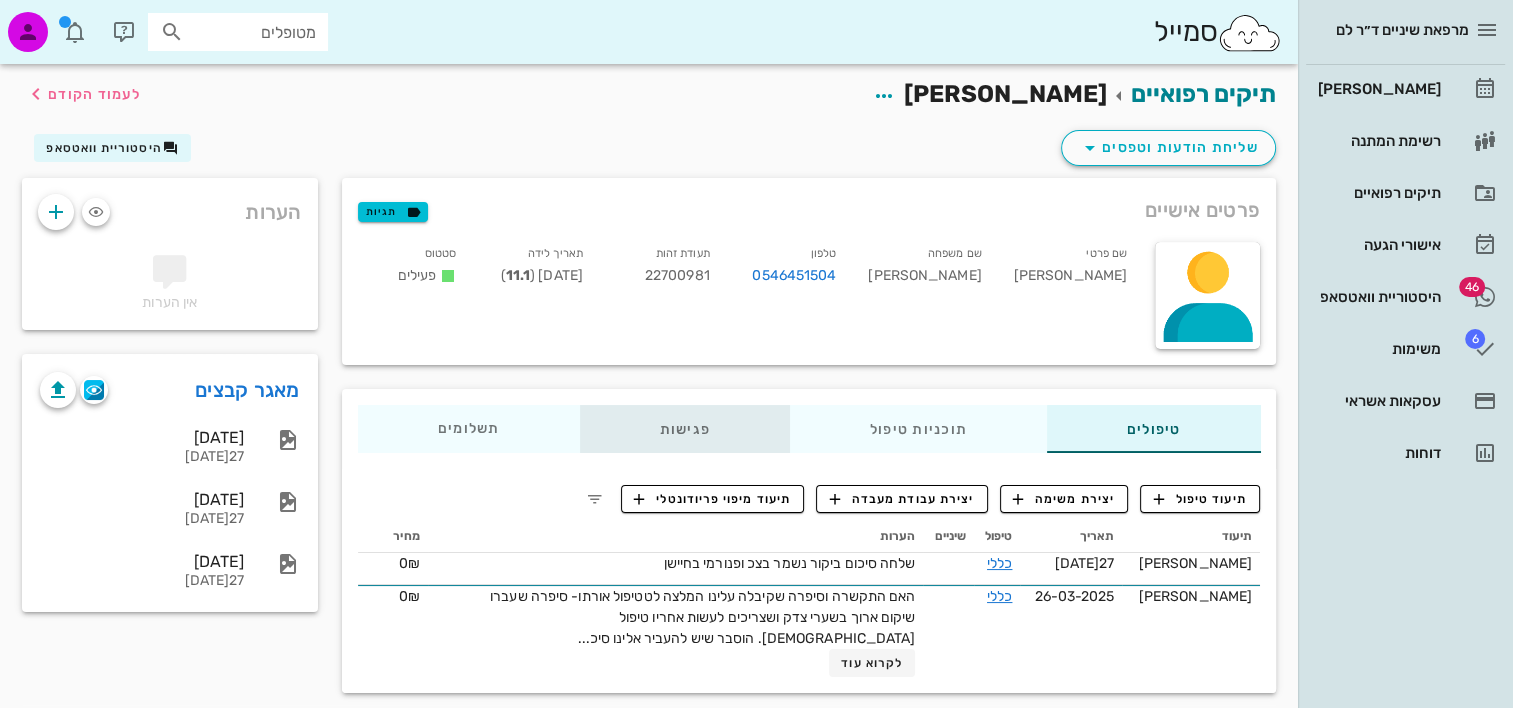 click on "פגישות" at bounding box center (684, 429) 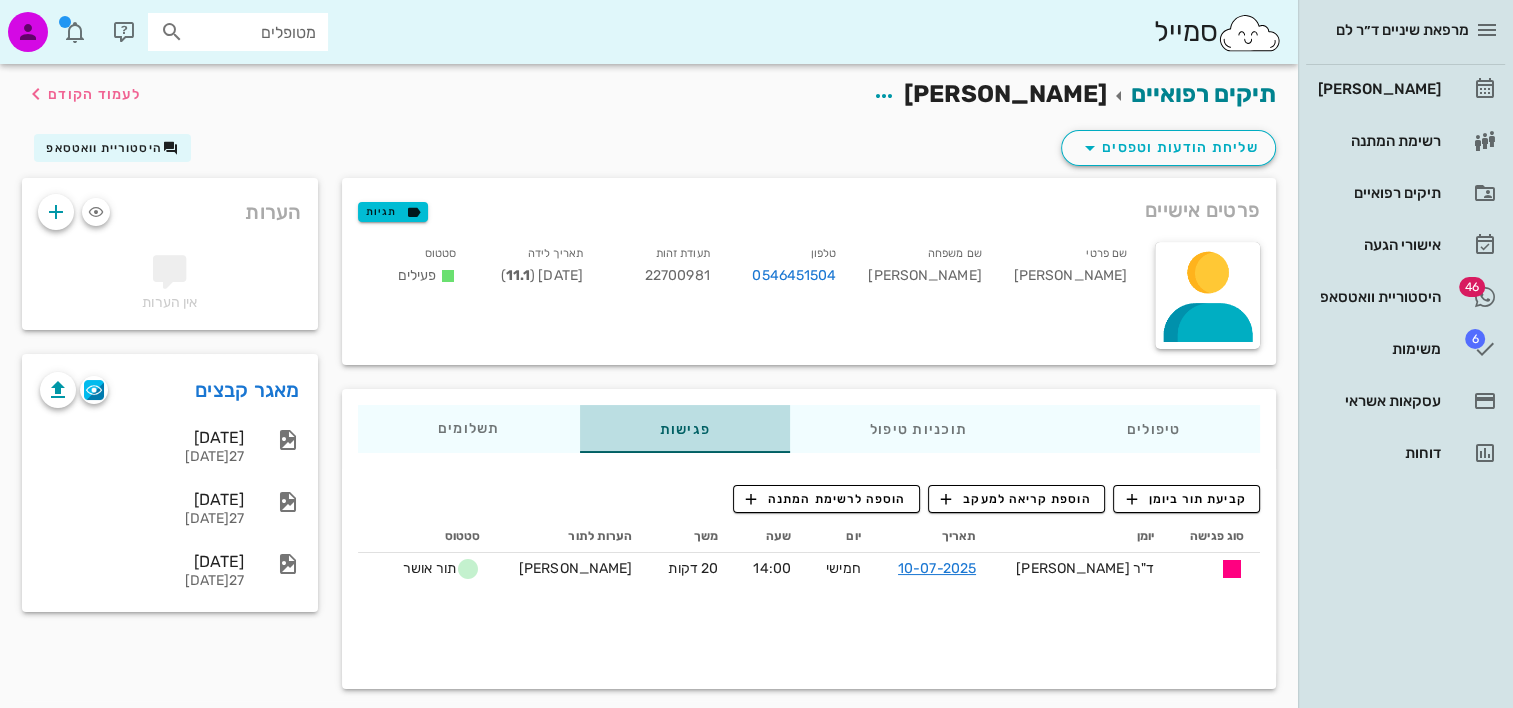 click on "פגישות" at bounding box center (684, 429) 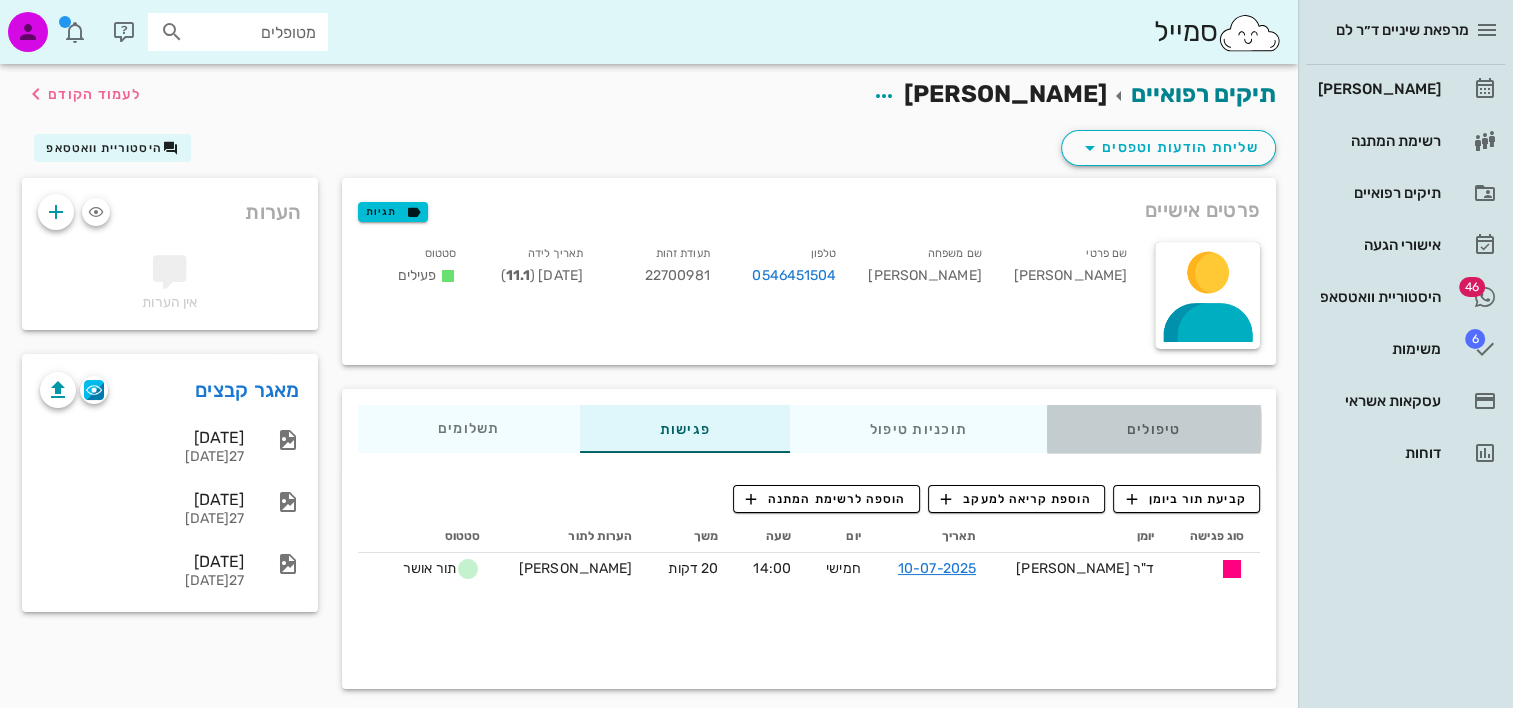 click on "טיפולים" at bounding box center [1153, 429] 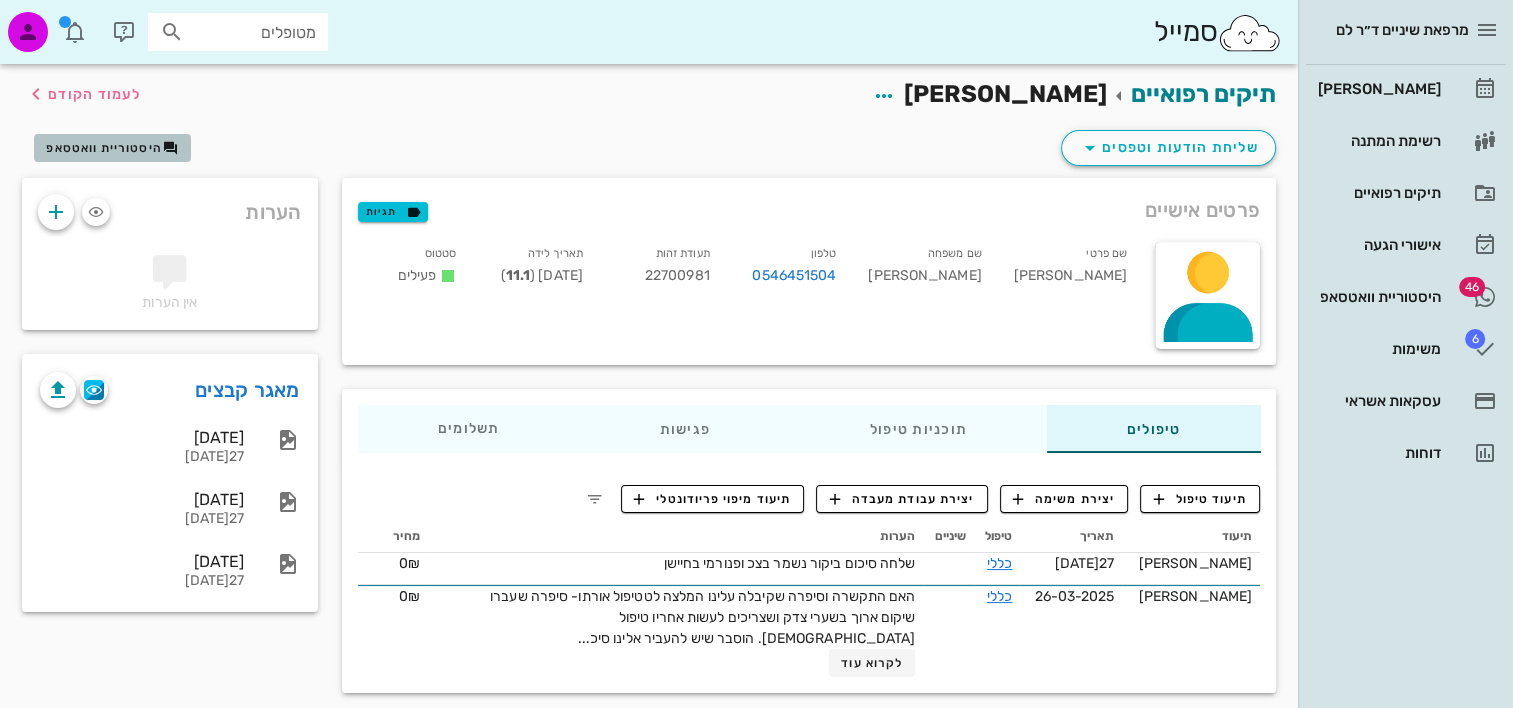 click on "היסטוריית וואטסאפ" at bounding box center (104, 148) 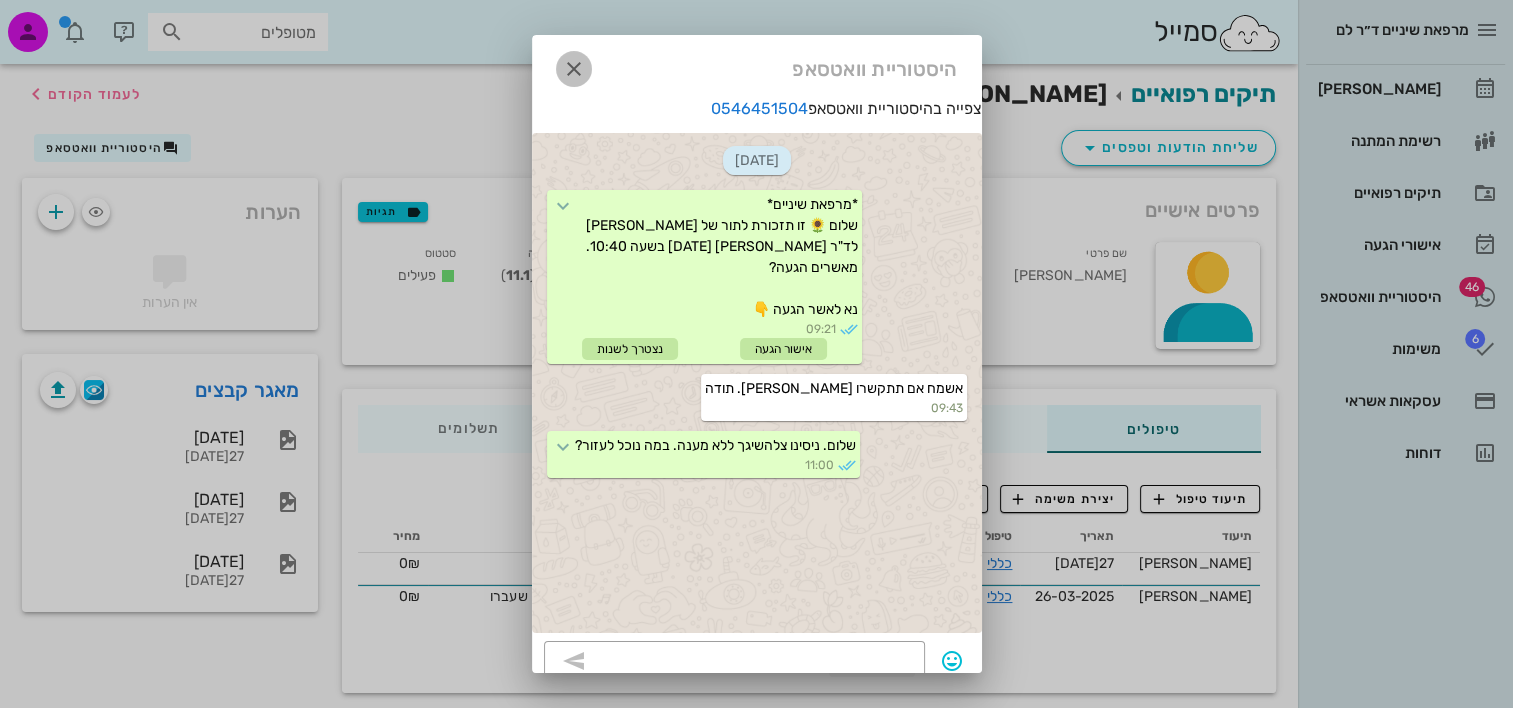 click at bounding box center (574, 69) 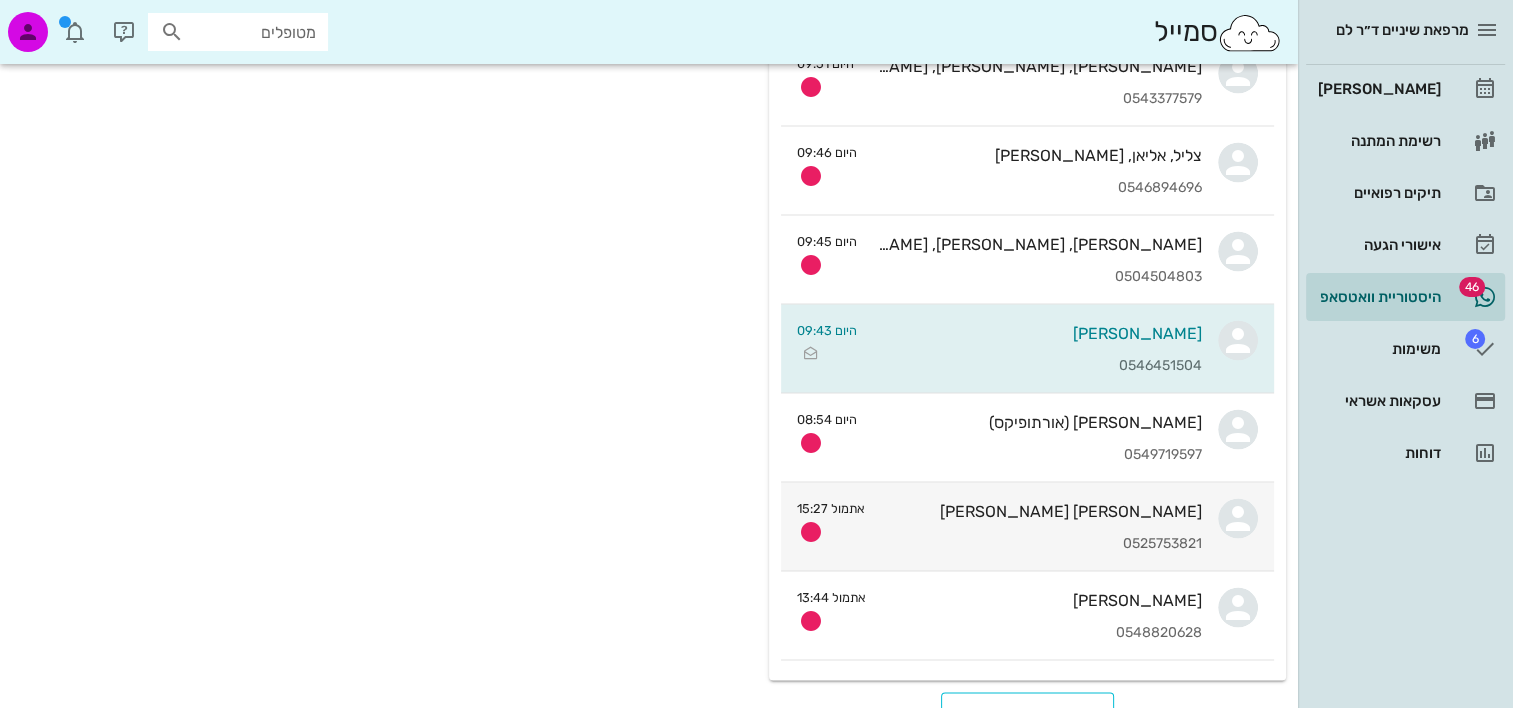 scroll, scrollTop: 3781, scrollLeft: 0, axis: vertical 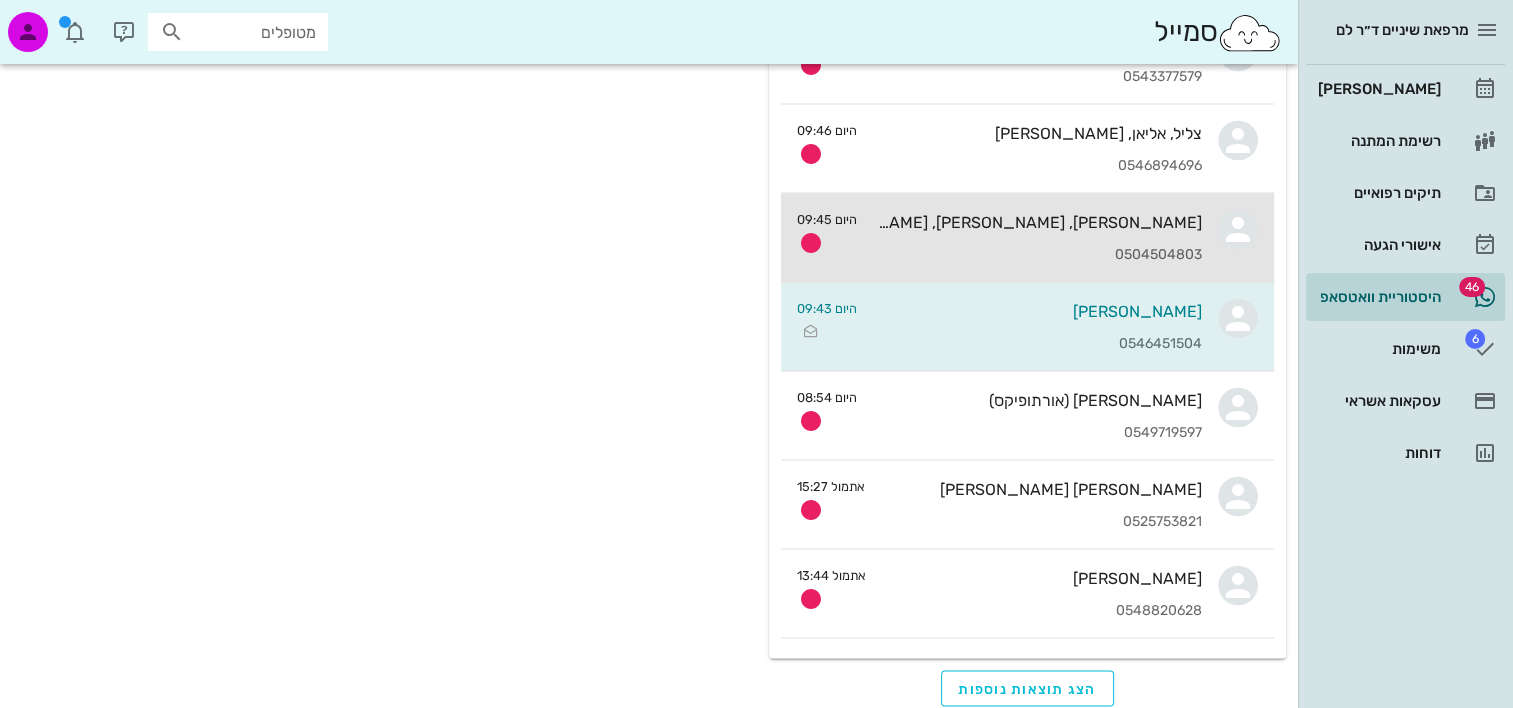 drag, startPoint x: 1092, startPoint y: 235, endPoint x: 1057, endPoint y: 271, distance: 50.20956 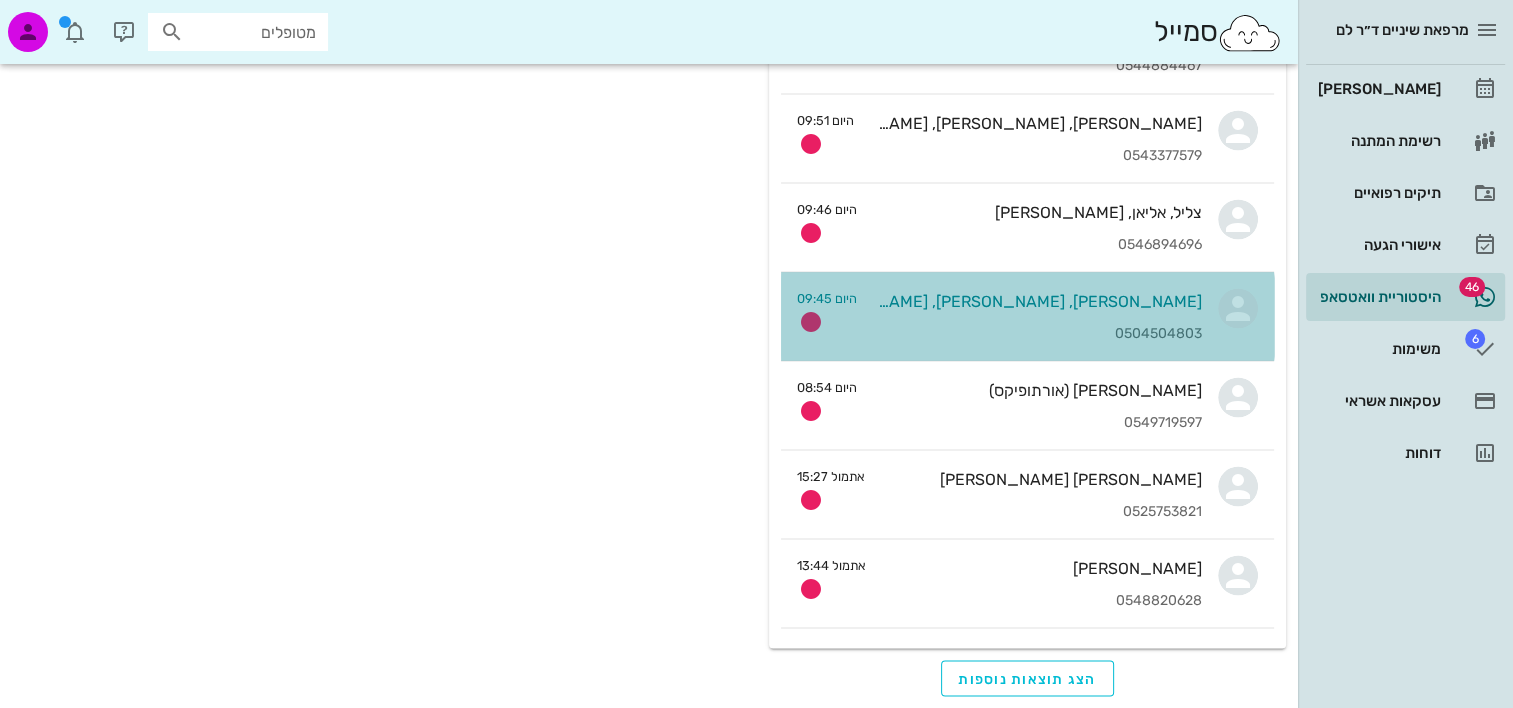 scroll, scrollTop: 0, scrollLeft: 0, axis: both 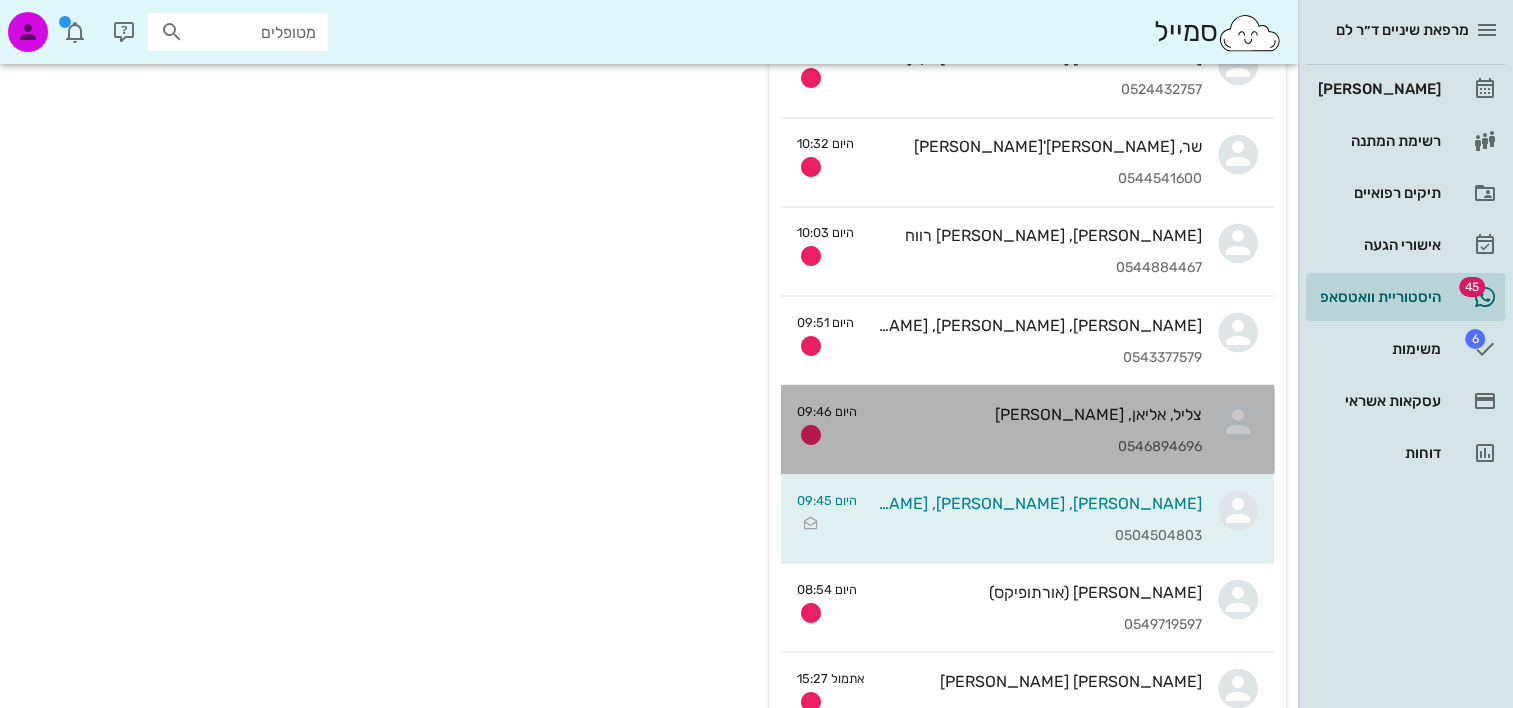 click on "0546894696" at bounding box center (1037, 446) 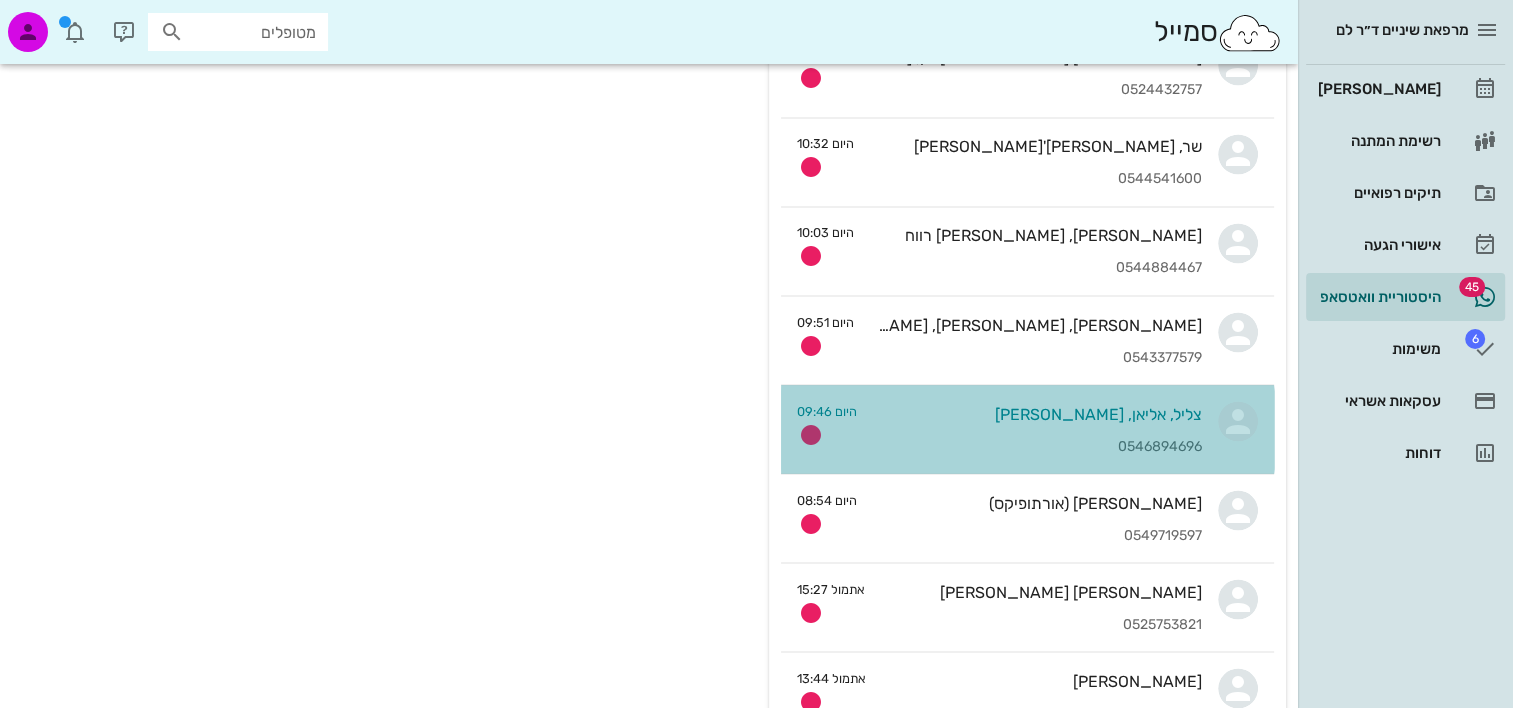 scroll, scrollTop: 0, scrollLeft: 0, axis: both 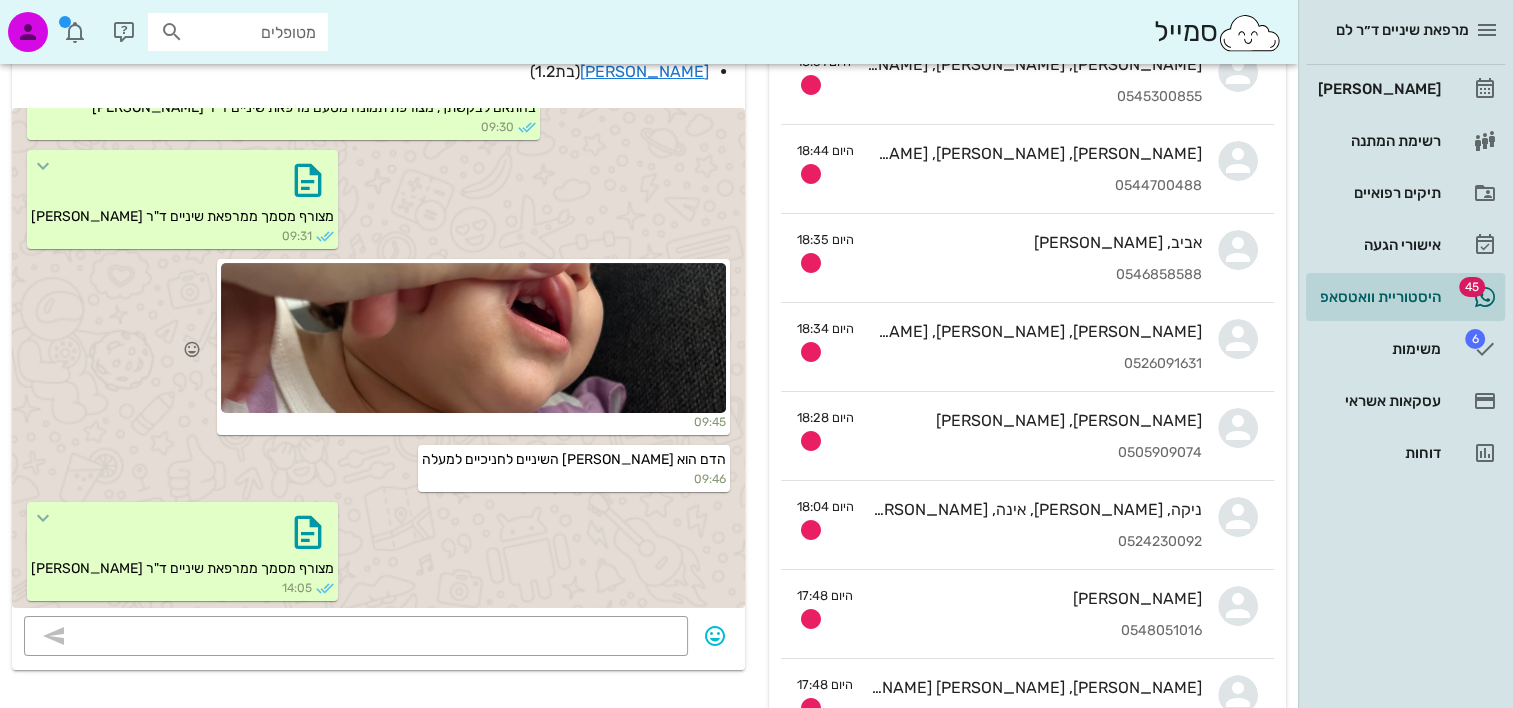 click at bounding box center (473, 338) 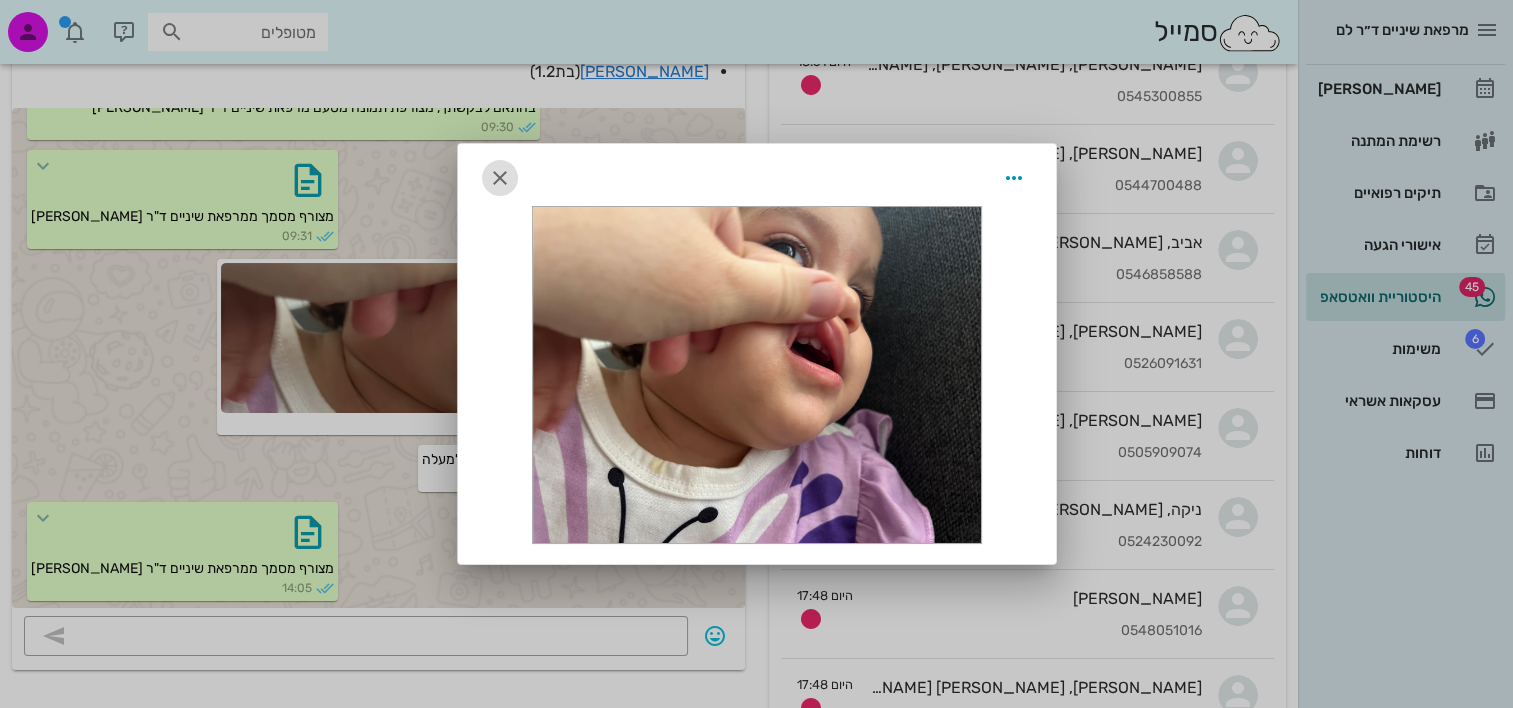 click at bounding box center [500, 178] 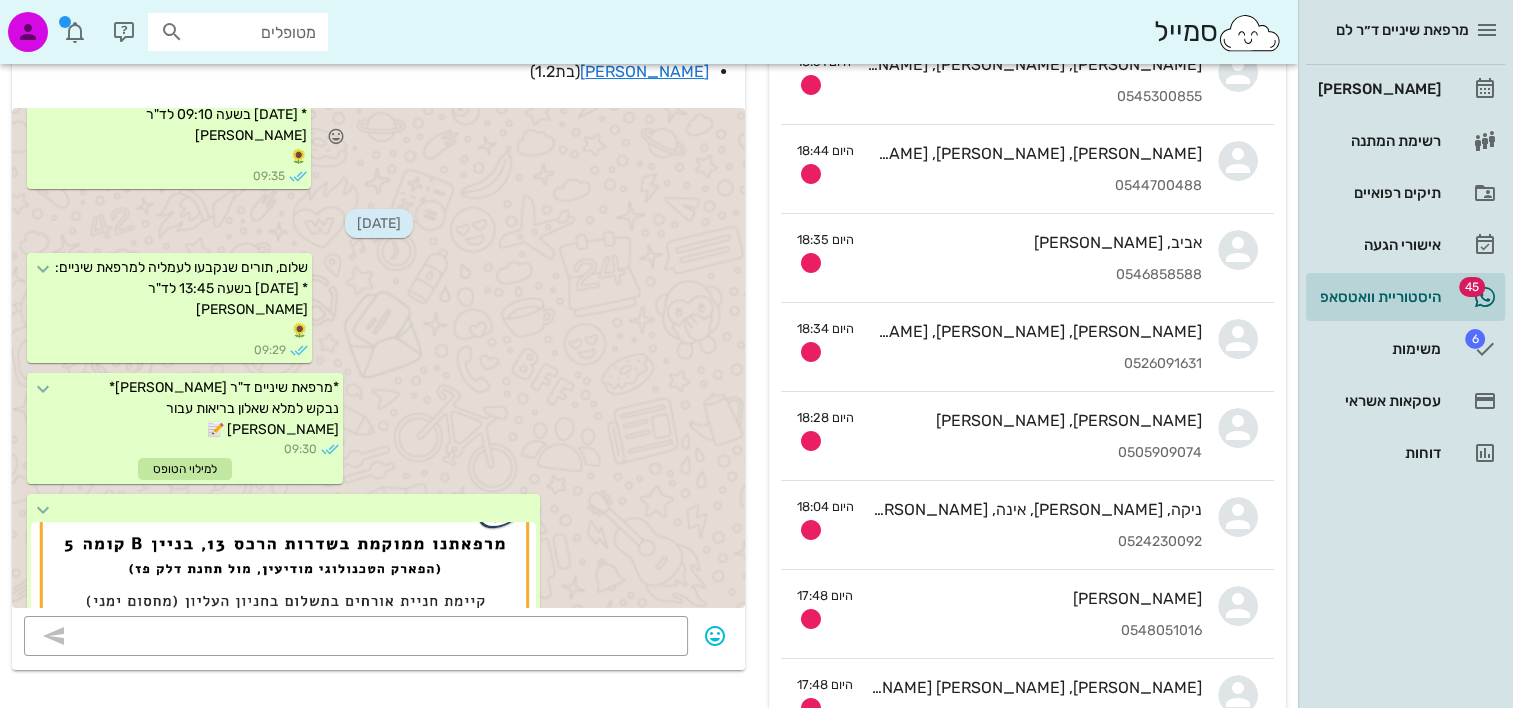 scroll, scrollTop: 2103, scrollLeft: 0, axis: vertical 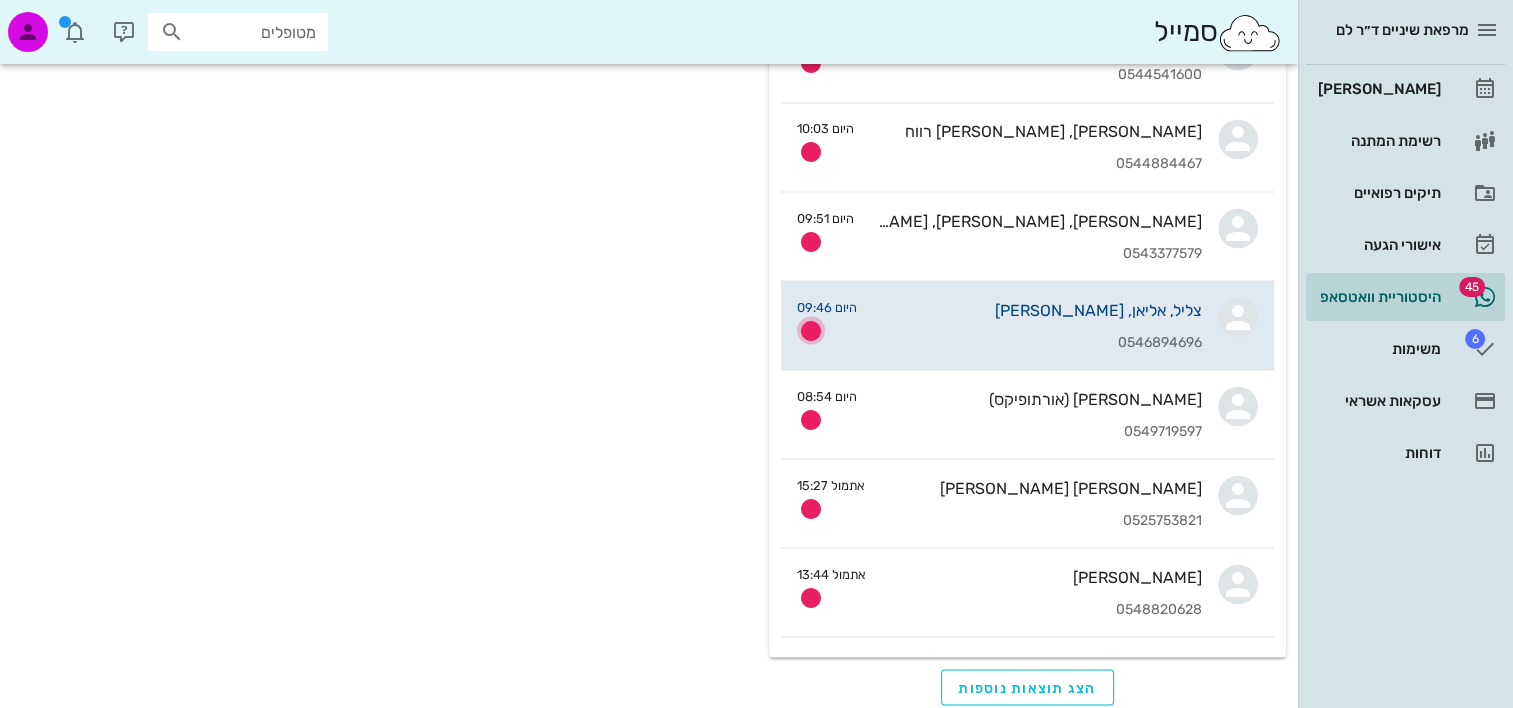 click at bounding box center (811, 330) 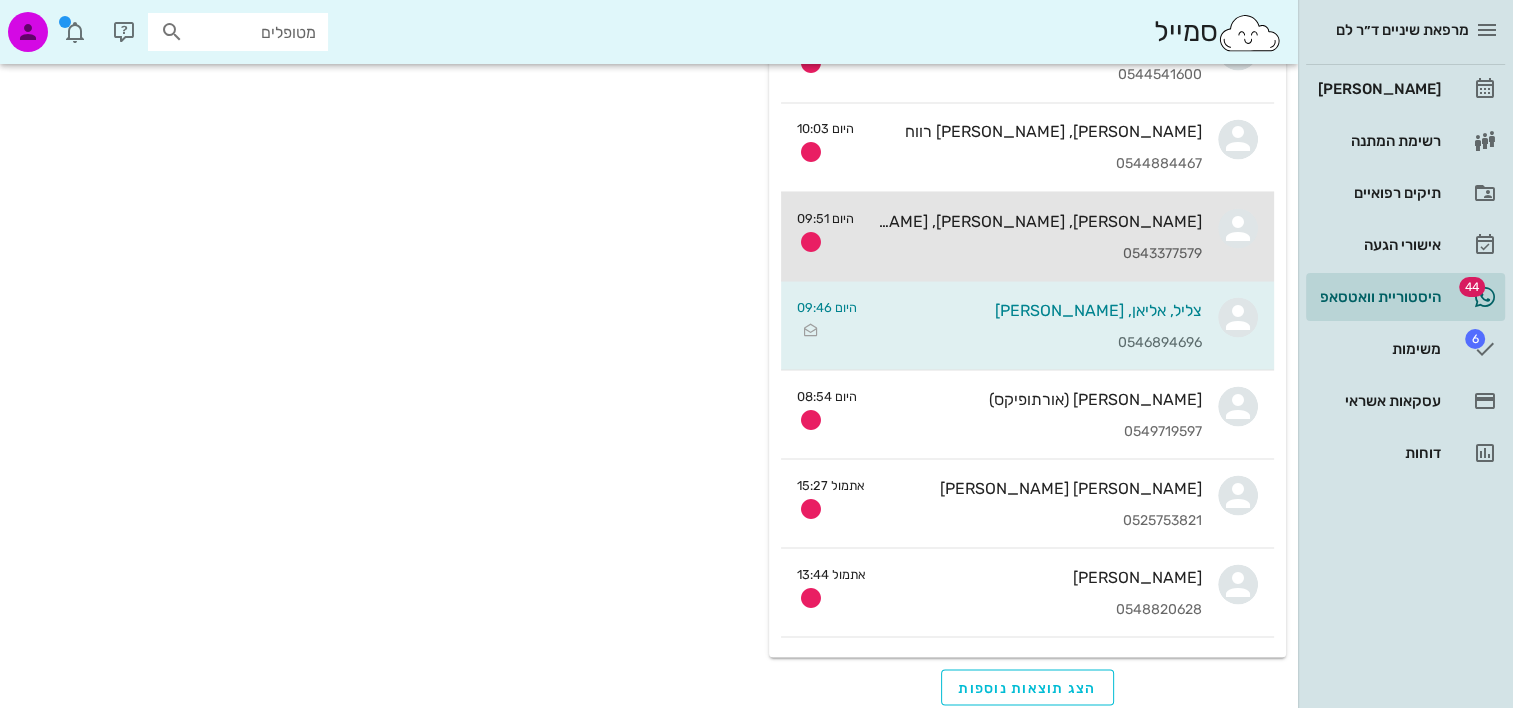click on "אורי, נועם, רחלי, עידו סיני 0543377579" at bounding box center [1036, 236] 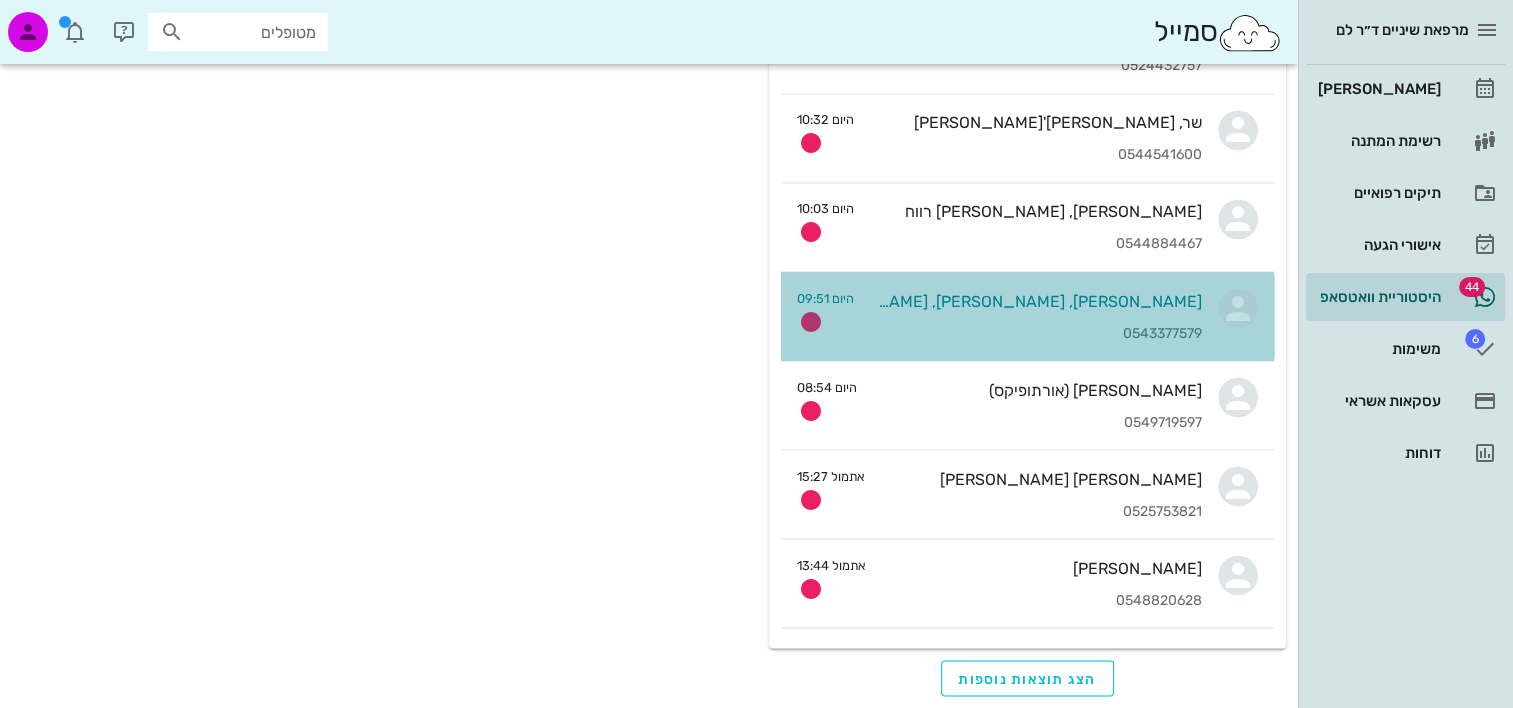 scroll, scrollTop: 0, scrollLeft: 0, axis: both 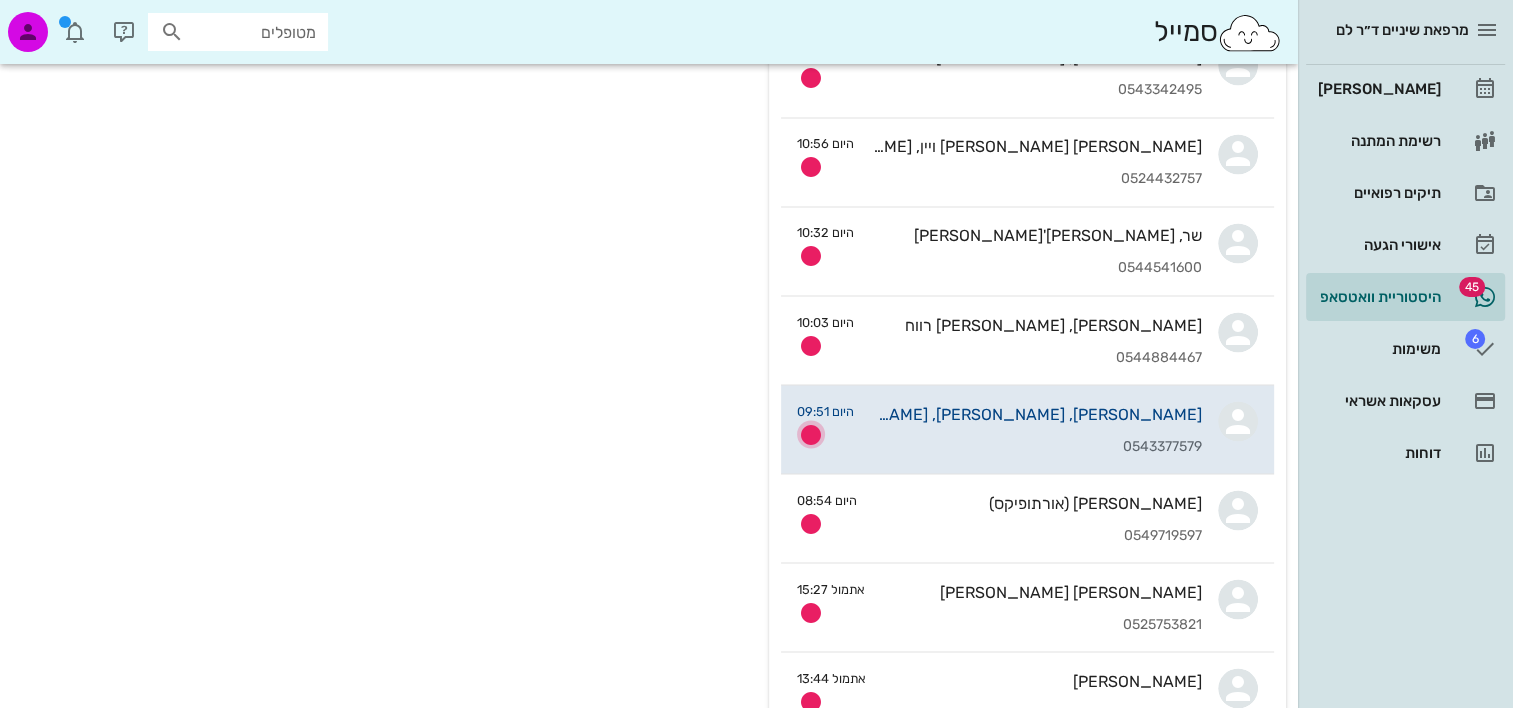 click at bounding box center [811, 434] 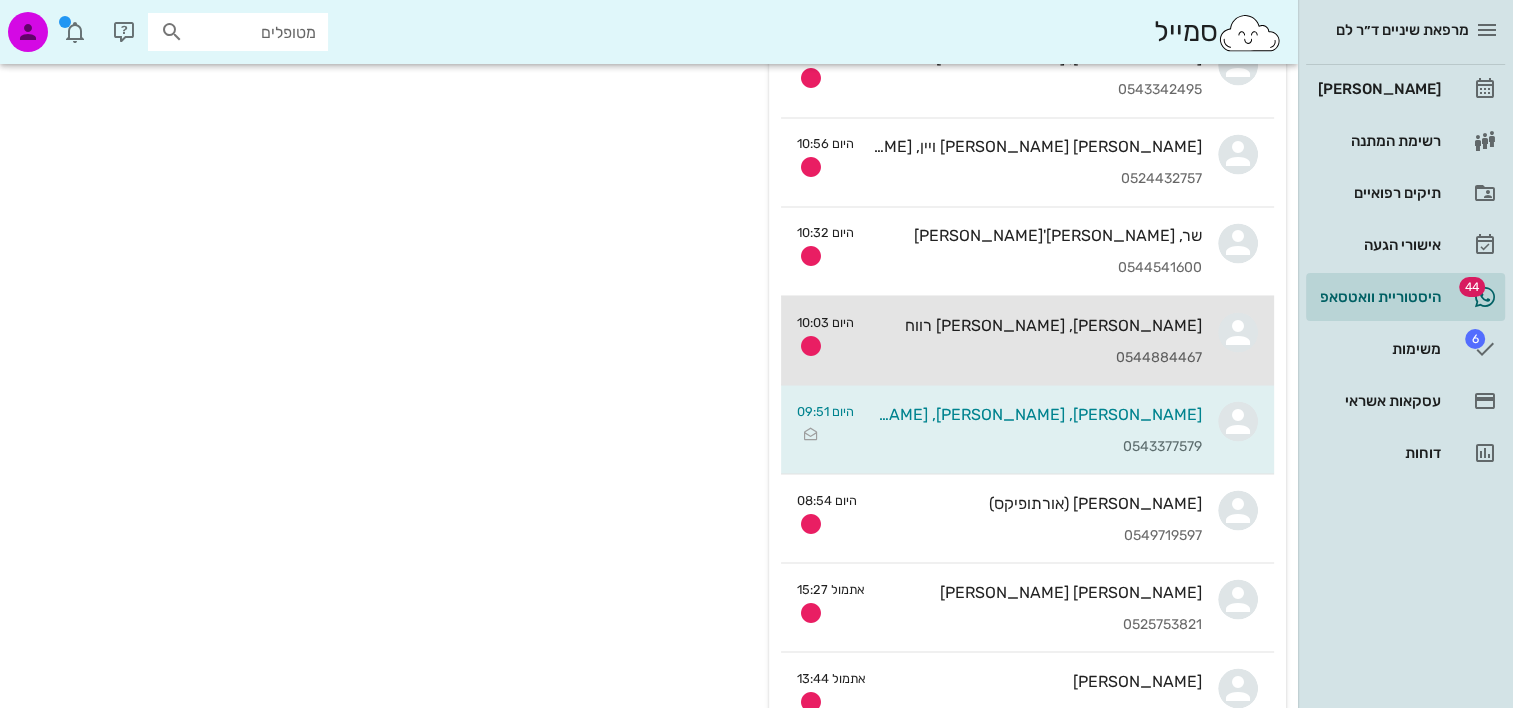 click on "0544884467" at bounding box center [1036, 357] 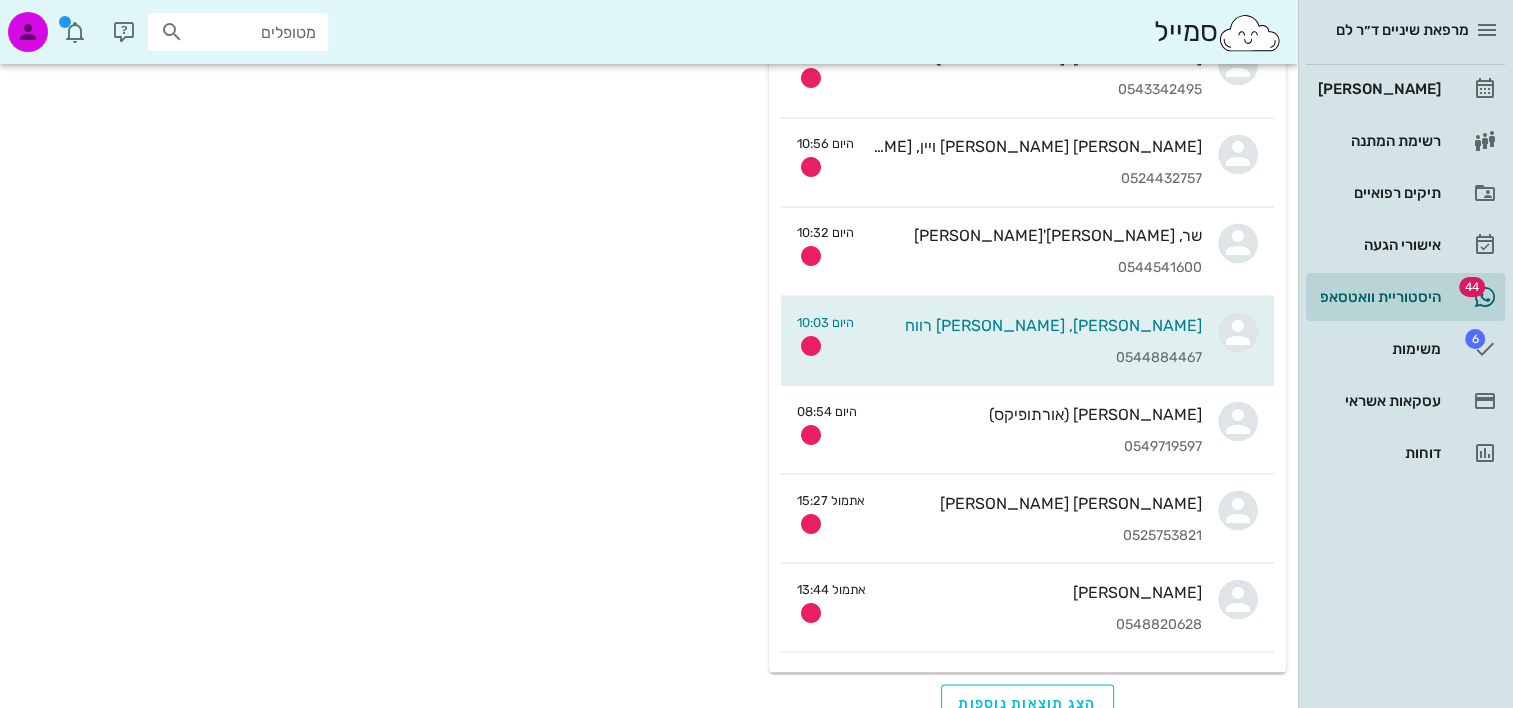 scroll, scrollTop: 0, scrollLeft: 0, axis: both 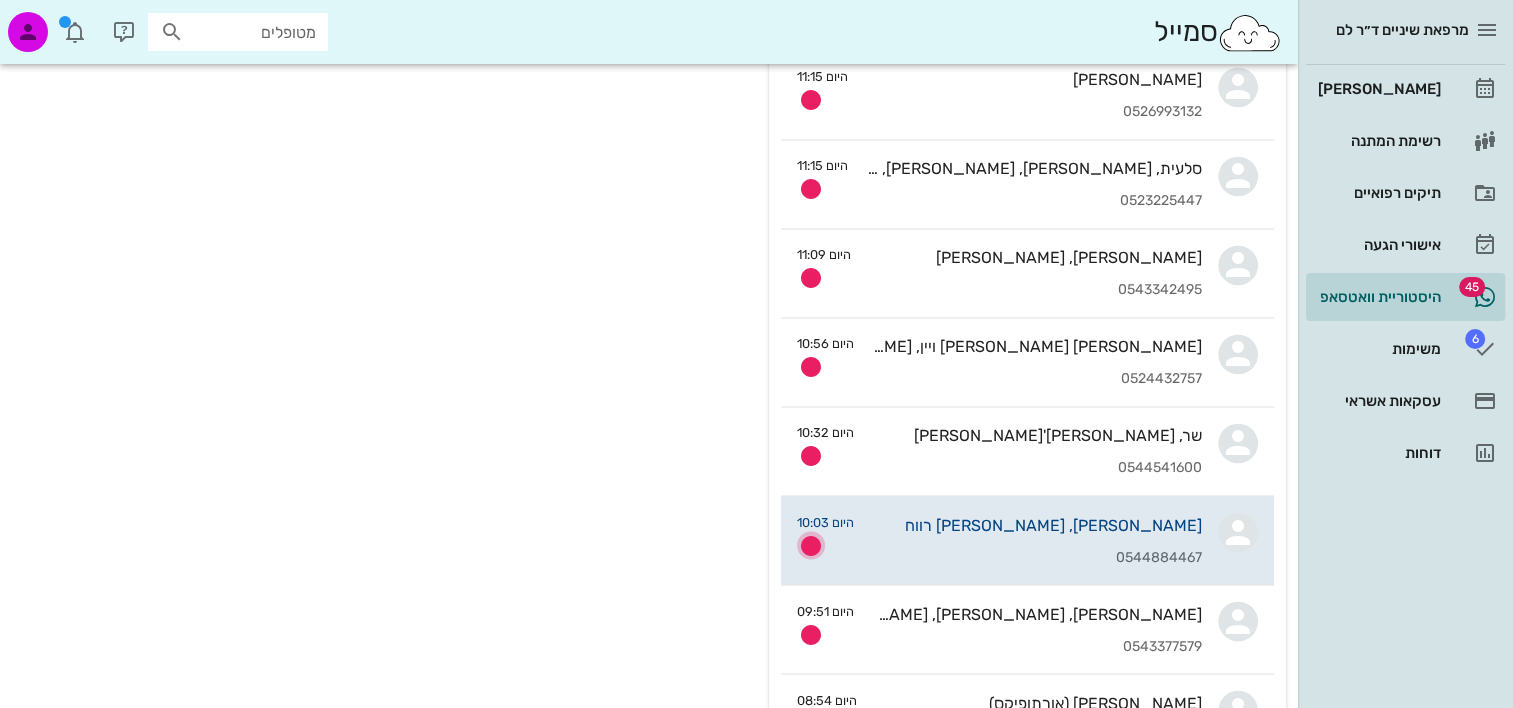 click at bounding box center (811, 545) 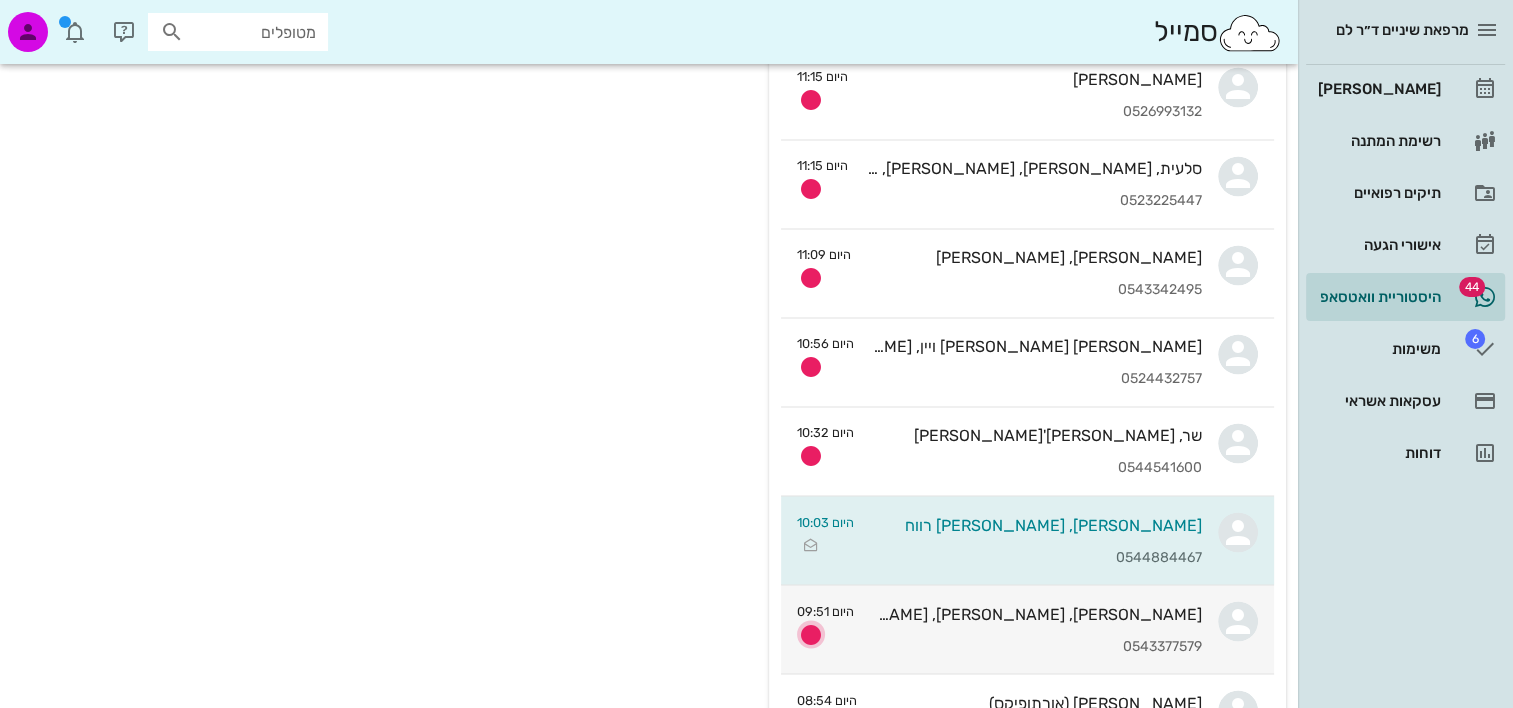 click at bounding box center (811, 634) 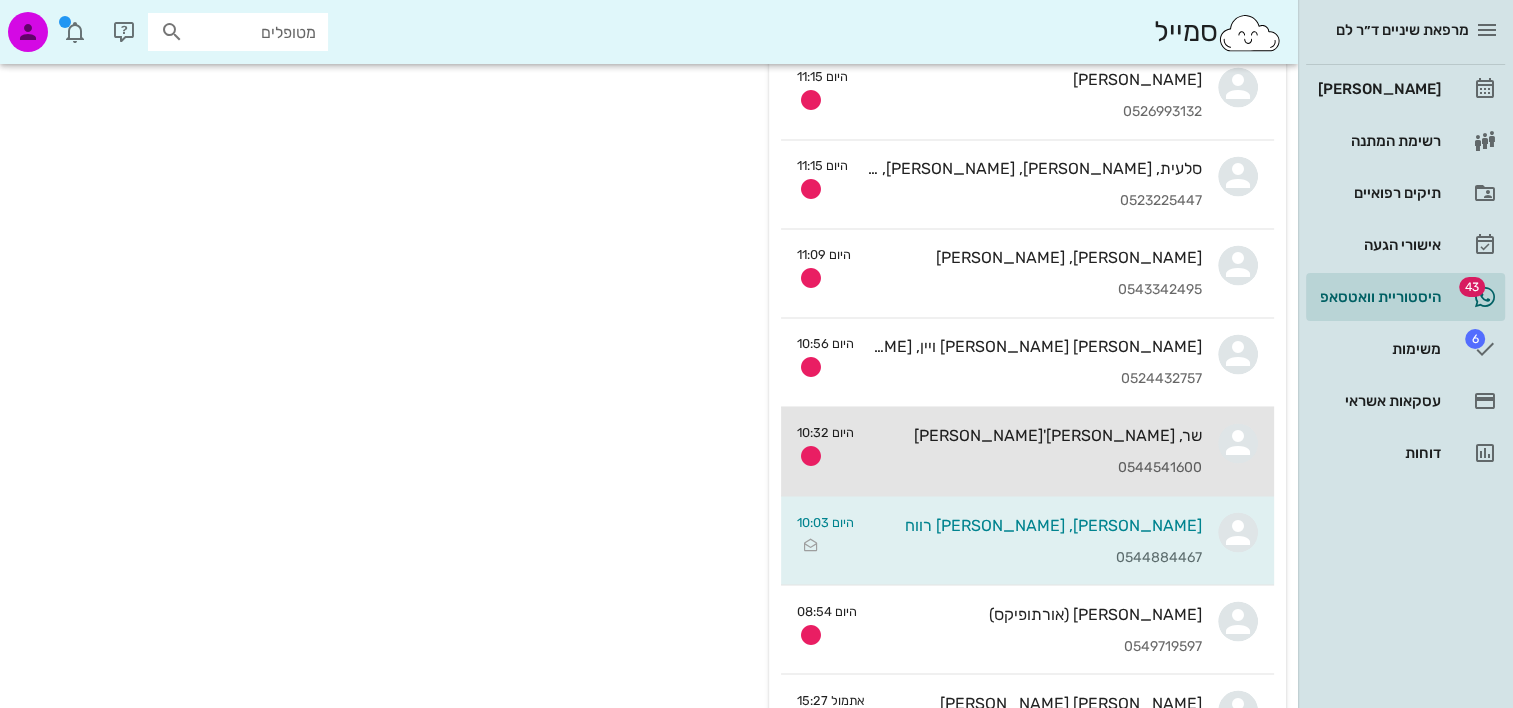 click on "שר, נעם טורג'מן" at bounding box center (1036, 435) 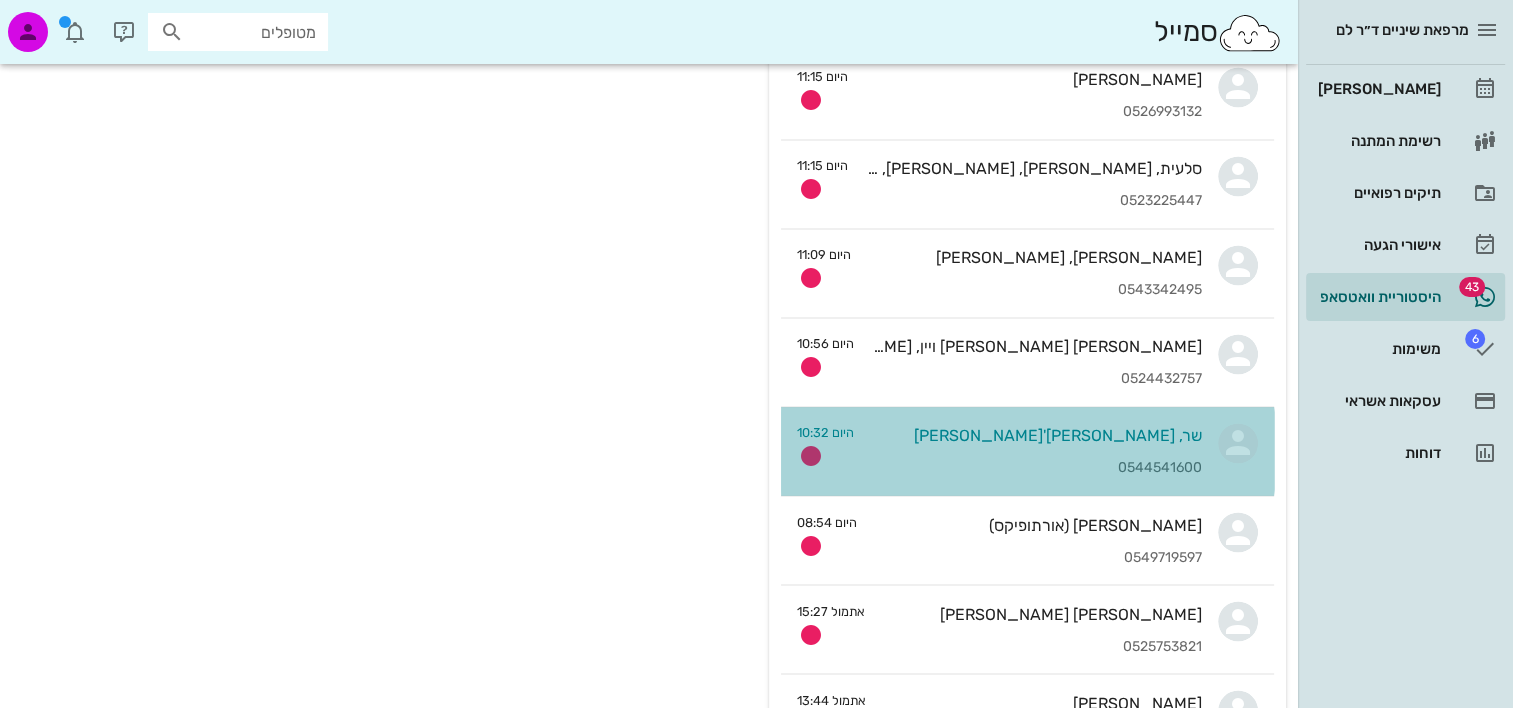 scroll, scrollTop: 0, scrollLeft: 0, axis: both 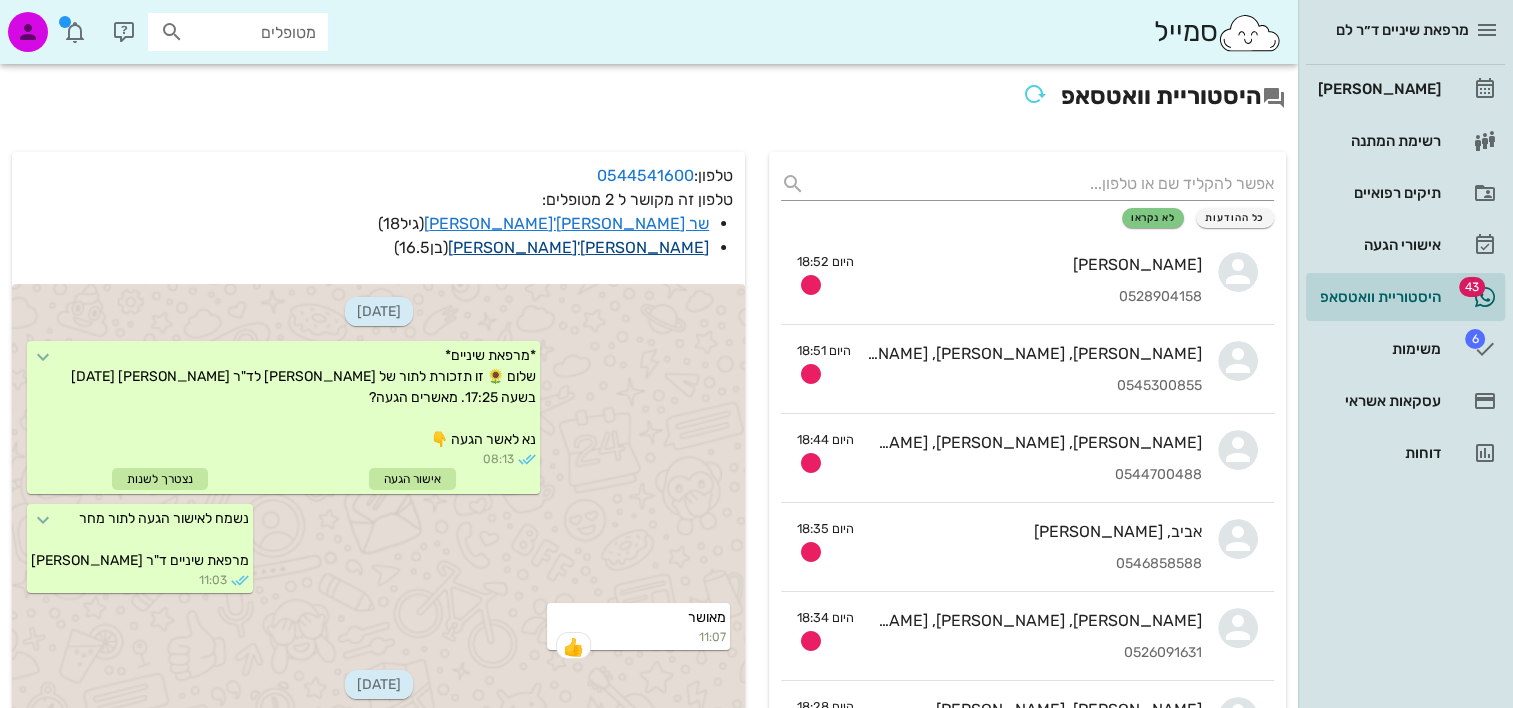 click on "נעם טורג'מן" at bounding box center (578, 247) 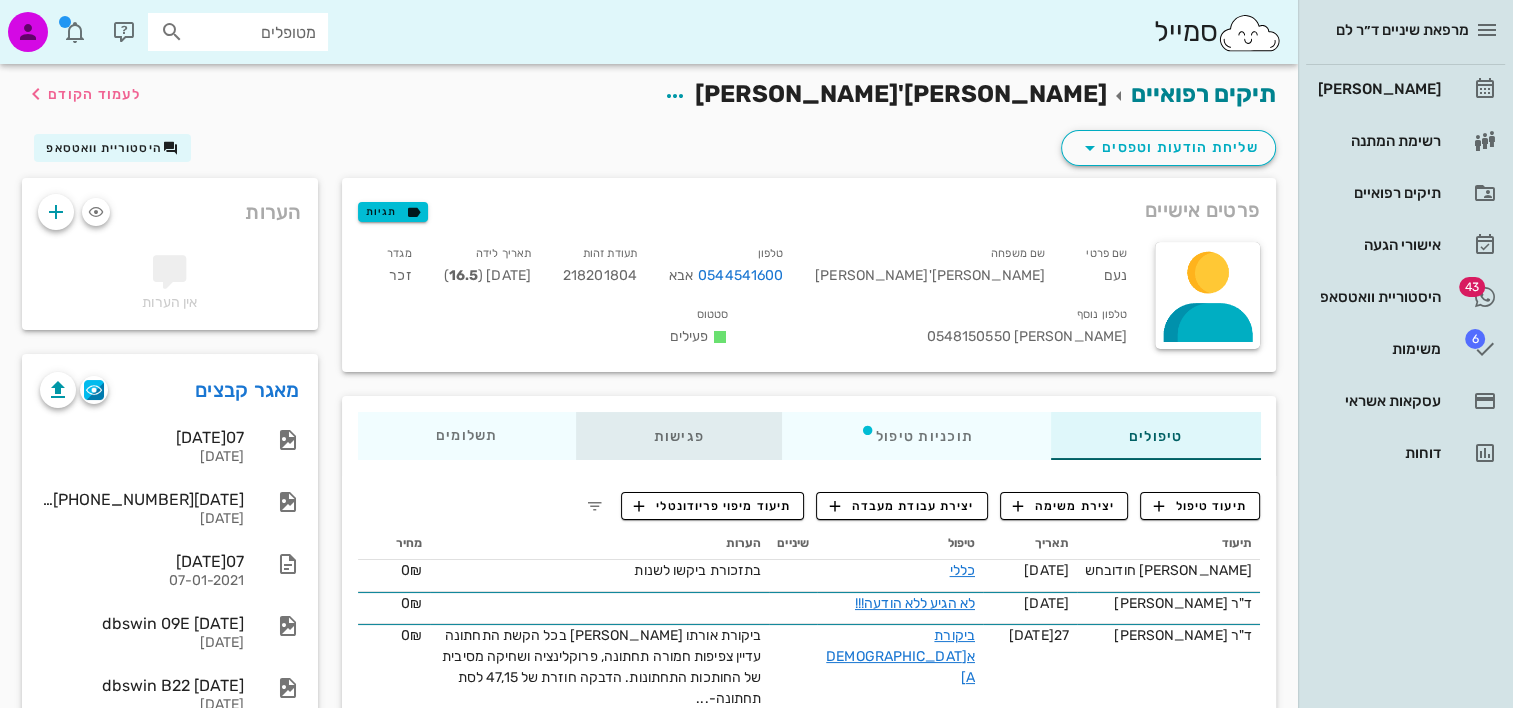 click on "פגישות" at bounding box center [678, 436] 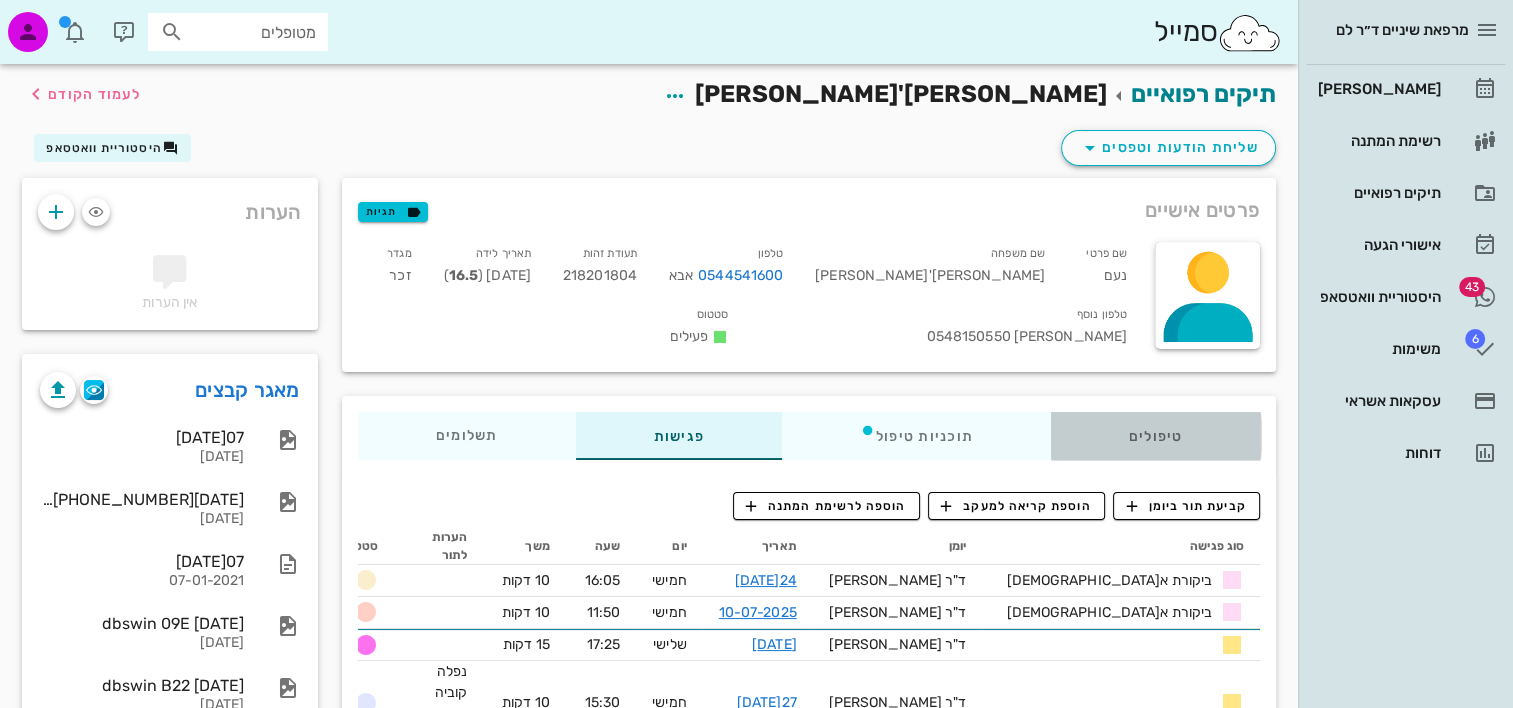click on "טיפולים" at bounding box center [1155, 436] 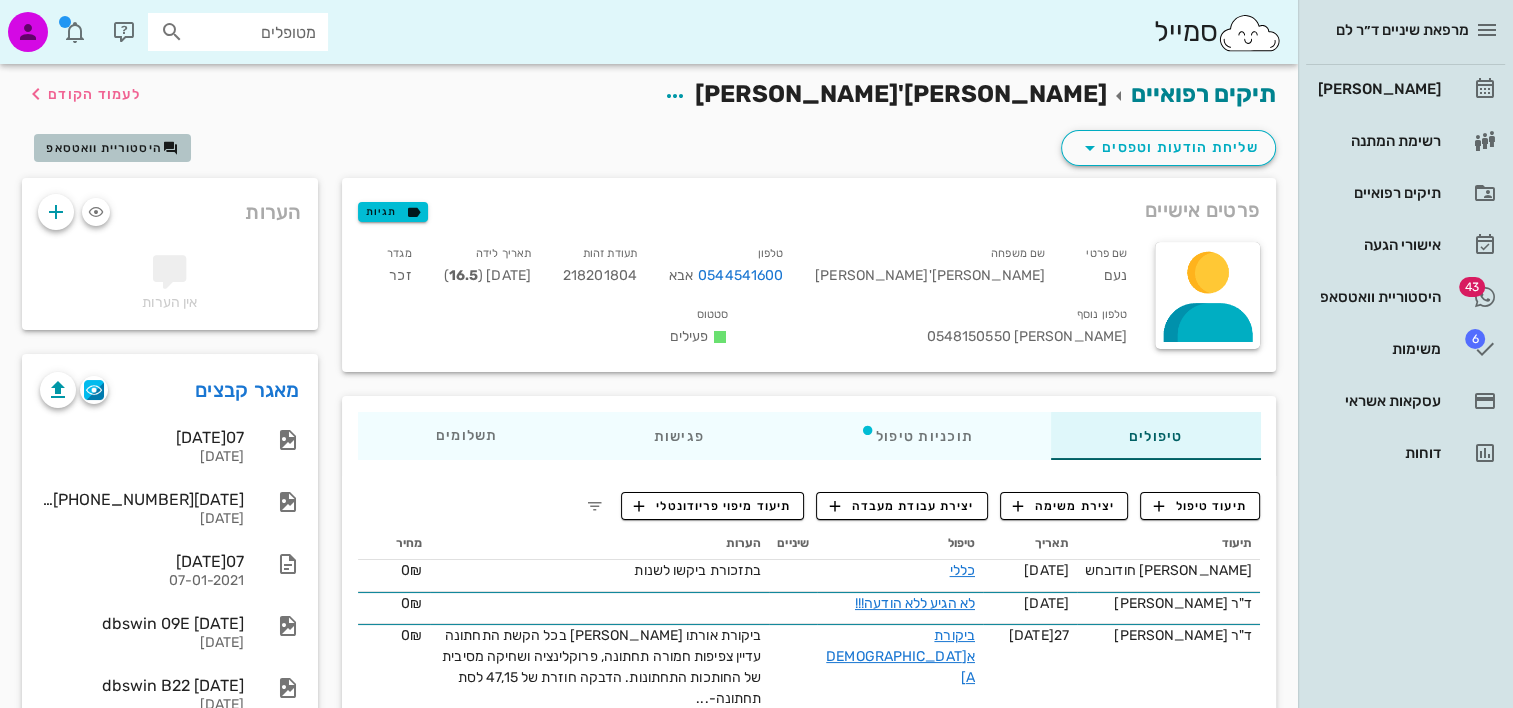 click on "היסטוריית וואטסאפ" at bounding box center [104, 148] 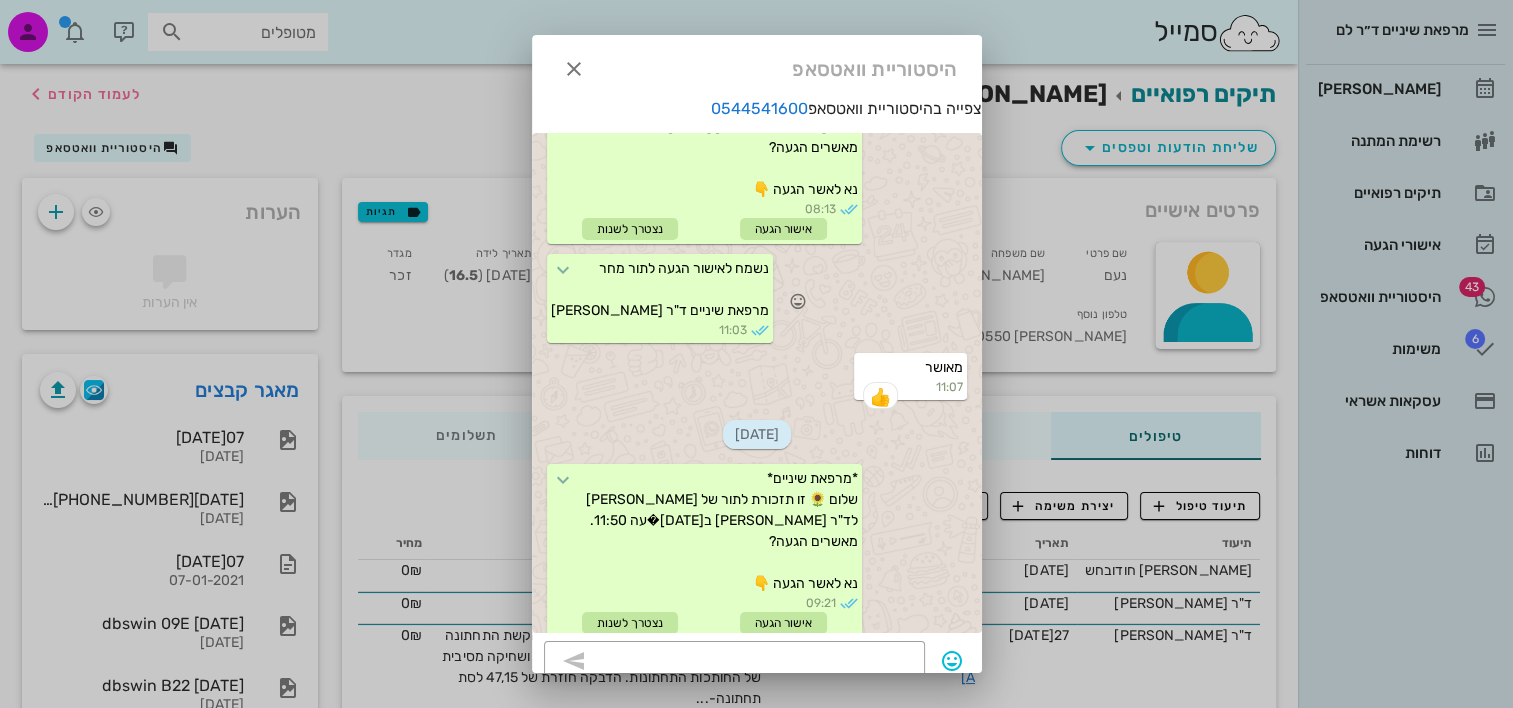 scroll, scrollTop: 8, scrollLeft: 0, axis: vertical 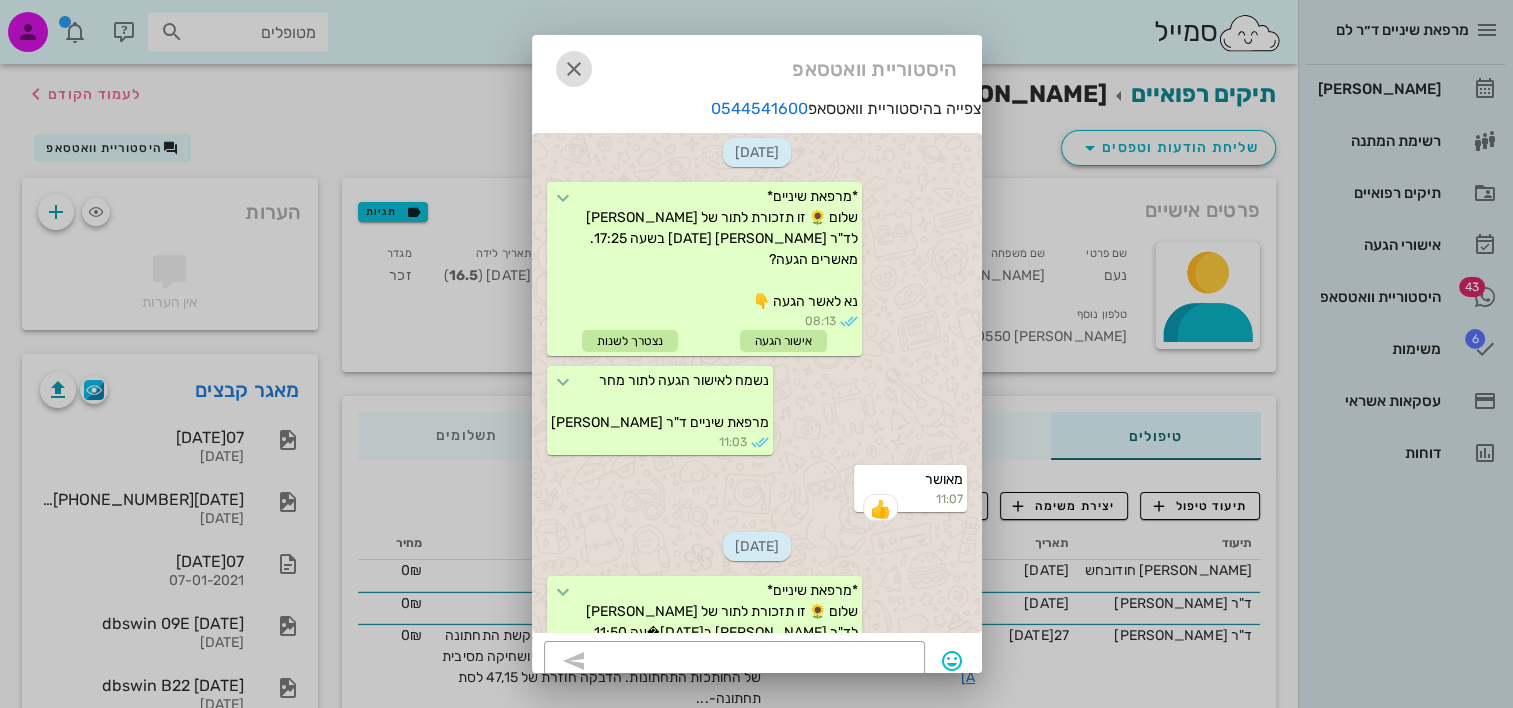 click at bounding box center [574, 69] 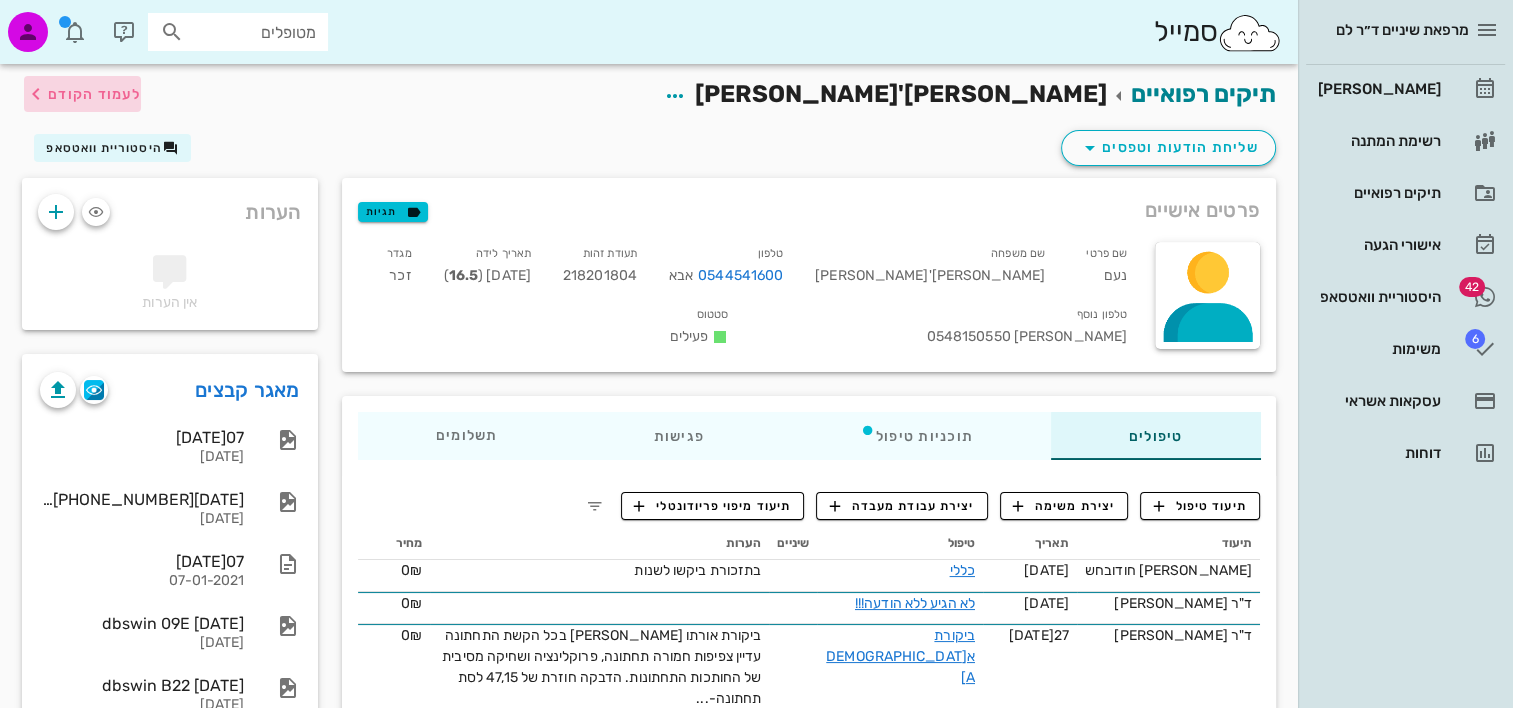 click on "לעמוד הקודם" at bounding box center (82, 94) 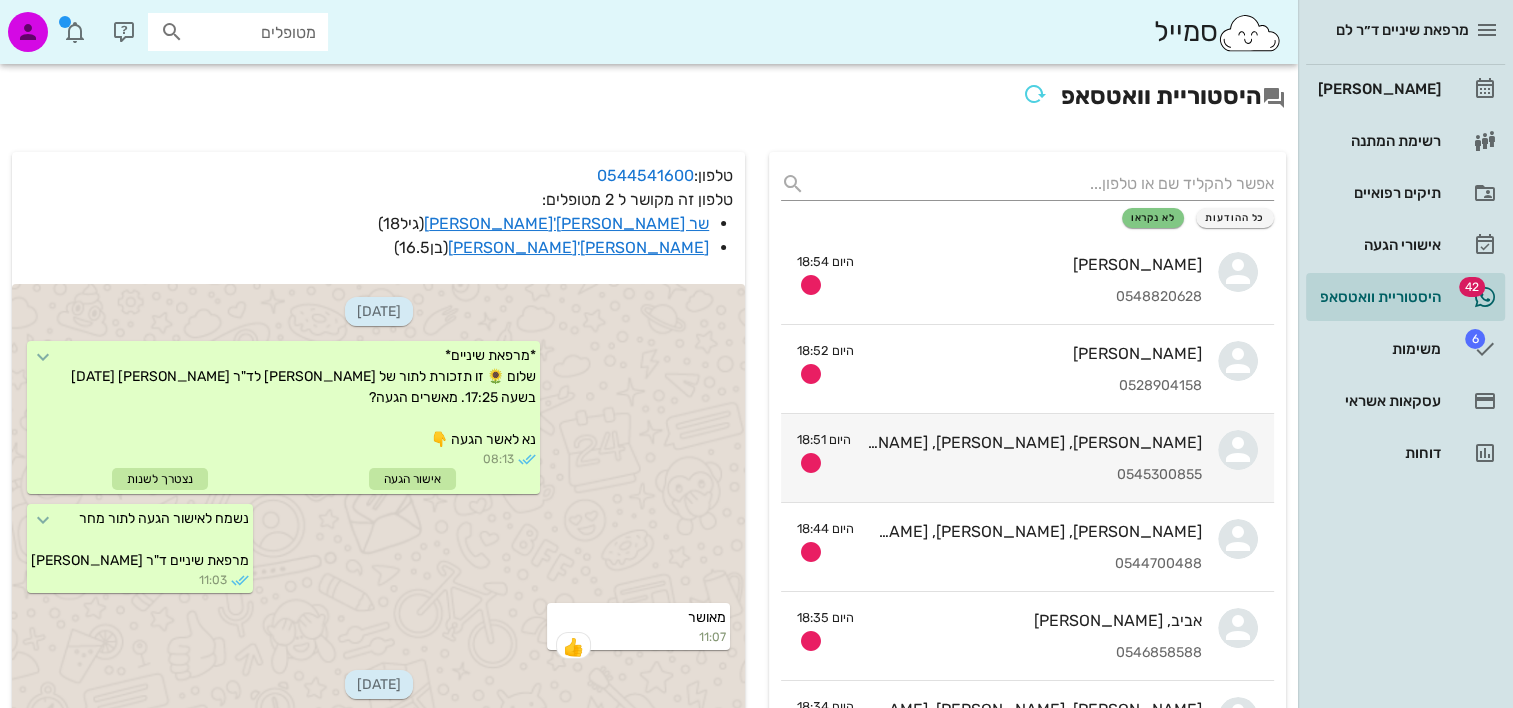 scroll, scrollTop: 466, scrollLeft: 0, axis: vertical 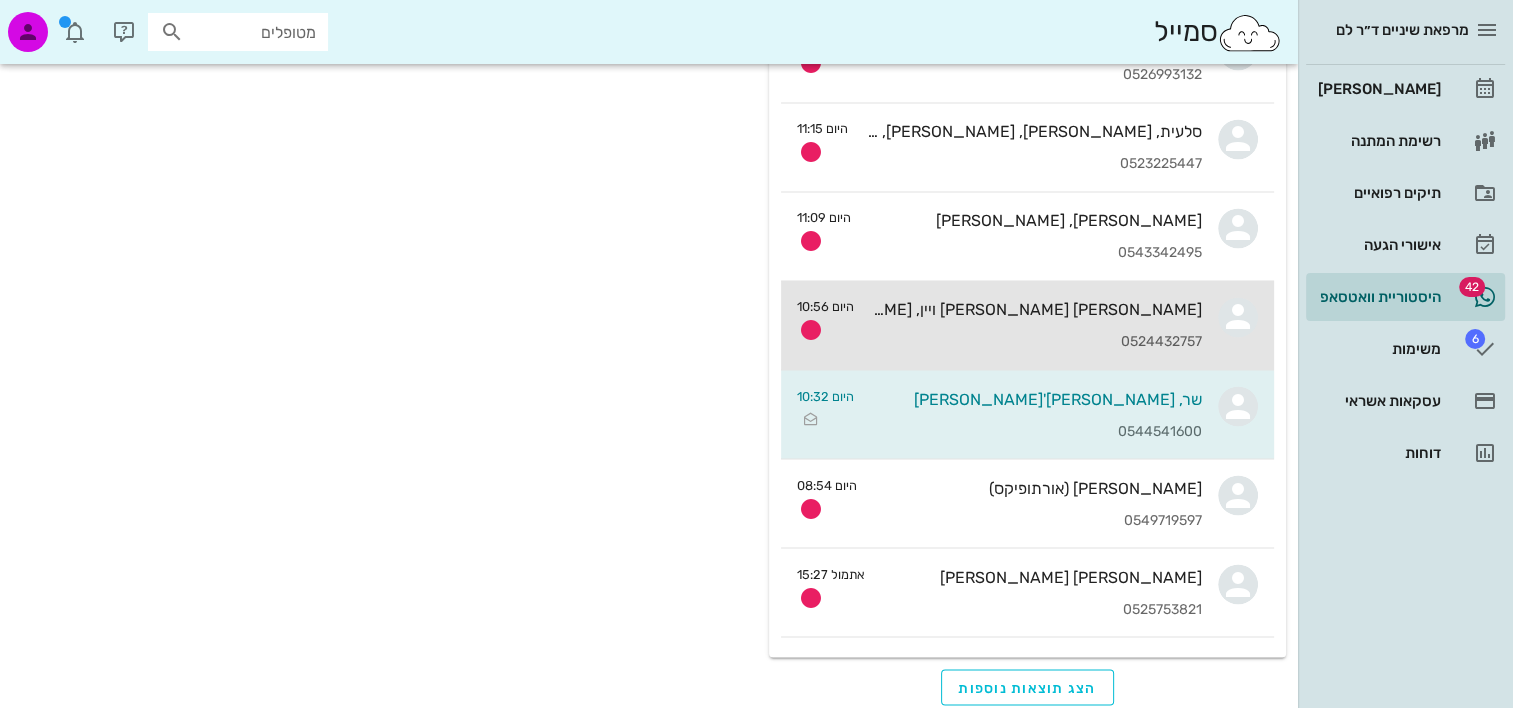 drag, startPoint x: 1016, startPoint y: 331, endPoint x: 969, endPoint y: 352, distance: 51.47815 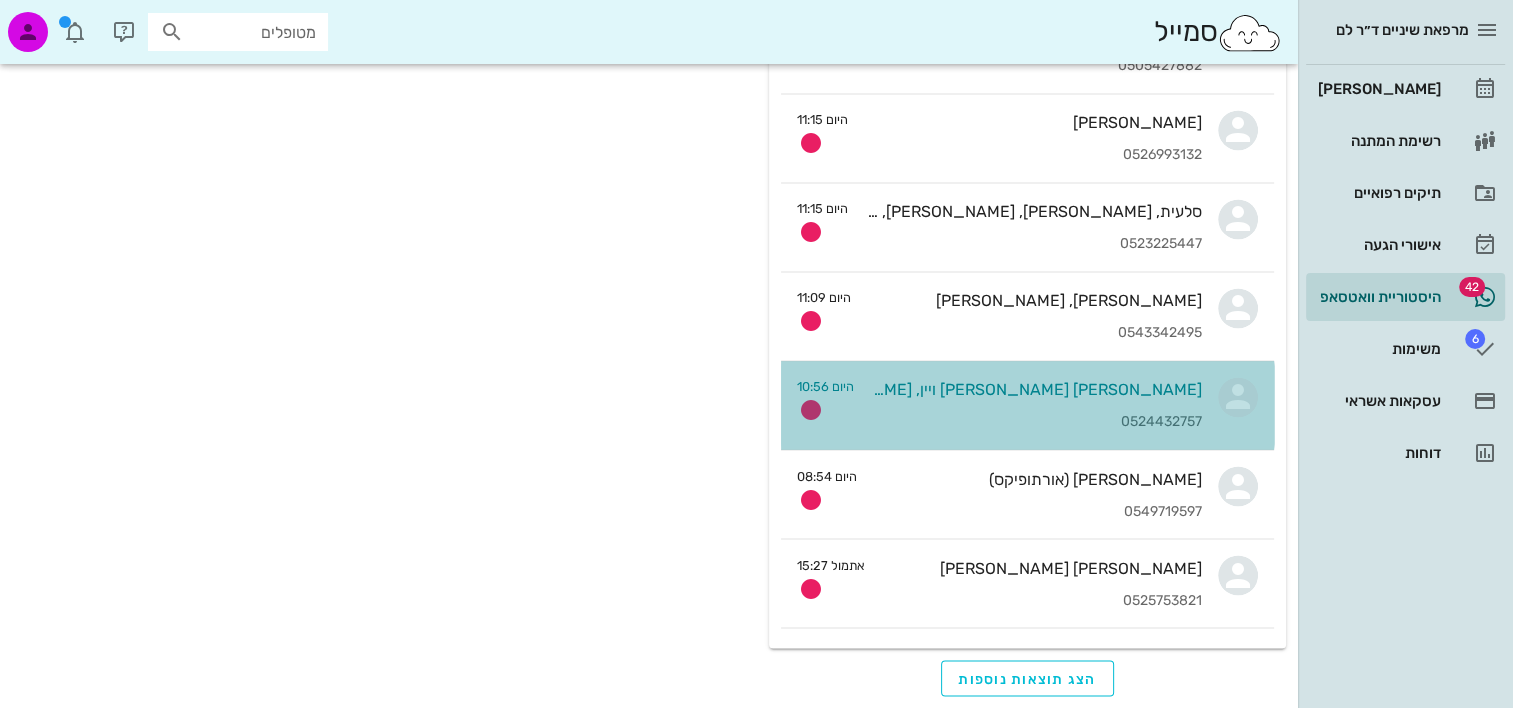 scroll, scrollTop: 0, scrollLeft: 0, axis: both 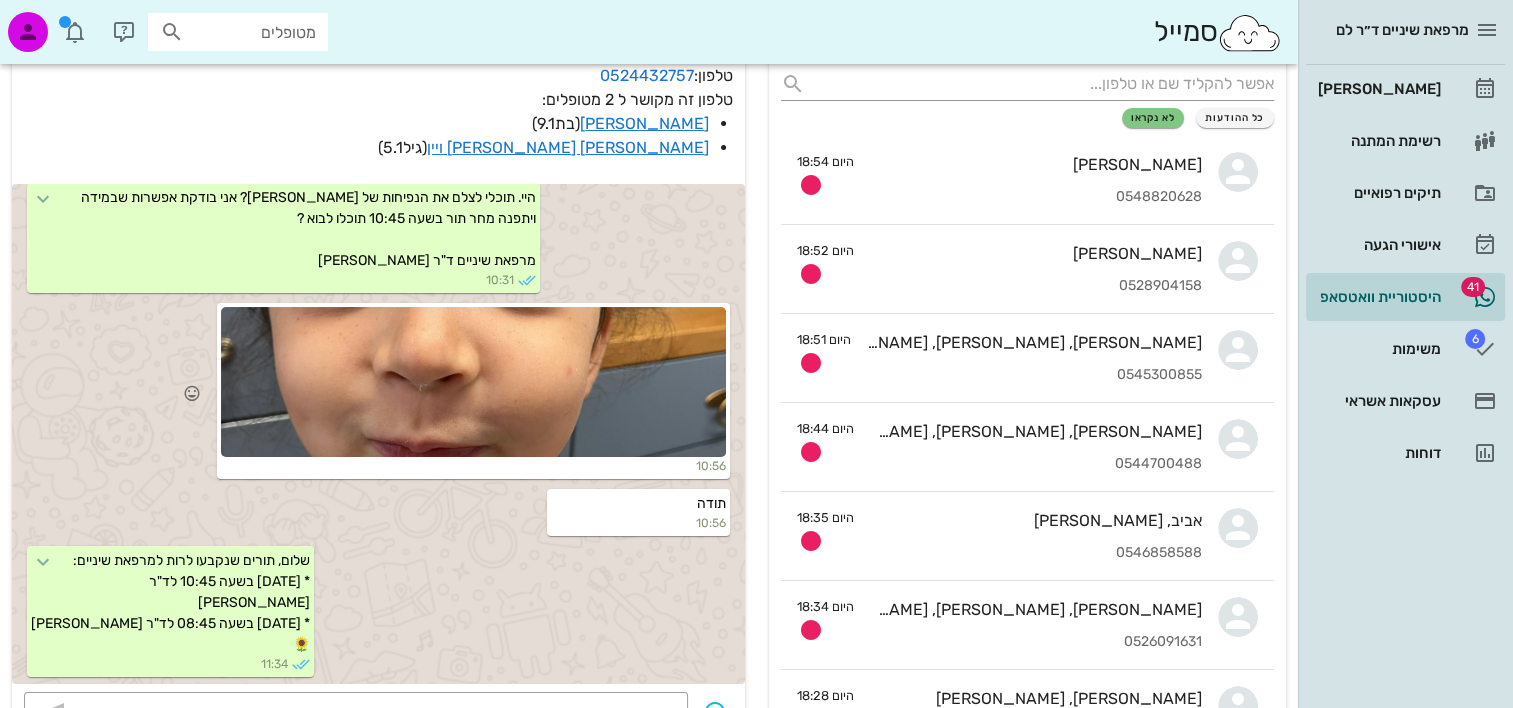 click at bounding box center [473, 382] 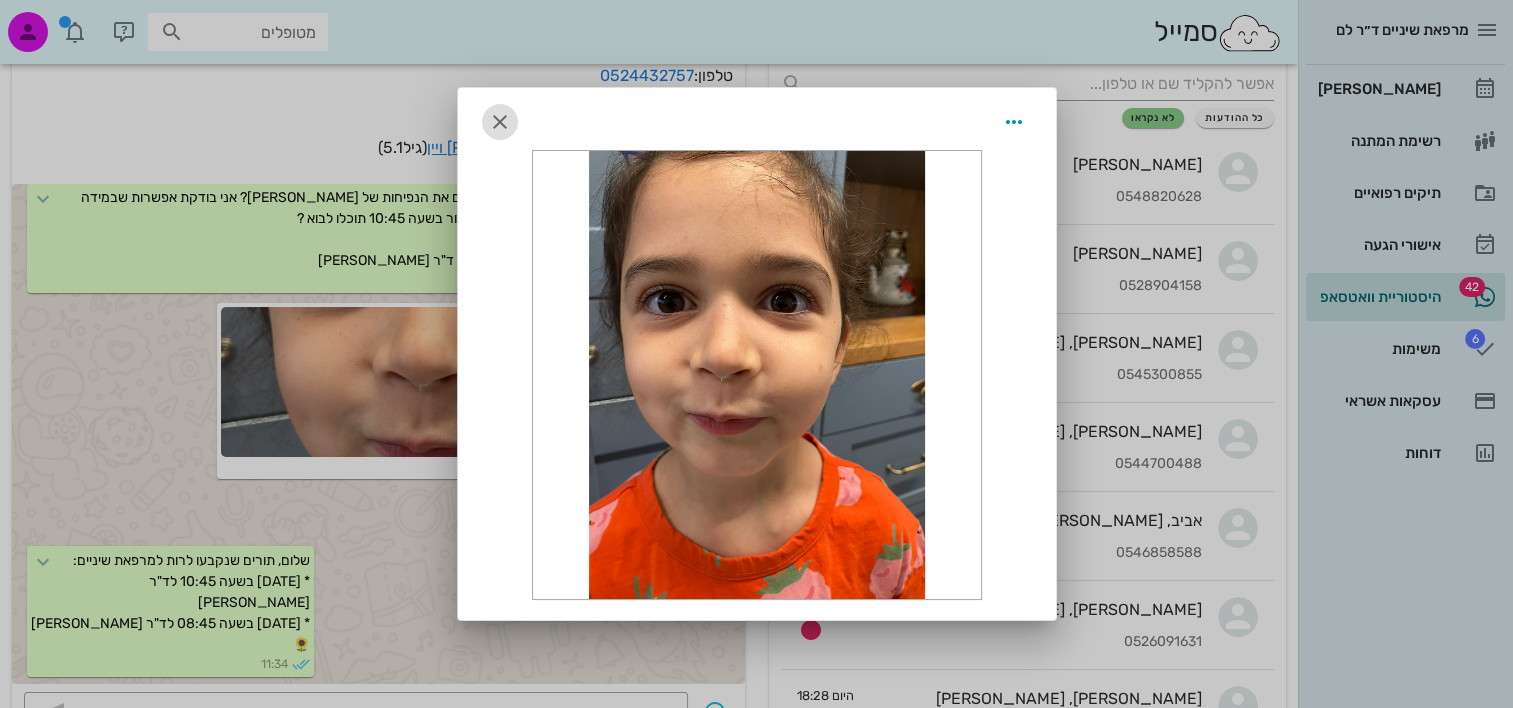 click at bounding box center (500, 122) 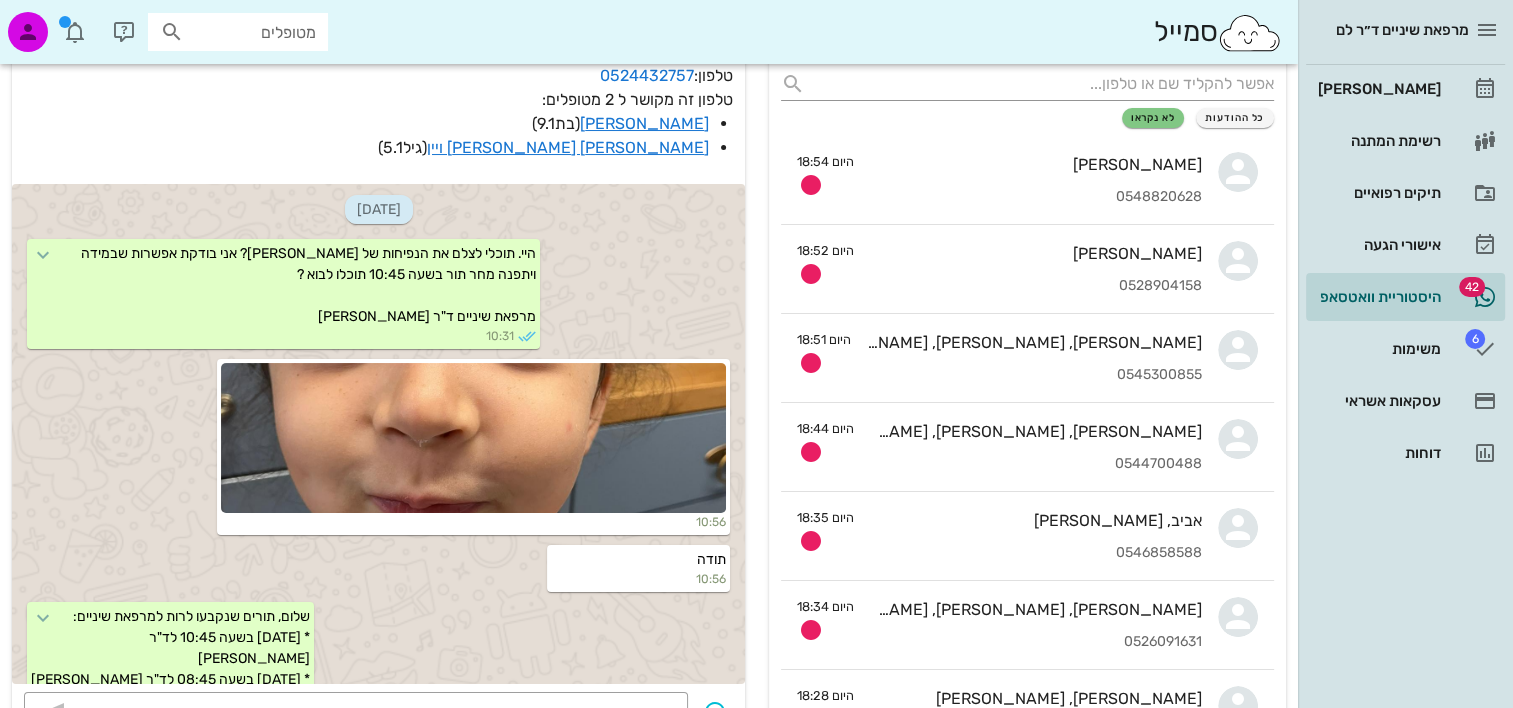scroll, scrollTop: 1300, scrollLeft: 0, axis: vertical 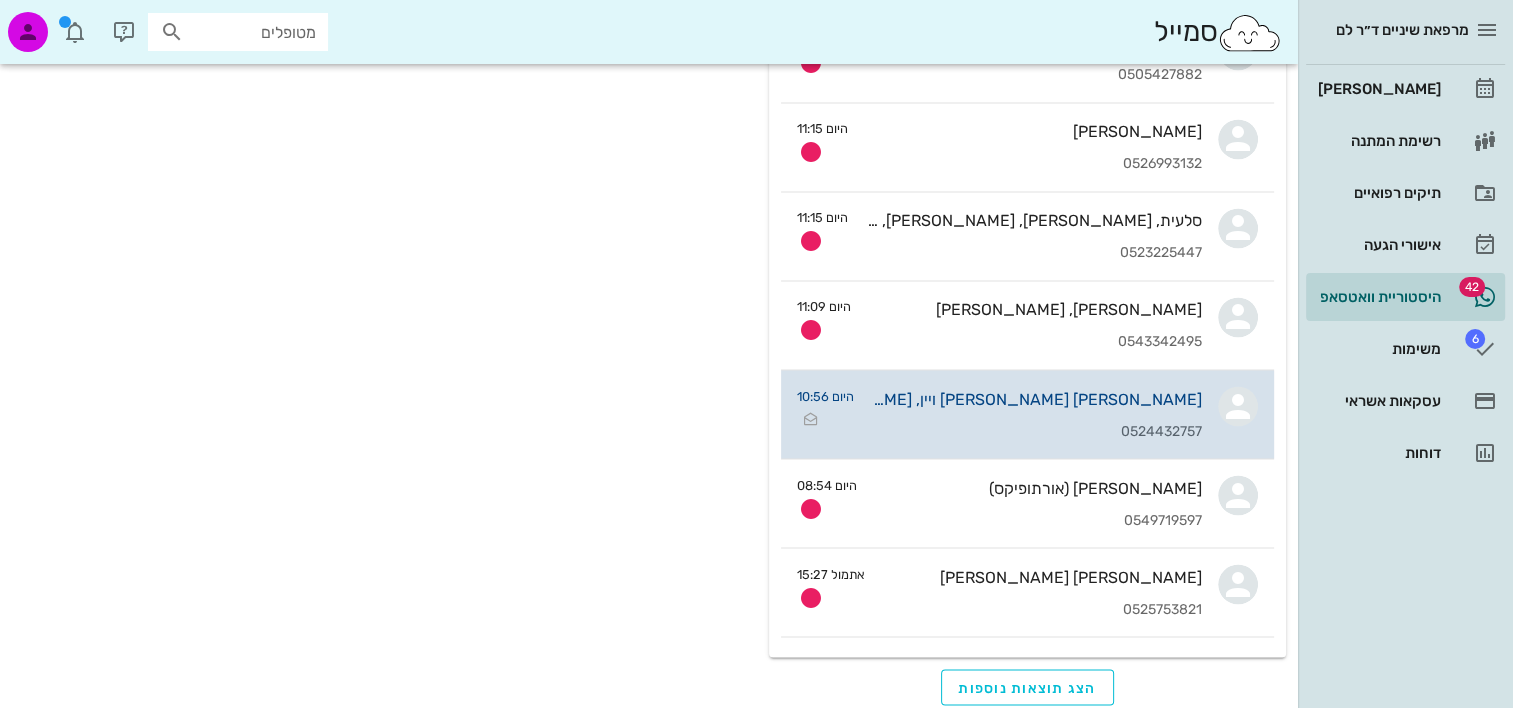 click on "היום 10:56" at bounding box center (825, 409) 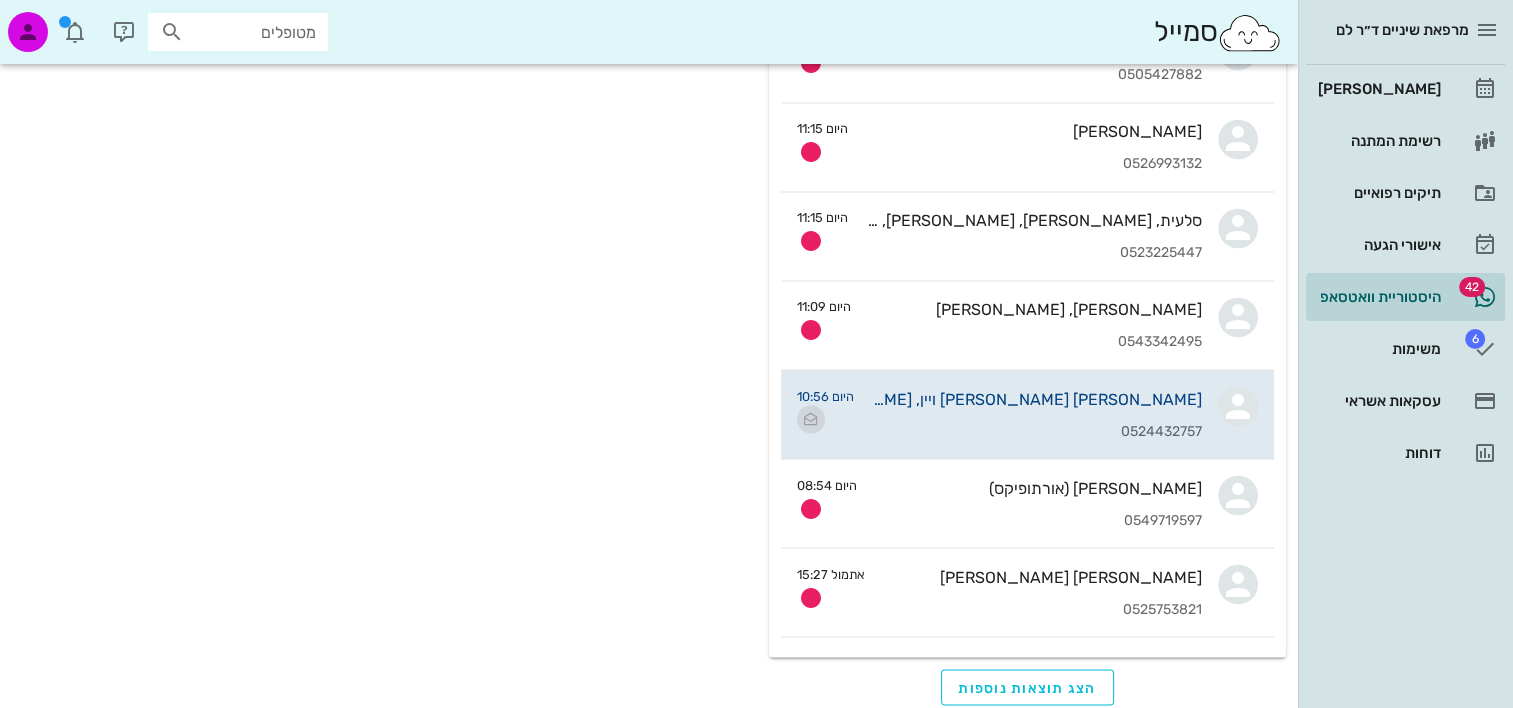 click at bounding box center [811, 419] 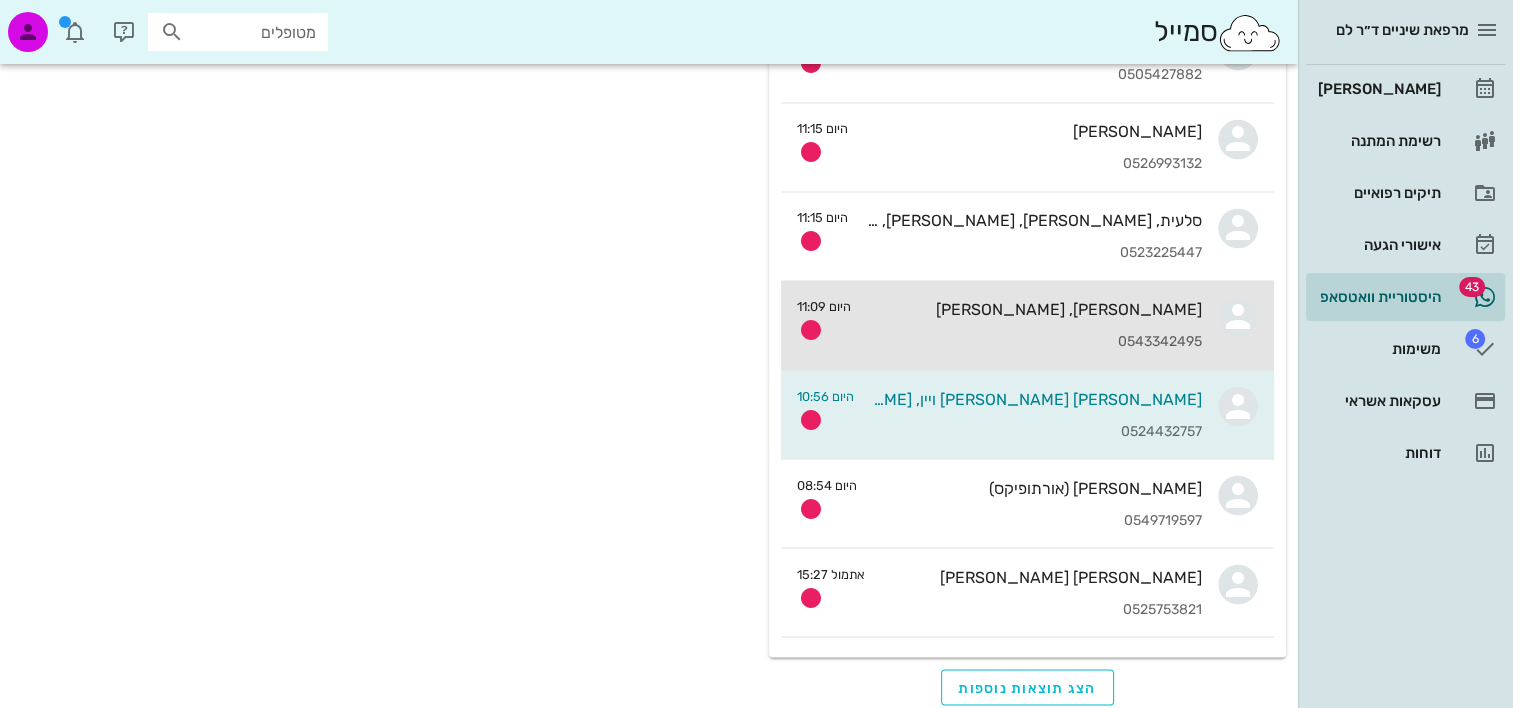 click on "0543342495" at bounding box center [1034, 342] 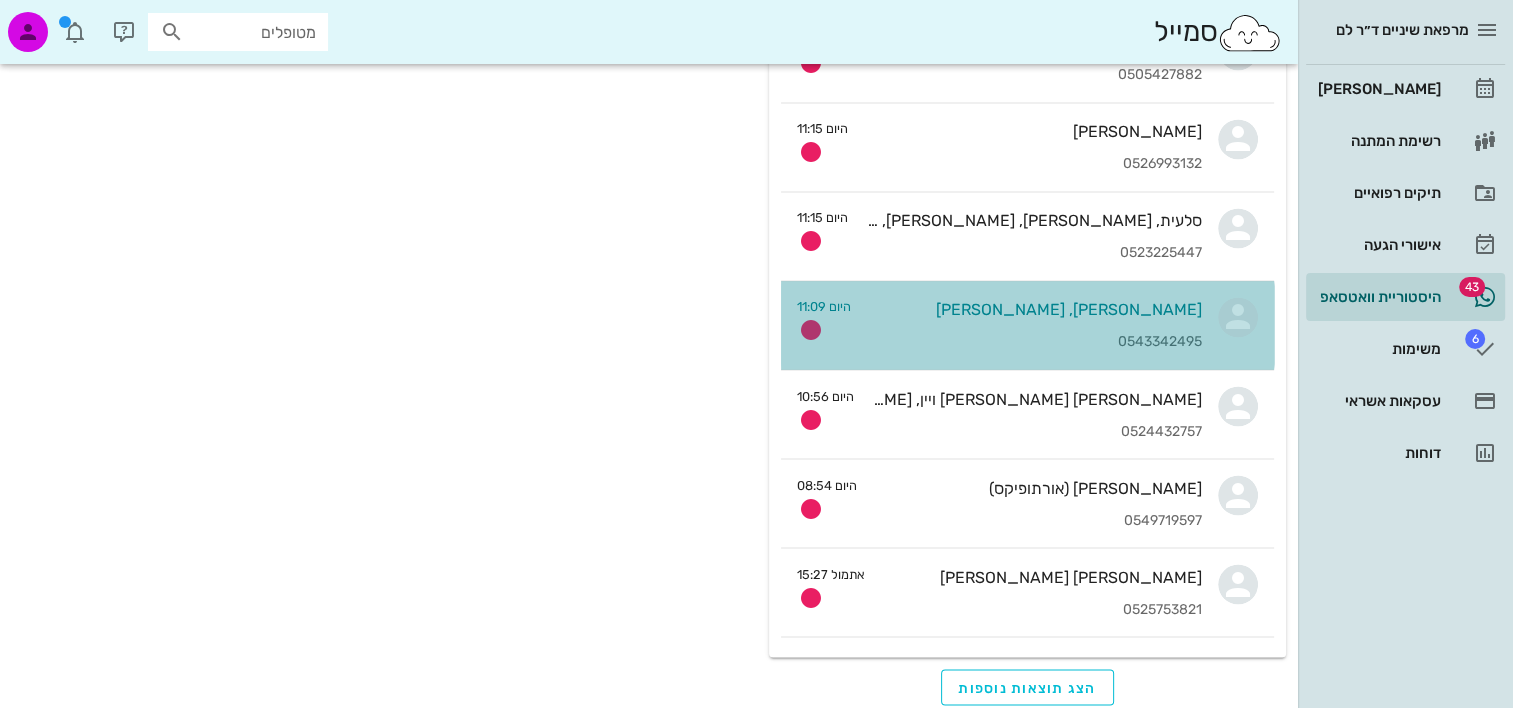 scroll, scrollTop: 0, scrollLeft: 0, axis: both 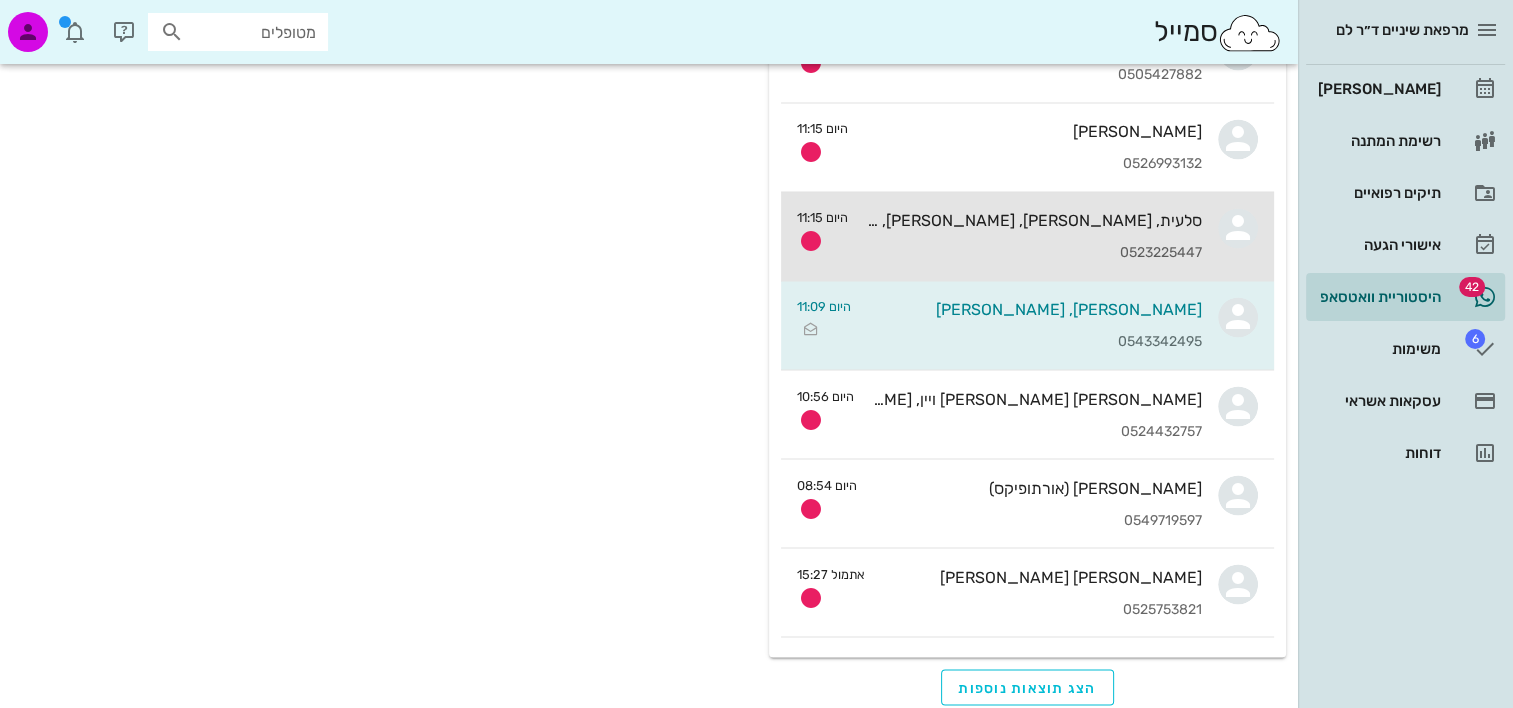 click on "0523225447" at bounding box center (1033, 253) 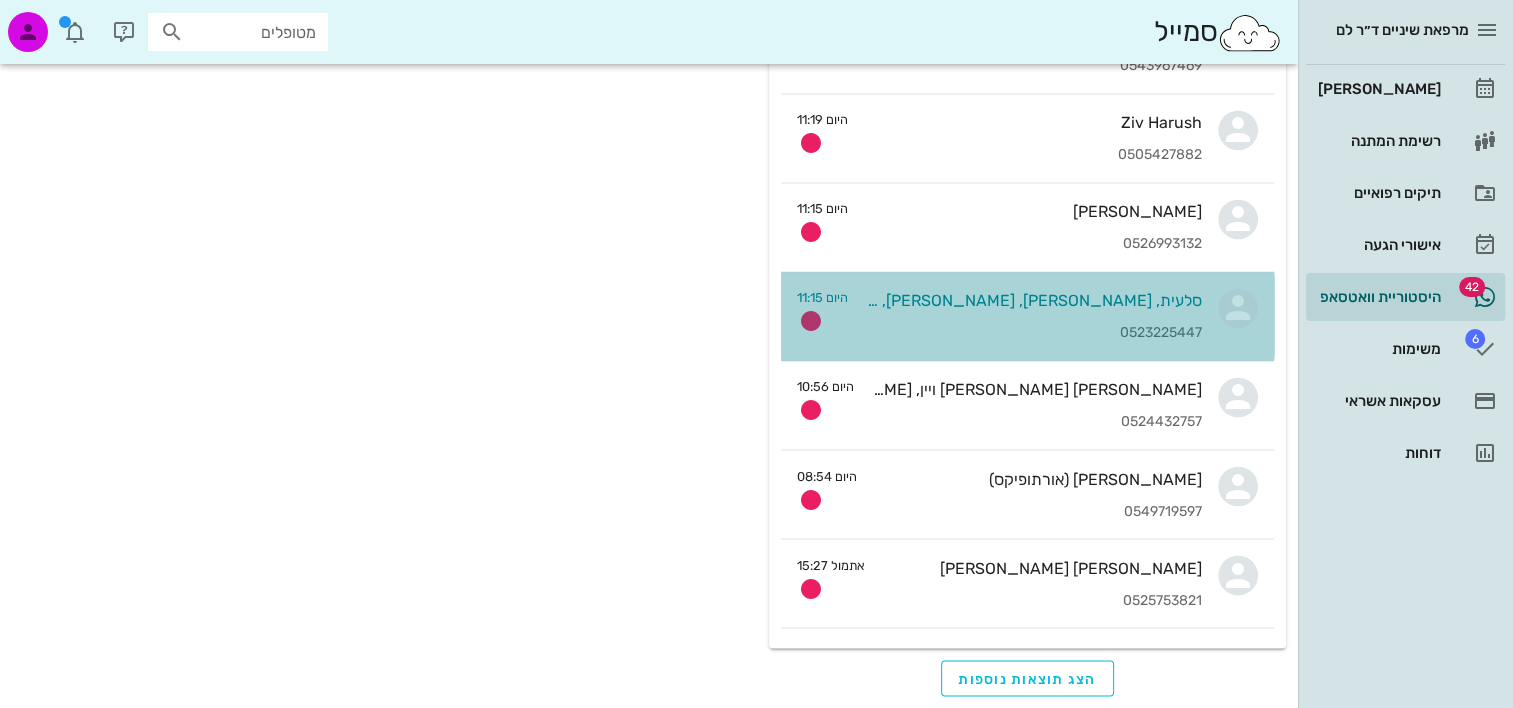 scroll, scrollTop: 0, scrollLeft: 0, axis: both 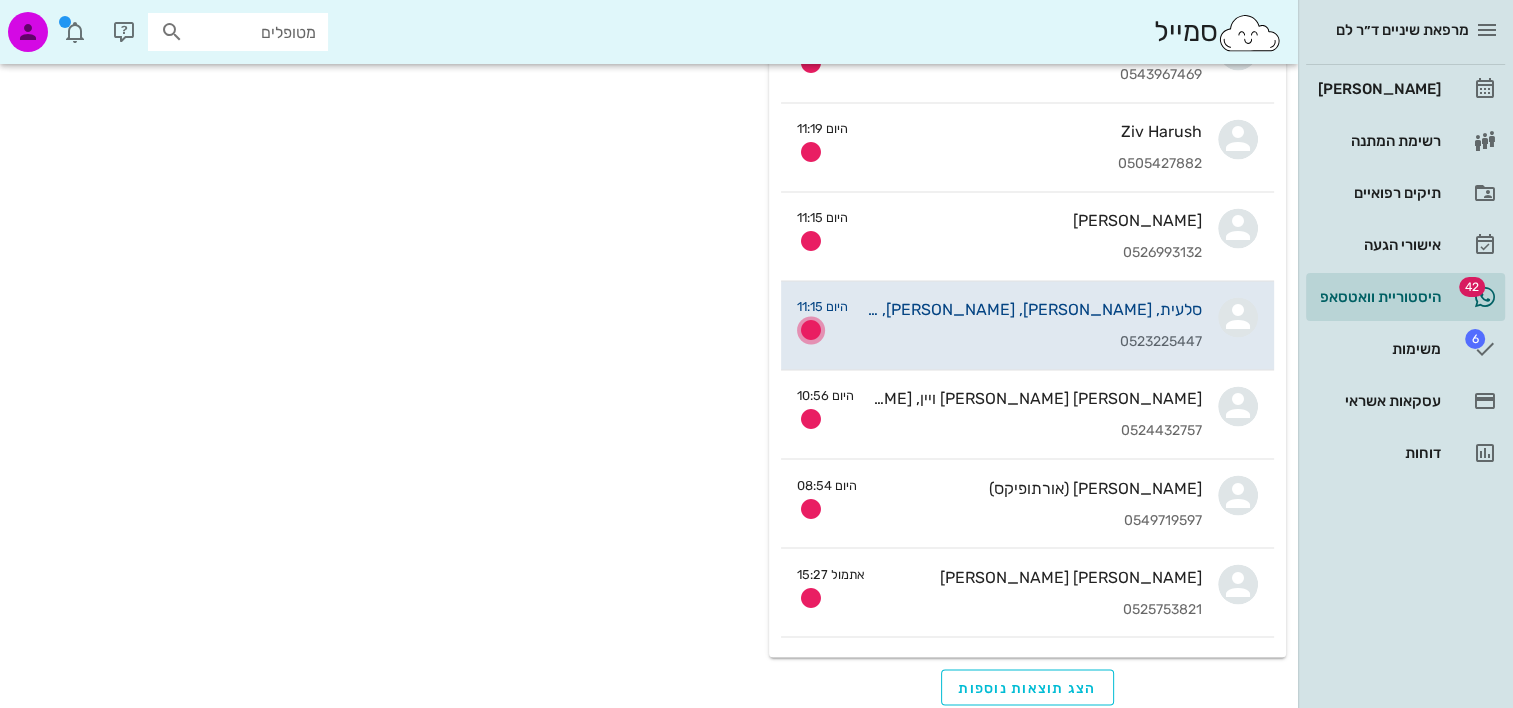 click at bounding box center (811, 330) 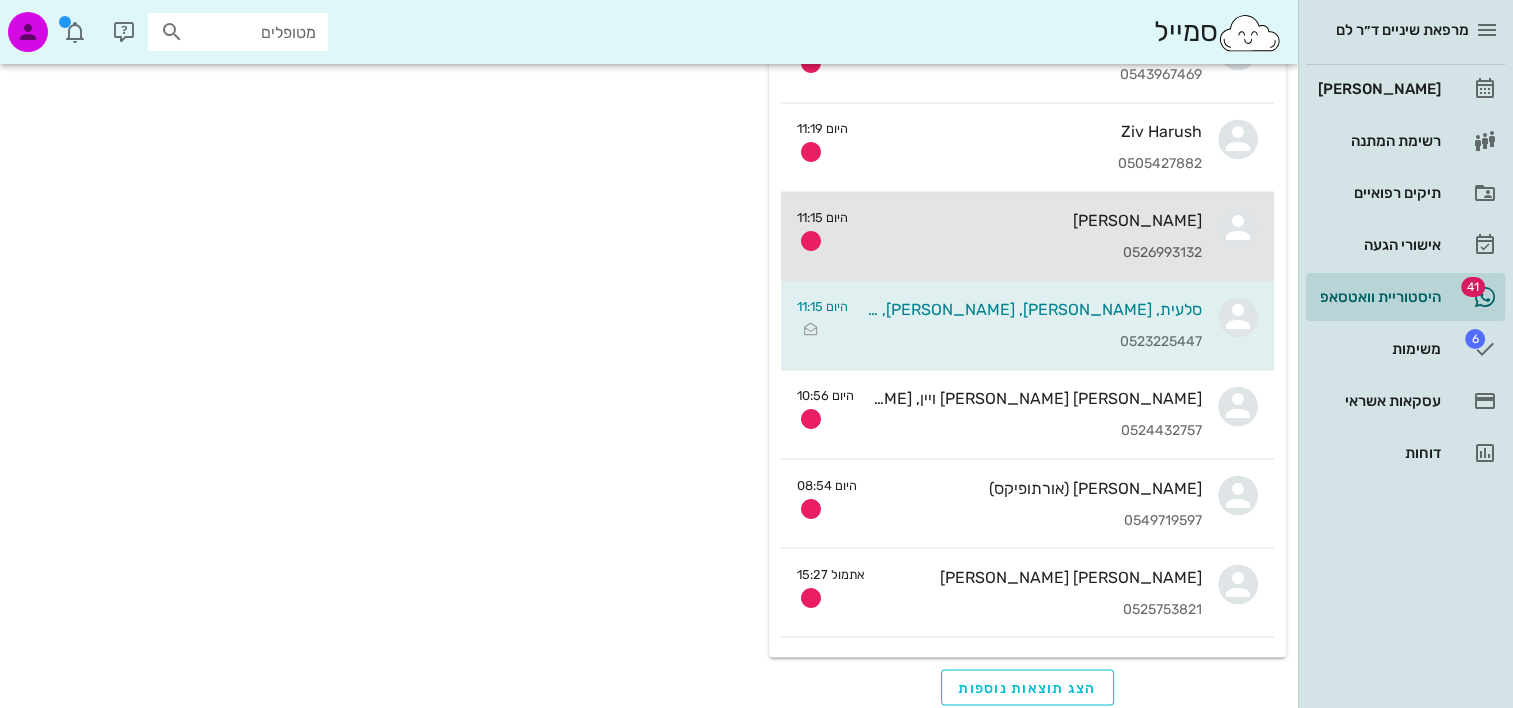click on "0526993132" at bounding box center [1033, 253] 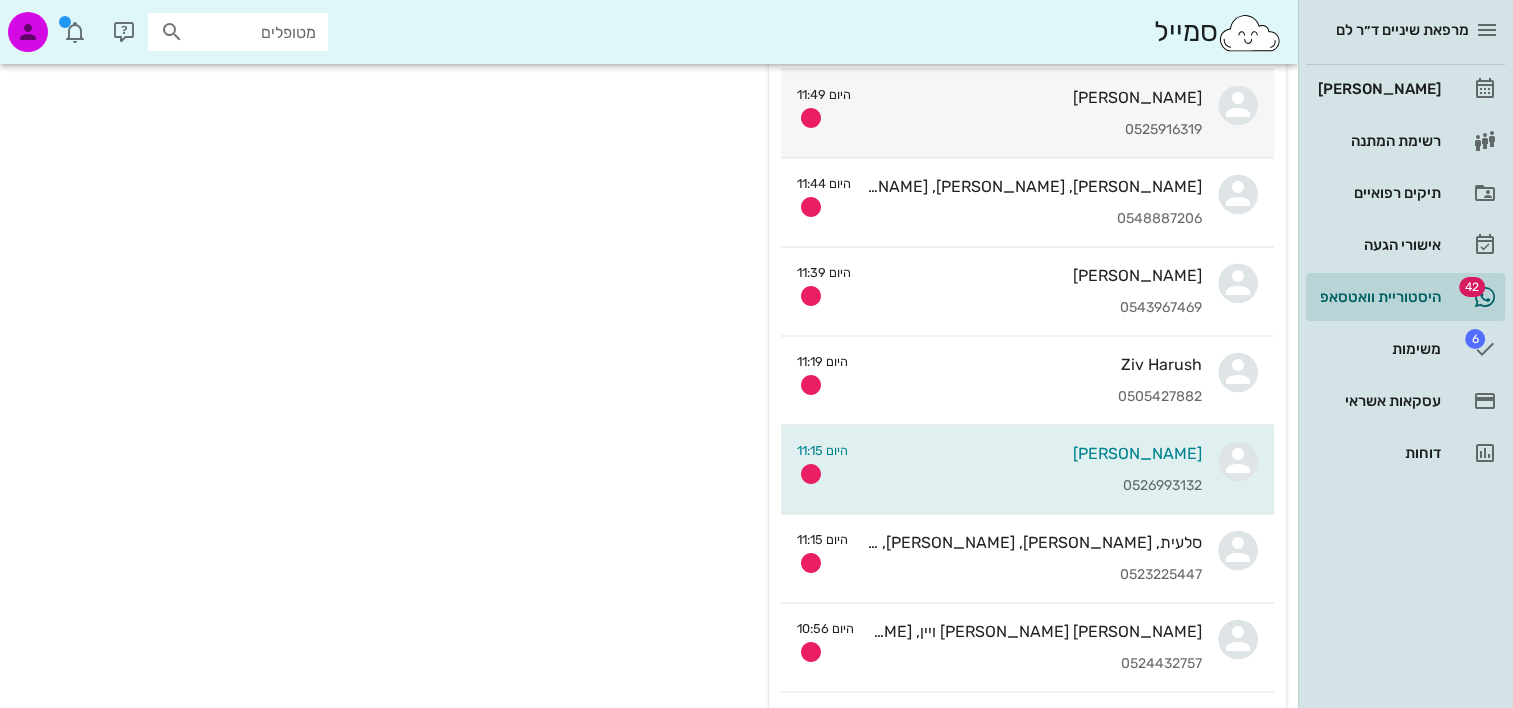 scroll, scrollTop: 3300, scrollLeft: 0, axis: vertical 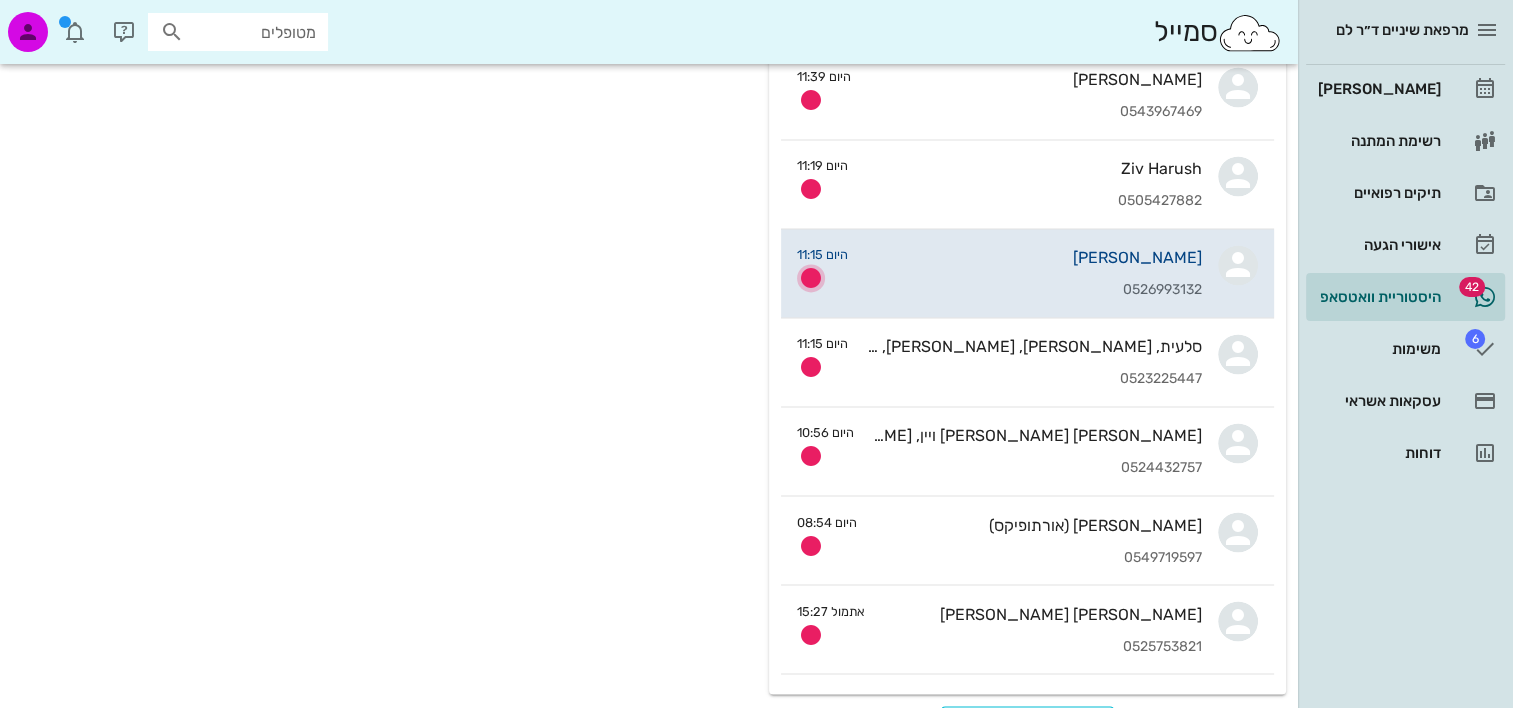 click at bounding box center (811, 278) 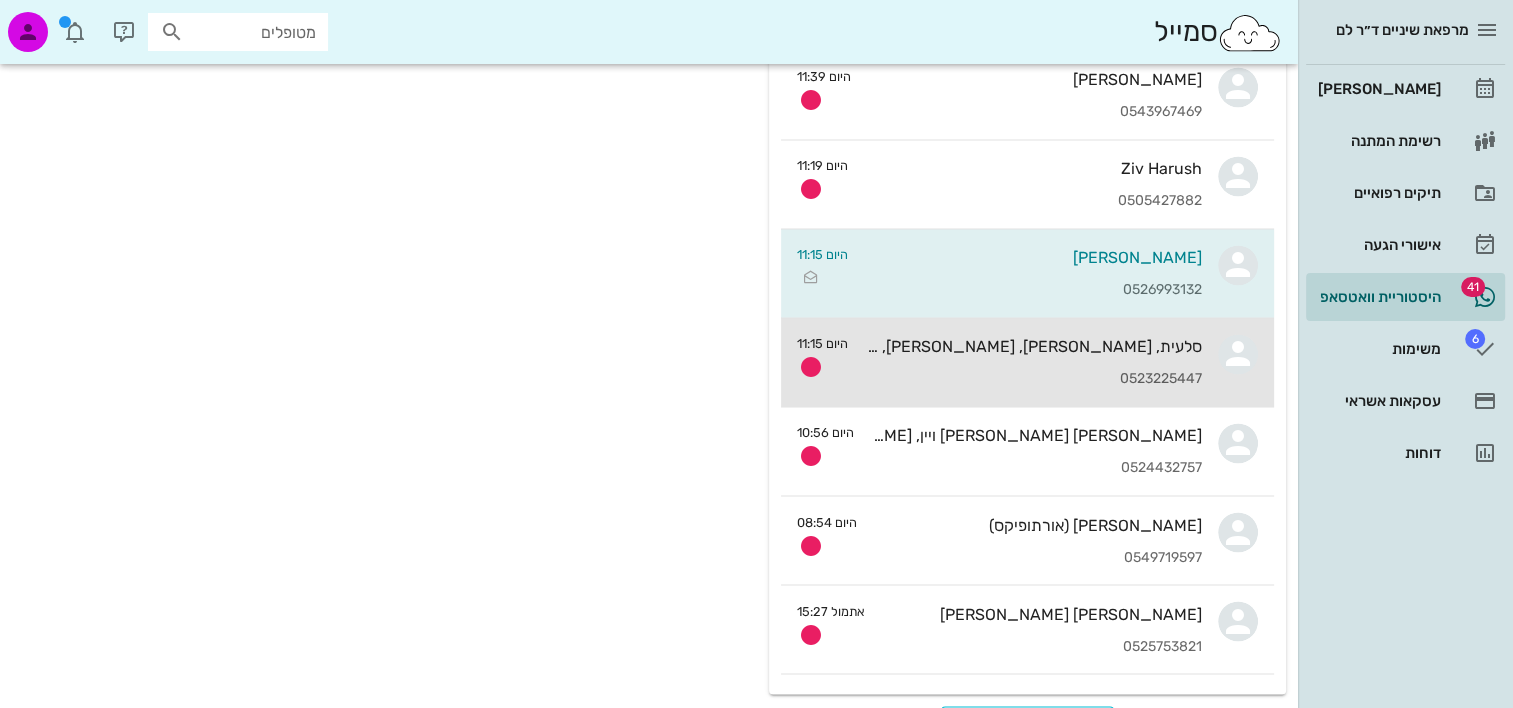 click on "היום 11:15" at bounding box center [822, 357] 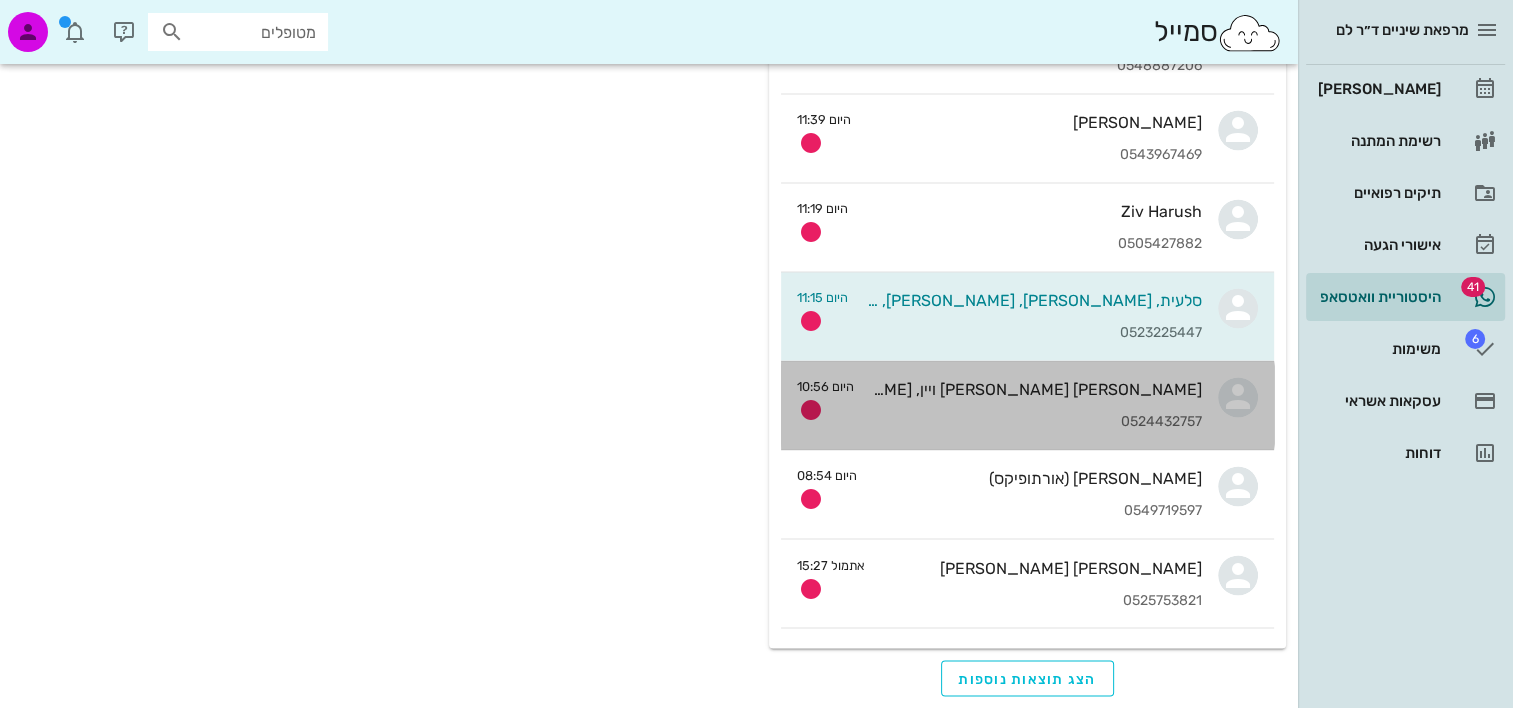 scroll, scrollTop: 0, scrollLeft: 0, axis: both 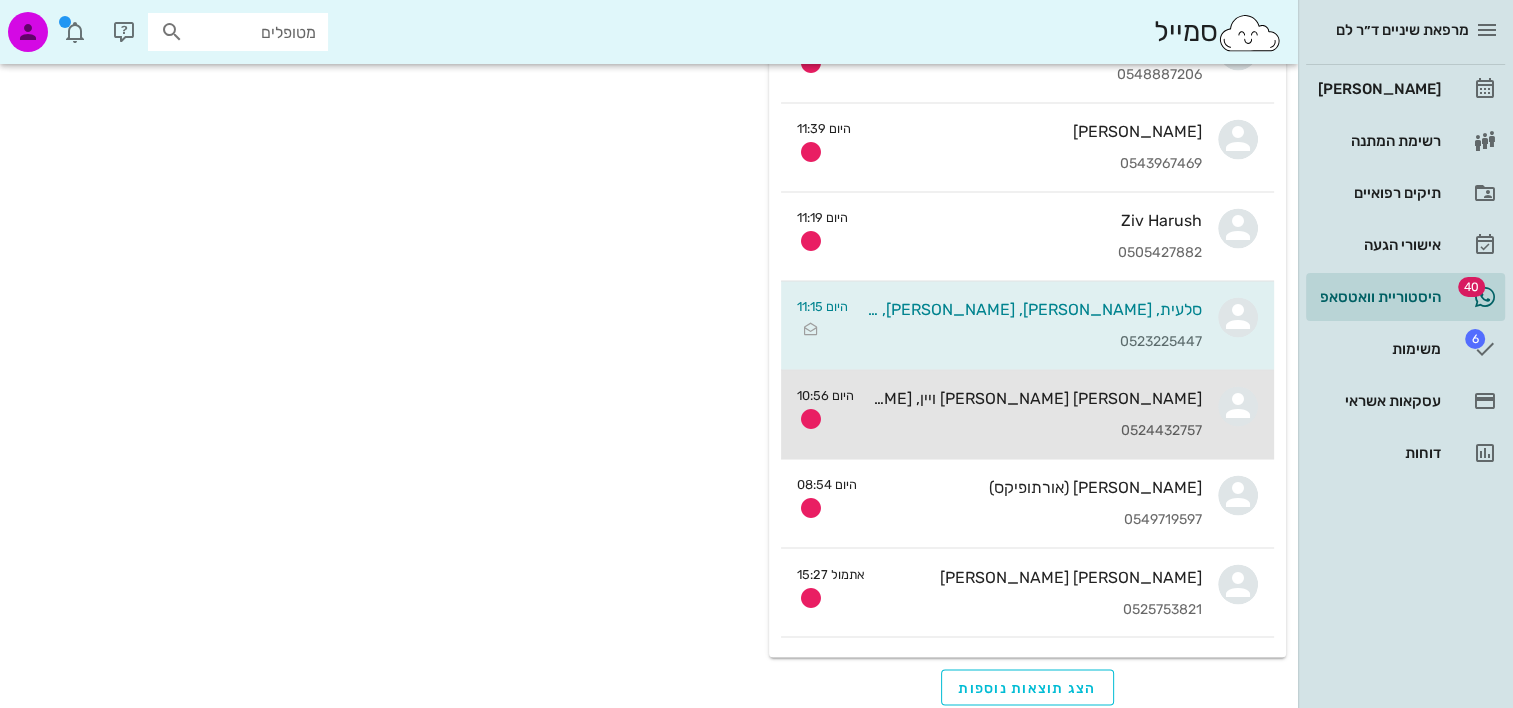 click on "רות זוהר ויין, הלל ויין" at bounding box center (1036, 398) 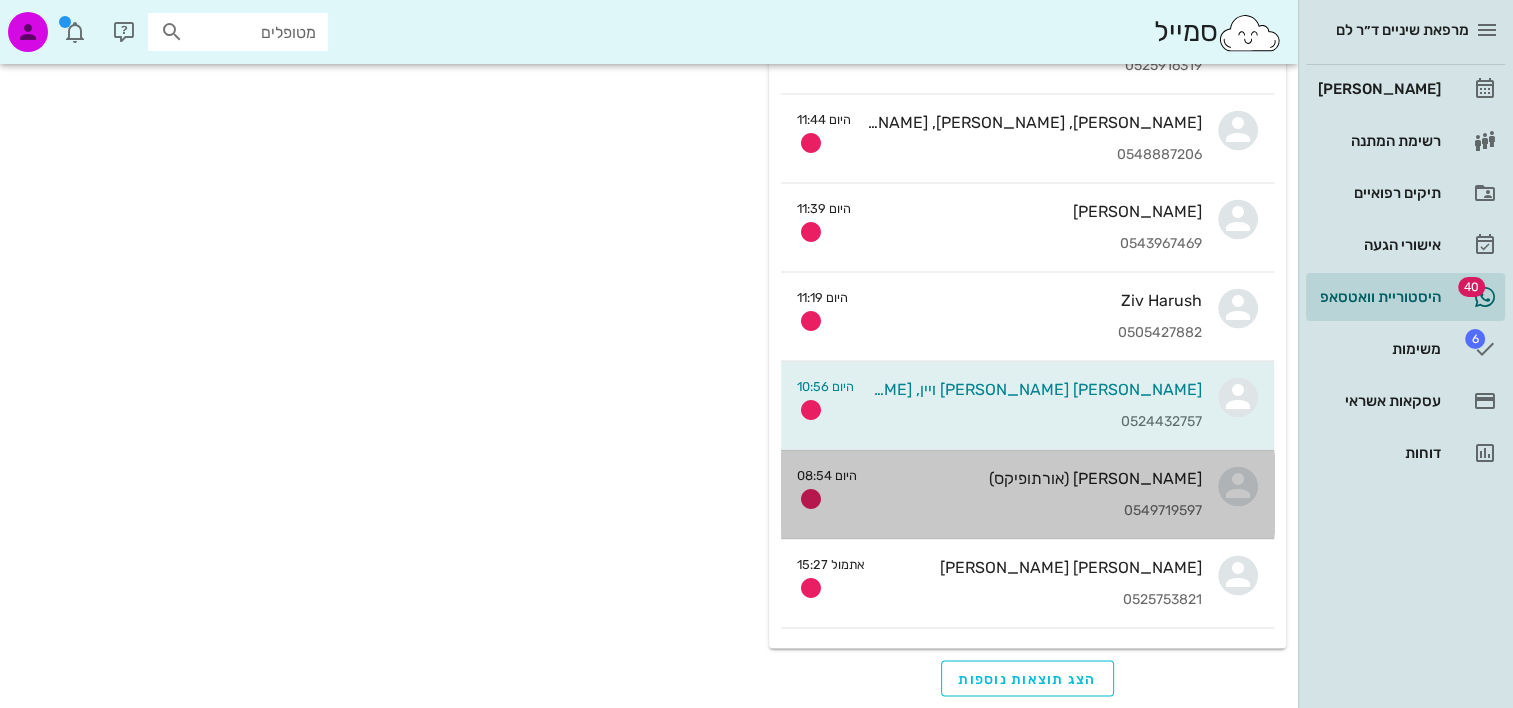scroll, scrollTop: 0, scrollLeft: 0, axis: both 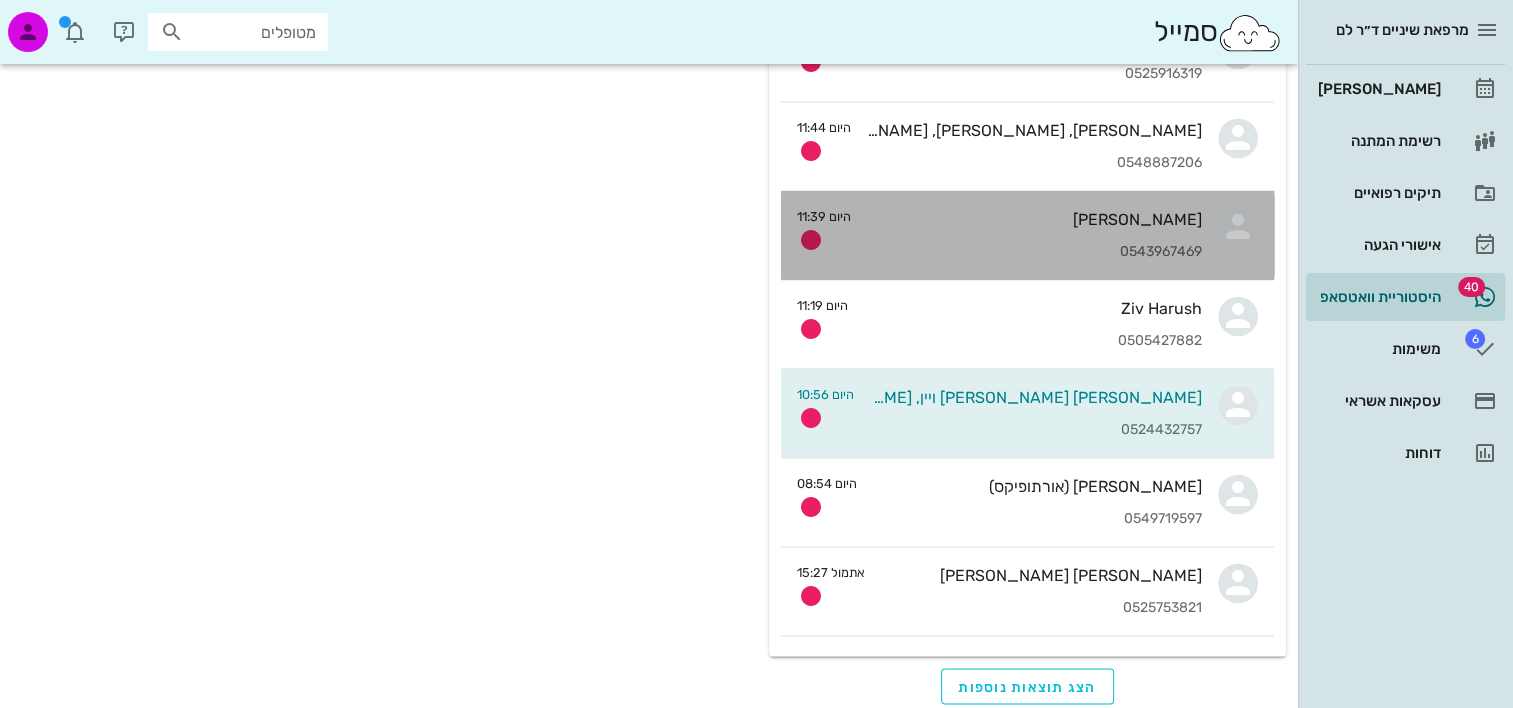 click on "0543967469" at bounding box center [1034, 252] 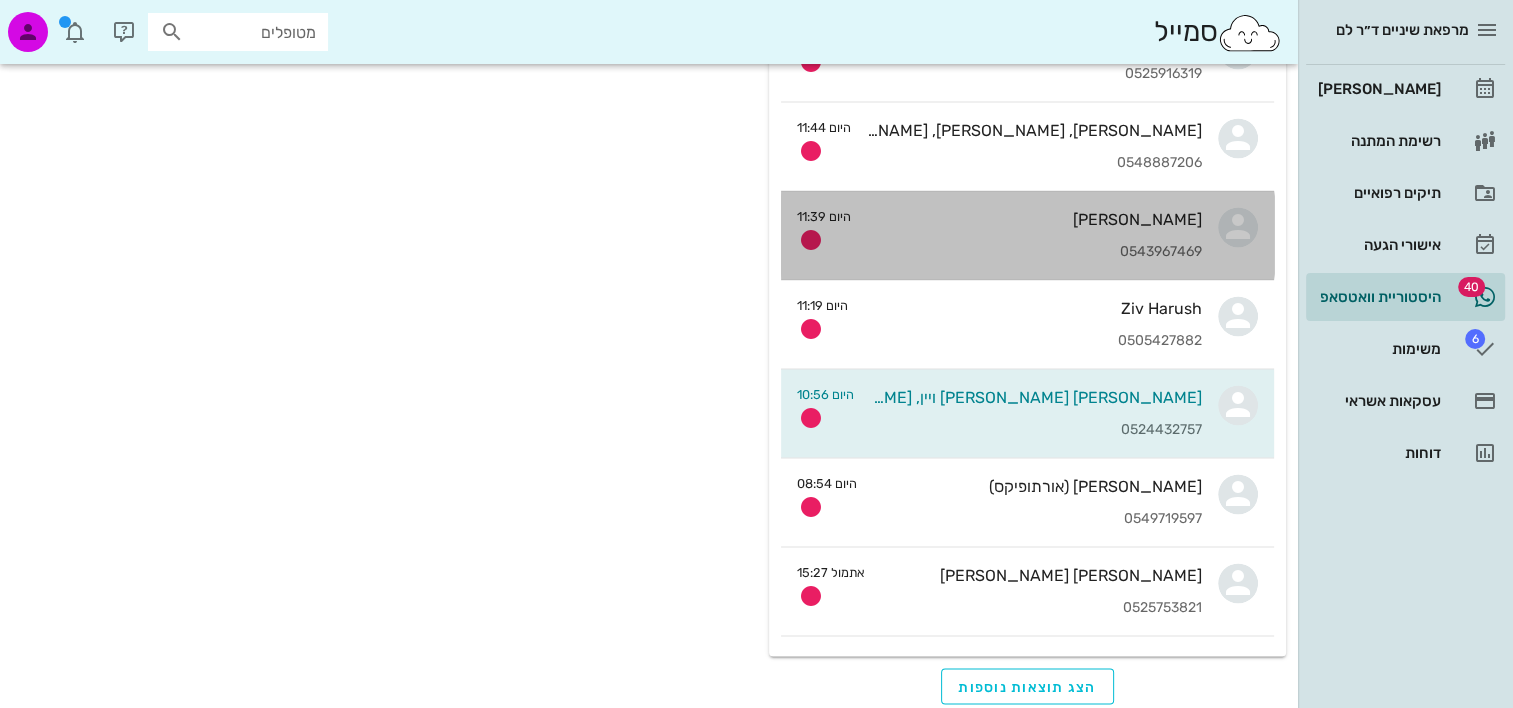 scroll, scrollTop: 0, scrollLeft: 0, axis: both 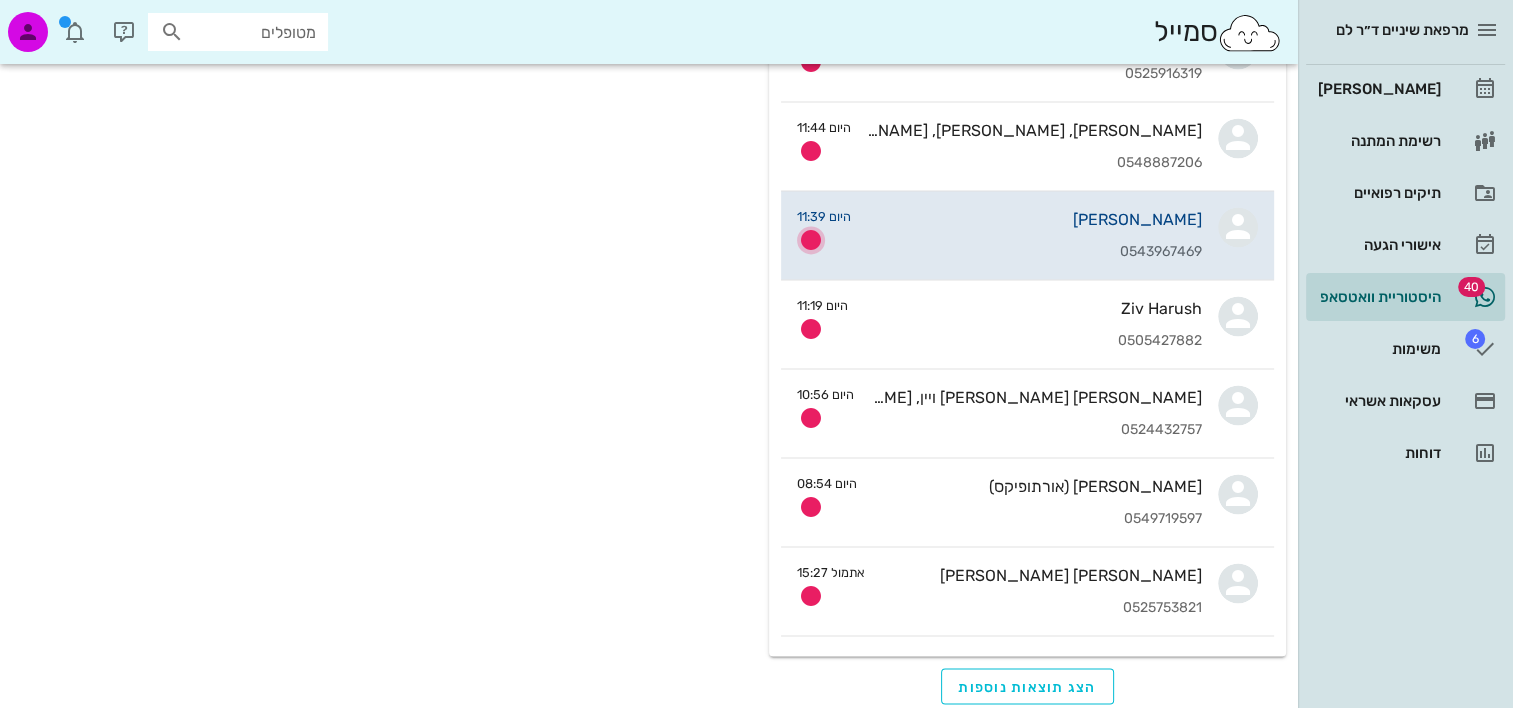 click at bounding box center [811, 240] 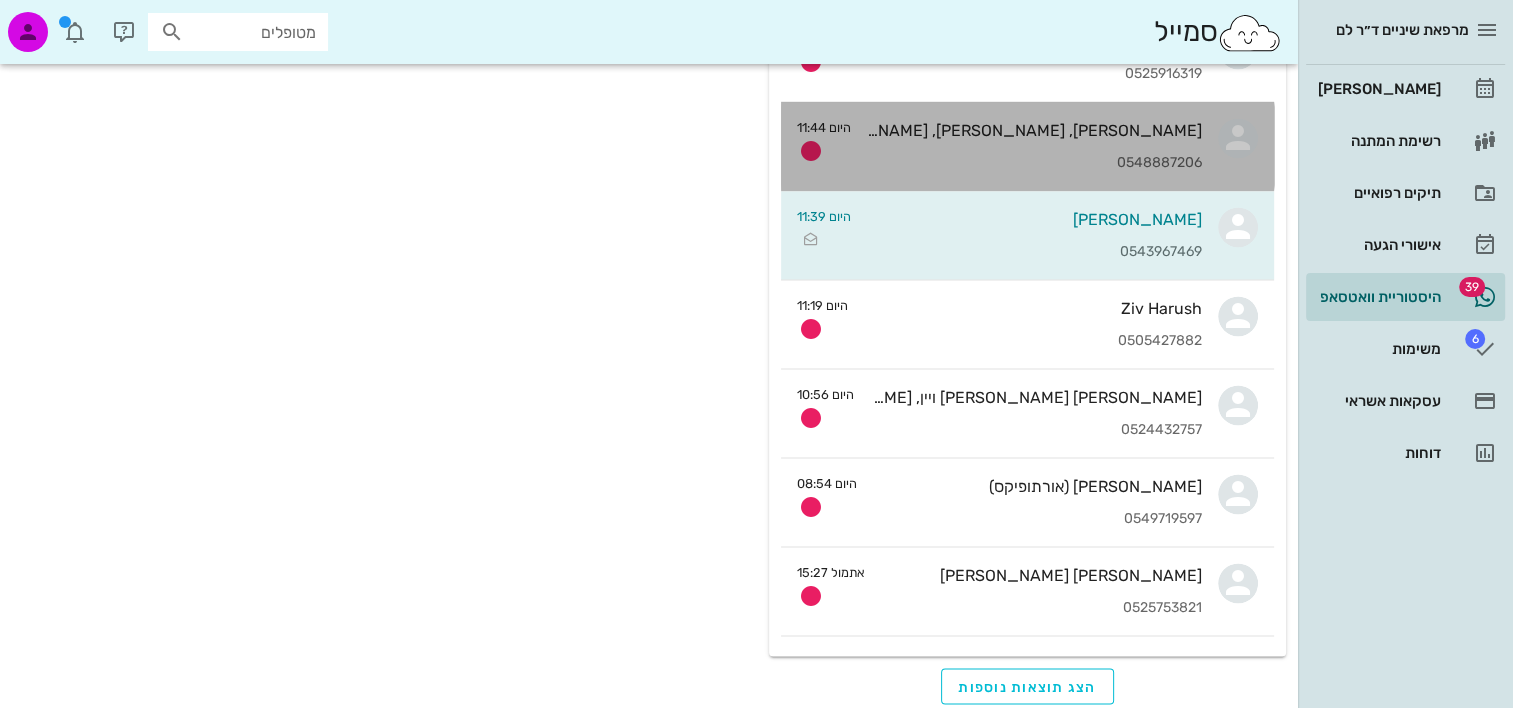 click on "יהלי, שרון, רני, זיו הרוש 0548887206" at bounding box center [1034, 146] 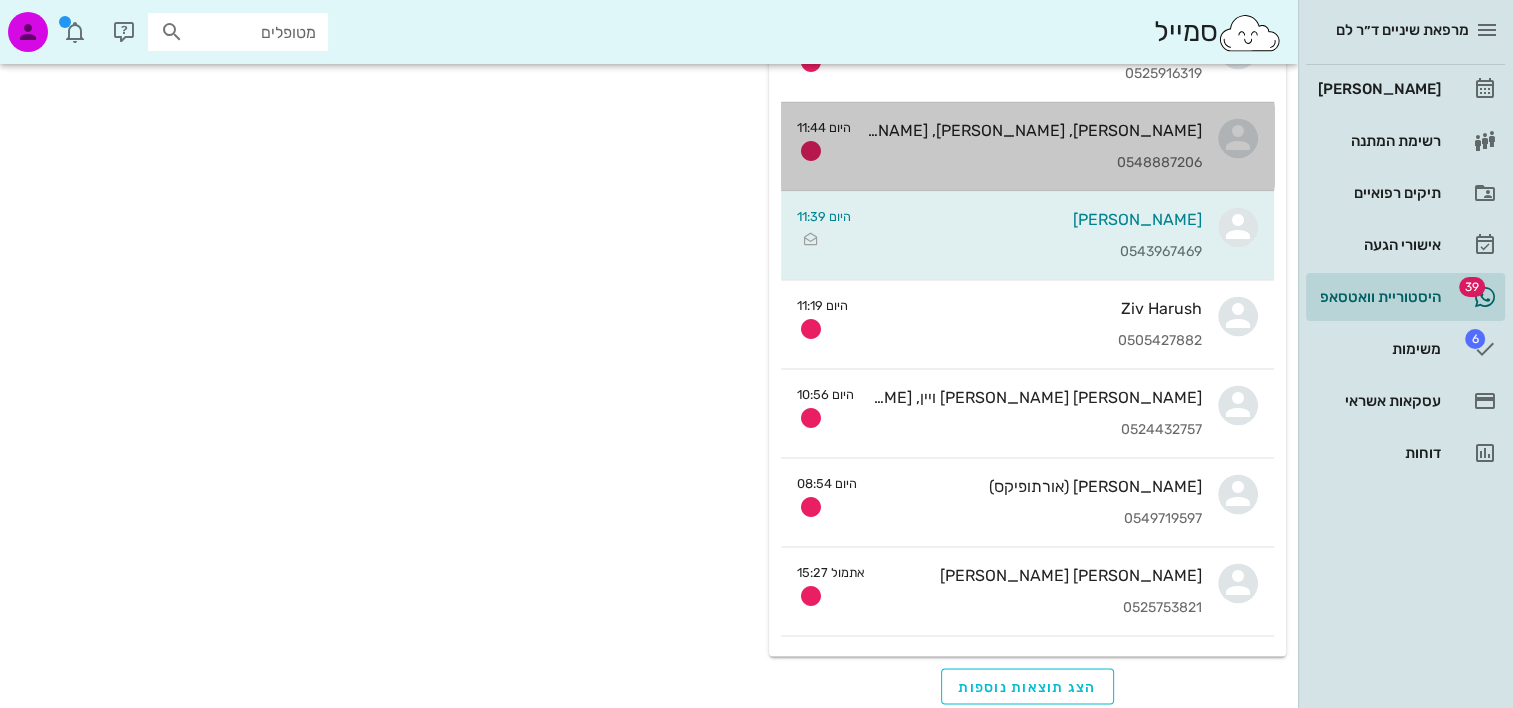 scroll, scrollTop: 0, scrollLeft: 0, axis: both 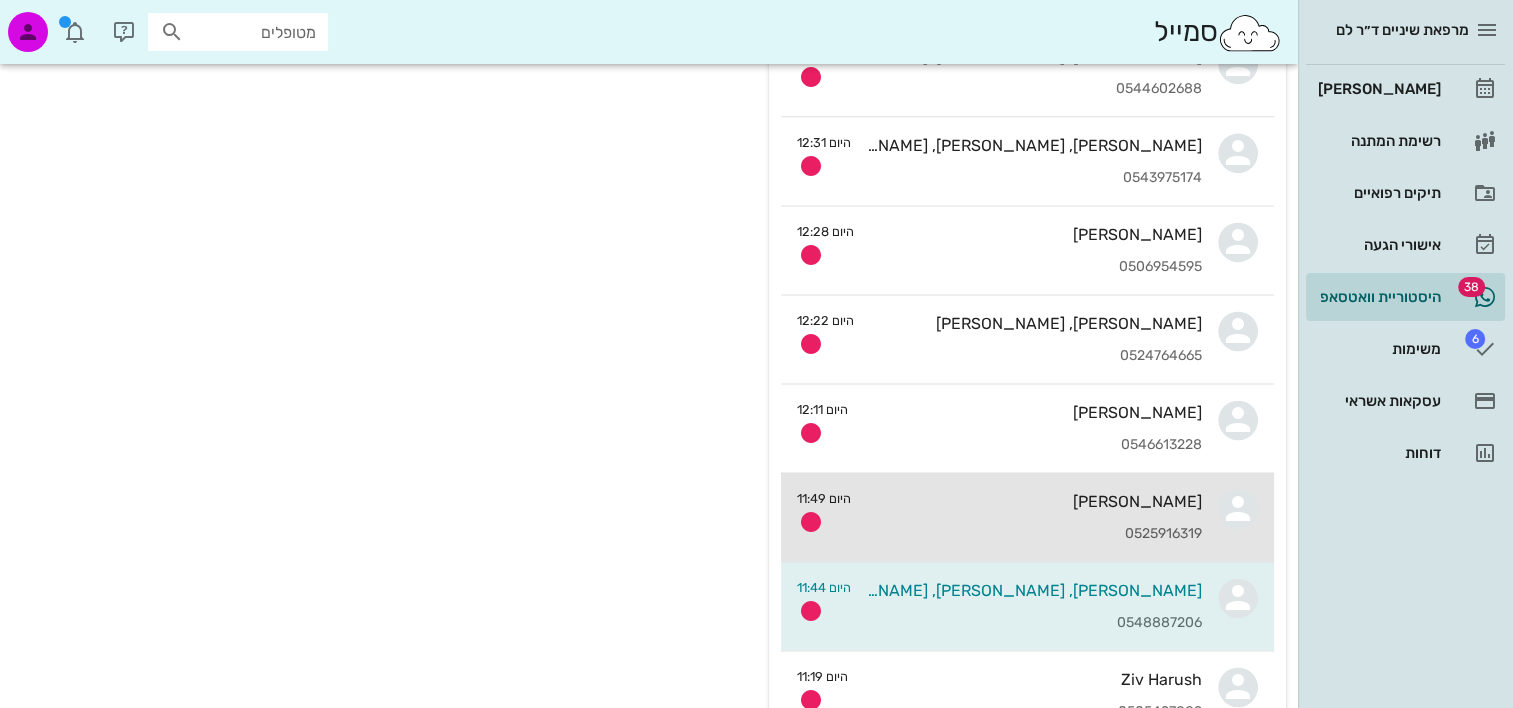 click on "0525916319" at bounding box center [1034, 534] 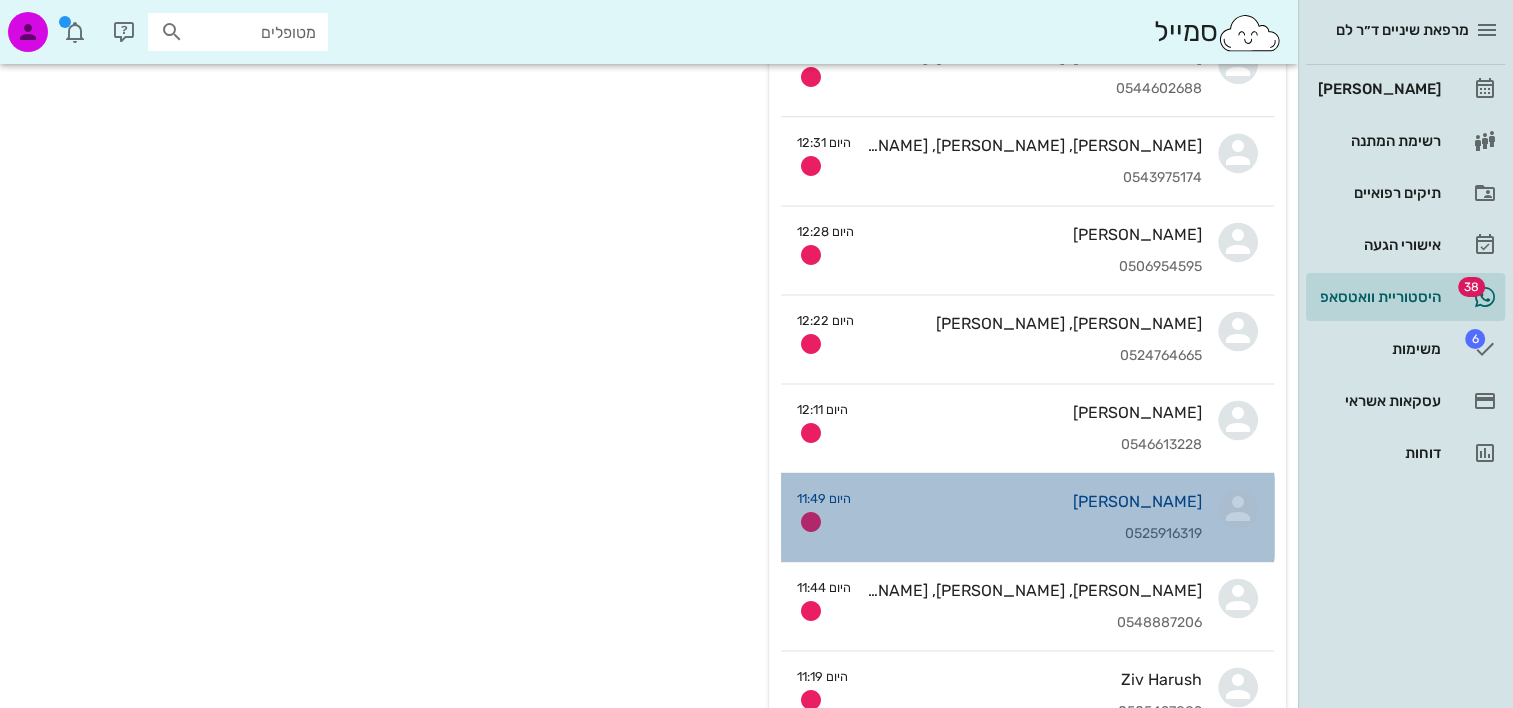 scroll, scrollTop: 0, scrollLeft: 0, axis: both 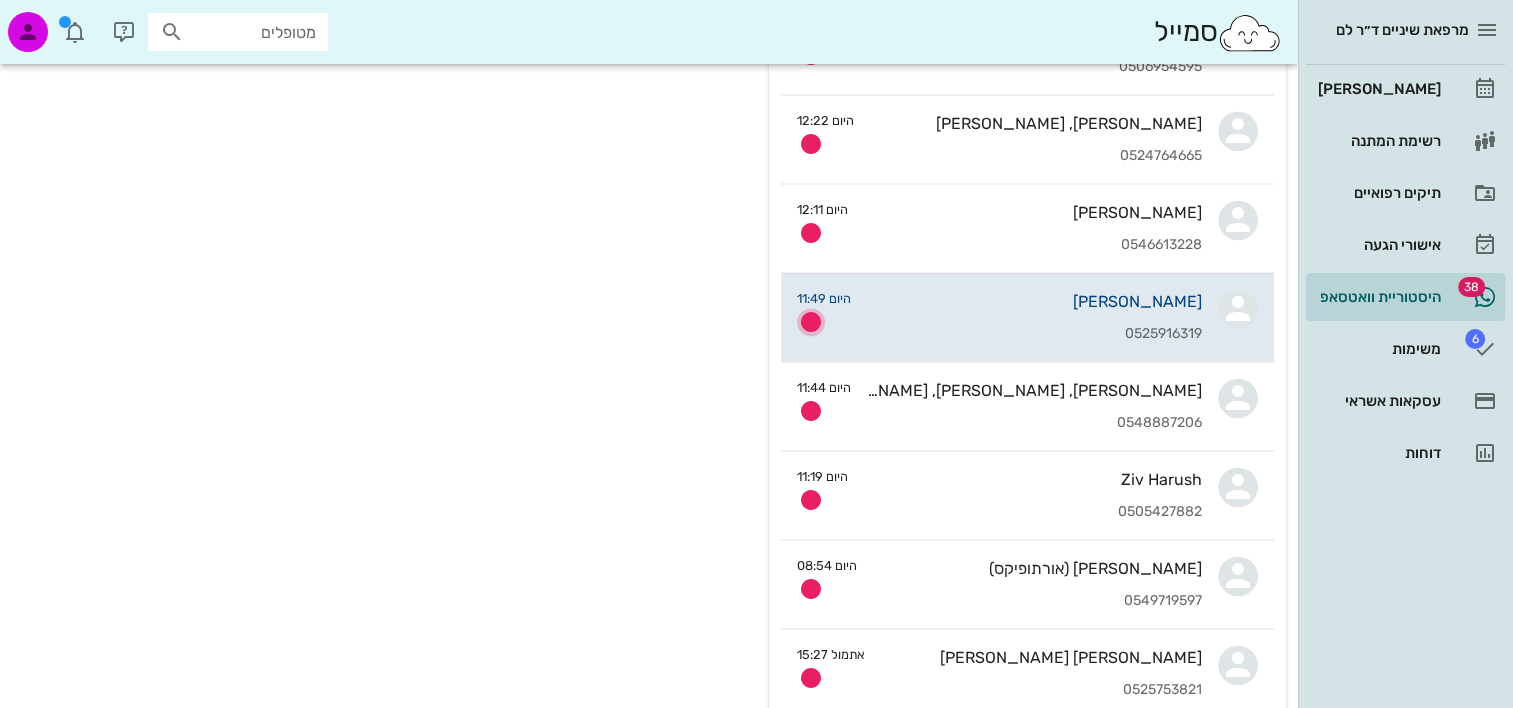 click at bounding box center [811, 322] 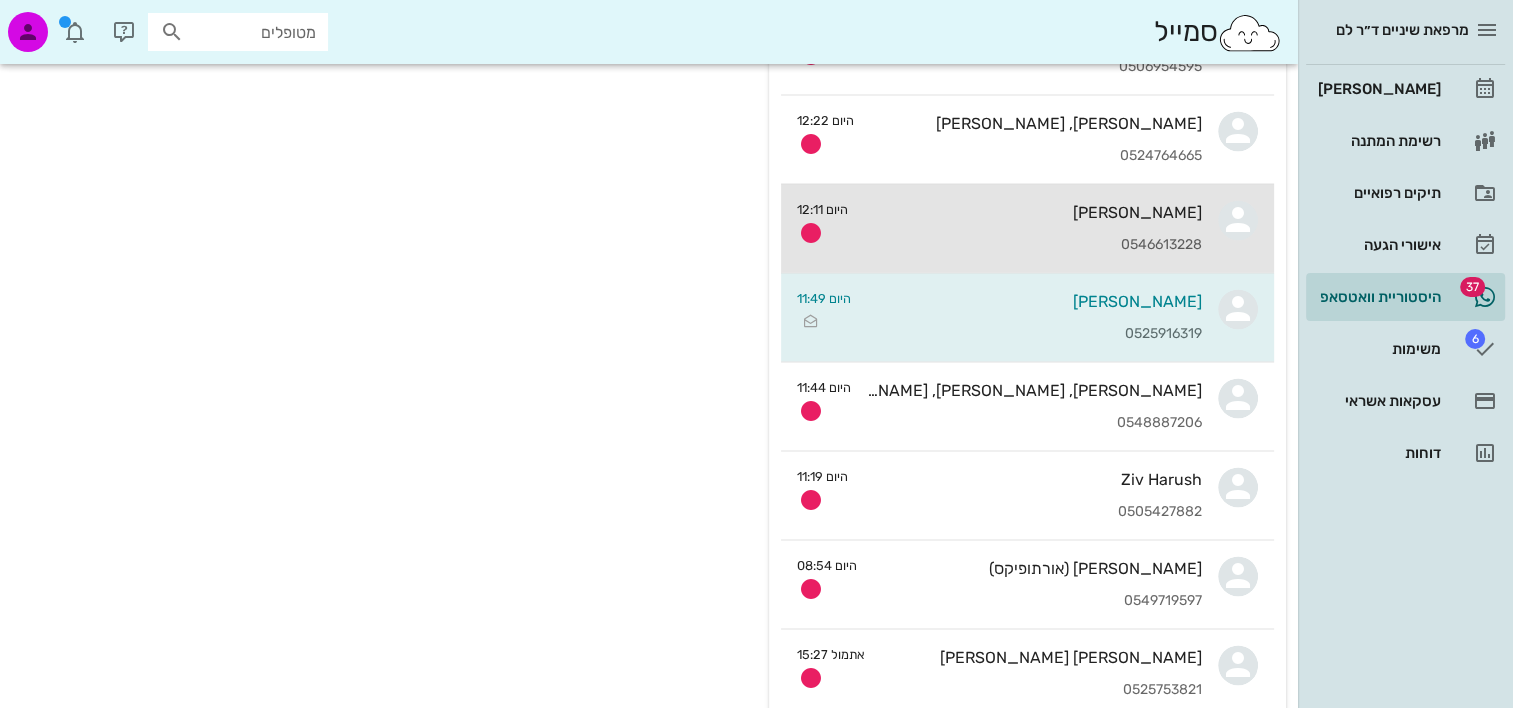 click on "איתיאל גריינר 0546613228" at bounding box center (1033, 228) 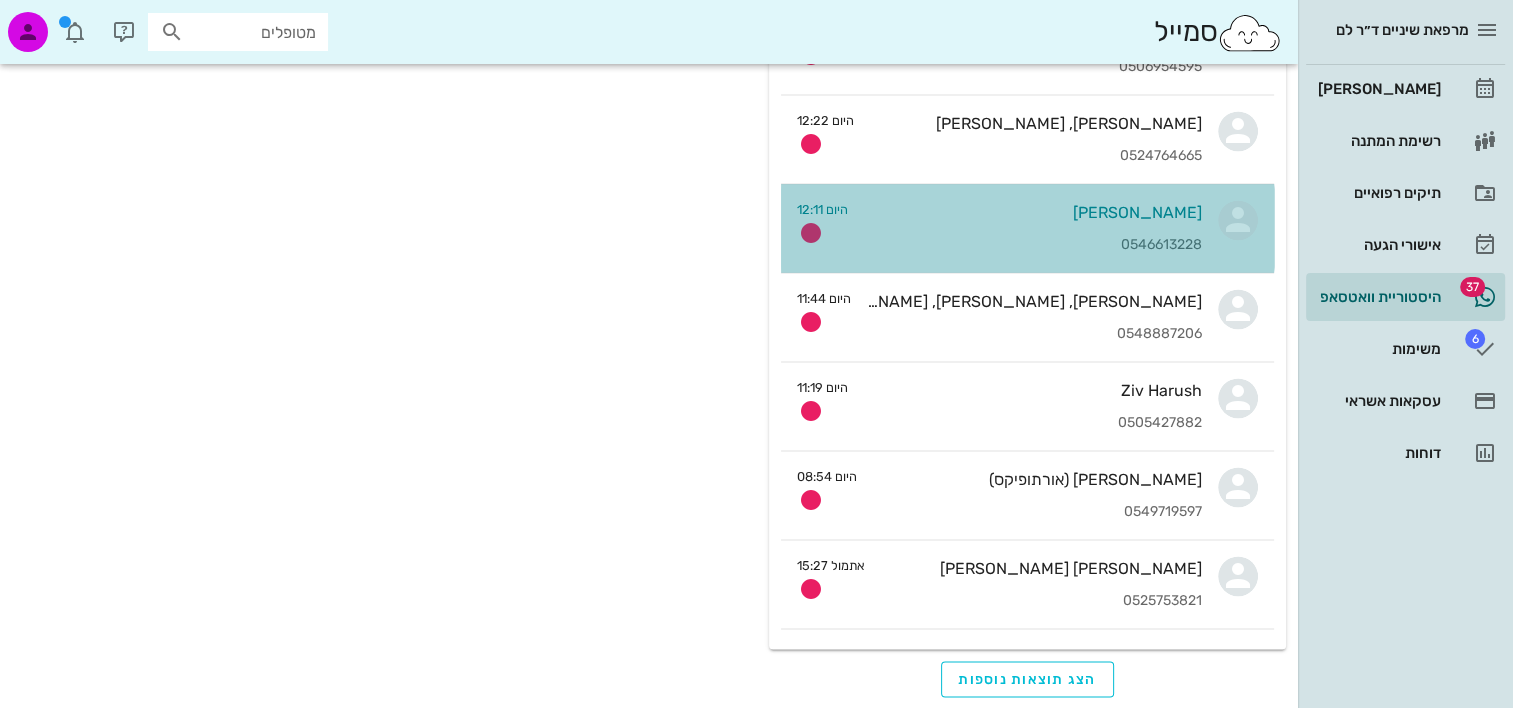 scroll, scrollTop: 0, scrollLeft: 0, axis: both 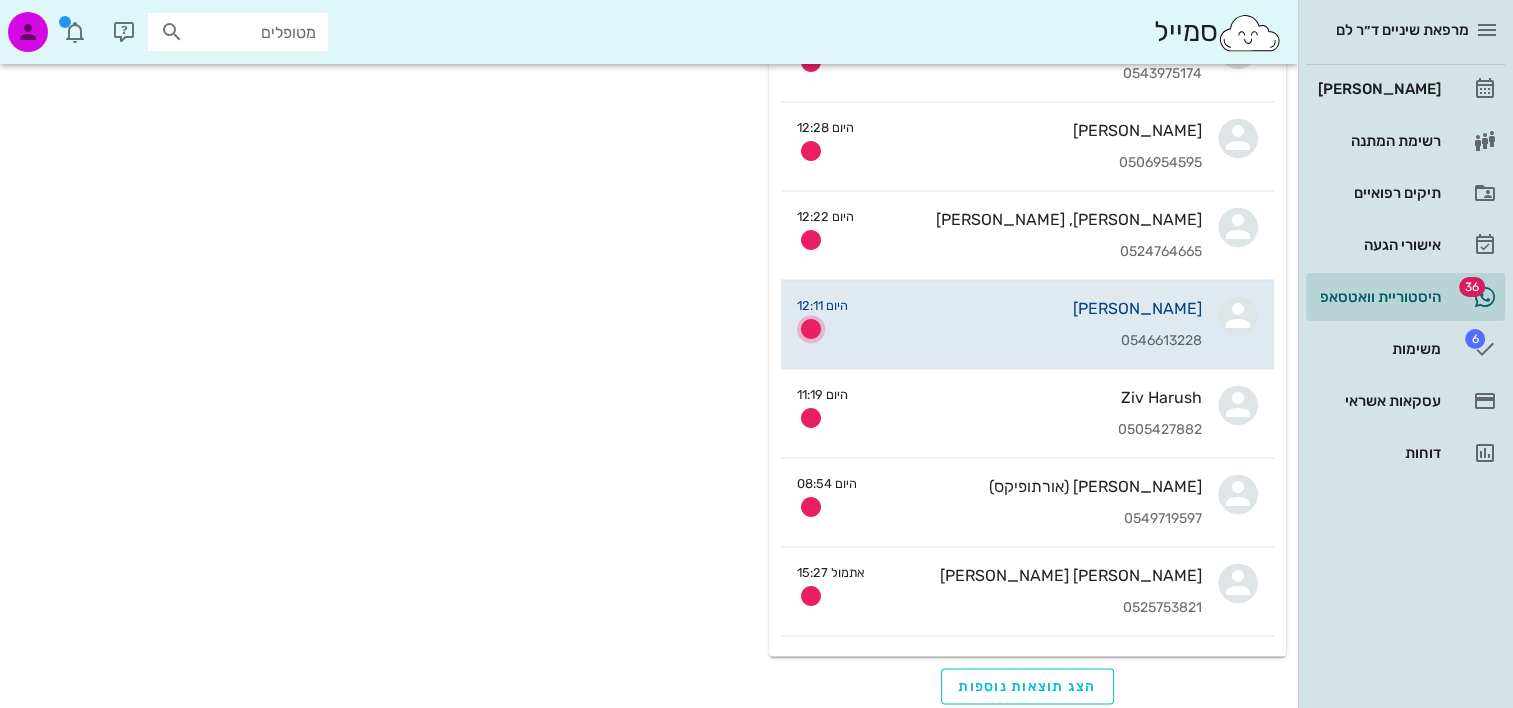 click at bounding box center [811, 329] 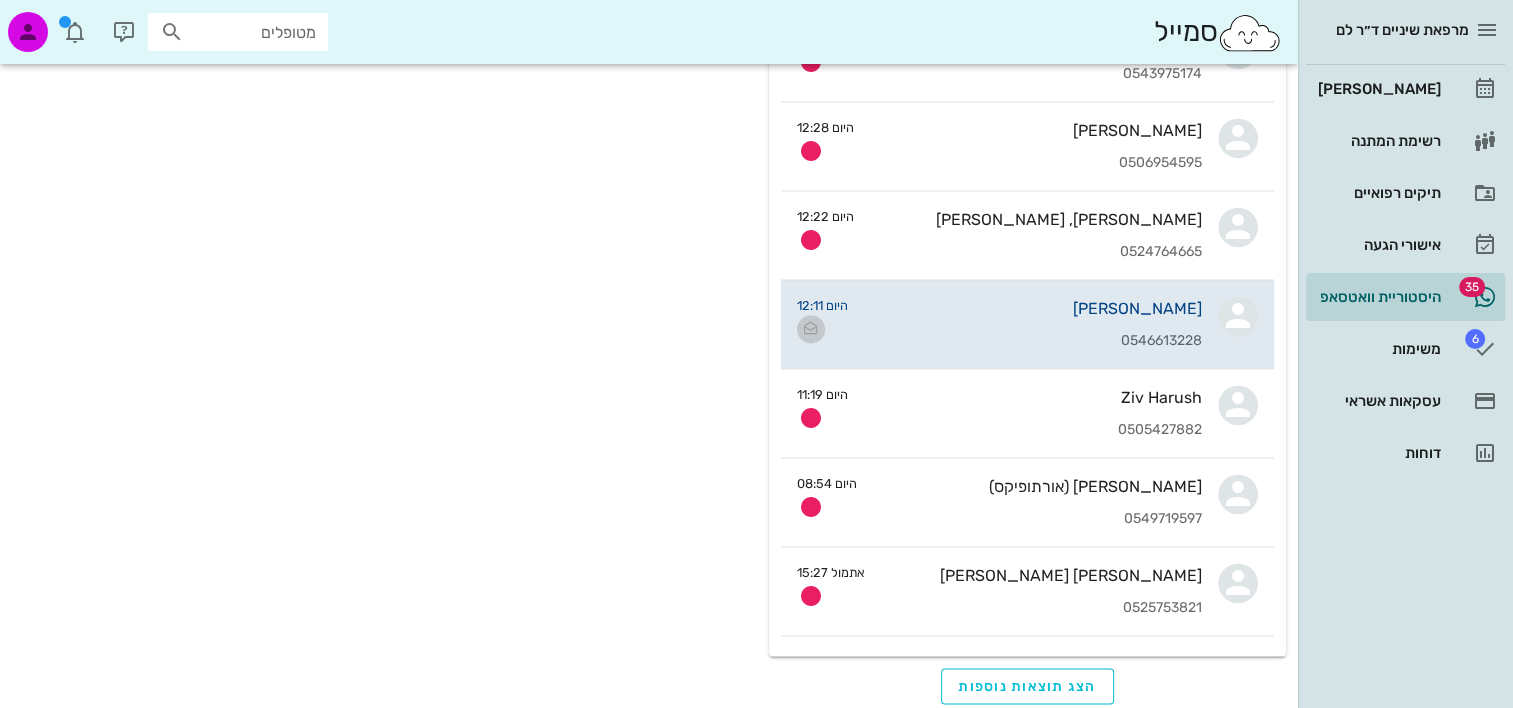 click at bounding box center [811, 329] 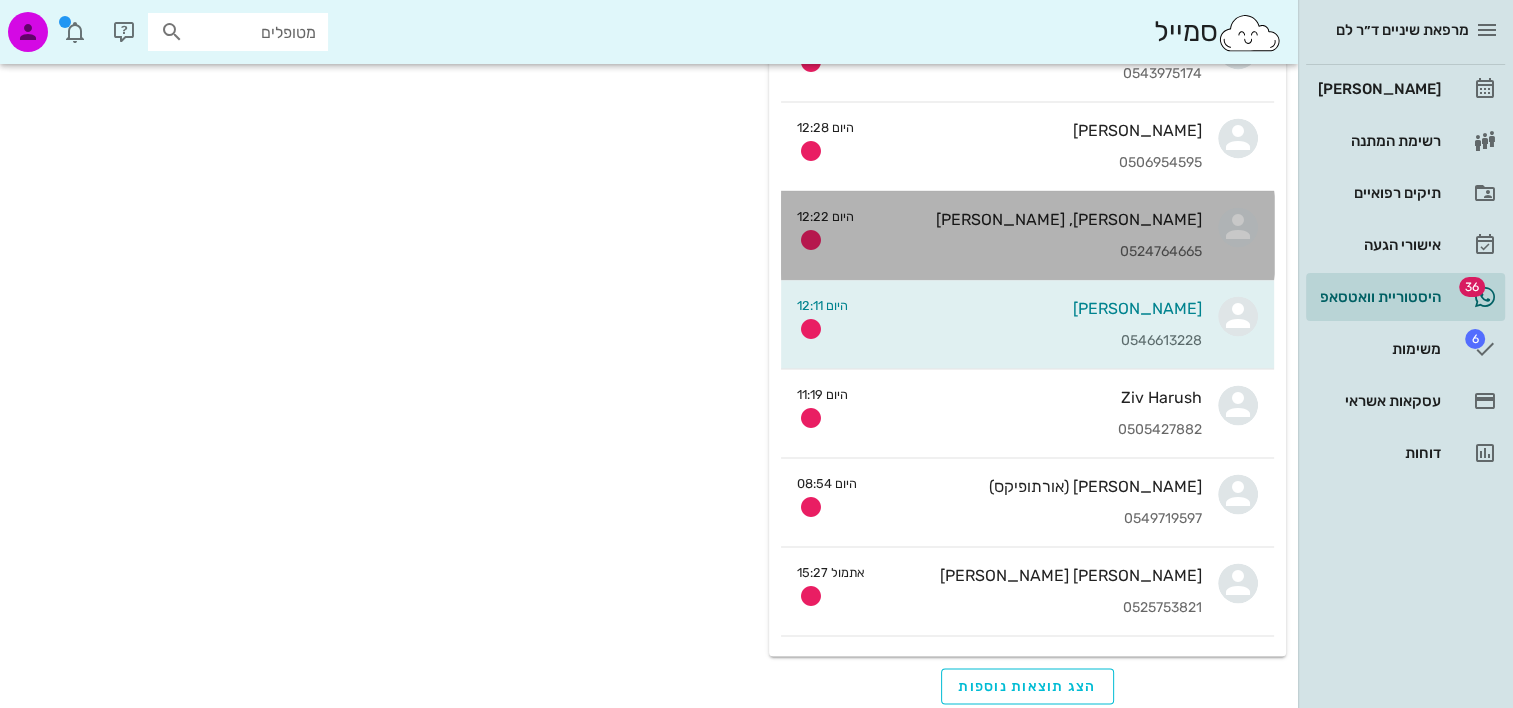 click on "0524764665" at bounding box center (1036, 252) 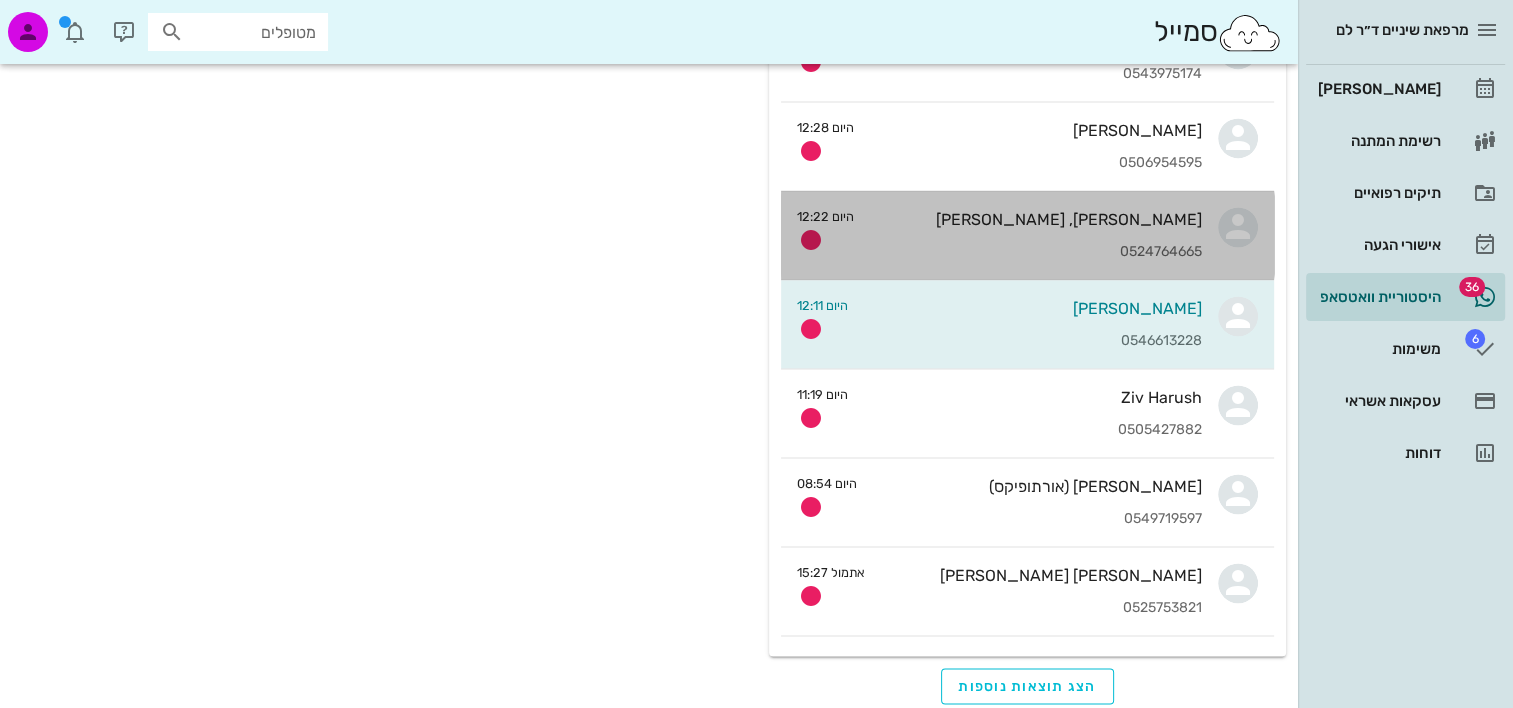 scroll, scrollTop: 0, scrollLeft: 0, axis: both 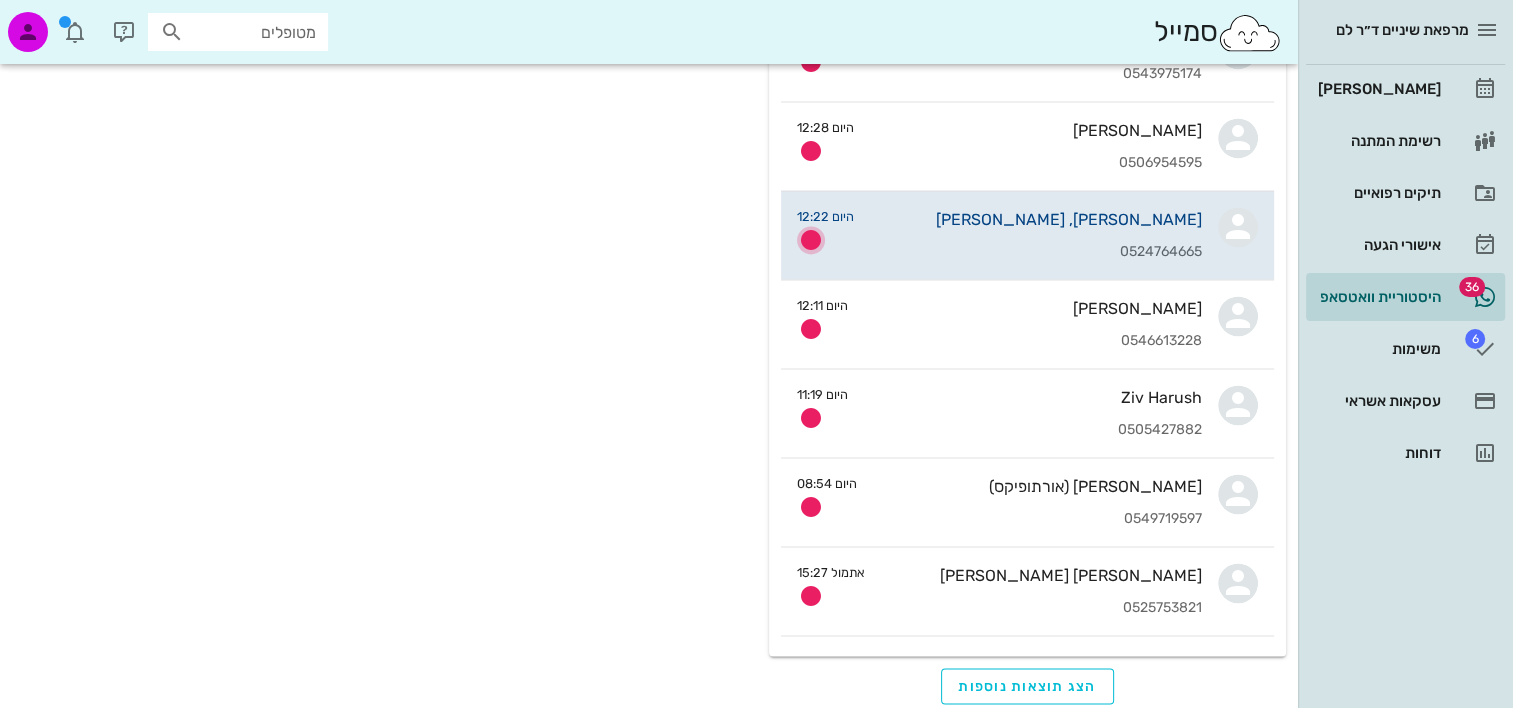 click at bounding box center (811, 240) 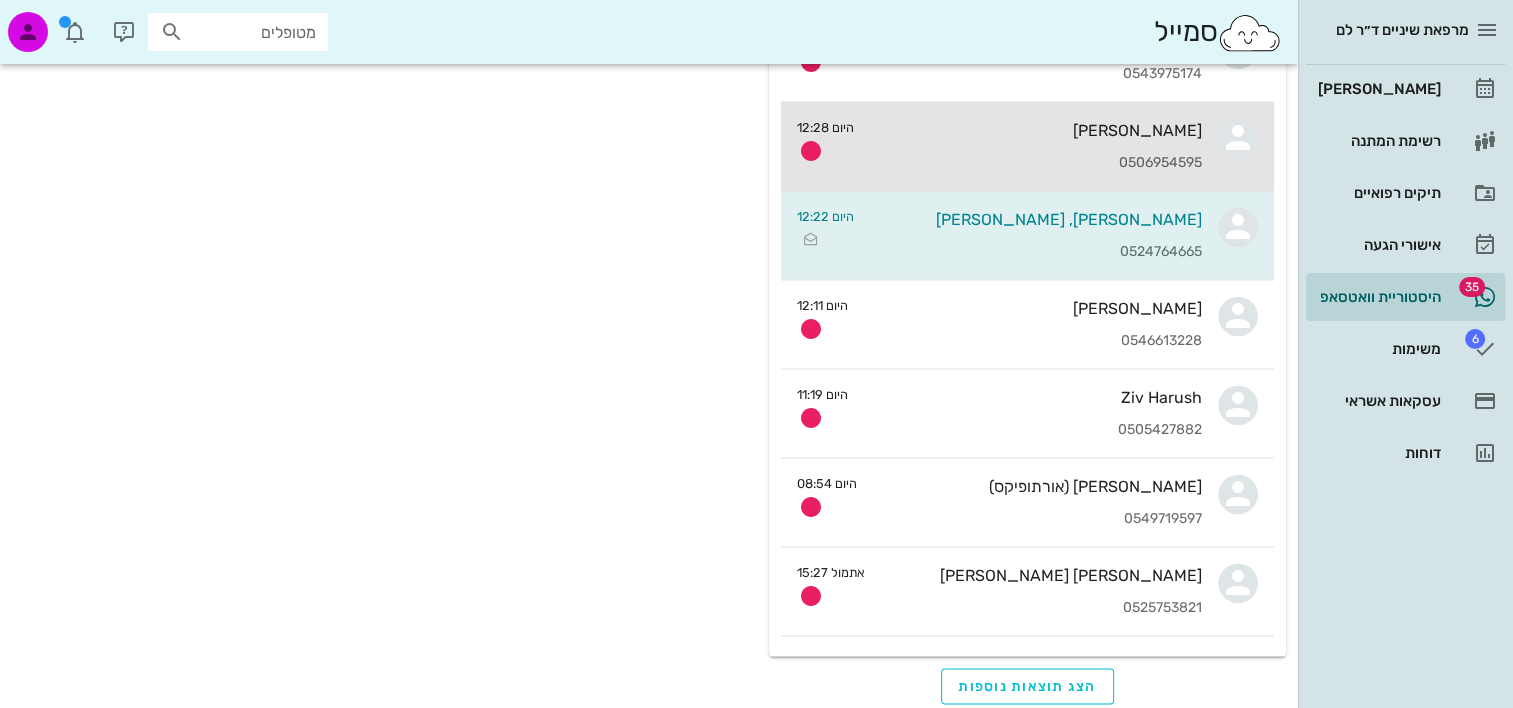click on "אסף הלר 0506954595" at bounding box center [1036, 146] 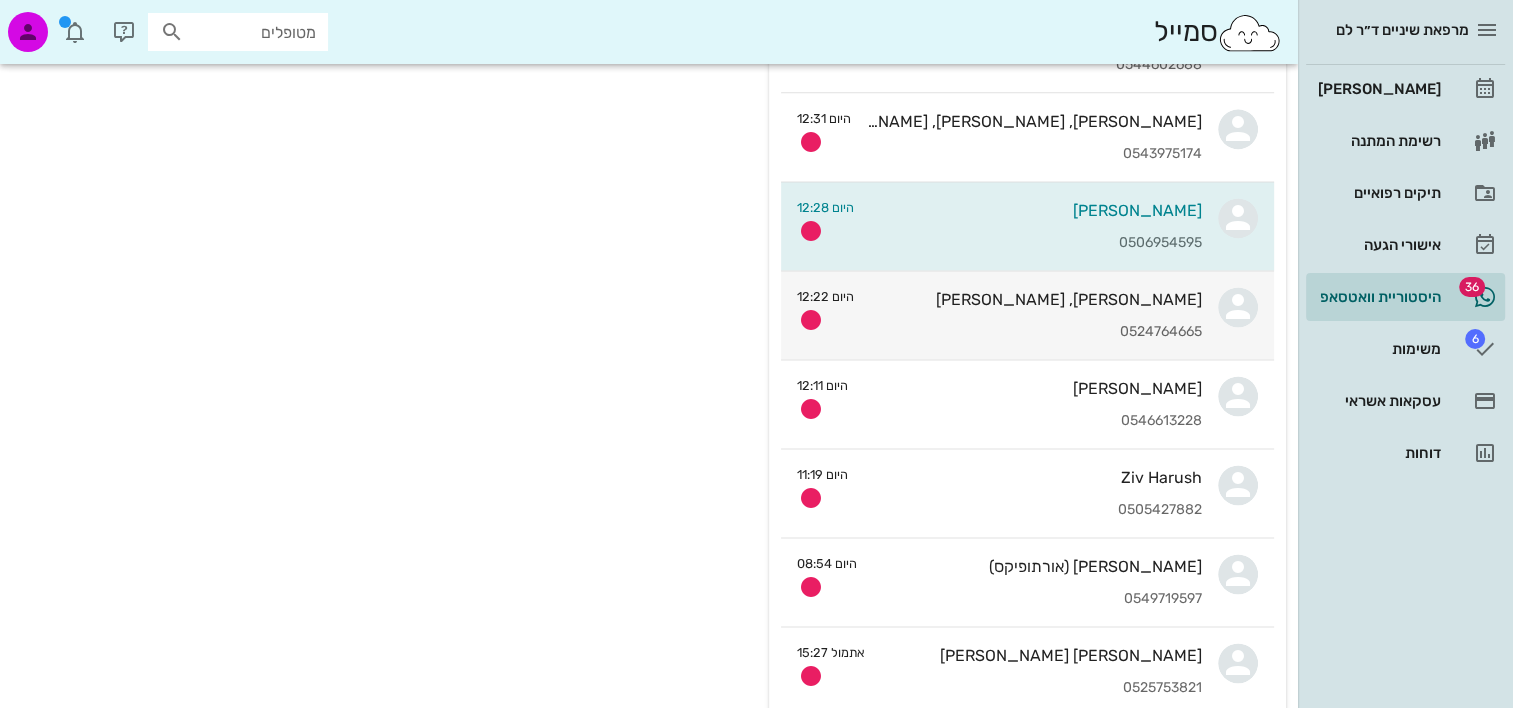 scroll, scrollTop: 2604, scrollLeft: 0, axis: vertical 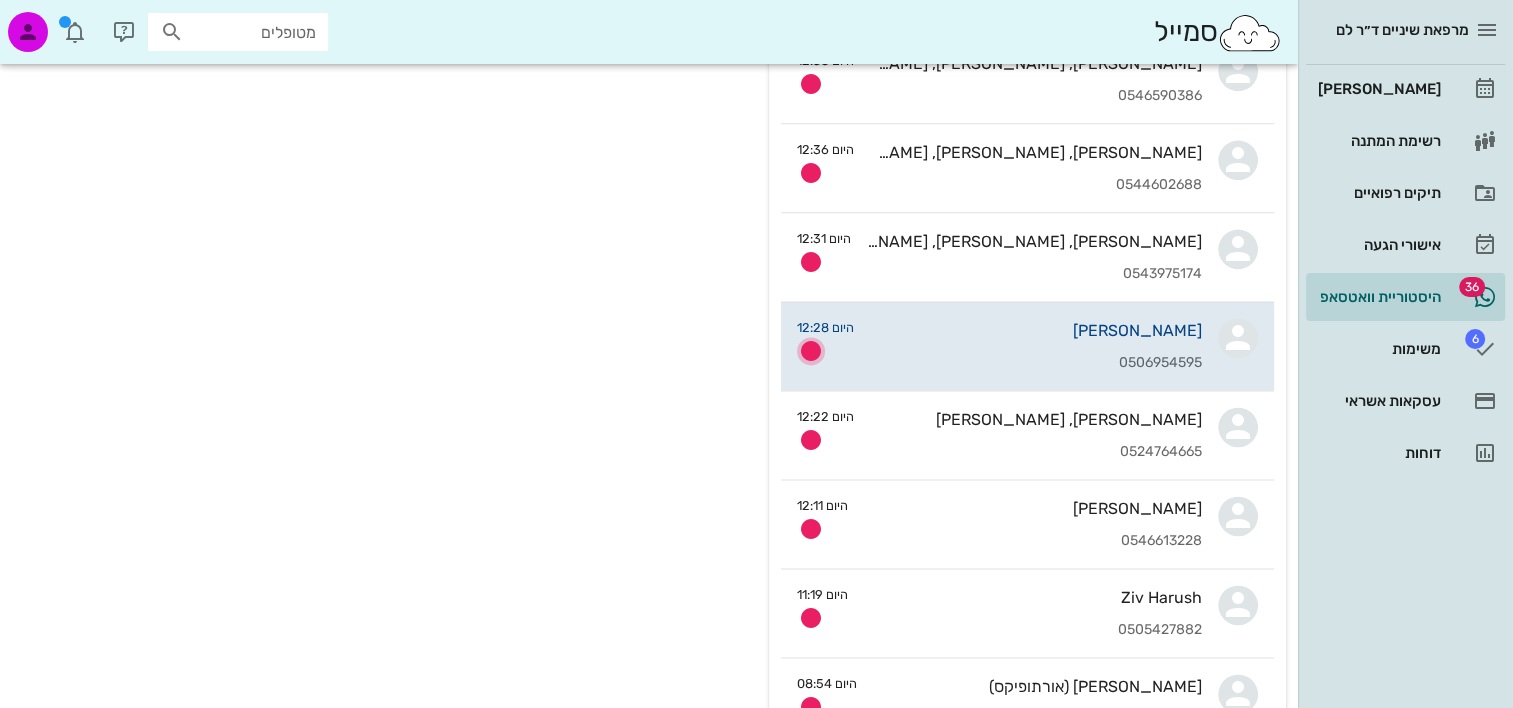 click at bounding box center (811, 351) 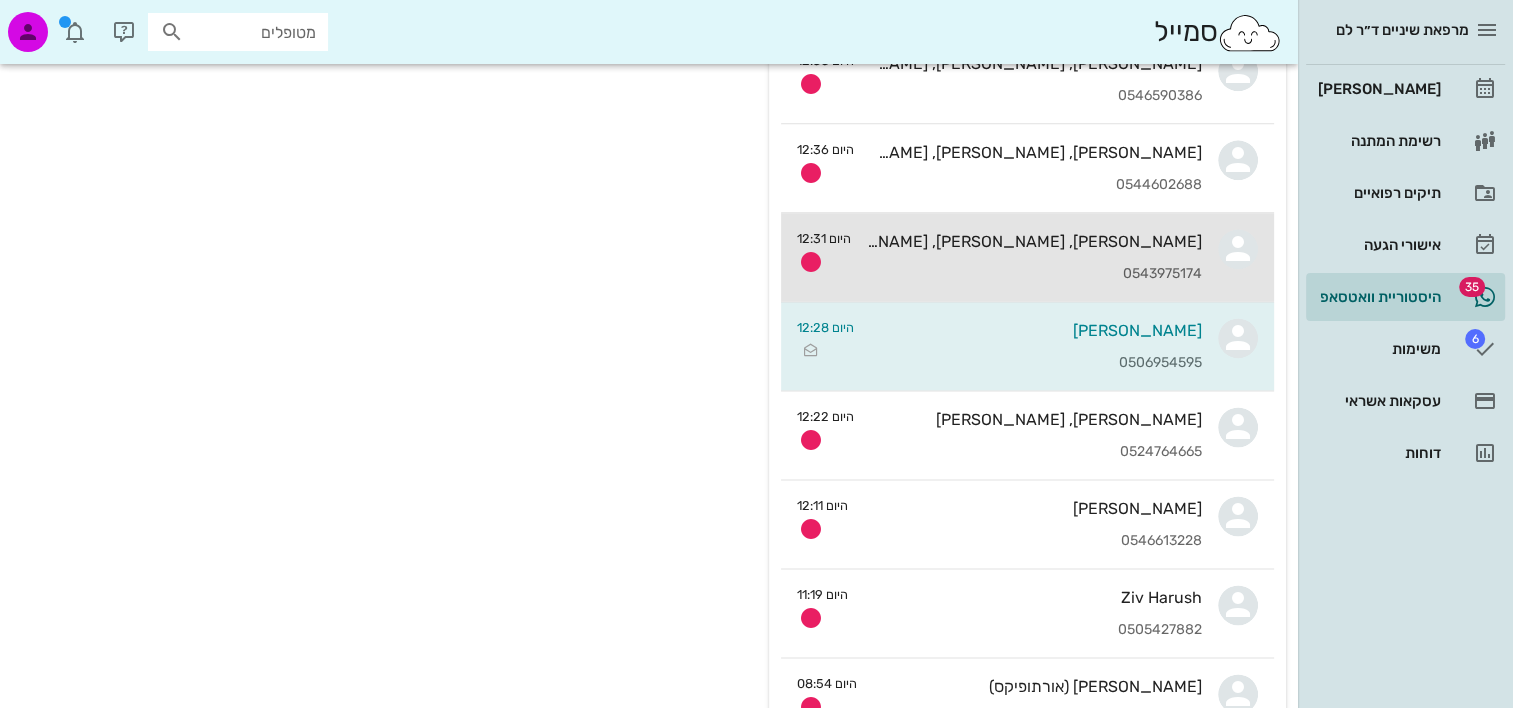 click on "שרית, פלא, ליבי, רננה בלומנטל 0543975174" at bounding box center (1034, 257) 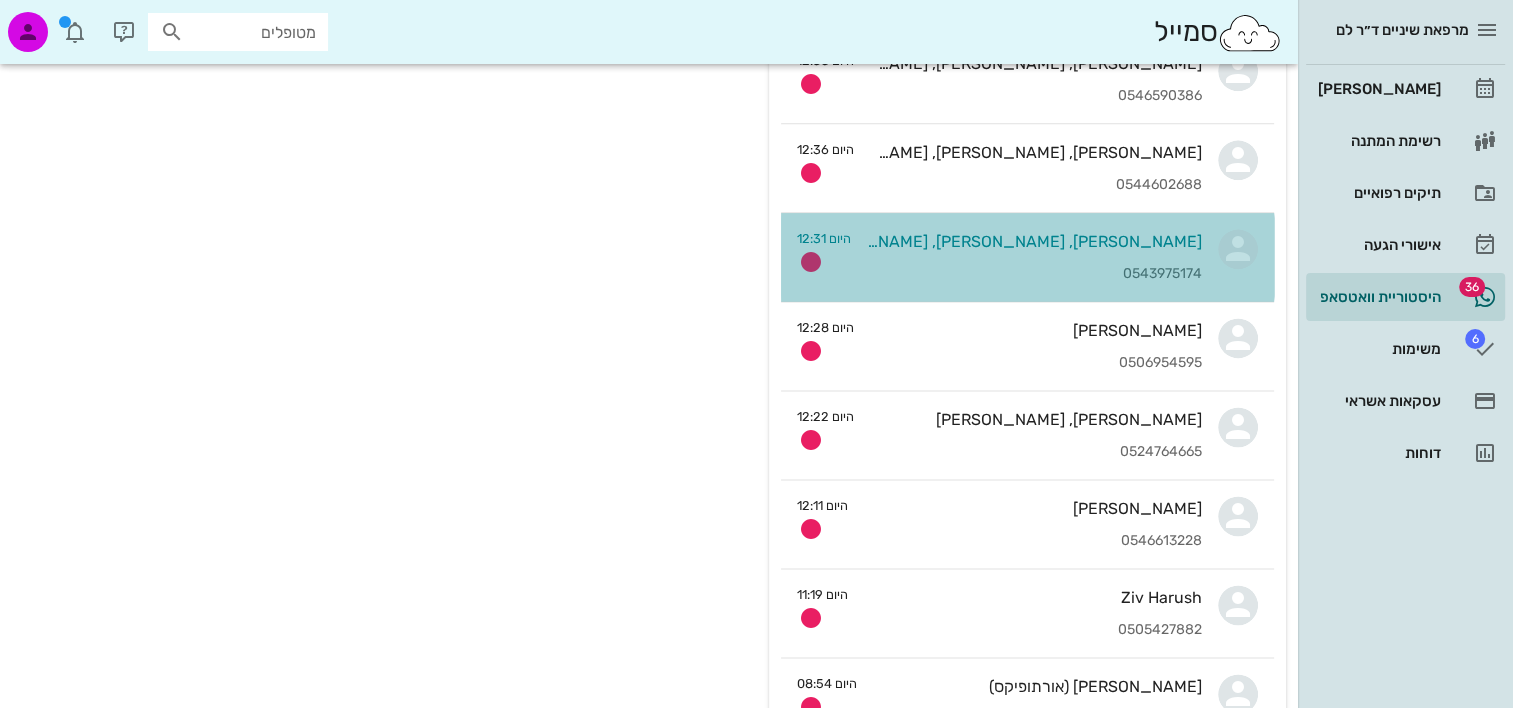 scroll, scrollTop: 0, scrollLeft: 0, axis: both 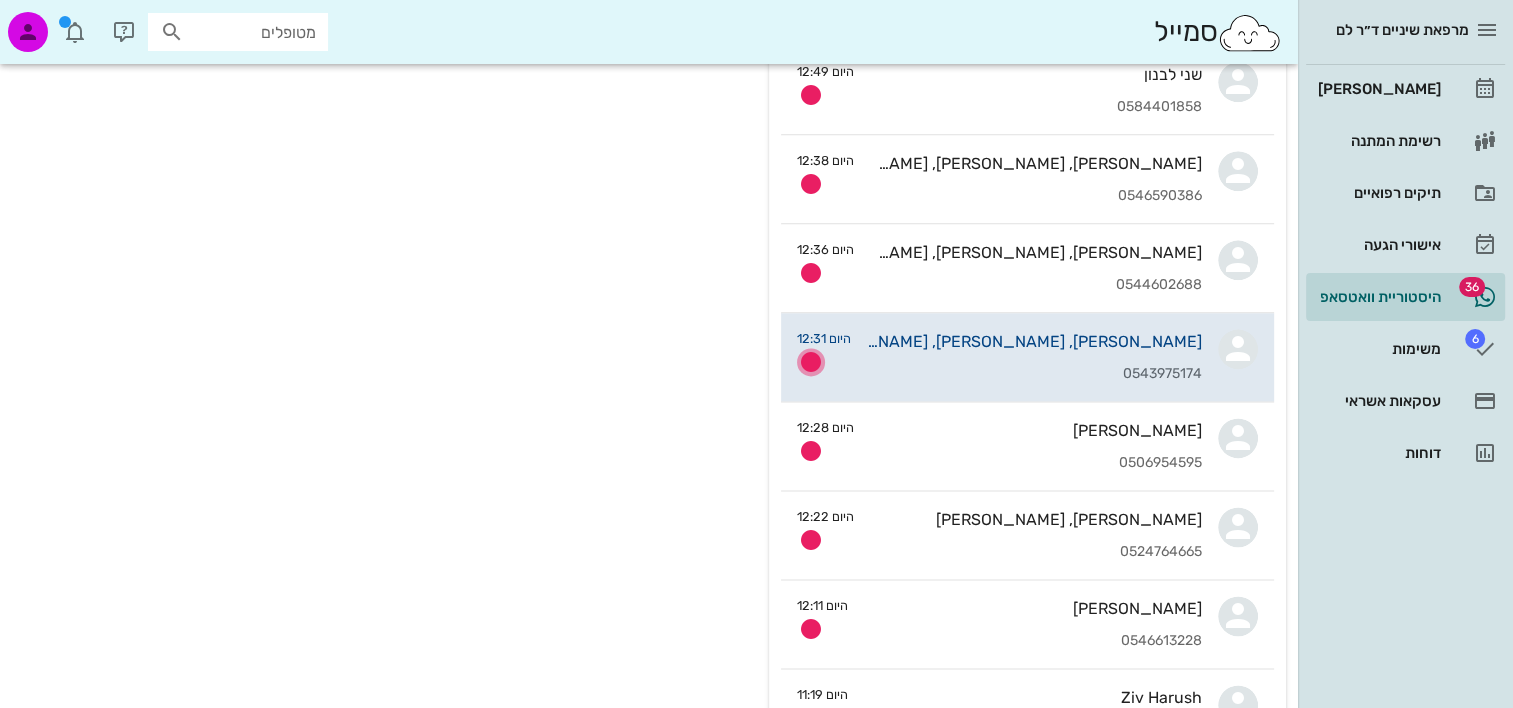 click at bounding box center (811, 362) 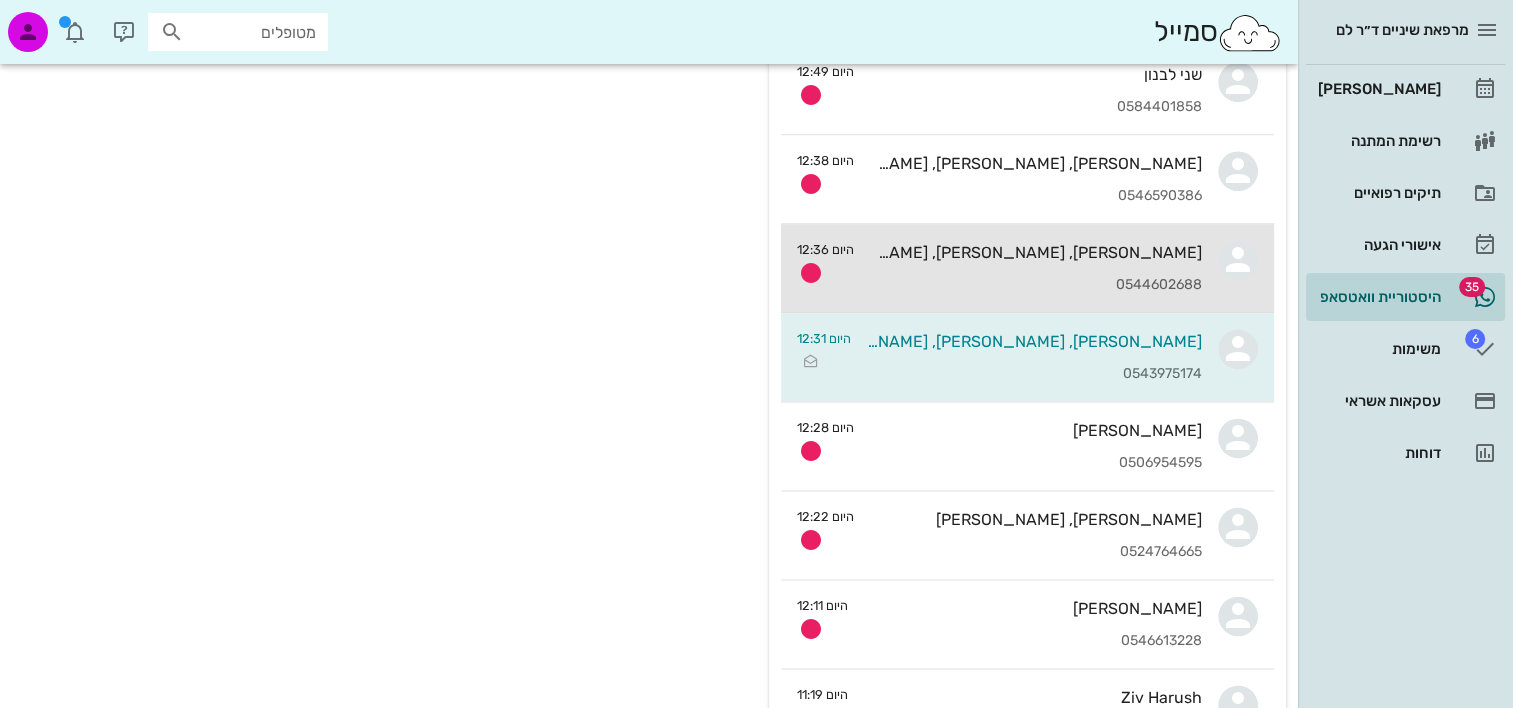 click on "איתן, מאיה, זינה אלקינד 0544602688" at bounding box center [1036, 268] 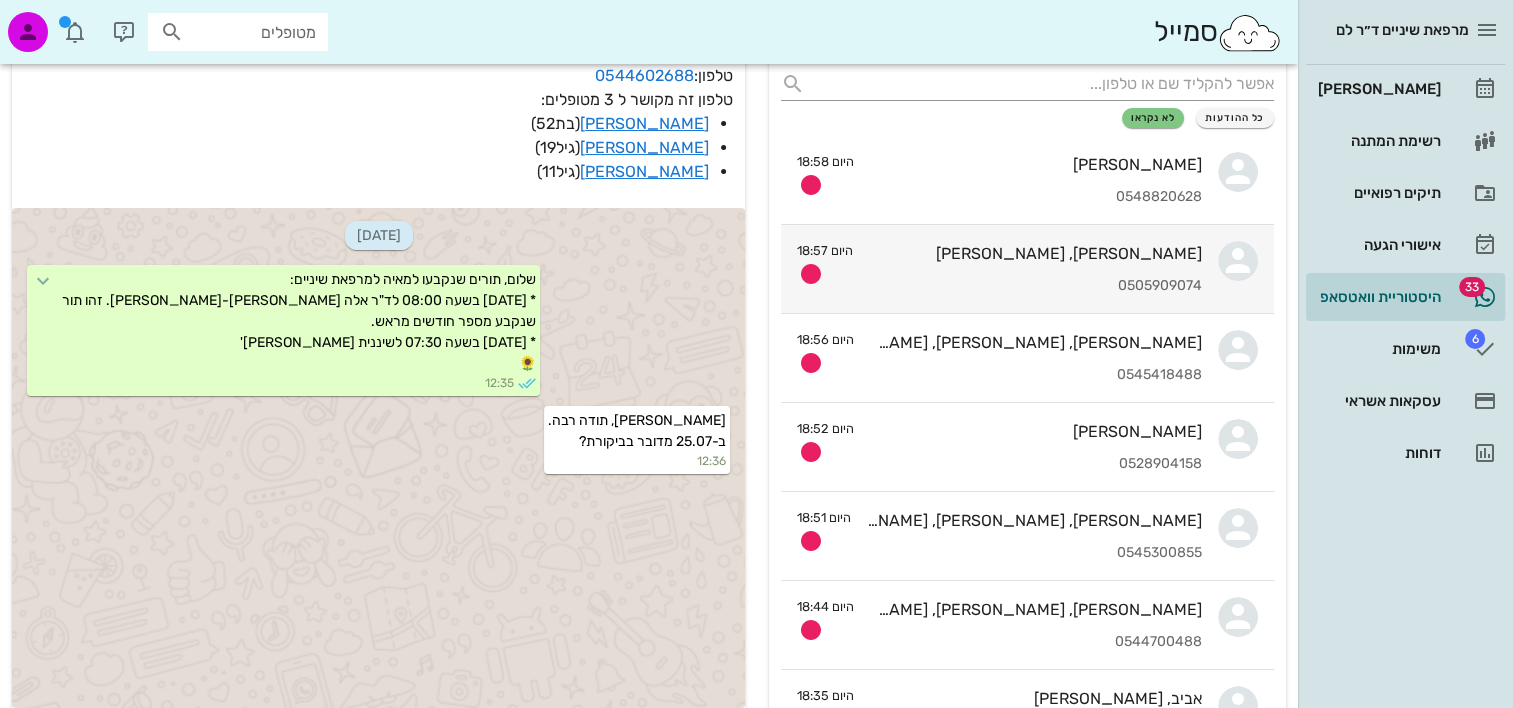 scroll, scrollTop: 0, scrollLeft: 0, axis: both 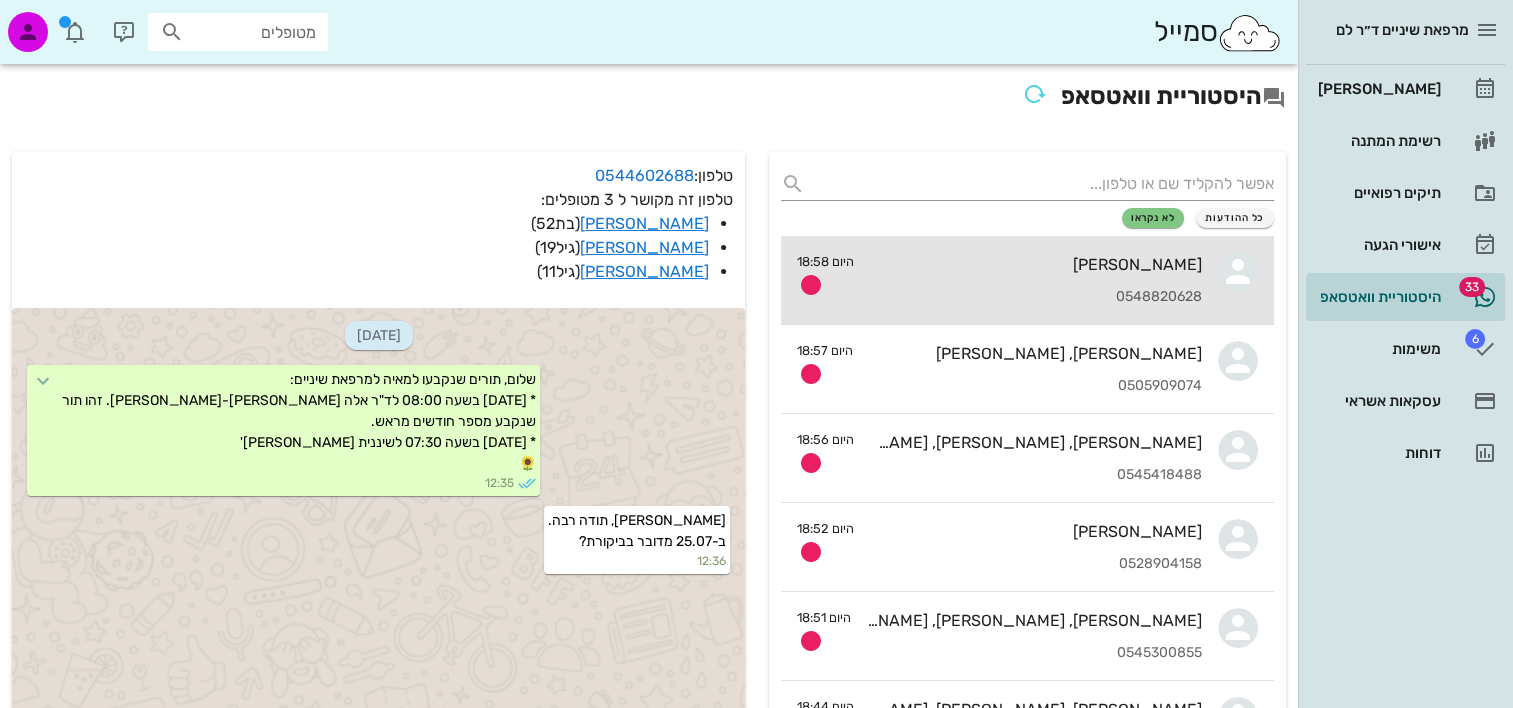 click on "דיתי דנן 0548820628" at bounding box center (1036, 280) 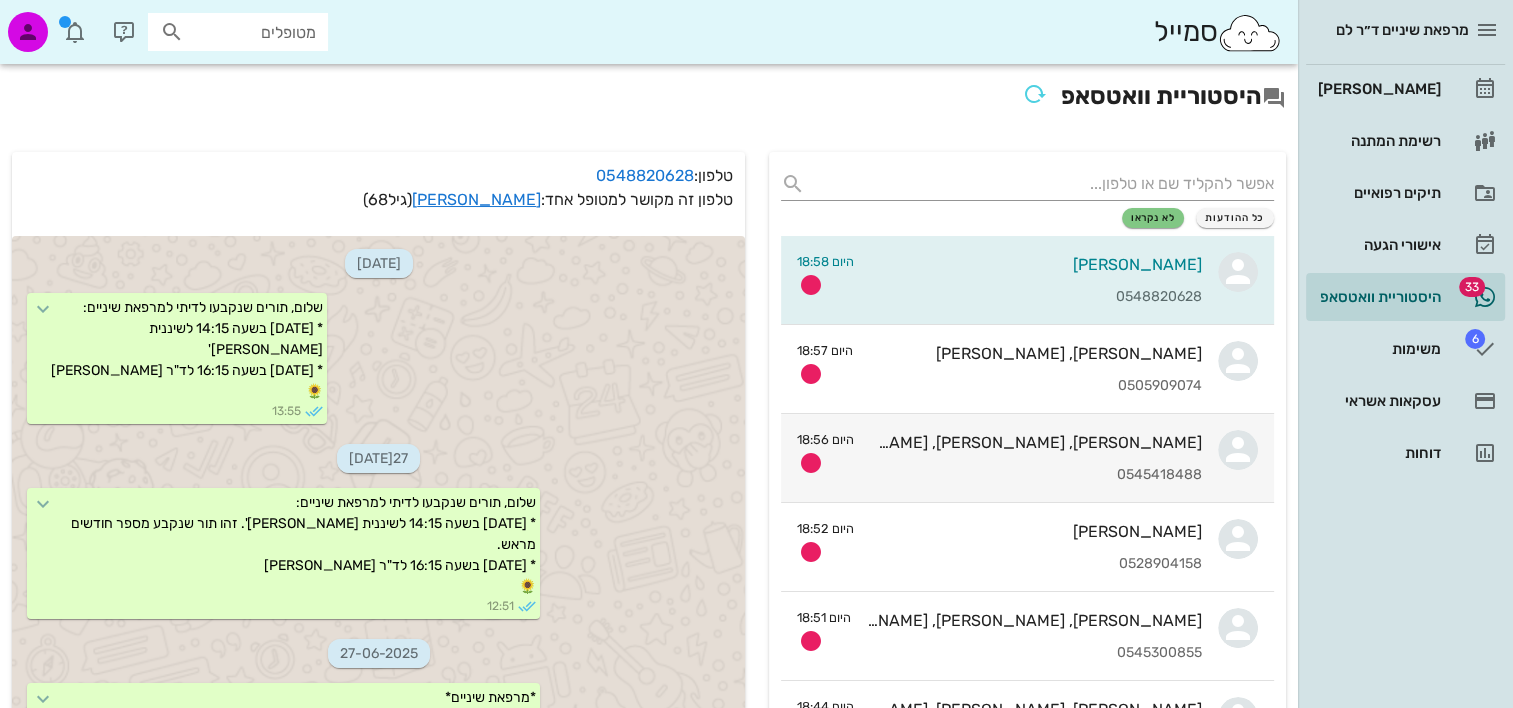 scroll, scrollTop: 1986, scrollLeft: 0, axis: vertical 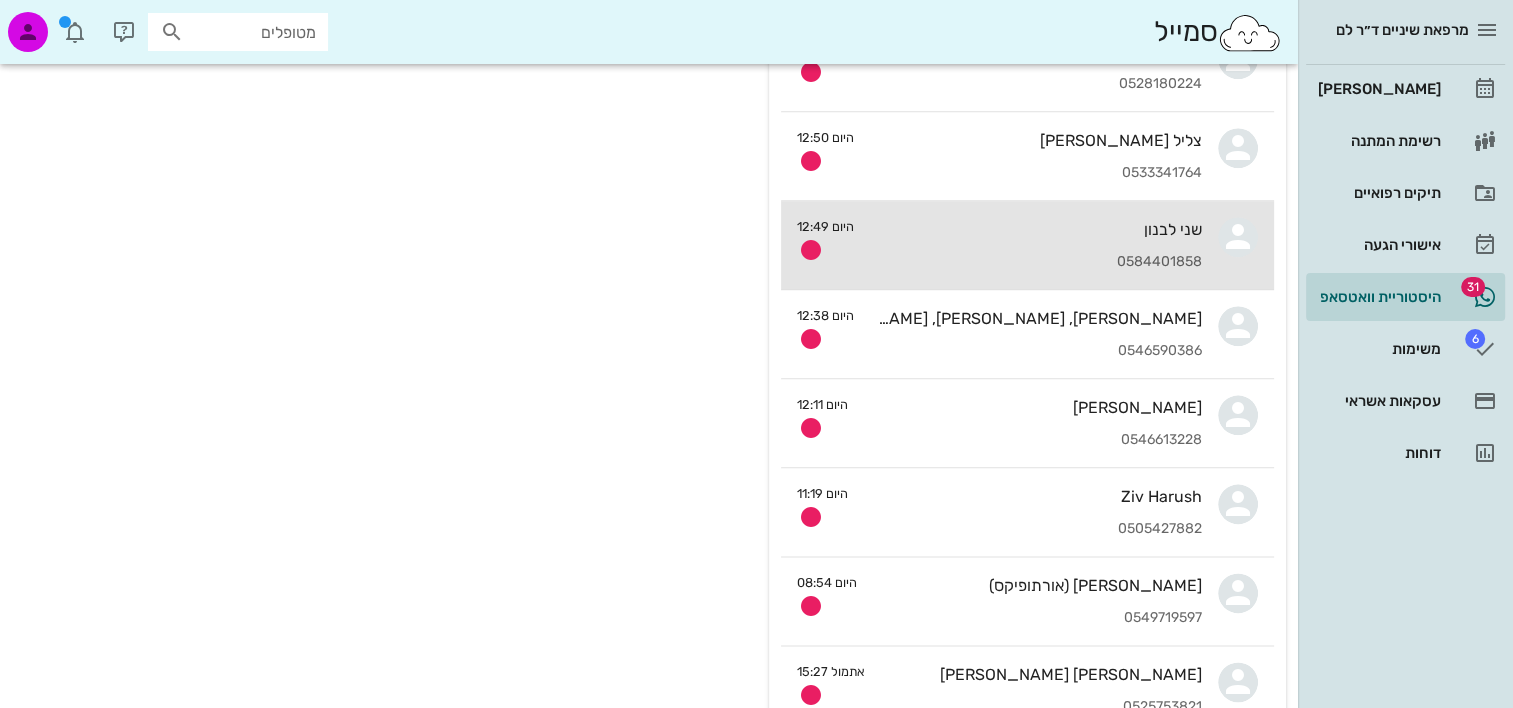 drag, startPoint x: 1074, startPoint y: 235, endPoint x: 1016, endPoint y: 261, distance: 63.560993 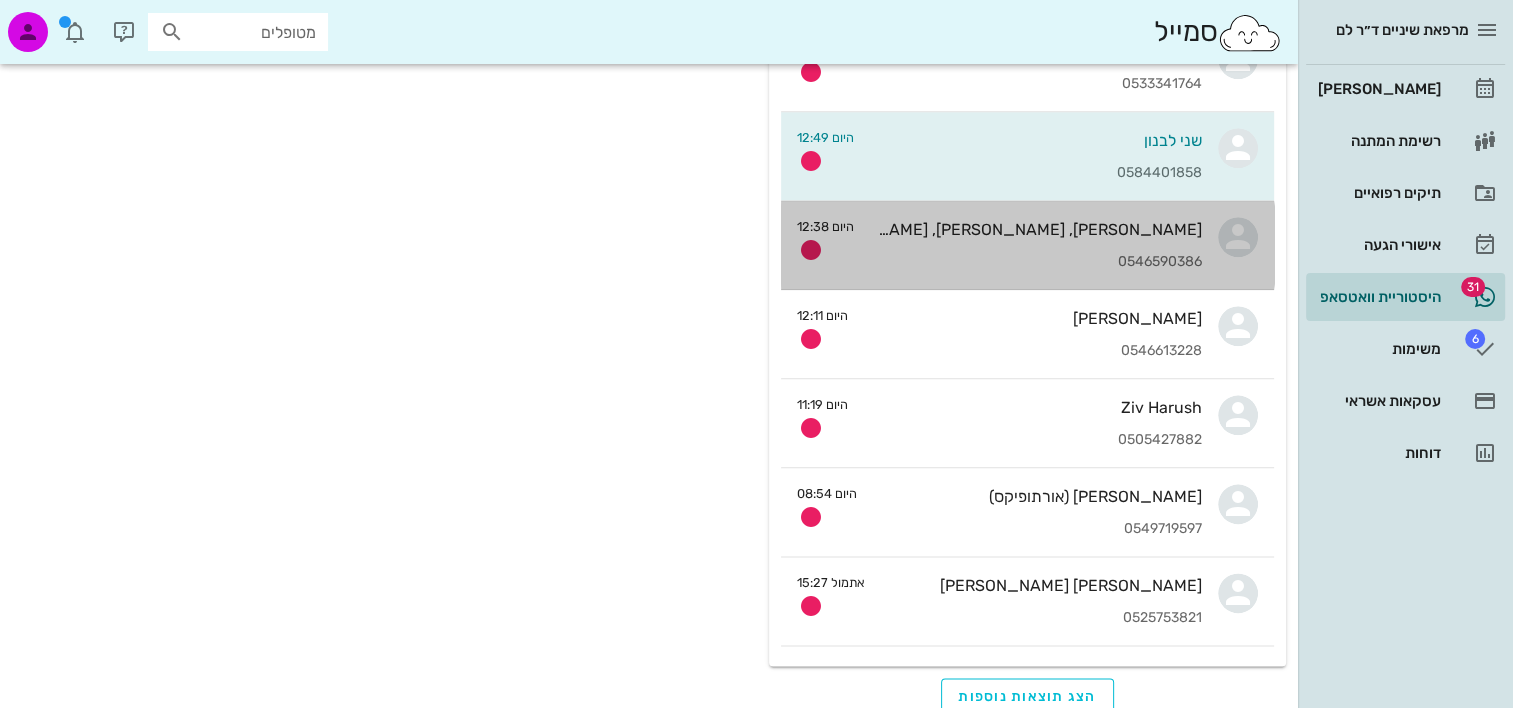 scroll, scrollTop: 0, scrollLeft: 0, axis: both 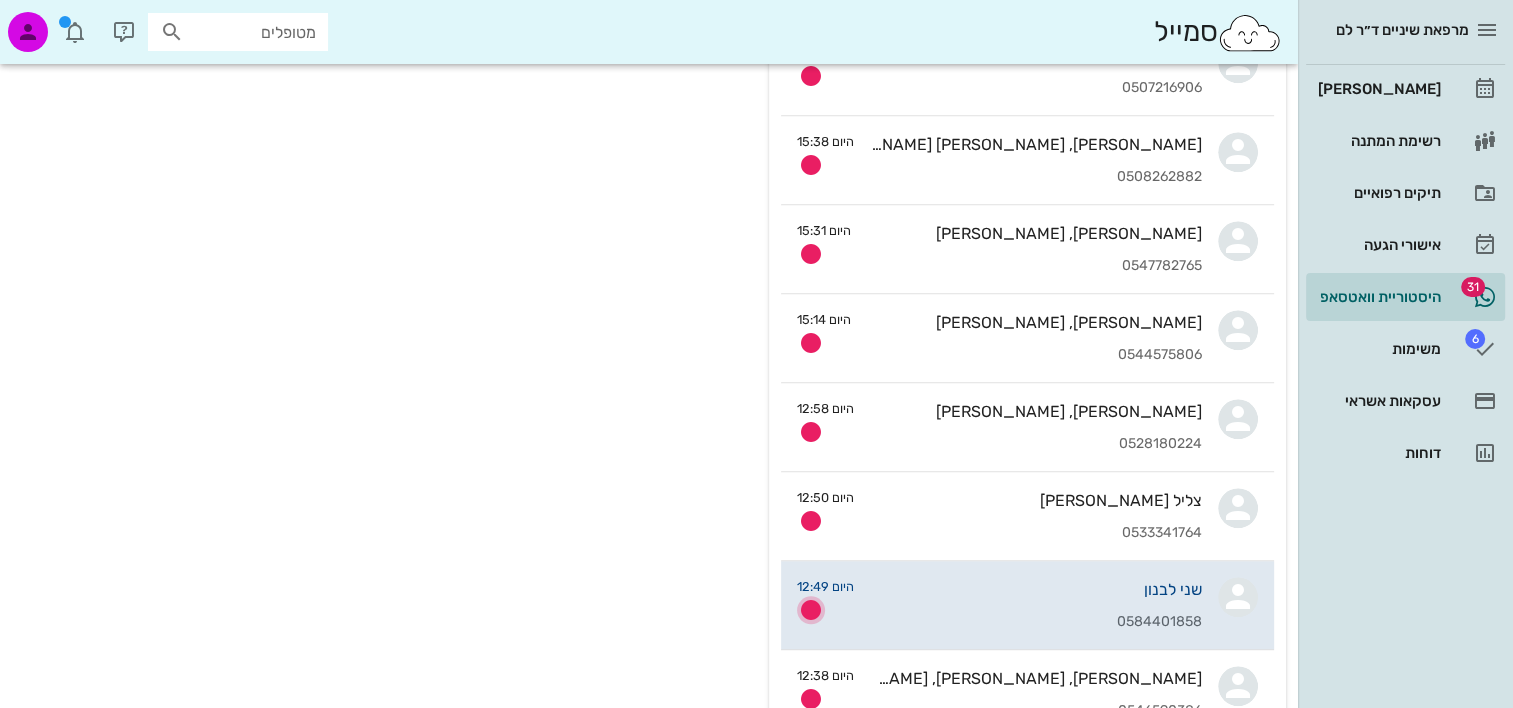 click at bounding box center [811, 610] 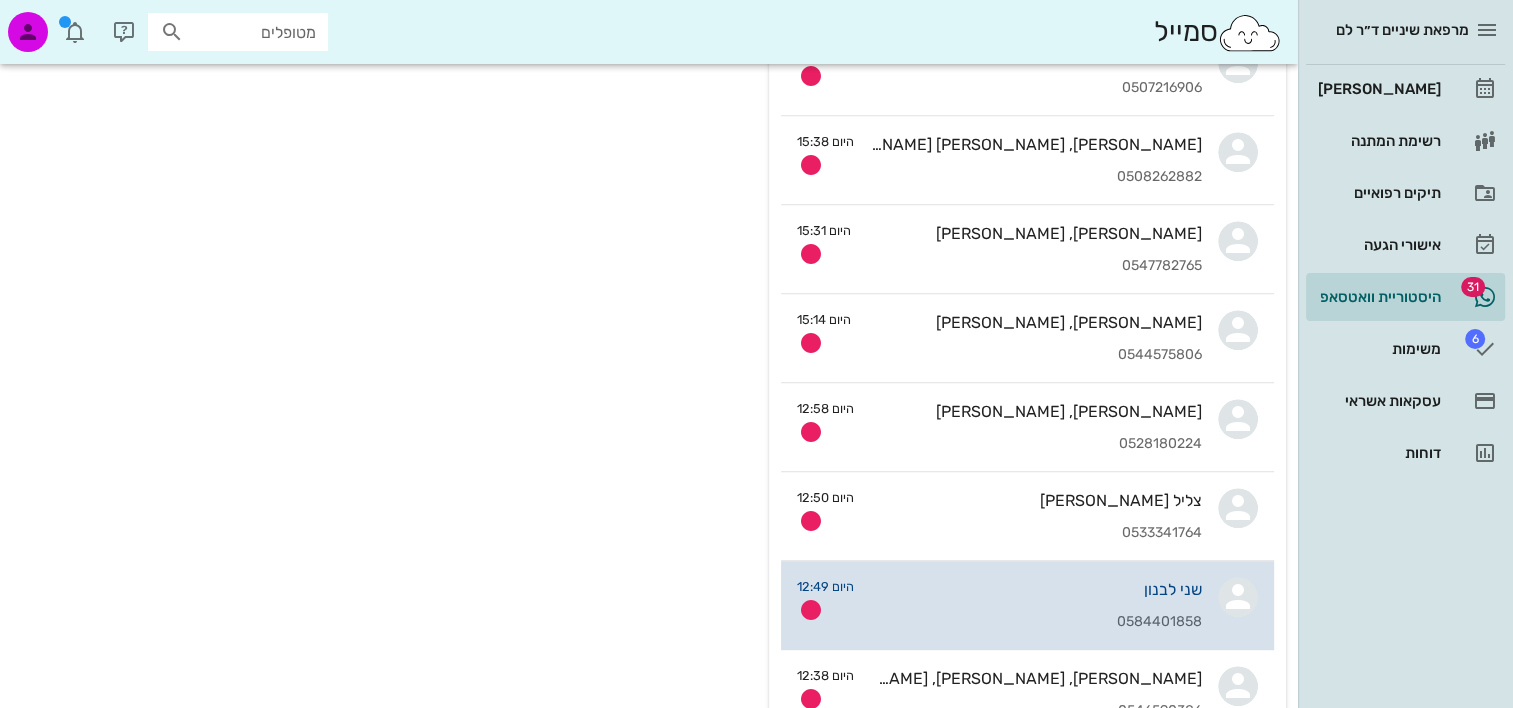 click on "היום 12:49" at bounding box center (825, 600) 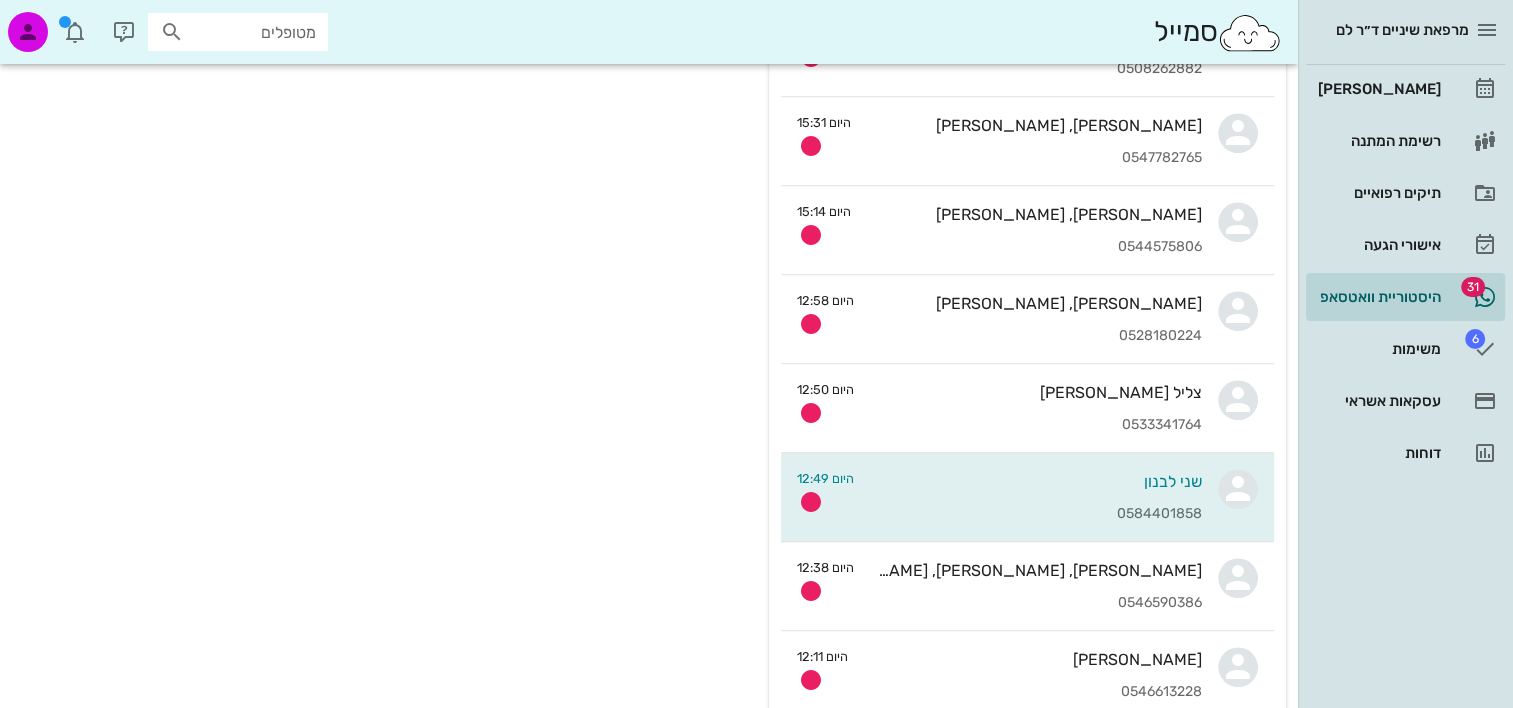 scroll, scrollTop: 2300, scrollLeft: 0, axis: vertical 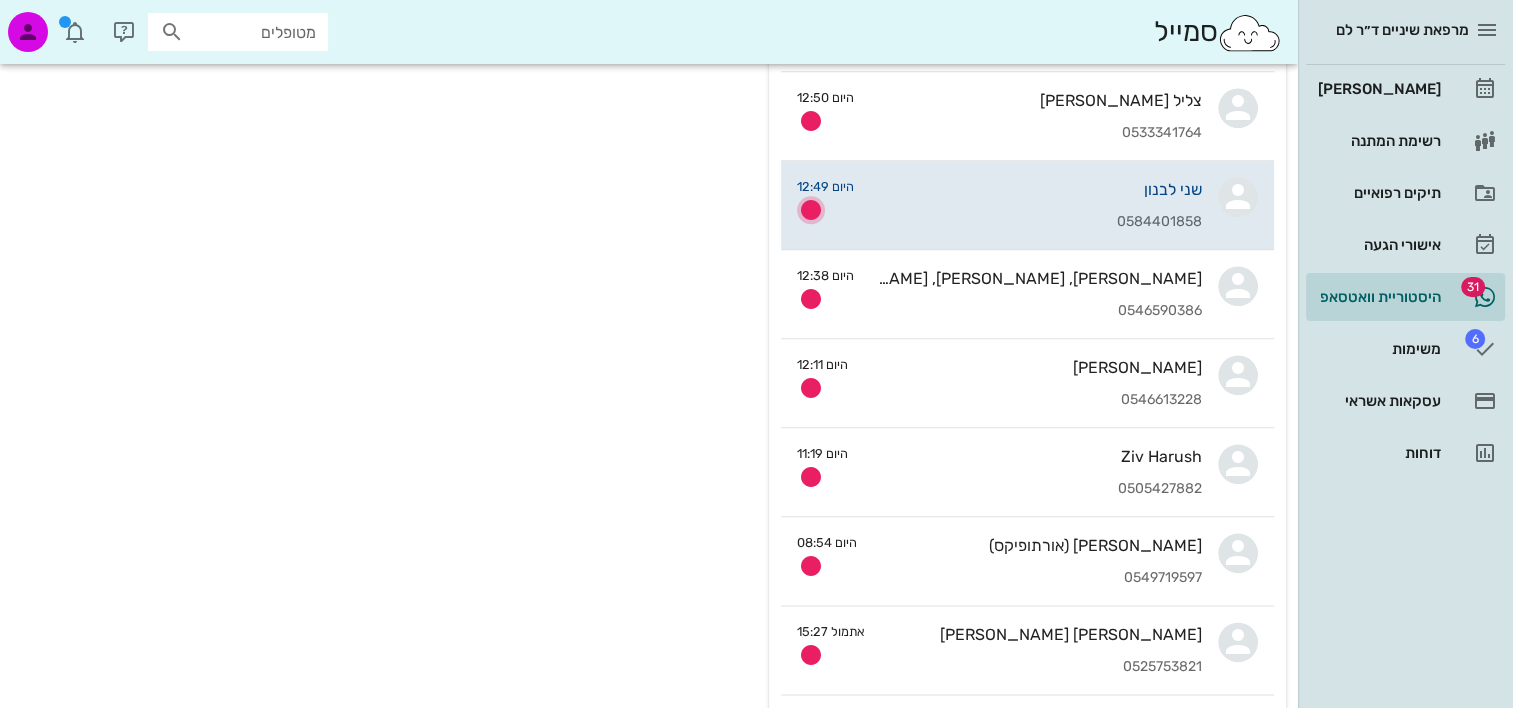 click at bounding box center [811, 210] 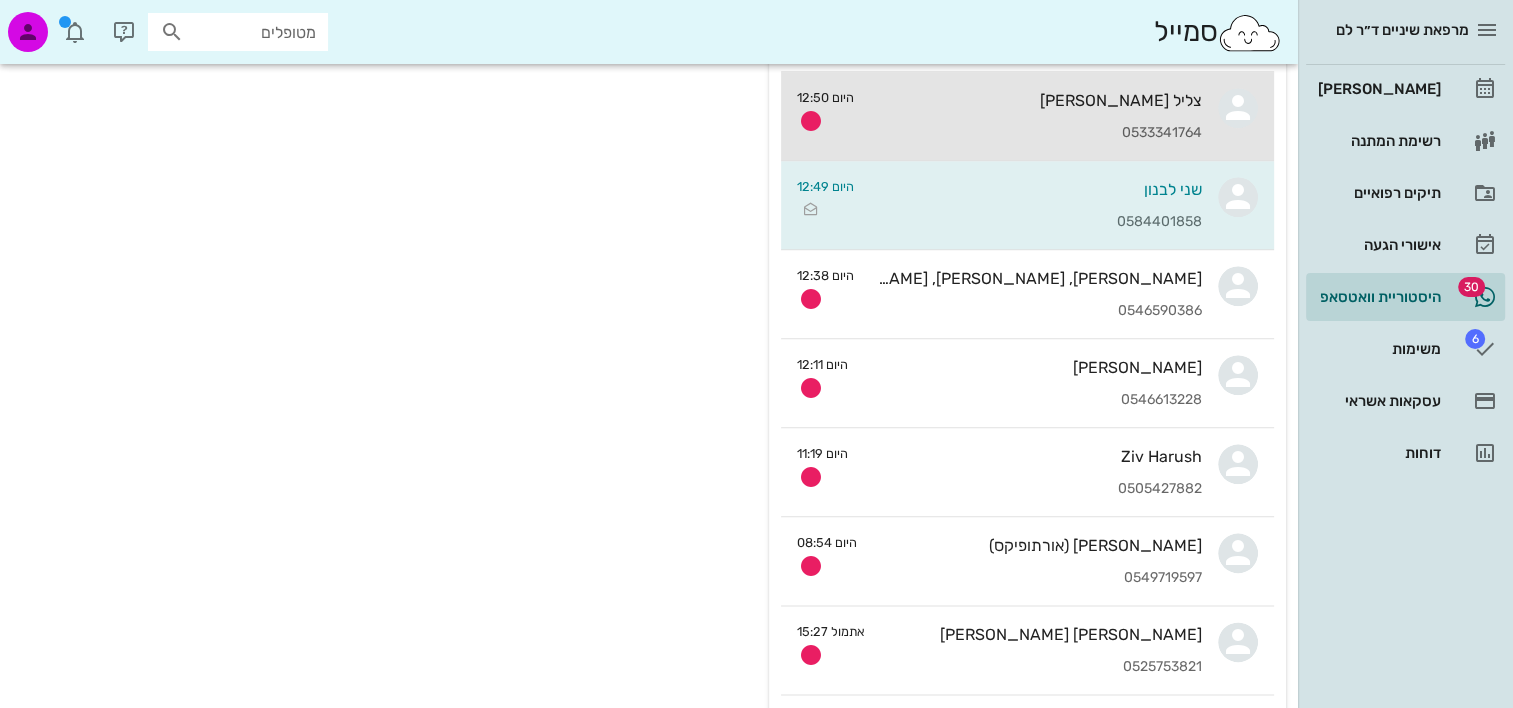 click on "0533341764" at bounding box center [1036, 133] 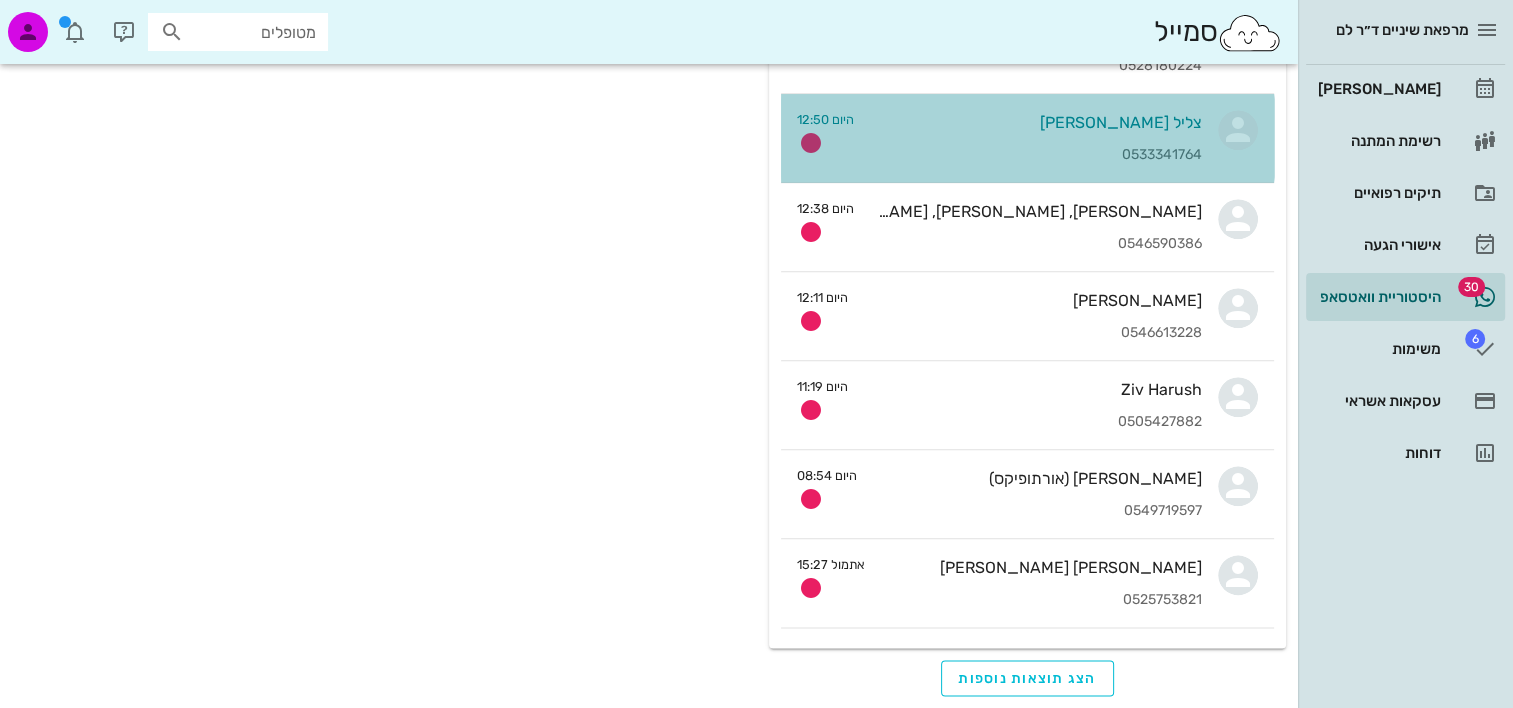 scroll, scrollTop: 0, scrollLeft: 0, axis: both 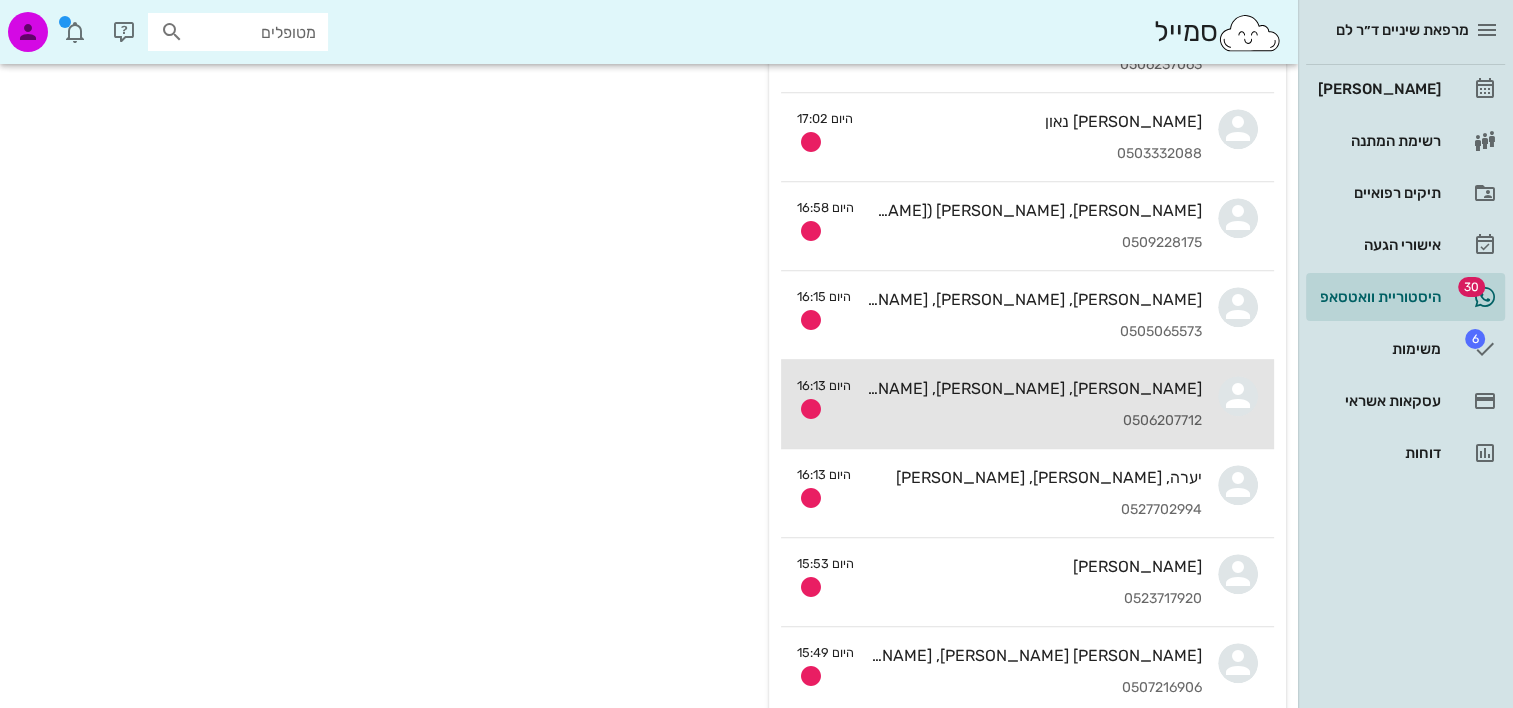 click on "עפרה ברטוב, נדב לינצבסקי, ארז לינצבסקי, רוני לינצבסקי, אורי לינצבסקי" at bounding box center (1034, 388) 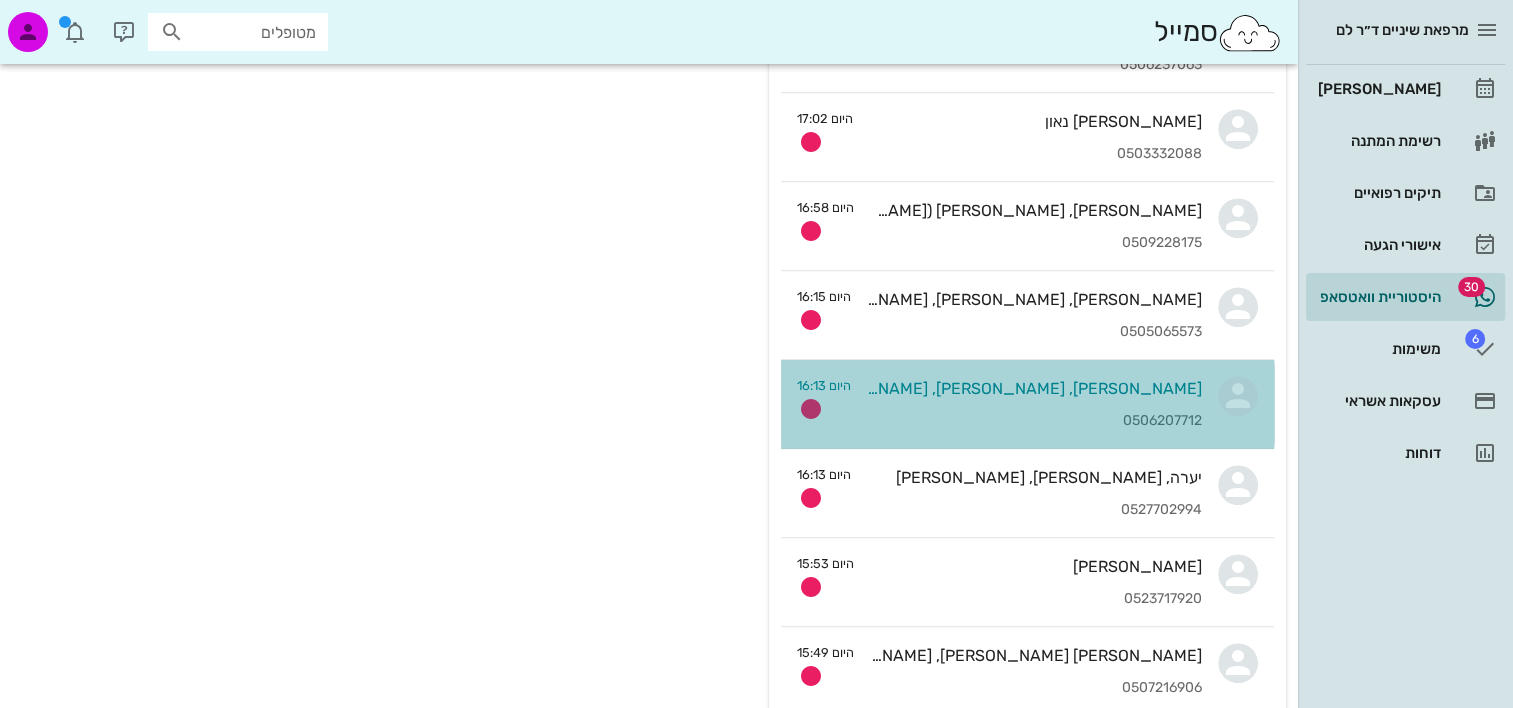 scroll, scrollTop: 0, scrollLeft: 0, axis: both 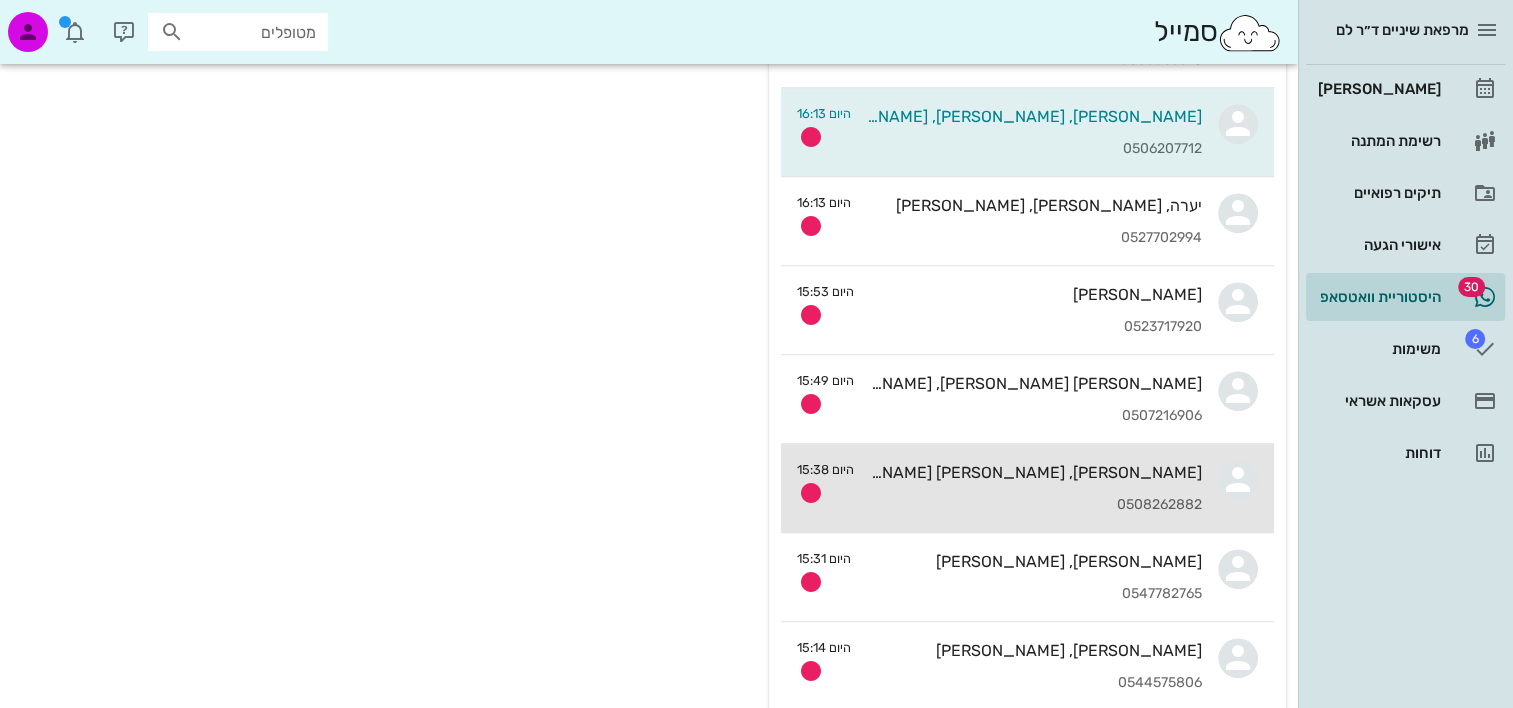 click on "עידן, ענבר חזיז 0508262882" at bounding box center (1036, 488) 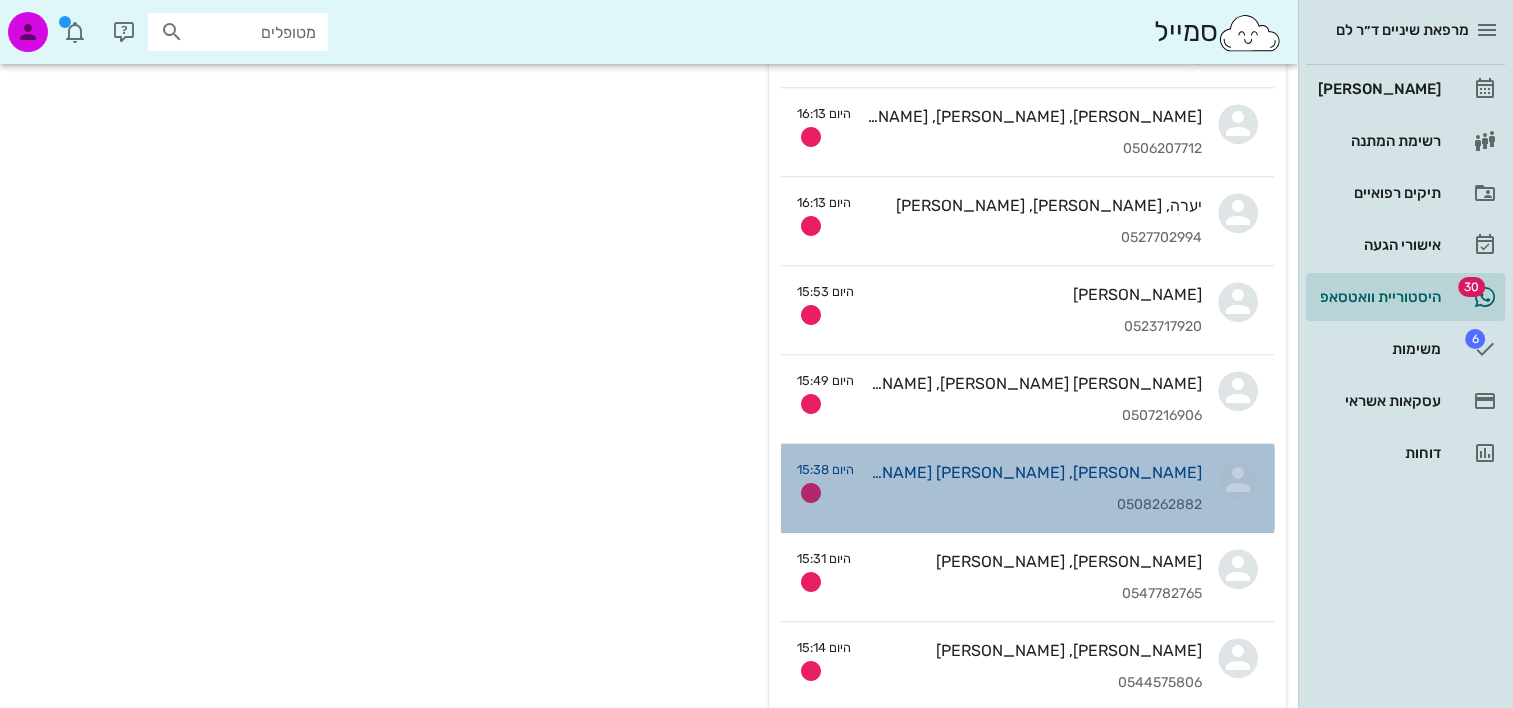 scroll, scrollTop: 0, scrollLeft: 0, axis: both 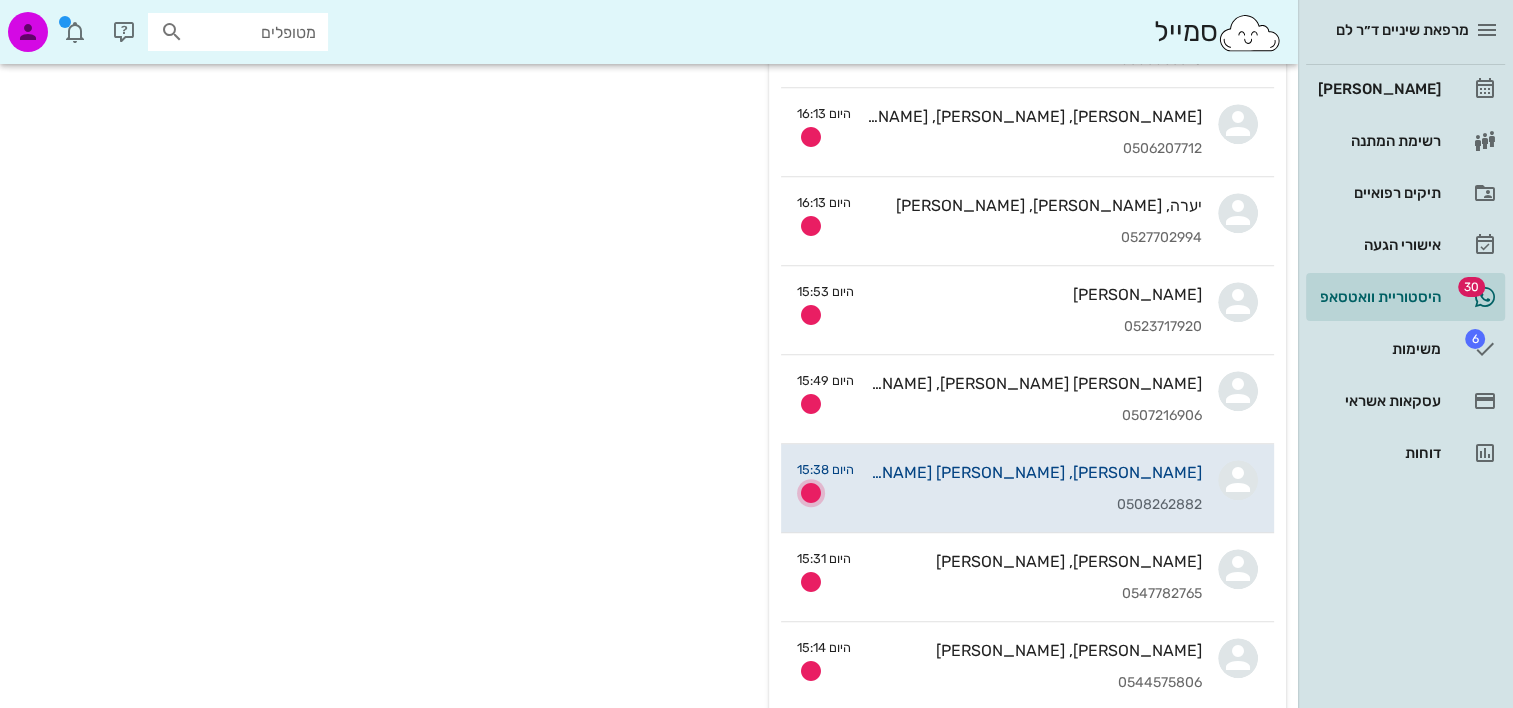 click at bounding box center [811, 493] 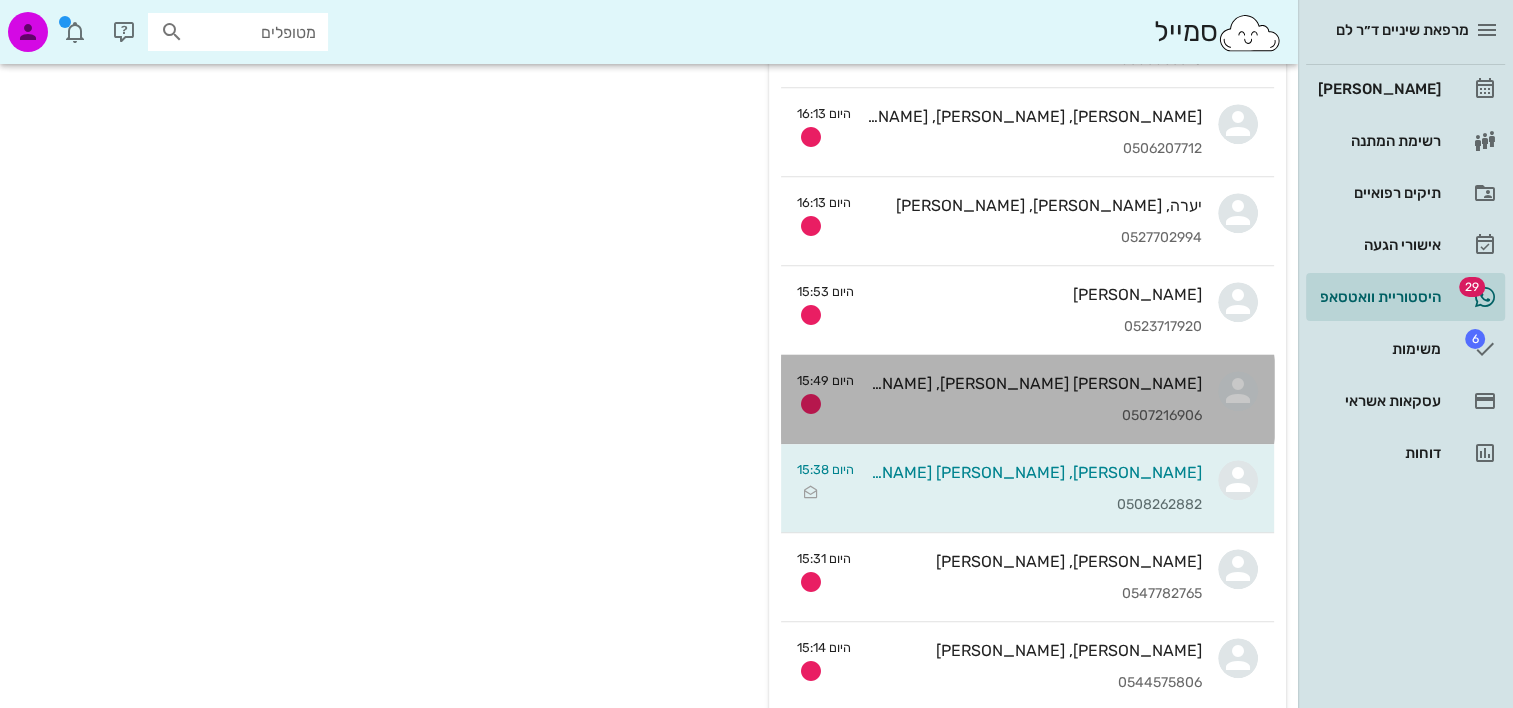 click on "אריה בוטבול מאיר, אראל erel מאיר 0507216906" at bounding box center [1036, 399] 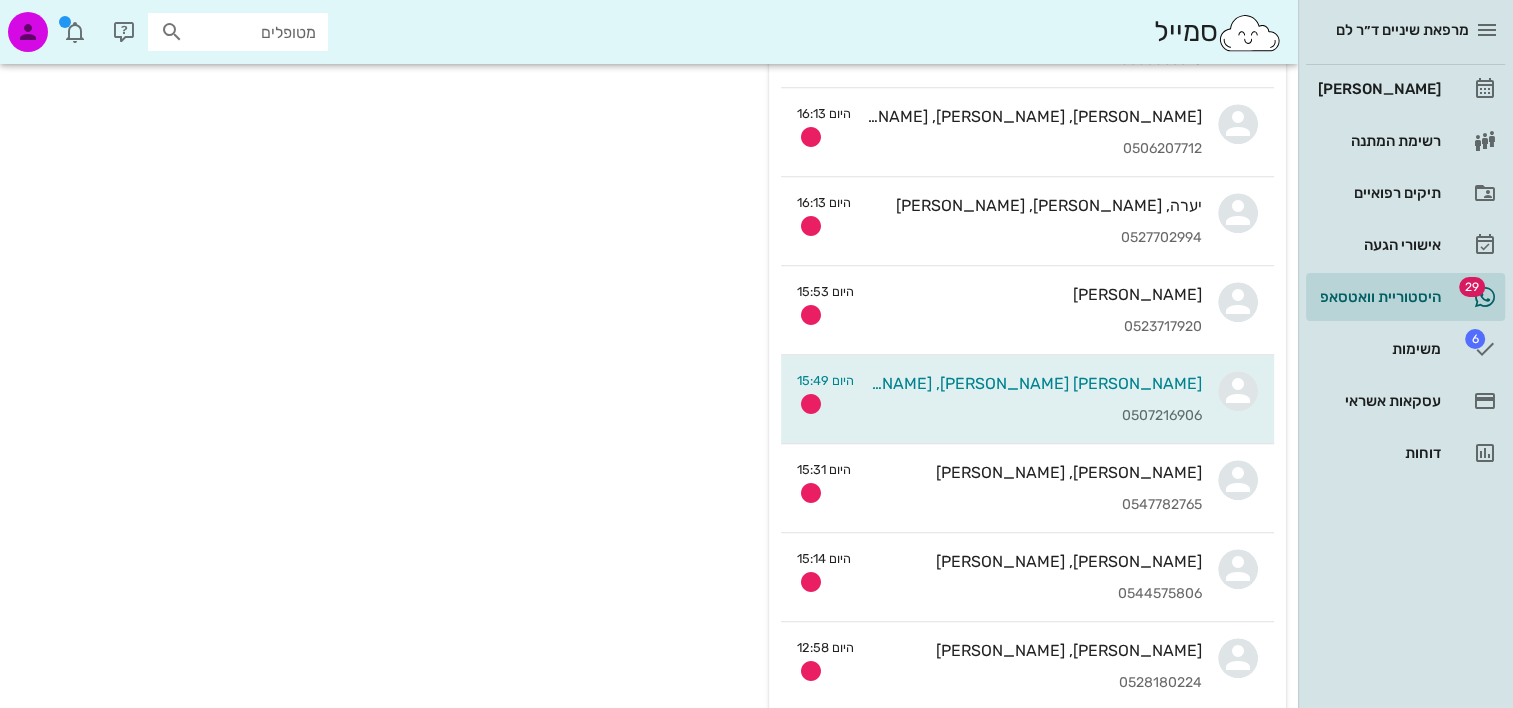 scroll, scrollTop: 0, scrollLeft: 0, axis: both 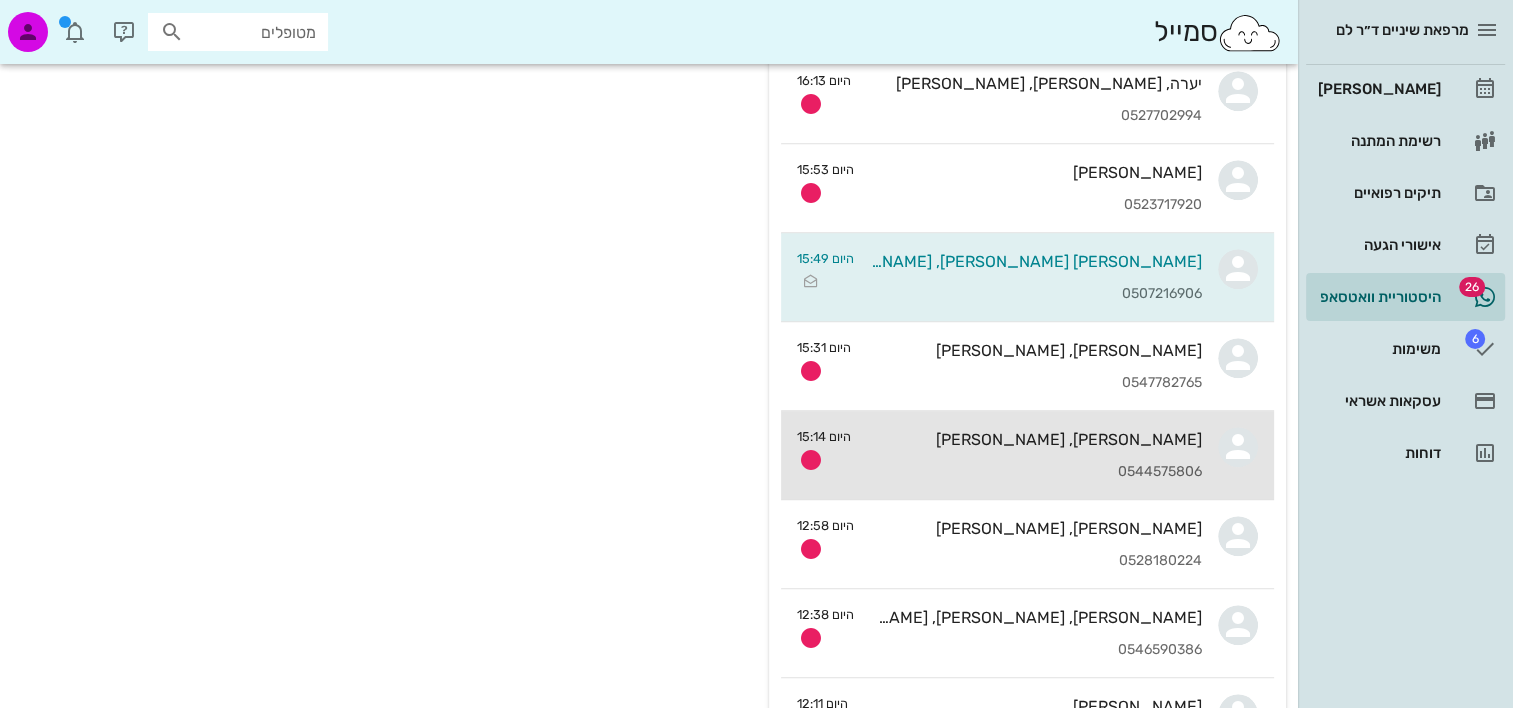 click on "0544575806" at bounding box center (1034, 472) 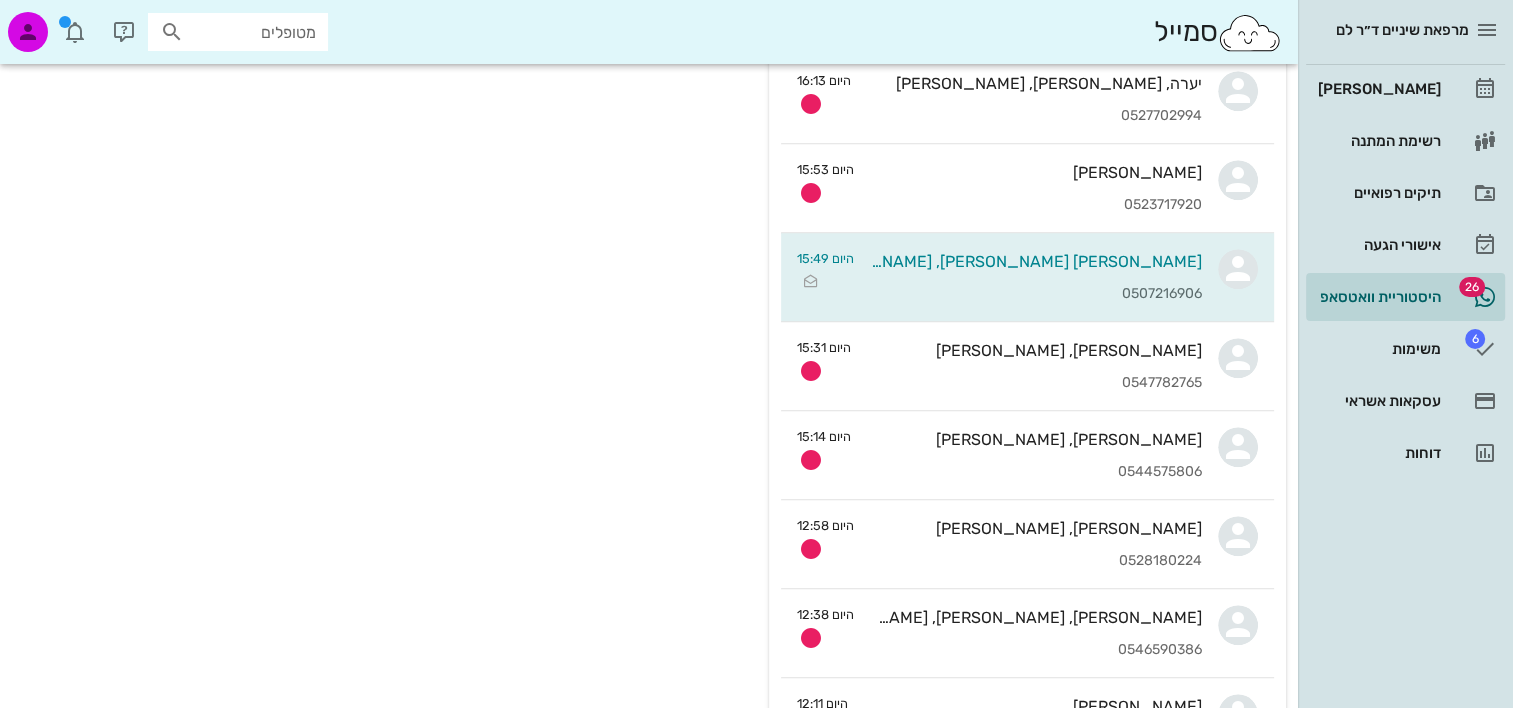 scroll, scrollTop: 0, scrollLeft: 0, axis: both 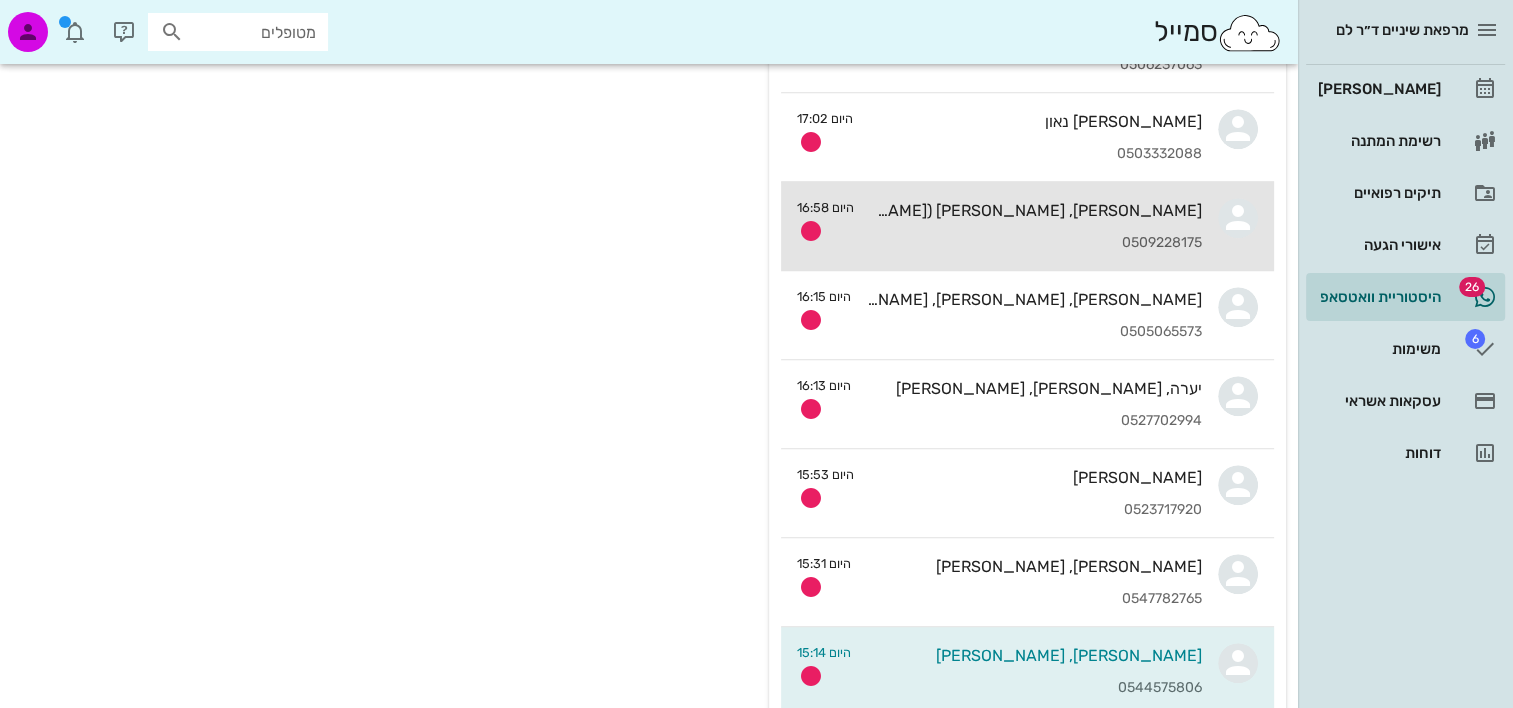 click on "נוי, אורי (ORI שמחה), אריאל כהן 0509228175" at bounding box center (1036, 226) 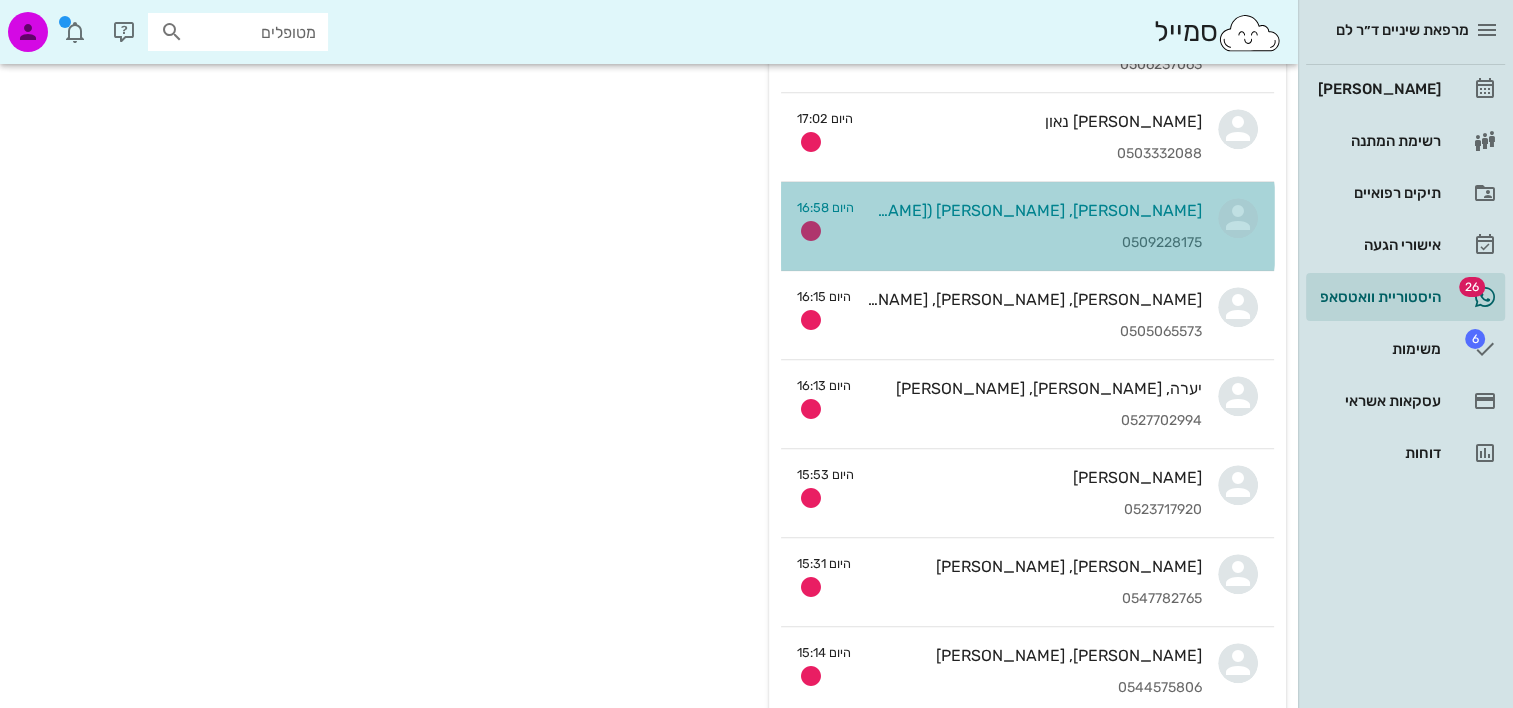 scroll, scrollTop: 0, scrollLeft: 0, axis: both 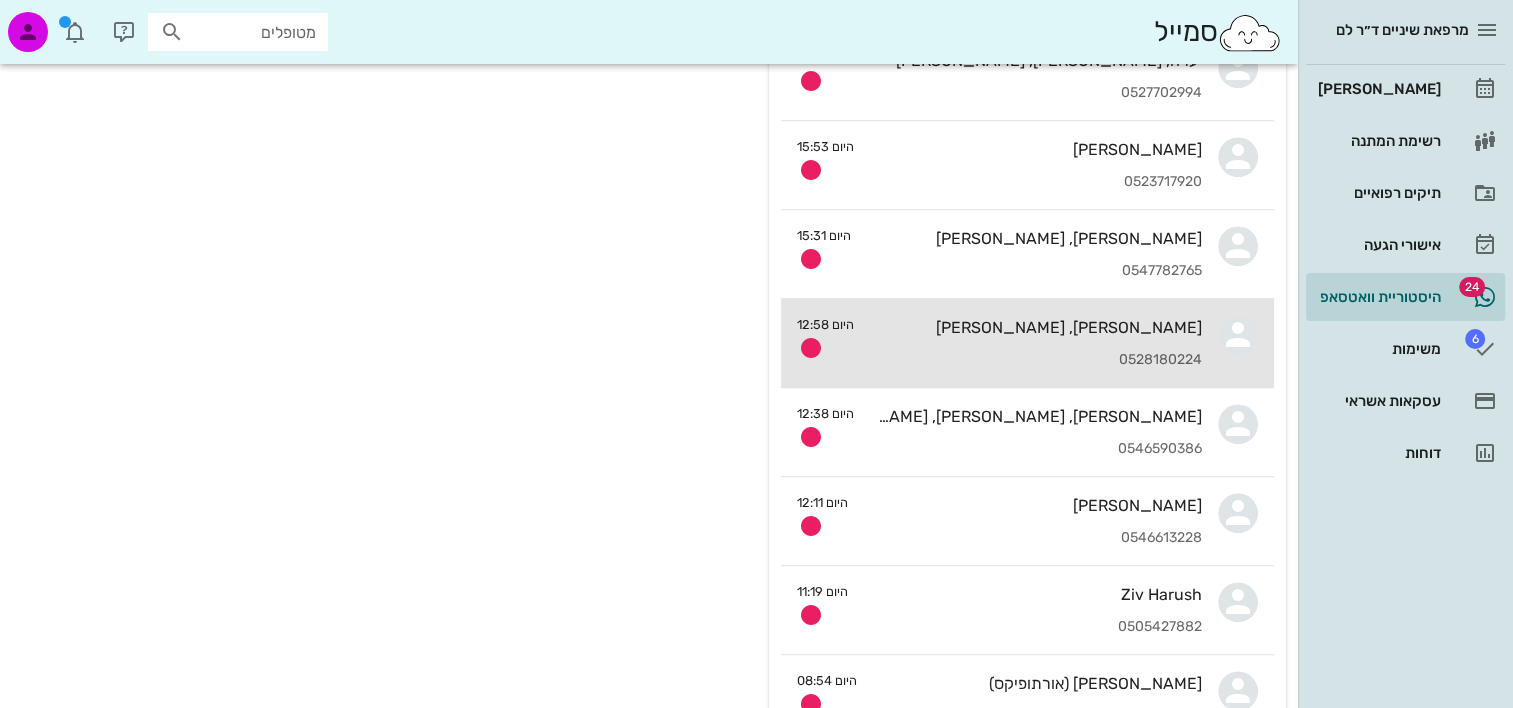 click on "יוגב זרעוני, רוית יונה זרעוני 0528180224" at bounding box center (1036, 343) 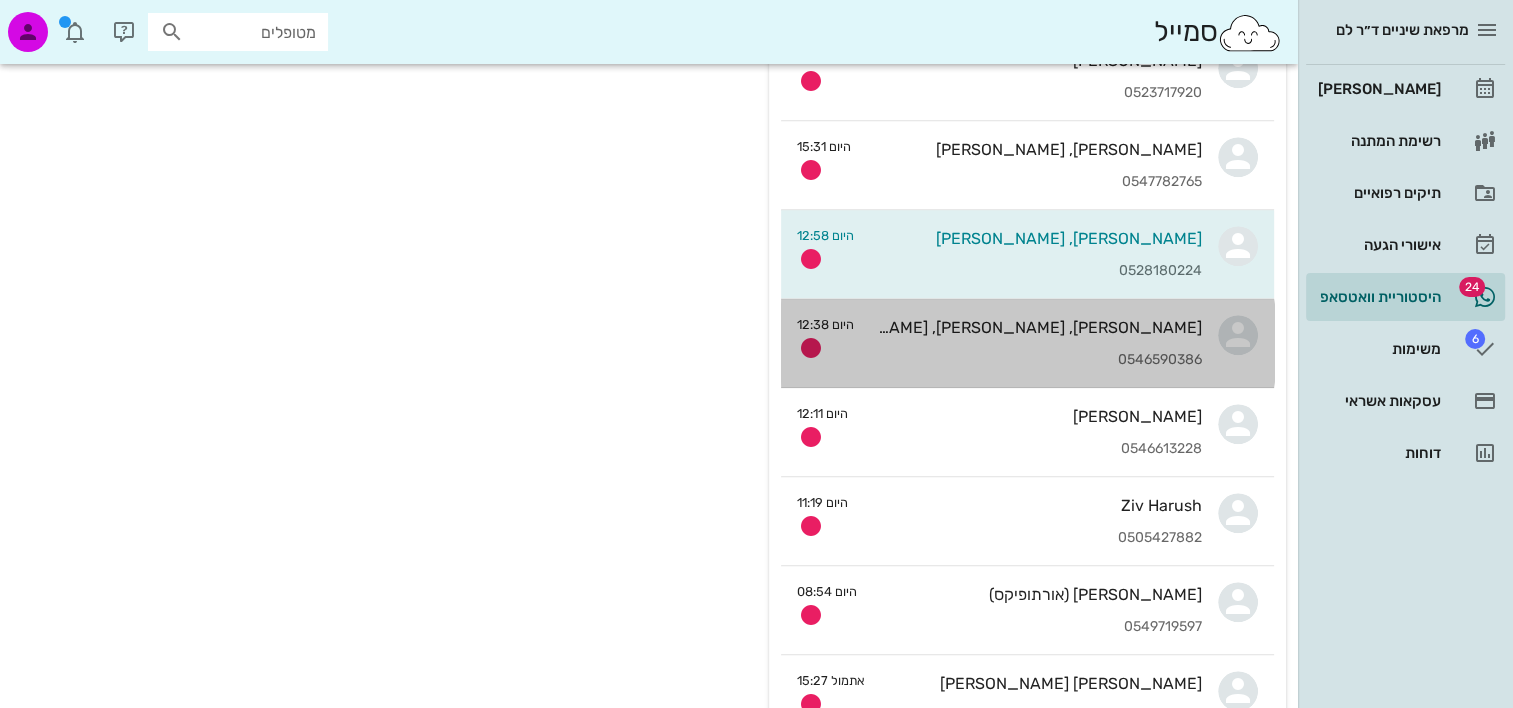 scroll, scrollTop: 0, scrollLeft: 0, axis: both 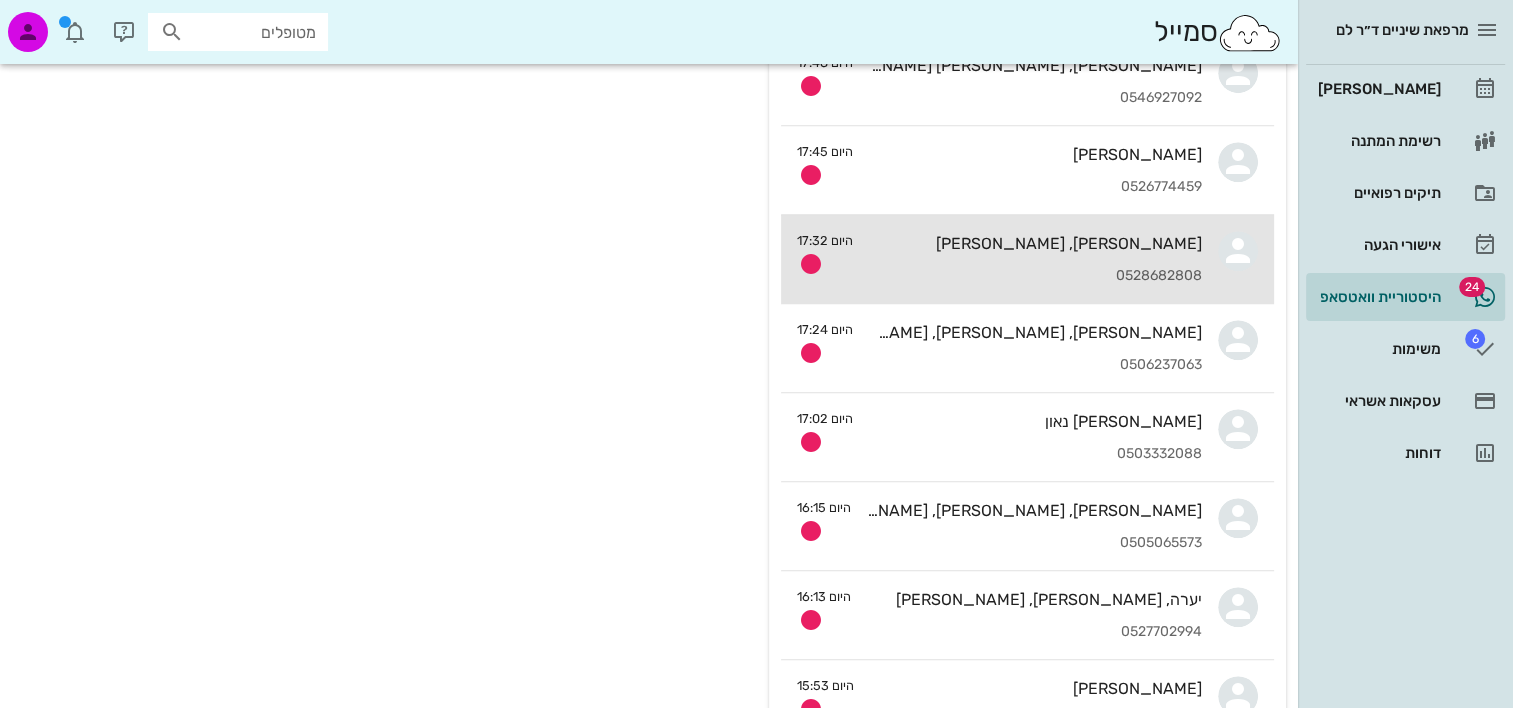 click on "0528682808" at bounding box center (1035, 276) 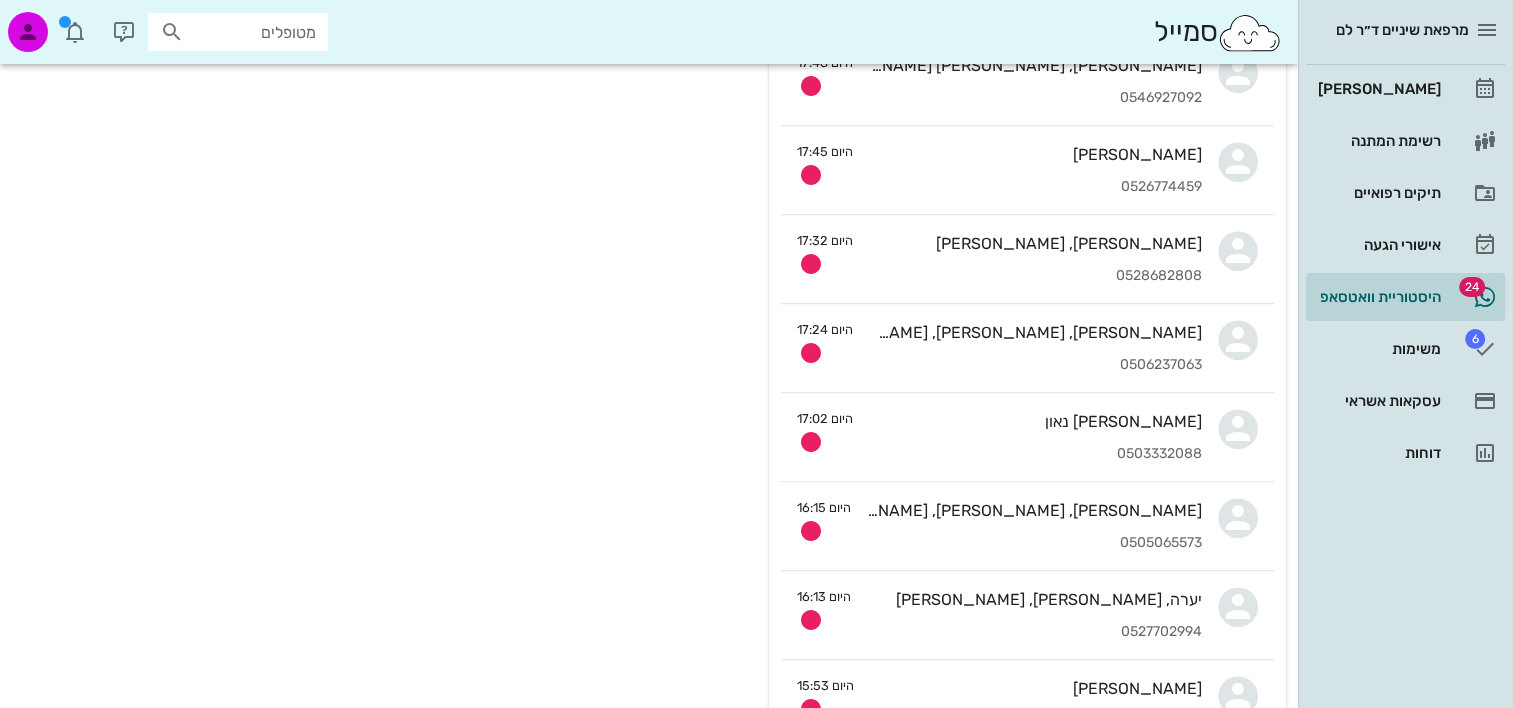 scroll, scrollTop: 0, scrollLeft: 0, axis: both 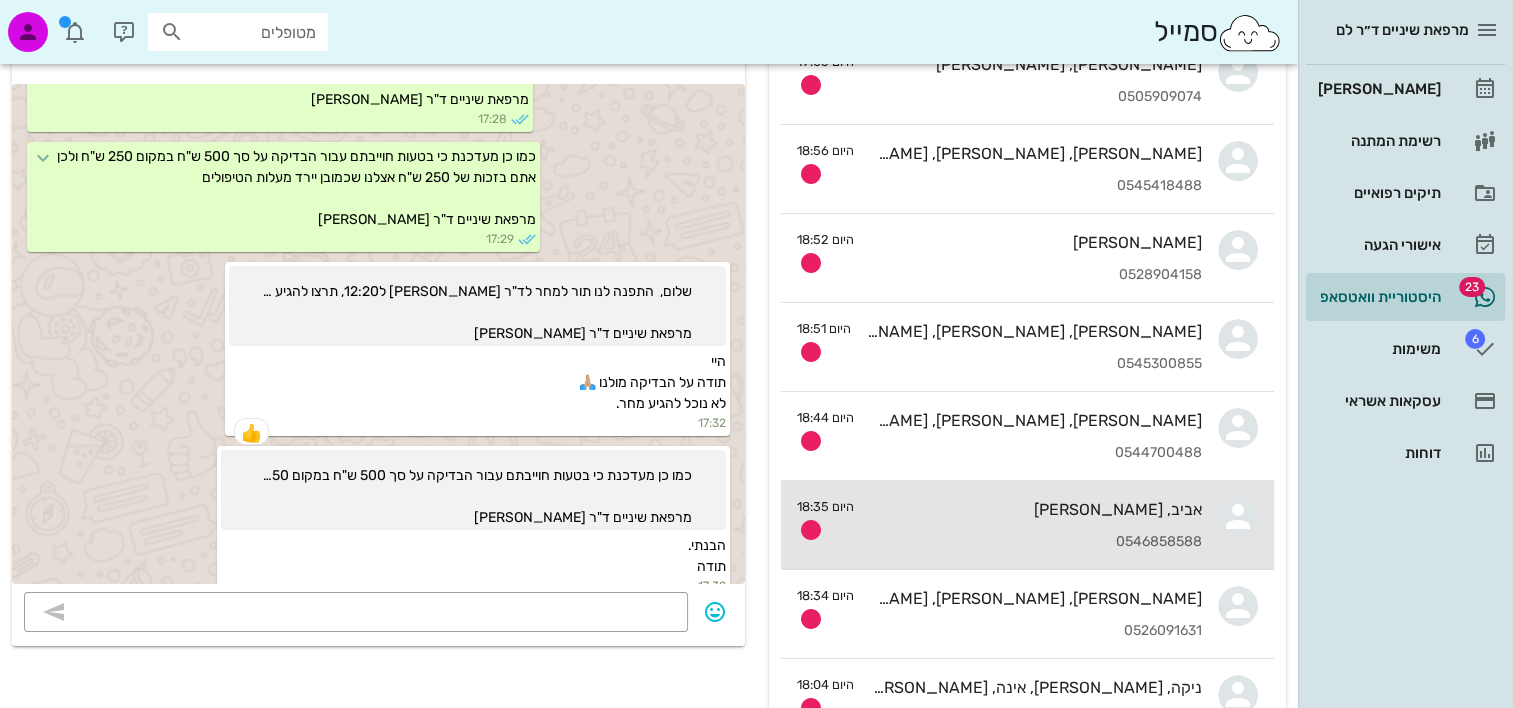 click on "אביב, תבל סיטון גלעד" at bounding box center [1036, 509] 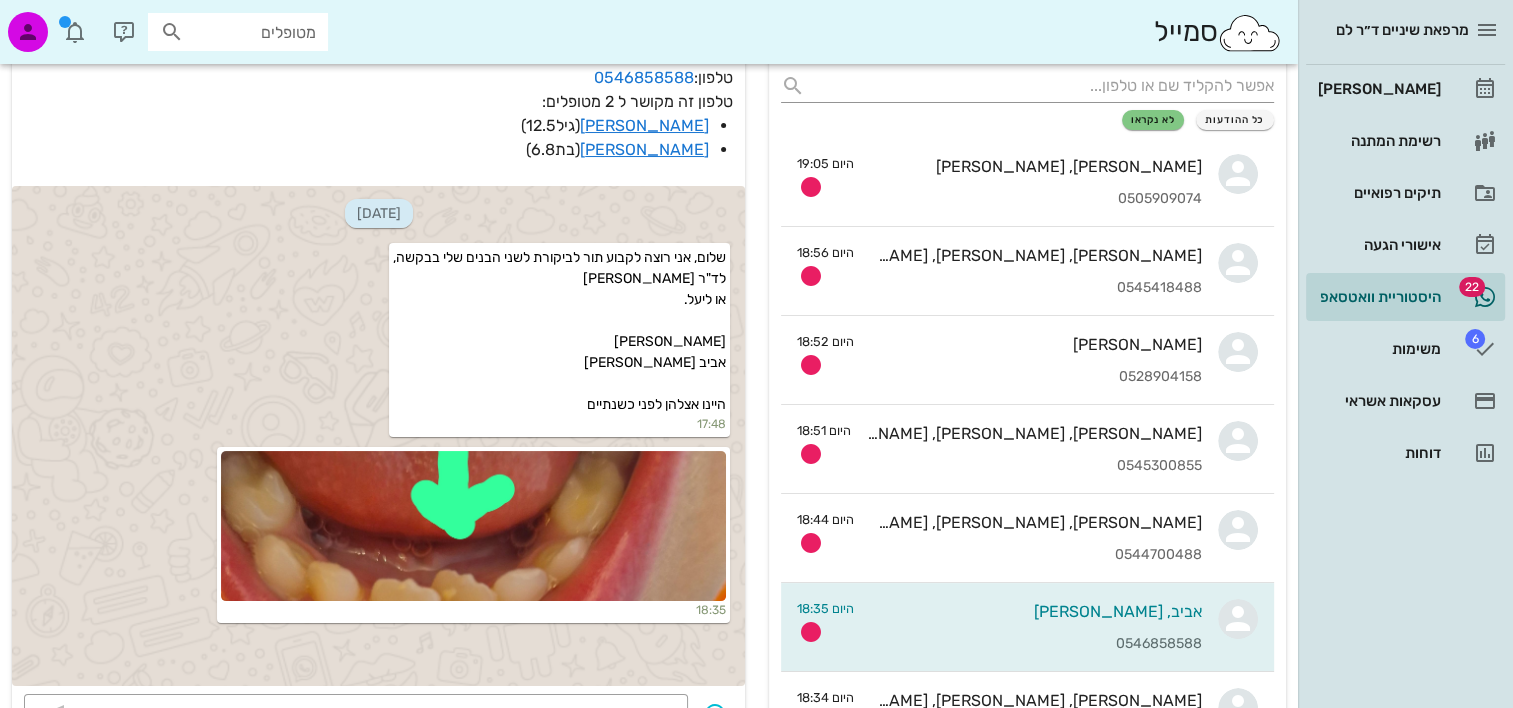 scroll, scrollTop: 200, scrollLeft: 0, axis: vertical 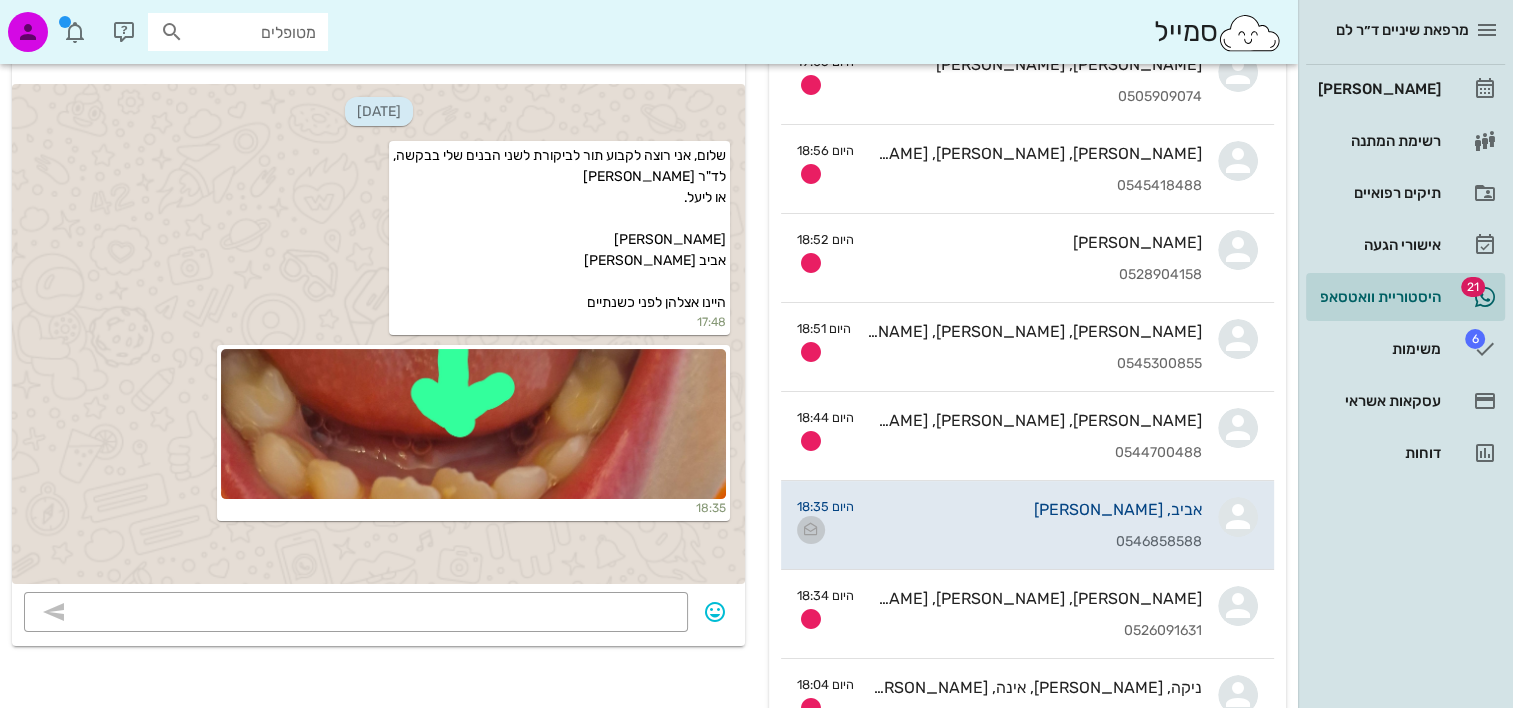 click at bounding box center (811, 530) 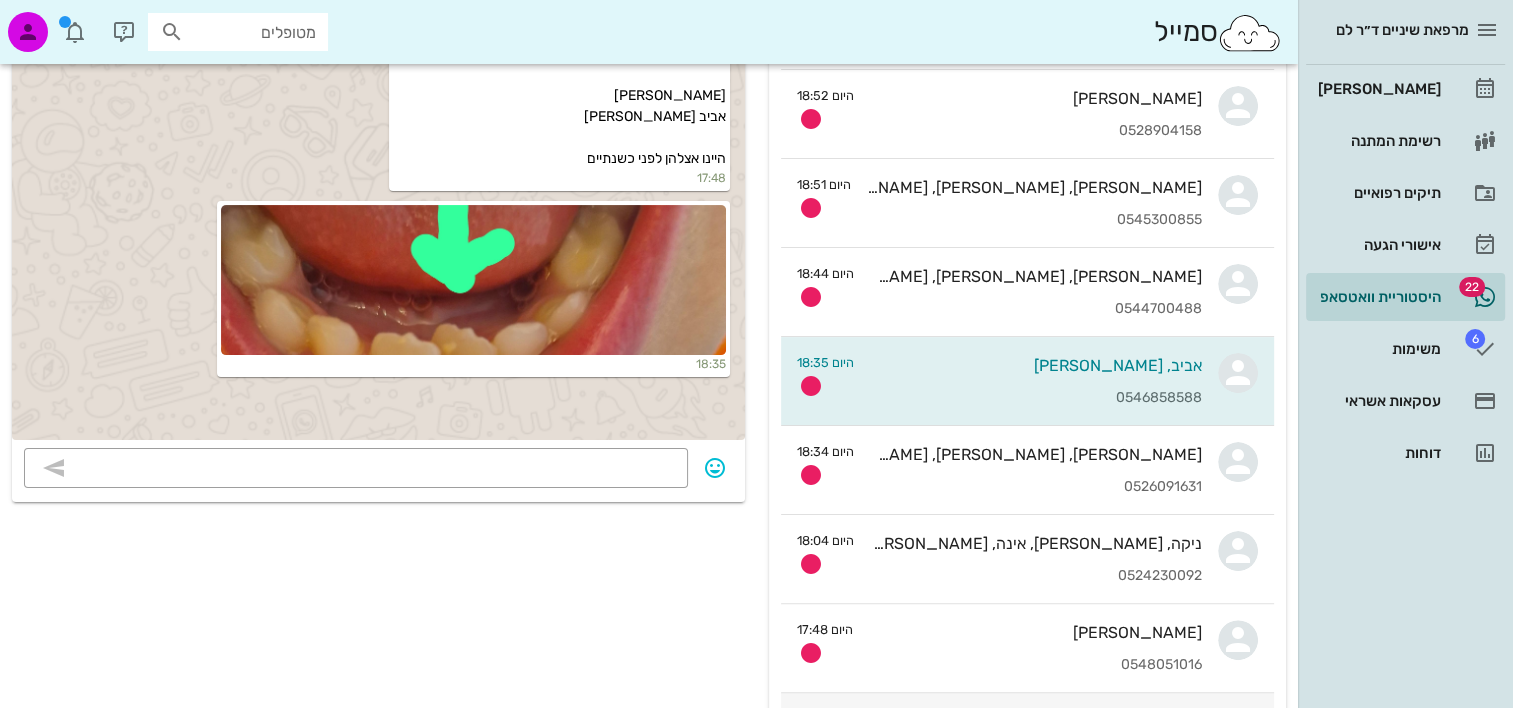 scroll, scrollTop: 500, scrollLeft: 0, axis: vertical 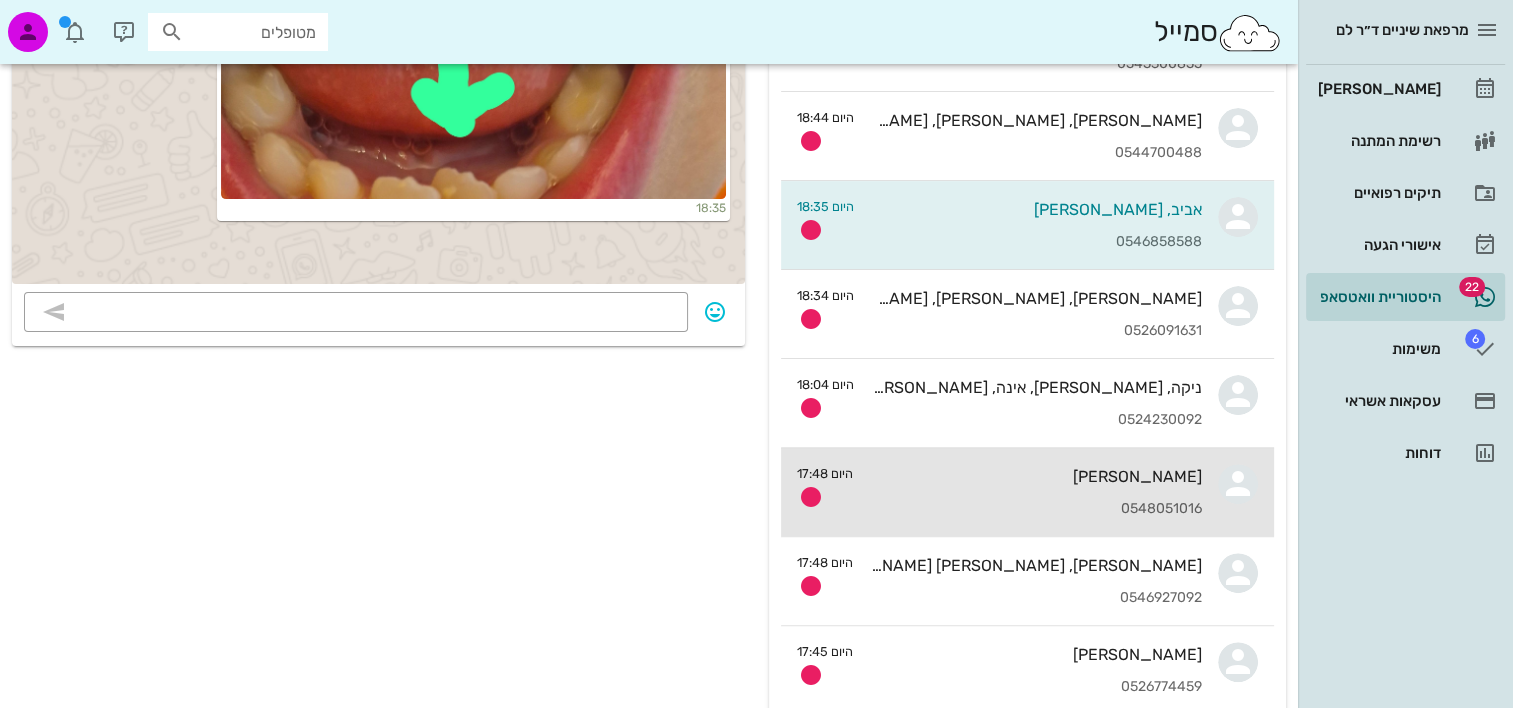 click on "נועה כהן 0548051016" at bounding box center (1035, 492) 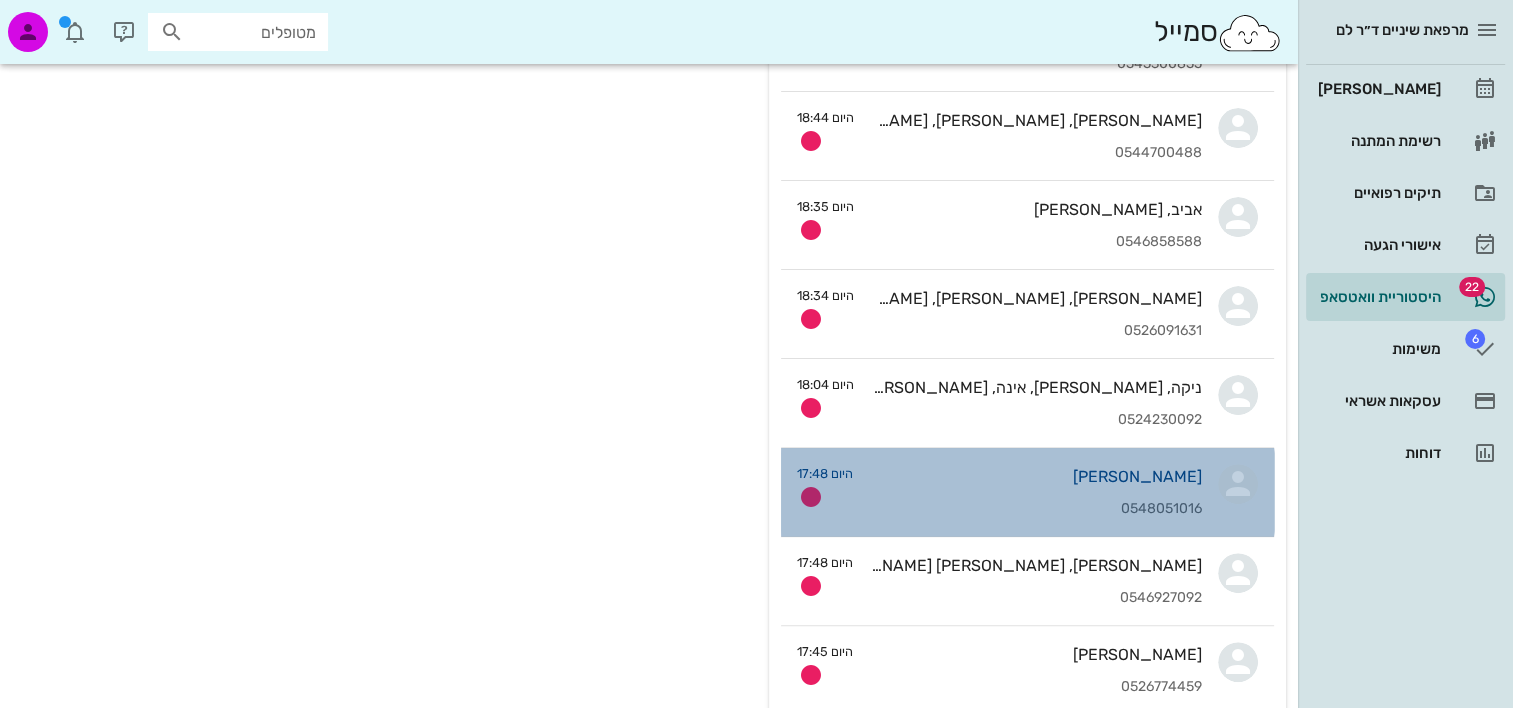 scroll, scrollTop: 0, scrollLeft: 0, axis: both 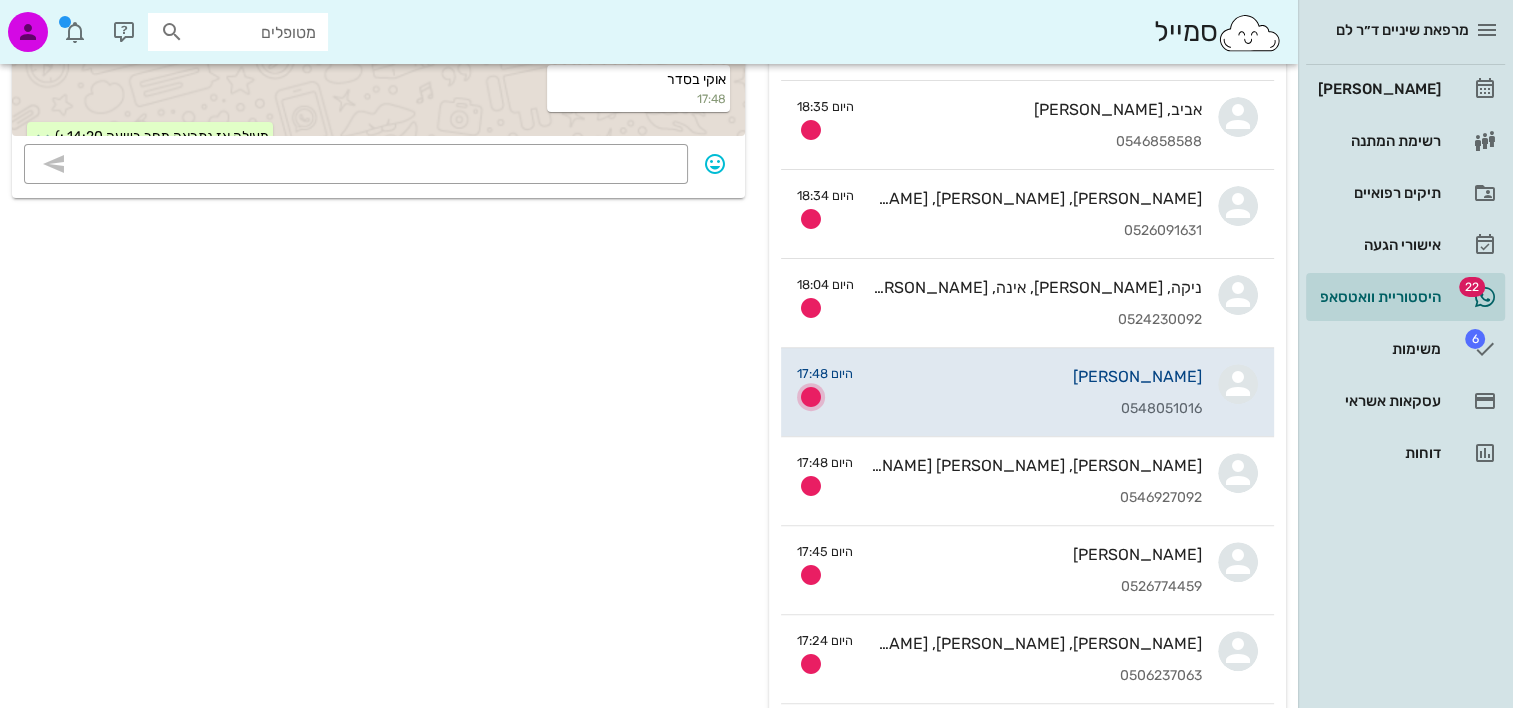 click at bounding box center [811, 397] 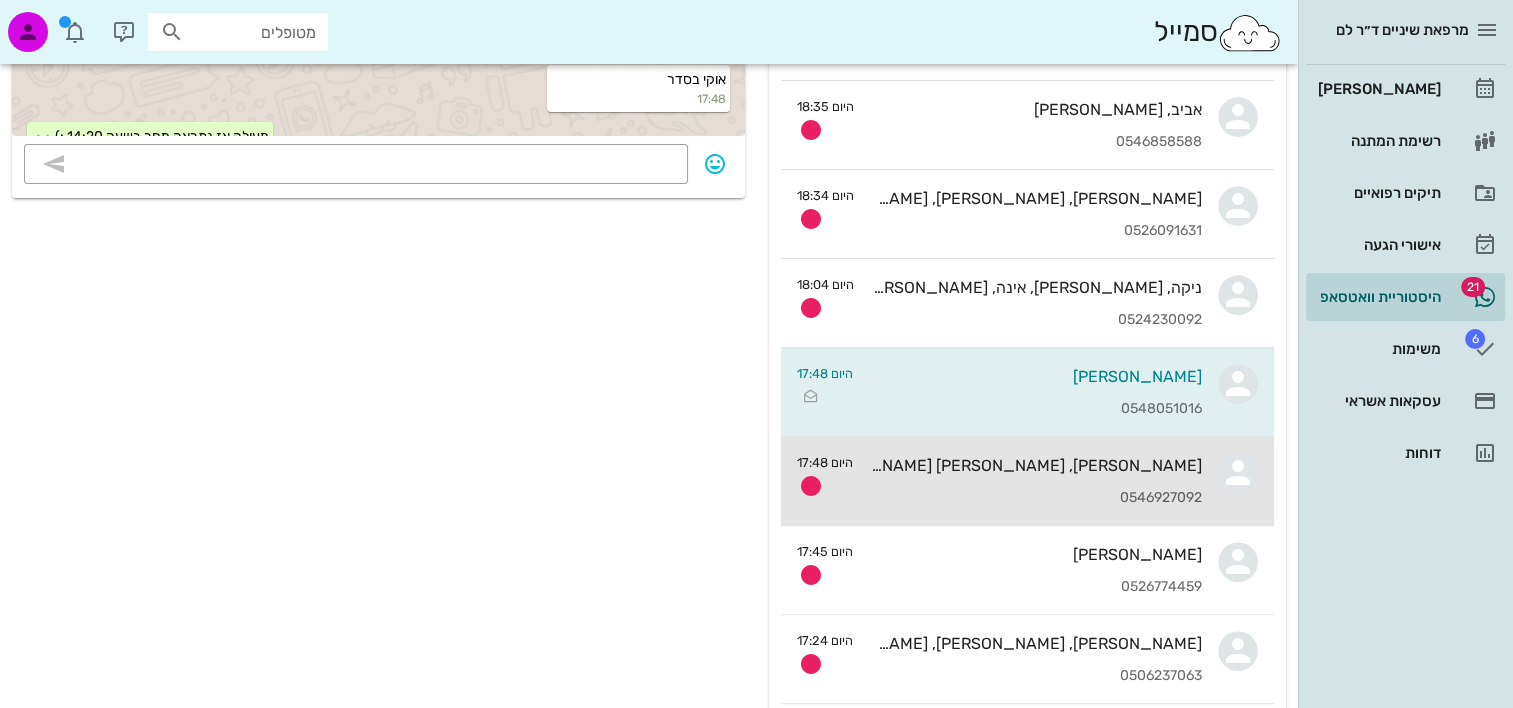 click on "0546927092" at bounding box center (1035, 498) 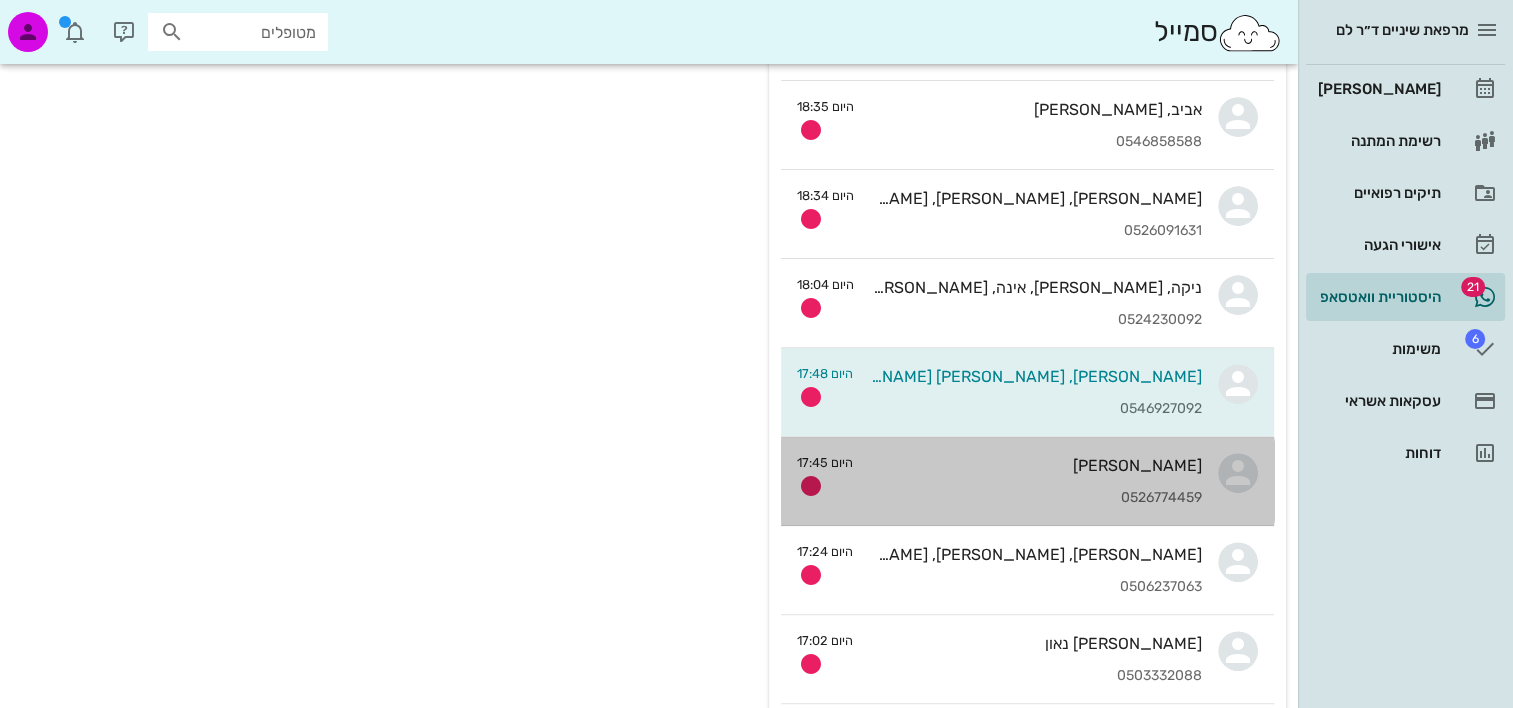 scroll, scrollTop: 0, scrollLeft: 0, axis: both 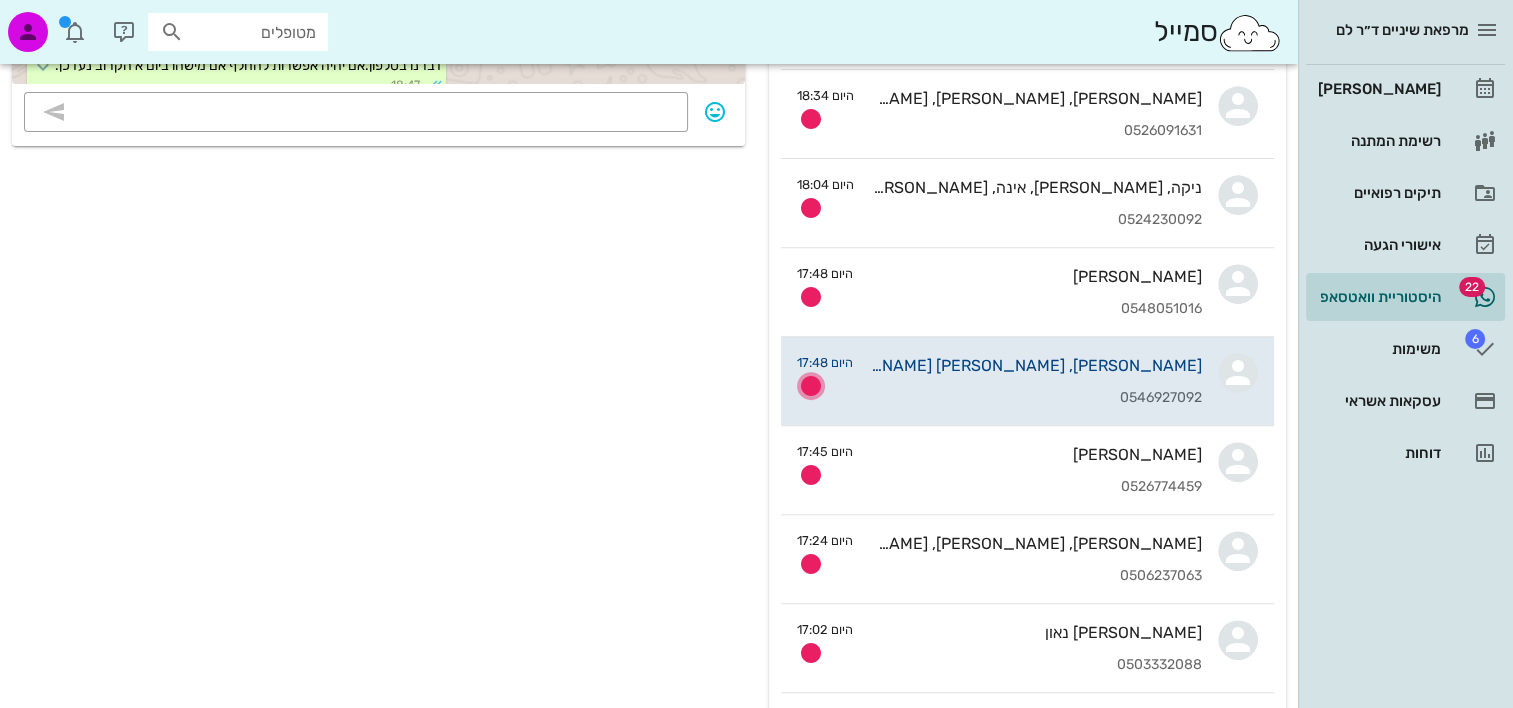 click at bounding box center (811, 386) 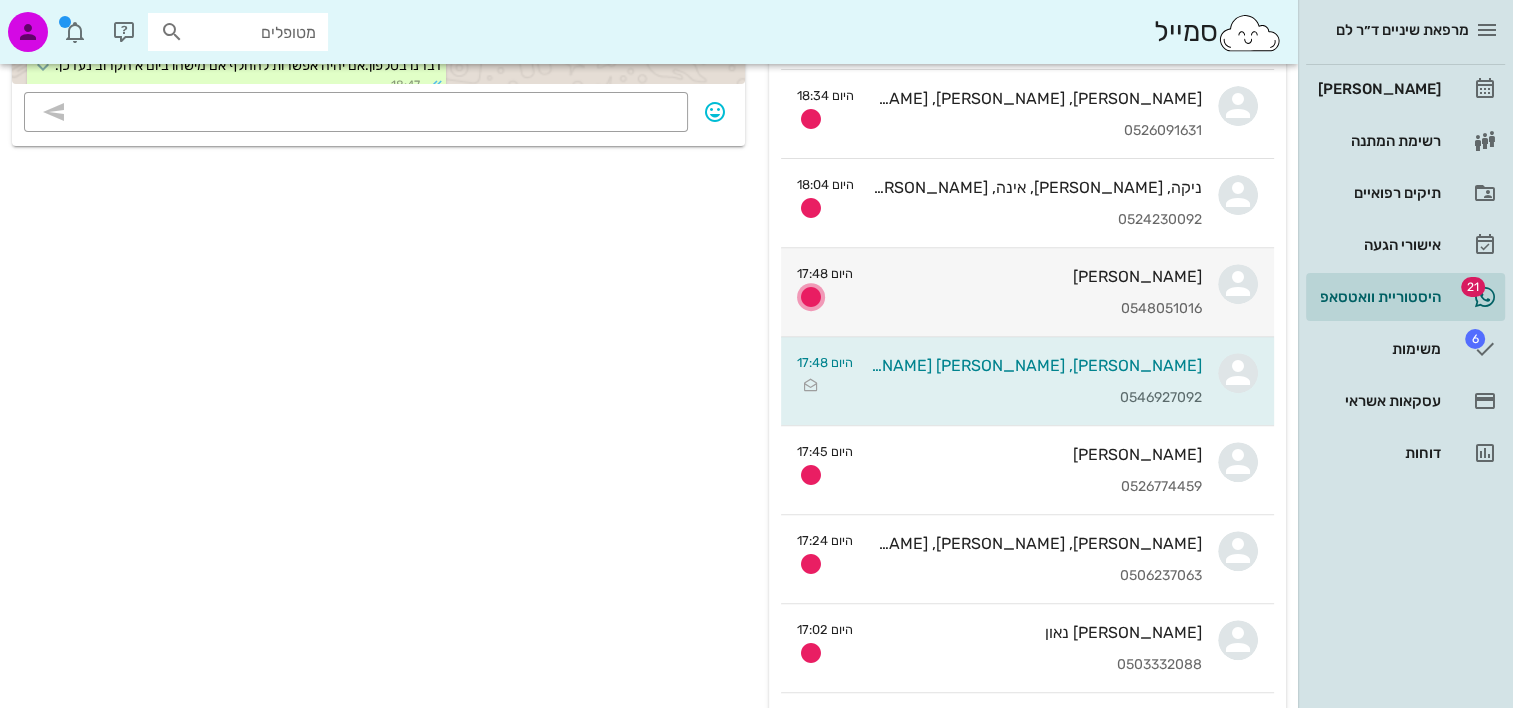 click at bounding box center [811, 297] 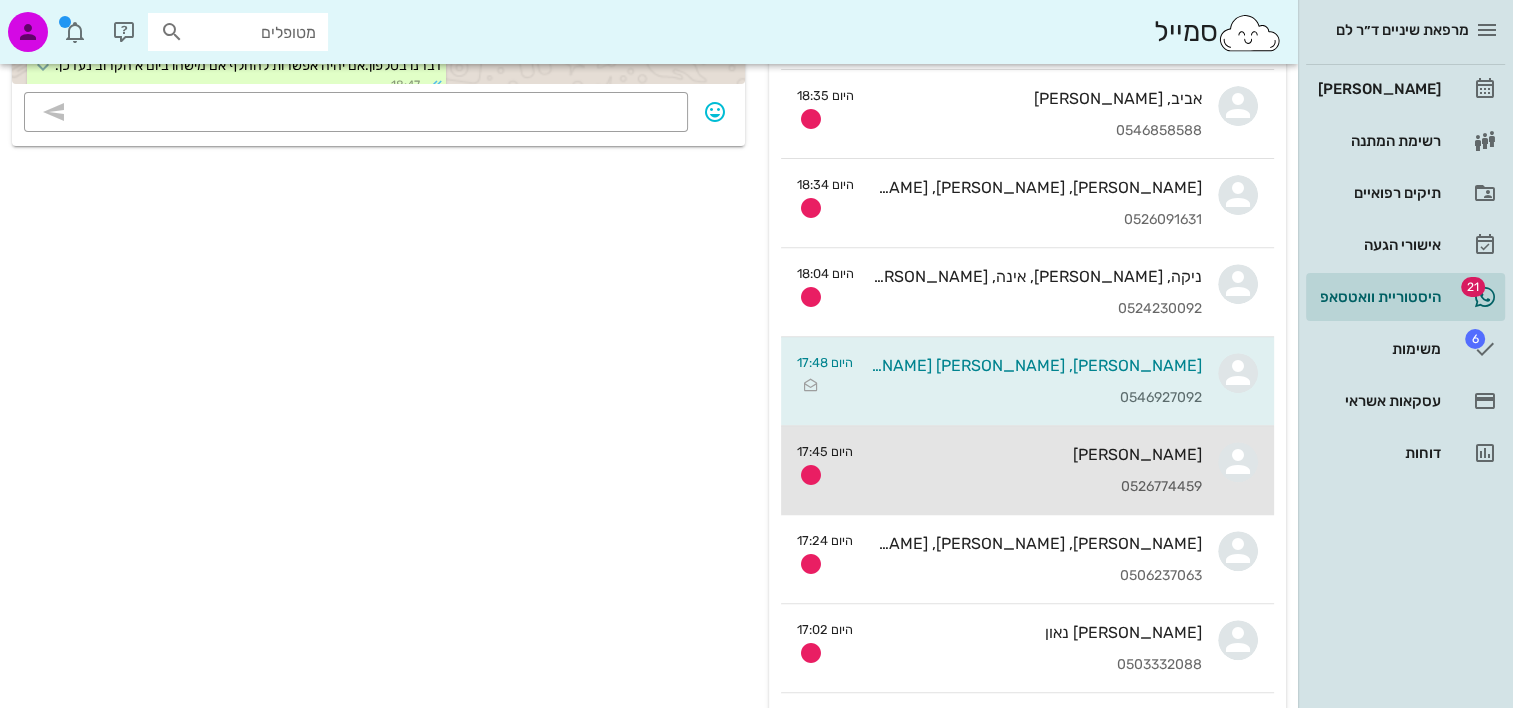 click on "יסכה אדרי 0526774459" at bounding box center [1035, 470] 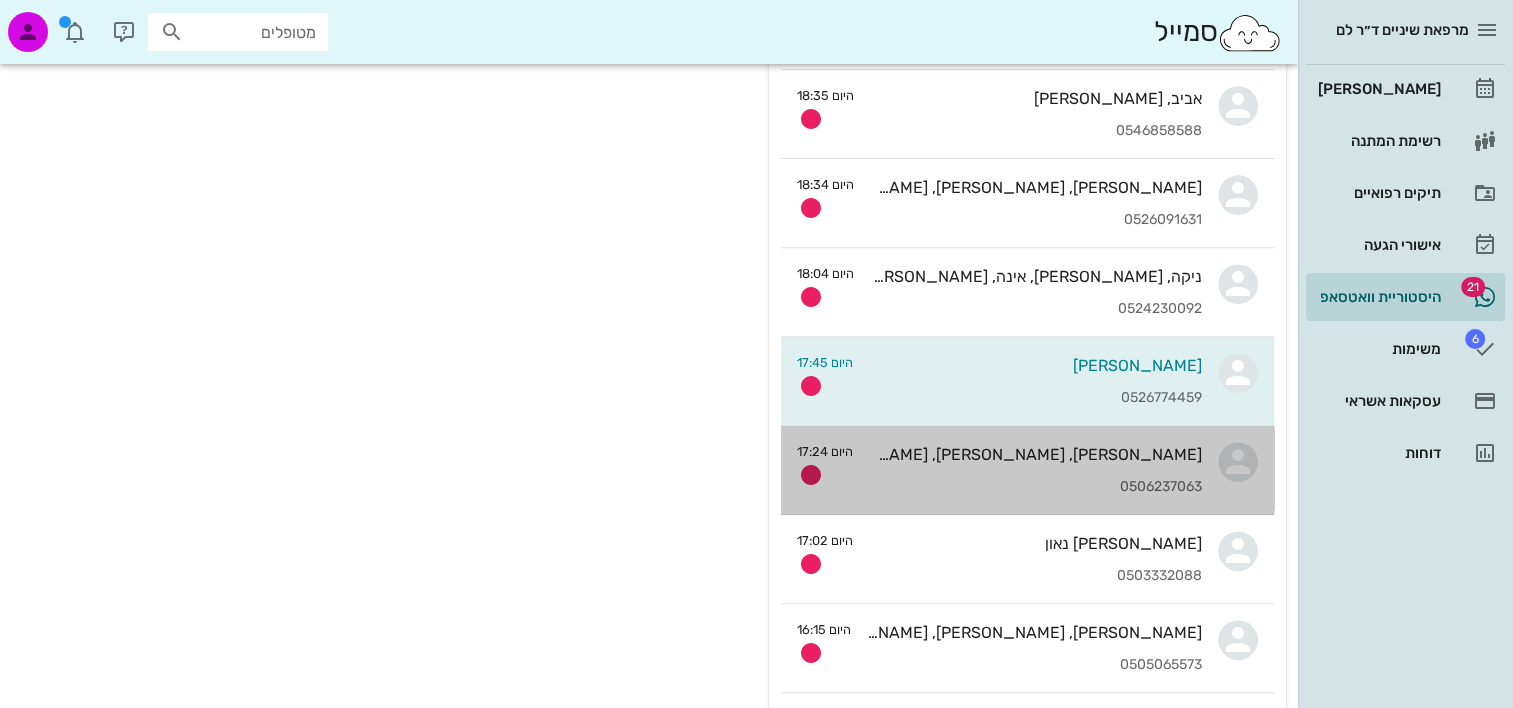 scroll, scrollTop: 0, scrollLeft: 0, axis: both 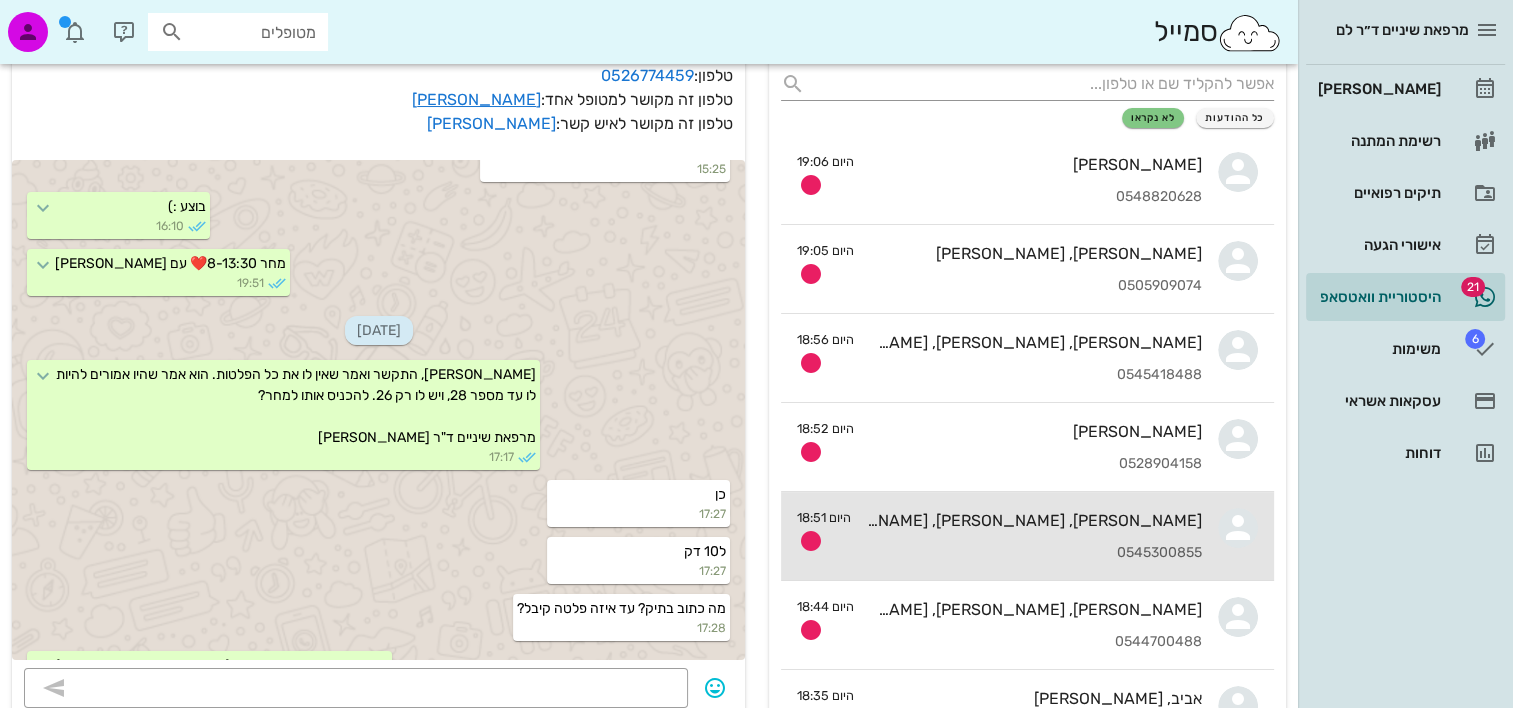 click on "אלישי, אריאל, אגם, אדווה נגר 0545300855" at bounding box center [1034, 536] 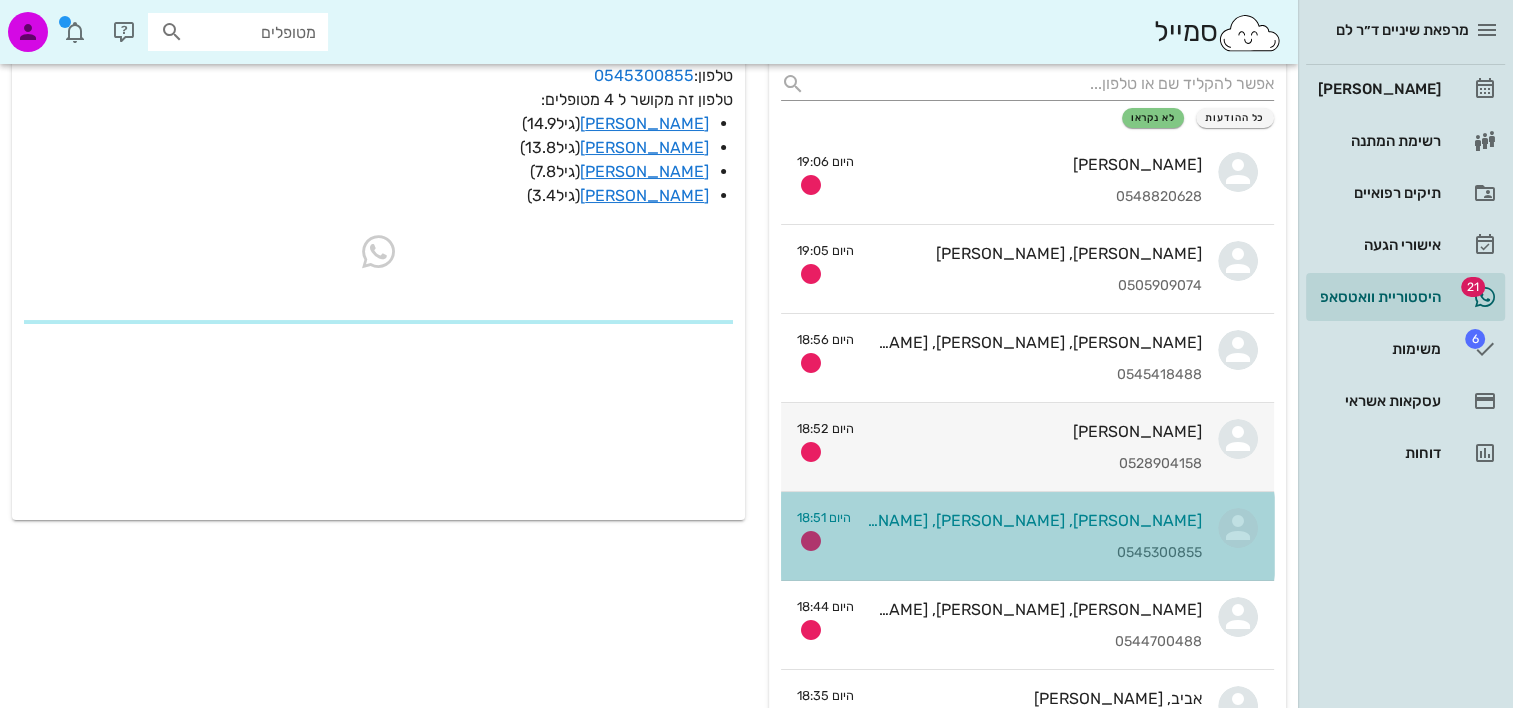 scroll, scrollTop: 0, scrollLeft: 0, axis: both 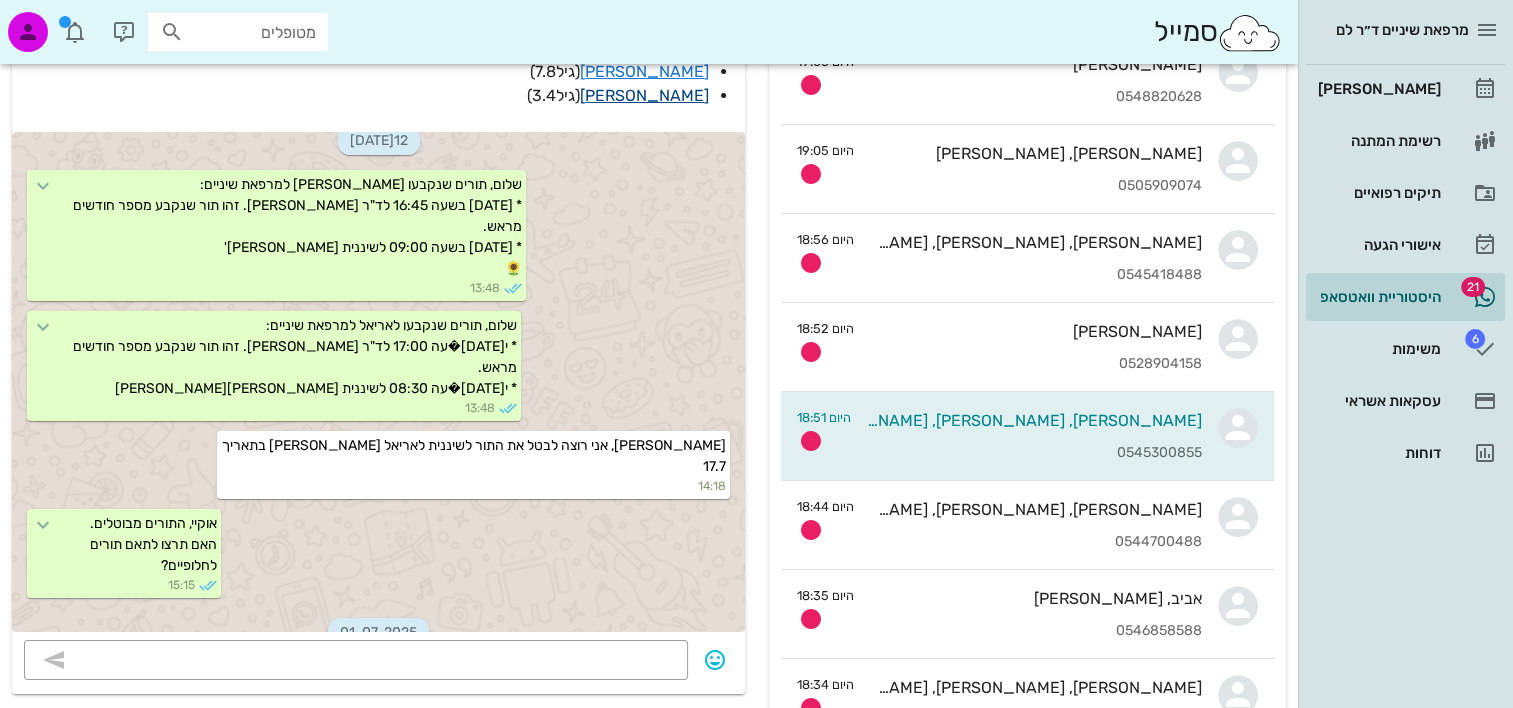 click on "אדווה נגר" at bounding box center (644, 95) 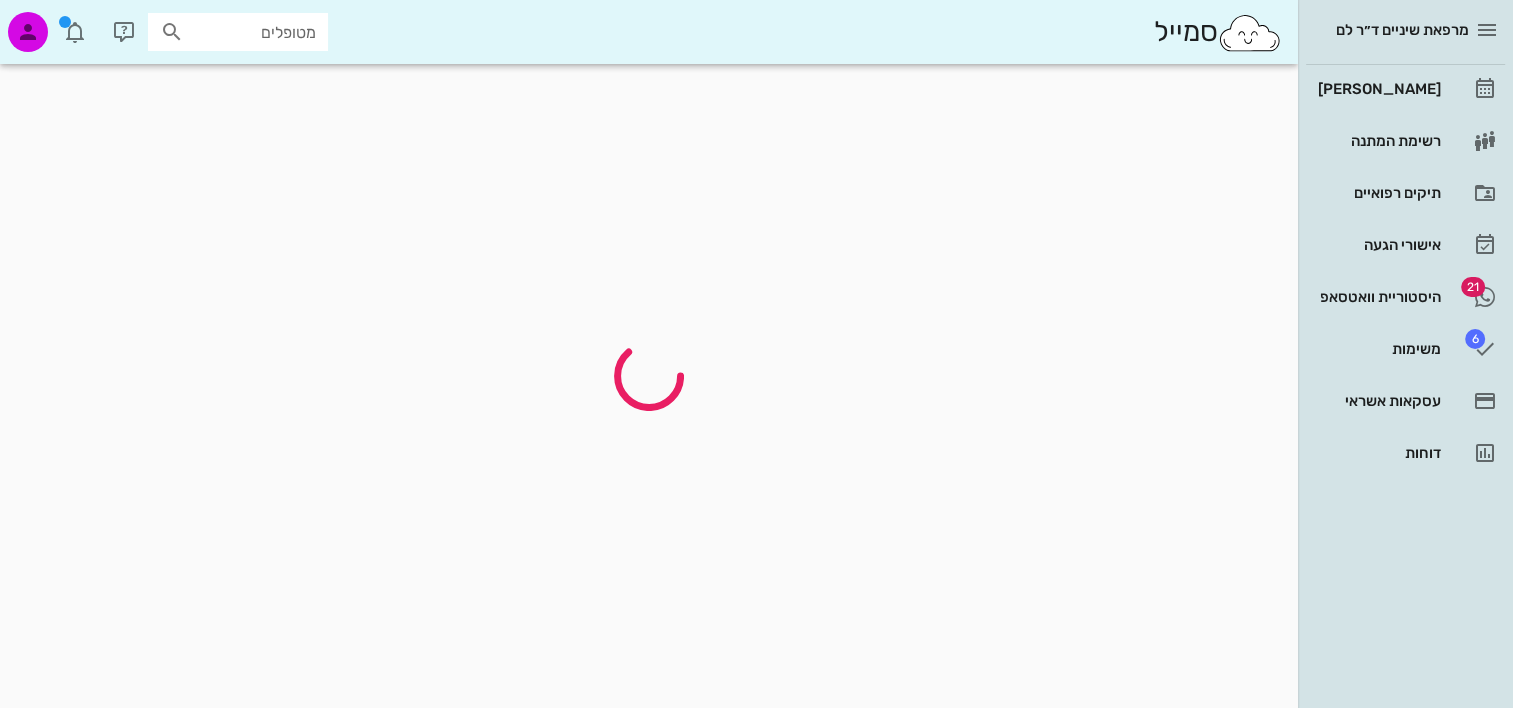scroll, scrollTop: 0, scrollLeft: 0, axis: both 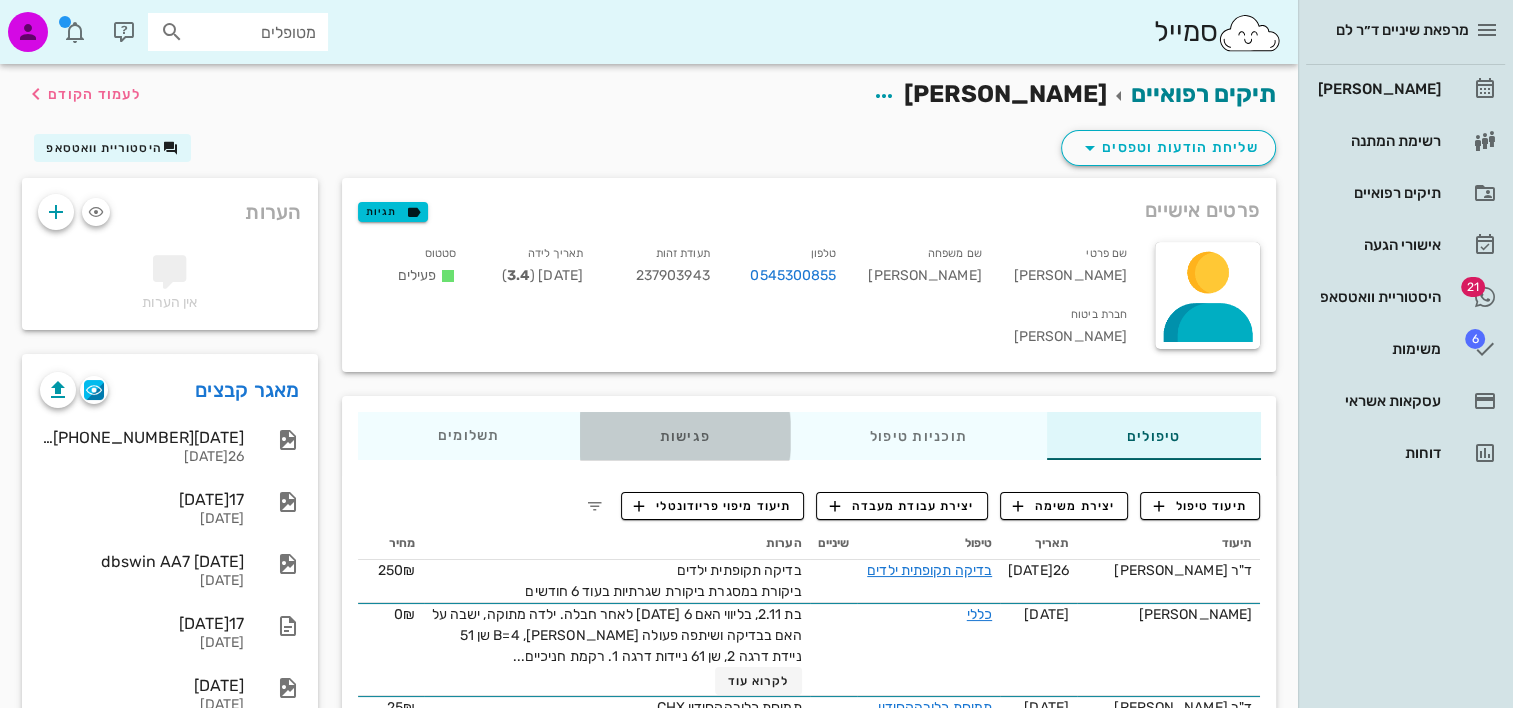 click on "פגישות" at bounding box center [684, 436] 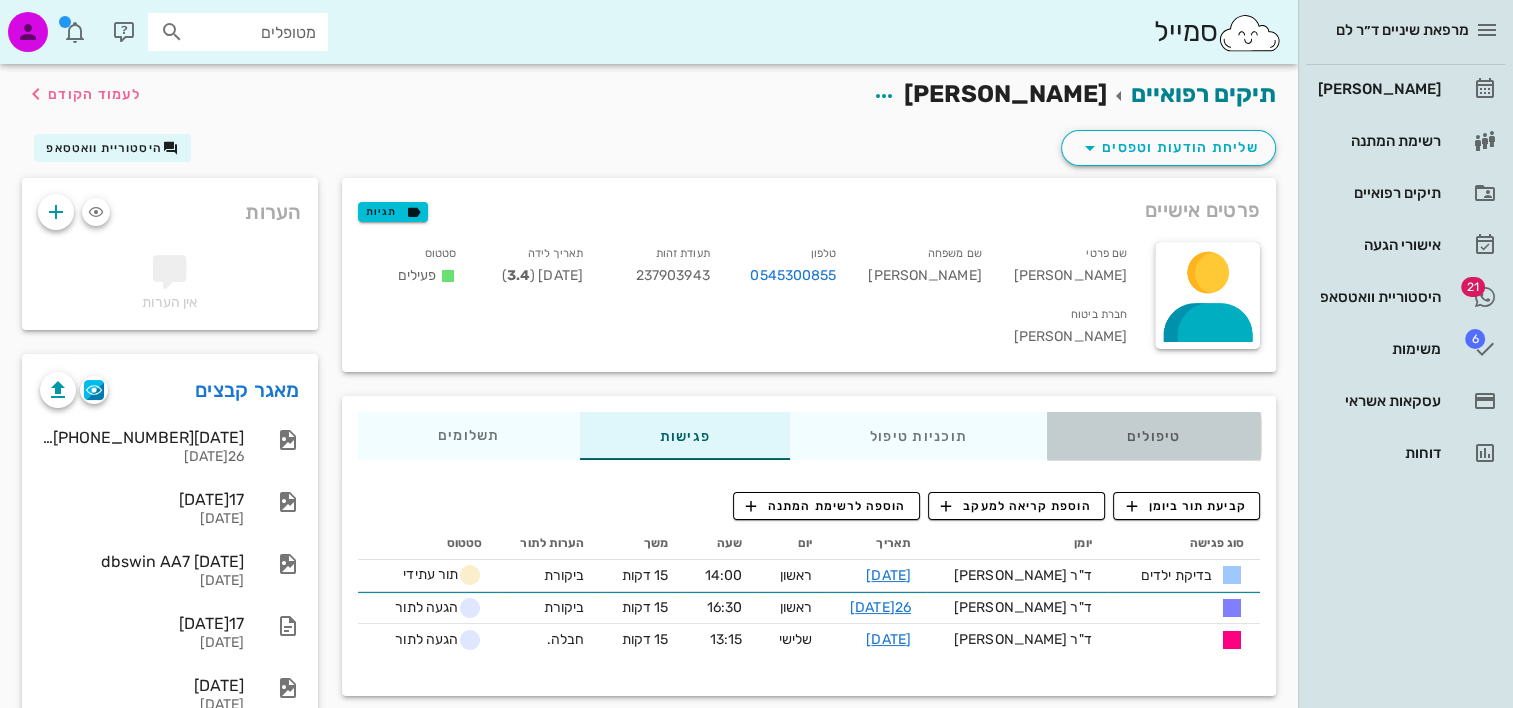 click on "טיפולים" at bounding box center (1153, 436) 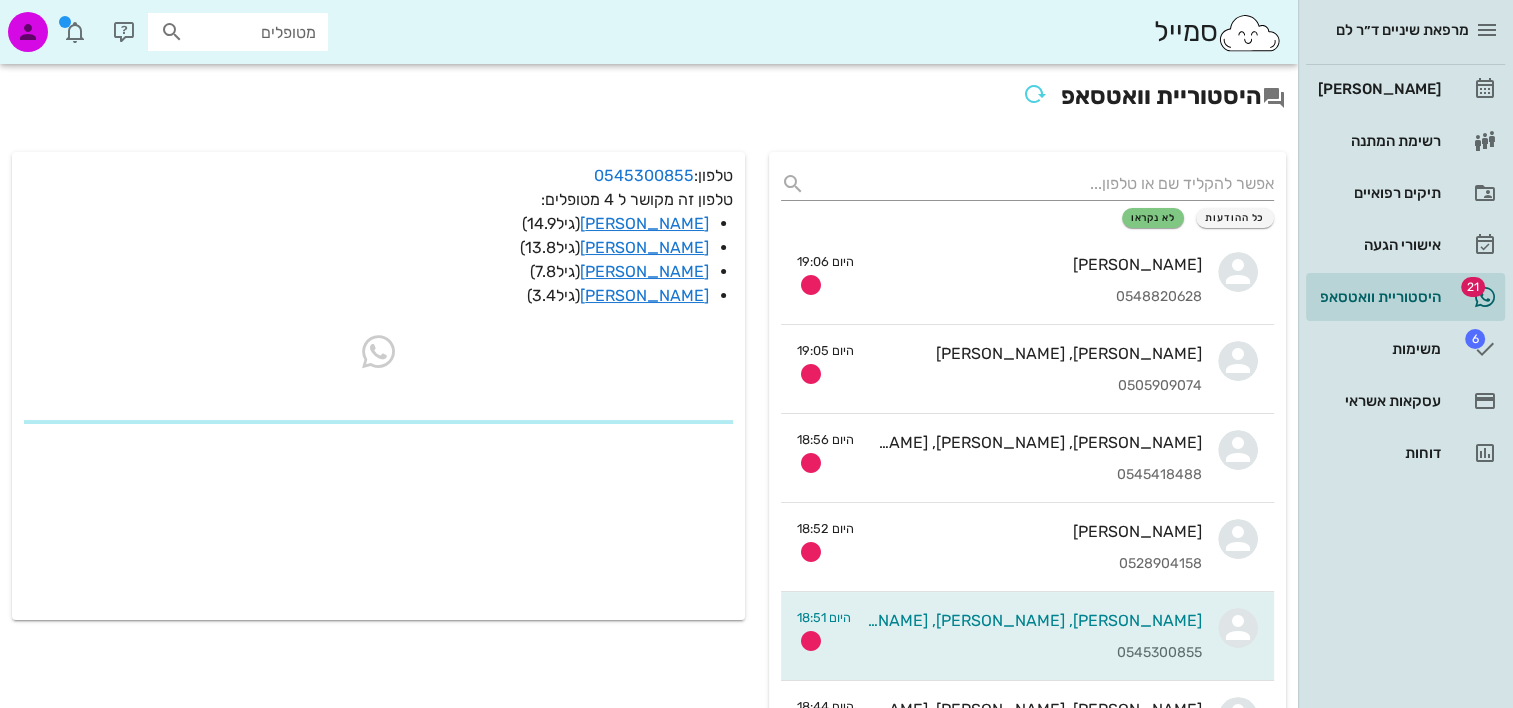 scroll, scrollTop: 200, scrollLeft: 0, axis: vertical 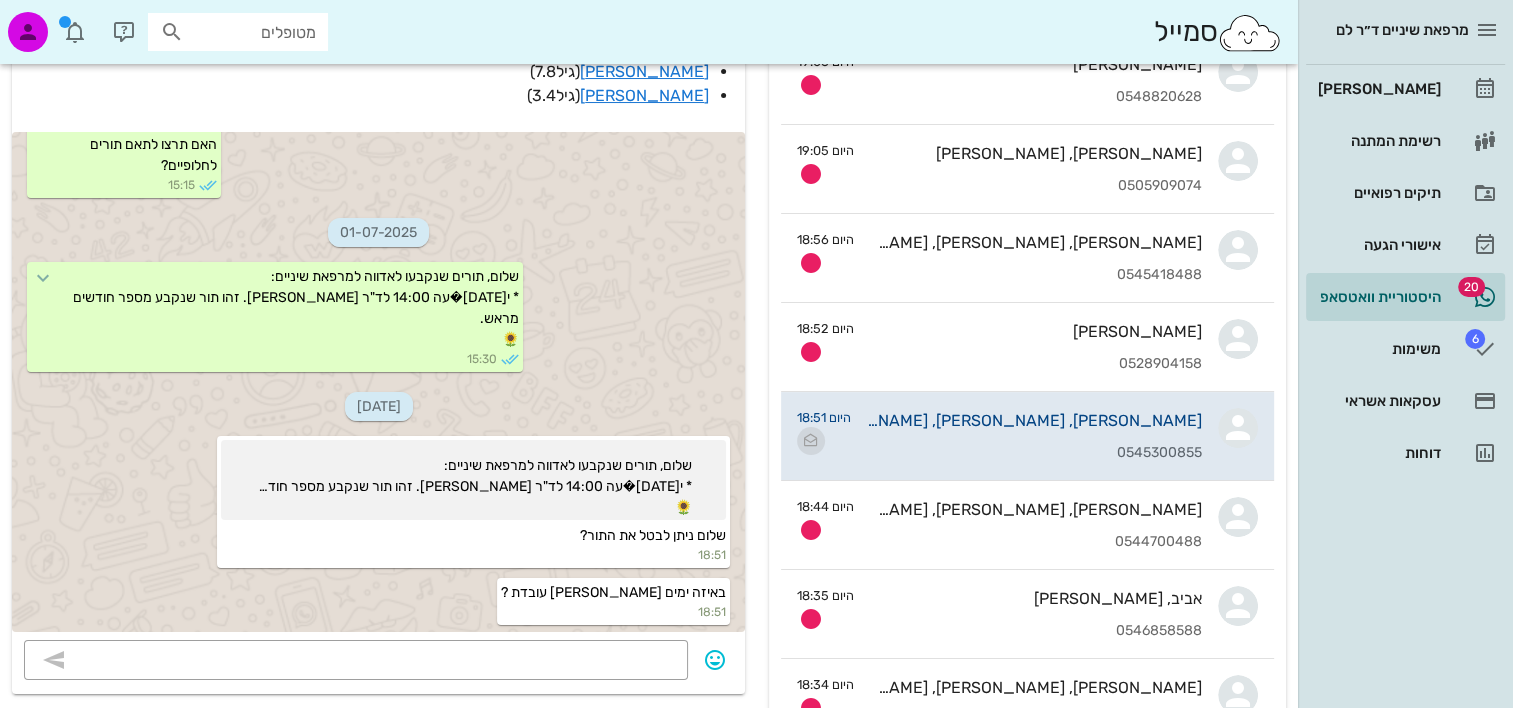 drag, startPoint x: 813, startPoint y: 434, endPoint x: 844, endPoint y: 429, distance: 31.400637 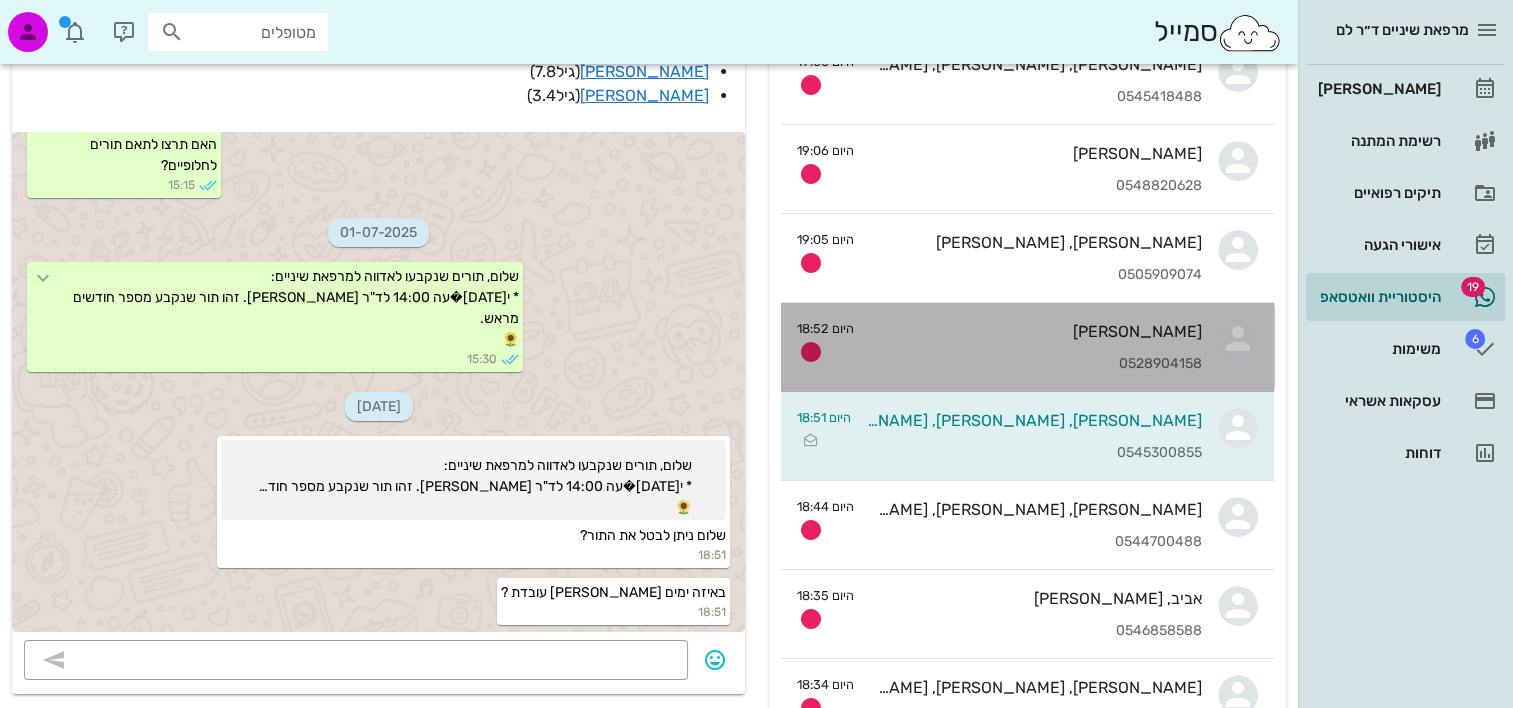 drag, startPoint x: 983, startPoint y: 360, endPoint x: 929, endPoint y: 380, distance: 57.58472 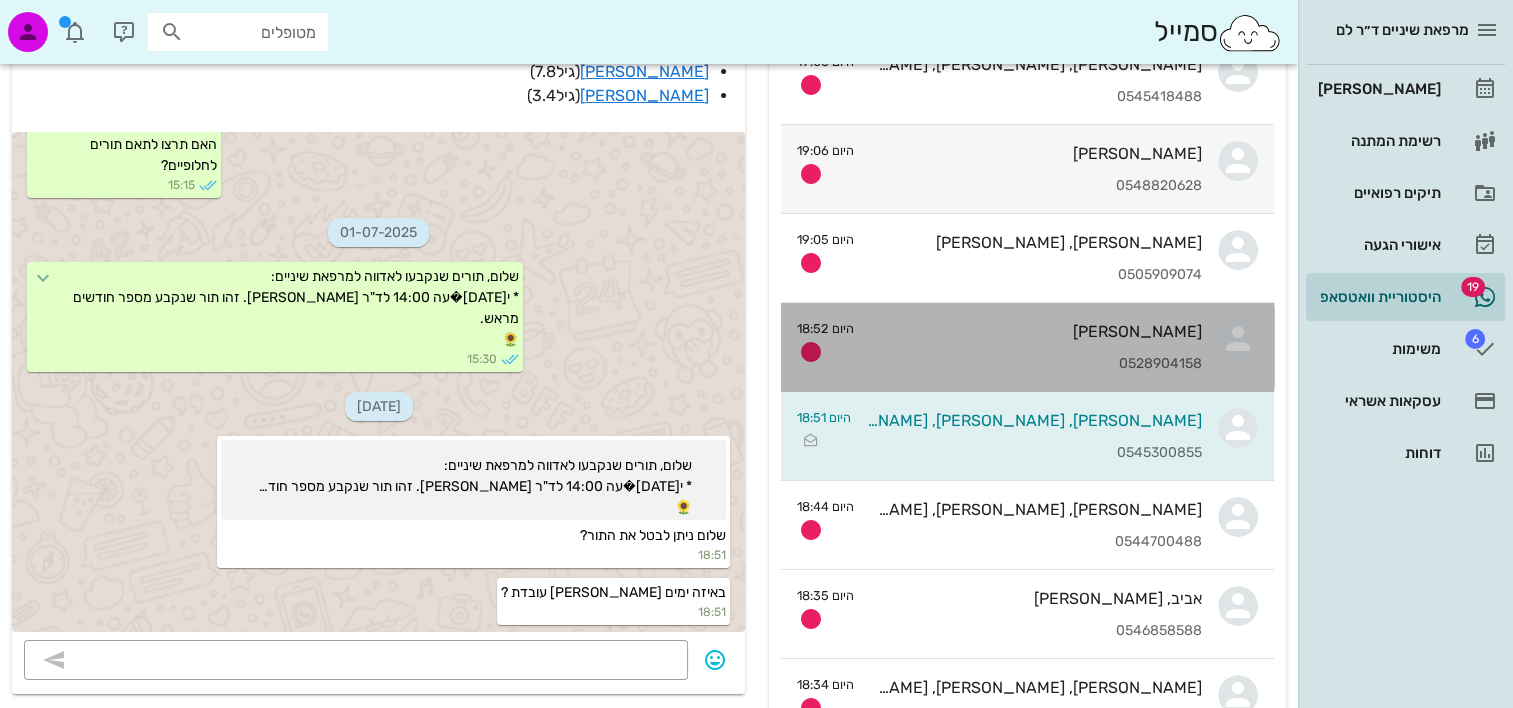 click on "0528904158" at bounding box center [1036, 364] 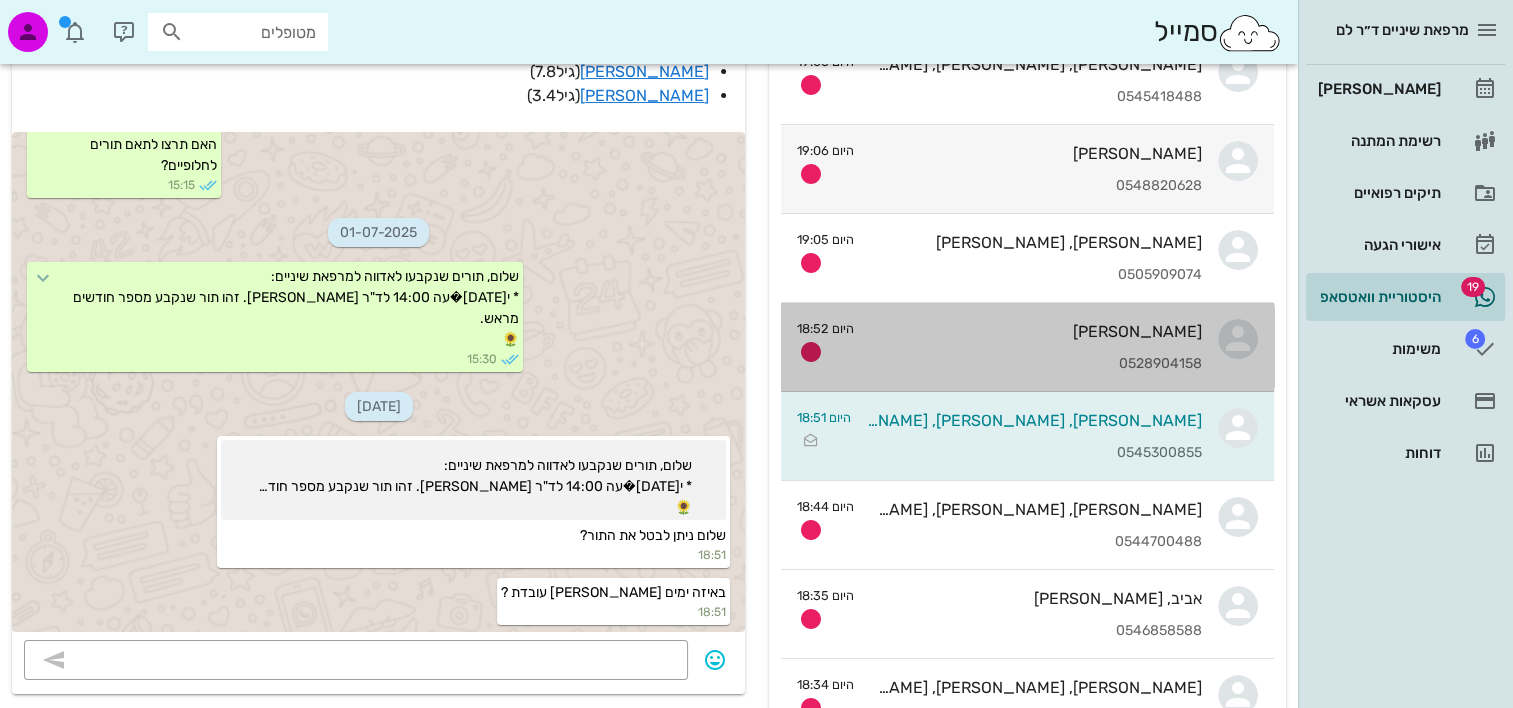scroll, scrollTop: 0, scrollLeft: 0, axis: both 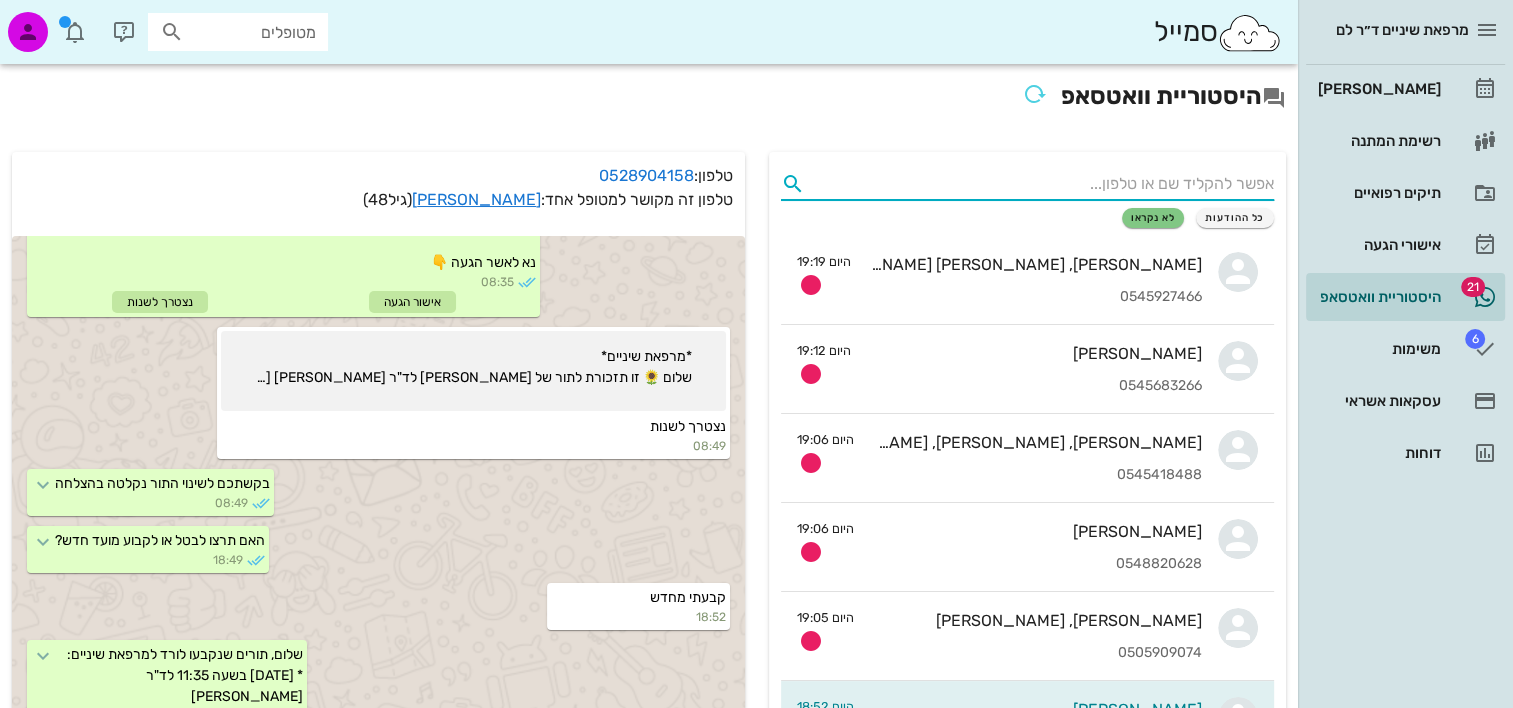 click at bounding box center (1043, 184) 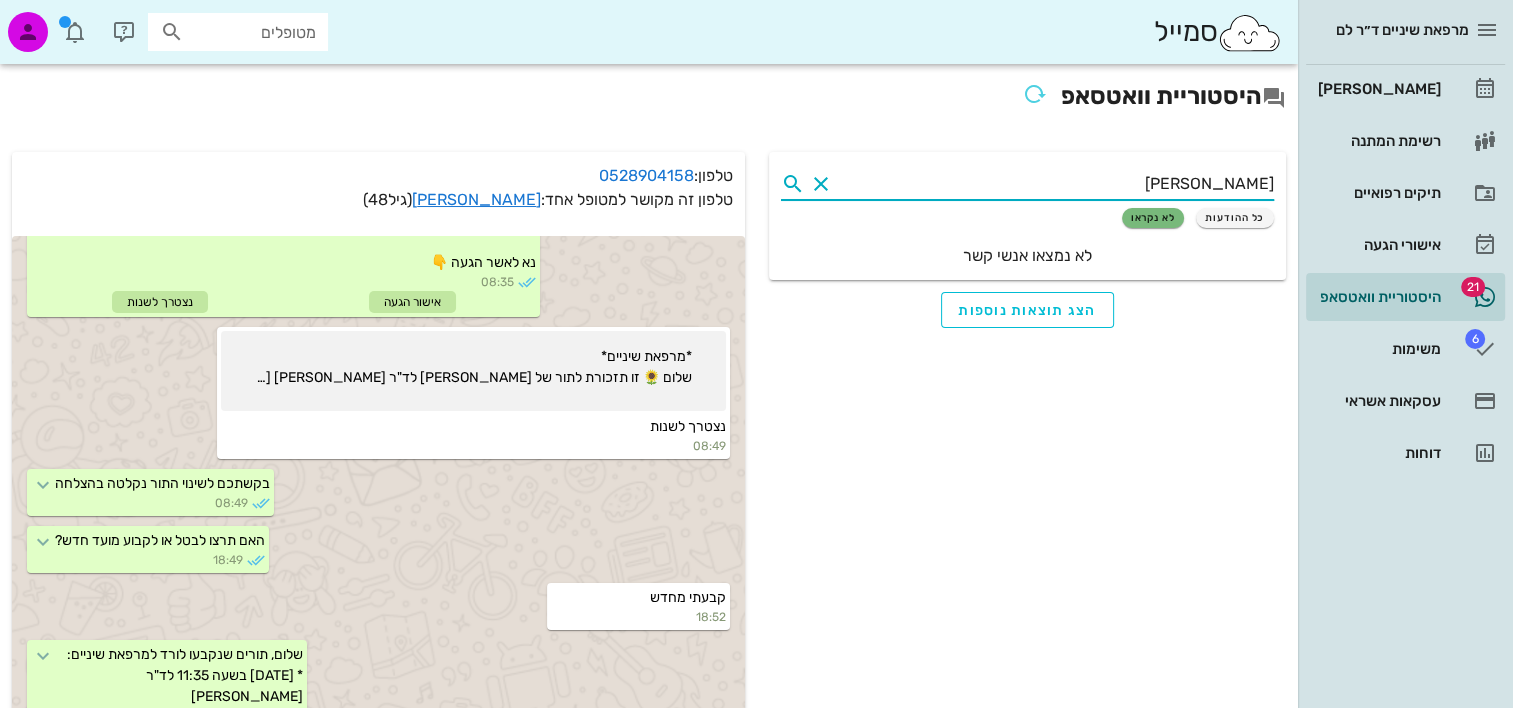 type on "ארנון" 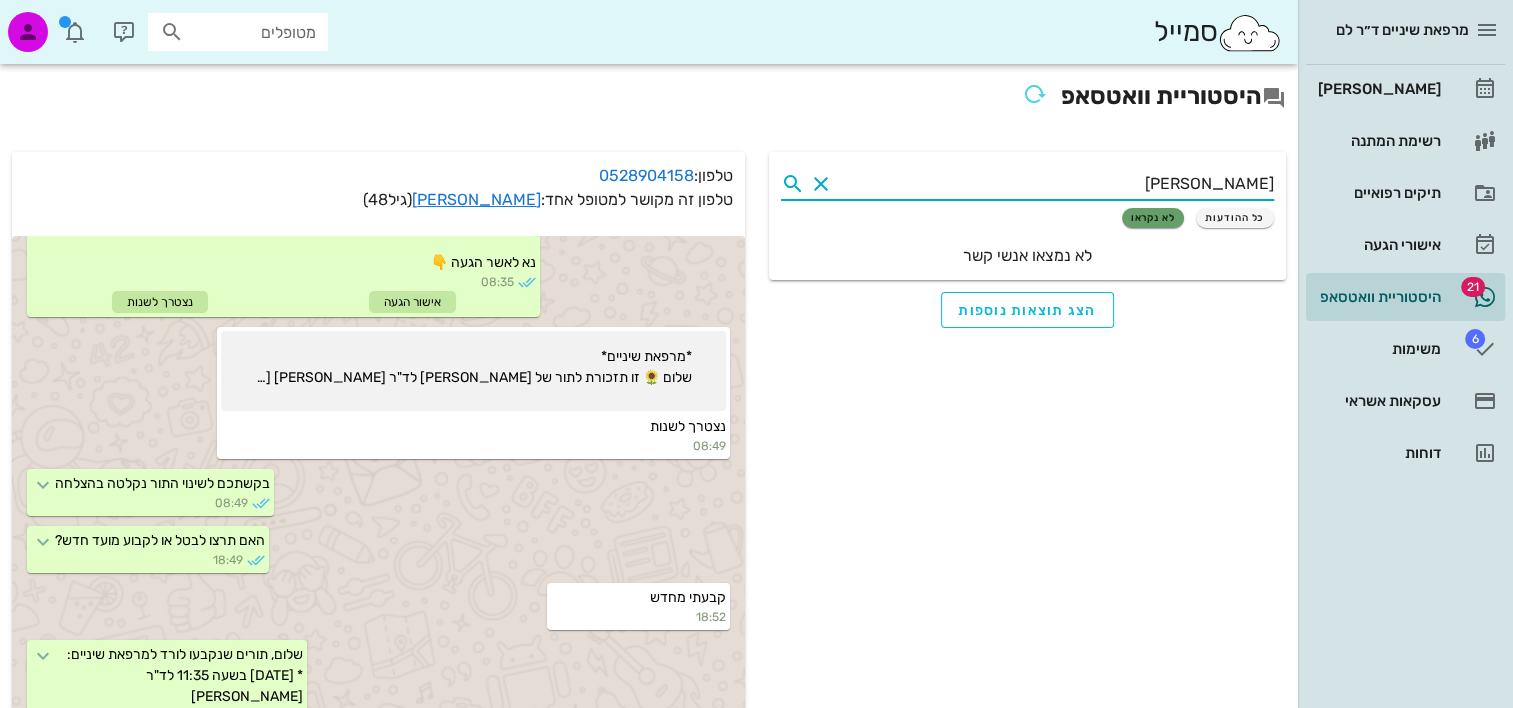 click on "לא נקראו" at bounding box center (1153, 218) 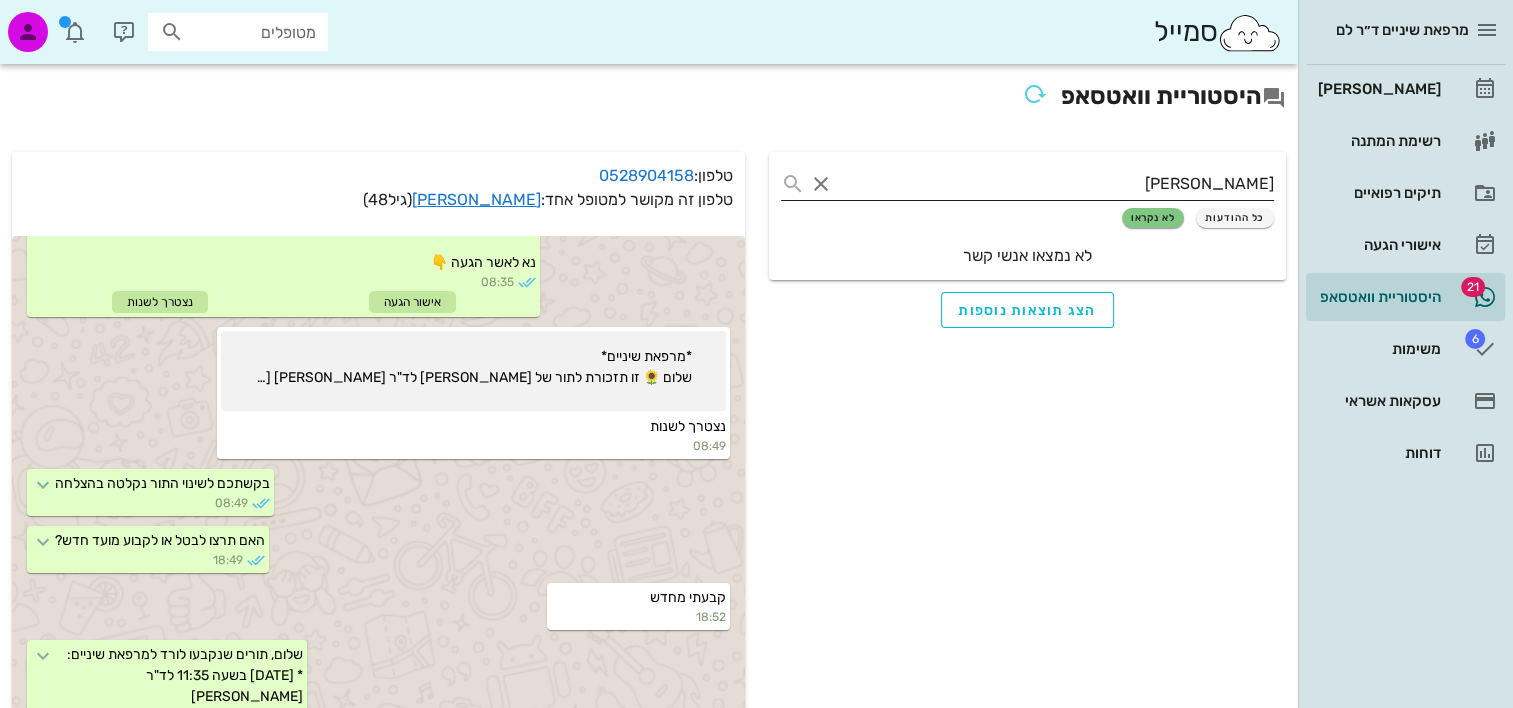 click at bounding box center (821, 184) 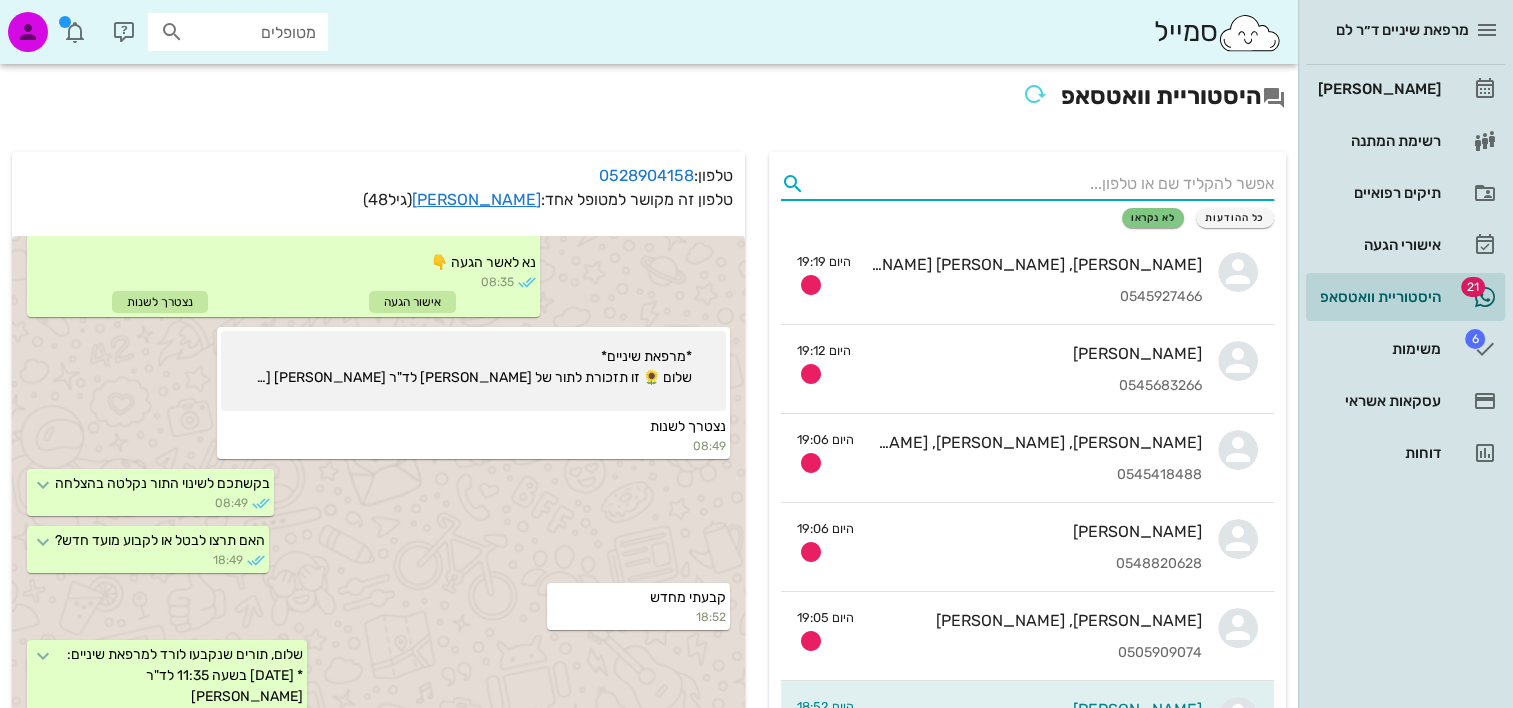 click at bounding box center (1043, 184) 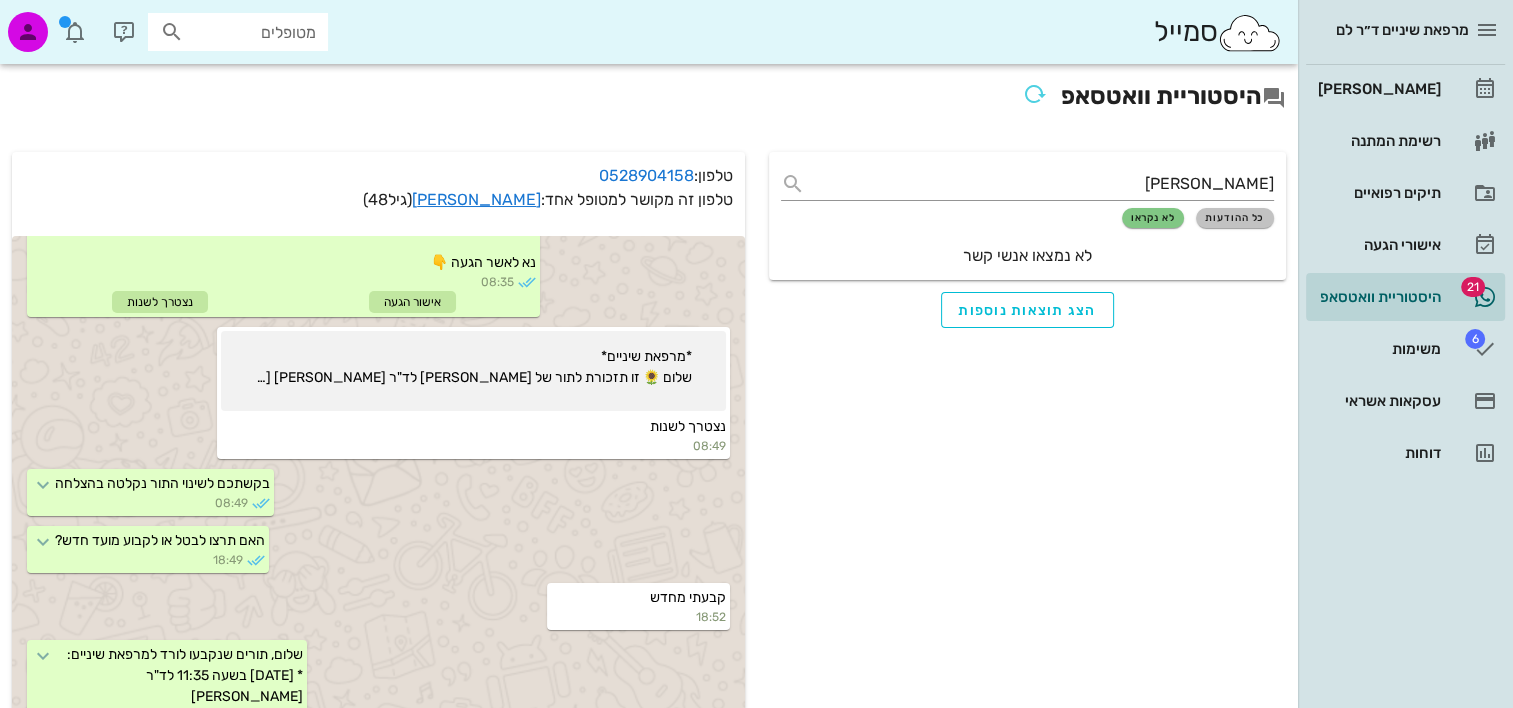 click on "כל ההודעות" at bounding box center [1235, 218] 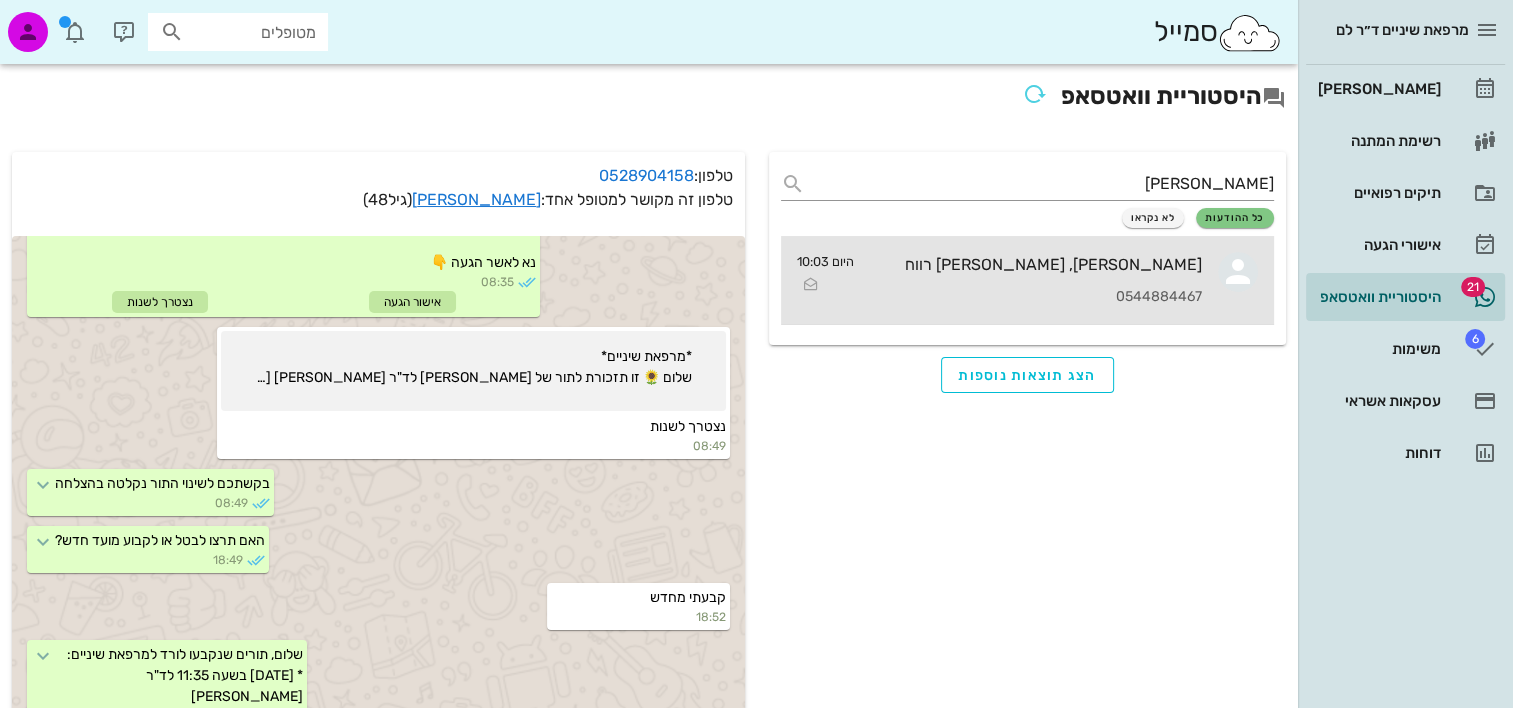 click on "ארנון, עידו רווח" at bounding box center [1036, 264] 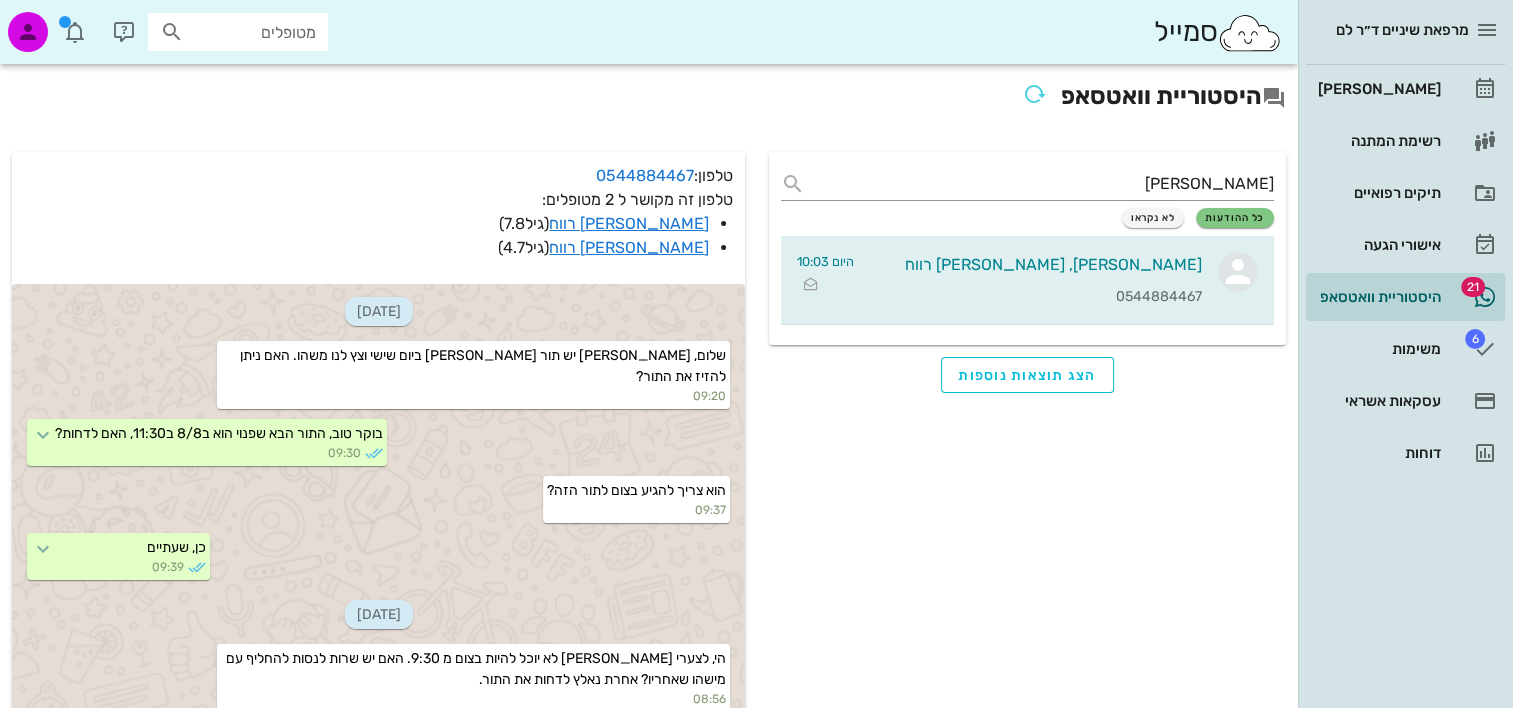 scroll, scrollTop: 772, scrollLeft: 0, axis: vertical 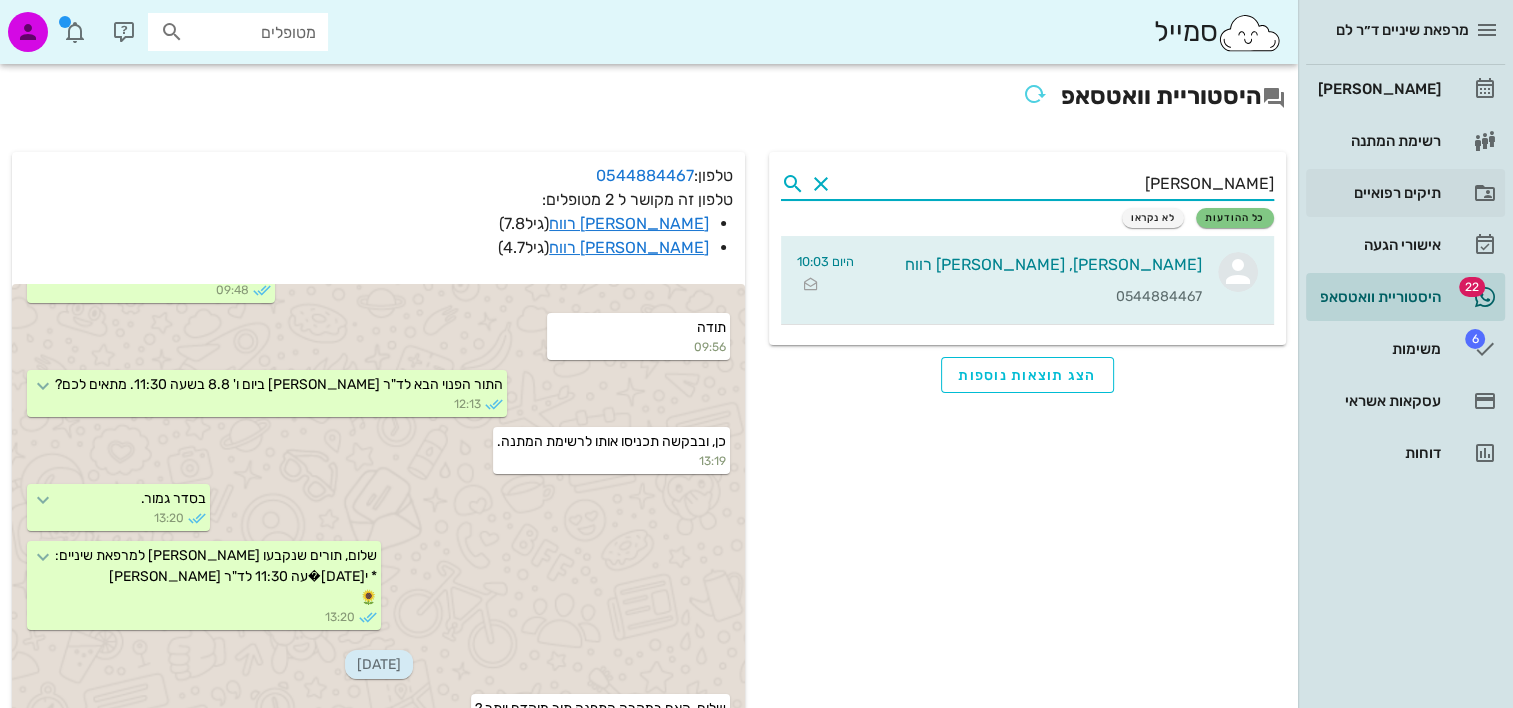 drag, startPoint x: 1160, startPoint y: 177, endPoint x: 1309, endPoint y: 178, distance: 149.00336 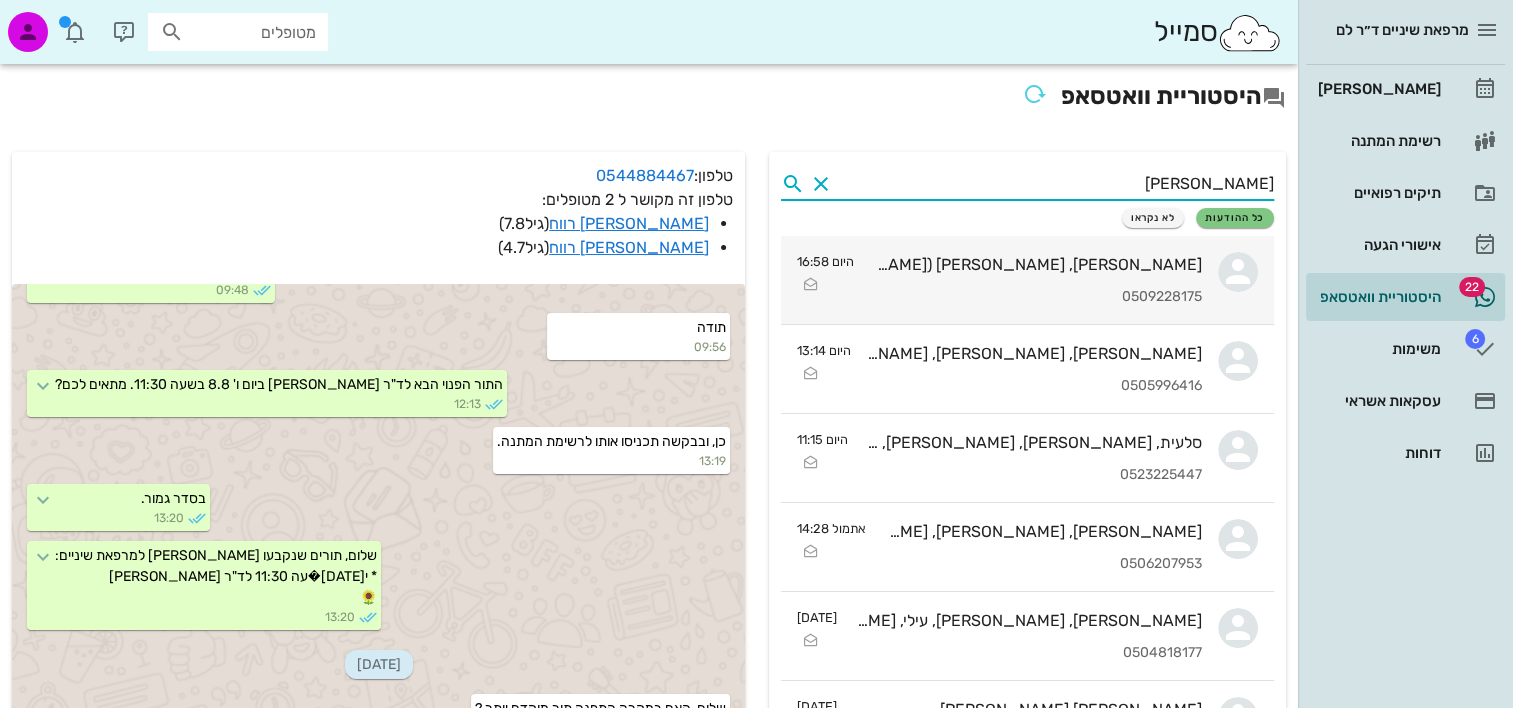 type on "נוי" 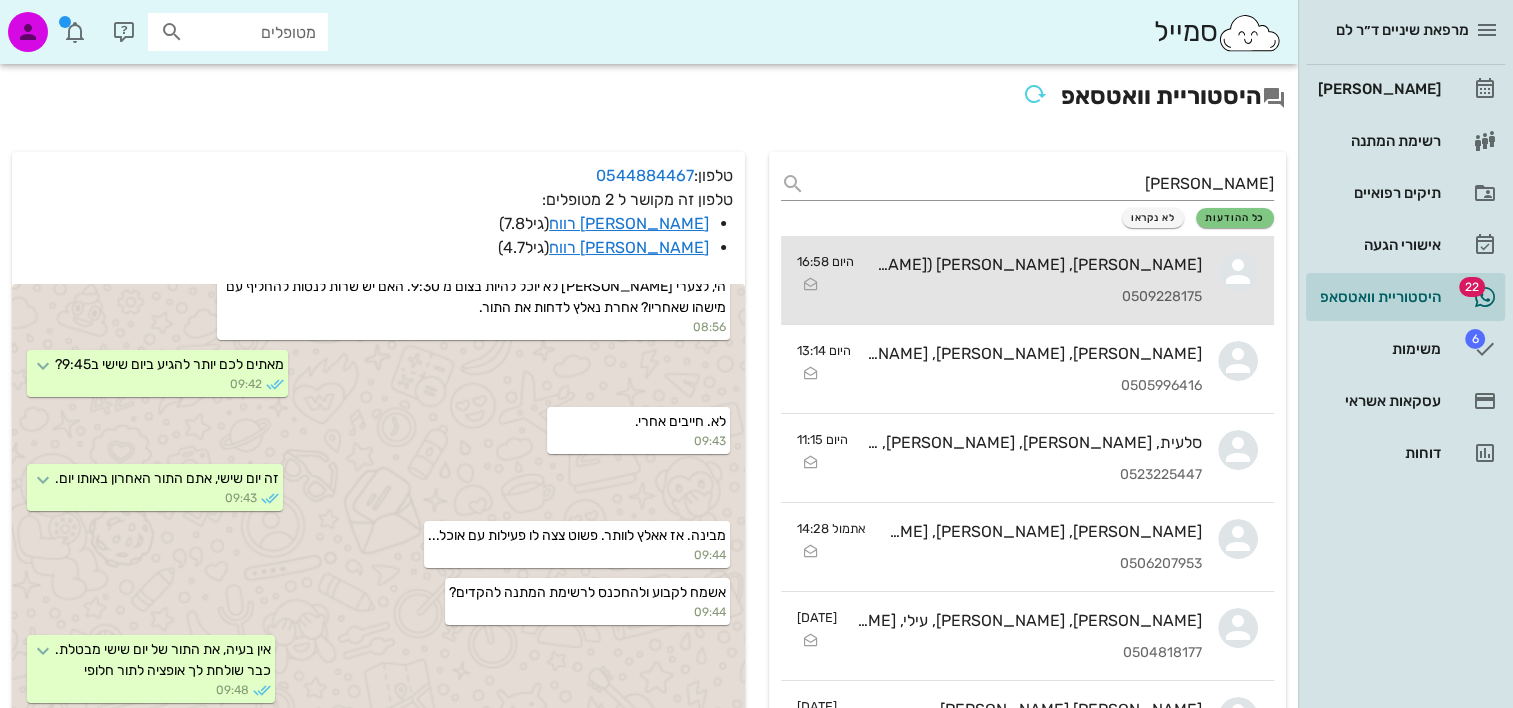 scroll, scrollTop: 772, scrollLeft: 0, axis: vertical 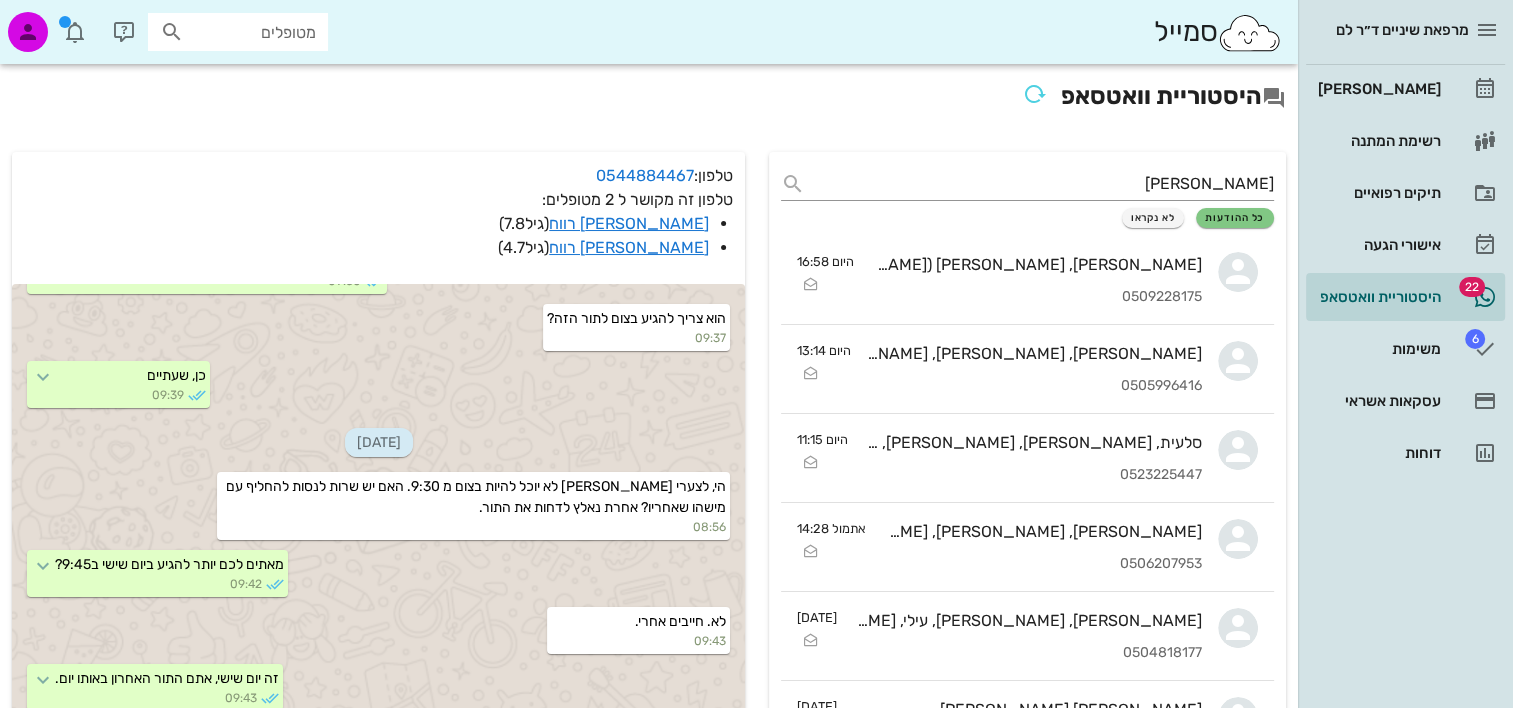 drag, startPoint x: 1218, startPoint y: 185, endPoint x: 1438, endPoint y: 168, distance: 220.65584 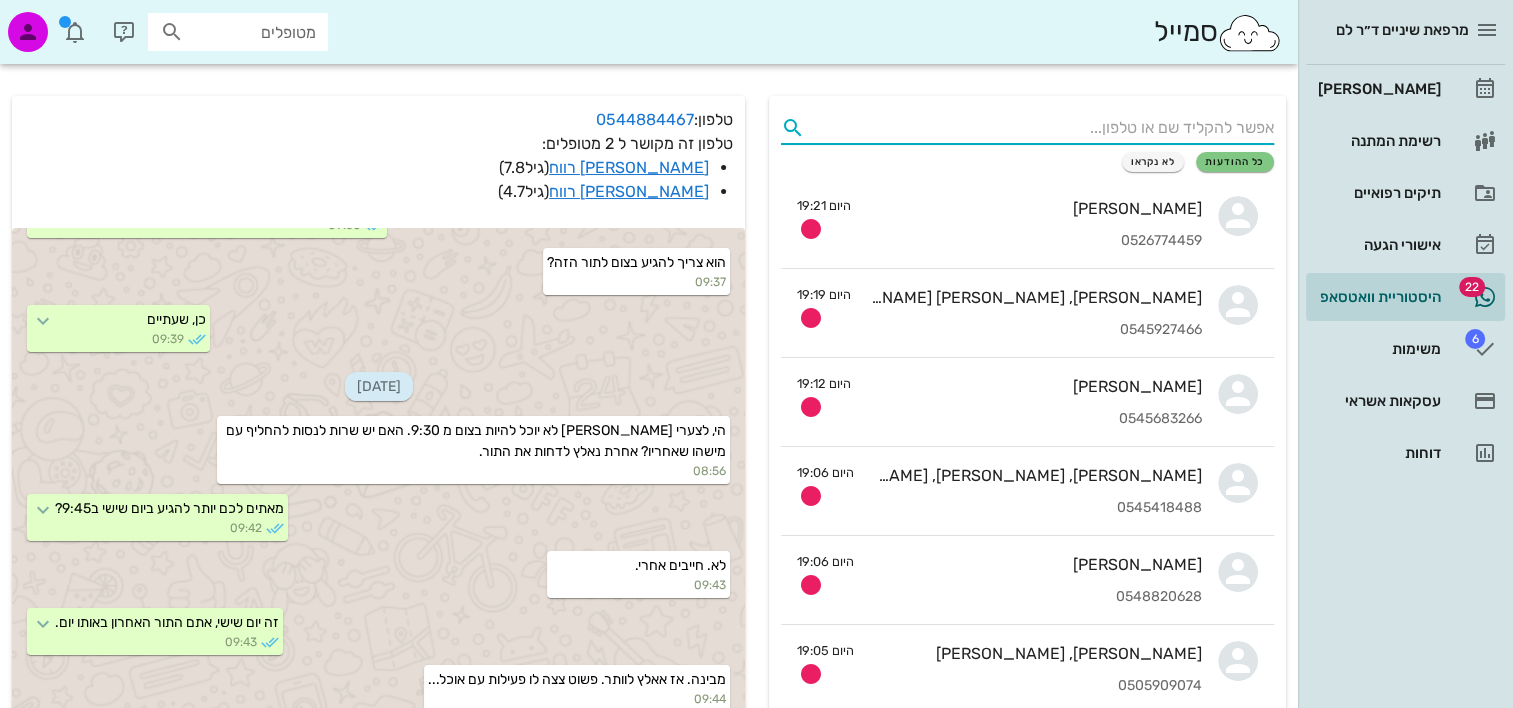scroll, scrollTop: 0, scrollLeft: 0, axis: both 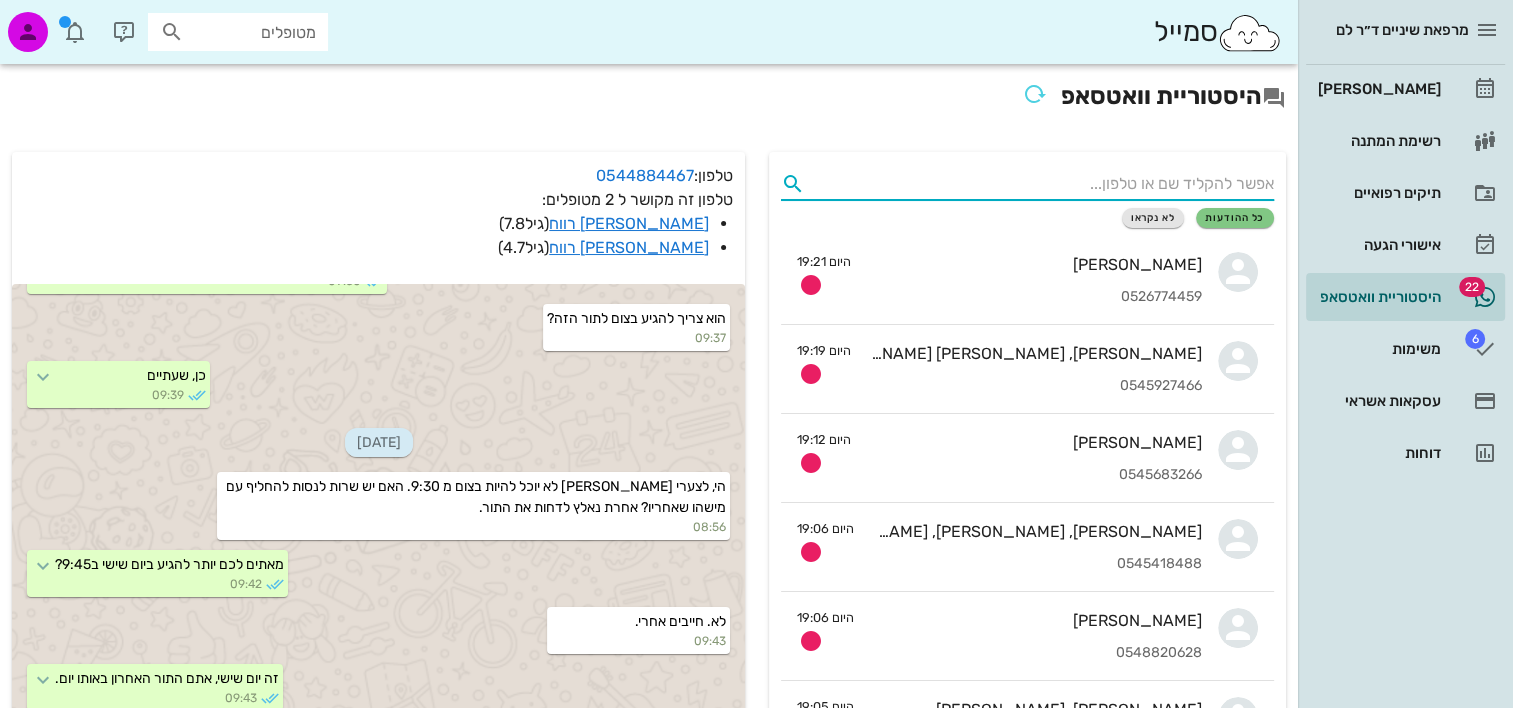 type 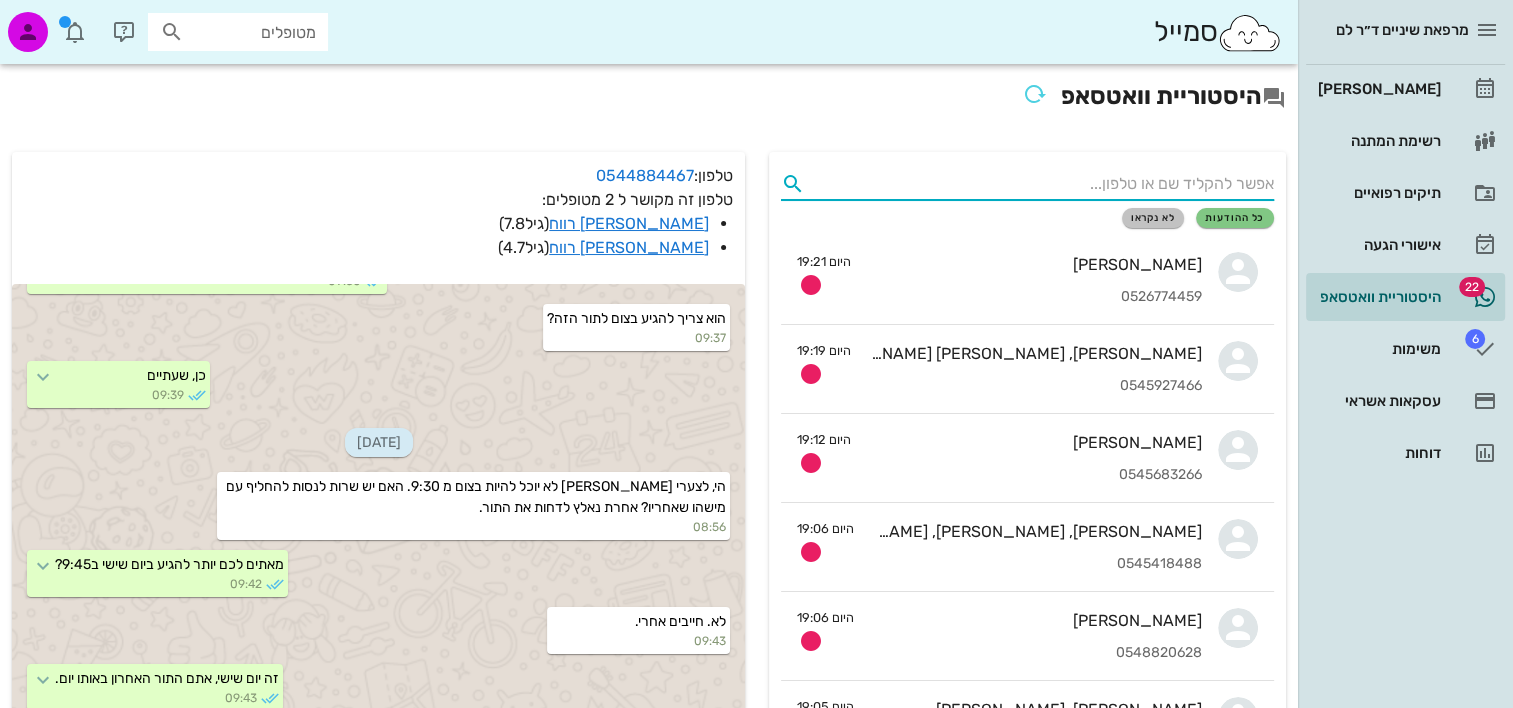 click on "לא נקראו" at bounding box center (1153, 218) 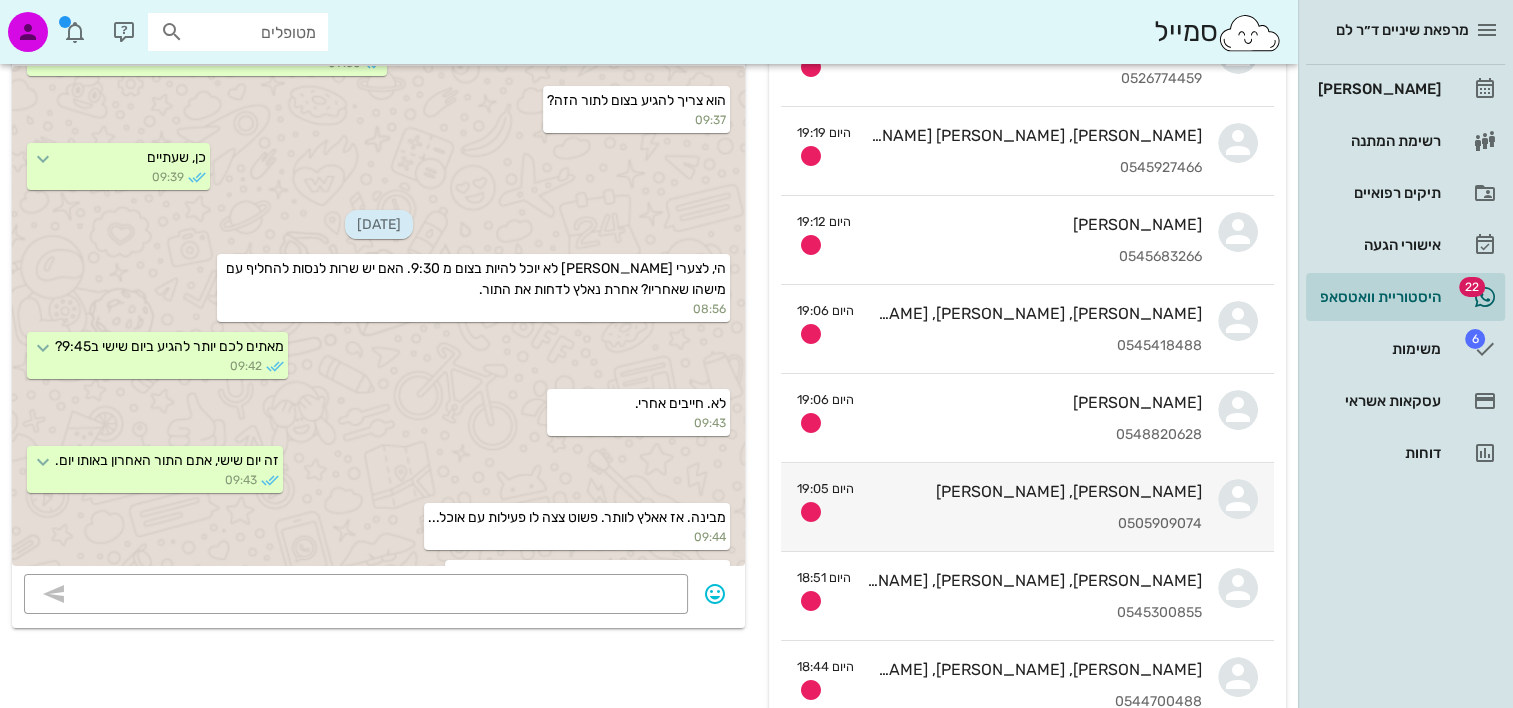 scroll, scrollTop: 200, scrollLeft: 0, axis: vertical 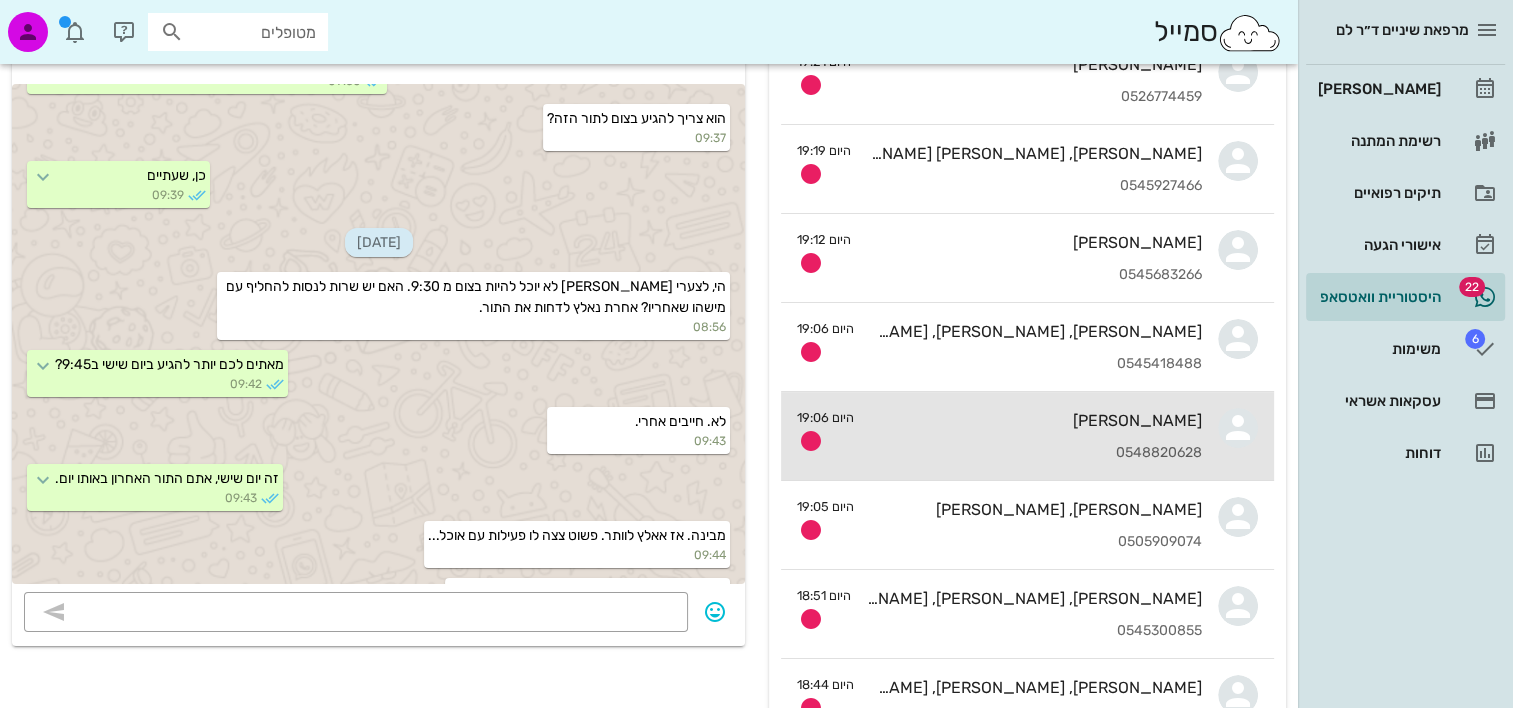 click on "דיתי דנן" at bounding box center (1036, 420) 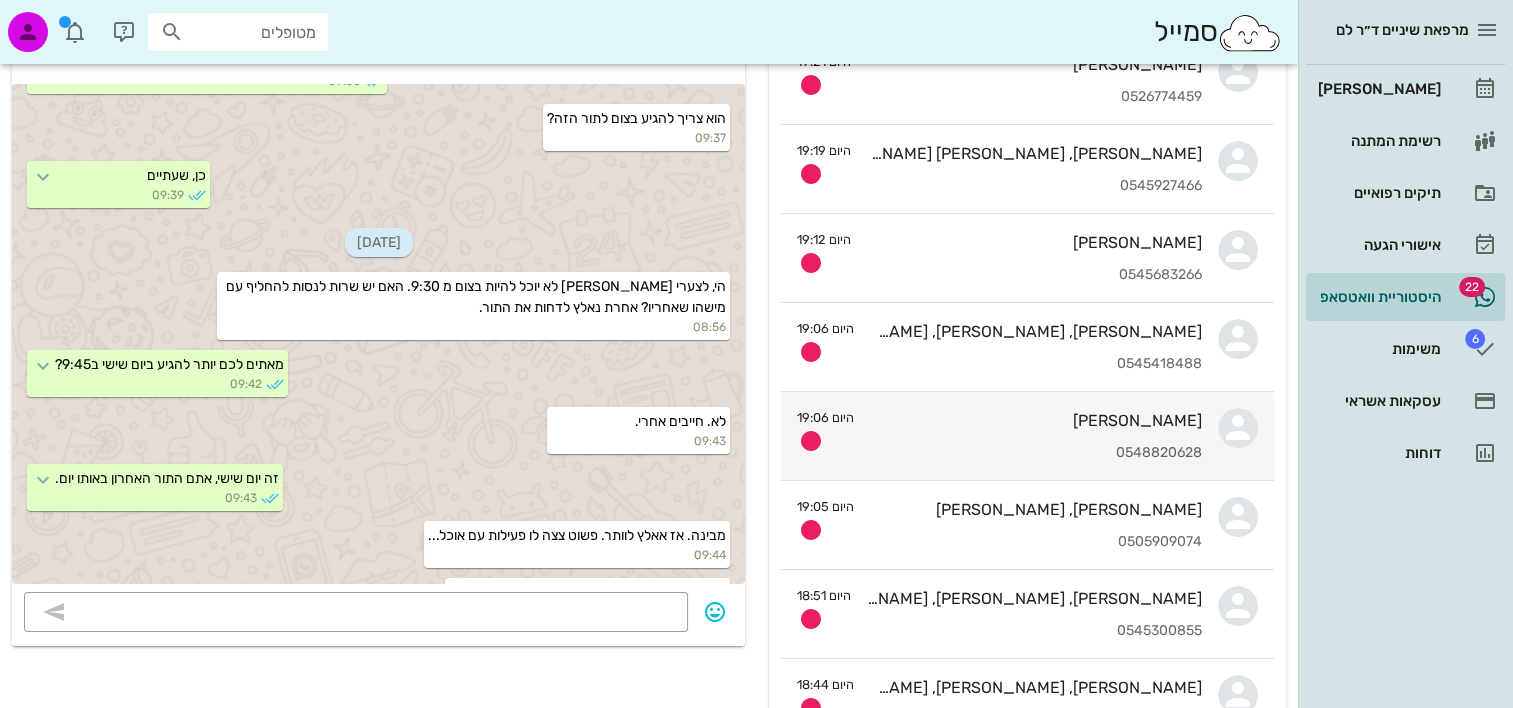 scroll, scrollTop: 0, scrollLeft: 0, axis: both 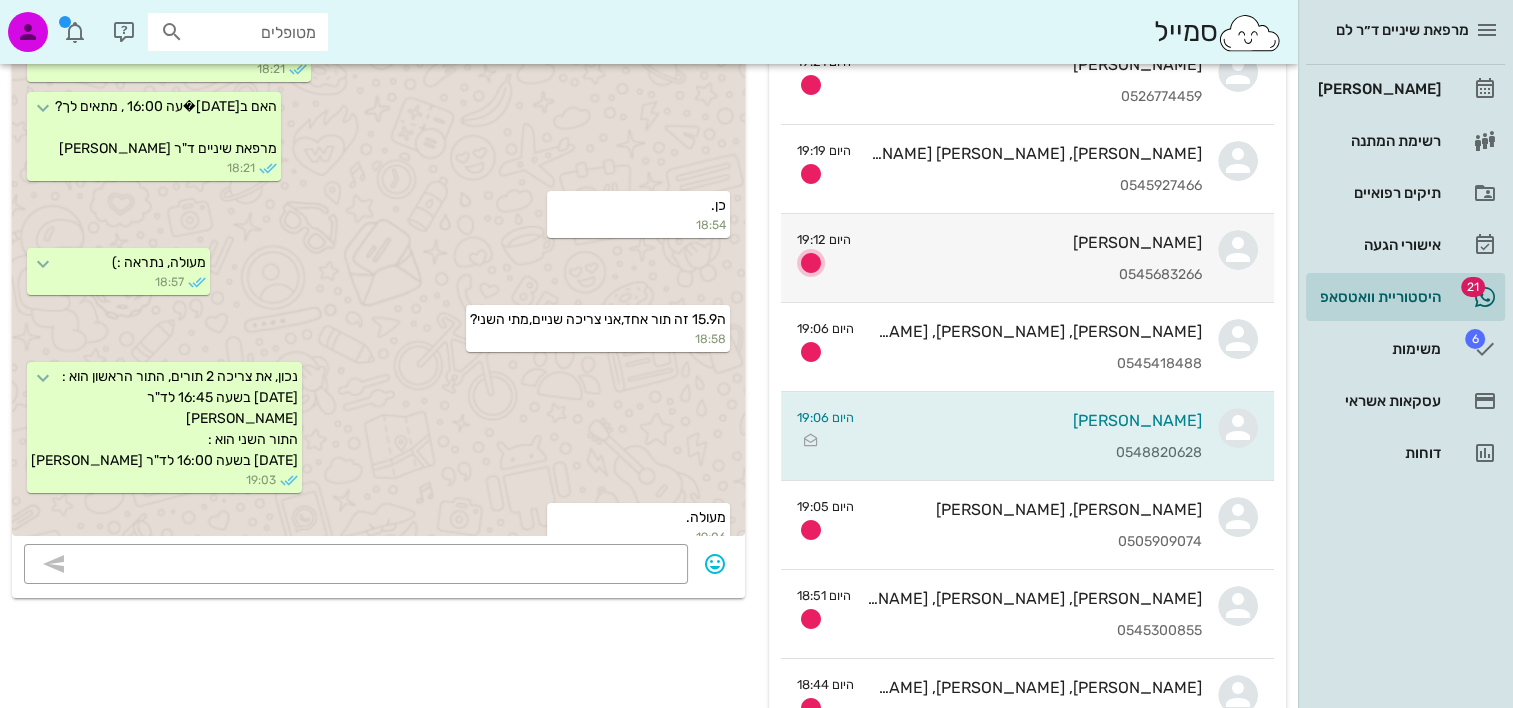 click at bounding box center (811, 263) 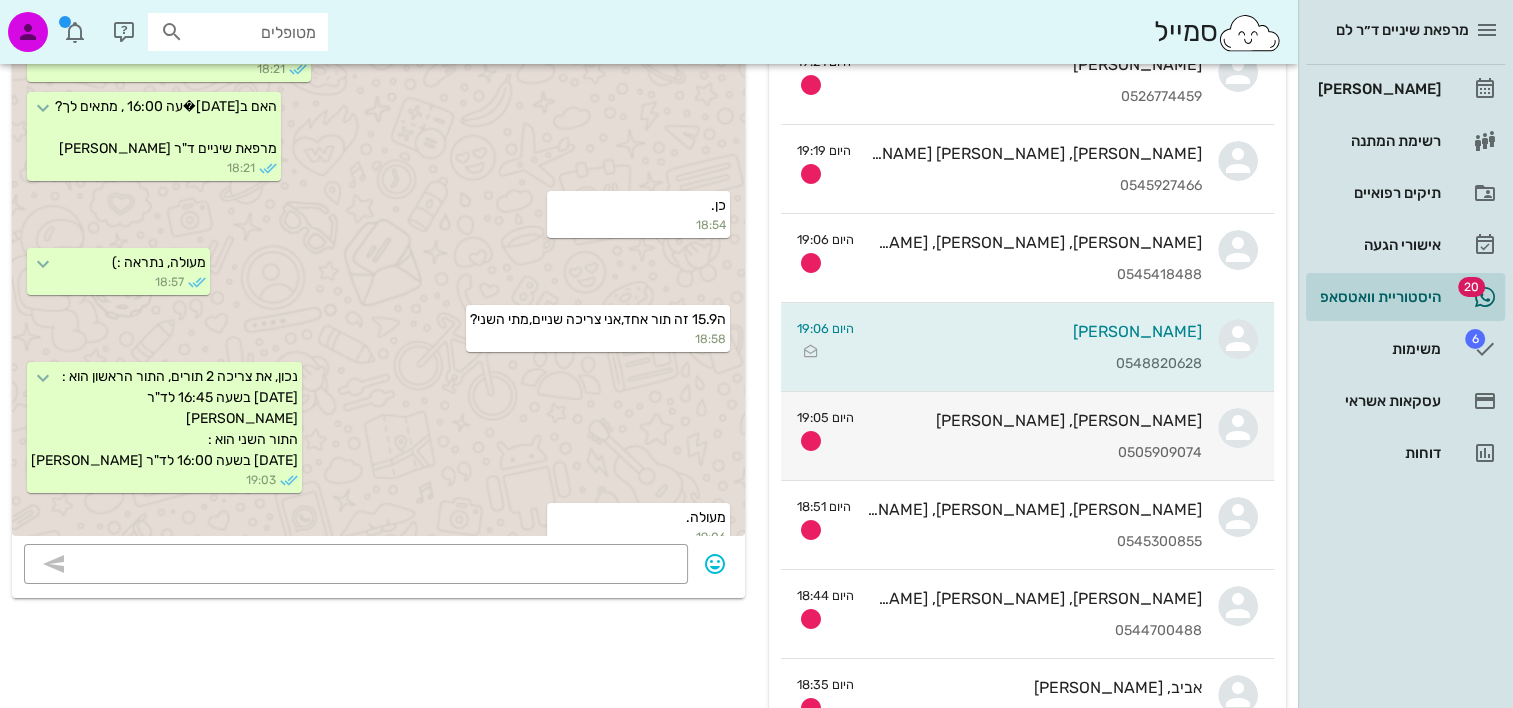 scroll, scrollTop: 100, scrollLeft: 0, axis: vertical 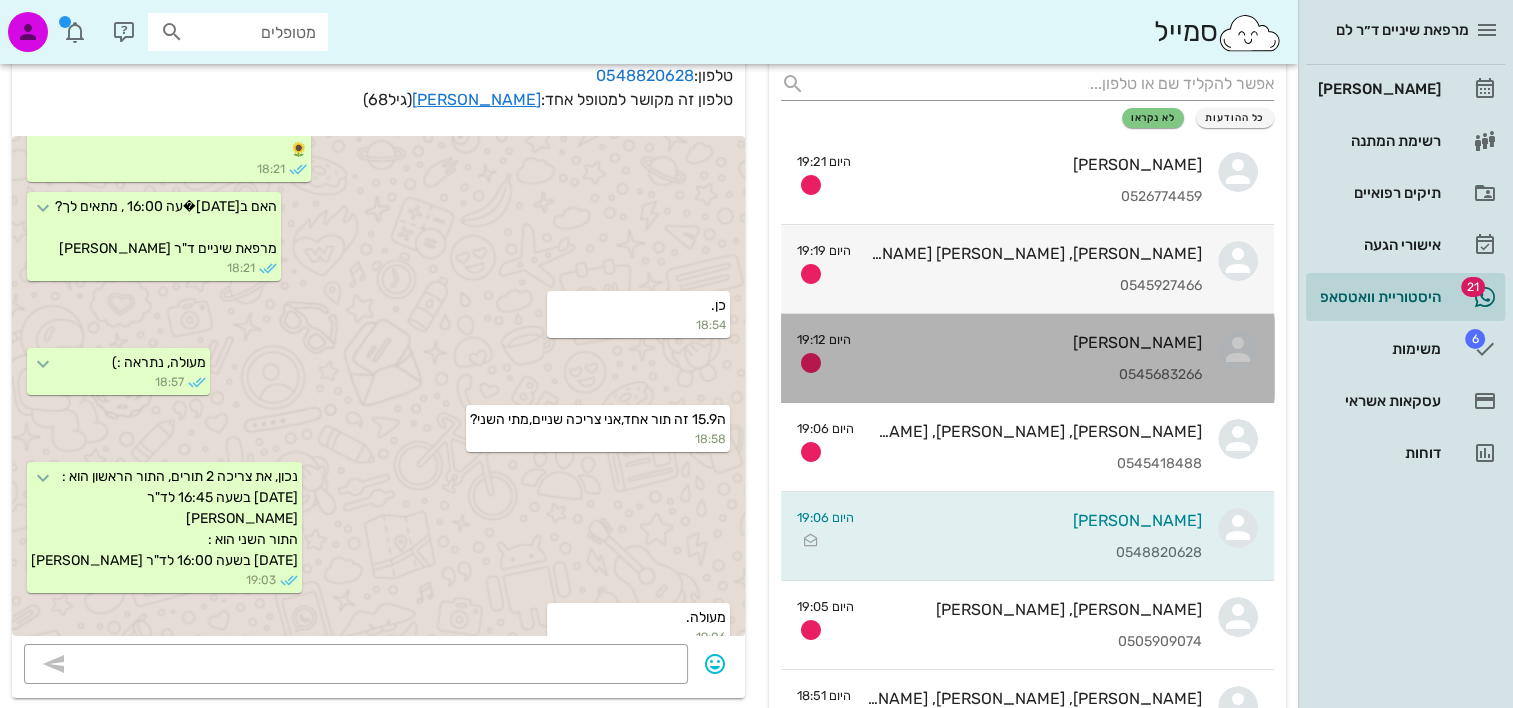 click on "הלן שיינטל" at bounding box center (1034, 342) 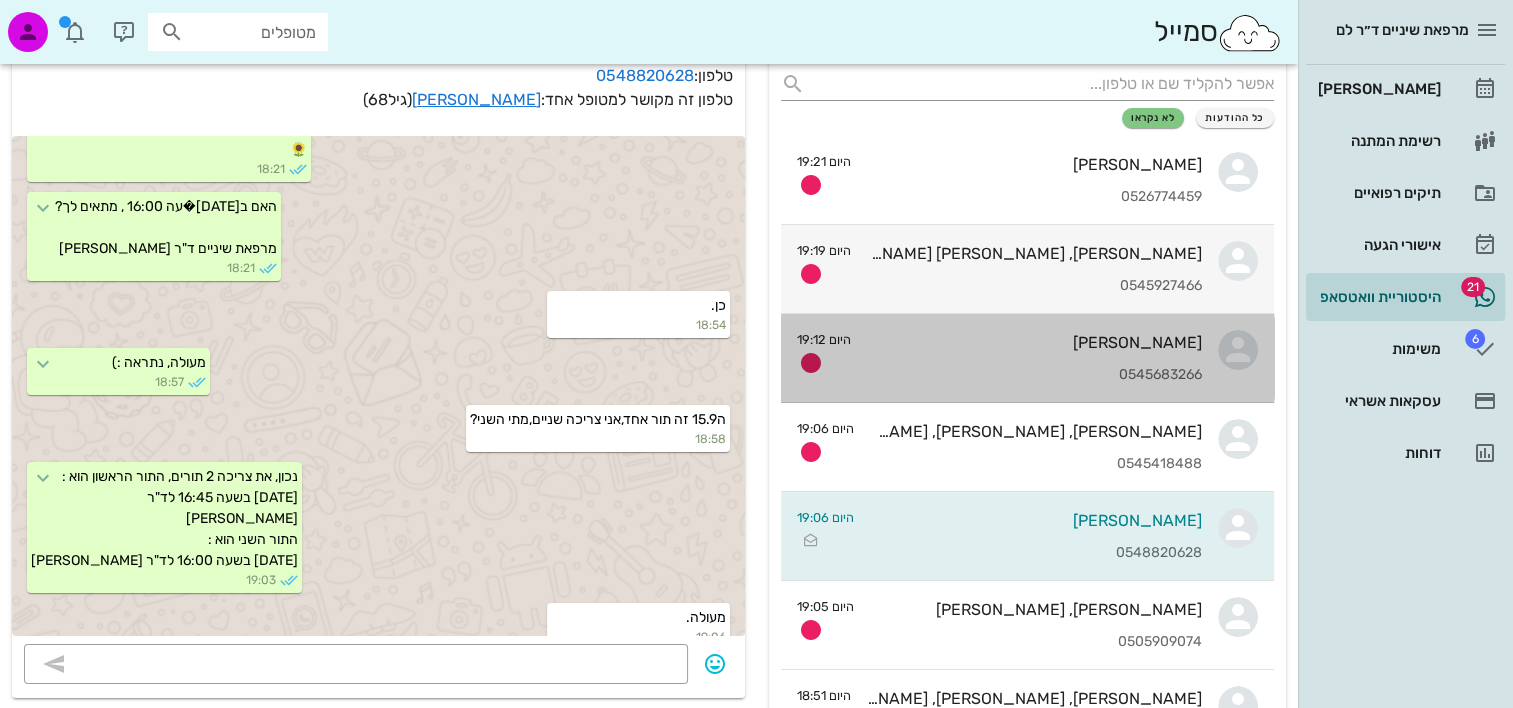 scroll, scrollTop: 0, scrollLeft: 0, axis: both 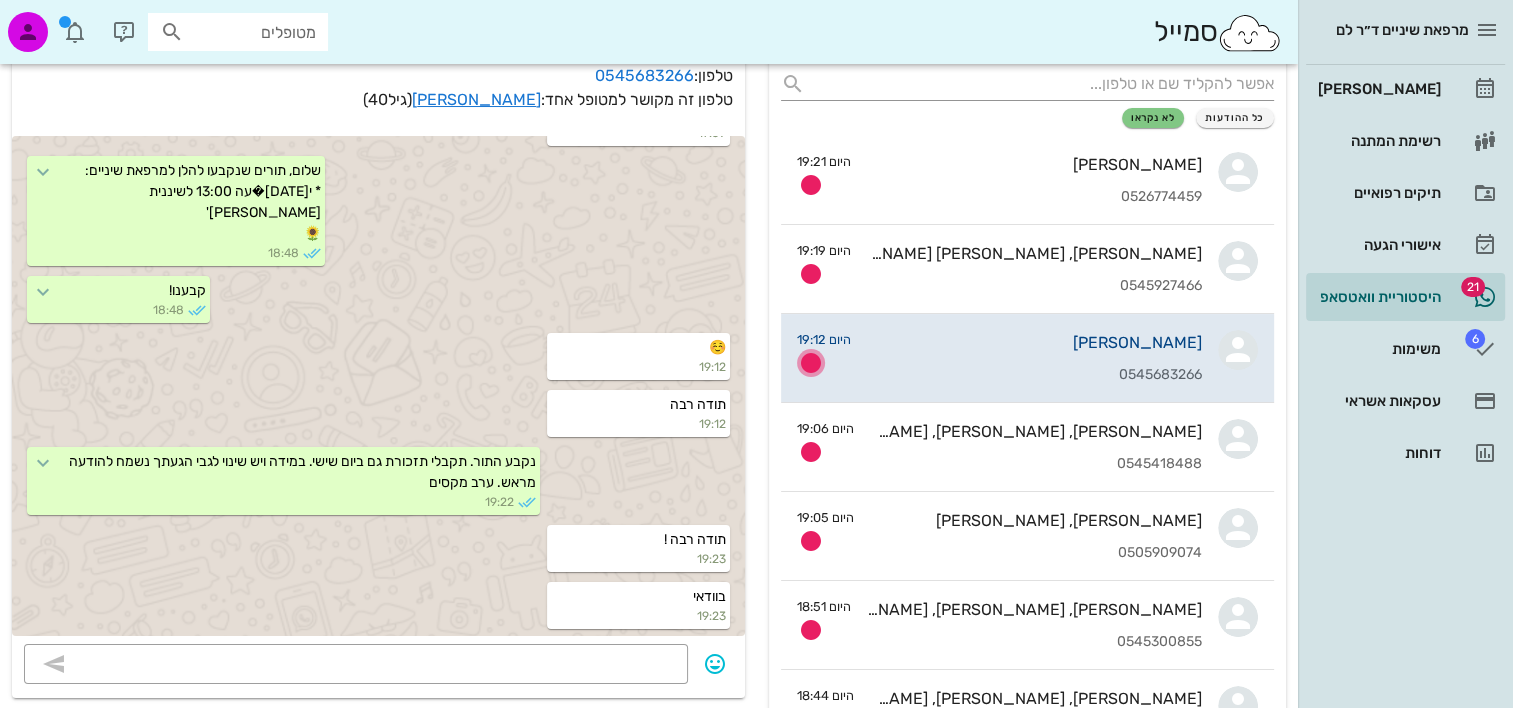 click at bounding box center (811, 363) 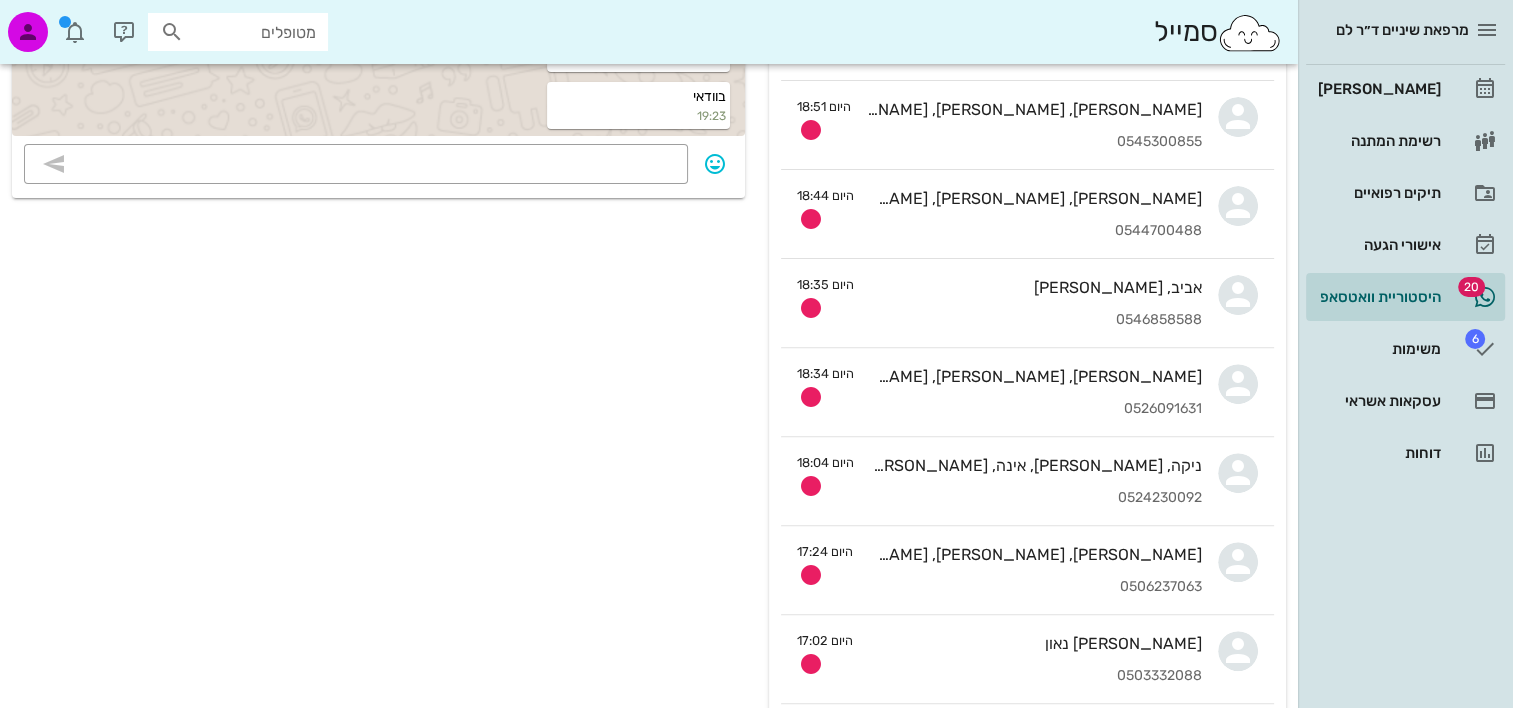 scroll, scrollTop: 1200, scrollLeft: 0, axis: vertical 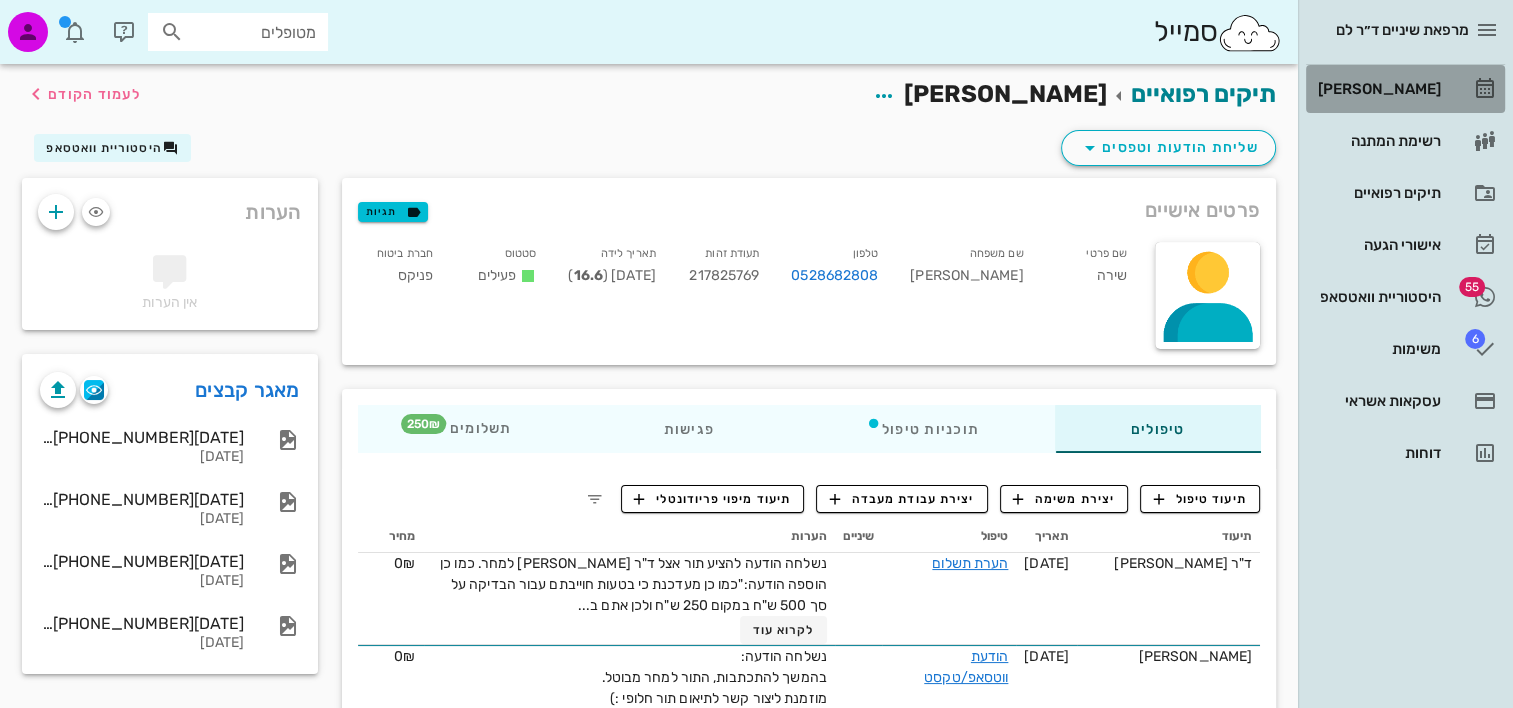 drag, startPoint x: 1434, startPoint y: 88, endPoint x: 1389, endPoint y: 304, distance: 220.63771 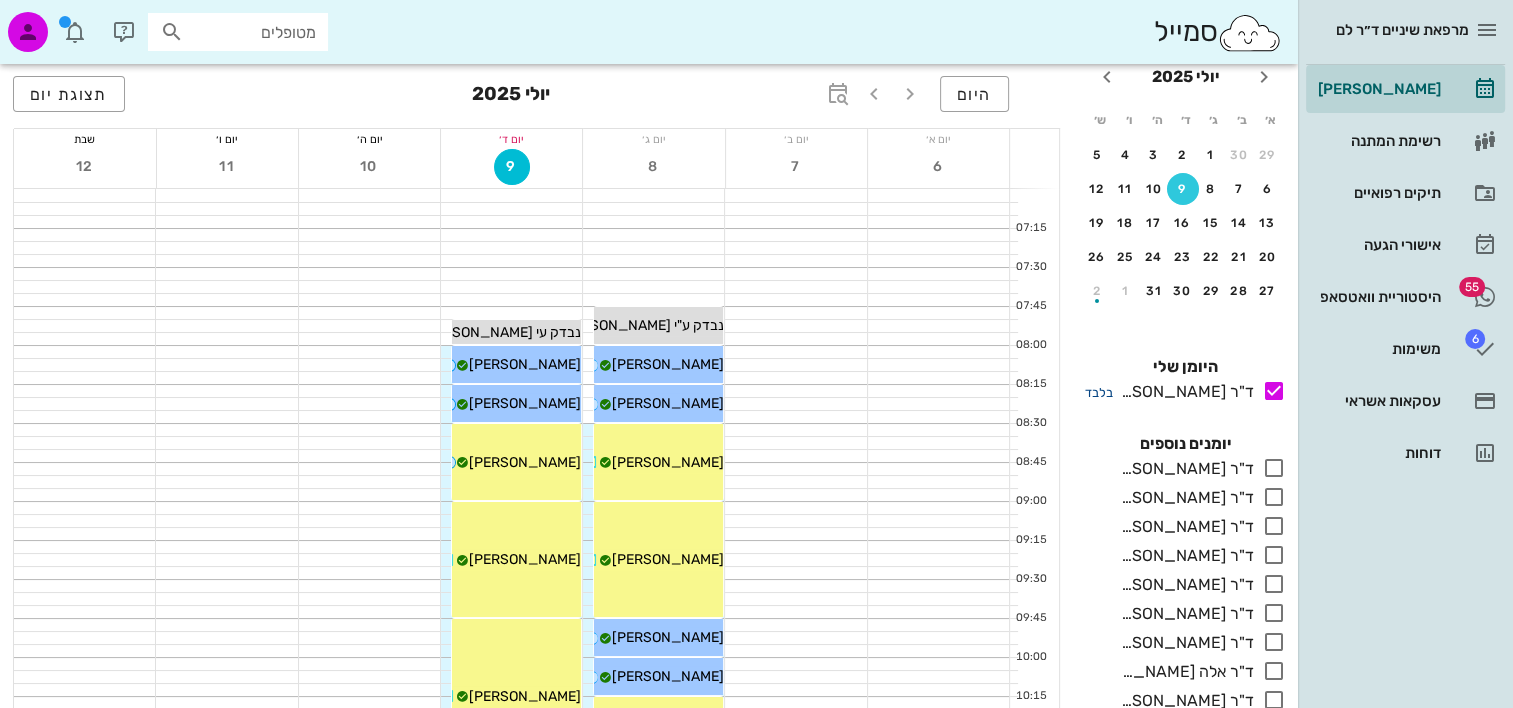 scroll, scrollTop: 100, scrollLeft: 0, axis: vertical 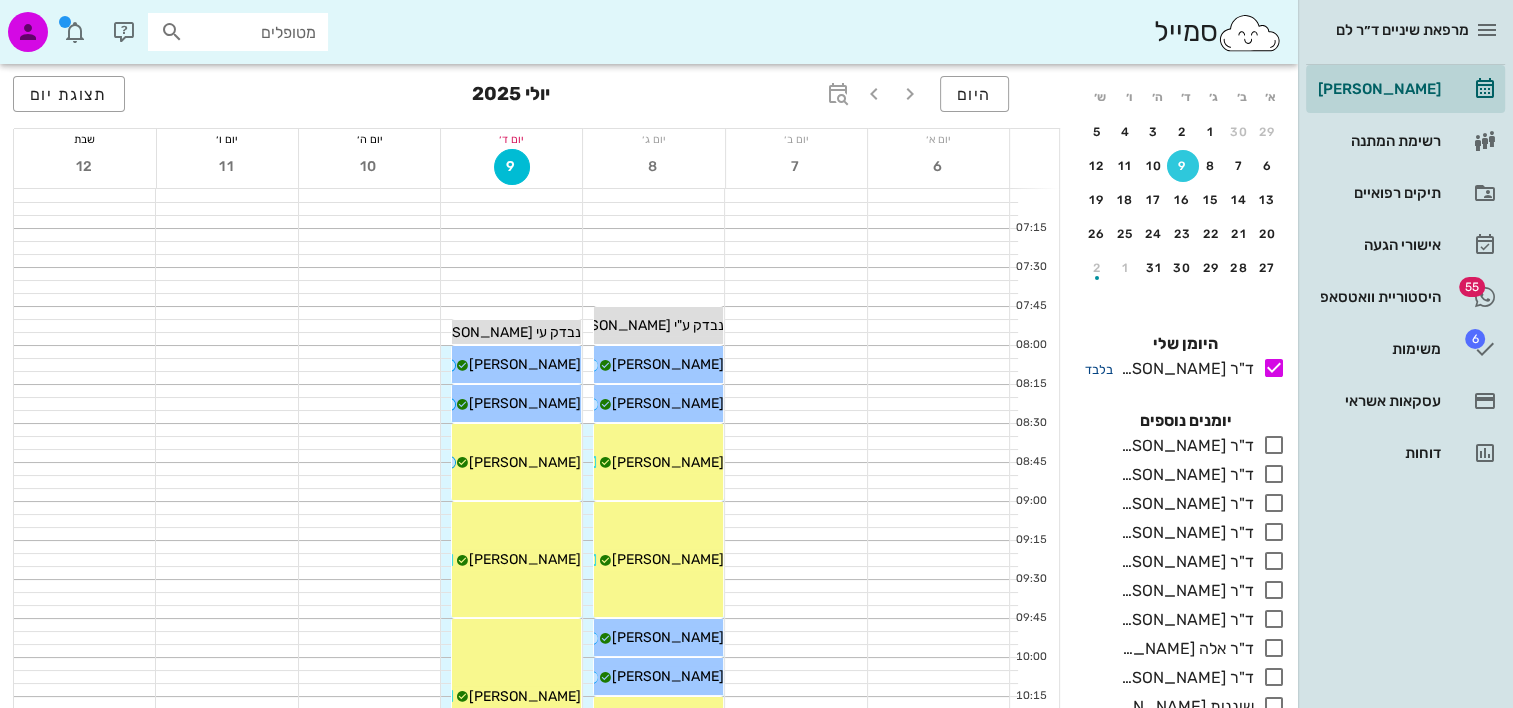 click on "בלבד" at bounding box center [1099, 369] 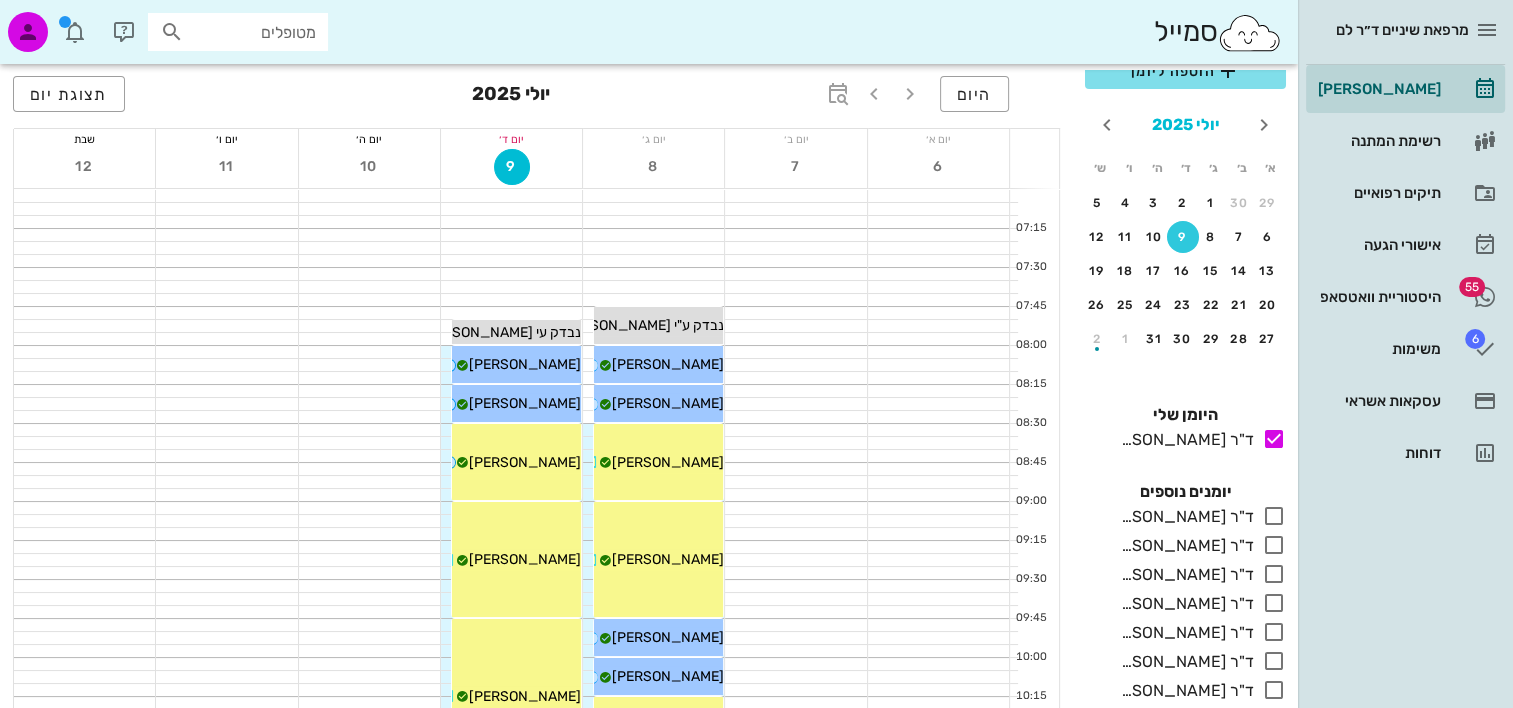 scroll, scrollTop: 0, scrollLeft: 0, axis: both 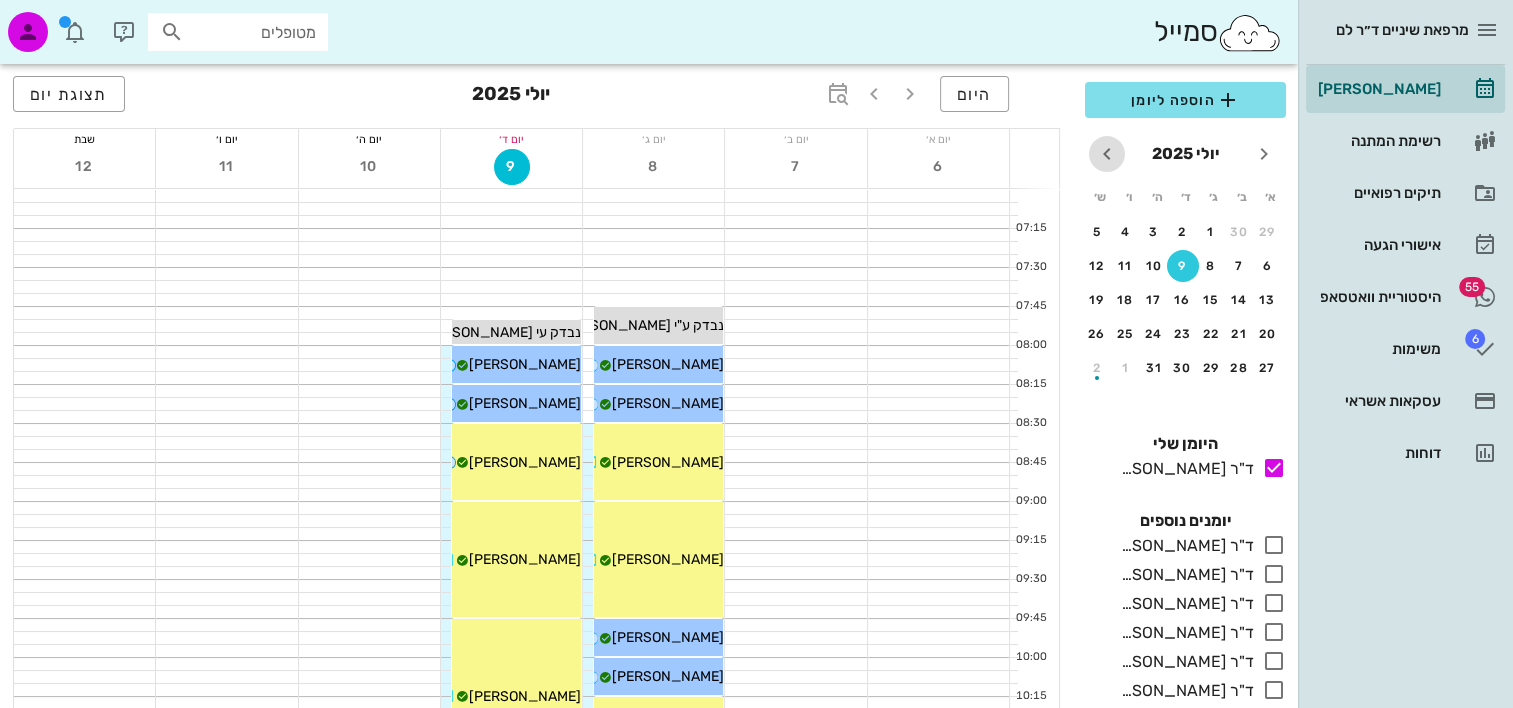 click at bounding box center [1107, 154] 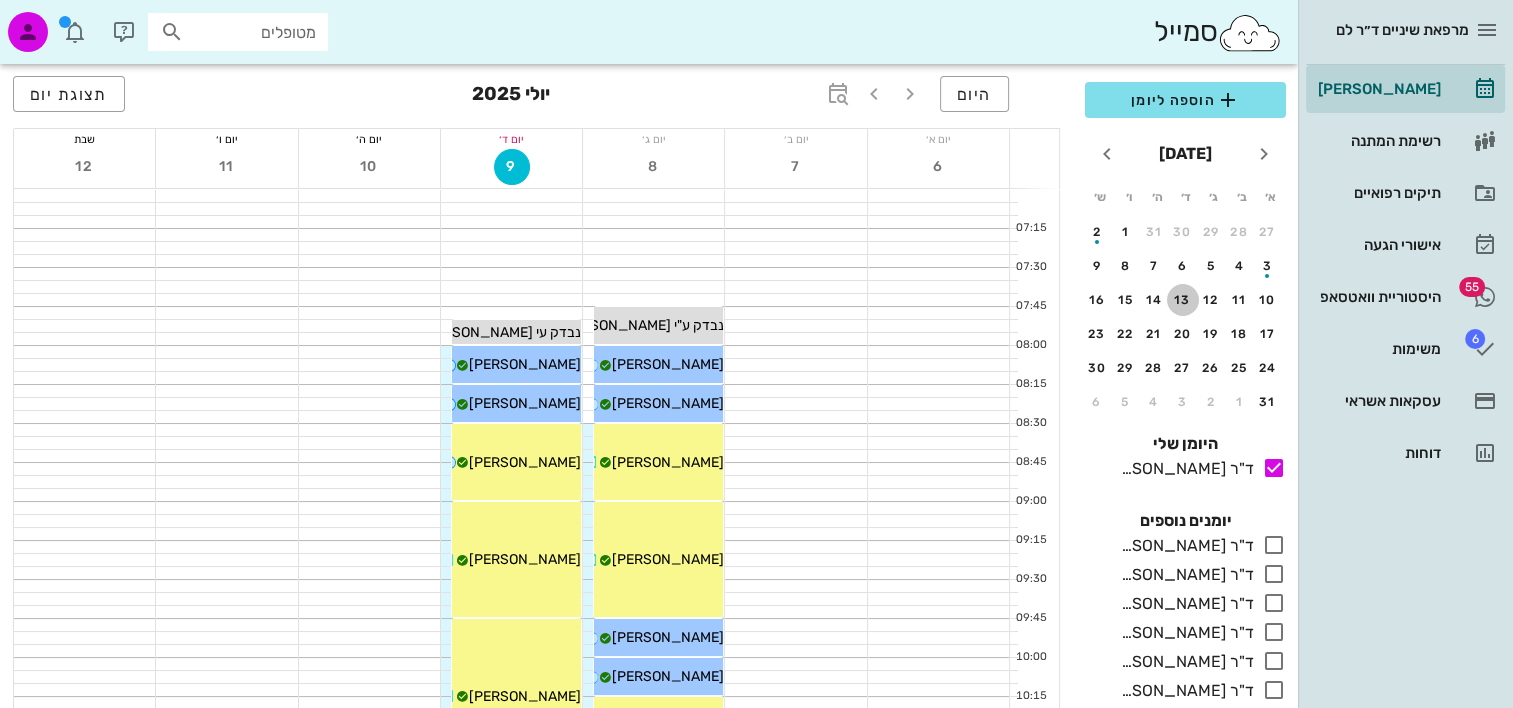 click on "13" at bounding box center (1183, 300) 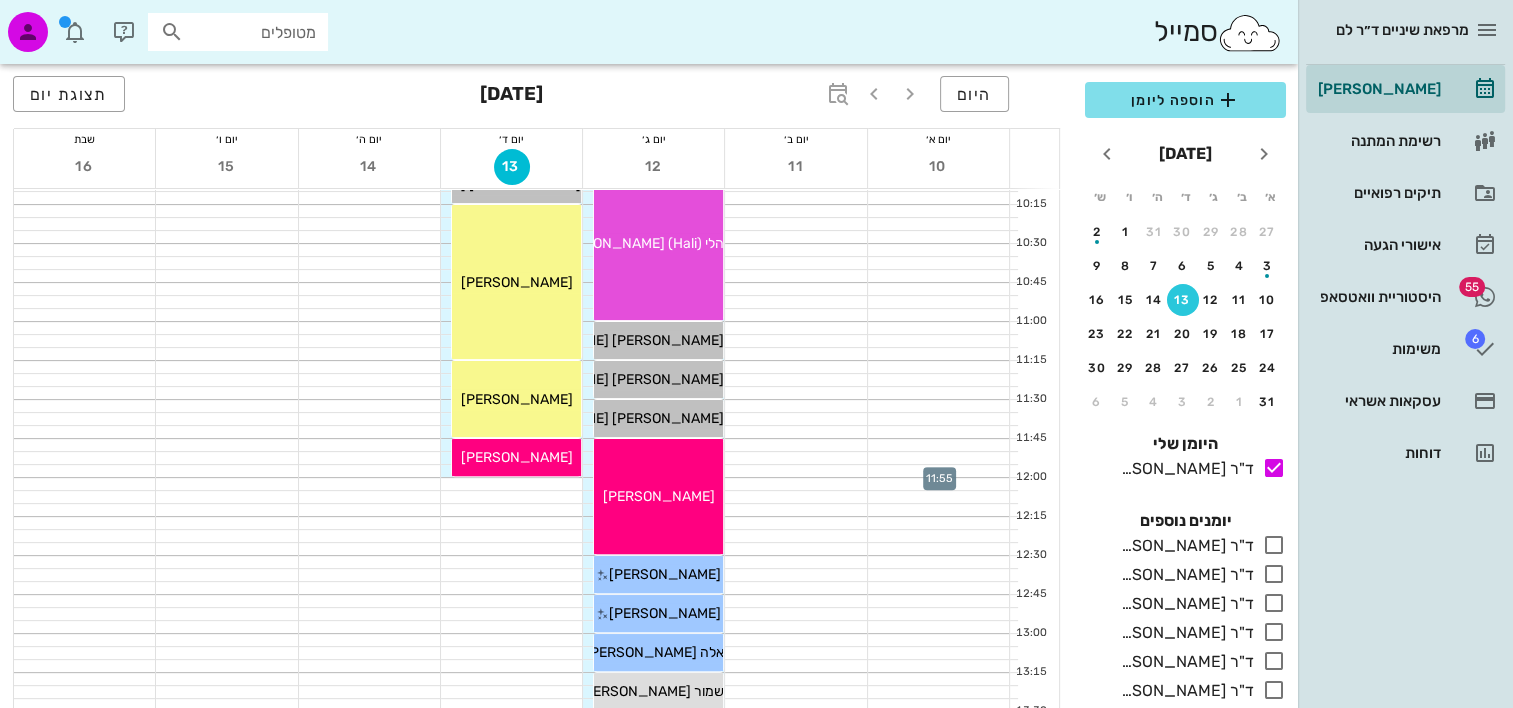 scroll, scrollTop: 600, scrollLeft: 0, axis: vertical 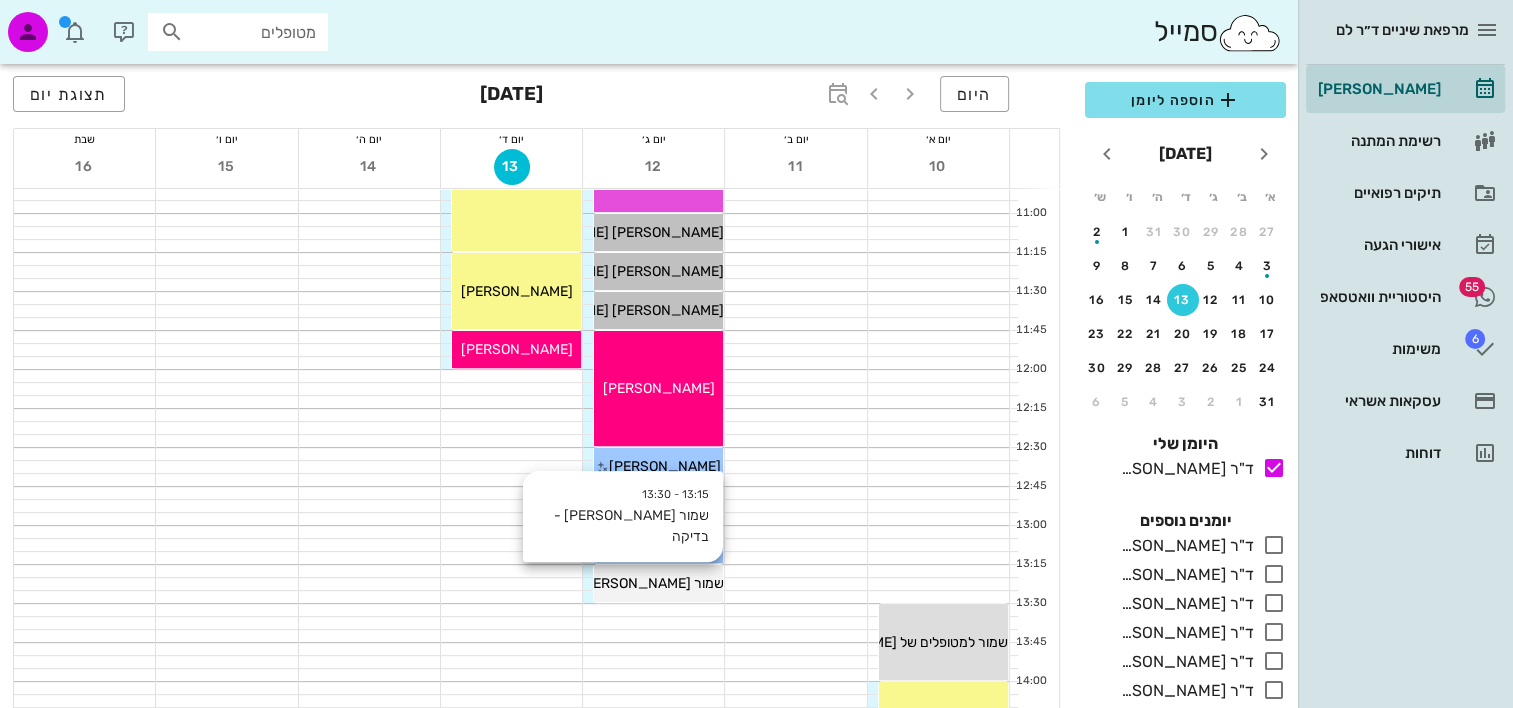 click on "שמור עינב חכימי - בדיקה" at bounding box center (625, 583) 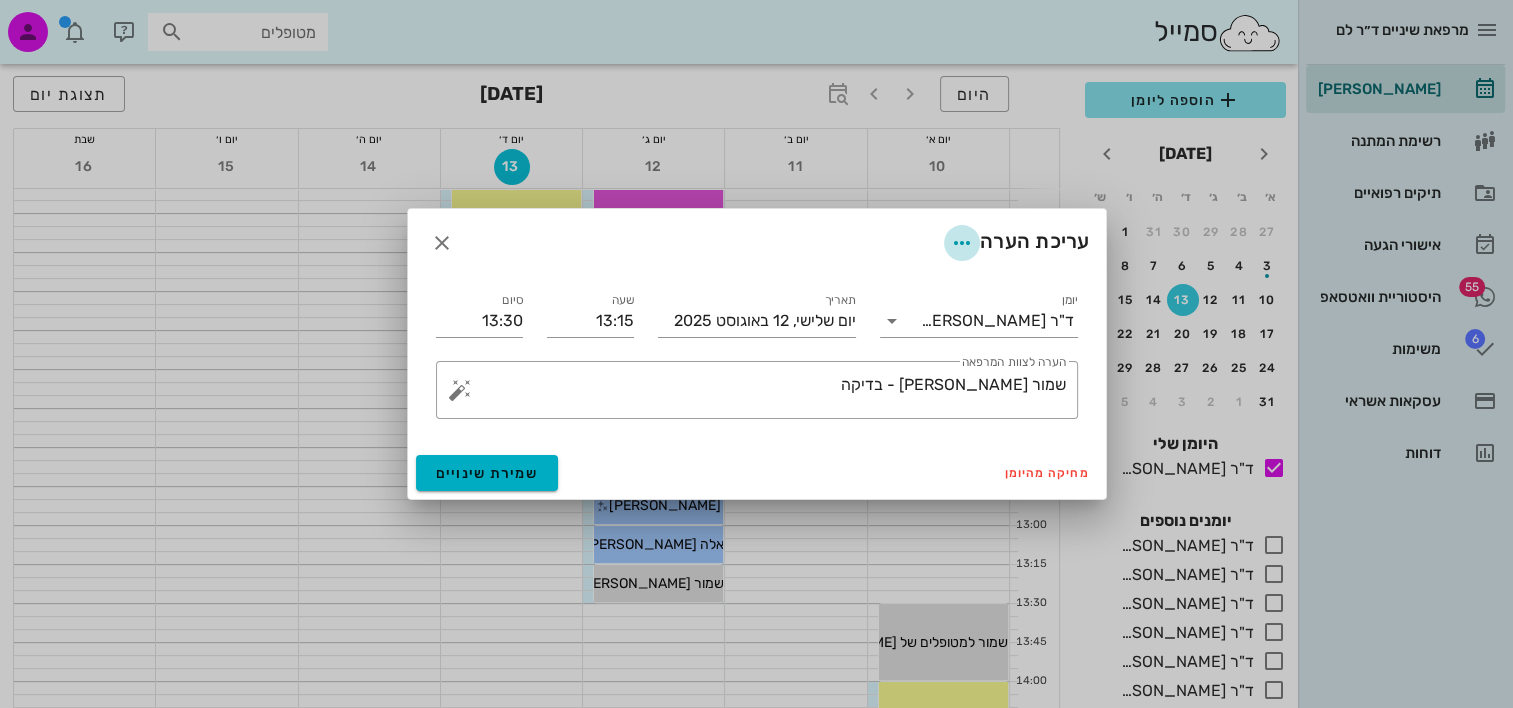 click at bounding box center (962, 243) 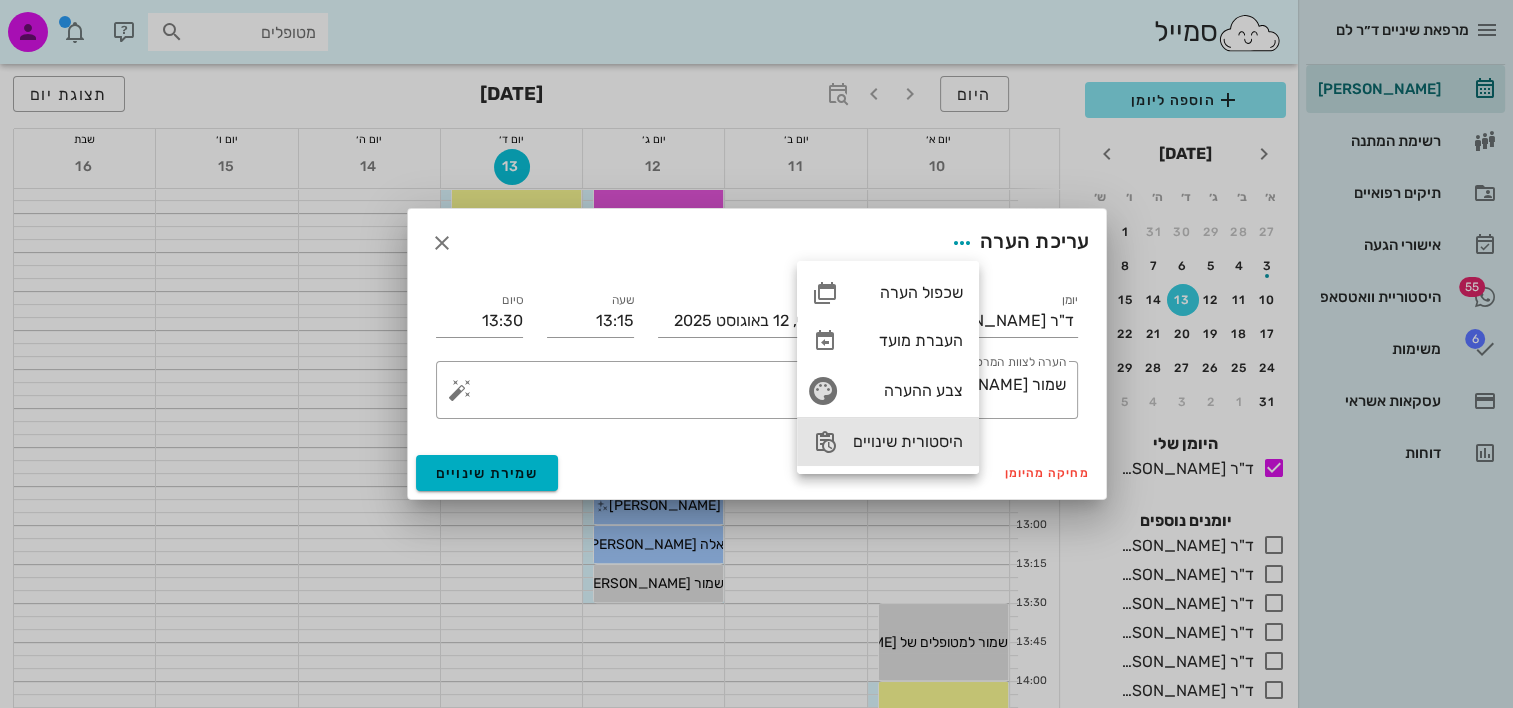 click on "היסטורית שינויים" at bounding box center [908, 441] 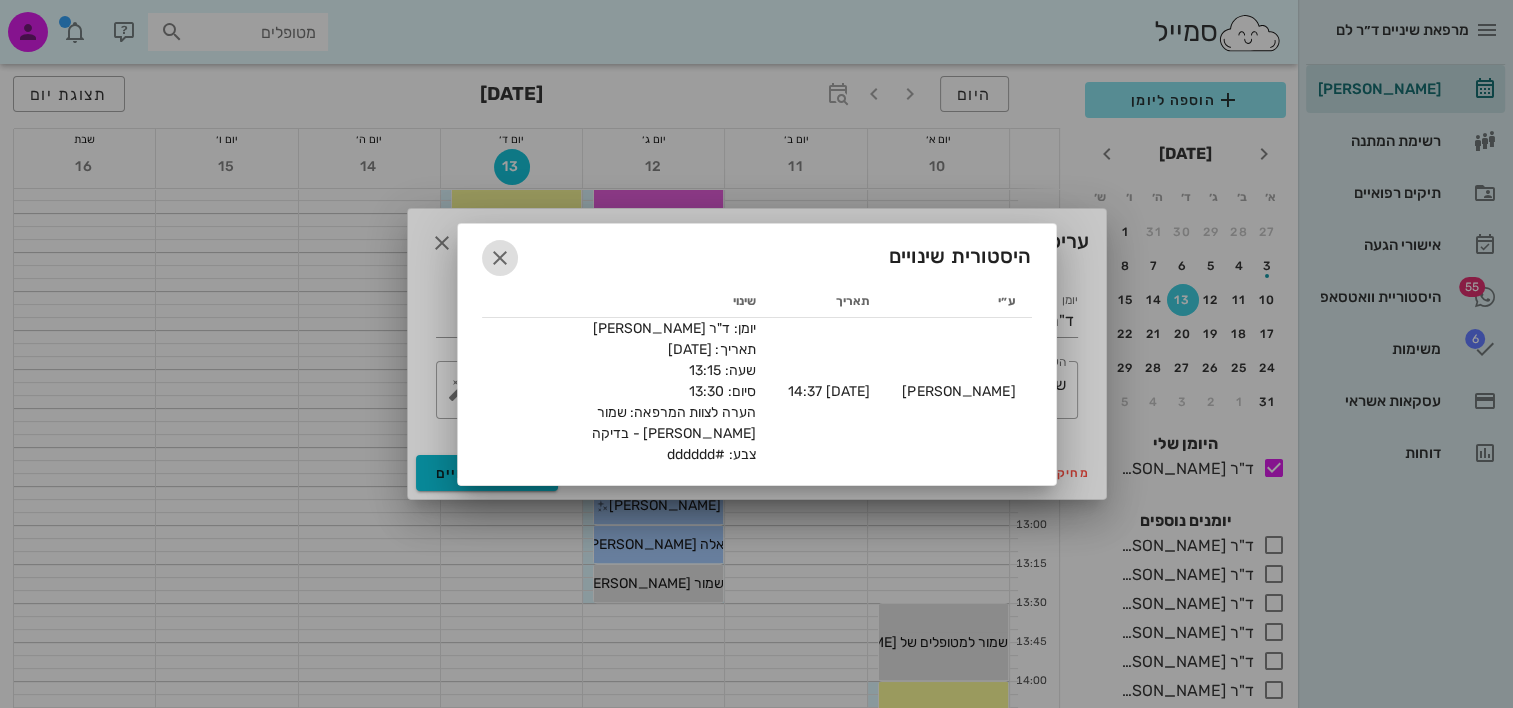 click at bounding box center (500, 258) 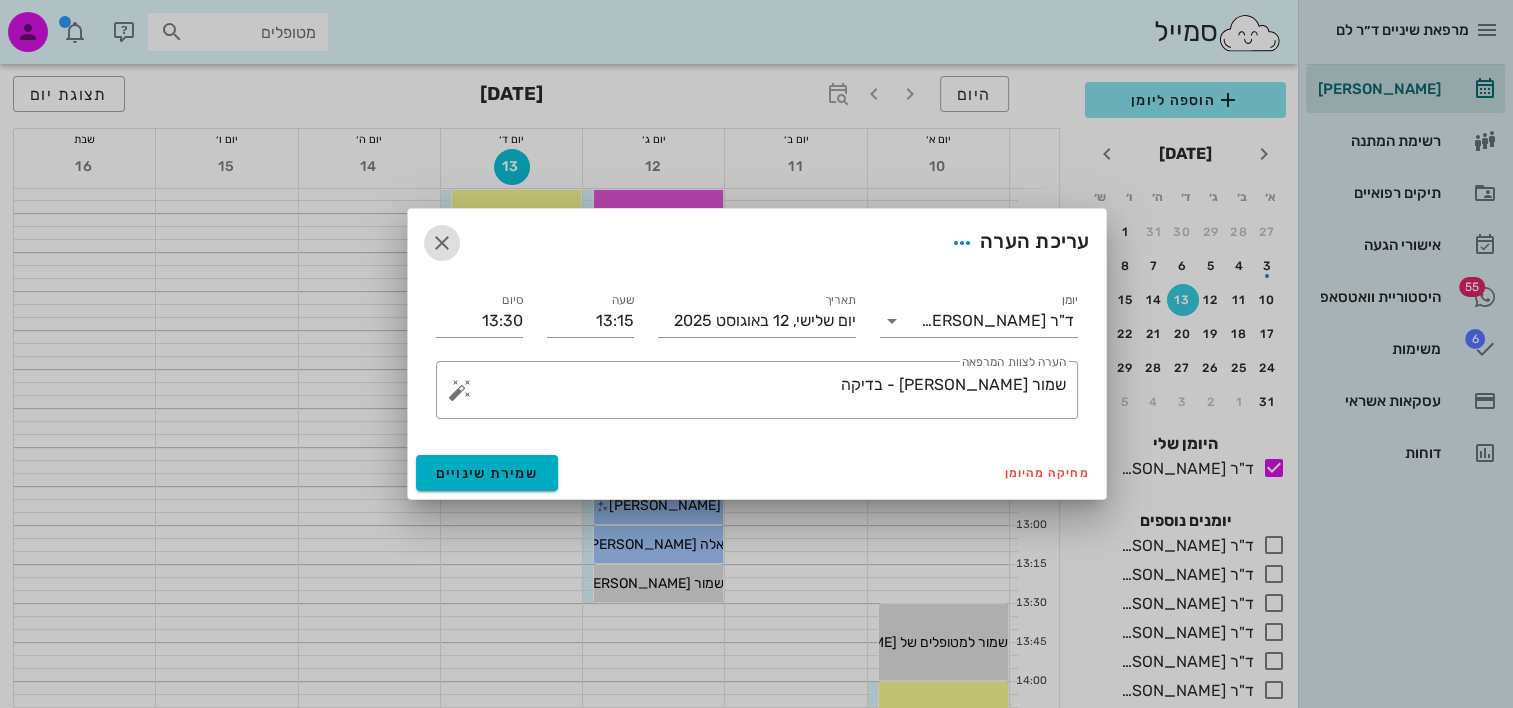 click at bounding box center [442, 243] 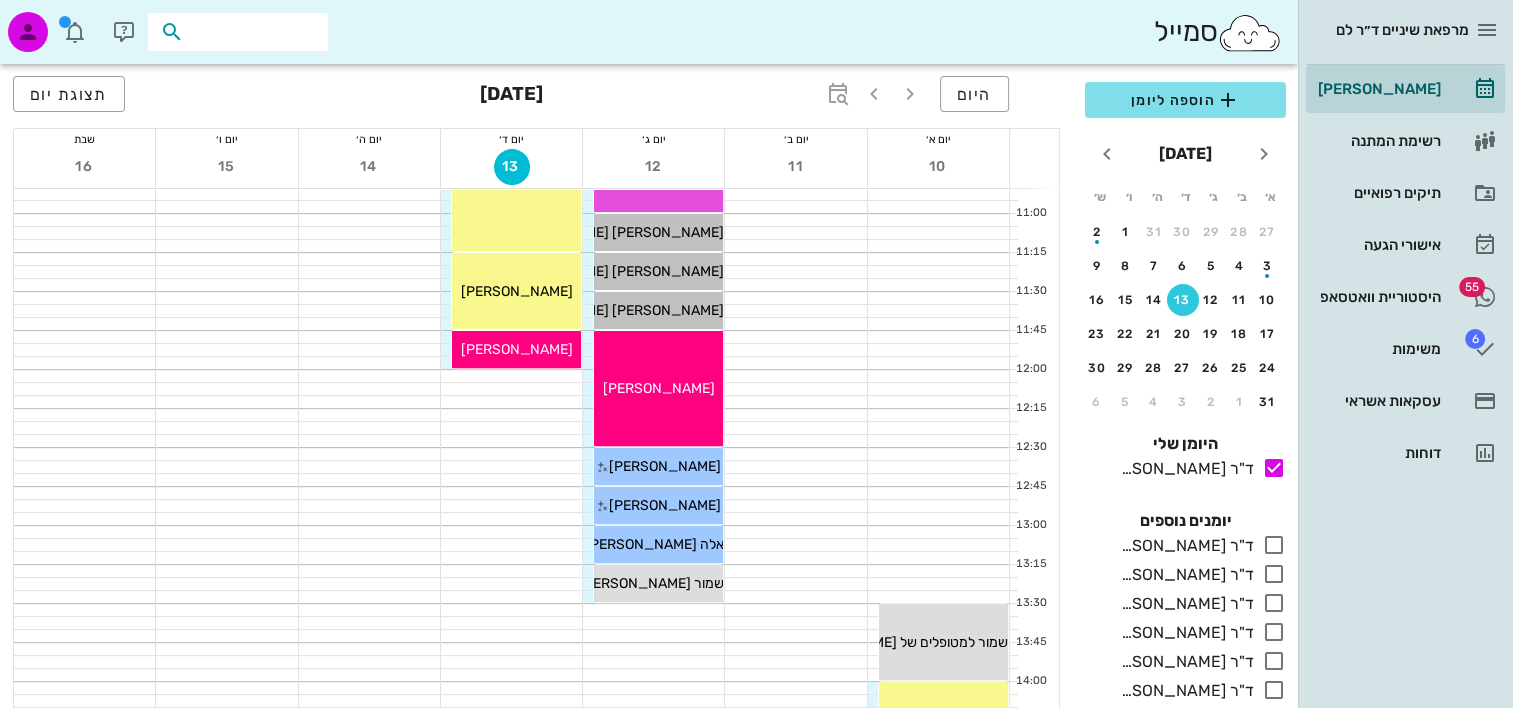 click at bounding box center [252, 32] 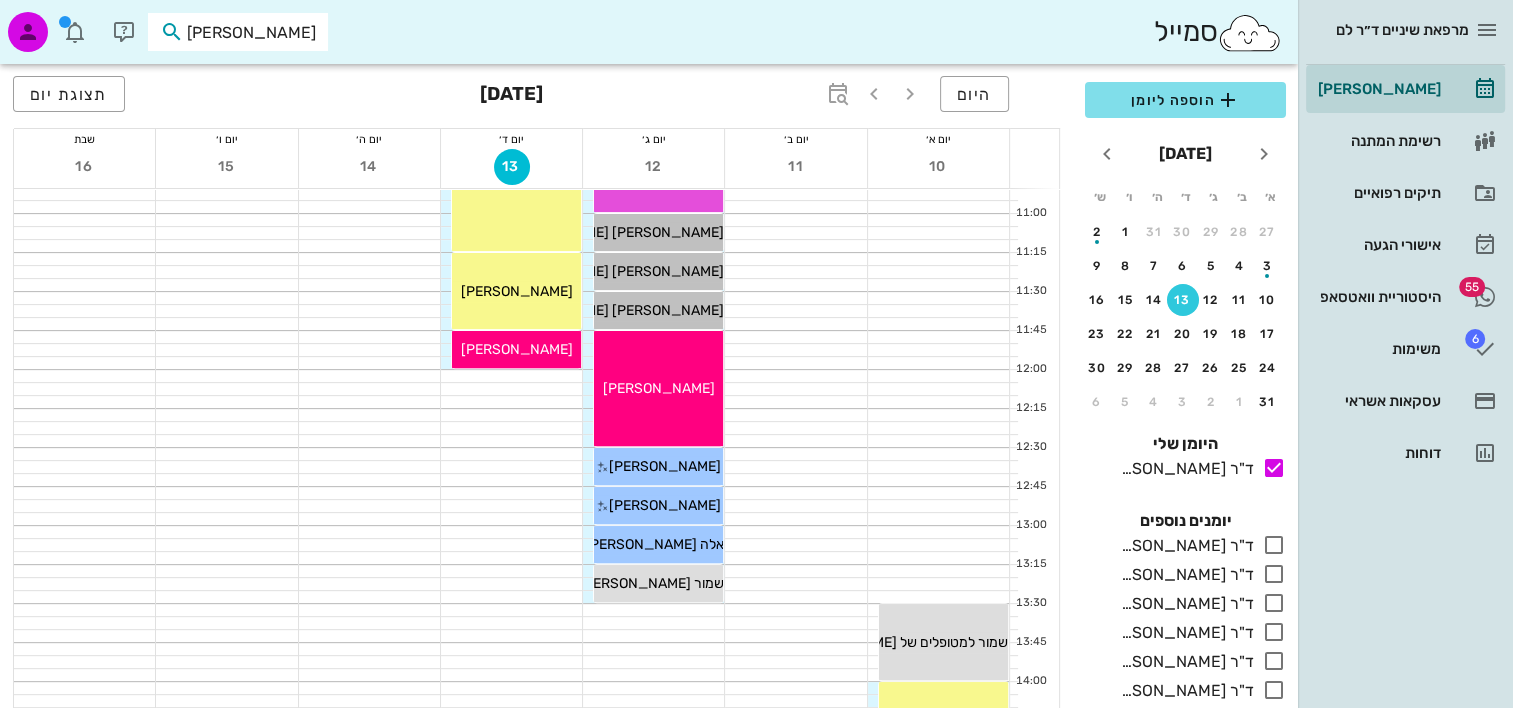 type on "חכימי" 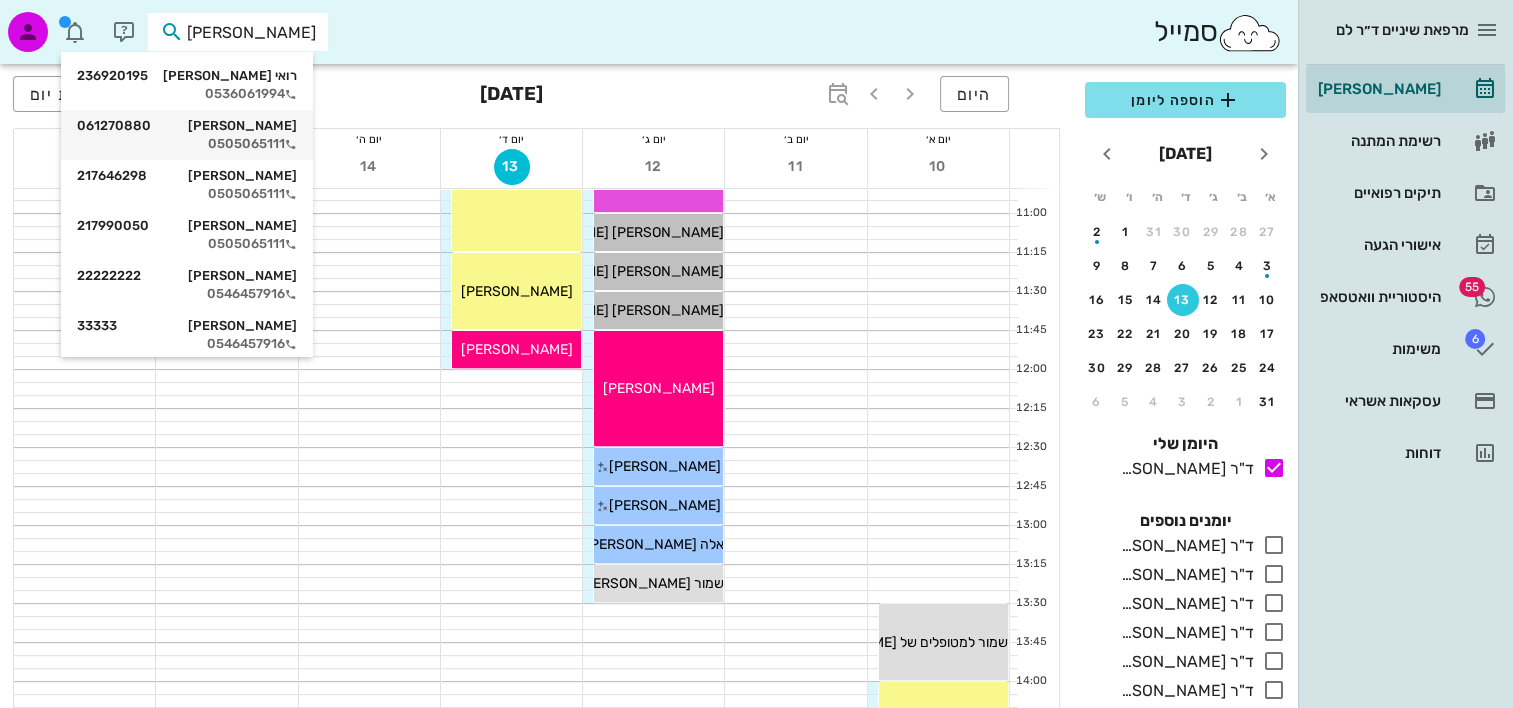 click on "עינב חכימי  061270880" at bounding box center (187, 126) 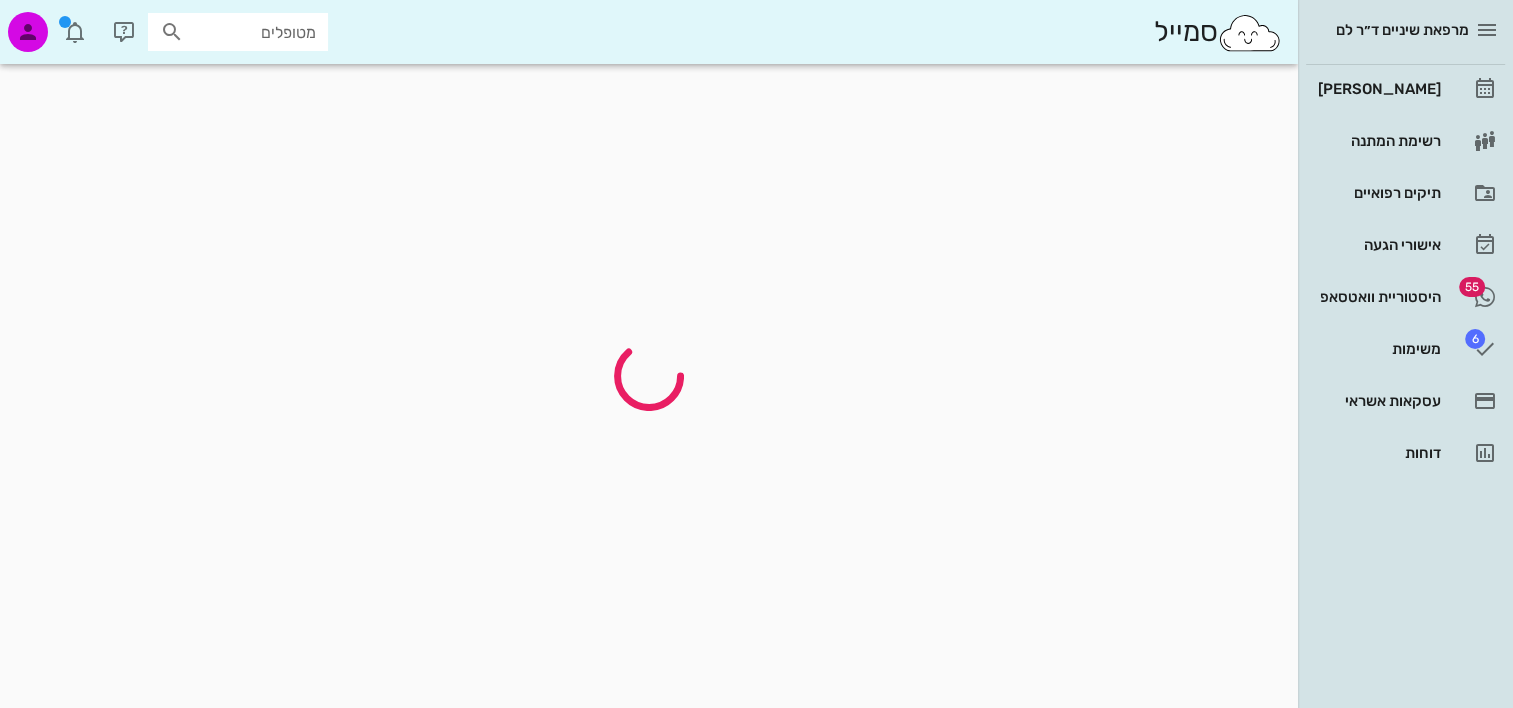 scroll, scrollTop: 0, scrollLeft: 0, axis: both 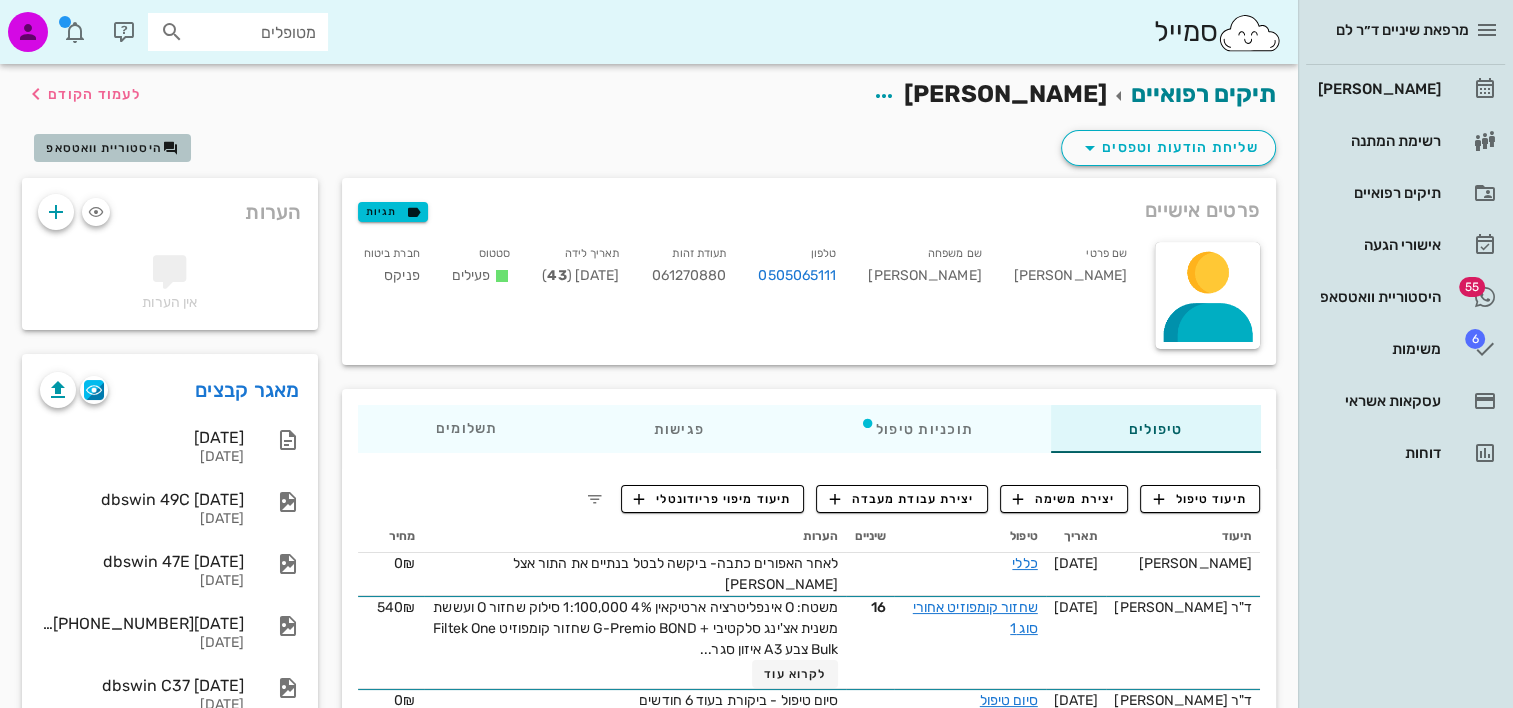 click on "היסטוריית וואטסאפ" at bounding box center [104, 148] 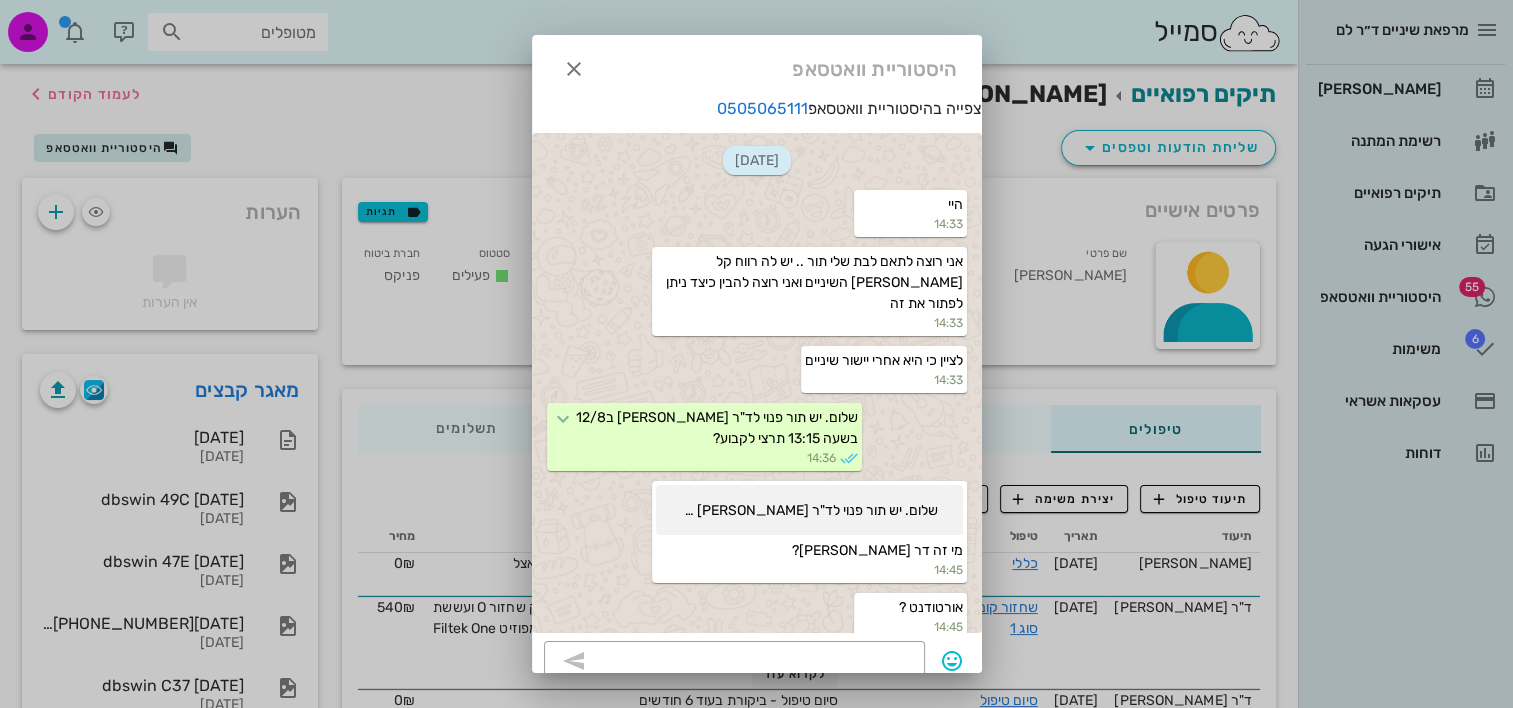 scroll, scrollTop: 762, scrollLeft: 0, axis: vertical 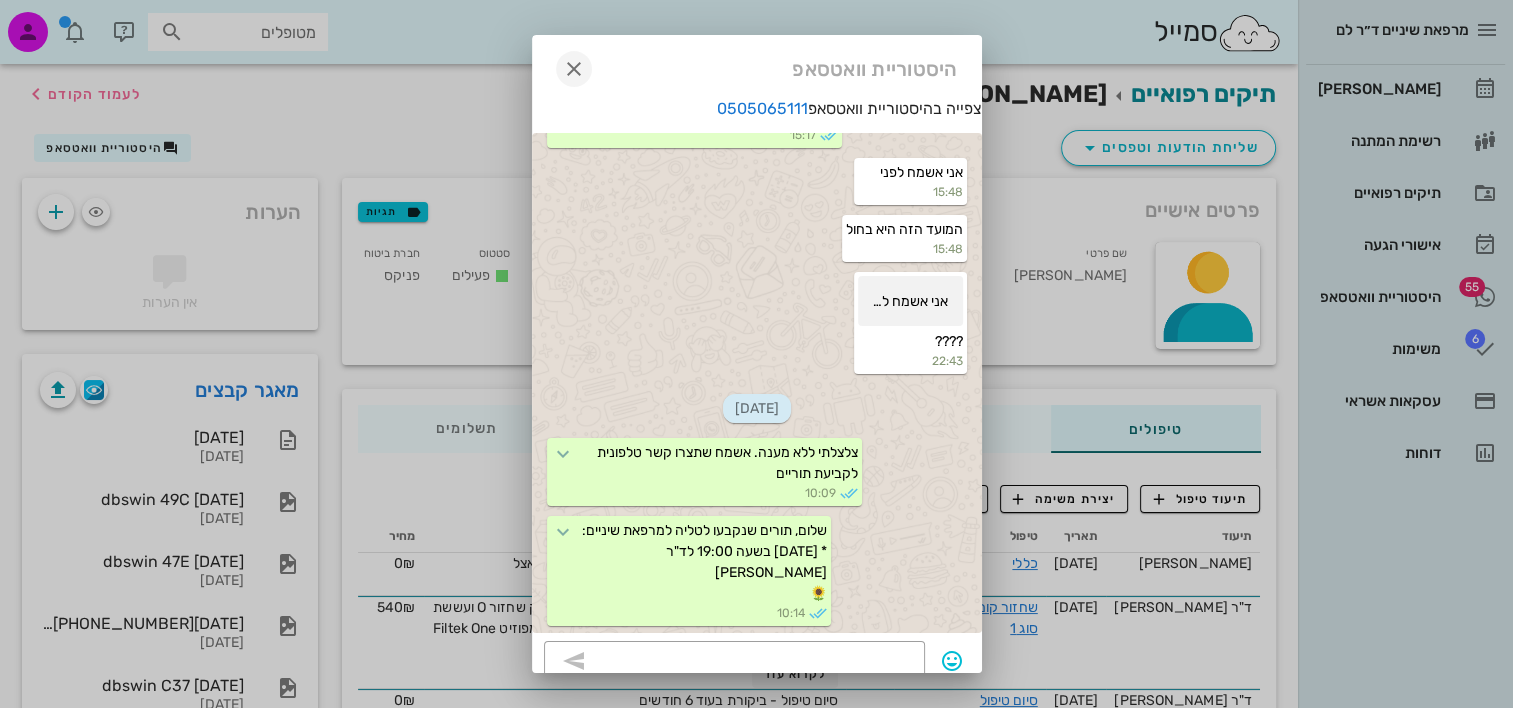click on "היסטוריית וואטסאפ" at bounding box center [757, 66] 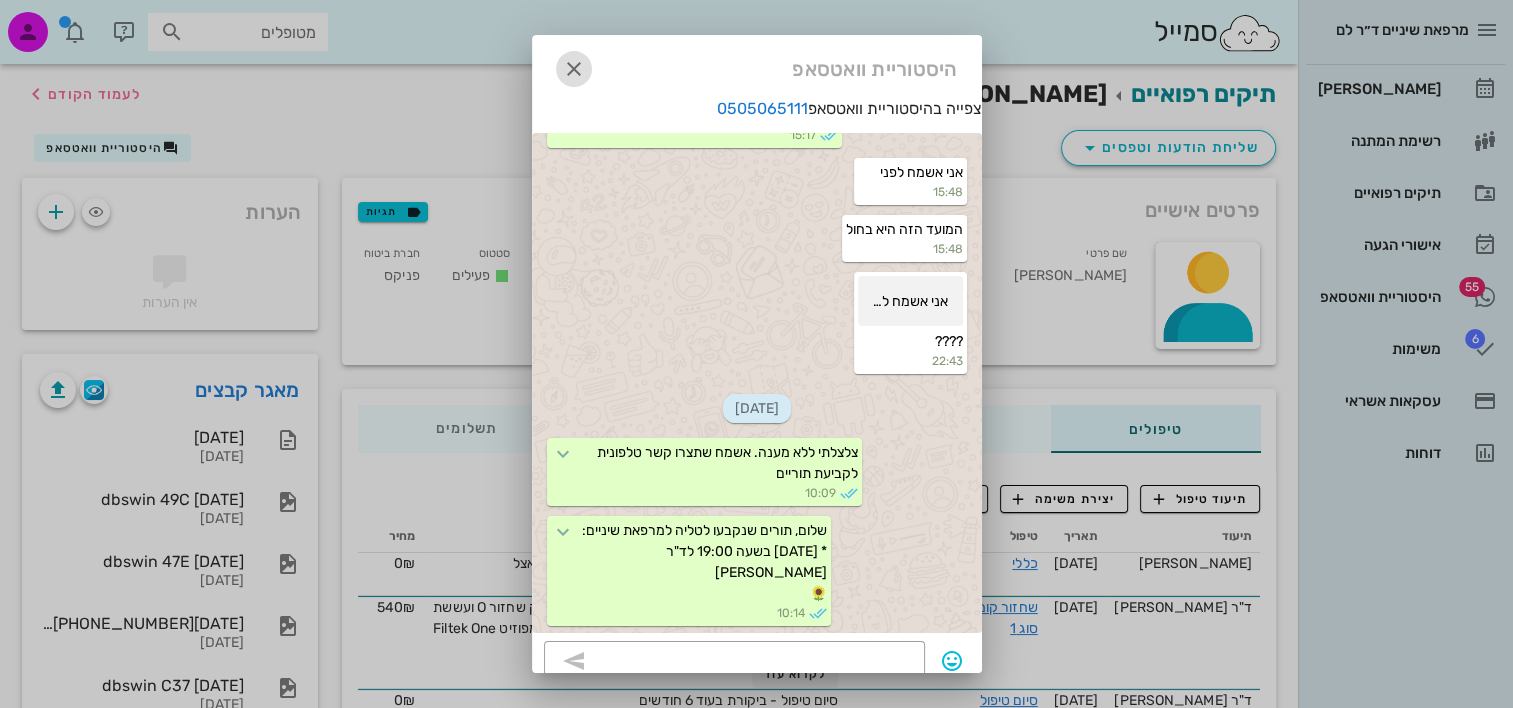 click at bounding box center [574, 69] 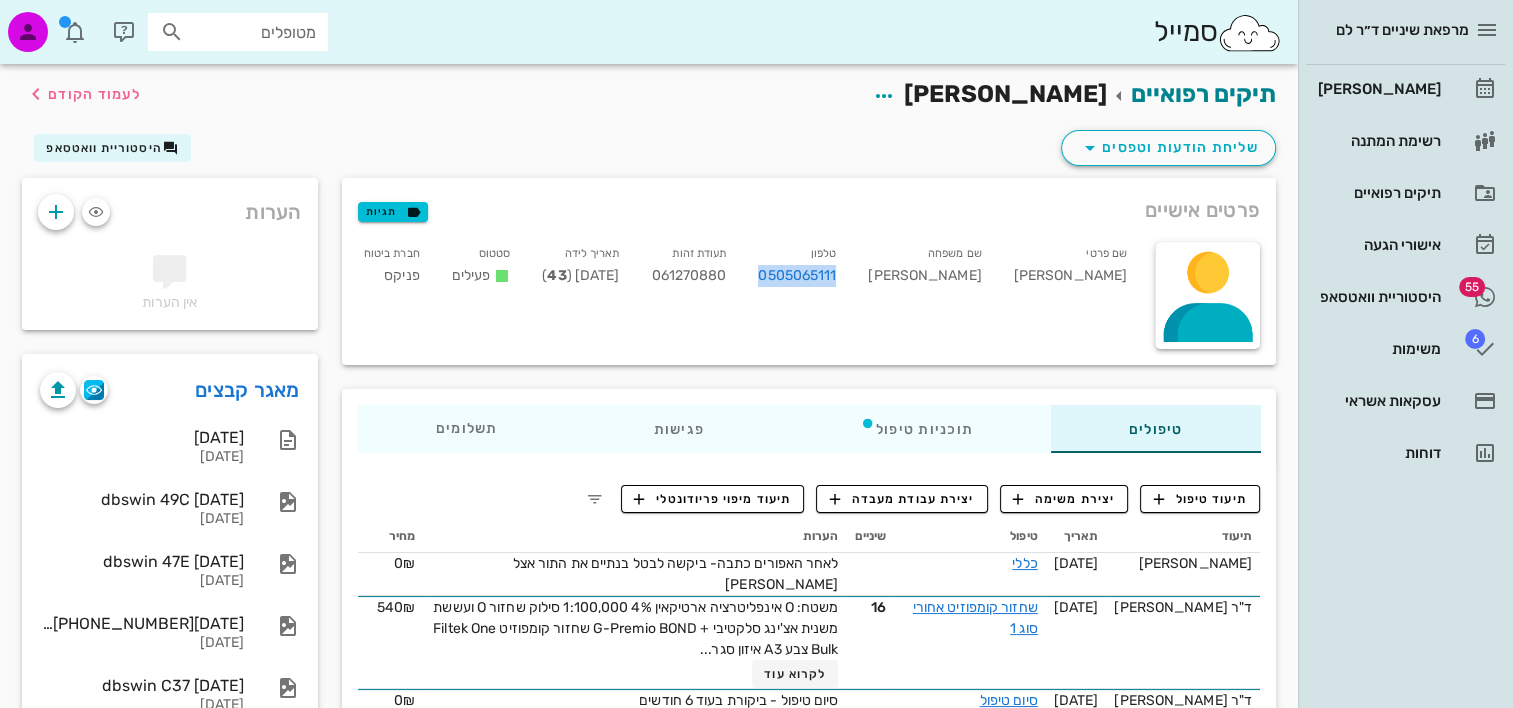 drag, startPoint x: 827, startPoint y: 276, endPoint x: 922, endPoint y: 278, distance: 95.02105 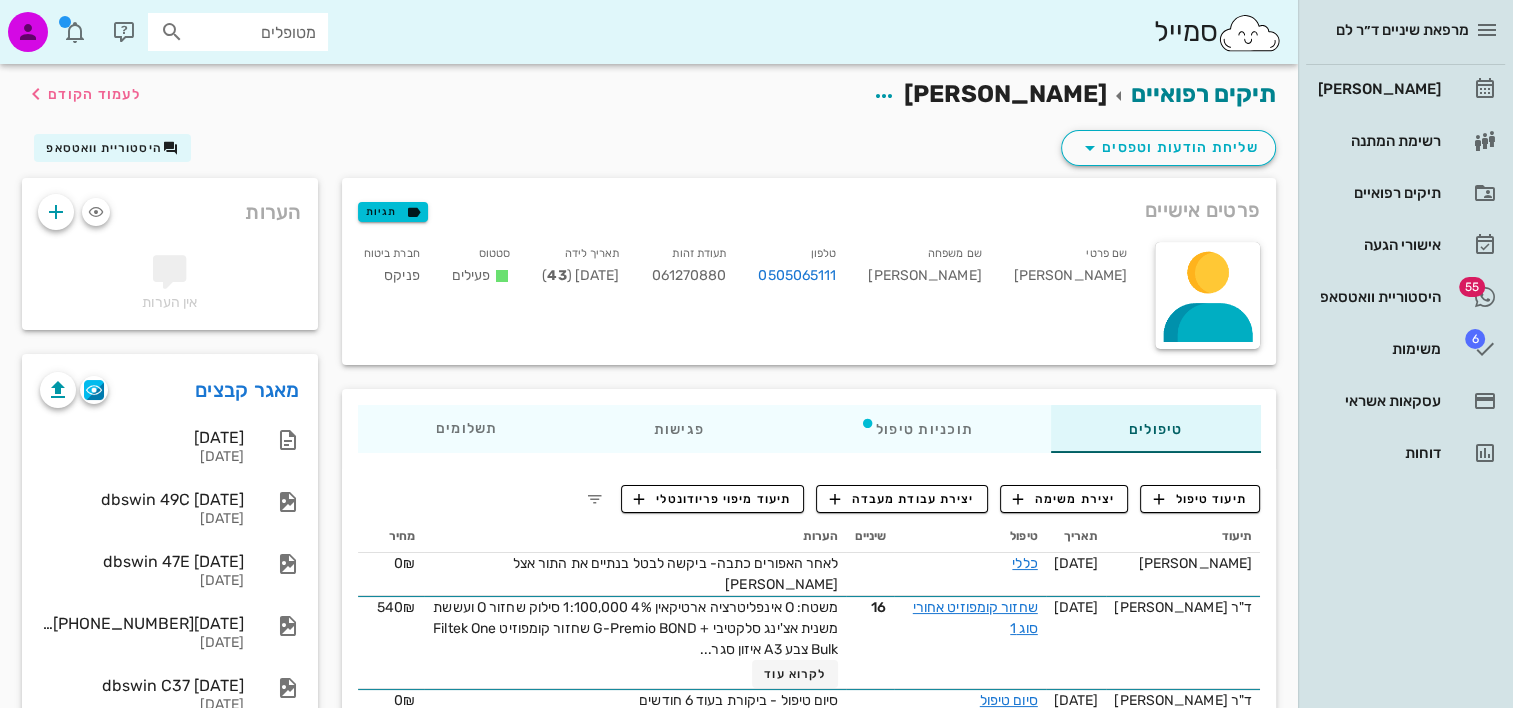 click on "מטופלים" at bounding box center [252, 32] 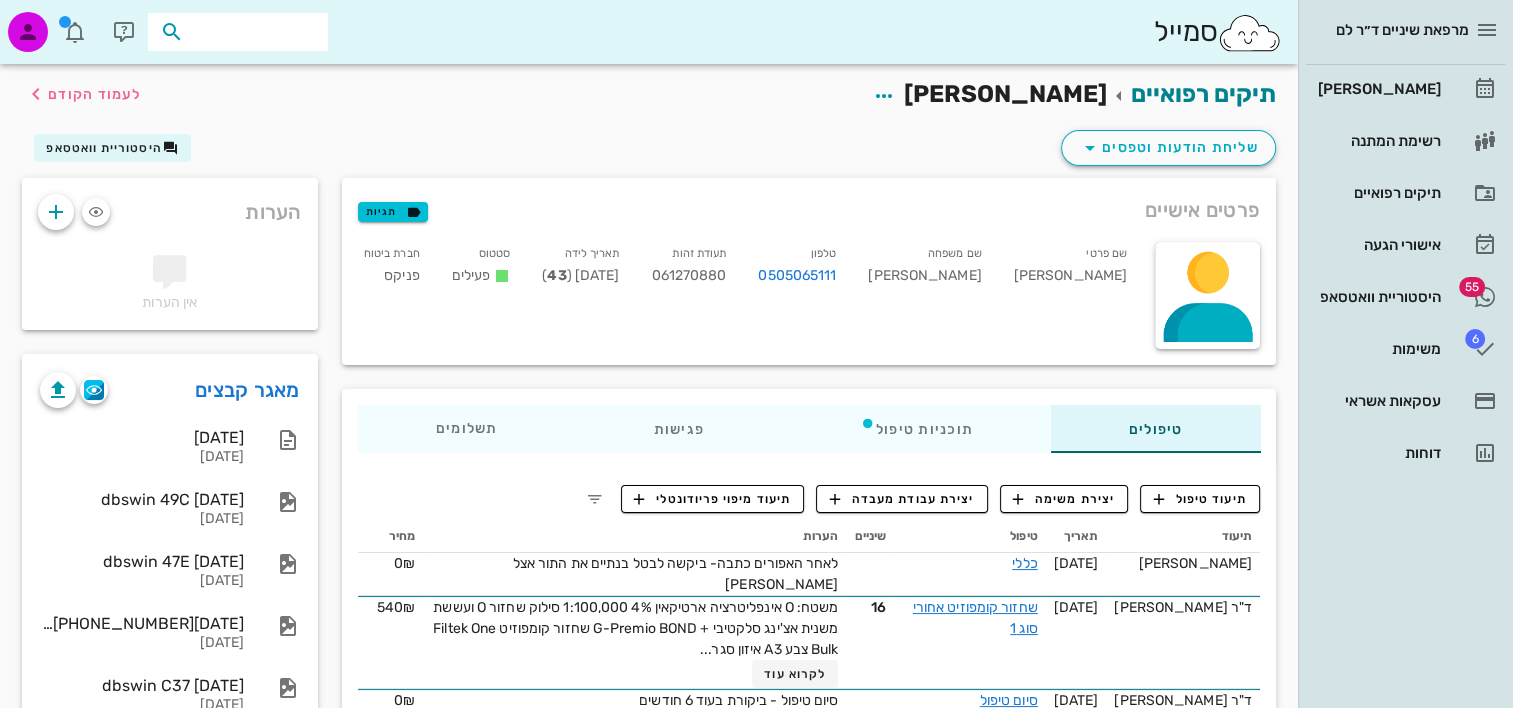 paste on "0505065111" 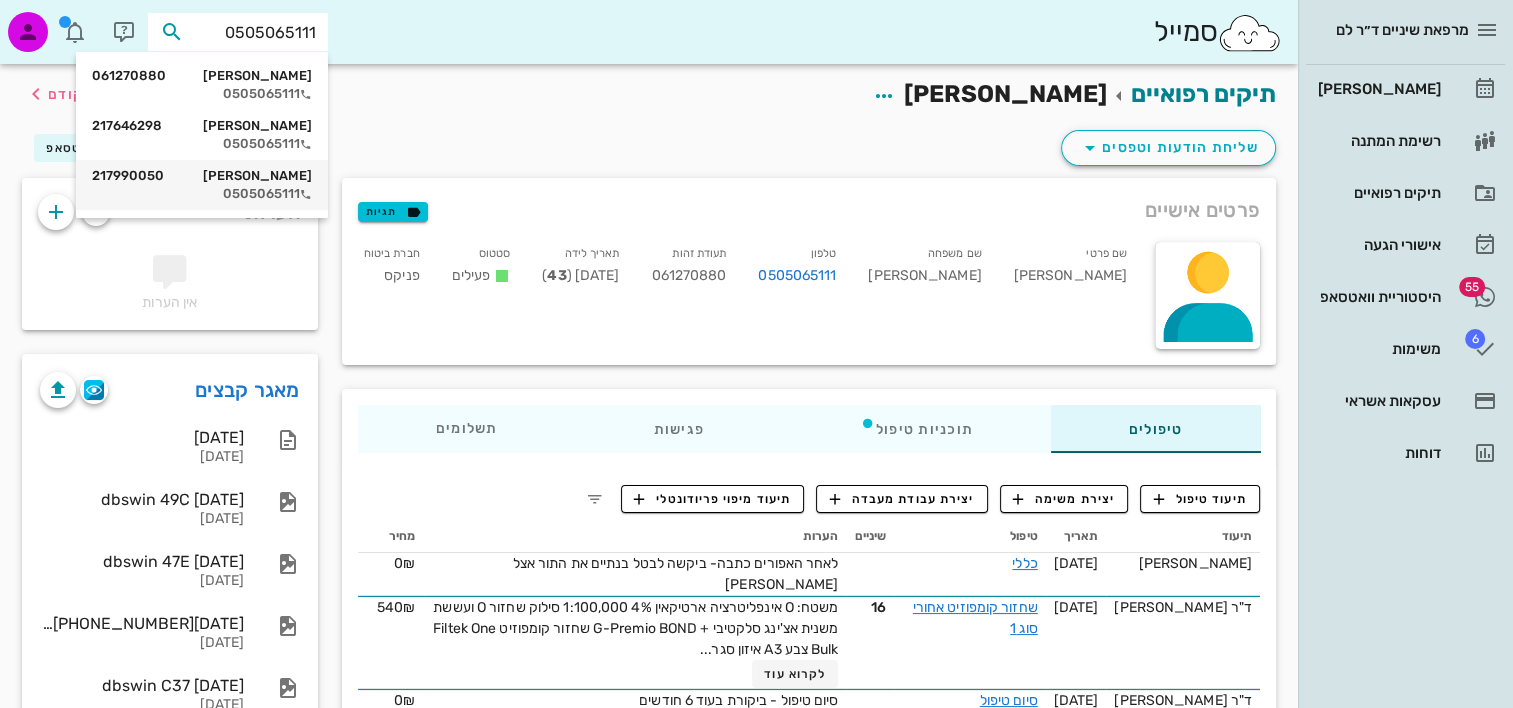 click on "טליה חכימי  217990050" at bounding box center (202, 176) 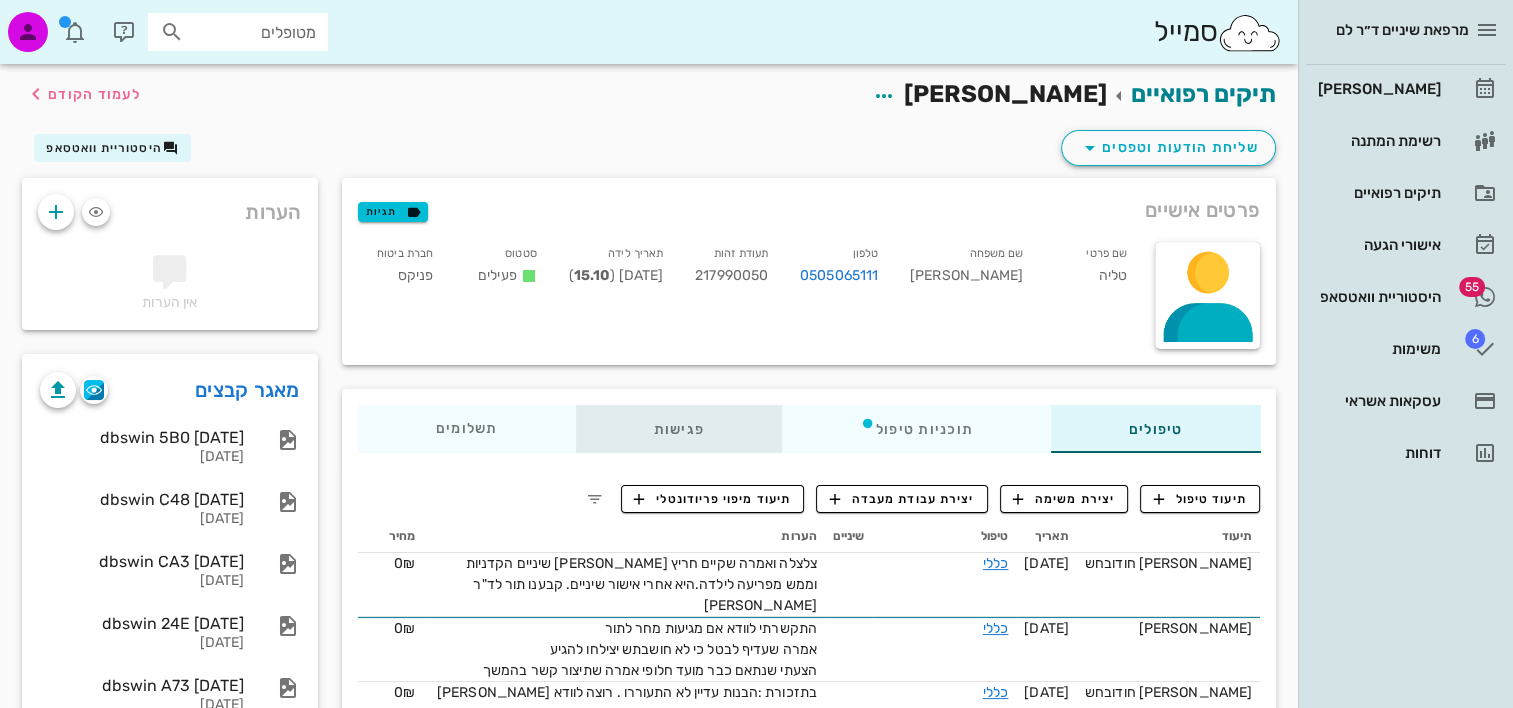 click on "פגישות" at bounding box center [678, 429] 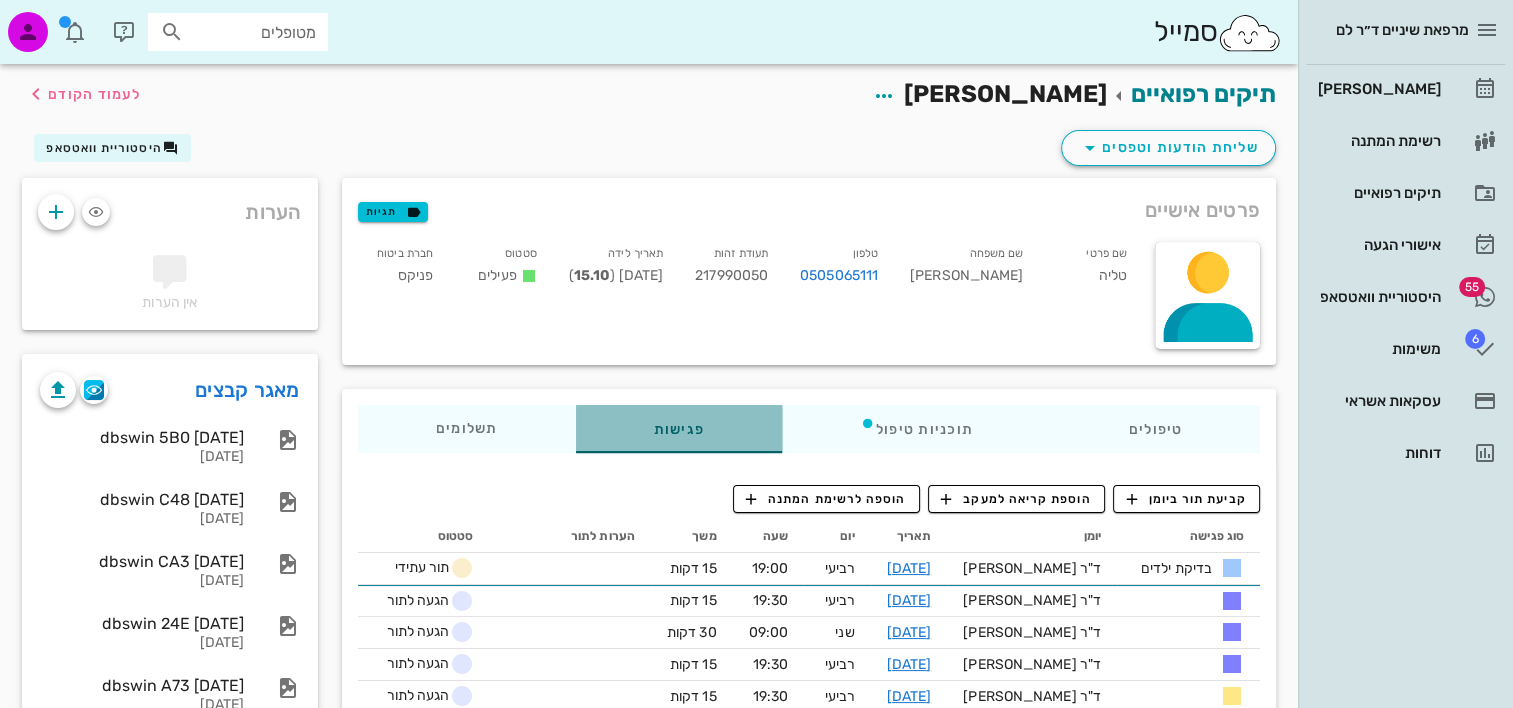 click on "פגישות" at bounding box center [678, 429] 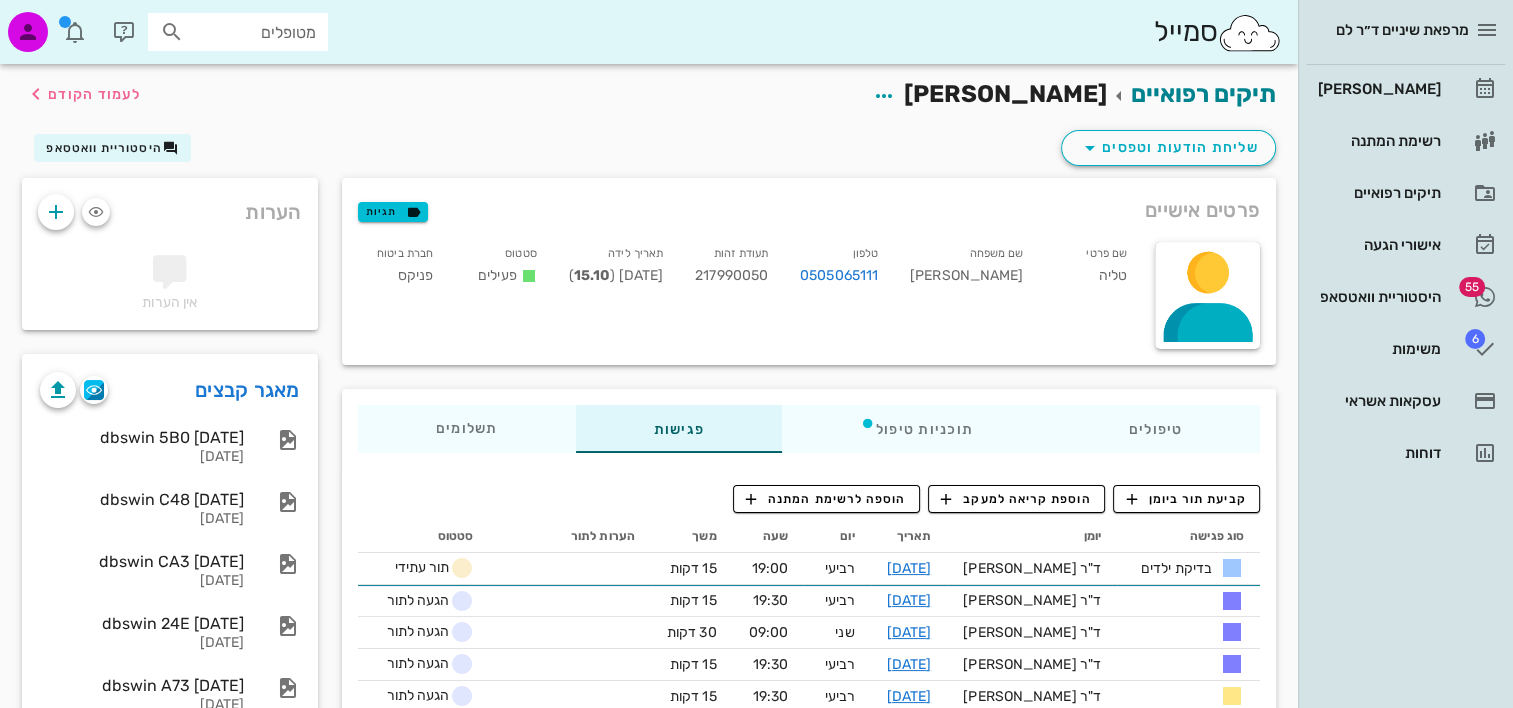 click on "מטופלים" at bounding box center (238, 32) 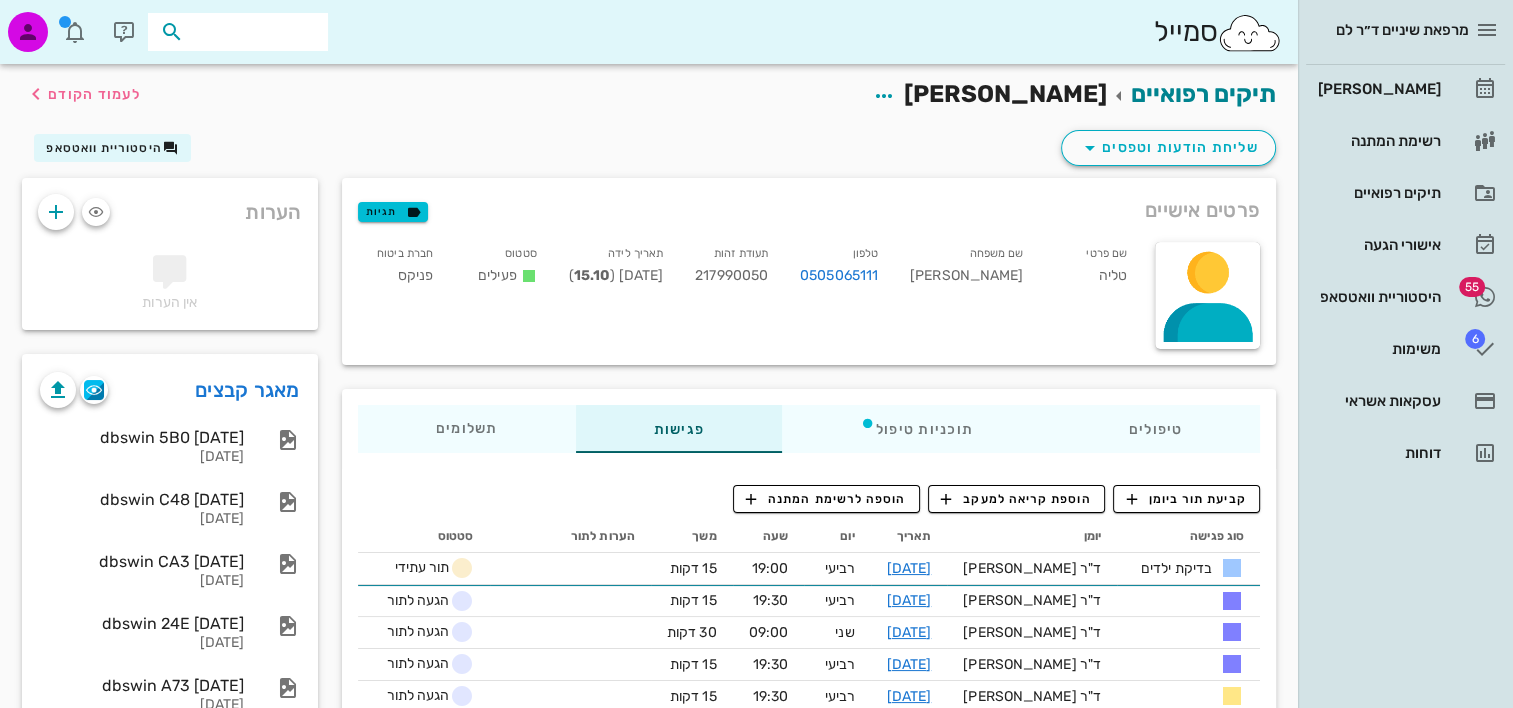 paste on "0505065111" 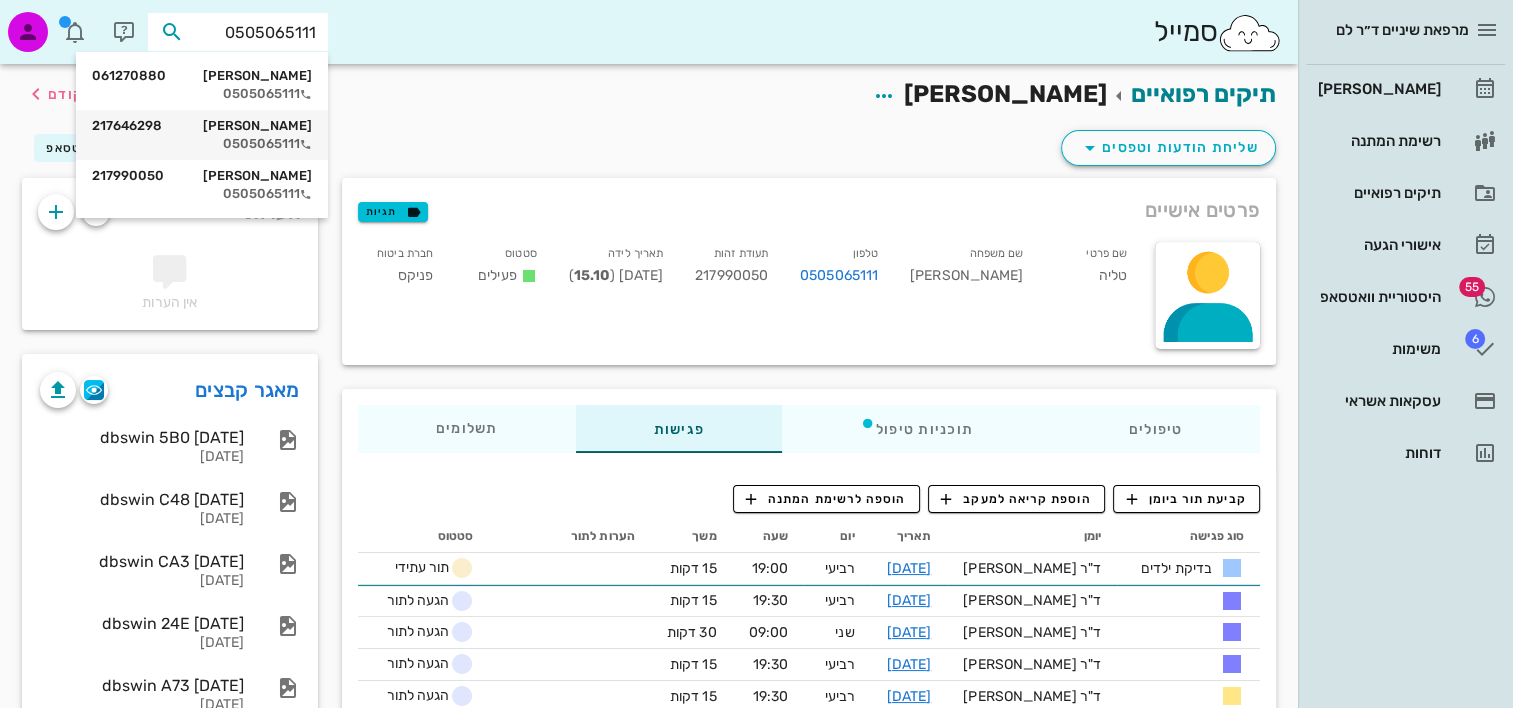 click on "0505065111" at bounding box center (202, 144) 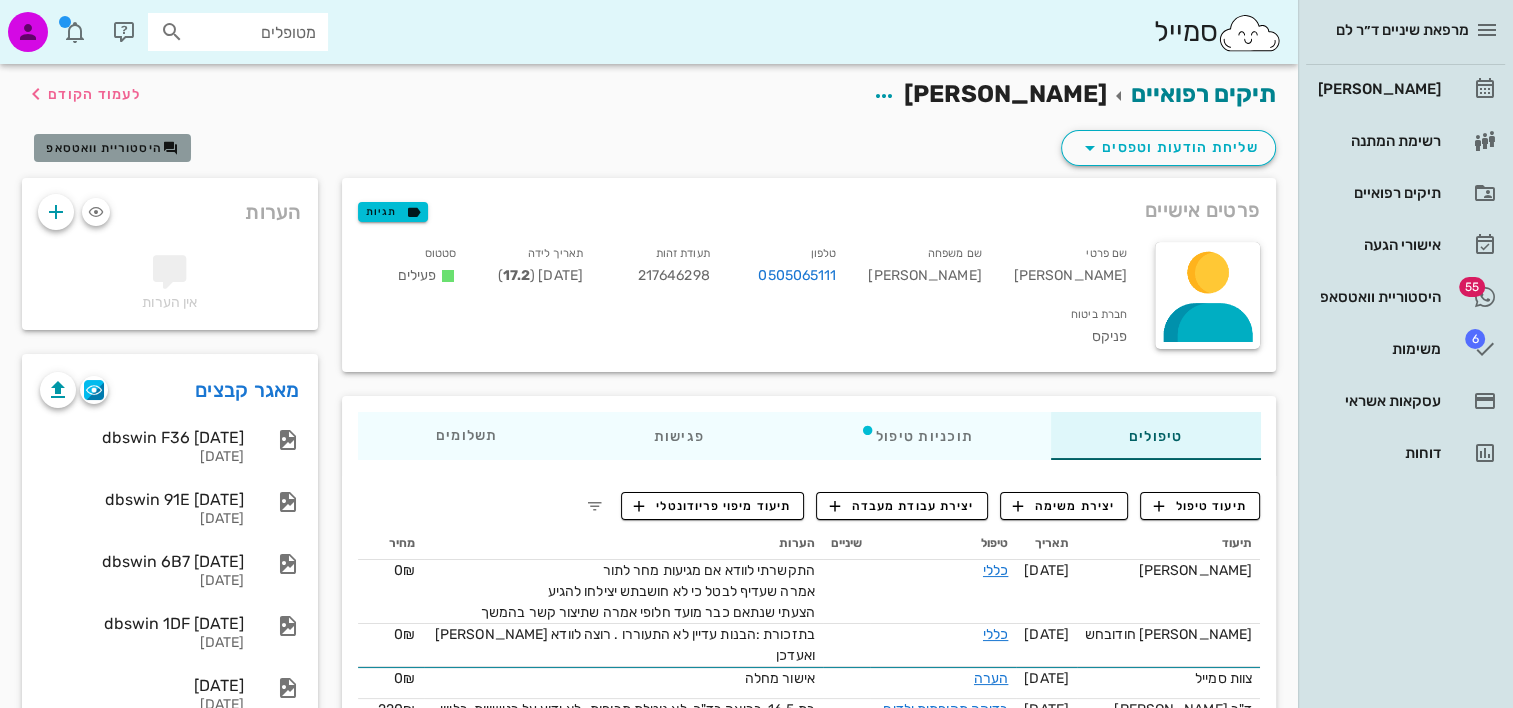 click on "היסטוריית וואטסאפ" at bounding box center [112, 148] 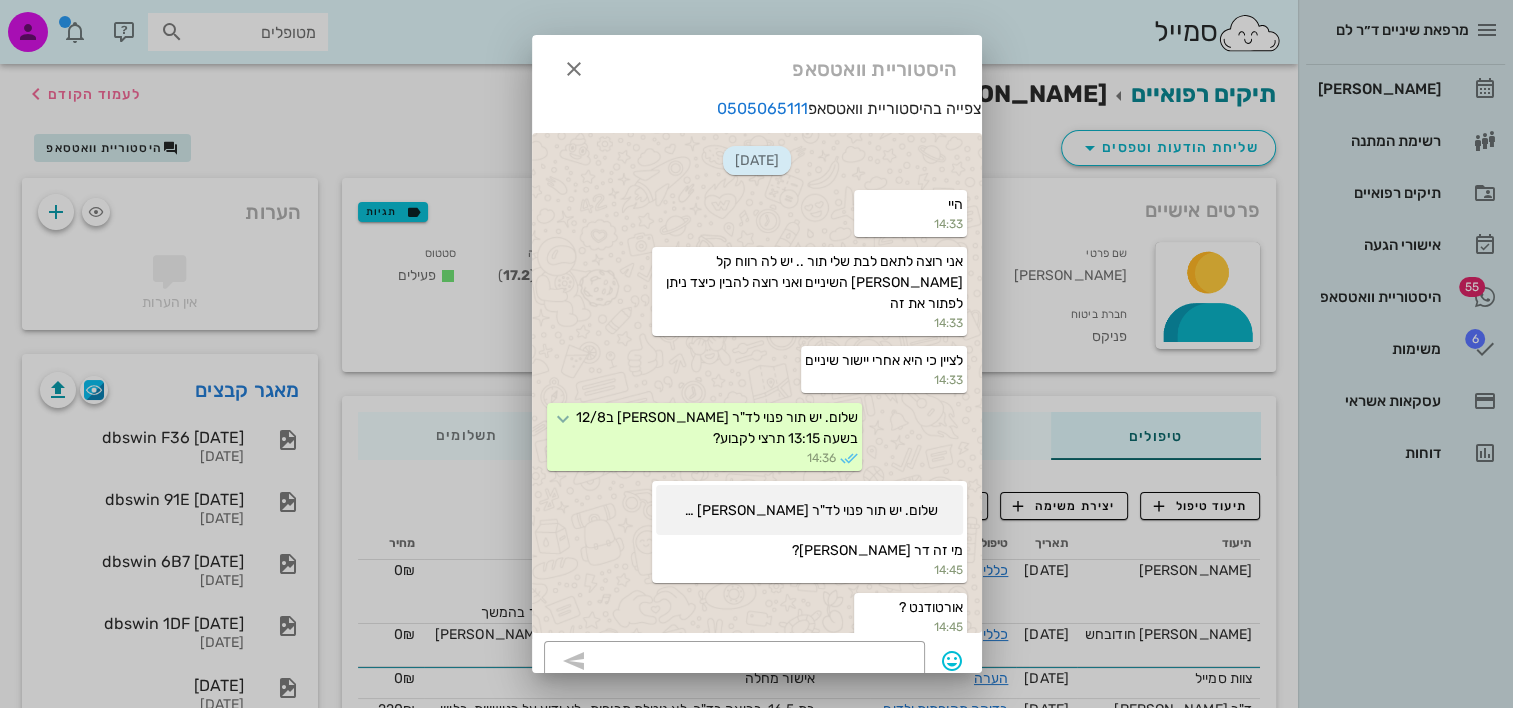 scroll, scrollTop: 762, scrollLeft: 0, axis: vertical 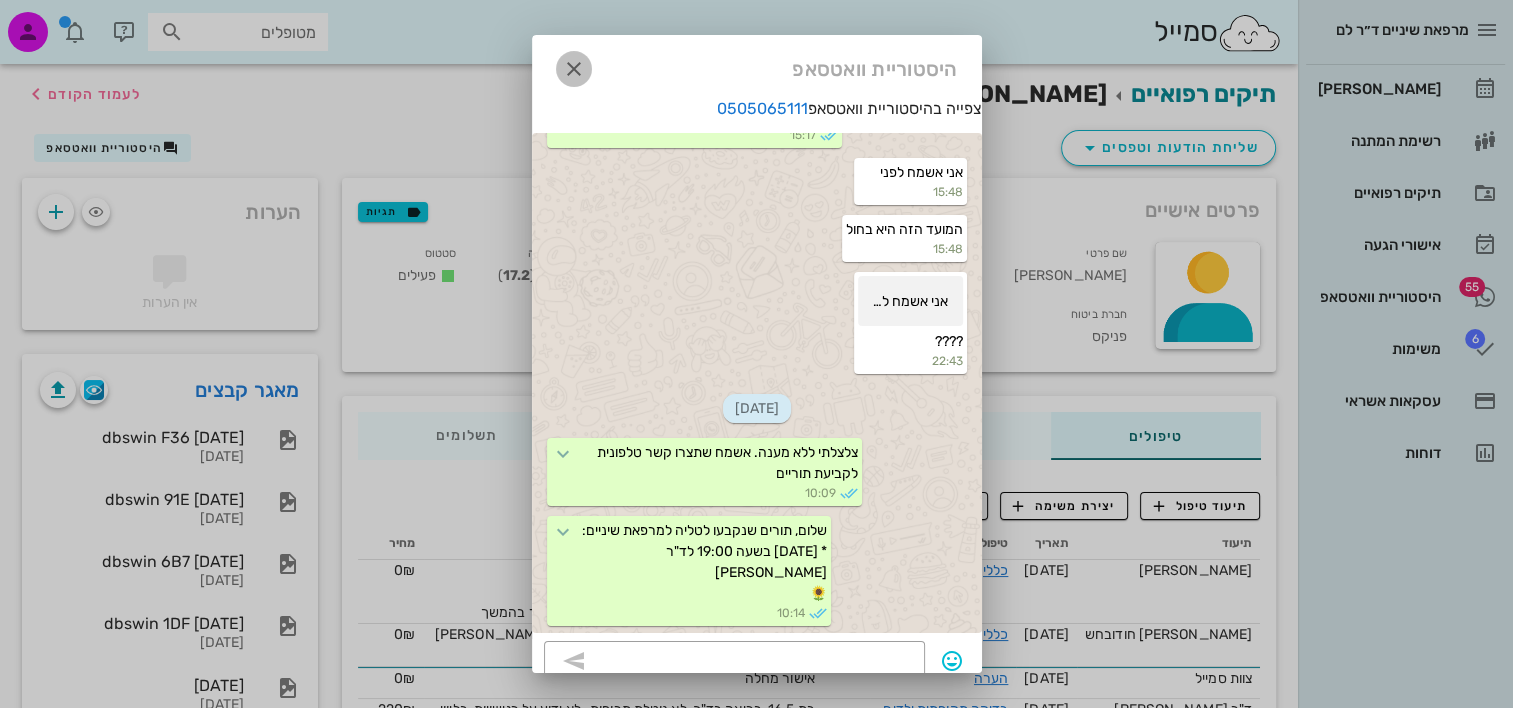 click at bounding box center [574, 69] 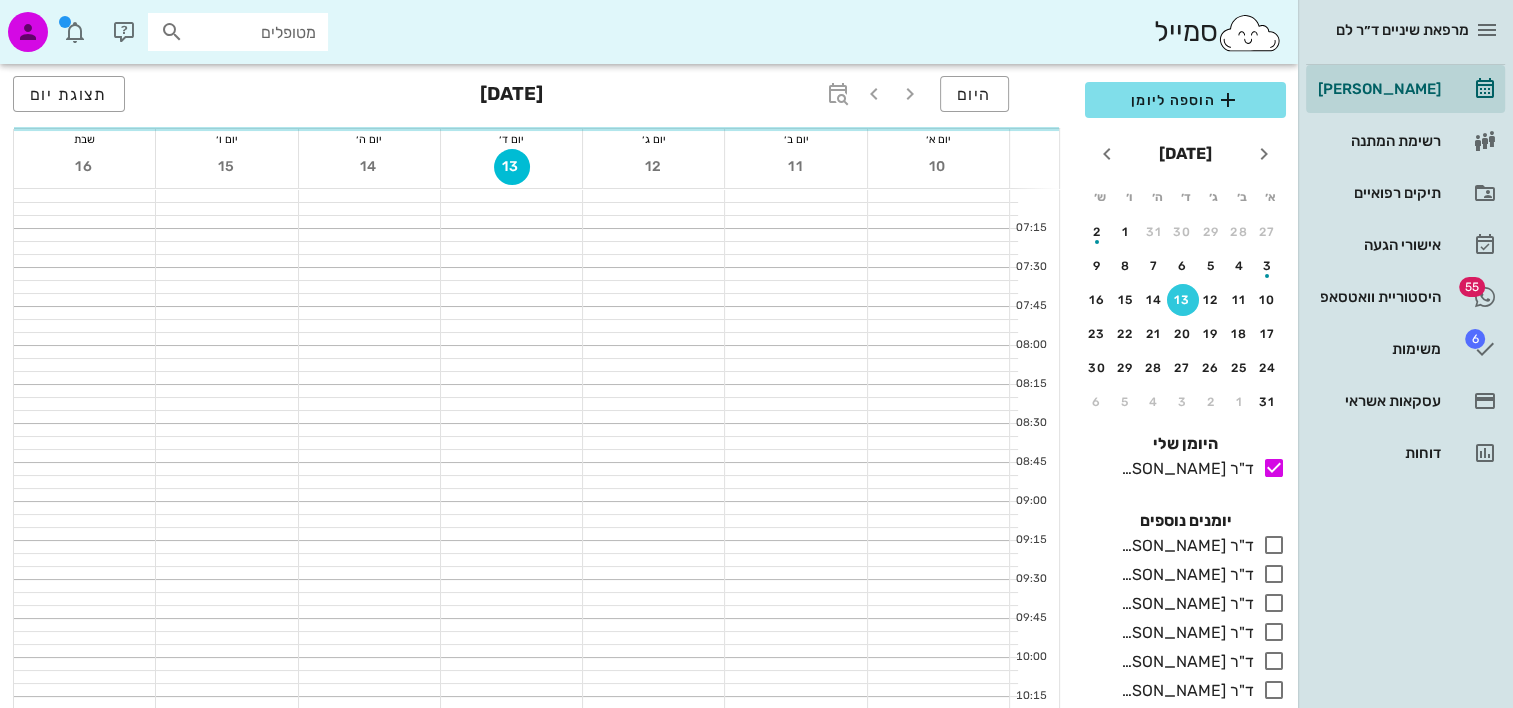 scroll, scrollTop: 600, scrollLeft: 0, axis: vertical 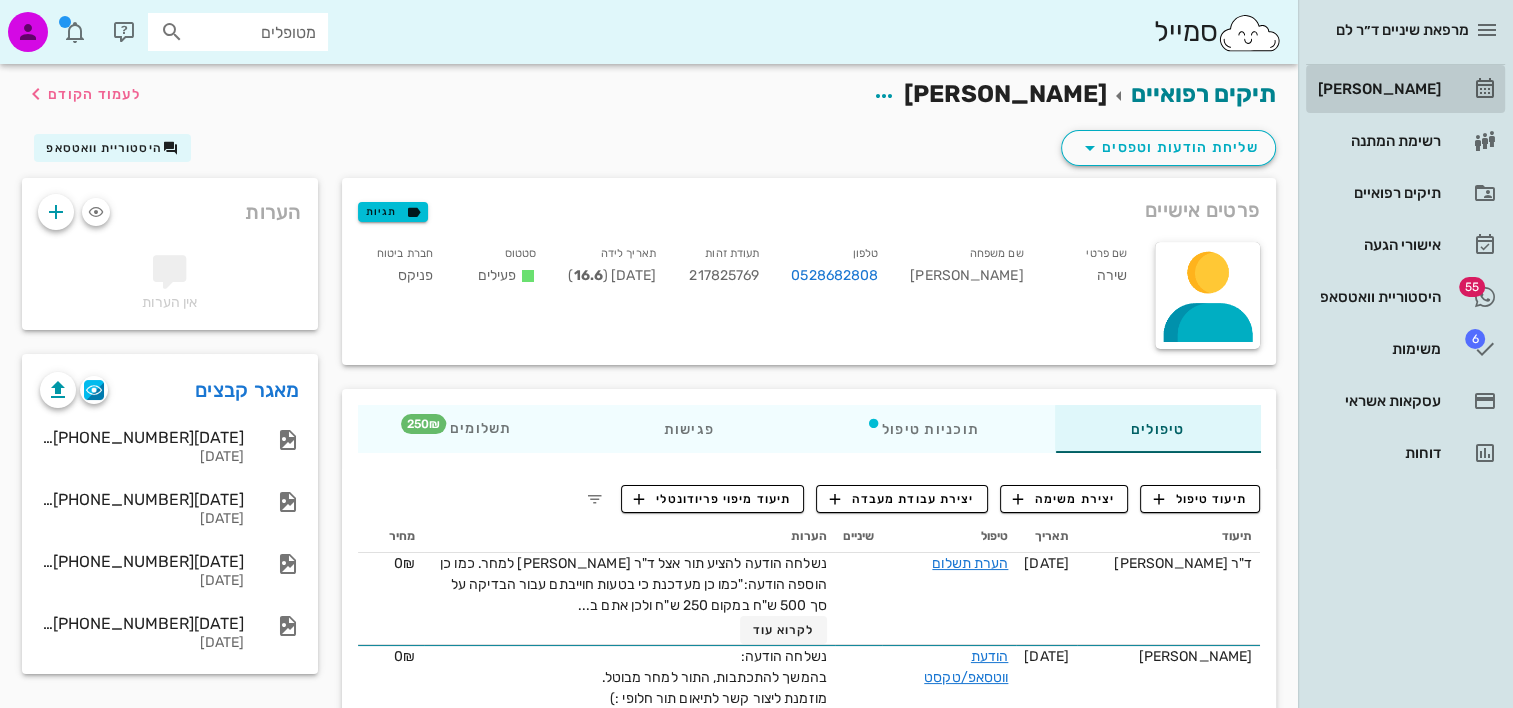 click on "[PERSON_NAME]" at bounding box center (1377, 89) 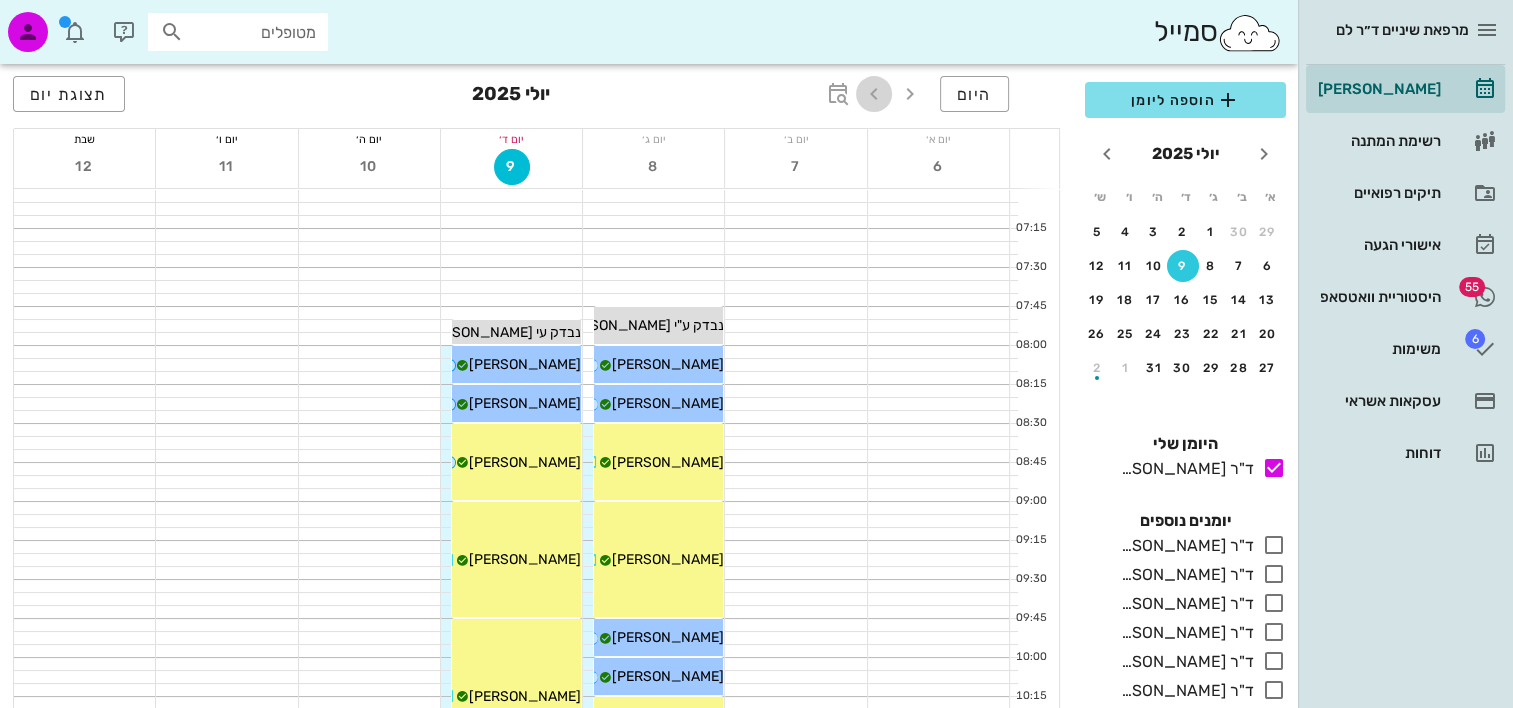 click at bounding box center (874, 94) 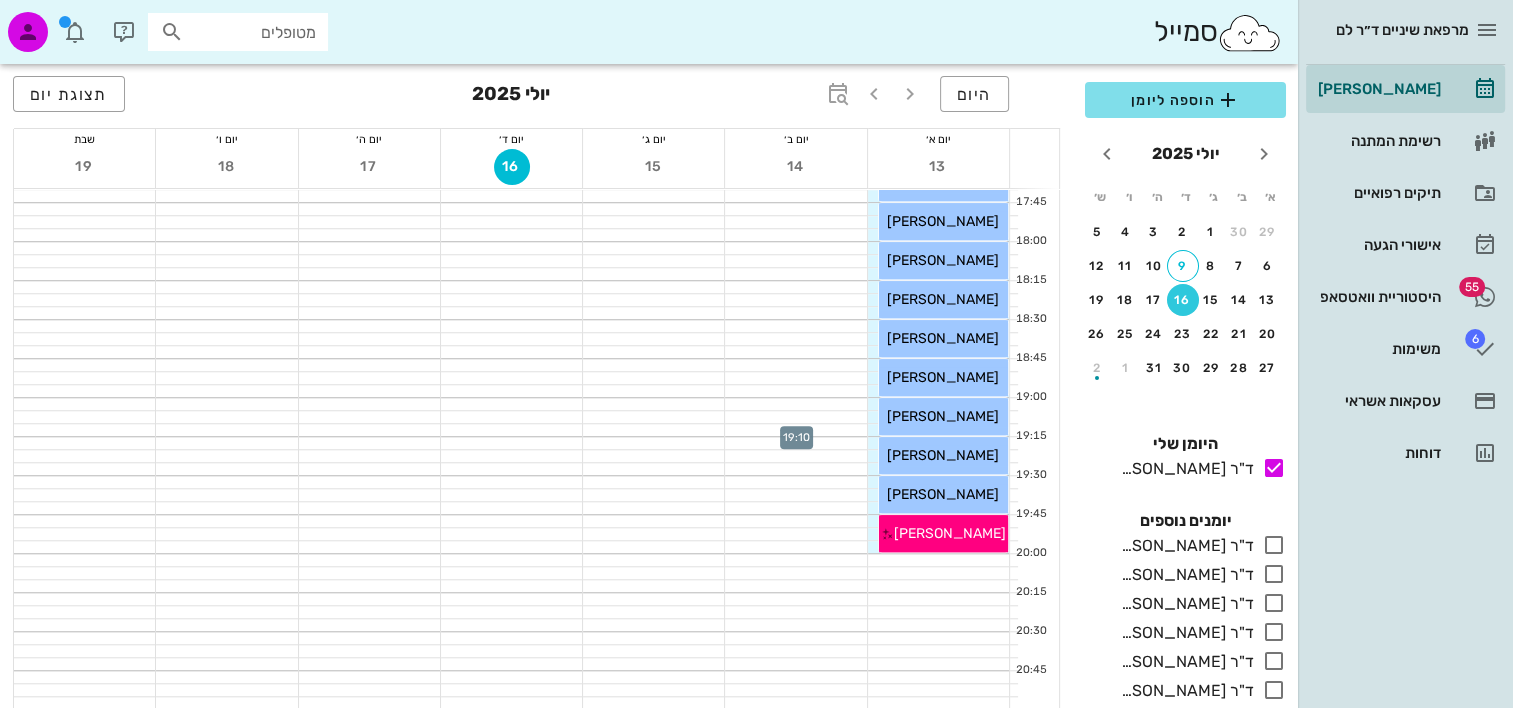 scroll, scrollTop: 1264, scrollLeft: 0, axis: vertical 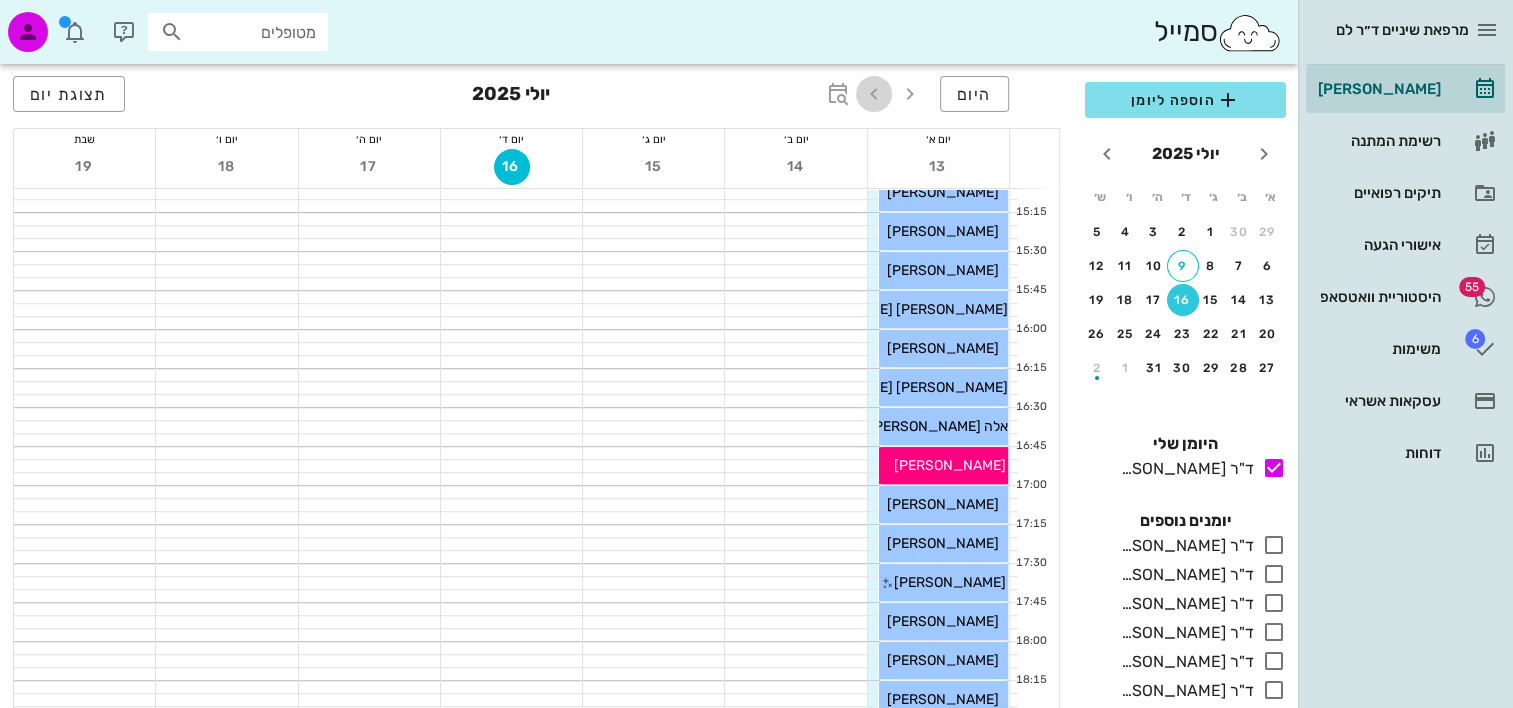 click at bounding box center [874, 94] 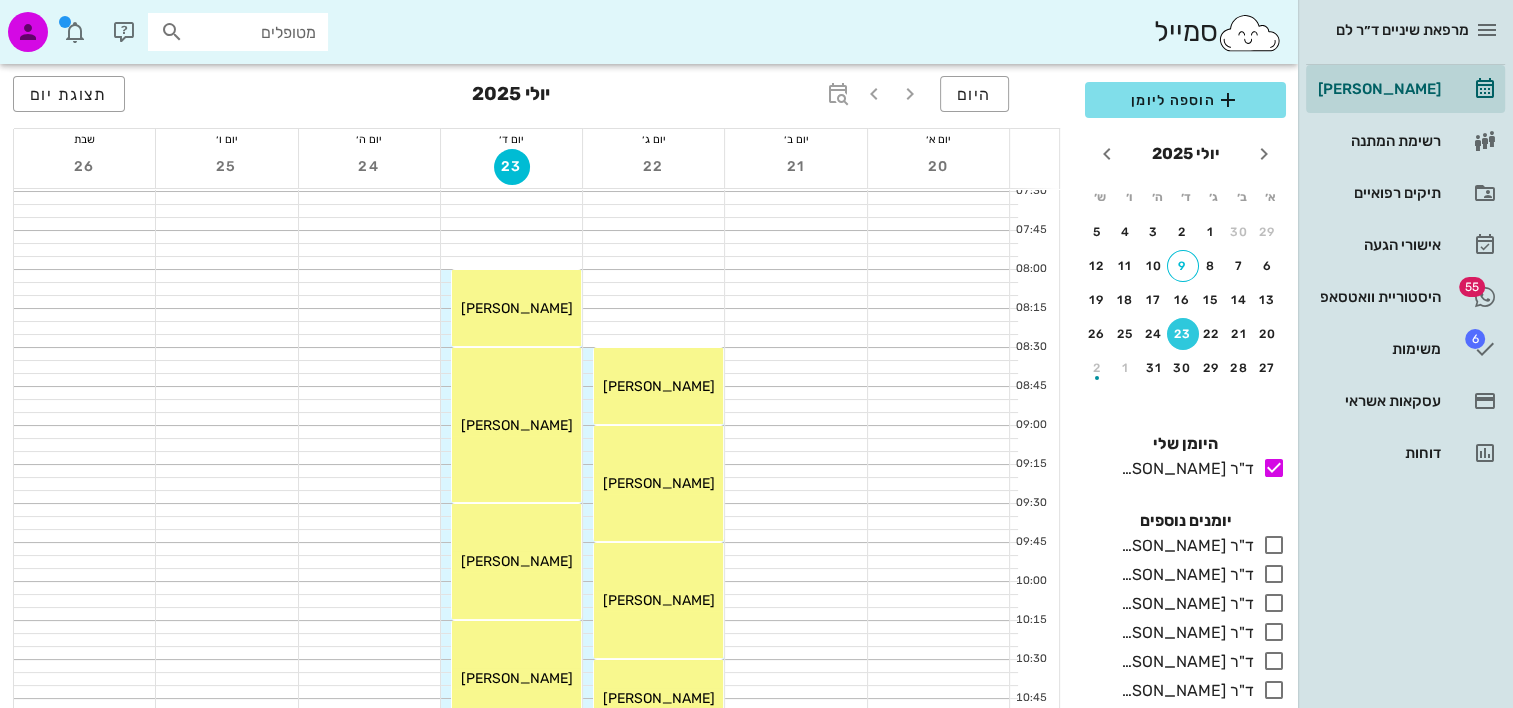 scroll, scrollTop: 0, scrollLeft: 0, axis: both 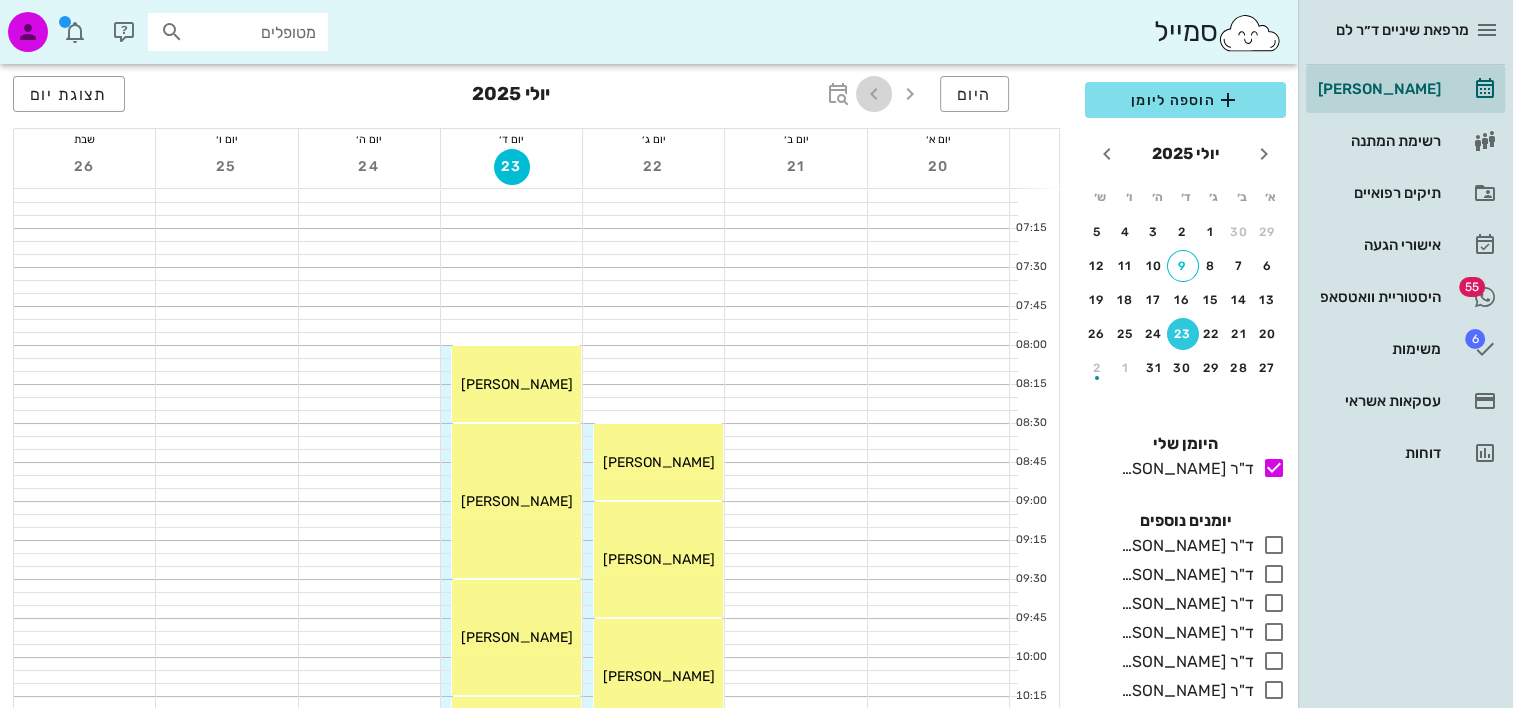 click at bounding box center [874, 94] 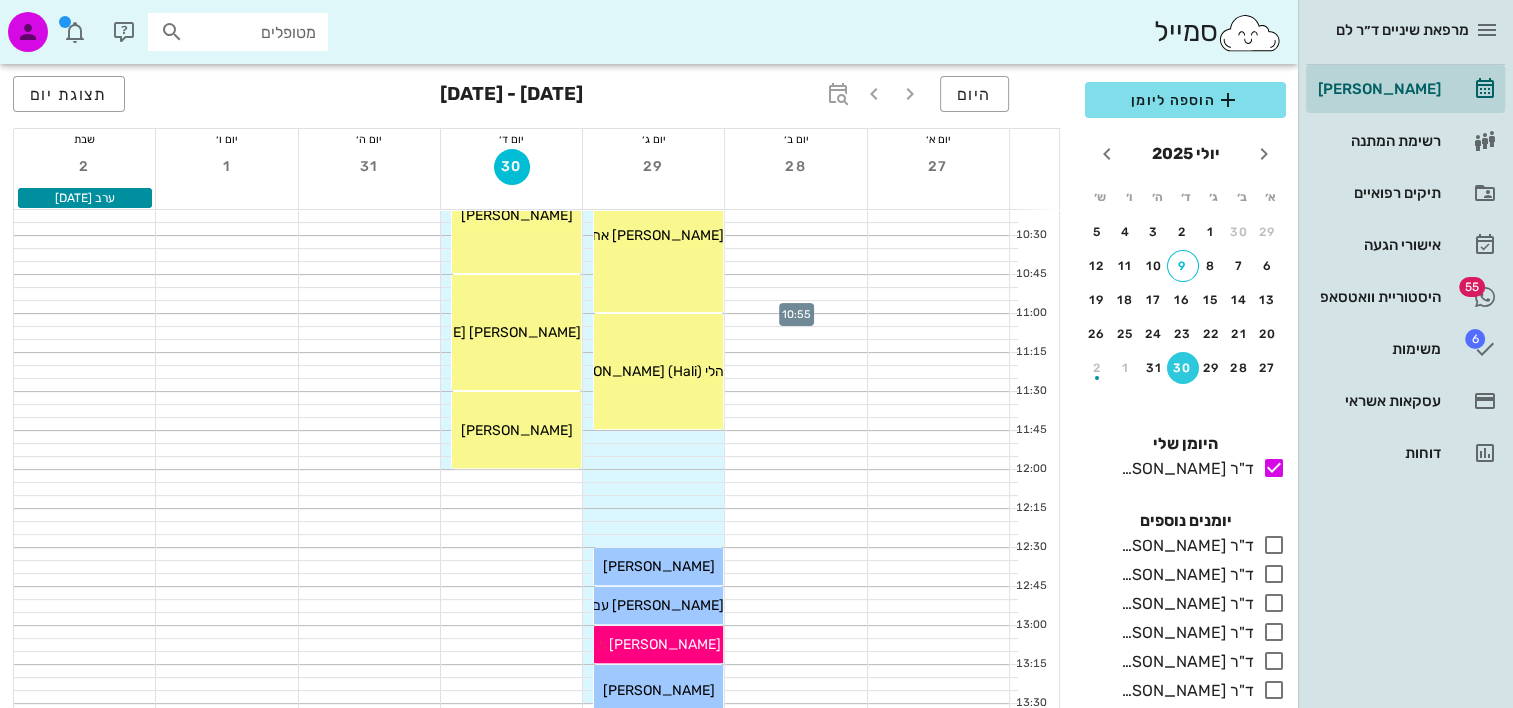scroll, scrollTop: 500, scrollLeft: 0, axis: vertical 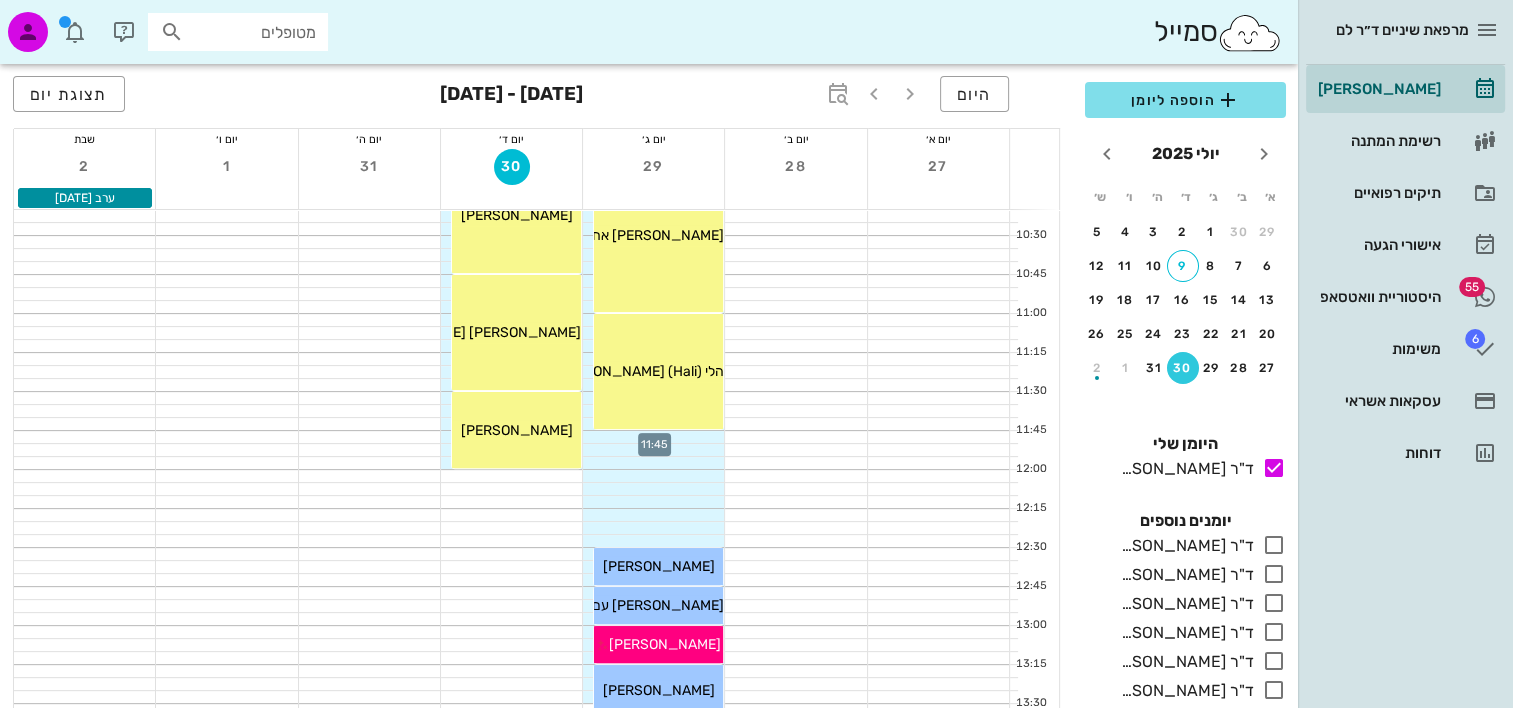 click at bounding box center (653, 437) 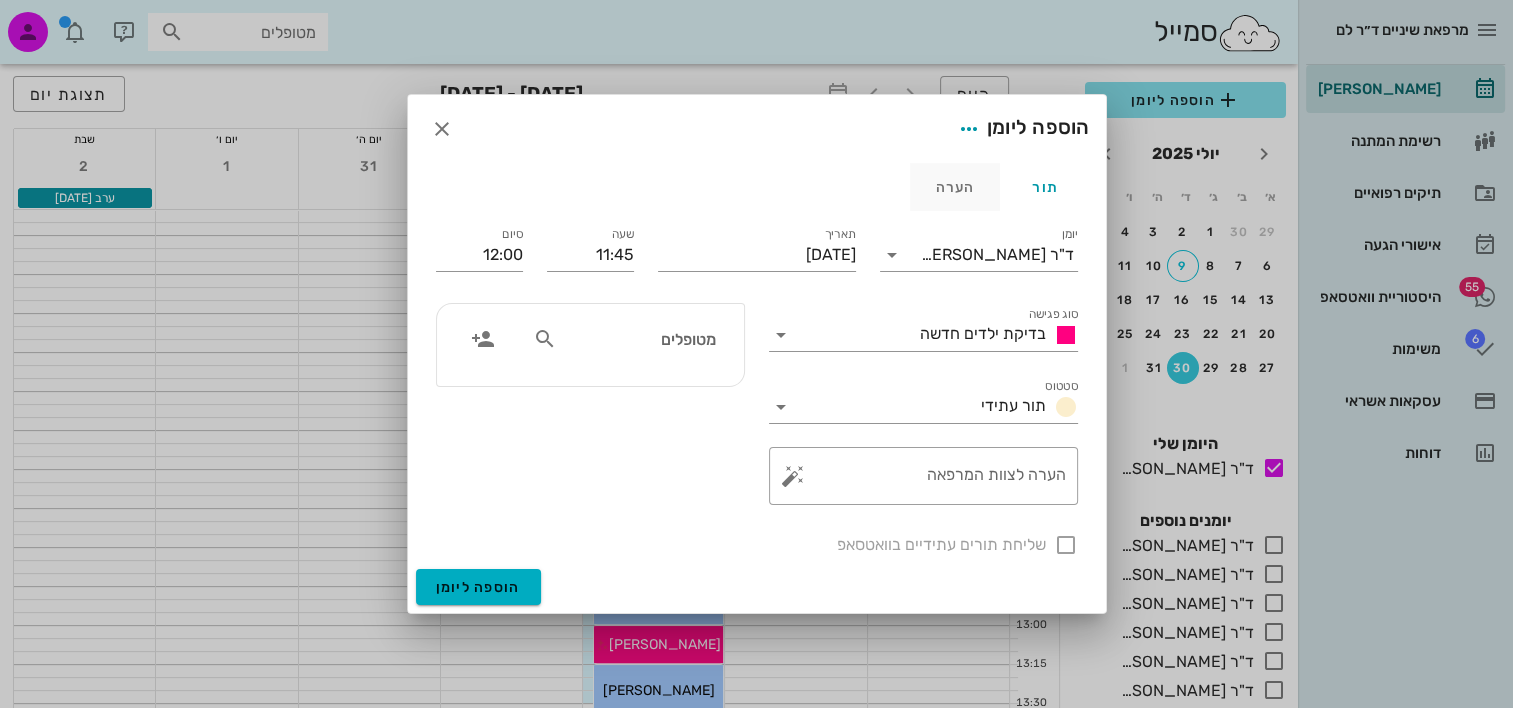 click on "הוספה ליומן
תור
הערה
יומן ד"ר נטע לם סוג פגישה בדיקת ילדים חדשה סטטוס תור עתידי תאריך יום שלישי, 29 ביולי 2025 שעה 11:45 סיום 12:00 סוג פגישה בדיקת ילדים חדשה סטטוס תור עתידי ​ הערה לצוות המרפאה ​ הערה לצוות המרפאה מטופלים שליחת תורים עתידיים בוואטסאפ
הוספה ליומן" at bounding box center (757, 354) 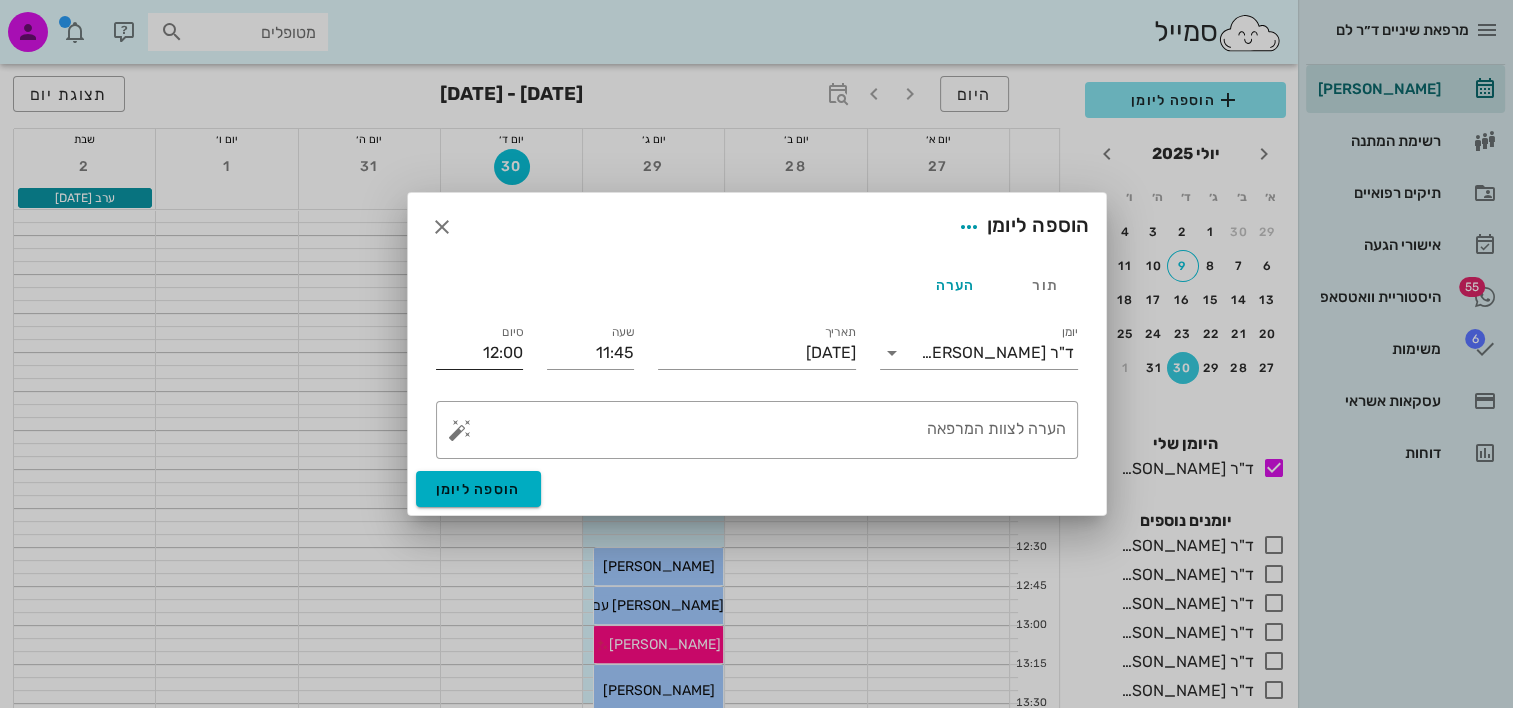 click on "12:00" at bounding box center [479, 353] 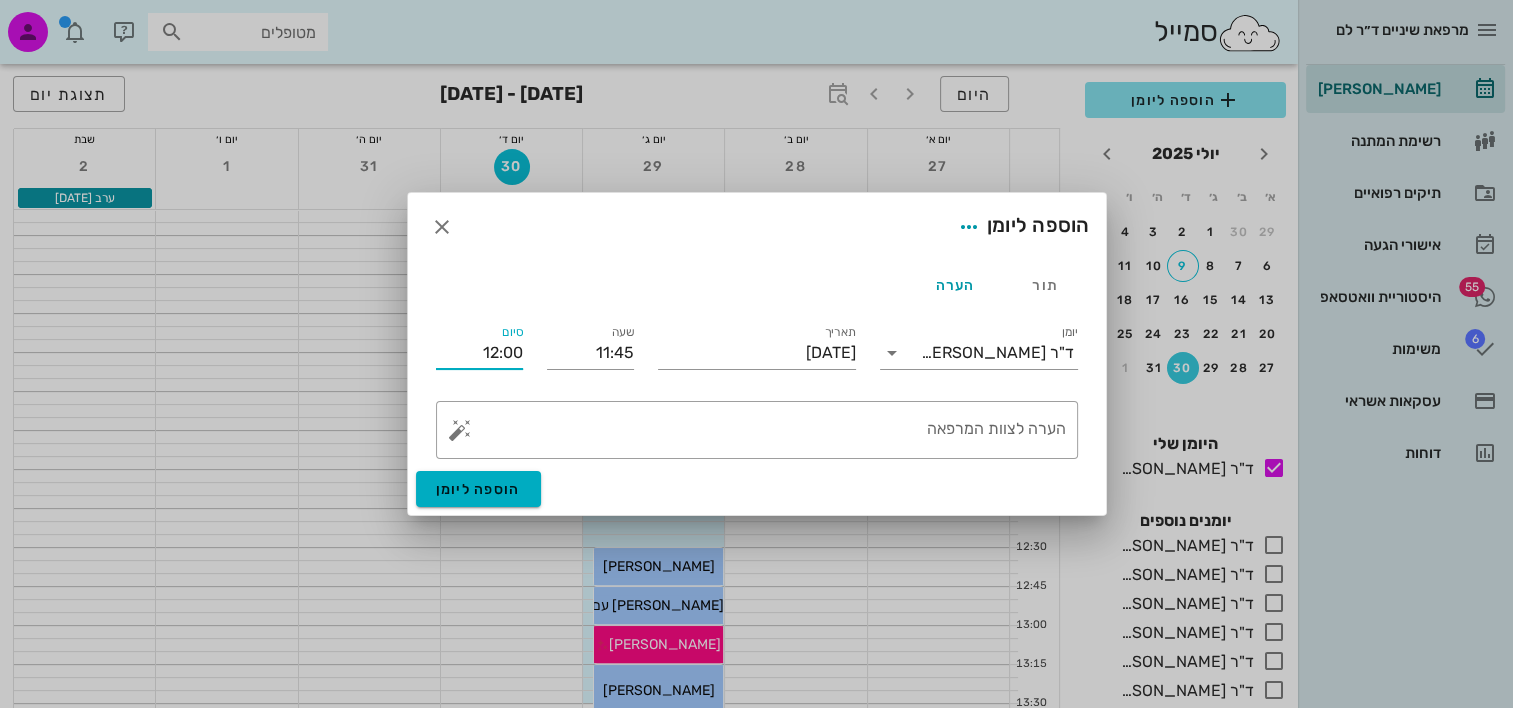 click on "12:00" at bounding box center [479, 353] 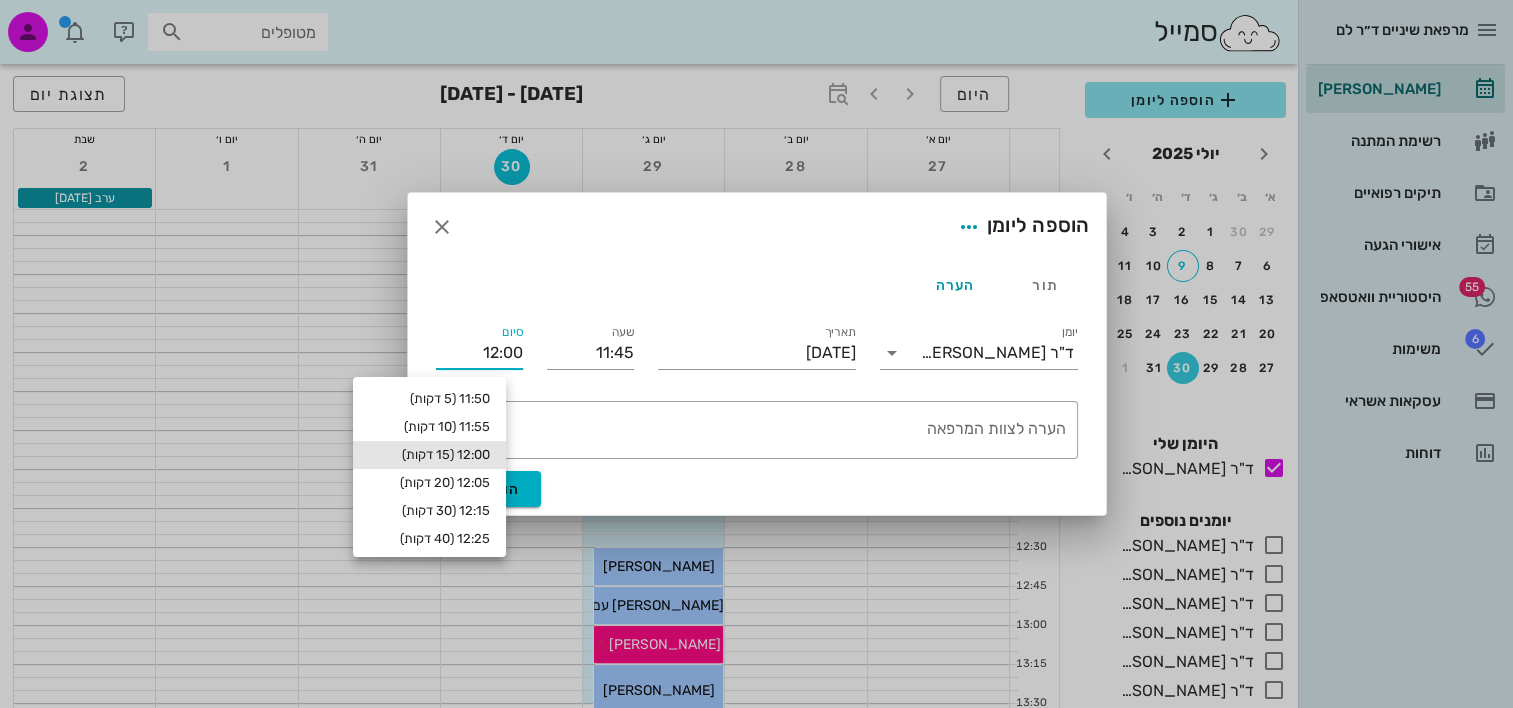 click on "12:00" at bounding box center [479, 353] 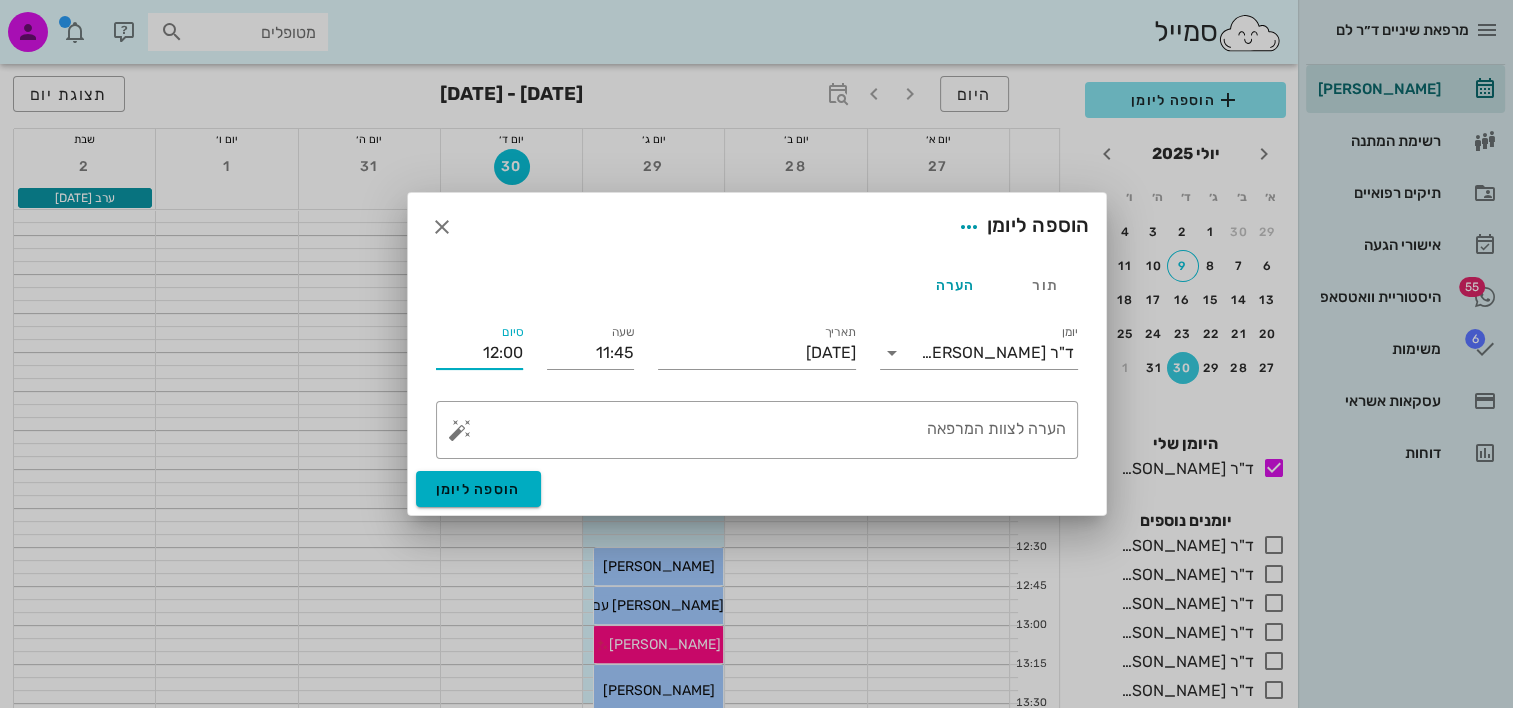click on "12:00" at bounding box center [479, 353] 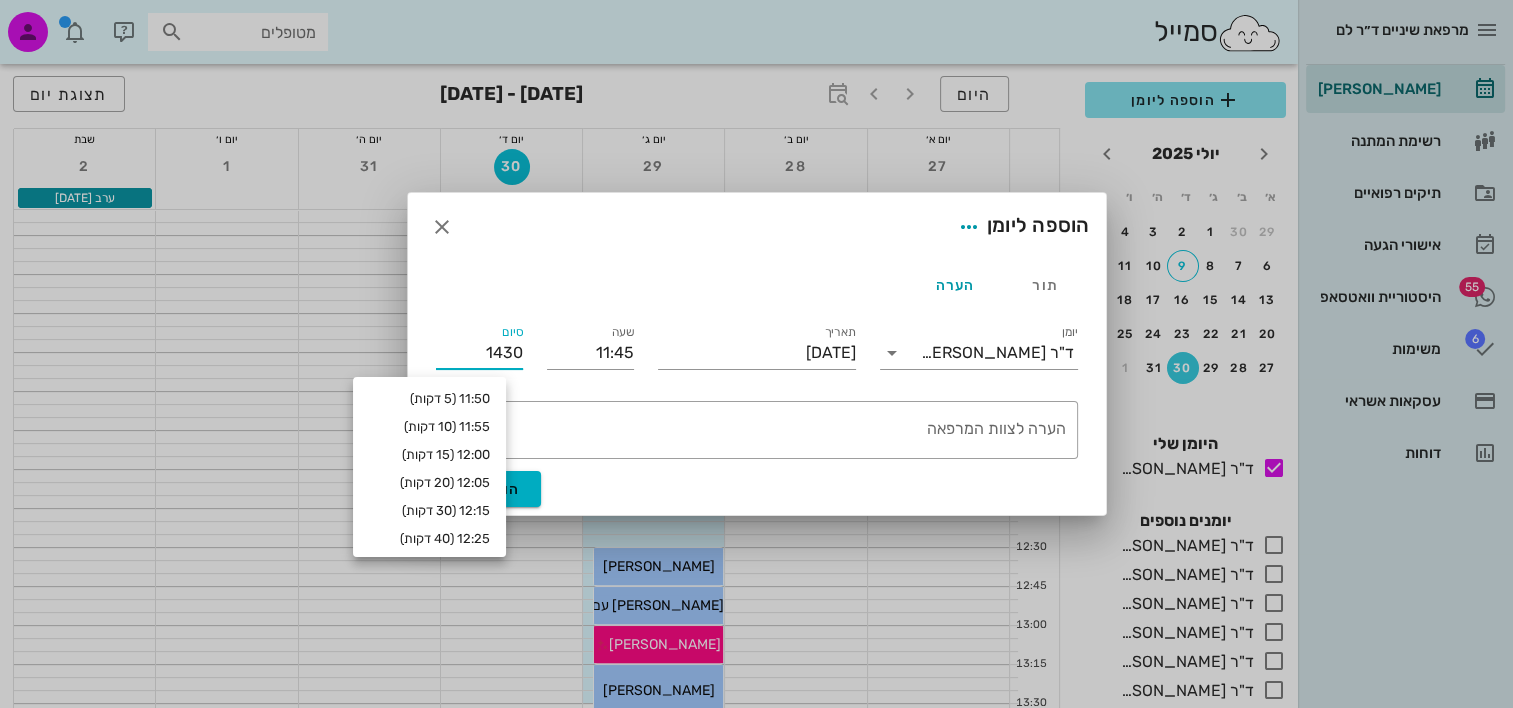 click on "1430" at bounding box center (479, 353) 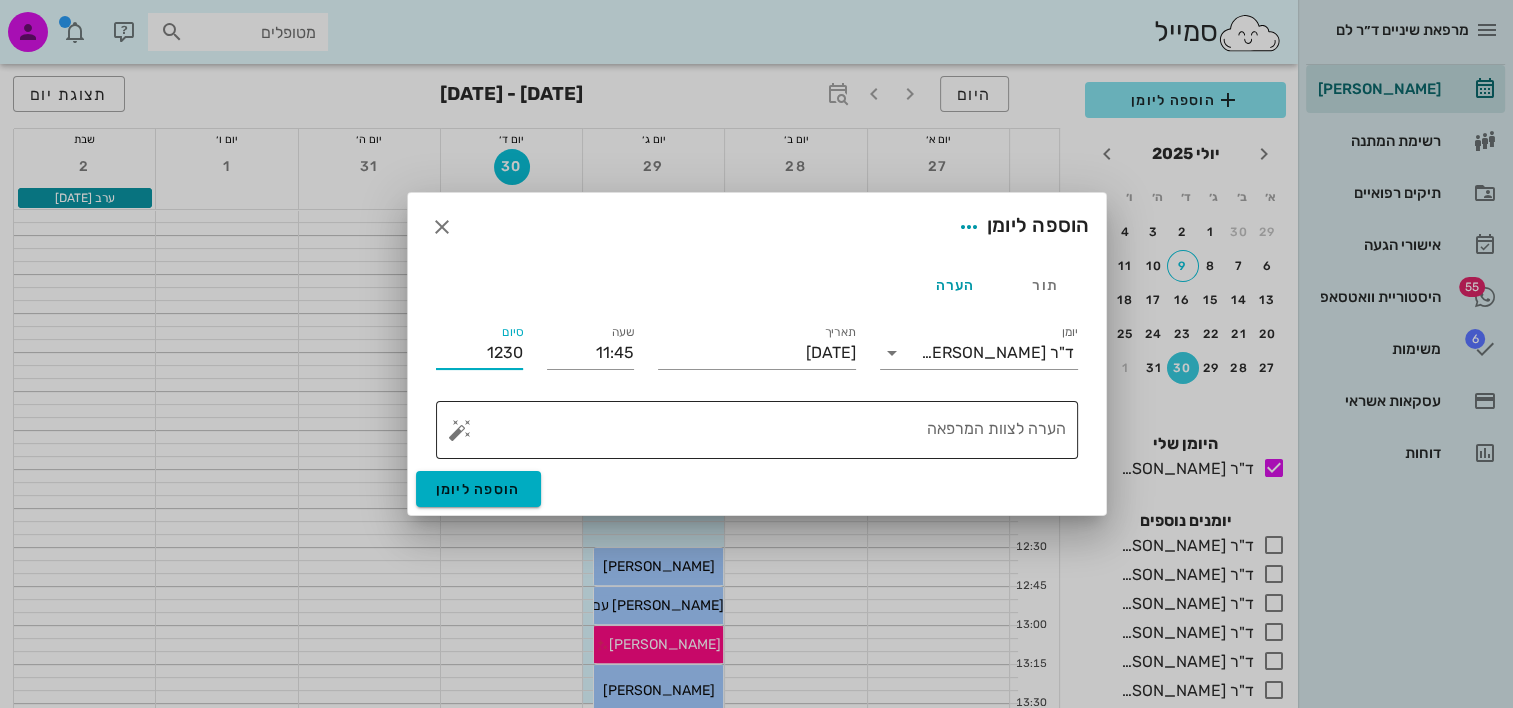 type on "12:30" 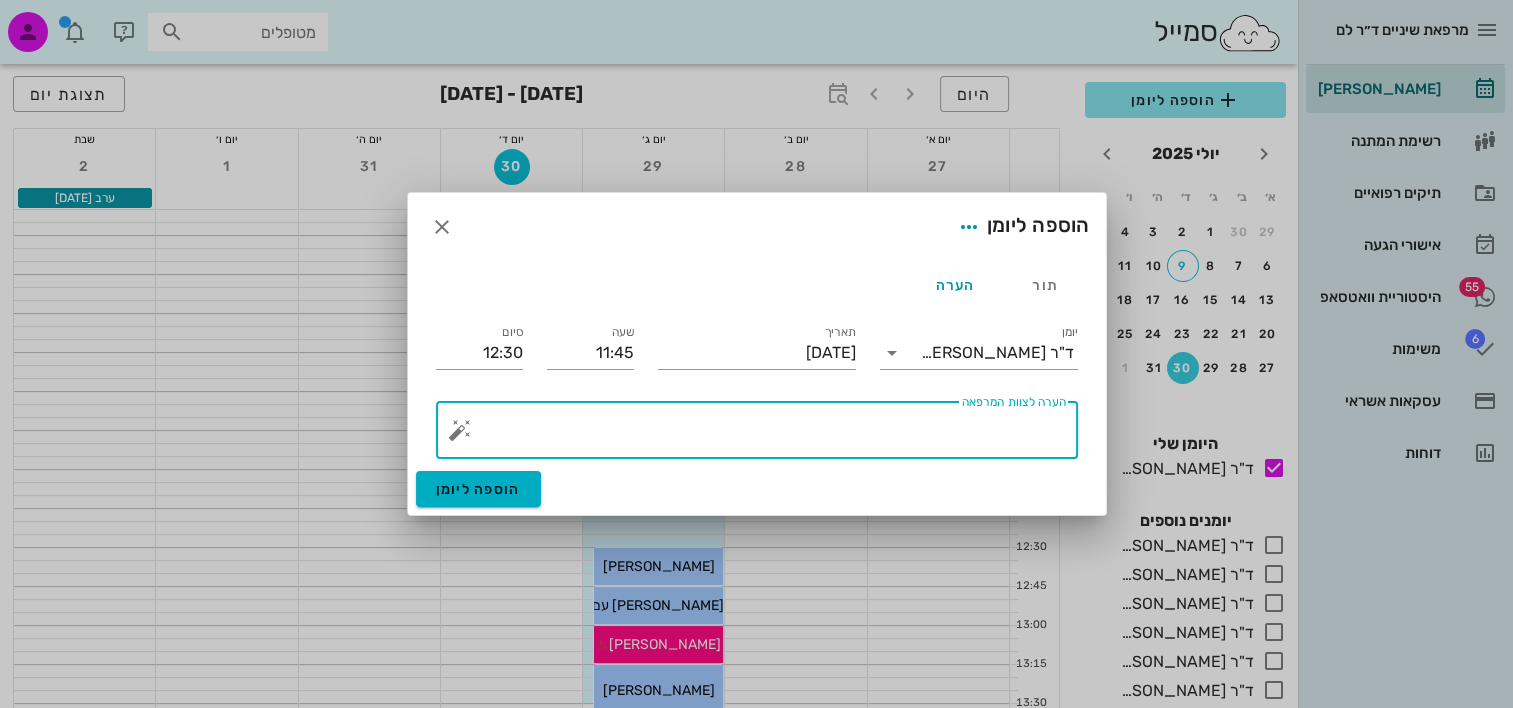 click on "הערה לצוות המרפאה" at bounding box center [765, 435] 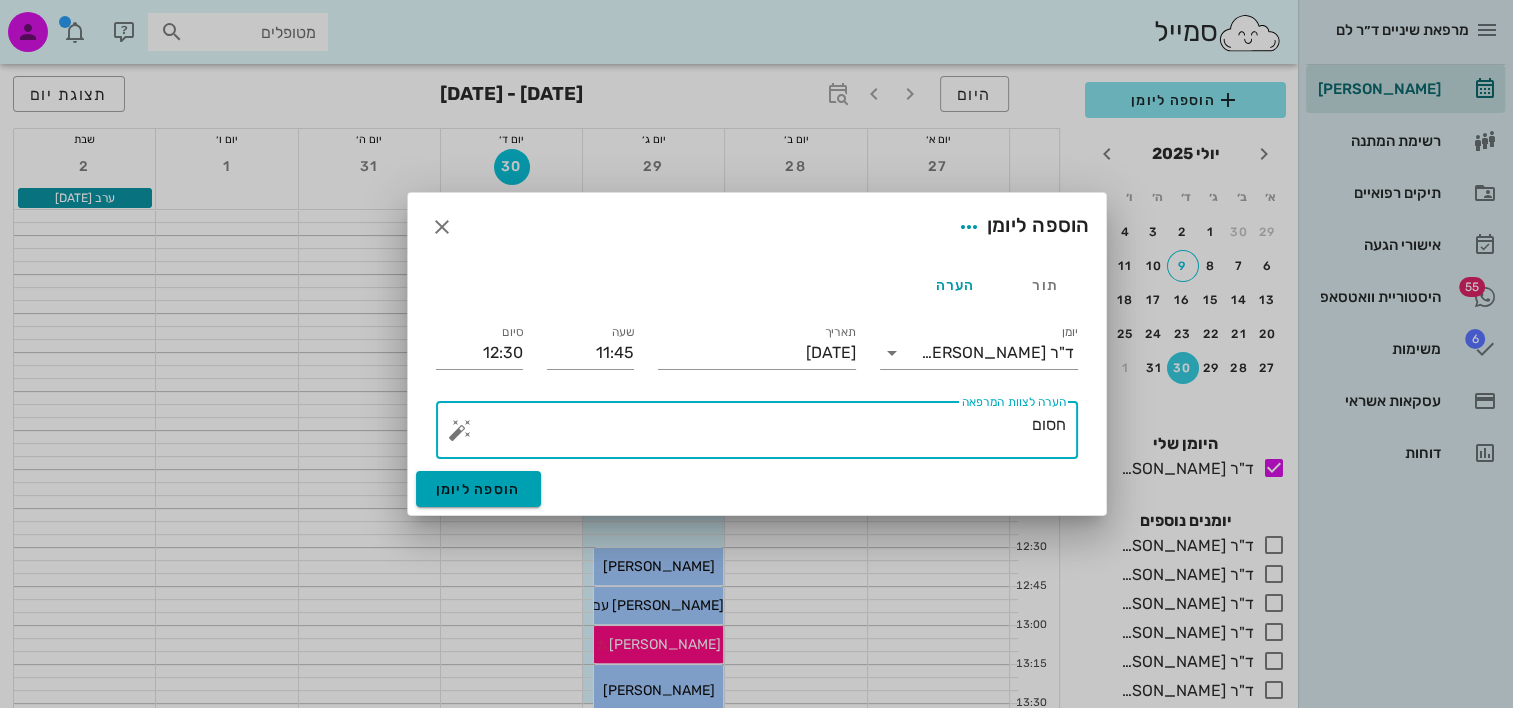 type on "חסום" 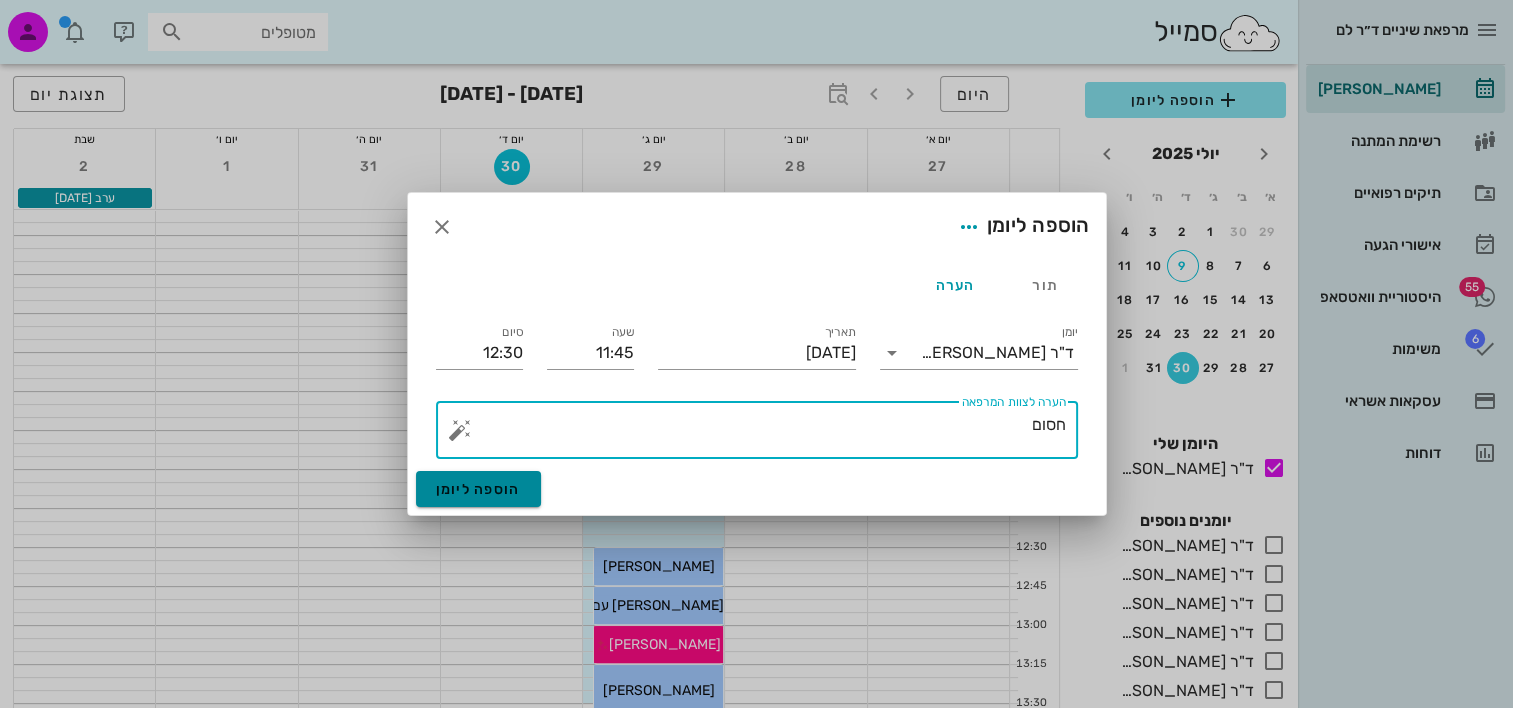 click on "הוספה ליומן" at bounding box center (478, 489) 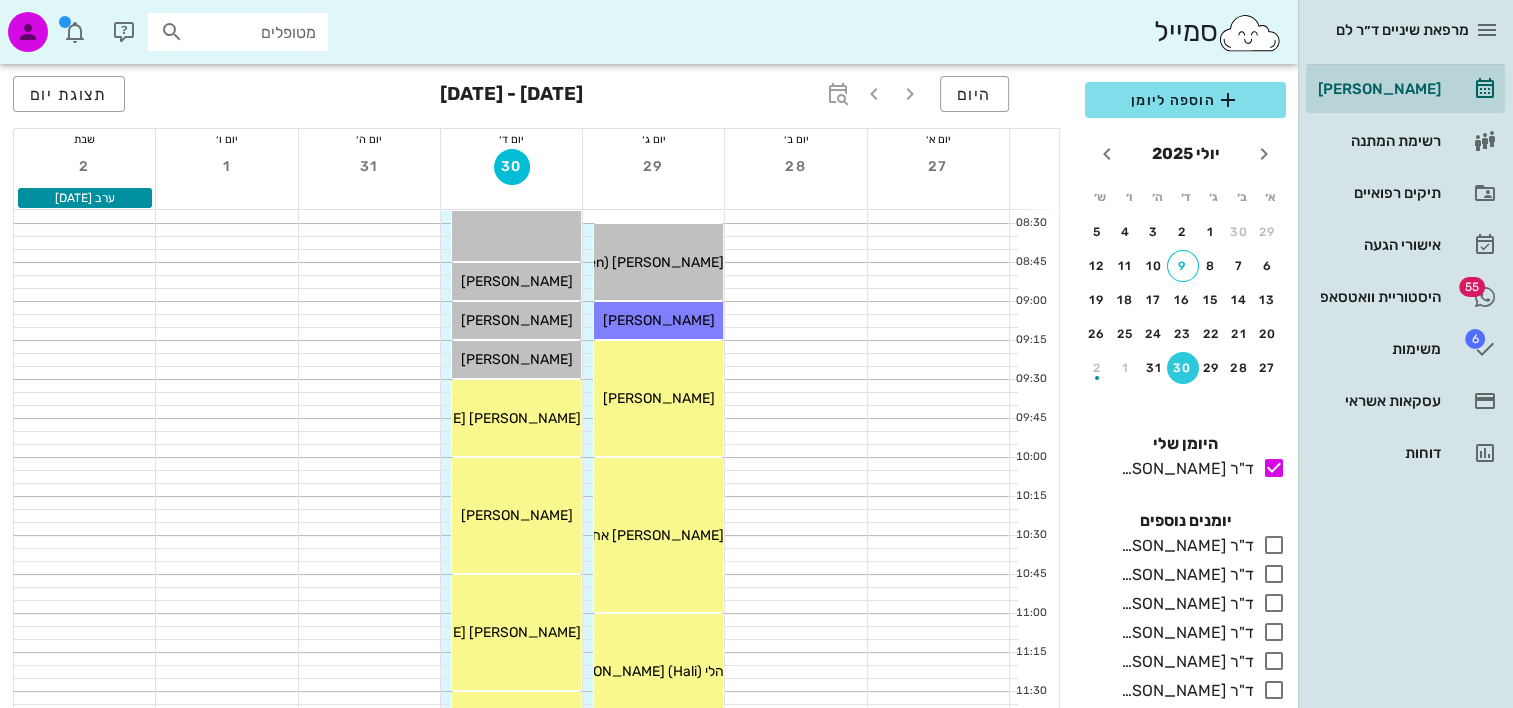 scroll, scrollTop: 600, scrollLeft: 0, axis: vertical 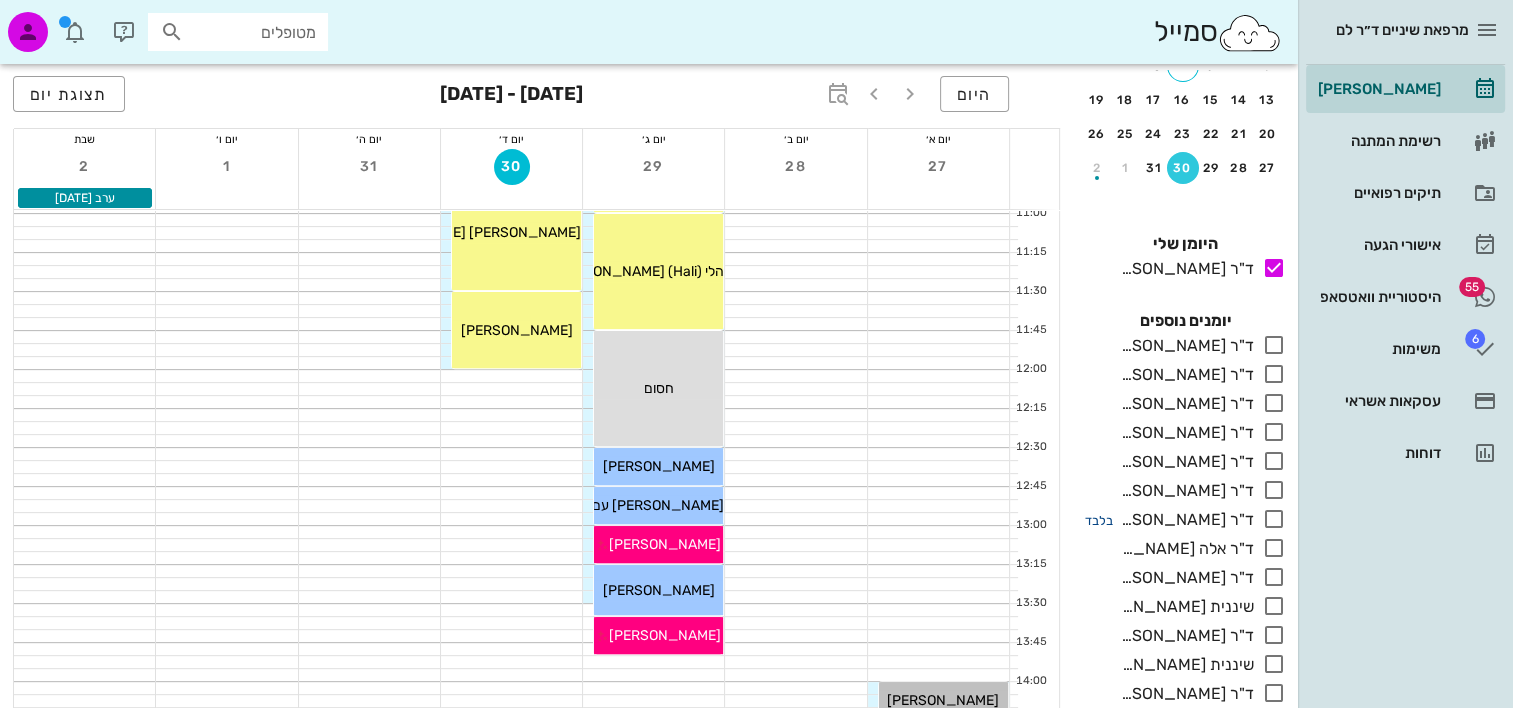 click on "בלבד" at bounding box center [1099, 520] 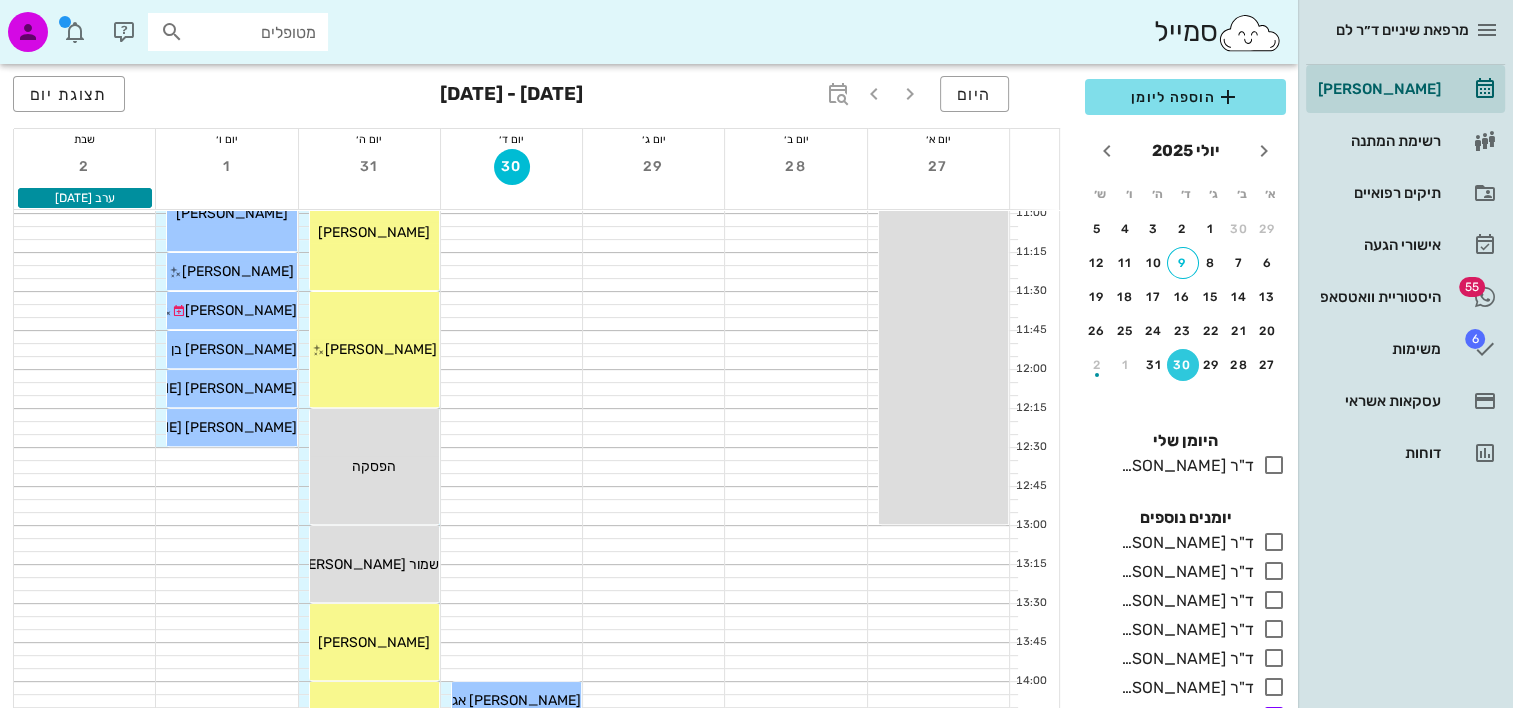 scroll, scrollTop: 0, scrollLeft: 0, axis: both 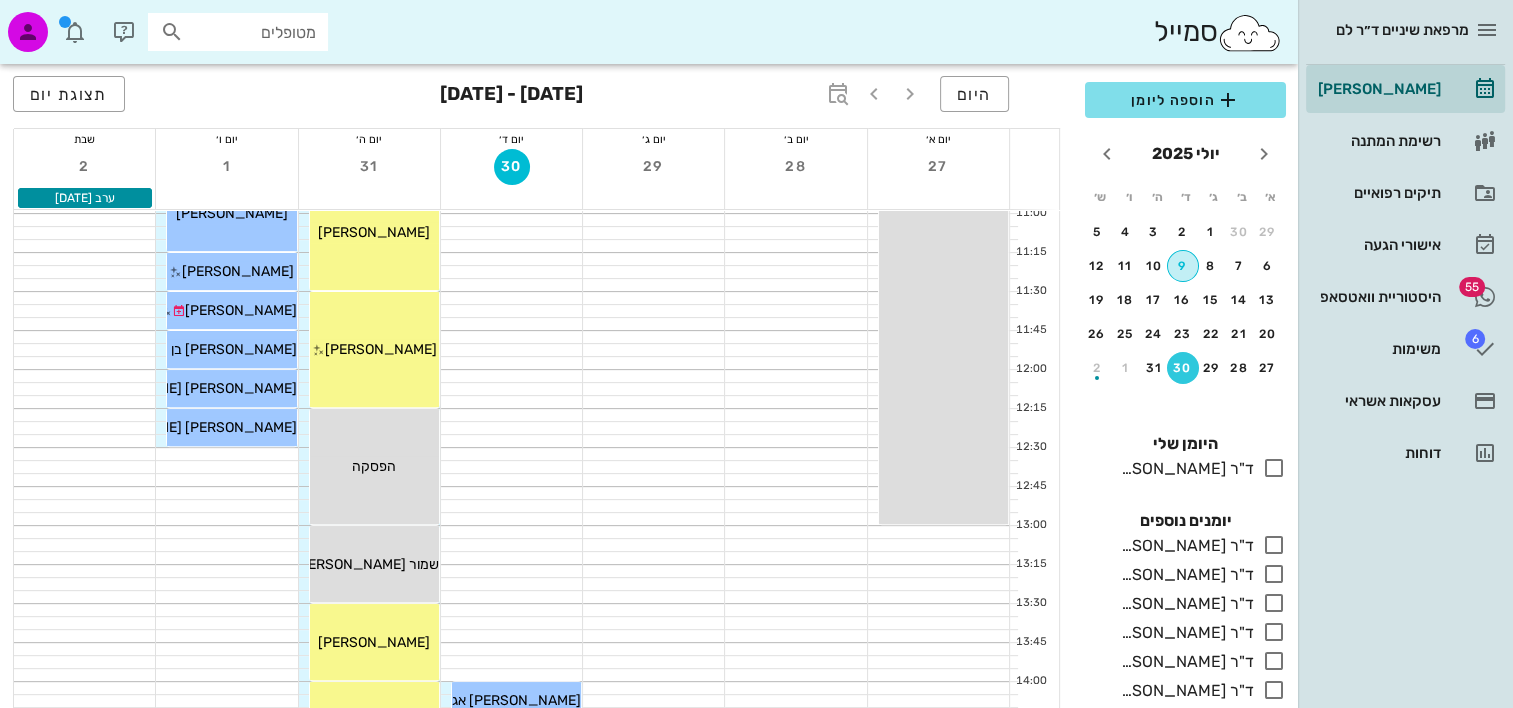 click on "9" at bounding box center (1183, 266) 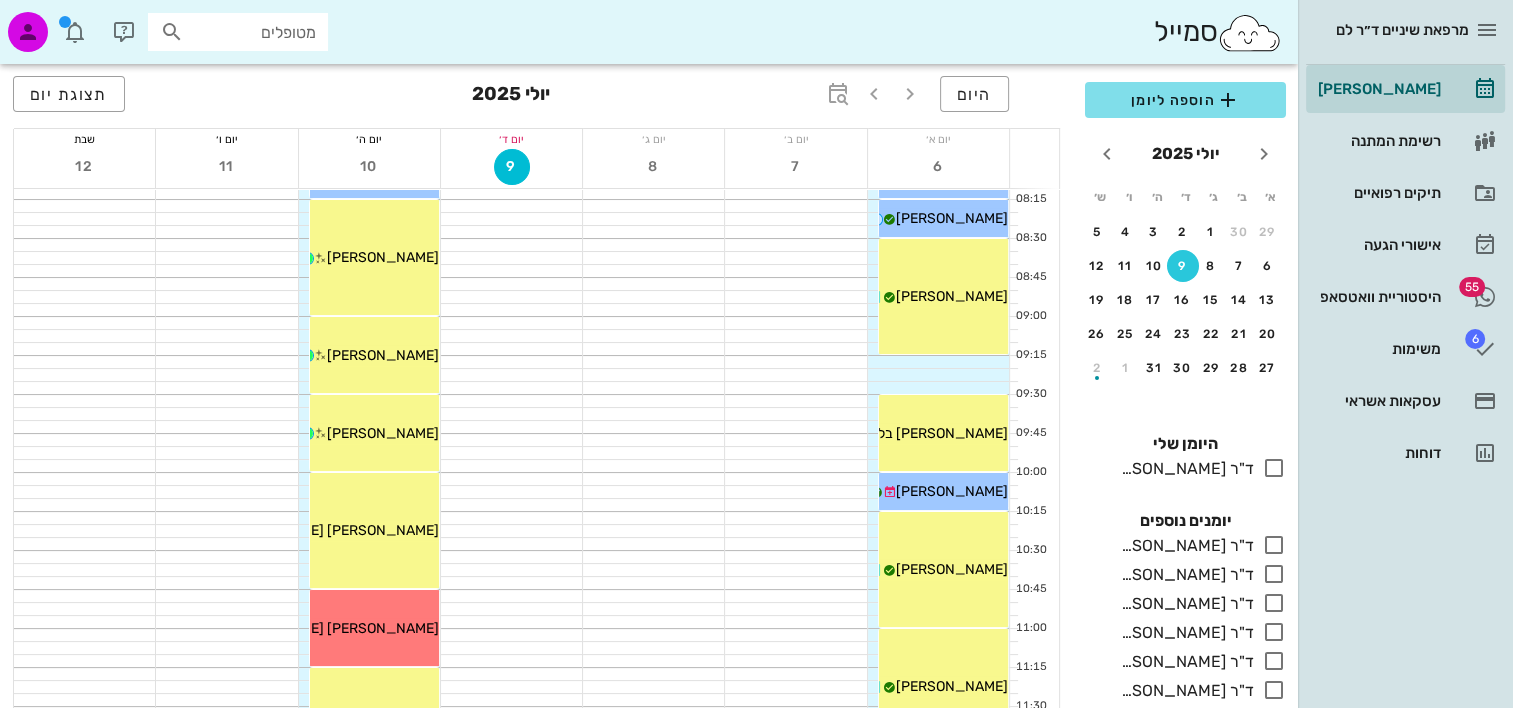 scroll, scrollTop: 400, scrollLeft: 0, axis: vertical 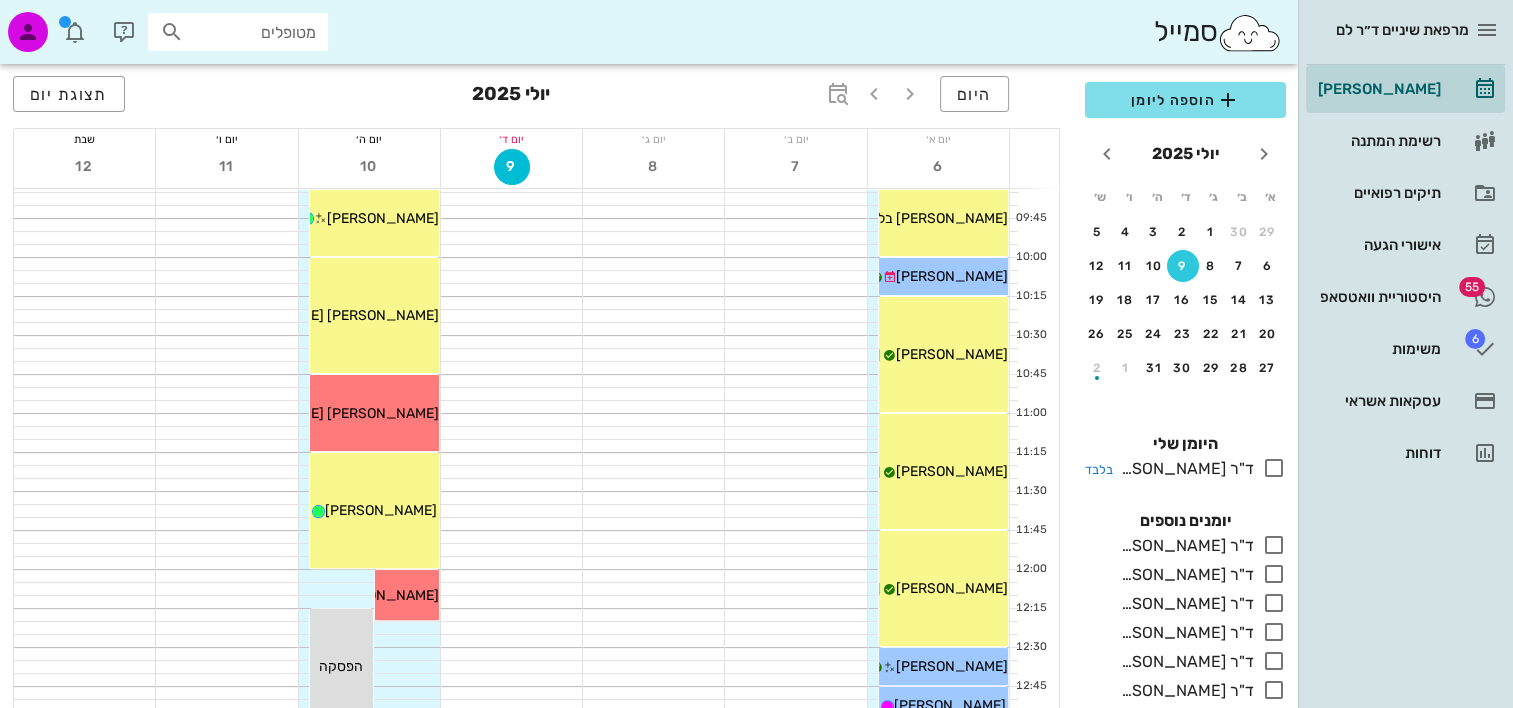 click on "ד"ר נטע לם" at bounding box center (1199, 468) 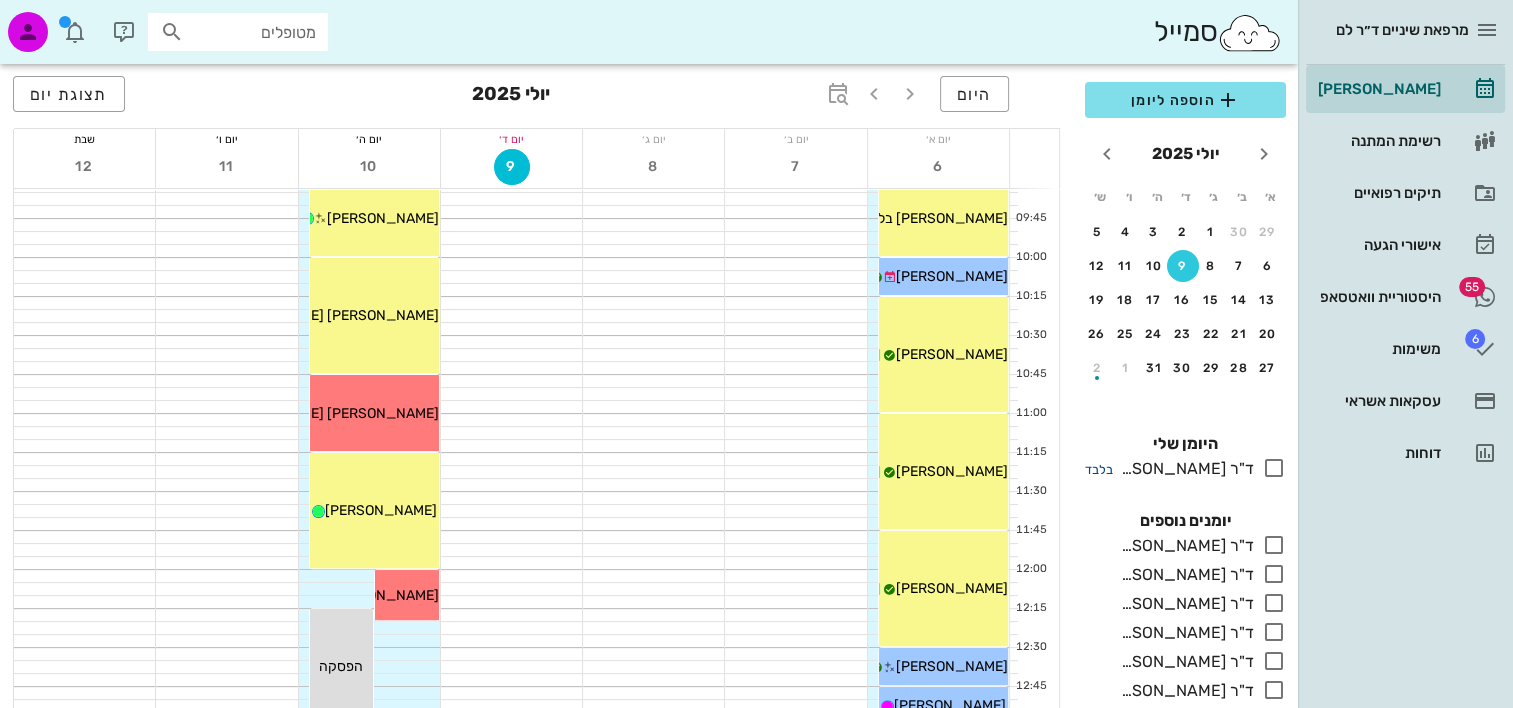 click on "בלבד" at bounding box center (1099, 469) 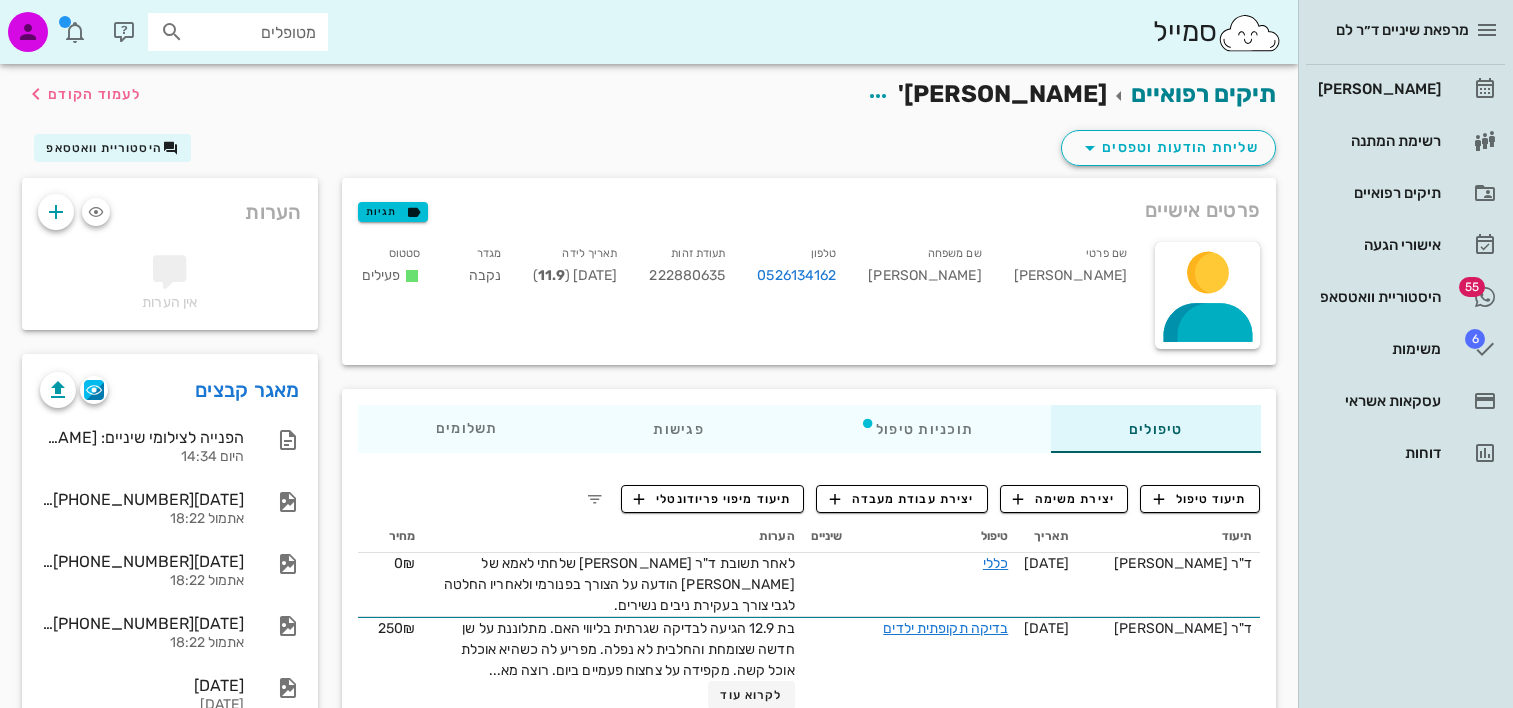scroll, scrollTop: 0, scrollLeft: 0, axis: both 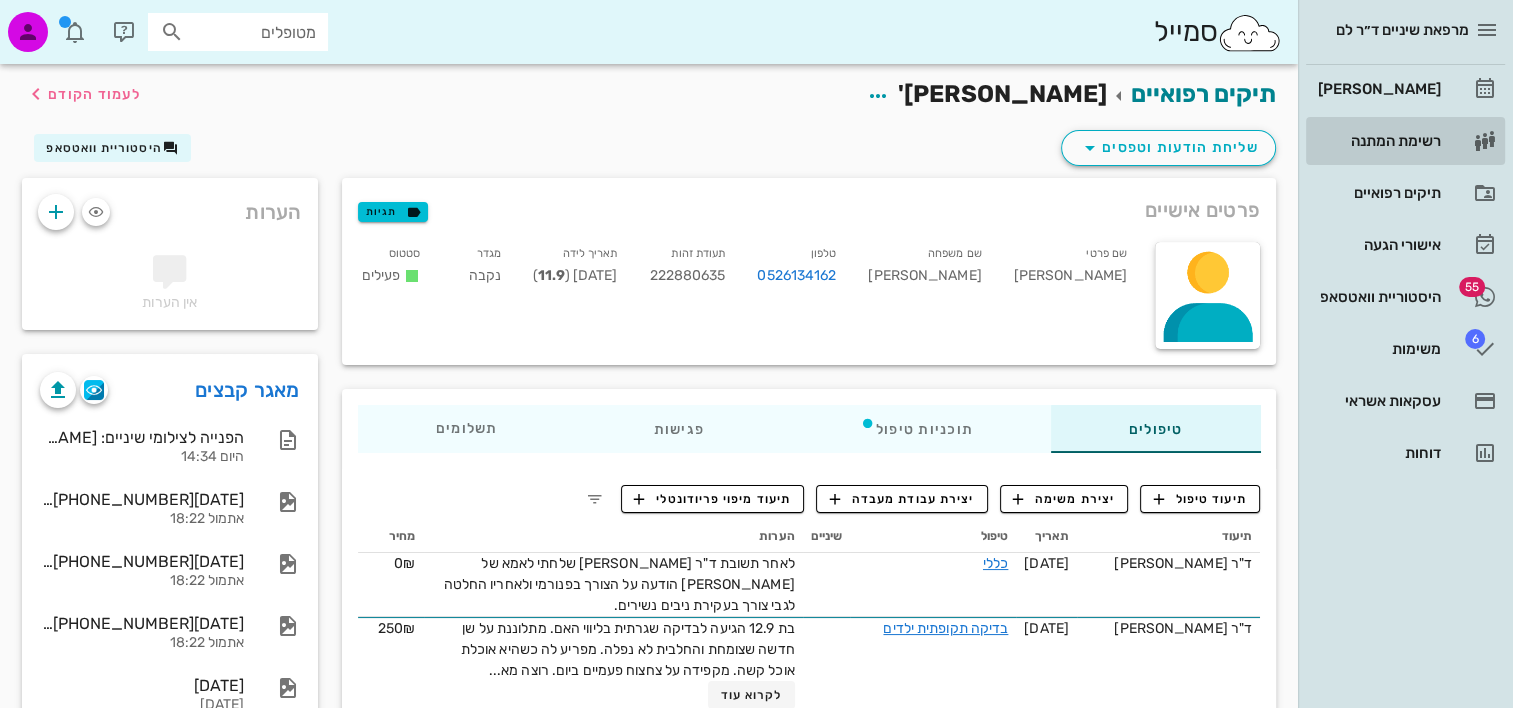 click on "רשימת המתנה" at bounding box center [1377, 141] 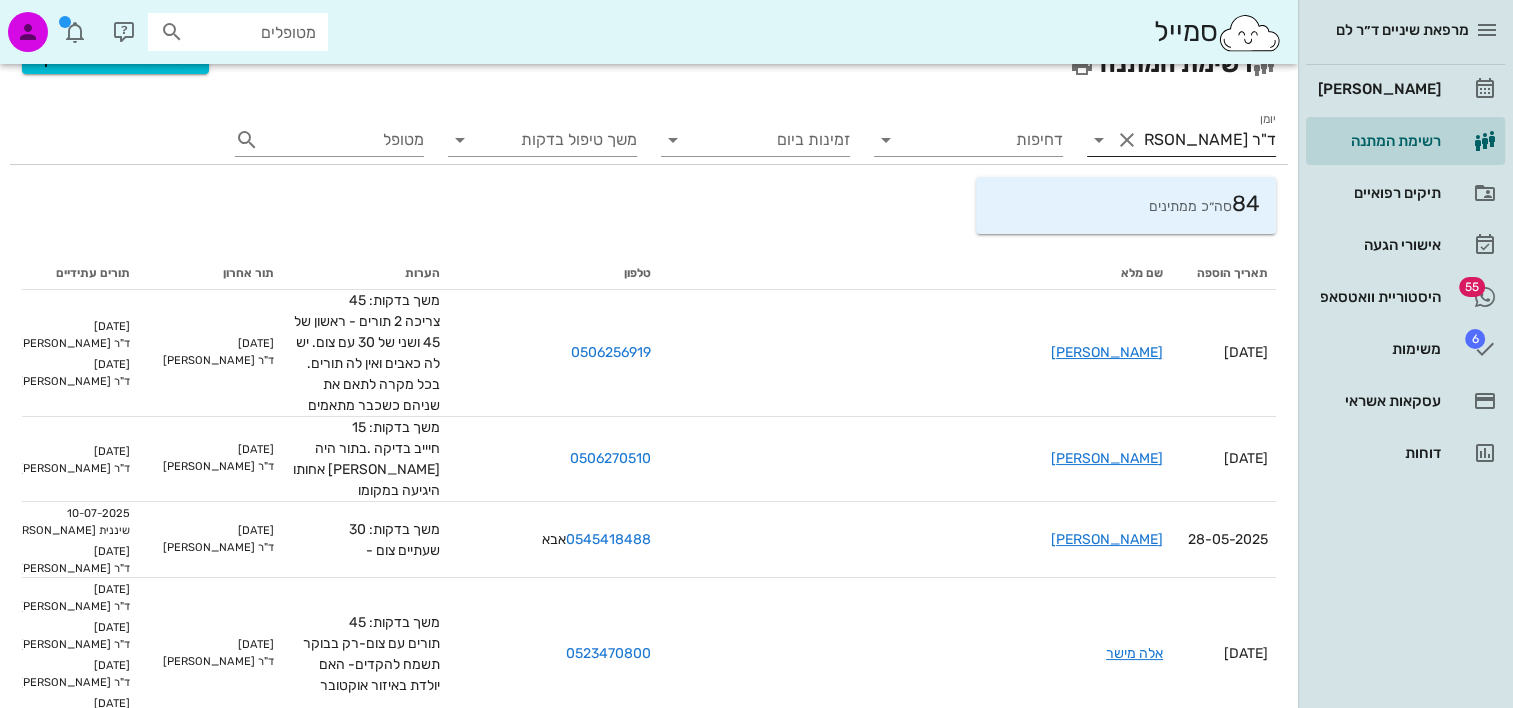 scroll, scrollTop: 0, scrollLeft: 0, axis: both 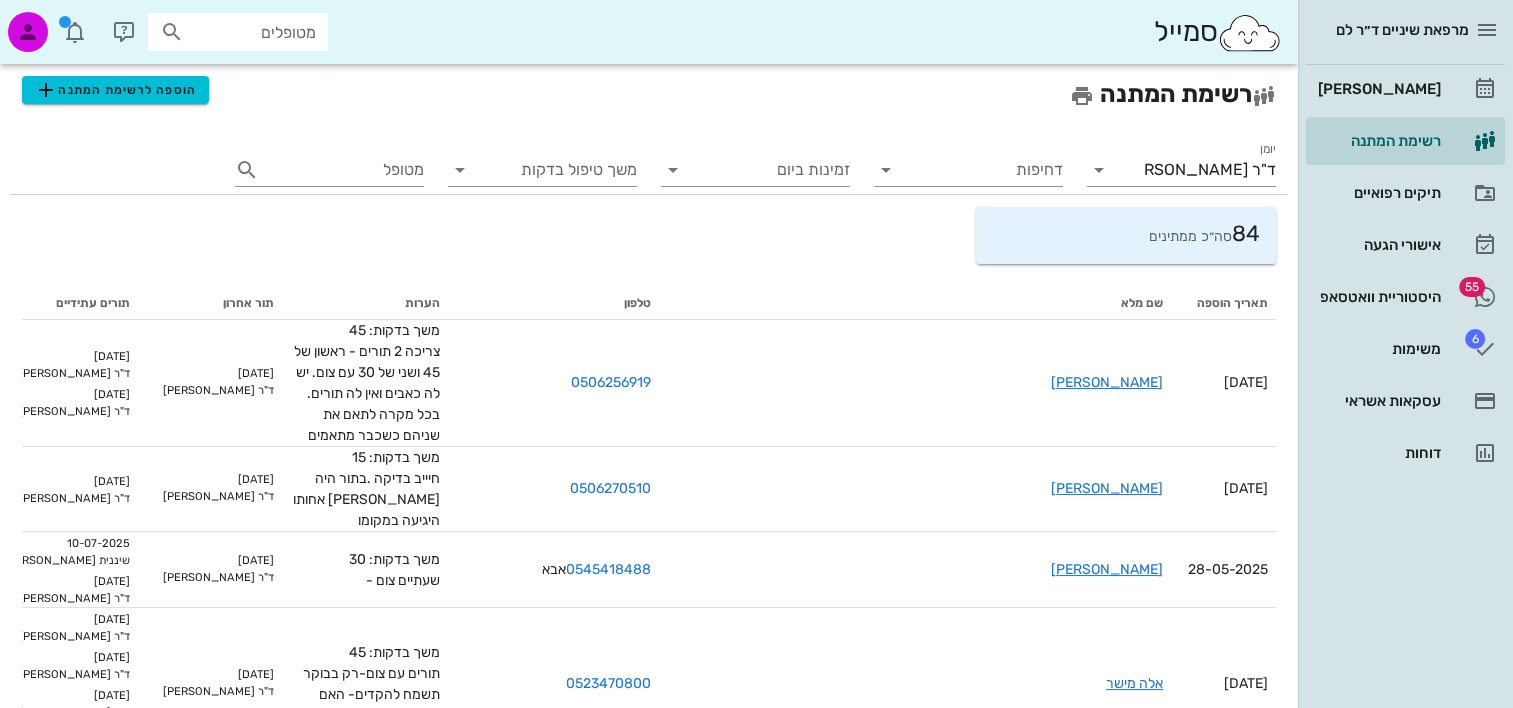 click on "84
סה״כ ממתינים" at bounding box center [1126, 235] 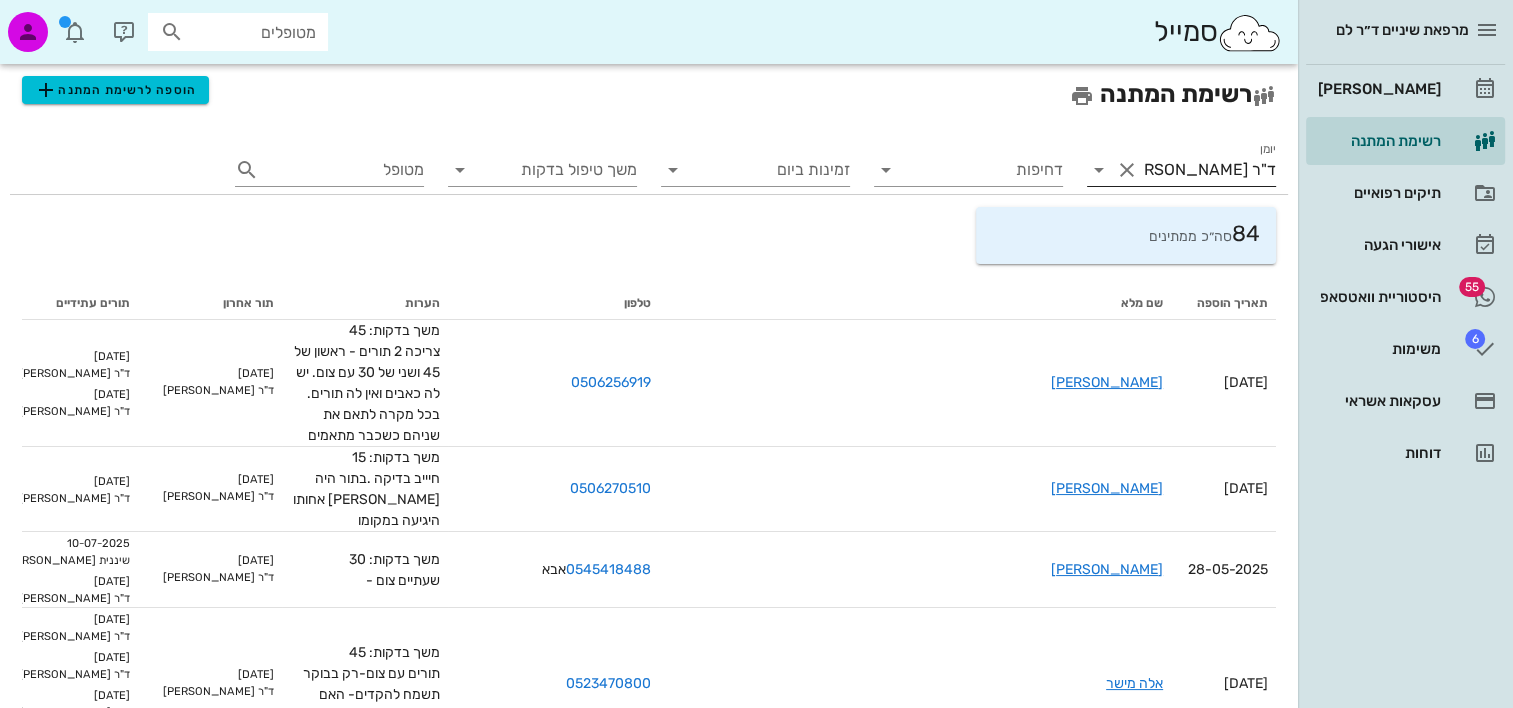 click on "ד"ר [PERSON_NAME]" at bounding box center [1209, 170] 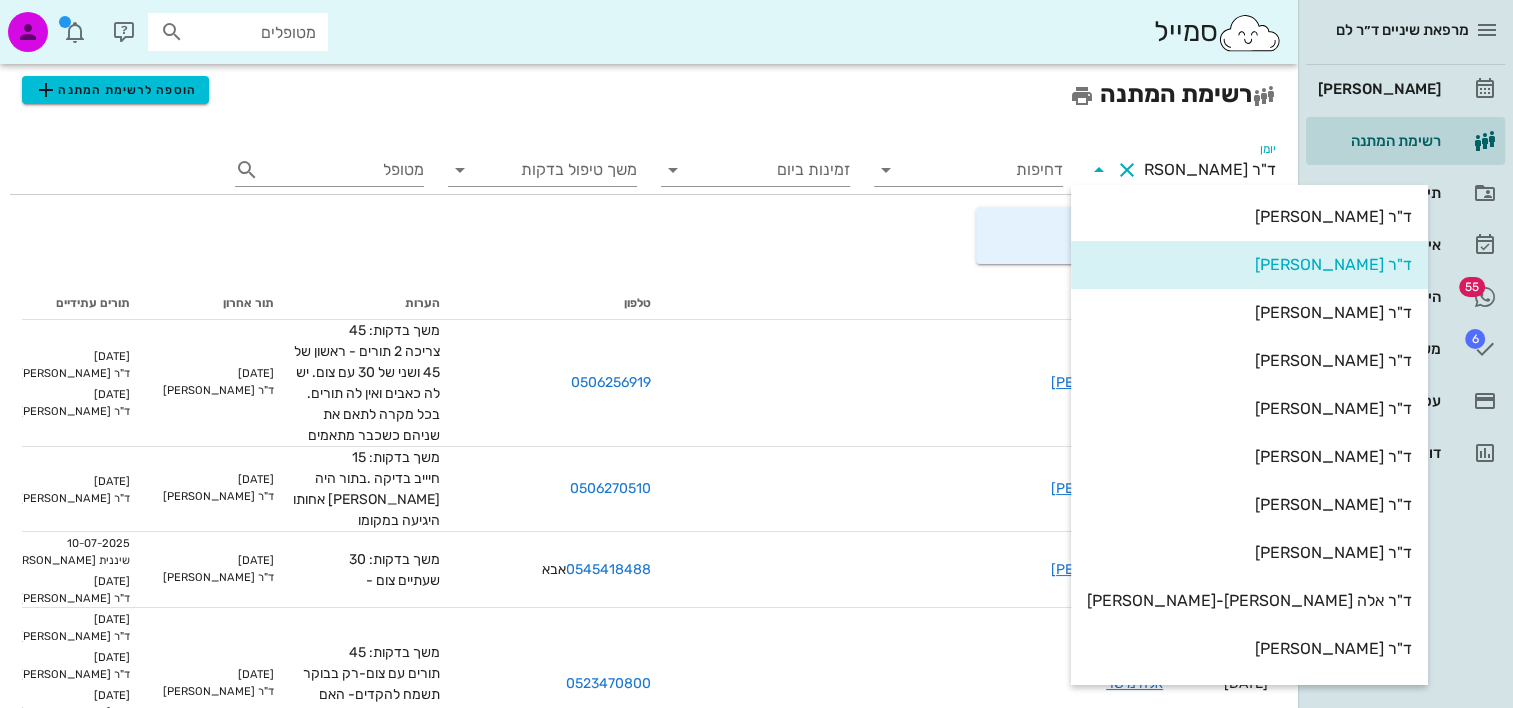 click at bounding box center (1127, 170) 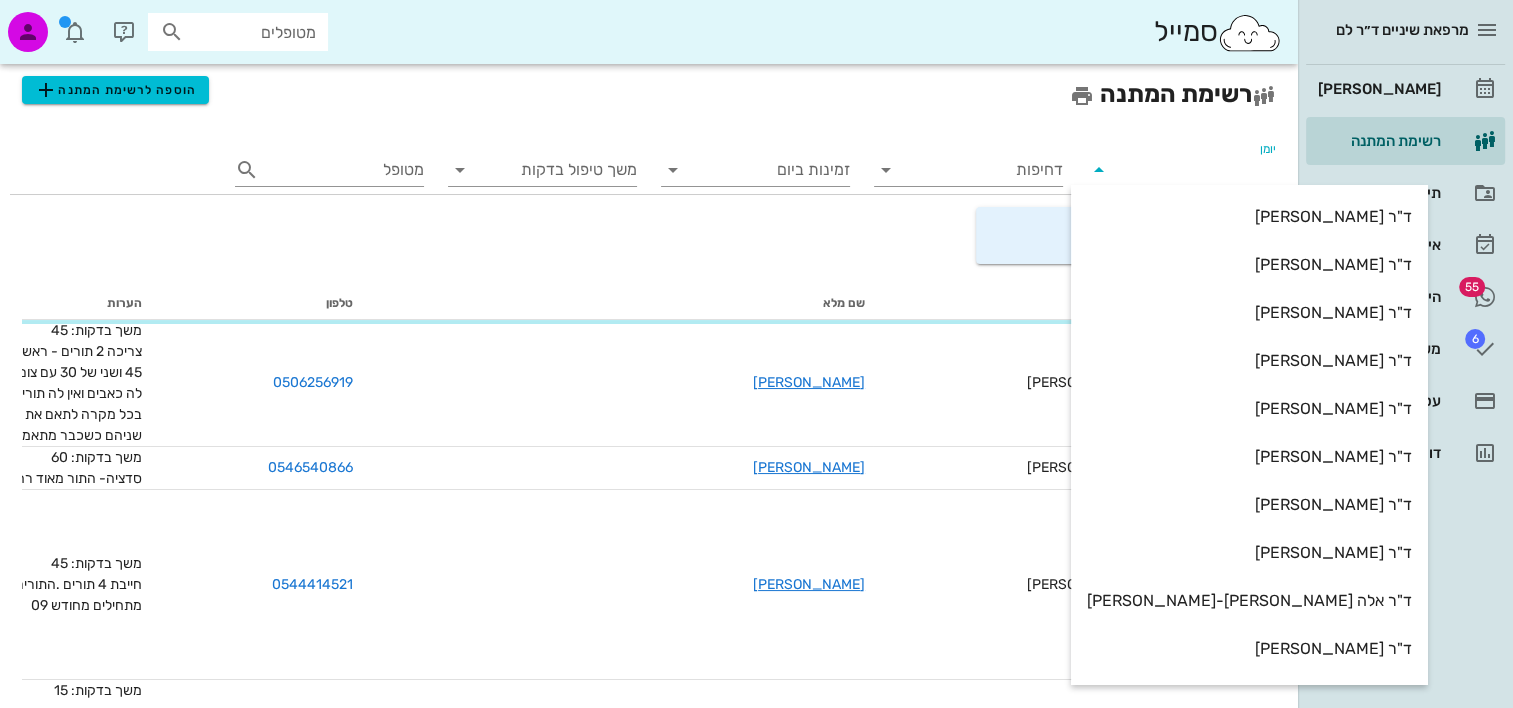 click on "422
סה״כ ממתינים" at bounding box center (649, 235) 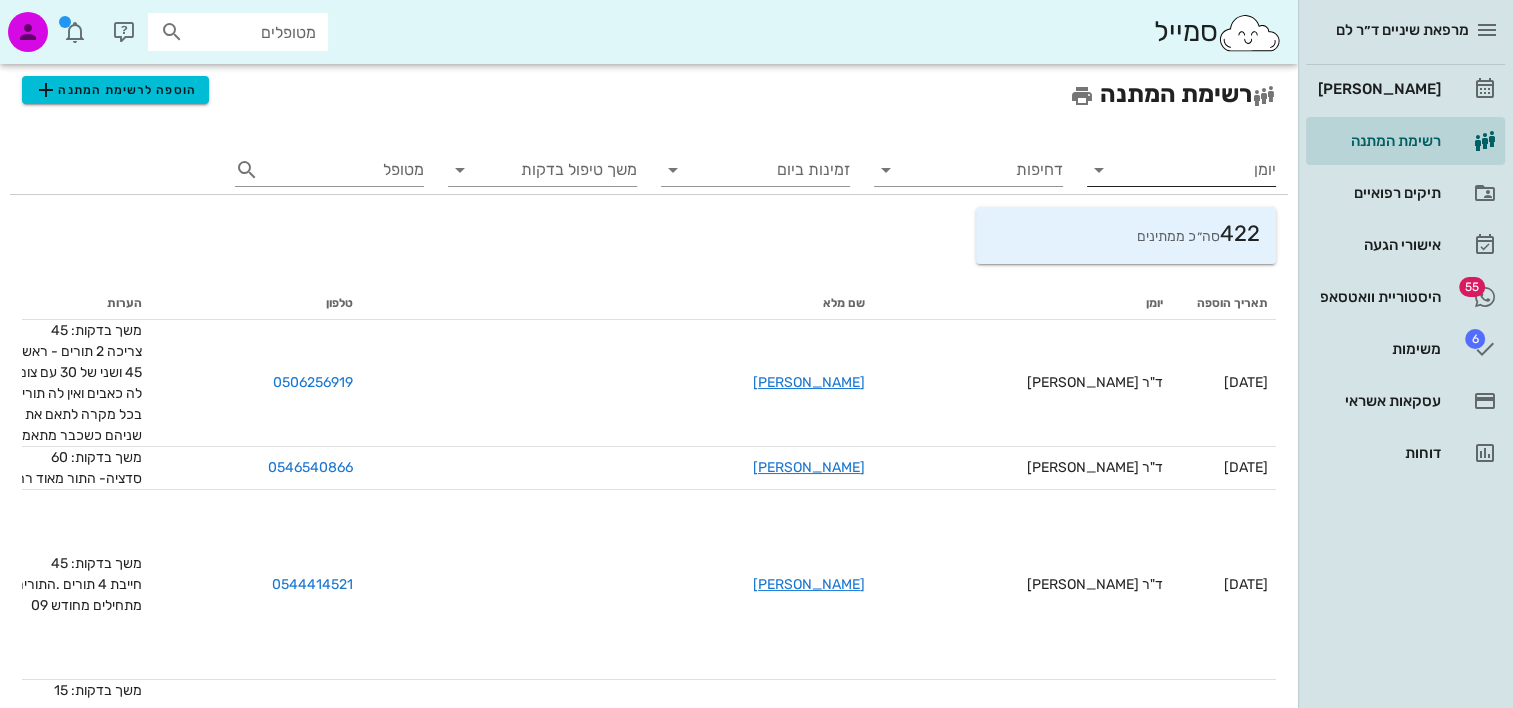 click on "יומן" at bounding box center [1197, 170] 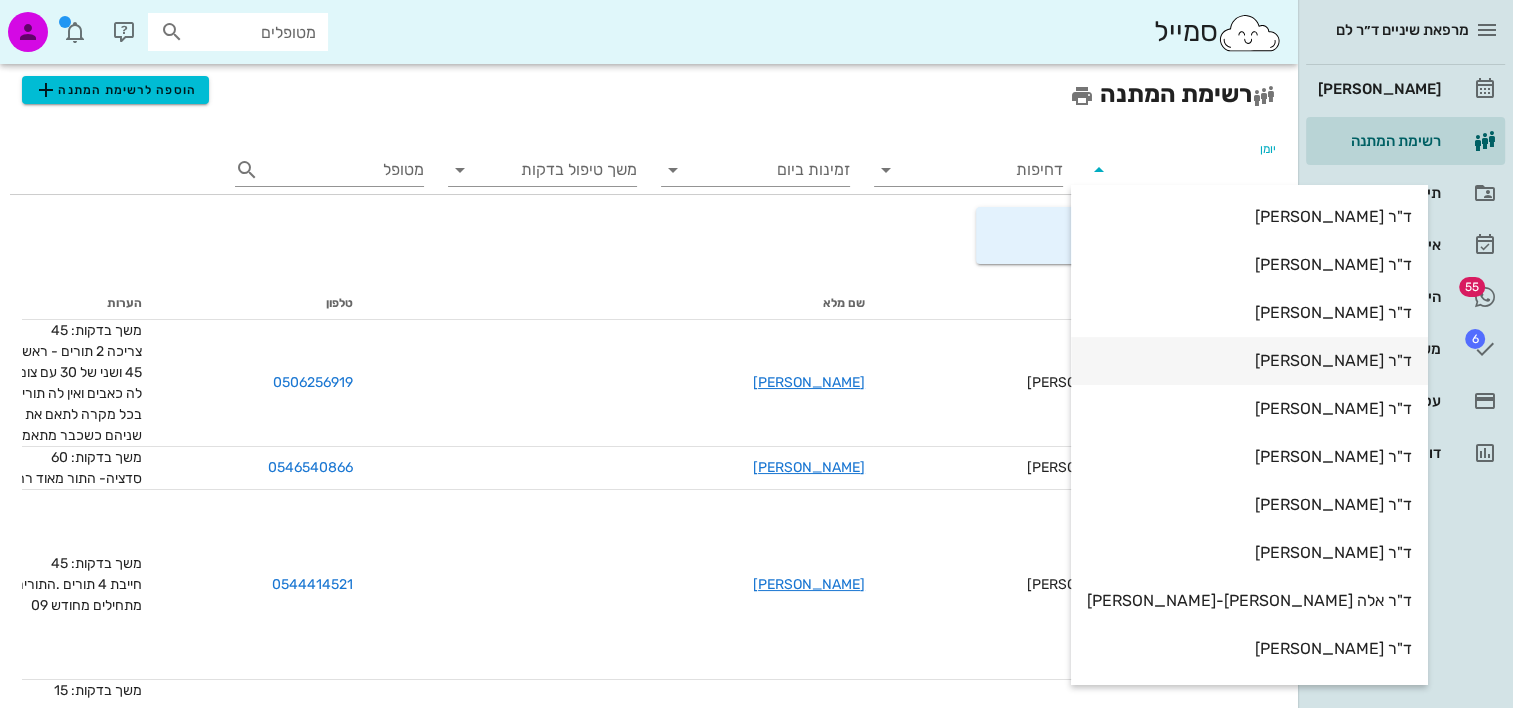 click on "ד"ר [PERSON_NAME]" at bounding box center (1249, 360) 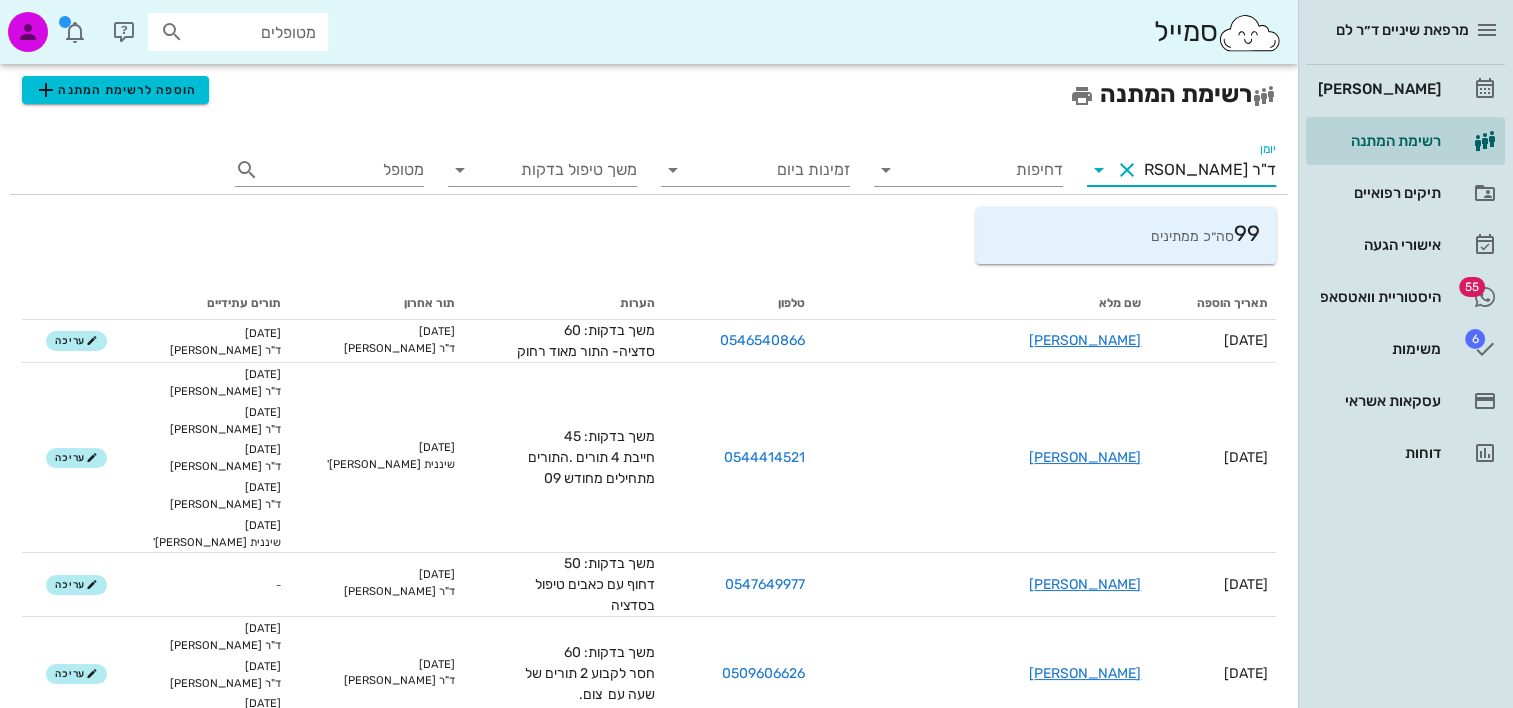 click on "יומן ד"ר [PERSON_NAME]" at bounding box center [1181, 170] 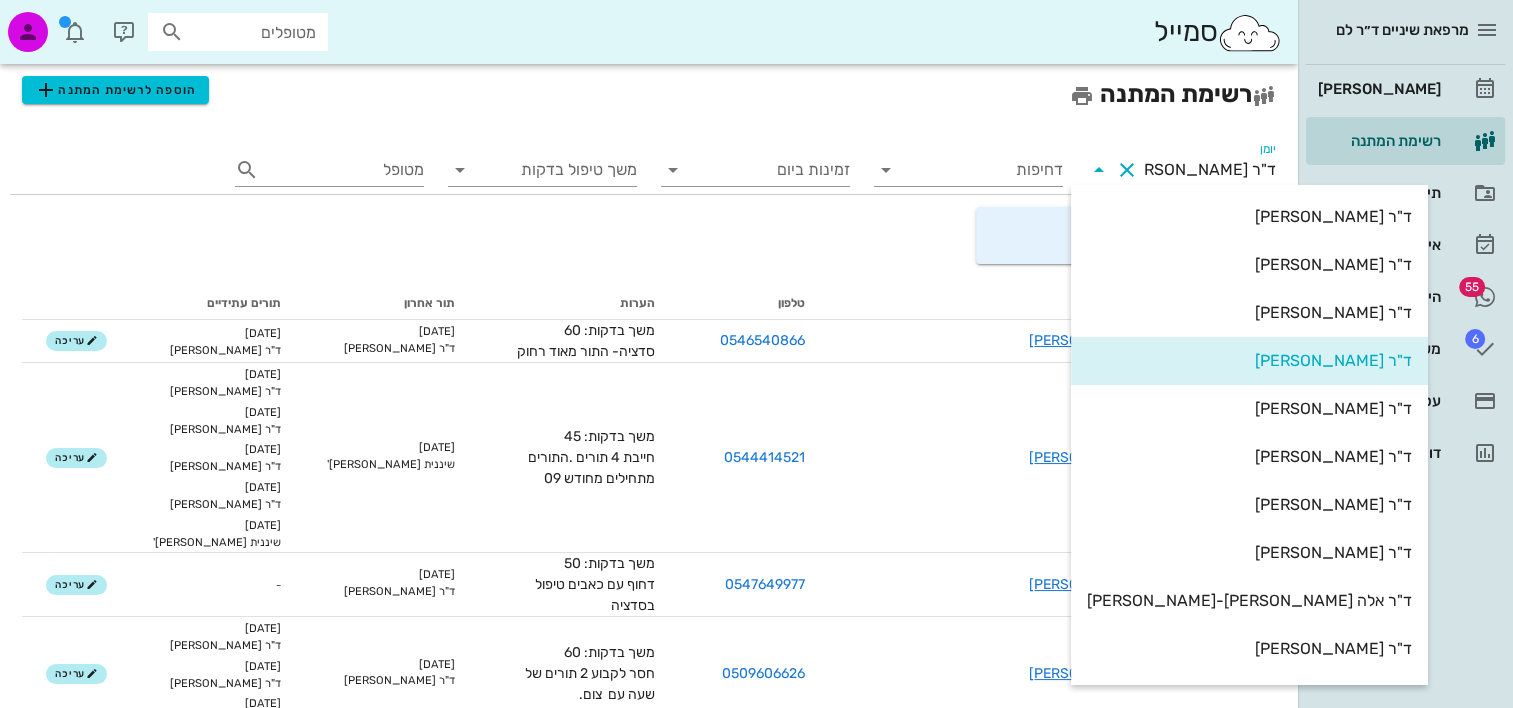 click at bounding box center (1127, 170) 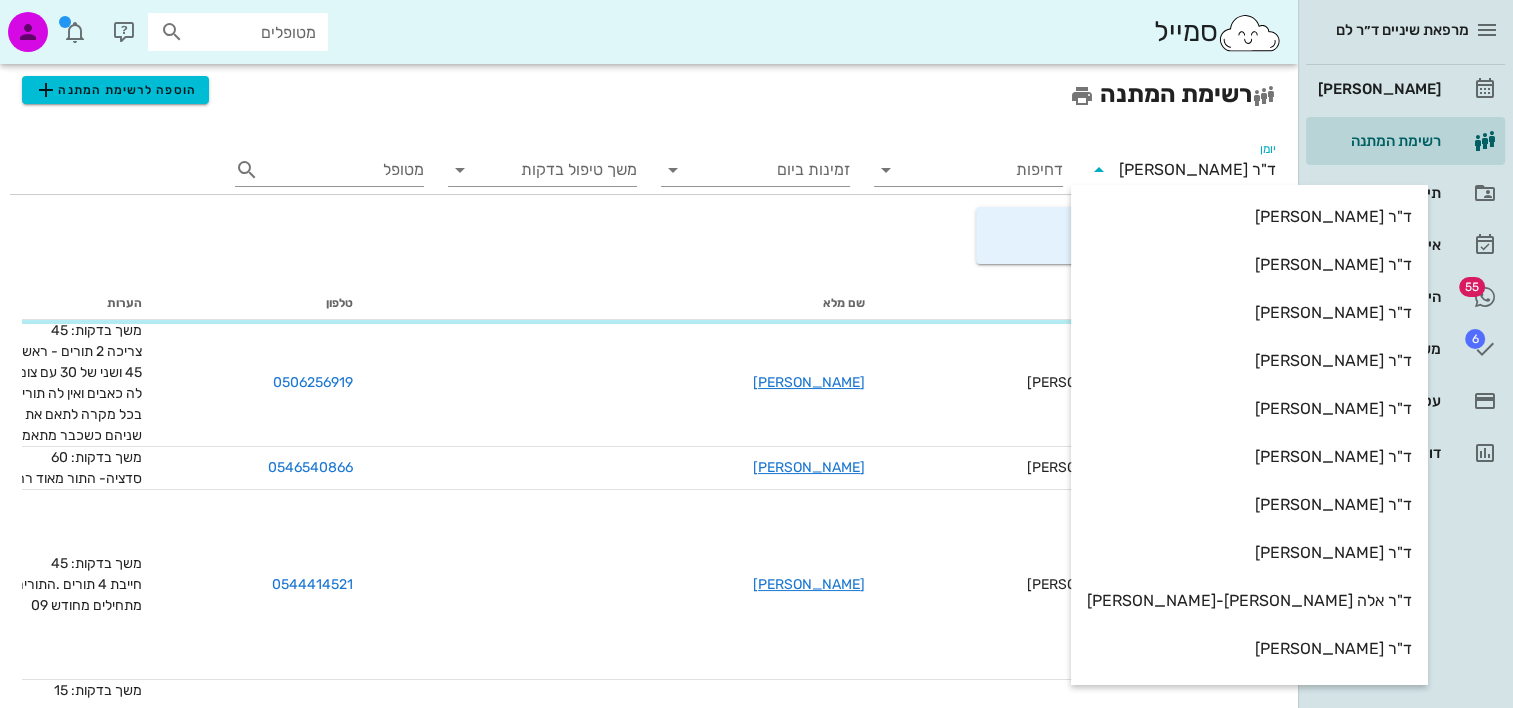 type 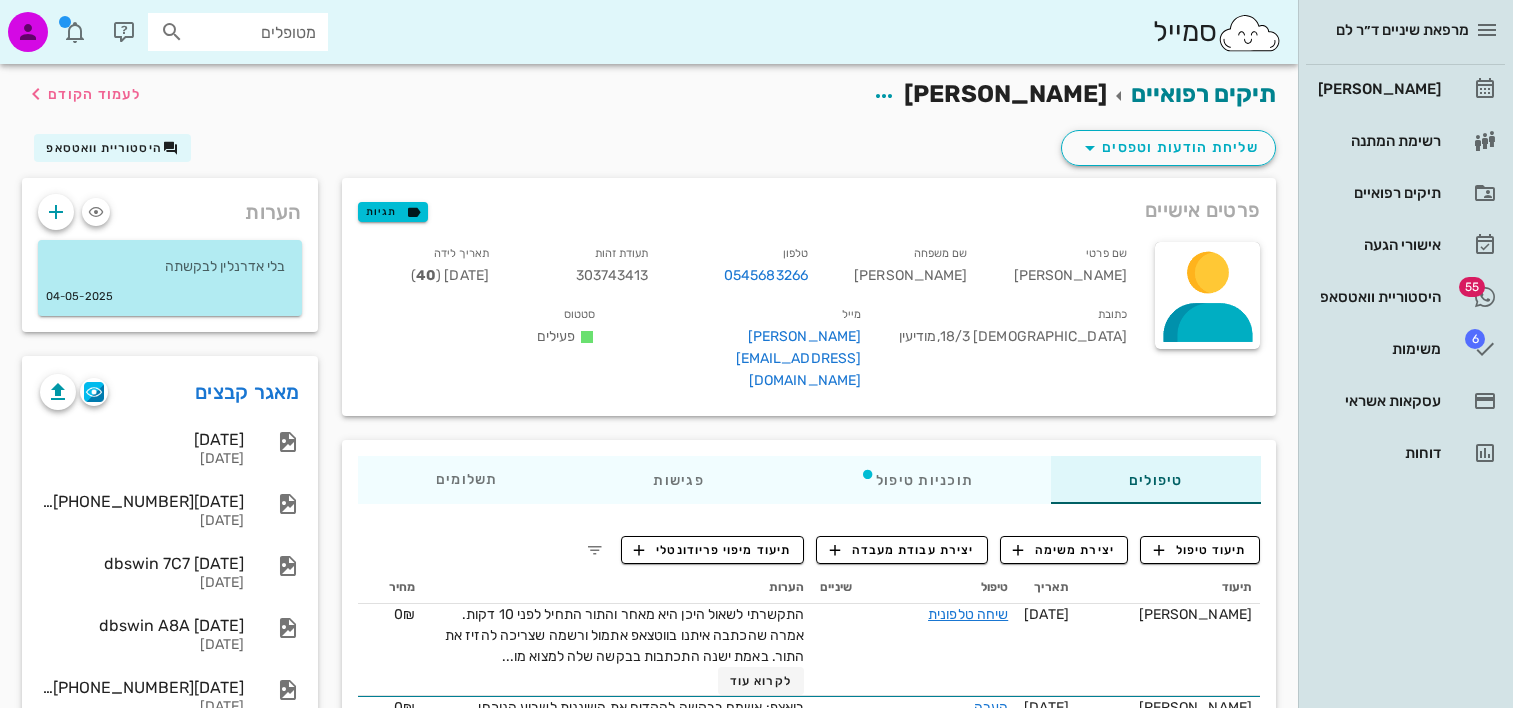 scroll, scrollTop: 0, scrollLeft: 0, axis: both 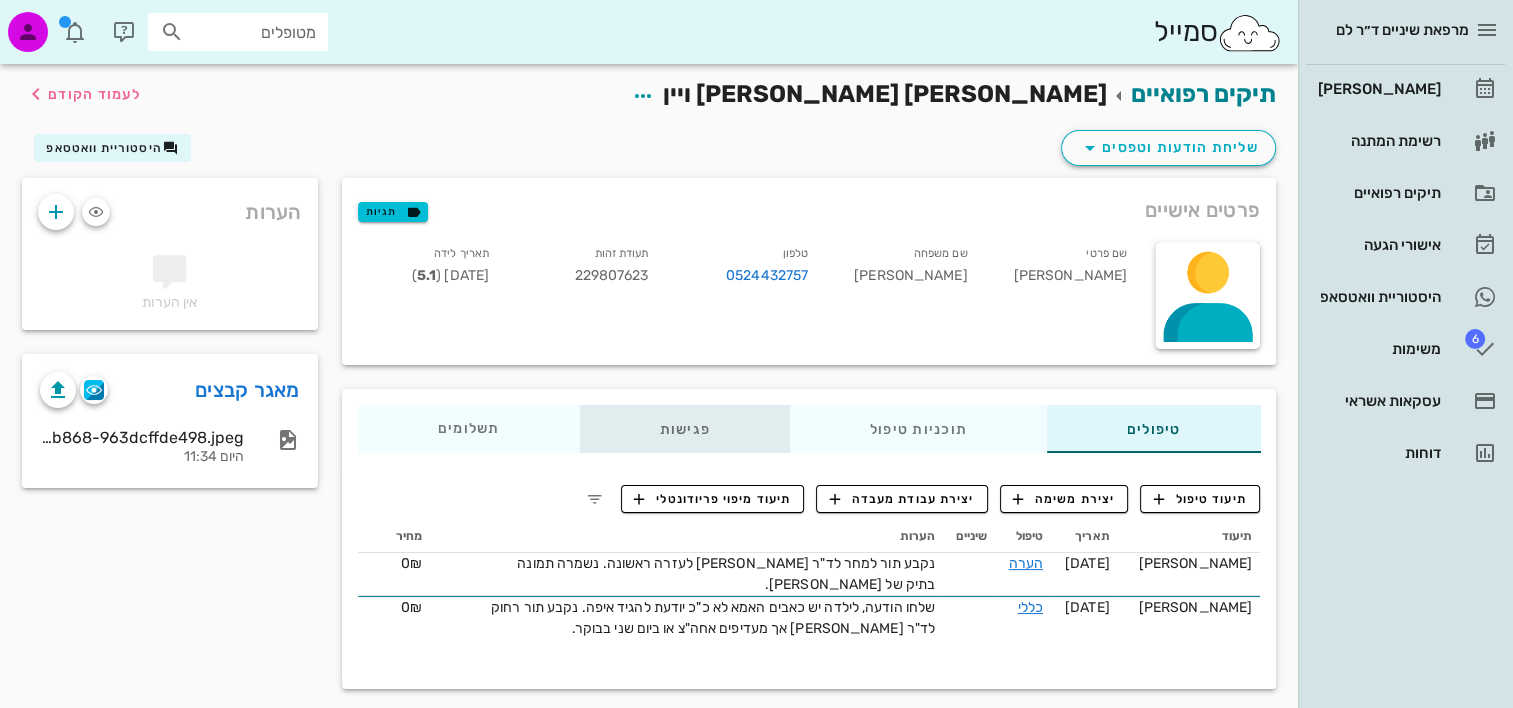 drag, startPoint x: 676, startPoint y: 430, endPoint x: 688, endPoint y: 425, distance: 13 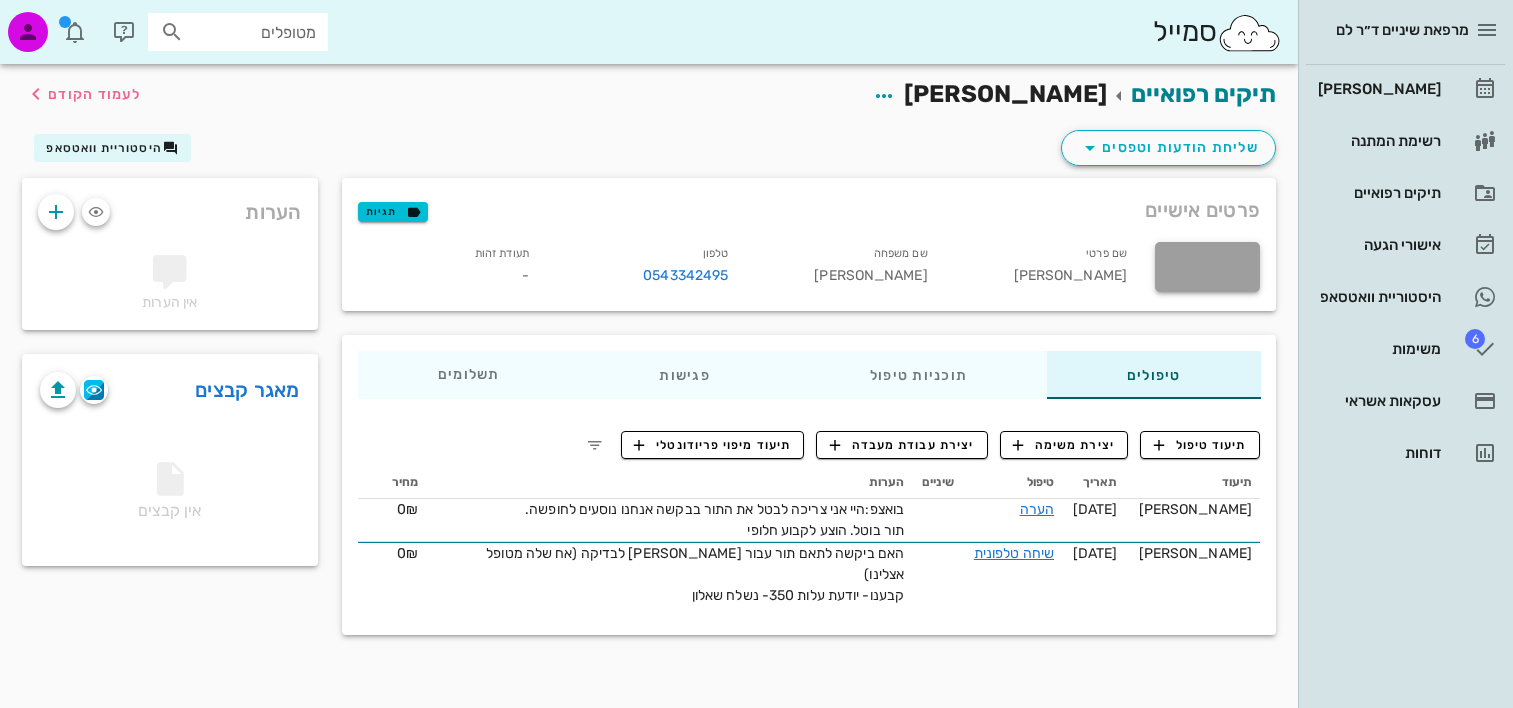 scroll, scrollTop: 0, scrollLeft: 0, axis: both 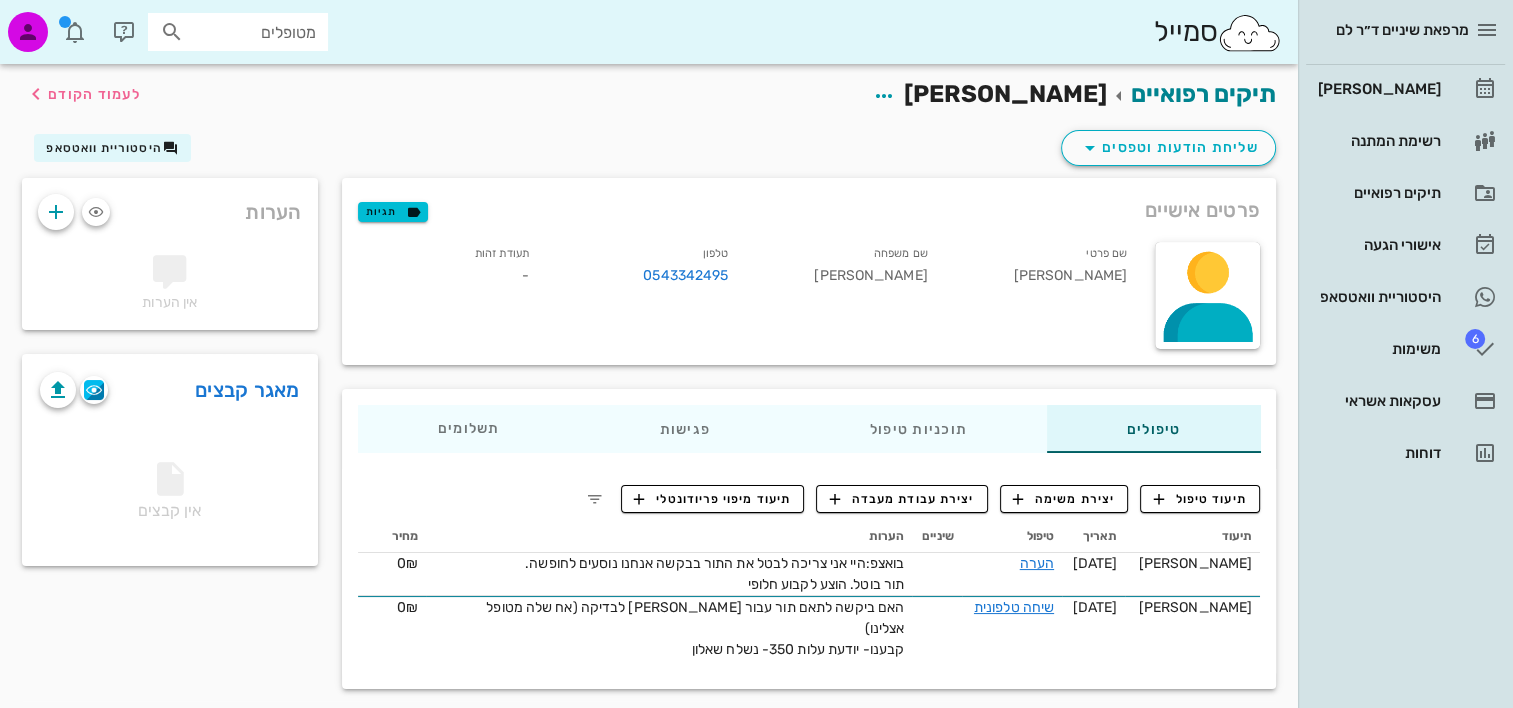 click on "טיפולים
תוכניות טיפול
פגישות
תשלומים
0₪" at bounding box center (809, 429) 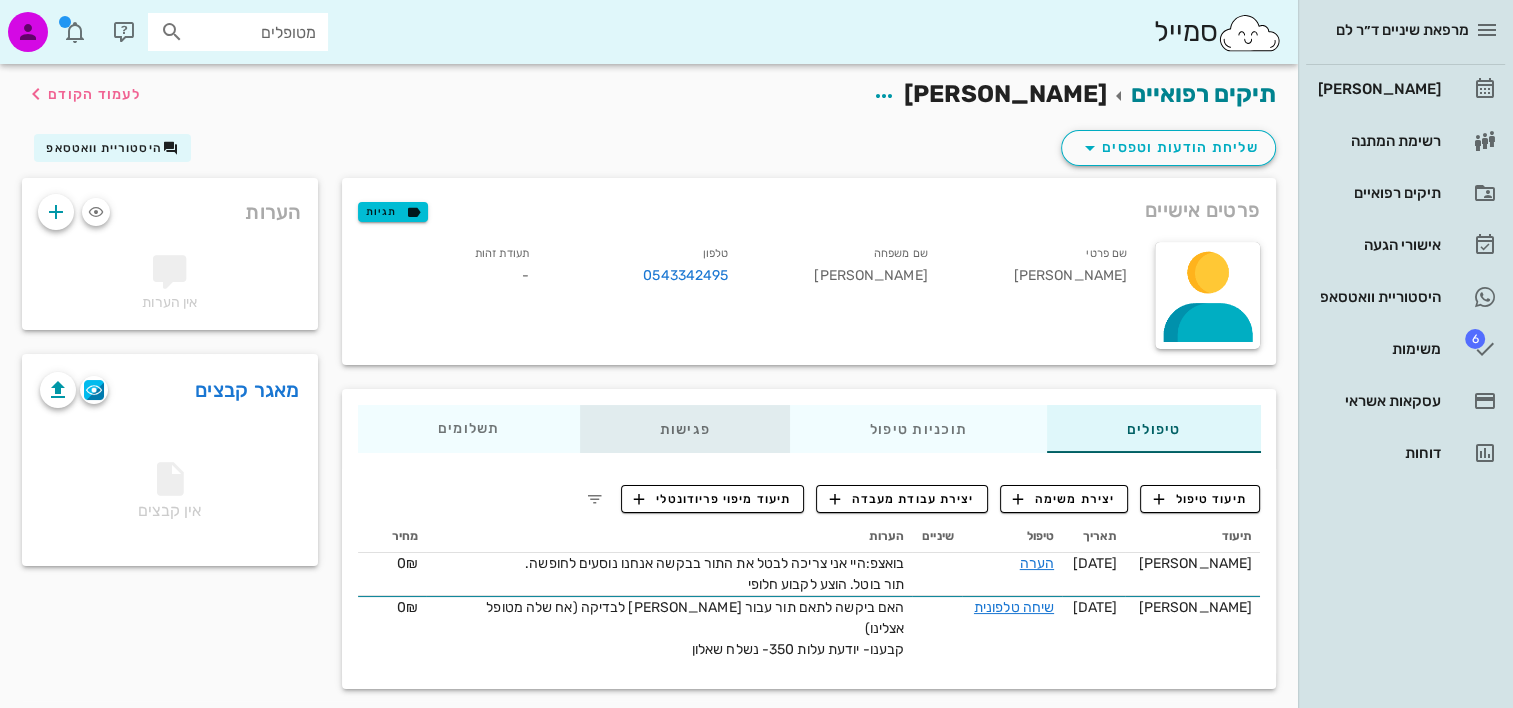 click on "פגישות" at bounding box center [684, 429] 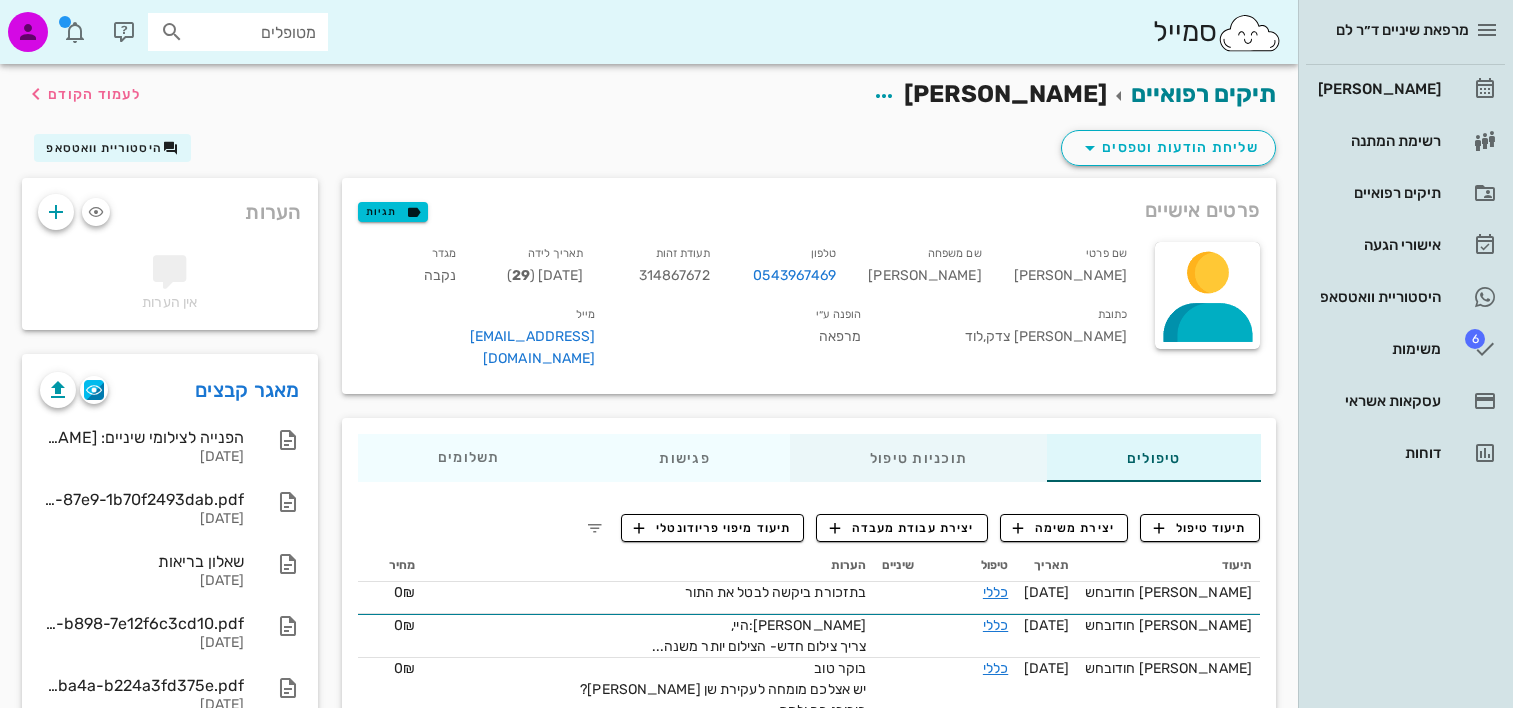 scroll, scrollTop: 0, scrollLeft: 0, axis: both 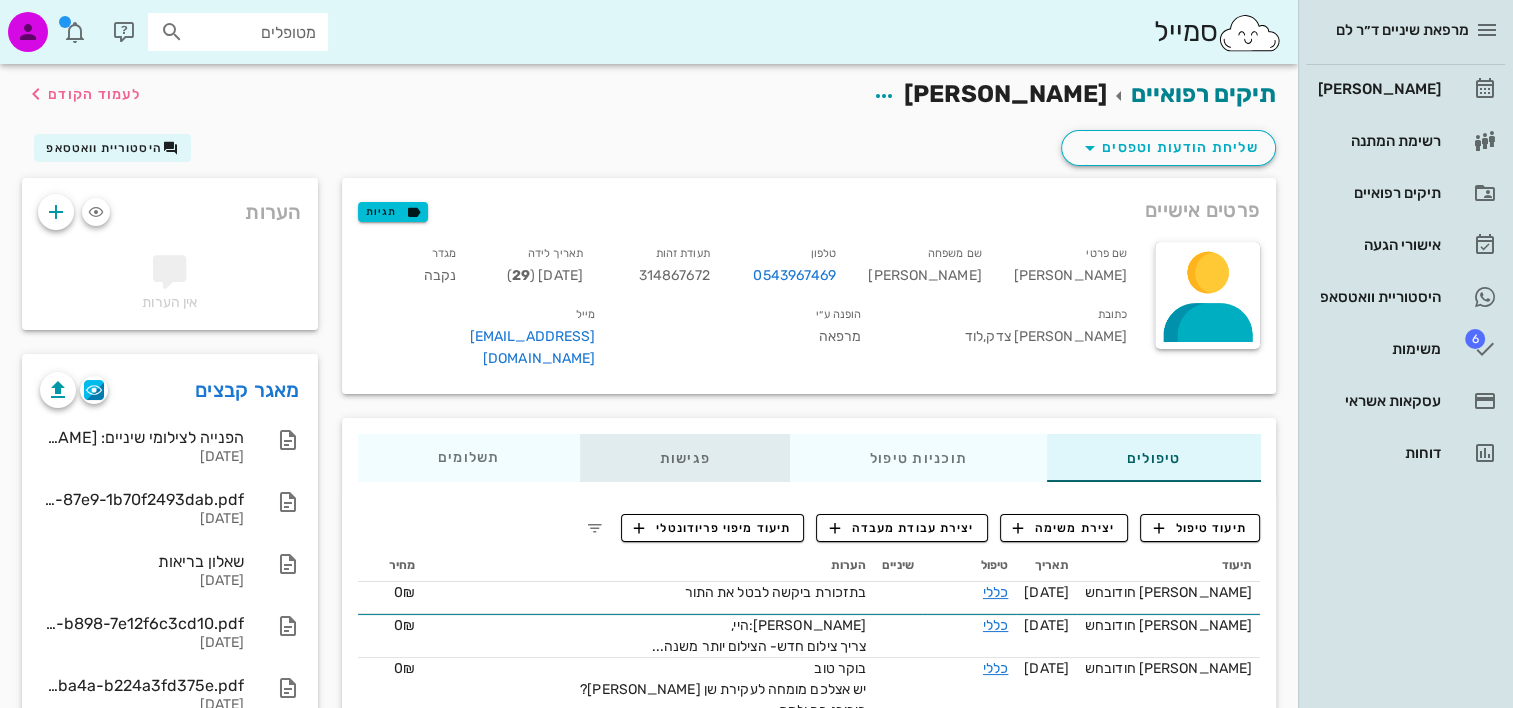 click on "פגישות" at bounding box center (684, 458) 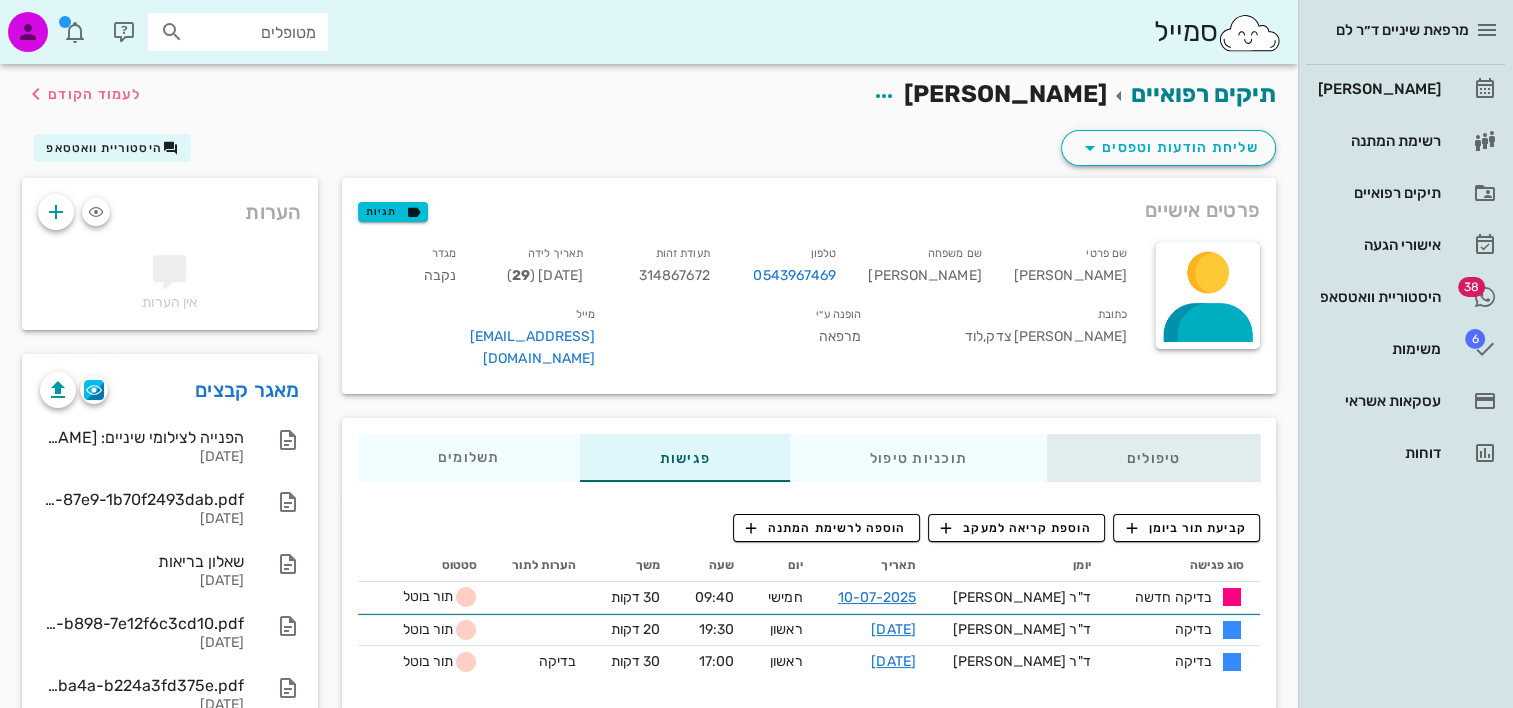 click on "טיפולים" at bounding box center (1153, 458) 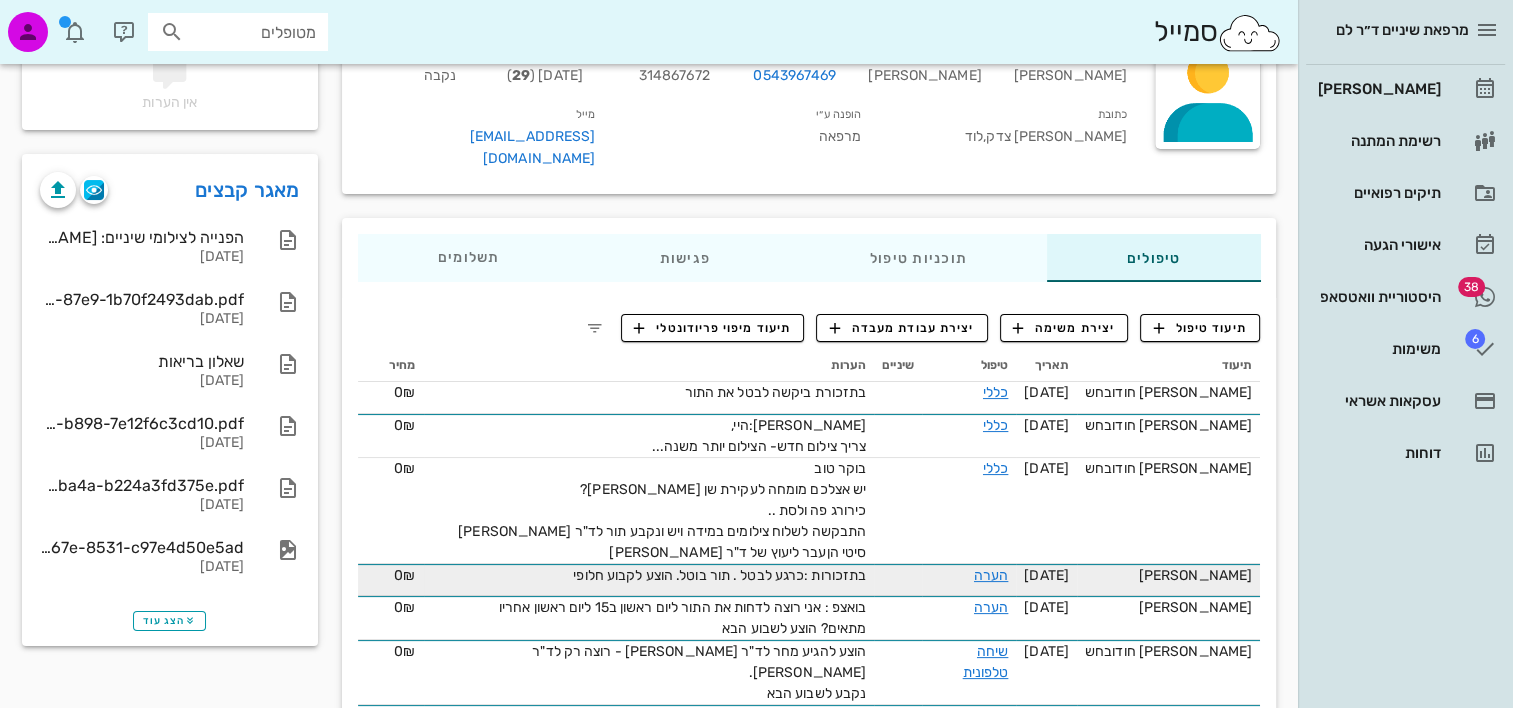scroll, scrollTop: 242, scrollLeft: 0, axis: vertical 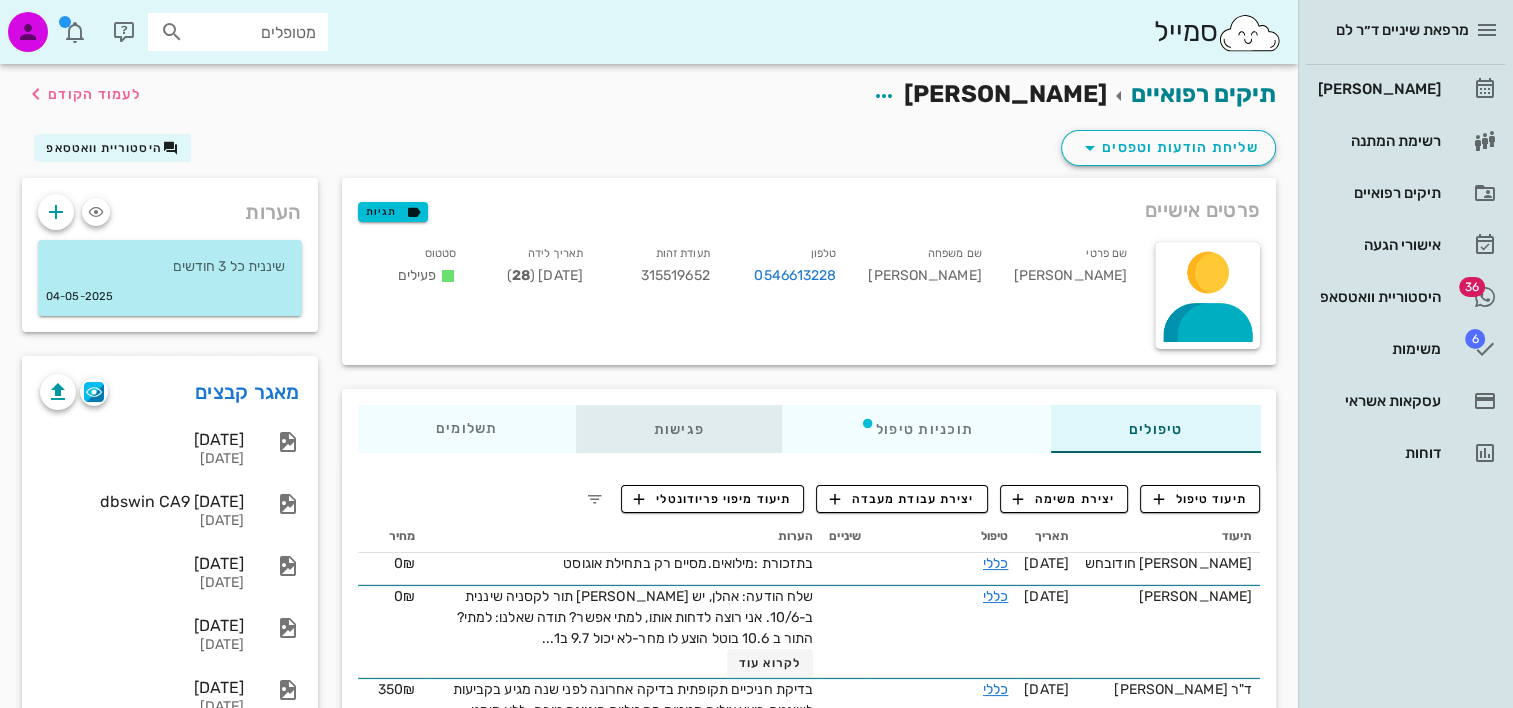 click on "פגישות" at bounding box center [678, 429] 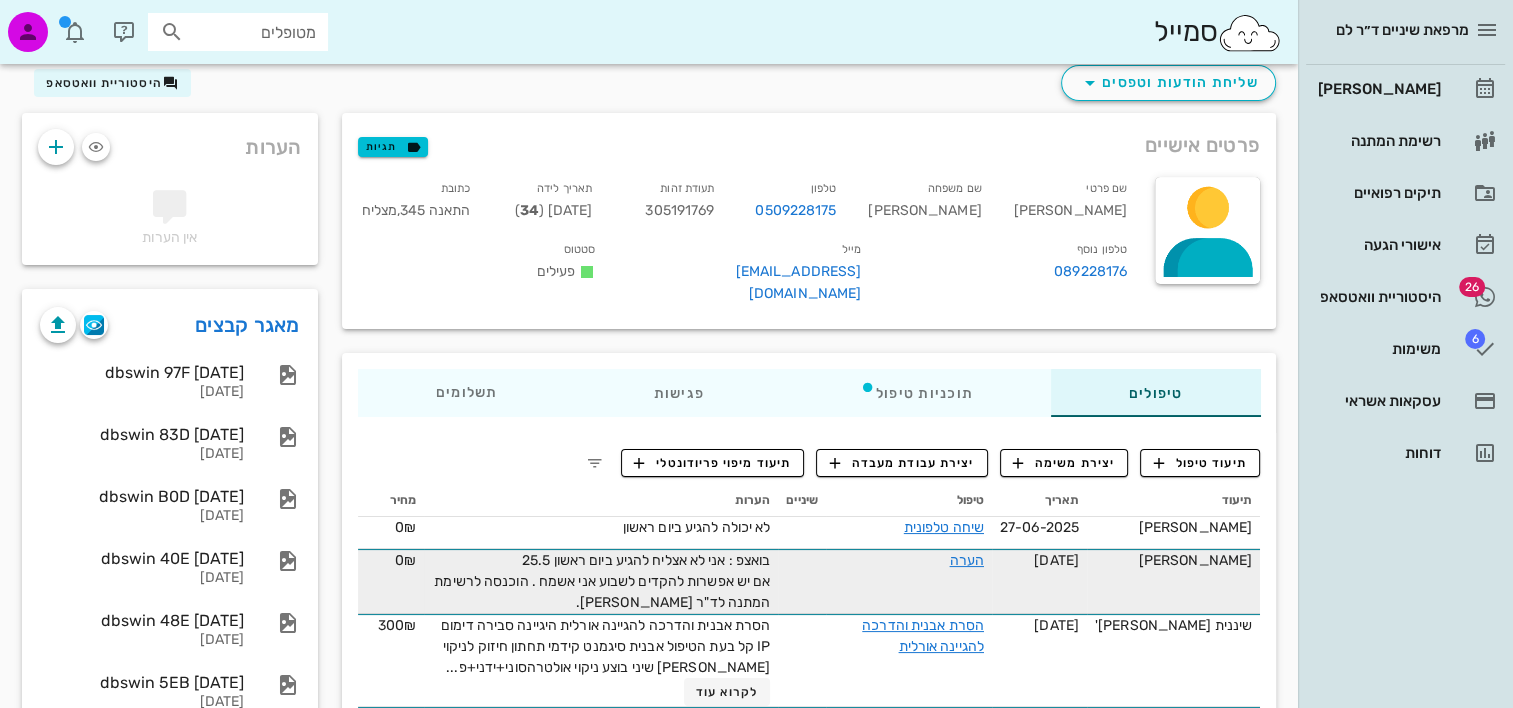 scroll, scrollTop: 100, scrollLeft: 0, axis: vertical 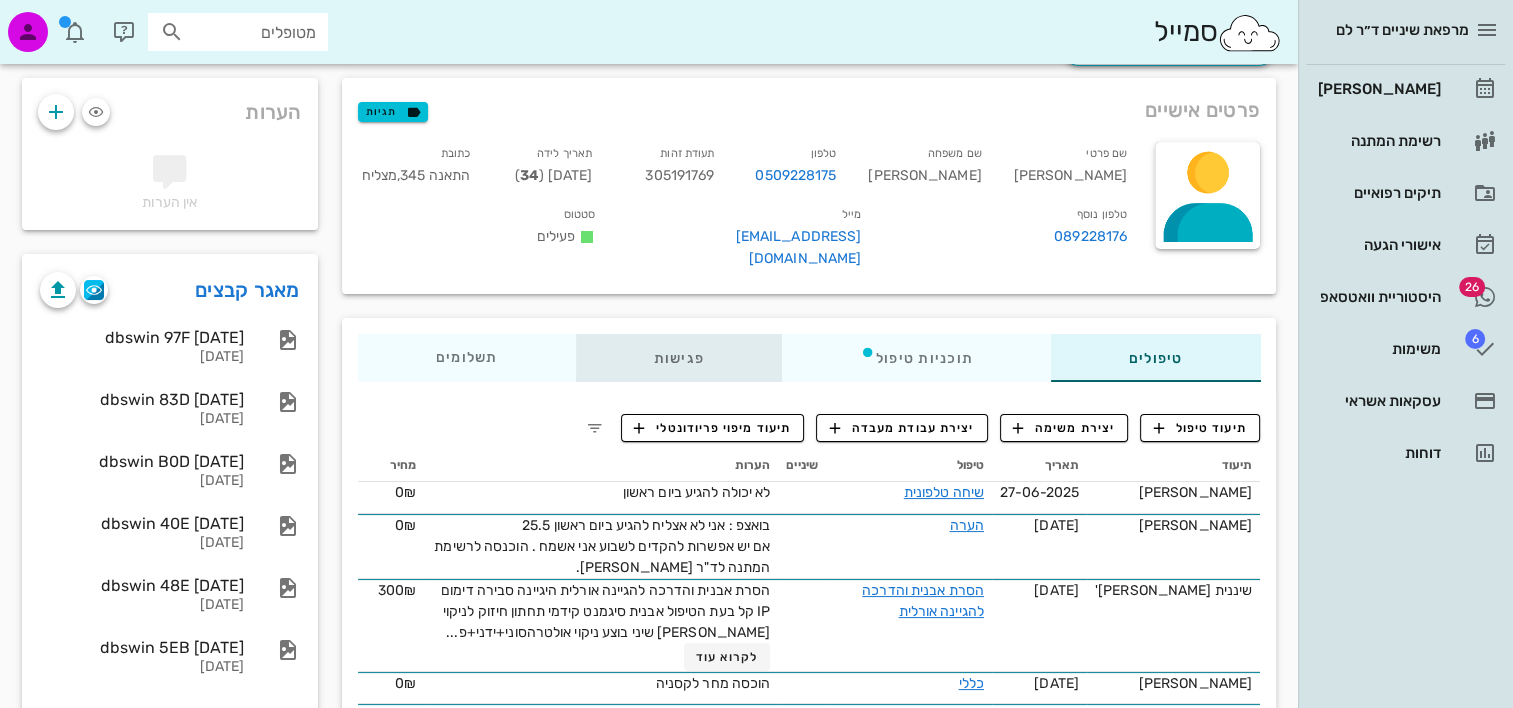 click on "פגישות" at bounding box center (678, 358) 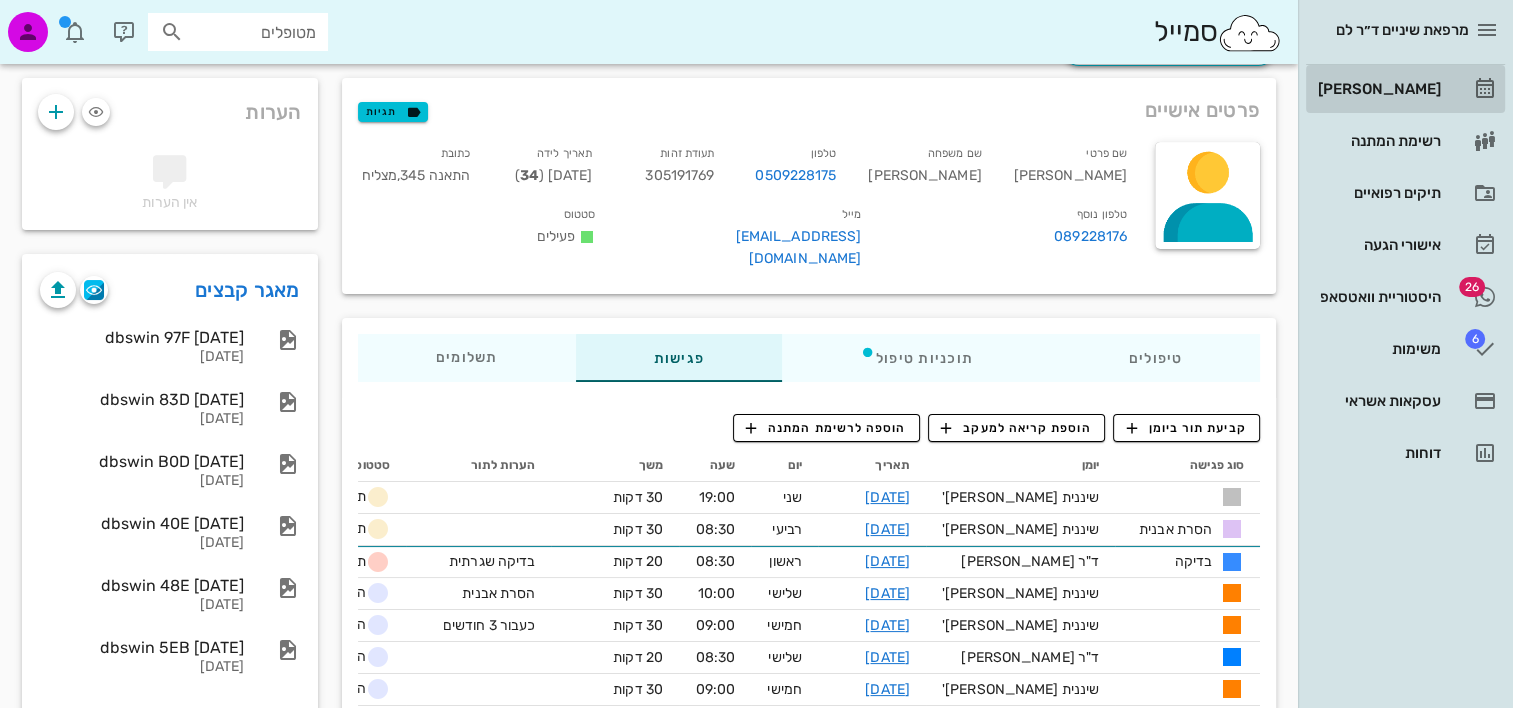 click on "[PERSON_NAME]" at bounding box center [1377, 89] 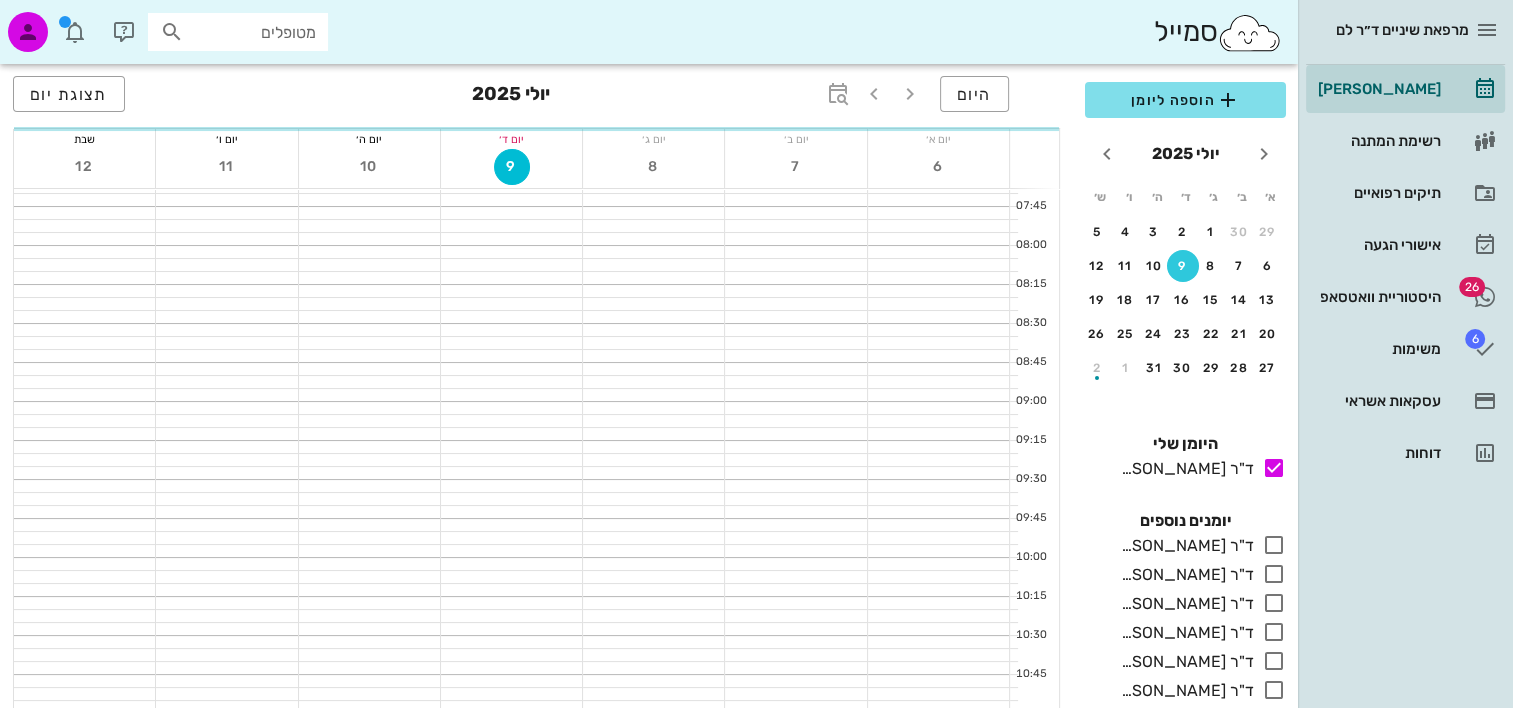 scroll, scrollTop: 0, scrollLeft: 0, axis: both 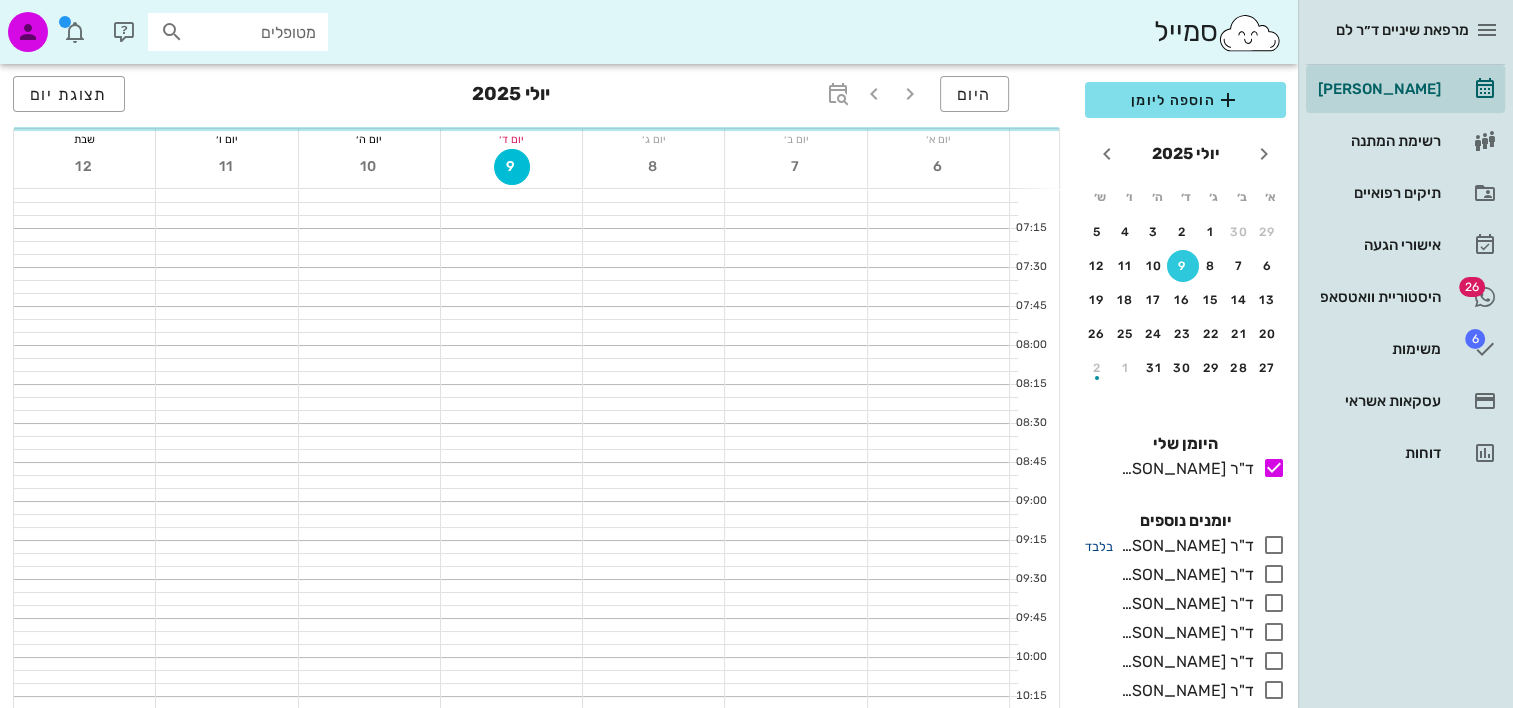 click on "בלבד" at bounding box center (1099, 546) 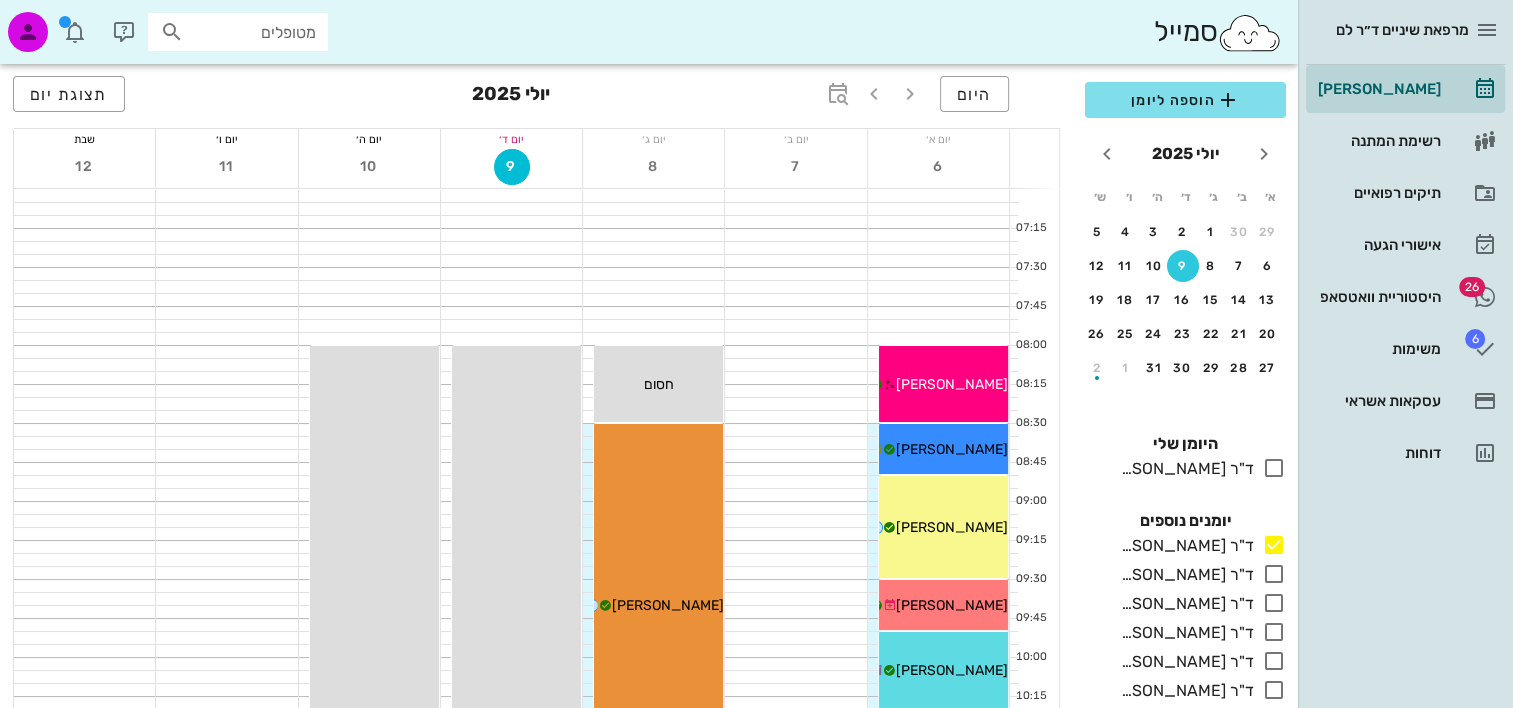 scroll, scrollTop: 0, scrollLeft: 0, axis: both 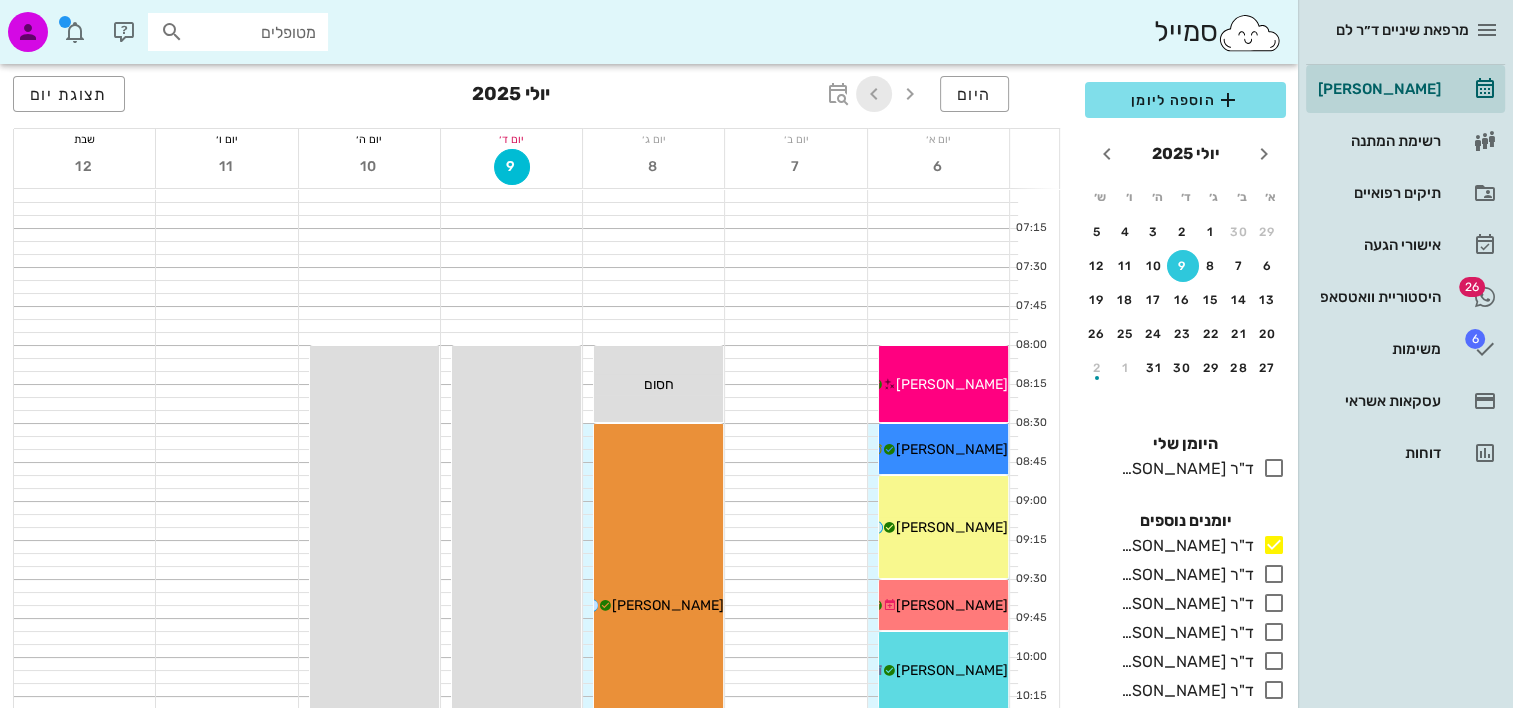 click at bounding box center (874, 94) 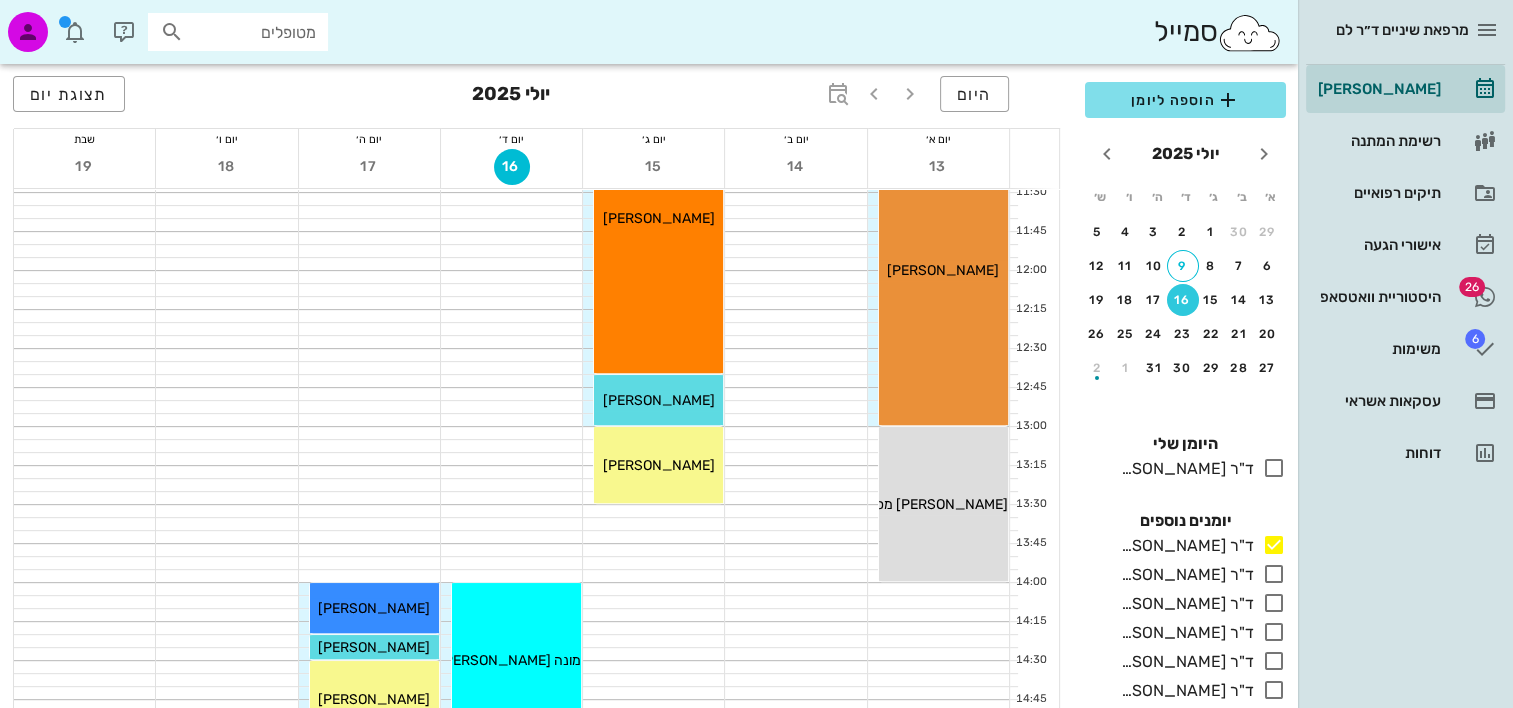 scroll, scrollTop: 664, scrollLeft: 0, axis: vertical 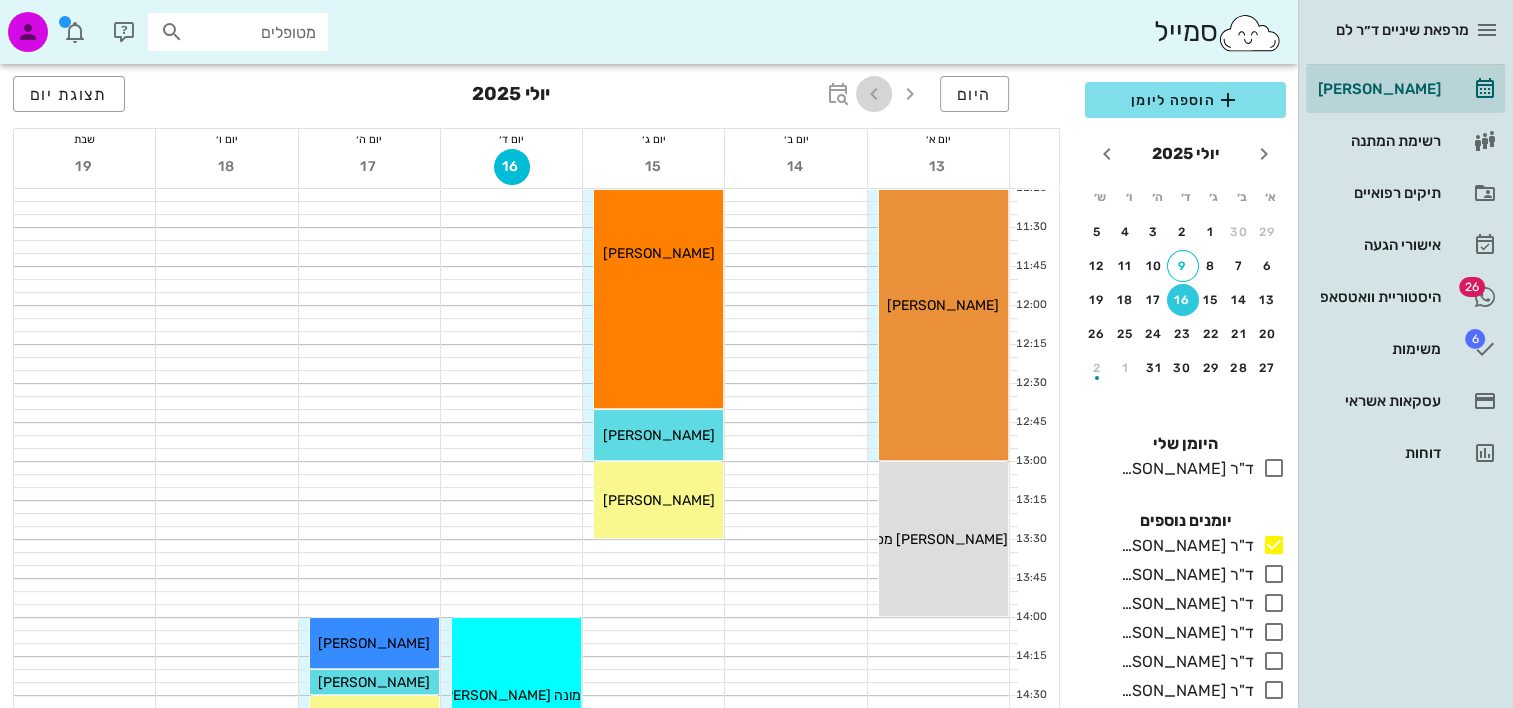 click at bounding box center [874, 94] 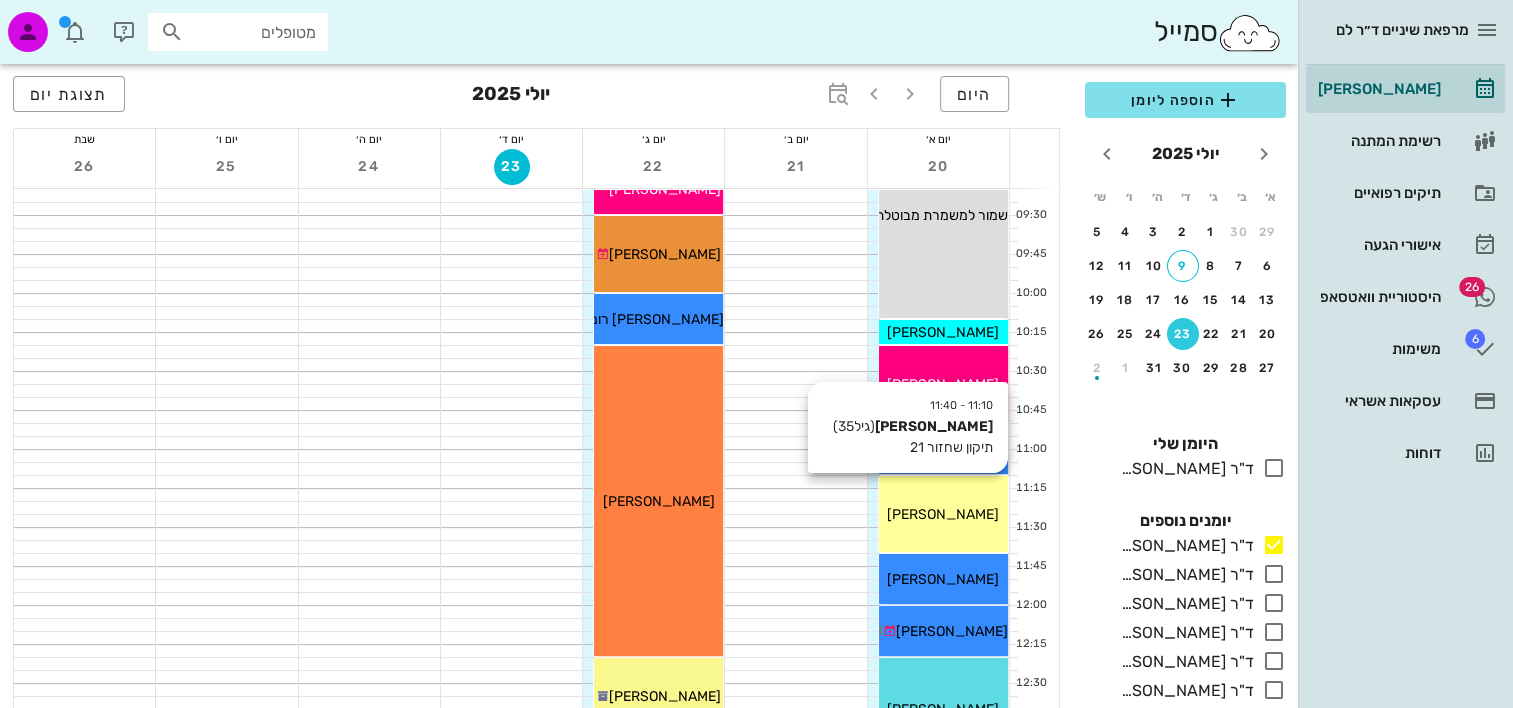scroll, scrollTop: 164, scrollLeft: 0, axis: vertical 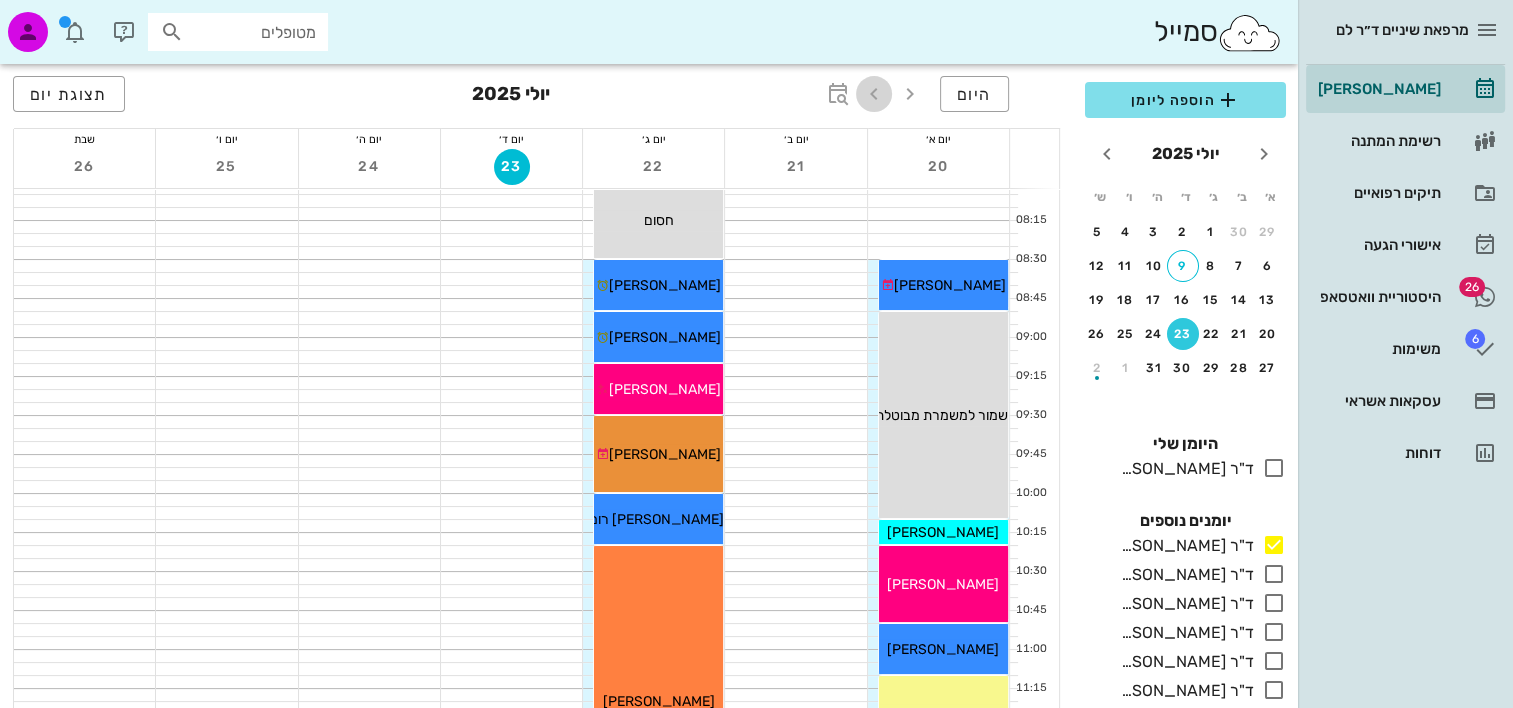 click at bounding box center [874, 94] 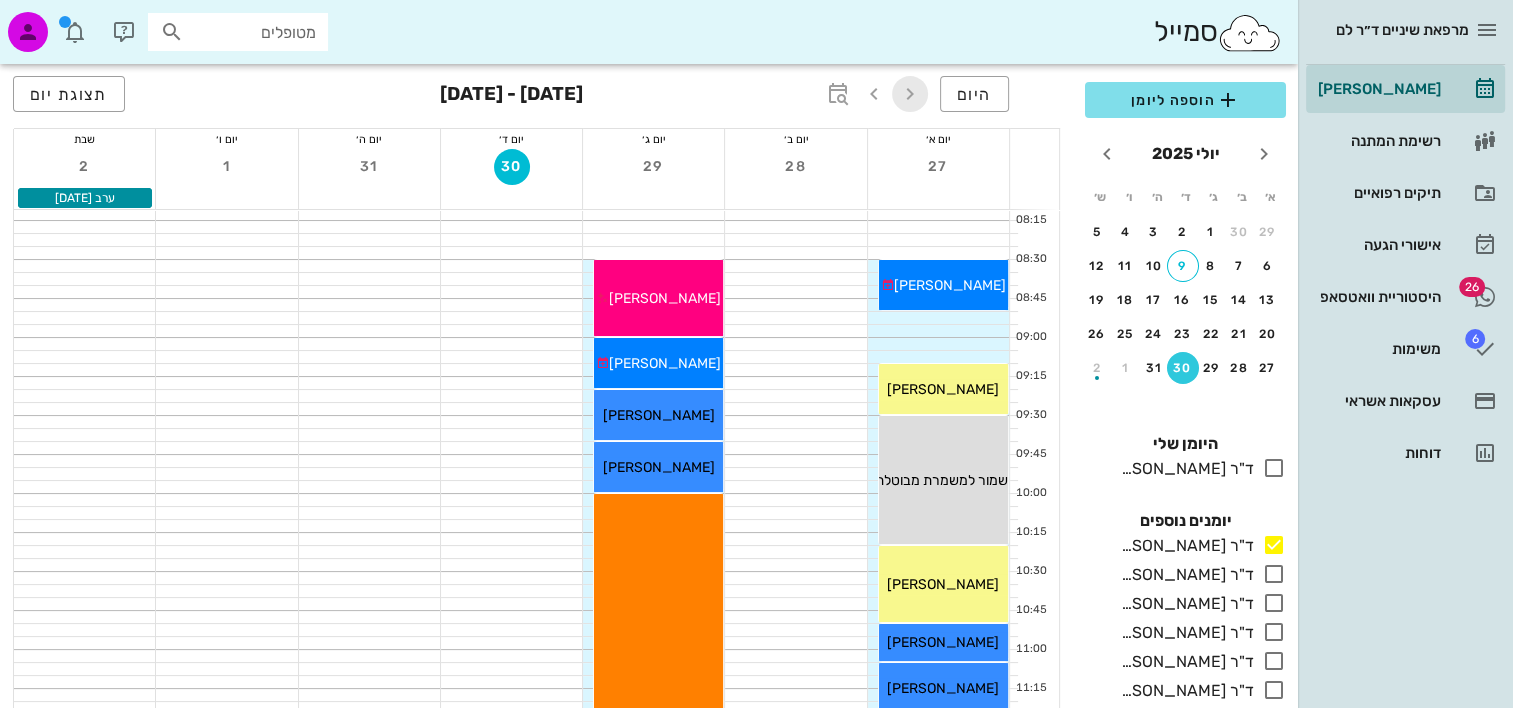 click at bounding box center [910, 94] 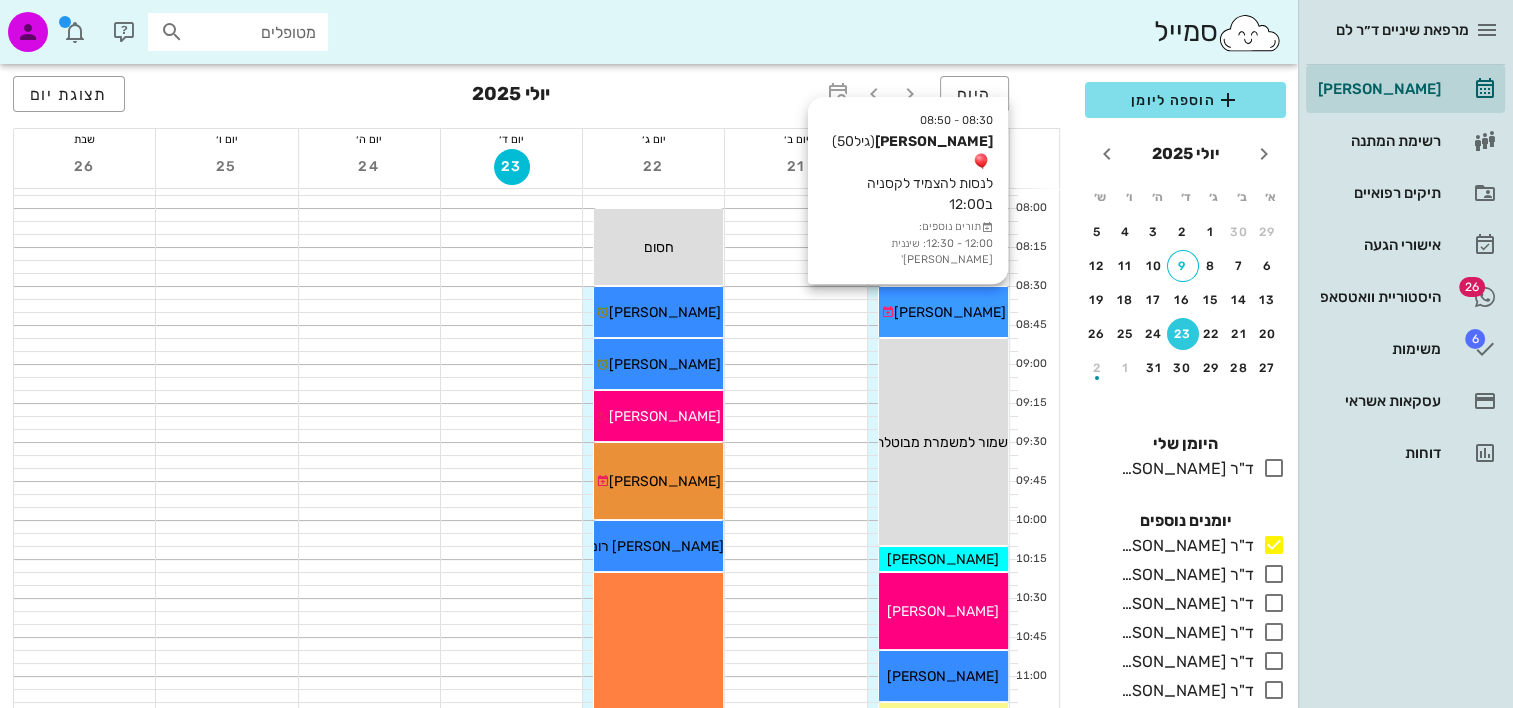 scroll, scrollTop: 0, scrollLeft: 0, axis: both 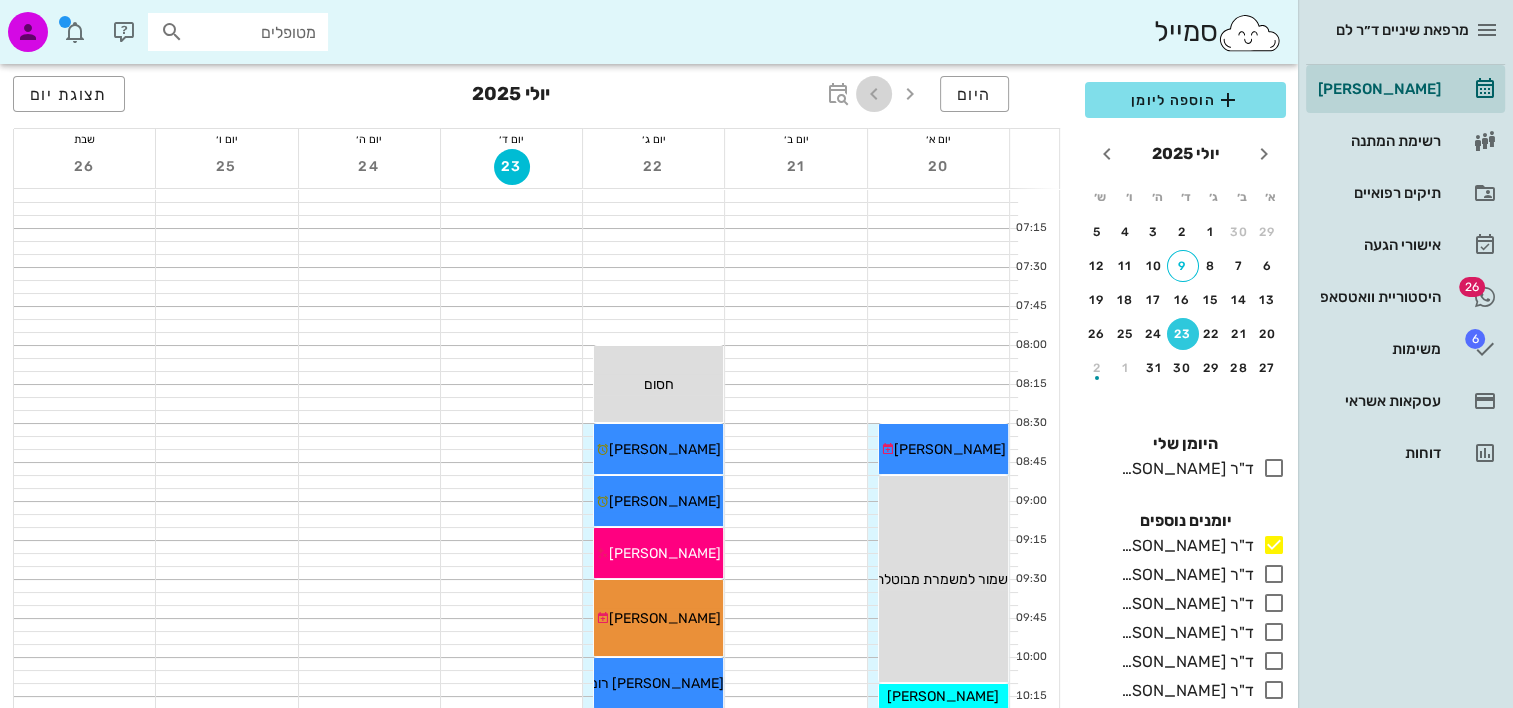 click at bounding box center (874, 94) 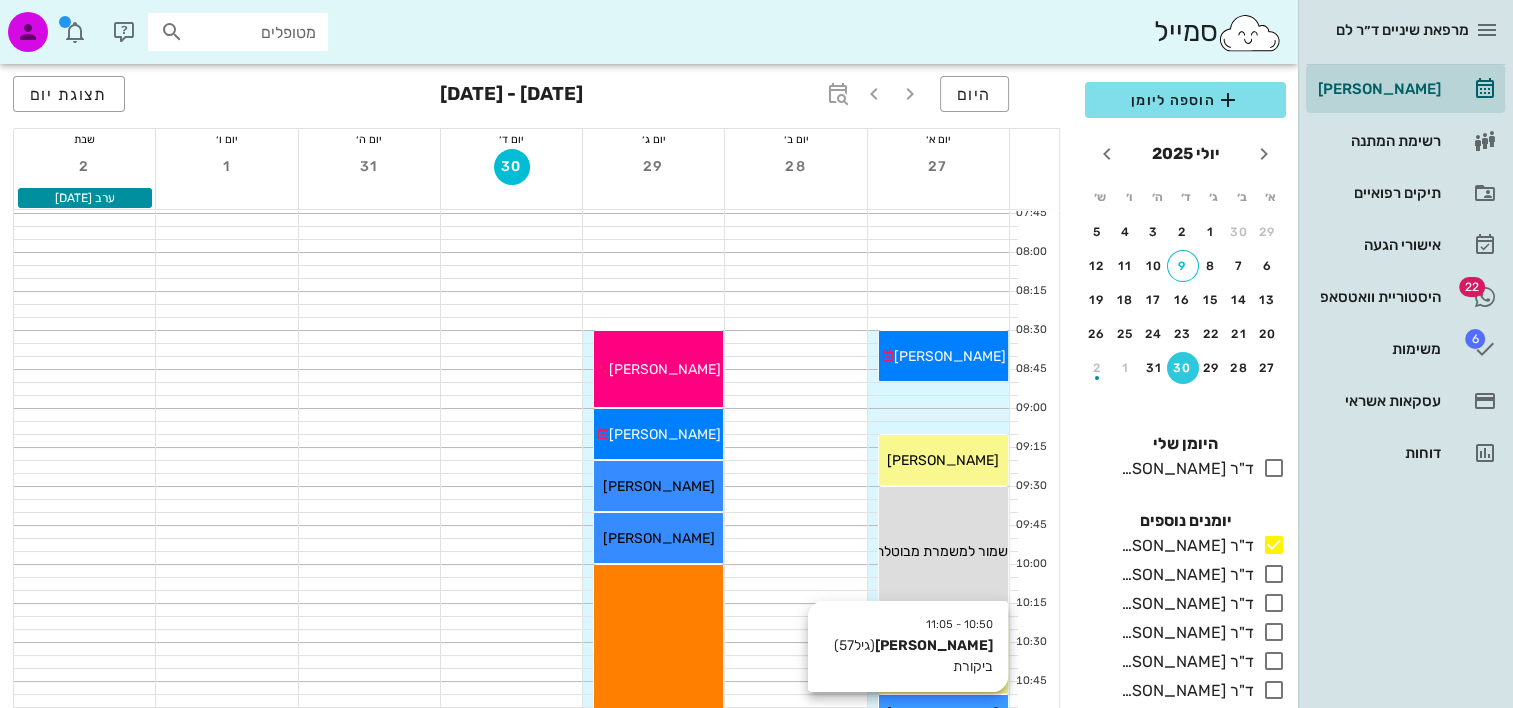 scroll, scrollTop: 0, scrollLeft: 0, axis: both 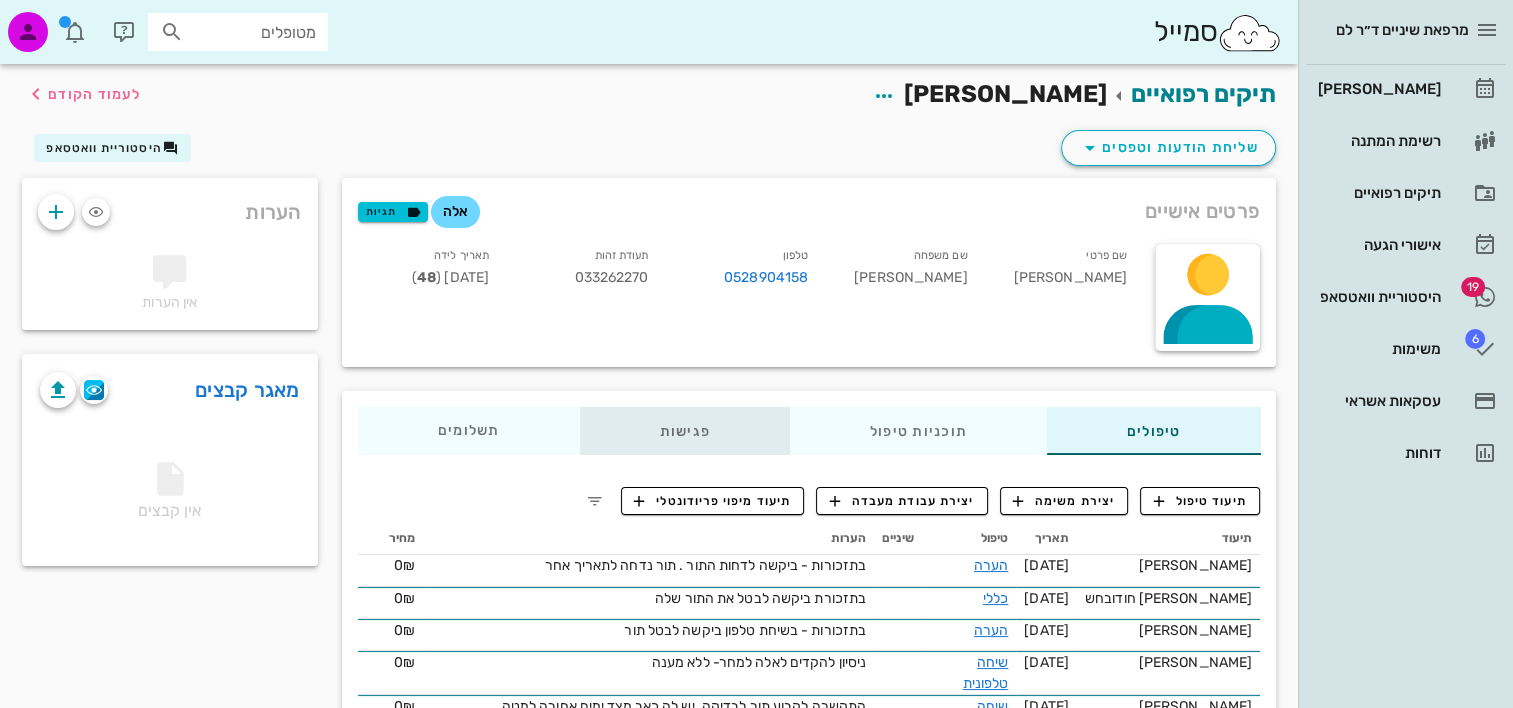 click on "פגישות" at bounding box center [684, 431] 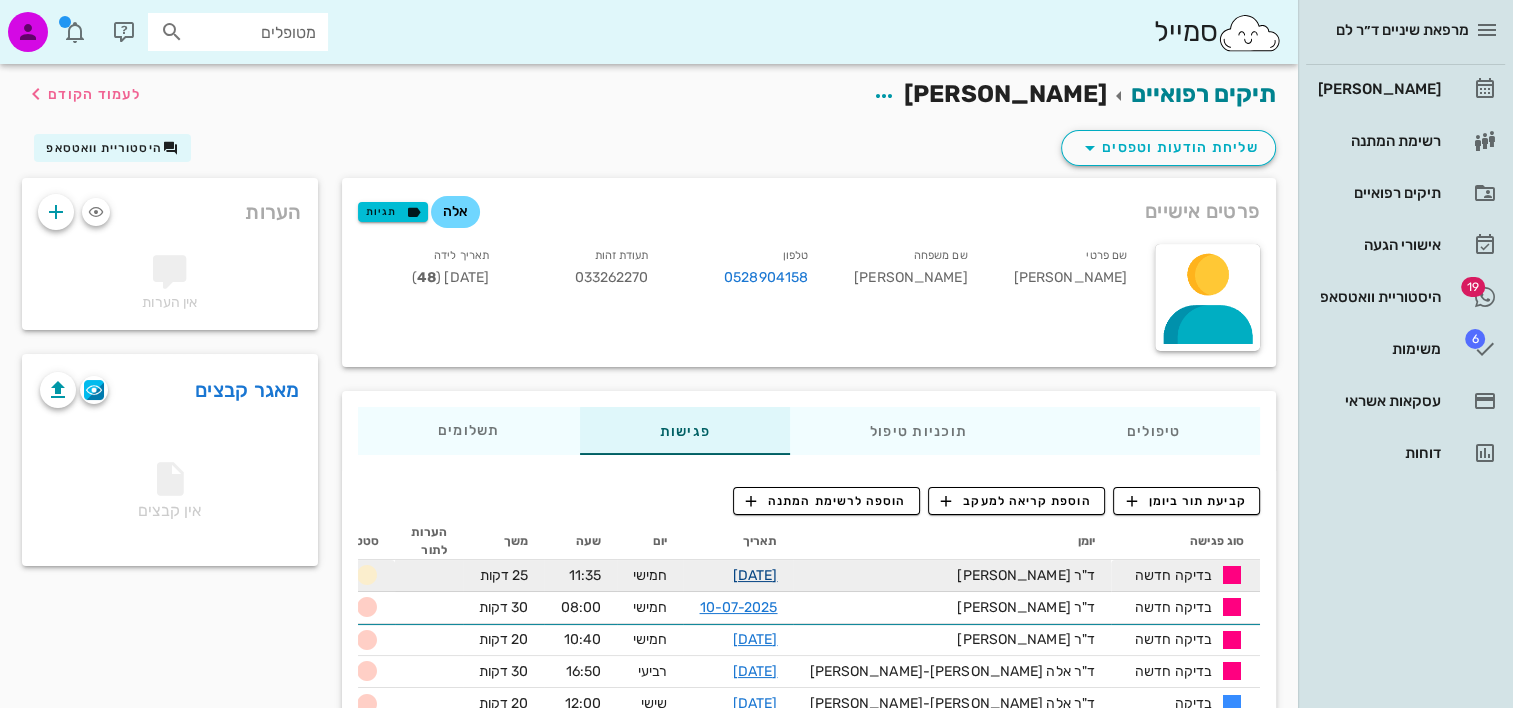 click on "[DATE]" at bounding box center (755, 575) 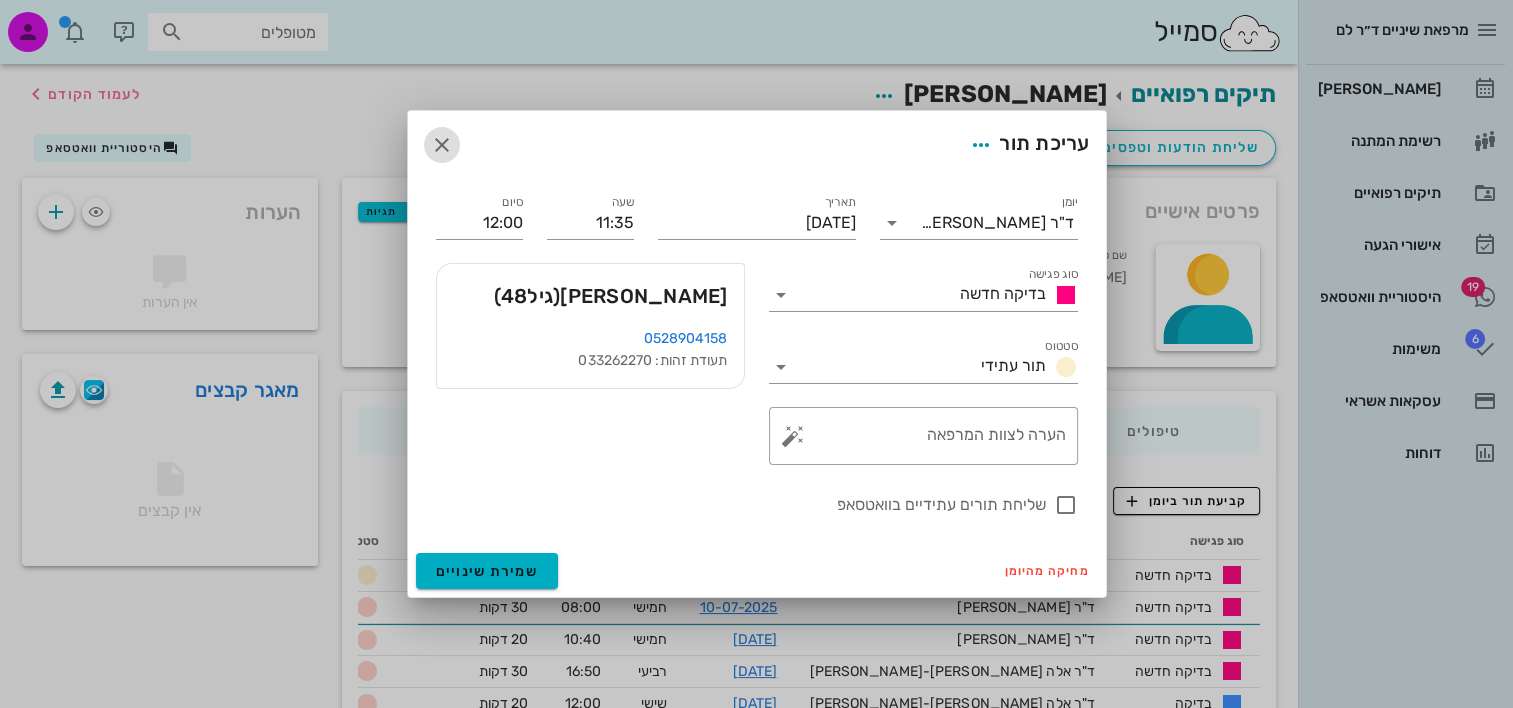 click at bounding box center [442, 145] 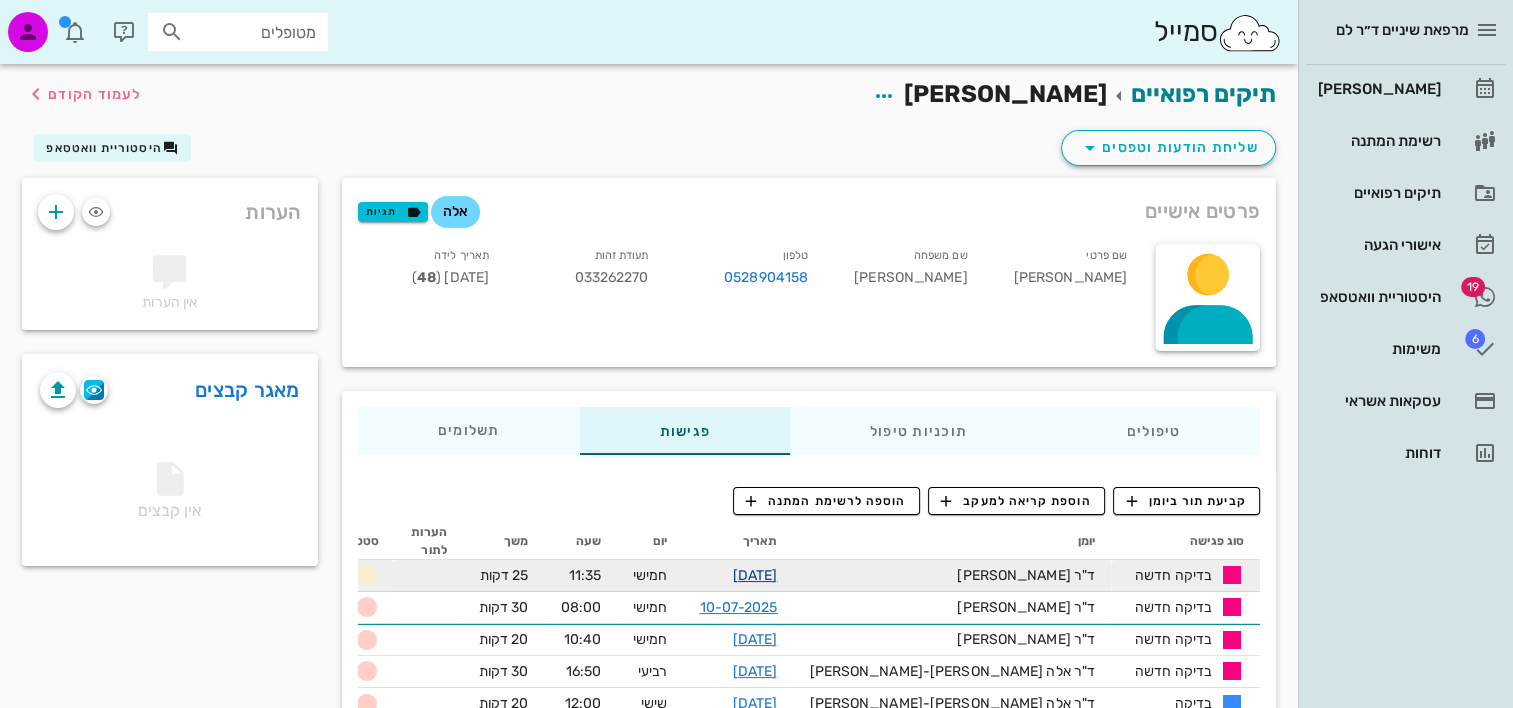 click on "[DATE]" at bounding box center (755, 575) 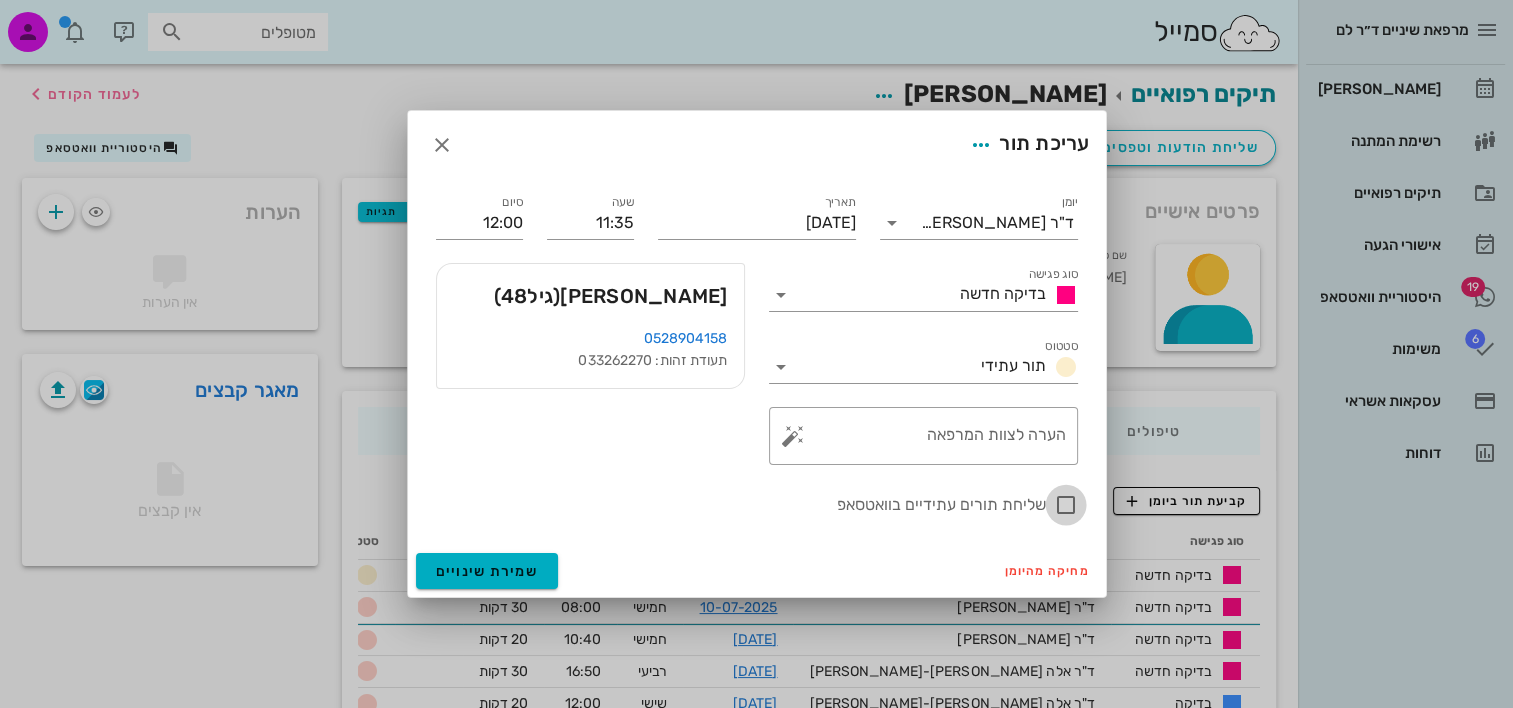 click at bounding box center (1066, 505) 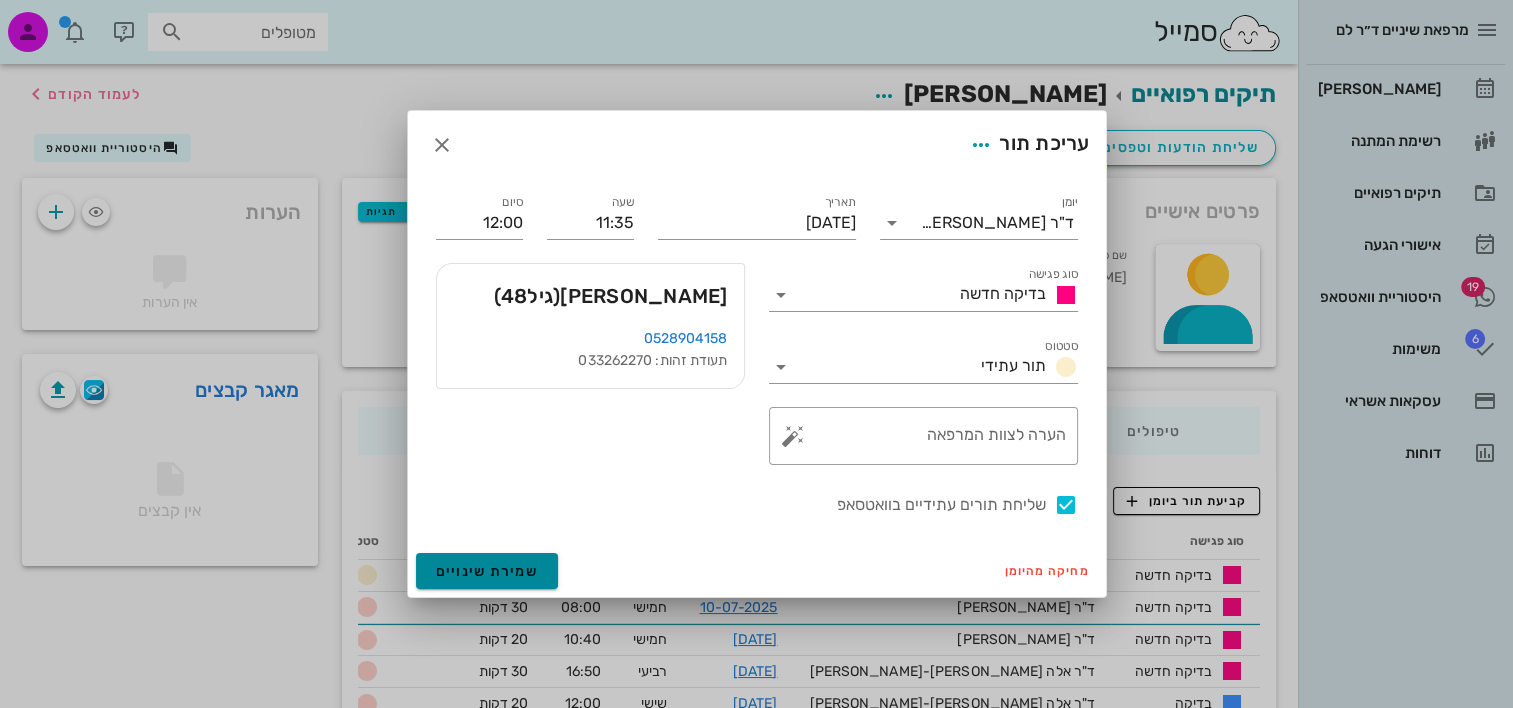 click on "שמירת שינויים" at bounding box center (487, 571) 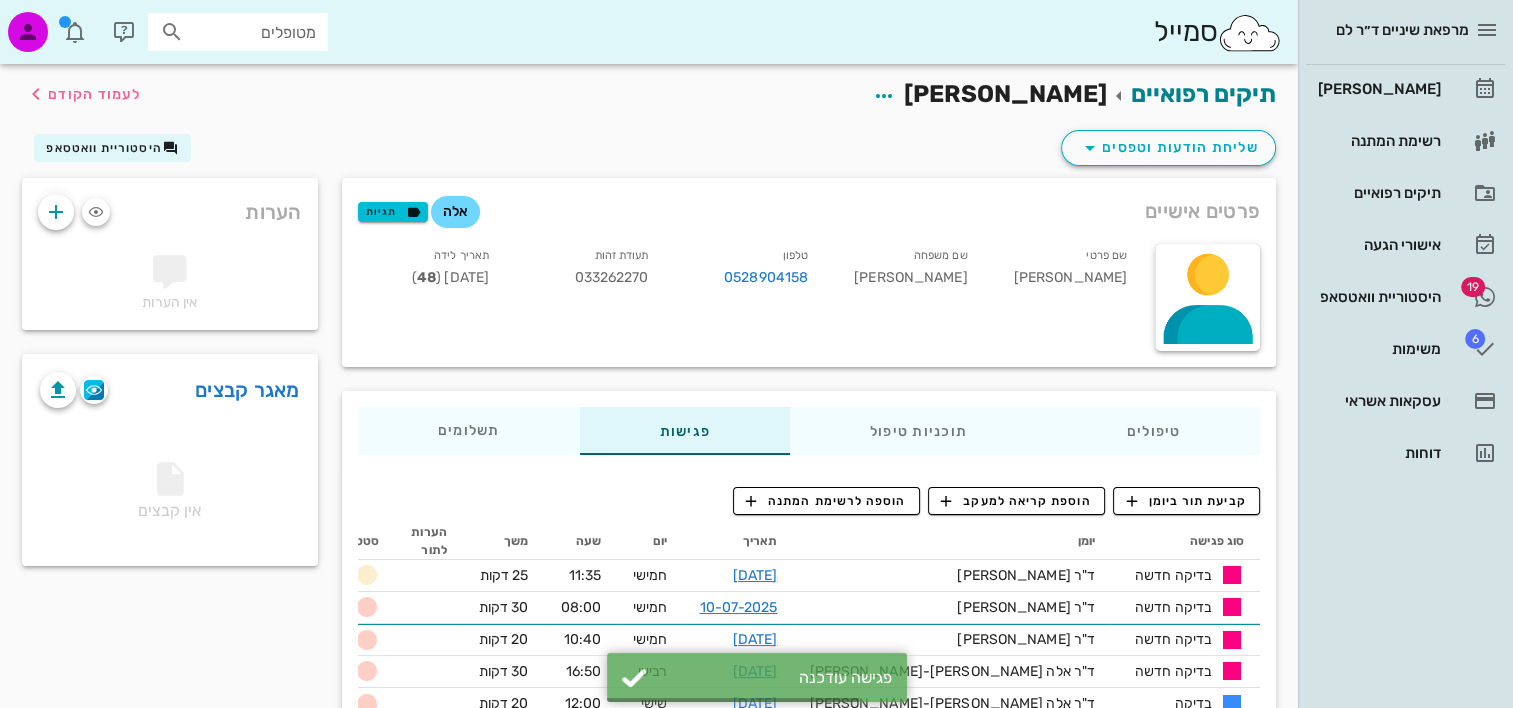 drag, startPoint x: 195, startPoint y: 140, endPoint x: 164, endPoint y: 148, distance: 32.01562 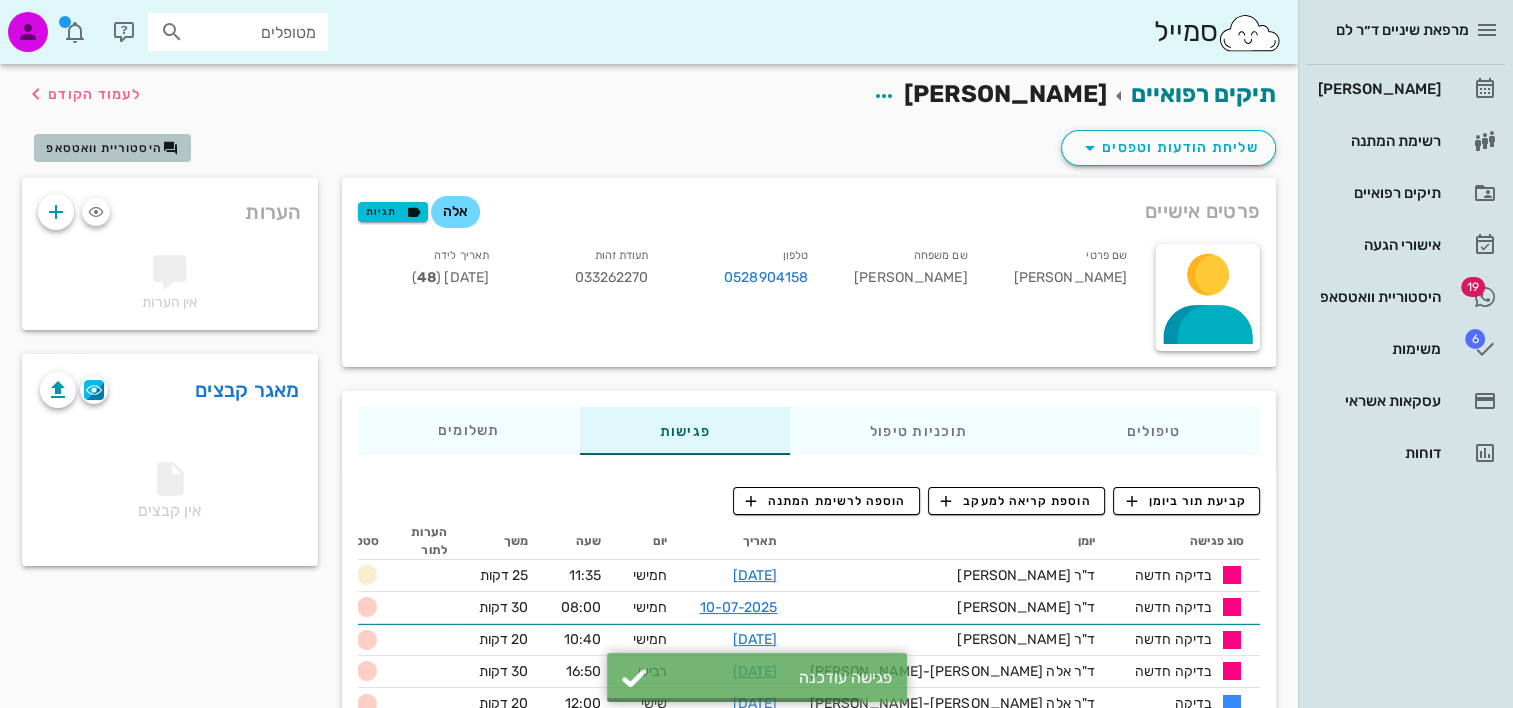 click on "היסטוריית וואטסאפ" at bounding box center (104, 148) 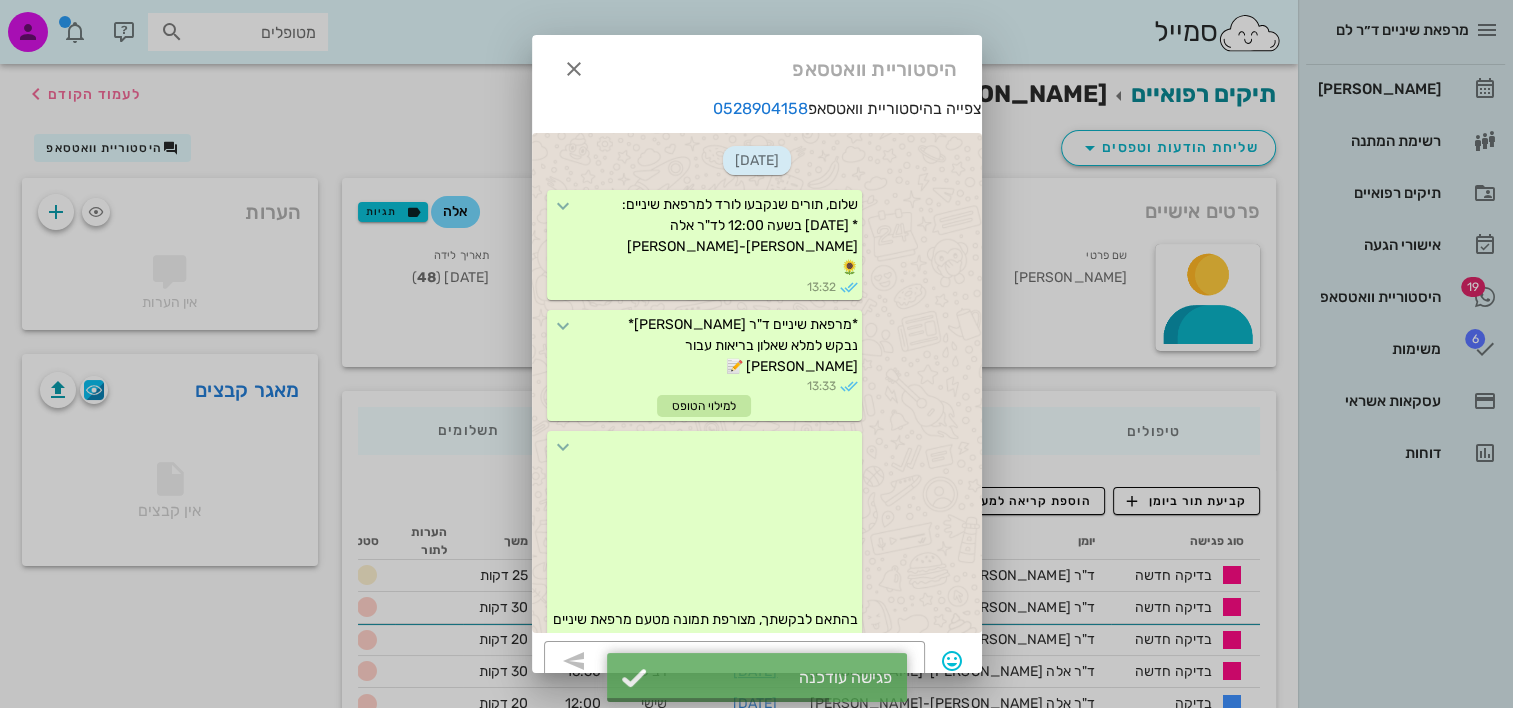 scroll, scrollTop: 2966, scrollLeft: 0, axis: vertical 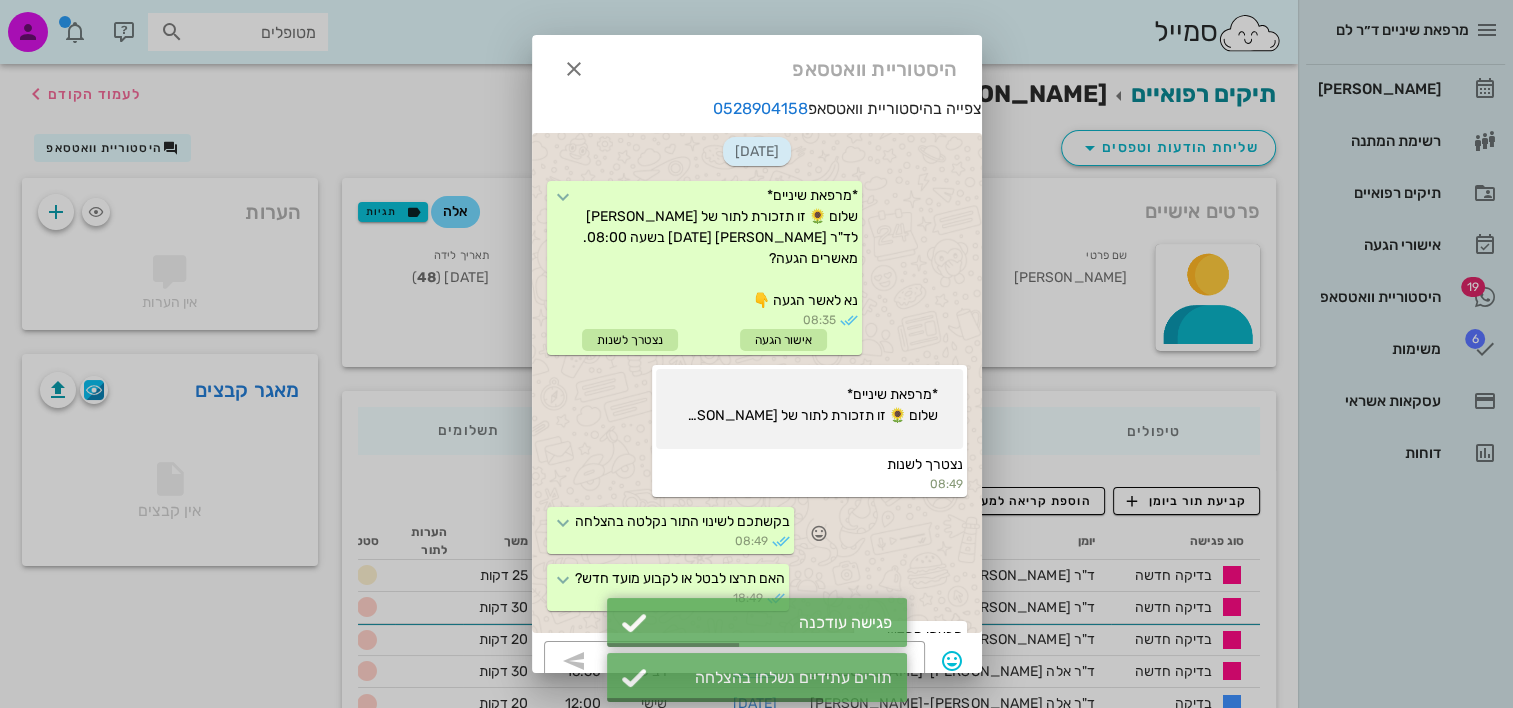 drag, startPoint x: 868, startPoint y: 524, endPoint x: 876, endPoint y: 517, distance: 10.630146 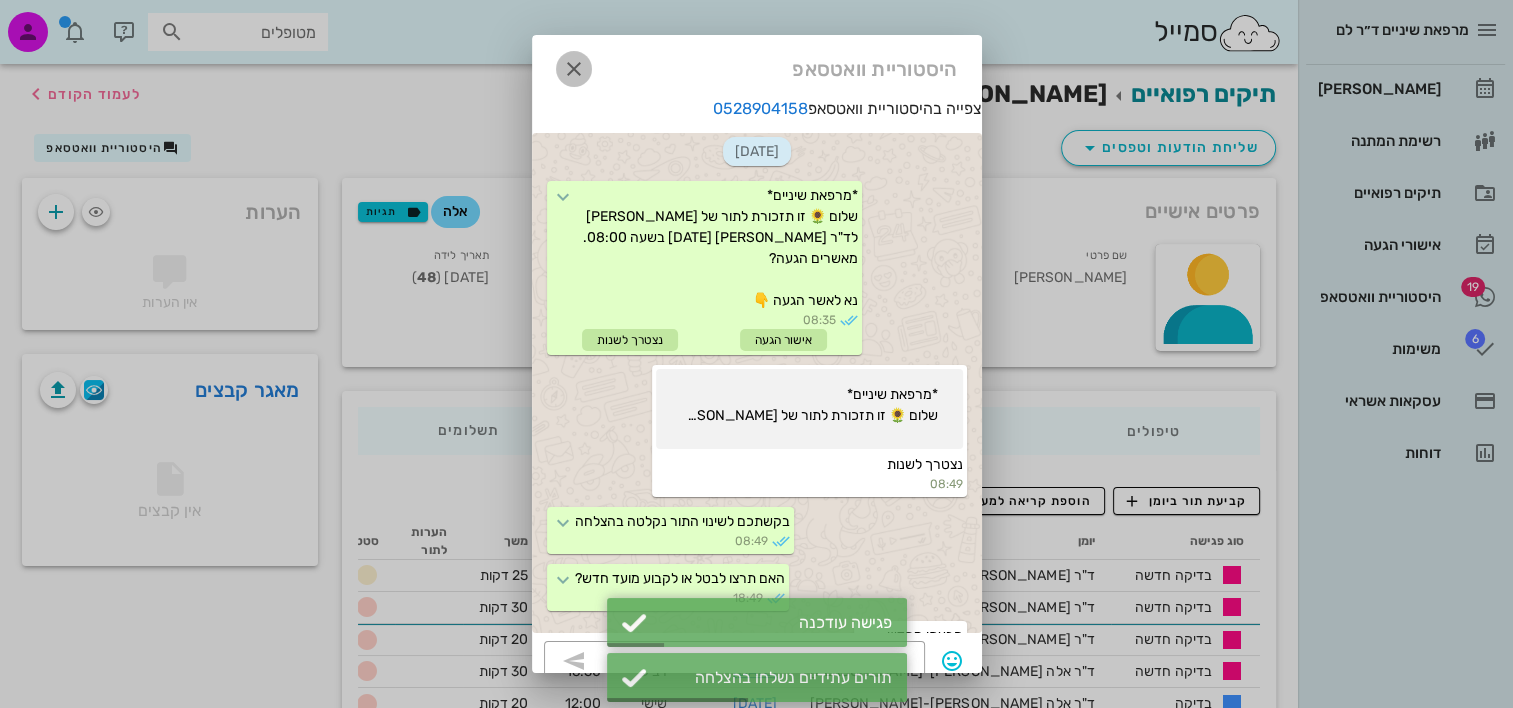 click at bounding box center (574, 69) 